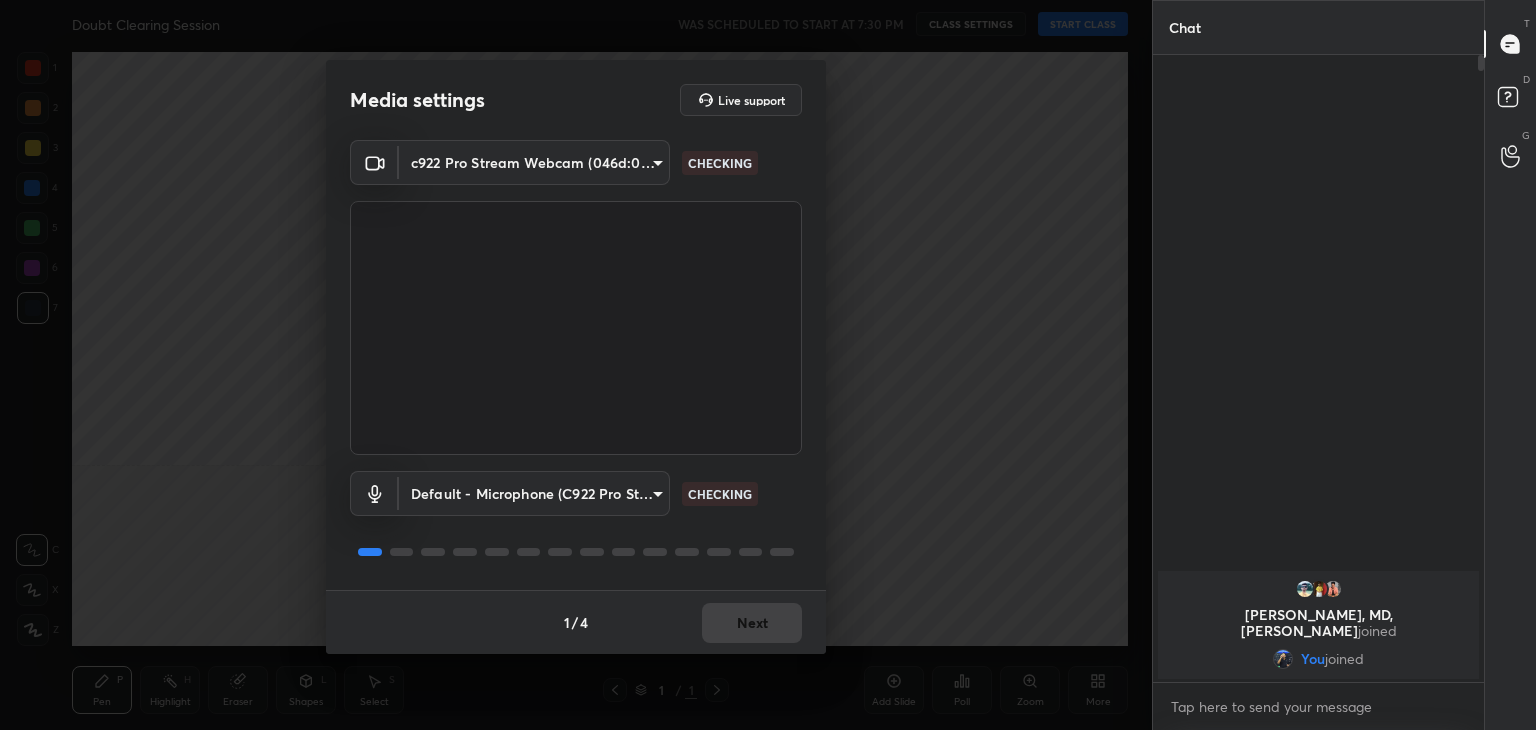 scroll, scrollTop: 0, scrollLeft: 0, axis: both 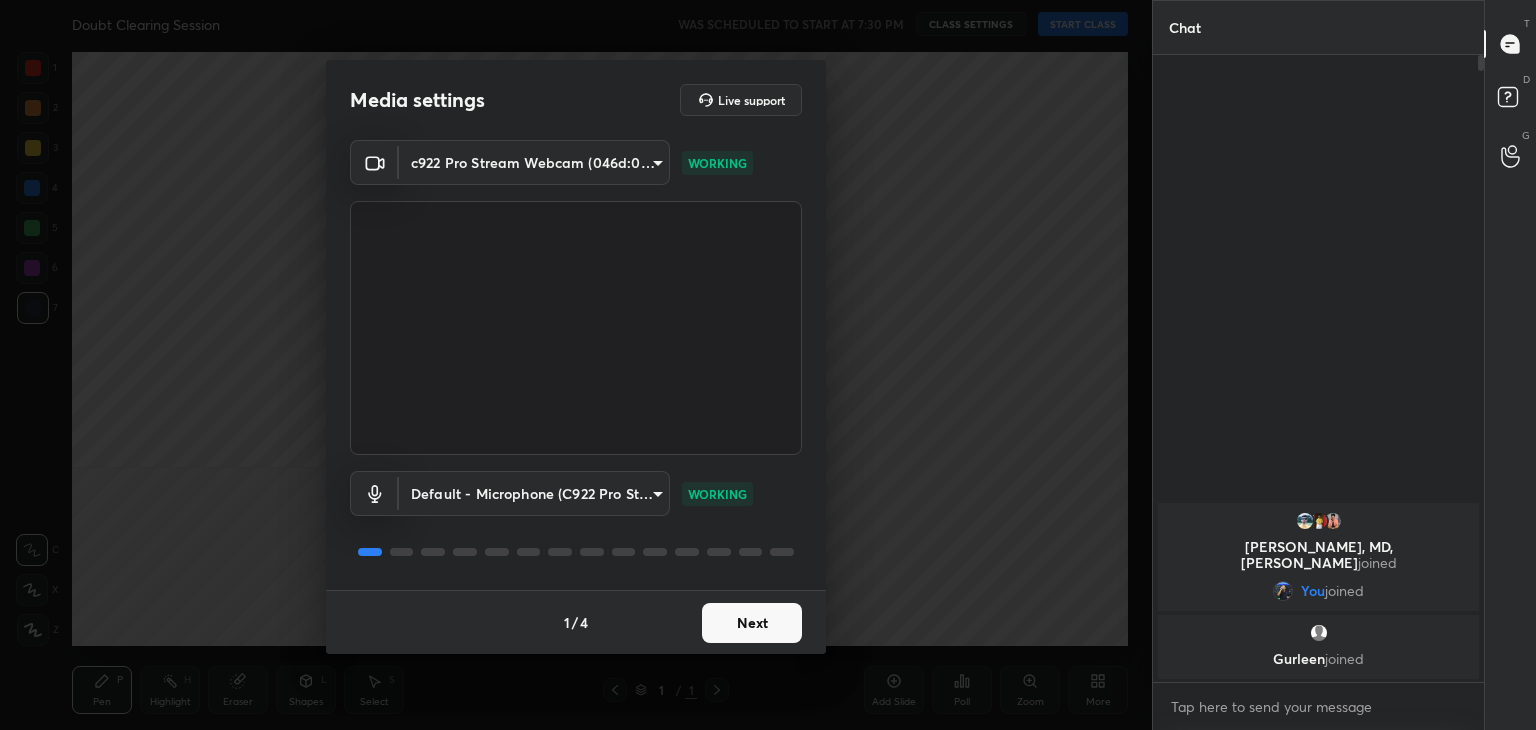 click on "Next" at bounding box center (752, 623) 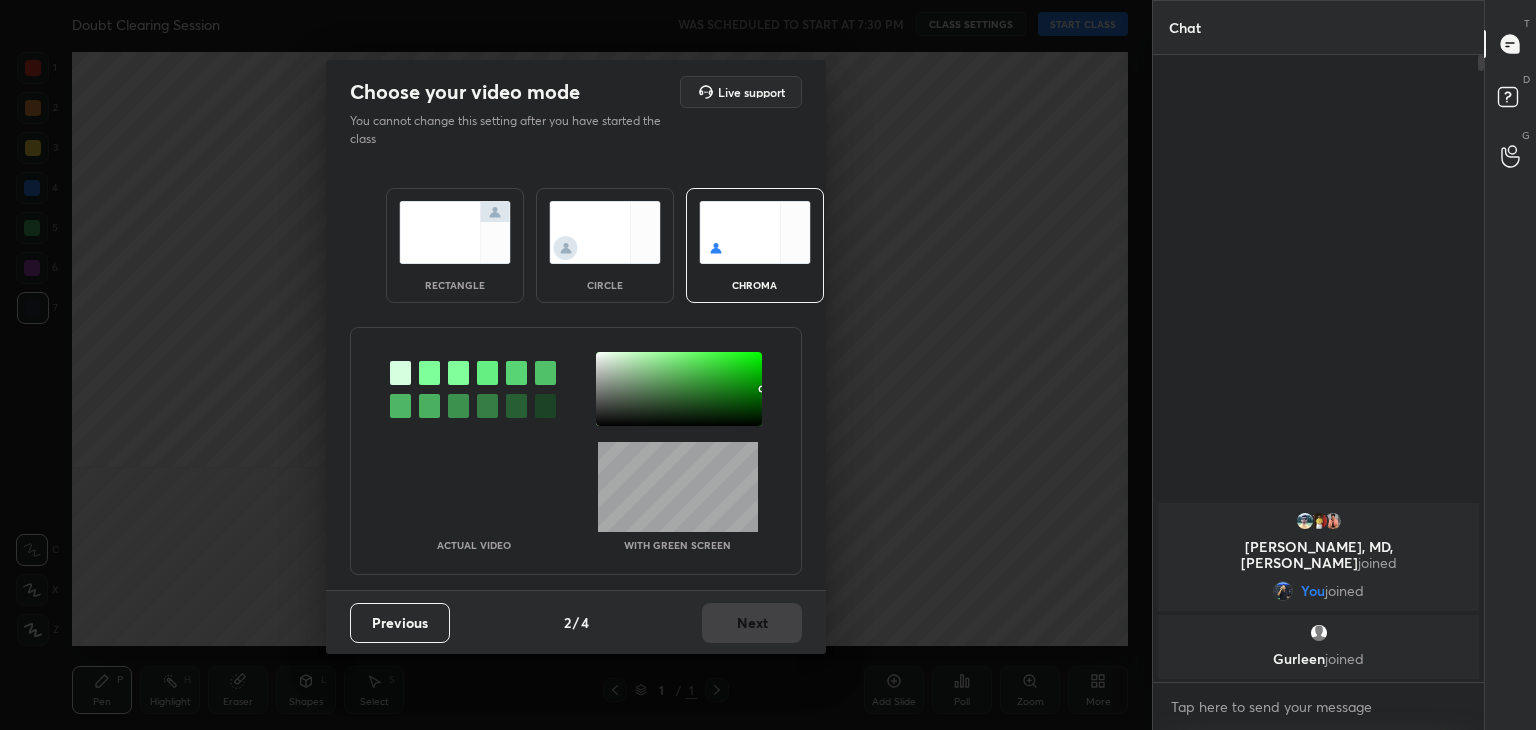 click at bounding box center [605, 232] 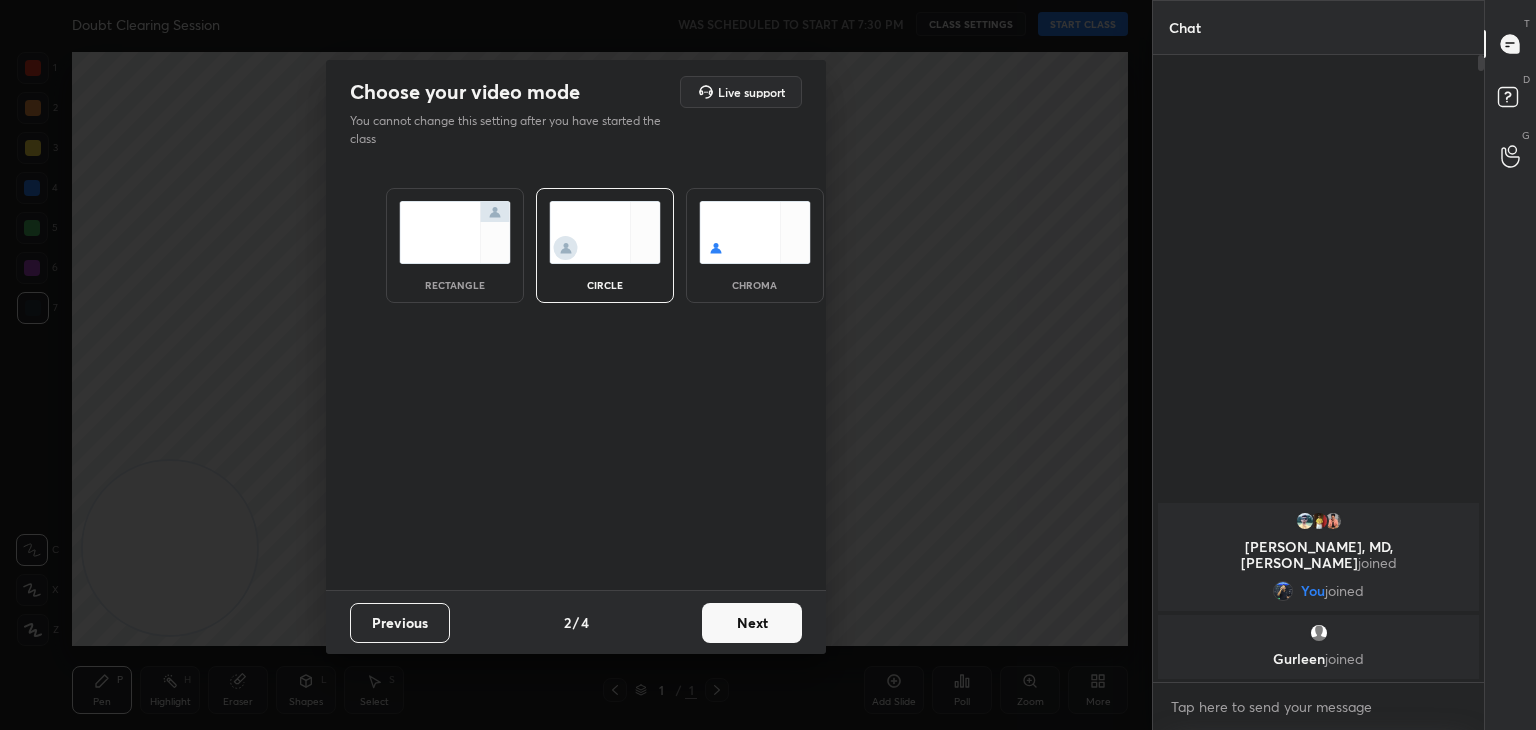 click at bounding box center (605, 232) 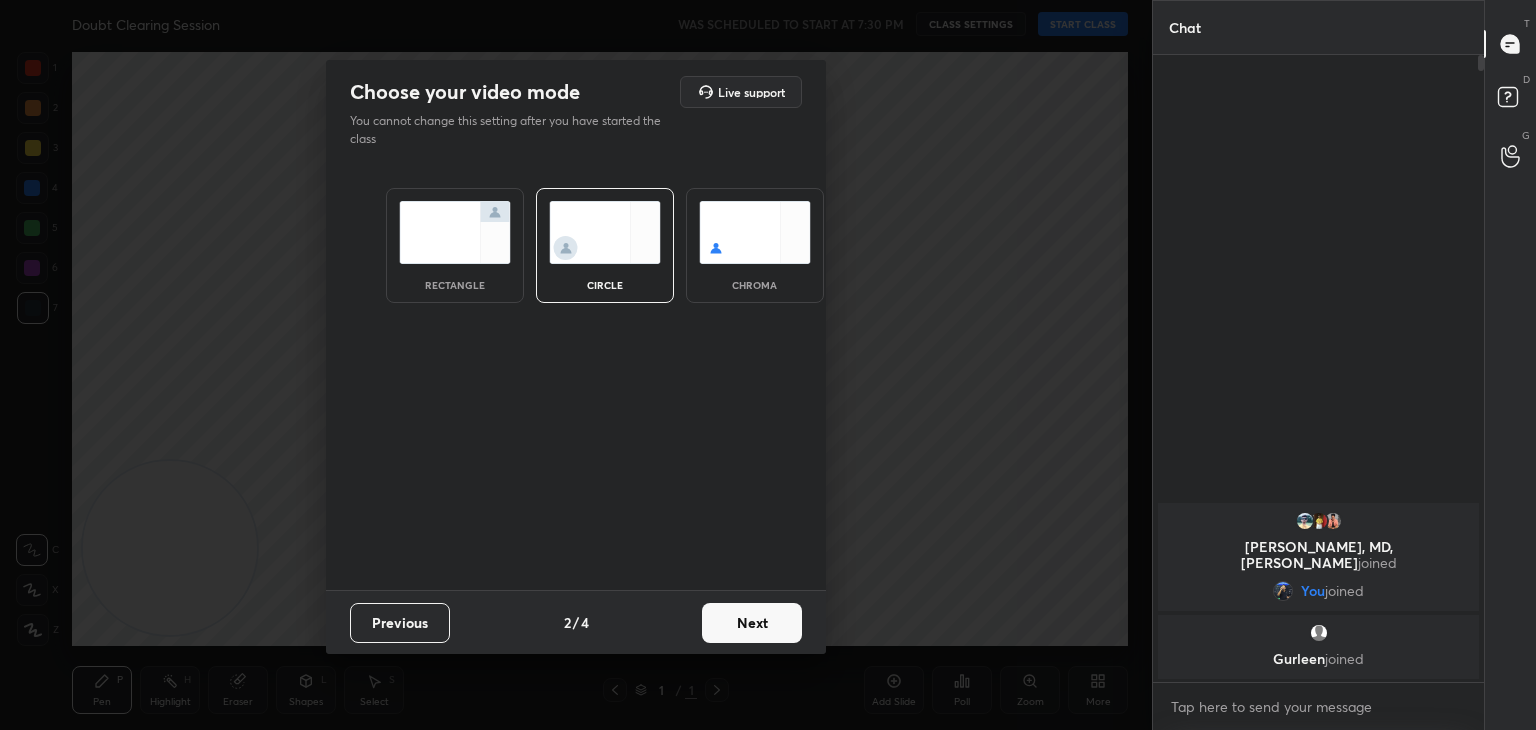 click at bounding box center (605, 232) 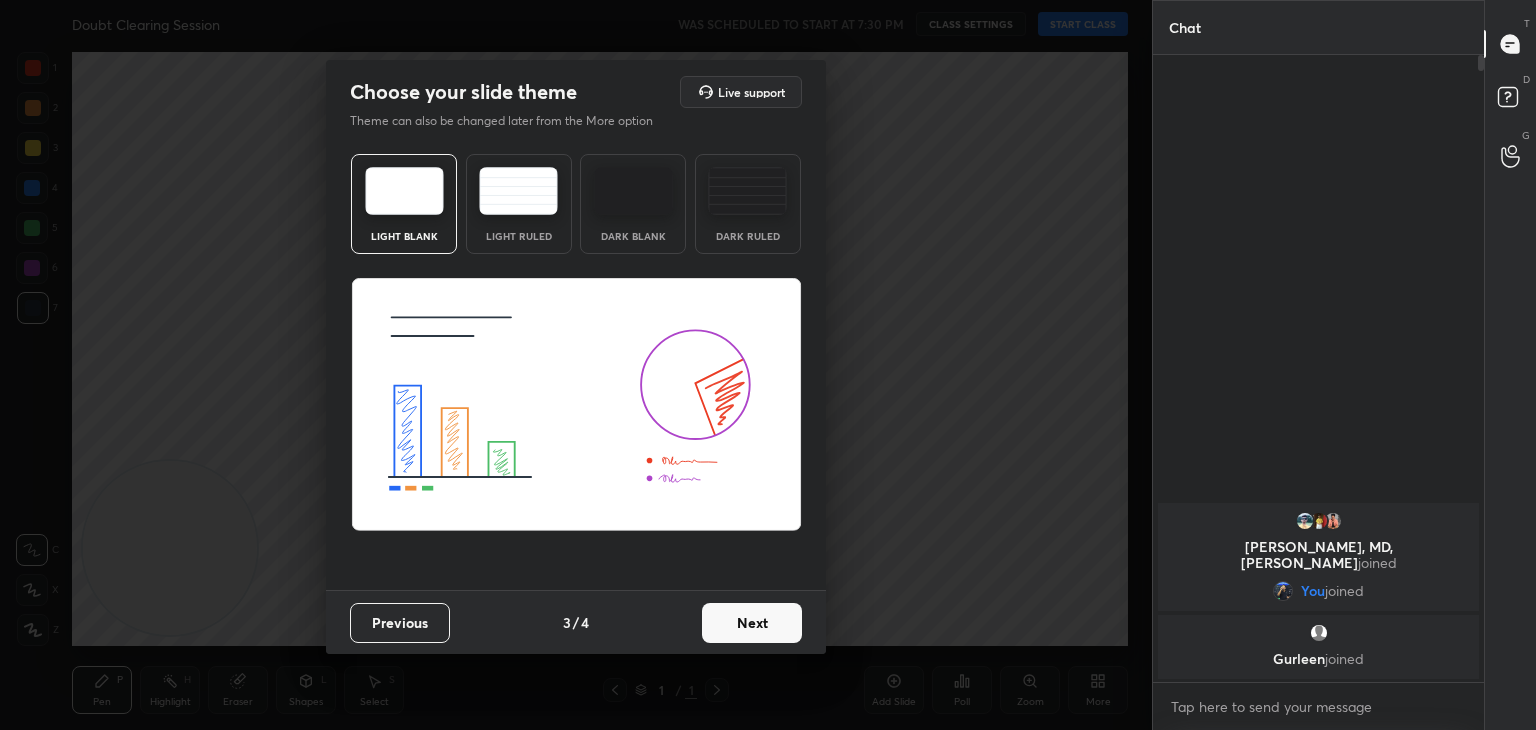 click on "Next" at bounding box center (752, 623) 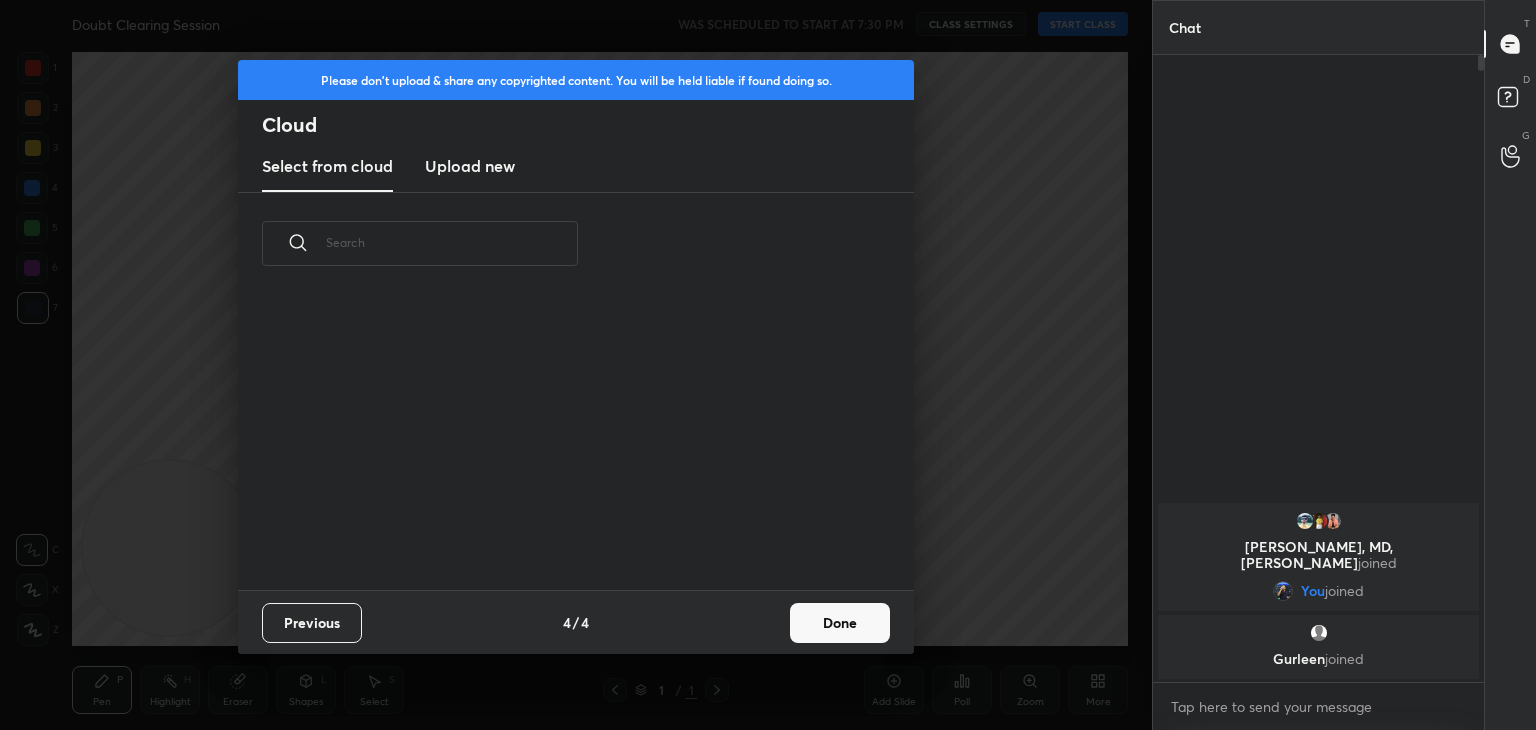 click on "Done" at bounding box center [840, 623] 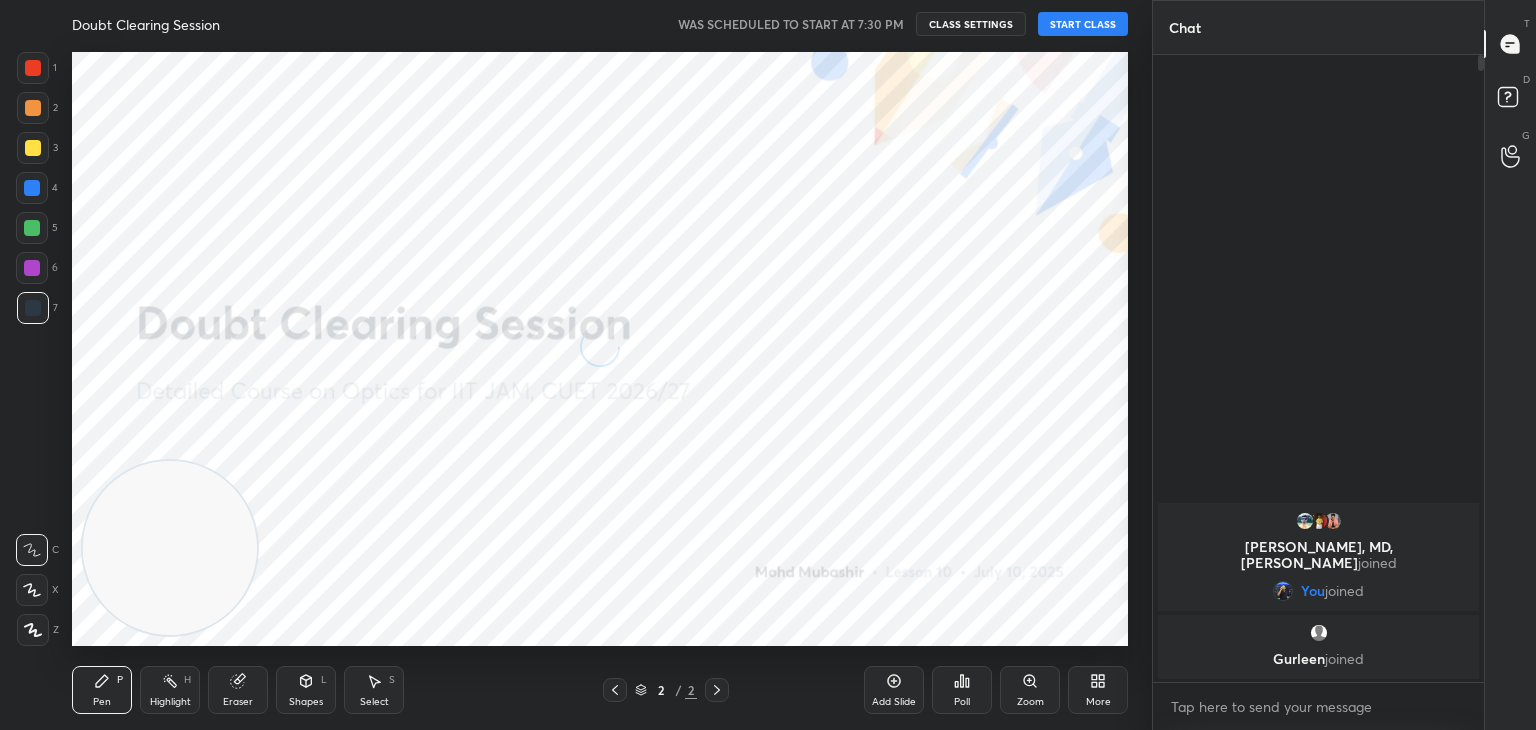 click 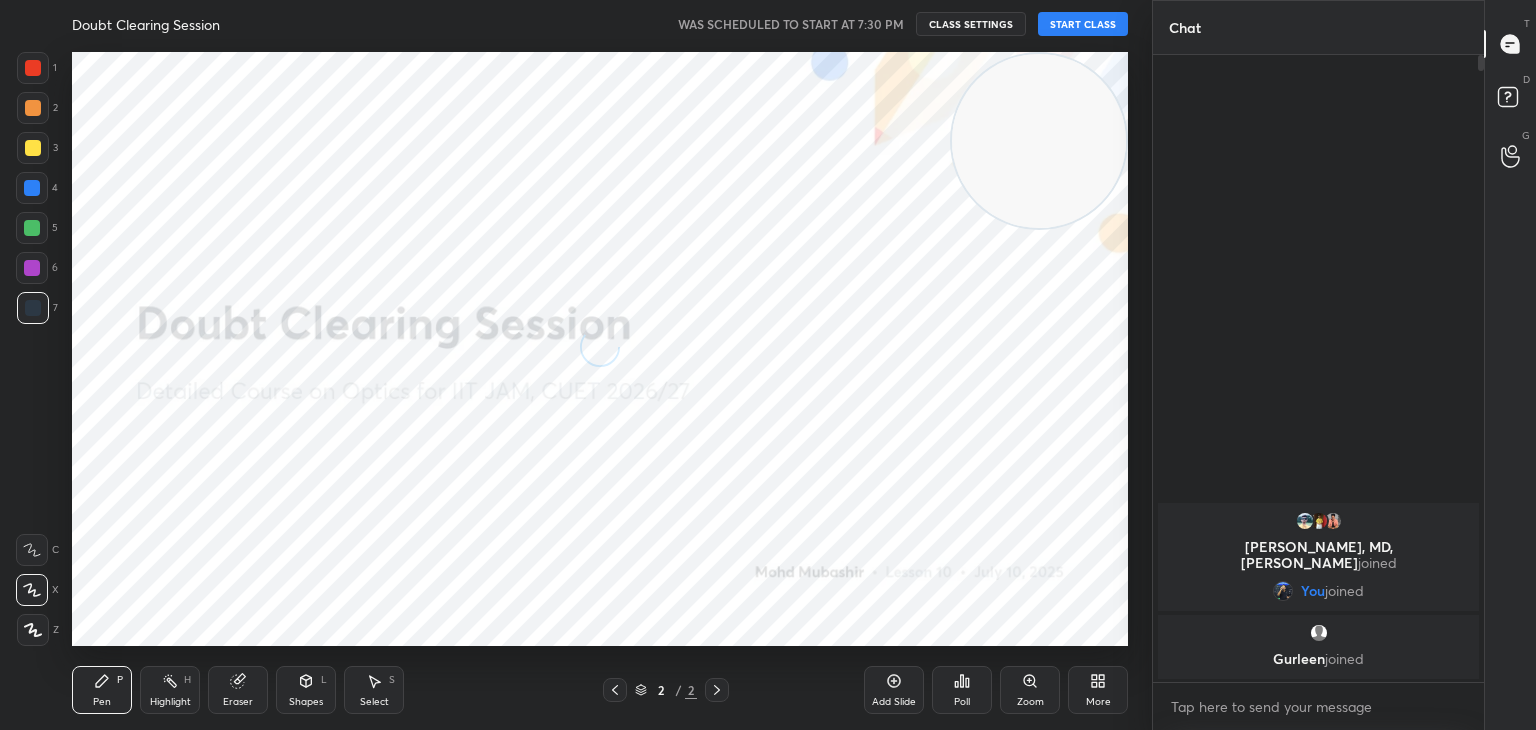 drag, startPoint x: 196, startPoint y: 538, endPoint x: 1014, endPoint y: 133, distance: 912.76996 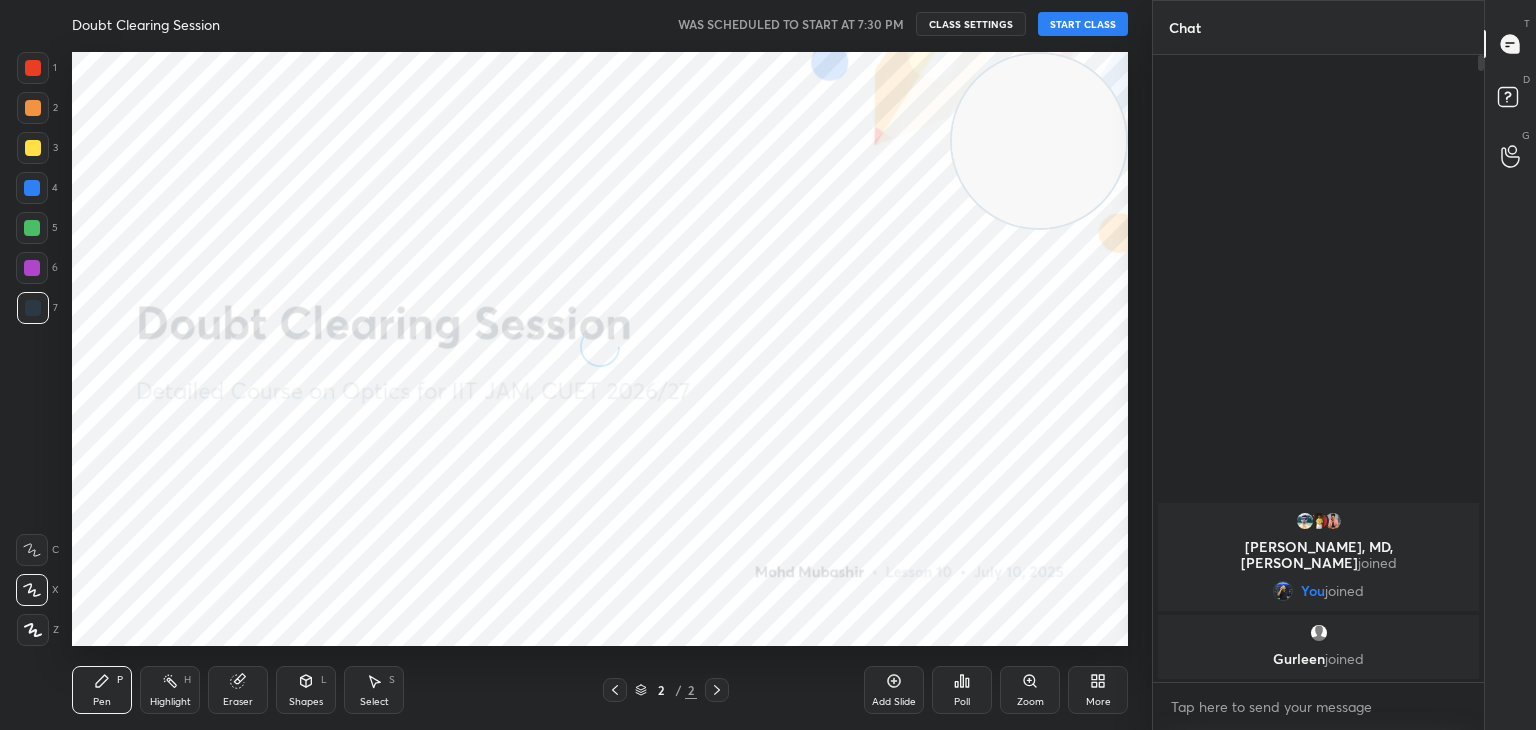 click at bounding box center [1039, 141] 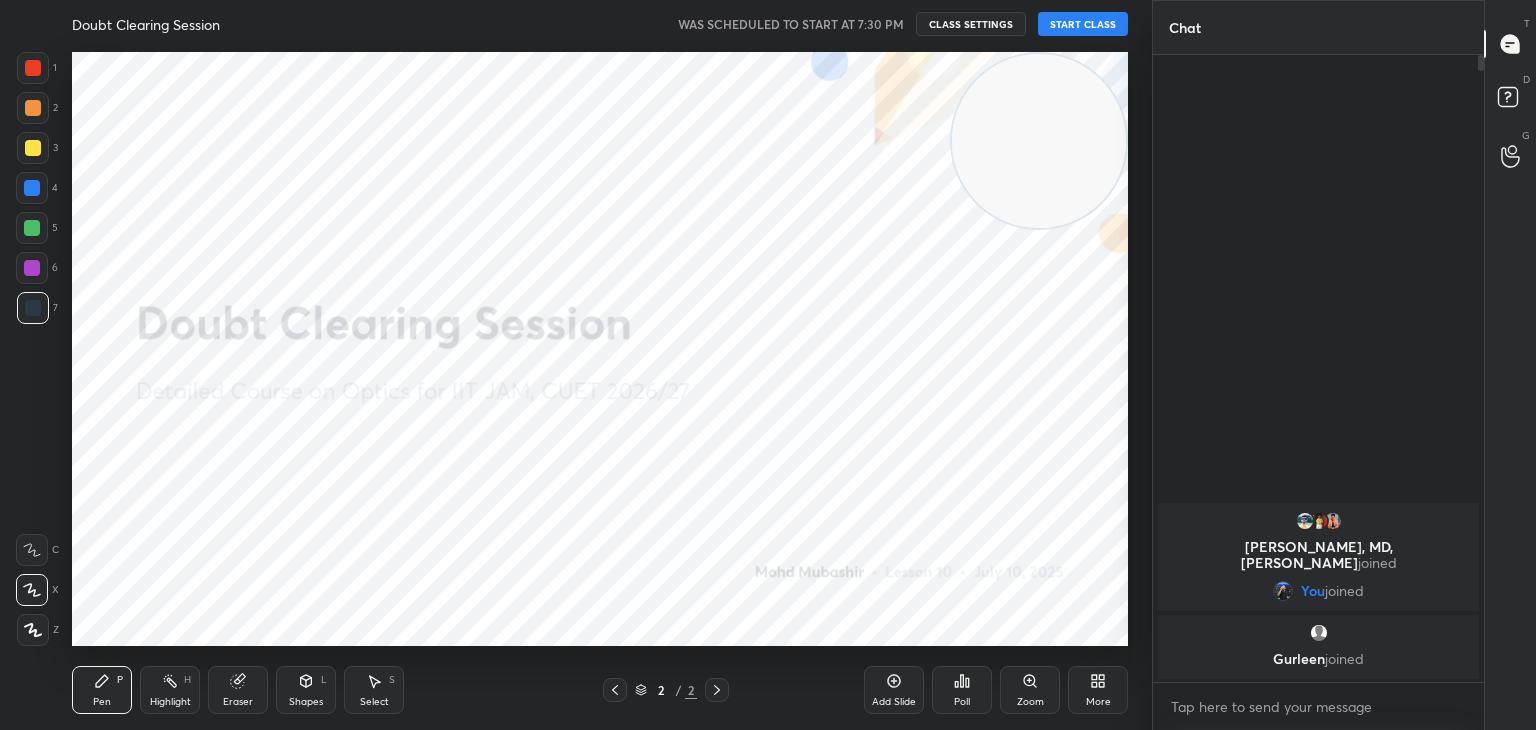 drag, startPoint x: 1024, startPoint y: 174, endPoint x: 1076, endPoint y: 62, distance: 123.482796 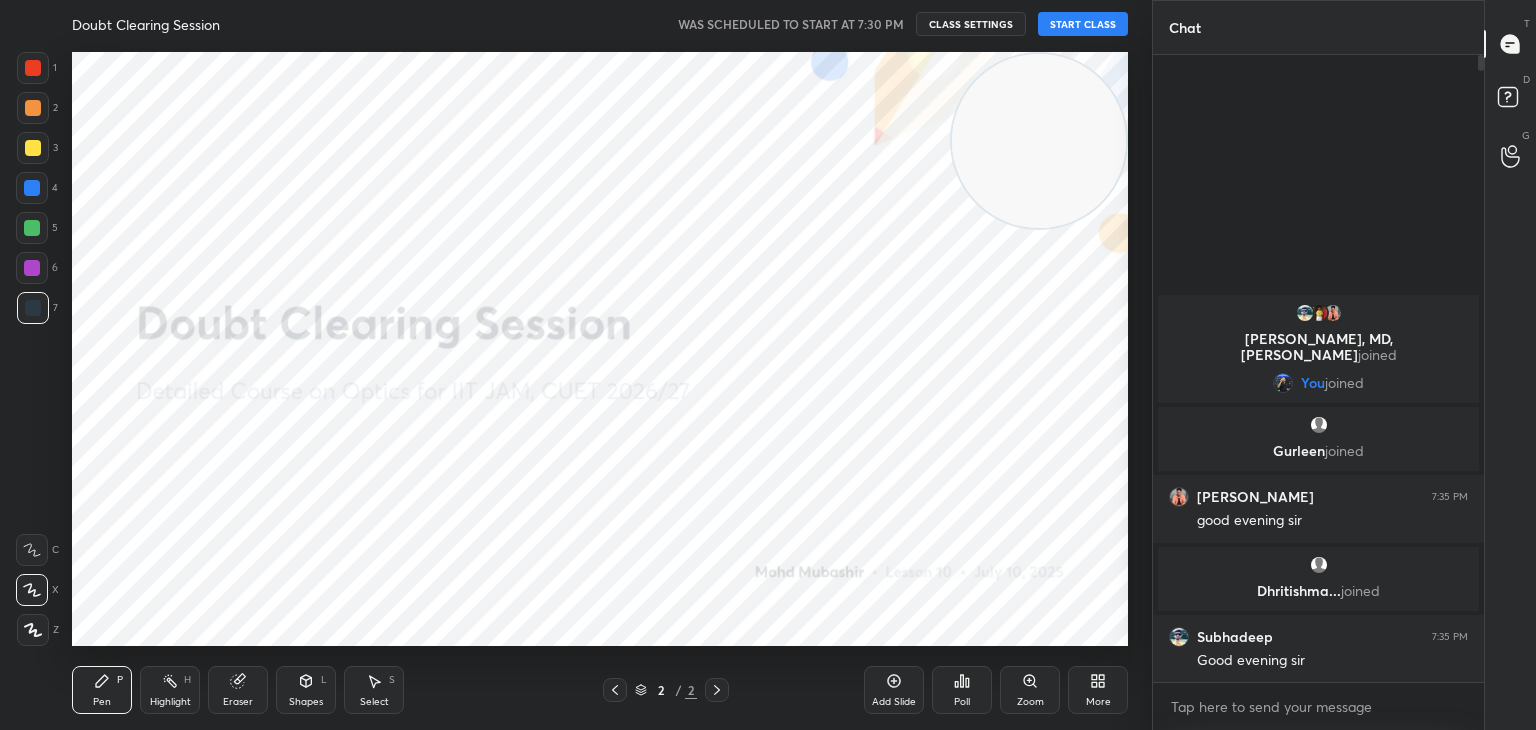 click on "START CLASS" at bounding box center [1083, 24] 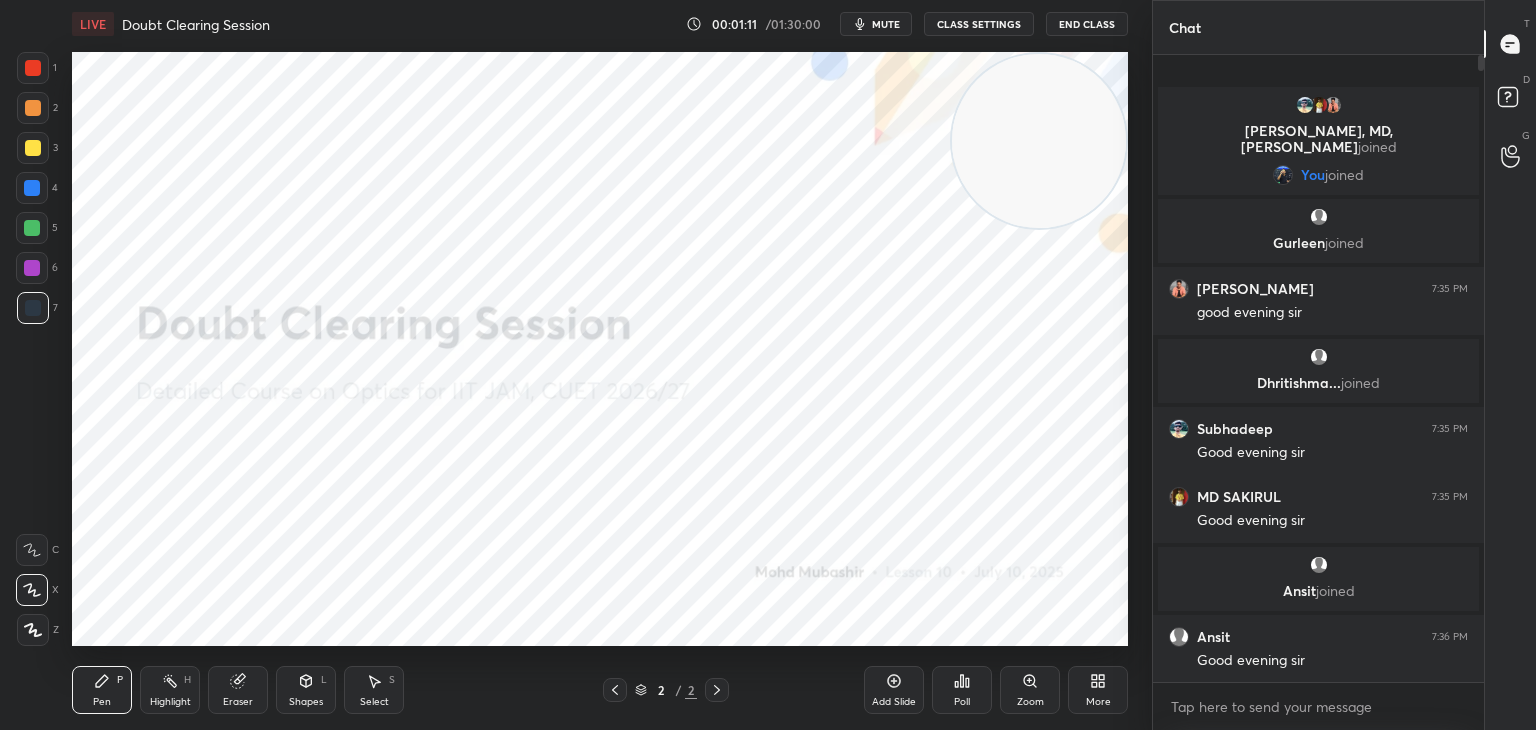 click at bounding box center (1319, 357) 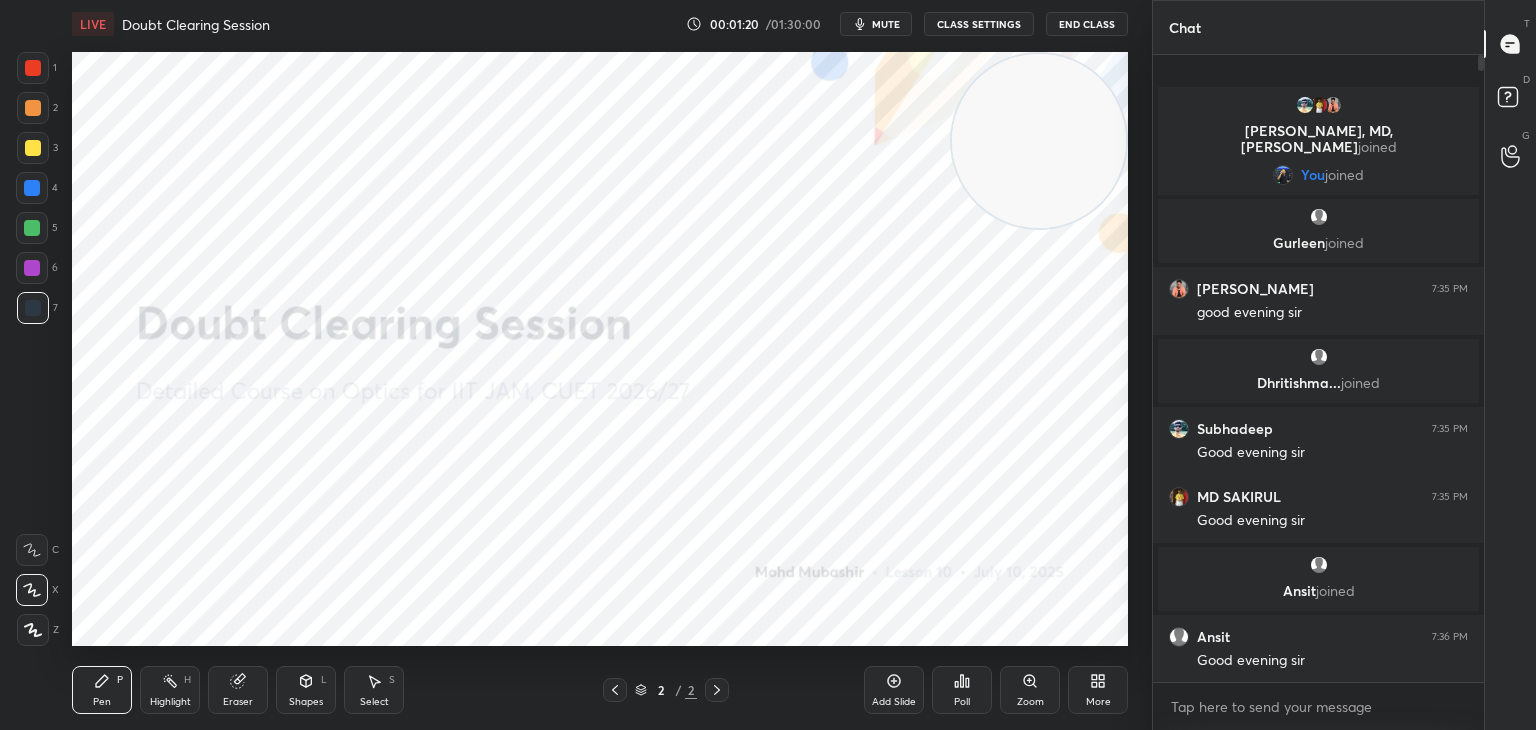 click 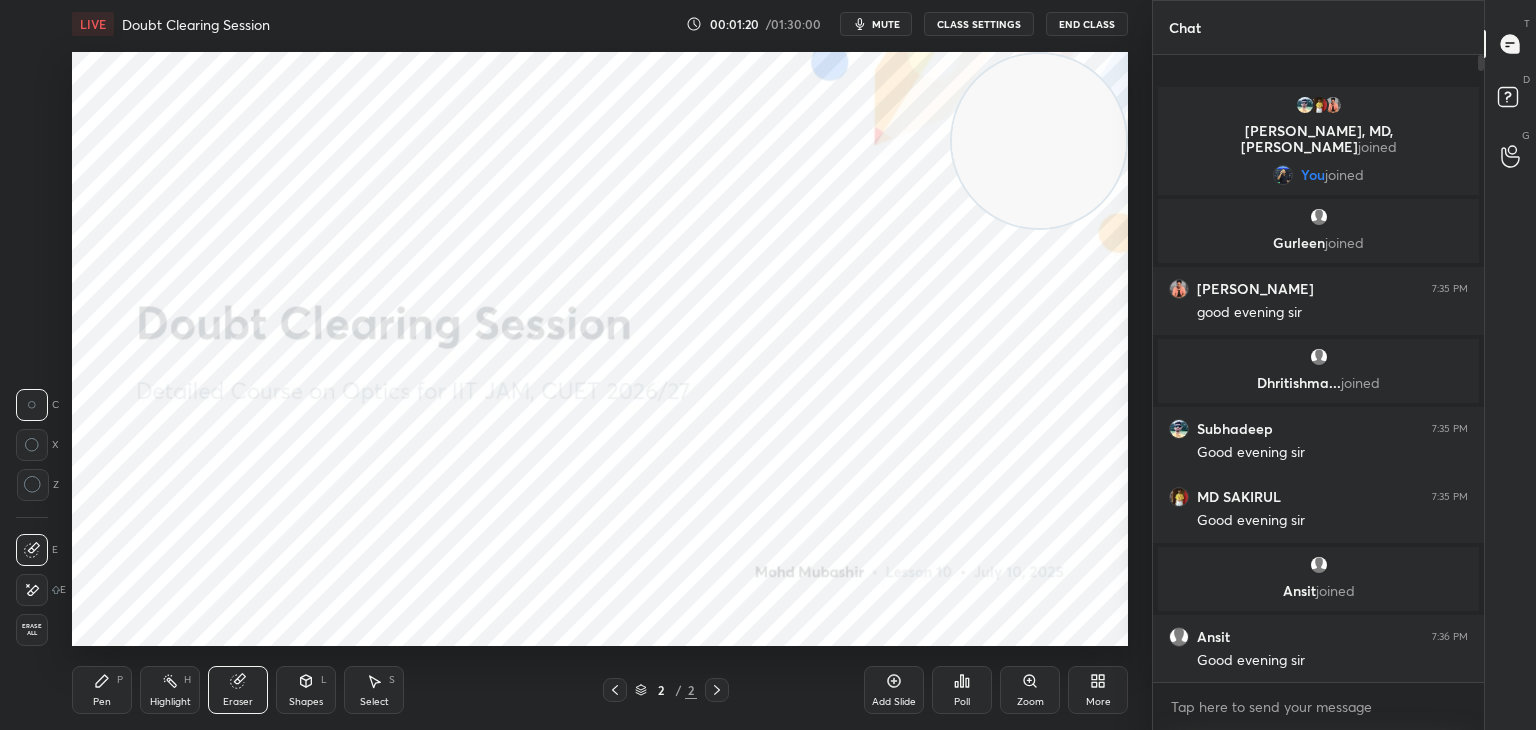 click on "Erase all" at bounding box center (32, 630) 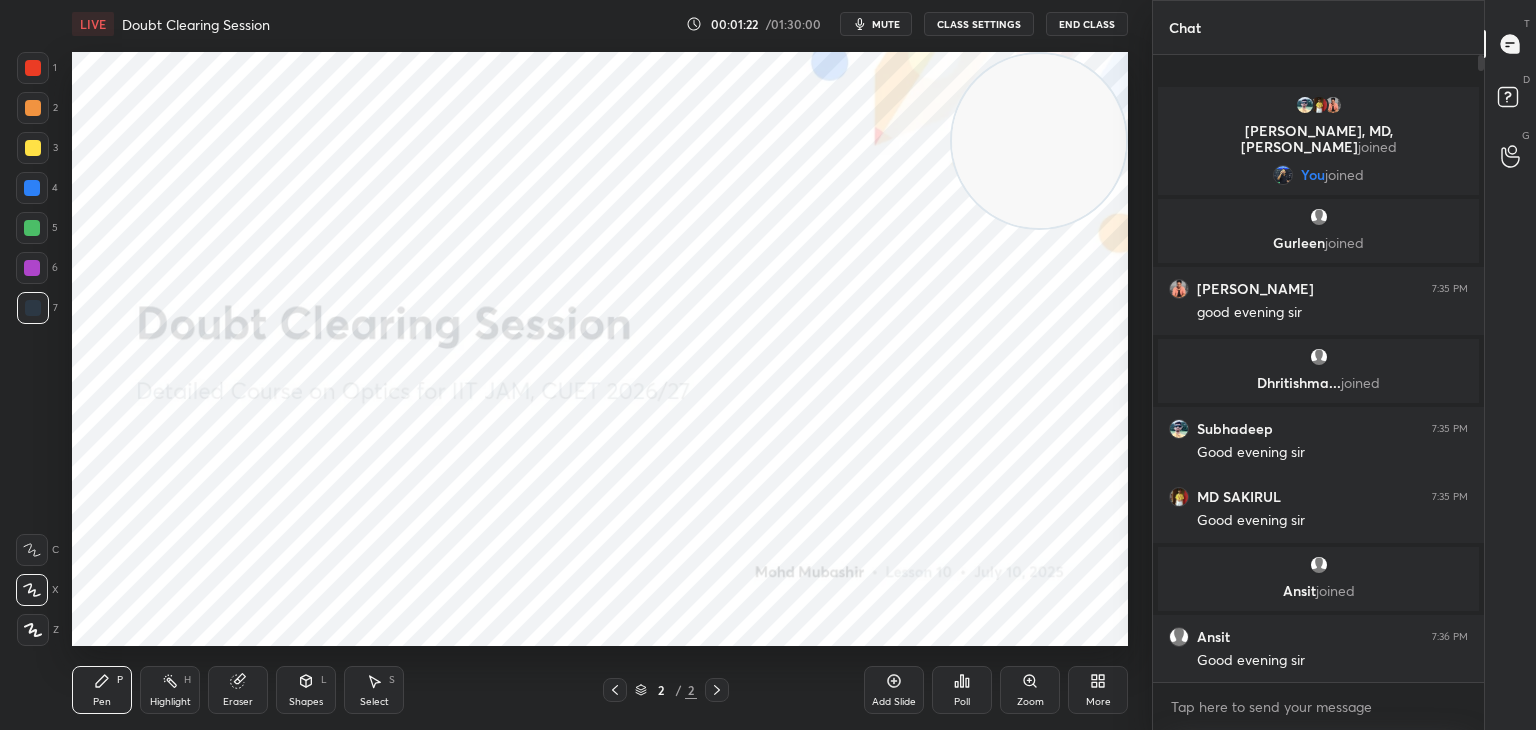 click at bounding box center (32, 188) 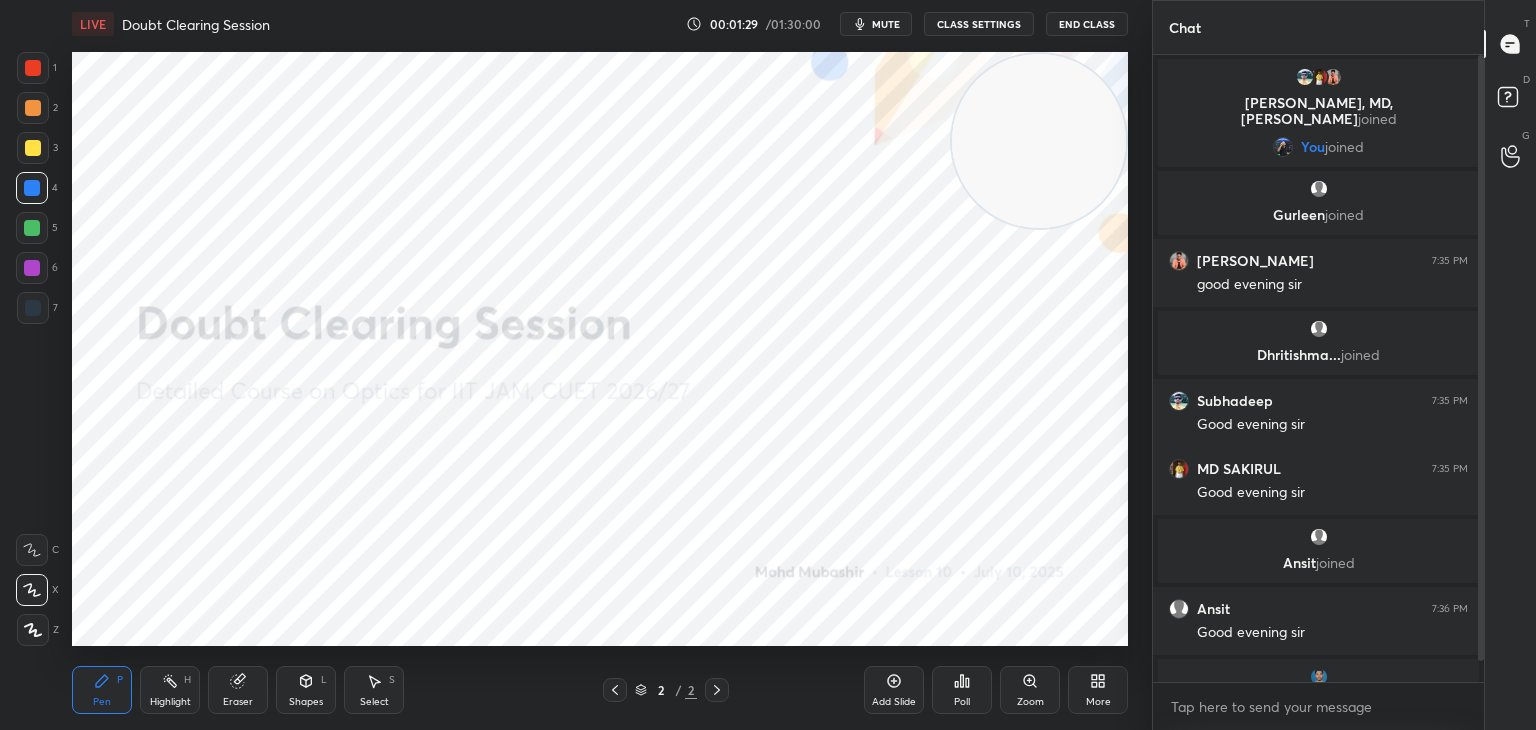 scroll, scrollTop: 44, scrollLeft: 0, axis: vertical 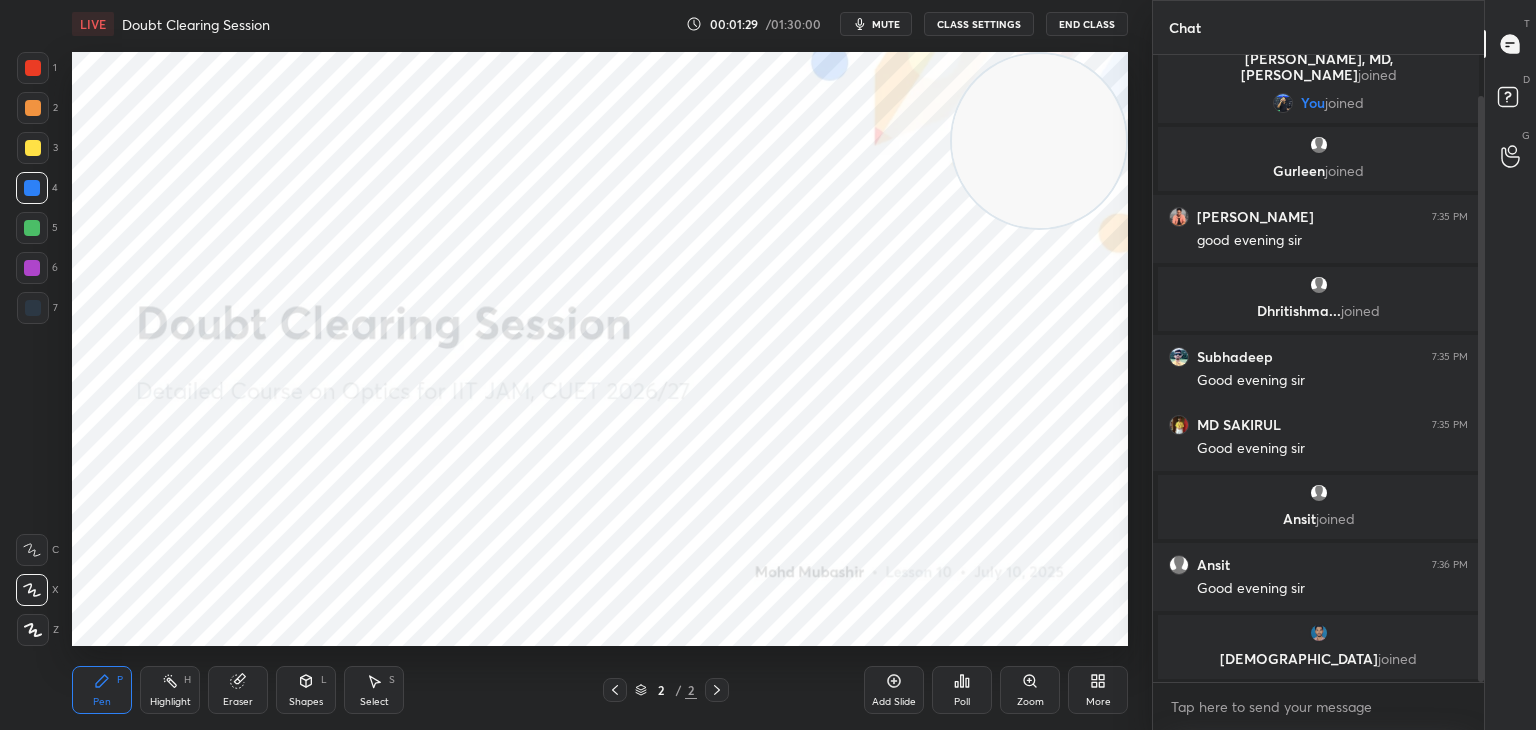 drag, startPoint x: 1477, startPoint y: 293, endPoint x: 1478, endPoint y: 330, distance: 37.01351 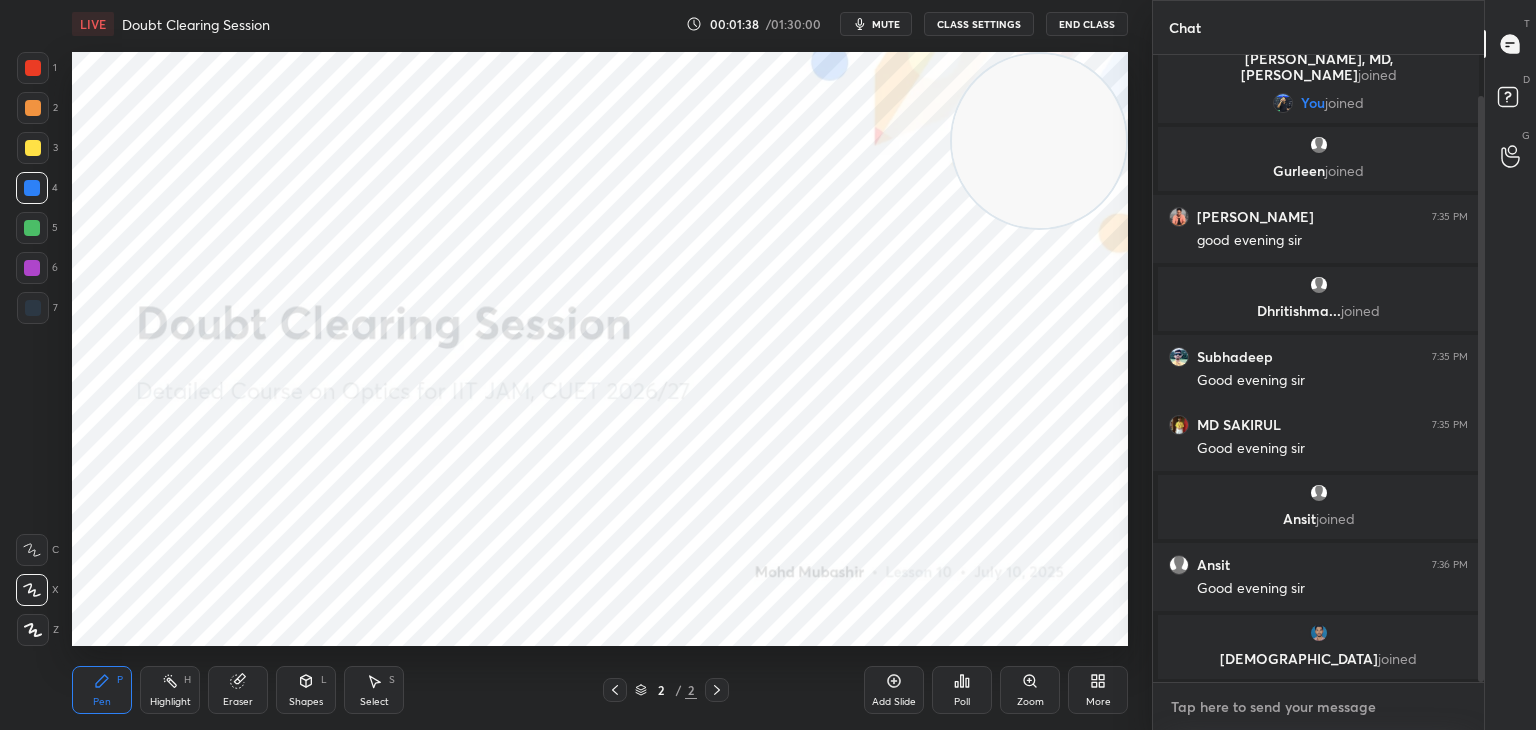click at bounding box center (1318, 707) 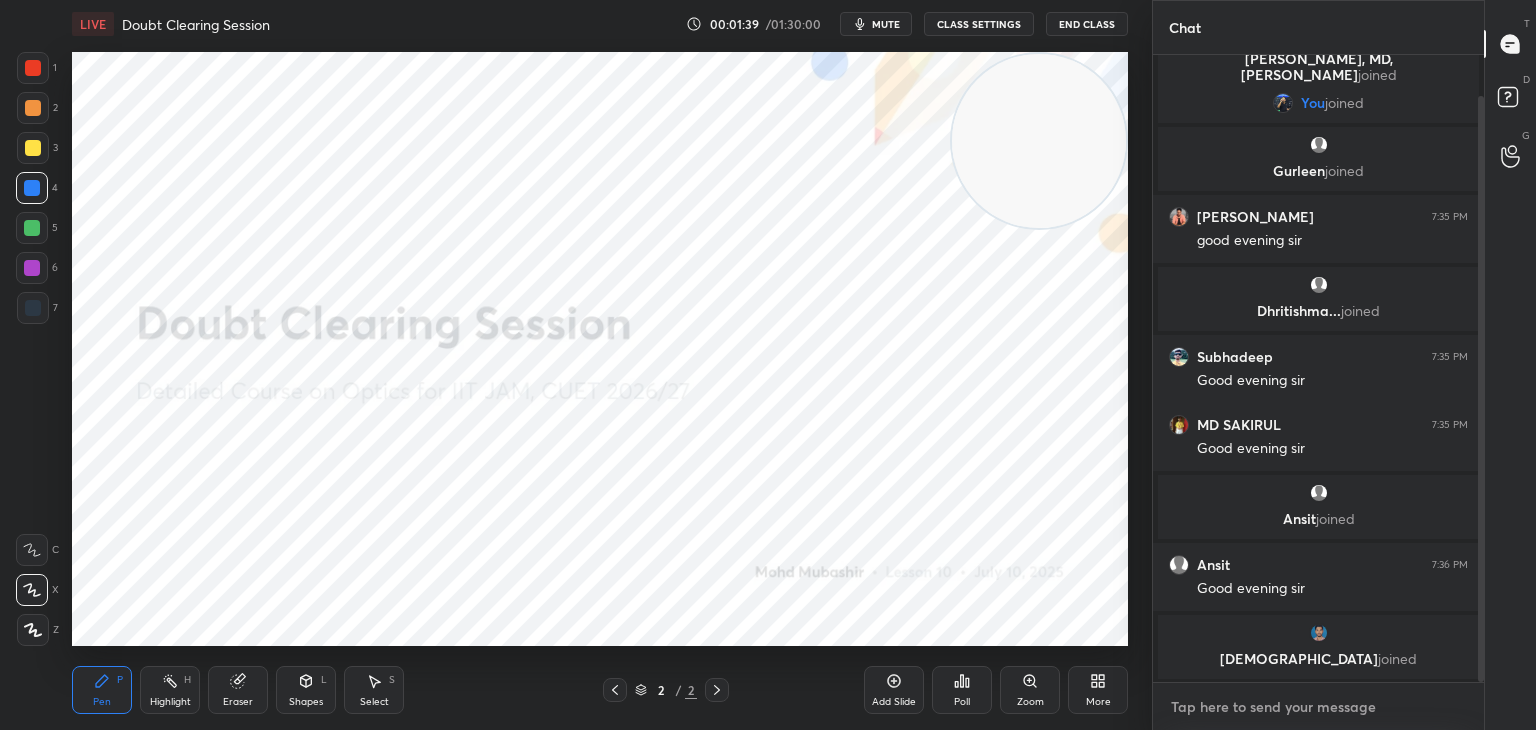 paste on "[URL][DOMAIN_NAME]" 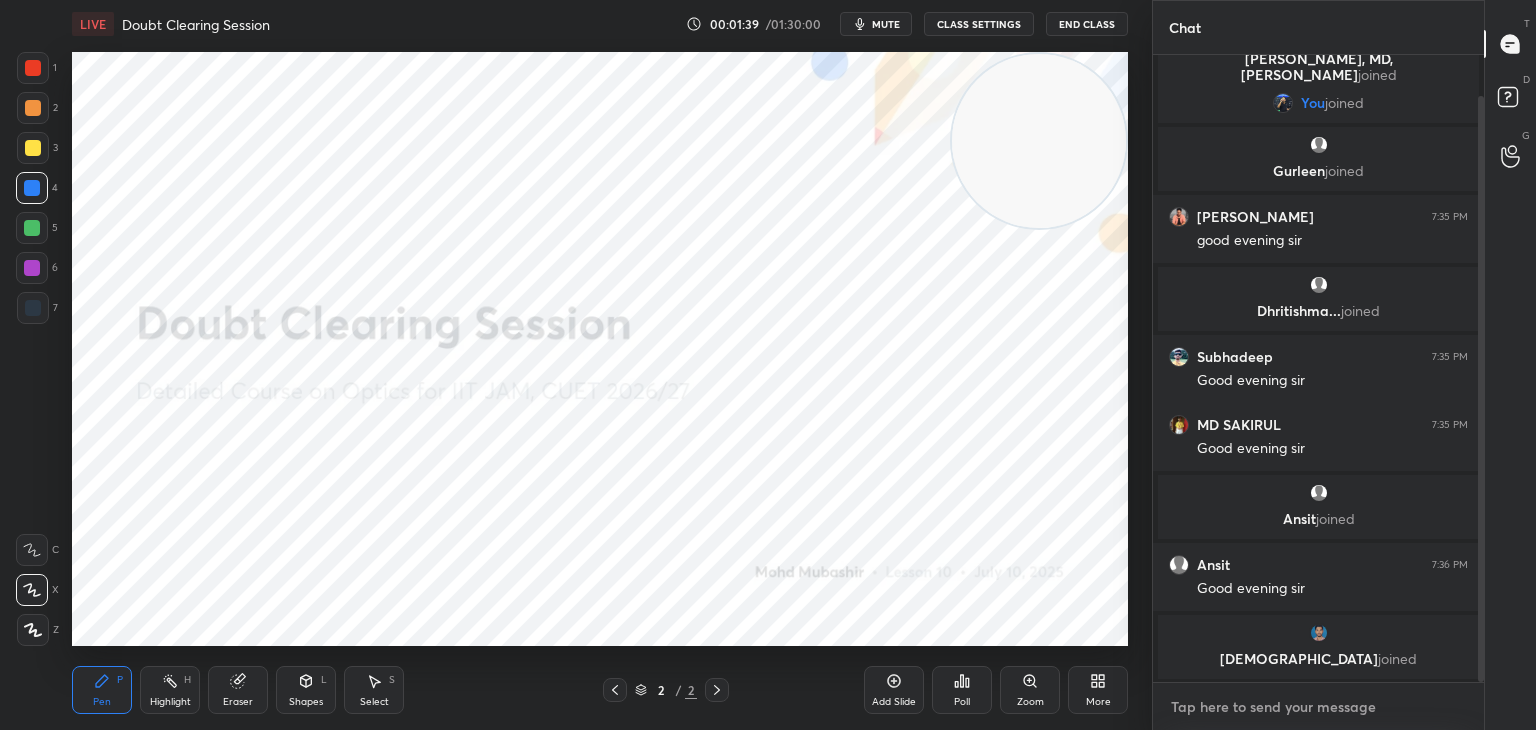 type on "[URL][DOMAIN_NAME]" 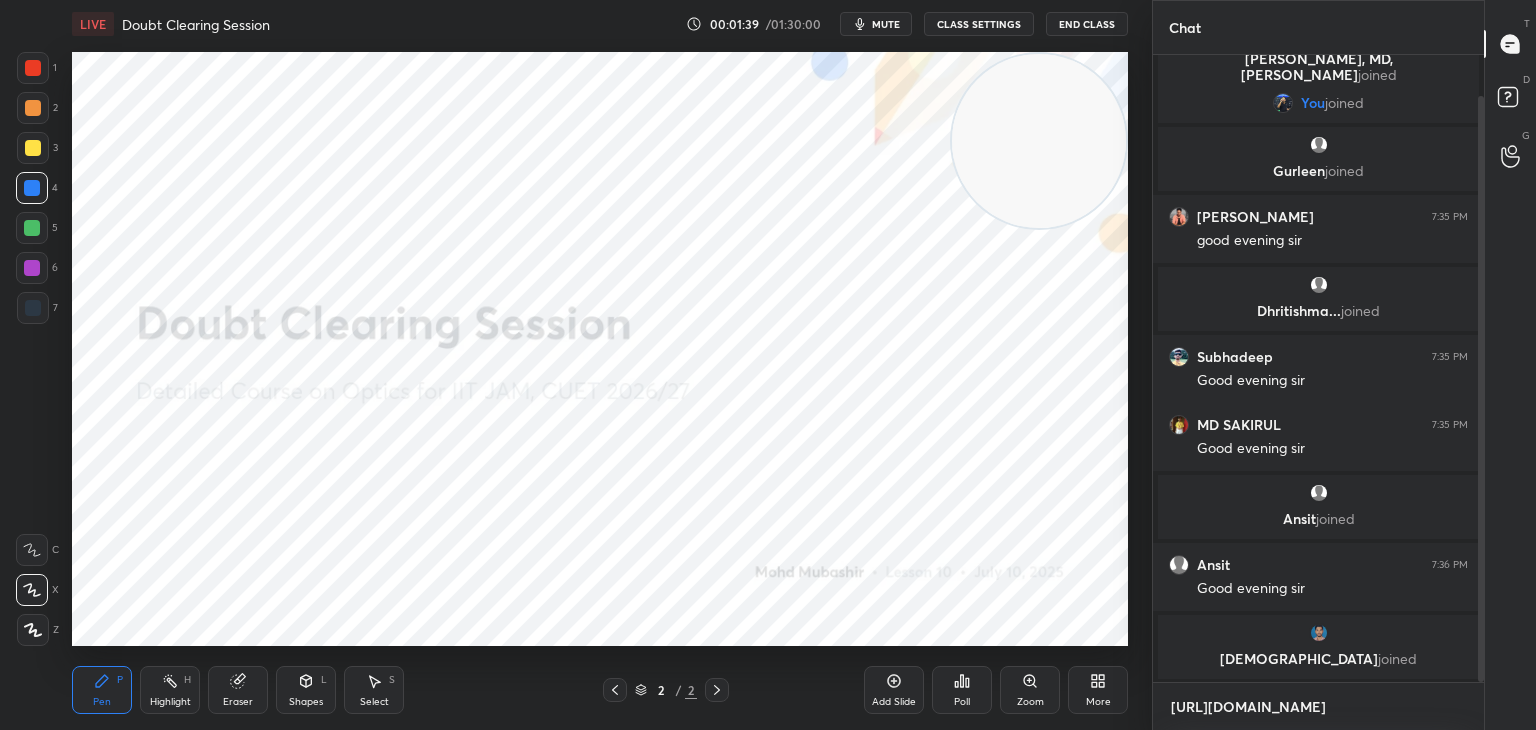 scroll, scrollTop: 616, scrollLeft: 325, axis: both 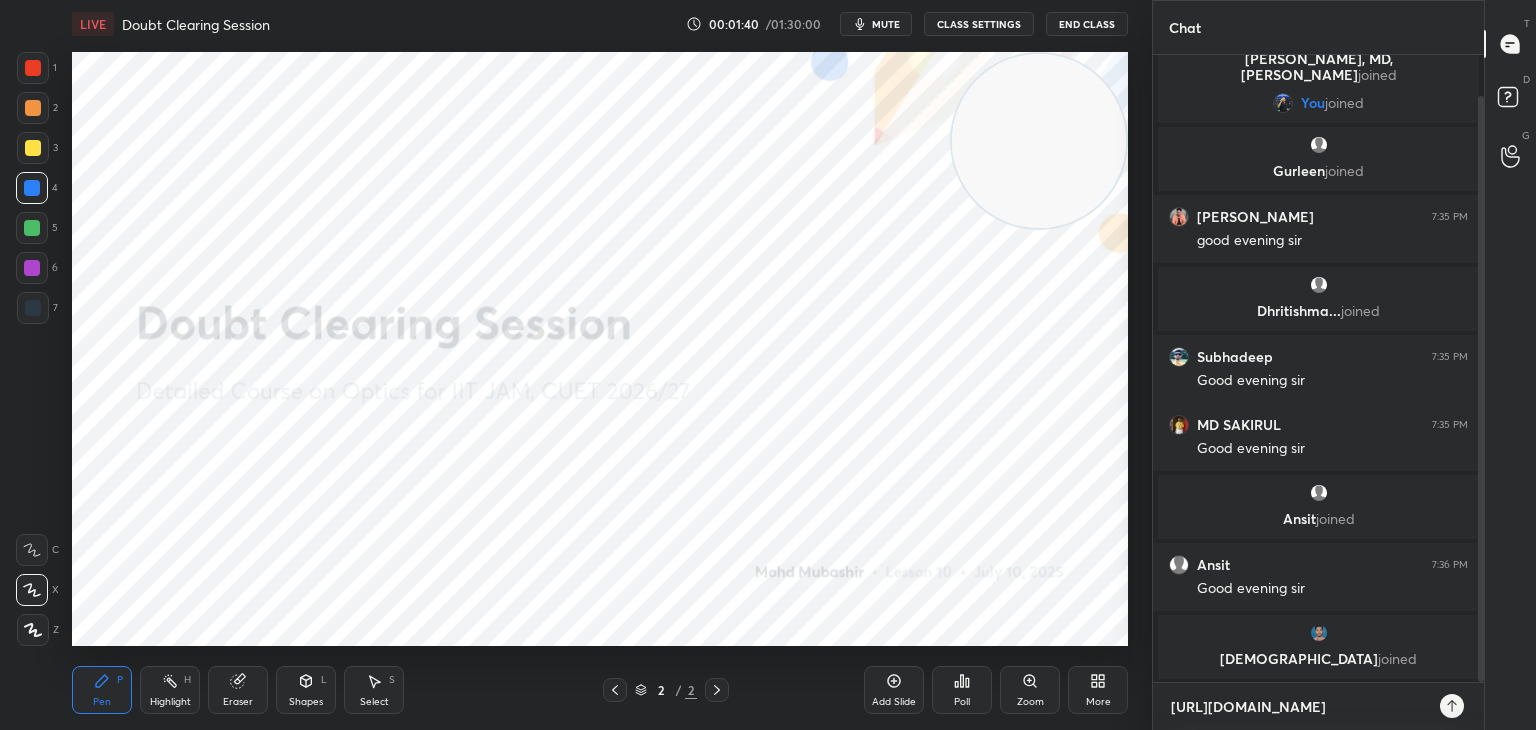 type on "[URL][DOMAIN_NAME]" 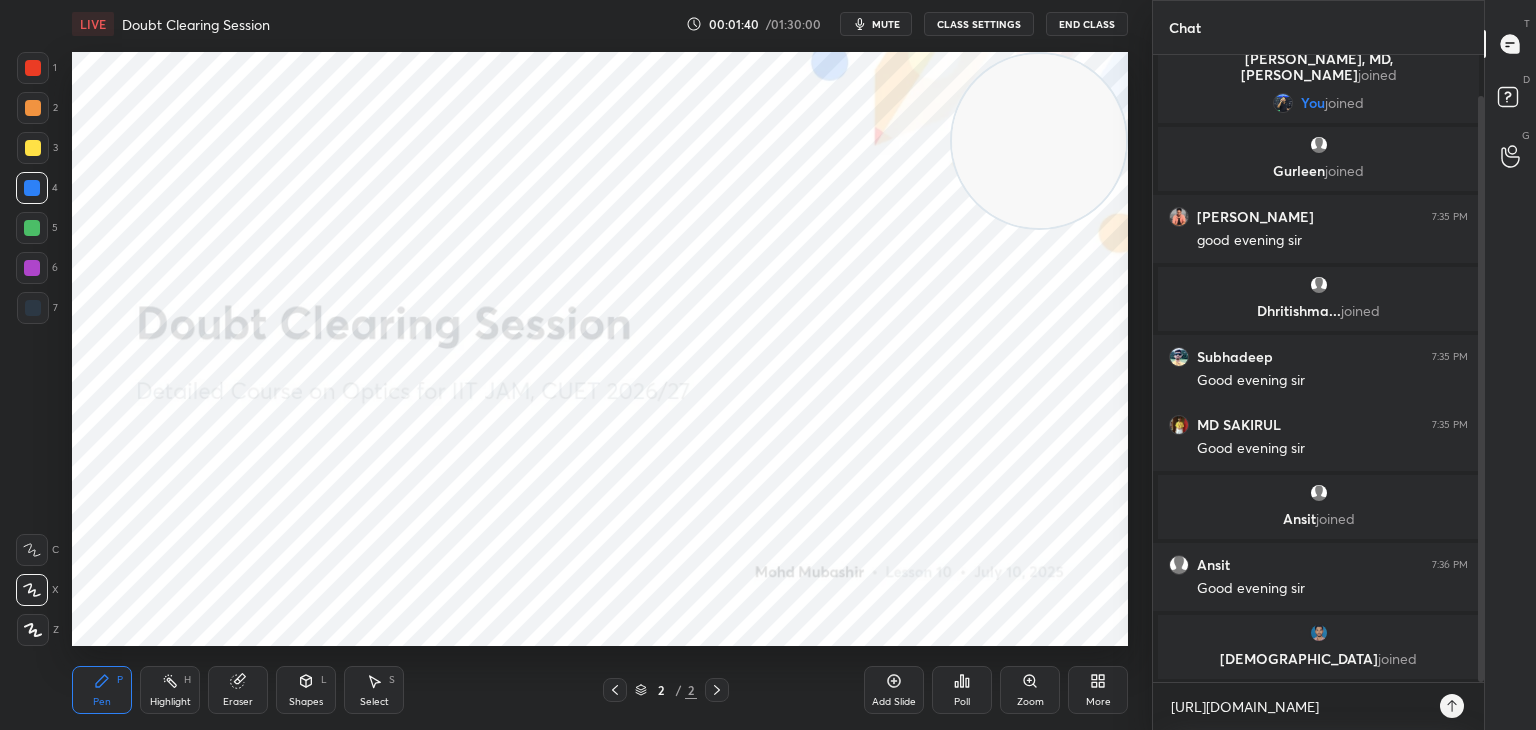 type on "x" 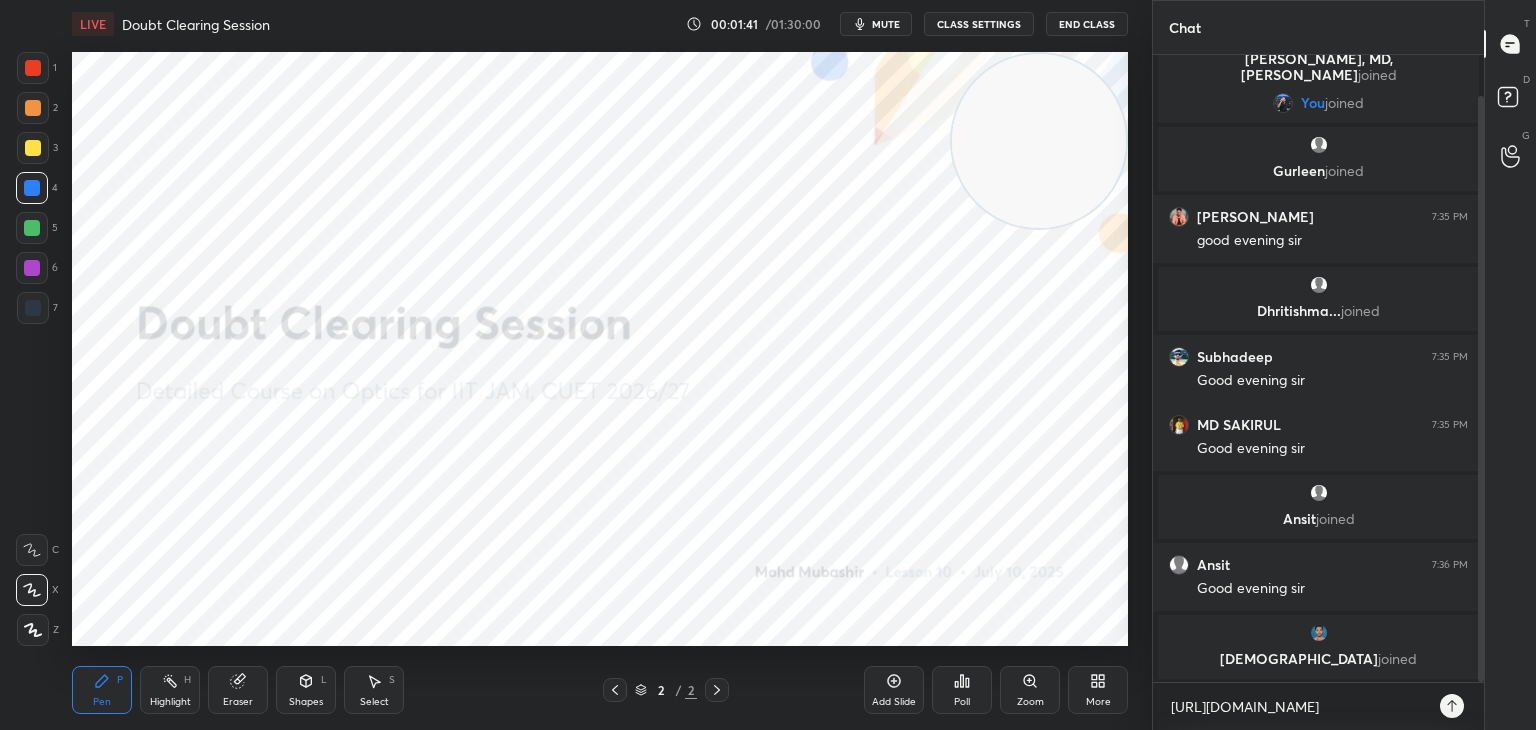 click at bounding box center [1452, 706] 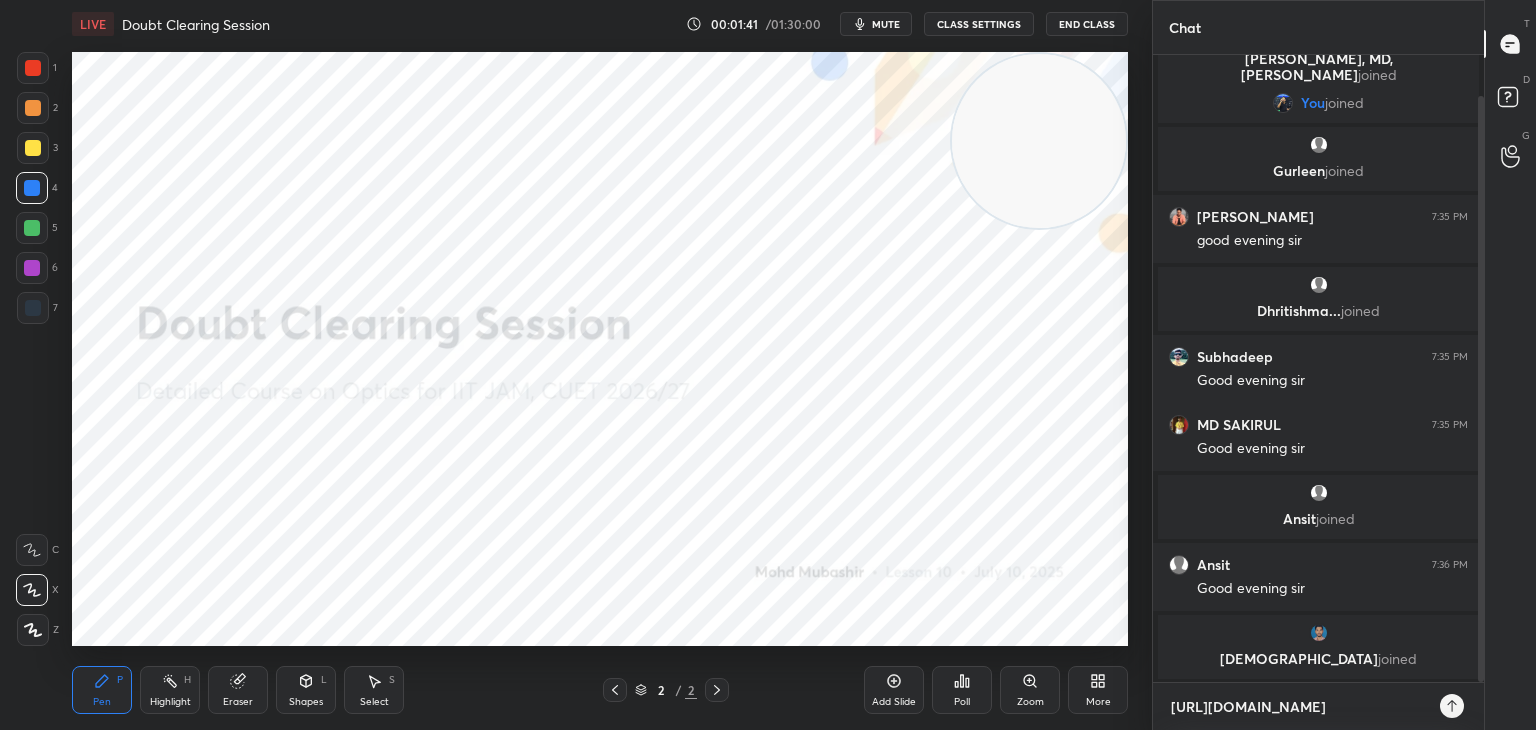 type 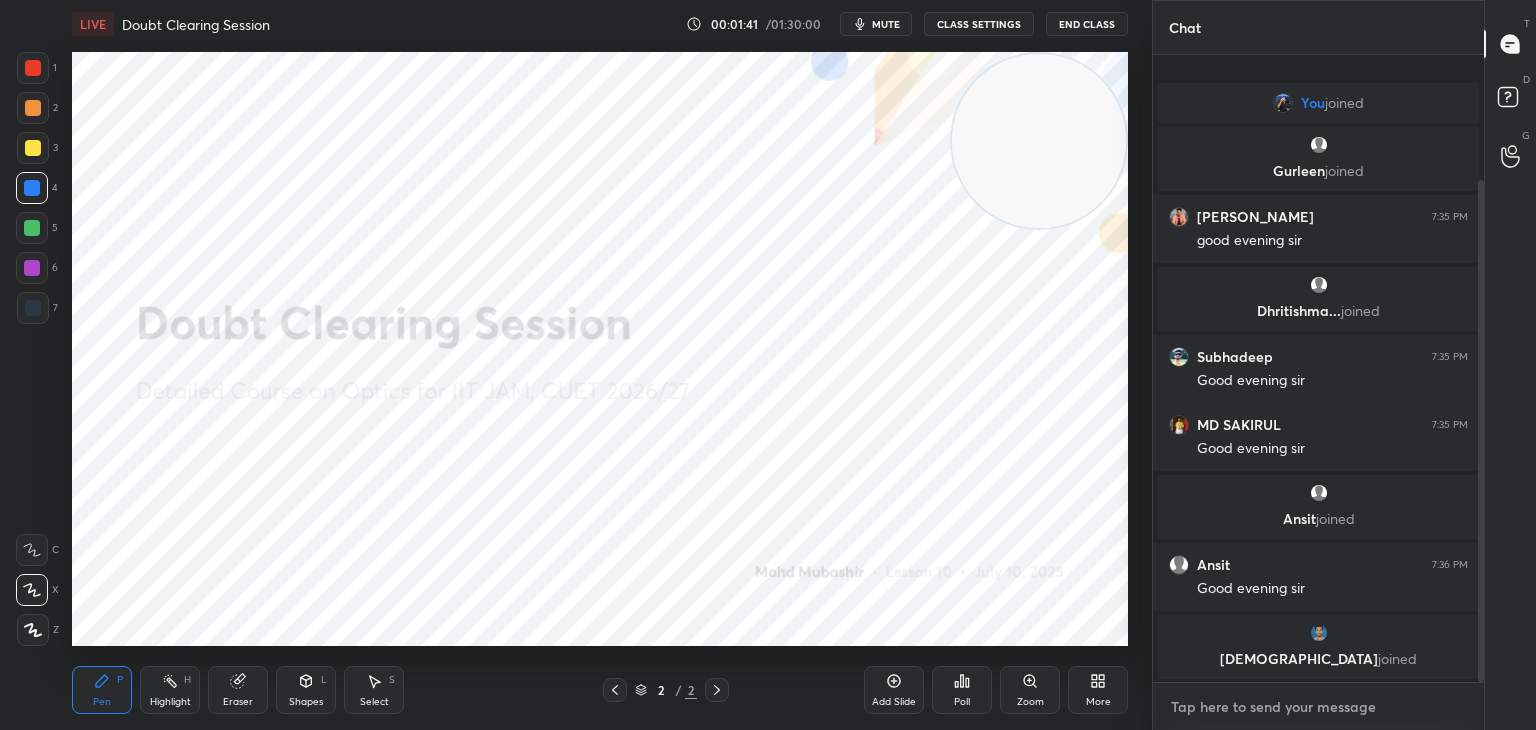 scroll, scrollTop: 156, scrollLeft: 0, axis: vertical 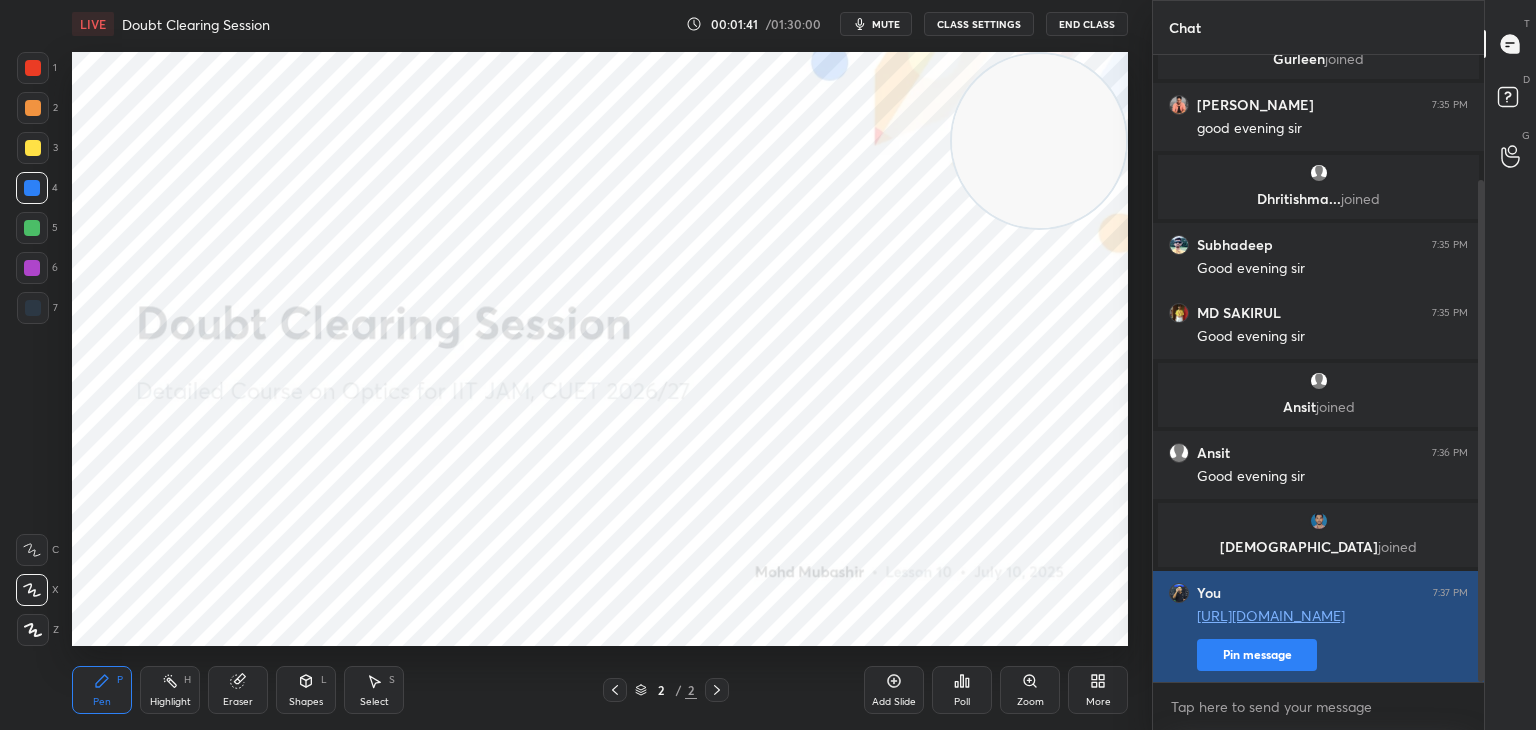 click on "Pin message" at bounding box center [1257, 655] 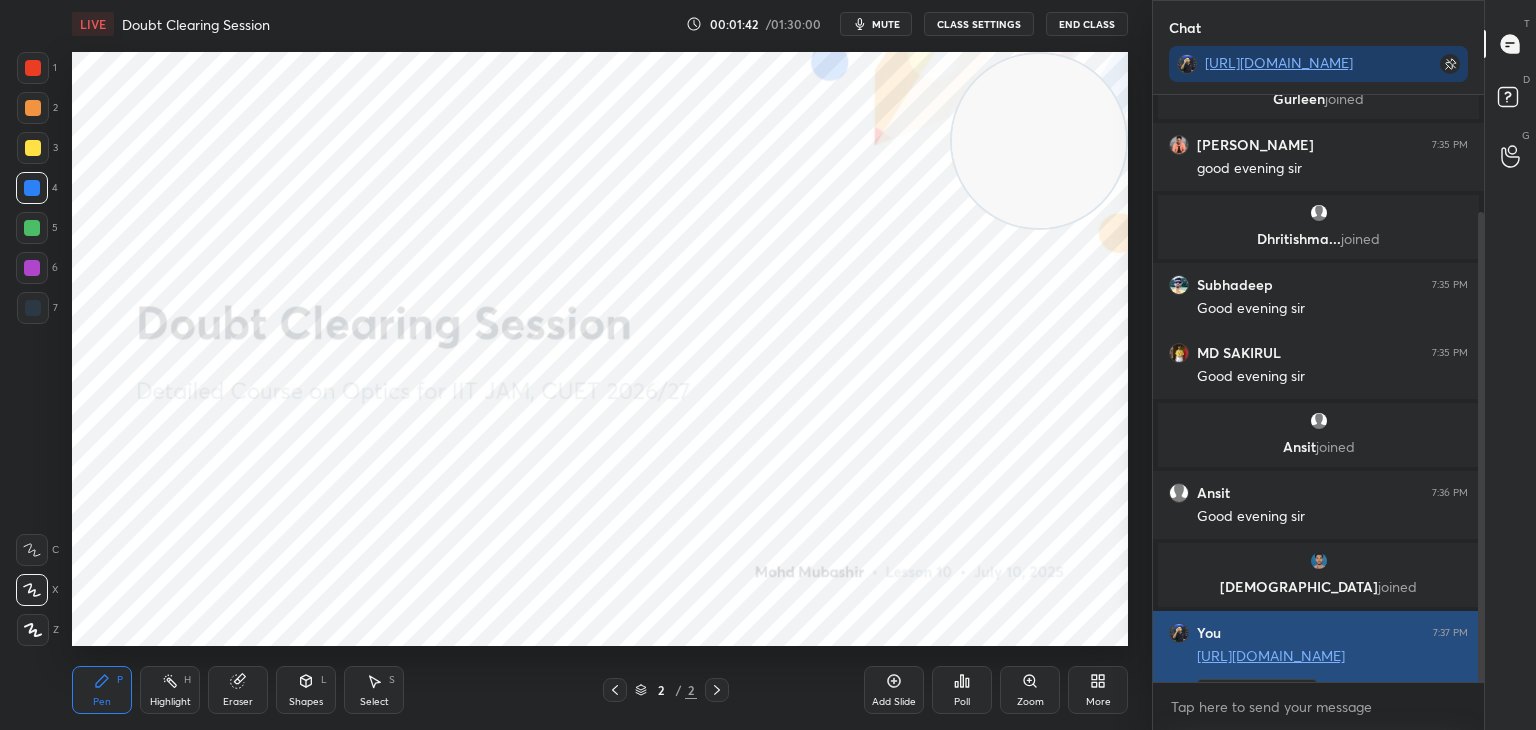 scroll, scrollTop: 581, scrollLeft: 325, axis: both 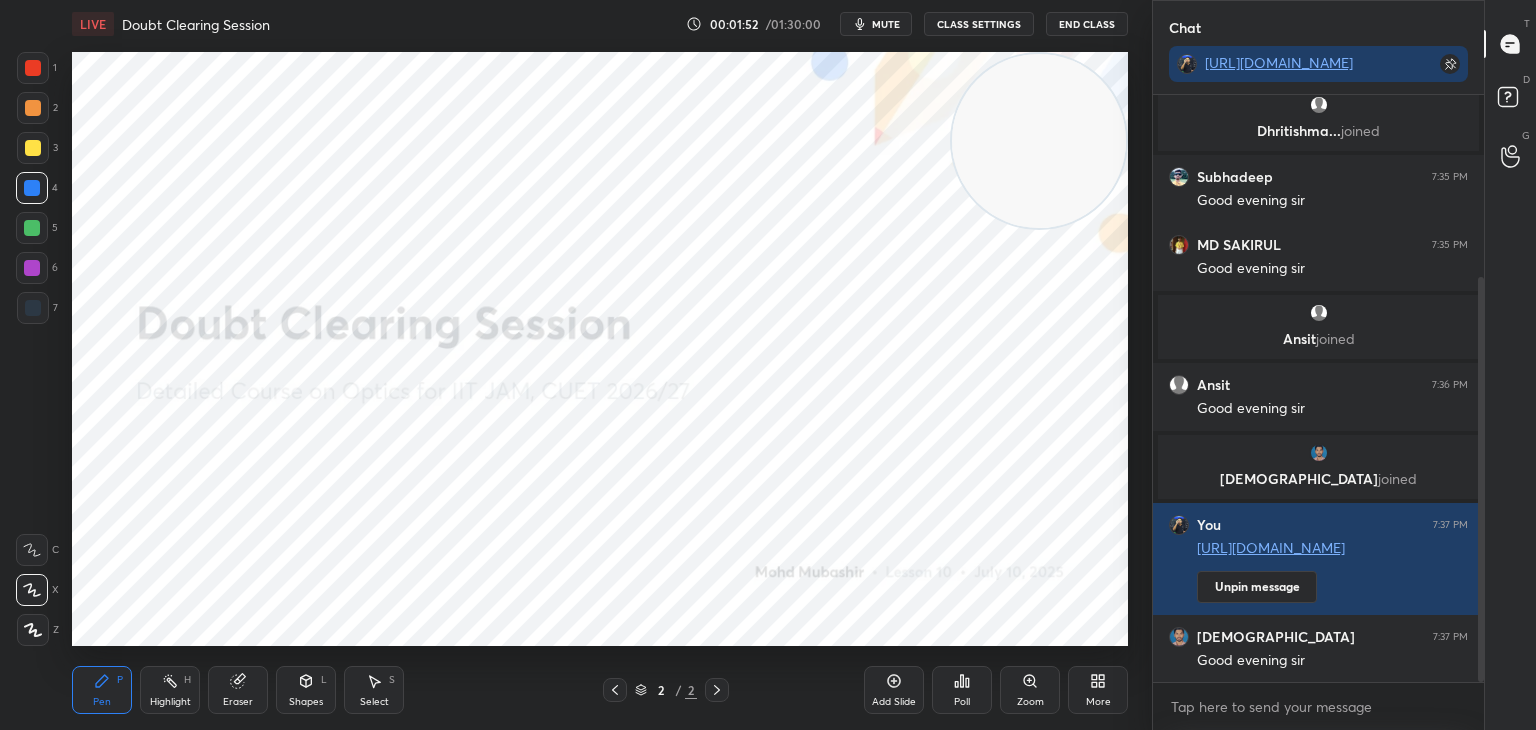 click 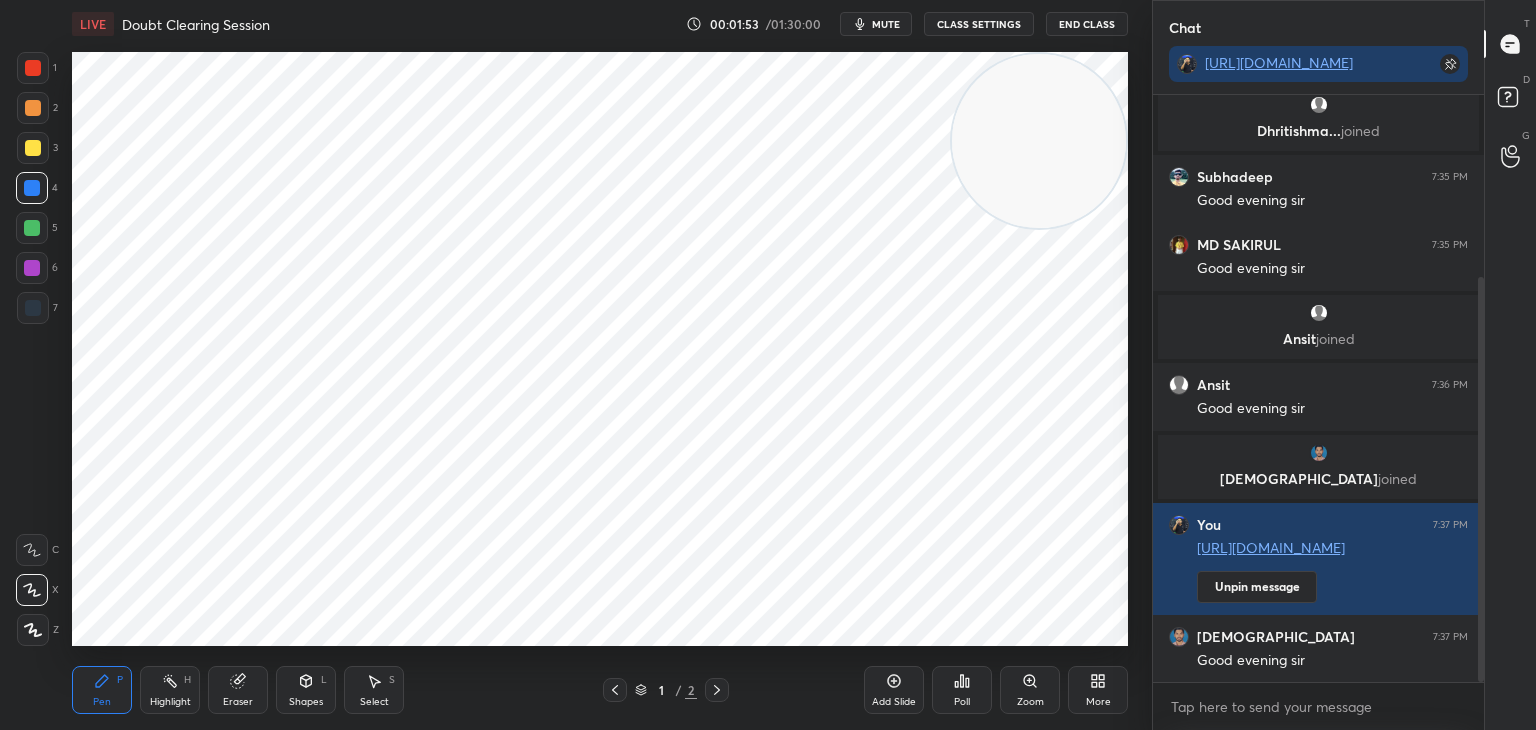click 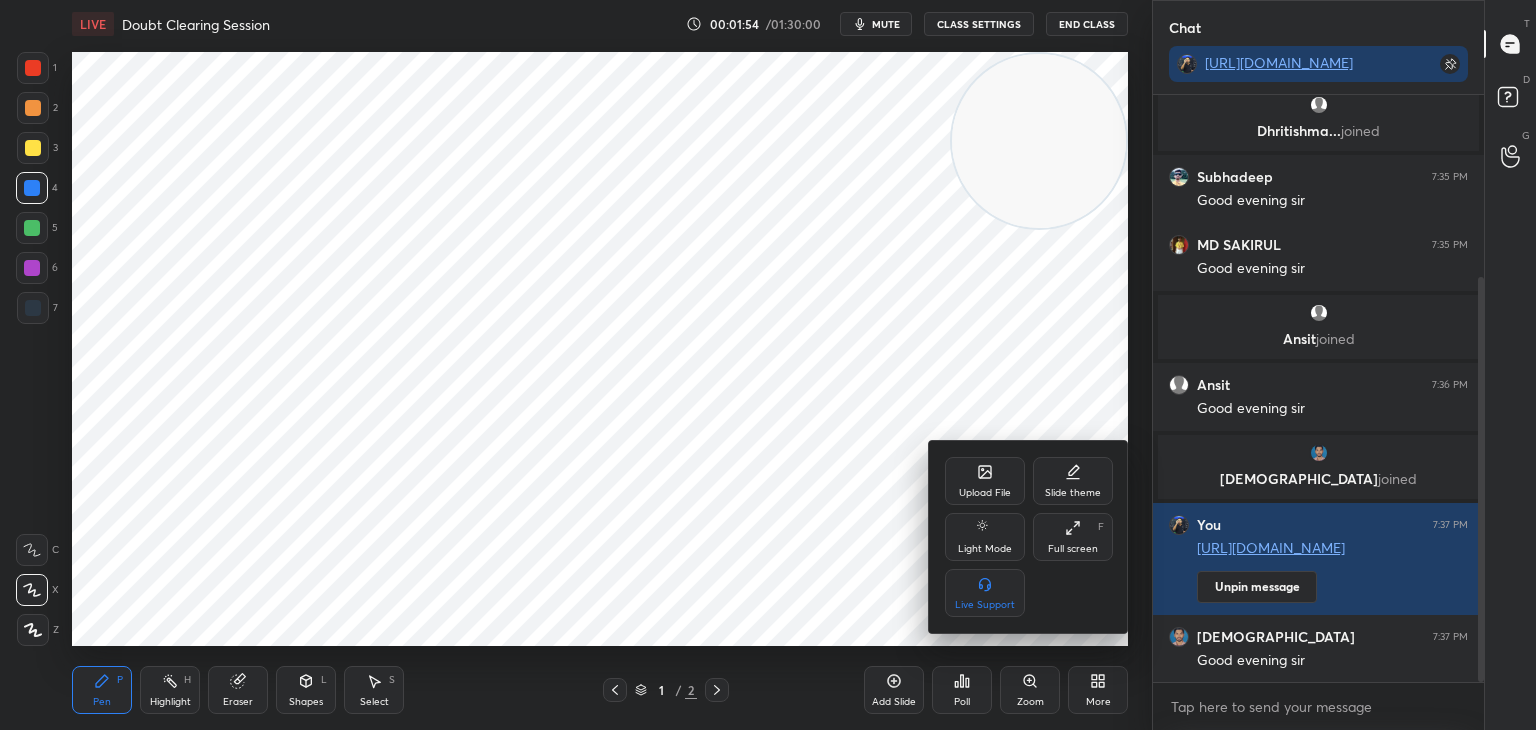 click 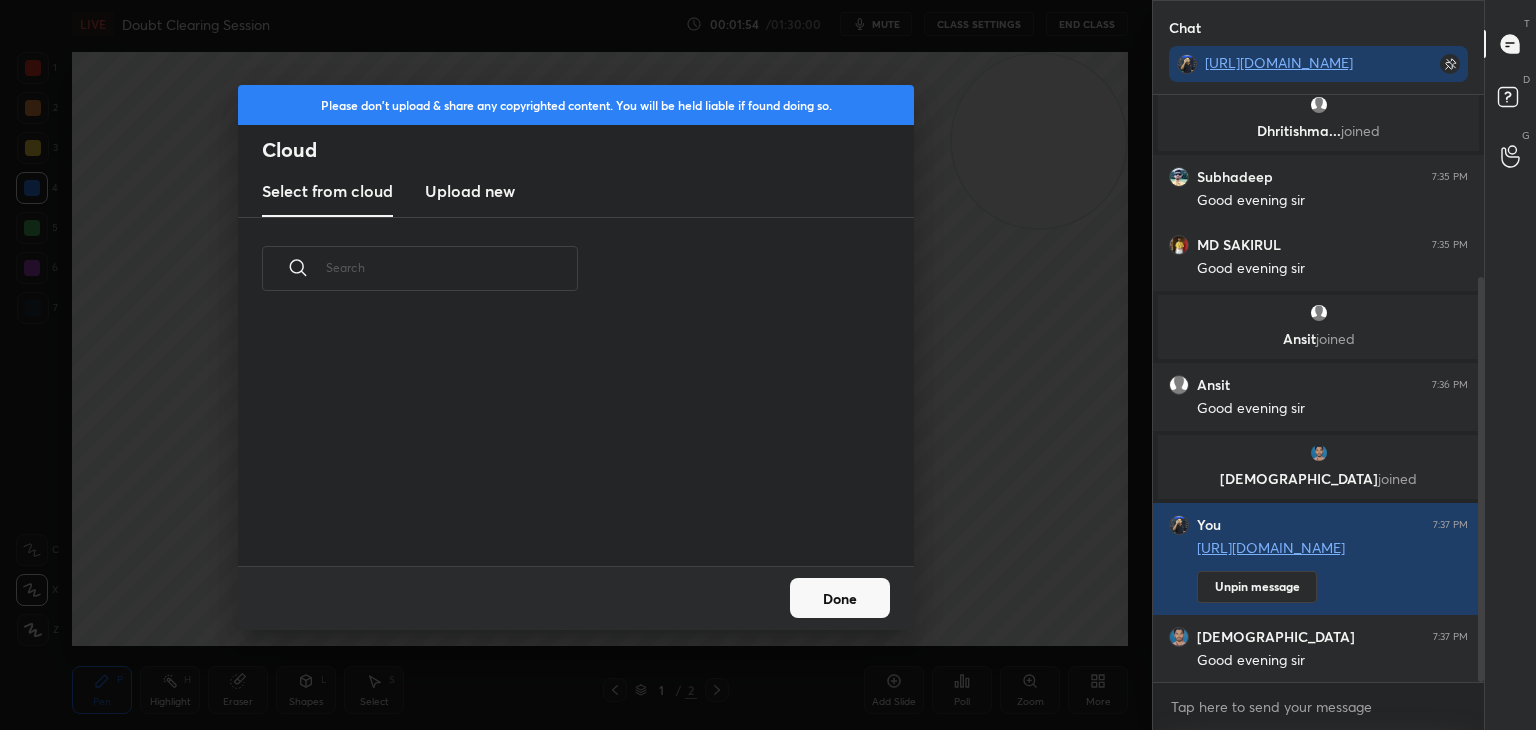 click on "Upload new" at bounding box center (470, 191) 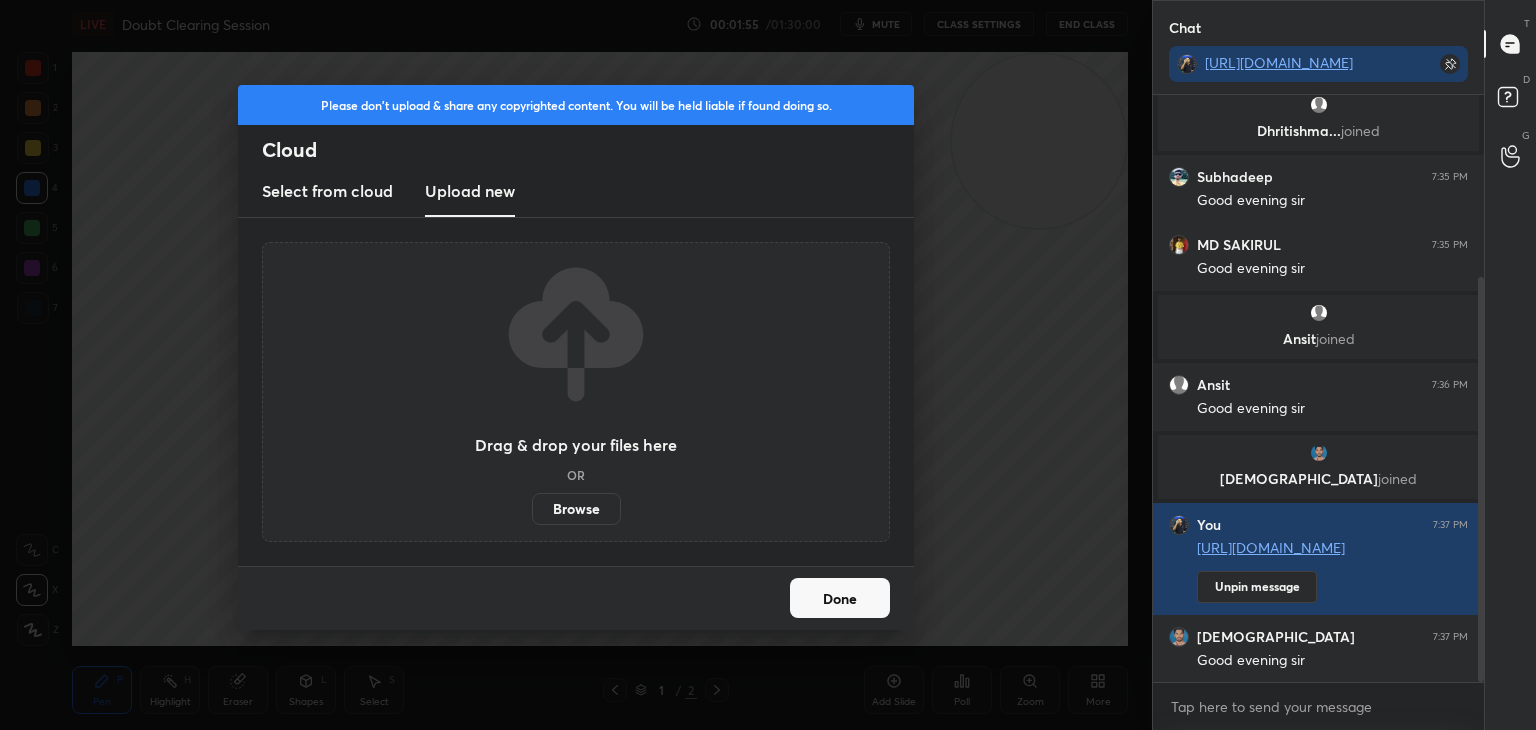 click on "Browse" at bounding box center [576, 509] 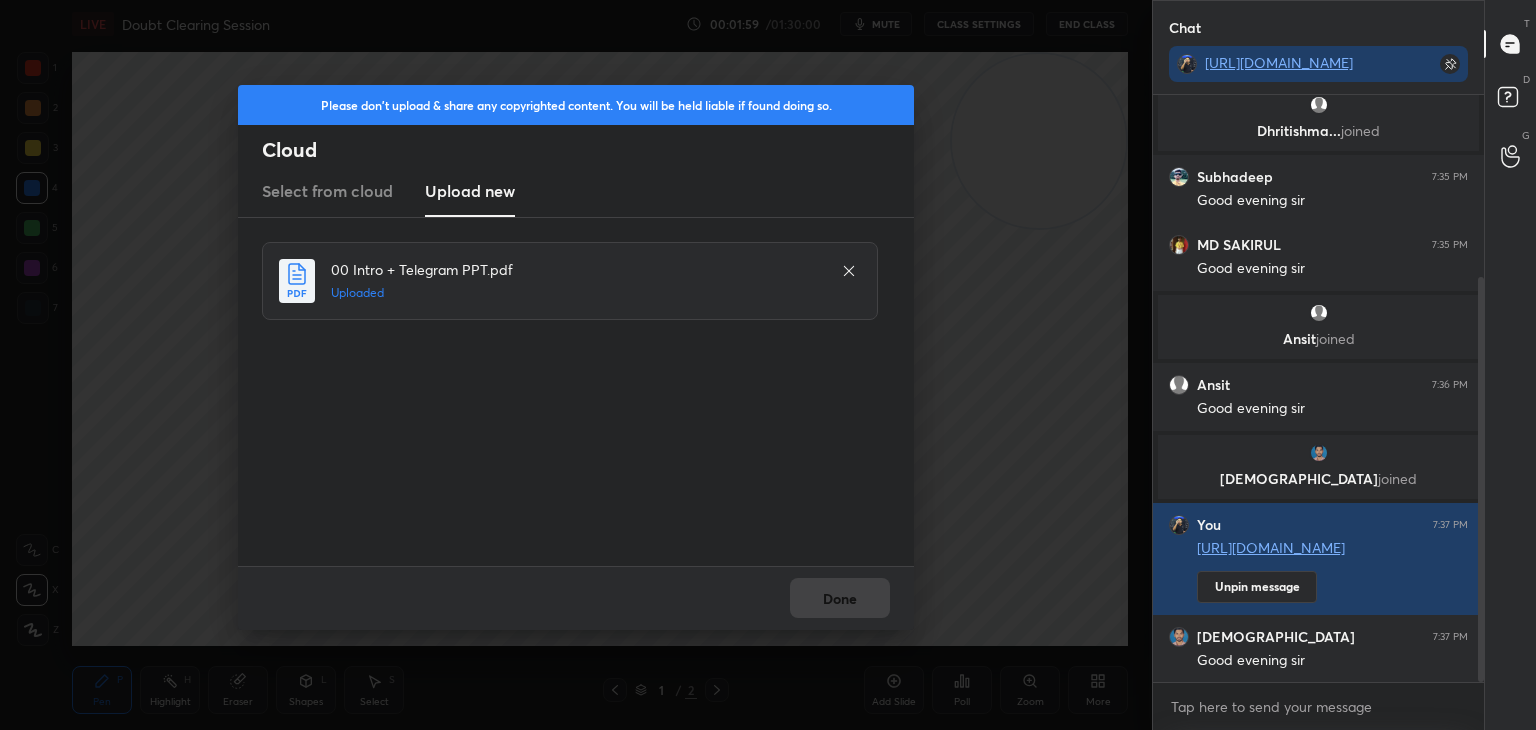 click on "Done" at bounding box center (576, 598) 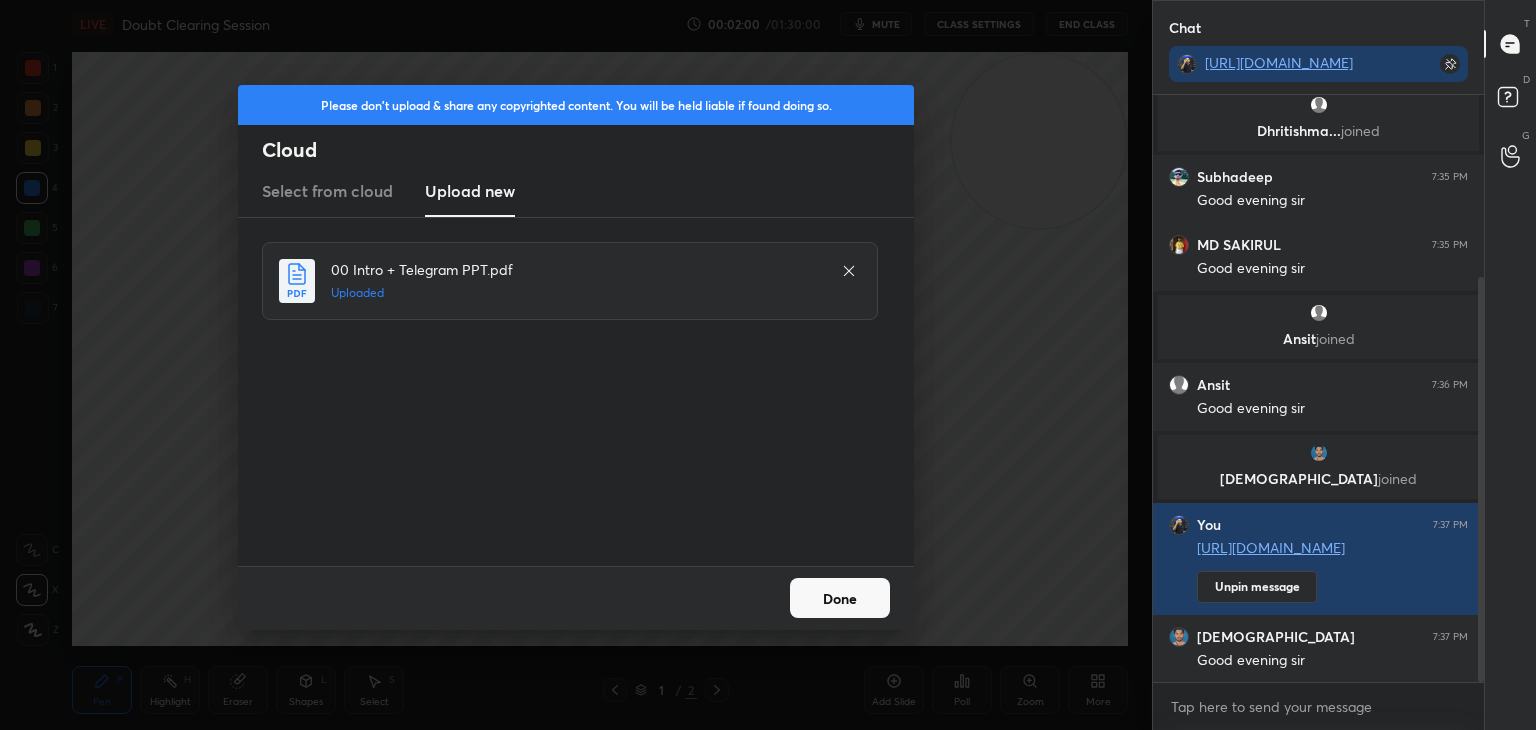 click on "Done" at bounding box center (840, 598) 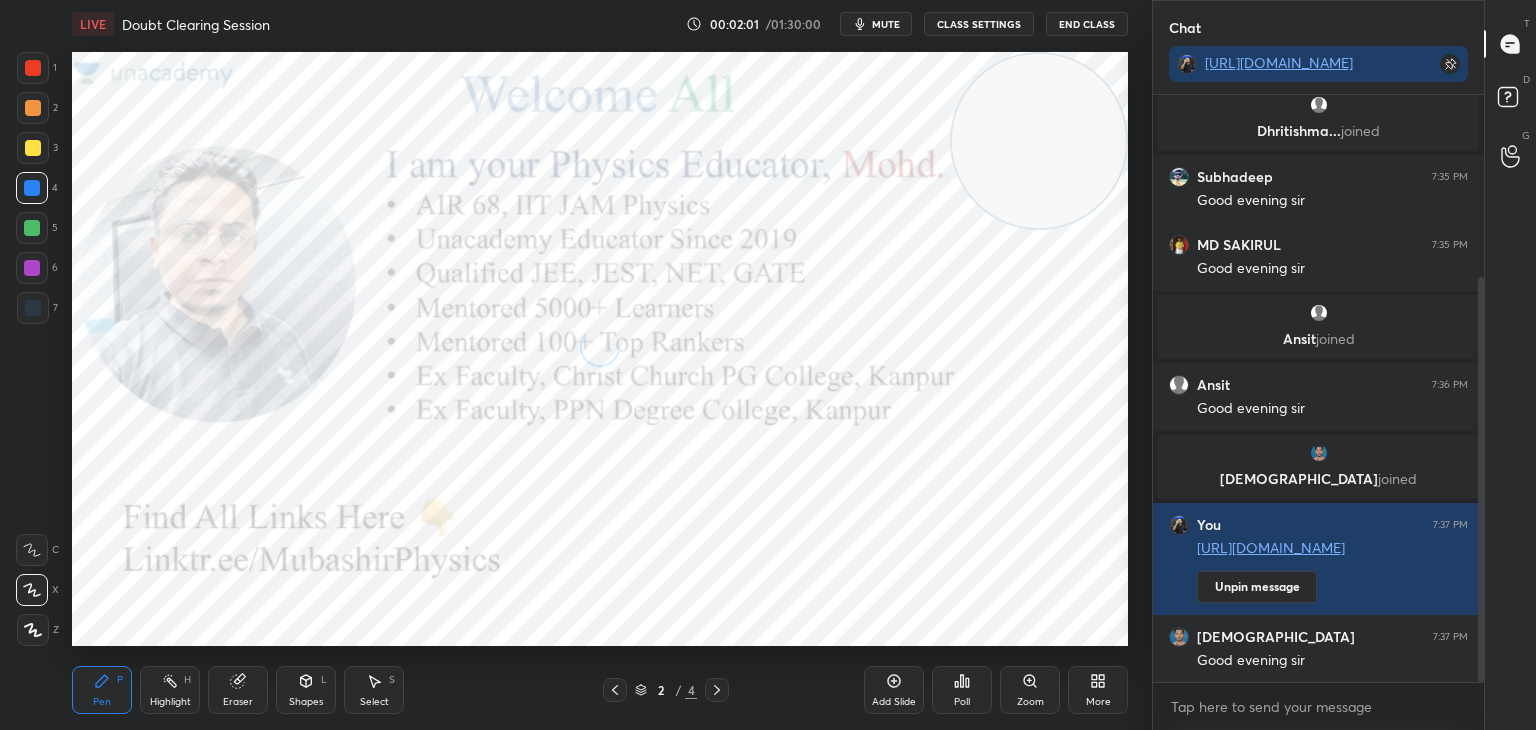 drag, startPoint x: 40, startPoint y: 74, endPoint x: 61, endPoint y: 70, distance: 21.377558 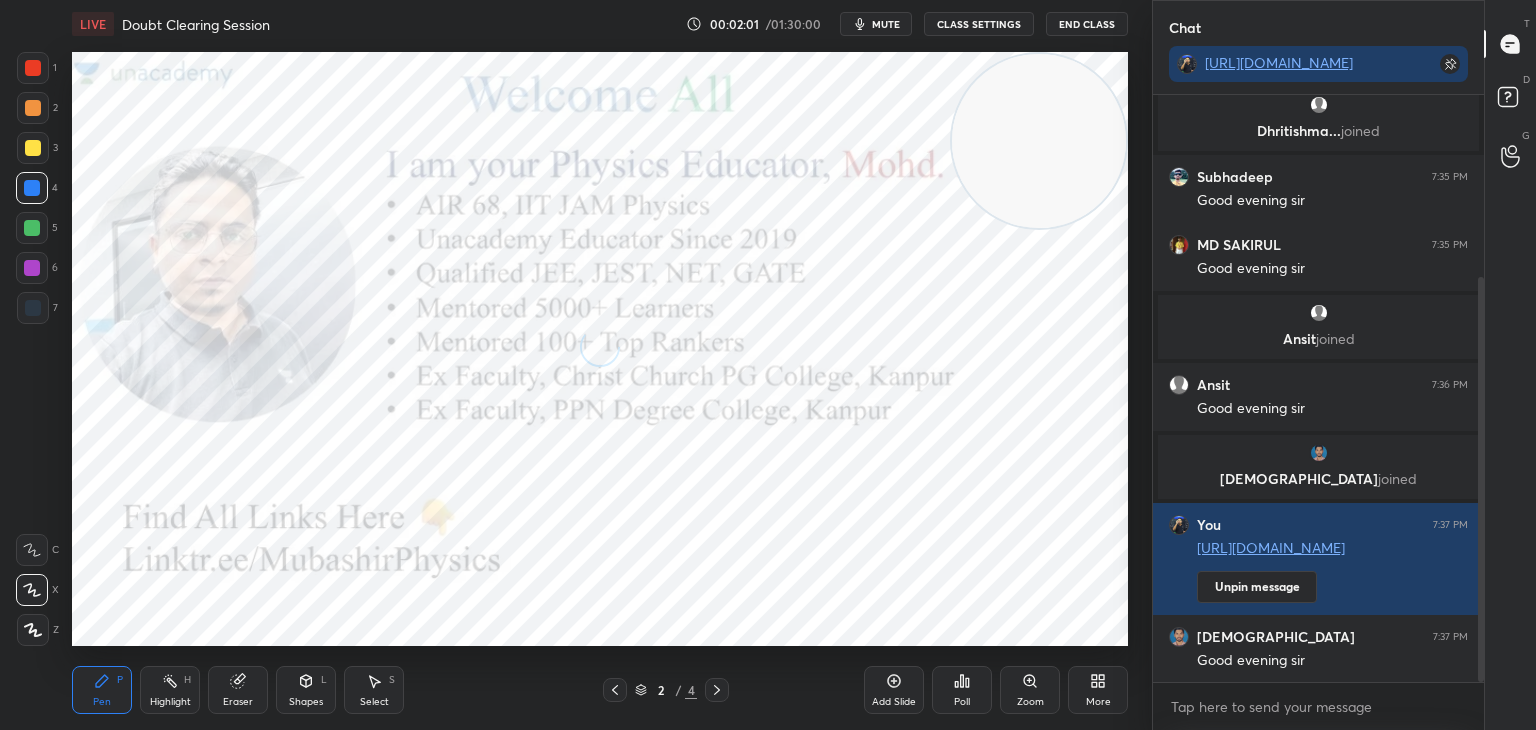 click at bounding box center (33, 68) 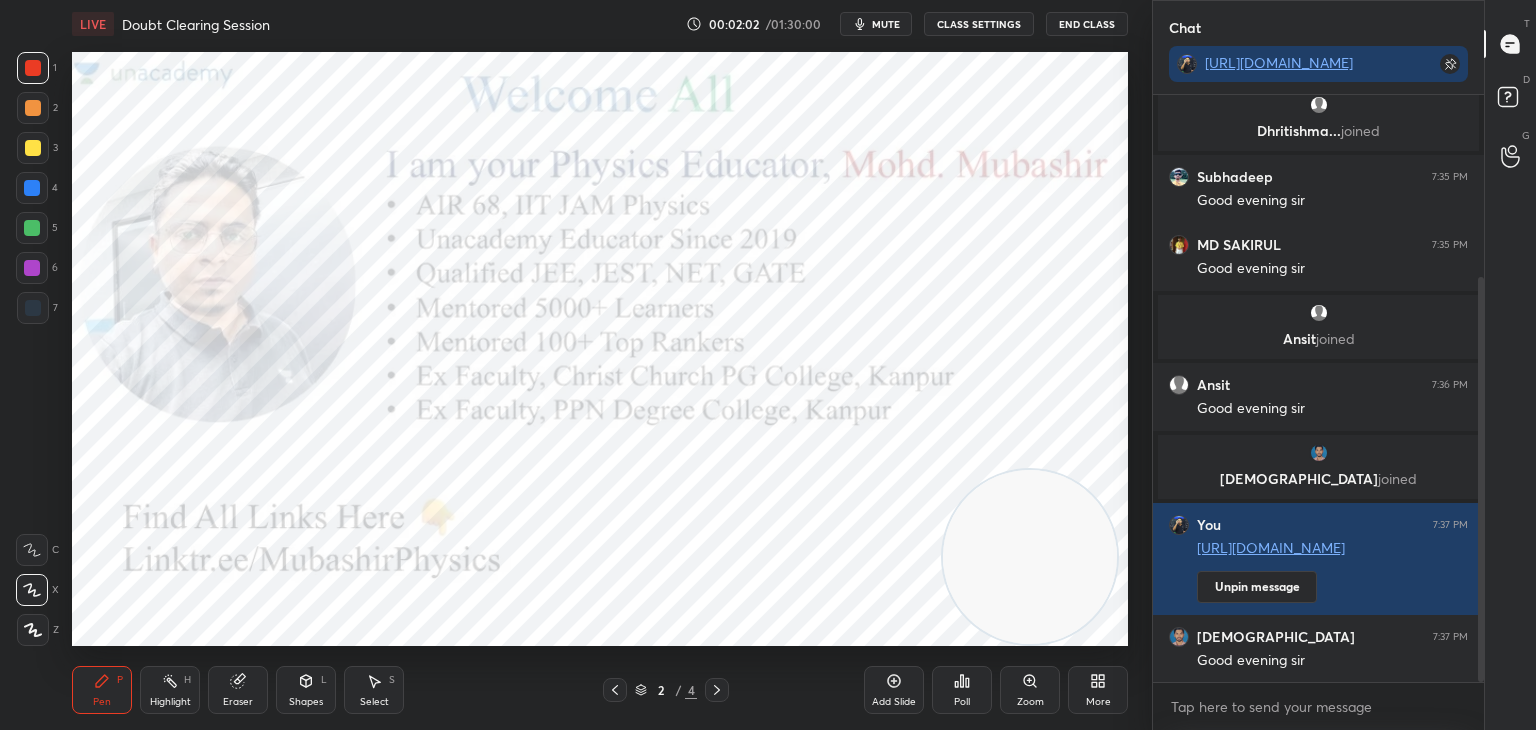 drag, startPoint x: 1045, startPoint y: 129, endPoint x: 1026, endPoint y: 766, distance: 637.2833 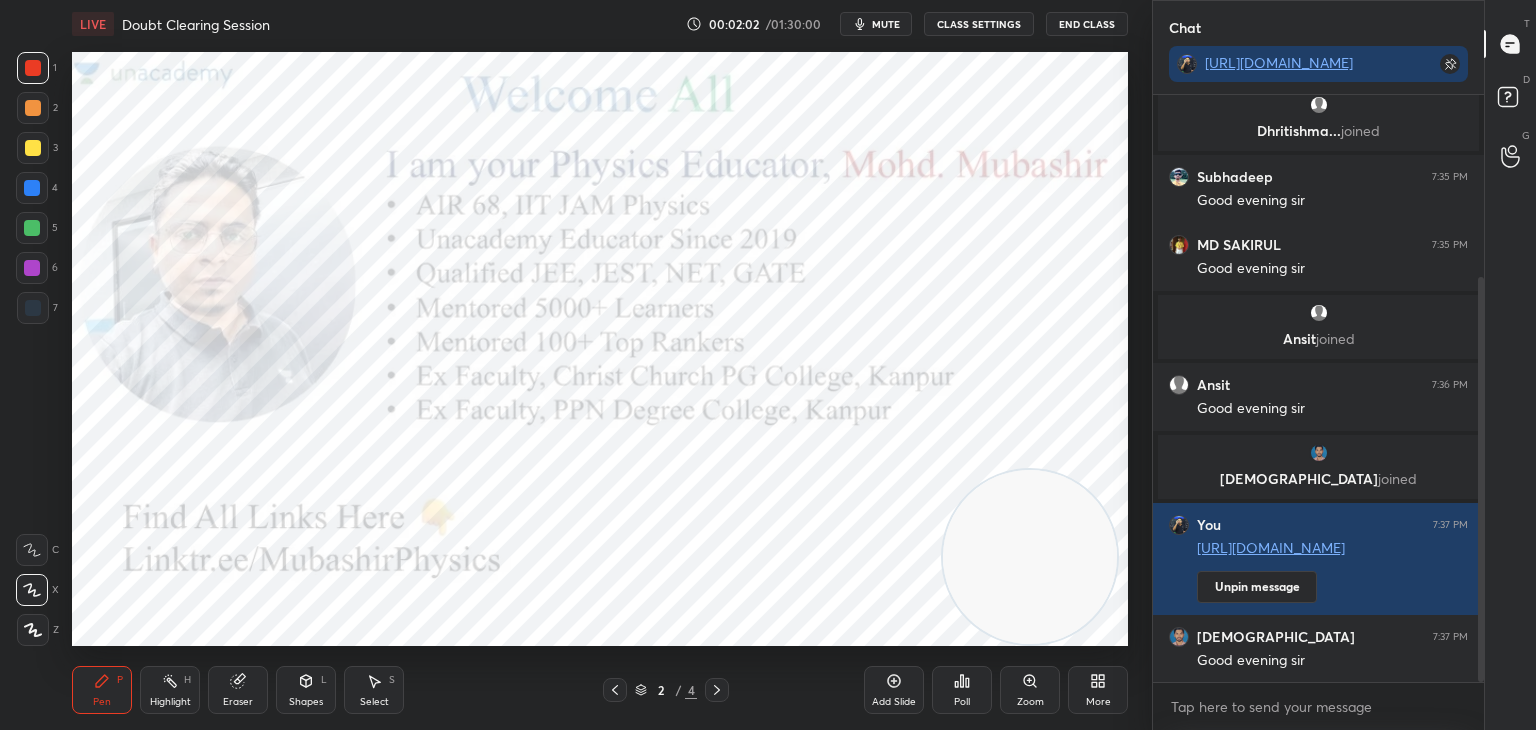 click on "1 2 3 4 5 6 7 C X Z C X Z E E Erase all   H H LIVE Doubt Clearing Session 00:02:02 /  01:30:00 mute CLASS SETTINGS End Class Setting up your live class Poll for   secs No correct answer Start poll Back Doubt Clearing Session • L10 of Detailed Course on Optics for IIT JAM, CUET 2026/27 [PERSON_NAME] Pen P Highlight H Eraser Shapes L Select S 2 / 4 Add Slide Poll Zoom More Chat [URL][DOMAIN_NAME] [PERSON_NAME] 7:35 PM good evening sir Dhritishma...  joined [PERSON_NAME] 7:35 PM Good evening sir MD SAKIRUL 7:35 PM Good evening [PERSON_NAME]  joined Ansit 7:36 PM Good evening [PERSON_NAME]  joined You 7:37 PM [URL][DOMAIN_NAME] Unpin message [PERSON_NAME] 7:37 PM Good evening sir JUMP TO LATEST Enable hand raising Enable raise hand to speak to learners. Once enabled, chat will be turned off temporarily. Enable x   Doubts asked by learners will show up here NEW DOUBTS ASKED No one has raised a hand yet Can't raise hand Got it T Messages (T) D Doubts (D) G Raise Hand (G) Report an issue Reason for reporting ​" at bounding box center [768, 0] 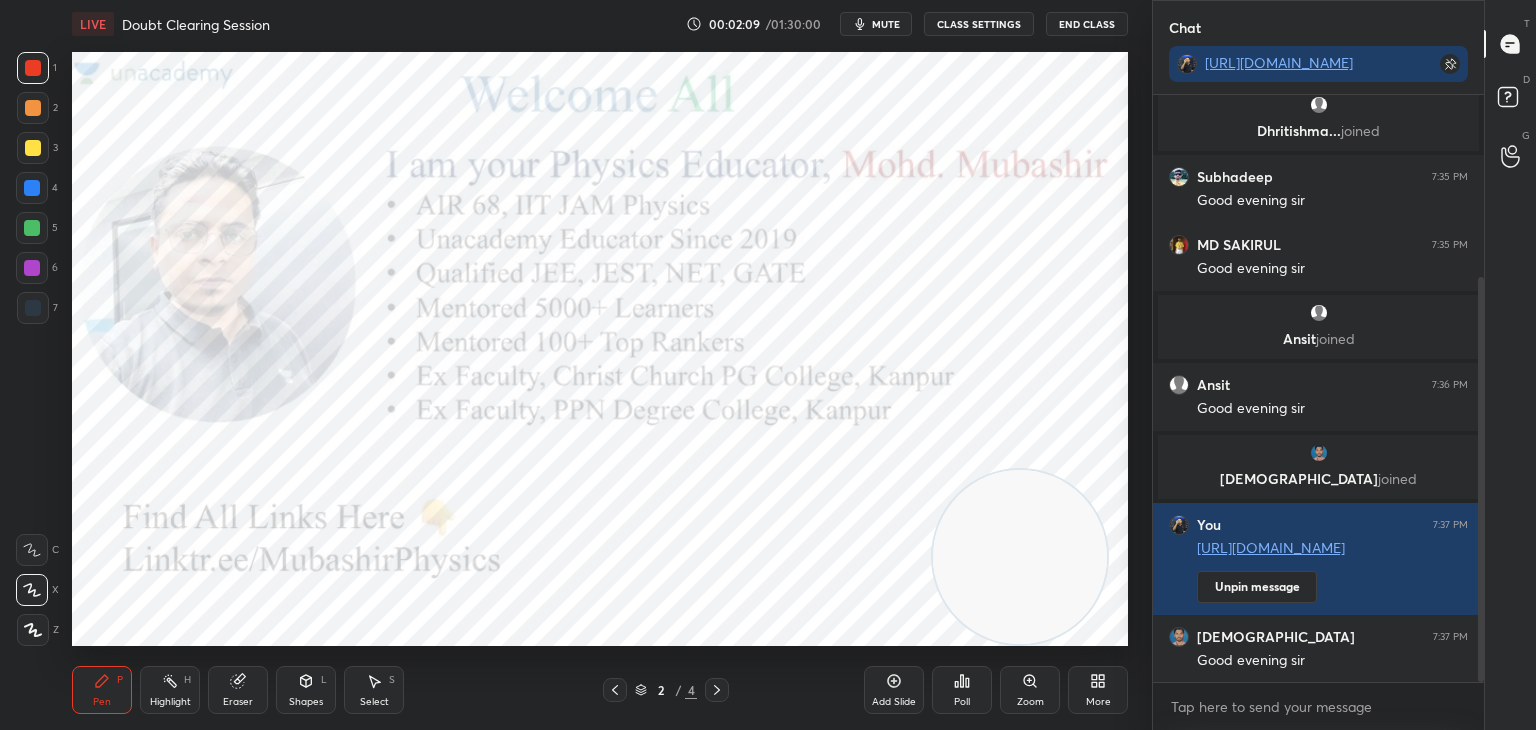 click at bounding box center [32, 188] 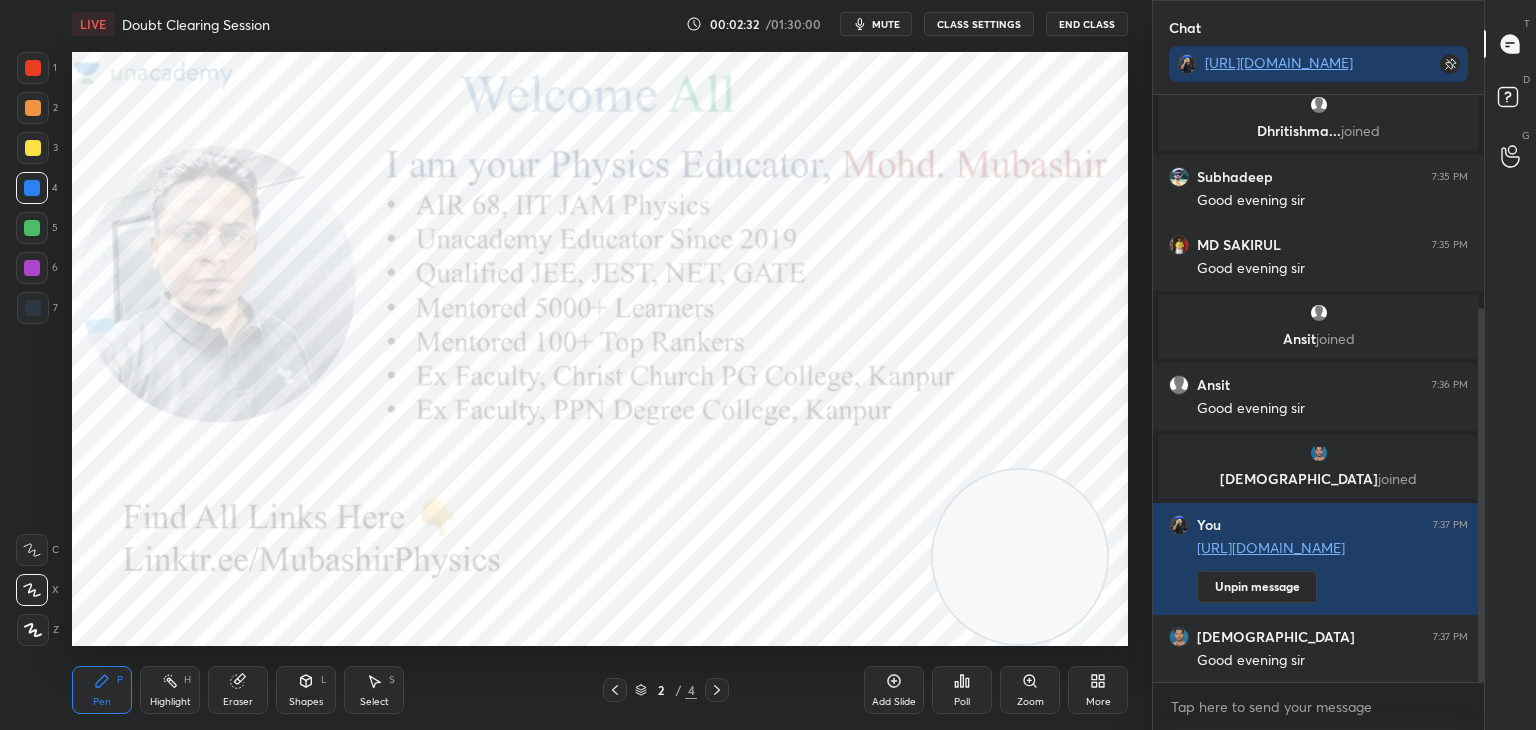 scroll, scrollTop: 336, scrollLeft: 0, axis: vertical 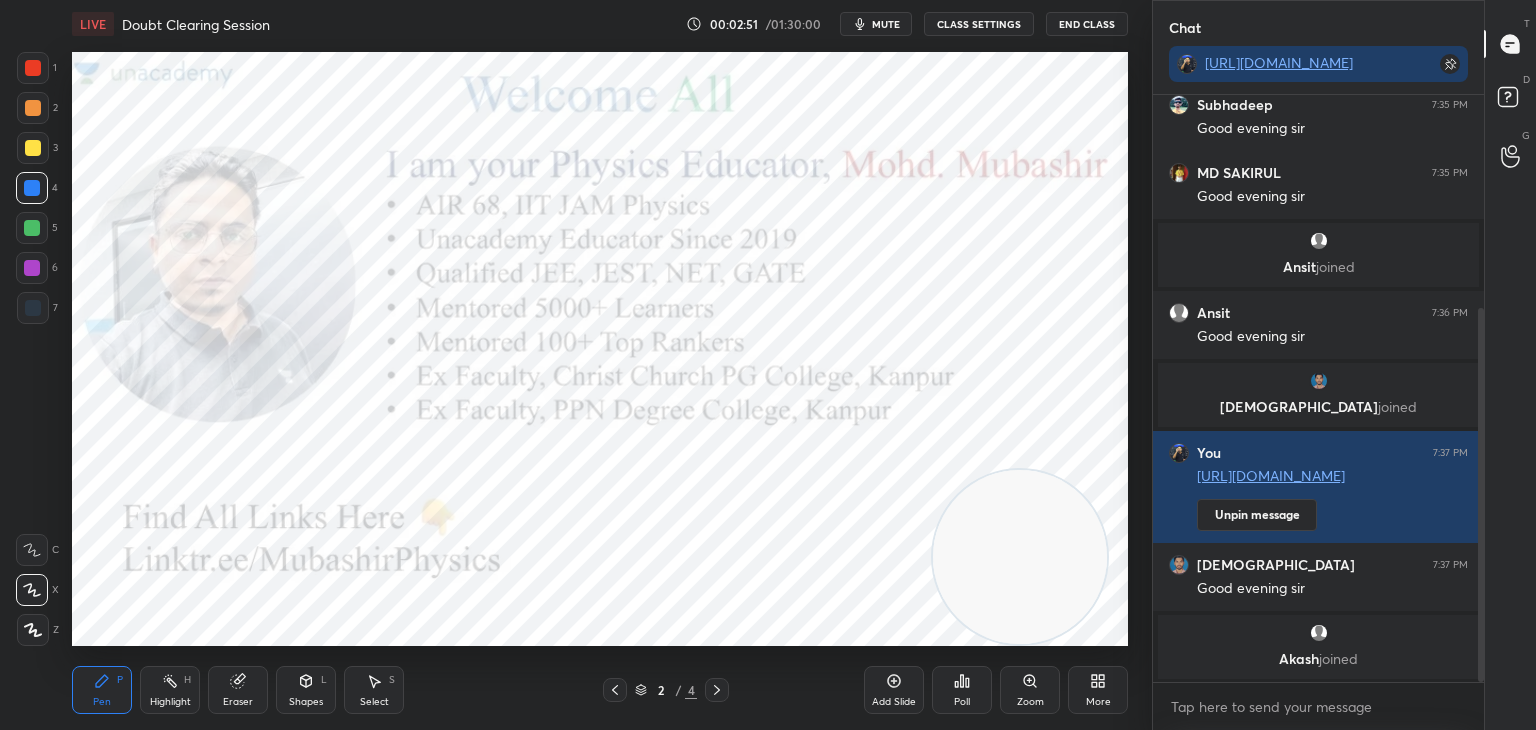 click at bounding box center (33, 148) 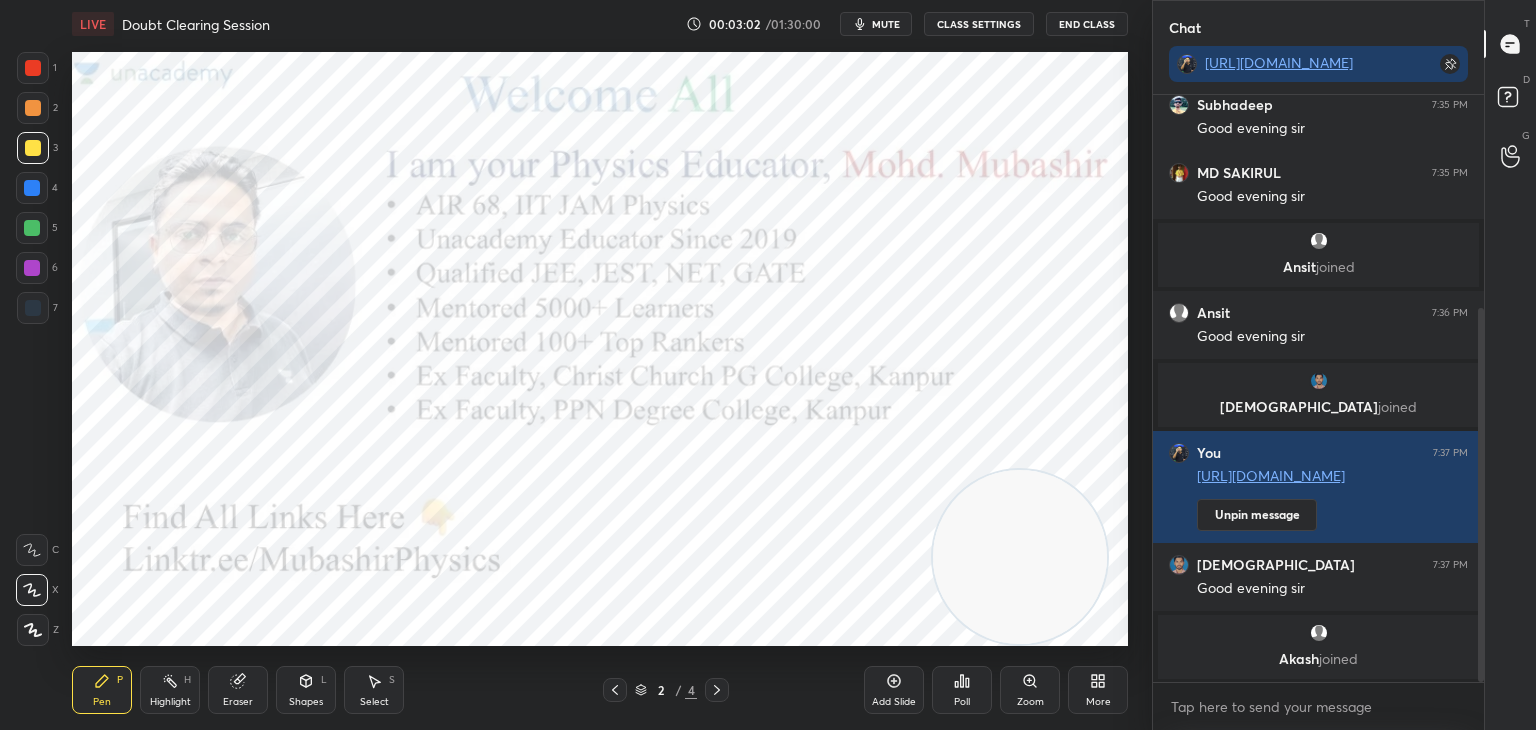 click at bounding box center [32, 228] 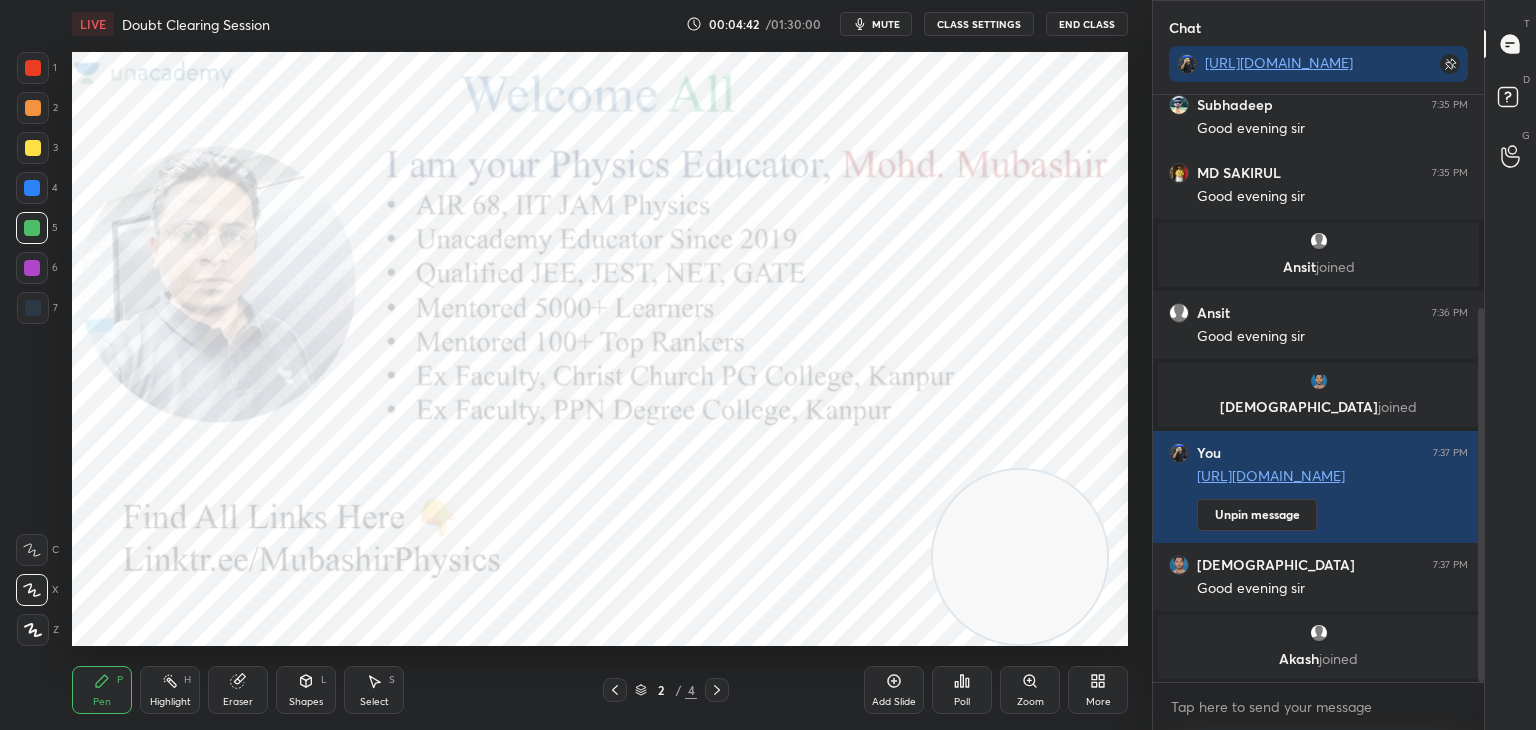 click at bounding box center [32, 268] 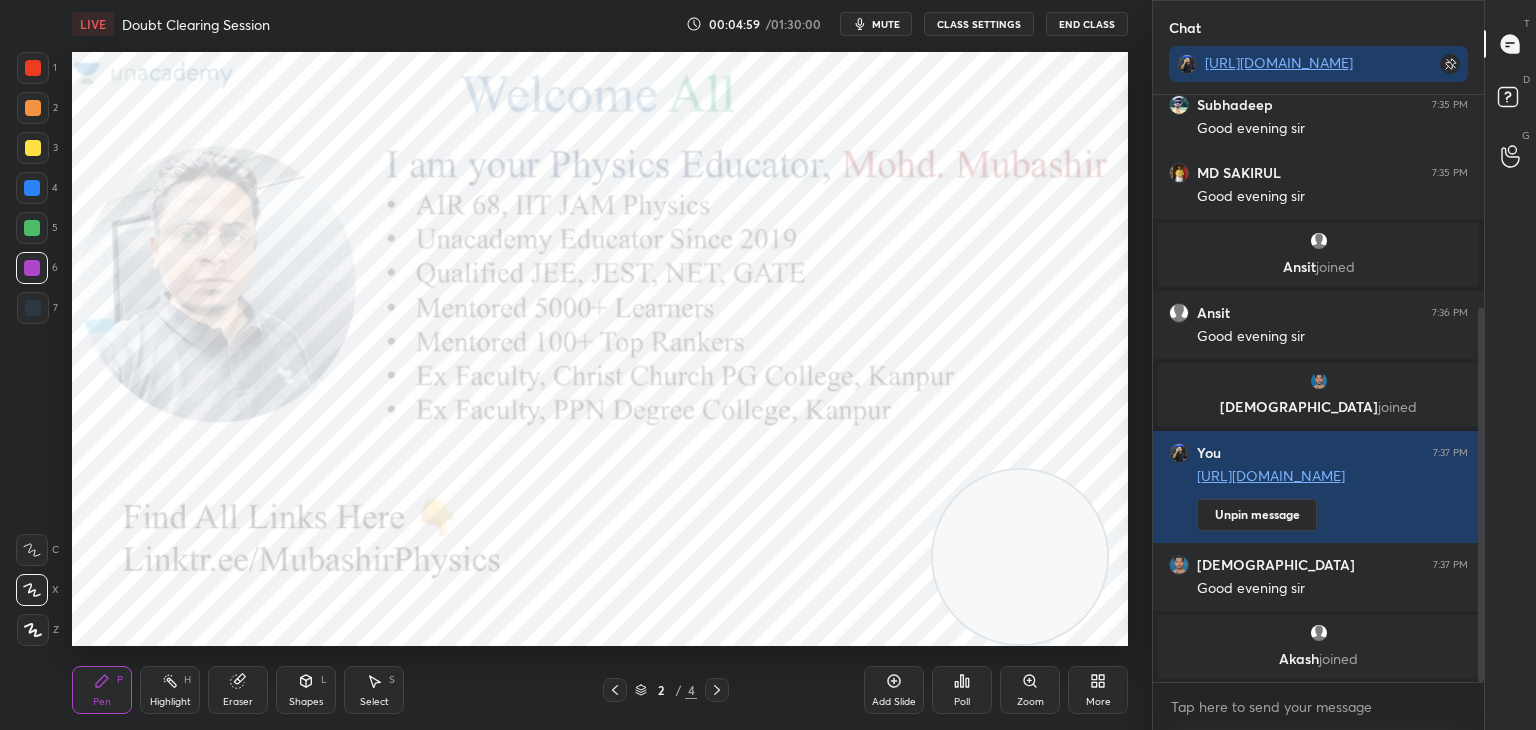 click at bounding box center [32, 228] 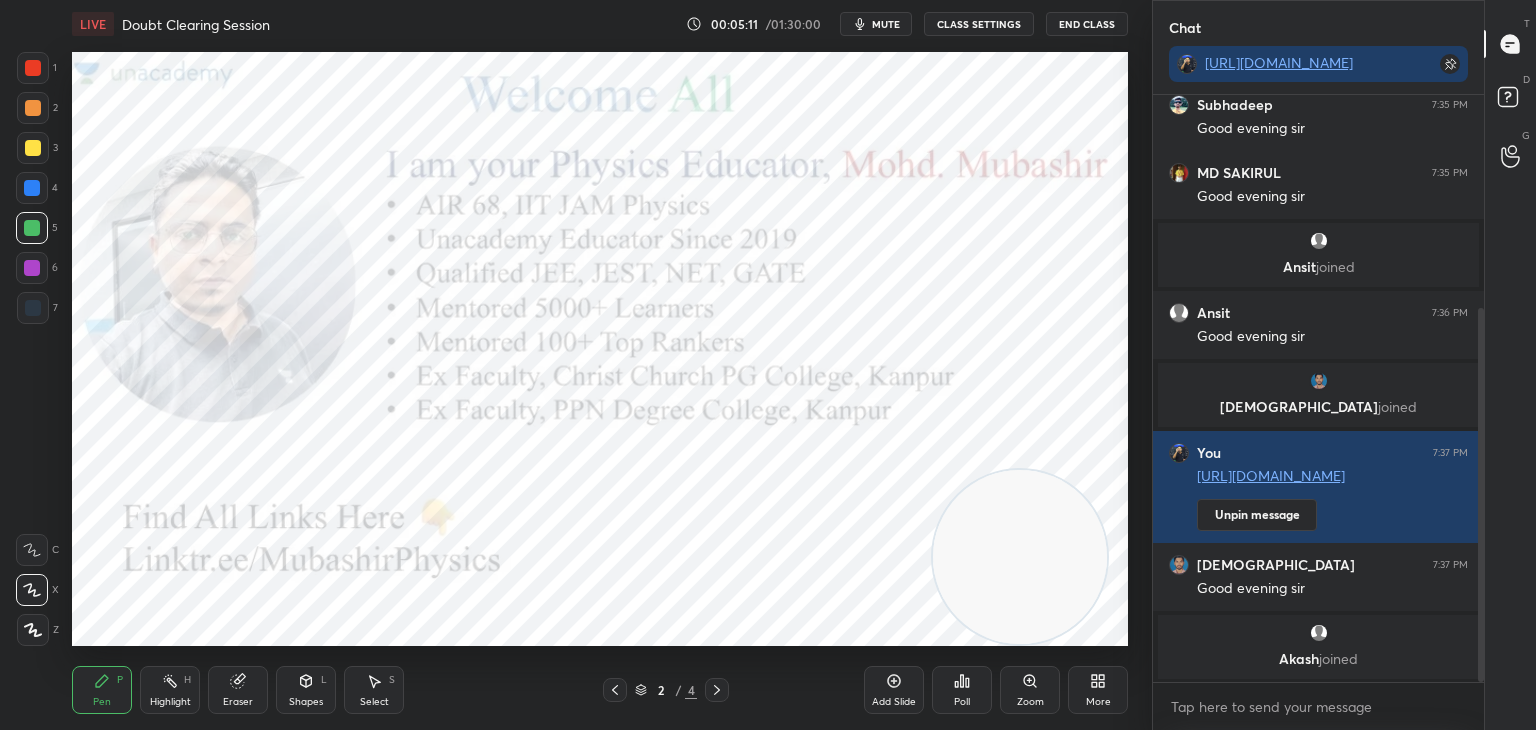 click 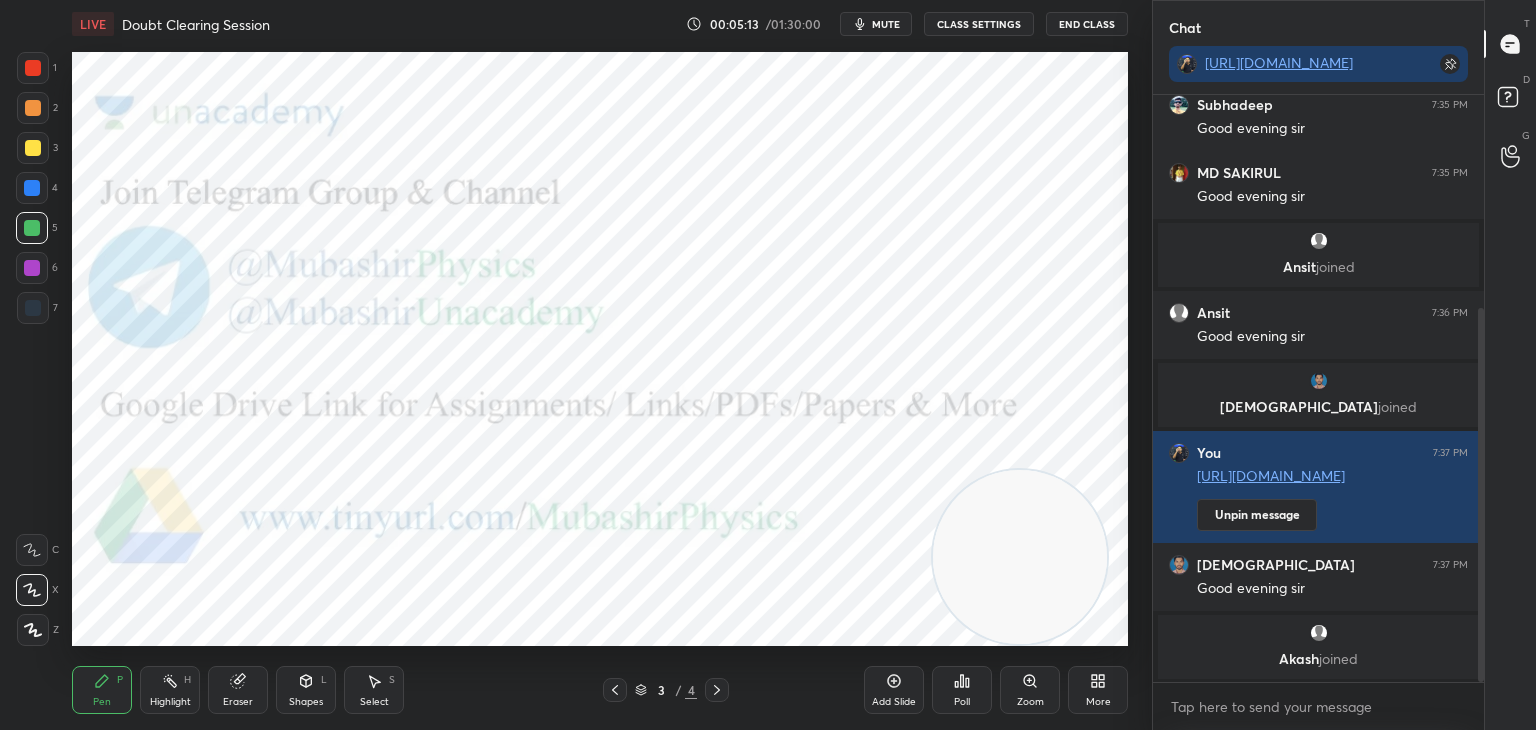 drag, startPoint x: 33, startPoint y: 113, endPoint x: 44, endPoint y: 110, distance: 11.401754 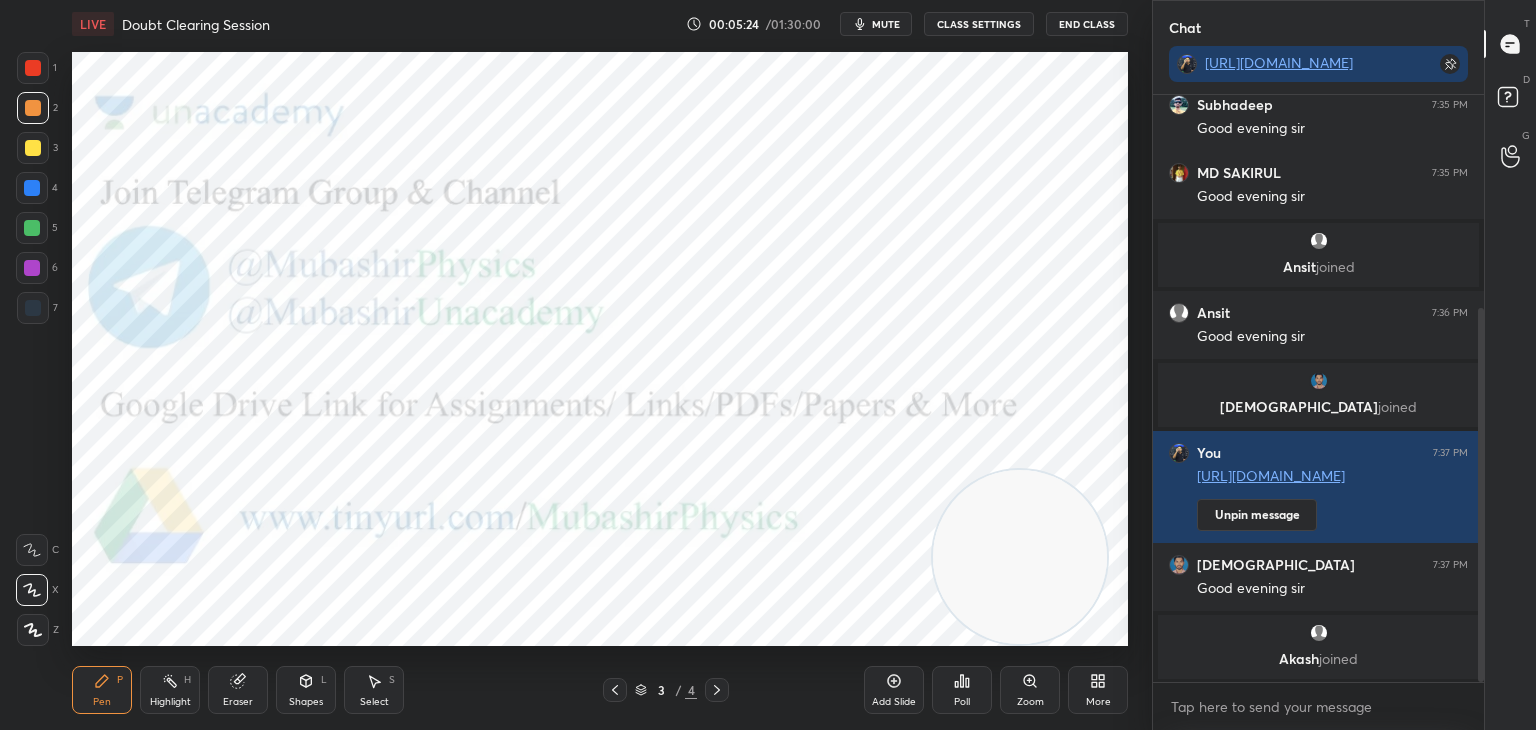 click at bounding box center (33, 68) 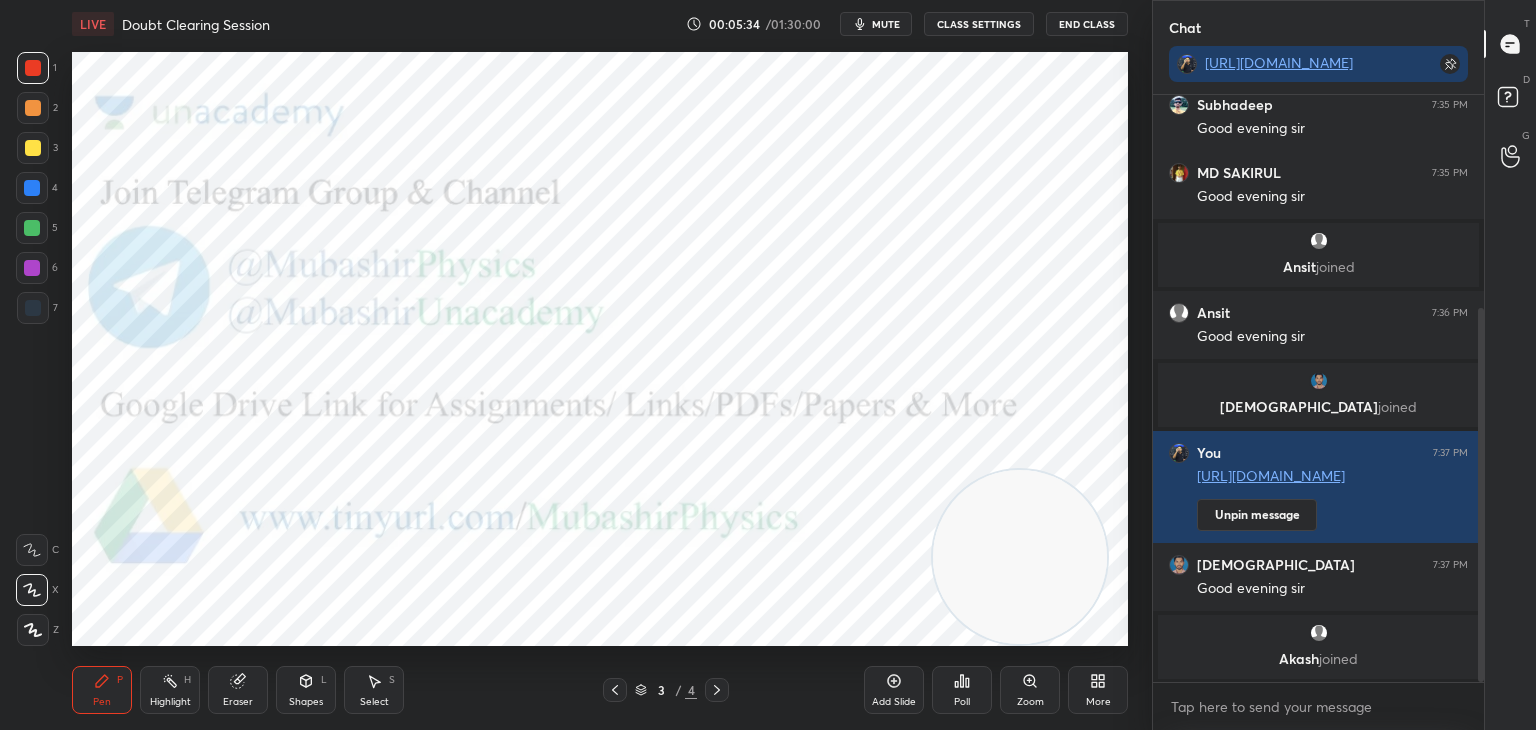 click on "Highlight H" at bounding box center (170, 690) 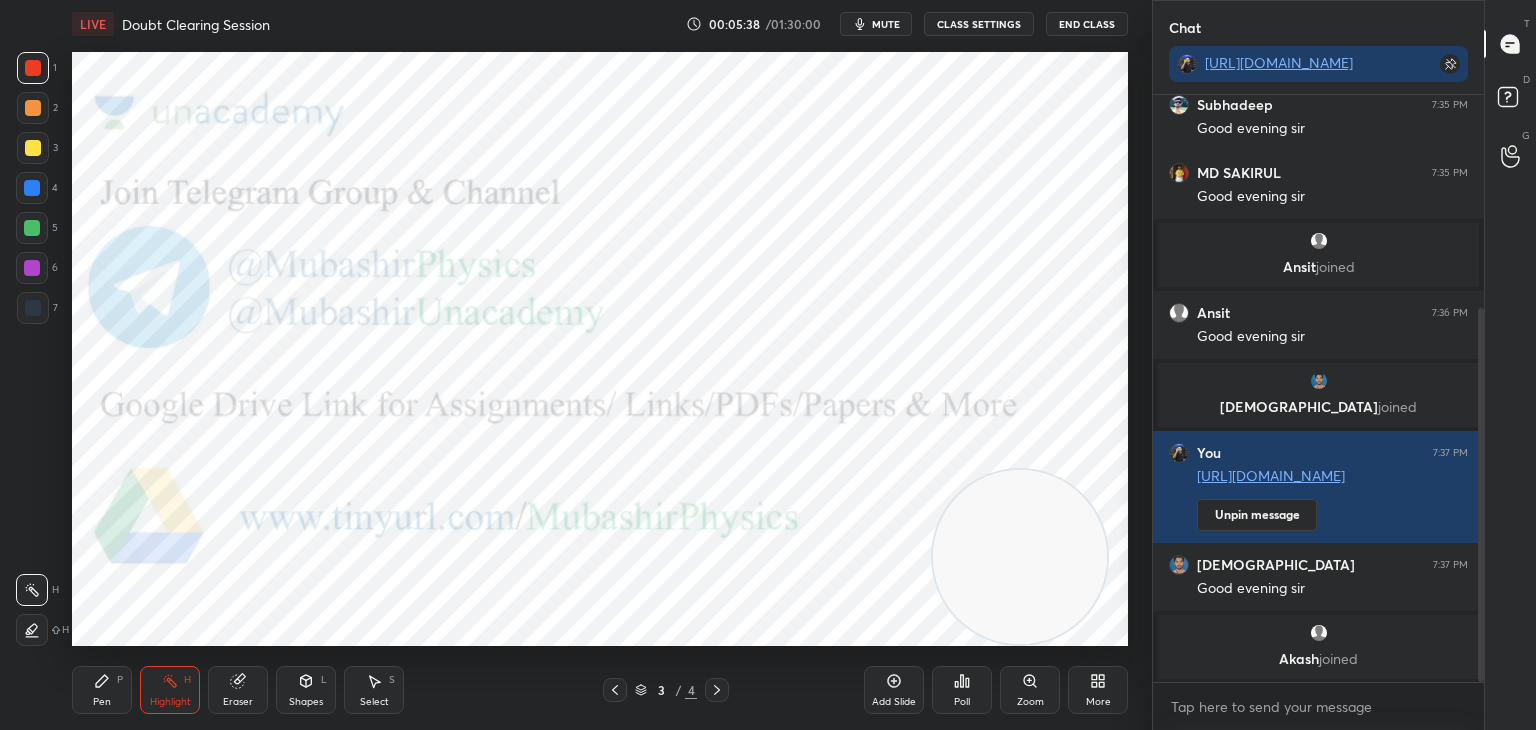 click on "Pen P" at bounding box center [102, 690] 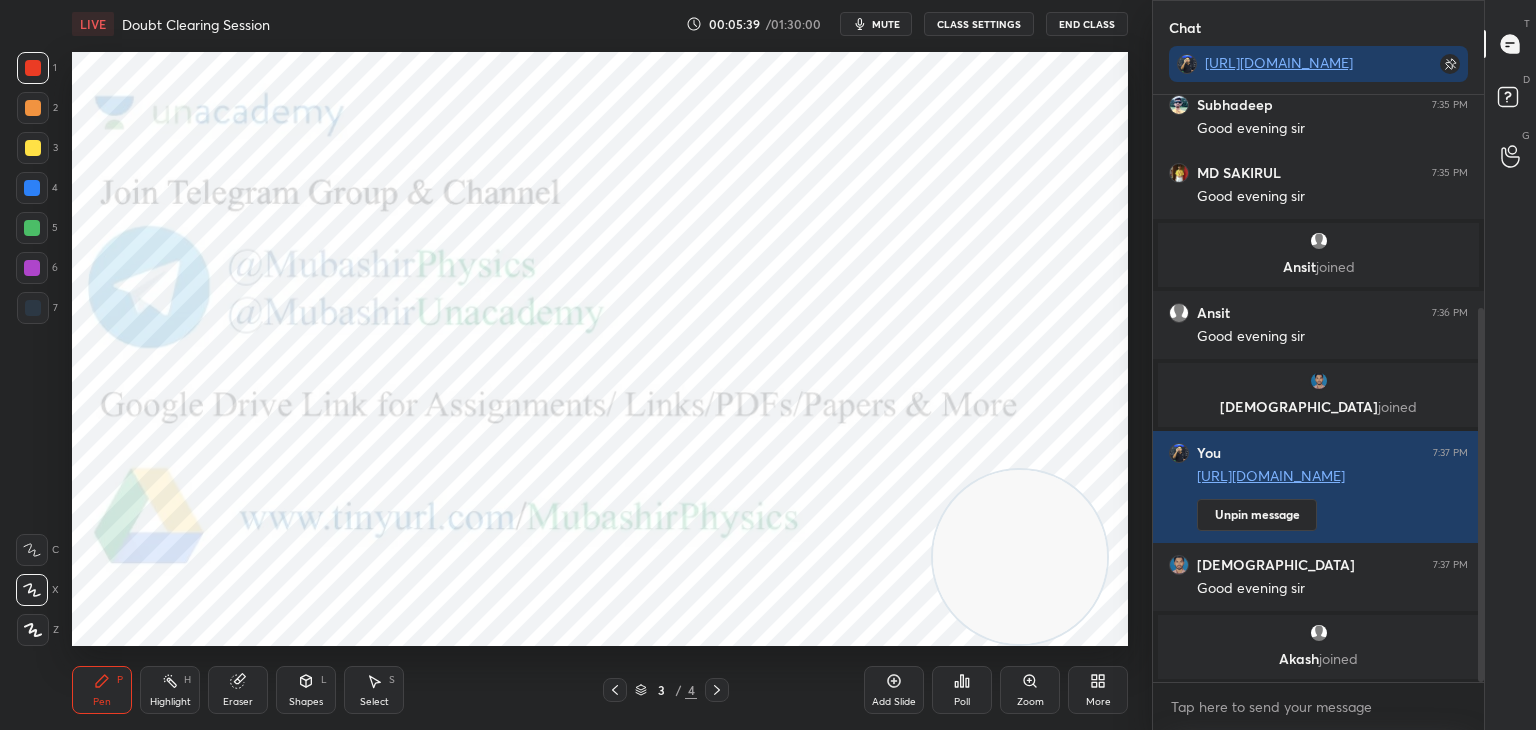 click at bounding box center (32, 268) 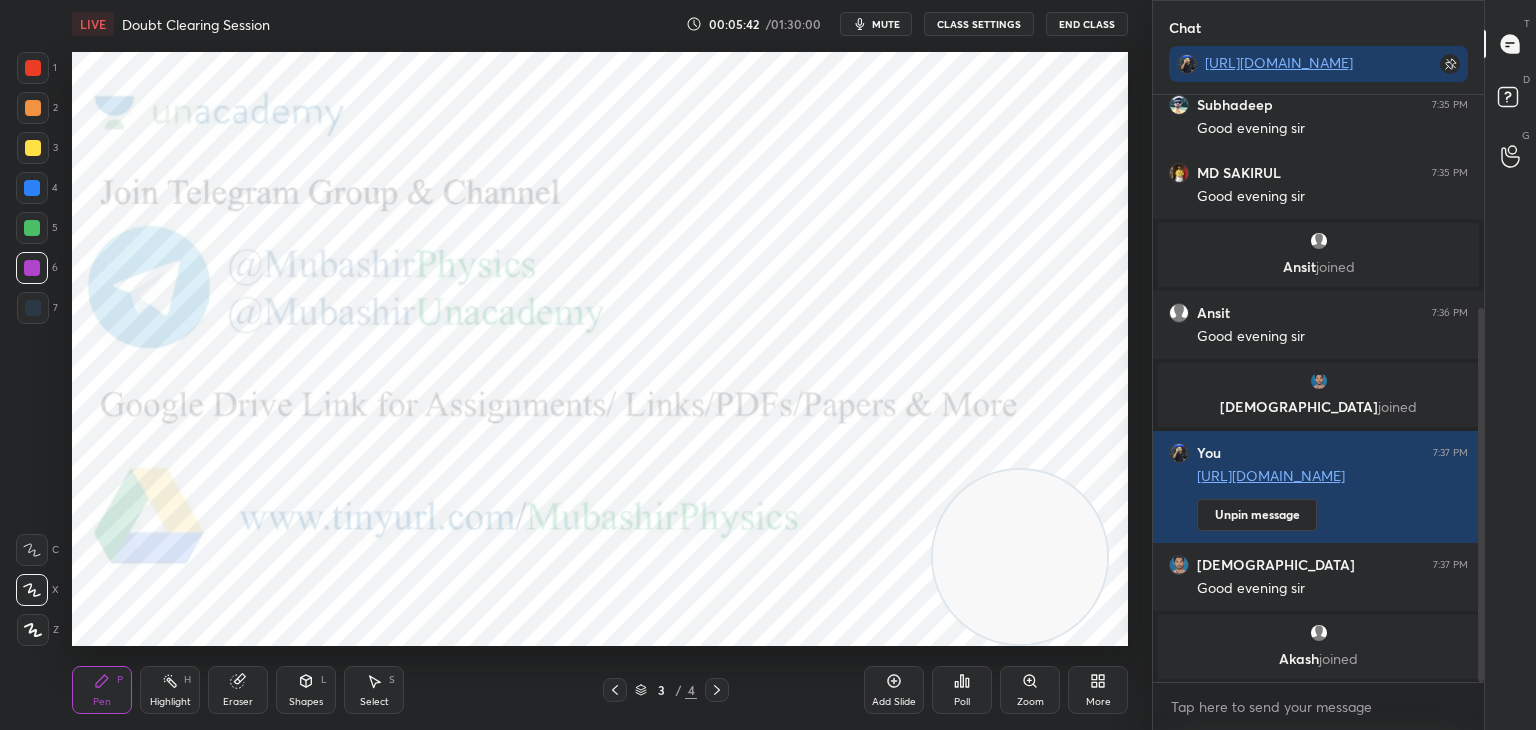 click 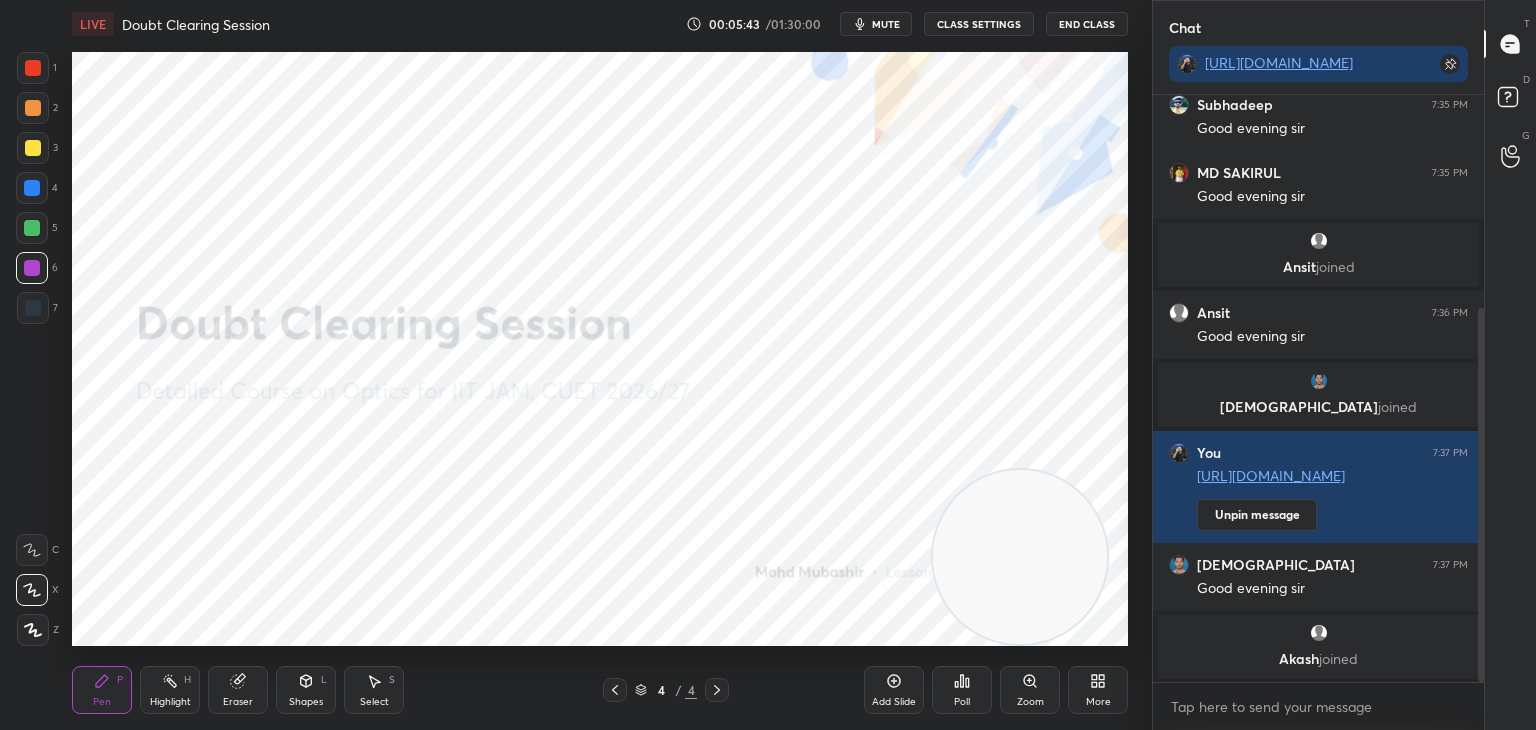 drag, startPoint x: 21, startPoint y: 149, endPoint x: 48, endPoint y: 150, distance: 27.018513 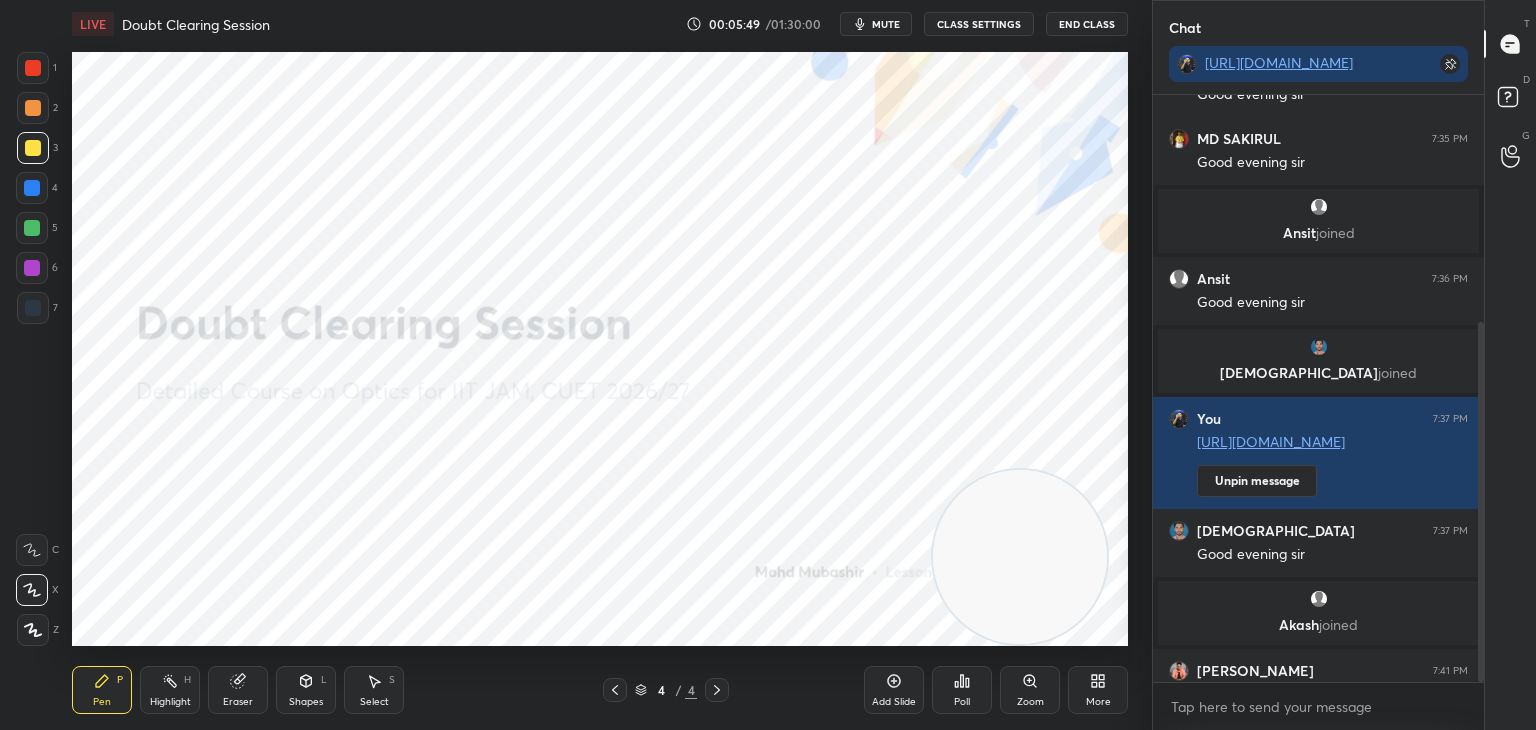 scroll, scrollTop: 370, scrollLeft: 0, axis: vertical 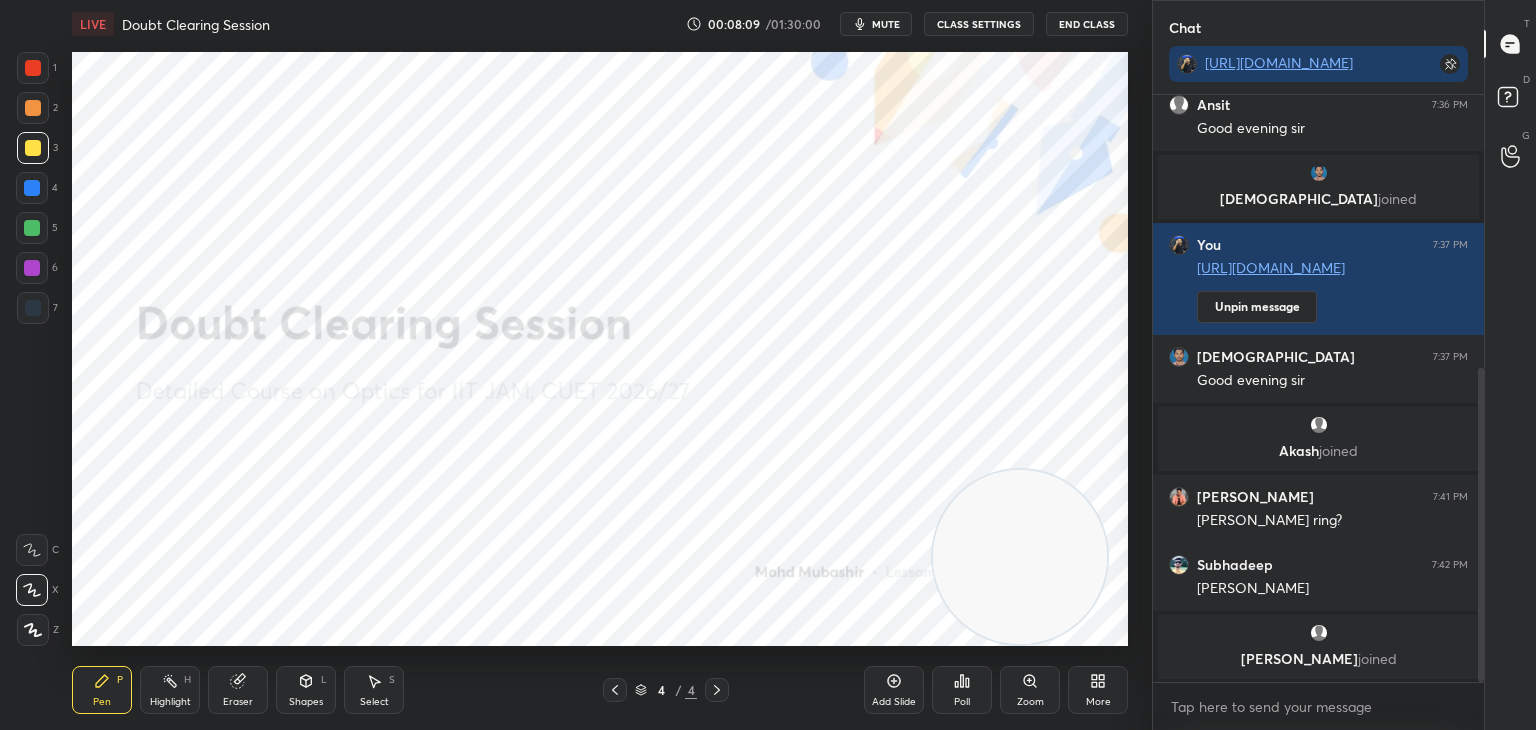 click at bounding box center [615, 690] 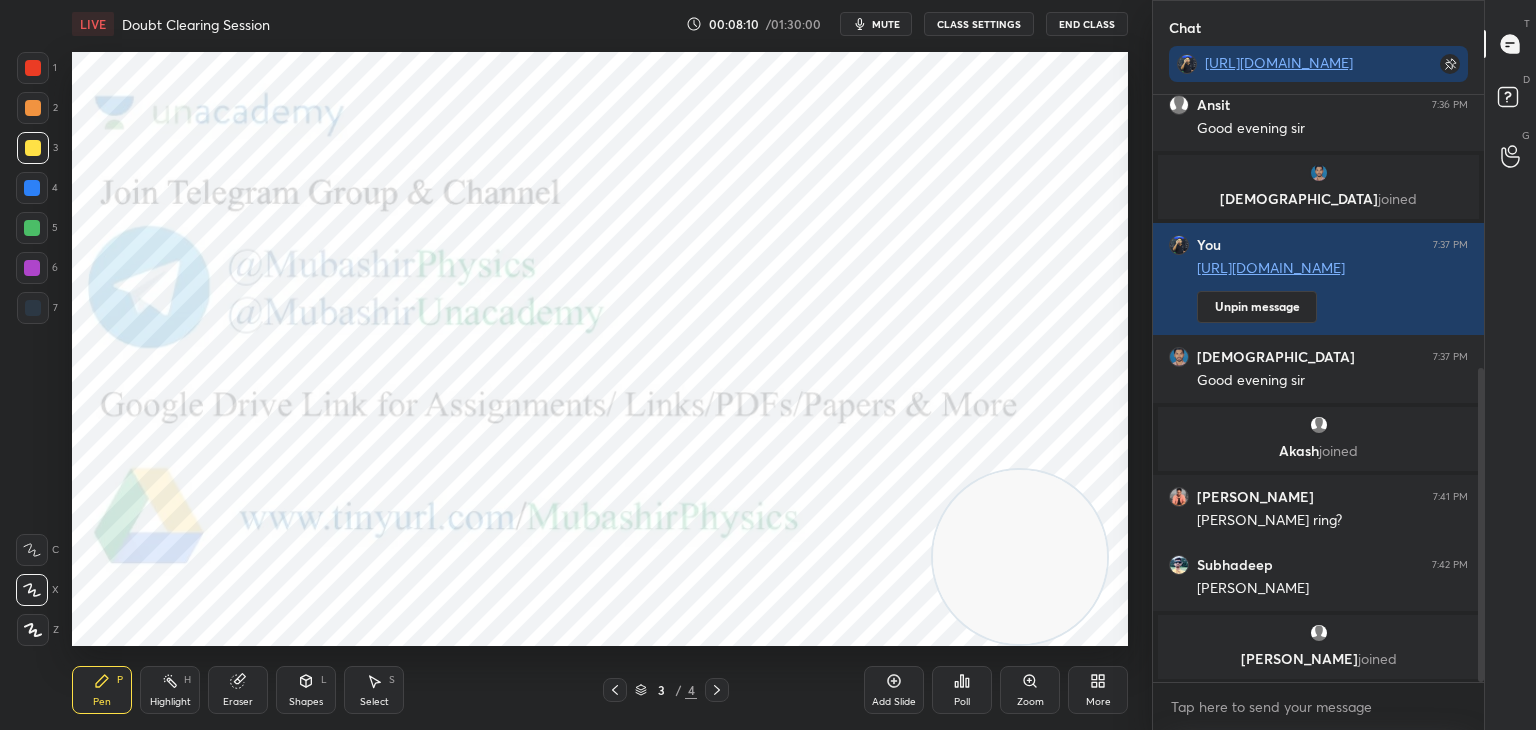 click on "More" at bounding box center [1098, 690] 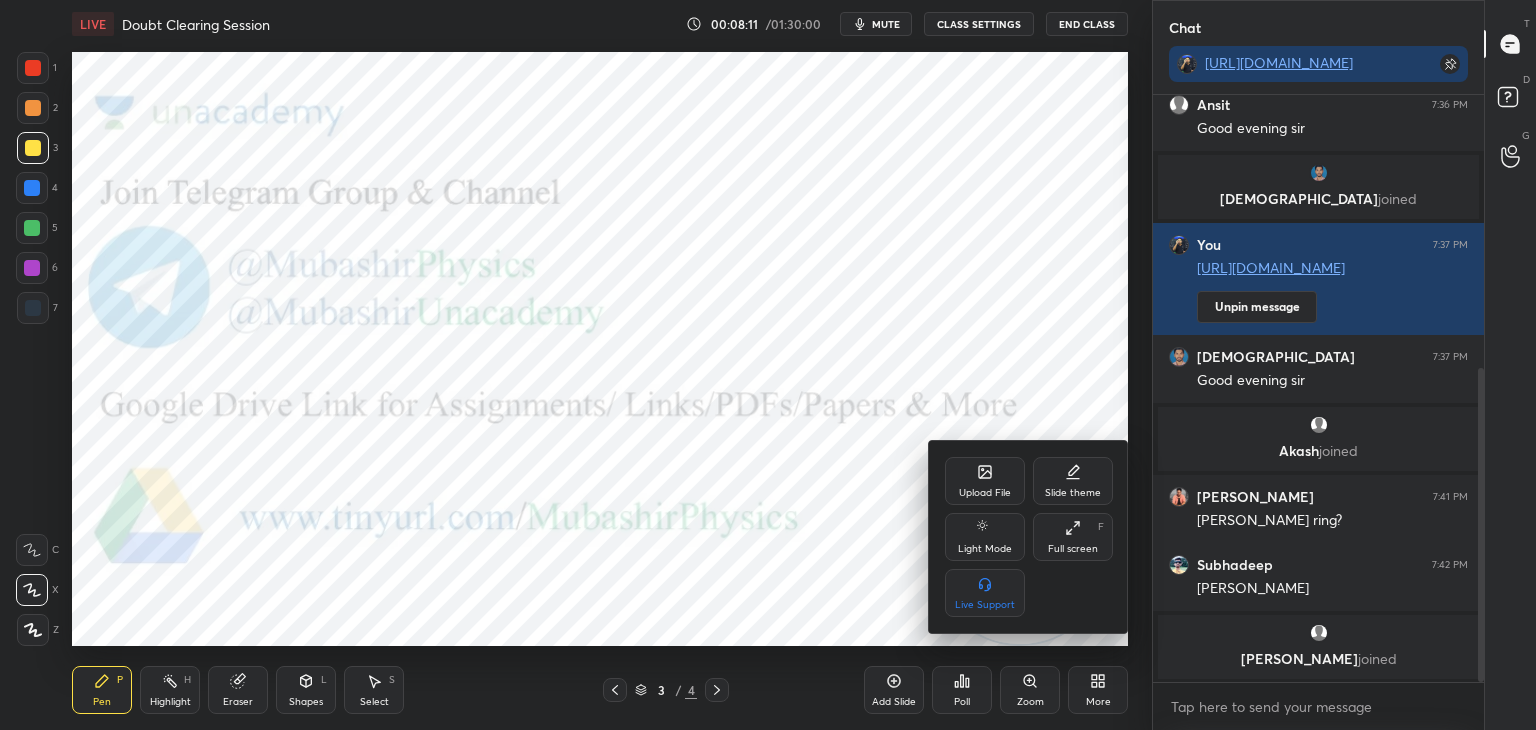 click on "Upload File" at bounding box center (985, 481) 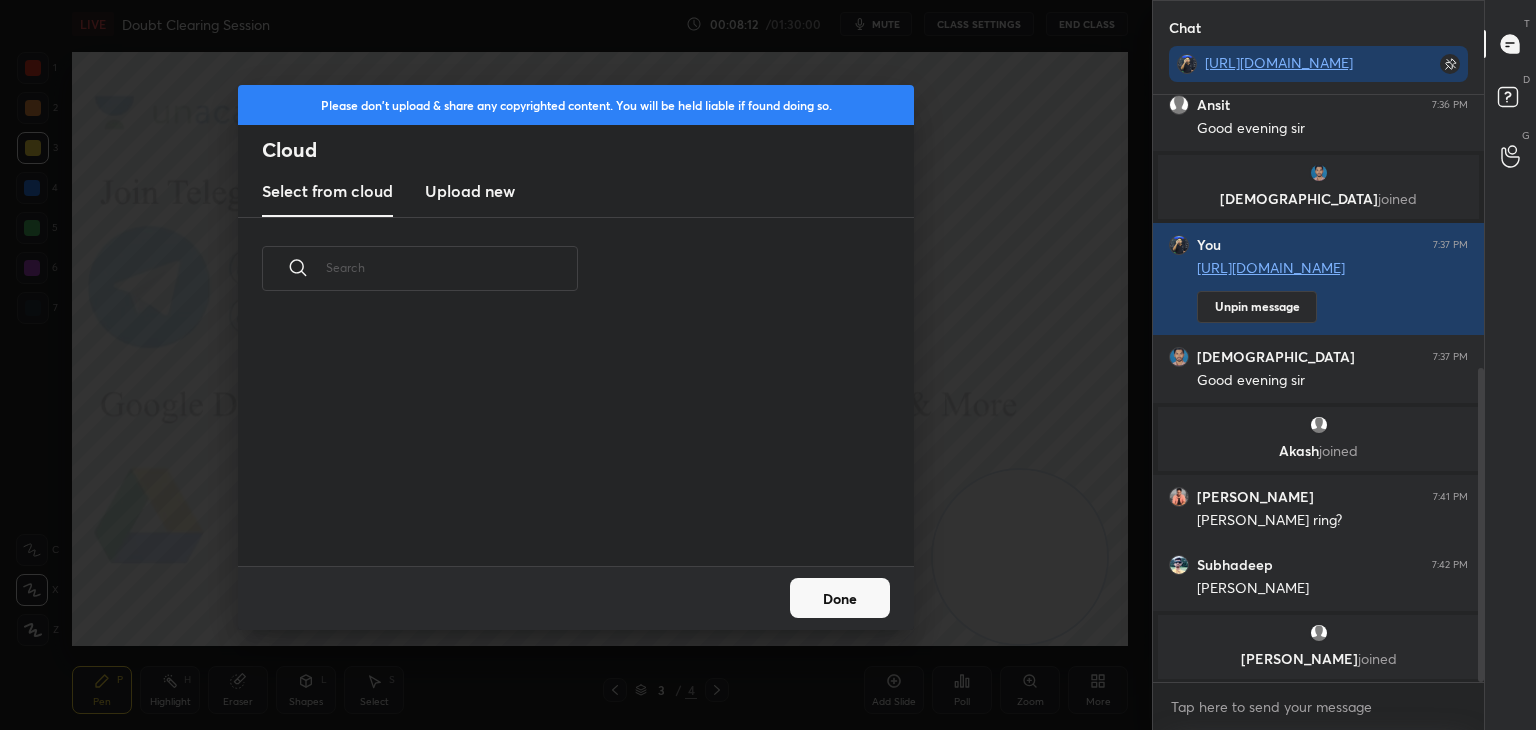 click on "Upload new" at bounding box center [470, 191] 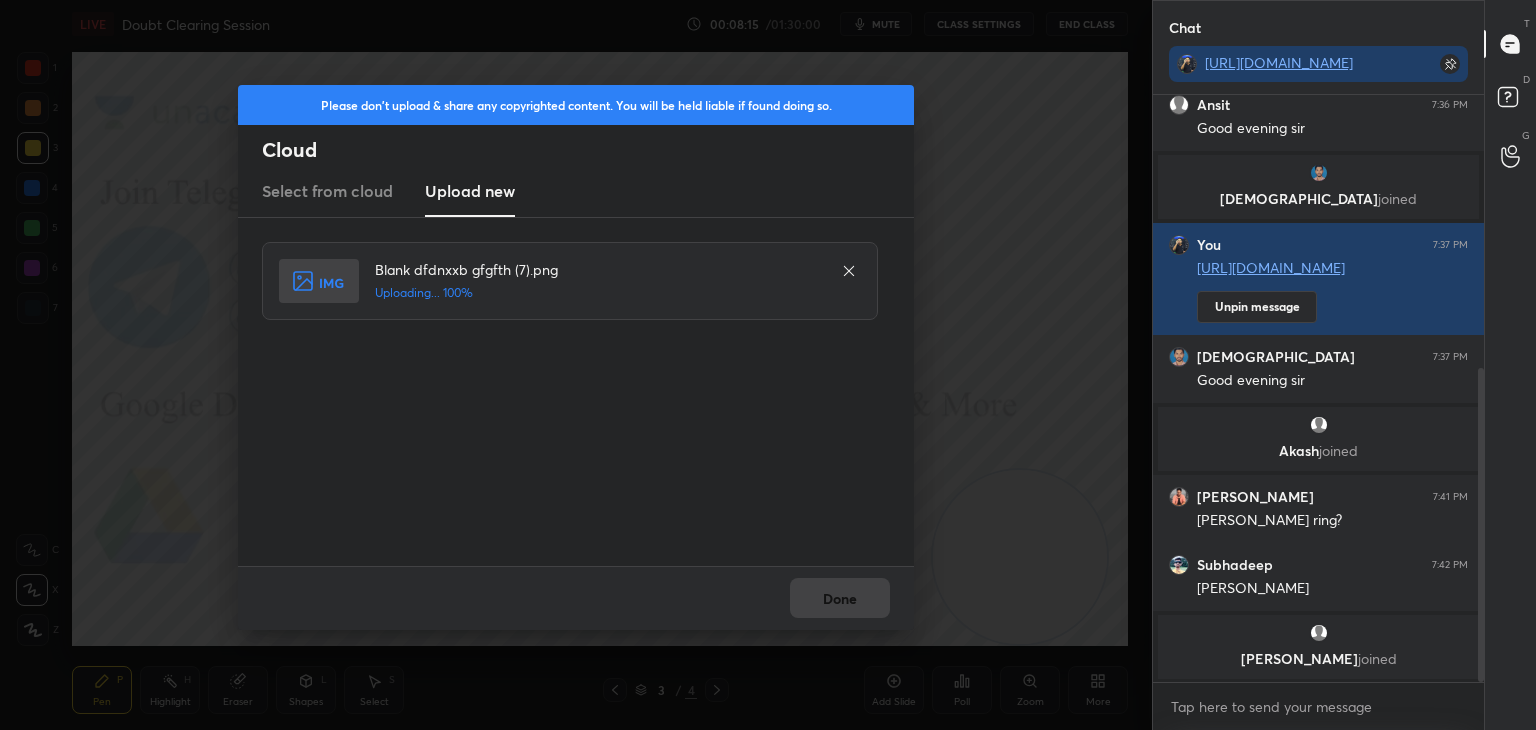 click on "Done" at bounding box center (576, 598) 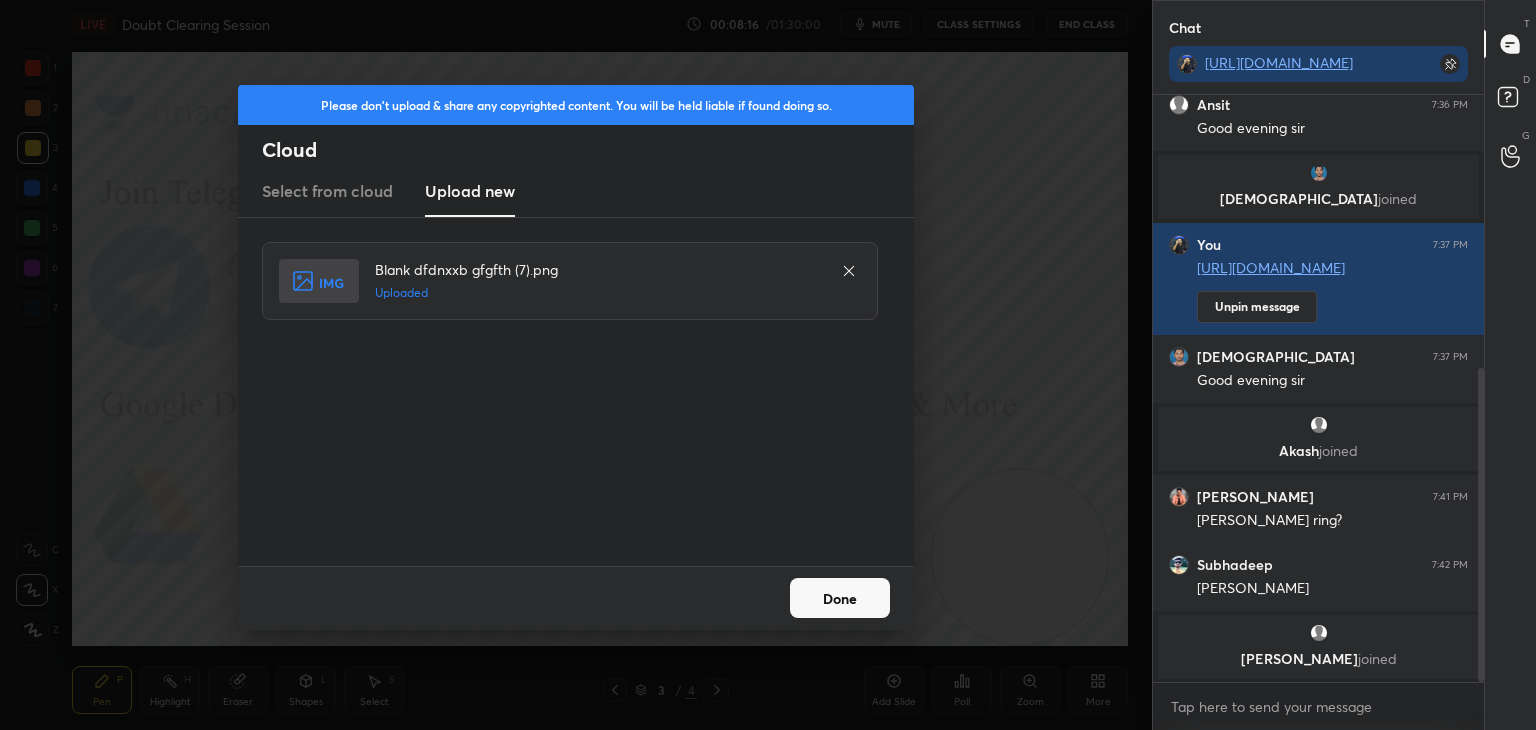 click on "Done" at bounding box center (840, 598) 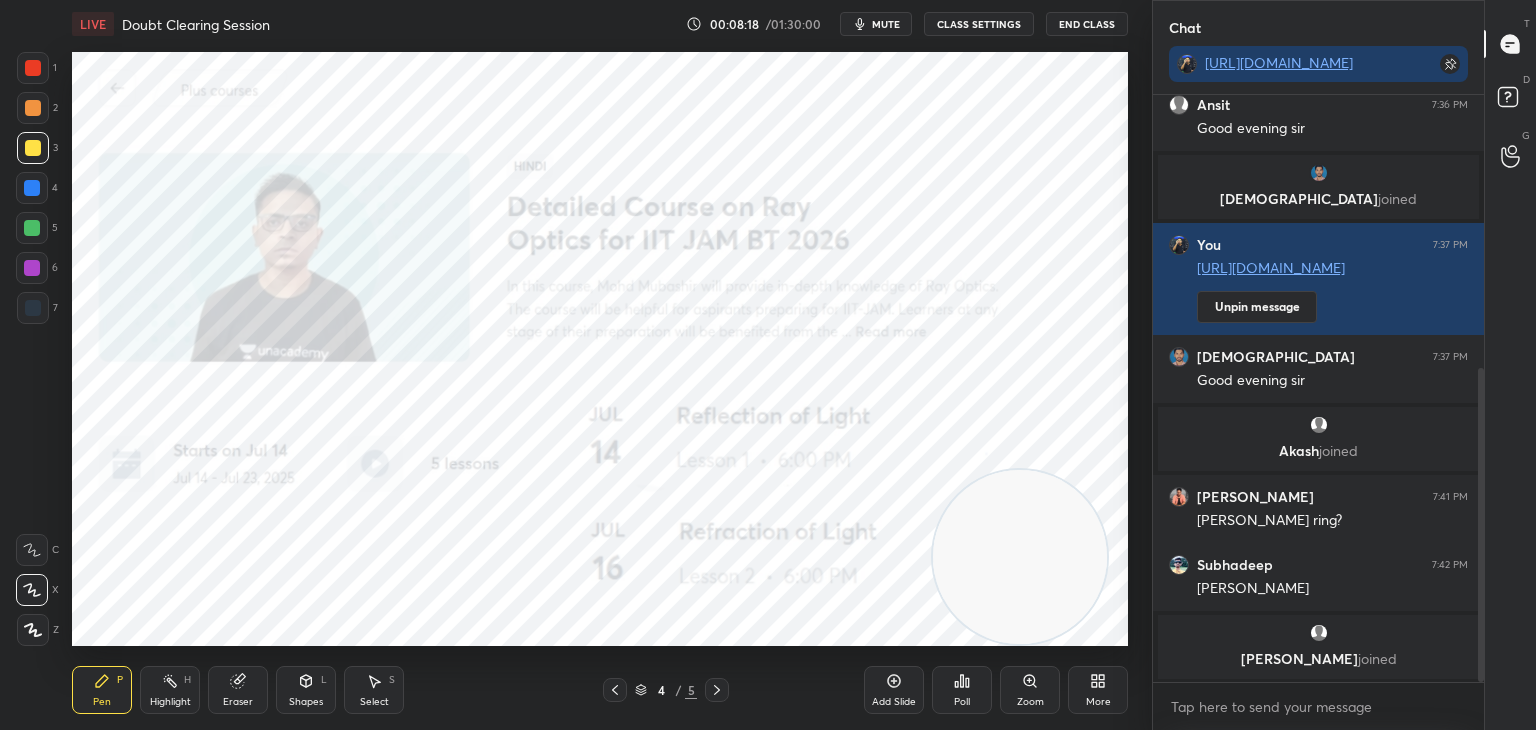 drag, startPoint x: 20, startPoint y: 94, endPoint x: 47, endPoint y: 102, distance: 28.160255 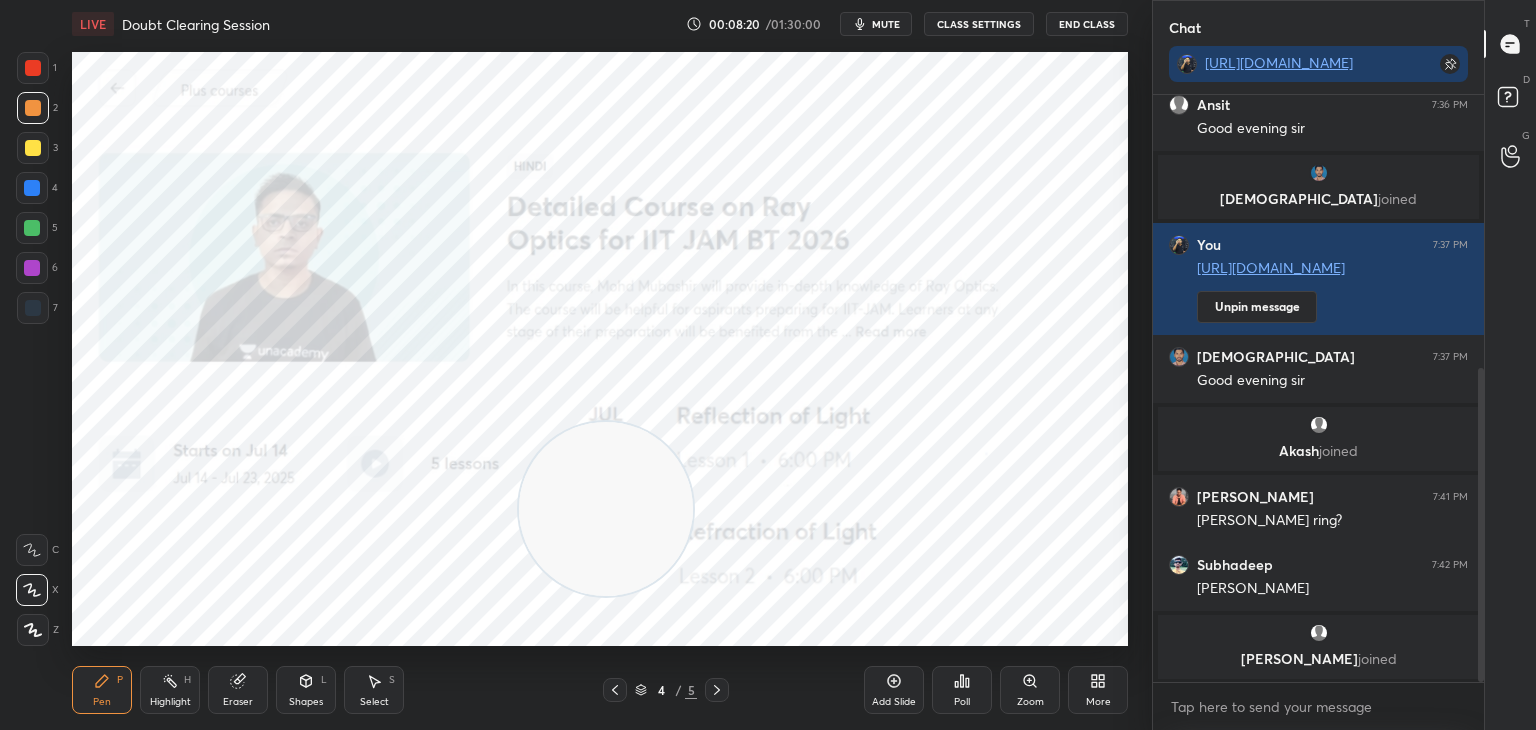 drag, startPoint x: 869, startPoint y: 513, endPoint x: 28, endPoint y: 605, distance: 846.01715 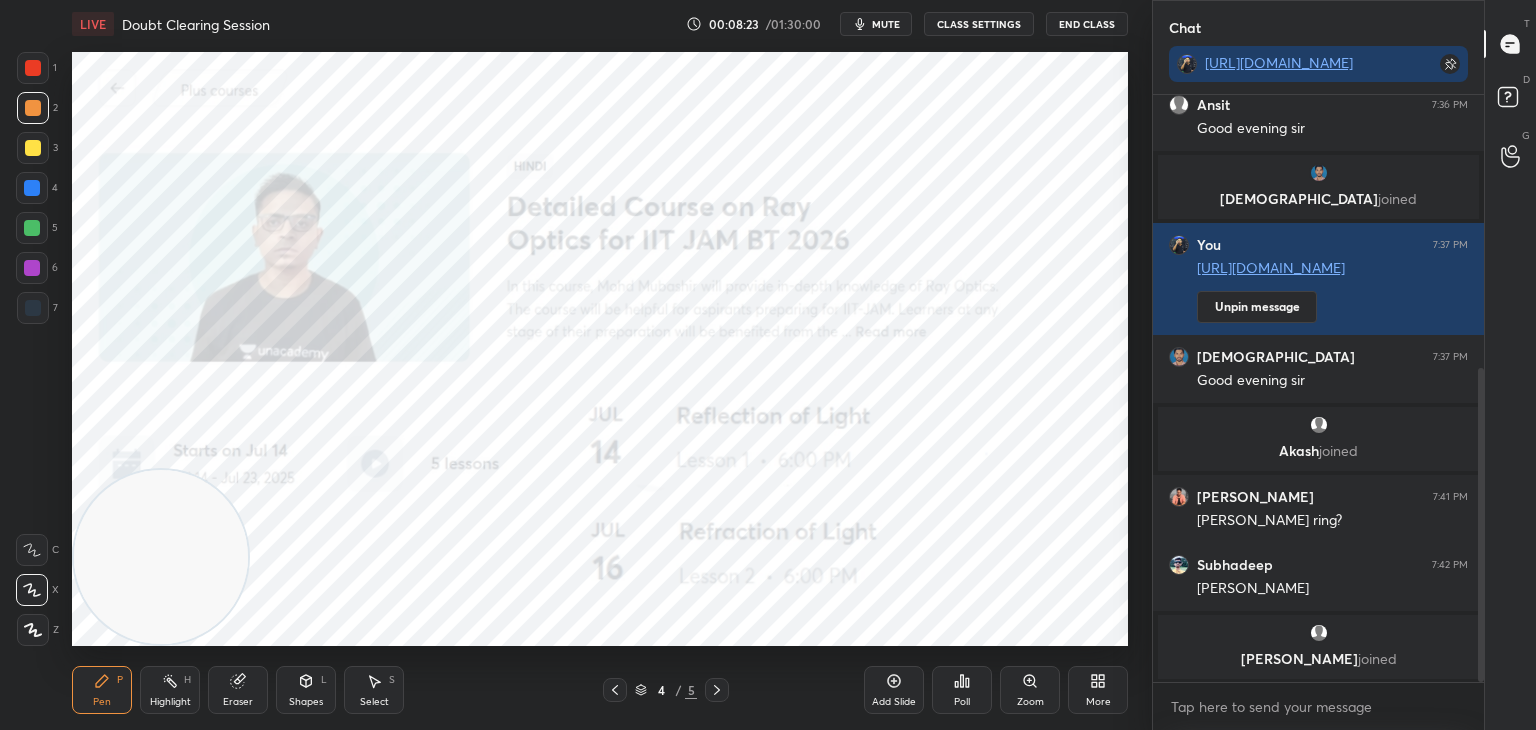 drag, startPoint x: 29, startPoint y: 289, endPoint x: 67, endPoint y: 285, distance: 38.209946 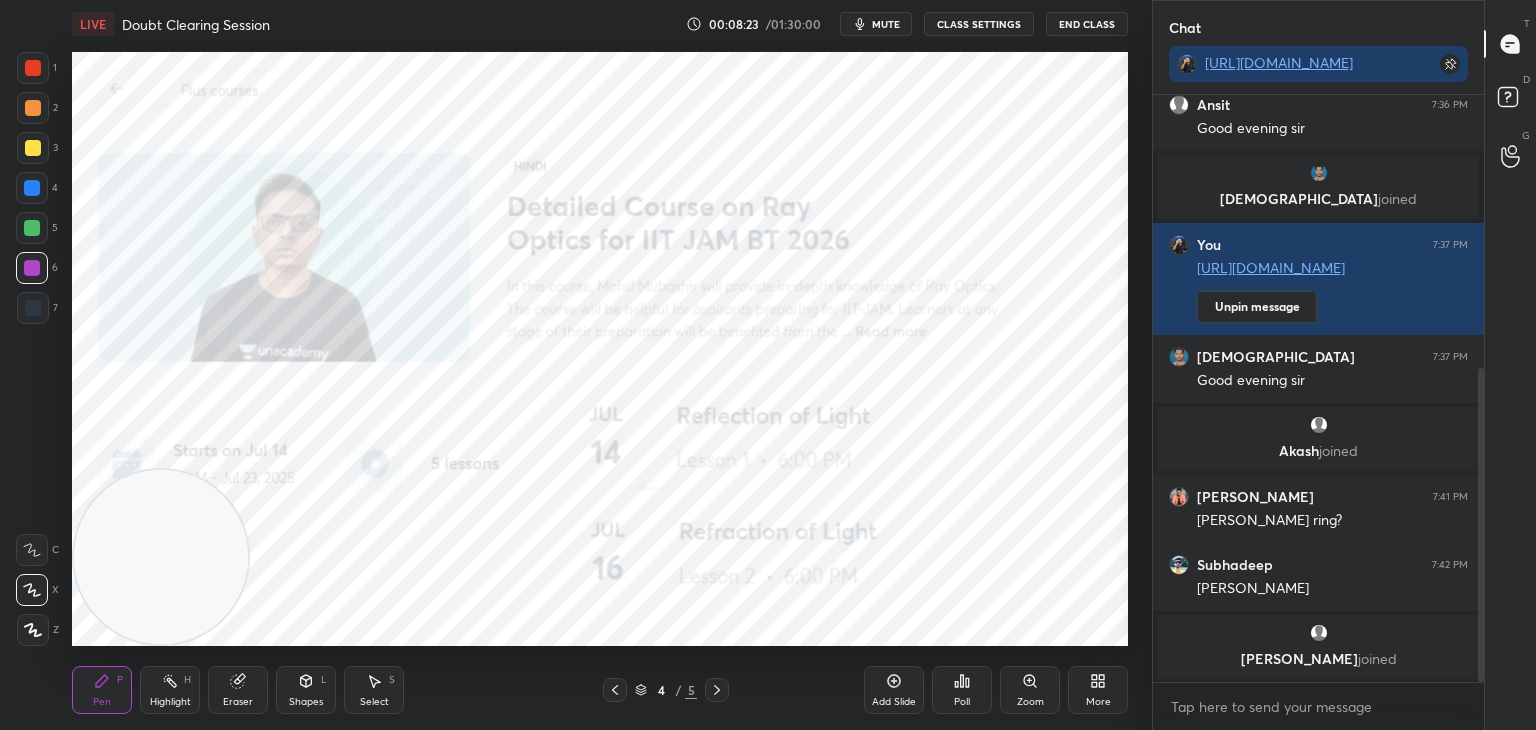 drag, startPoint x: 27, startPoint y: 113, endPoint x: 64, endPoint y: 120, distance: 37.65634 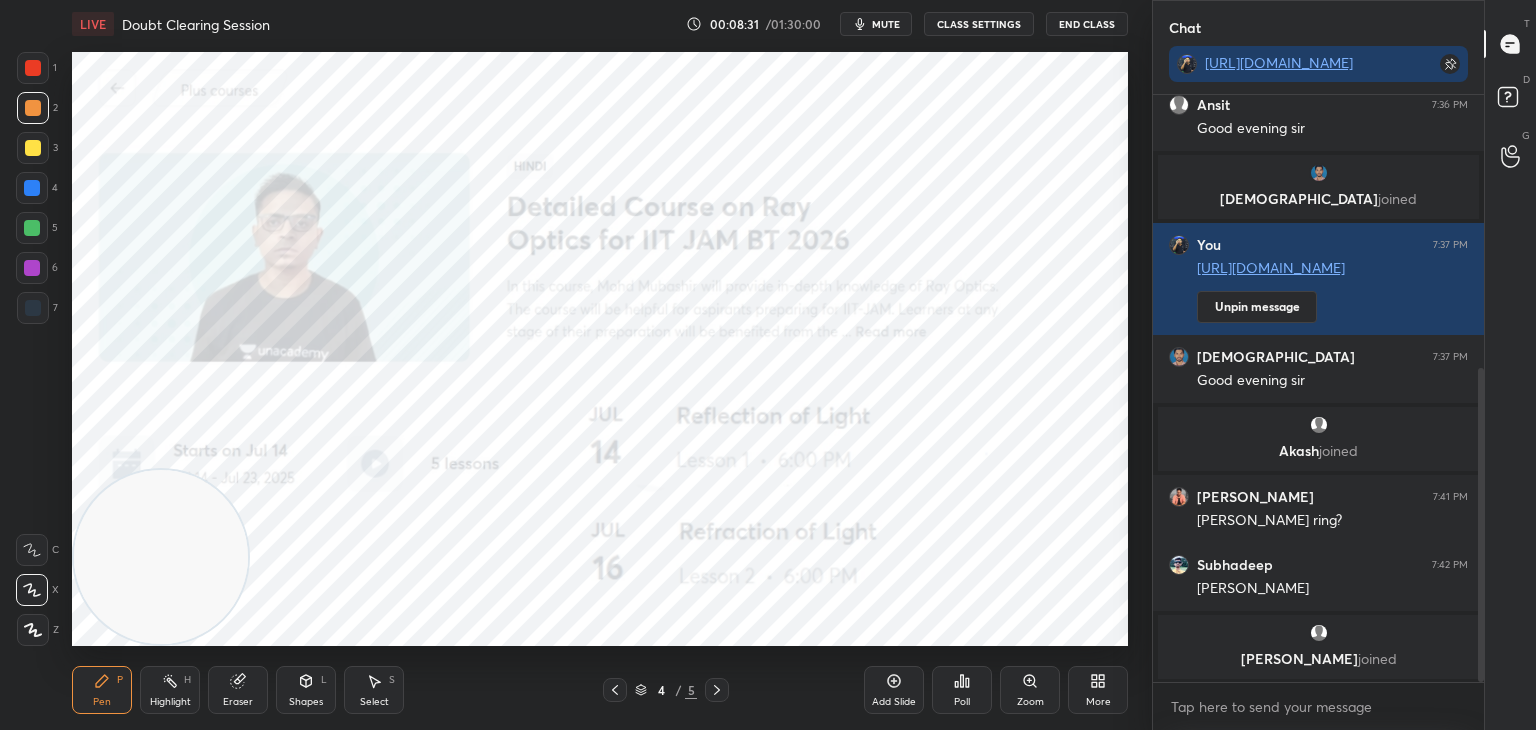 click at bounding box center [32, 228] 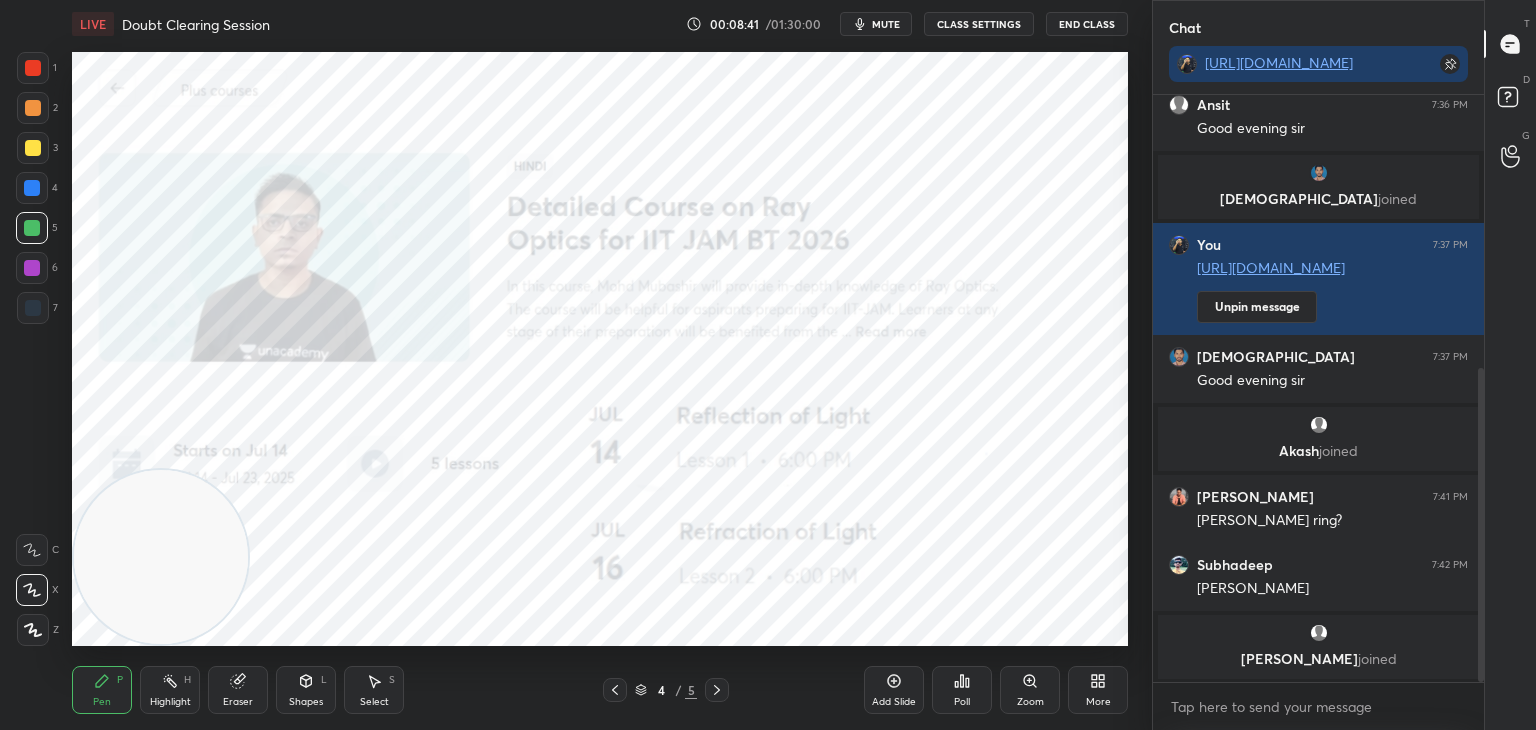 drag, startPoint x: 21, startPoint y: 177, endPoint x: 35, endPoint y: 192, distance: 20.518284 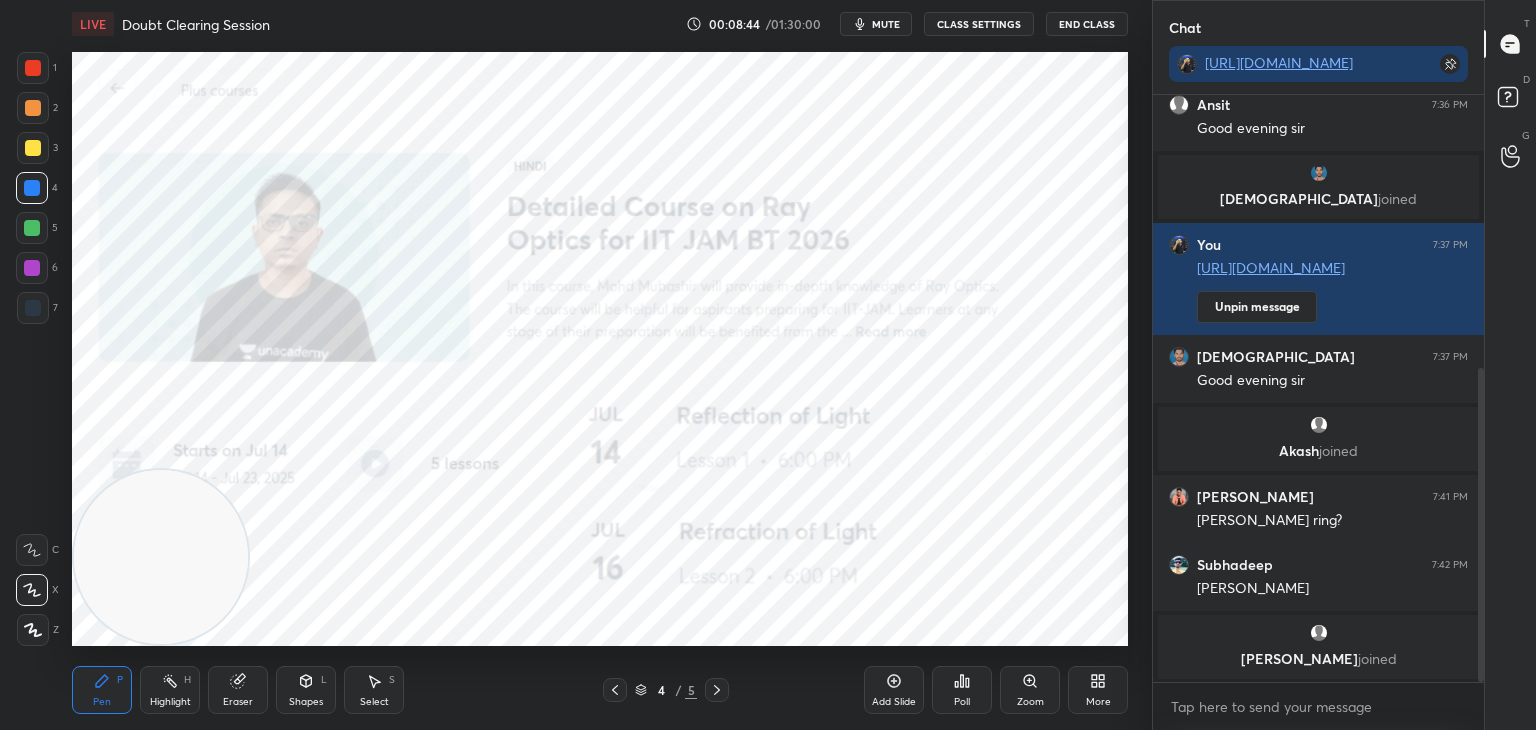 click at bounding box center (32, 268) 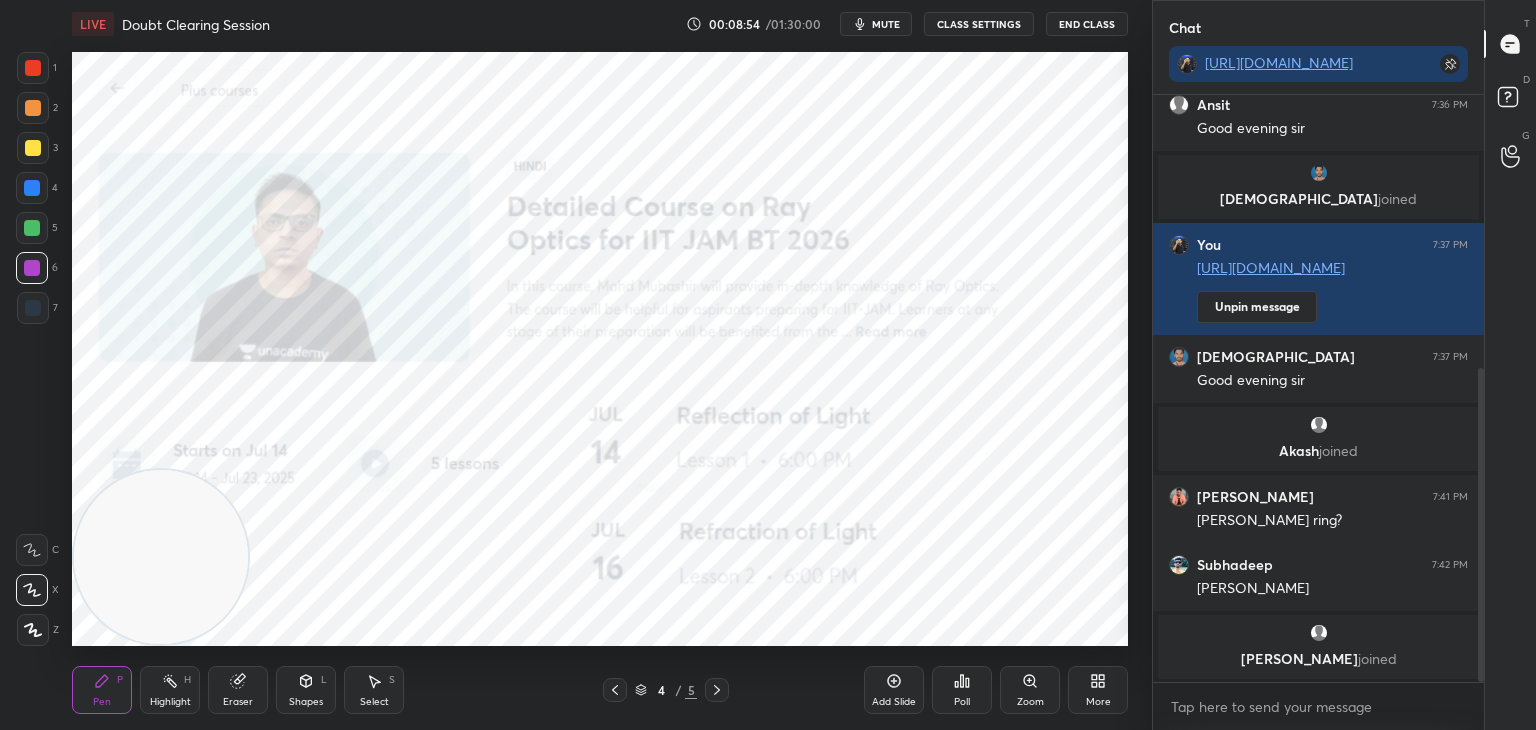click on "Highlight H" at bounding box center [170, 690] 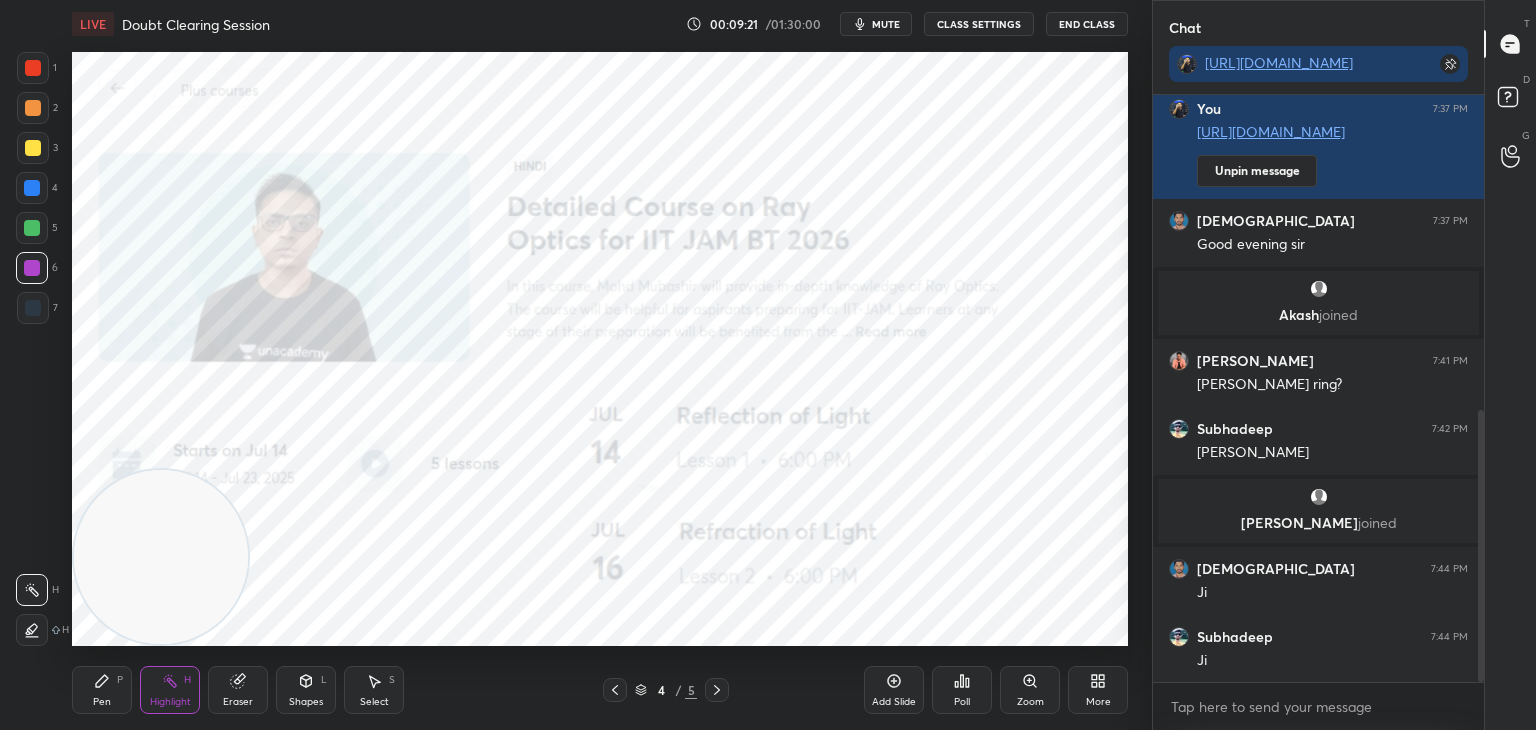 scroll, scrollTop: 748, scrollLeft: 0, axis: vertical 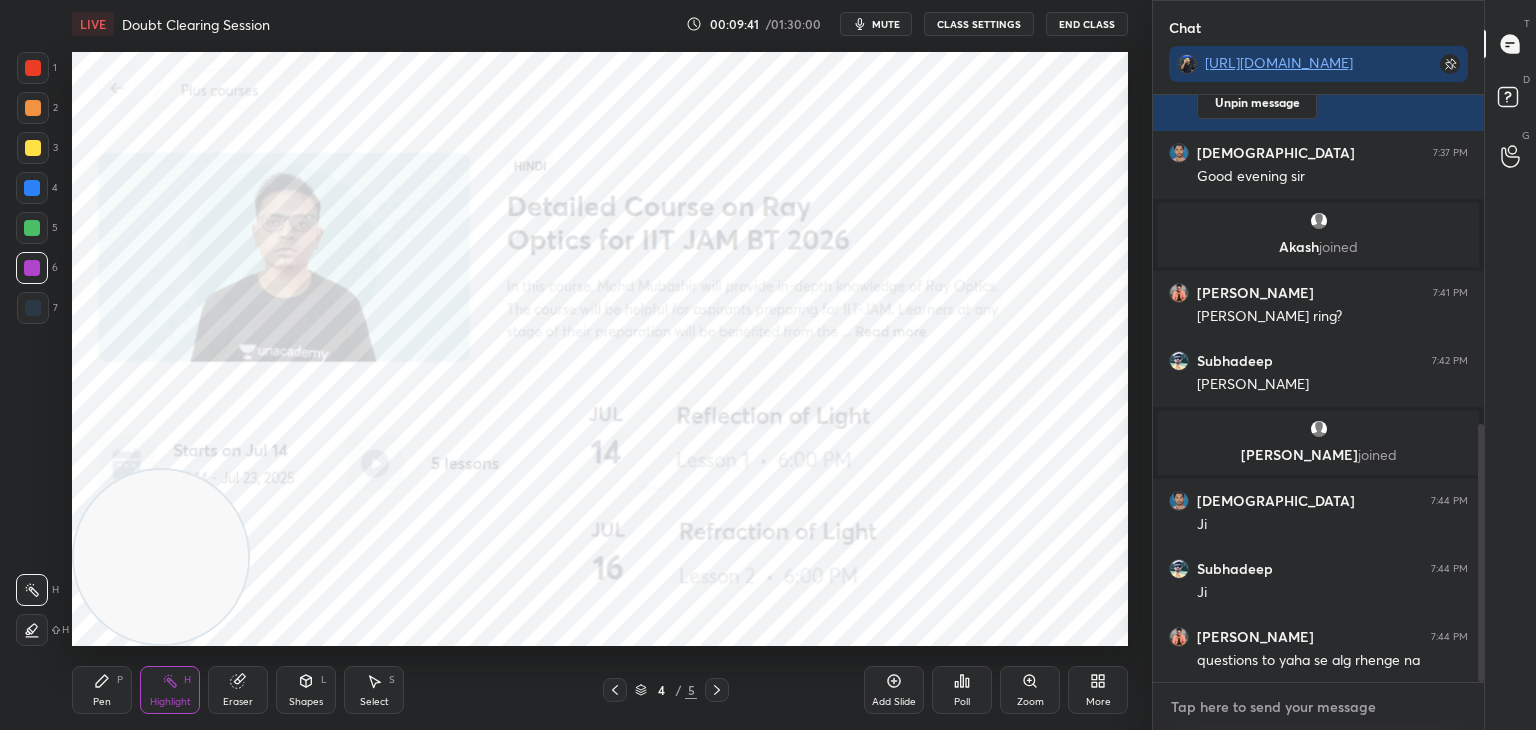 type on "x" 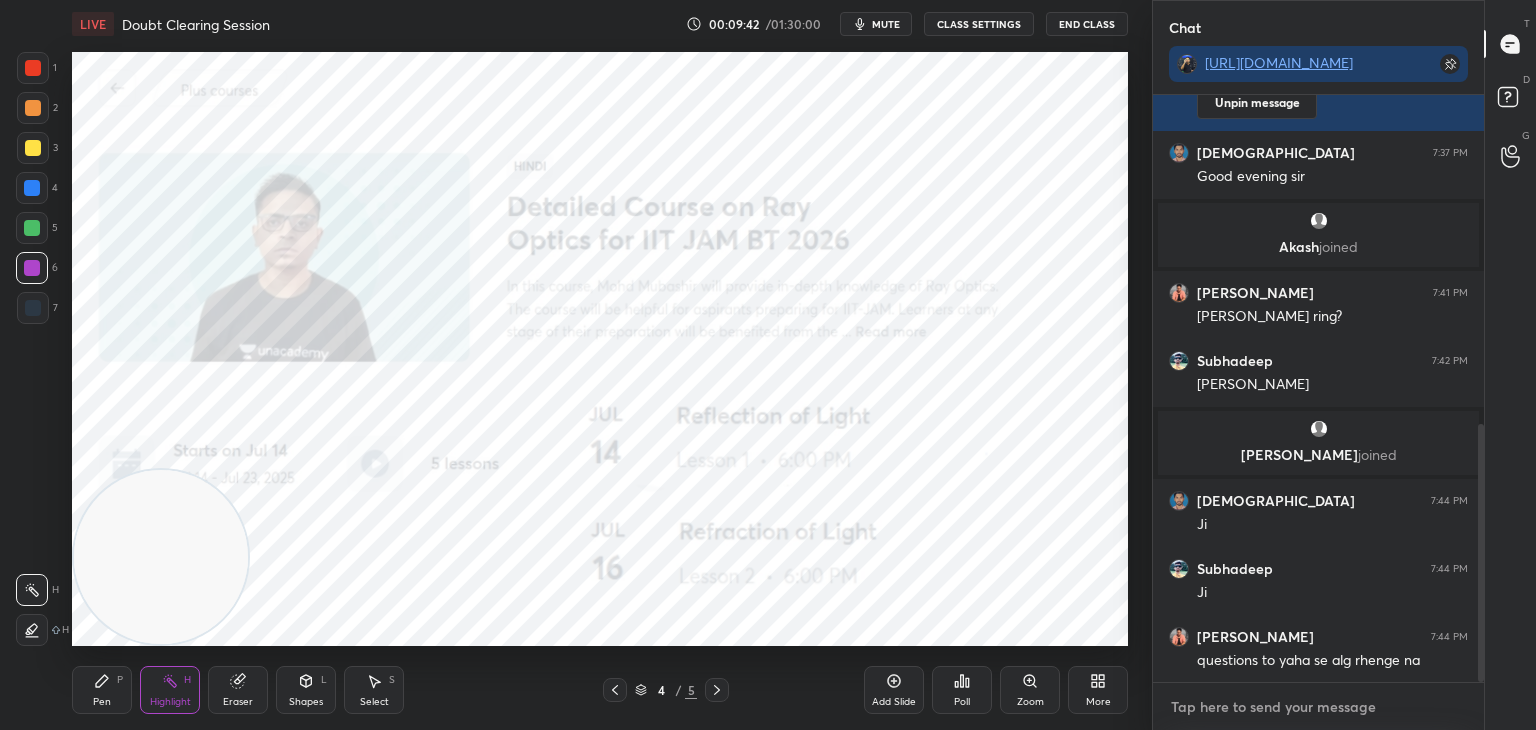 paste on "[URL][DOMAIN_NAME]" 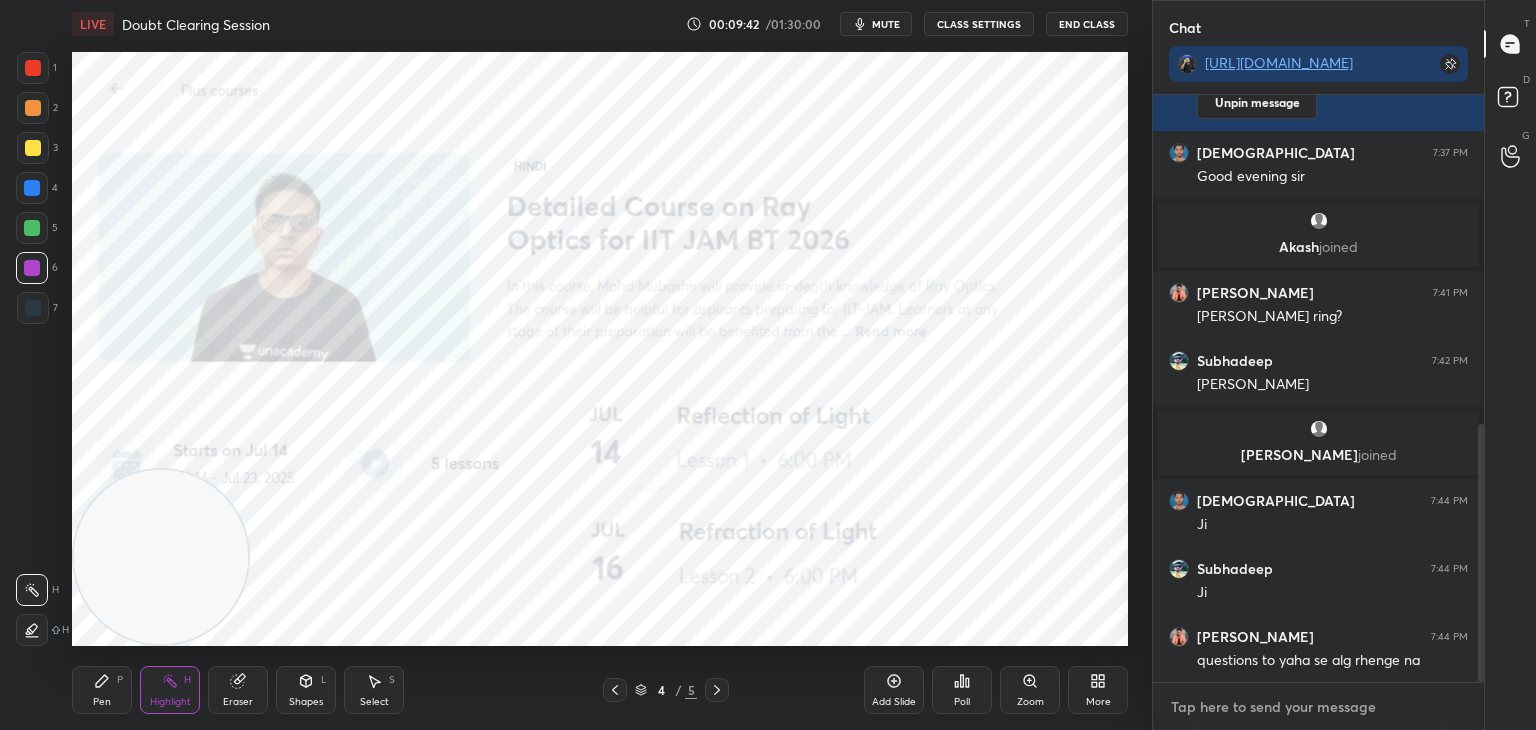type on "[URL][DOMAIN_NAME]" 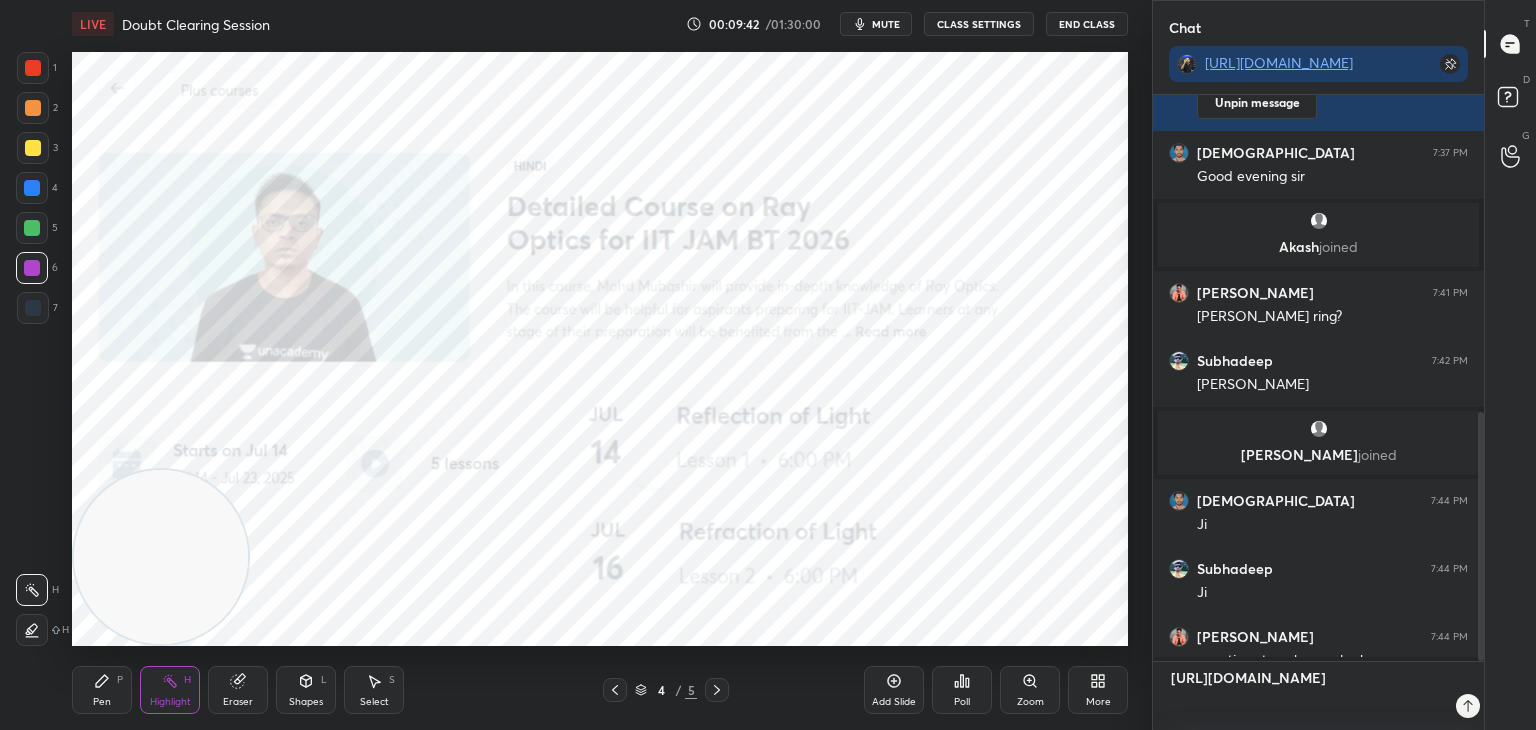 scroll, scrollTop: 0, scrollLeft: 0, axis: both 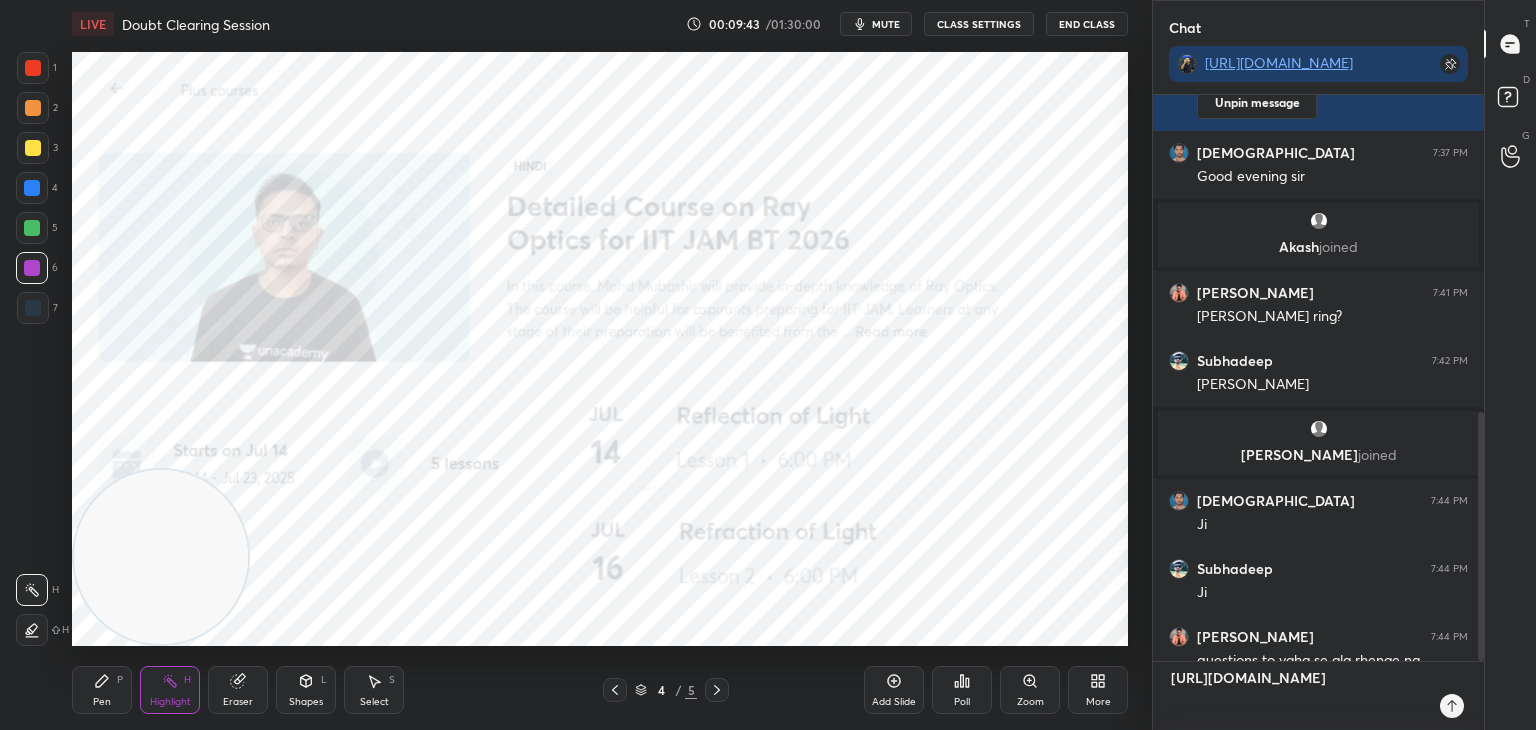type on "[URL][DOMAIN_NAME]" 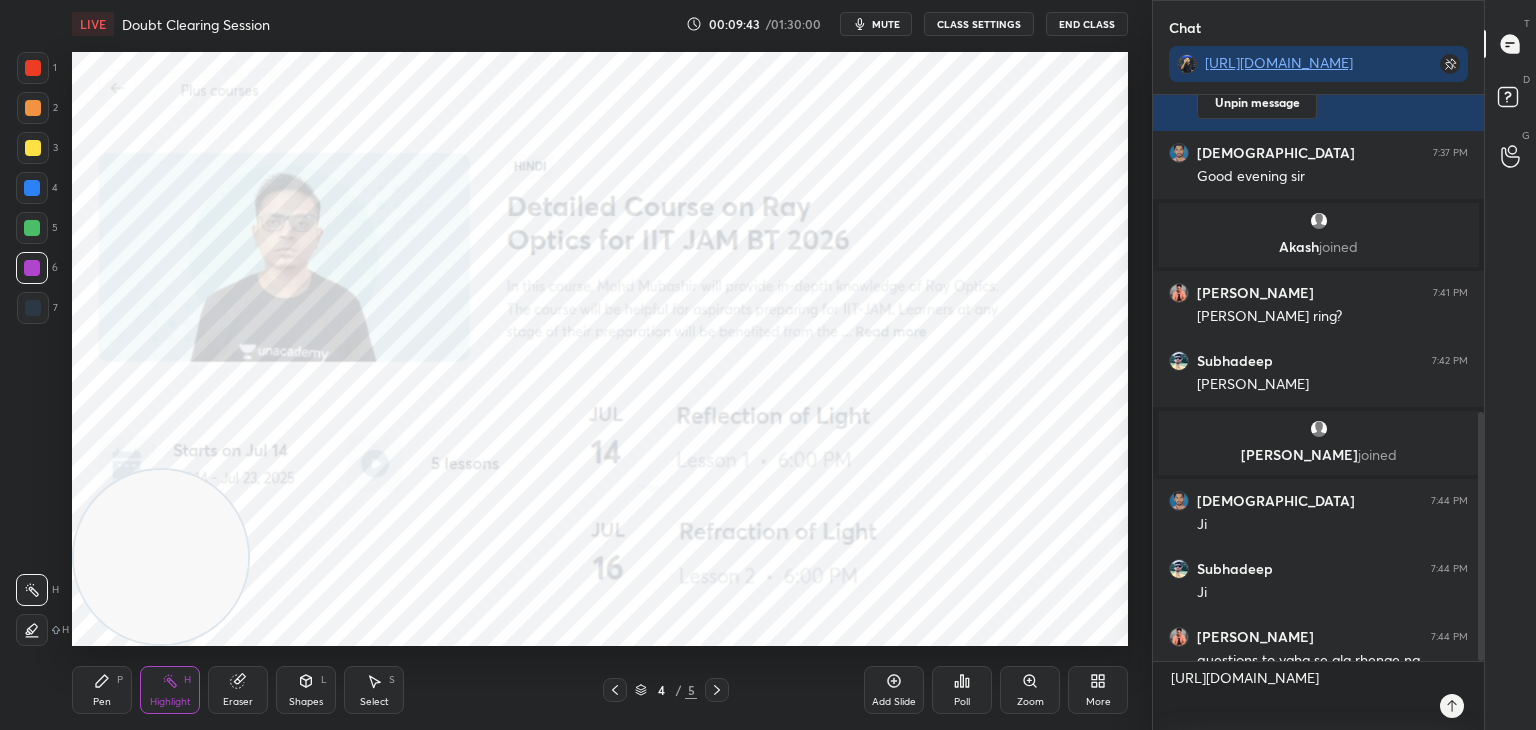 type on "x" 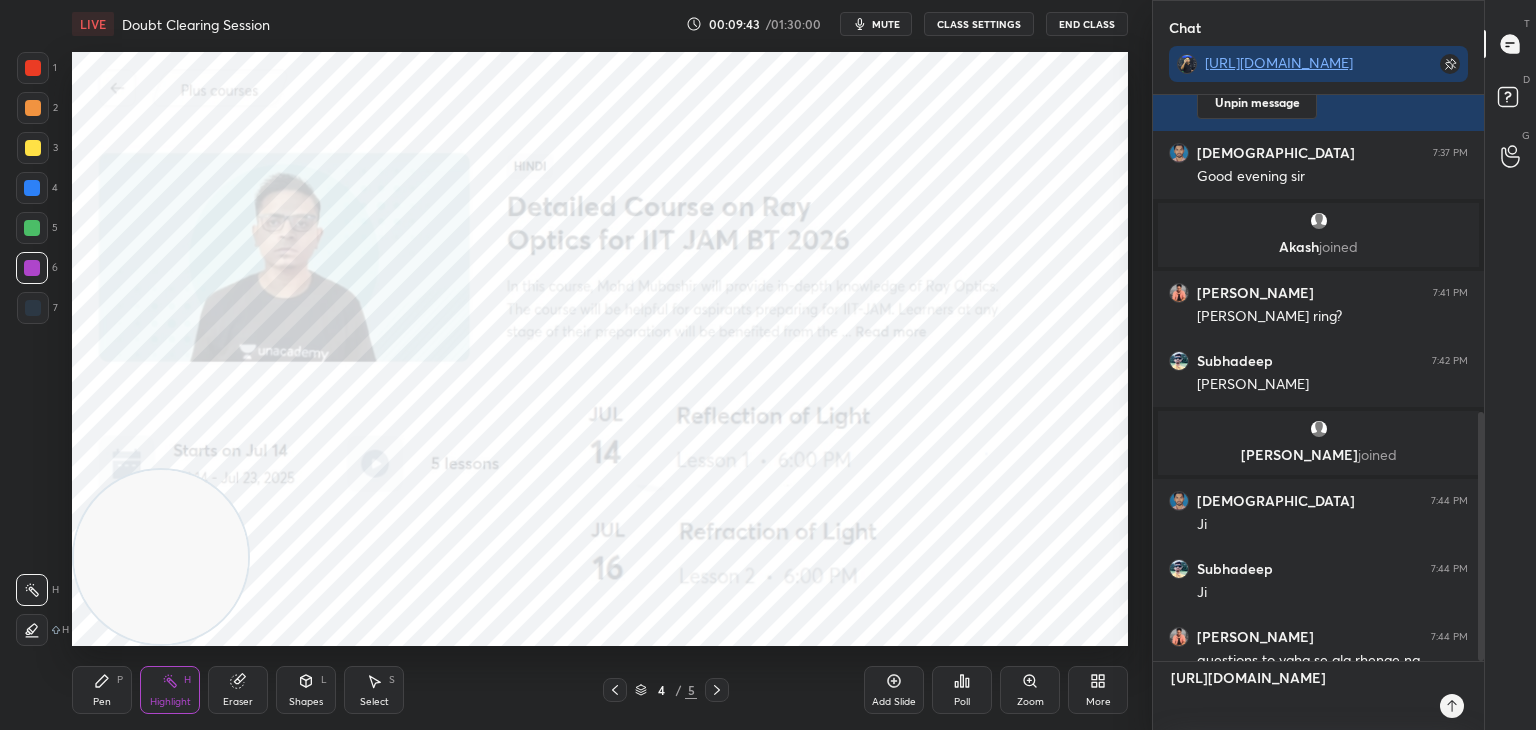 type 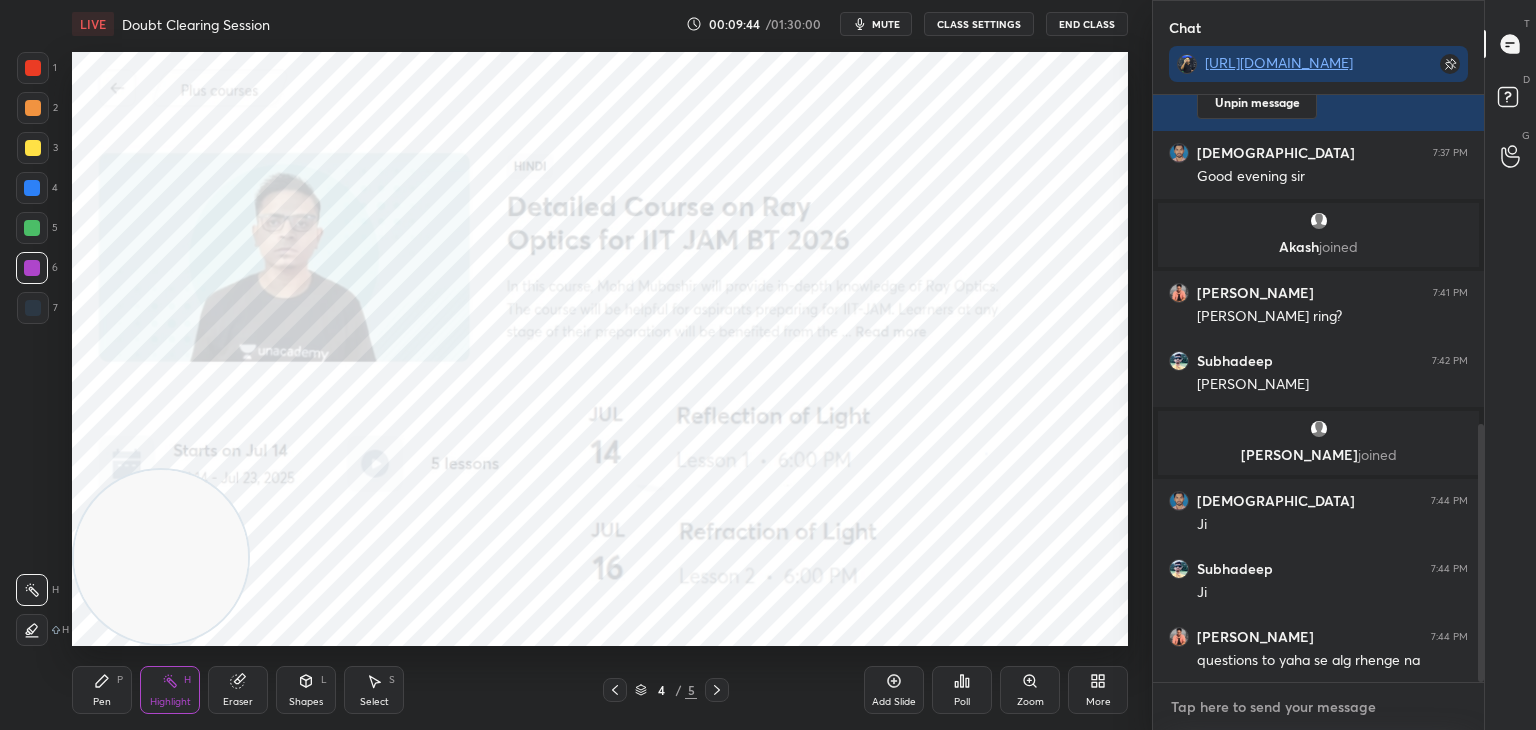 scroll, scrollTop: 6, scrollLeft: 6, axis: both 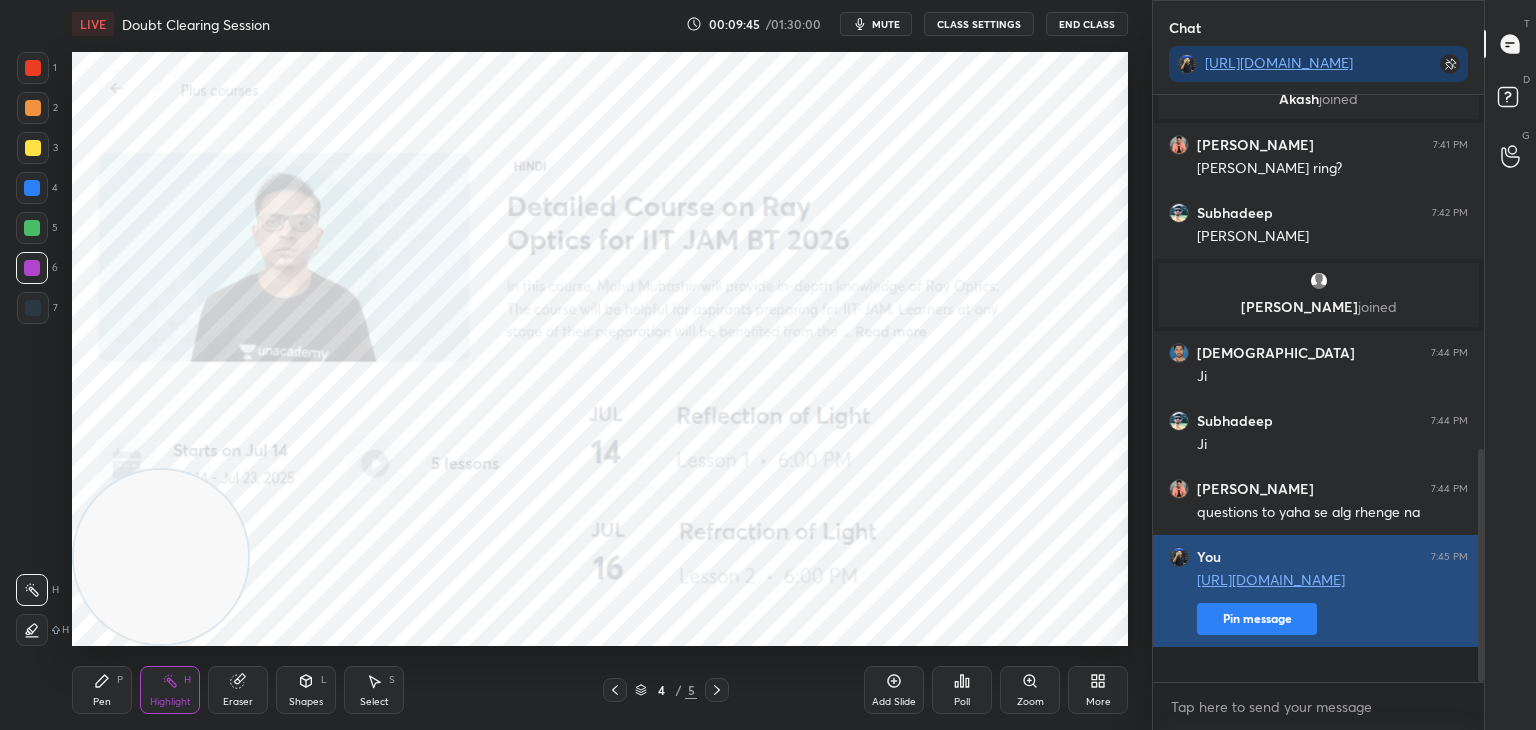 click on "Pin message" at bounding box center [1257, 619] 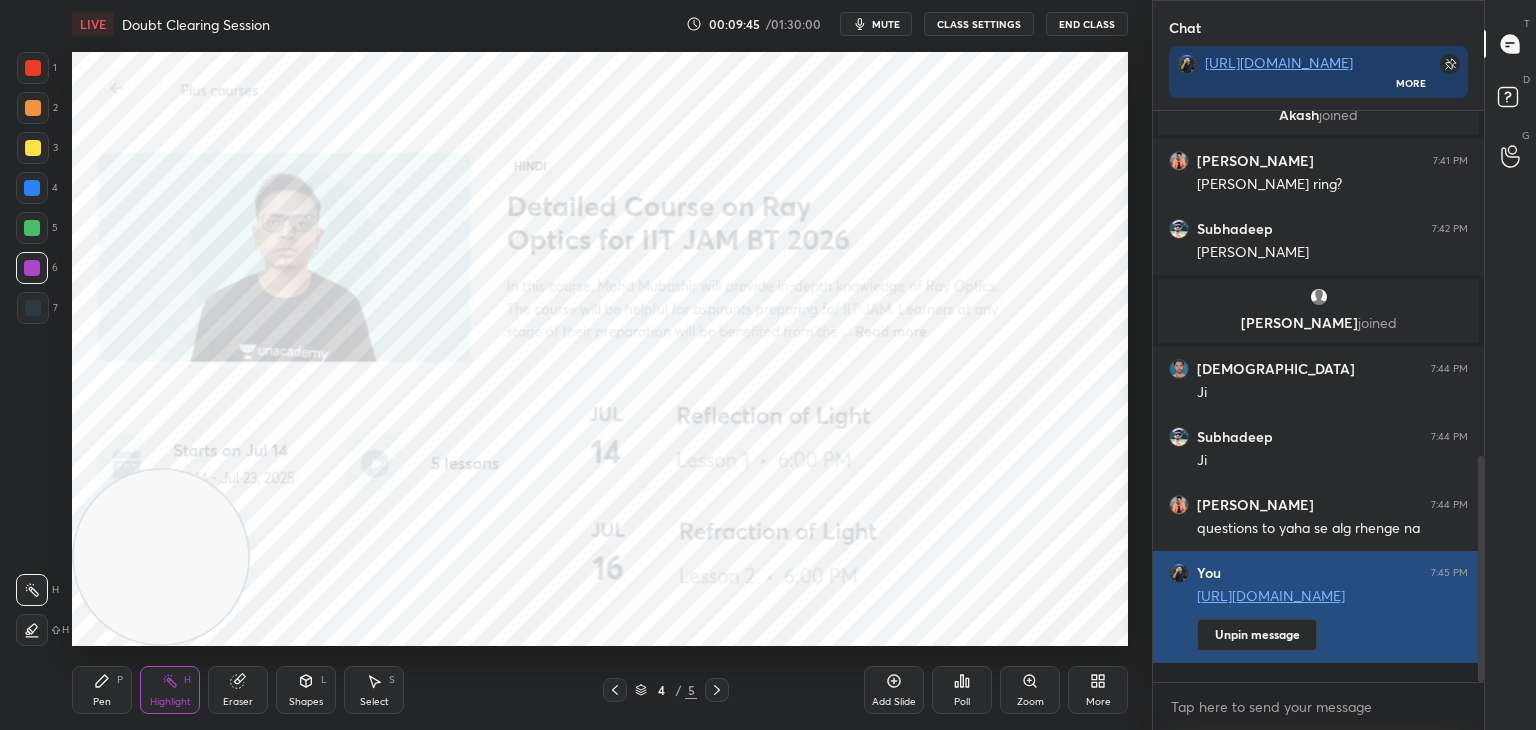 scroll, scrollTop: 565, scrollLeft: 325, axis: both 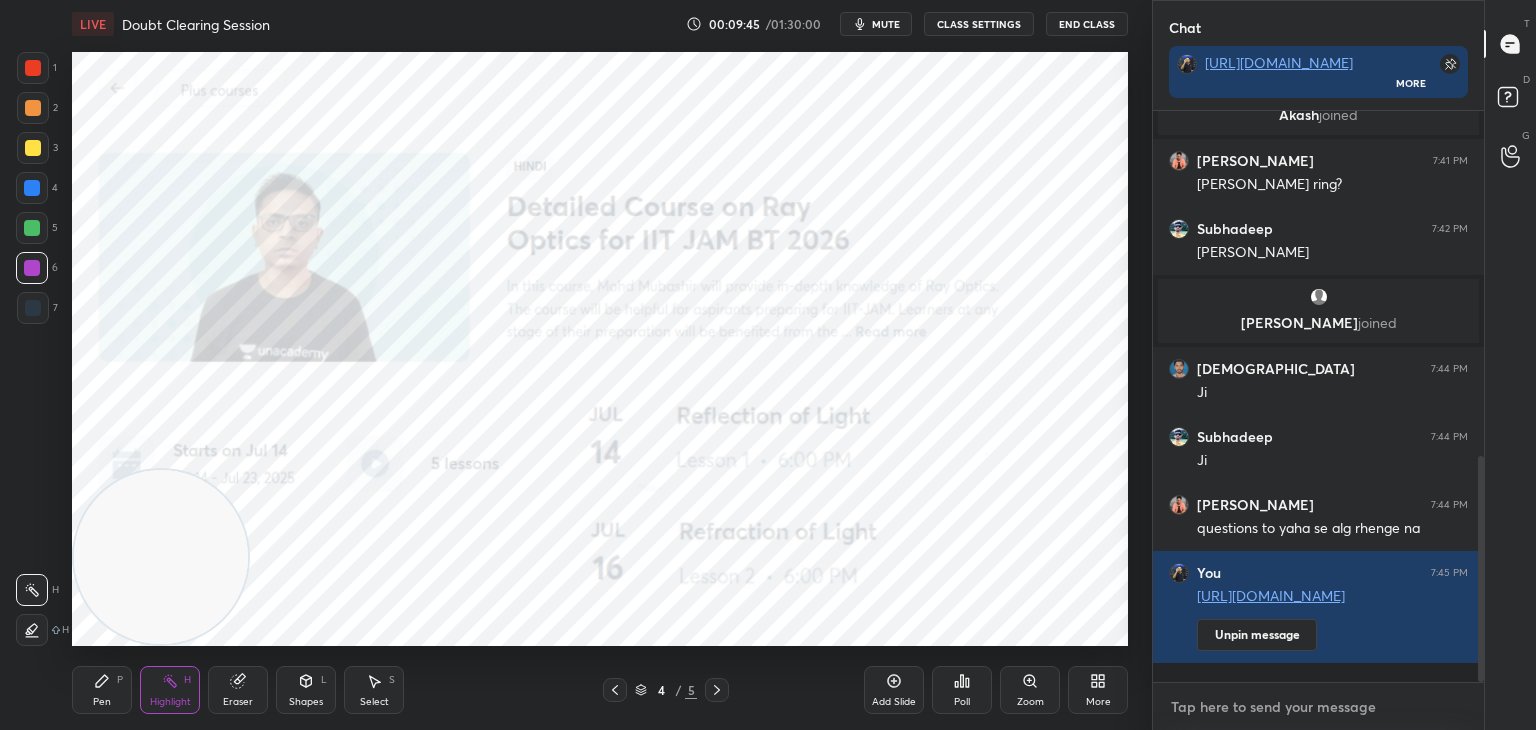 click at bounding box center (1318, 707) 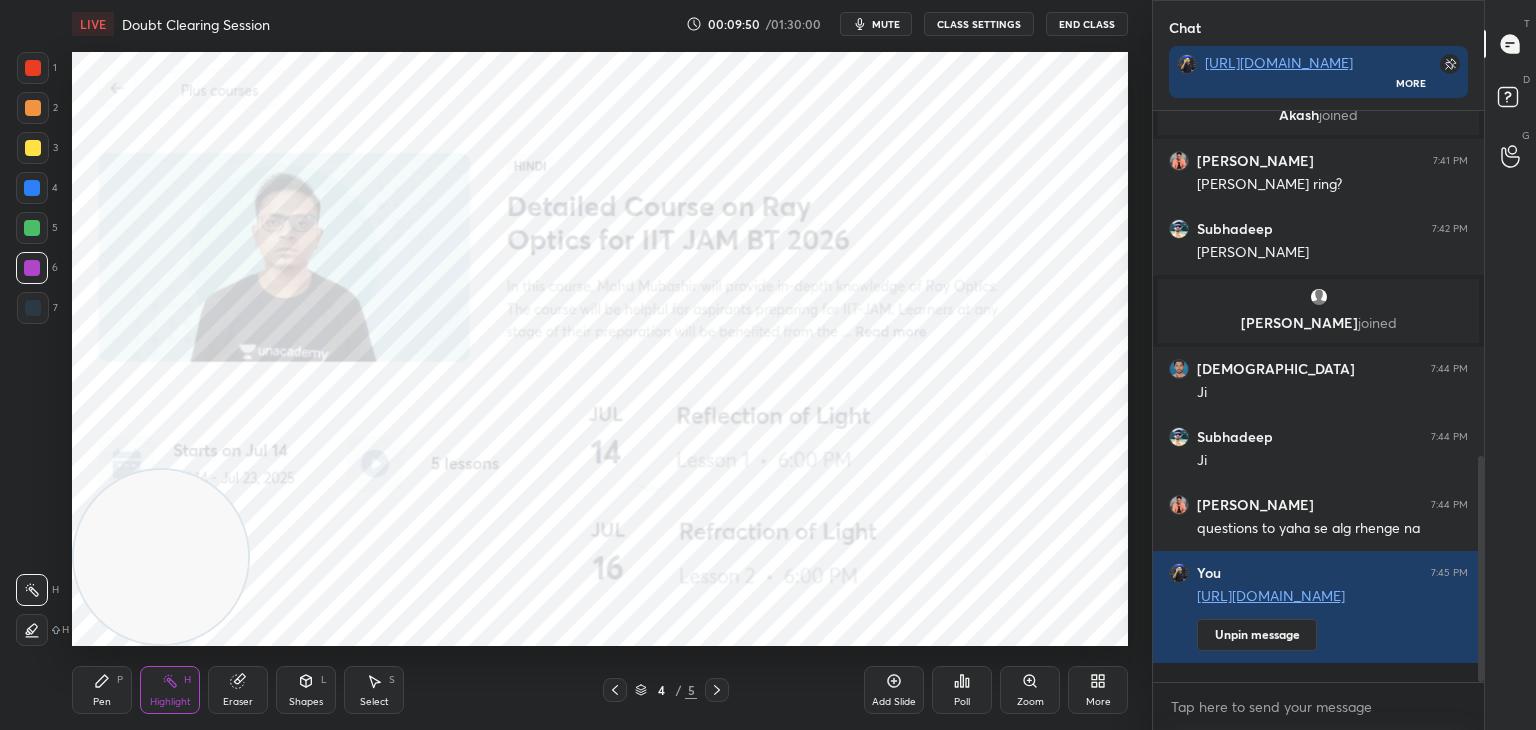 click 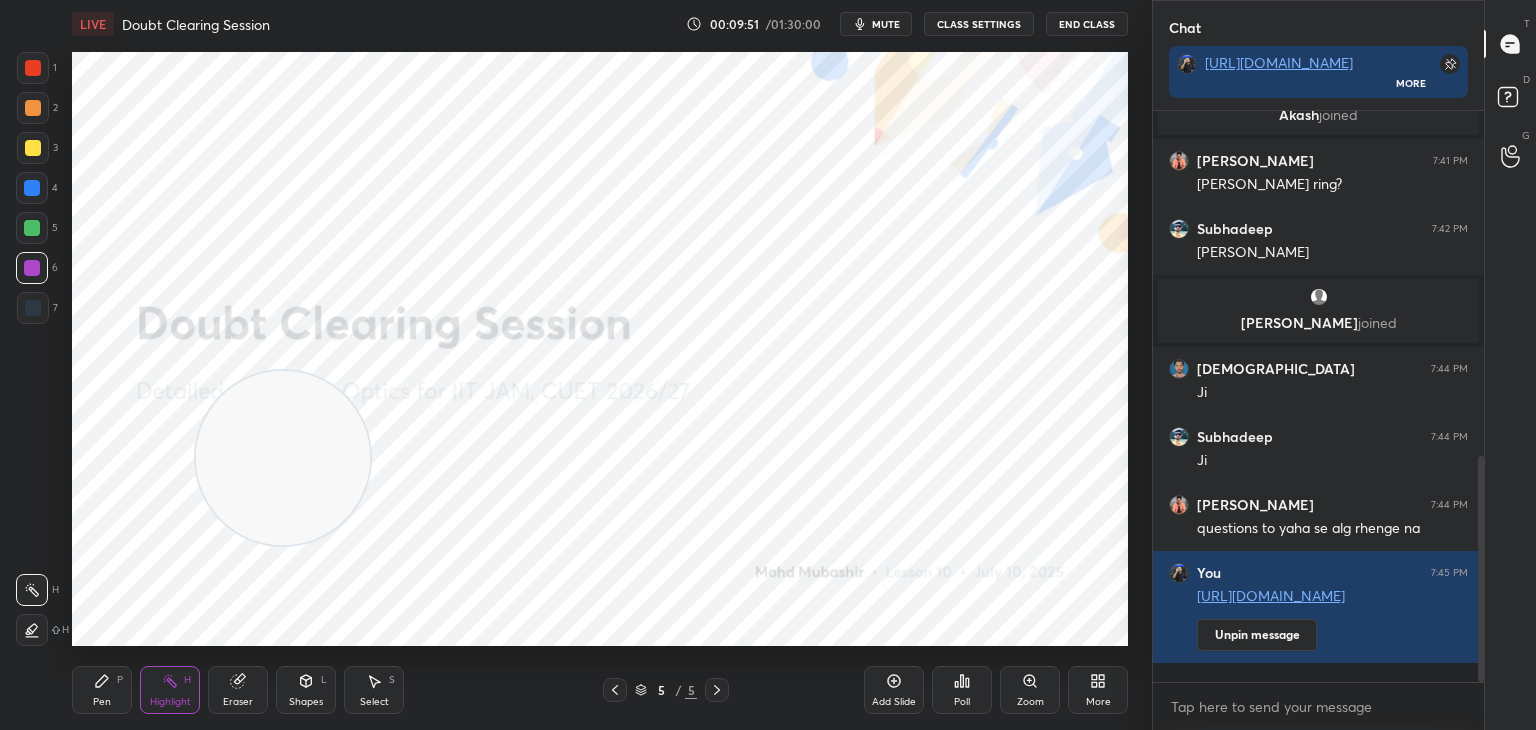 drag, startPoint x: 273, startPoint y: 481, endPoint x: 956, endPoint y: 165, distance: 752.55896 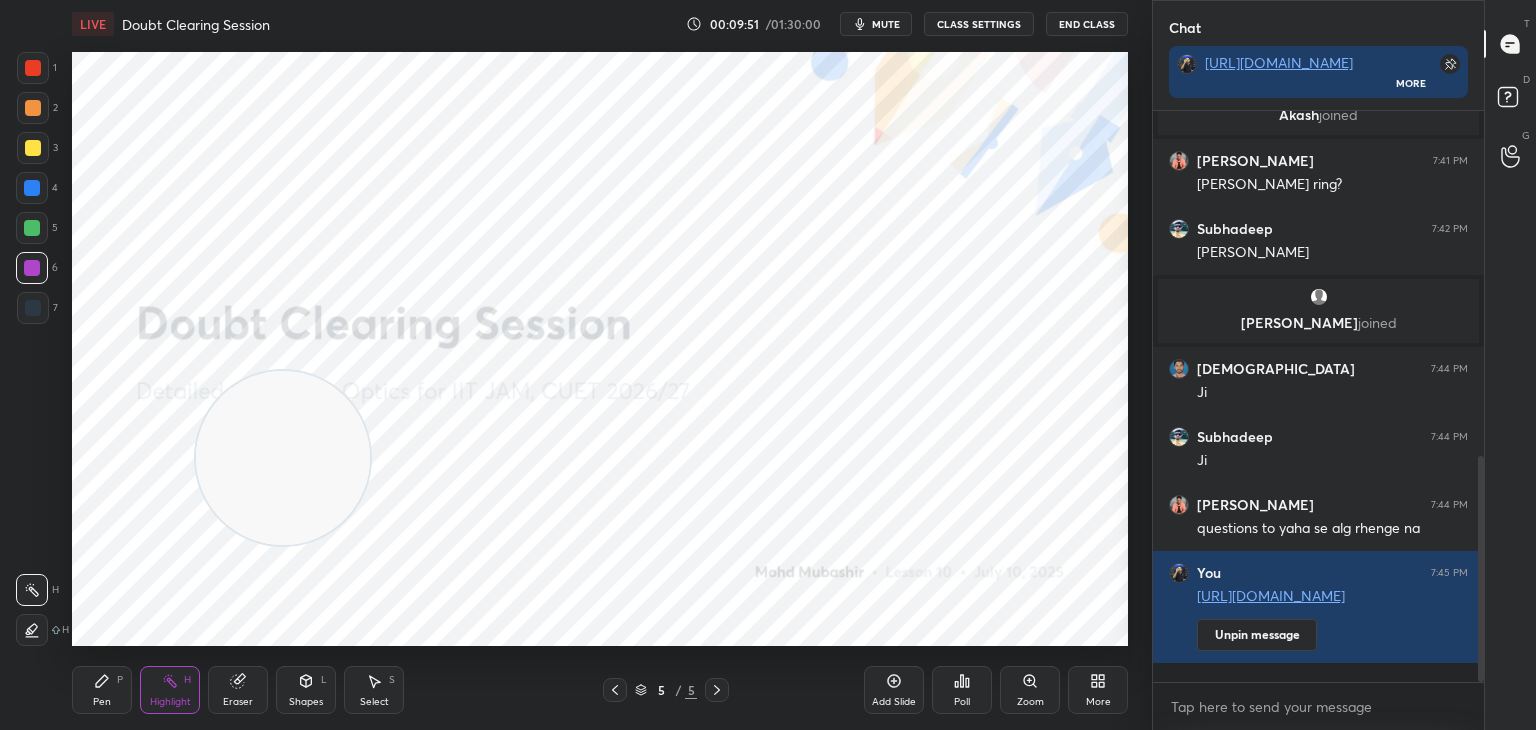 click at bounding box center (283, 458) 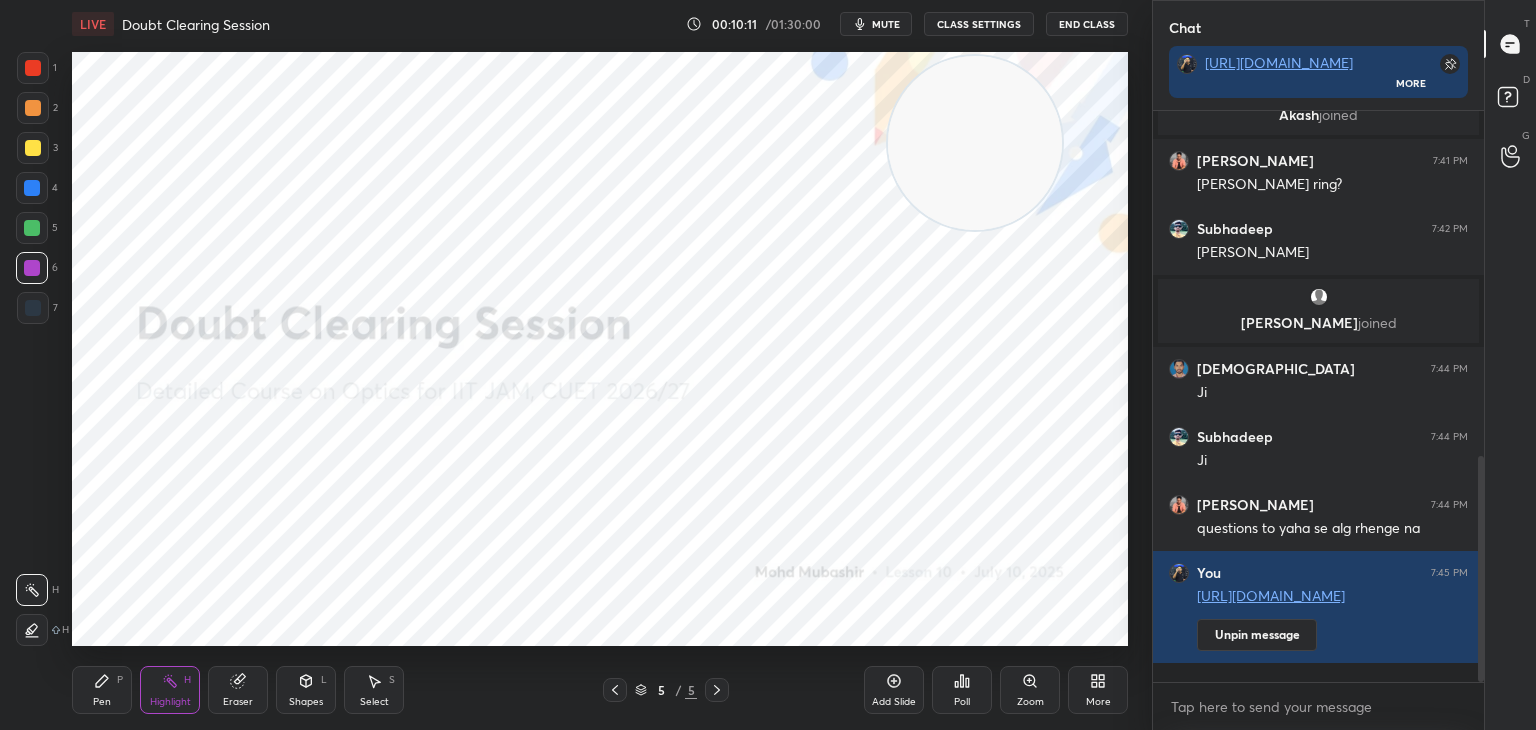 click on "More" at bounding box center (1098, 690) 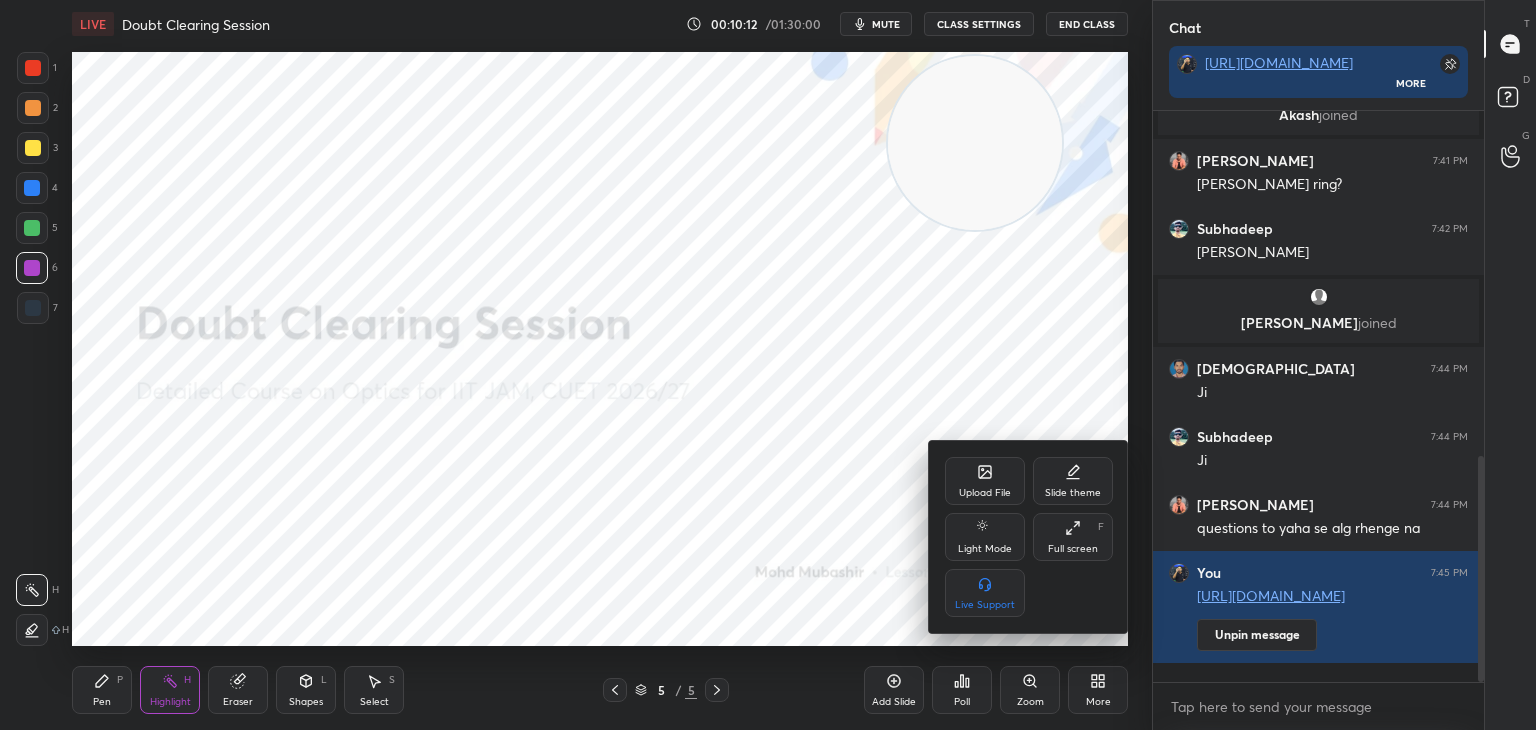 drag, startPoint x: 984, startPoint y: 473, endPoint x: 964, endPoint y: 473, distance: 20 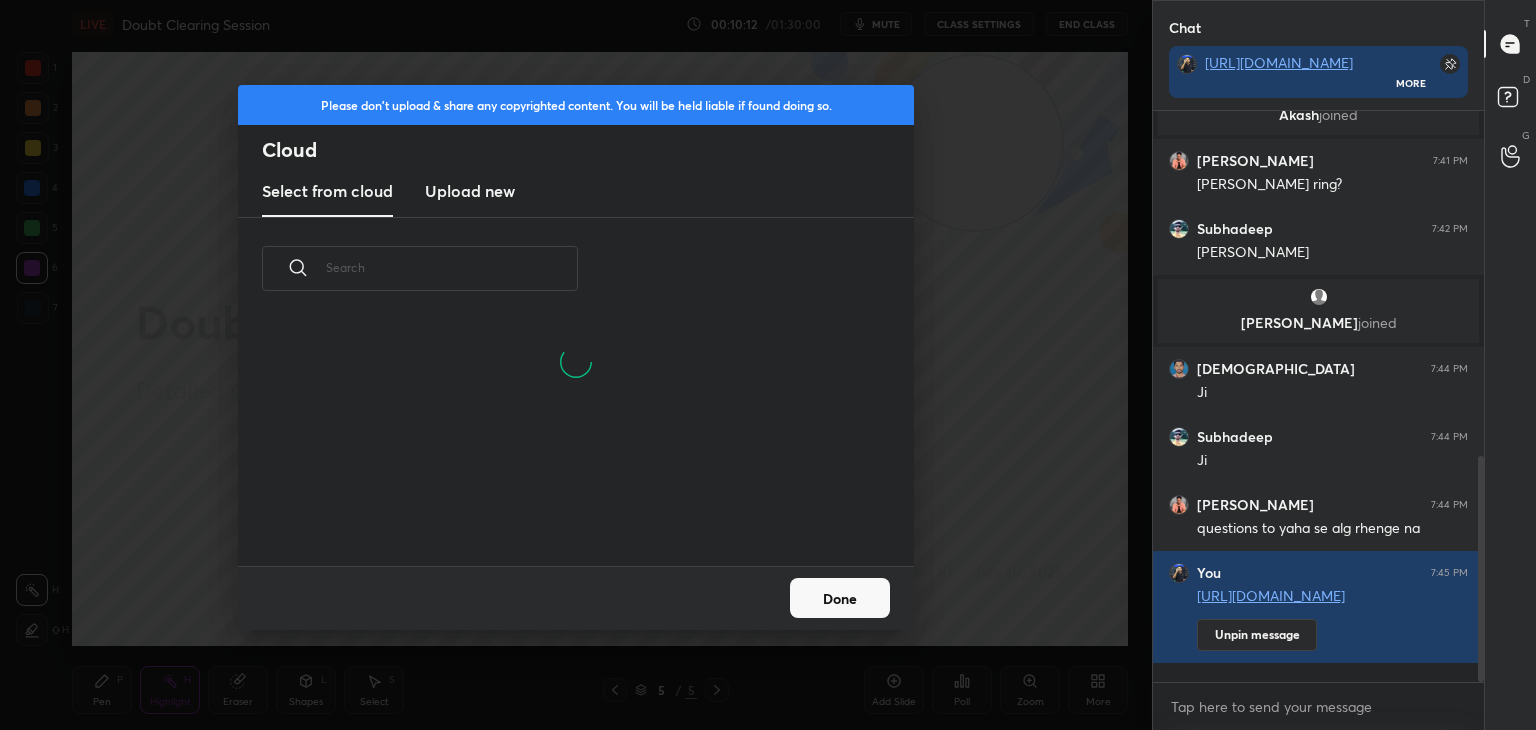 drag, startPoint x: 469, startPoint y: 176, endPoint x: 493, endPoint y: 202, distance: 35.383614 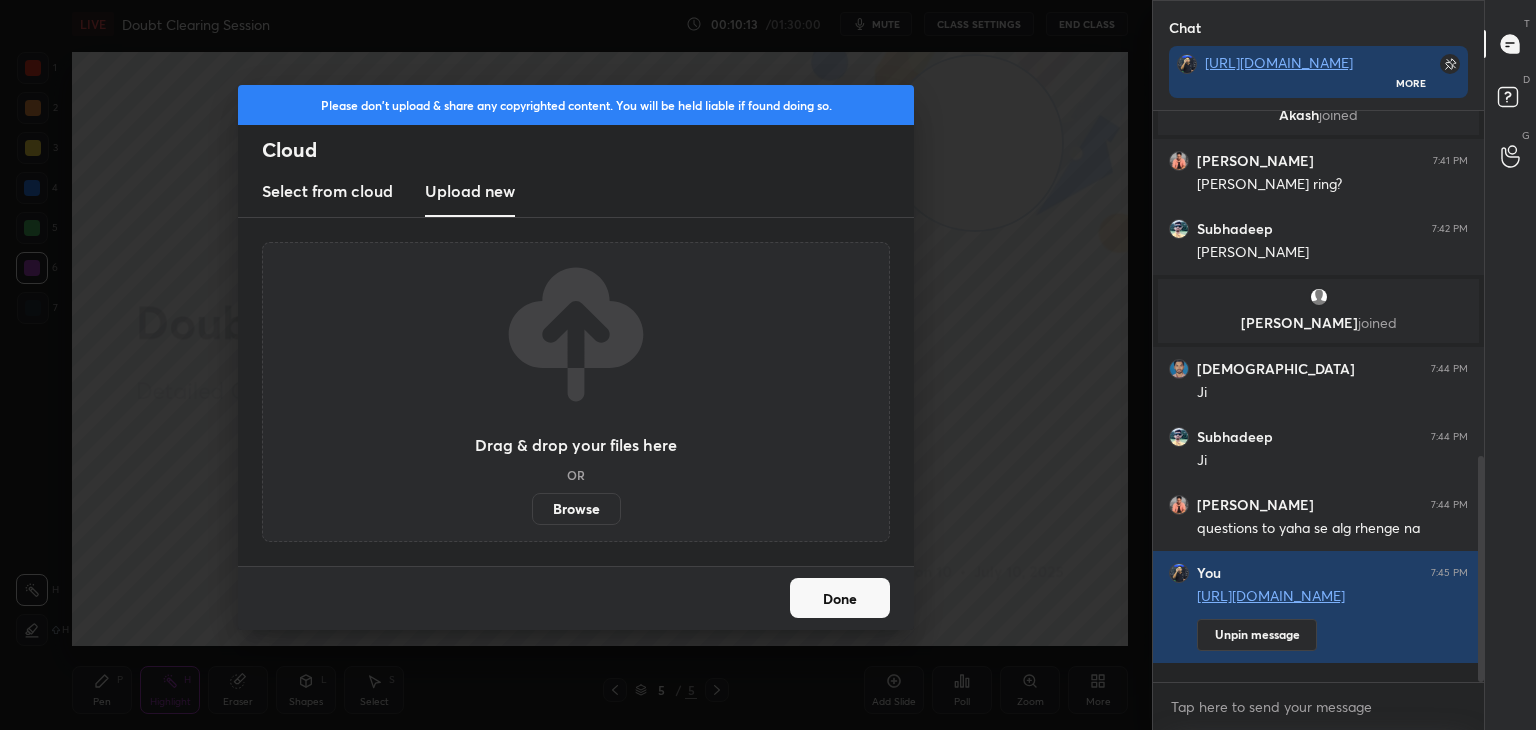 click on "Browse" at bounding box center (576, 509) 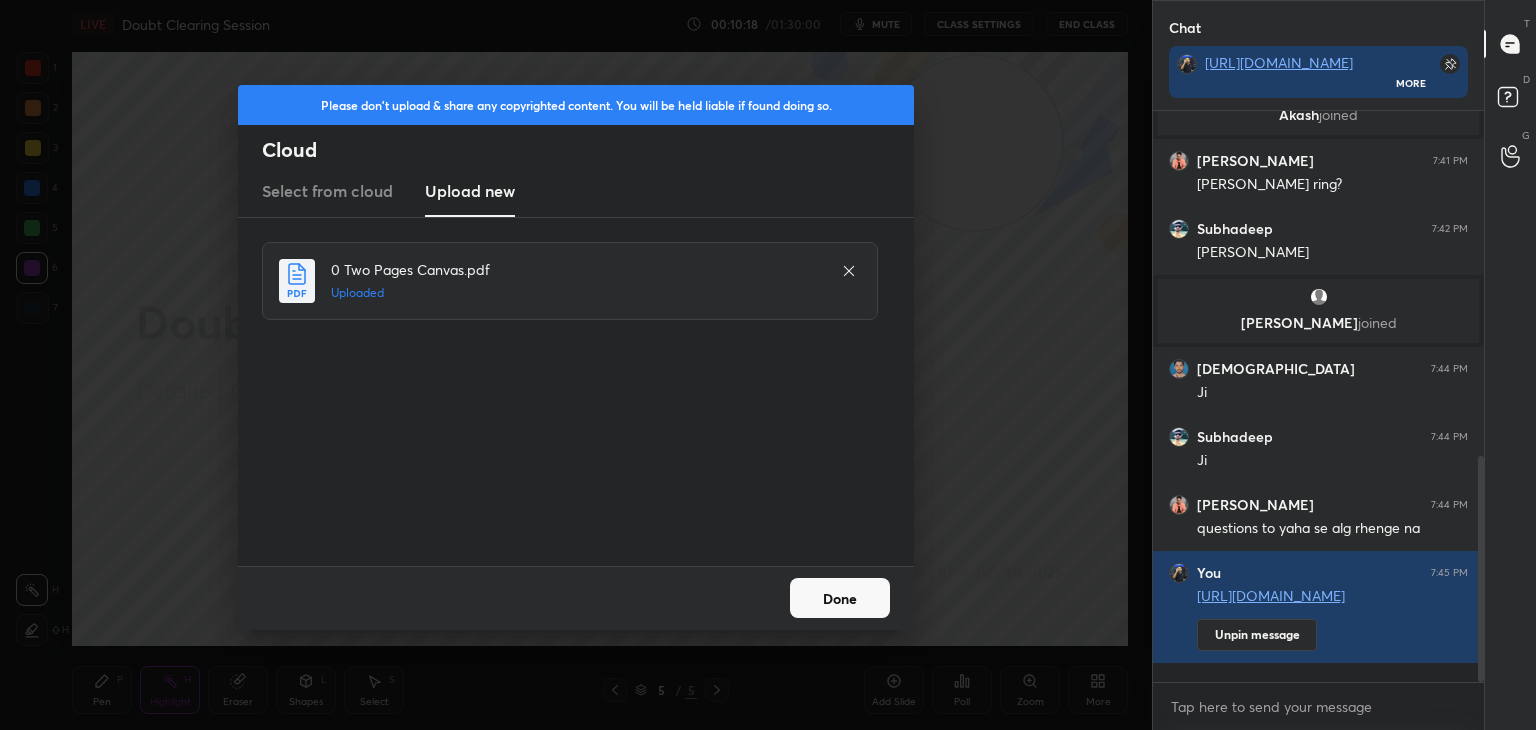click on "Done" at bounding box center (840, 598) 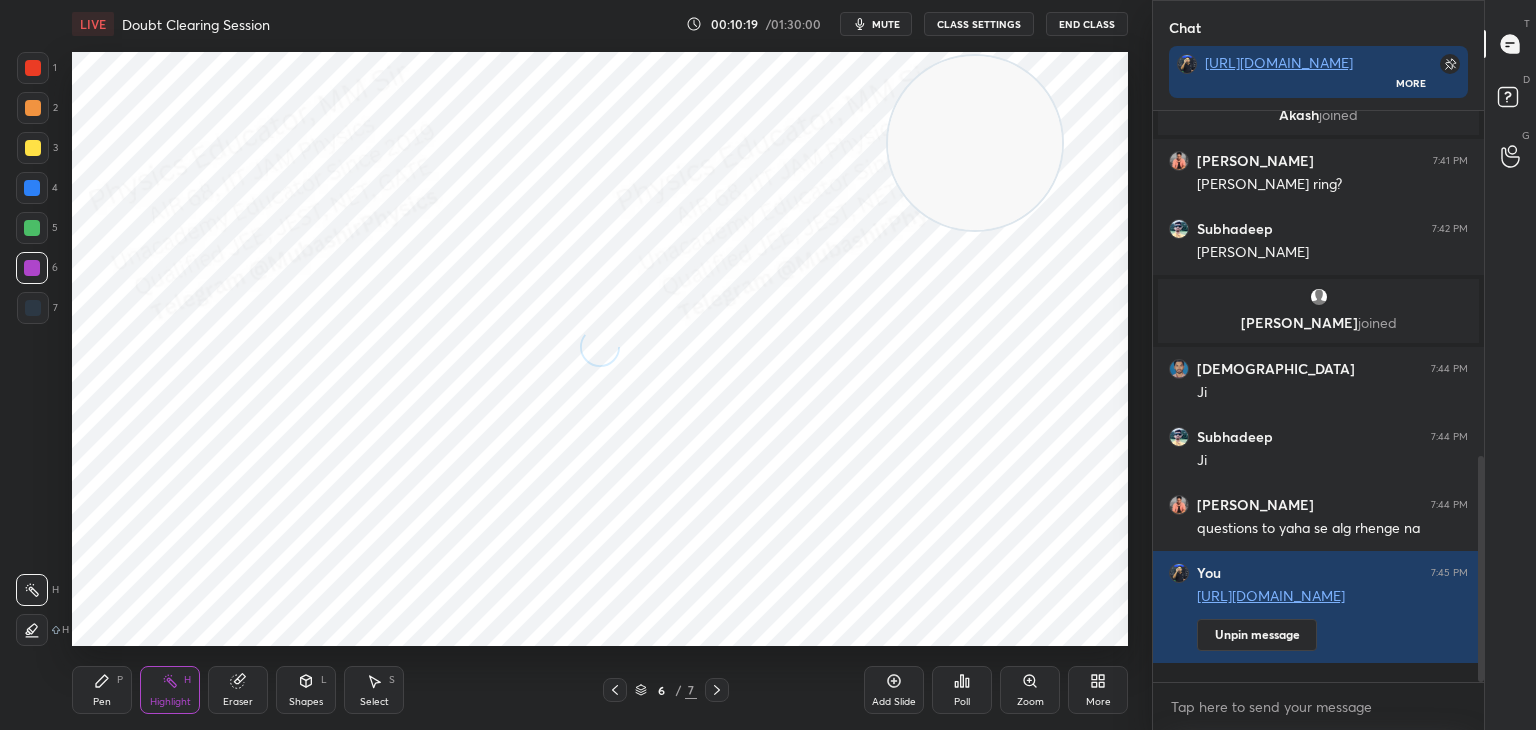 click 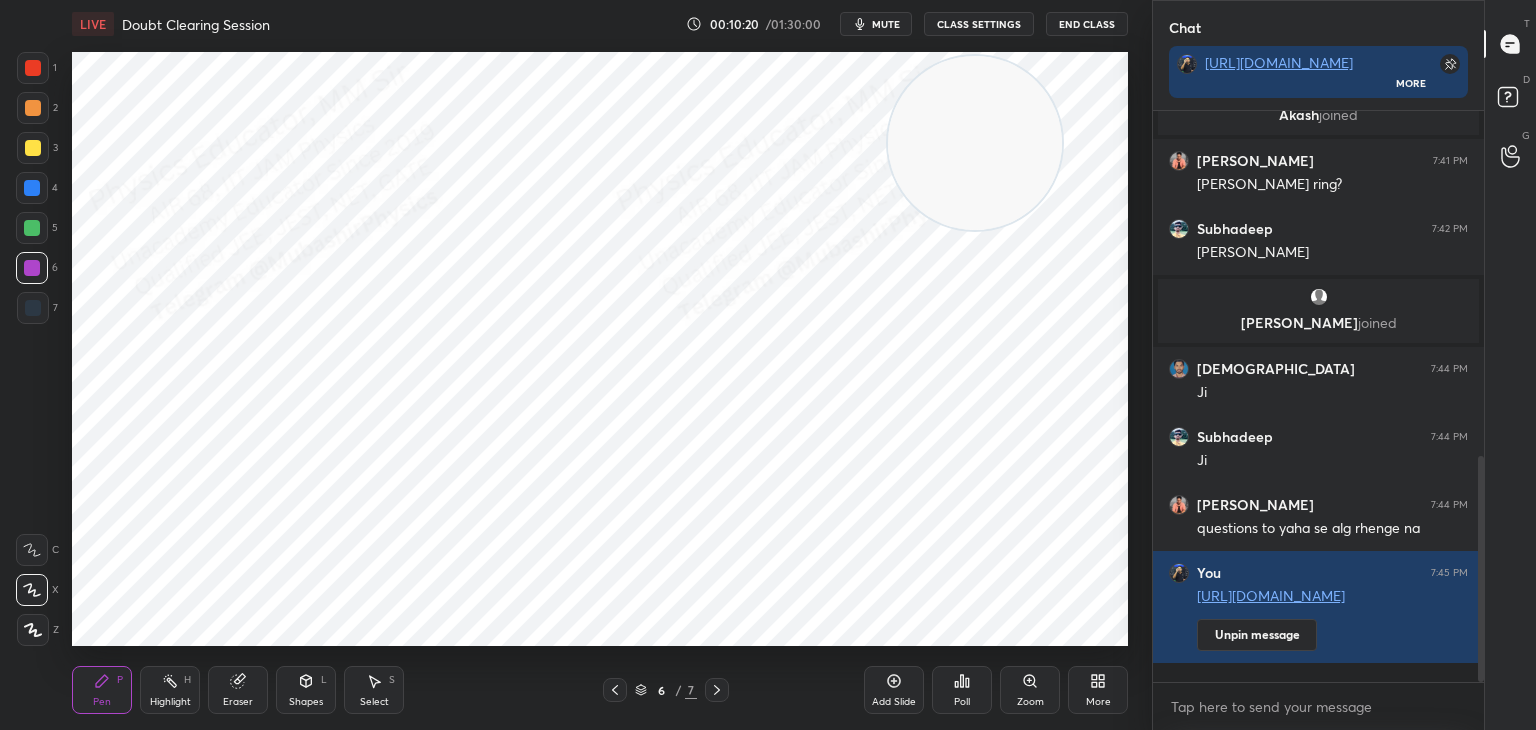 drag, startPoint x: 36, startPoint y: 66, endPoint x: 55, endPoint y: 80, distance: 23.600847 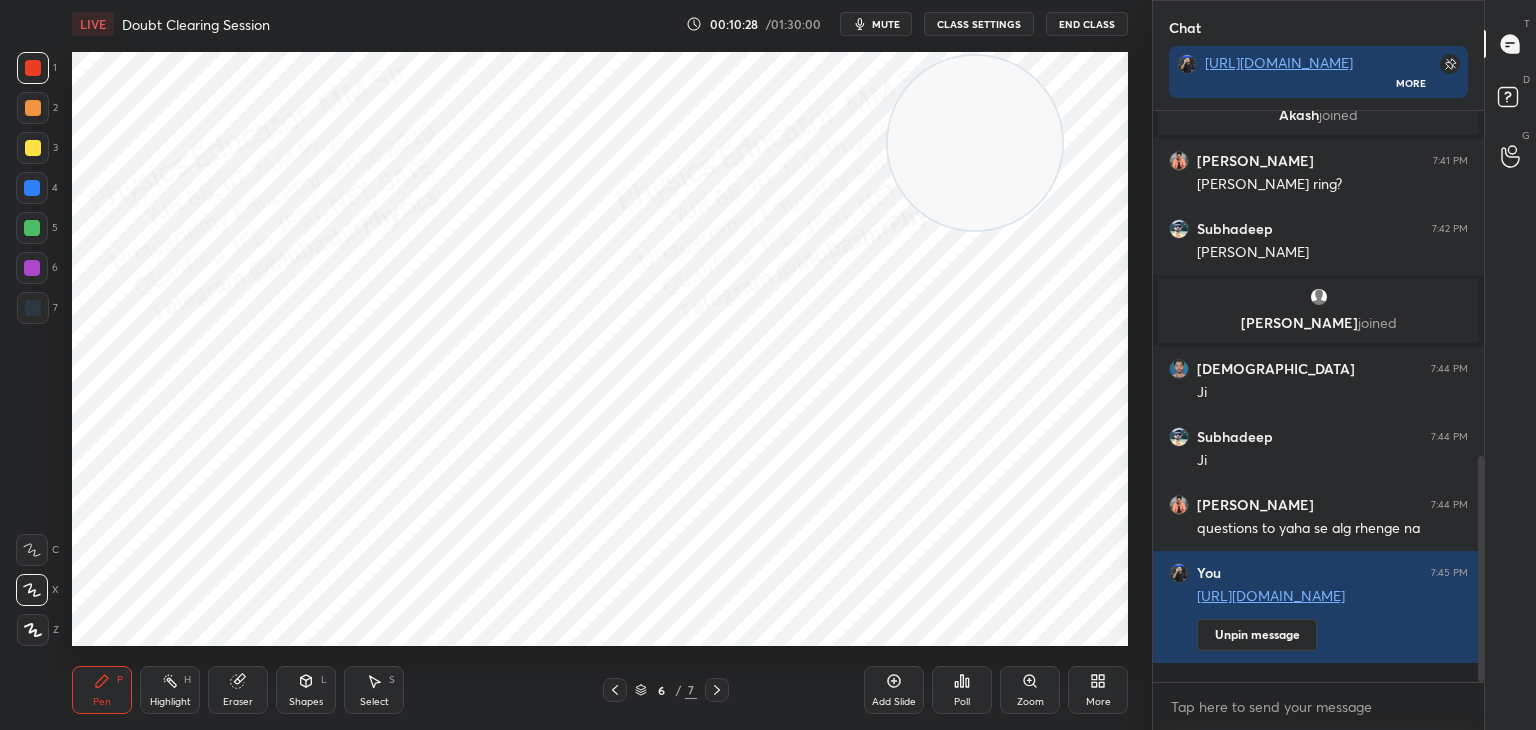 click 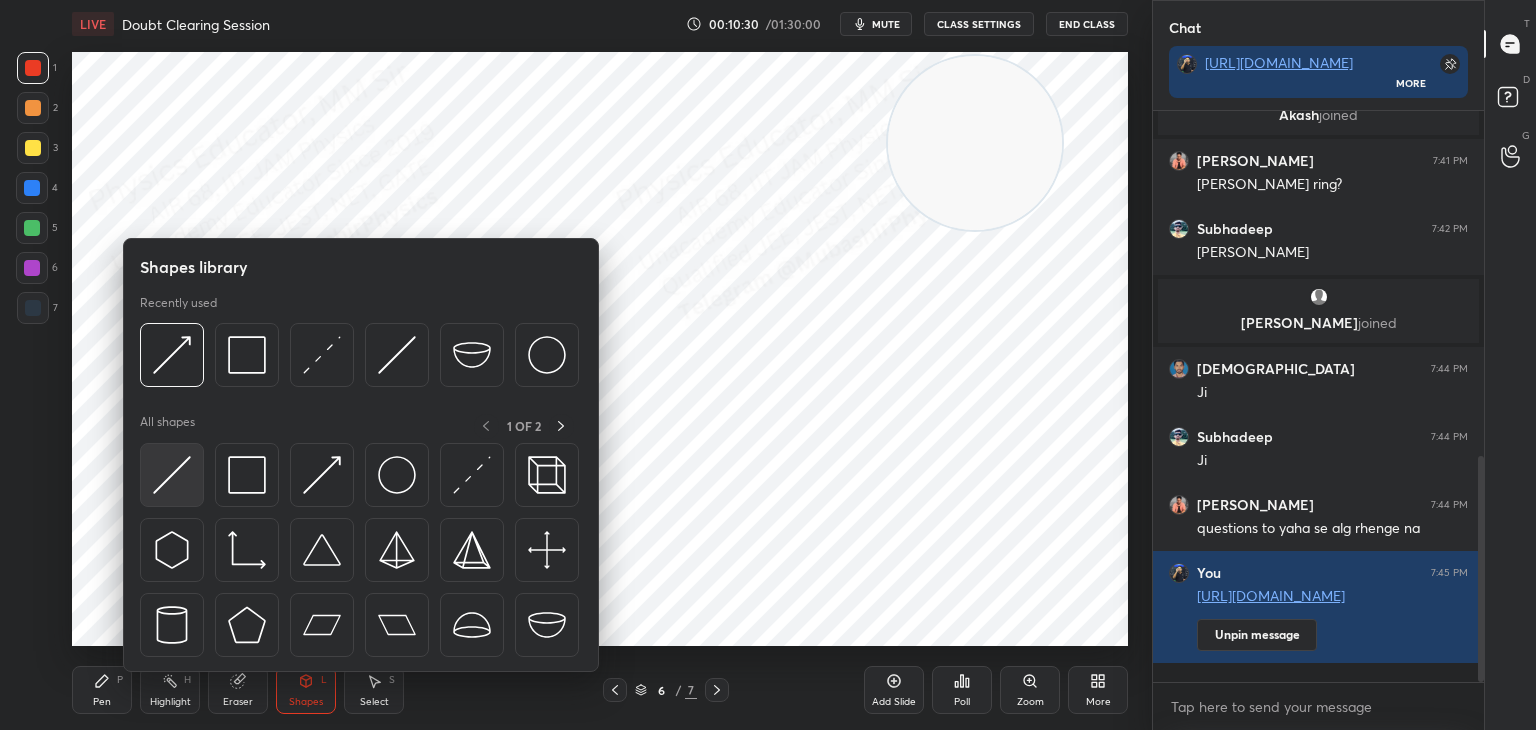 click at bounding box center [172, 475] 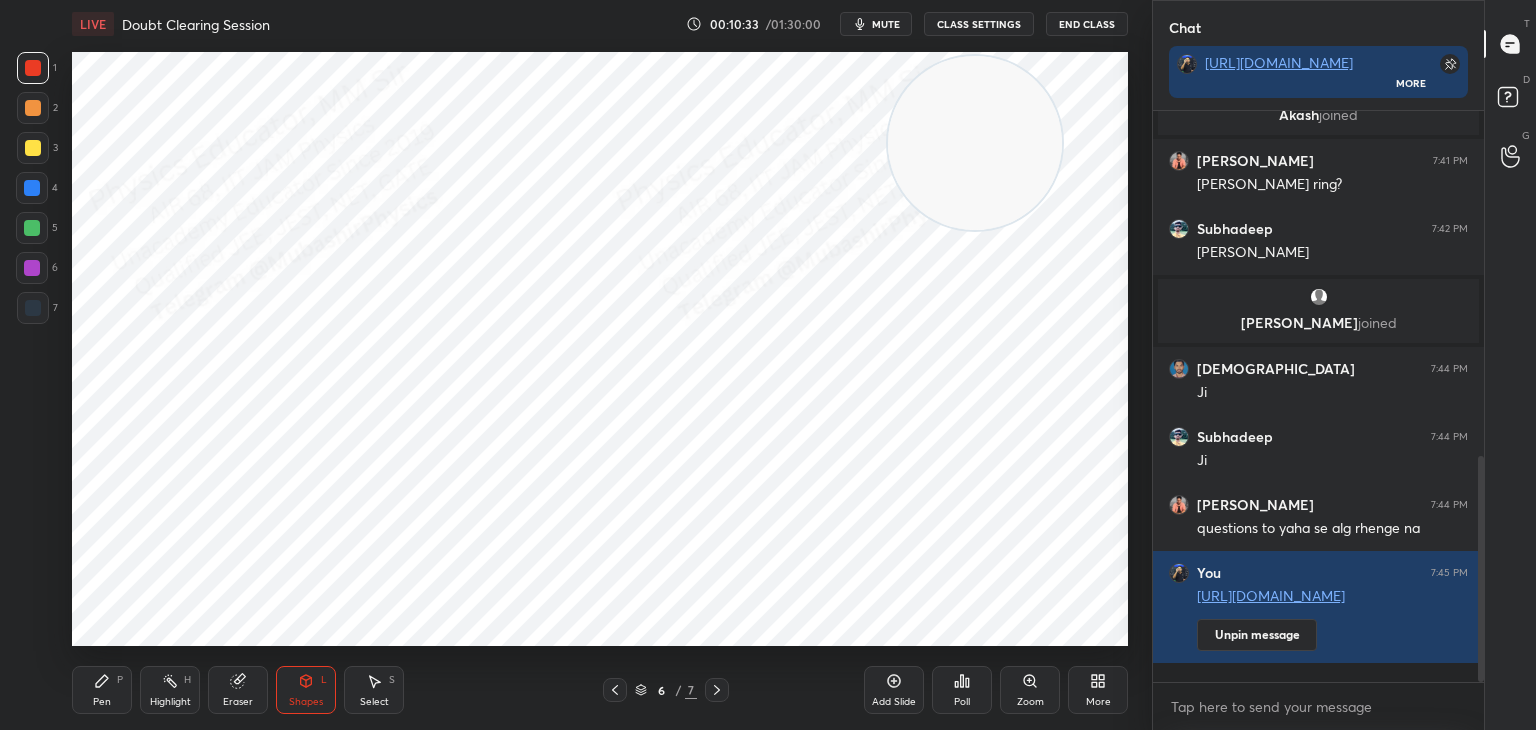 click on "Select S" at bounding box center [374, 690] 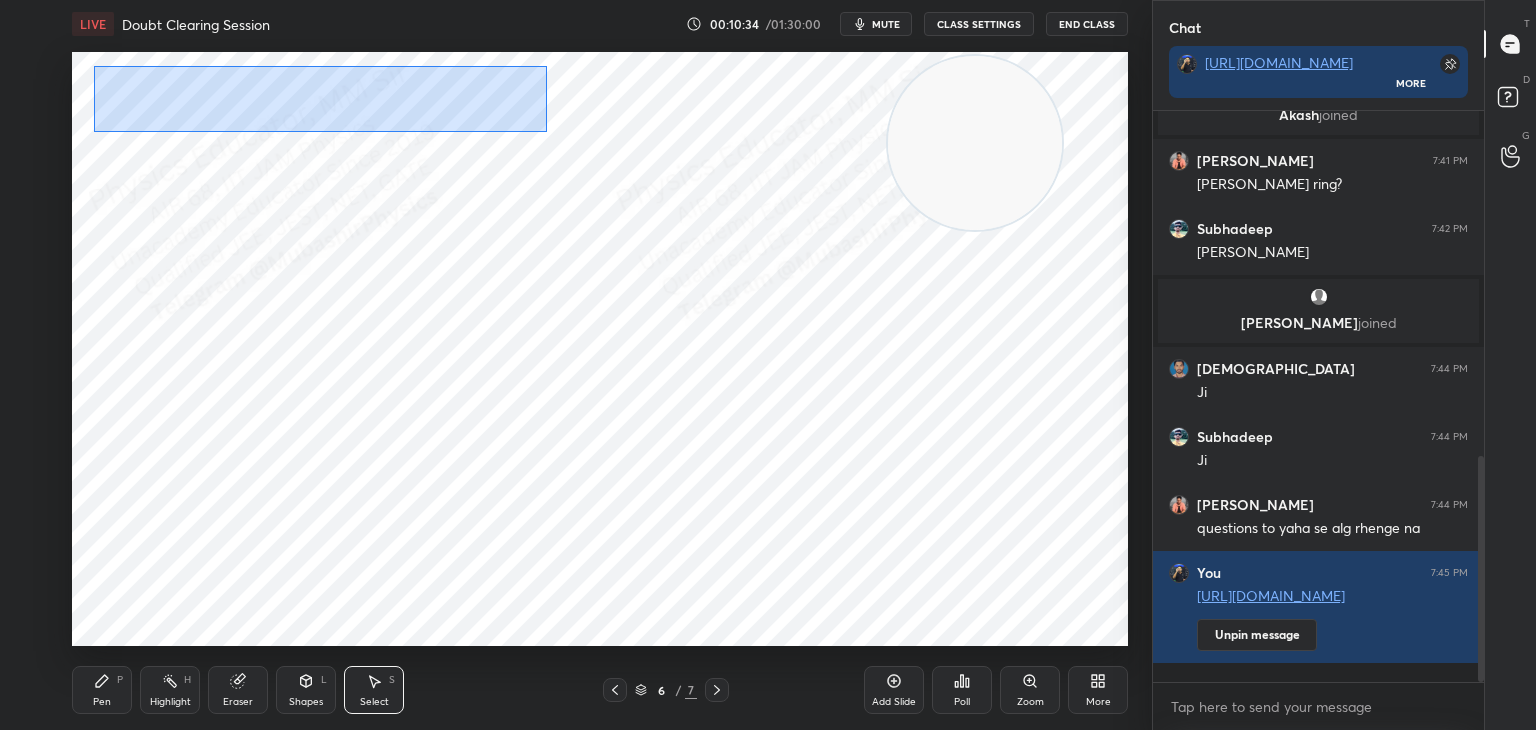 drag, startPoint x: 93, startPoint y: 66, endPoint x: 537, endPoint y: 130, distance: 448.5889 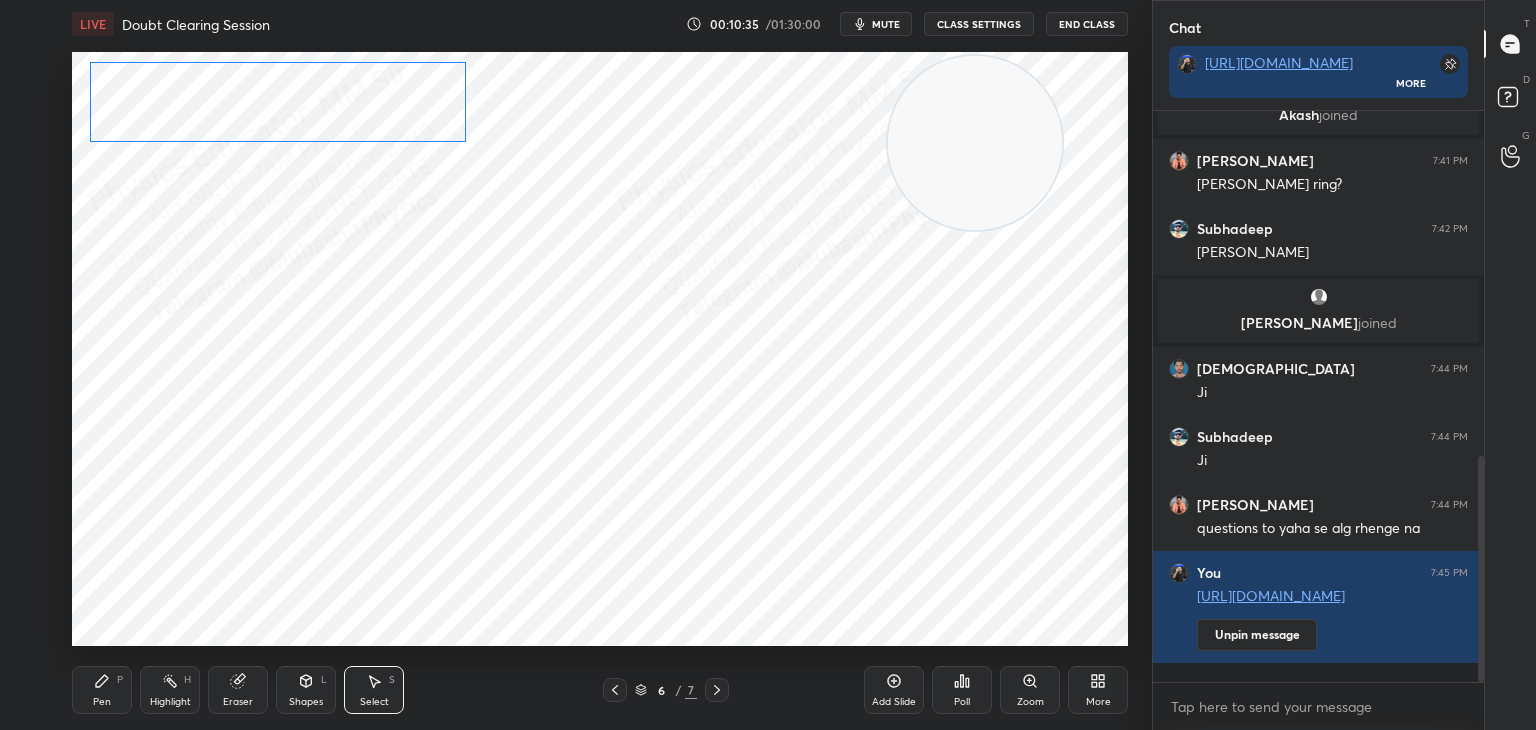 drag, startPoint x: 351, startPoint y: 102, endPoint x: 325, endPoint y: 97, distance: 26.476404 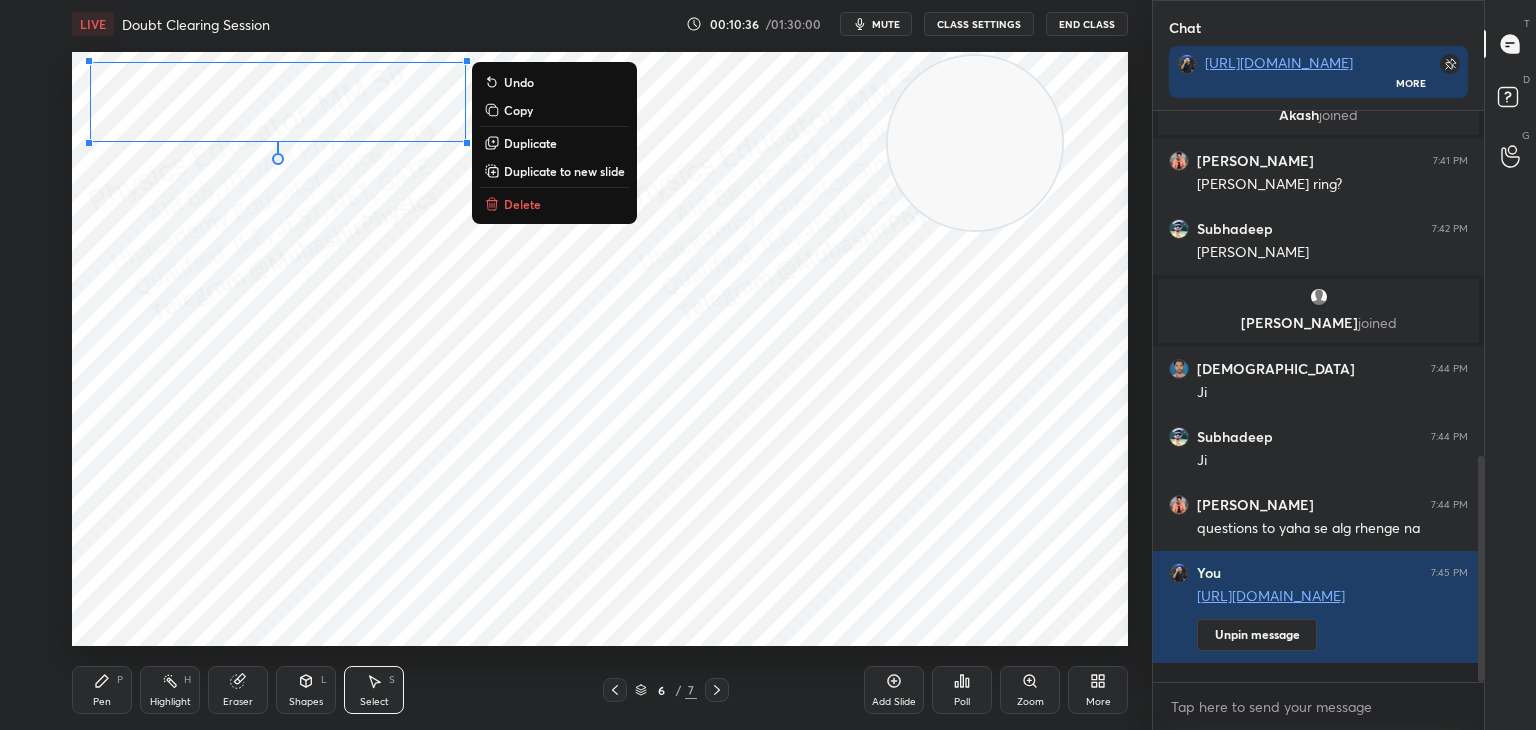 drag, startPoint x: 100, startPoint y: 682, endPoint x: 105, endPoint y: 653, distance: 29.427877 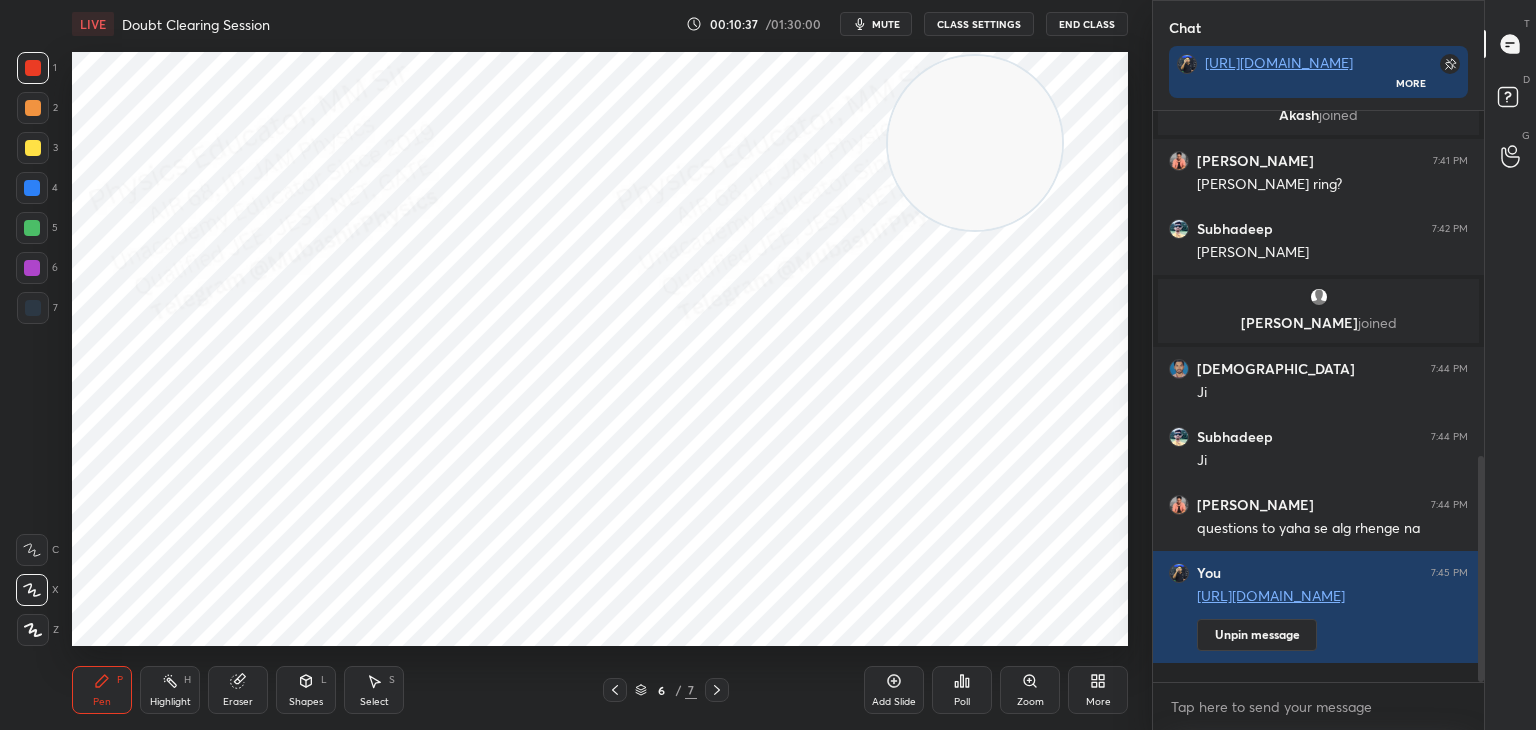 click at bounding box center [32, 188] 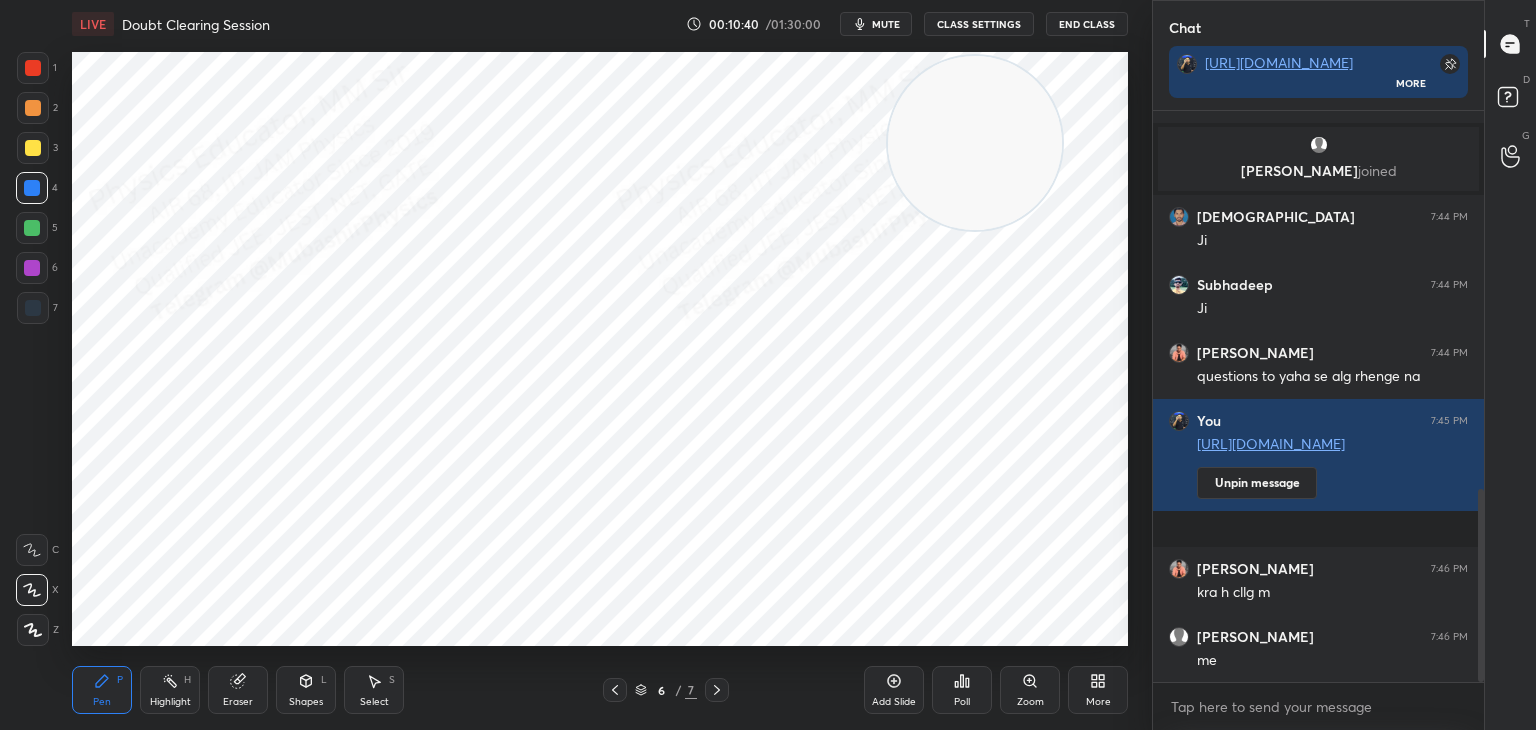scroll, scrollTop: 1116, scrollLeft: 0, axis: vertical 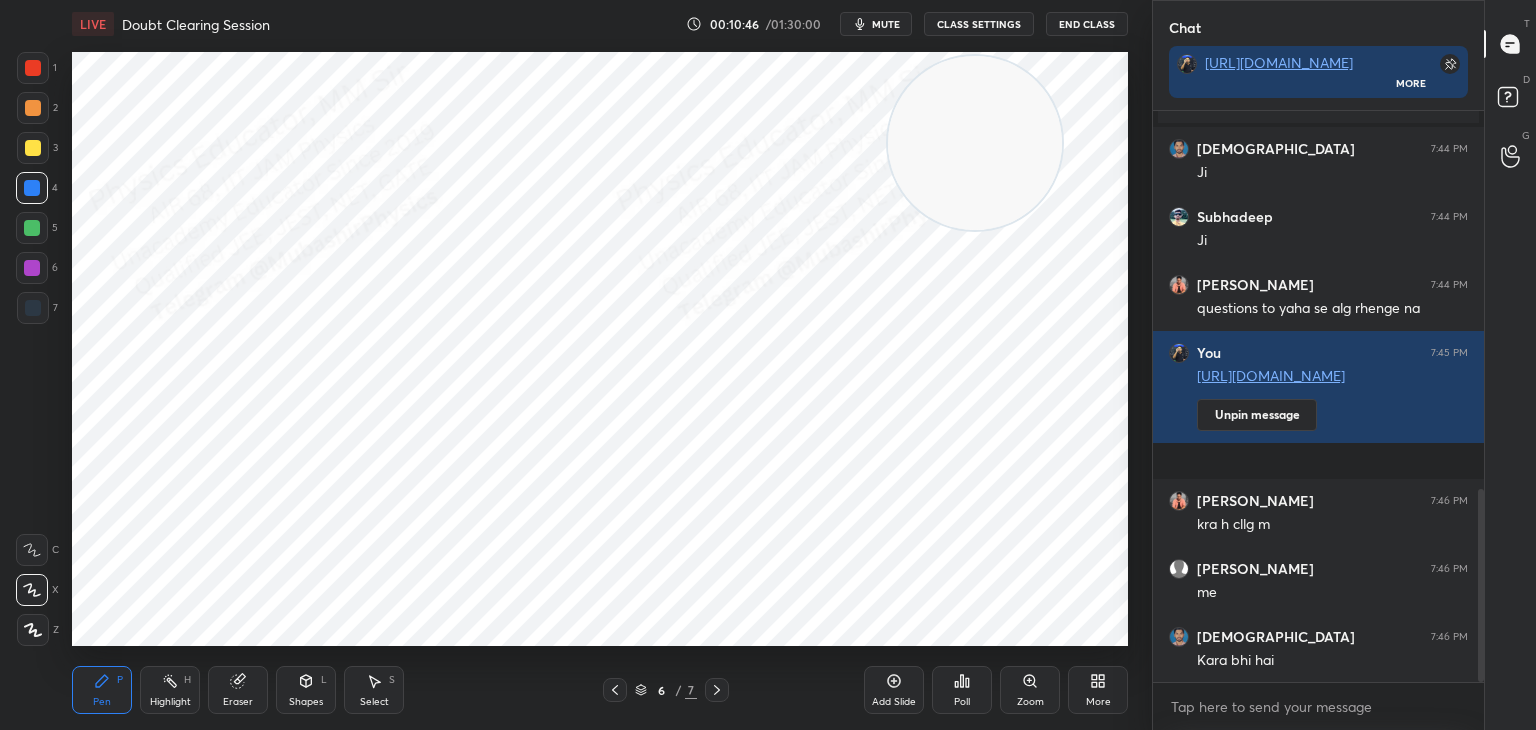 drag, startPoint x: 177, startPoint y: 693, endPoint x: 183, endPoint y: 677, distance: 17.088007 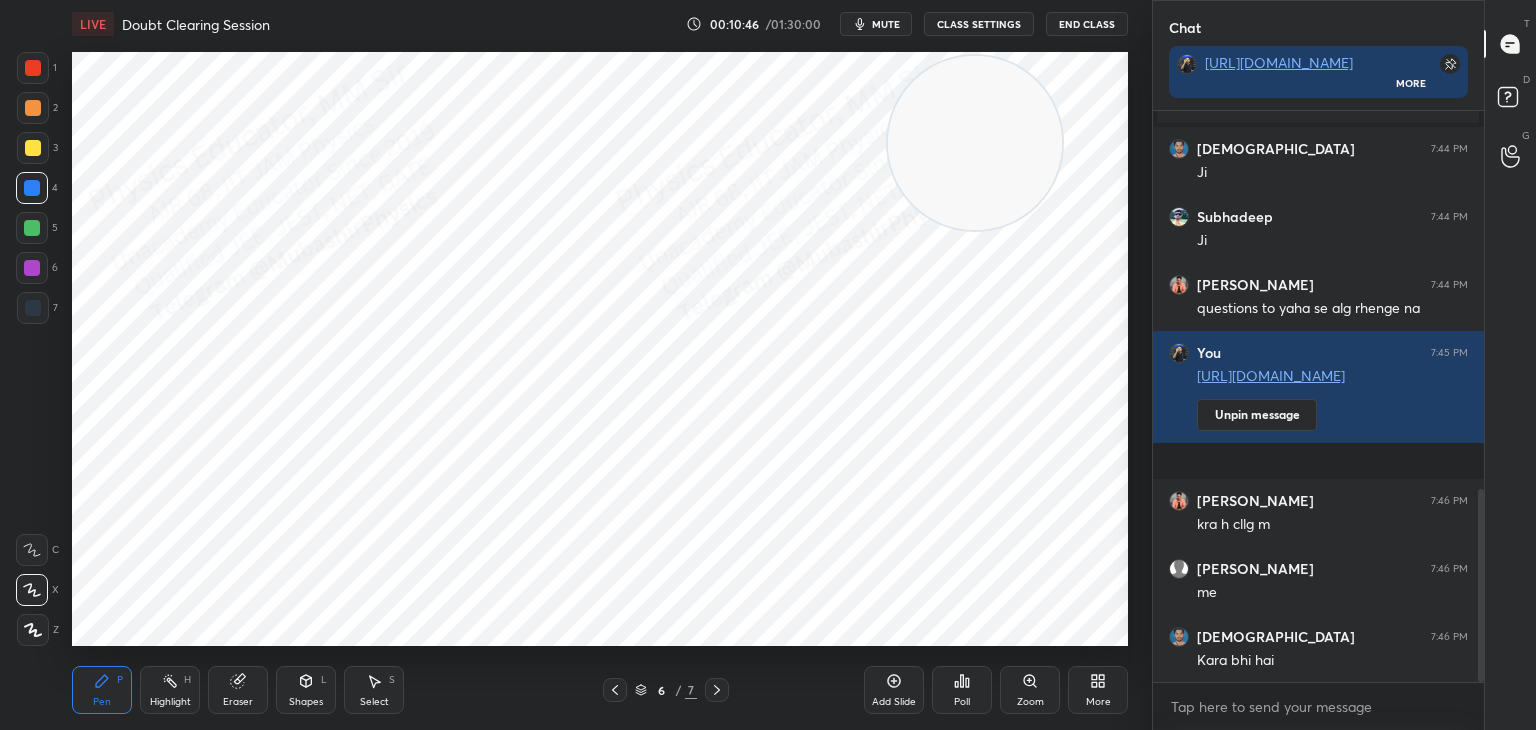 click on "Highlight H" at bounding box center (170, 690) 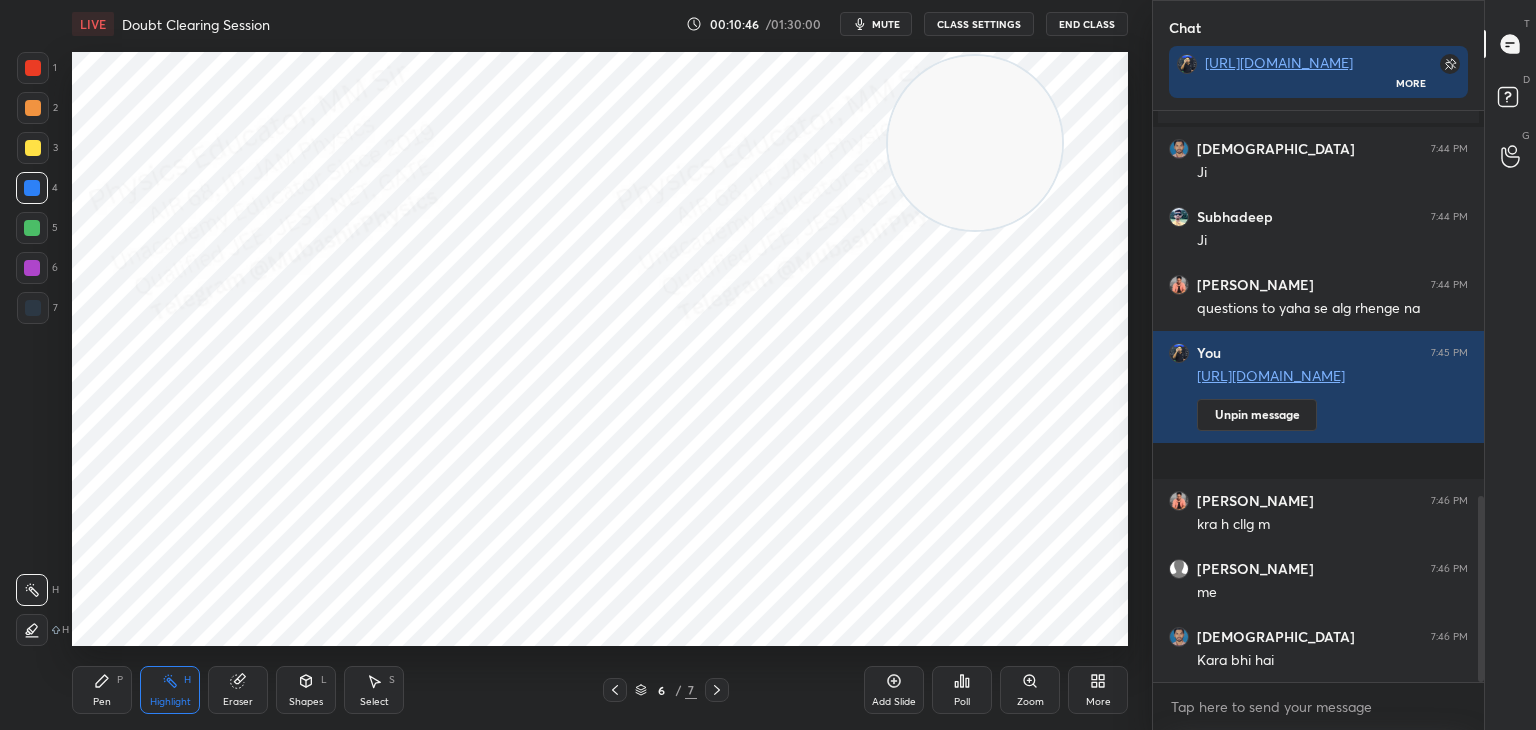 scroll, scrollTop: 1184, scrollLeft: 0, axis: vertical 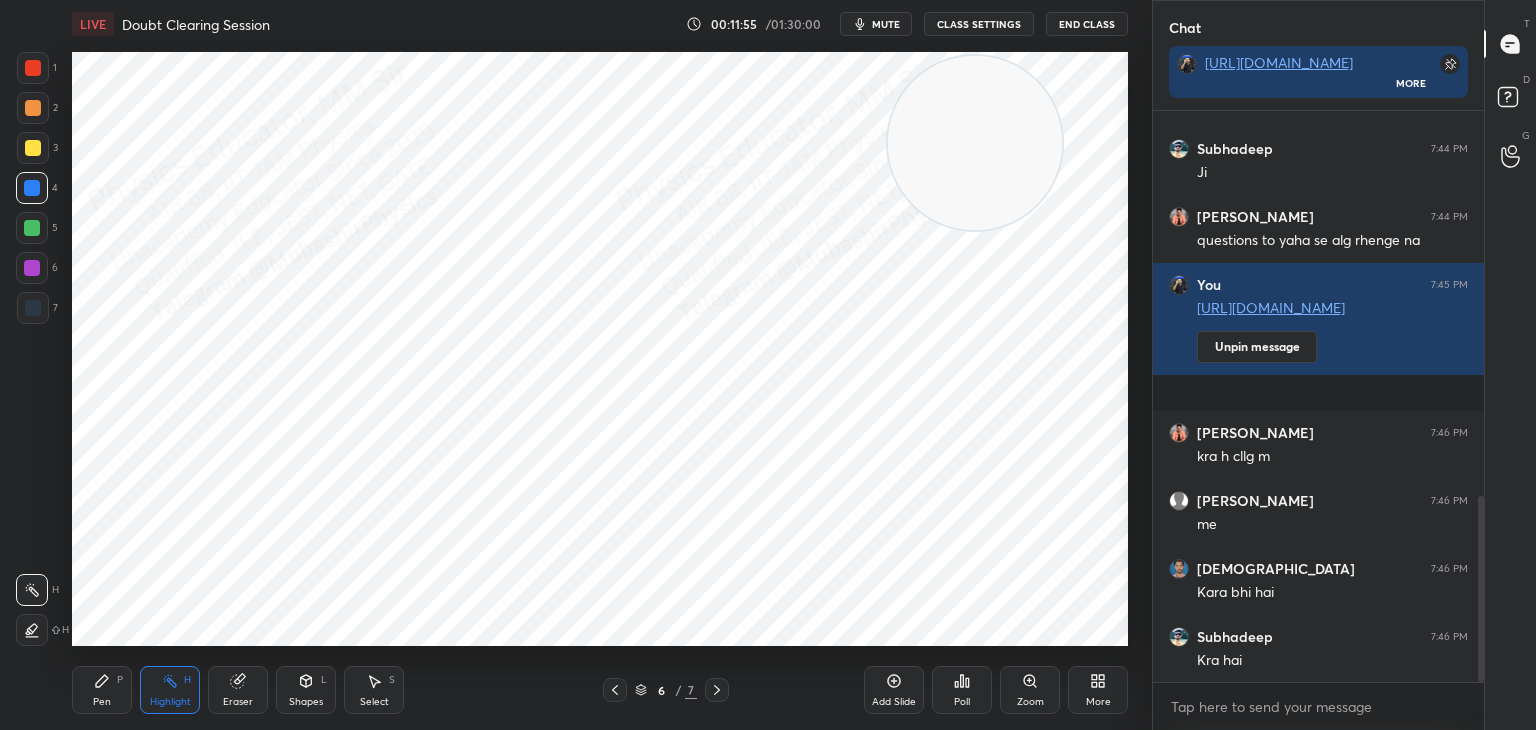 click on "More" at bounding box center [1098, 690] 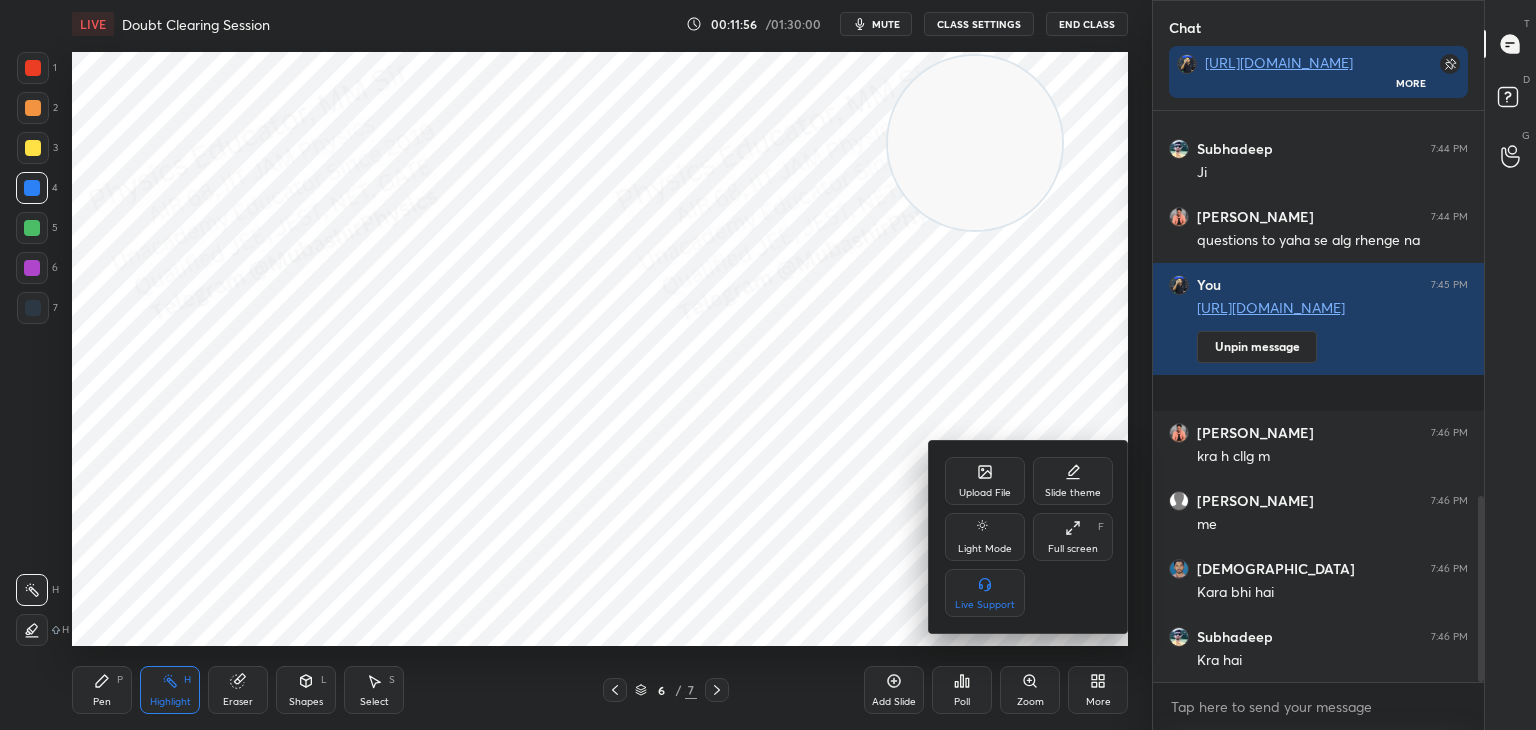 click on "Upload File" at bounding box center (985, 481) 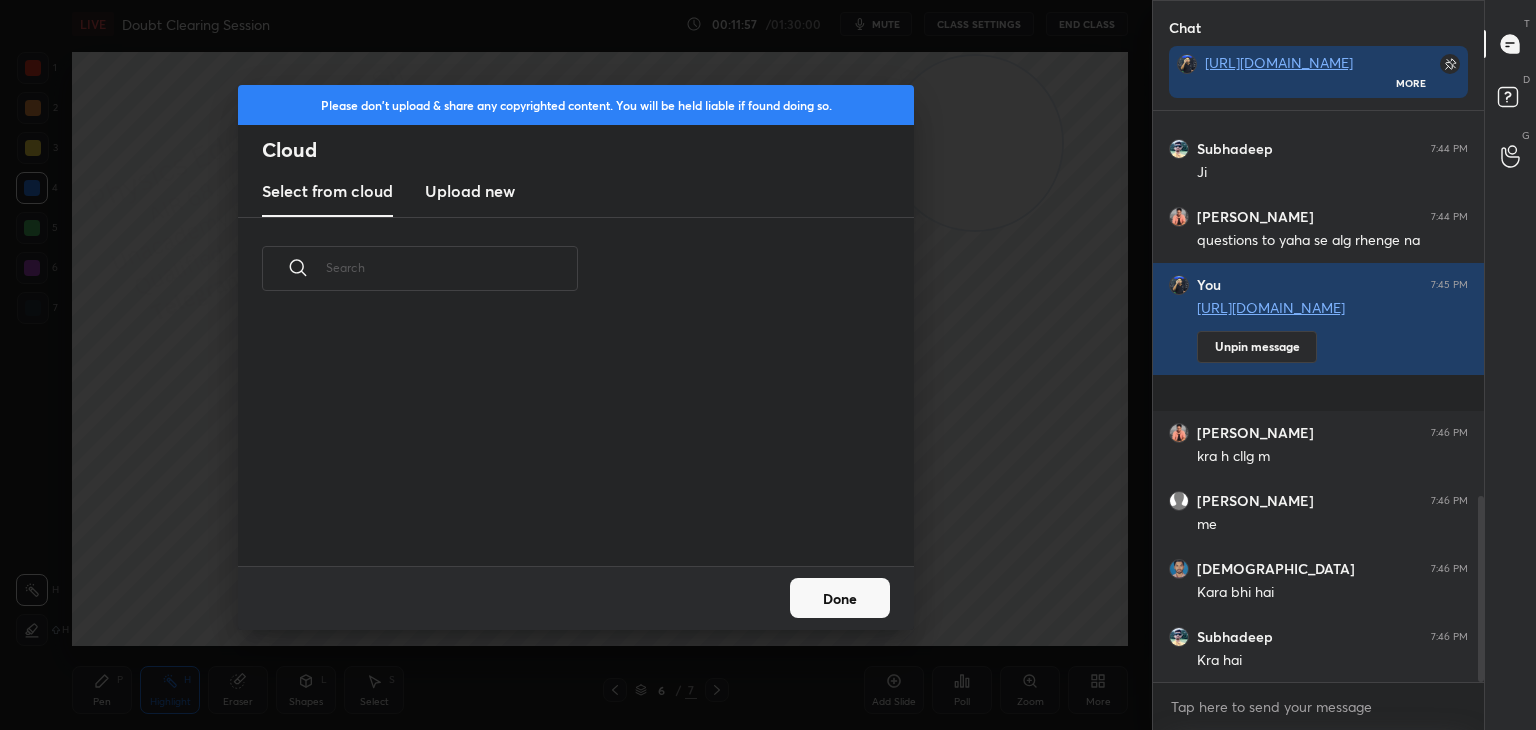 drag, startPoint x: 469, startPoint y: 203, endPoint x: 563, endPoint y: 203, distance: 94 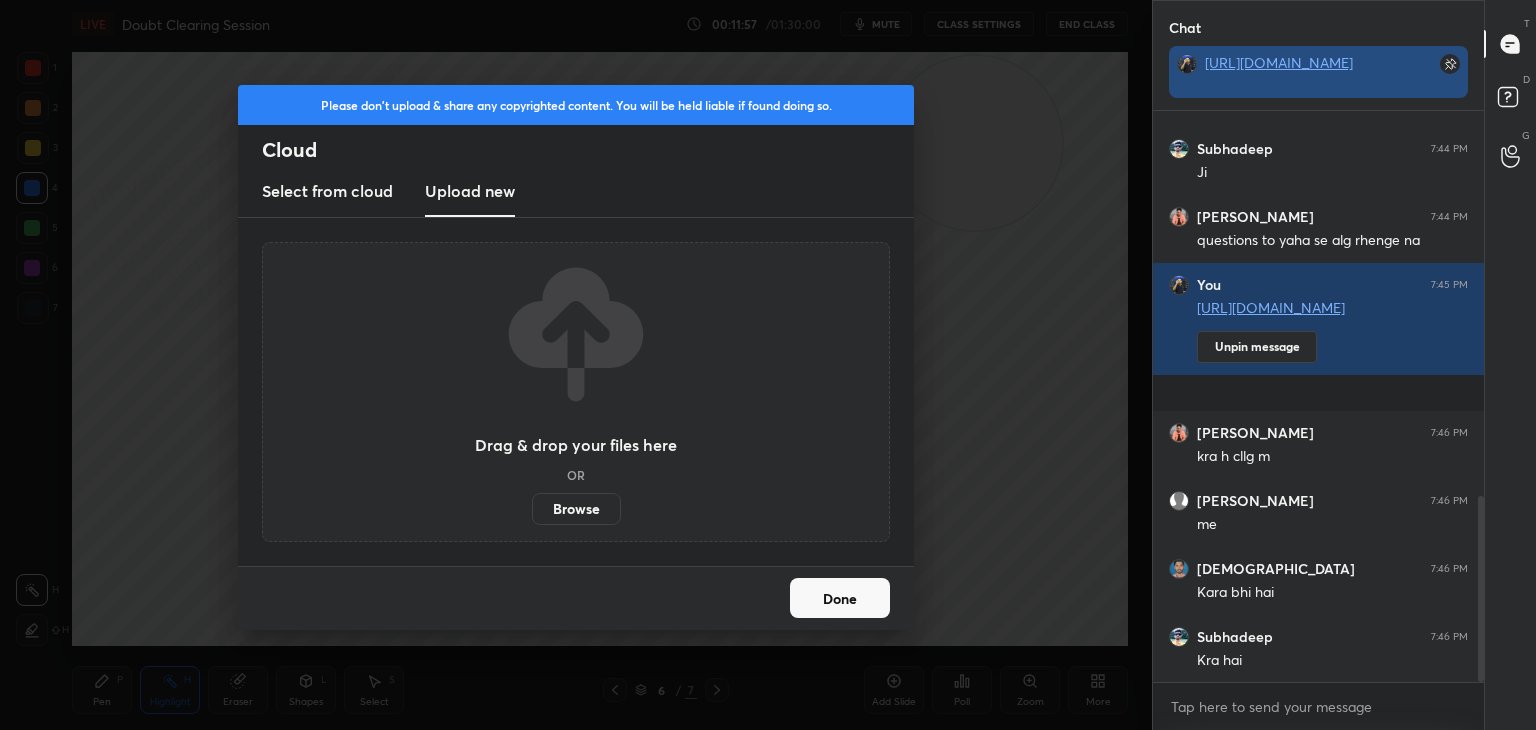 scroll, scrollTop: 558, scrollLeft: 325, axis: both 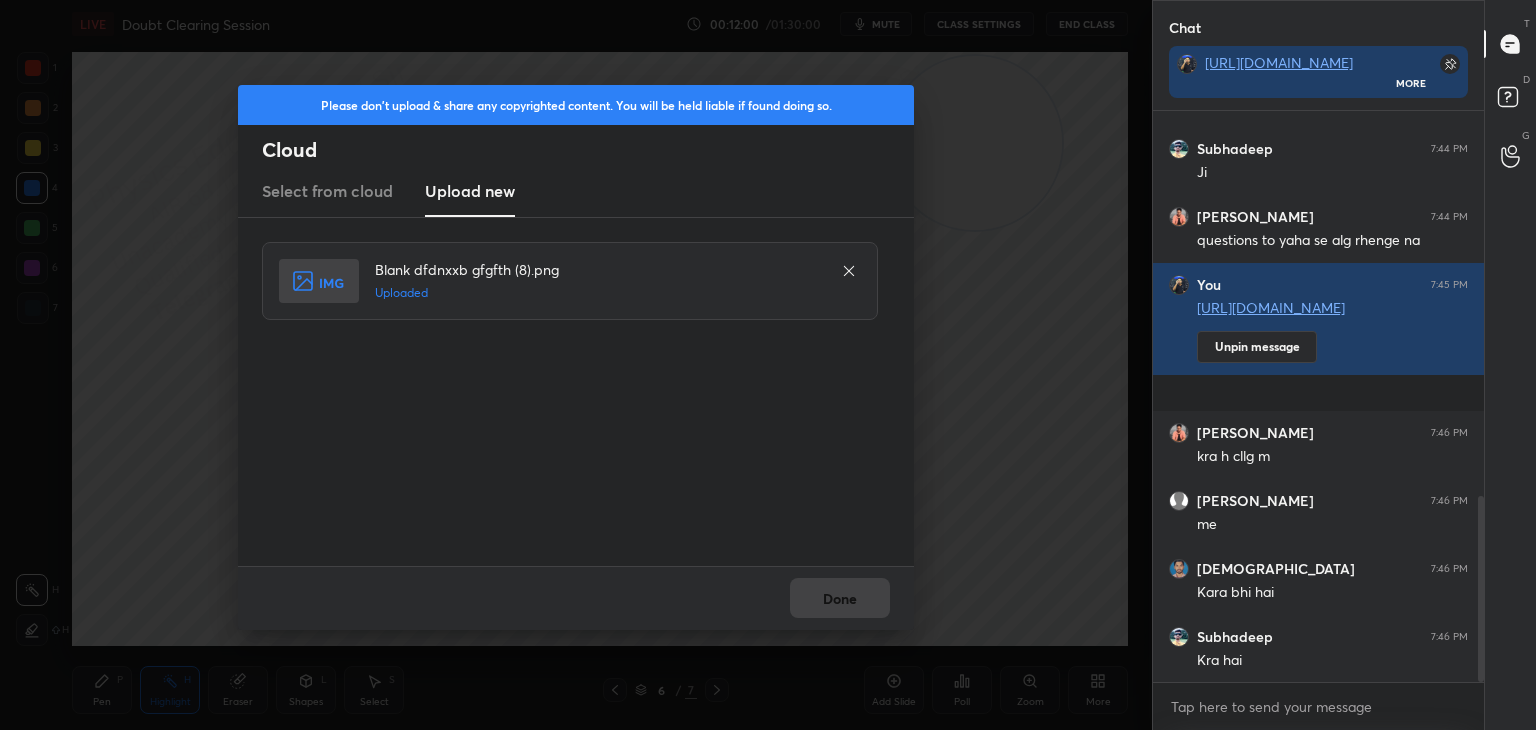 click on "Done" at bounding box center (840, 598) 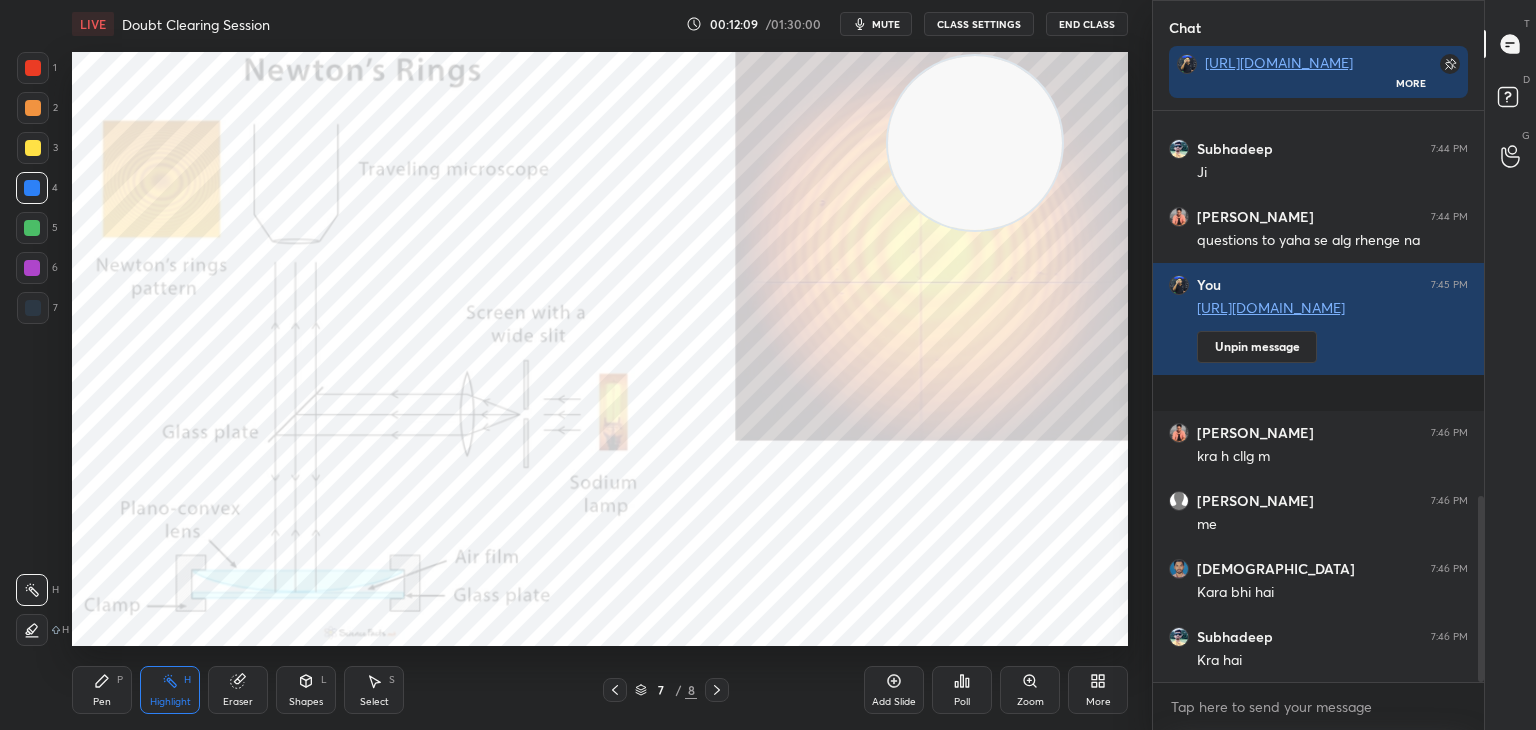 click on "mute" at bounding box center (886, 24) 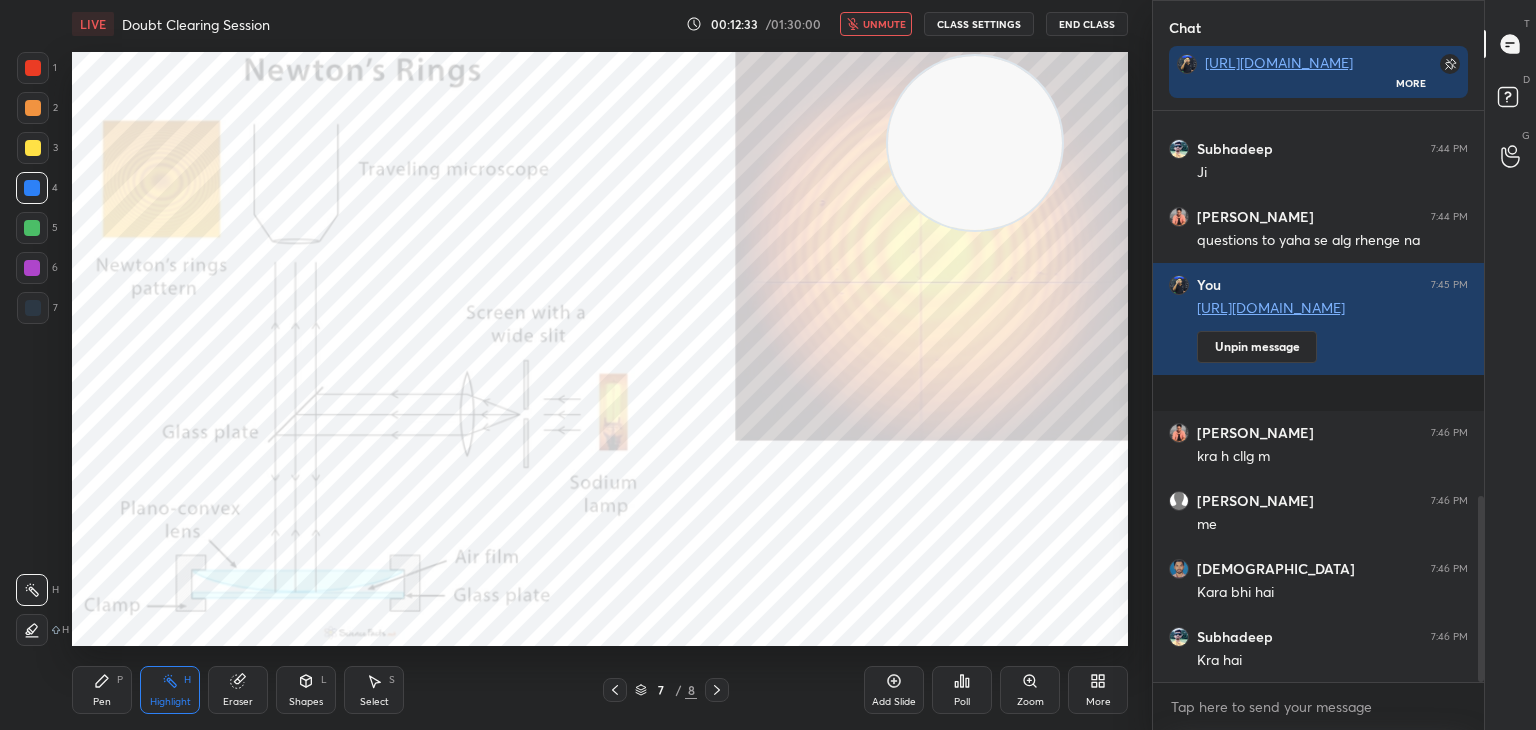 drag, startPoint x: 887, startPoint y: 21, endPoint x: 884, endPoint y: 33, distance: 12.369317 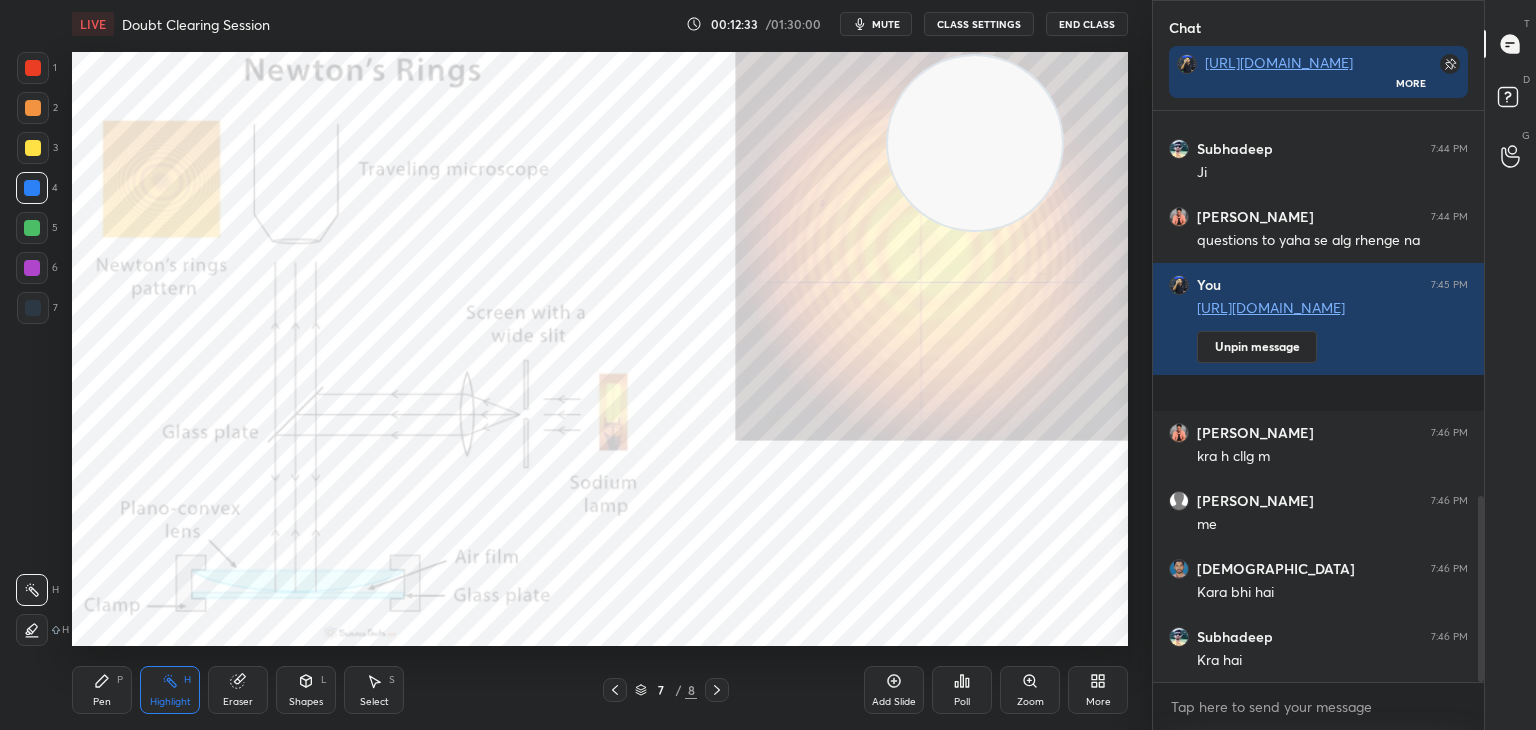 drag, startPoint x: 957, startPoint y: 167, endPoint x: 485, endPoint y: 663, distance: 684.6897 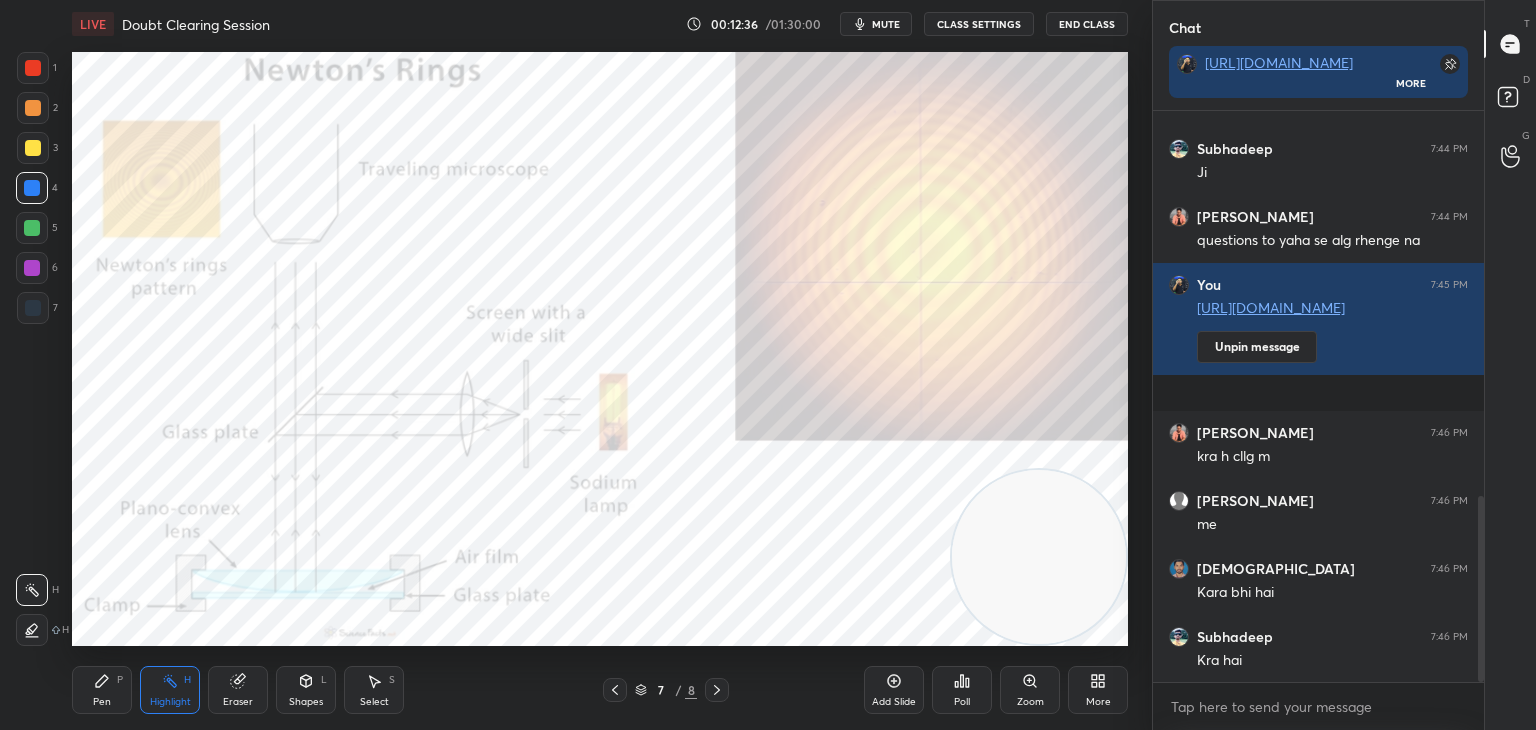drag, startPoint x: 621, startPoint y: 550, endPoint x: 1024, endPoint y: 569, distance: 403.44763 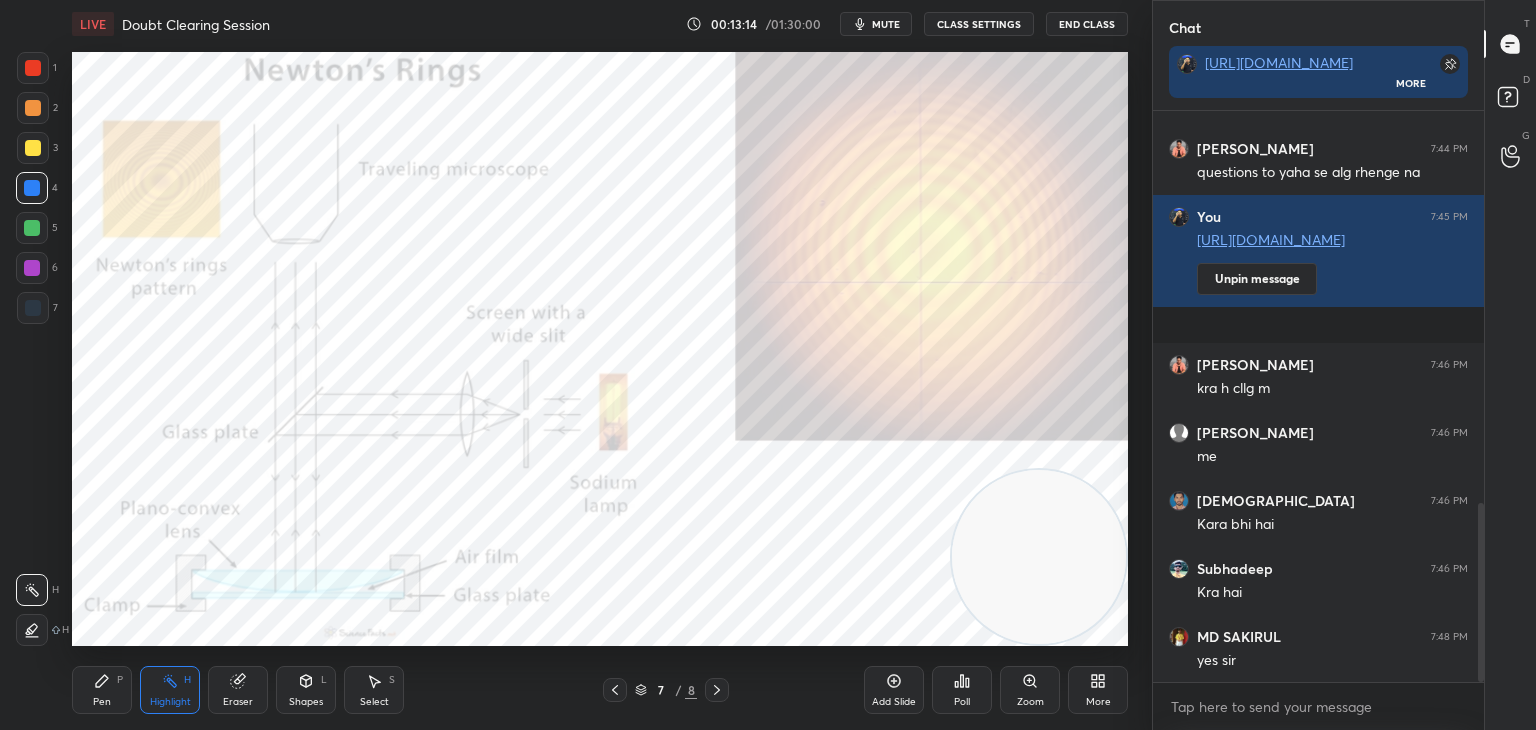 scroll, scrollTop: 1320, scrollLeft: 0, axis: vertical 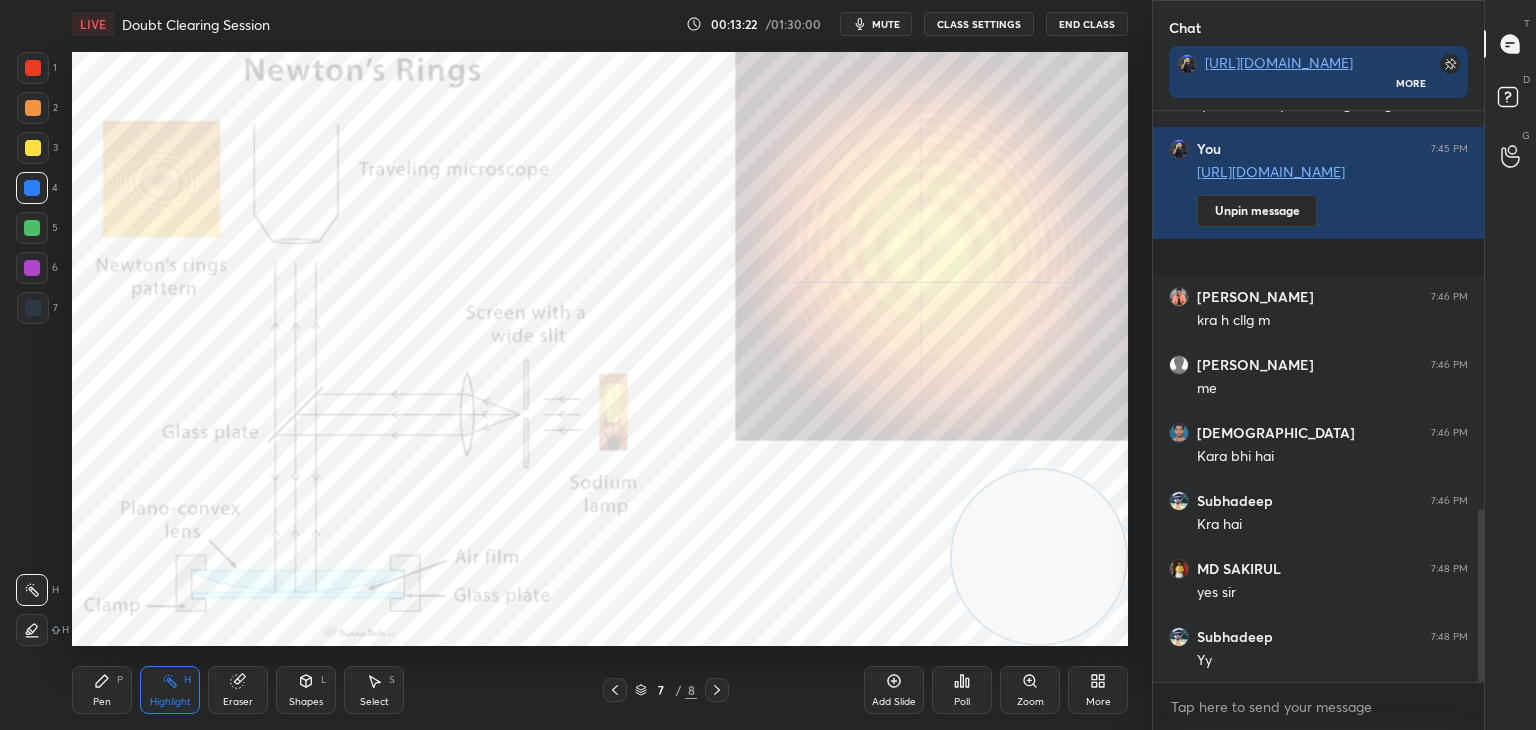 click on "mute" at bounding box center (876, 24) 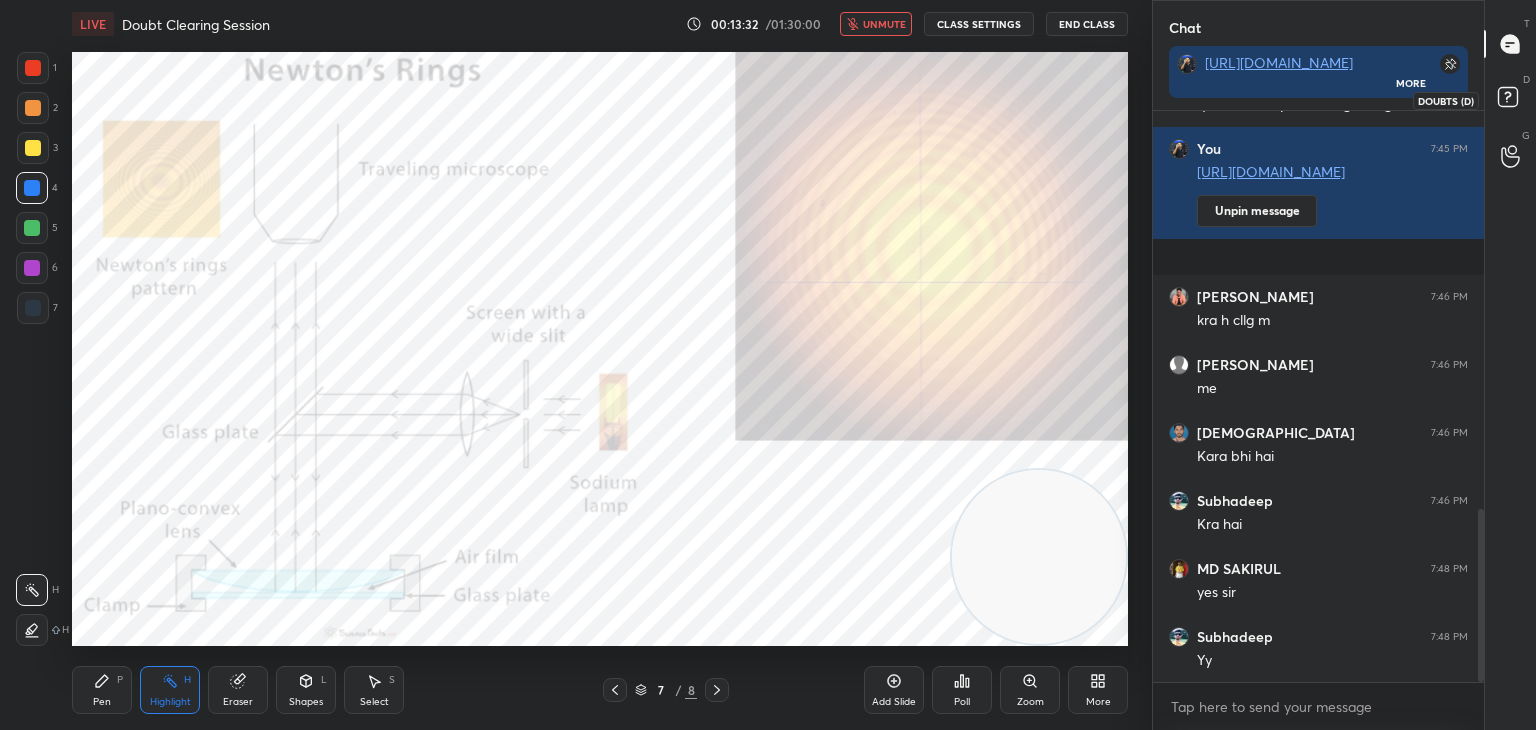 drag, startPoint x: 1509, startPoint y: 99, endPoint x: 1517, endPoint y: 79, distance: 21.540659 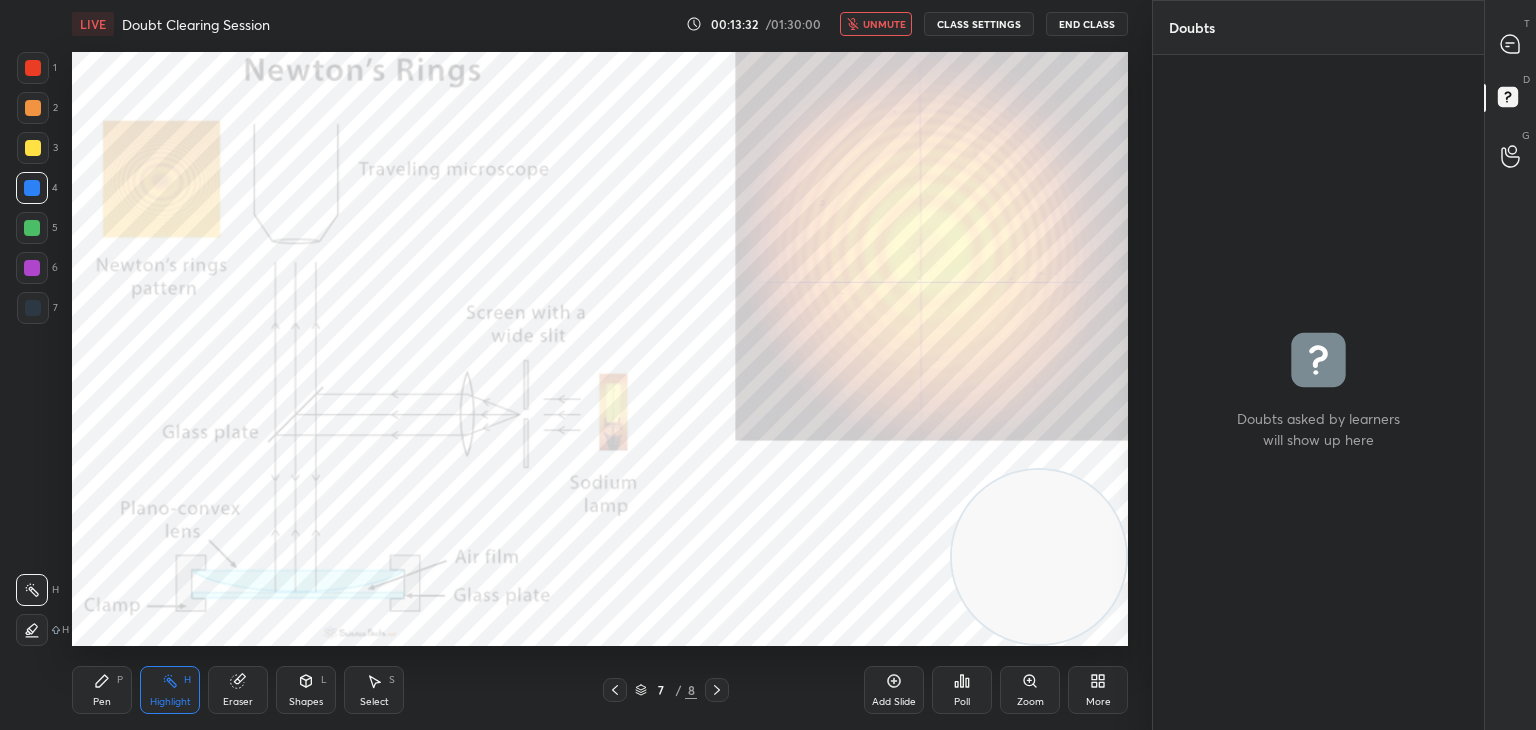 click at bounding box center (1511, 44) 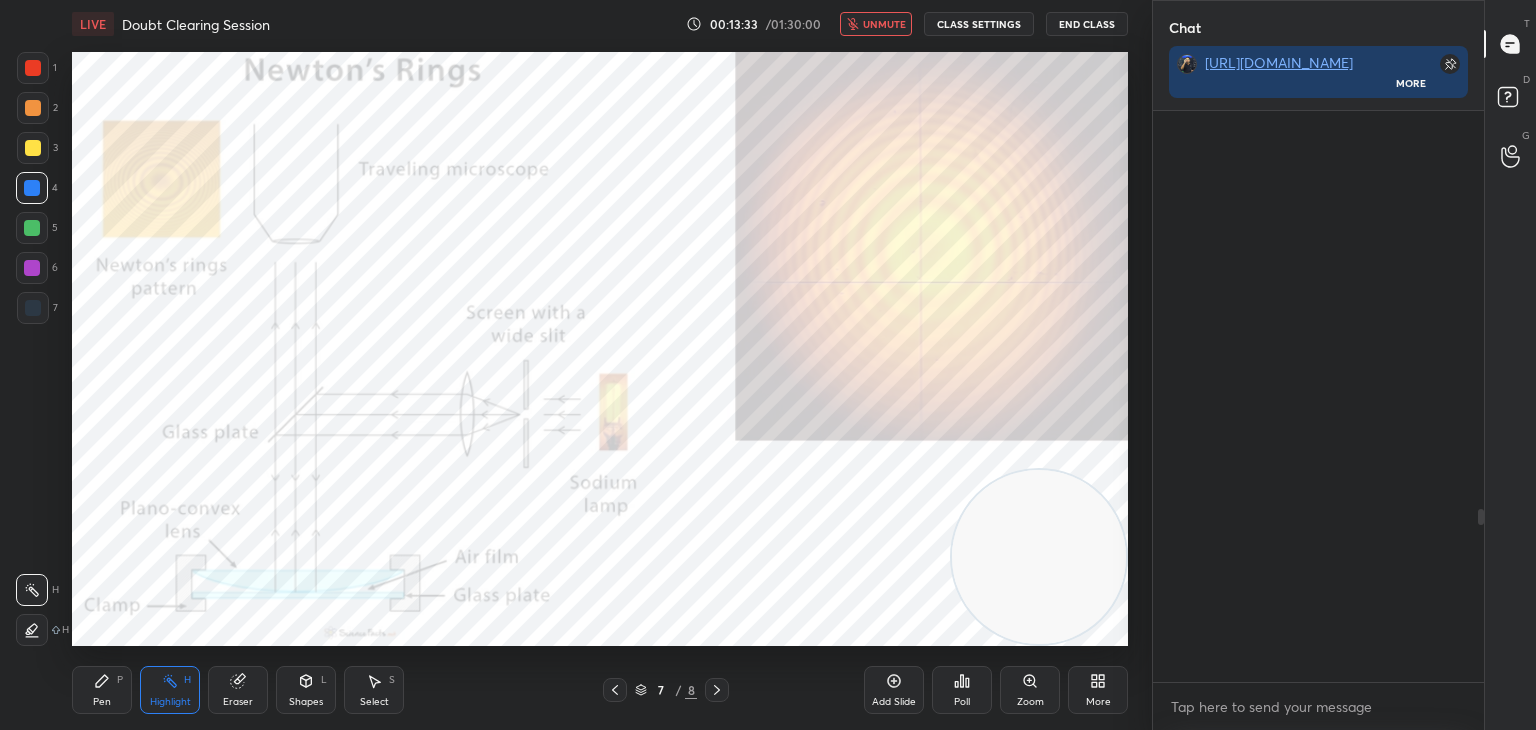 scroll, scrollTop: 1320, scrollLeft: 0, axis: vertical 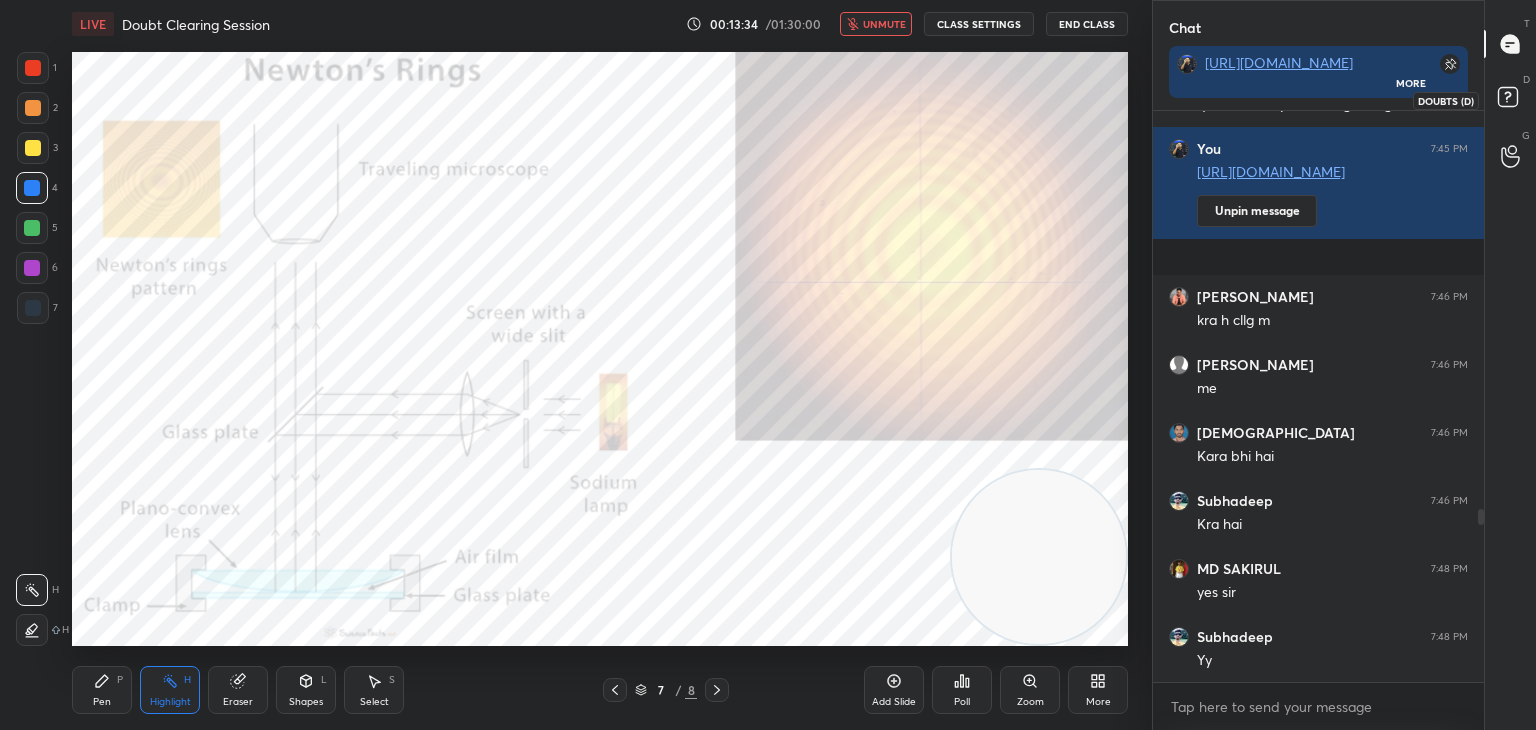 click 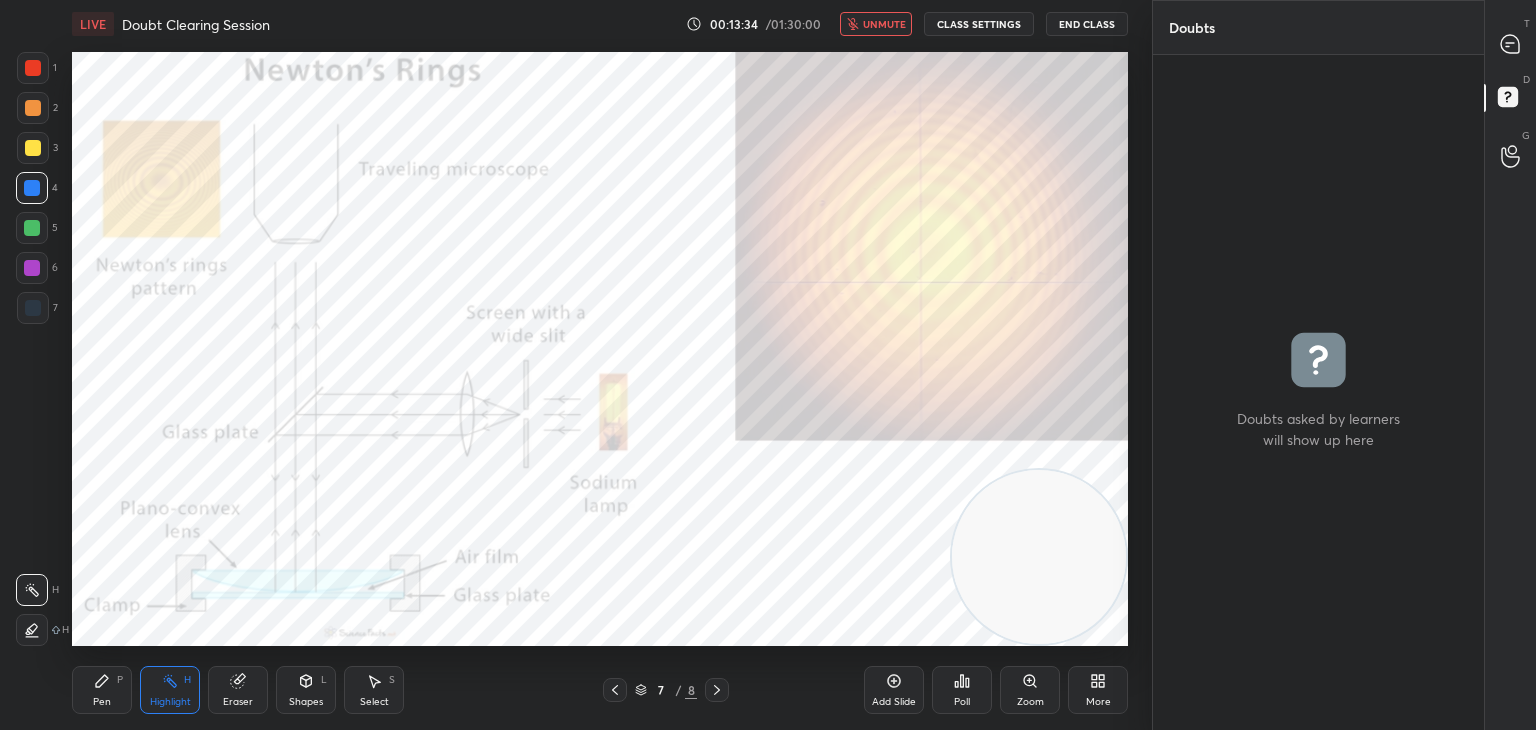 scroll, scrollTop: 6, scrollLeft: 6, axis: both 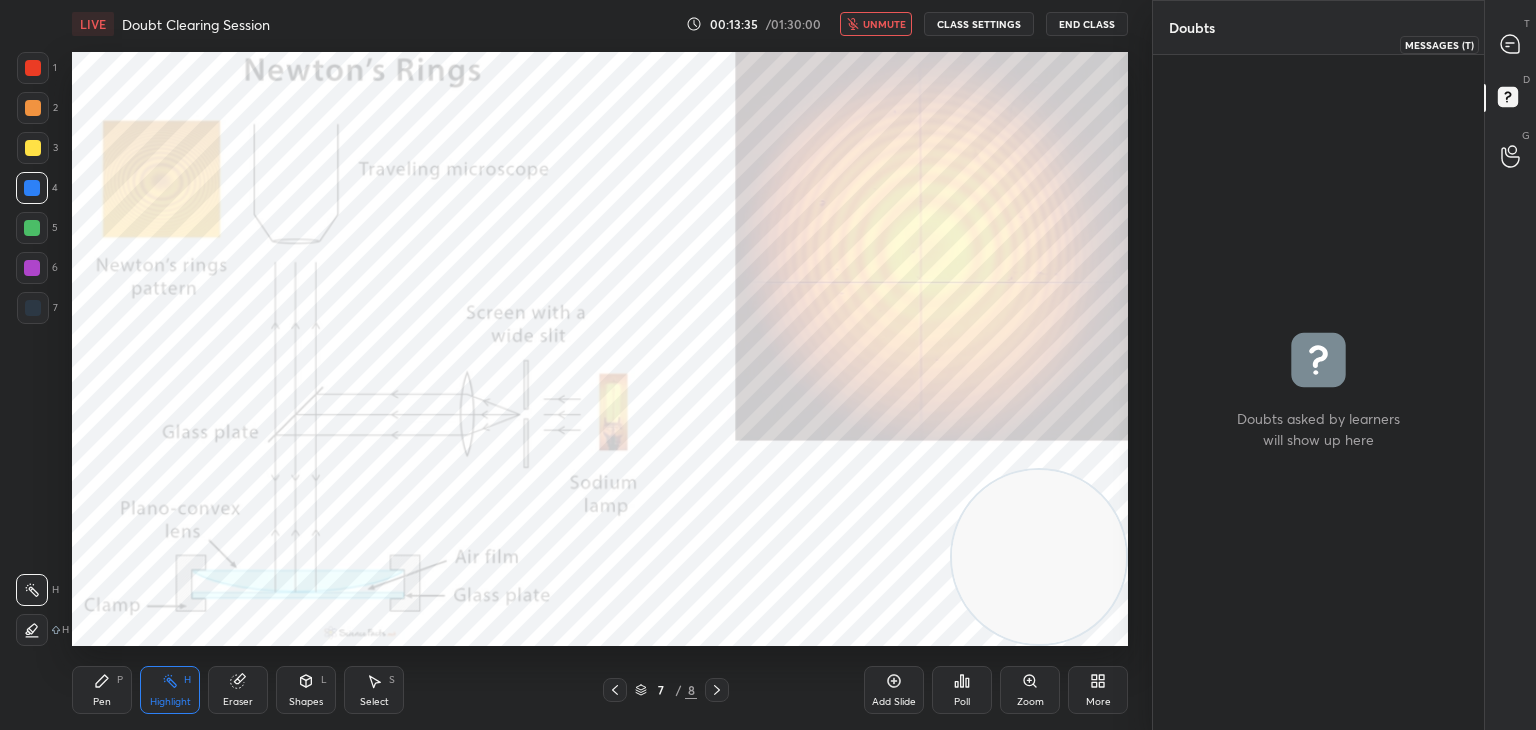 click 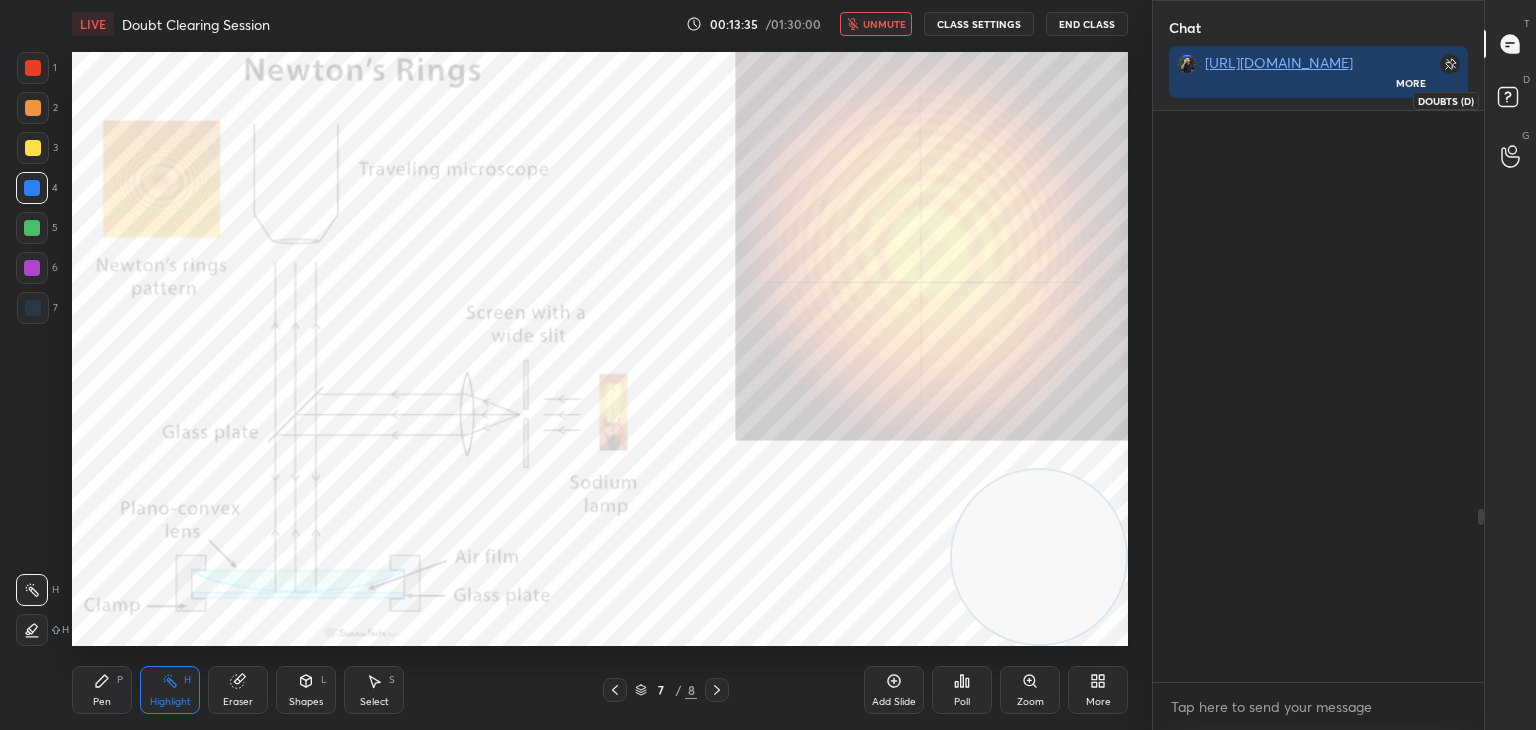 scroll, scrollTop: 1320, scrollLeft: 0, axis: vertical 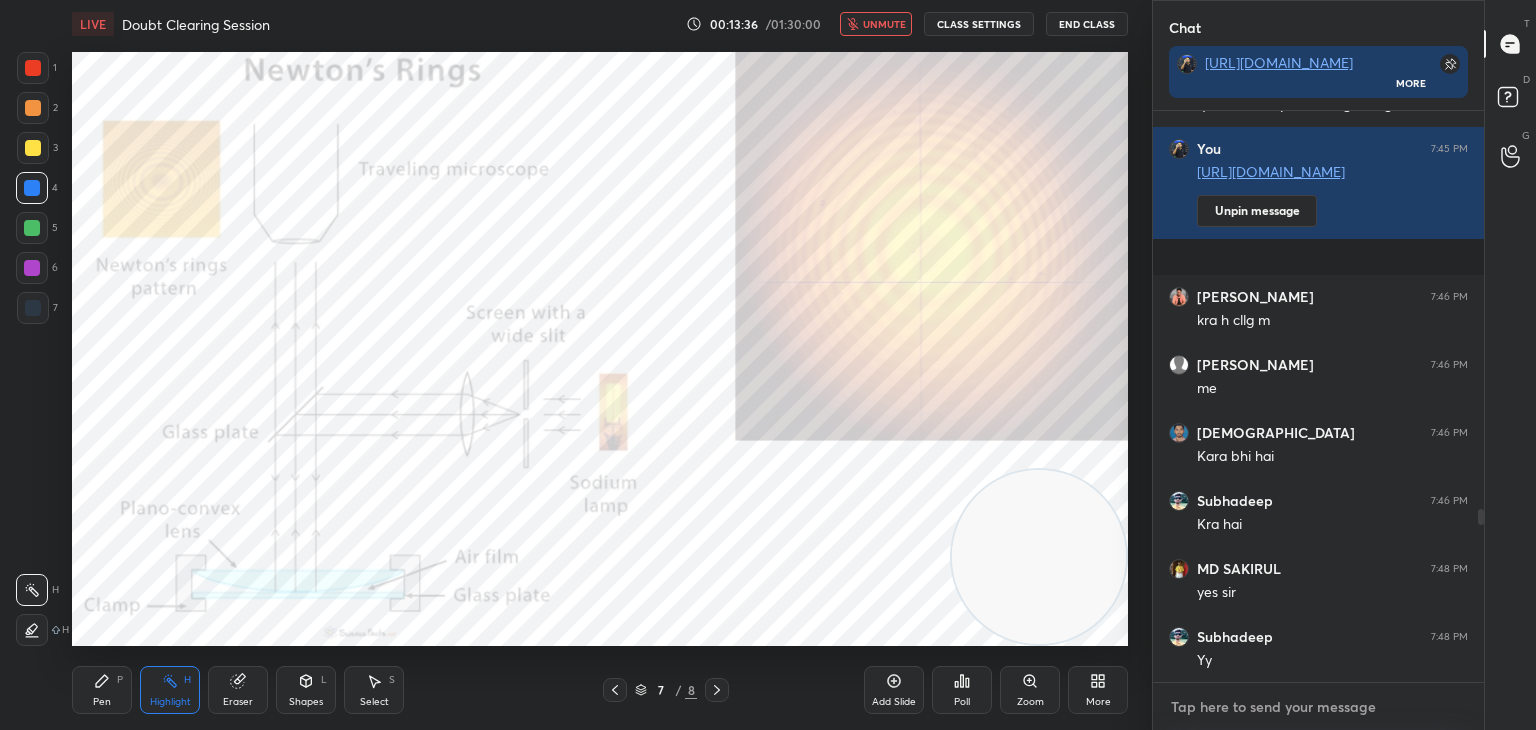 click at bounding box center [1318, 707] 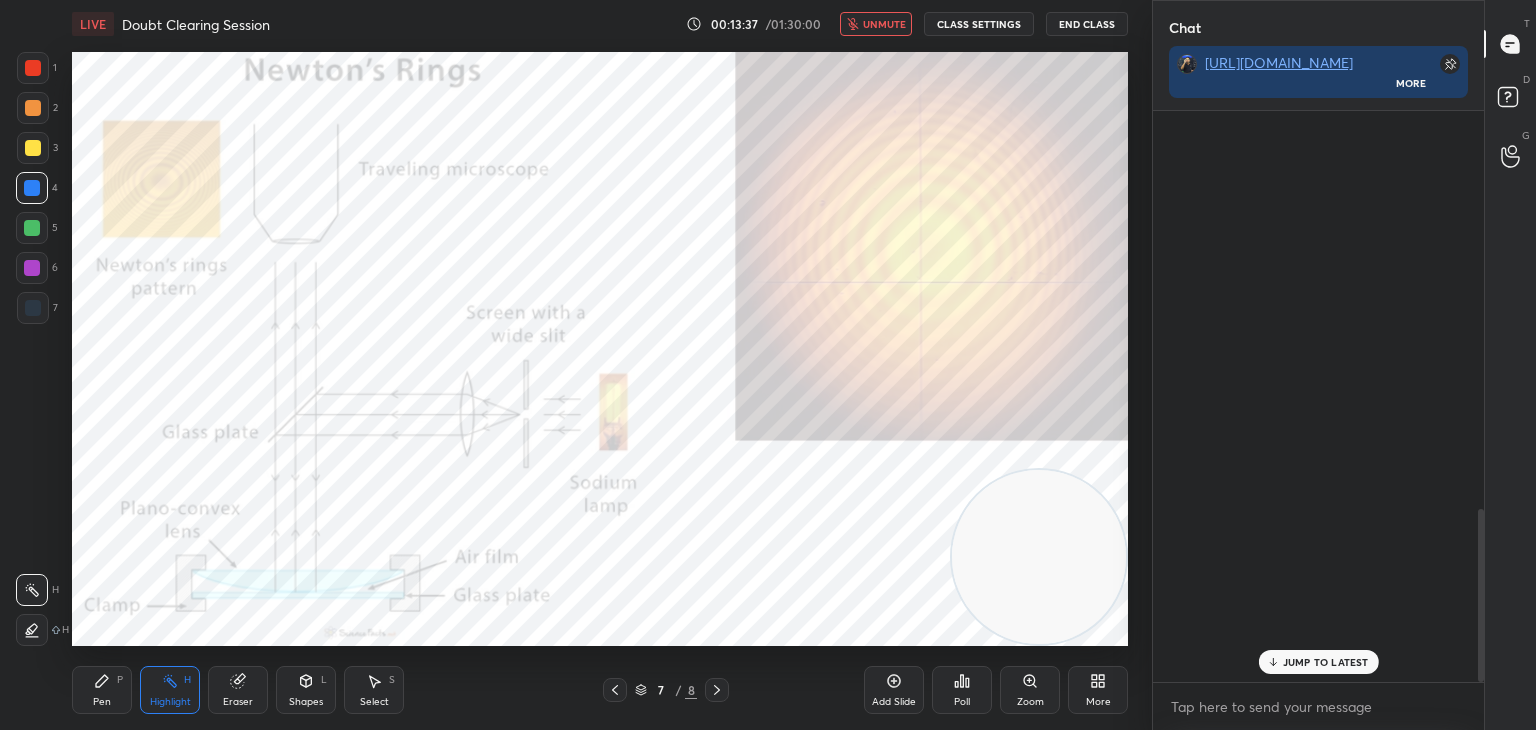 scroll, scrollTop: 1320, scrollLeft: 0, axis: vertical 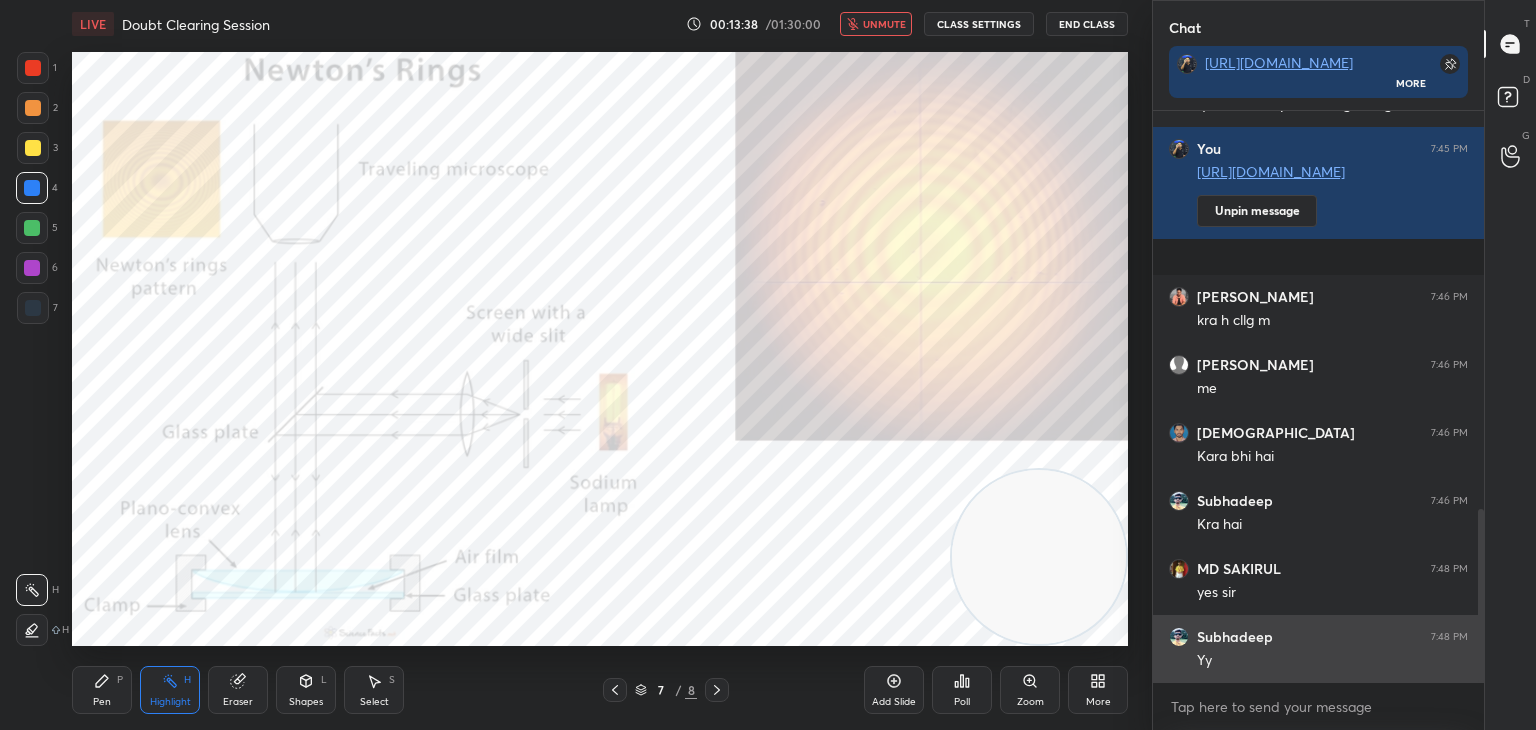 drag, startPoint x: 1481, startPoint y: 515, endPoint x: 1453, endPoint y: 625, distance: 113.507706 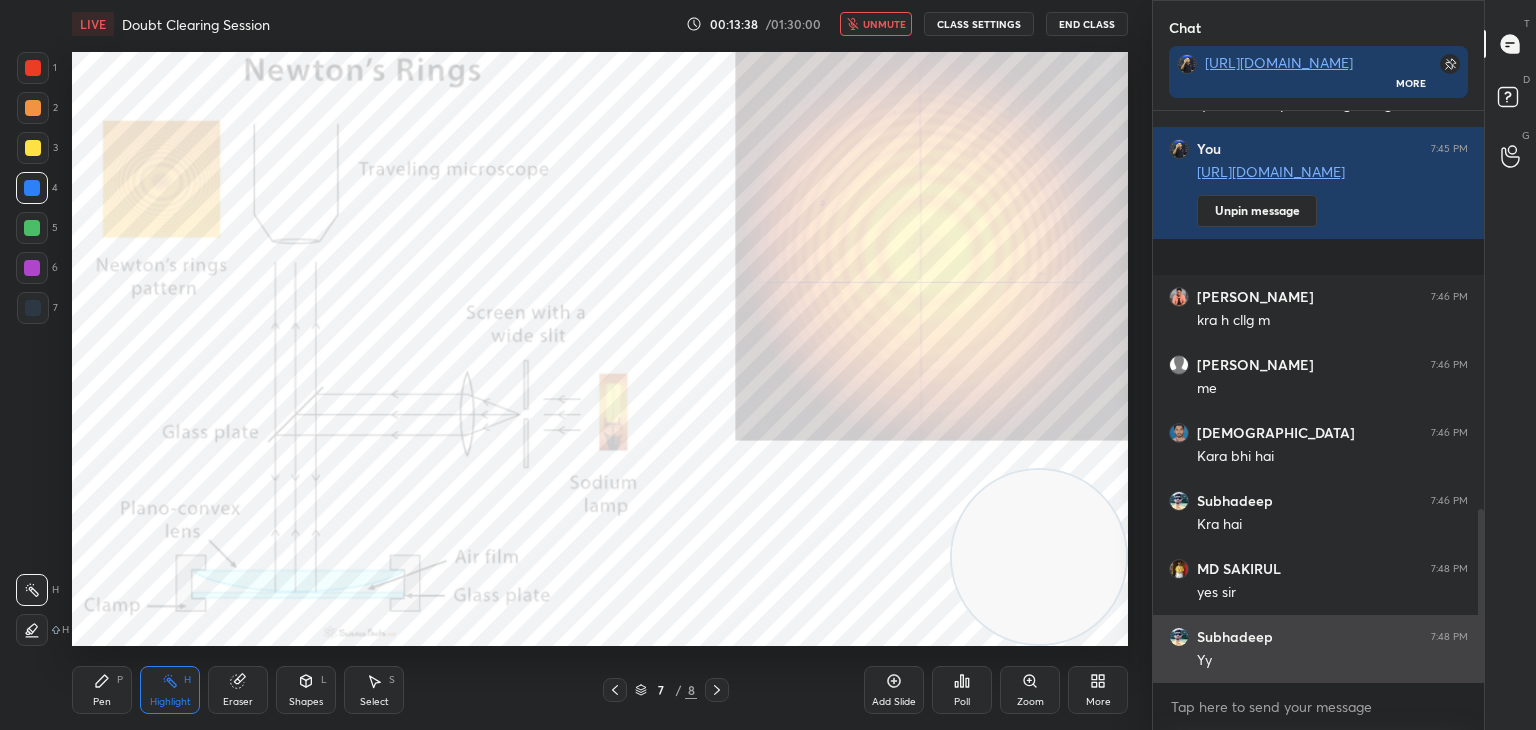 click at bounding box center (1481, 595) 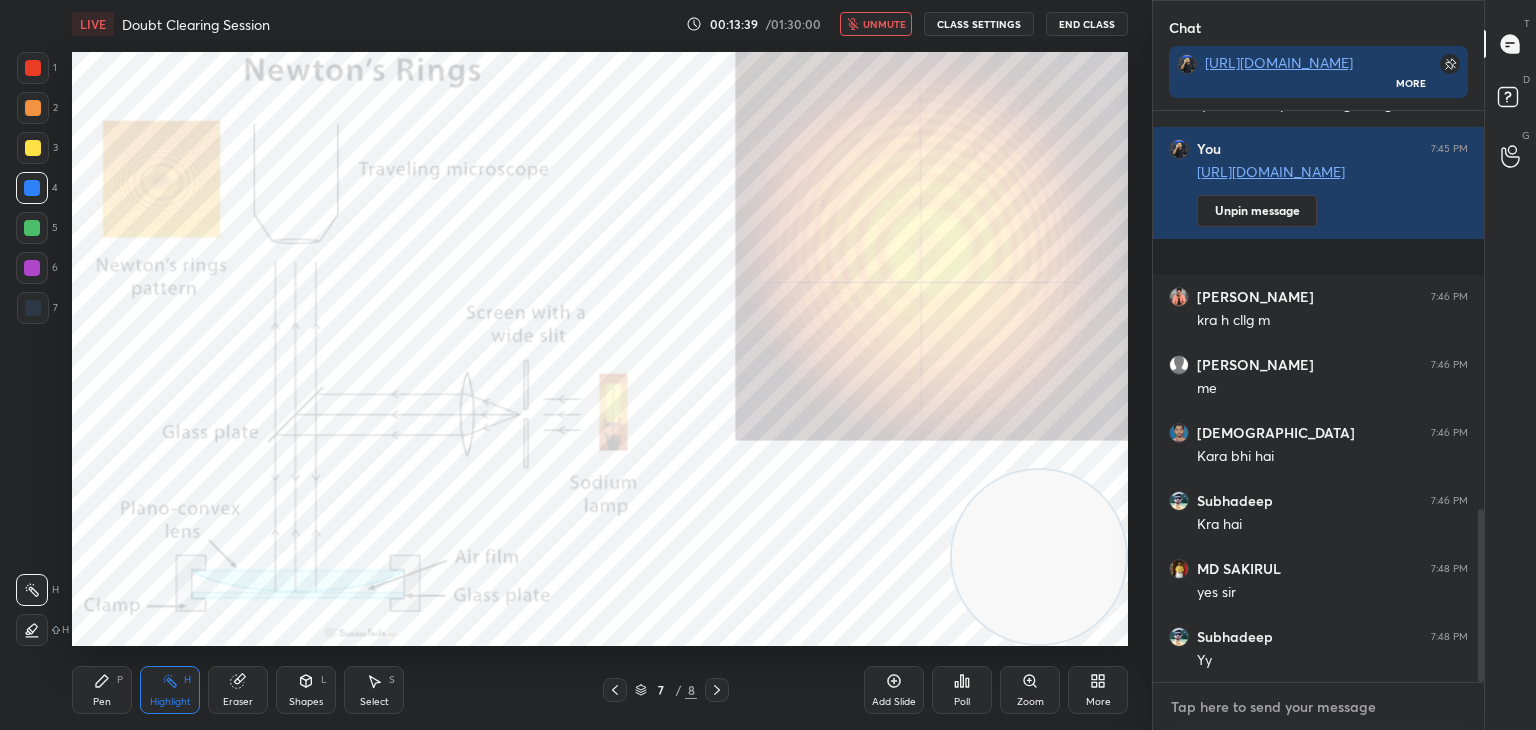 click at bounding box center (1318, 707) 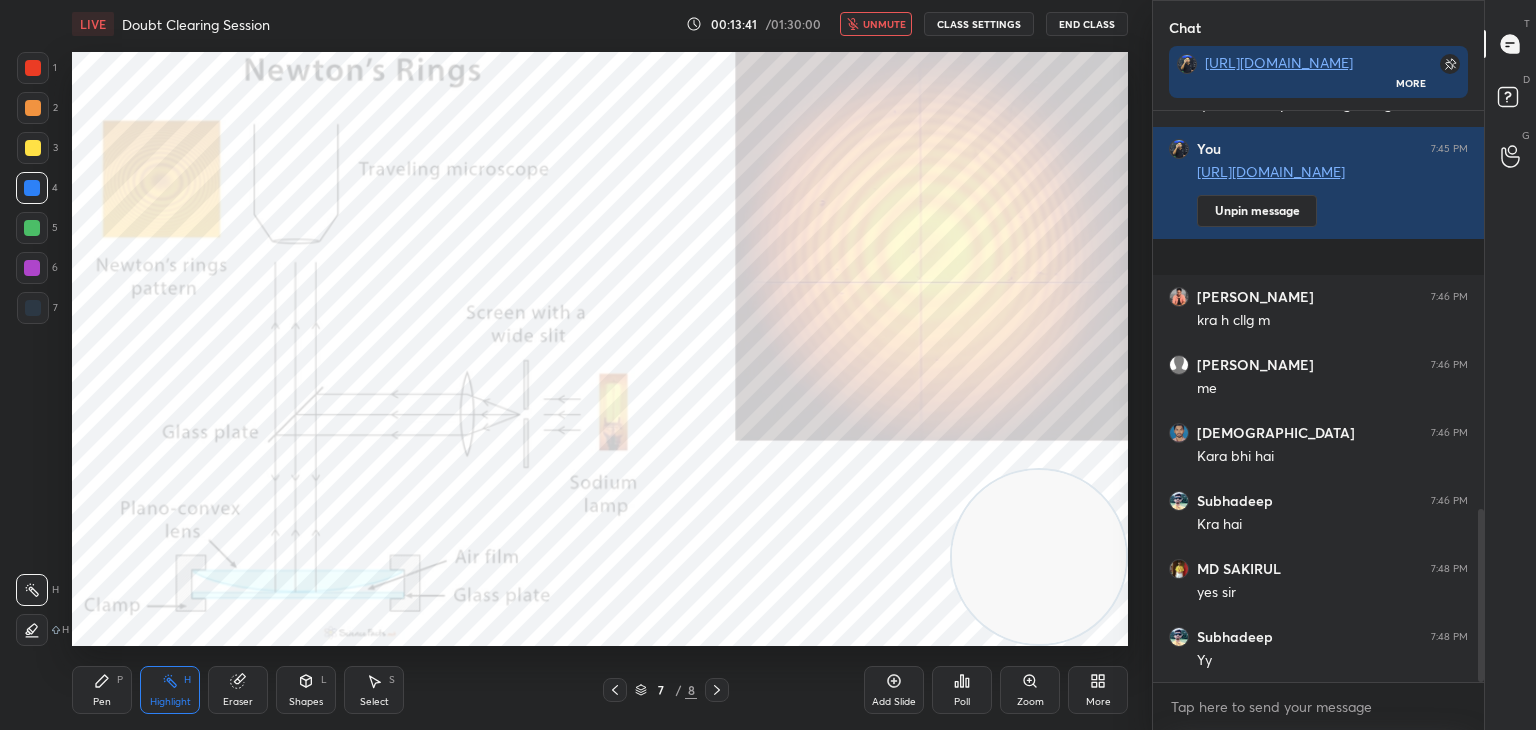 drag, startPoint x: 1052, startPoint y: 587, endPoint x: 1083, endPoint y: 602, distance: 34.43835 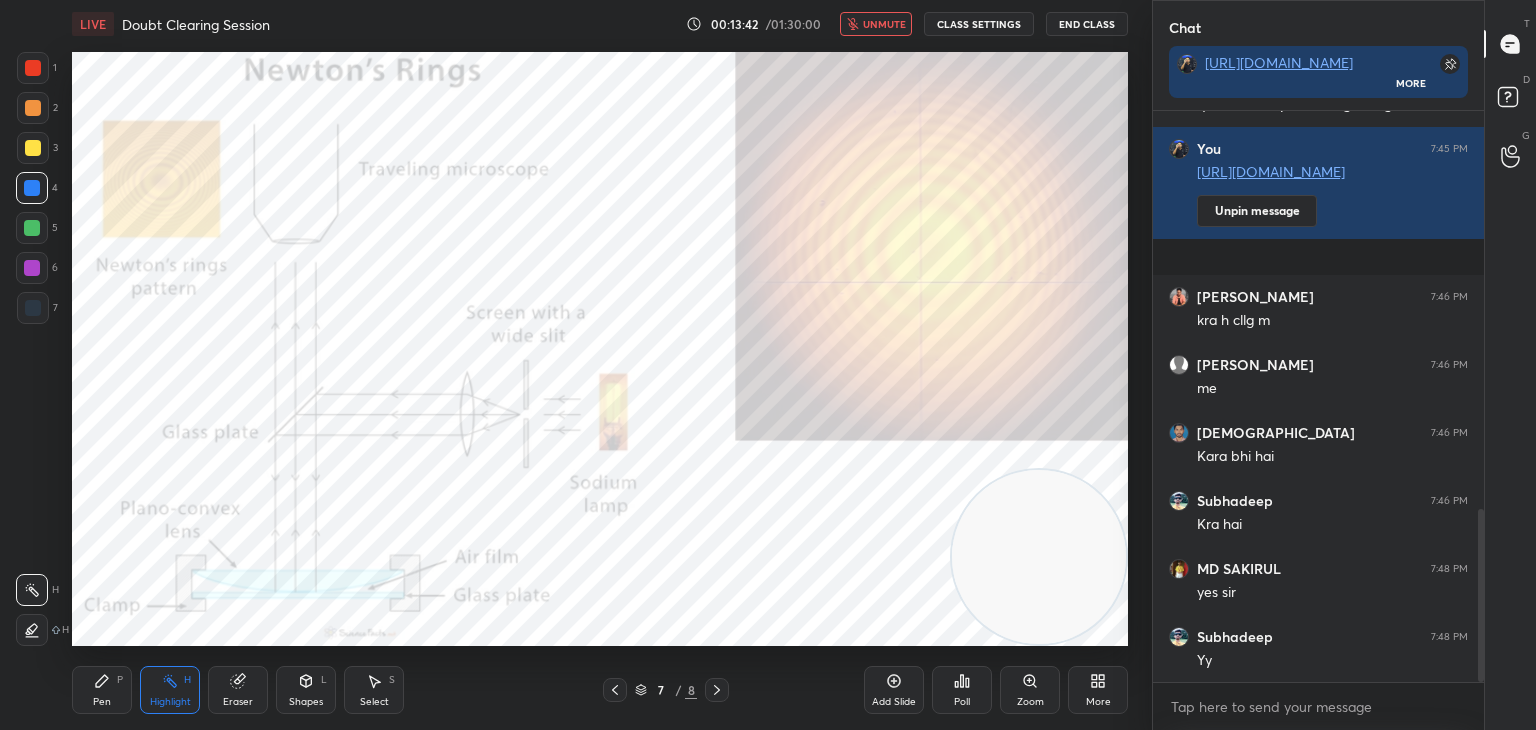 drag, startPoint x: 96, startPoint y: 690, endPoint x: 193, endPoint y: 687, distance: 97.04638 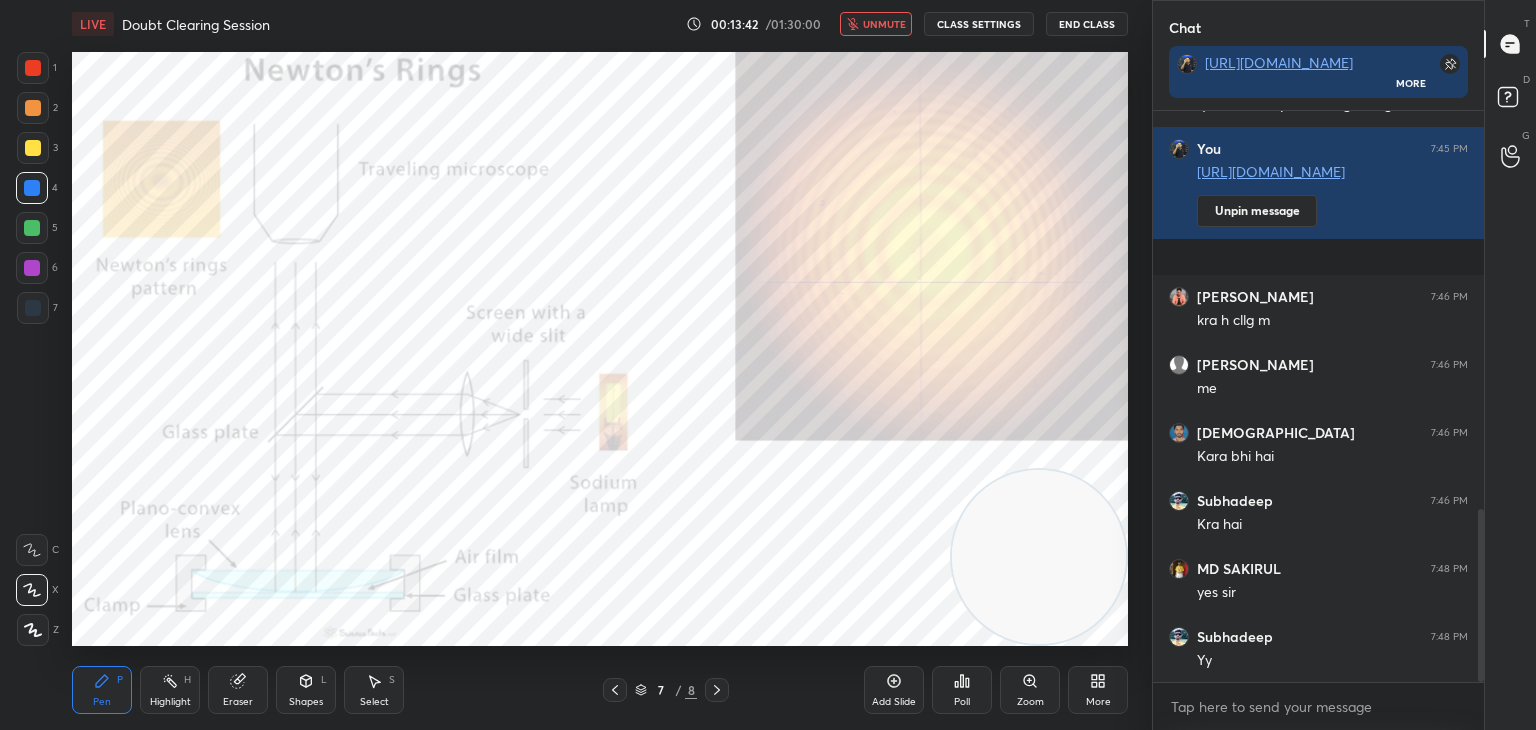 click on "Highlight H" at bounding box center (170, 690) 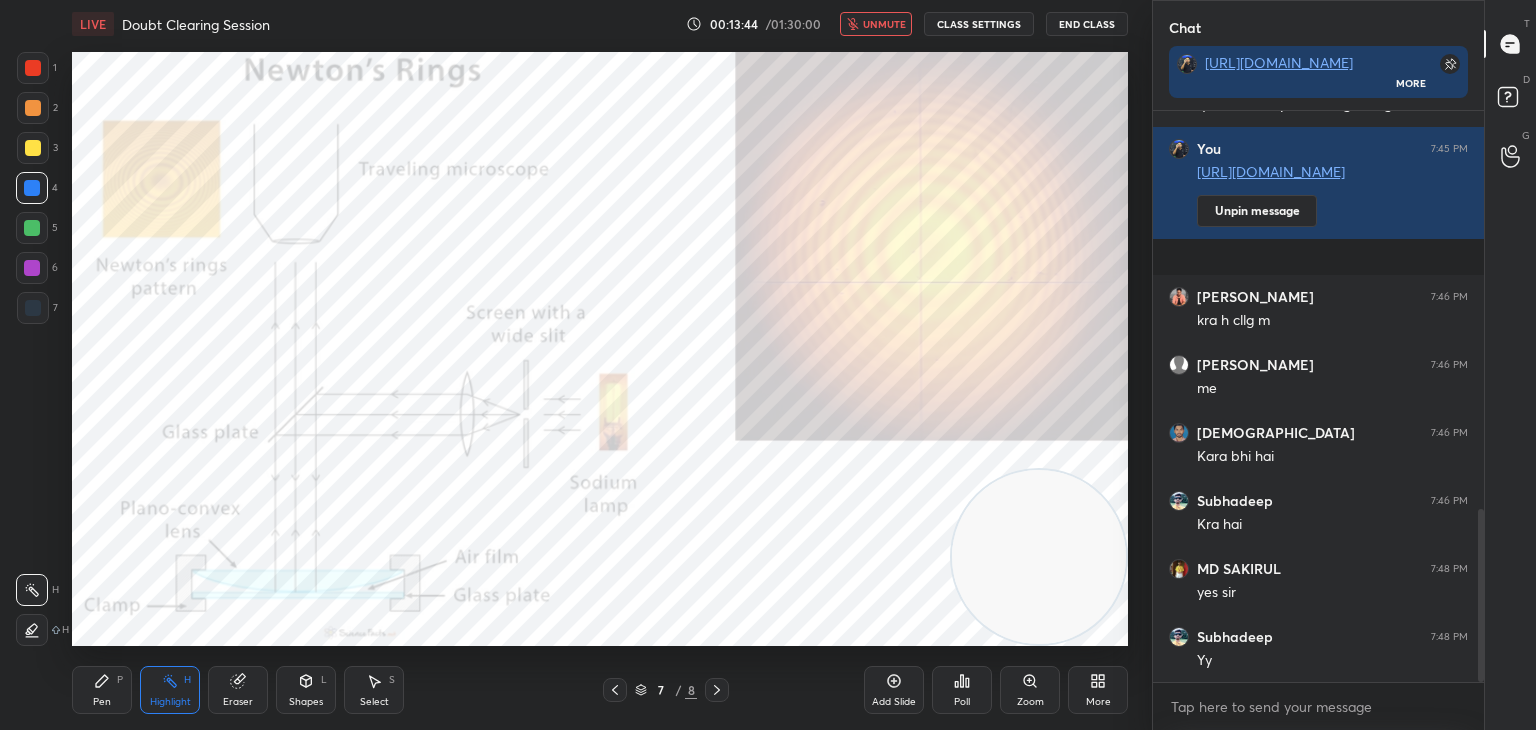 click at bounding box center (1039, 557) 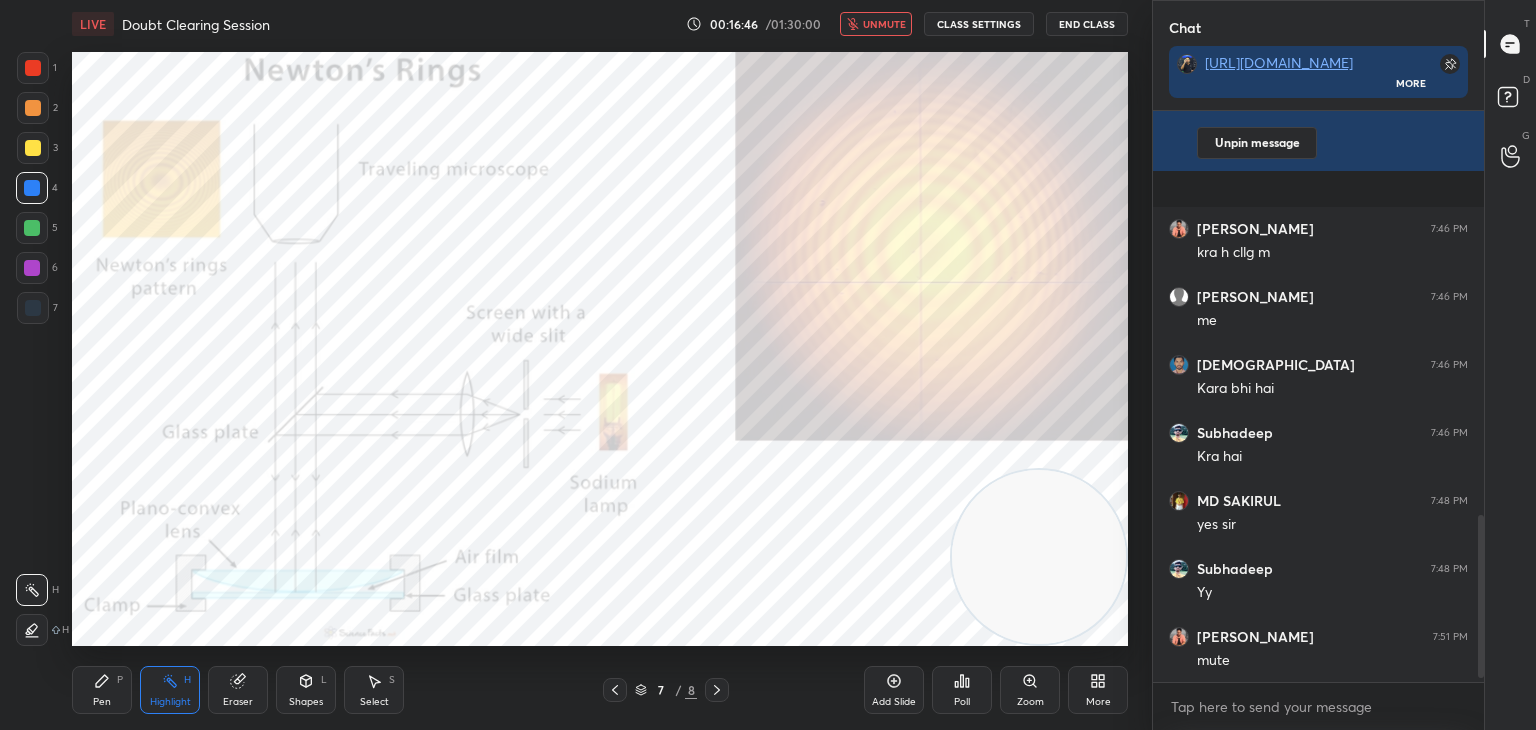 scroll, scrollTop: 1456, scrollLeft: 0, axis: vertical 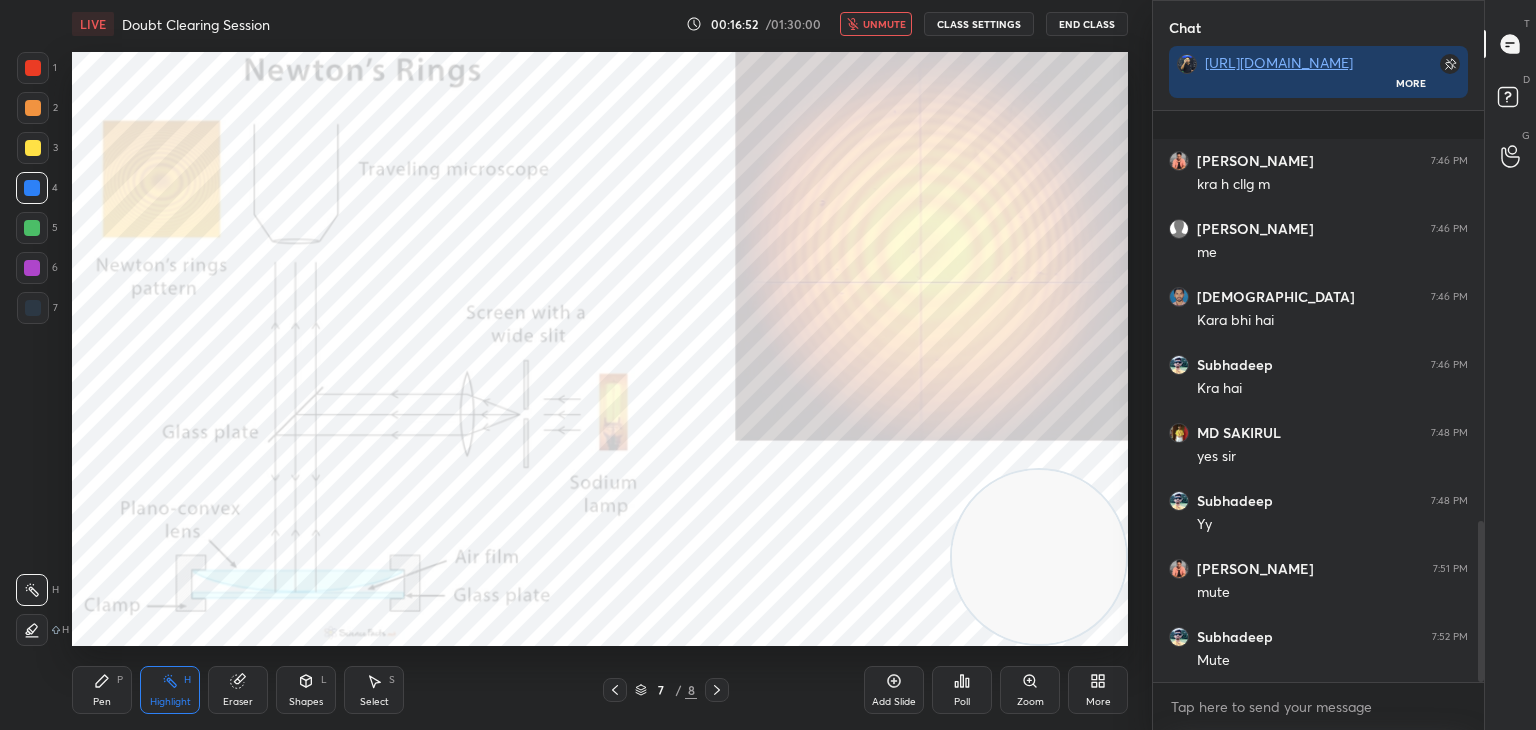 click on "Pen P" at bounding box center (102, 690) 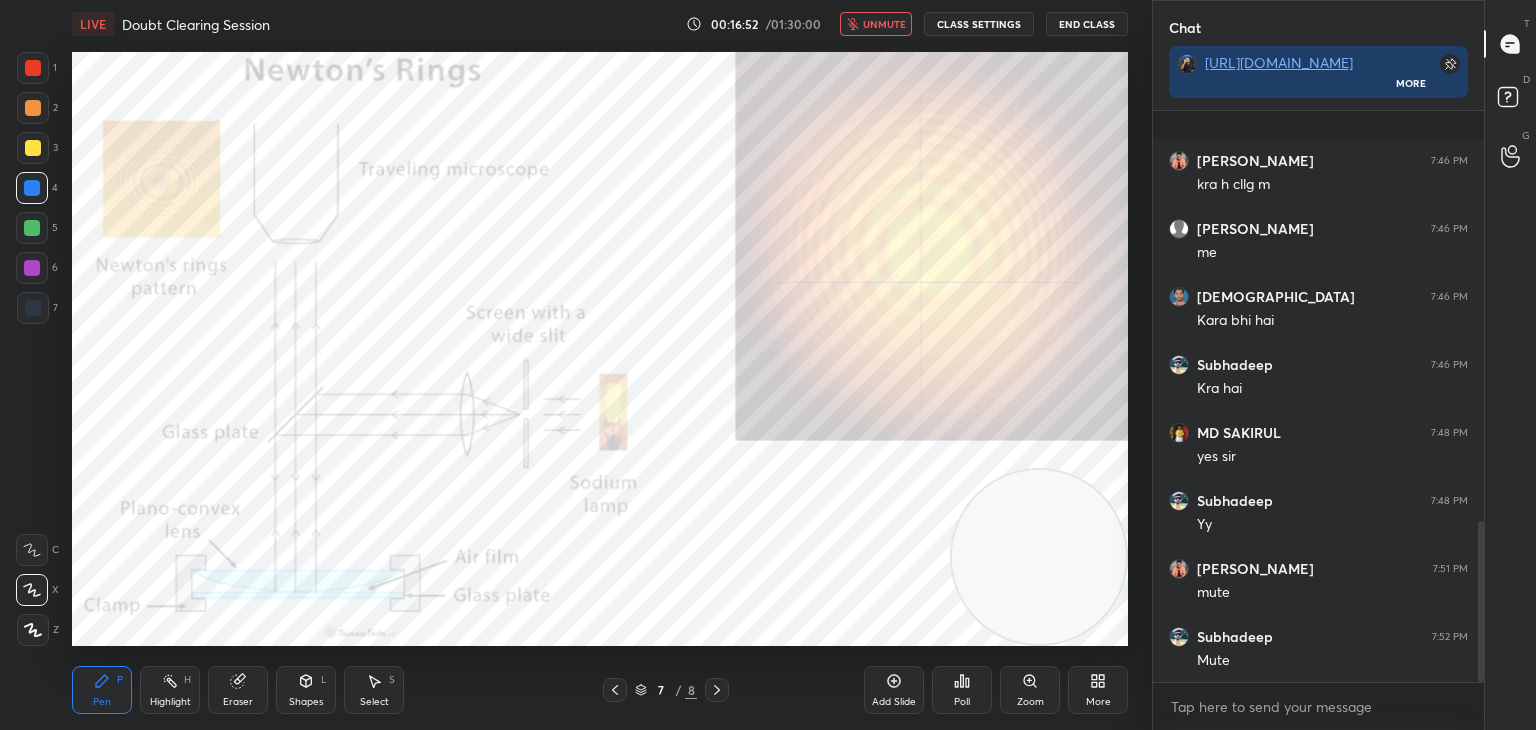 click on "Highlight H" at bounding box center (170, 690) 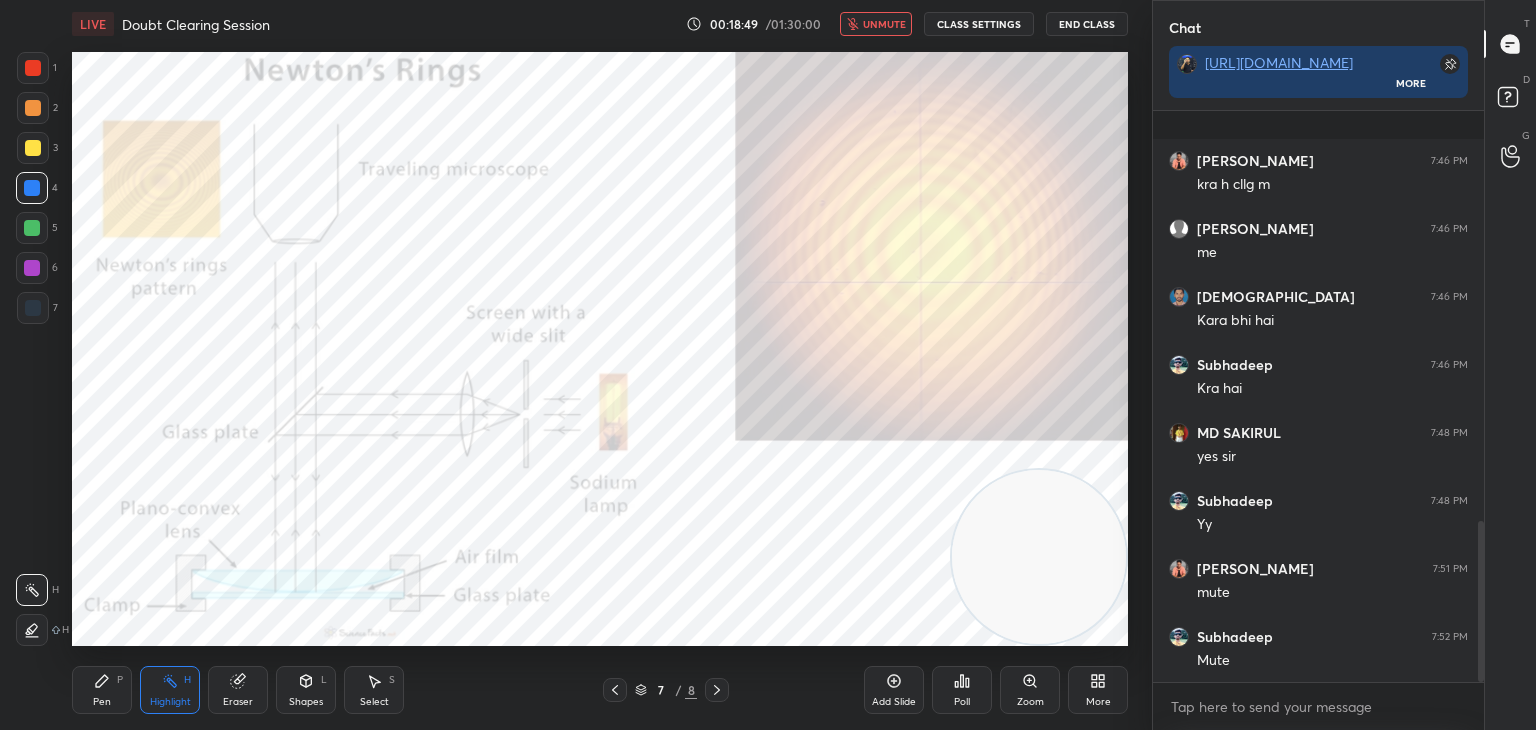 click 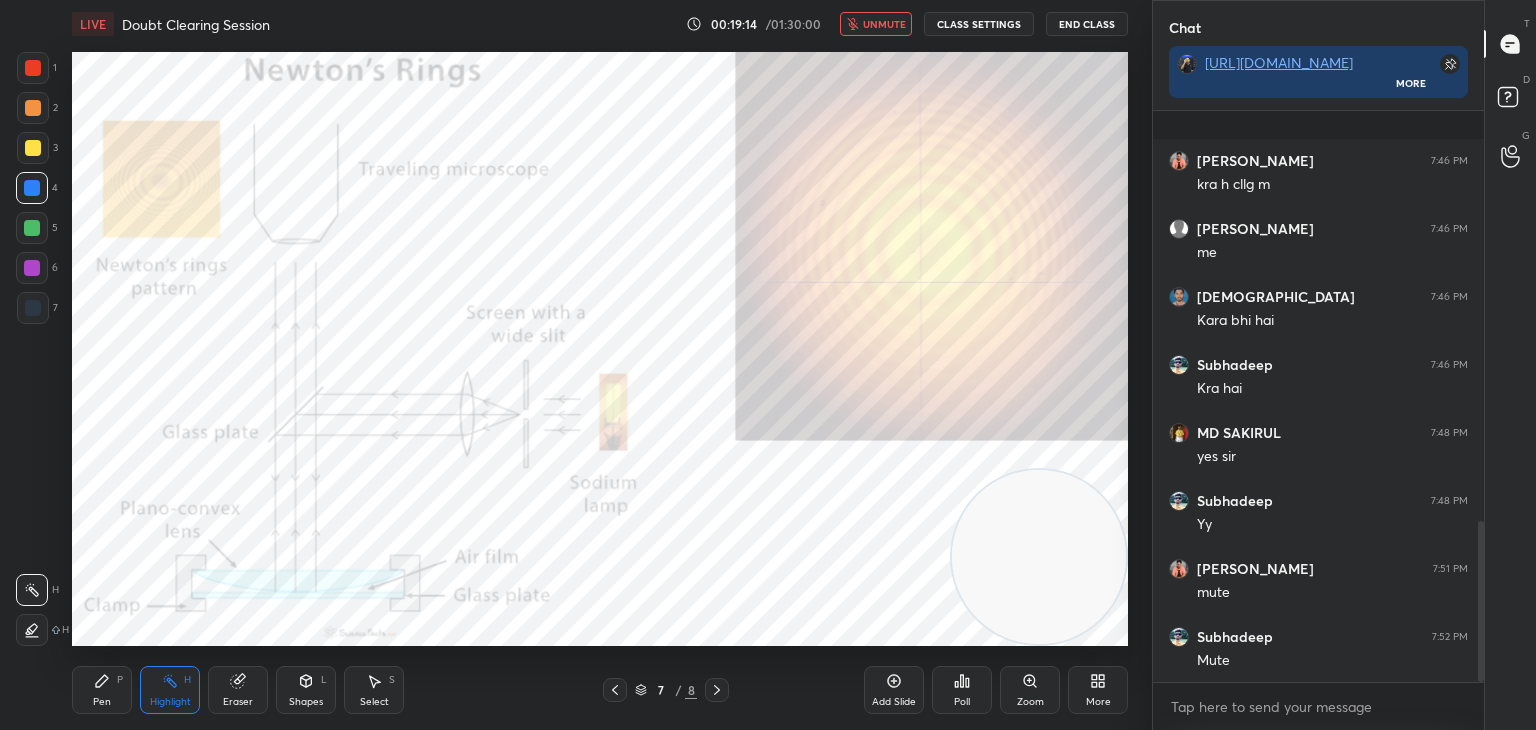 click on "unmute" at bounding box center [884, 24] 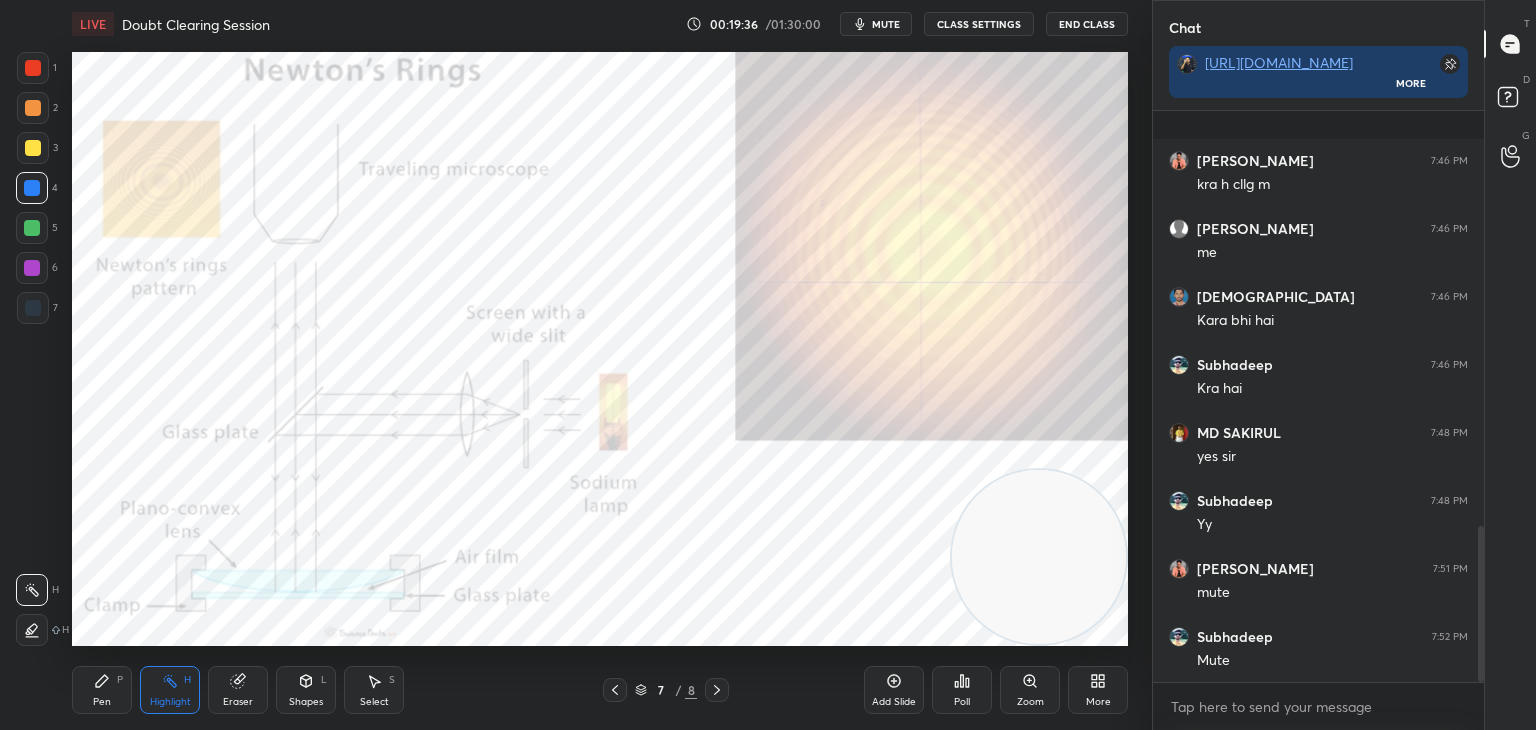 scroll, scrollTop: 1524, scrollLeft: 0, axis: vertical 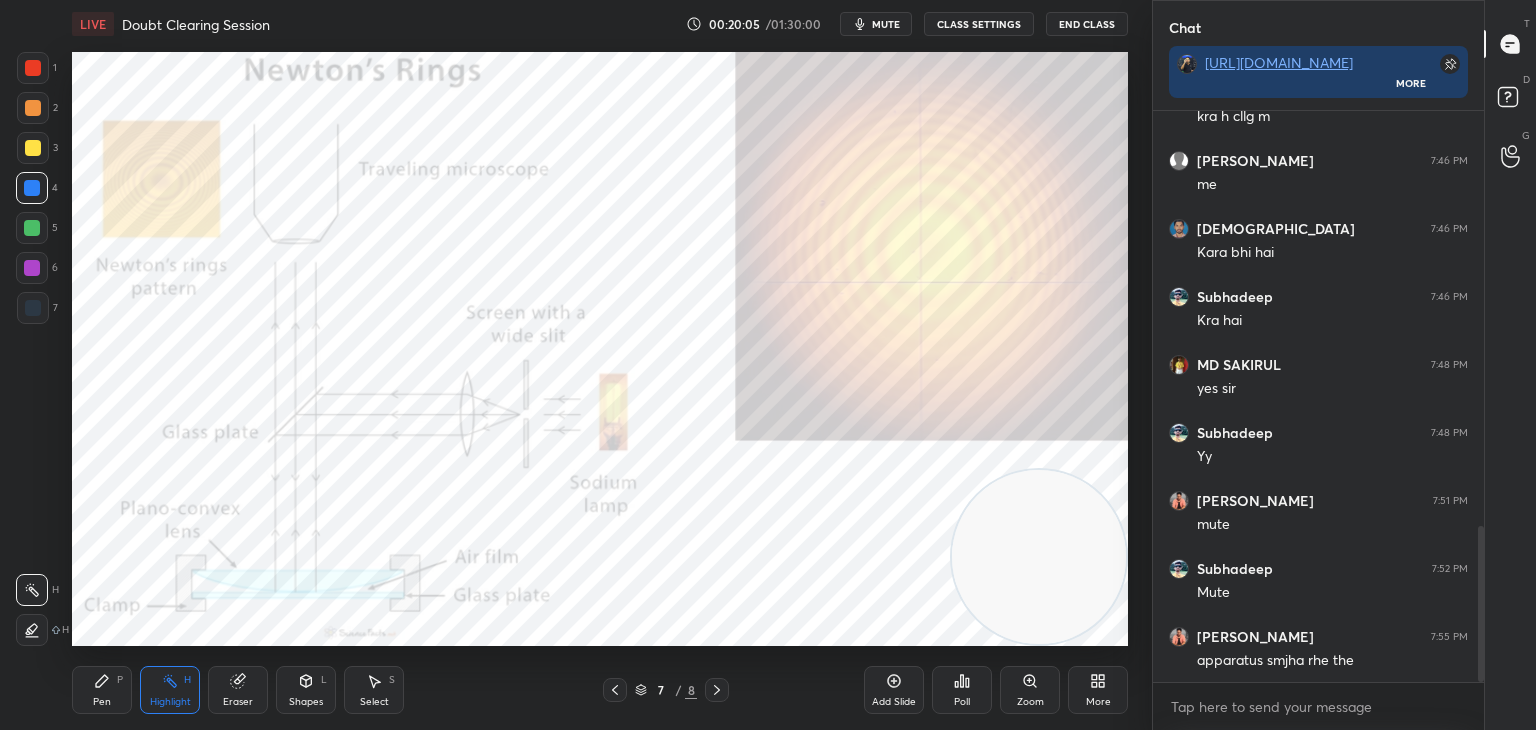 click on "More" at bounding box center (1098, 690) 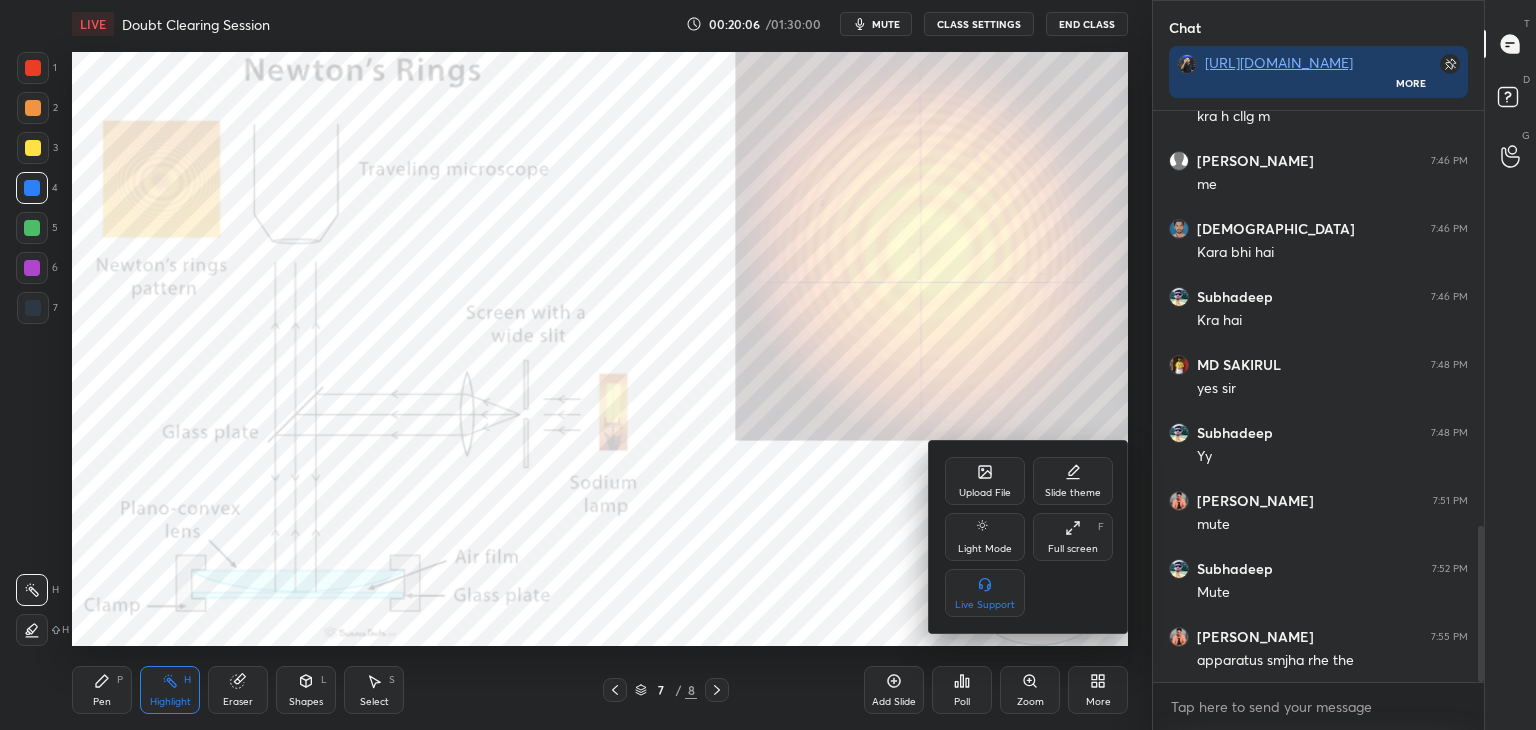 click on "Upload File" at bounding box center [985, 481] 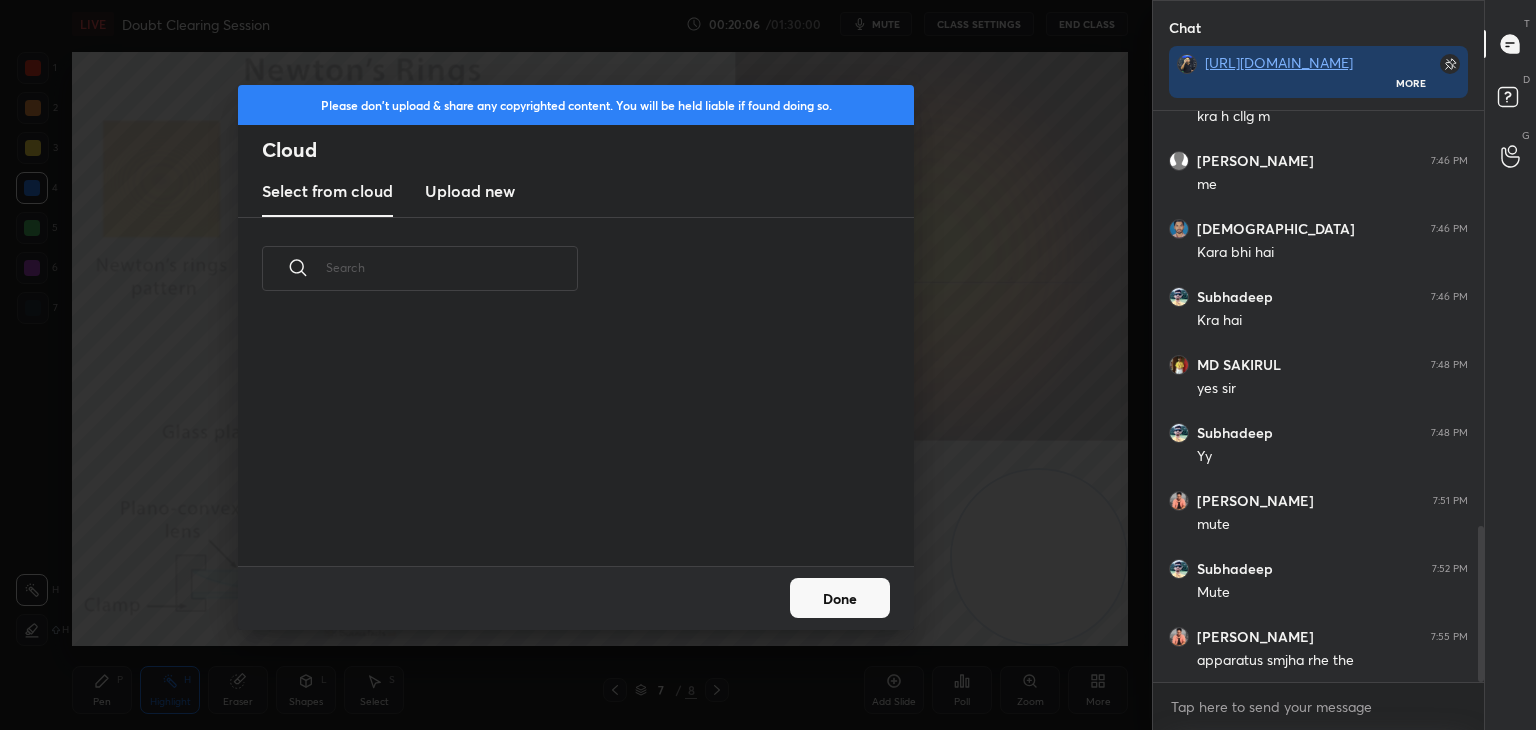 click on "Upload new" at bounding box center (470, 192) 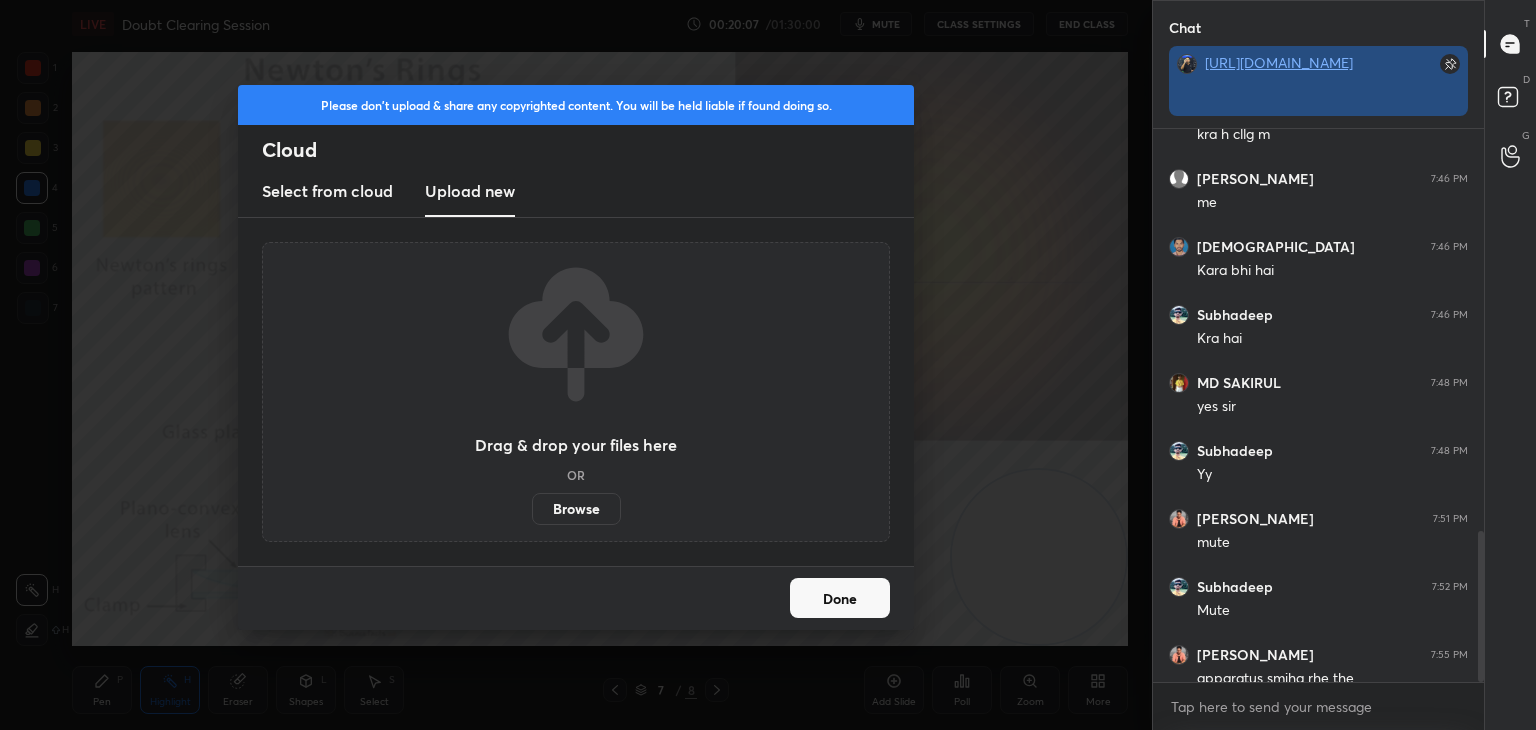 scroll, scrollTop: 554, scrollLeft: 325, axis: both 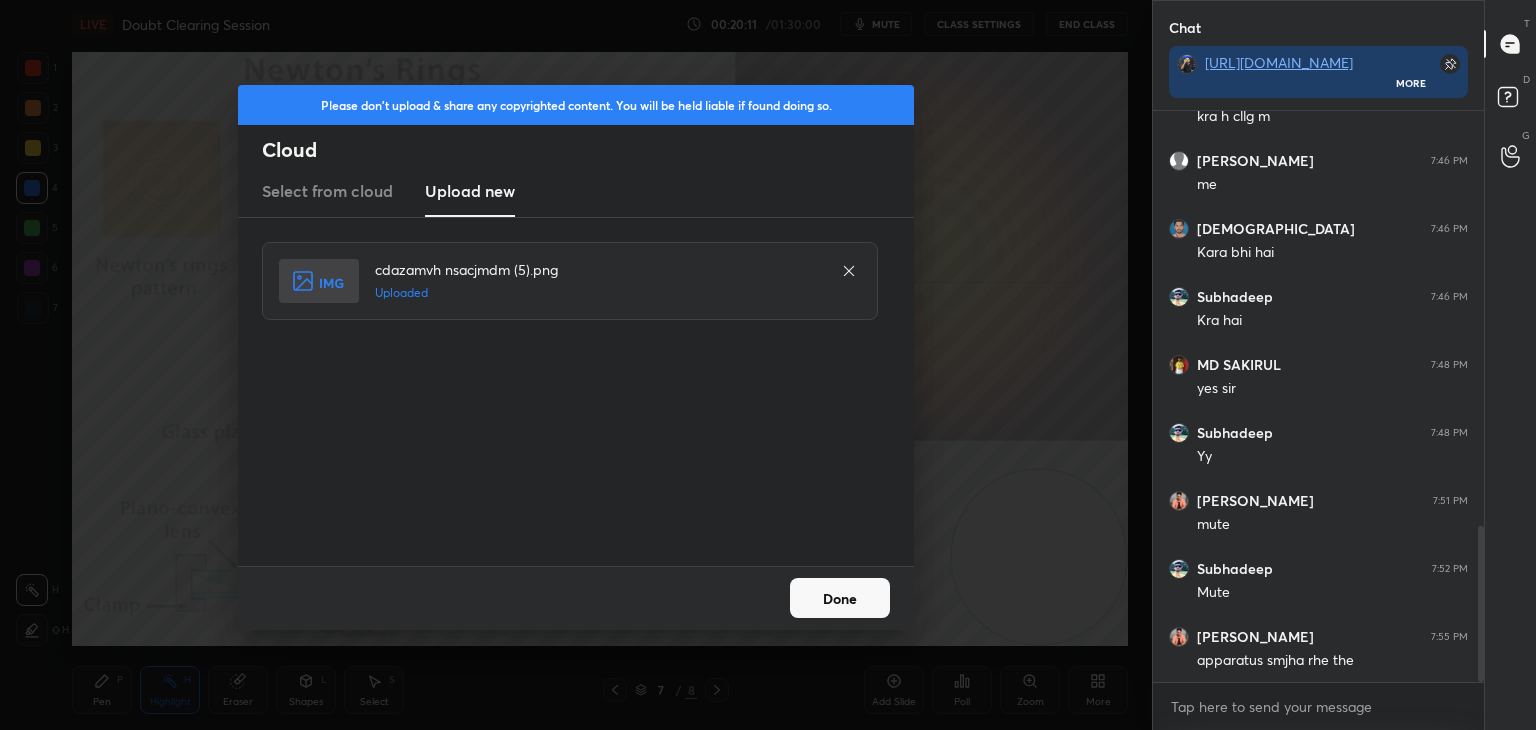 click on "Done" at bounding box center [840, 598] 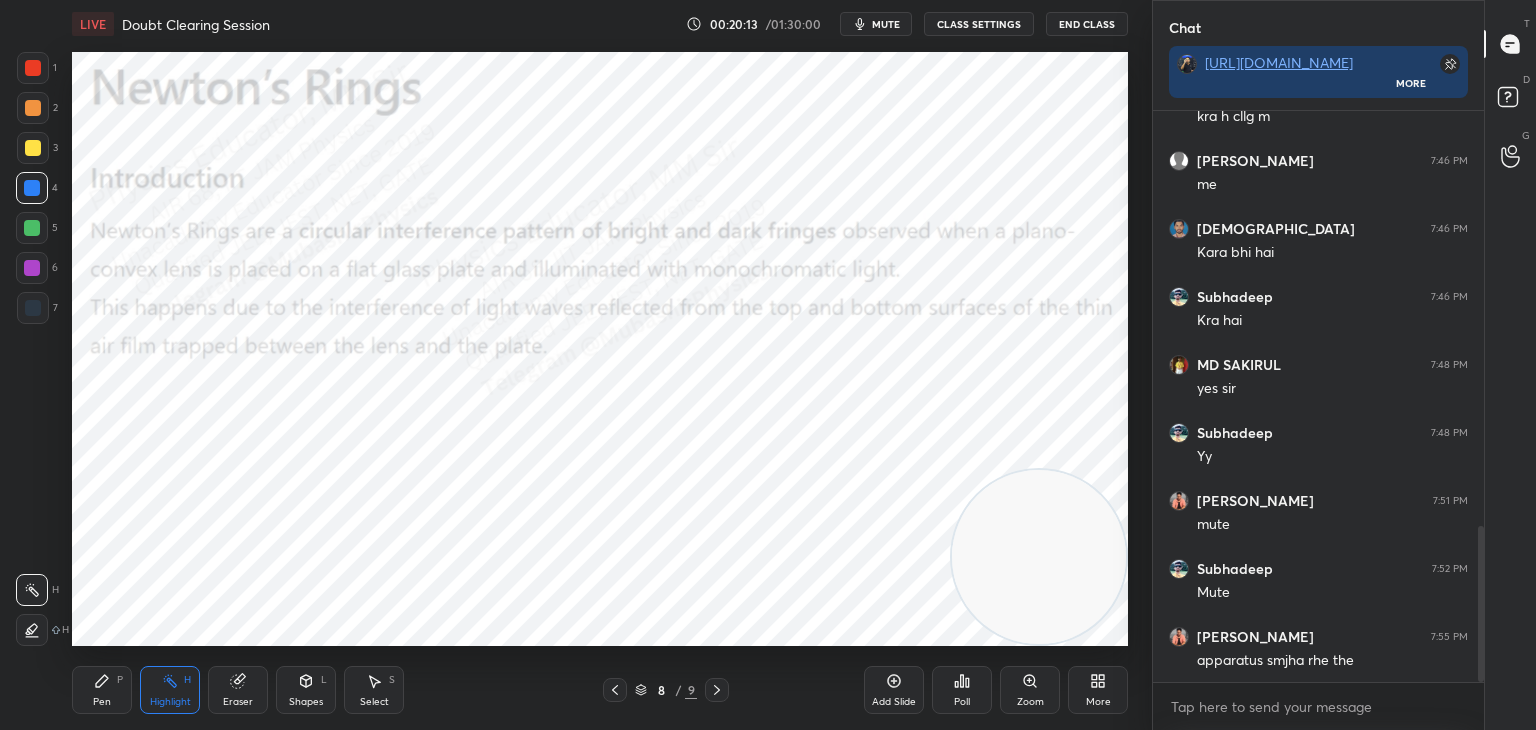 click on "Pen P" at bounding box center (102, 690) 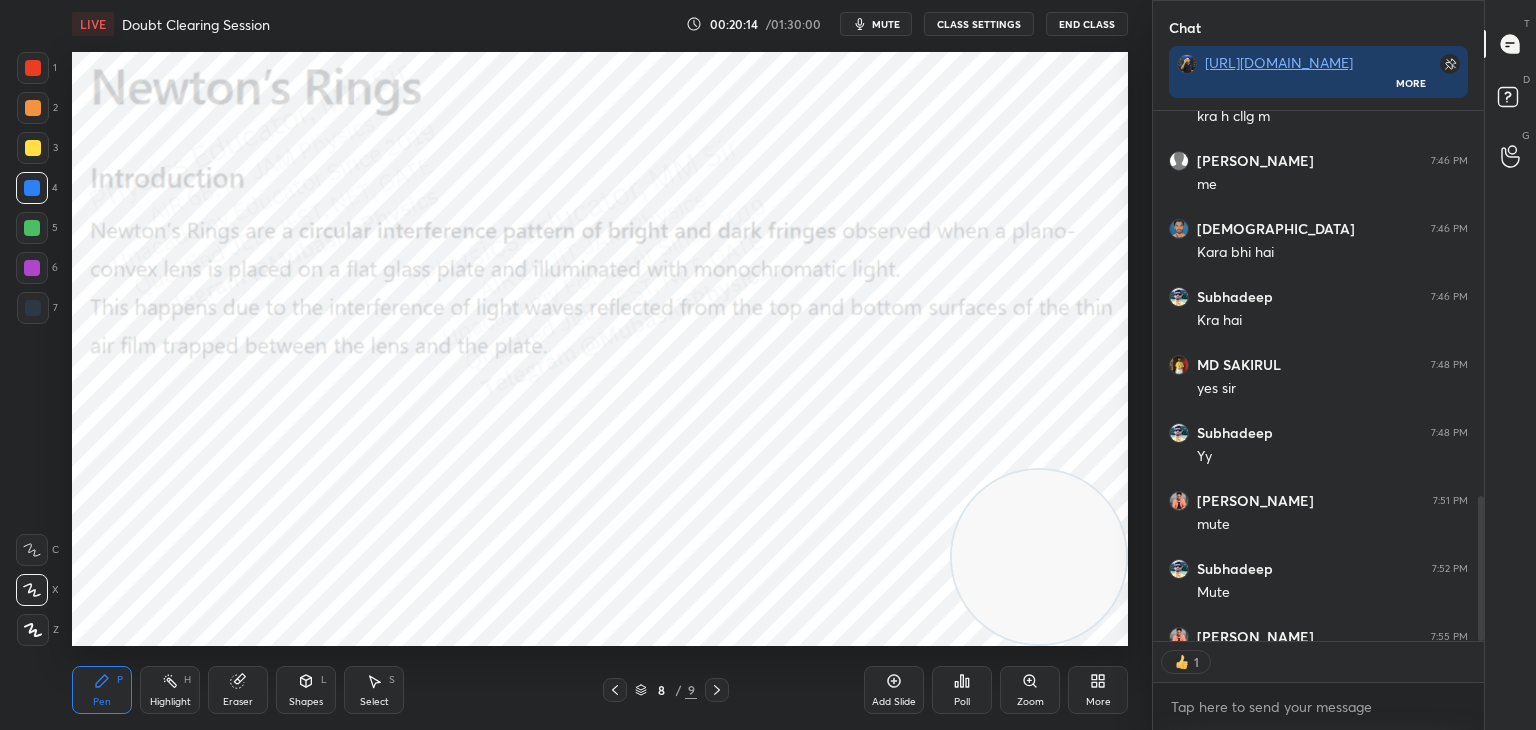 scroll, scrollTop: 525, scrollLeft: 325, axis: both 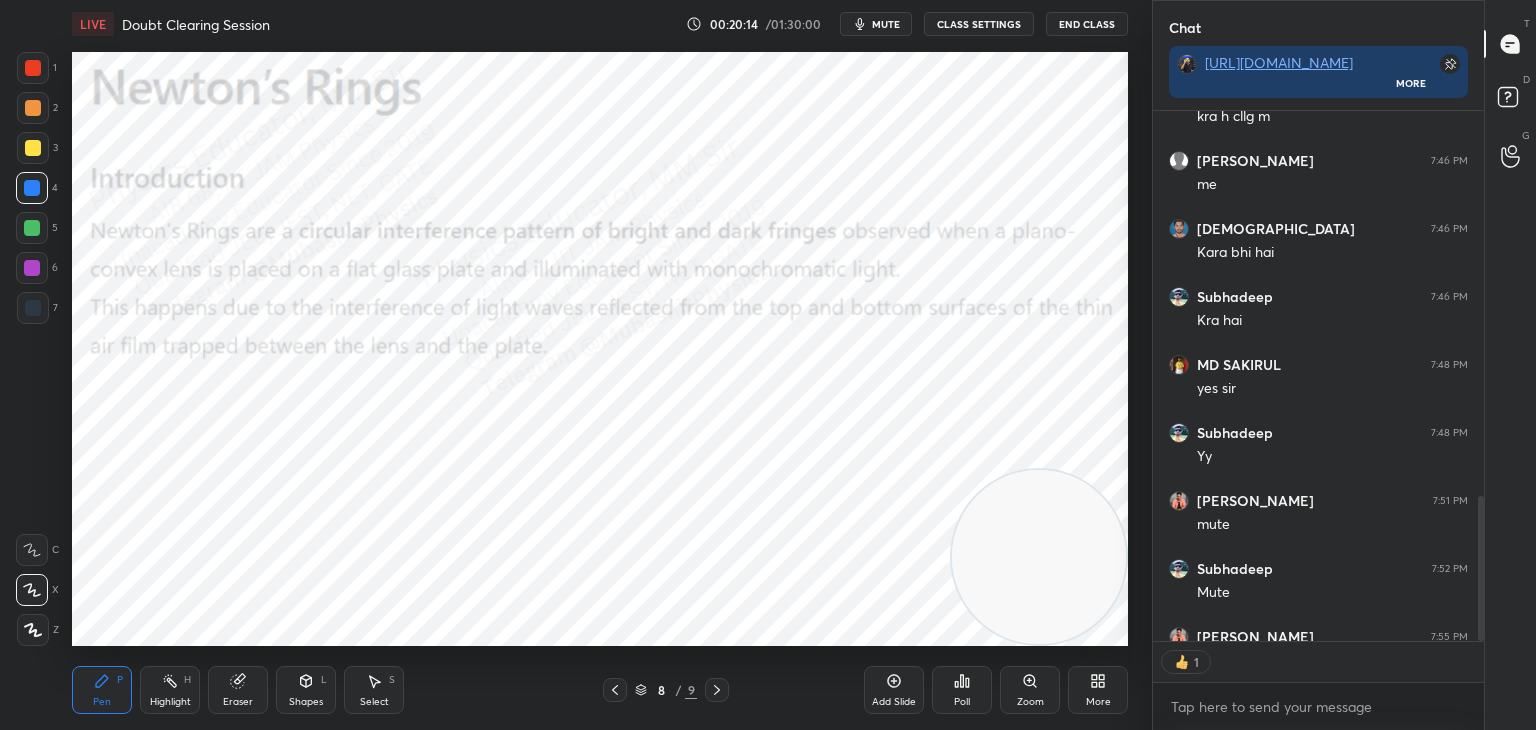 click on "2" at bounding box center [37, 112] 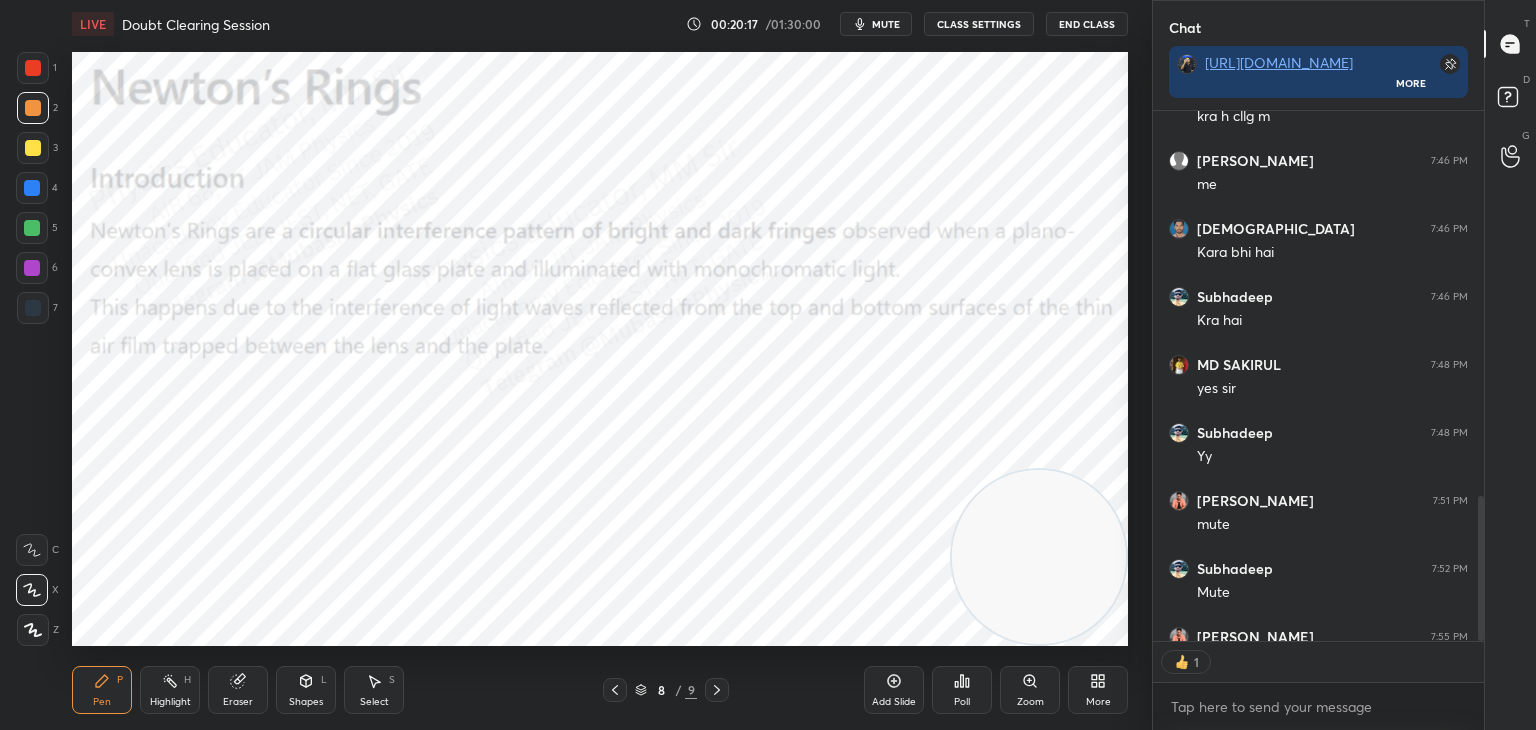click at bounding box center [32, 228] 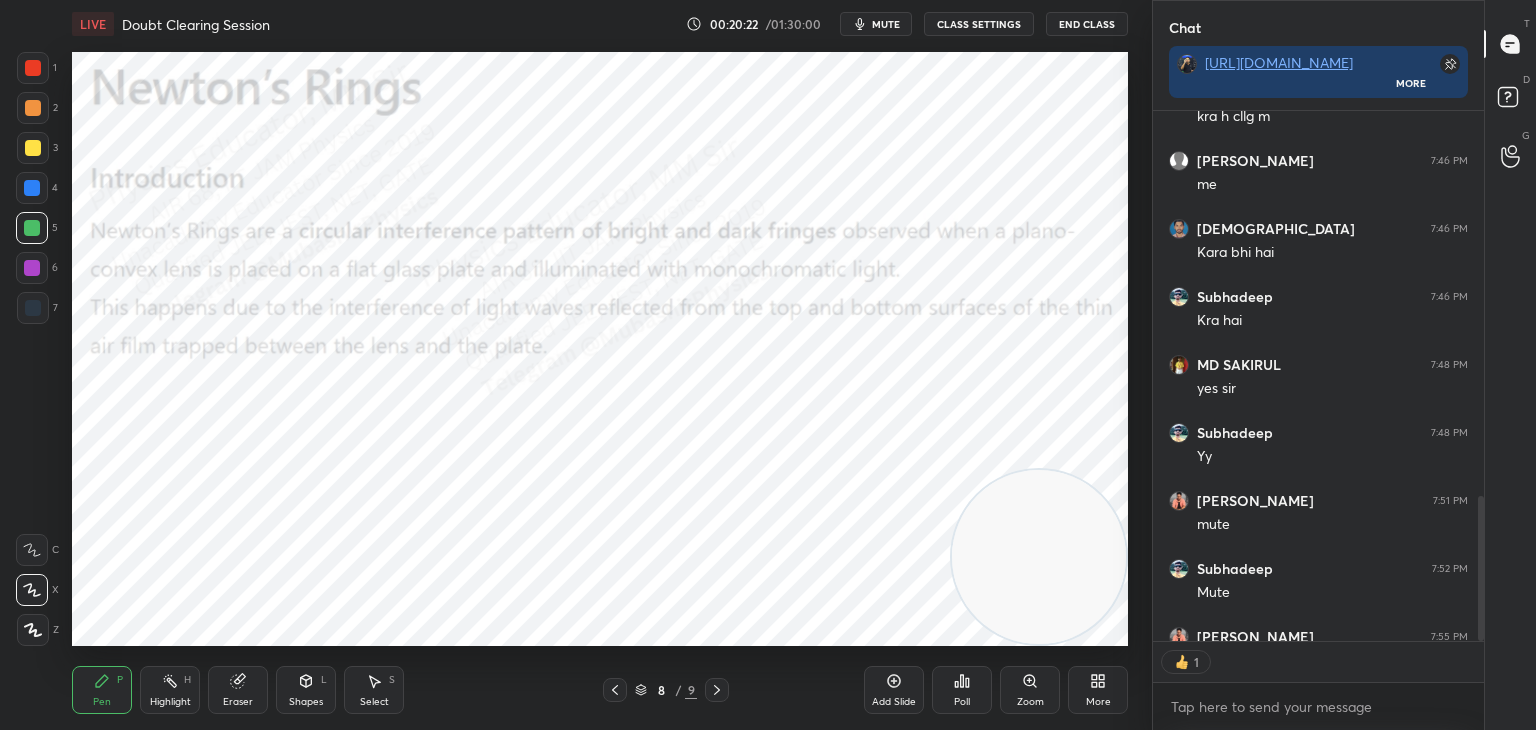 drag, startPoint x: 29, startPoint y: 197, endPoint x: 41, endPoint y: 201, distance: 12.649111 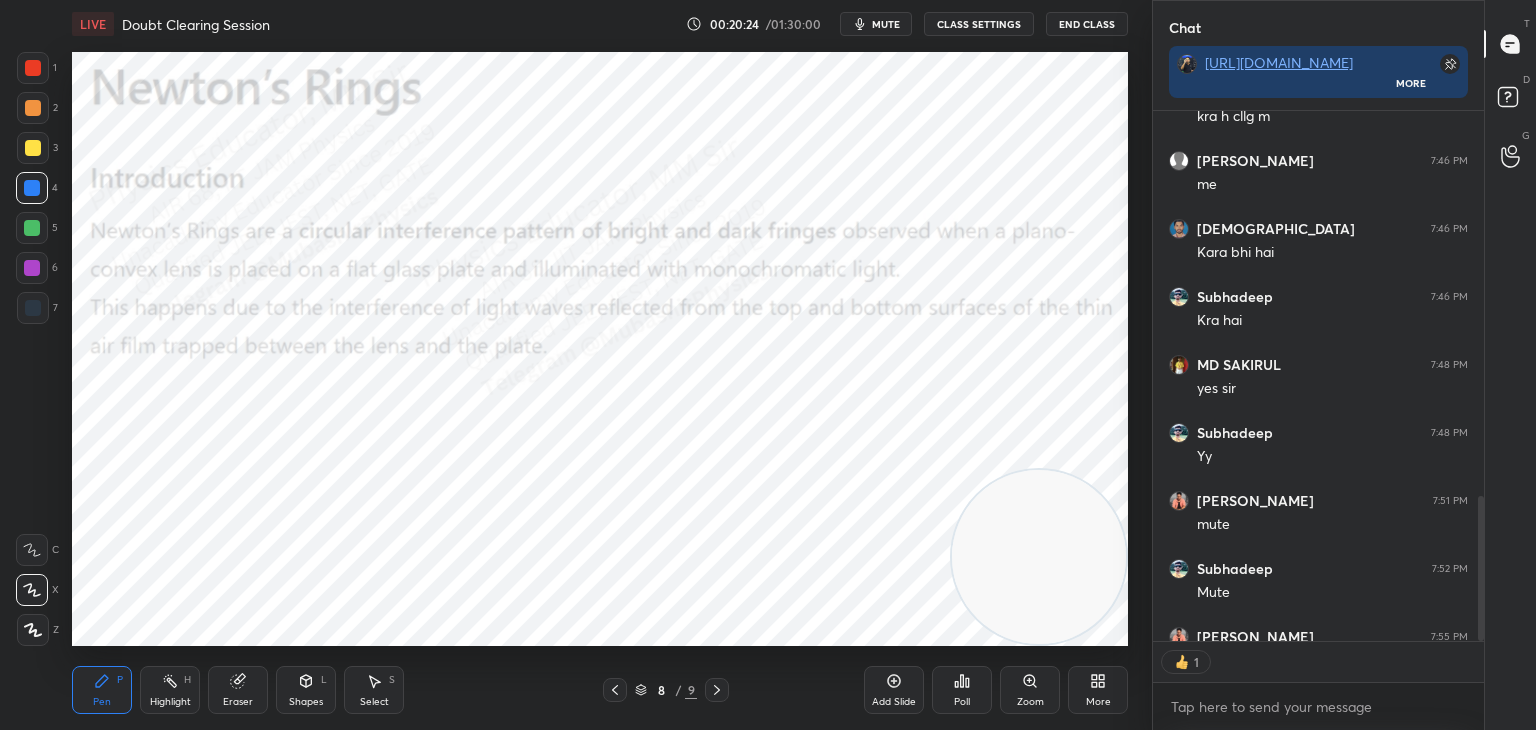 scroll, scrollTop: 6, scrollLeft: 6, axis: both 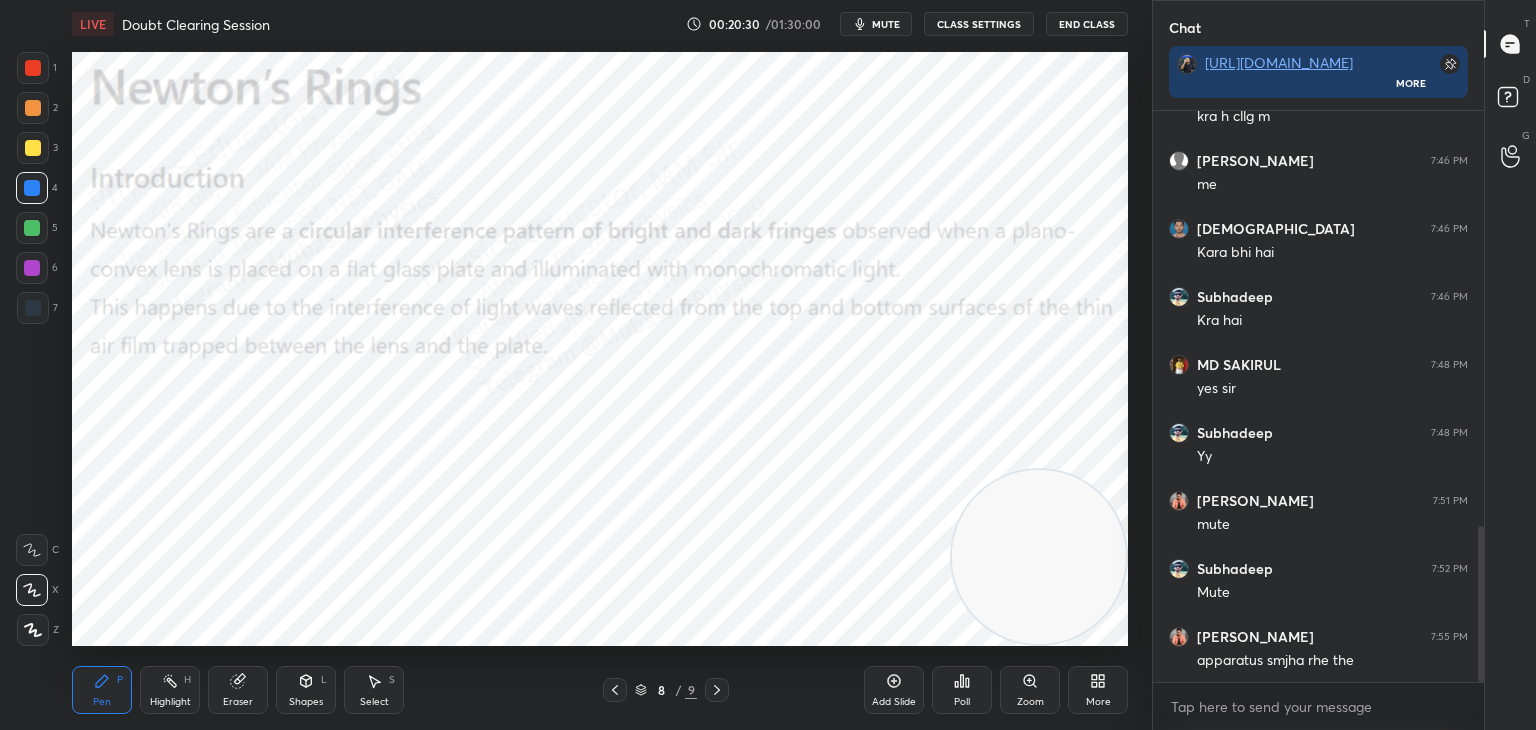 click at bounding box center [32, 268] 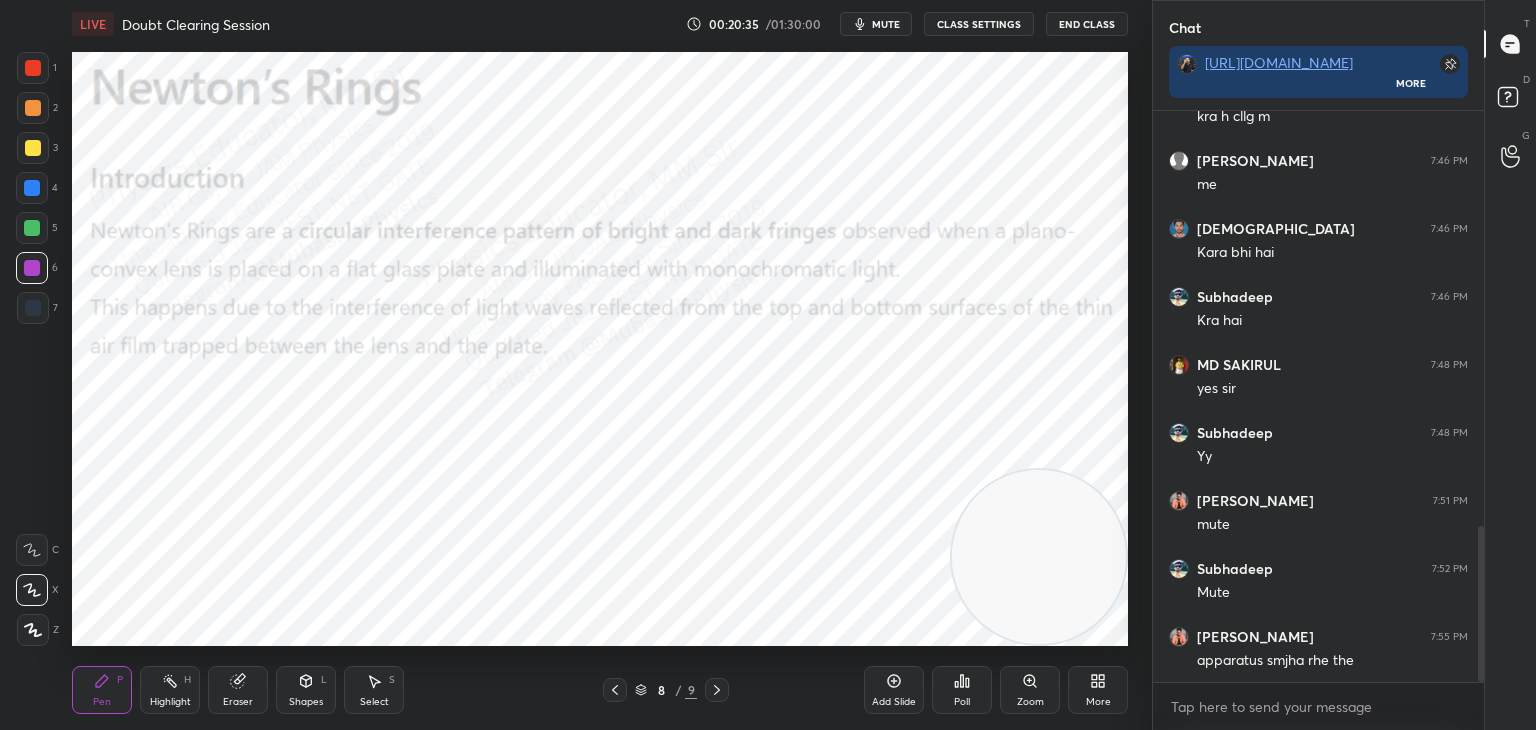 drag, startPoint x: 29, startPoint y: 67, endPoint x: 37, endPoint y: 74, distance: 10.630146 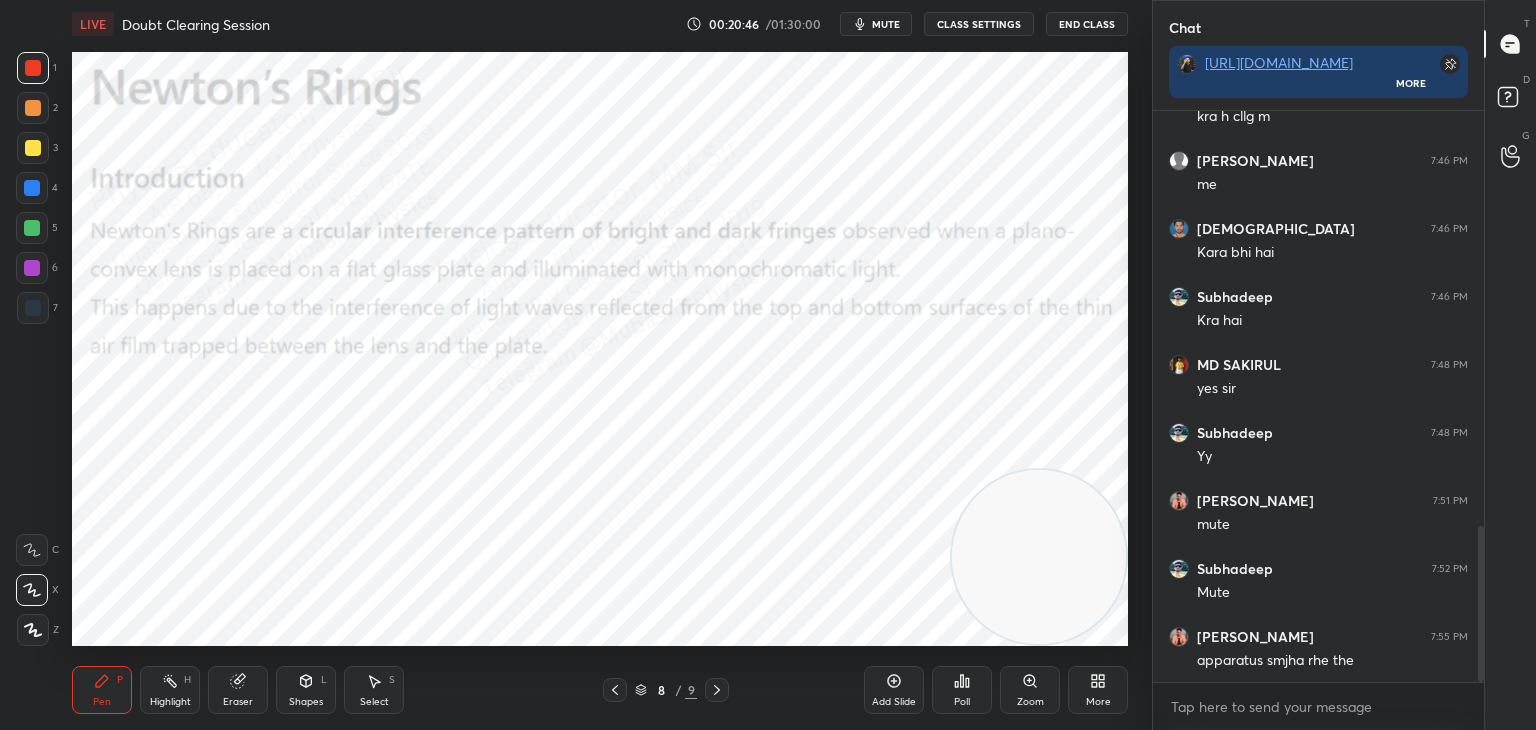 click on "Highlight H" at bounding box center (170, 690) 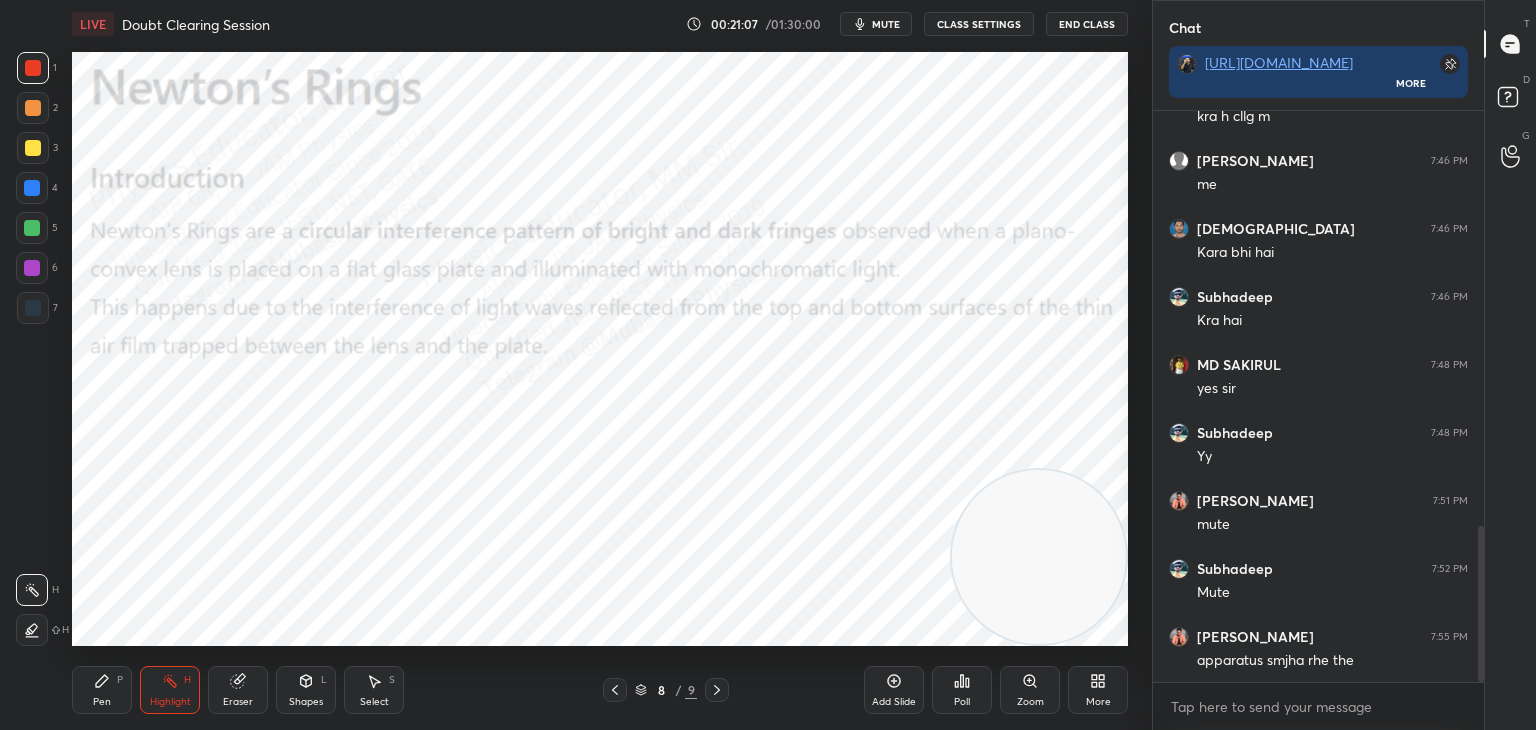drag, startPoint x: 633, startPoint y: 697, endPoint x: 616, endPoint y: 697, distance: 17 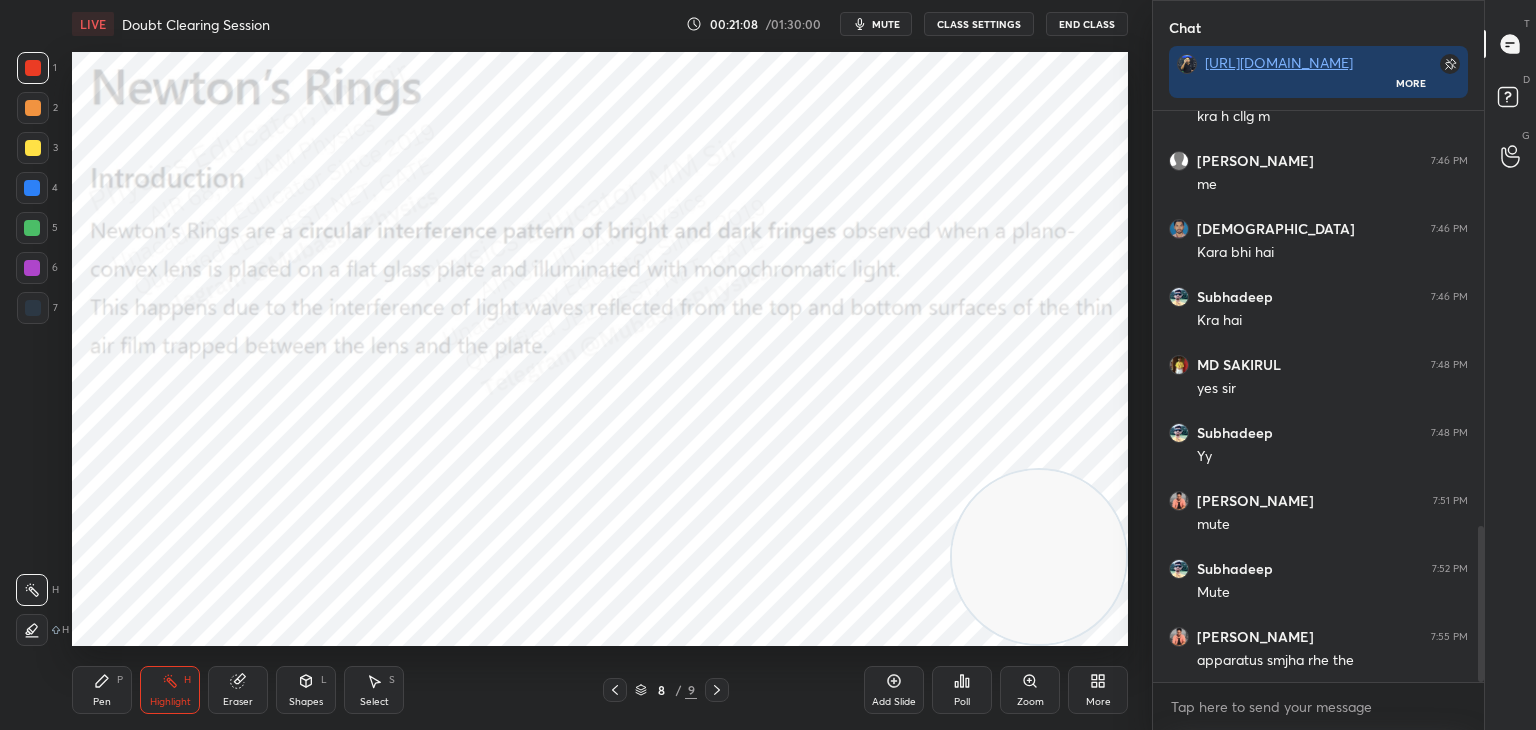 click at bounding box center (615, 690) 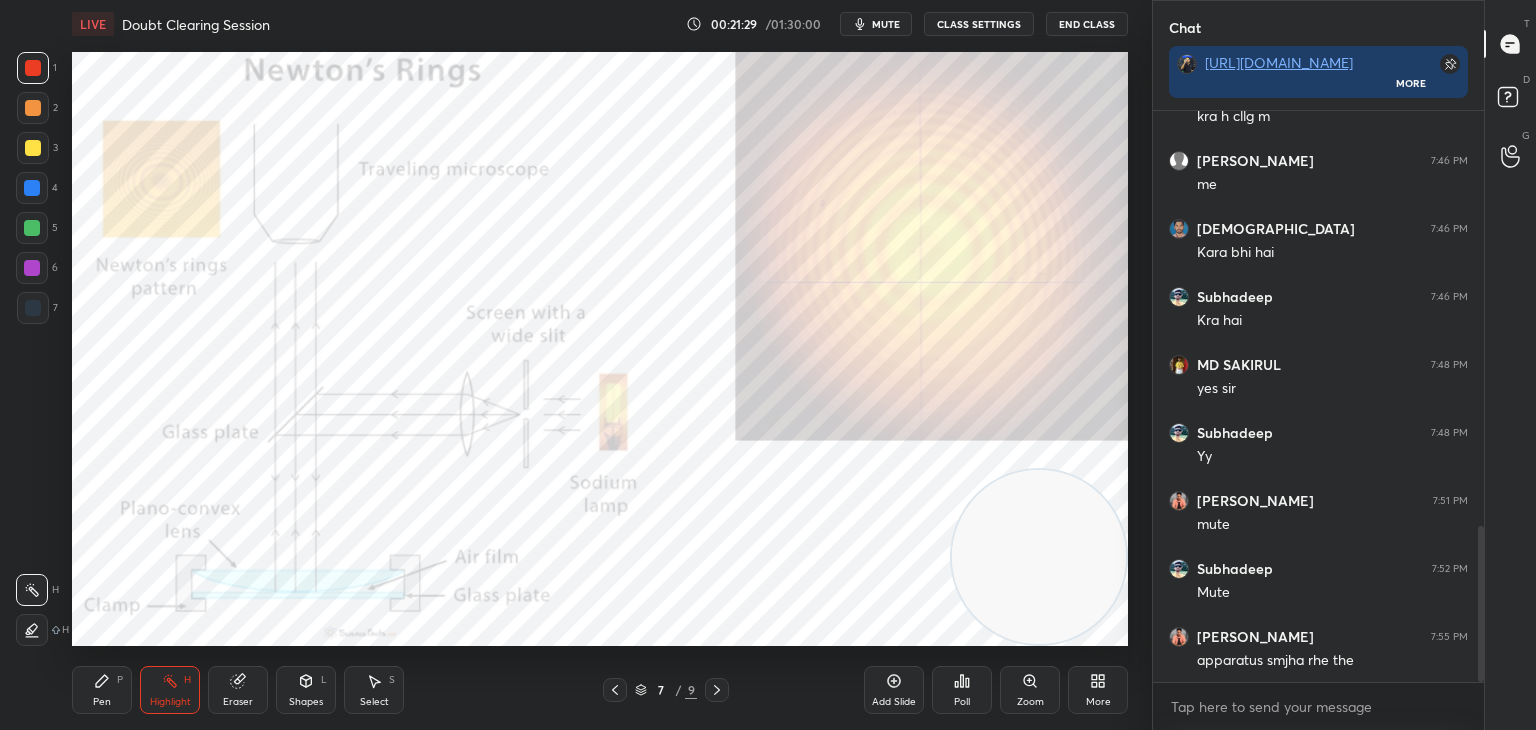 scroll, scrollTop: 1610, scrollLeft: 0, axis: vertical 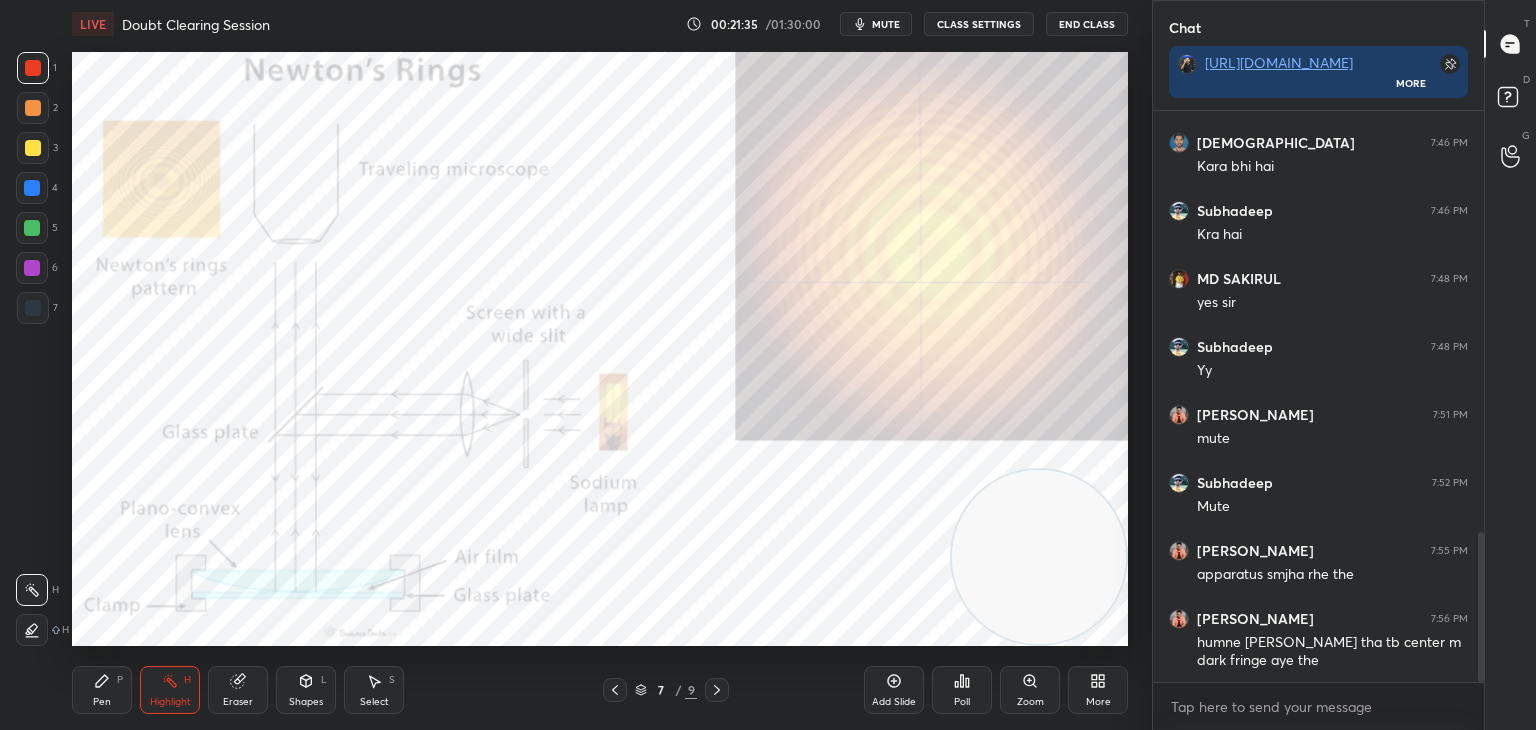 click on "Pen" at bounding box center (102, 702) 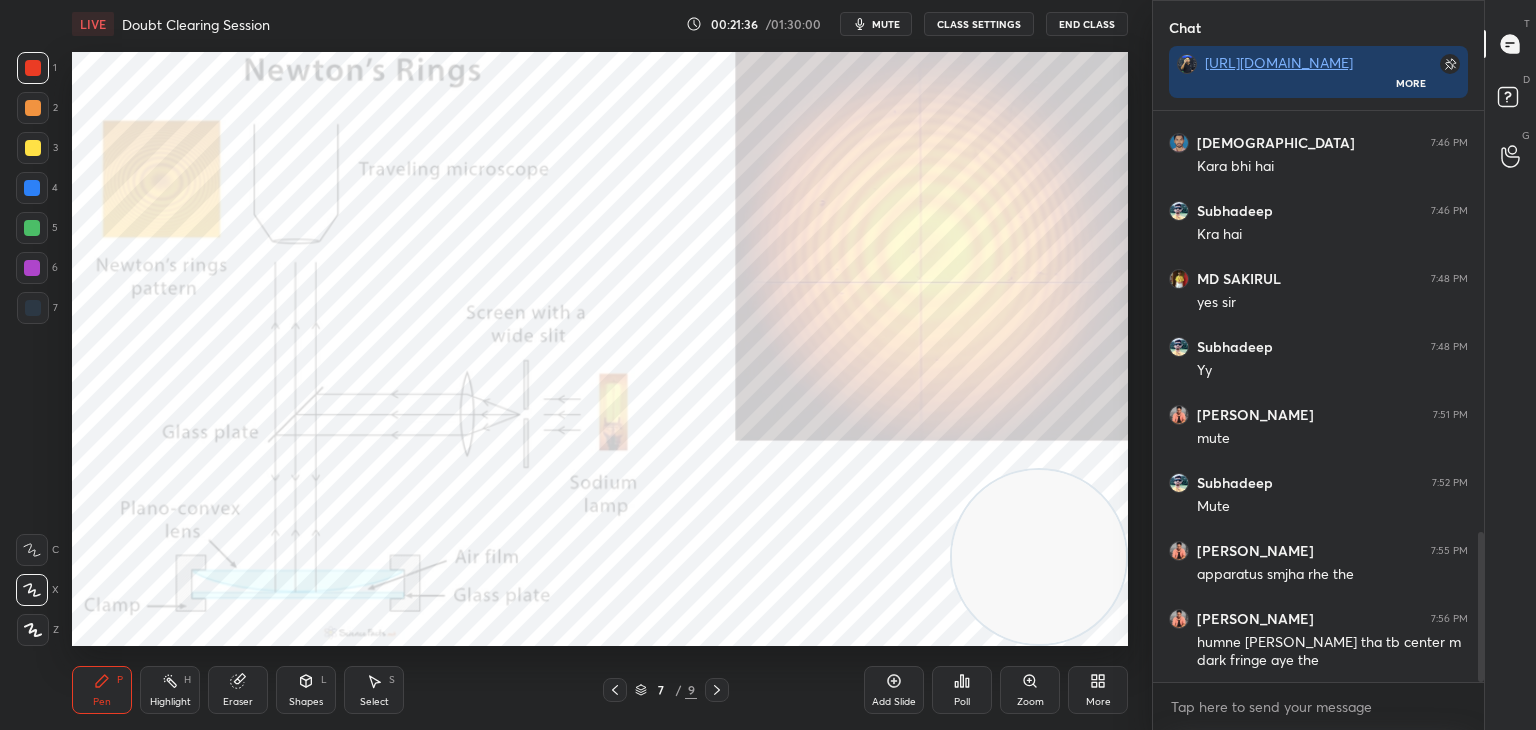 drag, startPoint x: 36, startPoint y: 157, endPoint x: 69, endPoint y: 162, distance: 33.37664 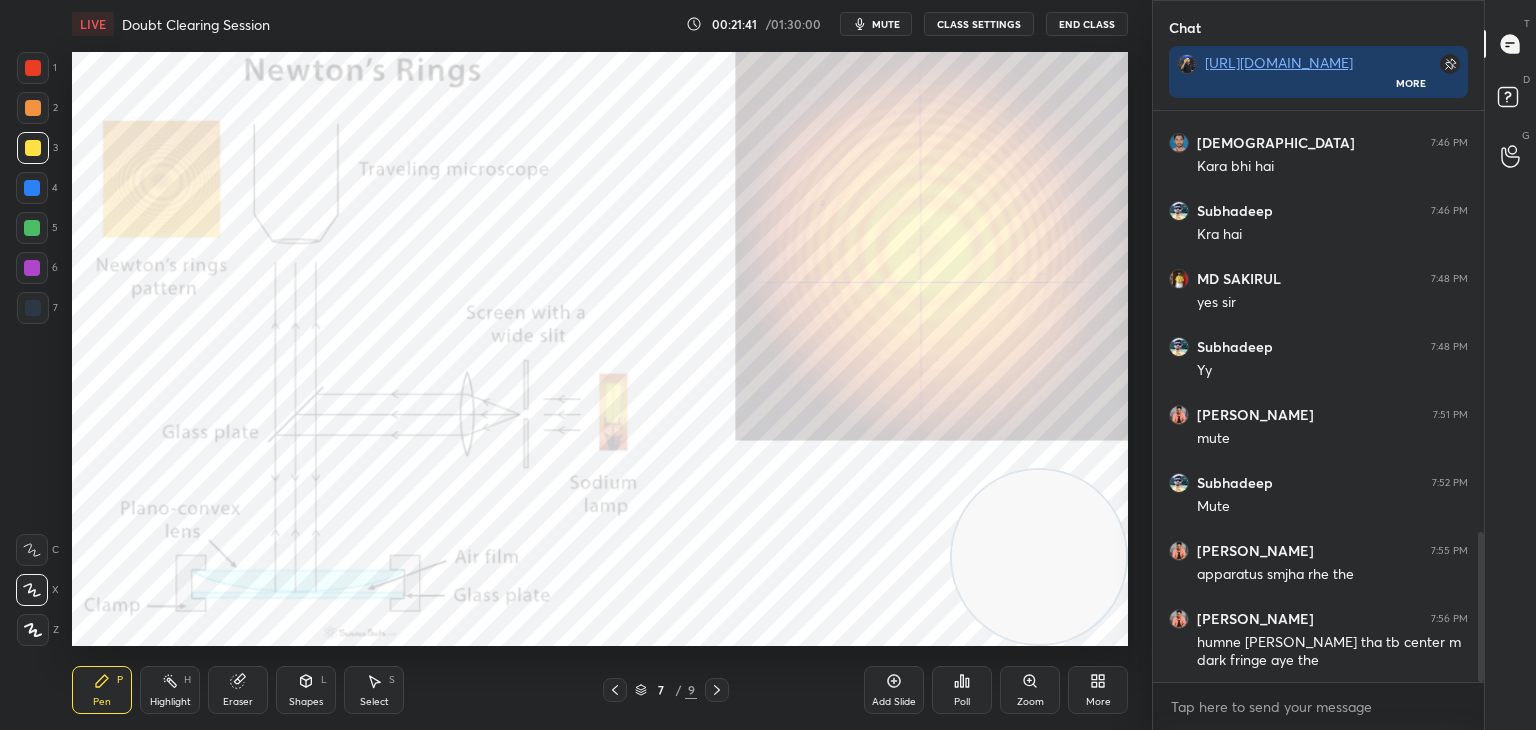 click on "Highlight H" at bounding box center (170, 690) 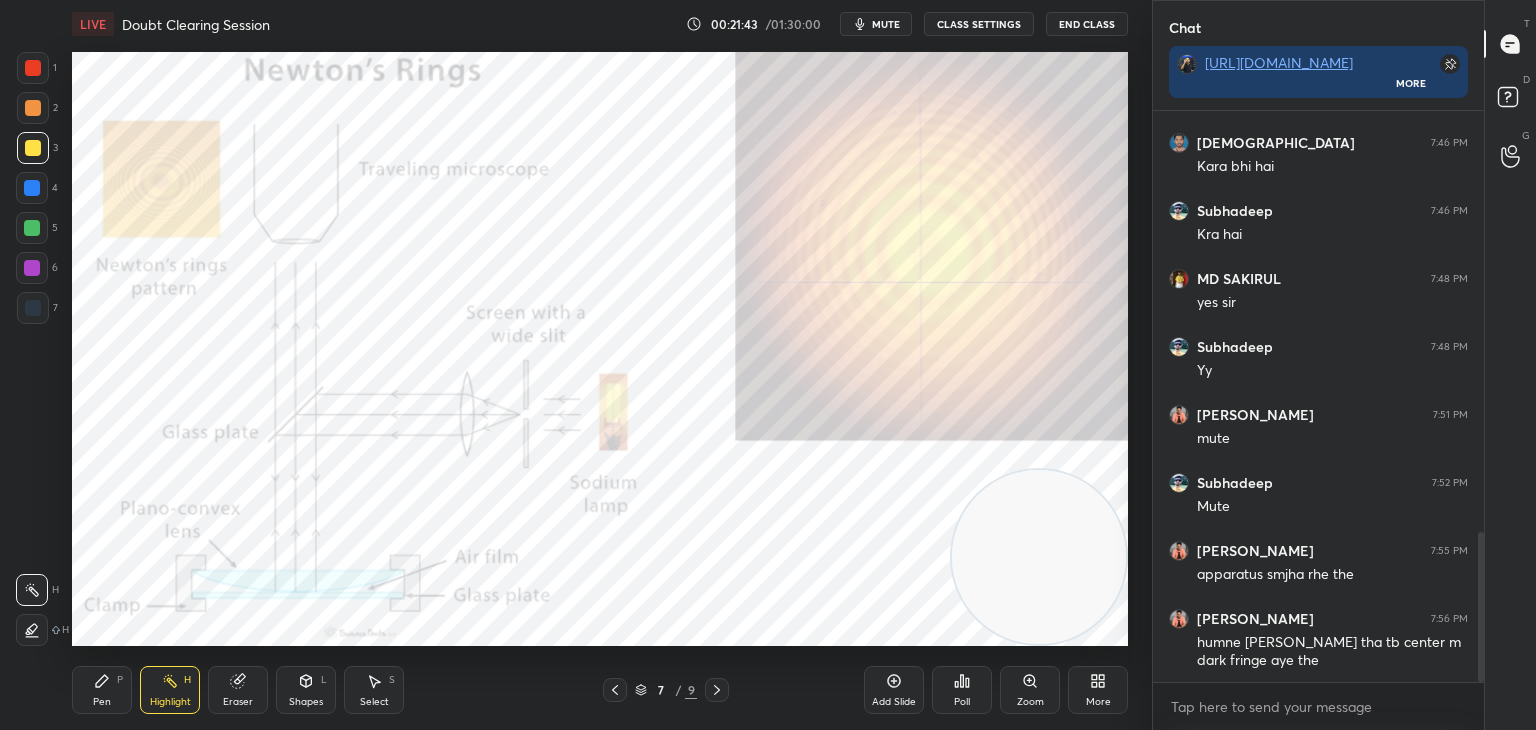 click at bounding box center [1039, 557] 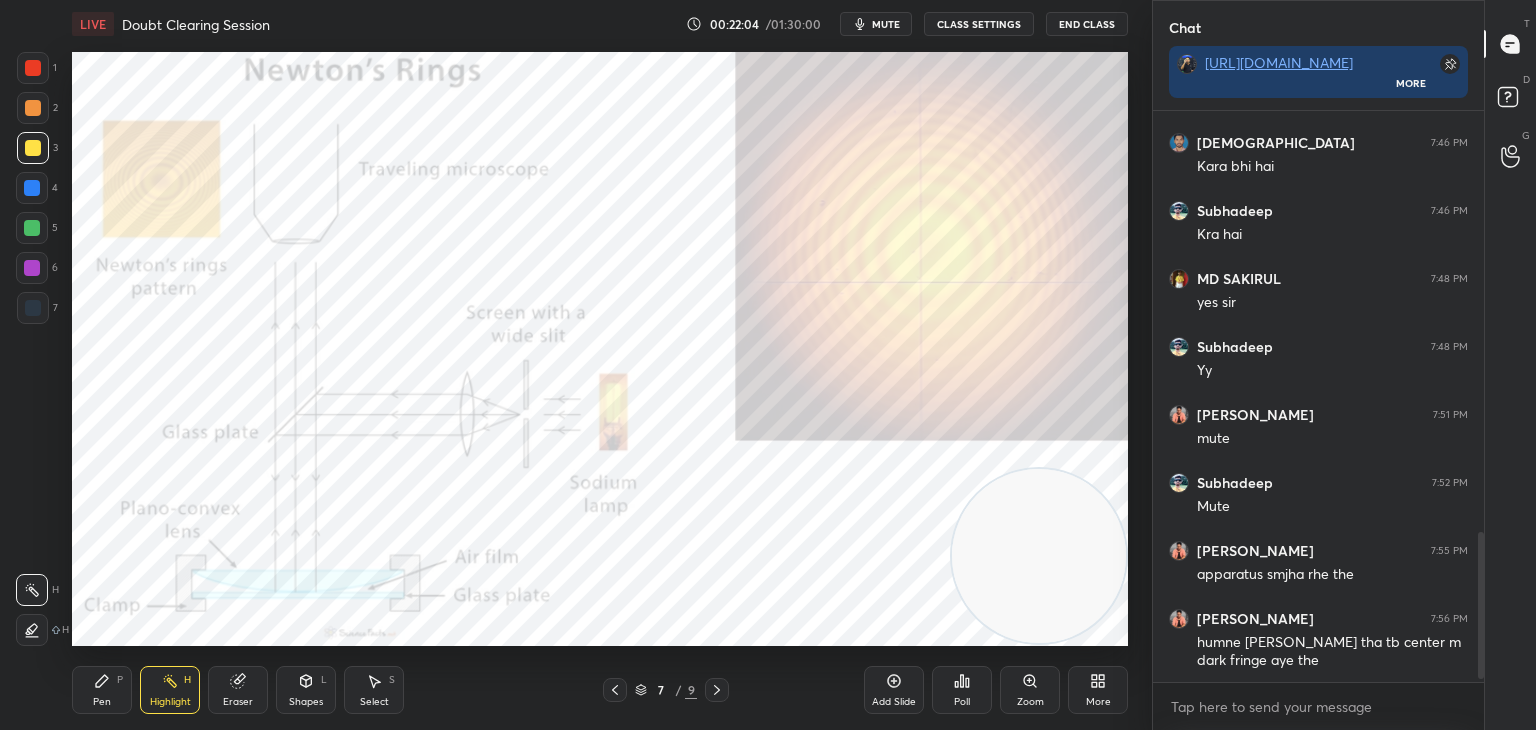 scroll, scrollTop: 1678, scrollLeft: 0, axis: vertical 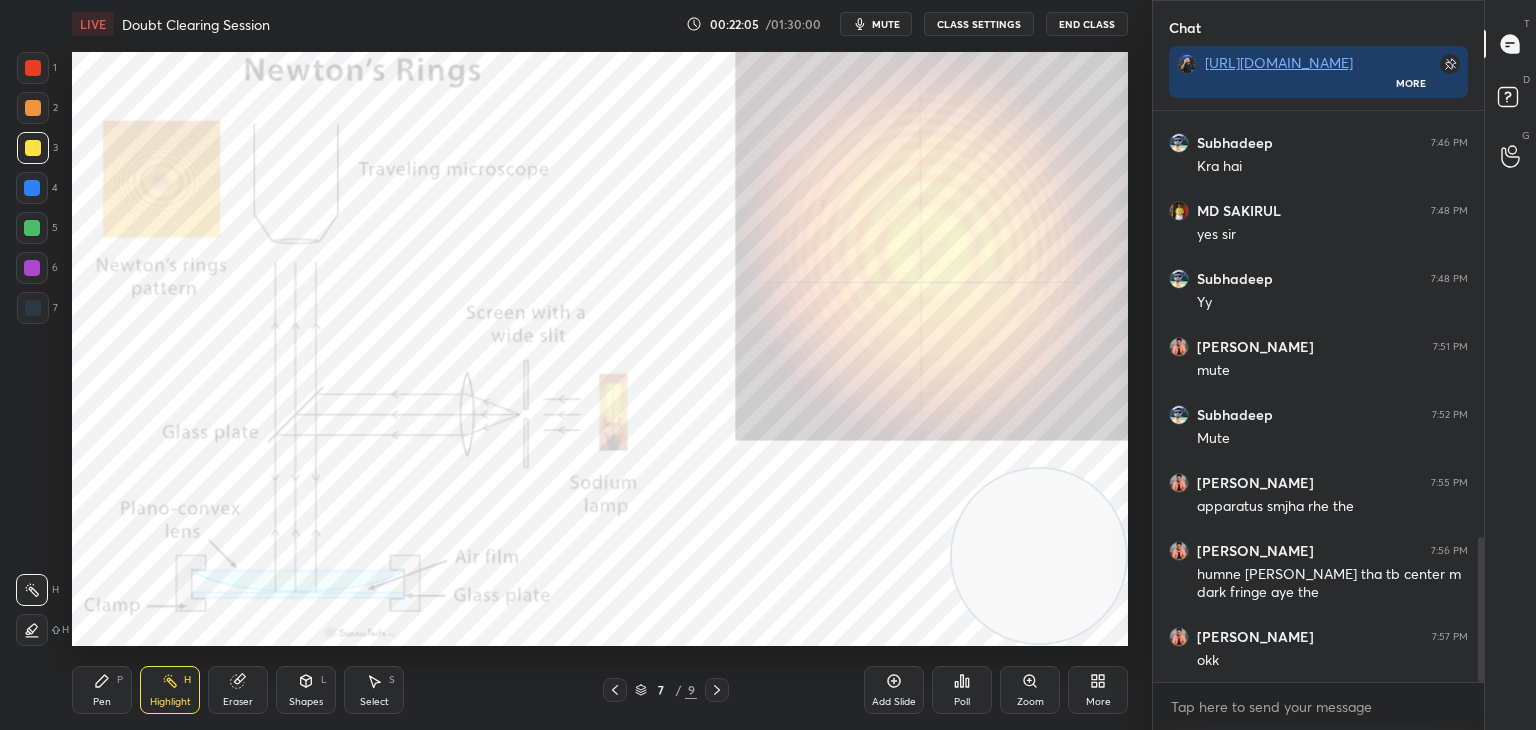 click 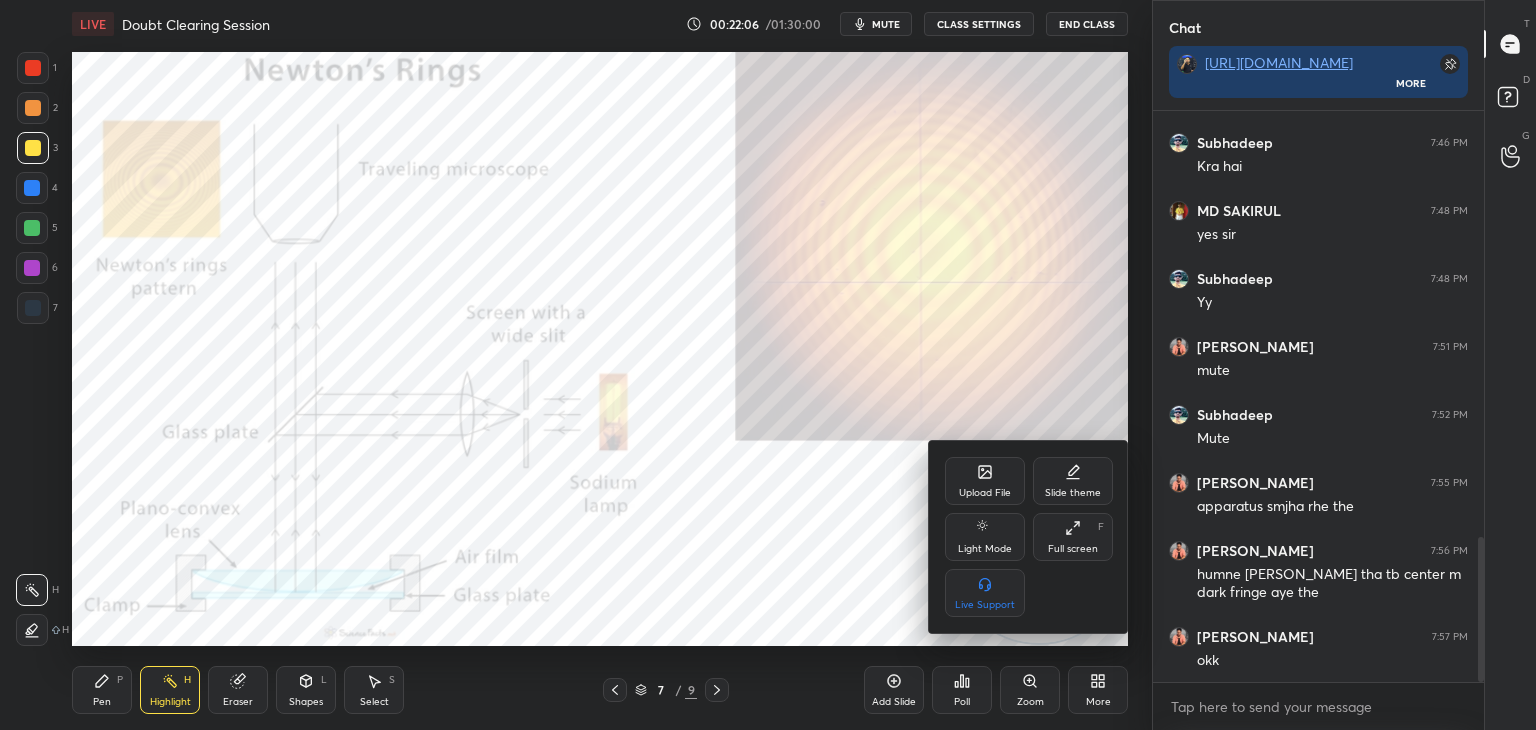 click on "Upload File" at bounding box center (985, 493) 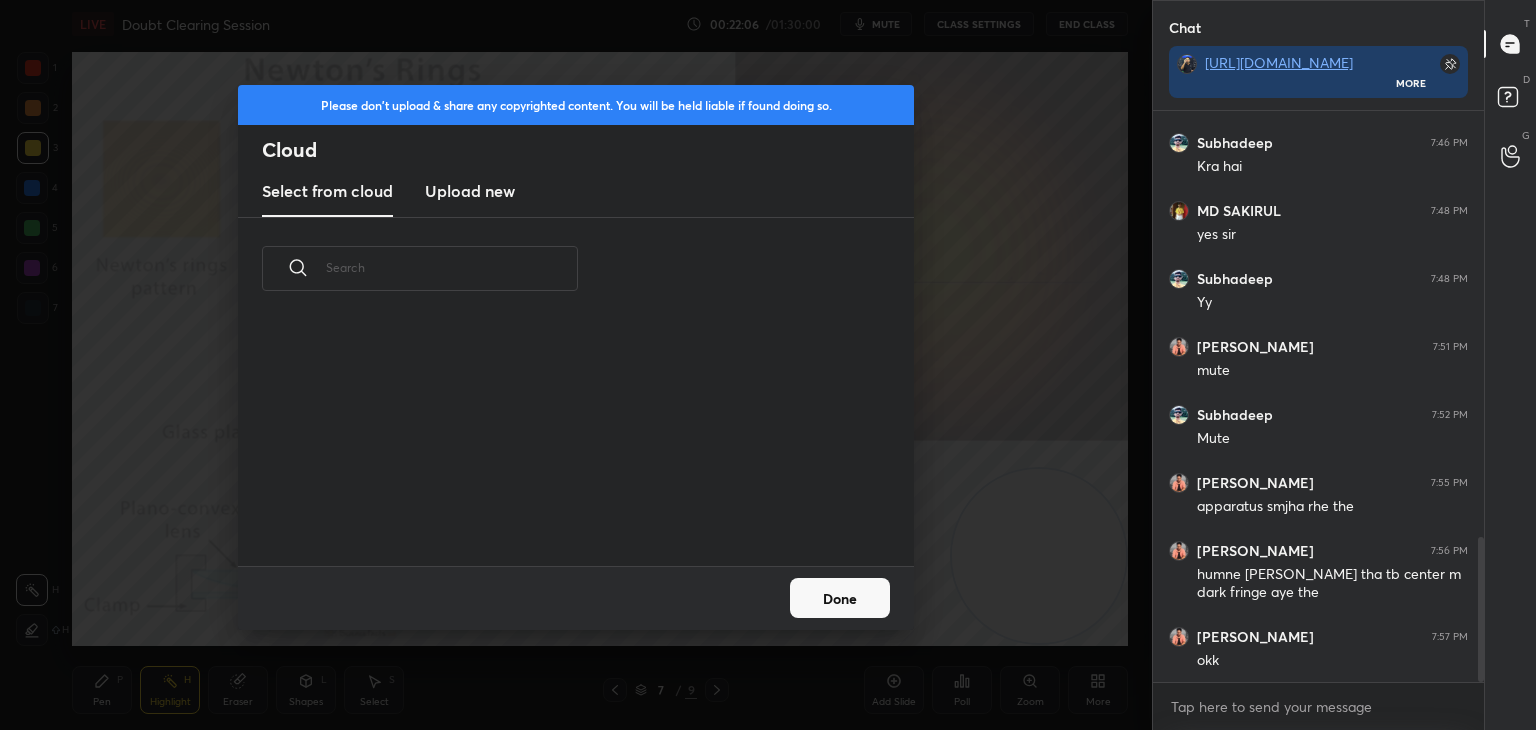 click on "Upload new" at bounding box center [470, 191] 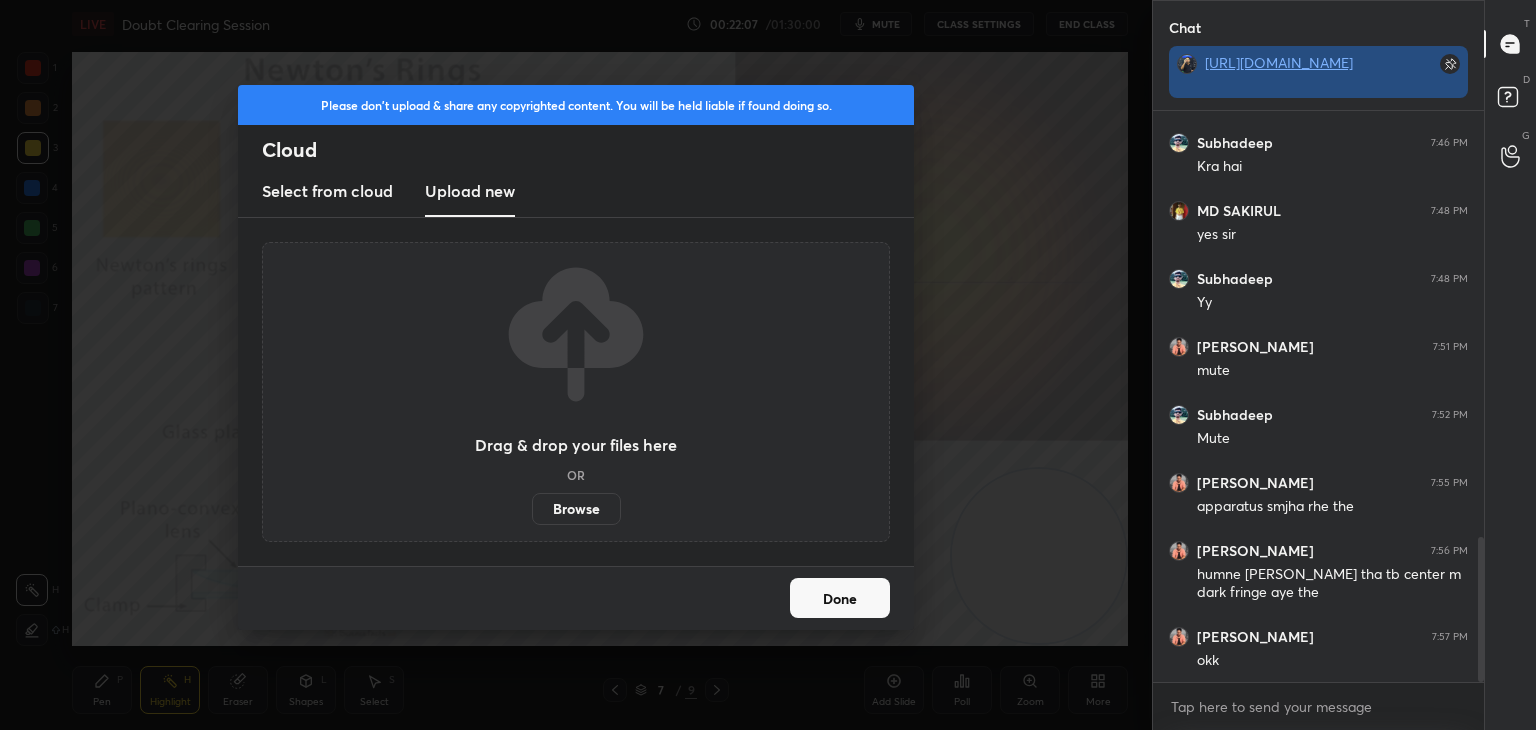 scroll, scrollTop: 556, scrollLeft: 325, axis: both 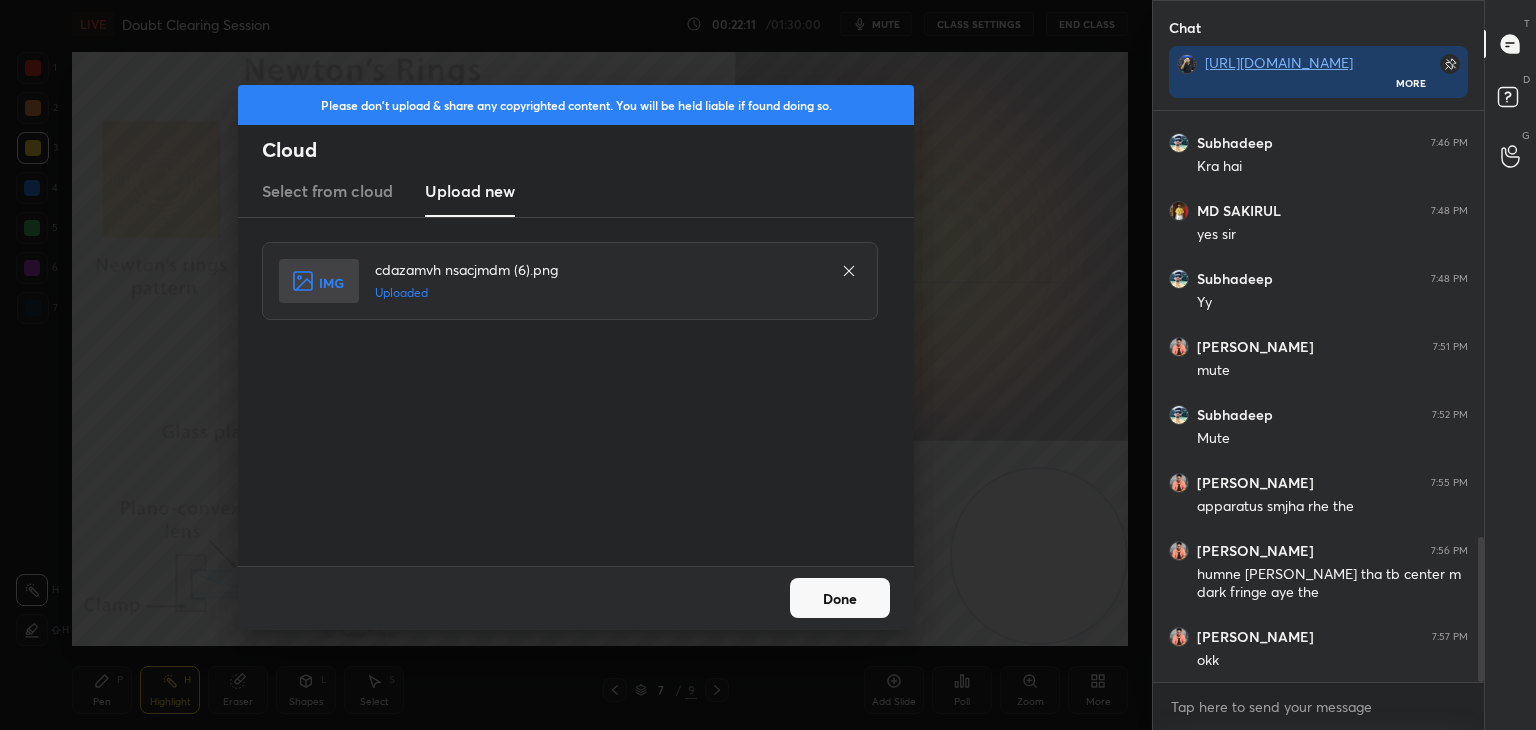click on "Done" at bounding box center (840, 598) 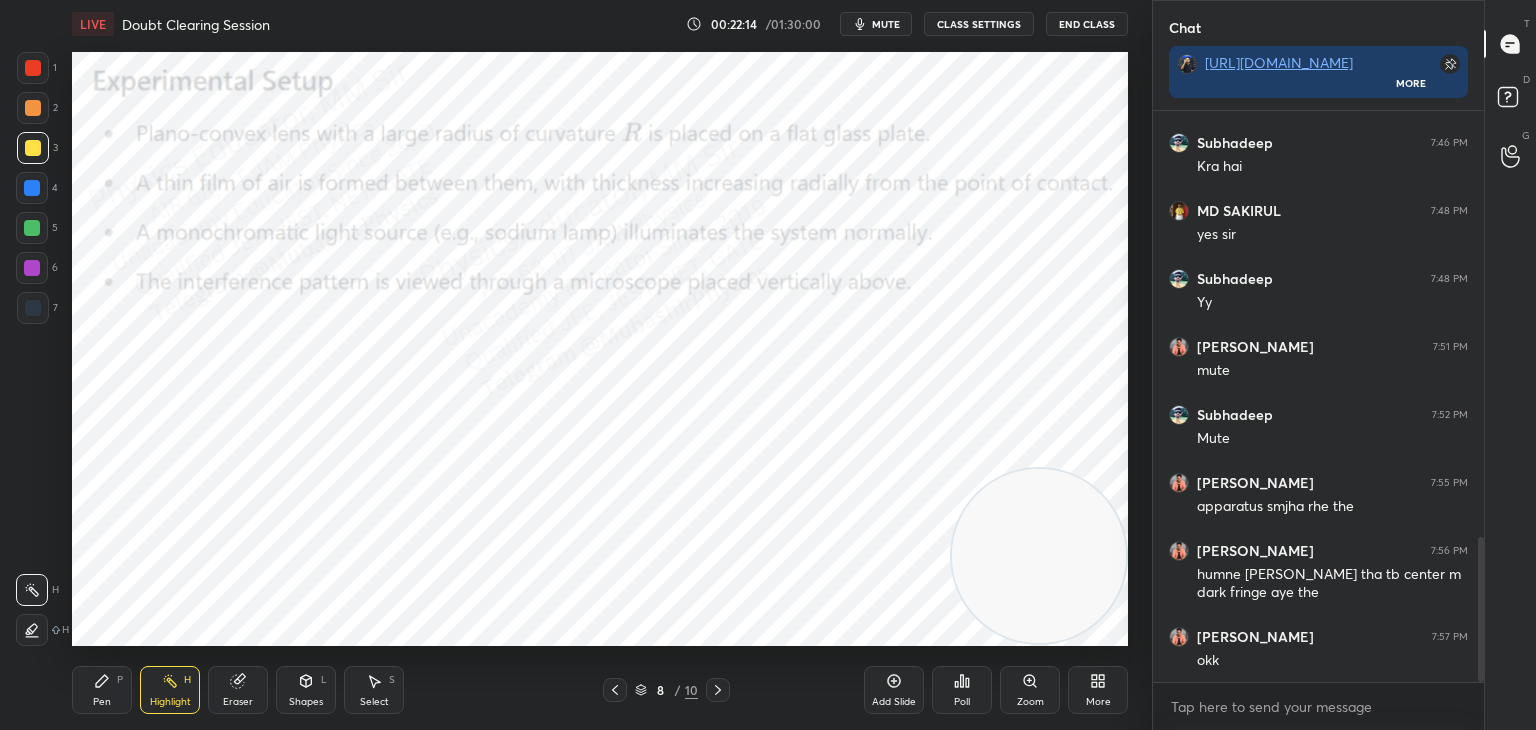 click 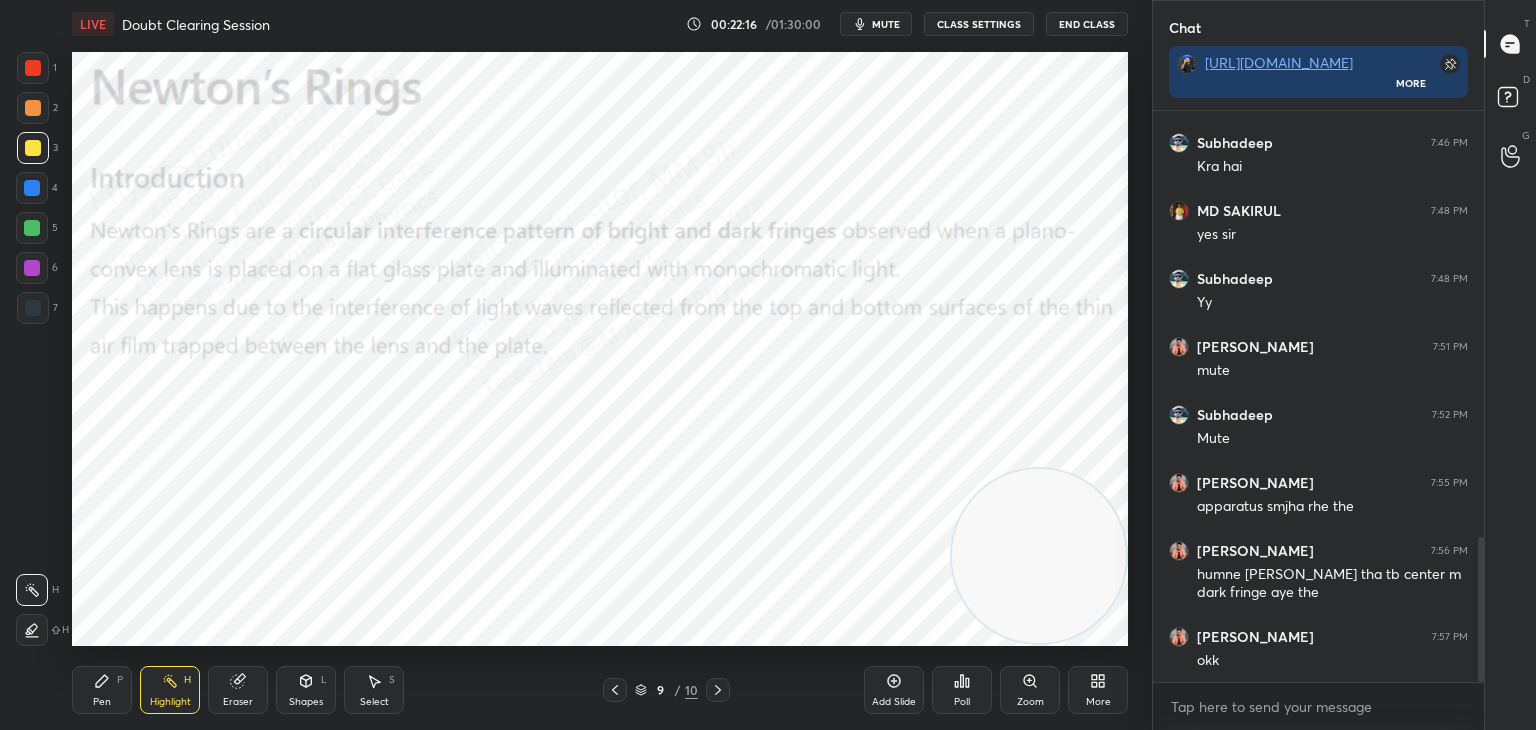 click 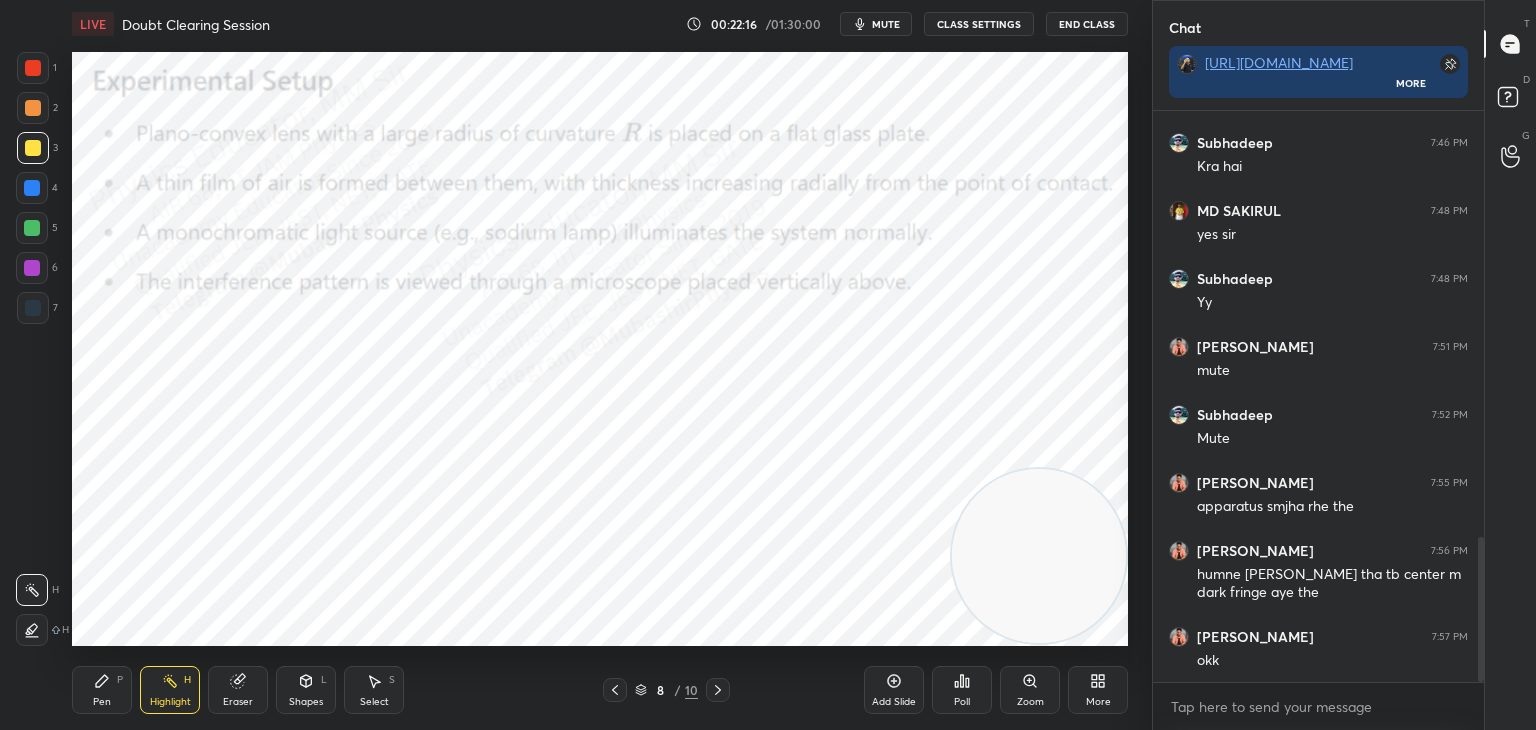 click 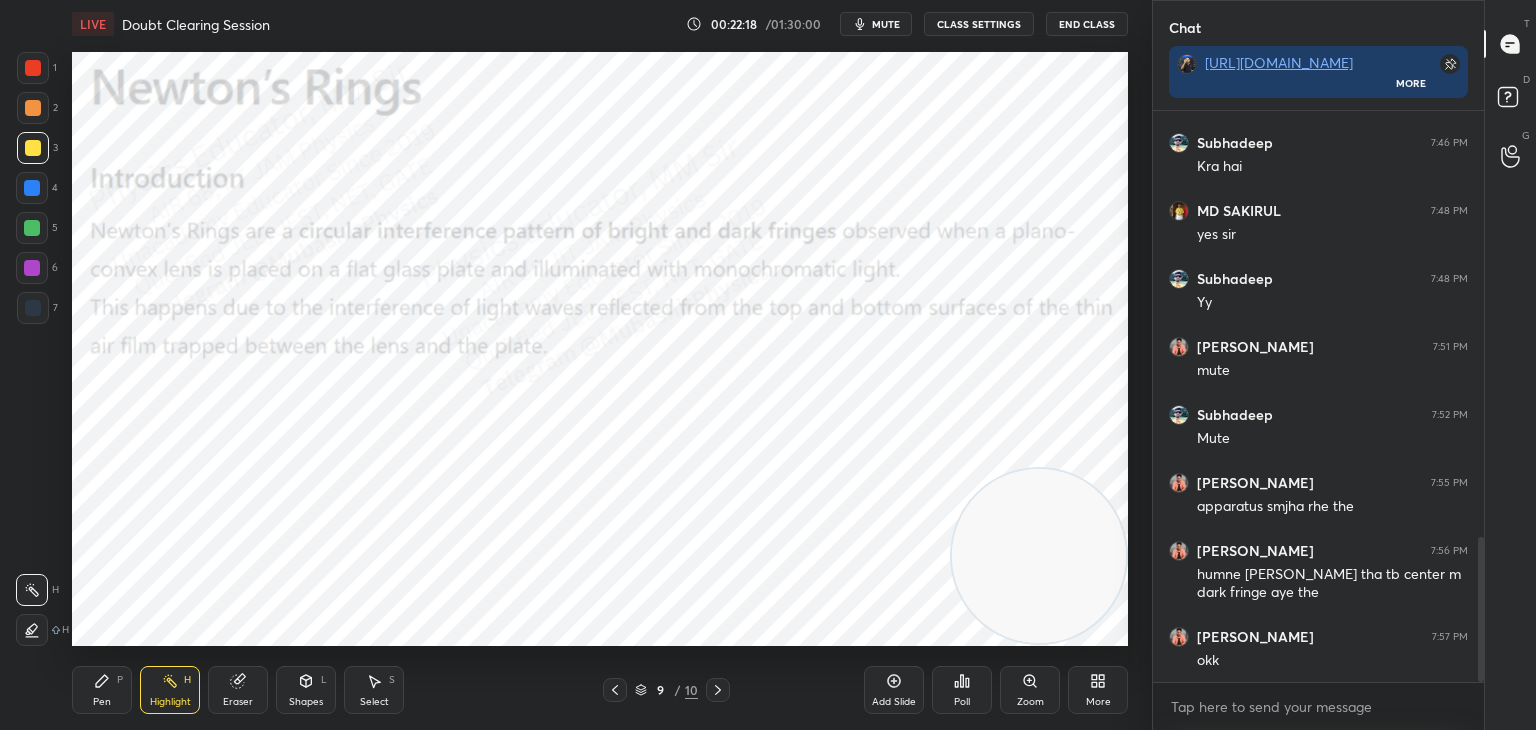 click at bounding box center (615, 690) 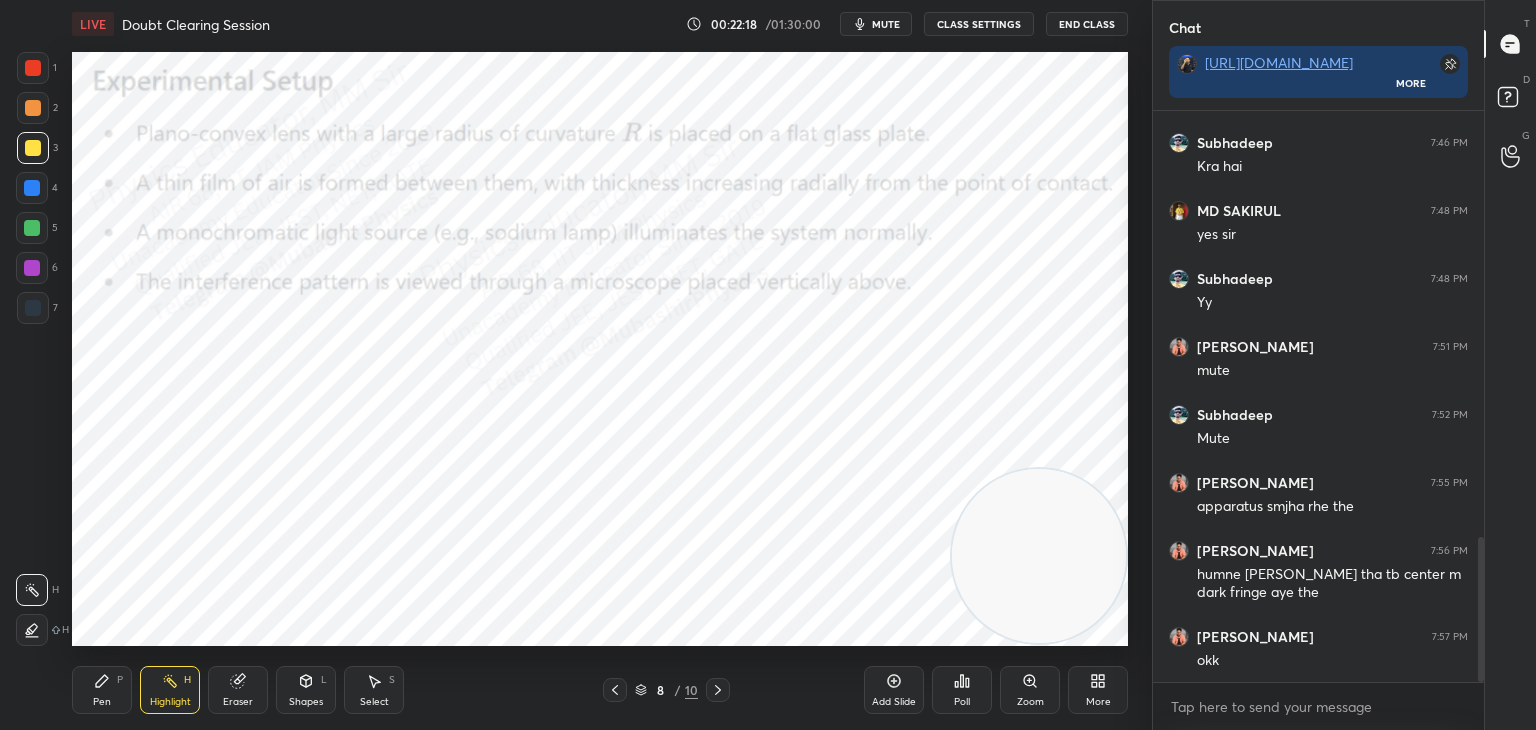 click on "Pen P" at bounding box center (102, 690) 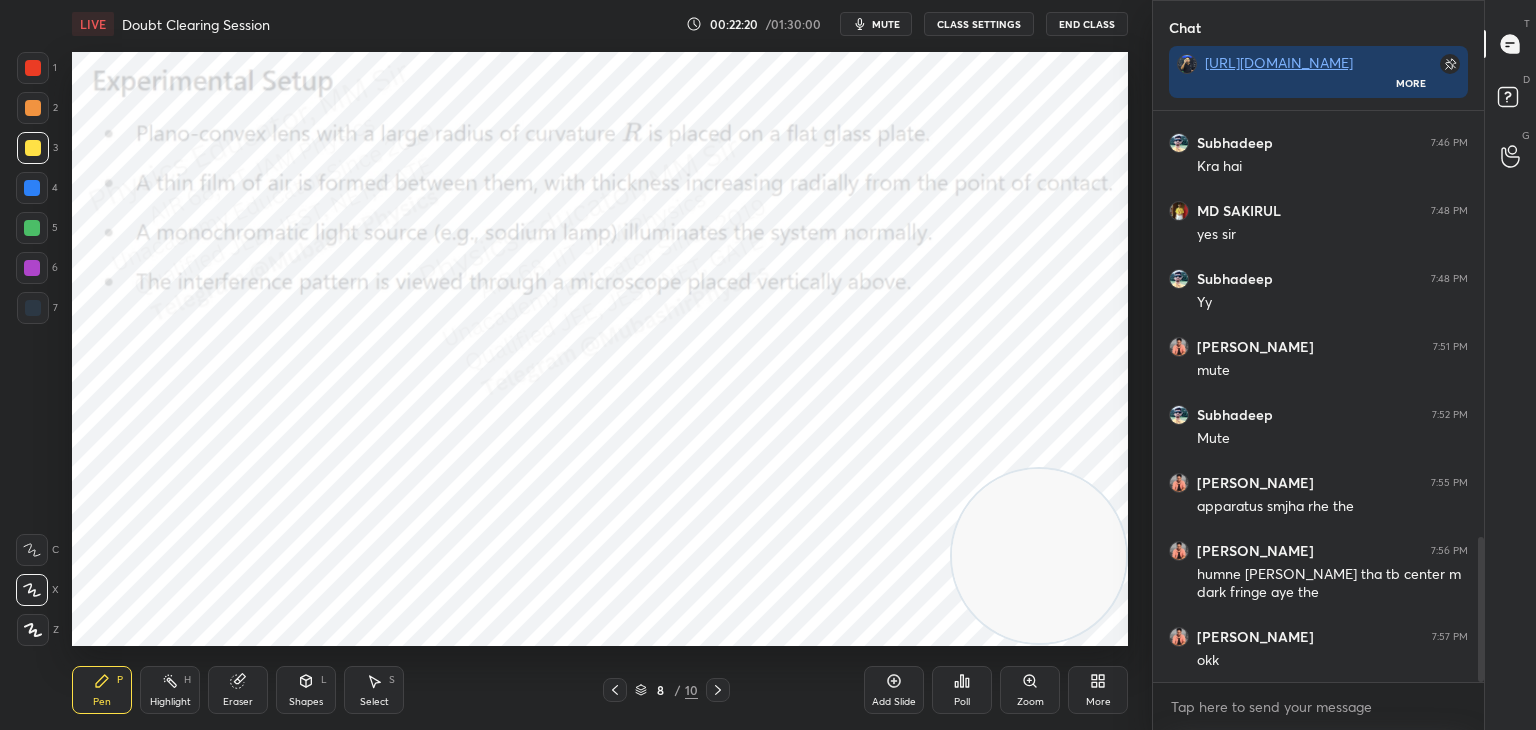 click at bounding box center (32, 188) 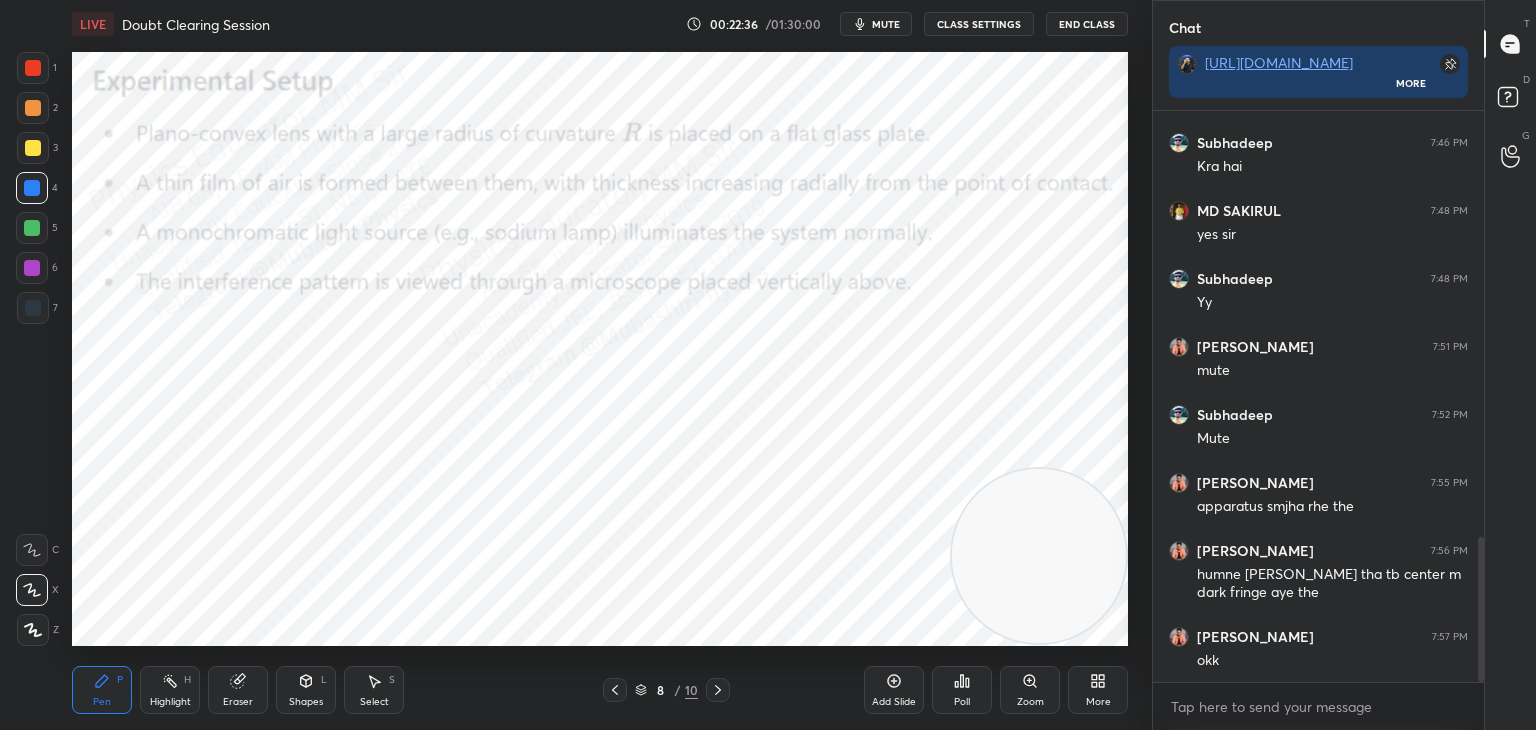 click at bounding box center [32, 228] 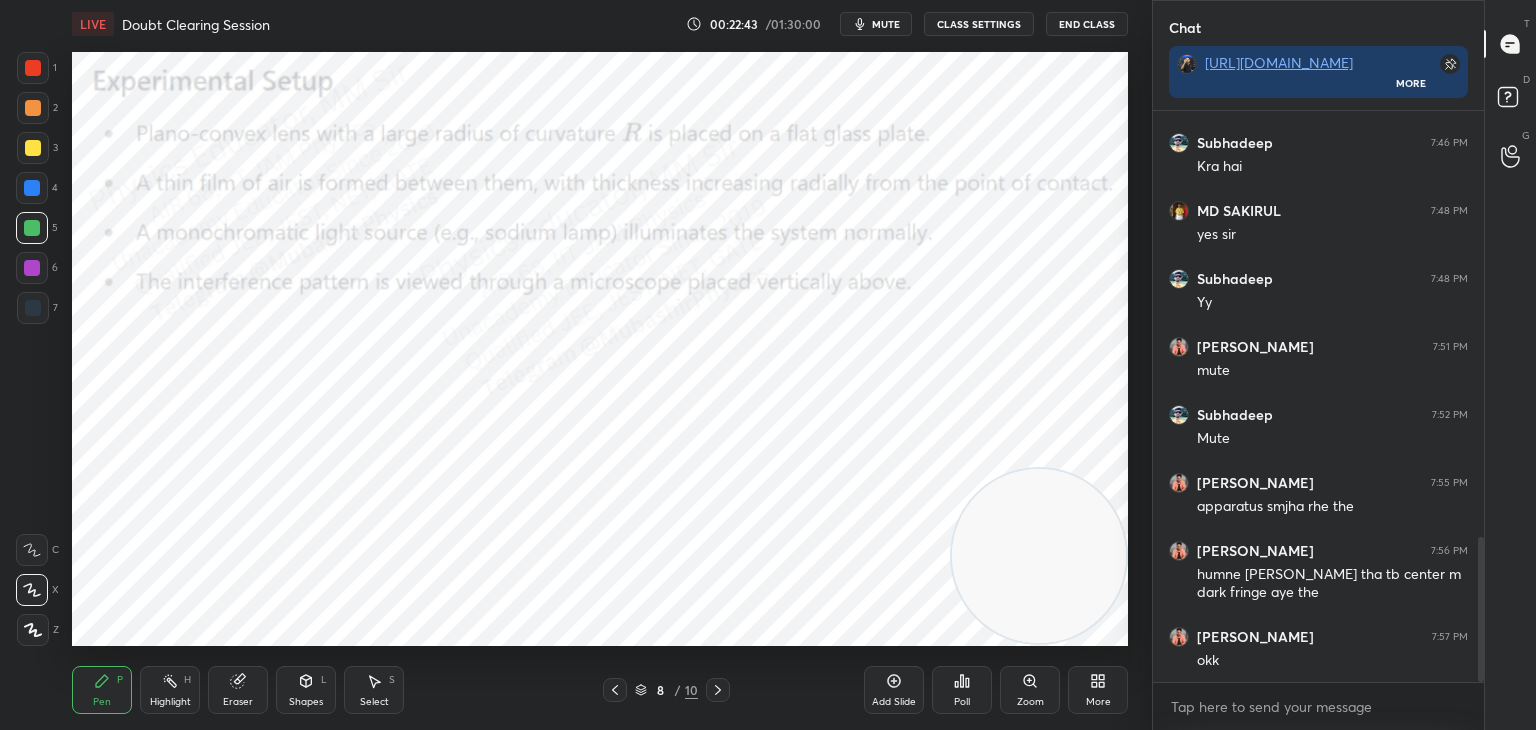 click at bounding box center [32, 268] 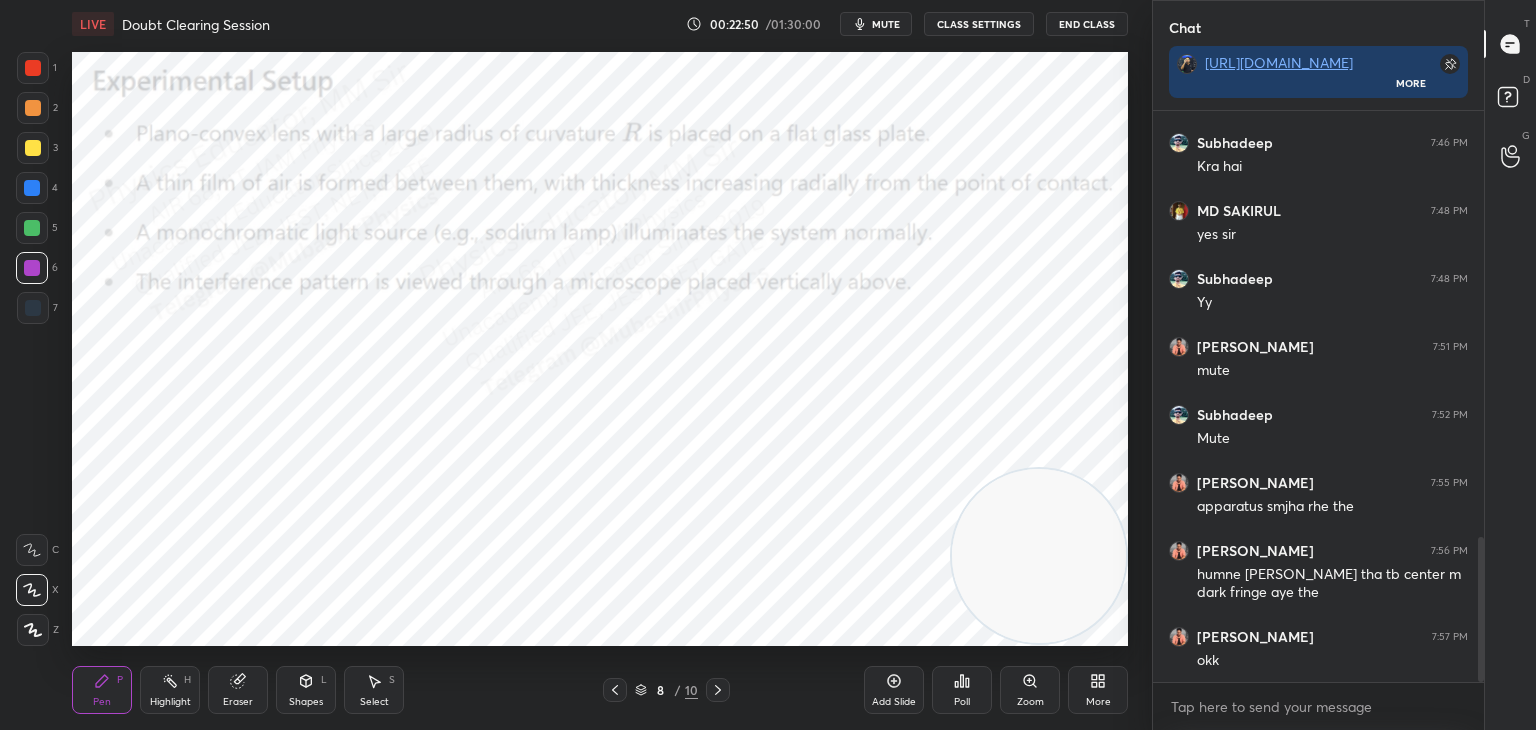 click 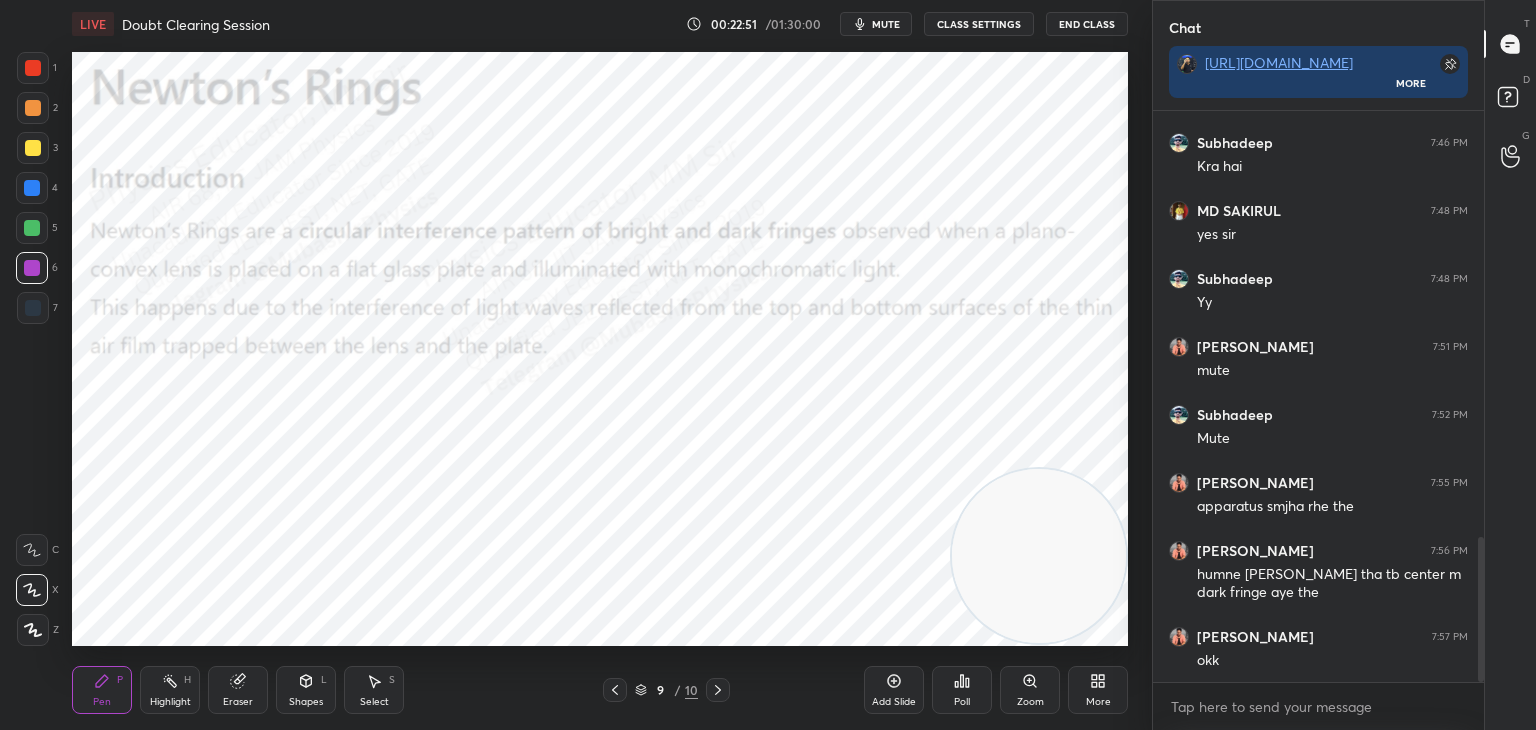 click 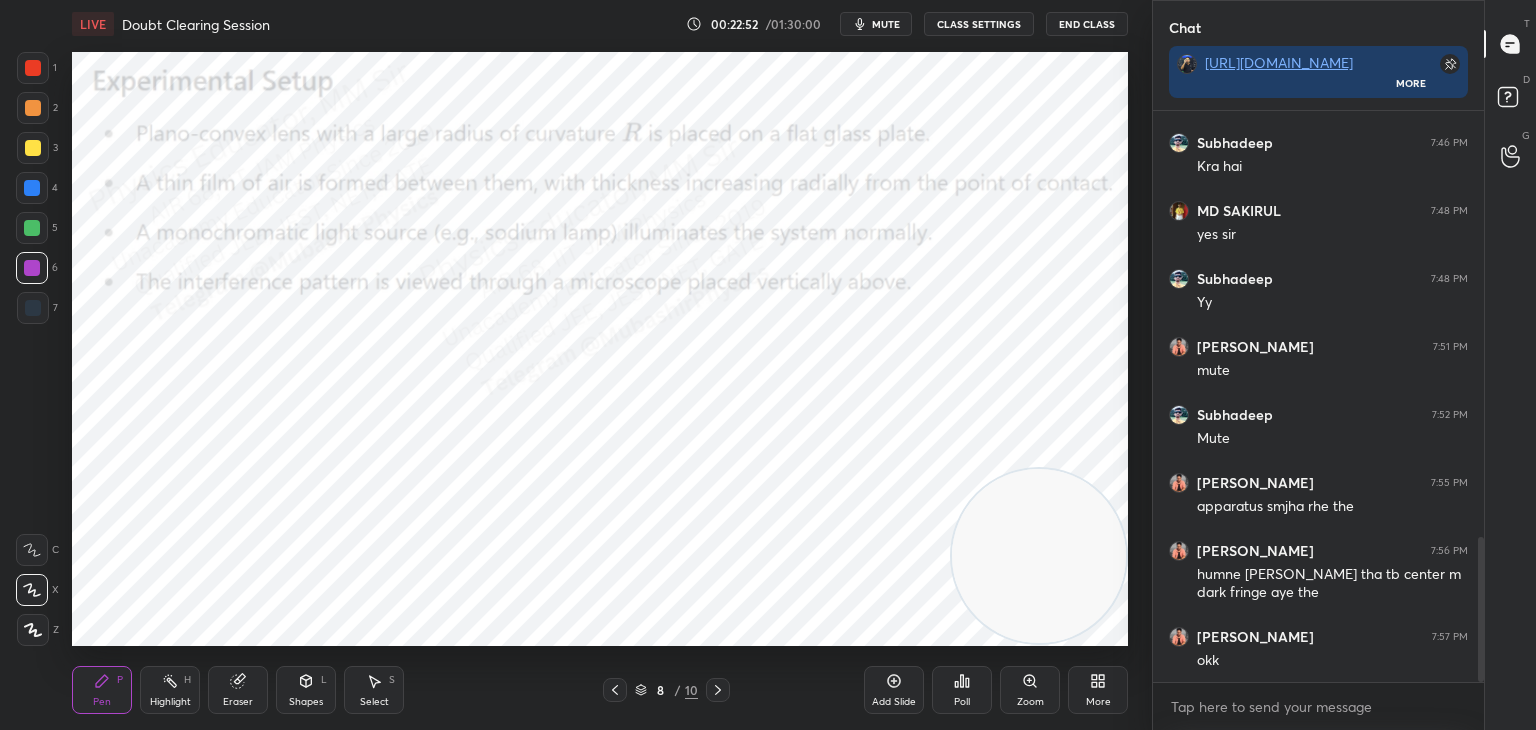 click 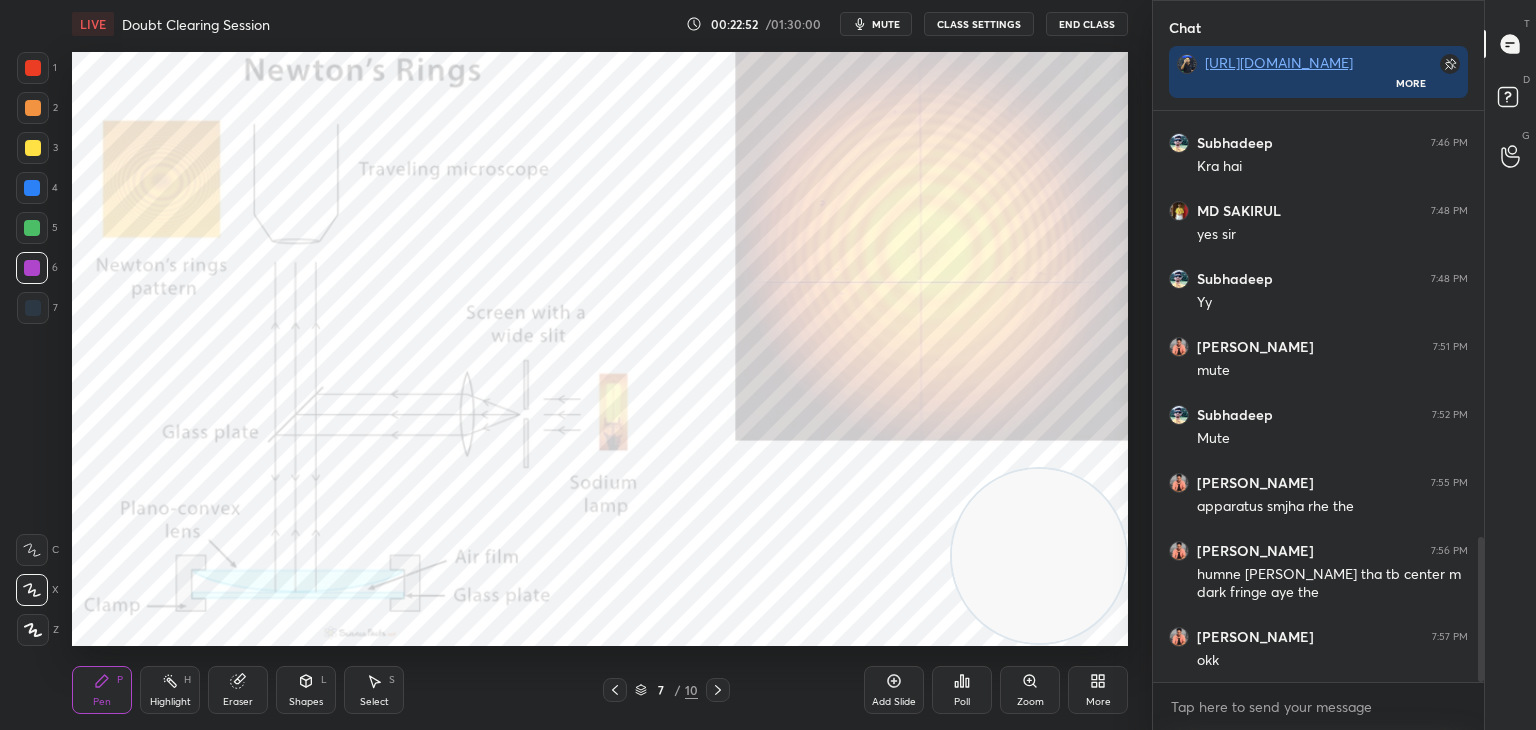 click 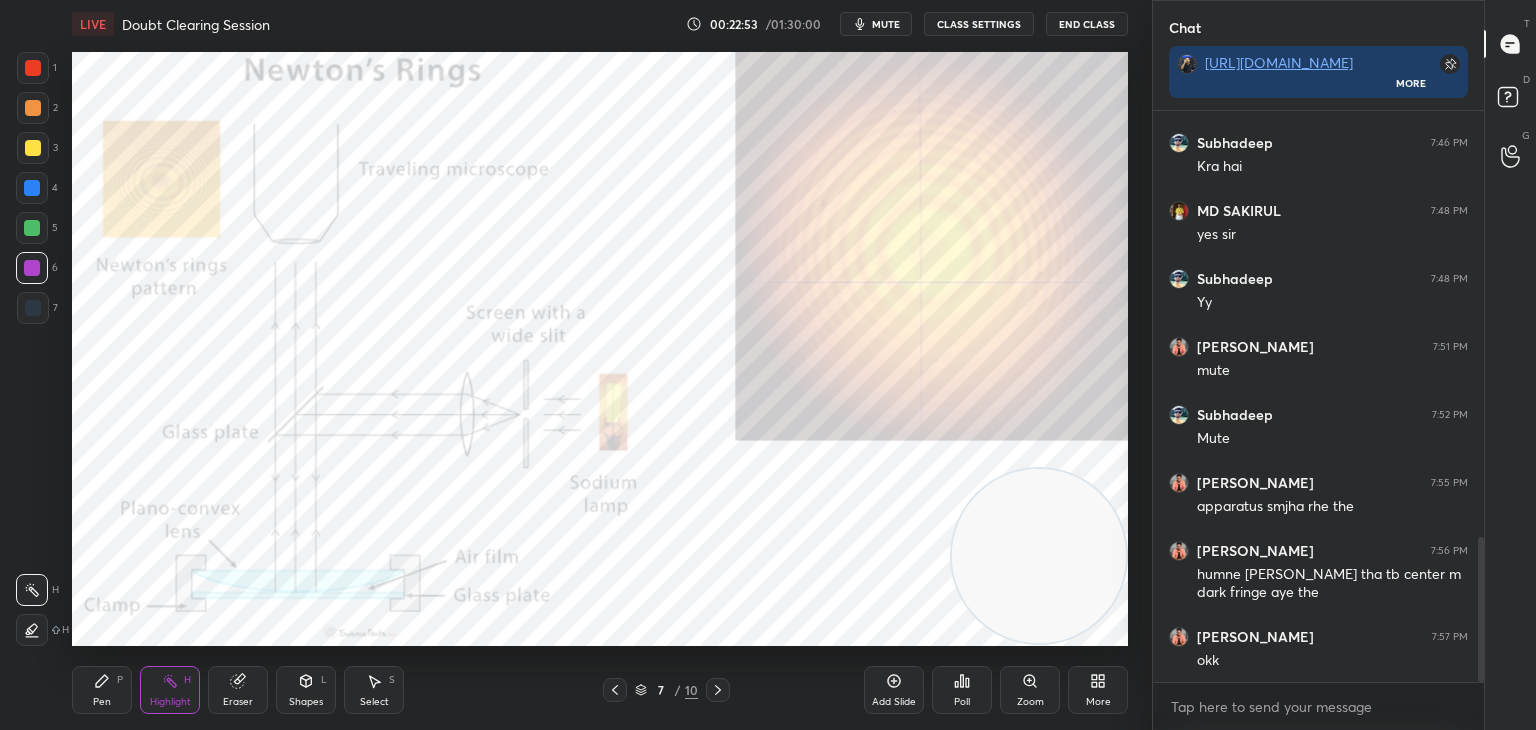 click 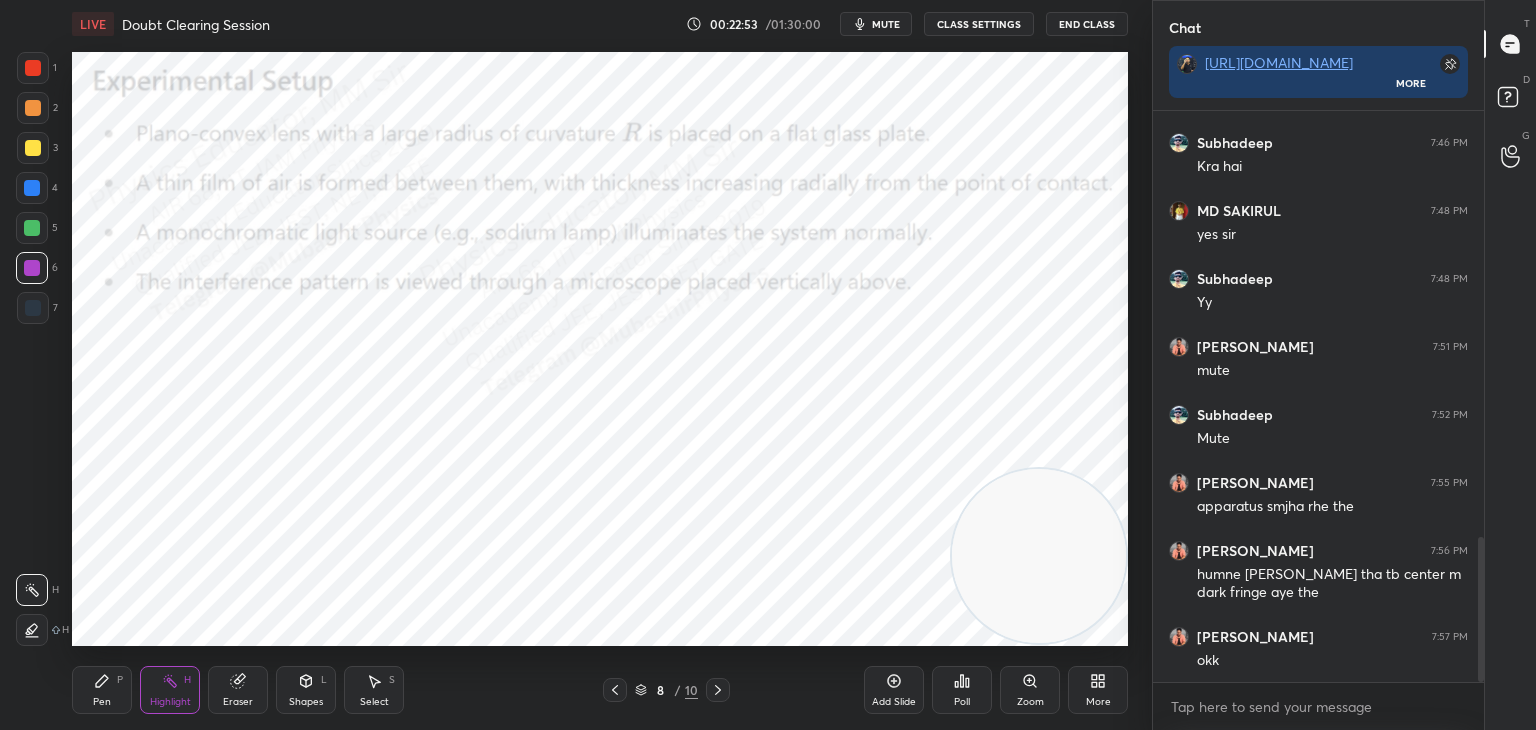 click 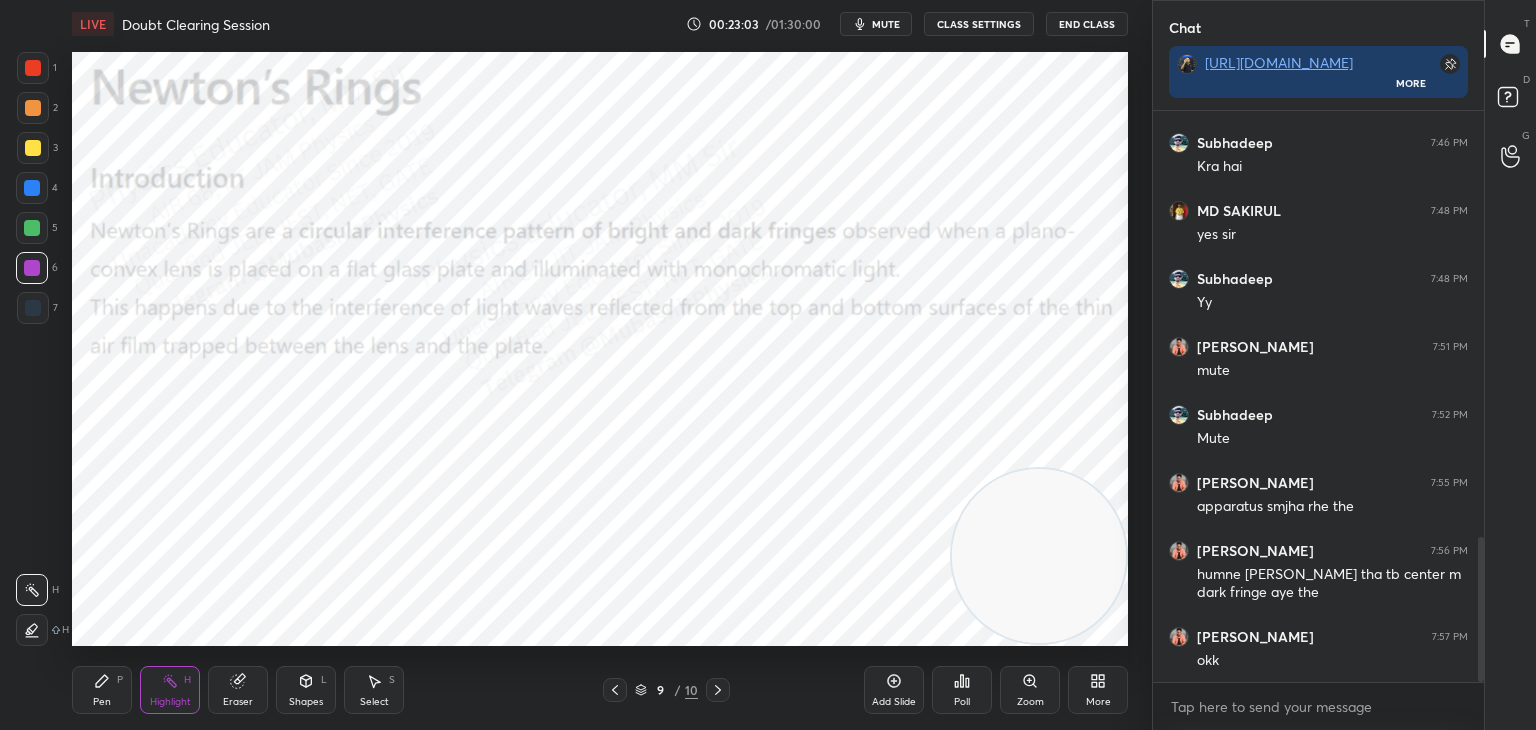 click 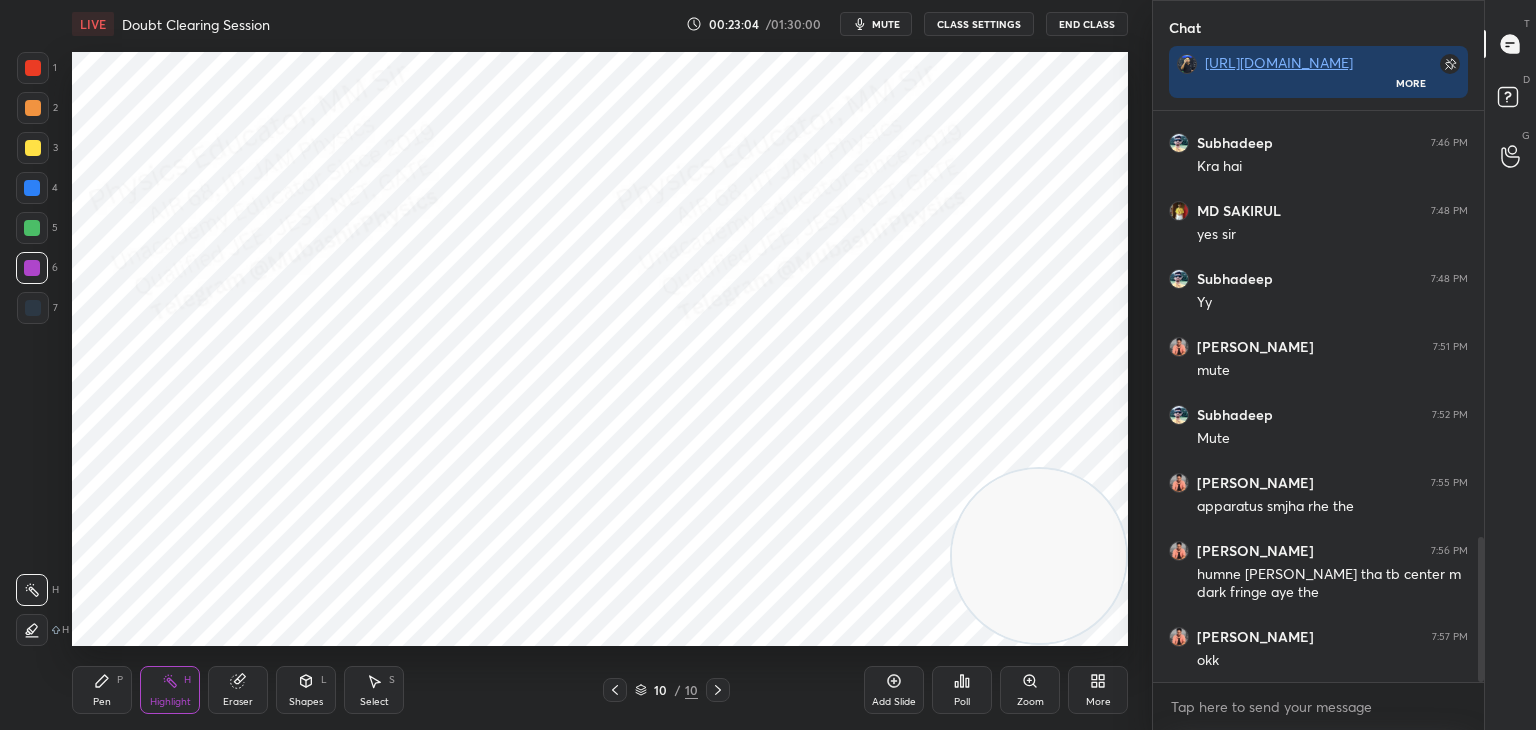 click on "Shapes L" at bounding box center [306, 690] 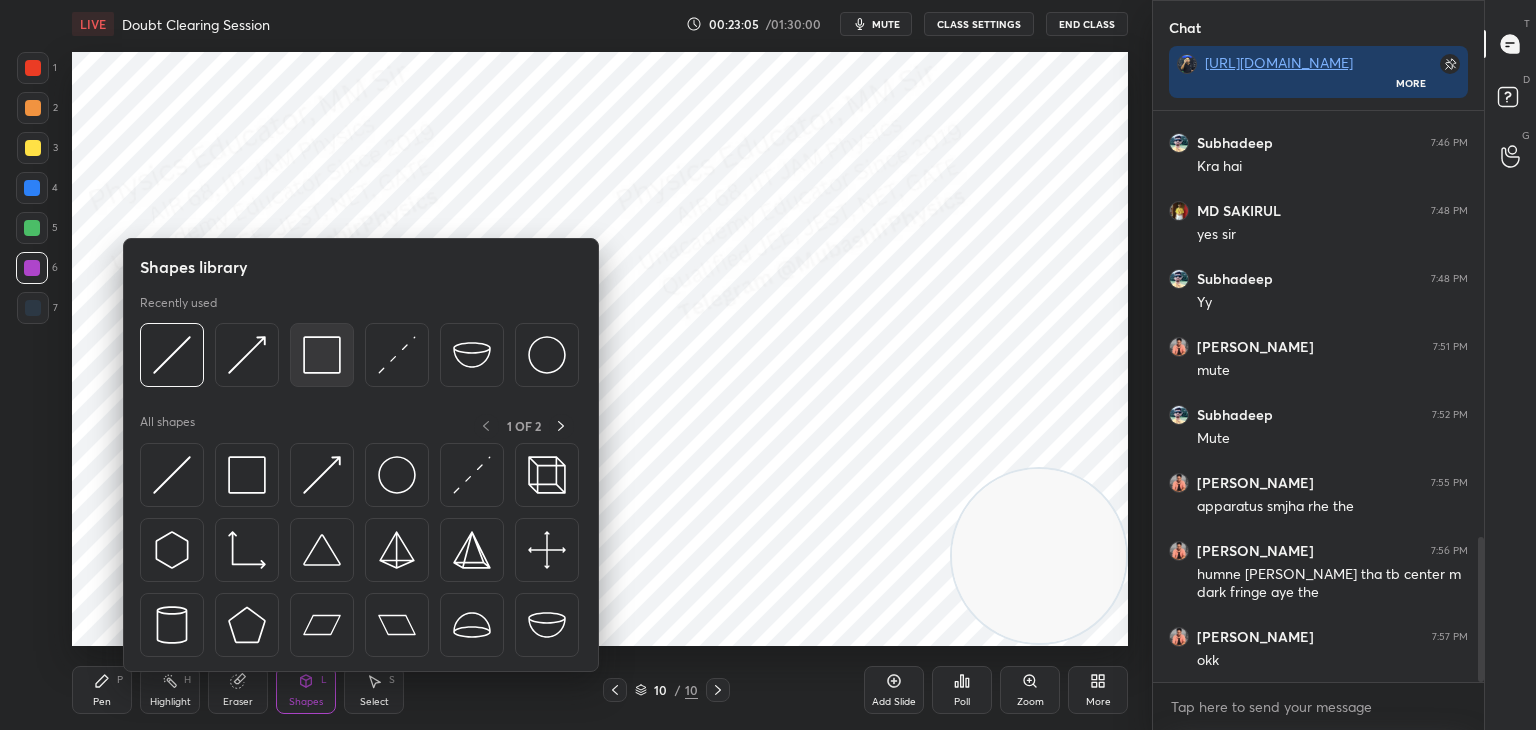 click at bounding box center (322, 355) 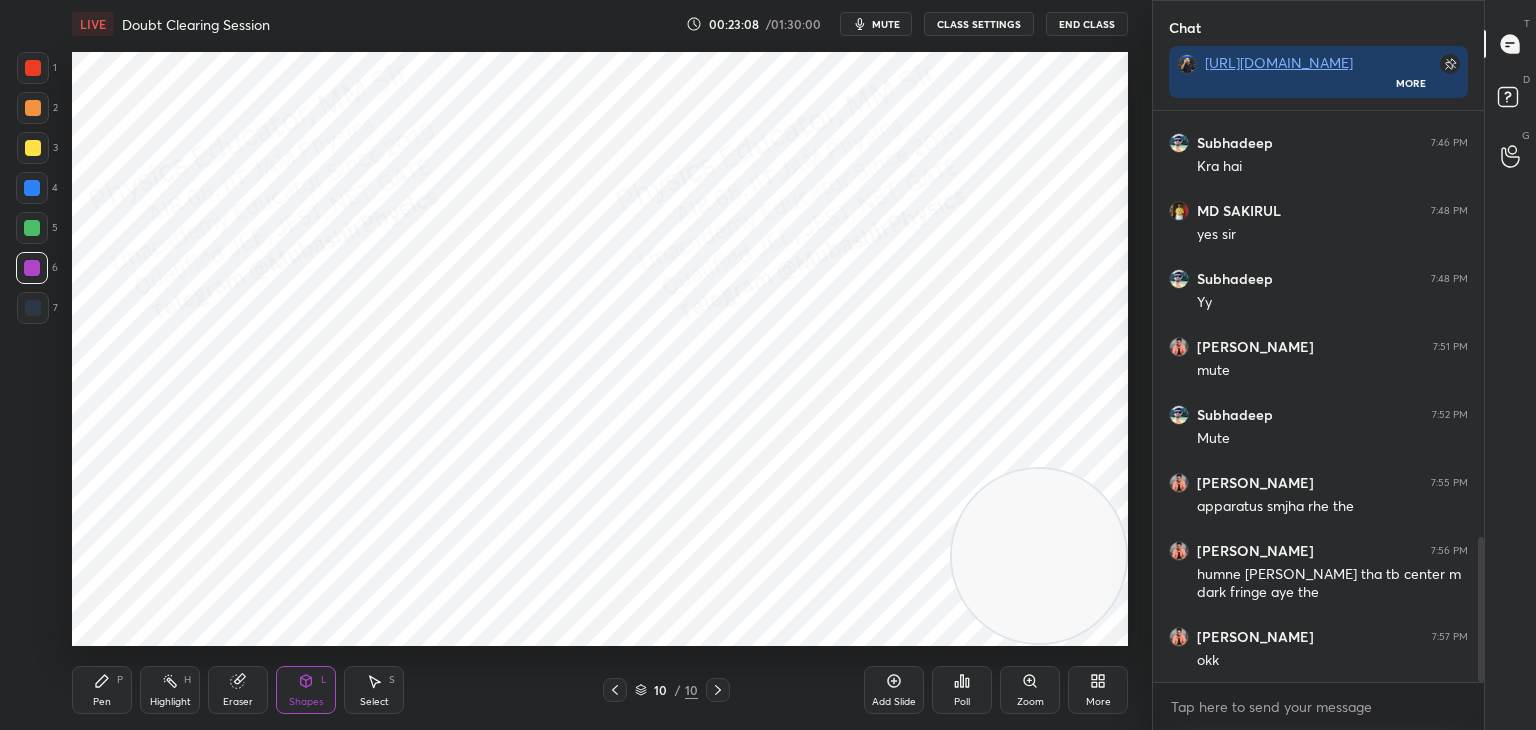 click on "Shapes" at bounding box center [306, 702] 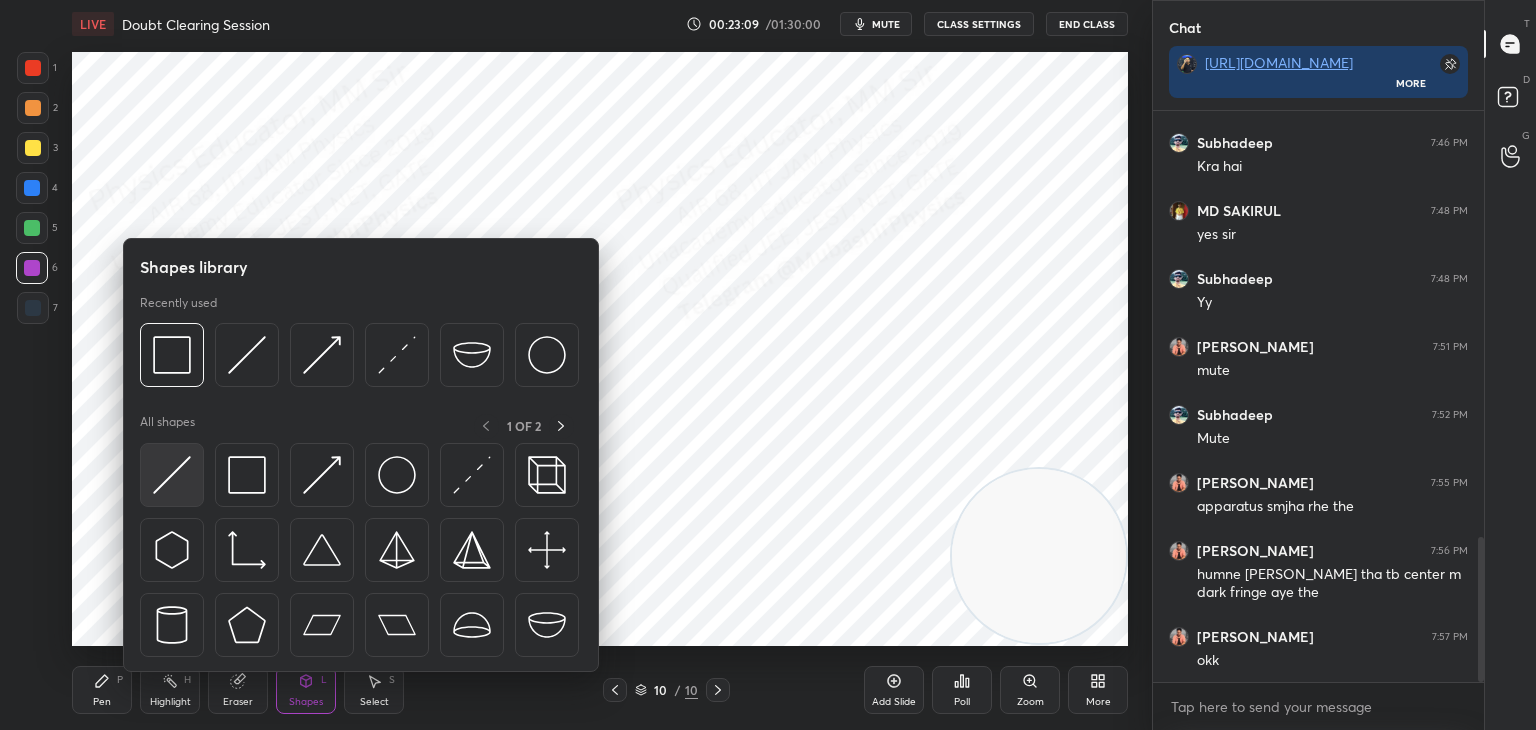 click at bounding box center [172, 475] 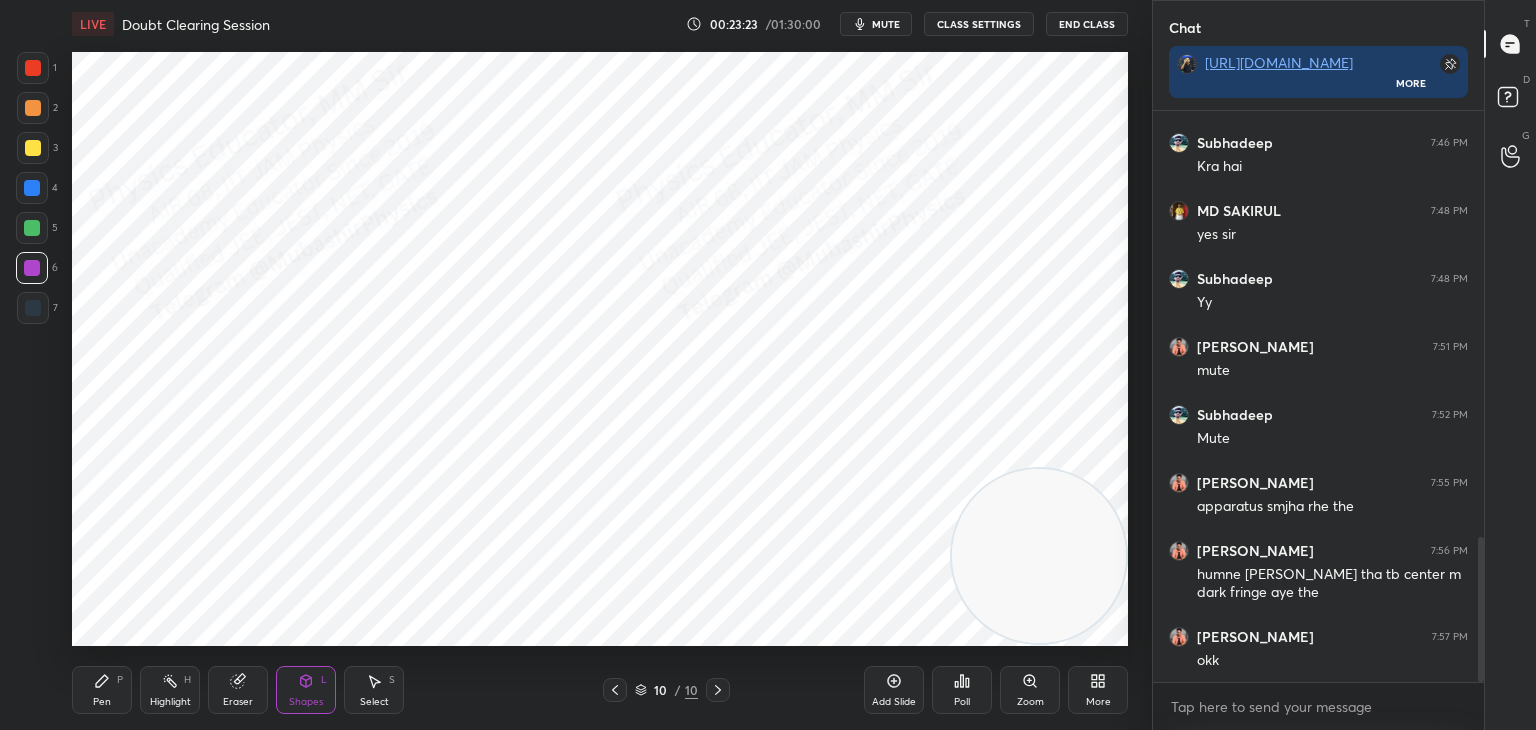 drag, startPoint x: 281, startPoint y: 674, endPoint x: 305, endPoint y: 673, distance: 24.020824 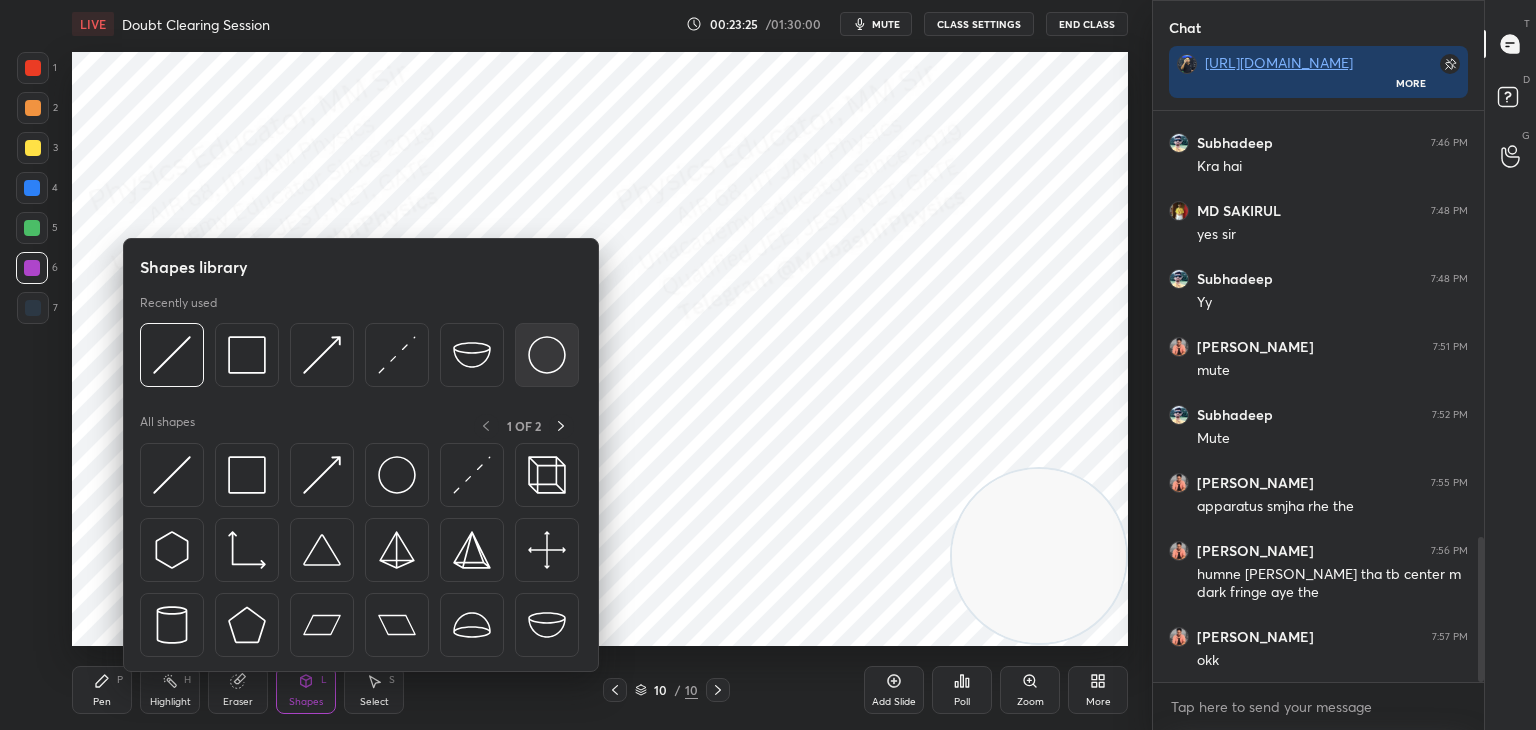 click at bounding box center (547, 355) 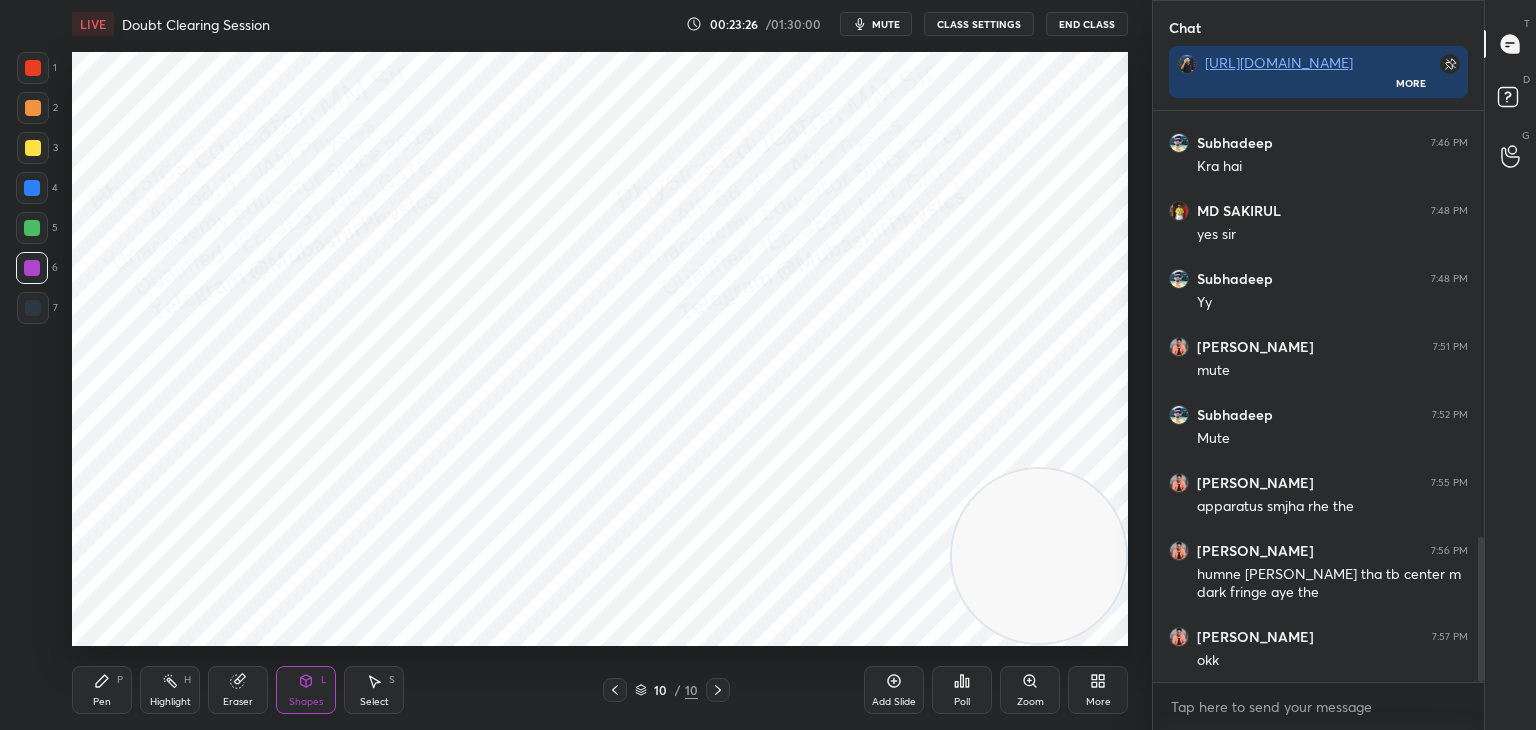 click at bounding box center [33, 108] 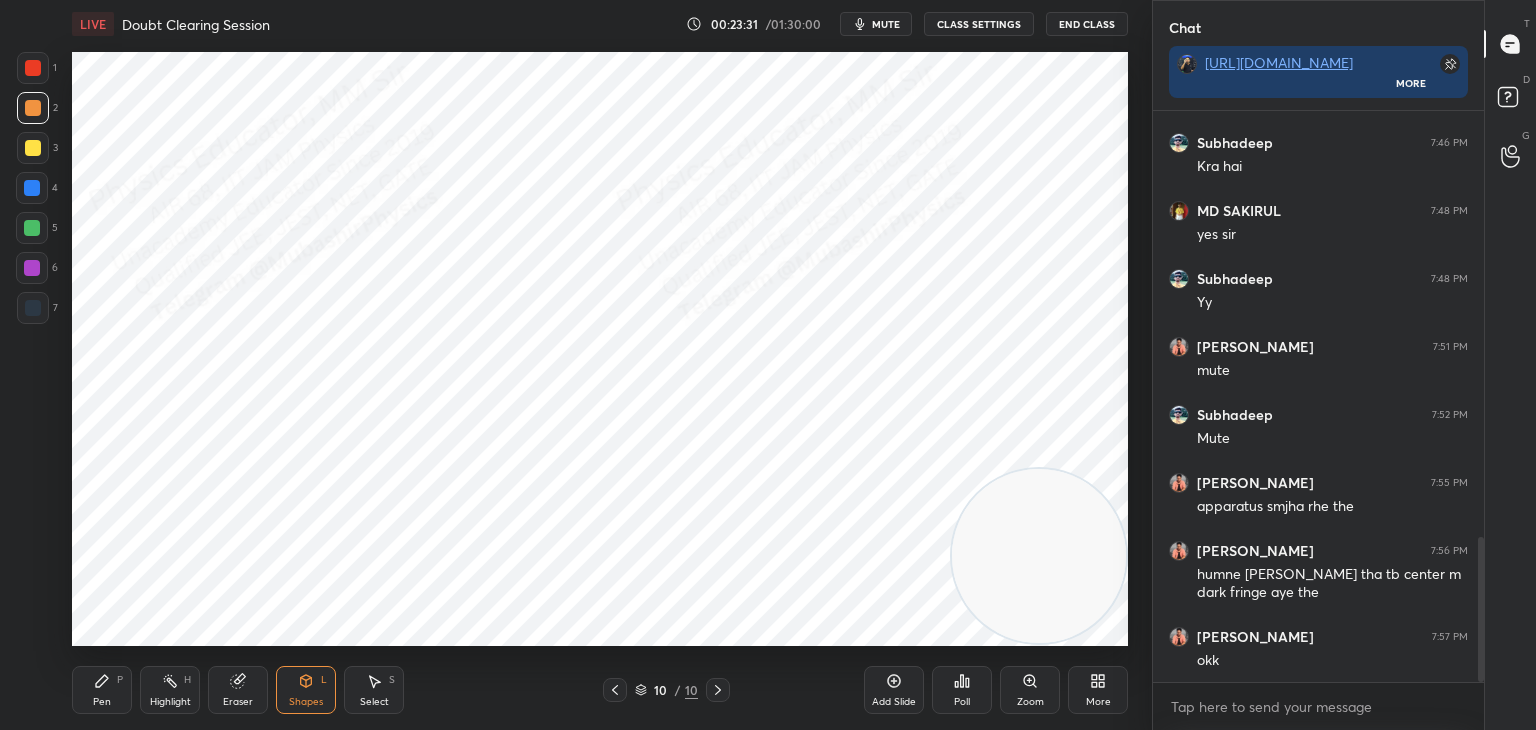 click 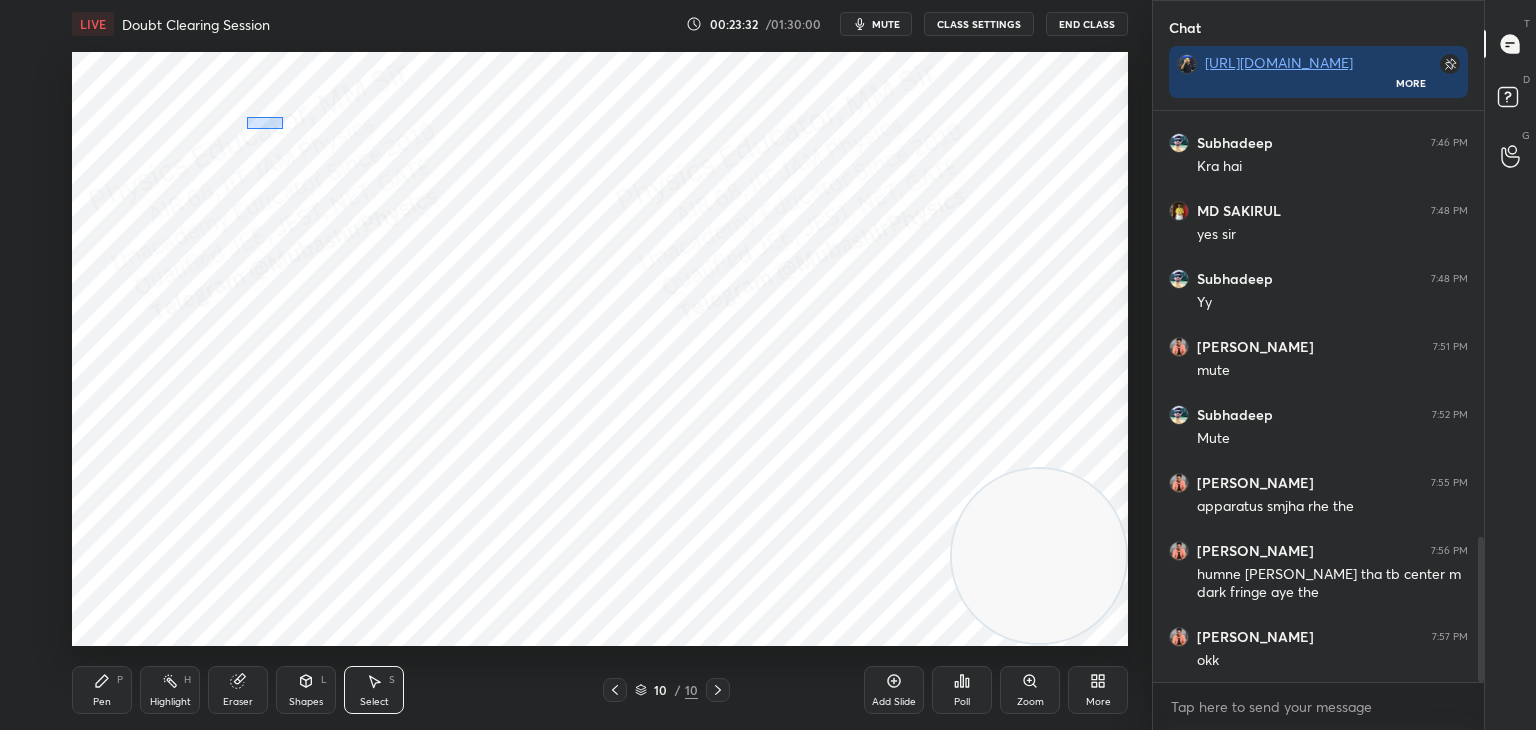 drag, startPoint x: 283, startPoint y: 129, endPoint x: 544, endPoint y: 209, distance: 272.98535 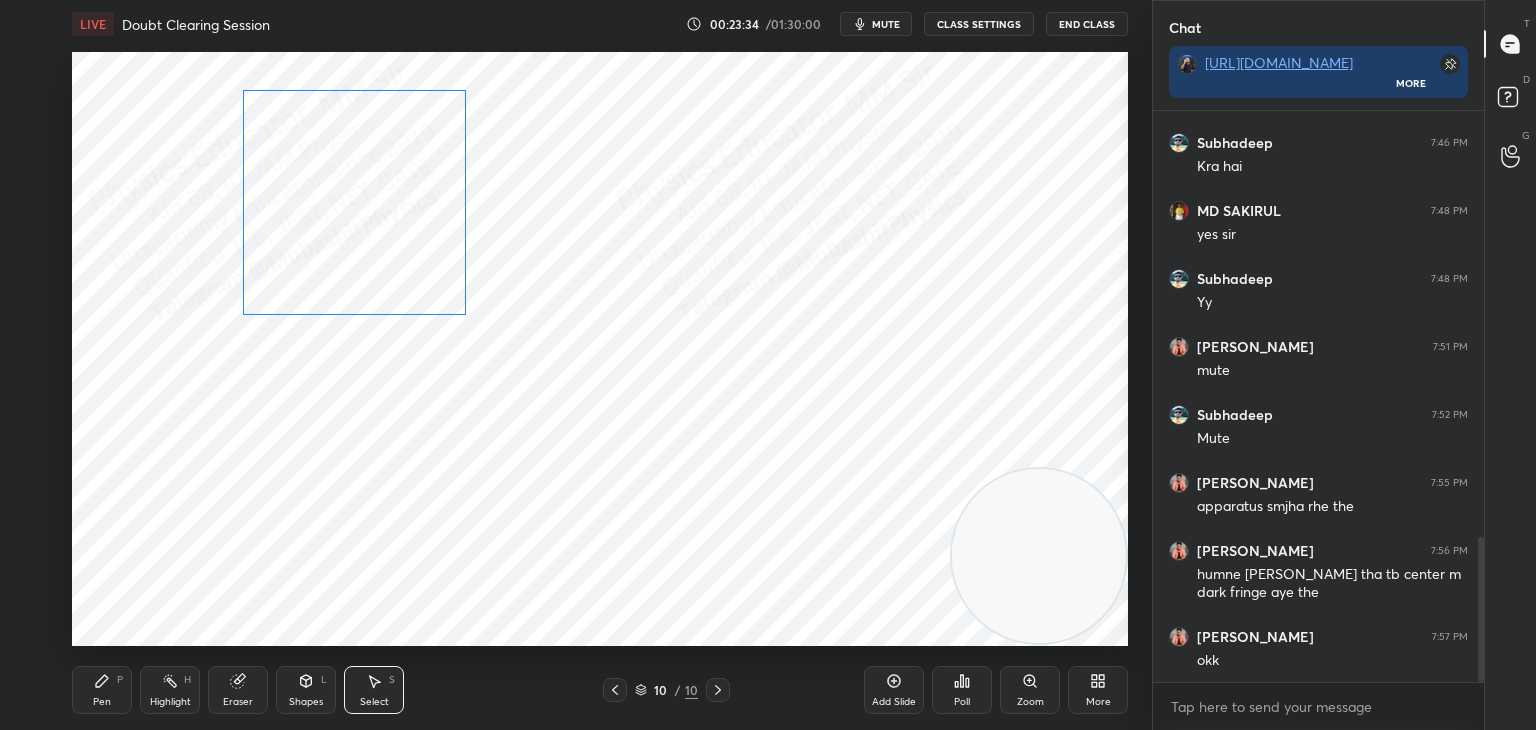 drag, startPoint x: 413, startPoint y: 193, endPoint x: 381, endPoint y: 206, distance: 34.539833 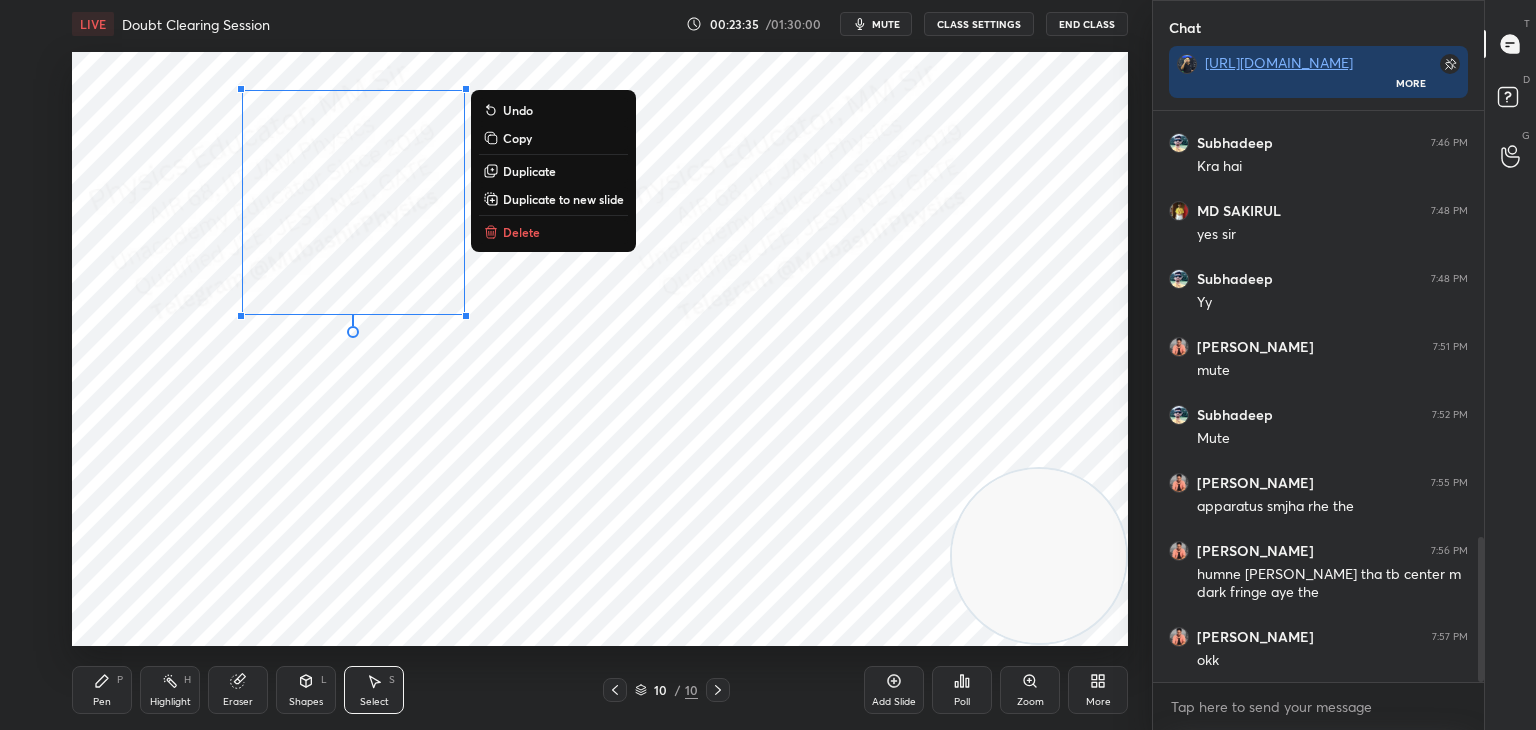click on "1 2 3 4 5 6 7 C X Z C X Z E E Erase all   H H" at bounding box center (32, 349) 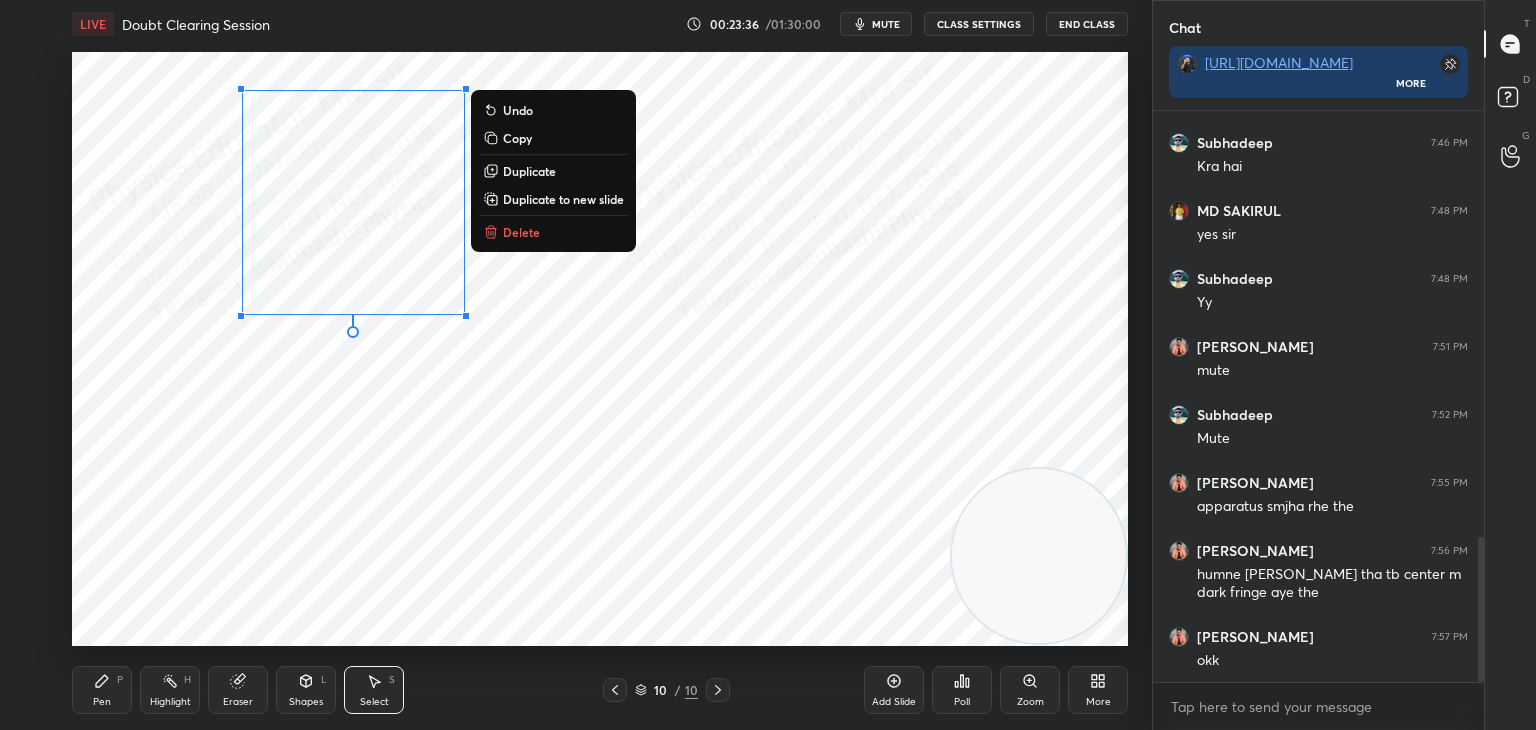 click on "0 ° Undo Copy Duplicate Duplicate to new slide Delete" at bounding box center (600, 349) 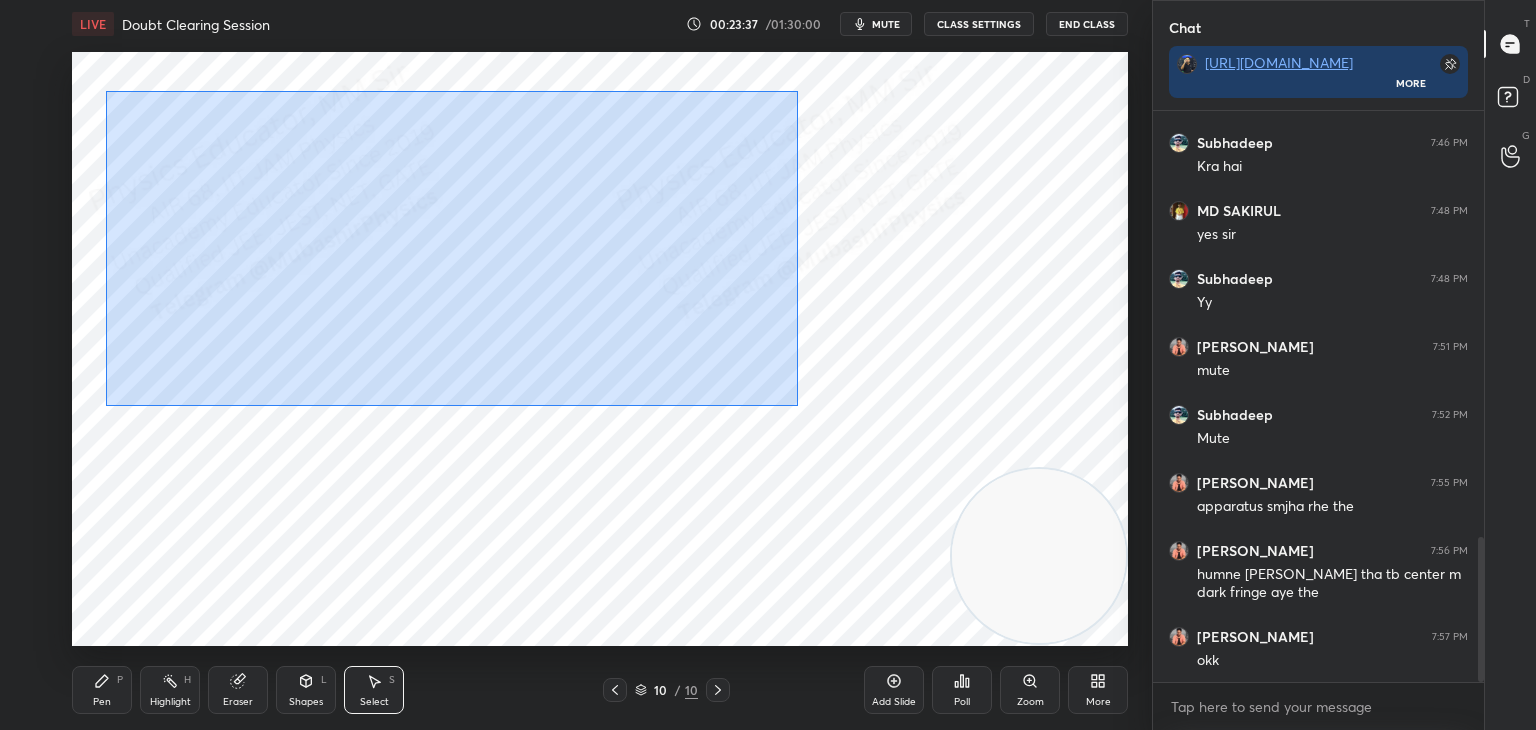 drag, startPoint x: 105, startPoint y: 89, endPoint x: 745, endPoint y: 391, distance: 707.67505 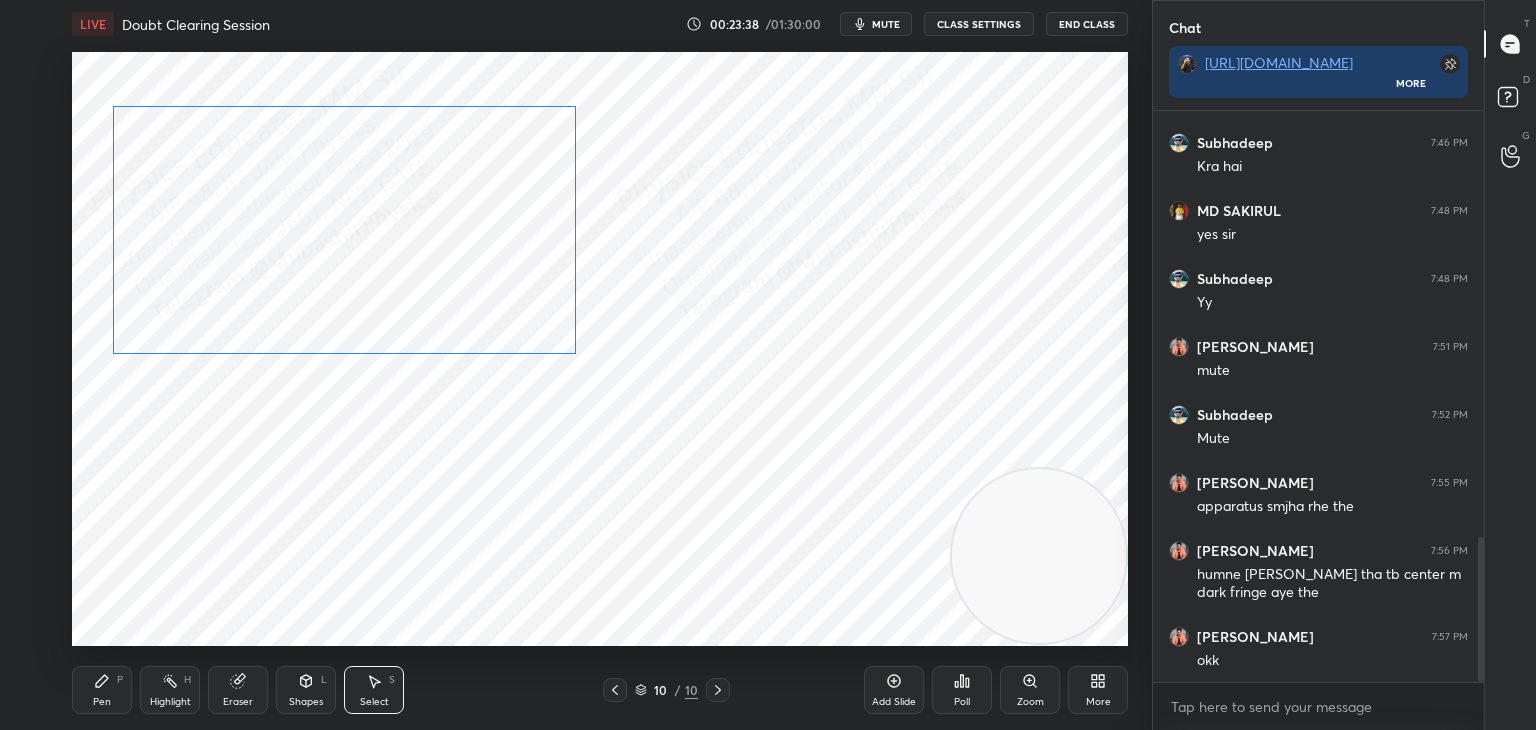 drag, startPoint x: 461, startPoint y: 282, endPoint x: 417, endPoint y: 309, distance: 51.62364 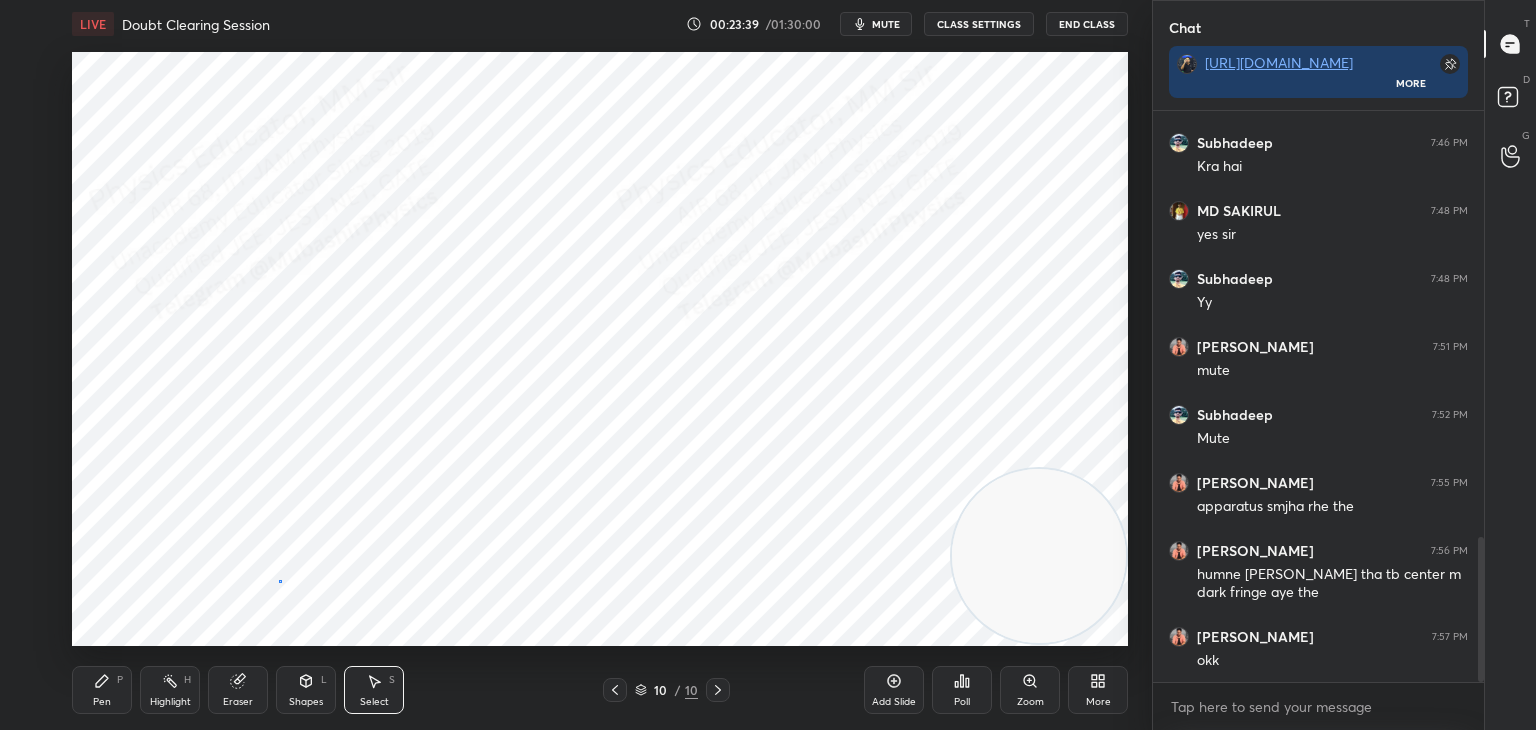 drag, startPoint x: 281, startPoint y: 581, endPoint x: 260, endPoint y: 650, distance: 72.12489 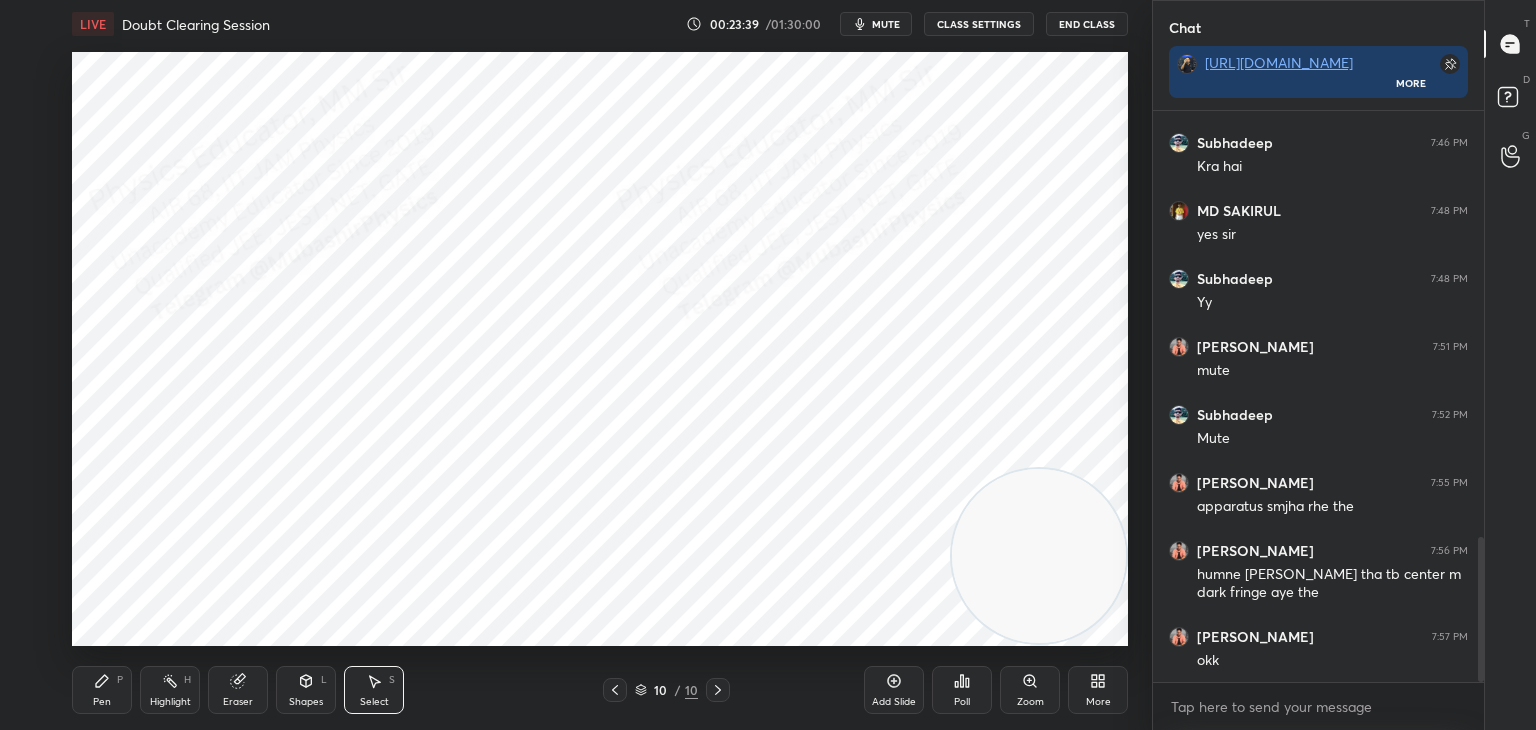 click on "Shapes" at bounding box center [306, 702] 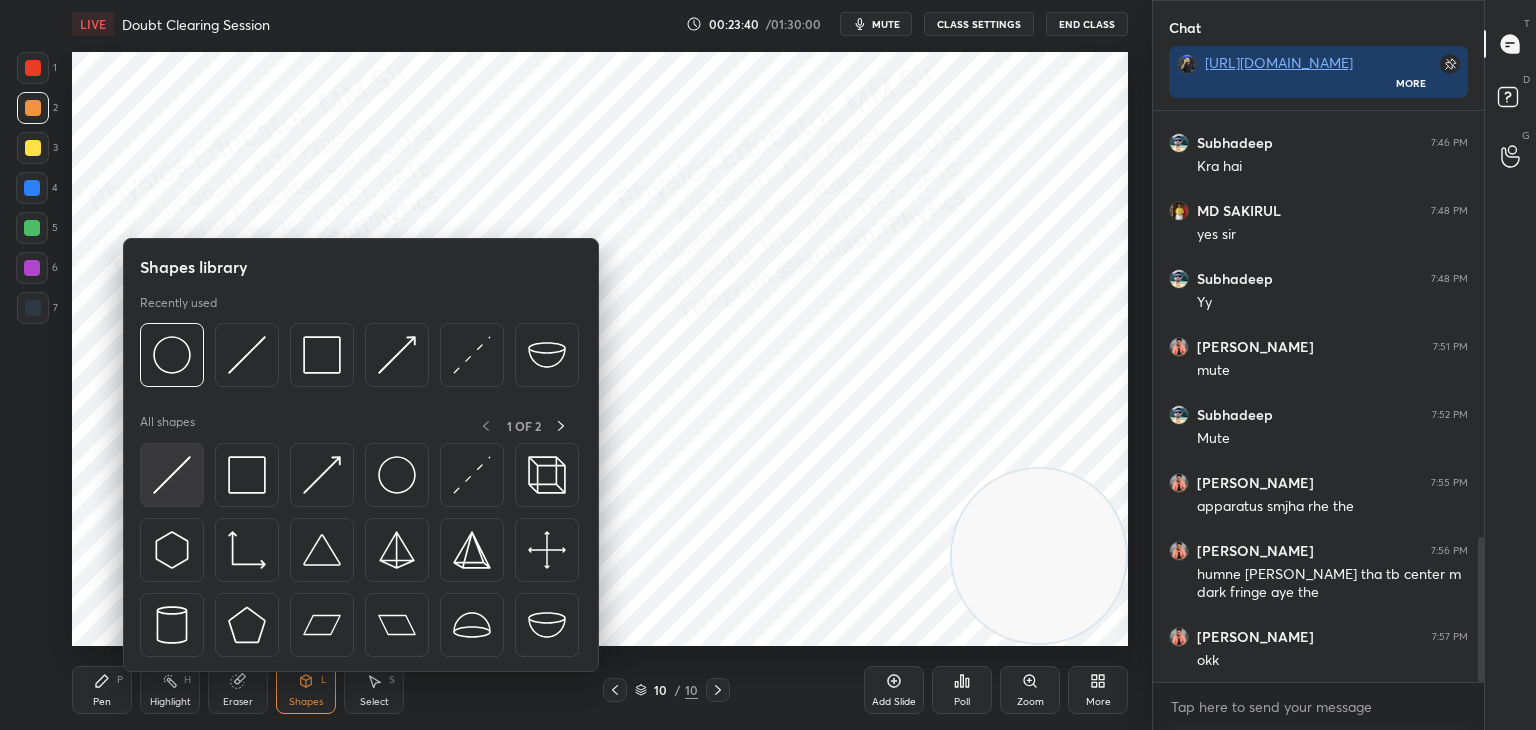 click at bounding box center (172, 475) 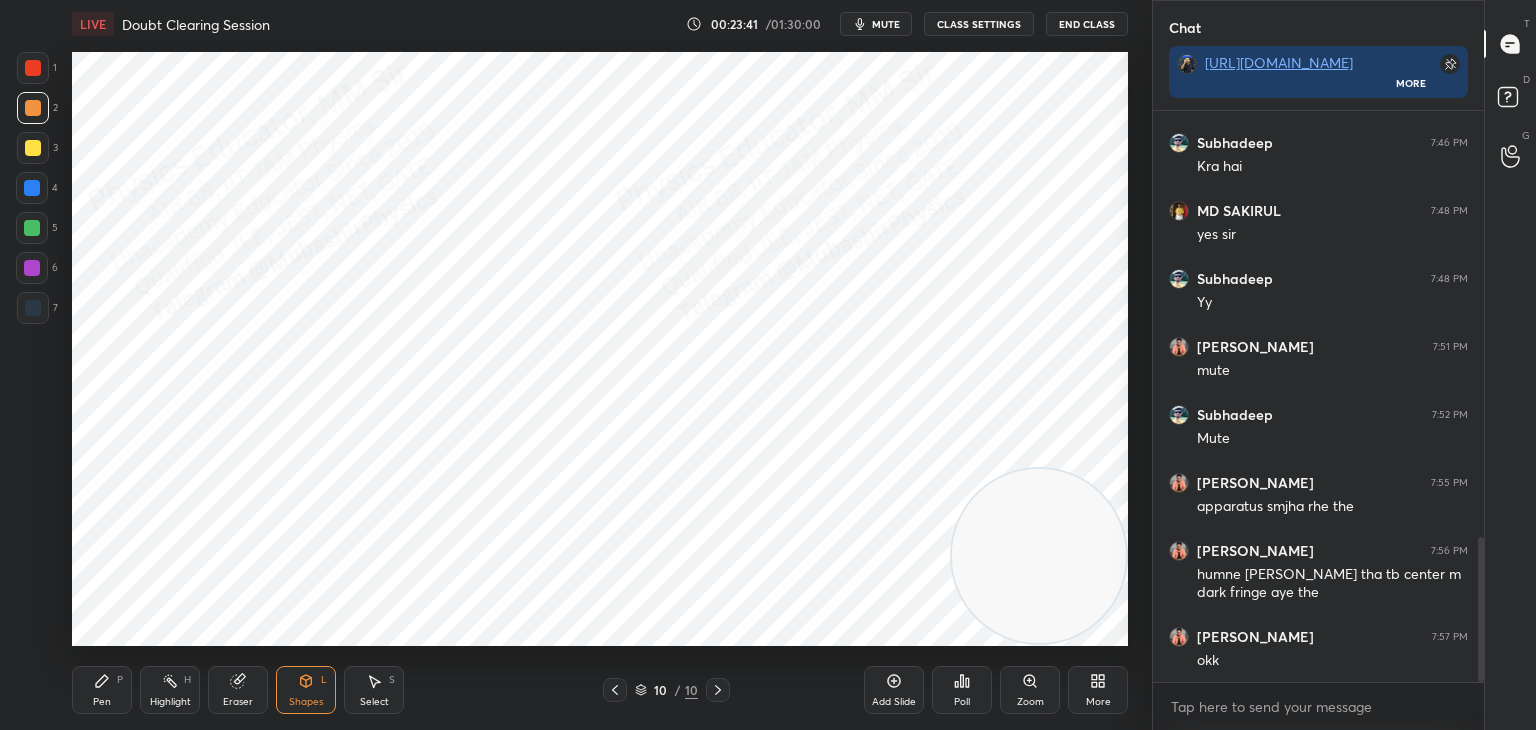 drag, startPoint x: 32, startPoint y: 225, endPoint x: 59, endPoint y: 229, distance: 27.294687 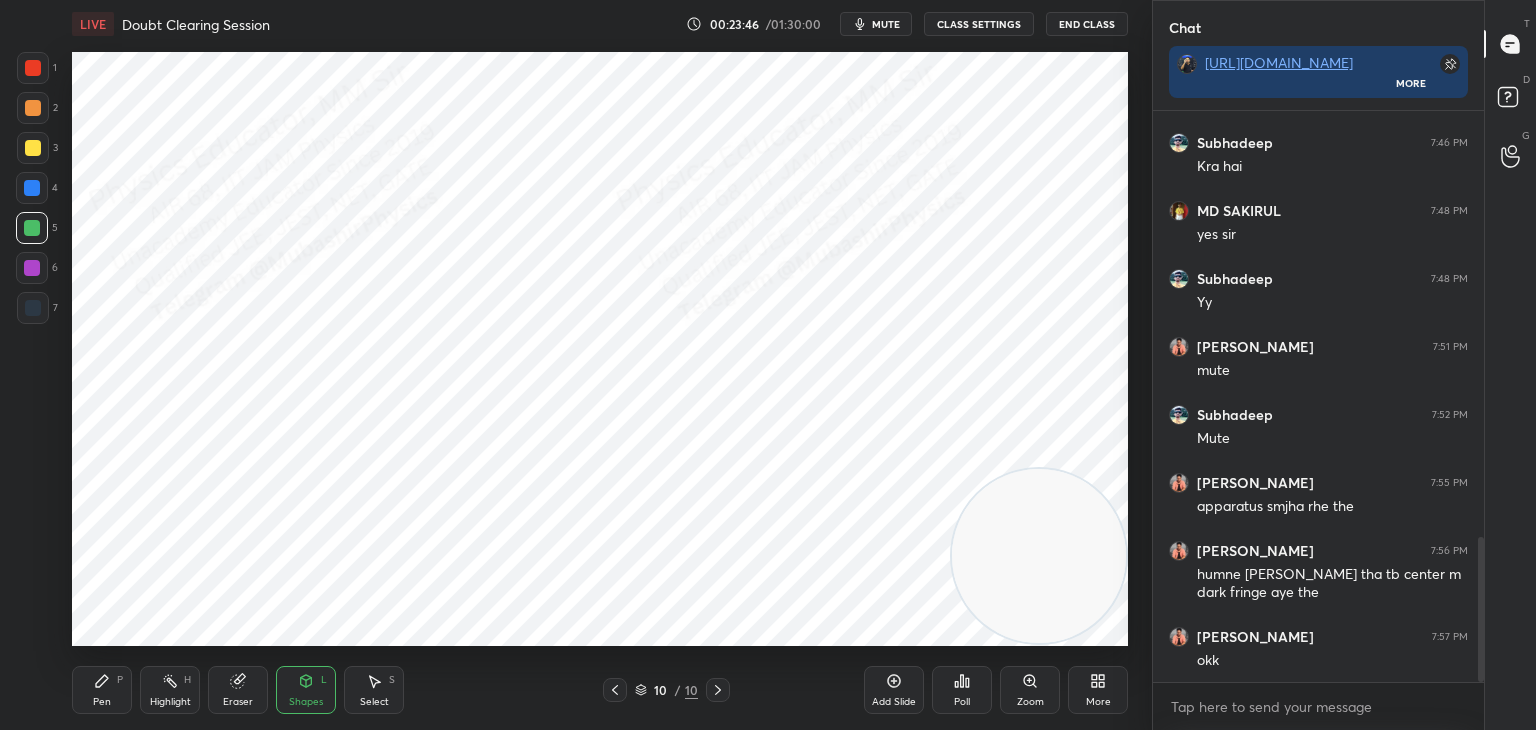 drag, startPoint x: 93, startPoint y: 694, endPoint x: 103, endPoint y: 687, distance: 12.206555 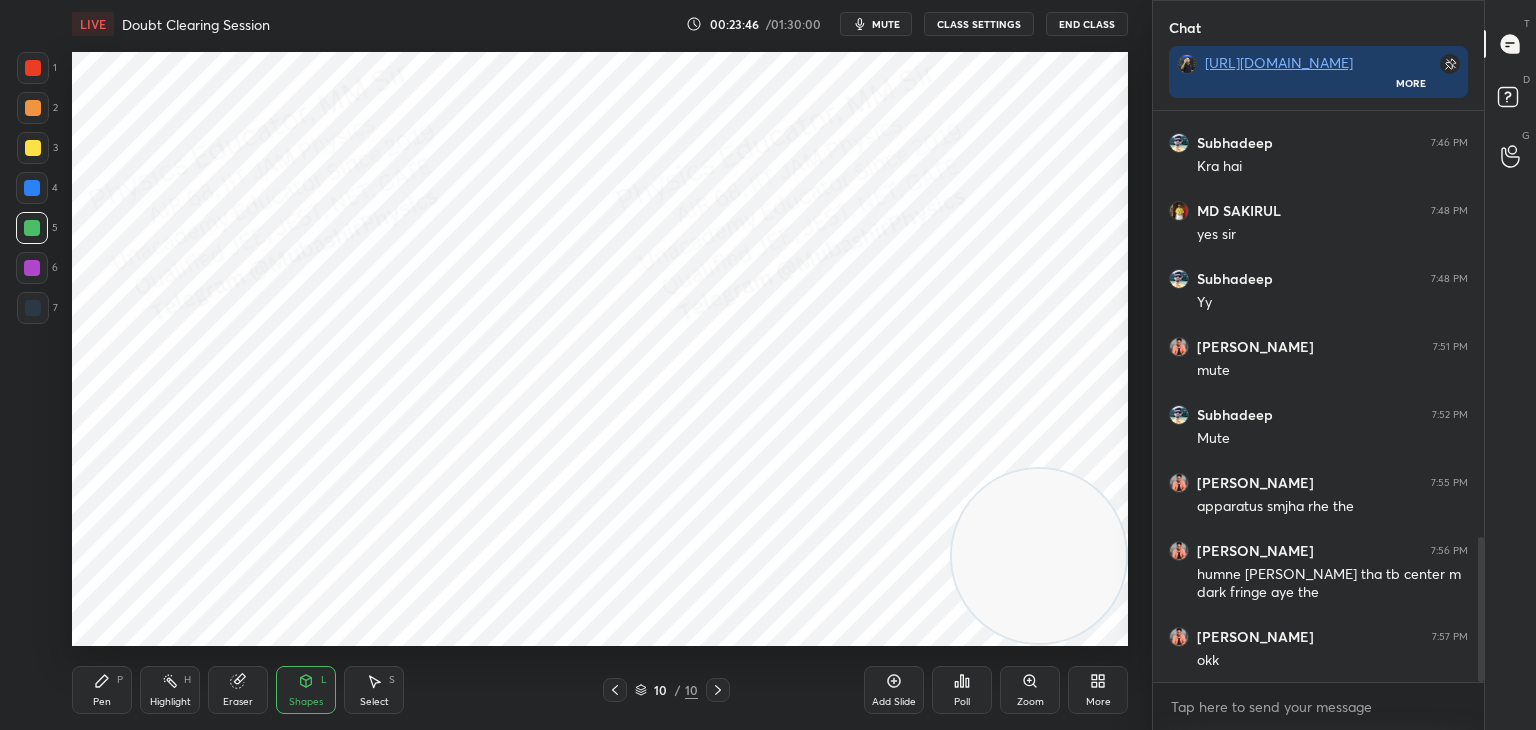 click on "Pen P" at bounding box center [102, 690] 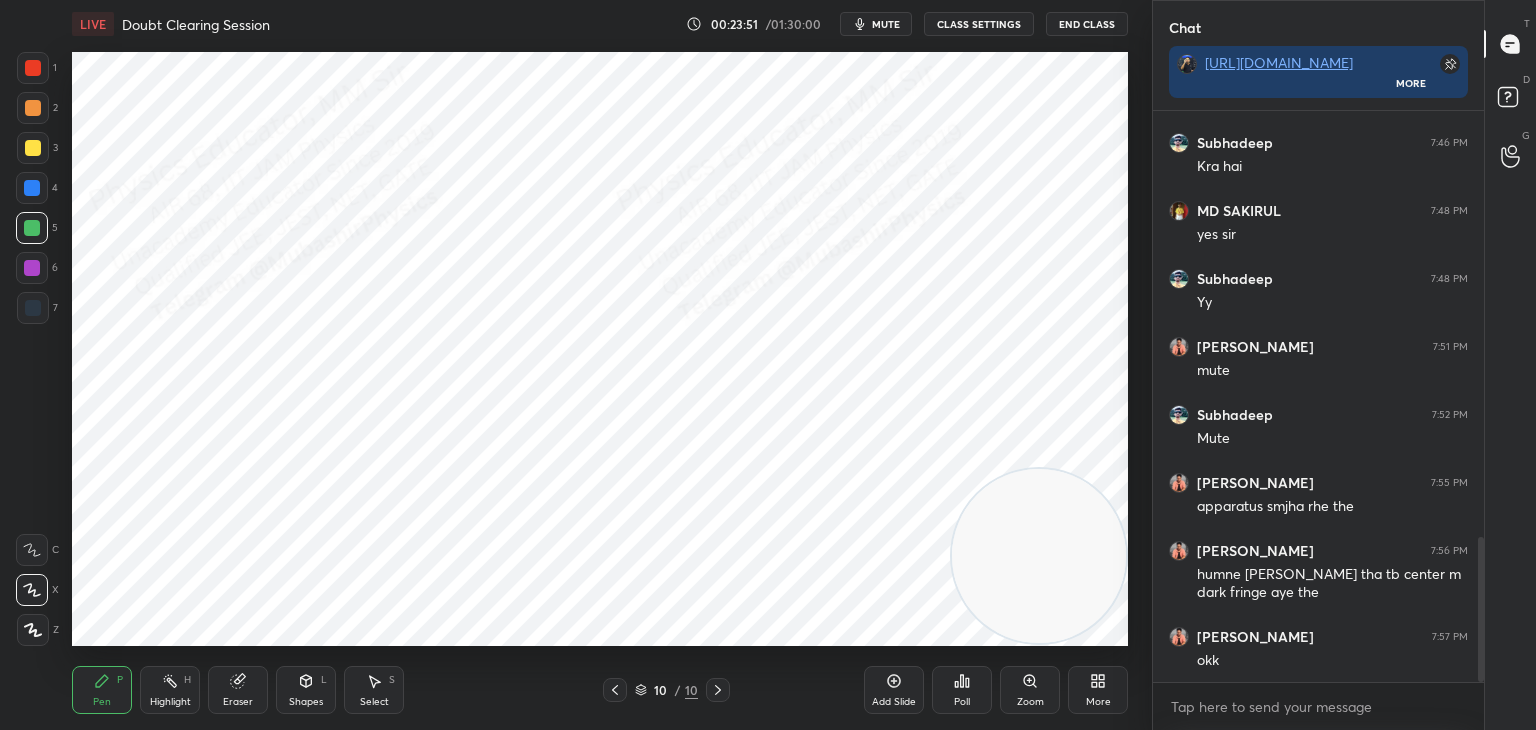 click on "Eraser" at bounding box center [238, 702] 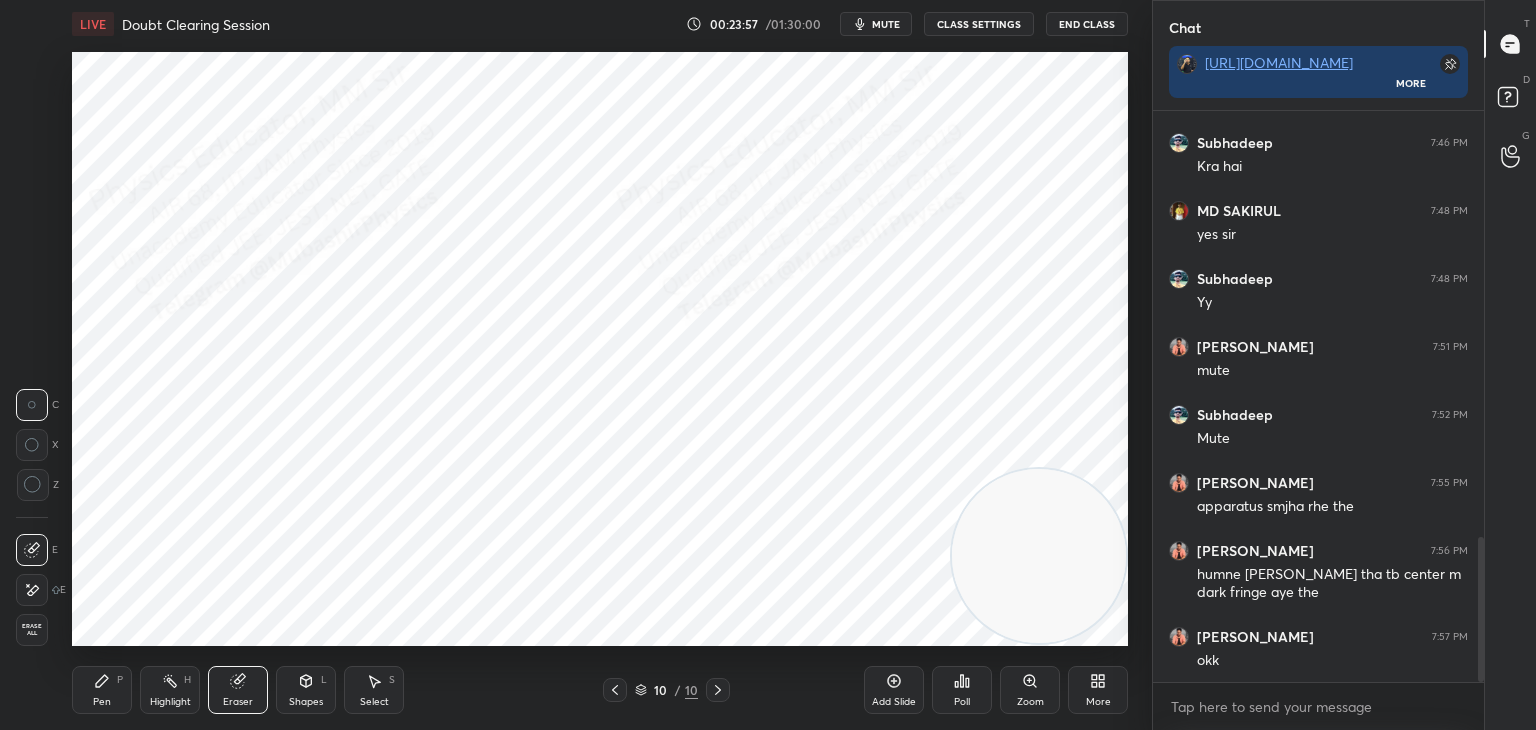 click on "Shapes" at bounding box center (306, 702) 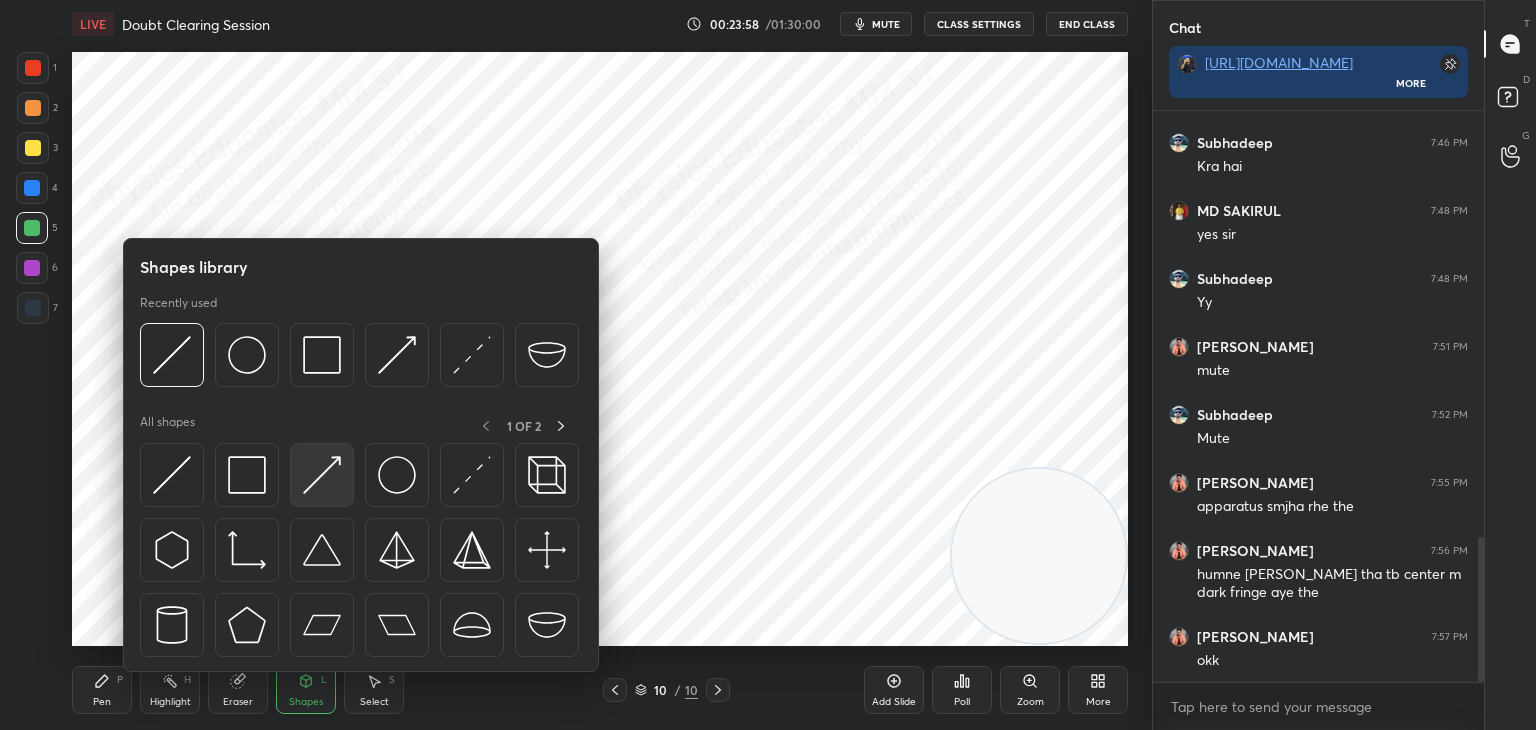 click at bounding box center [322, 475] 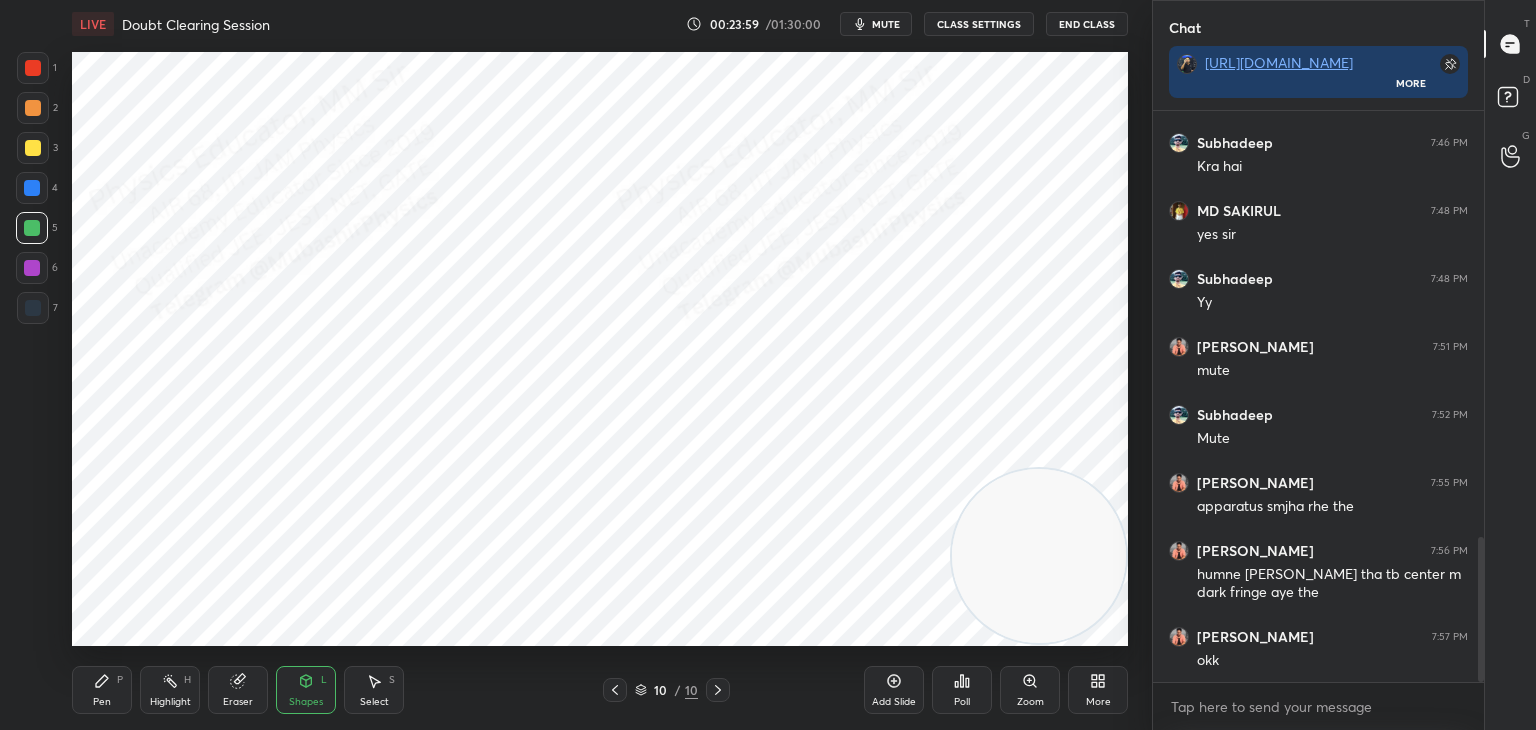 click at bounding box center [33, 308] 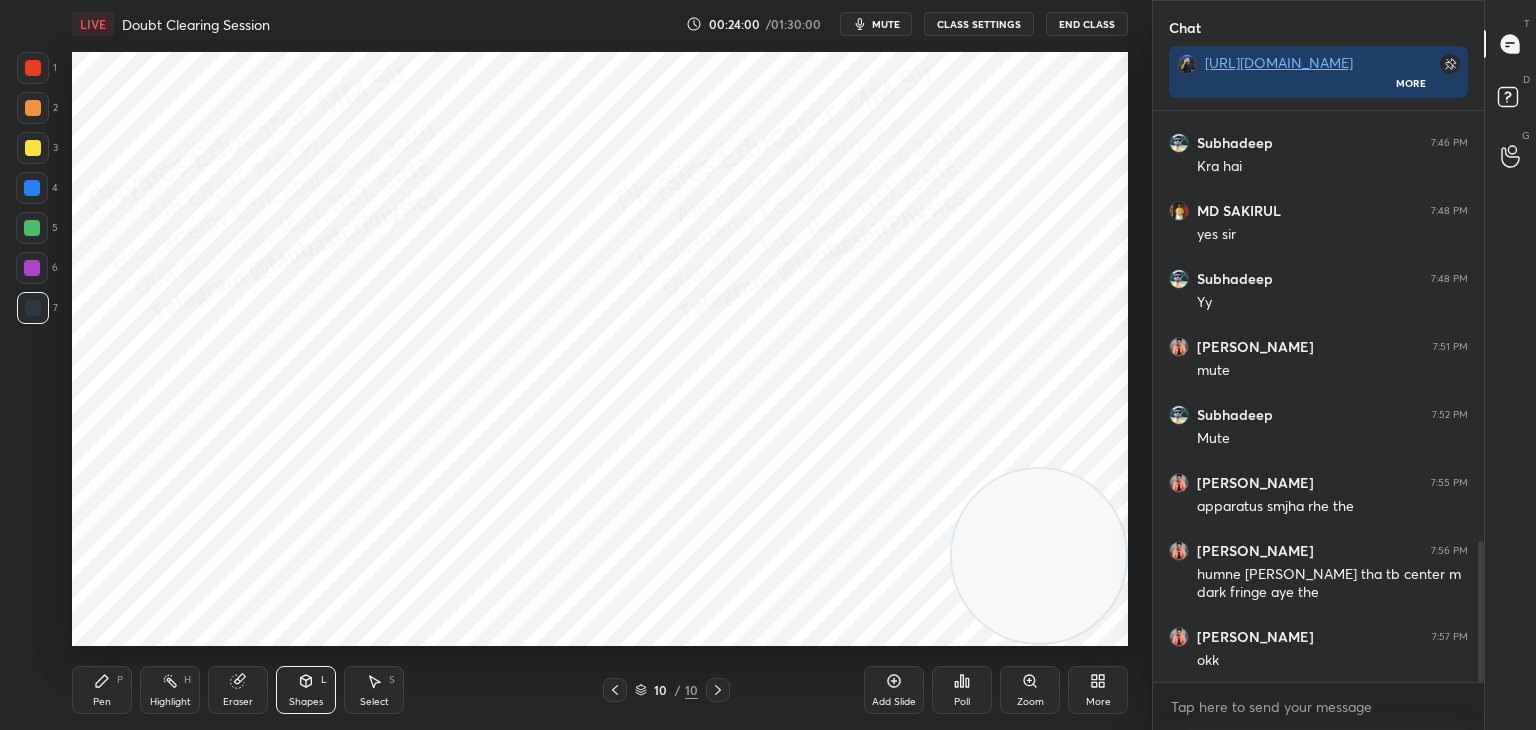 scroll, scrollTop: 1746, scrollLeft: 0, axis: vertical 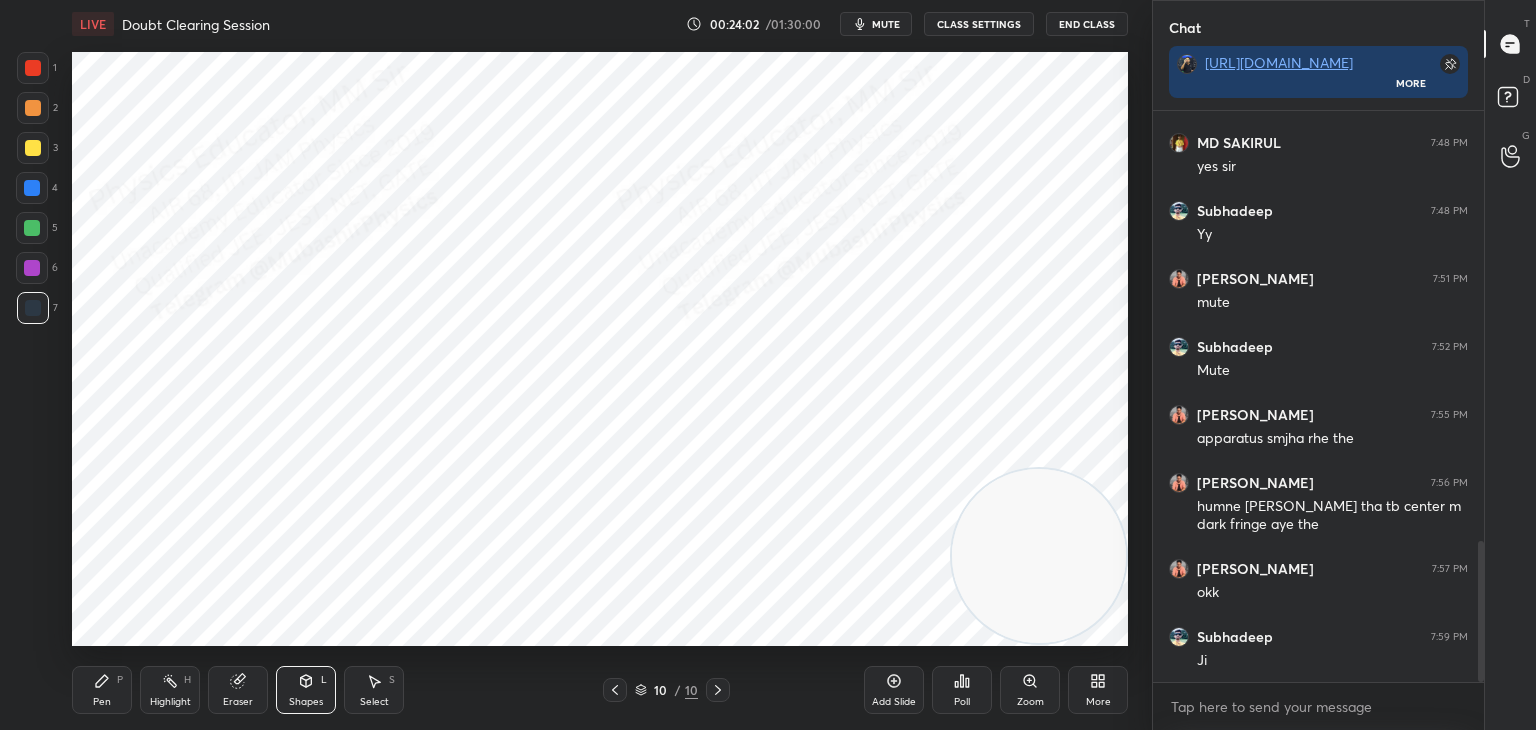 click 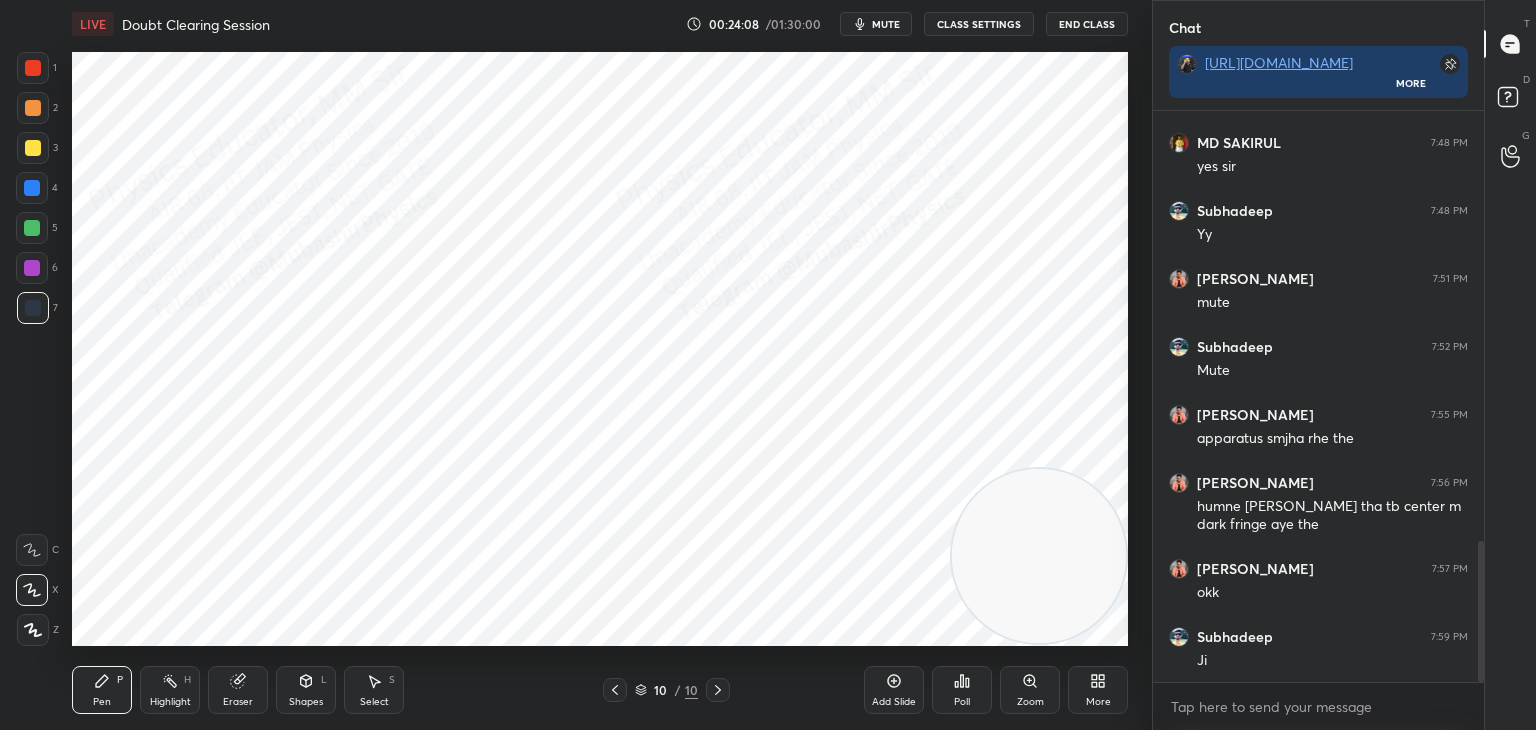 click at bounding box center [32, 188] 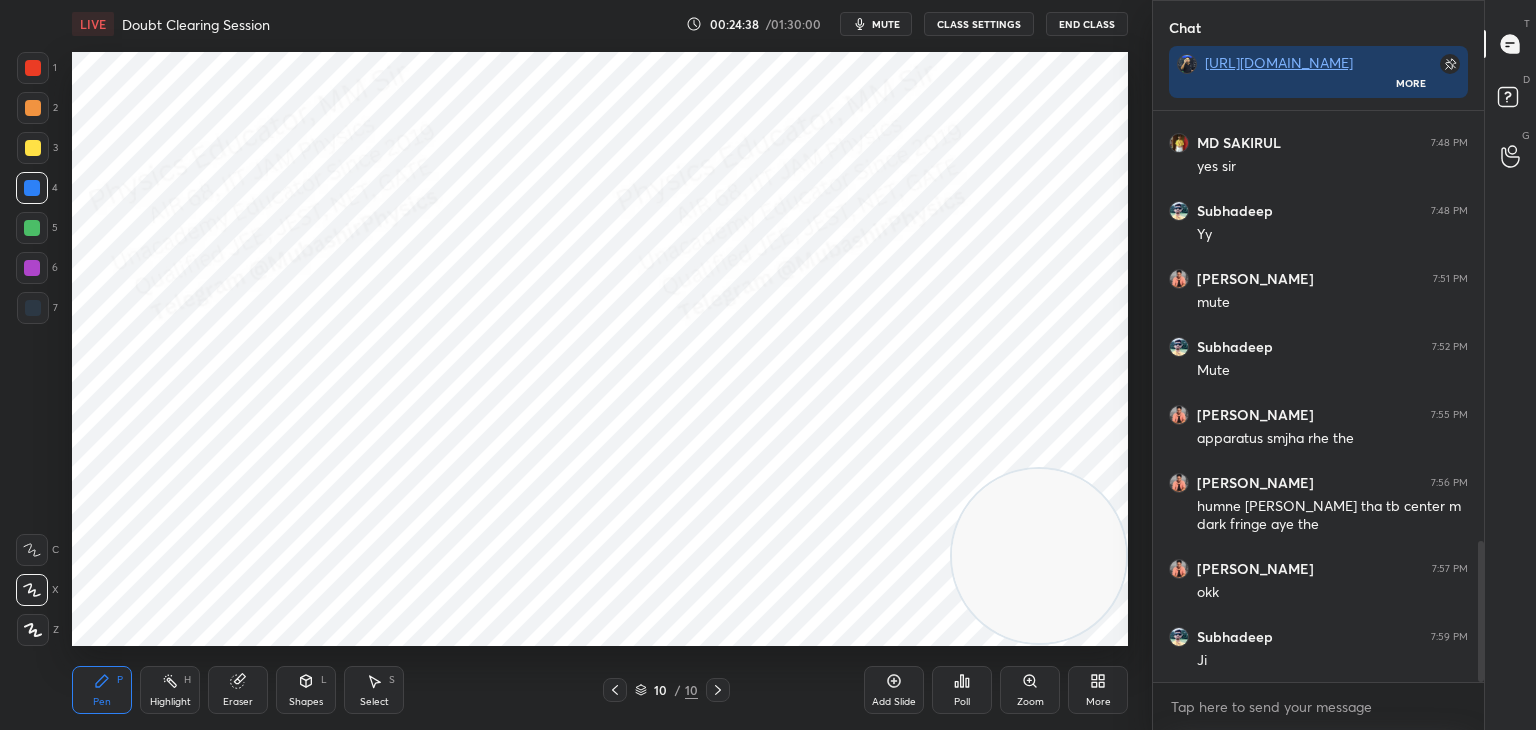 click at bounding box center [33, 148] 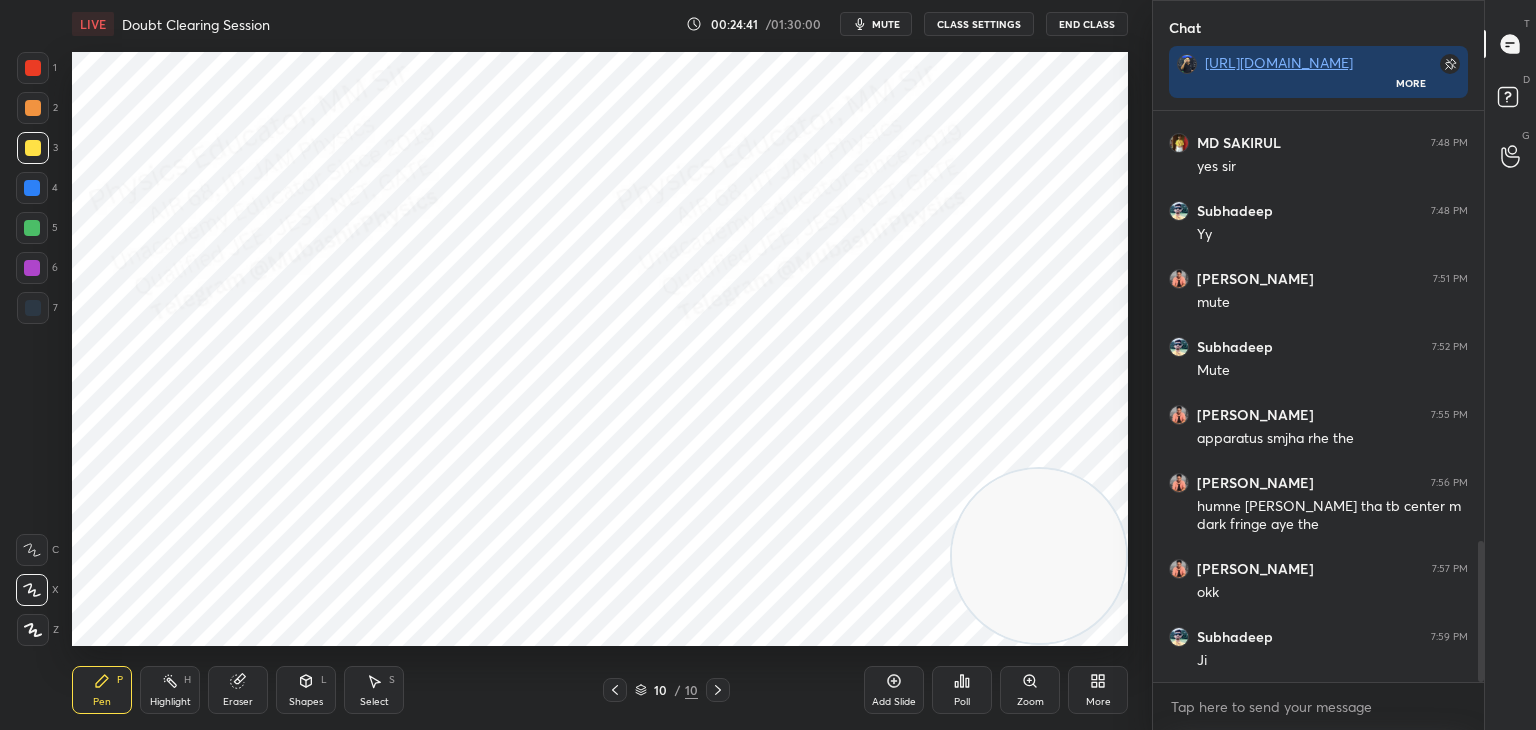 click at bounding box center [32, 228] 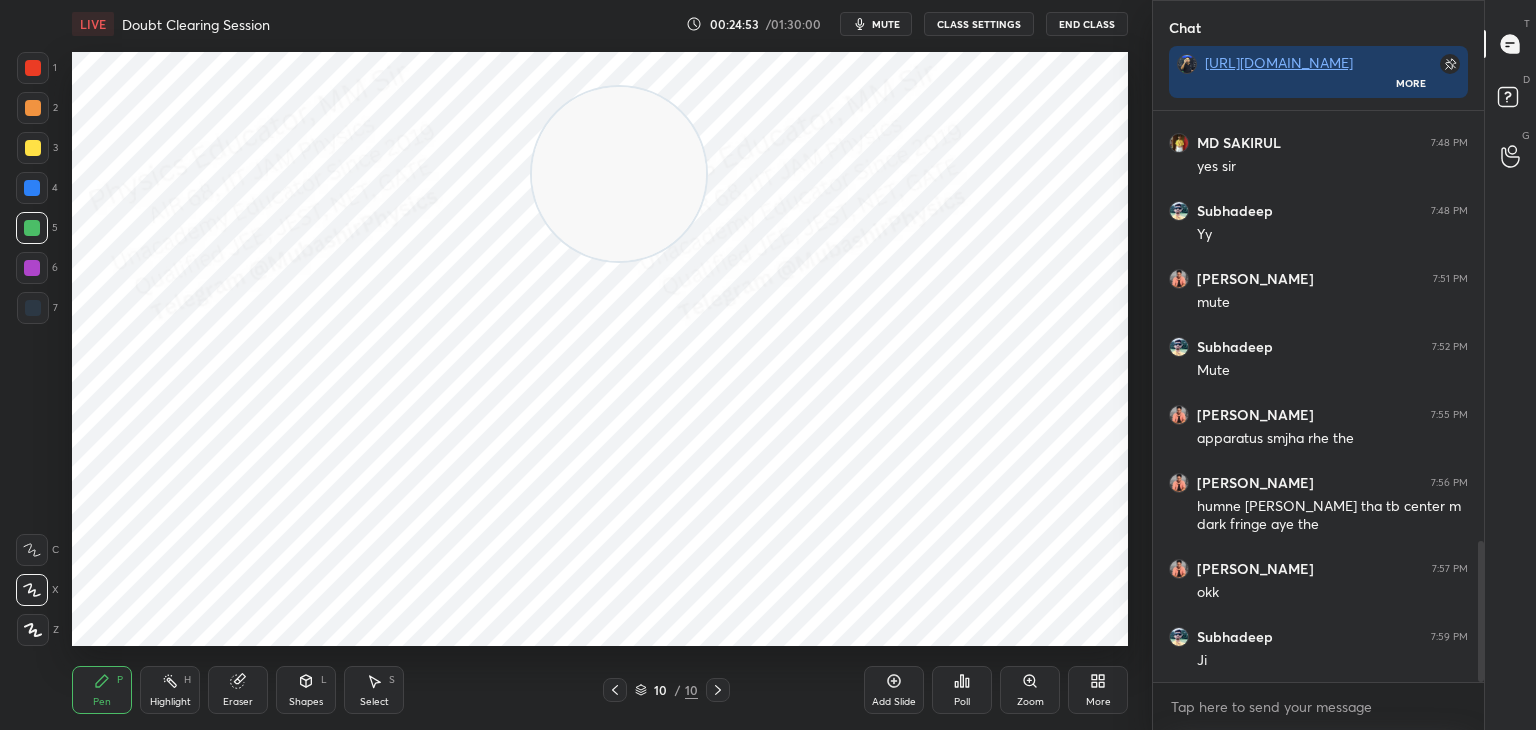 drag, startPoint x: 861, startPoint y: 385, endPoint x: 617, endPoint y: 175, distance: 321.92545 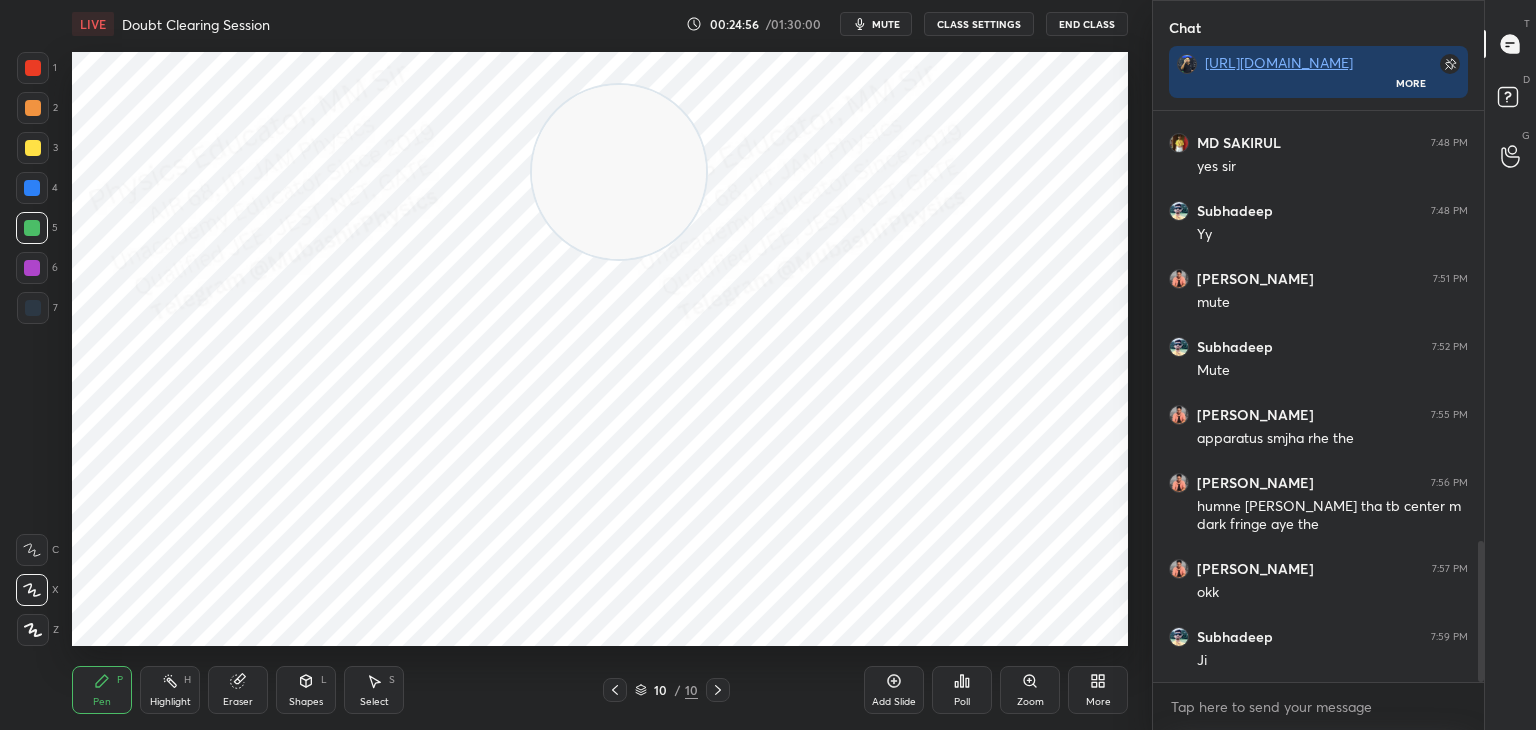 click at bounding box center (33, 108) 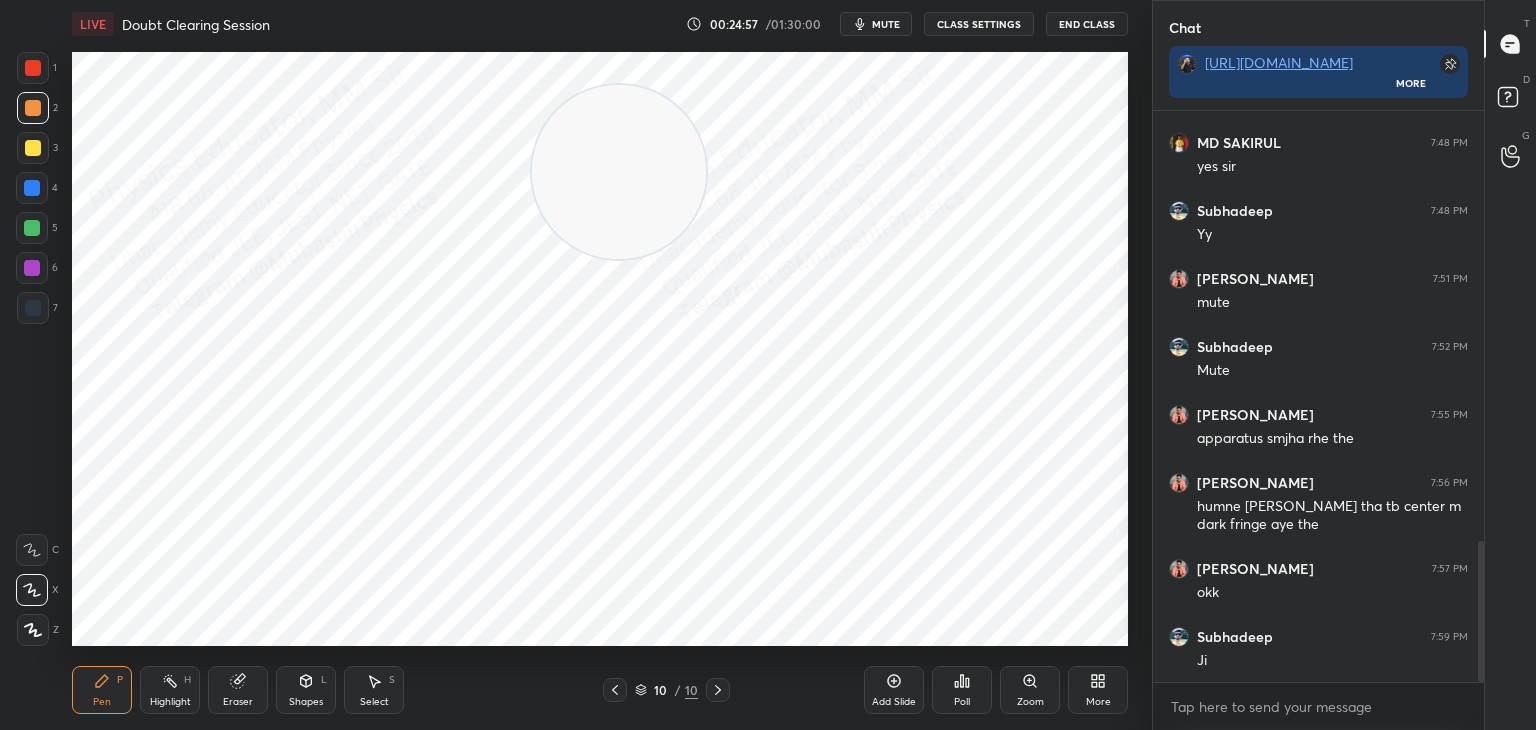 drag, startPoint x: 34, startPoint y: 185, endPoint x: 61, endPoint y: 301, distance: 119.1008 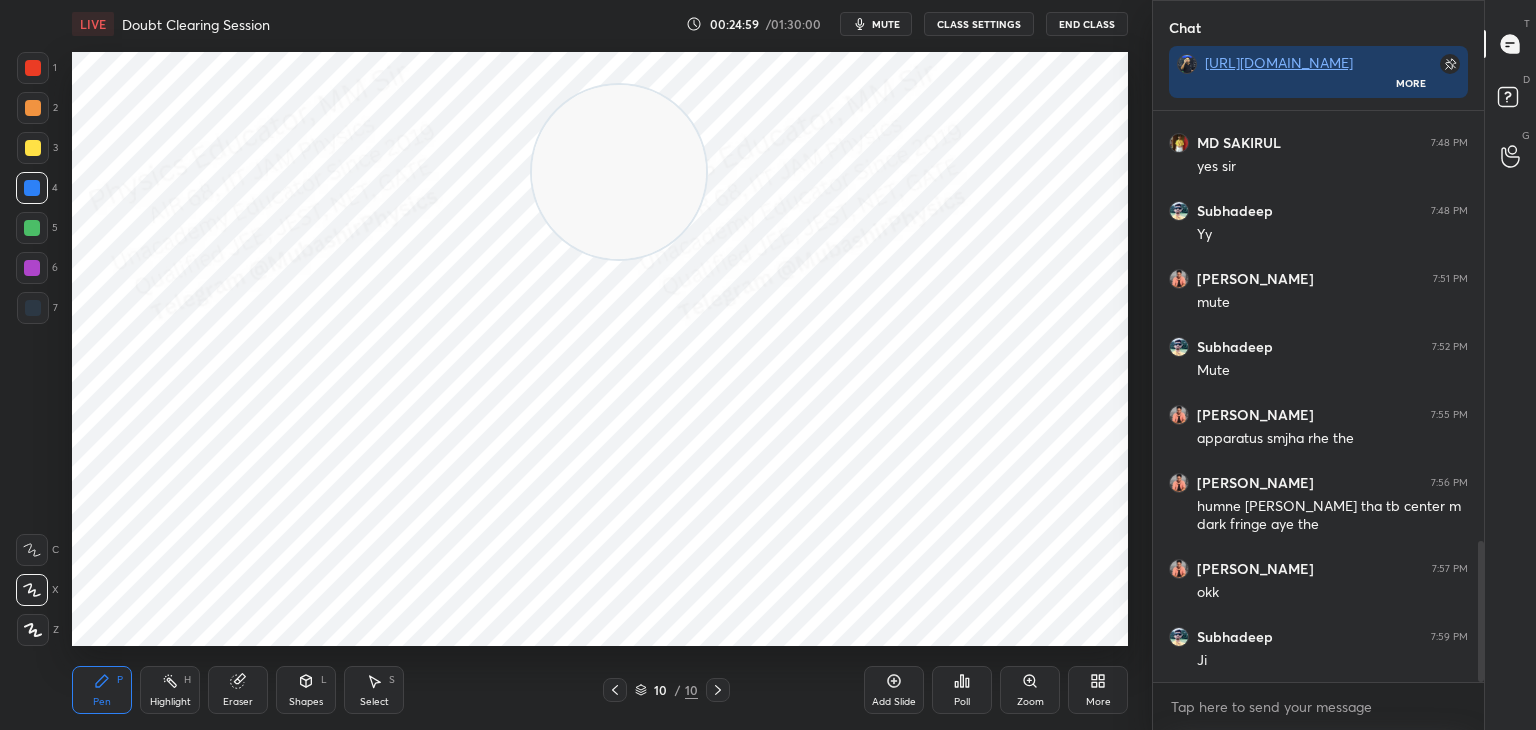 drag, startPoint x: 34, startPoint y: 233, endPoint x: 40, endPoint y: 242, distance: 10.816654 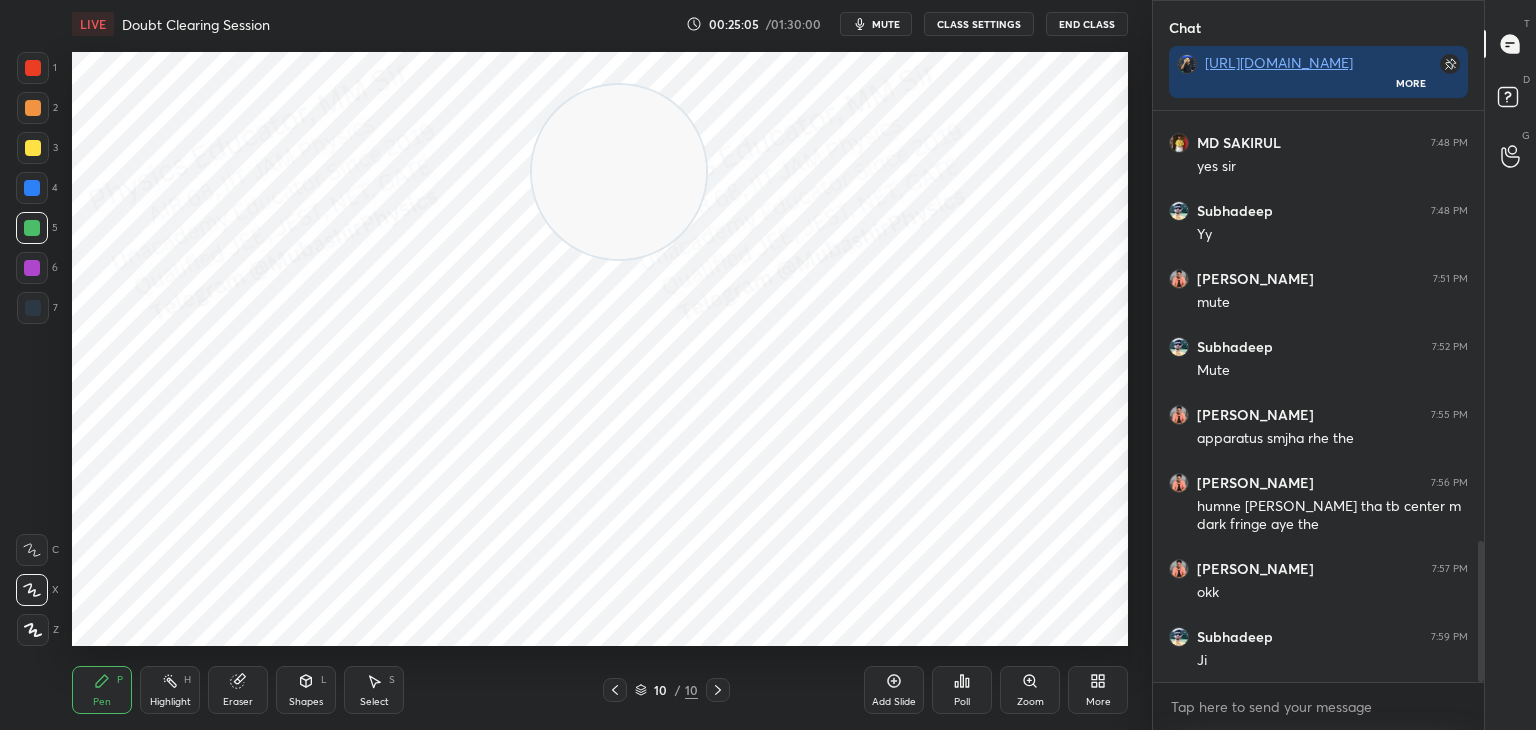 click on "3" at bounding box center [37, 152] 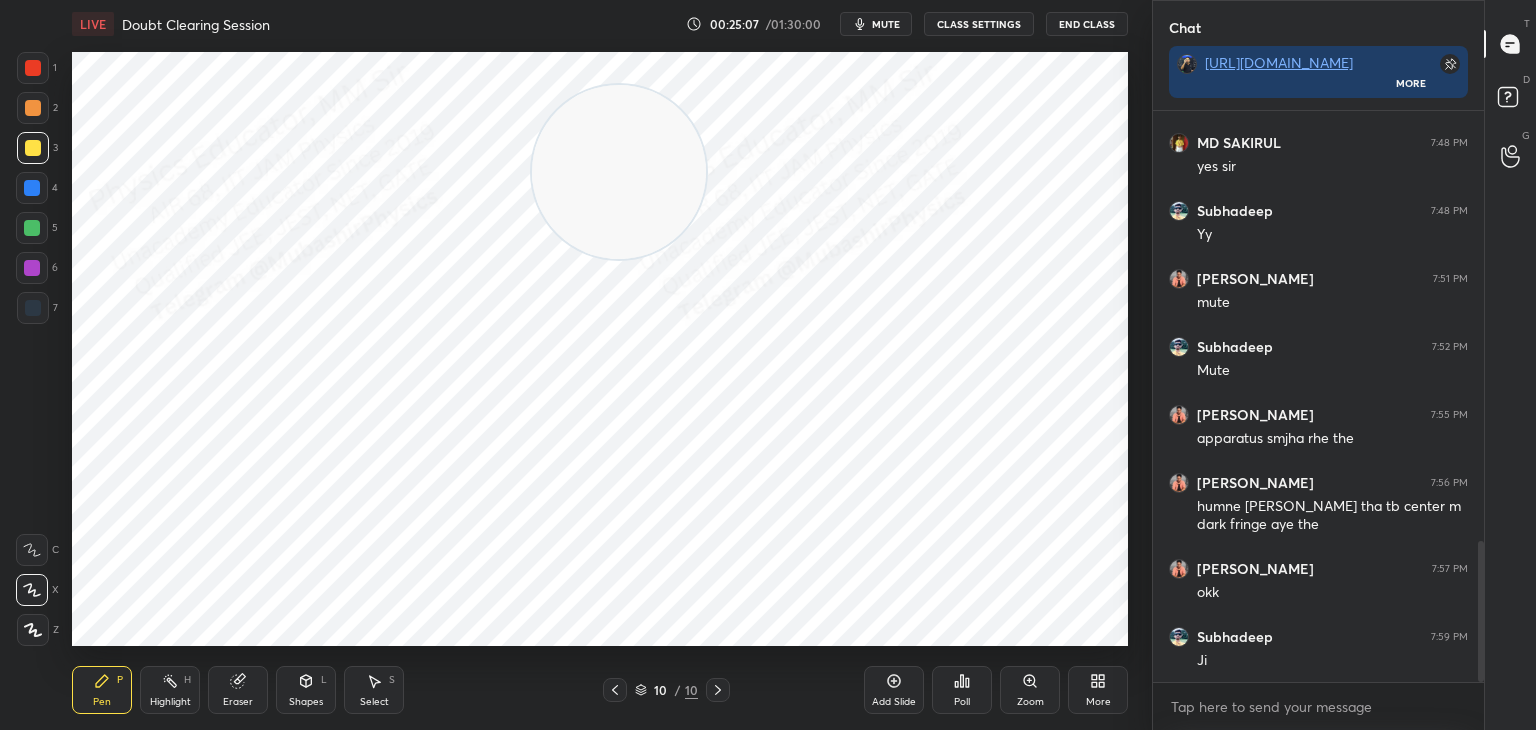 click at bounding box center (32, 228) 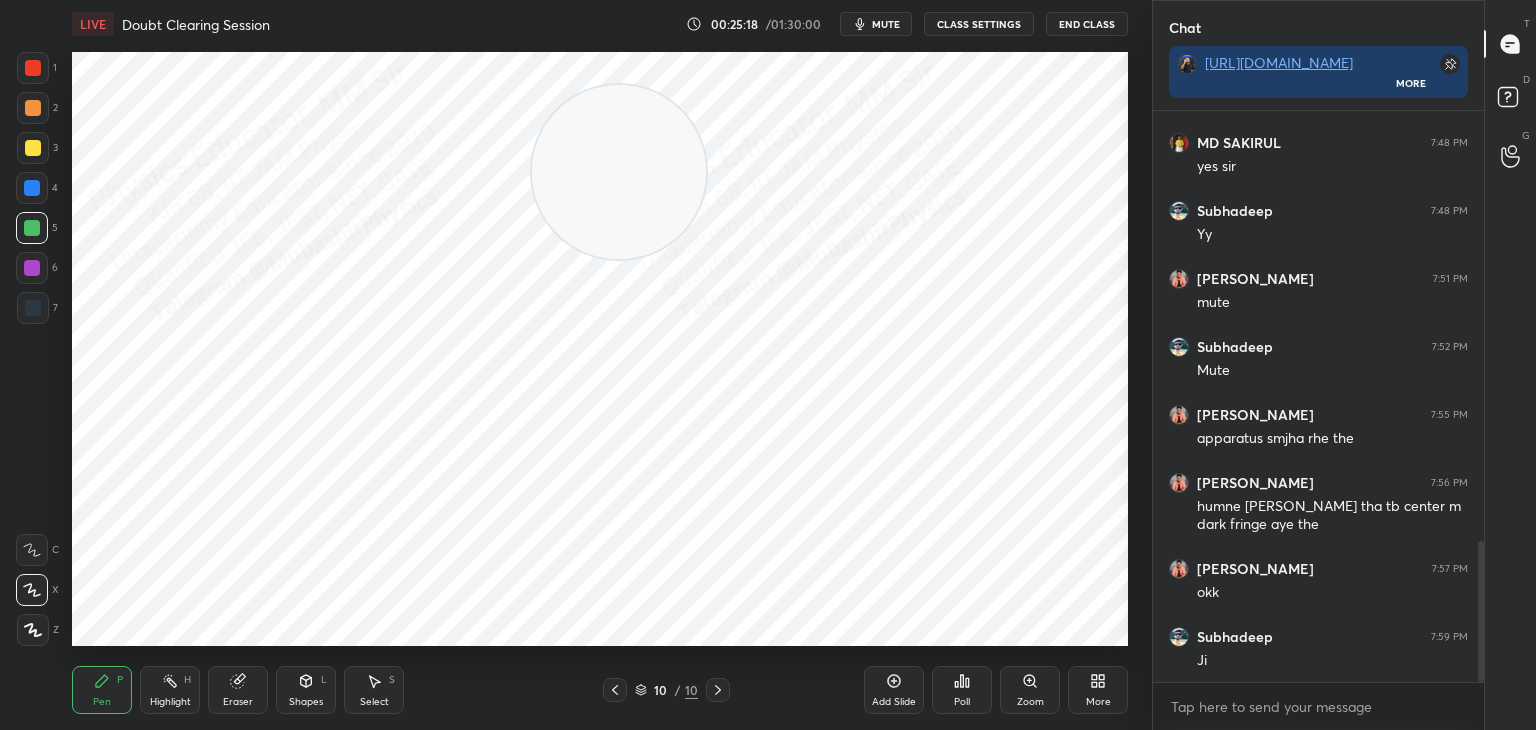 click on "Highlight" at bounding box center (170, 702) 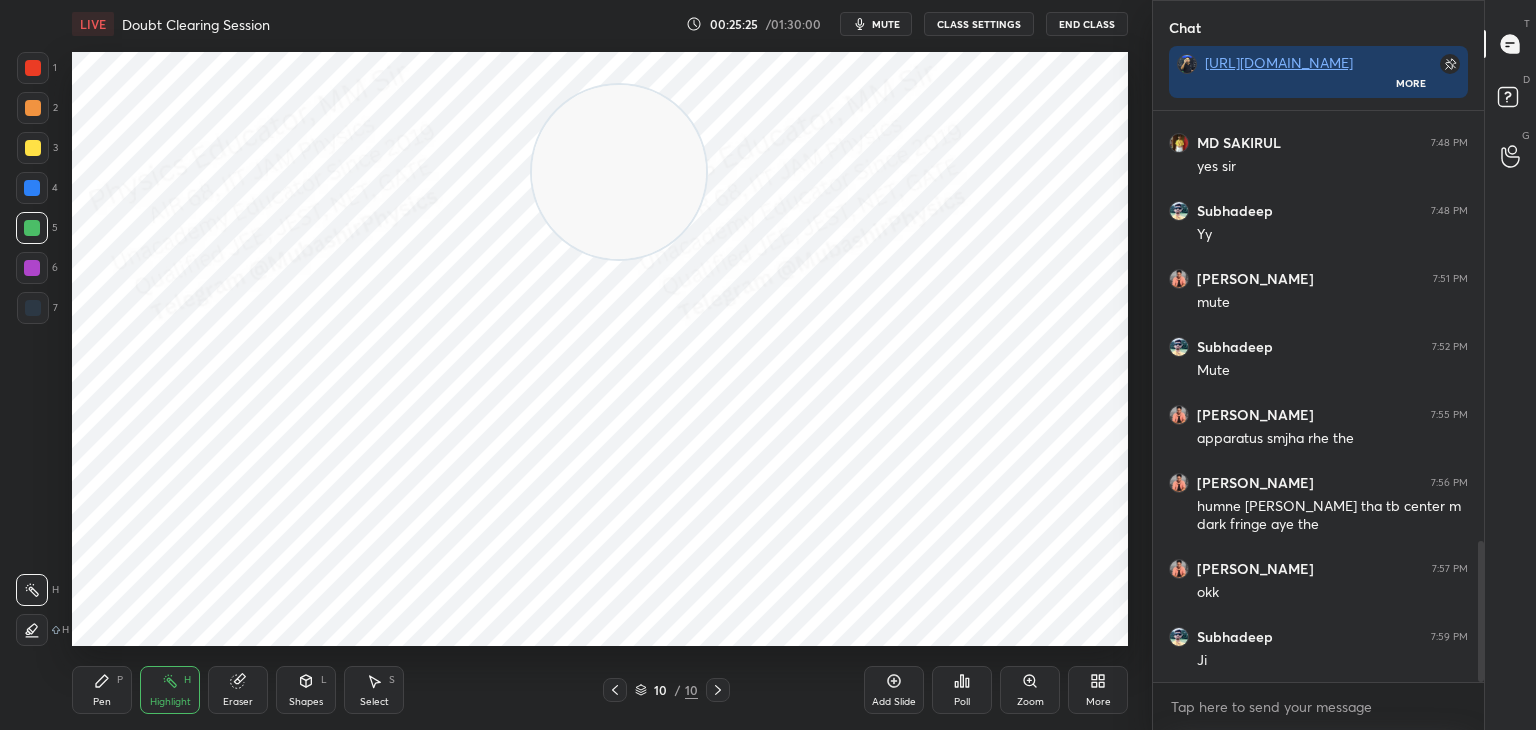 click on "Pen P" at bounding box center (102, 690) 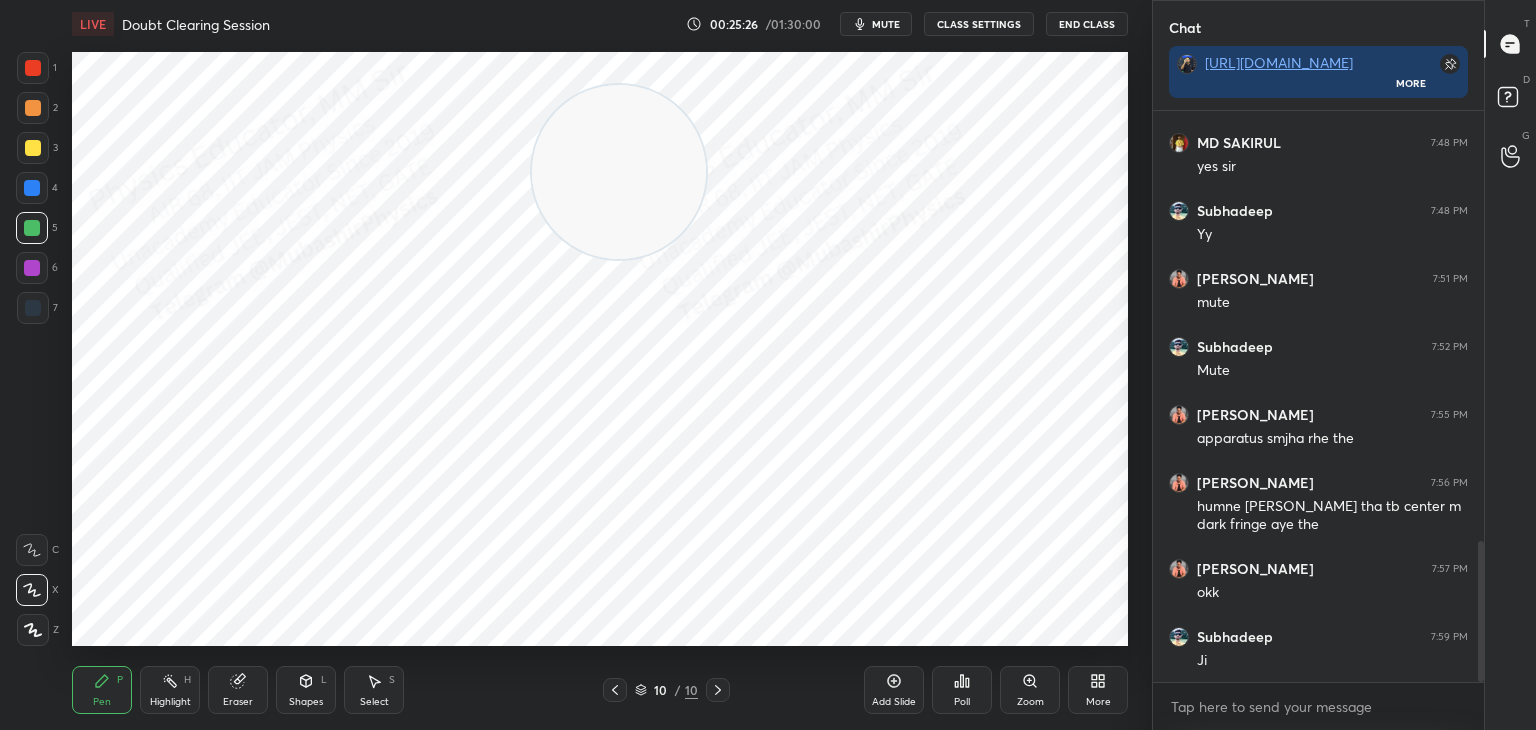 click at bounding box center (32, 188) 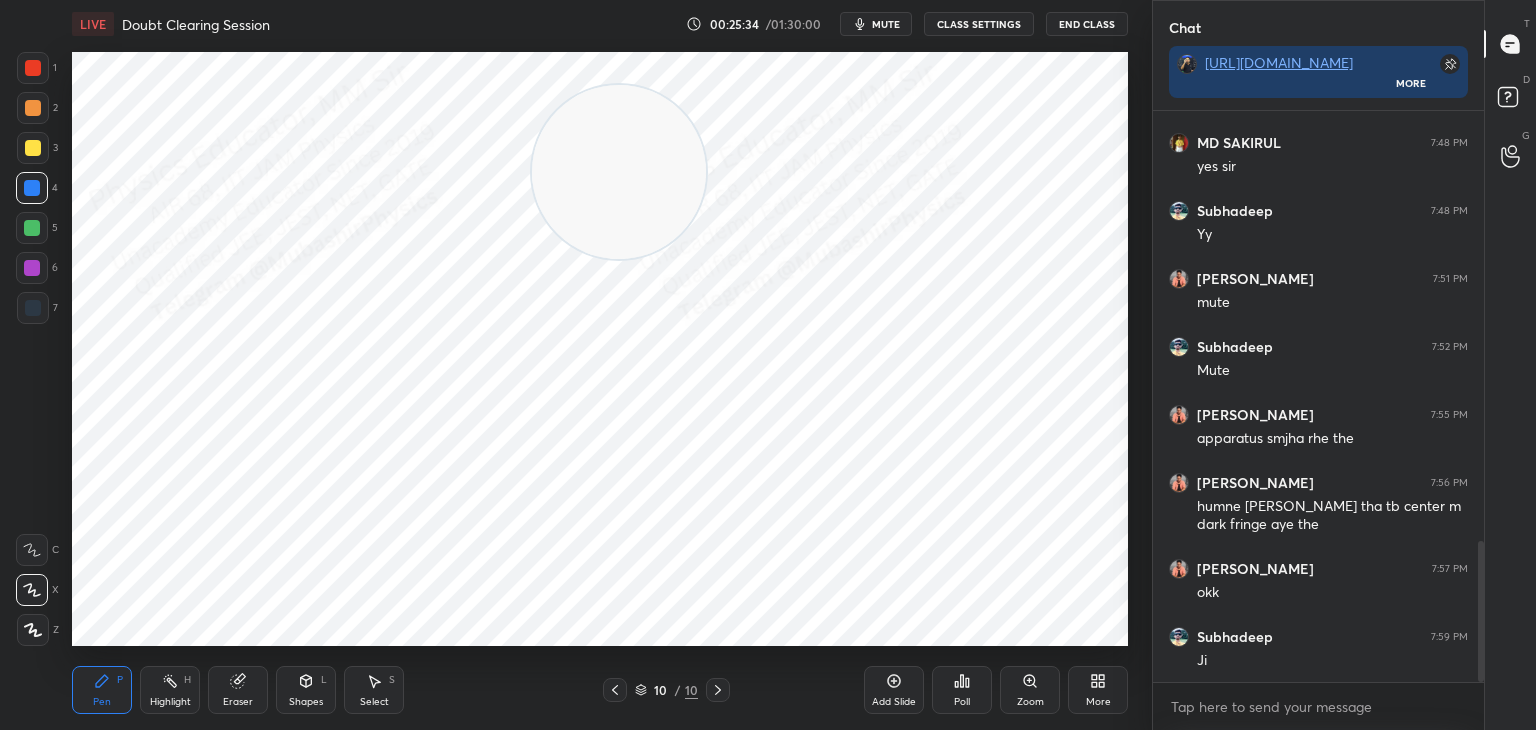 drag, startPoint x: 41, startPoint y: 148, endPoint x: 61, endPoint y: 164, distance: 25.612497 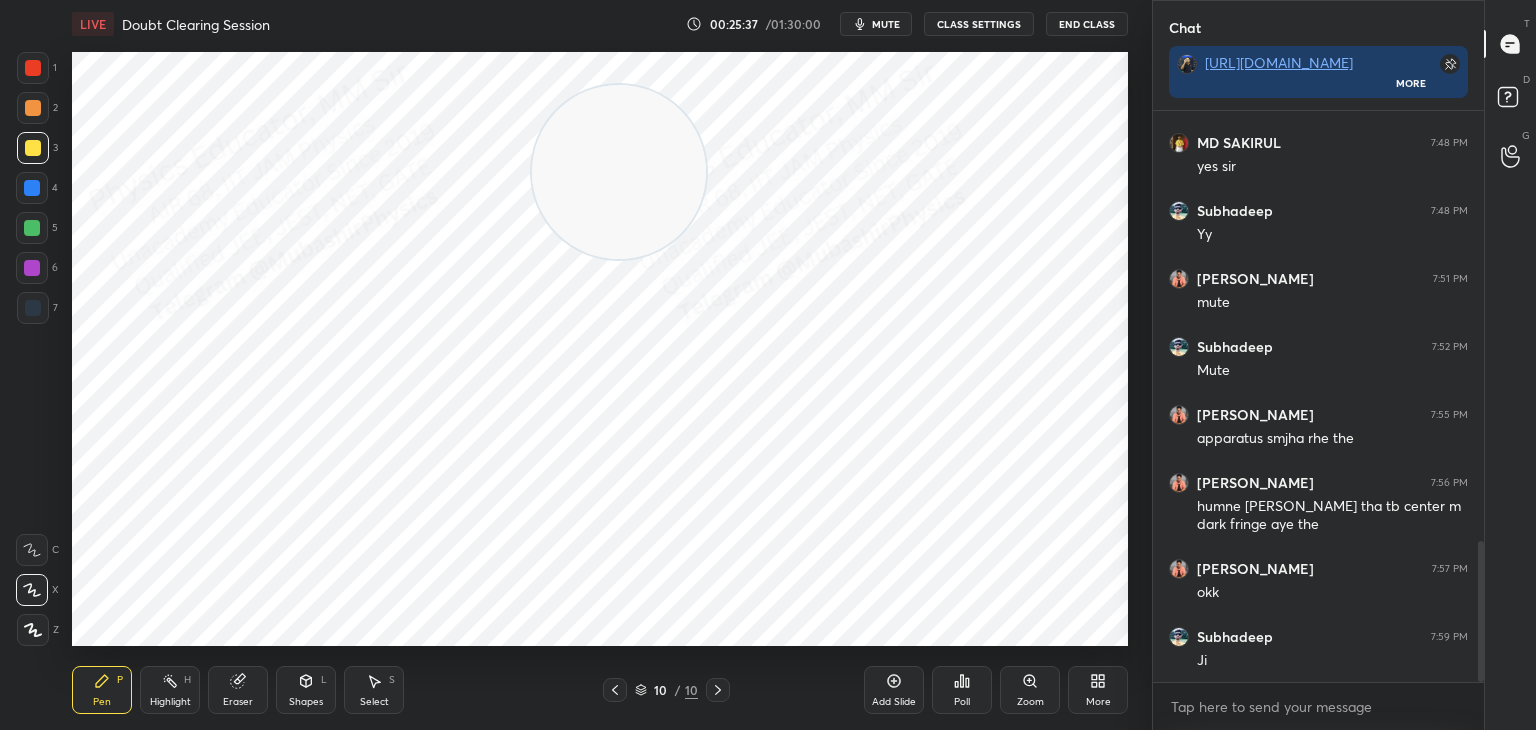 click on "Highlight H" at bounding box center [170, 690] 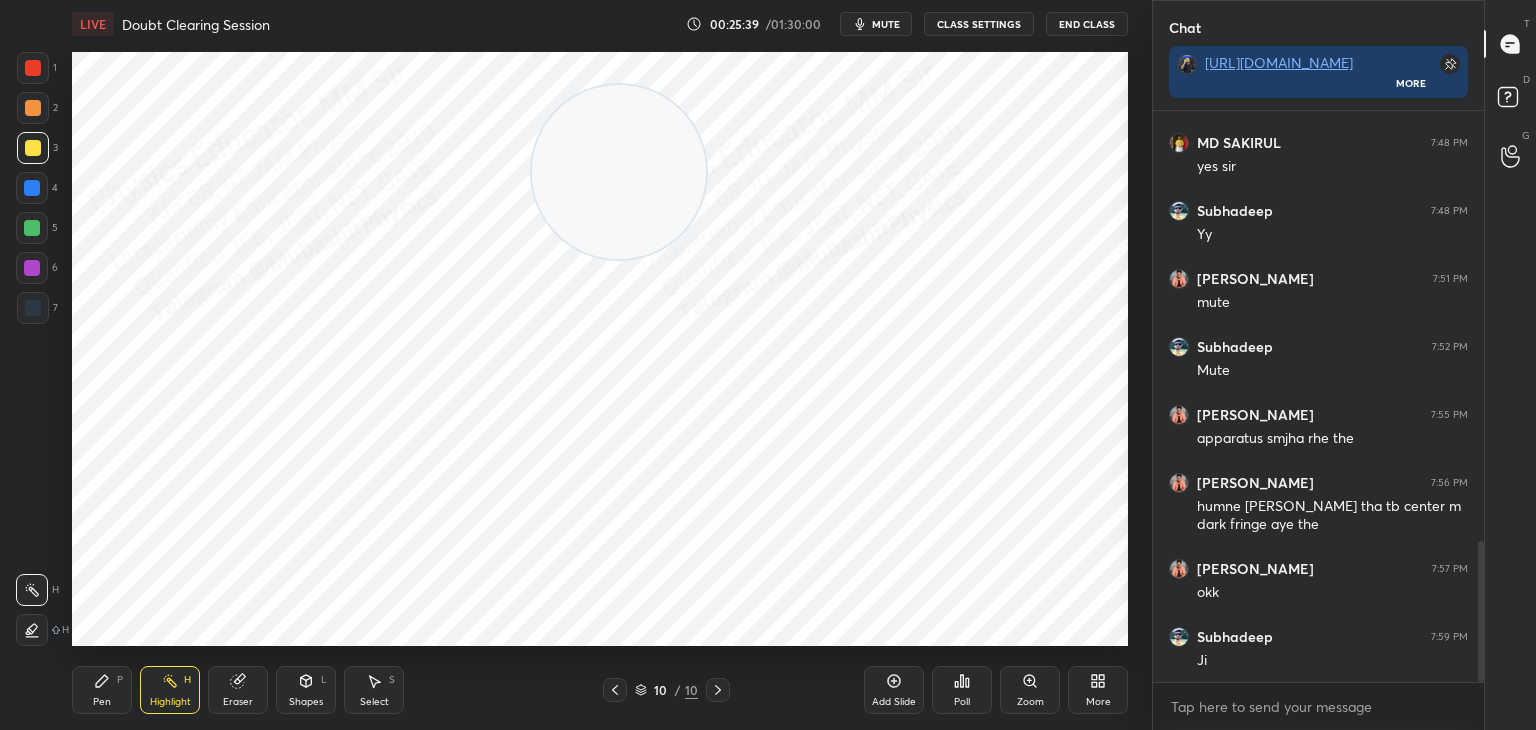 drag, startPoint x: 96, startPoint y: 693, endPoint x: 100, endPoint y: 678, distance: 15.524175 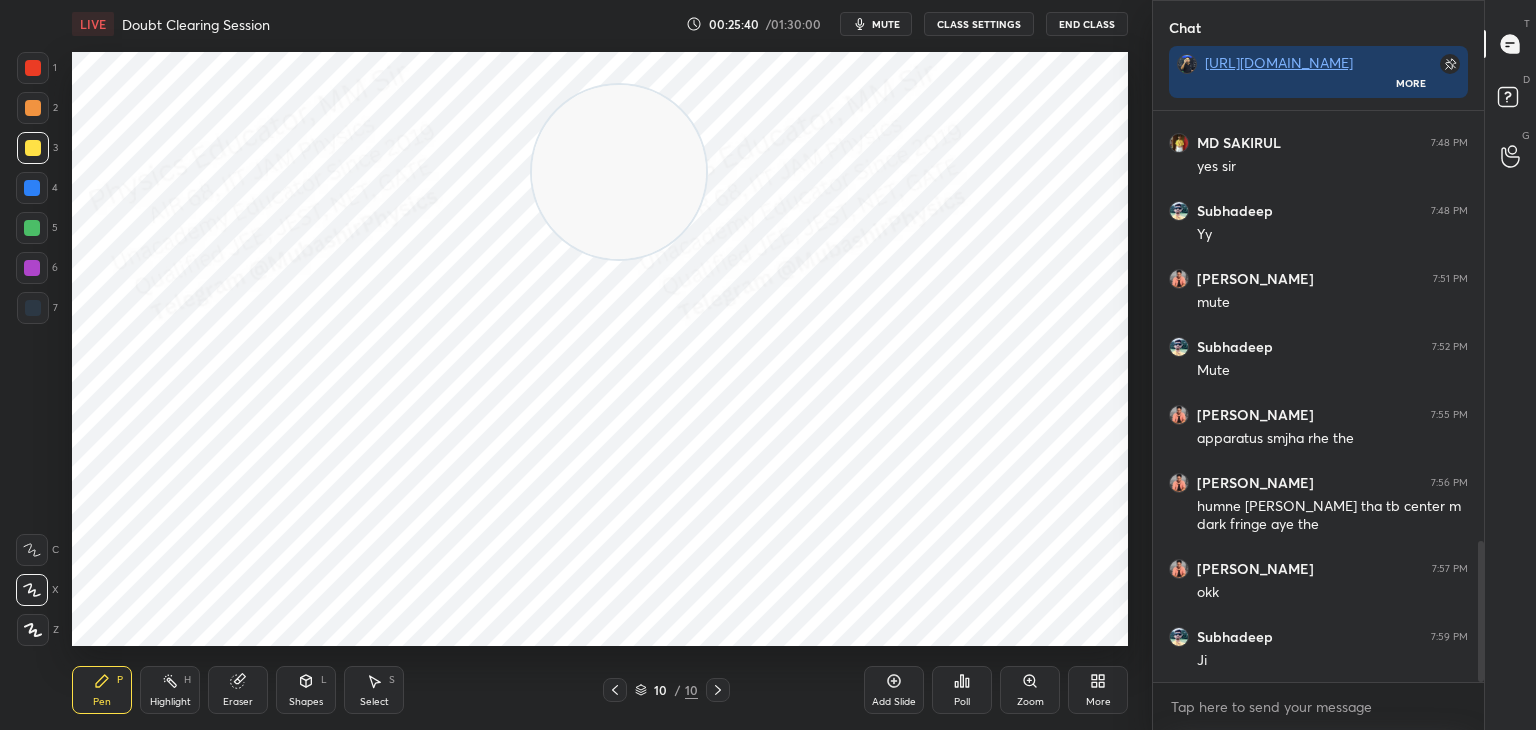 drag, startPoint x: 32, startPoint y: 198, endPoint x: 52, endPoint y: 204, distance: 20.880613 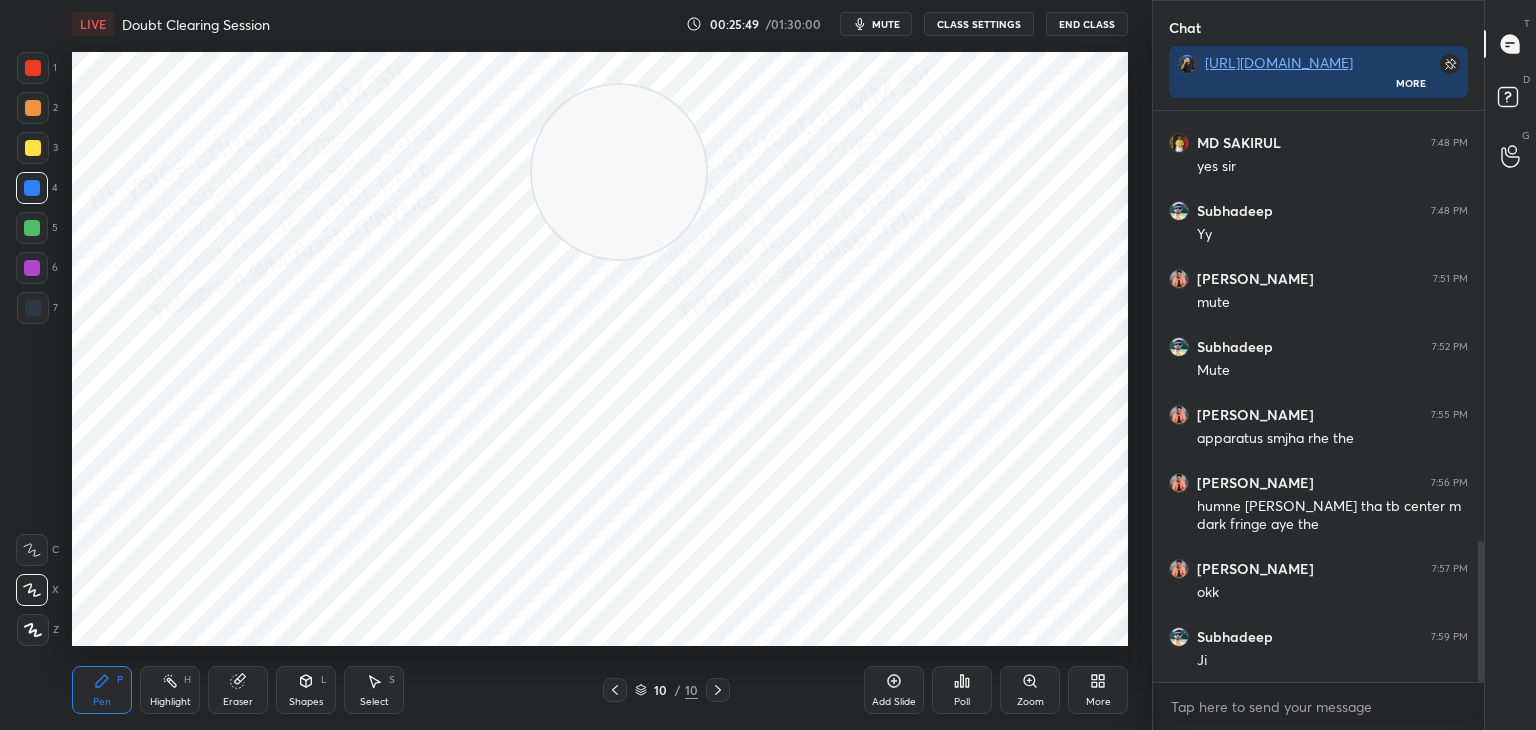 click on "Highlight H" at bounding box center (170, 690) 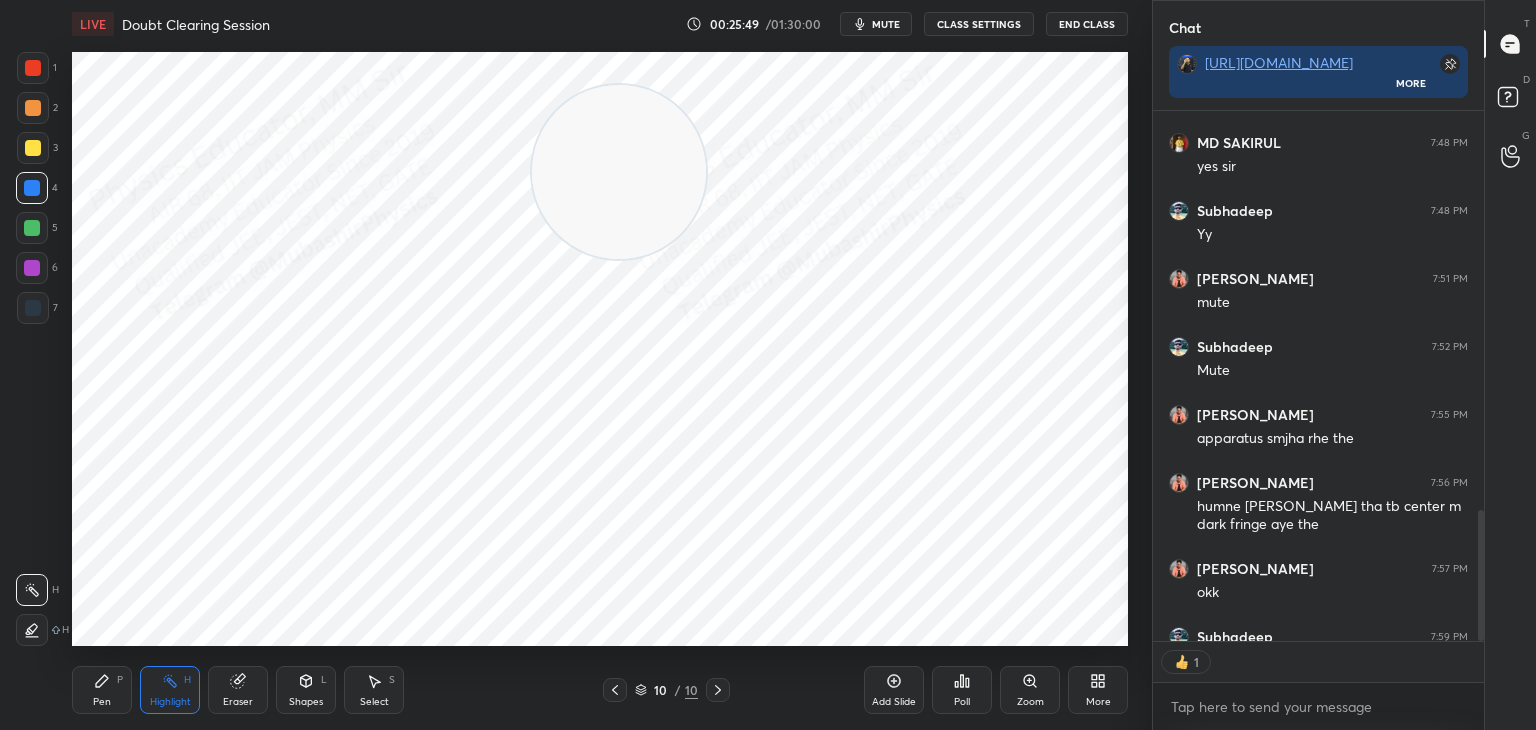 scroll, scrollTop: 525, scrollLeft: 325, axis: both 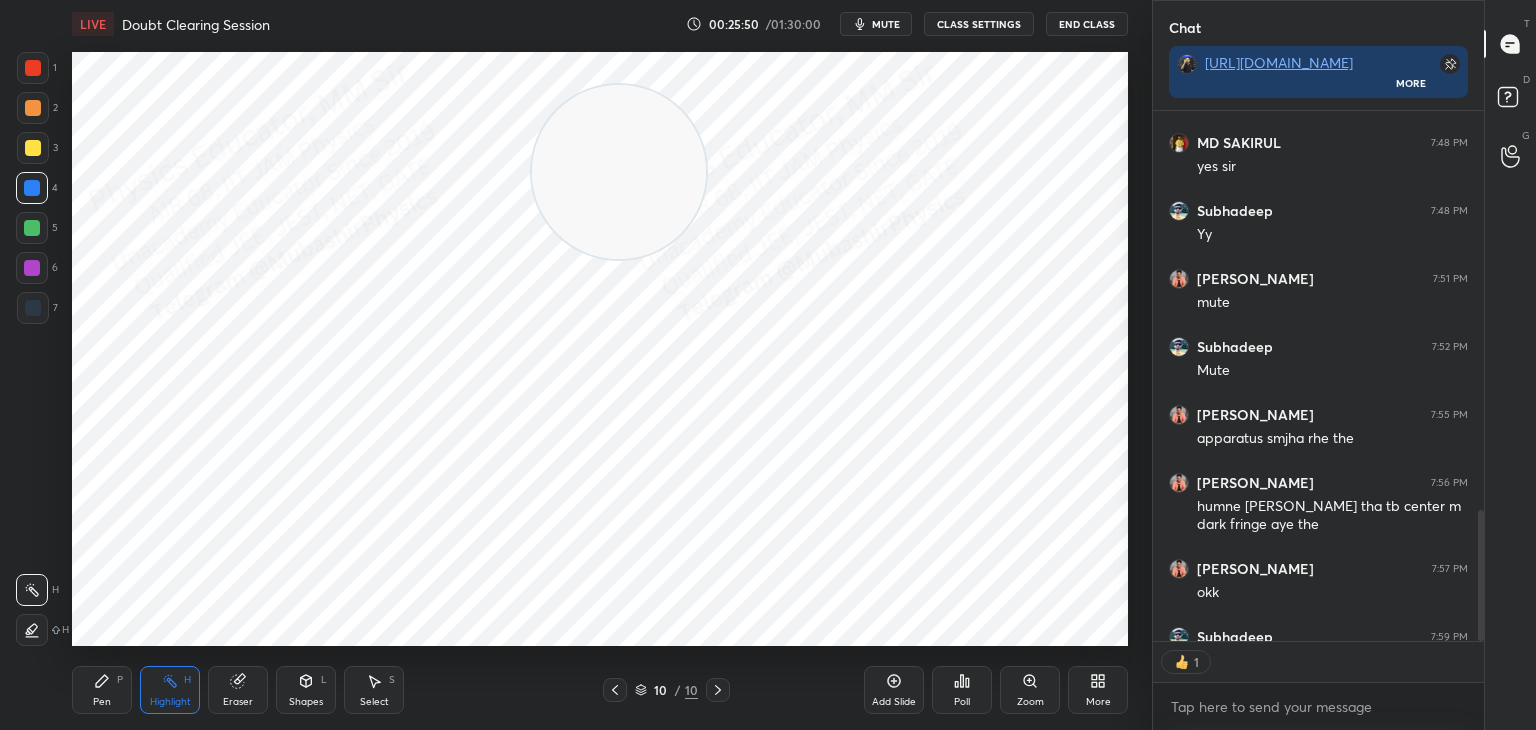 drag, startPoint x: 680, startPoint y: 198, endPoint x: 666, endPoint y: 210, distance: 18.439089 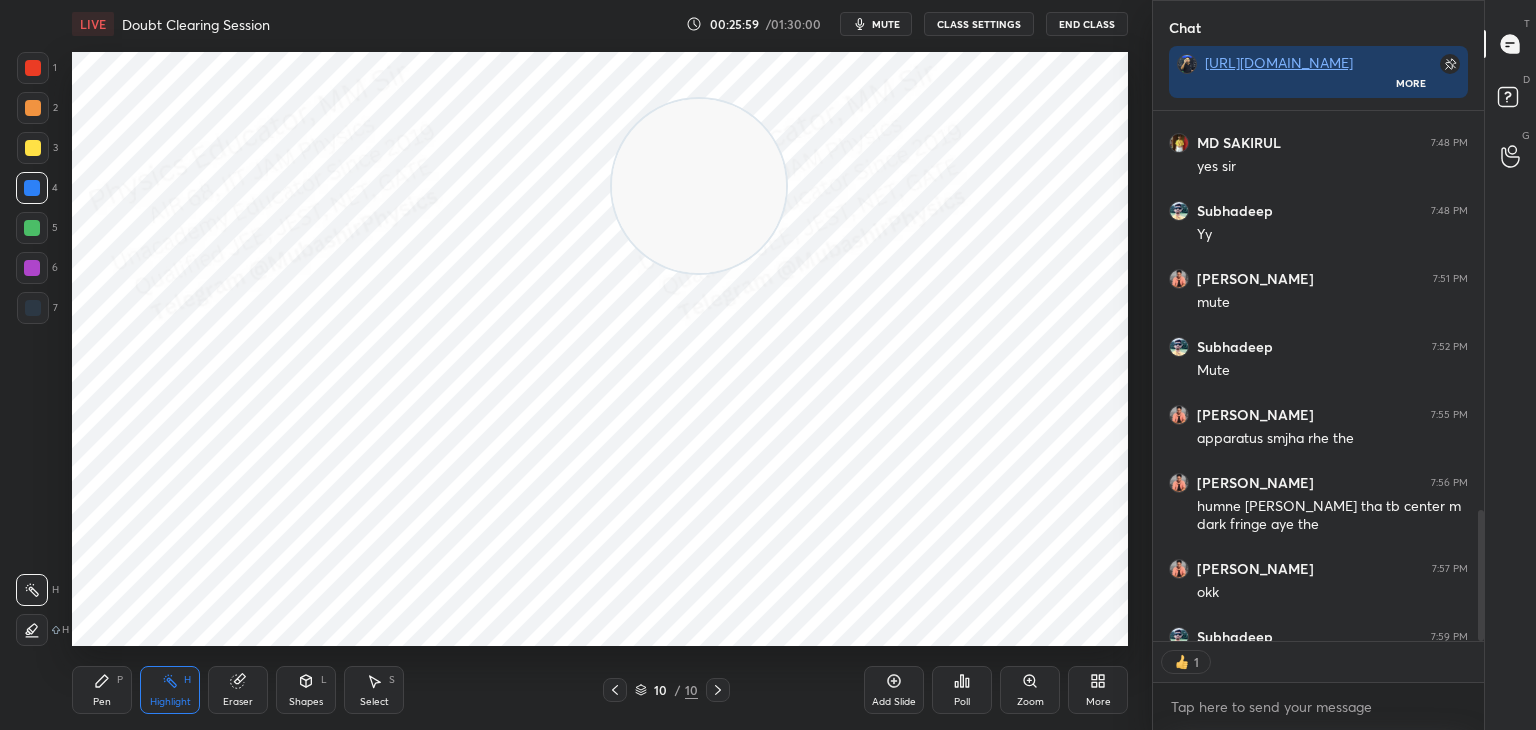 scroll, scrollTop: 6, scrollLeft: 6, axis: both 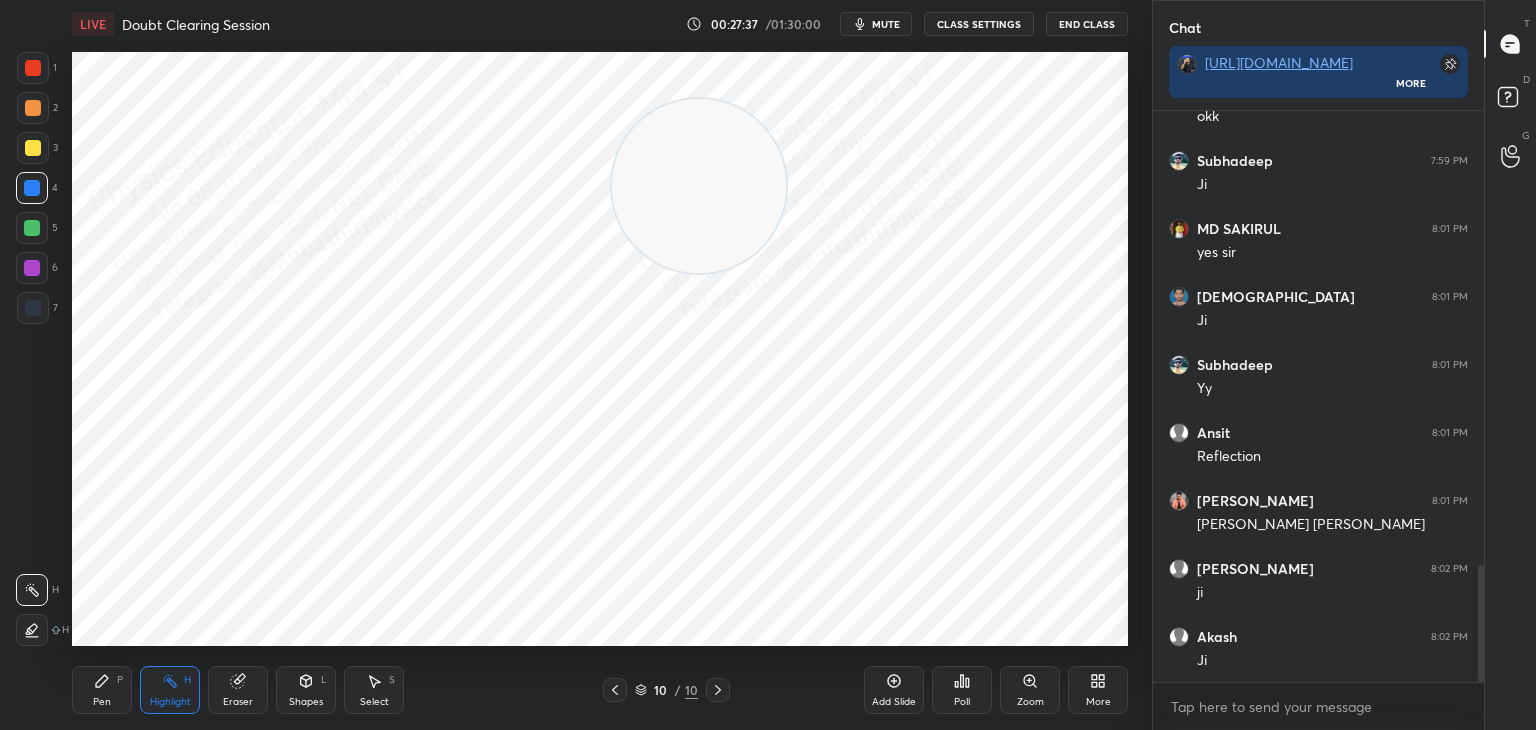 click 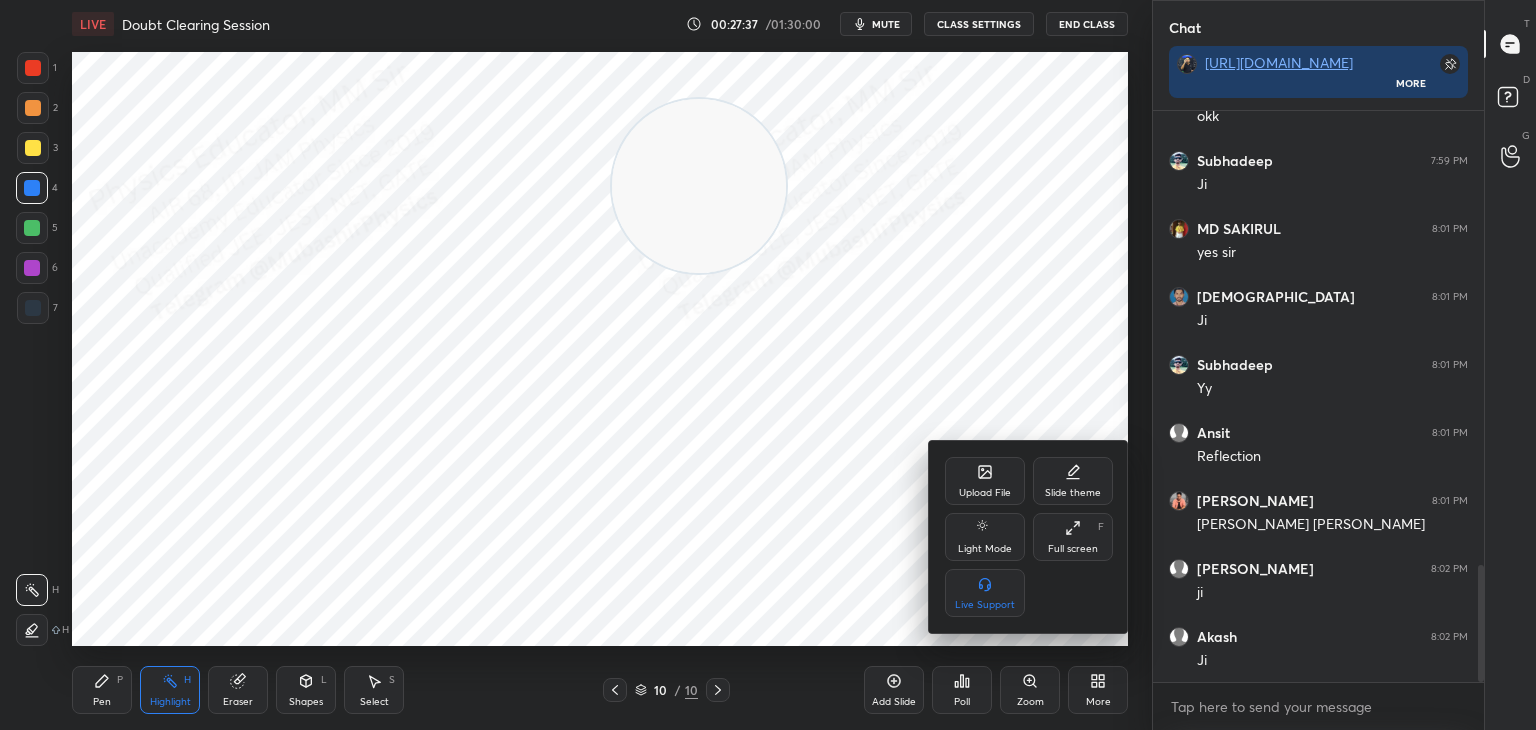 click on "Upload File" at bounding box center (985, 481) 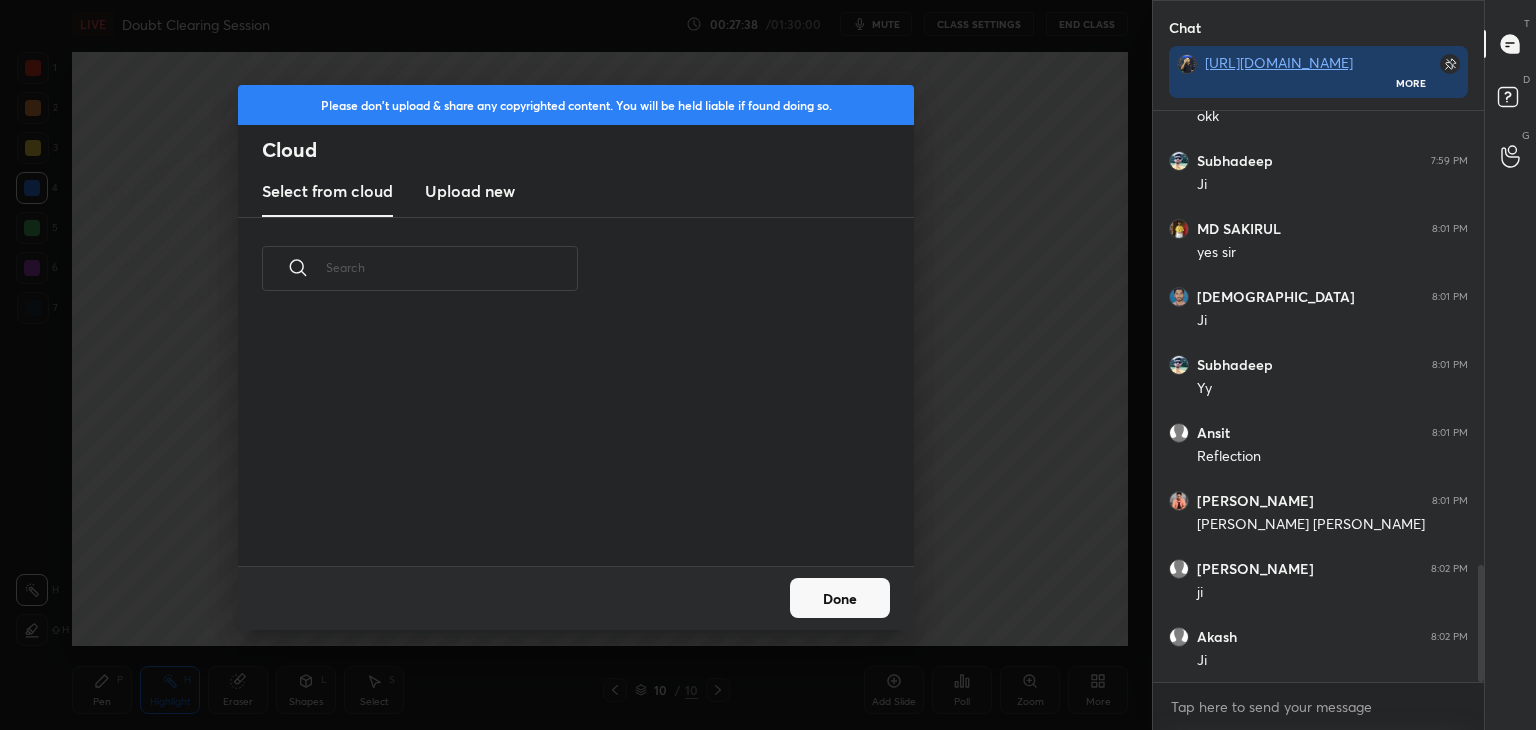 click on "Upload new" at bounding box center (470, 192) 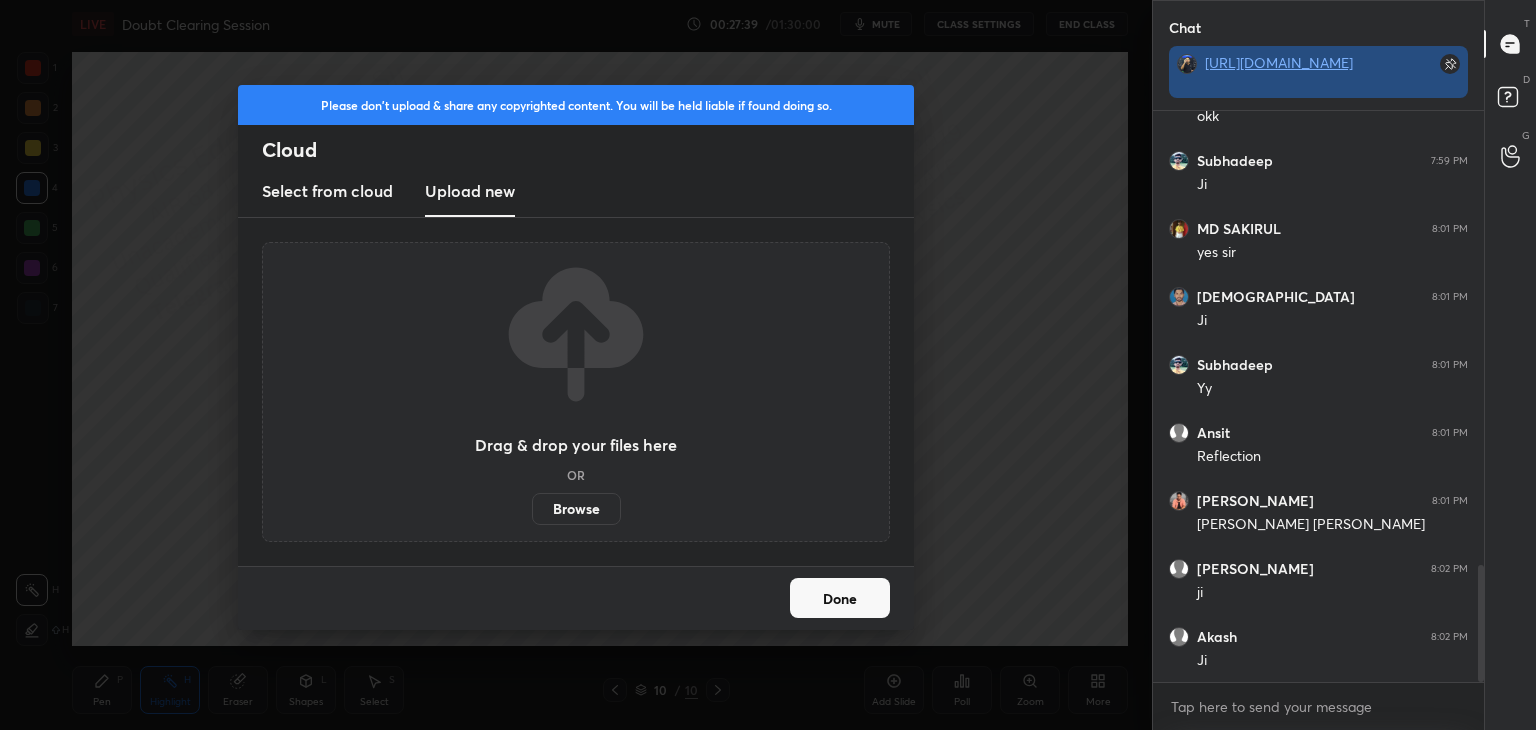 scroll, scrollTop: 552, scrollLeft: 325, axis: both 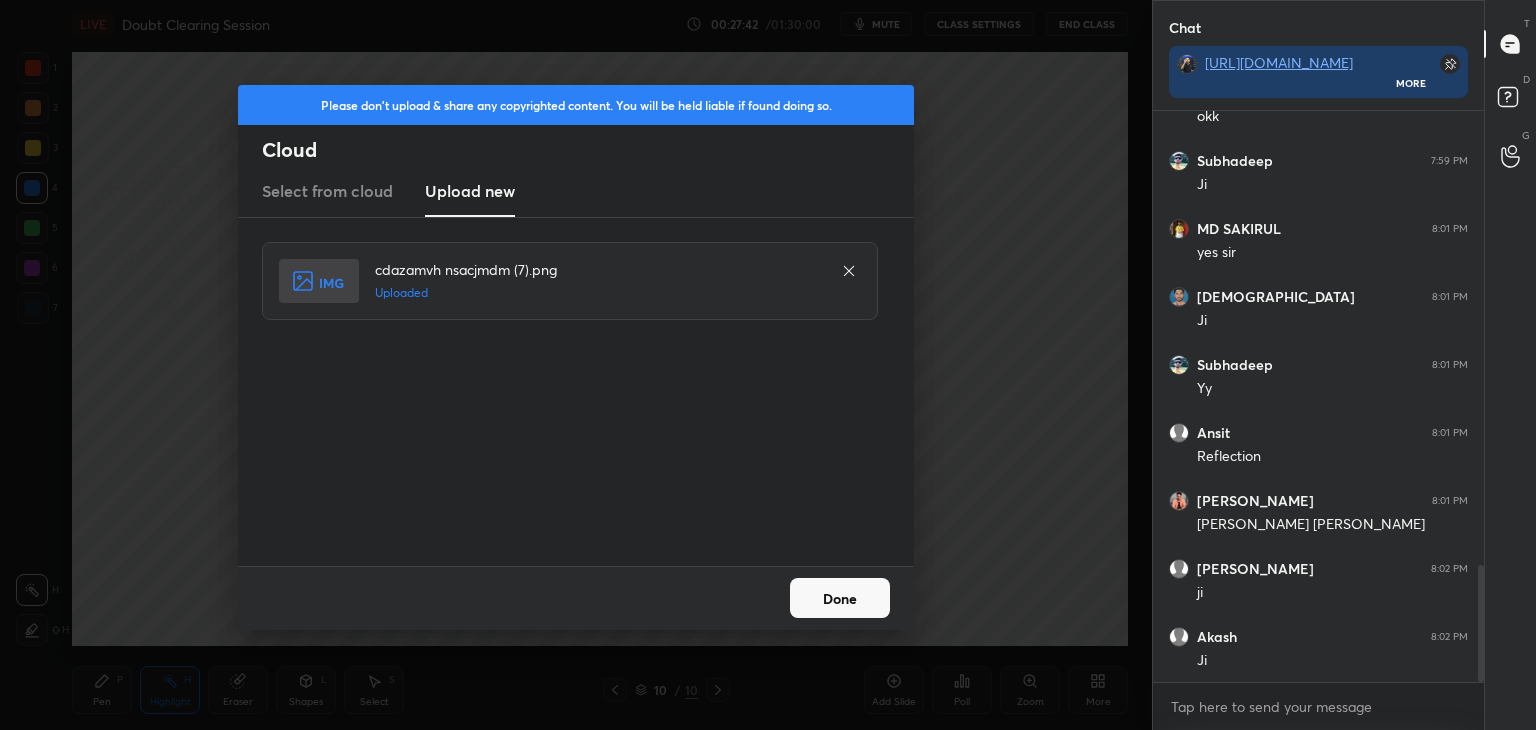 click on "Done" at bounding box center (840, 598) 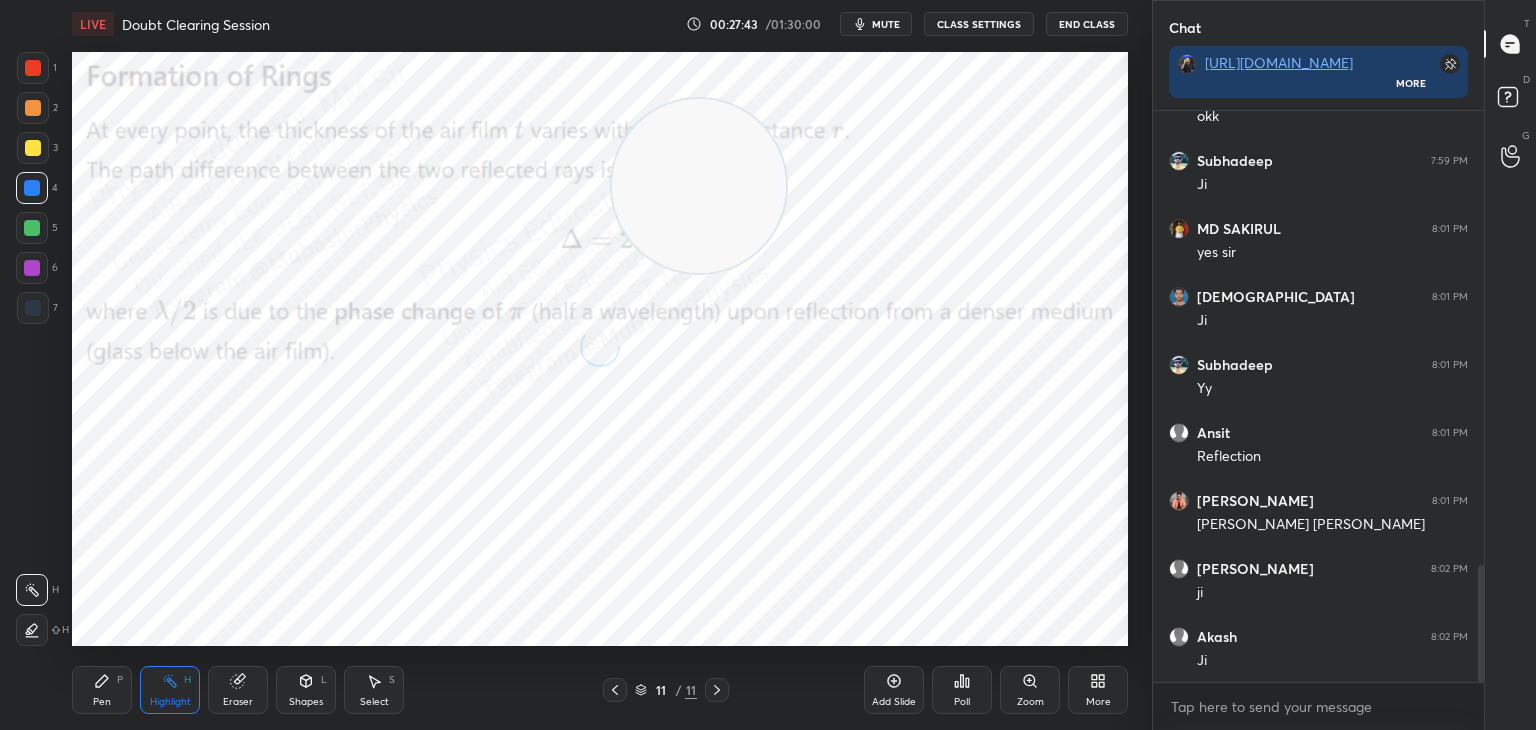 click 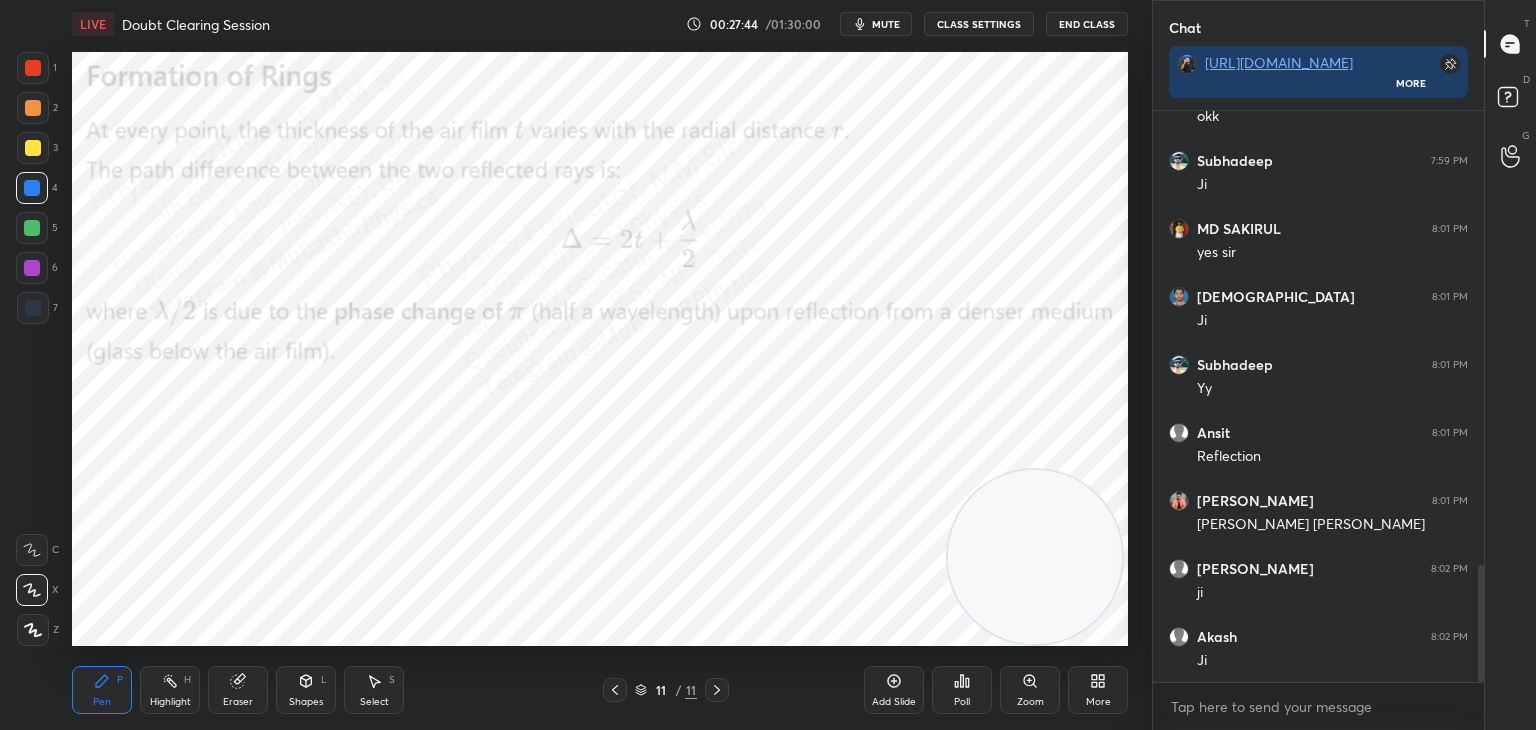 drag, startPoint x: 693, startPoint y: 200, endPoint x: 1006, endPoint y: 698, distance: 588.1947 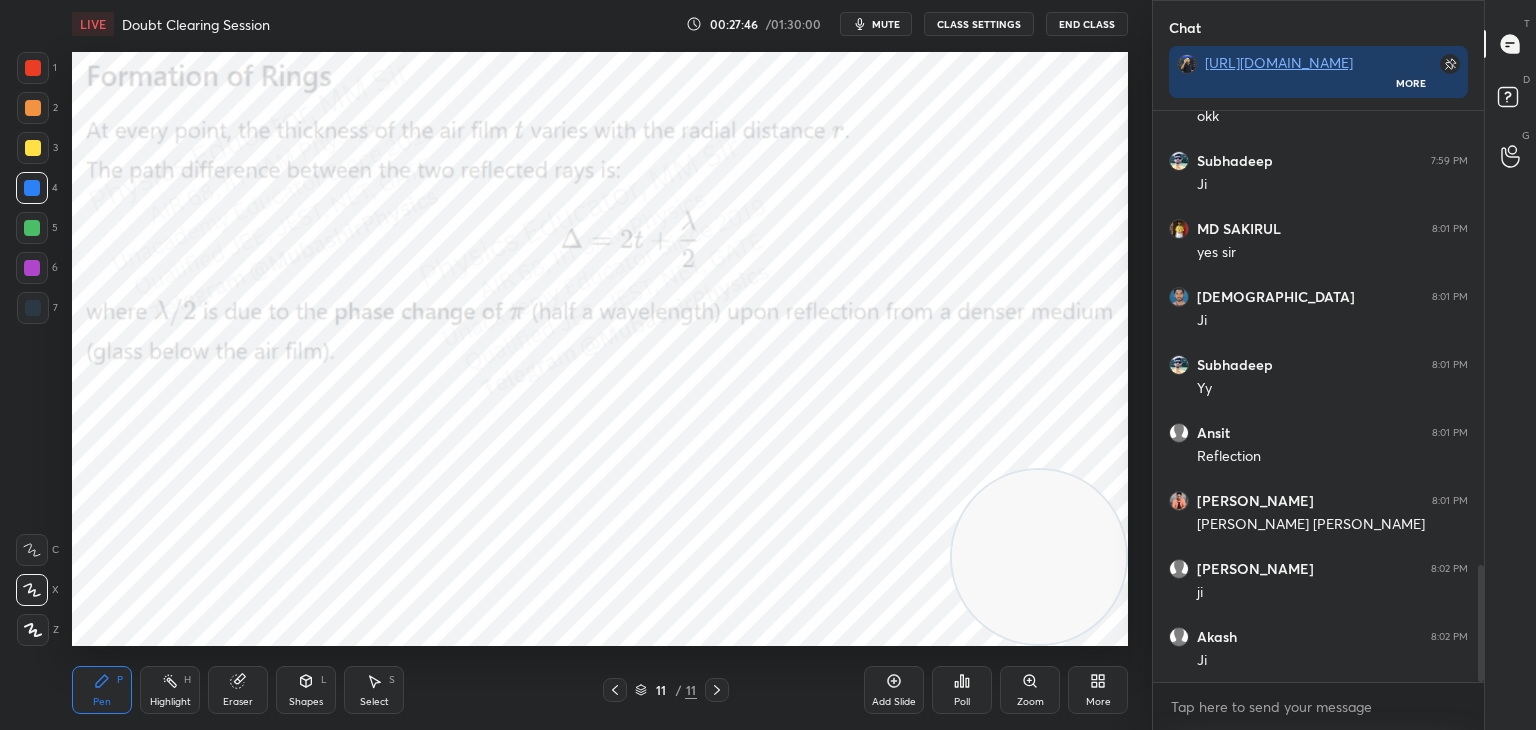 click at bounding box center [33, 108] 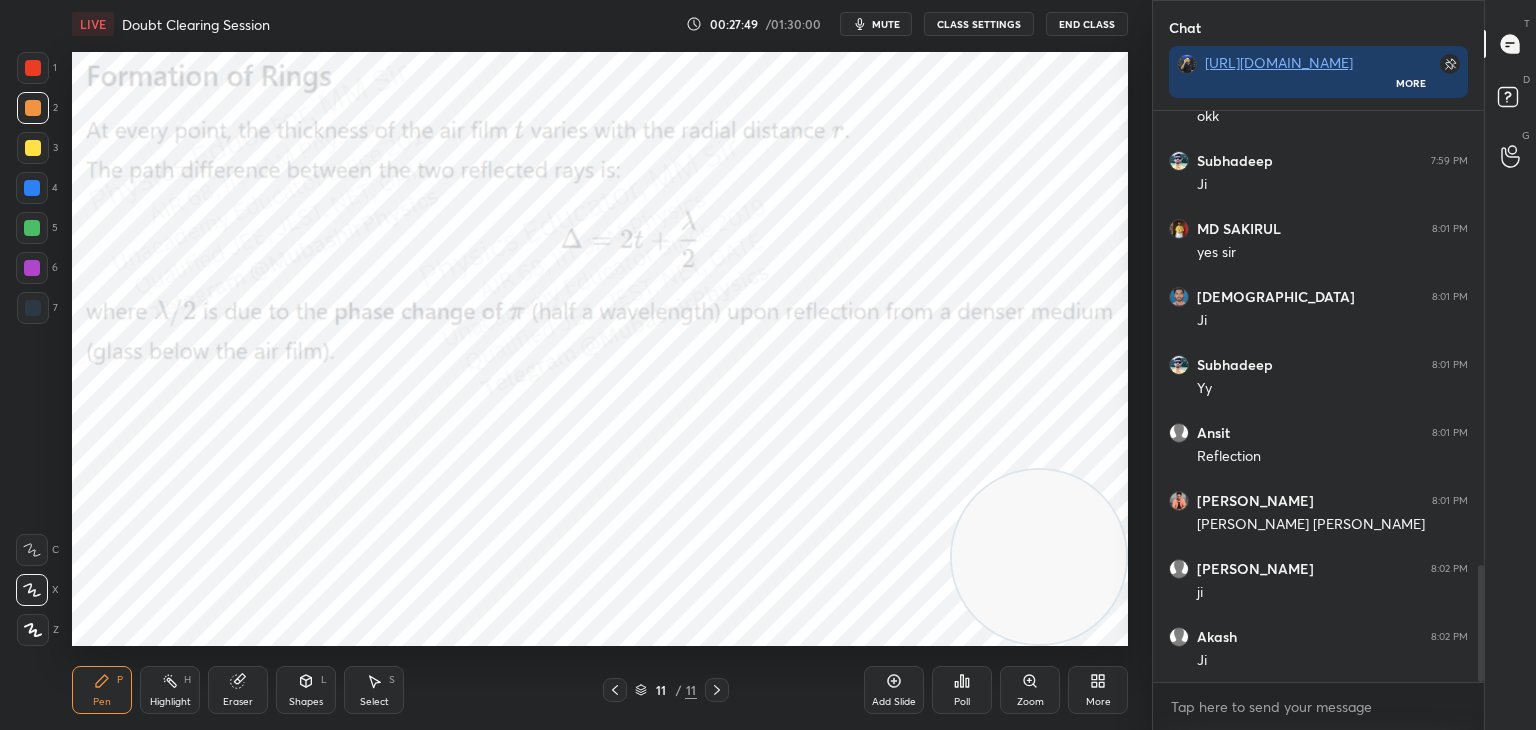 drag, startPoint x: 24, startPoint y: 197, endPoint x: 68, endPoint y: 232, distance: 56.22277 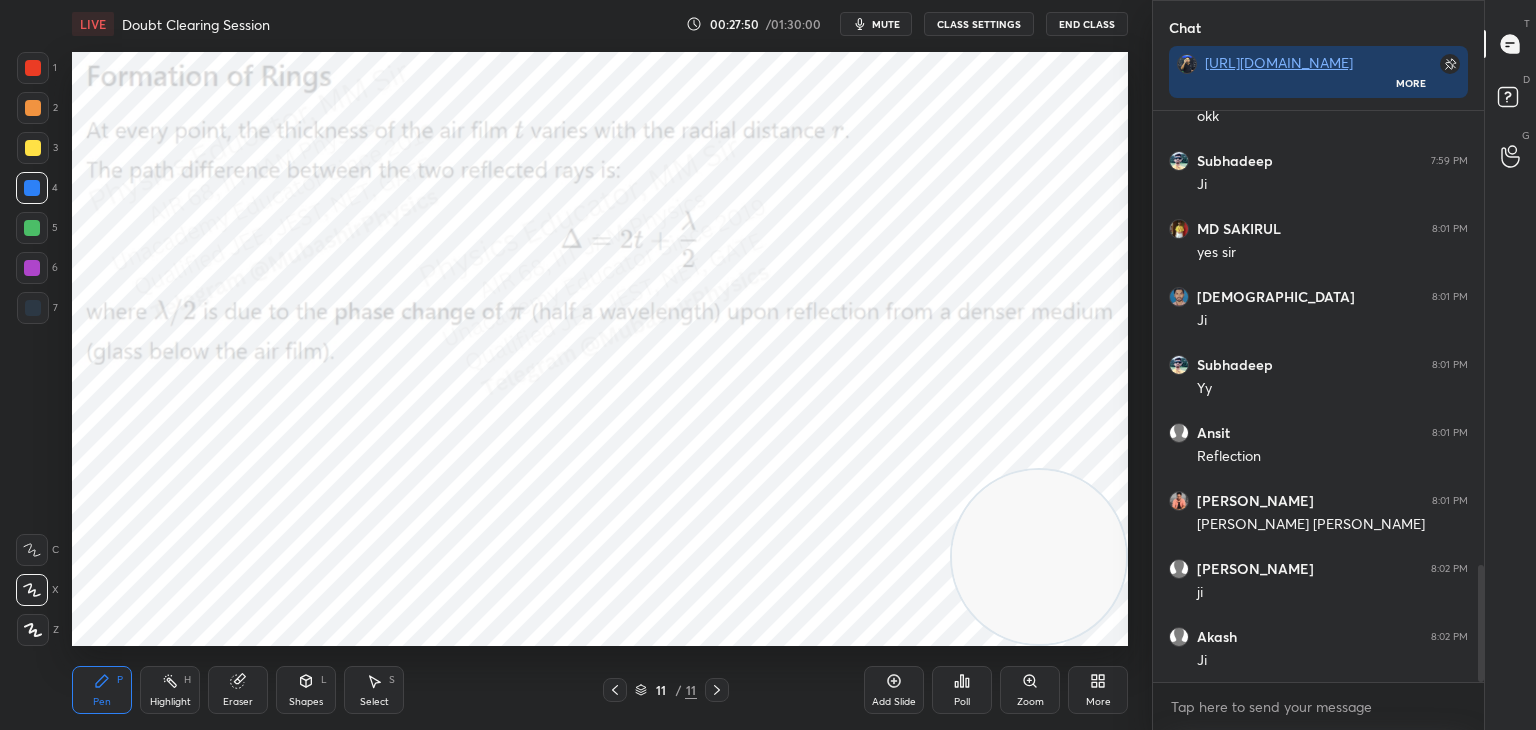 drag, startPoint x: 28, startPoint y: 268, endPoint x: 40, endPoint y: 276, distance: 14.422205 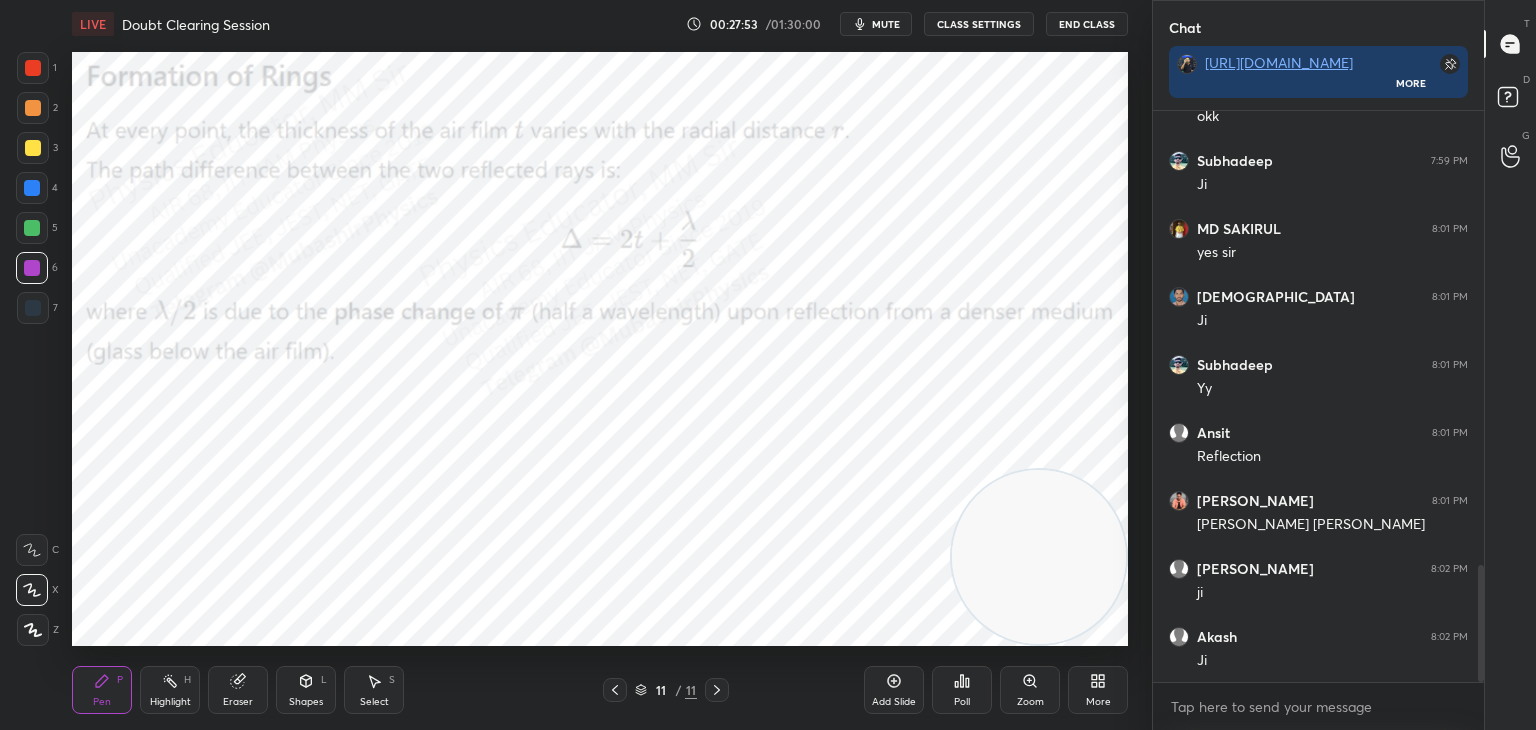 drag, startPoint x: 30, startPoint y: 69, endPoint x: 45, endPoint y: 120, distance: 53.160137 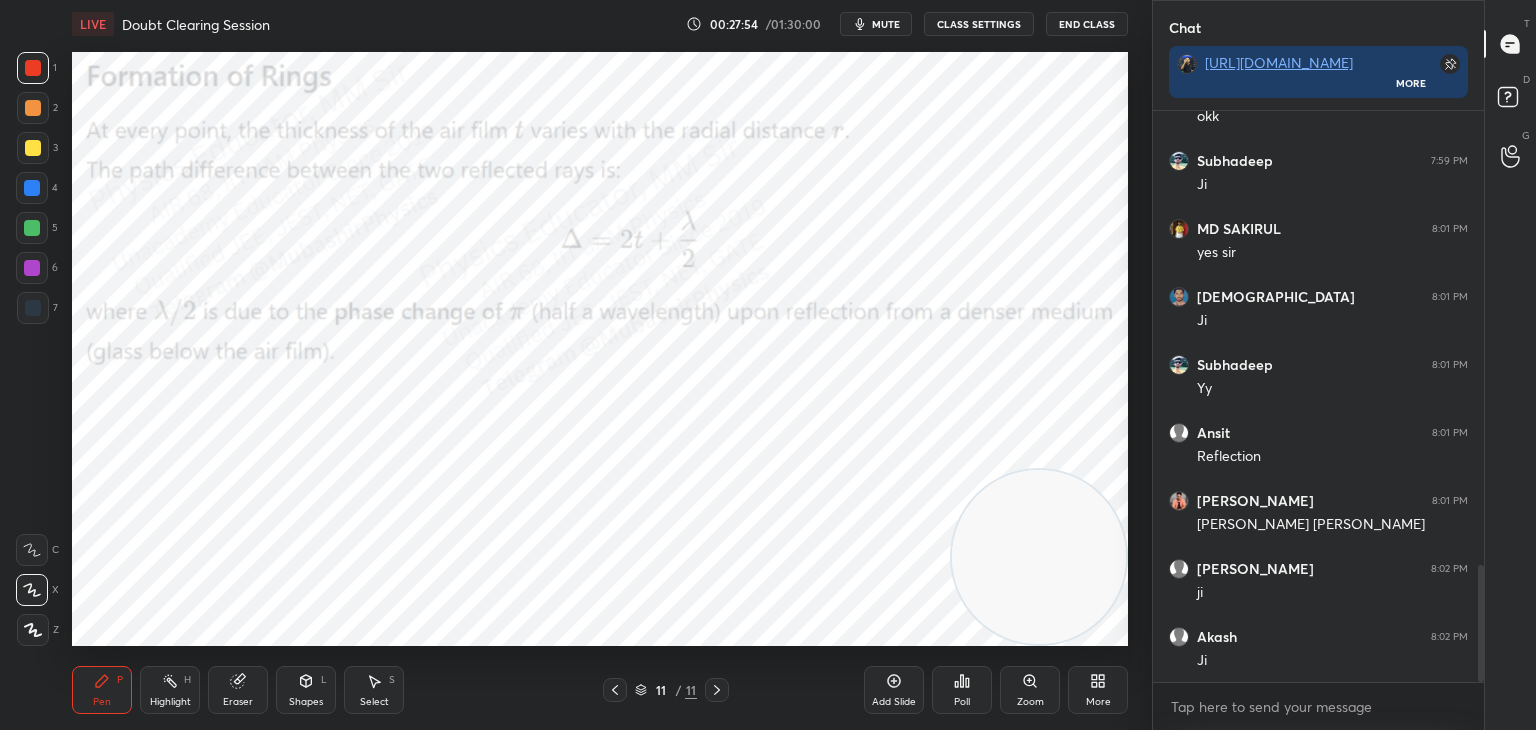 drag, startPoint x: 32, startPoint y: 232, endPoint x: 44, endPoint y: 234, distance: 12.165525 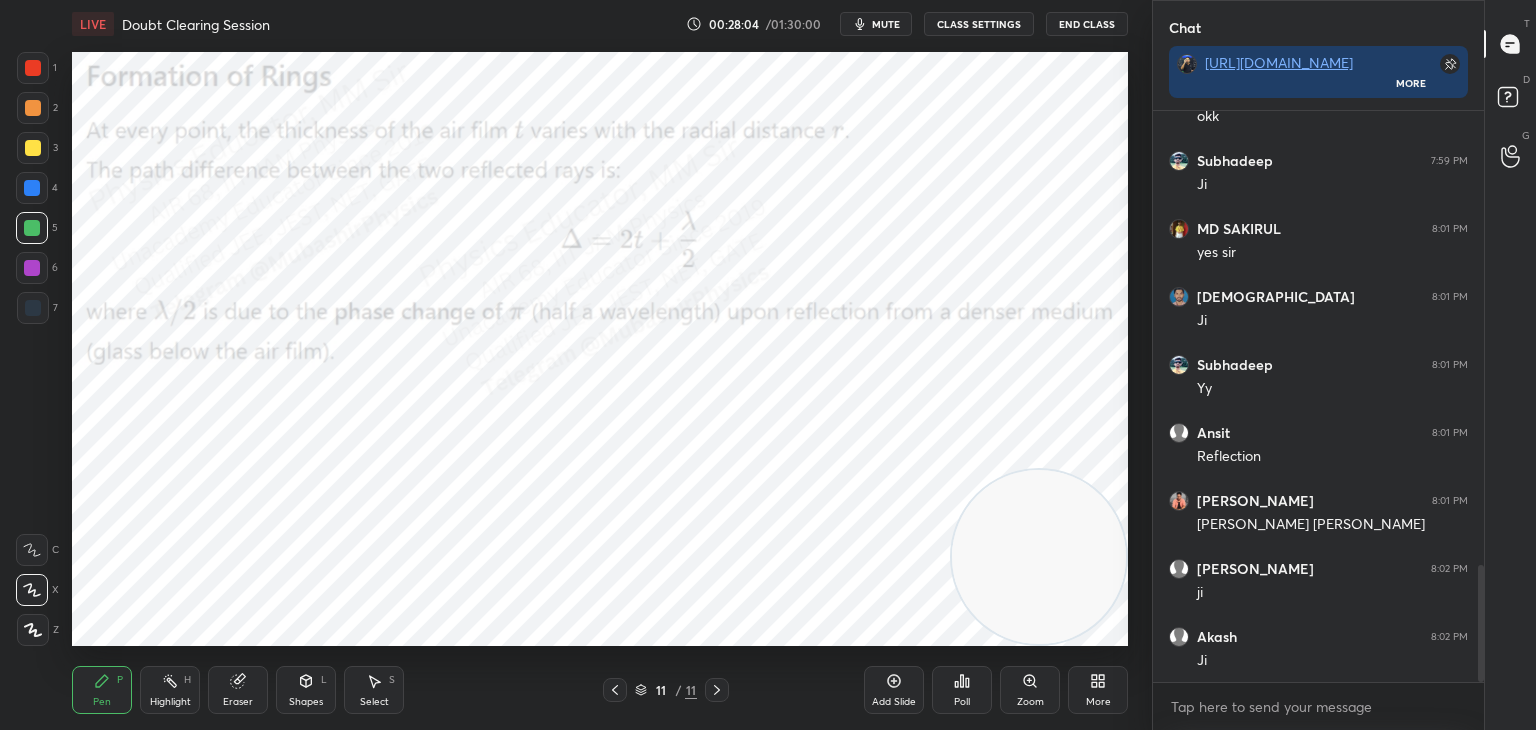 click 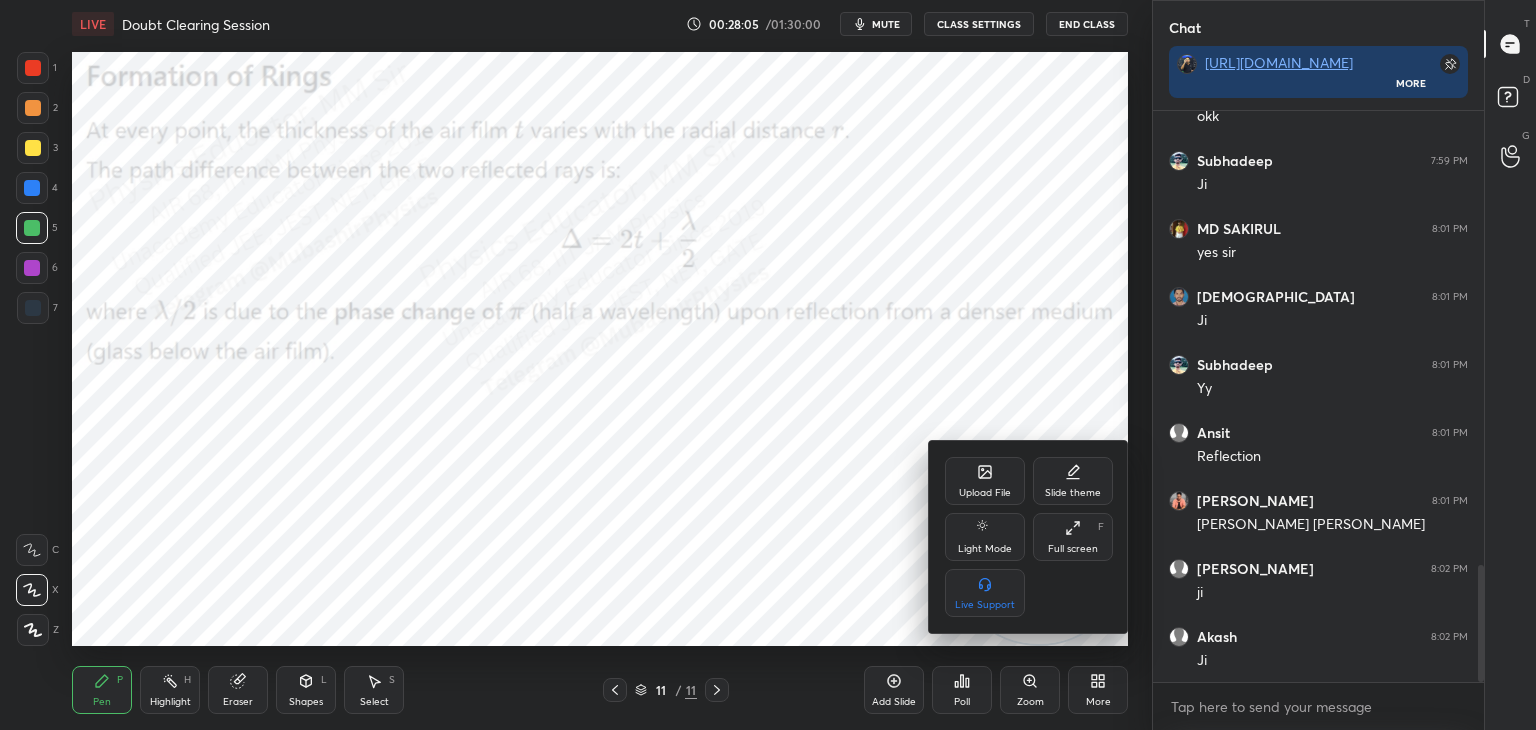 click 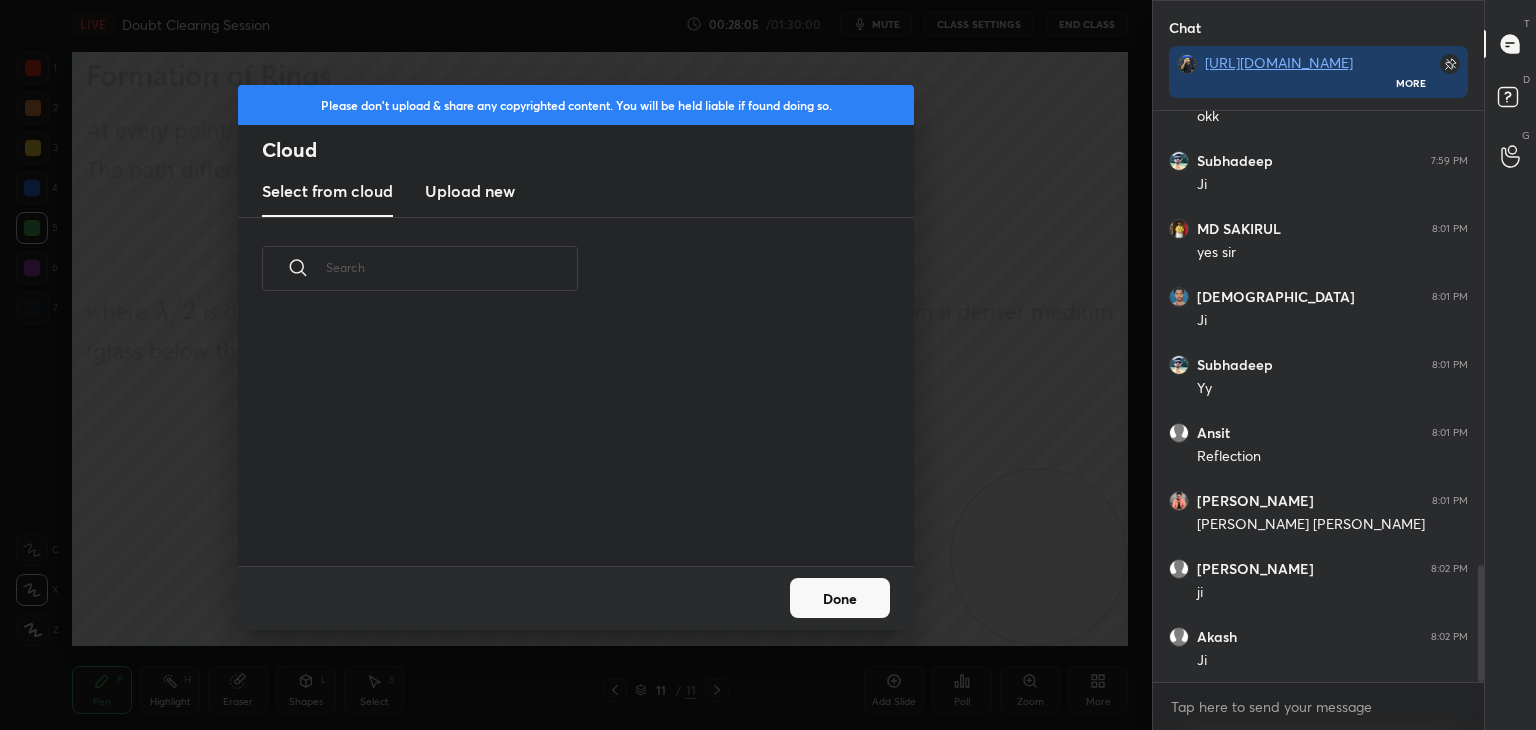scroll, scrollTop: 246, scrollLeft: 642, axis: both 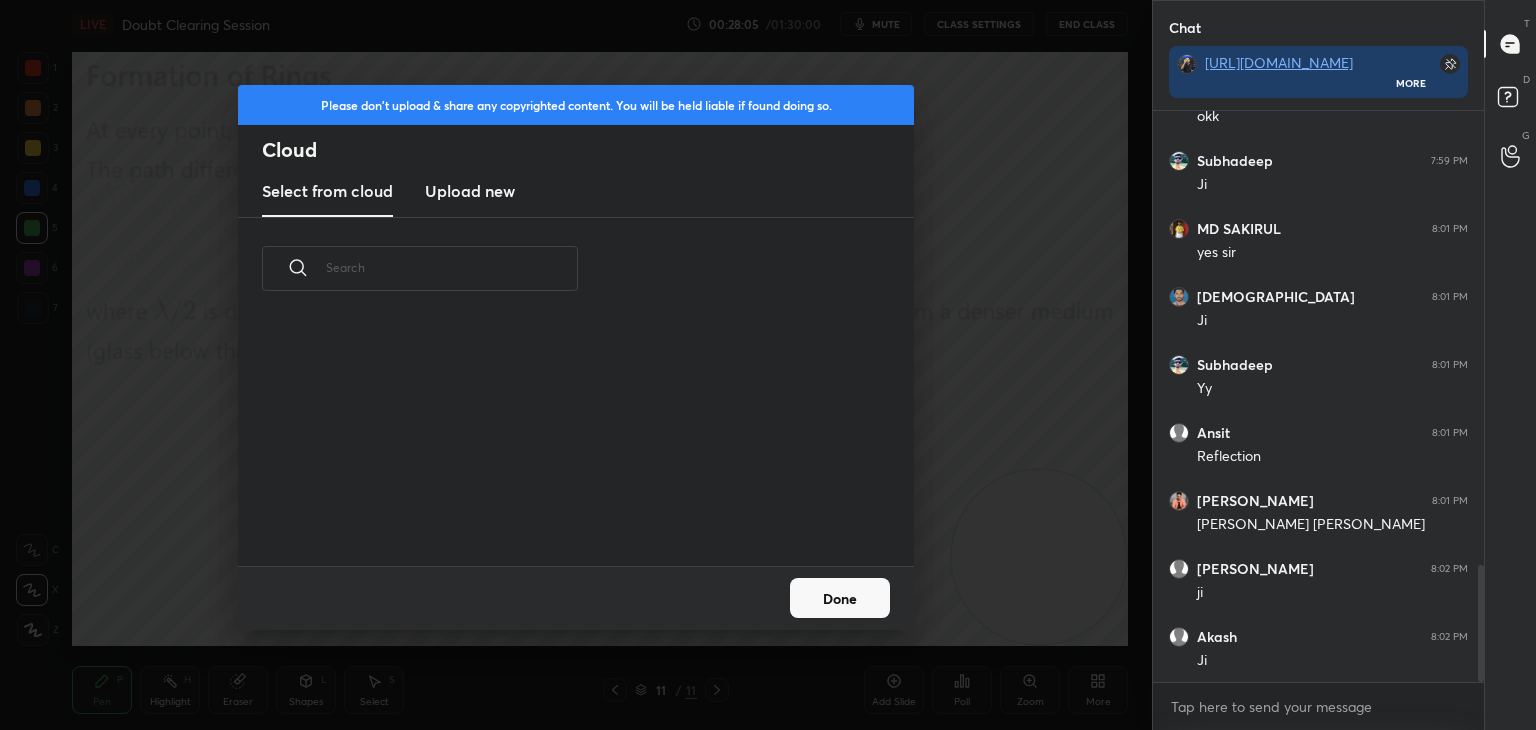 click on "Upload new" at bounding box center (470, 191) 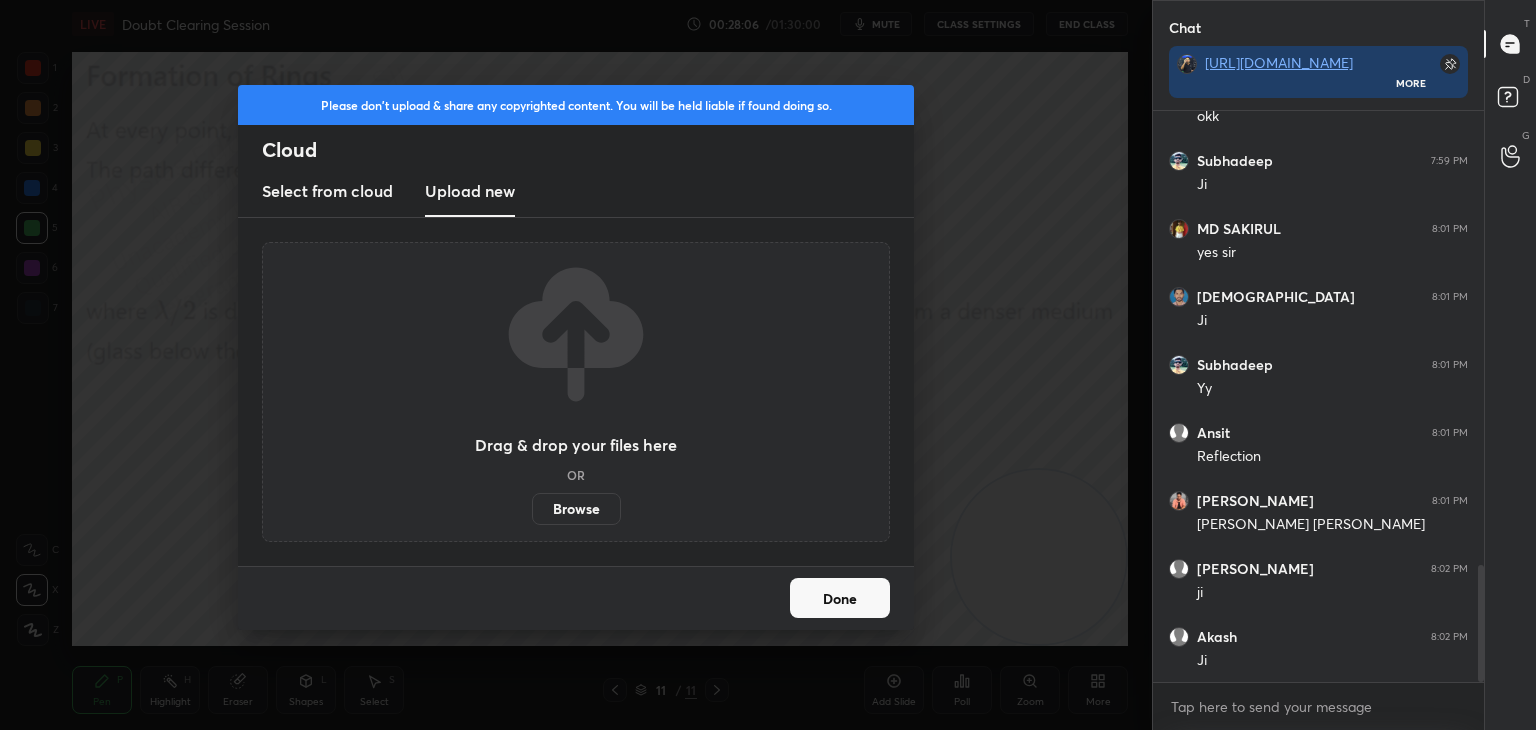 click on "Browse" at bounding box center (576, 509) 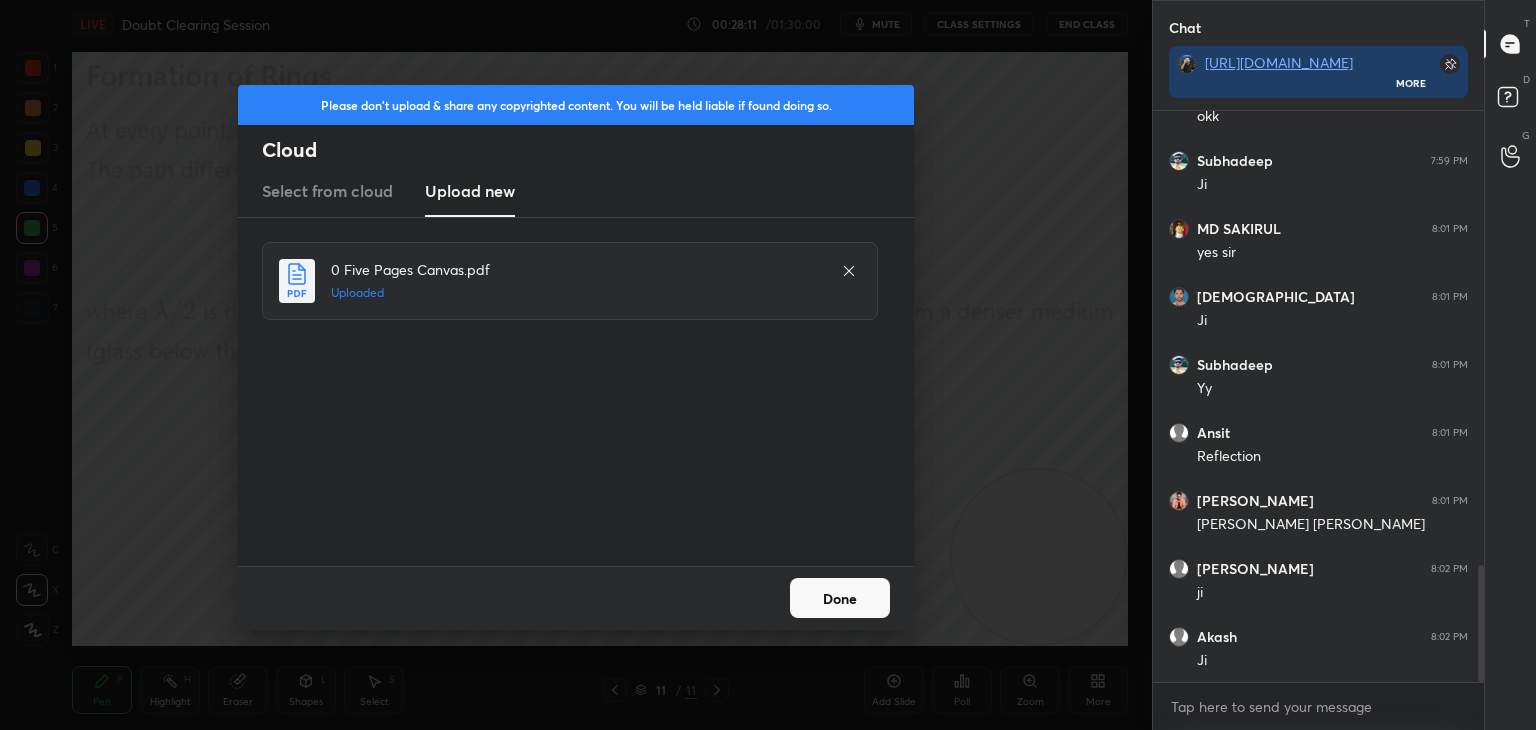 click on "Done" at bounding box center (840, 598) 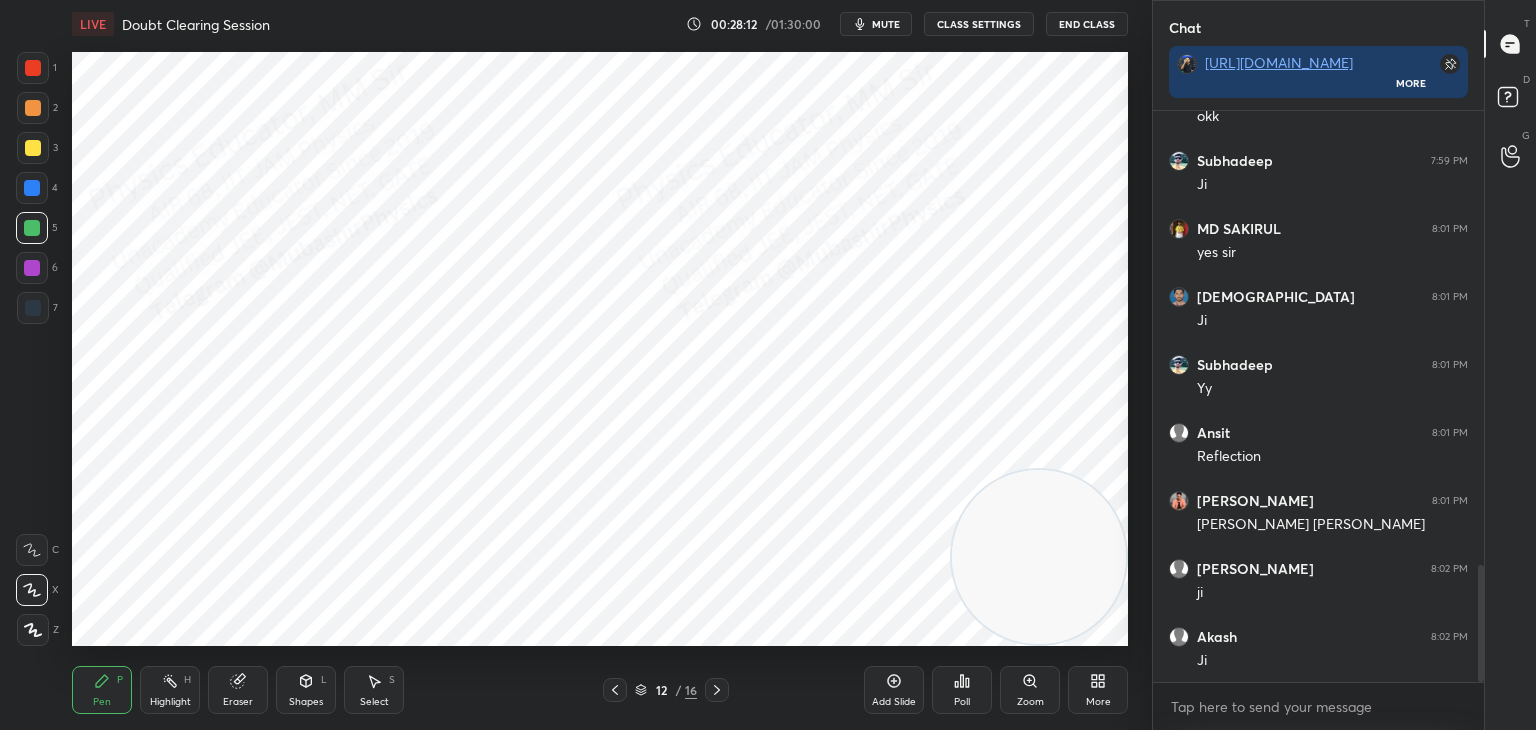 click at bounding box center (33, 108) 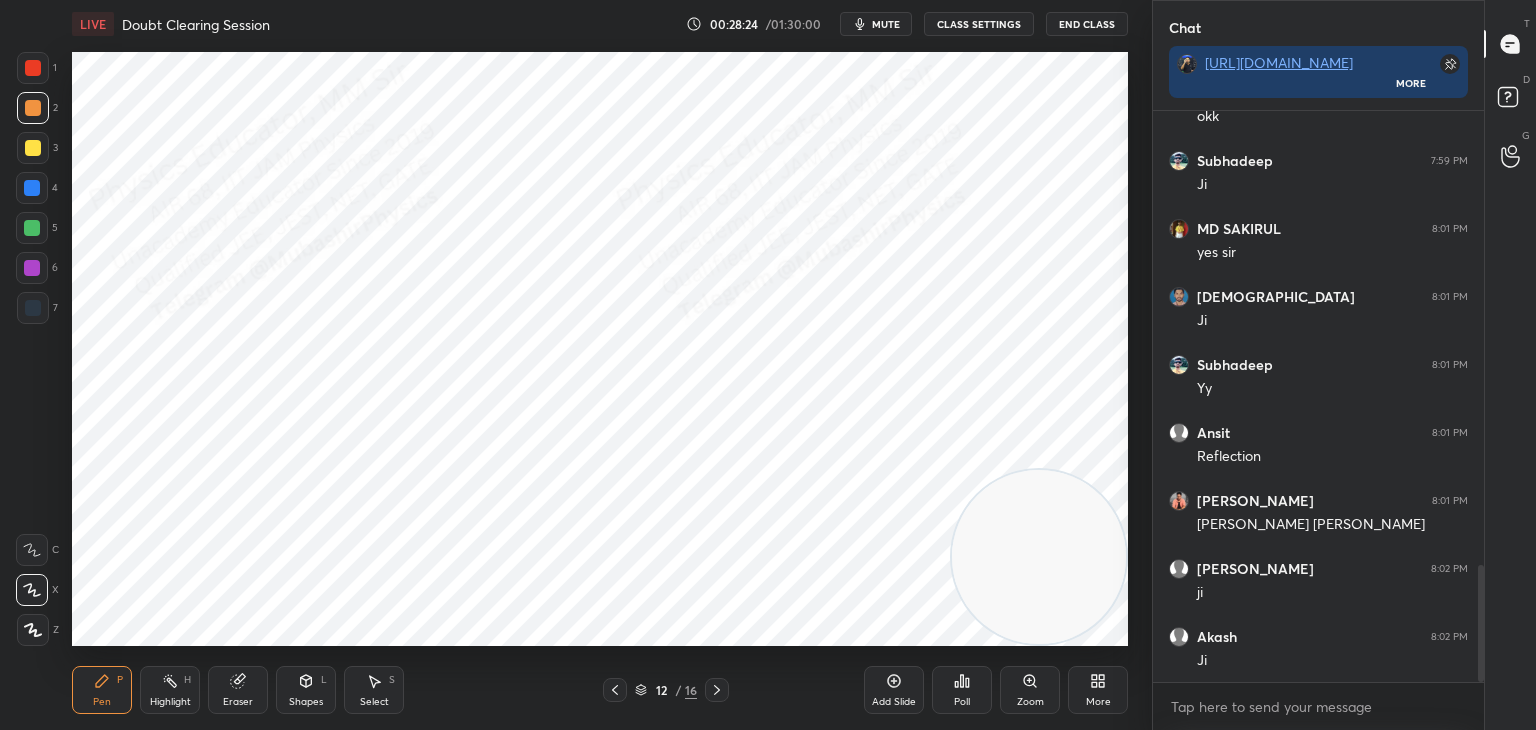 drag, startPoint x: 33, startPoint y: 274, endPoint x: 64, endPoint y: 261, distance: 33.61547 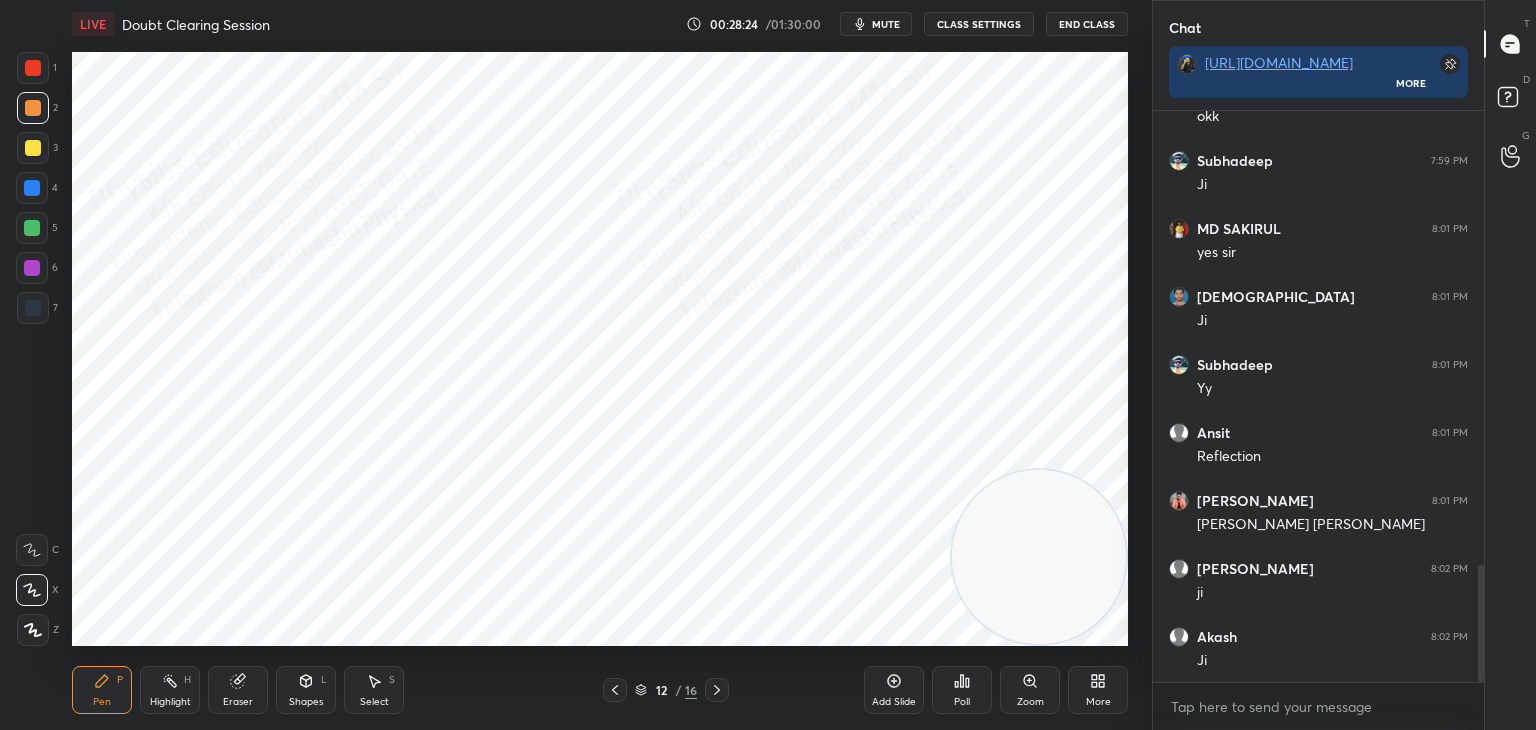 click at bounding box center [32, 268] 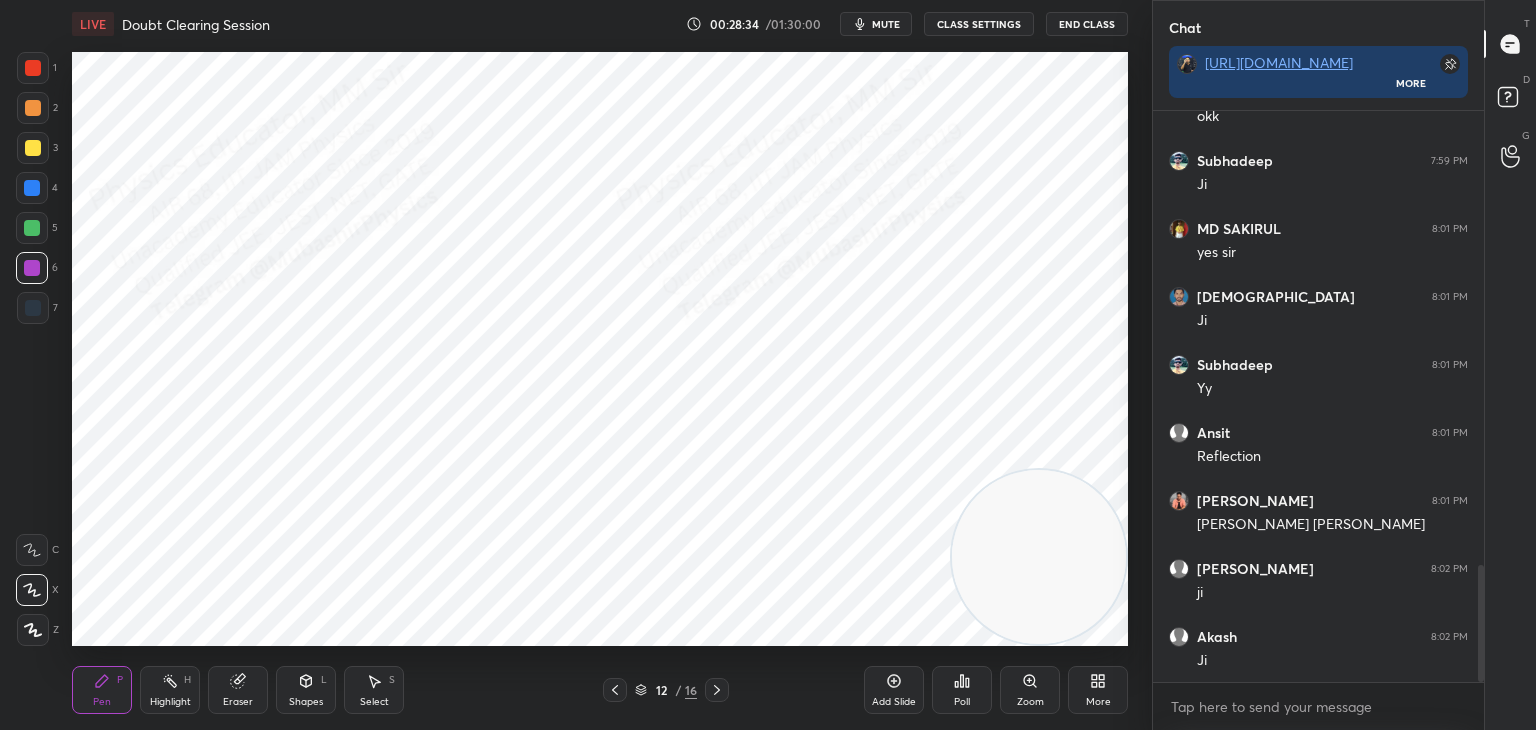 click on "4" at bounding box center [37, 192] 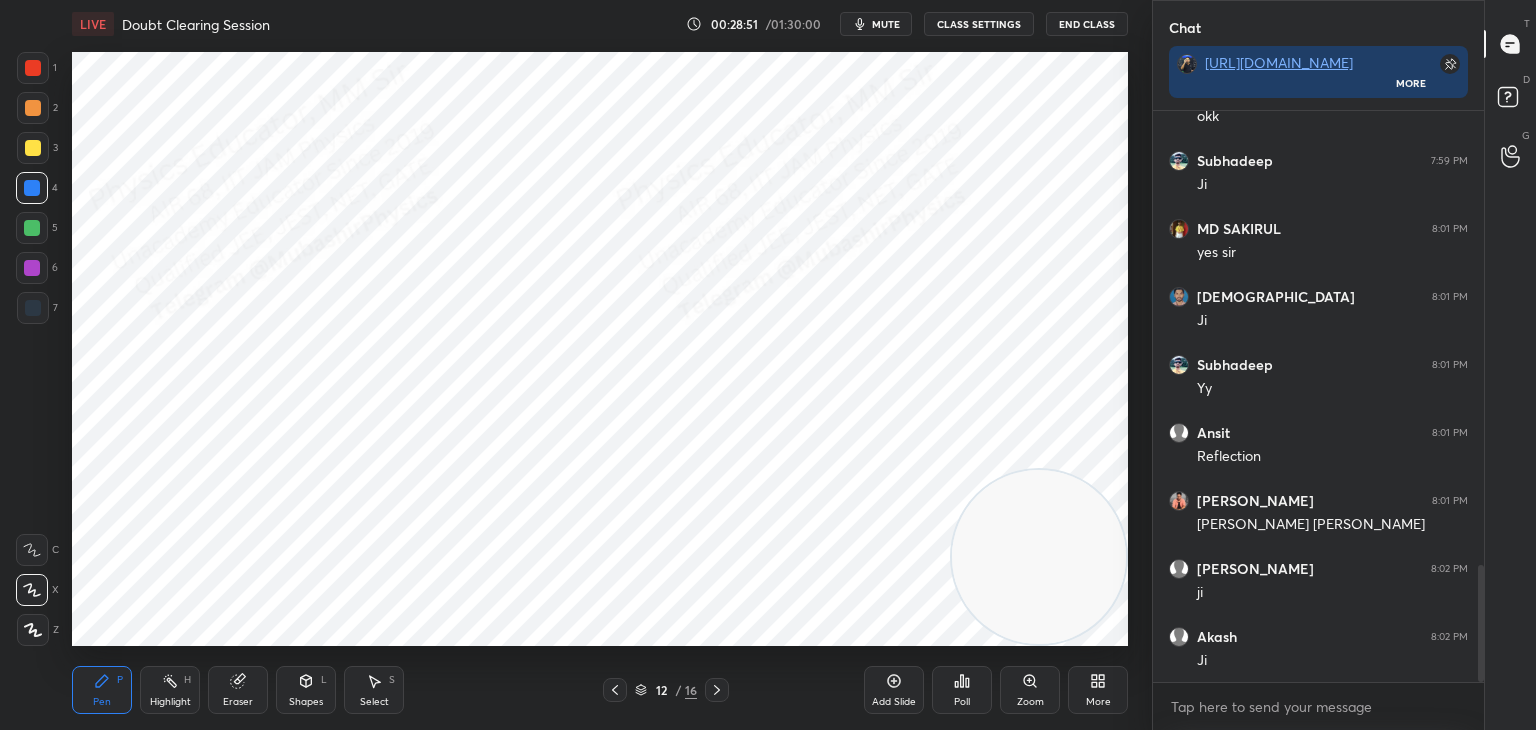 drag, startPoint x: 24, startPoint y: 151, endPoint x: 39, endPoint y: 154, distance: 15.297058 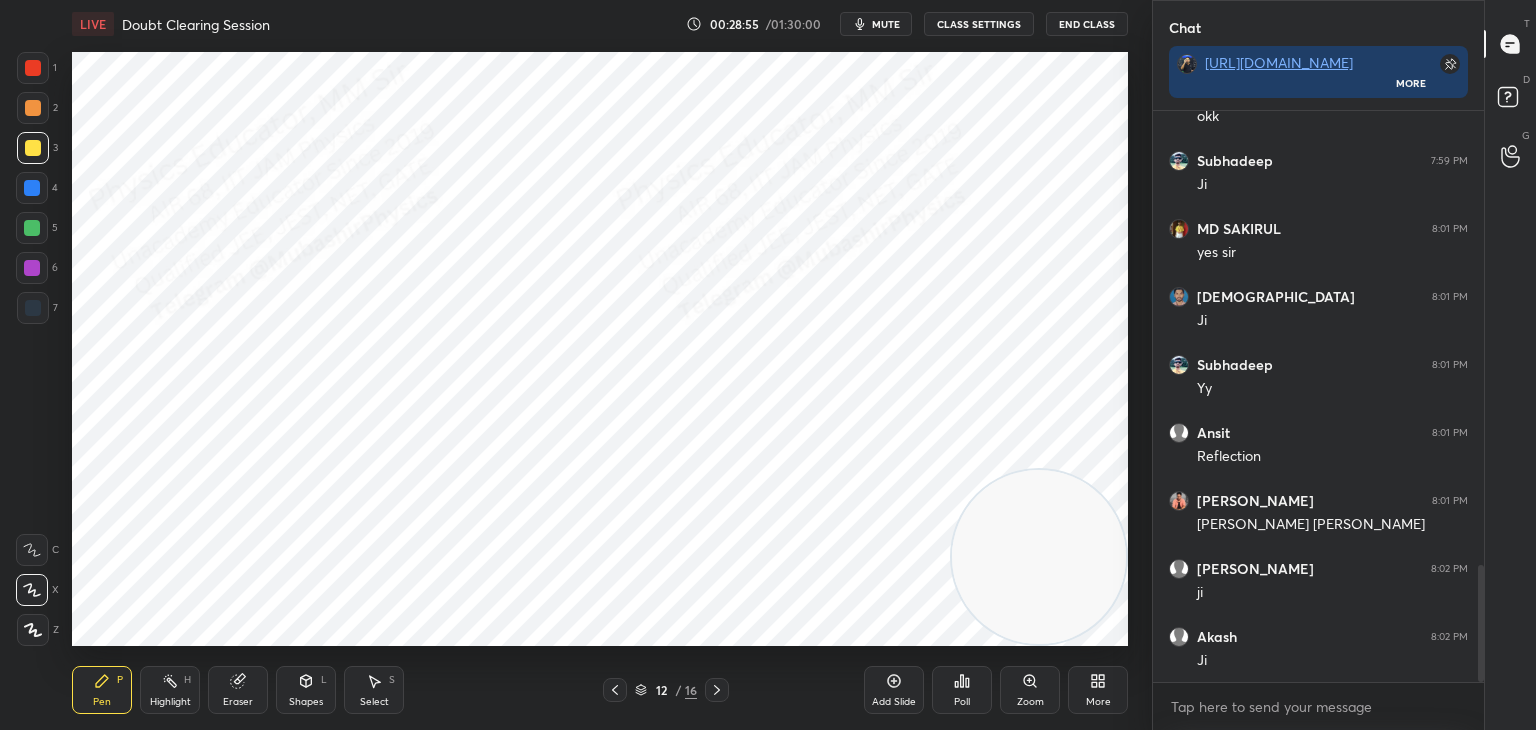 scroll, scrollTop: 2290, scrollLeft: 0, axis: vertical 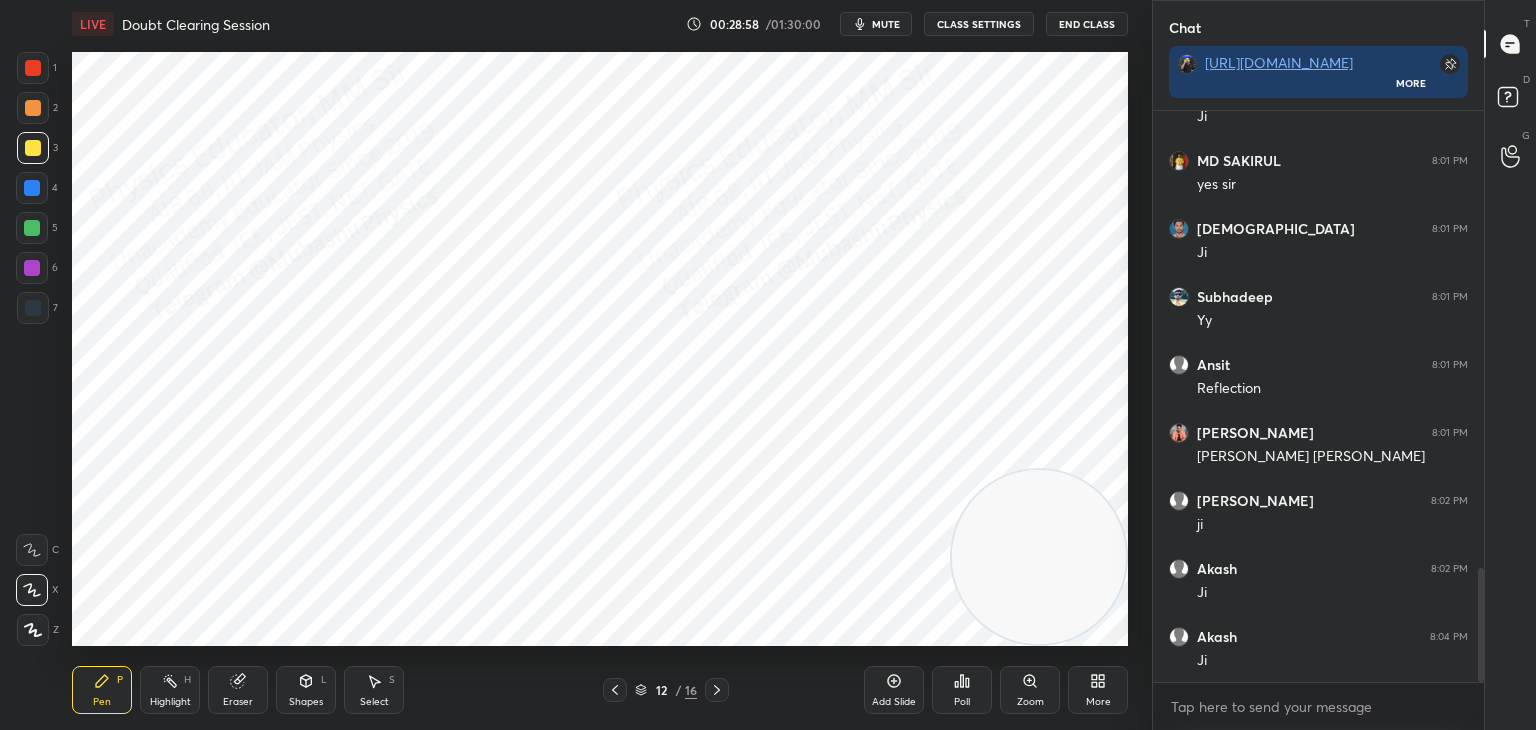 drag, startPoint x: 38, startPoint y: 201, endPoint x: 56, endPoint y: 233, distance: 36.71512 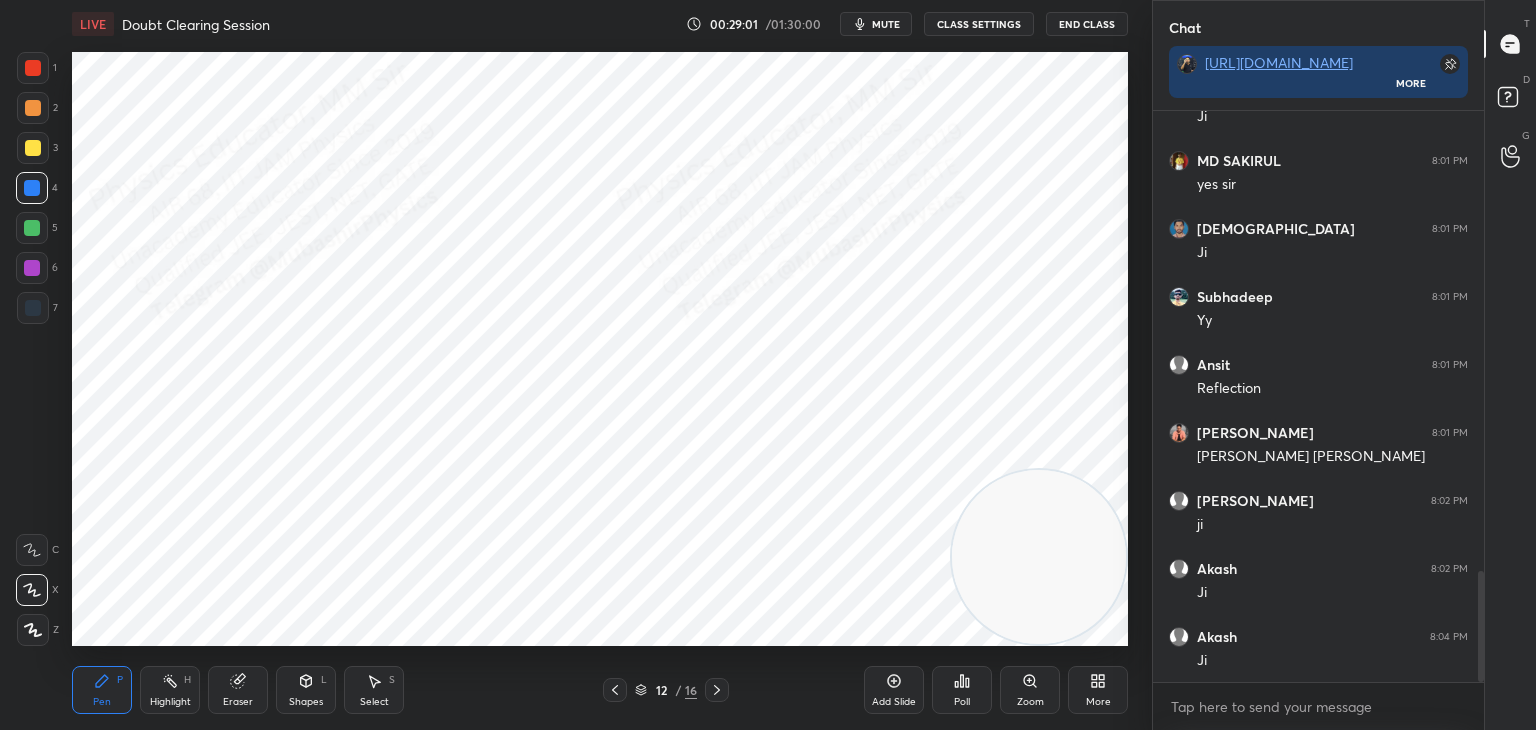 scroll, scrollTop: 2358, scrollLeft: 0, axis: vertical 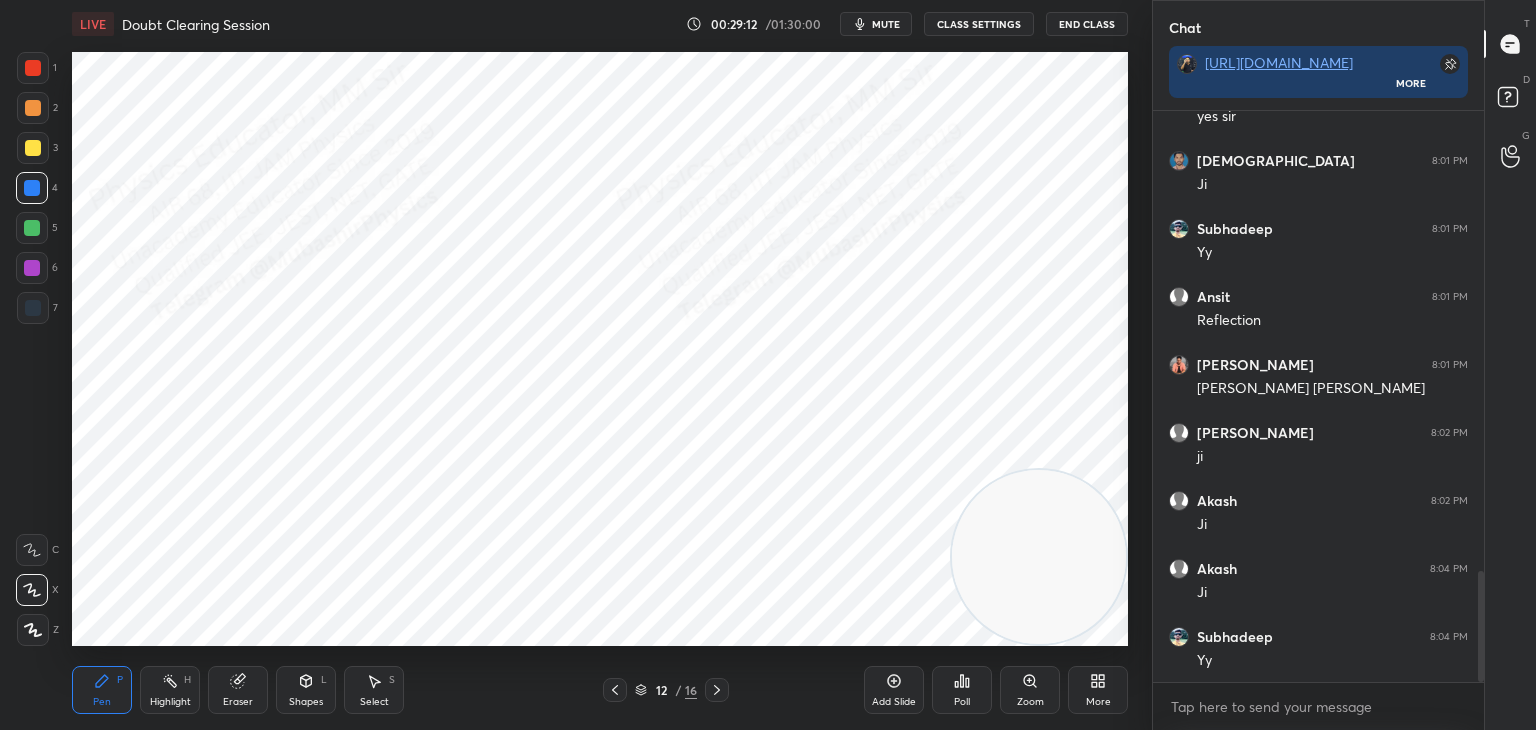 click on "Shapes L" at bounding box center (306, 690) 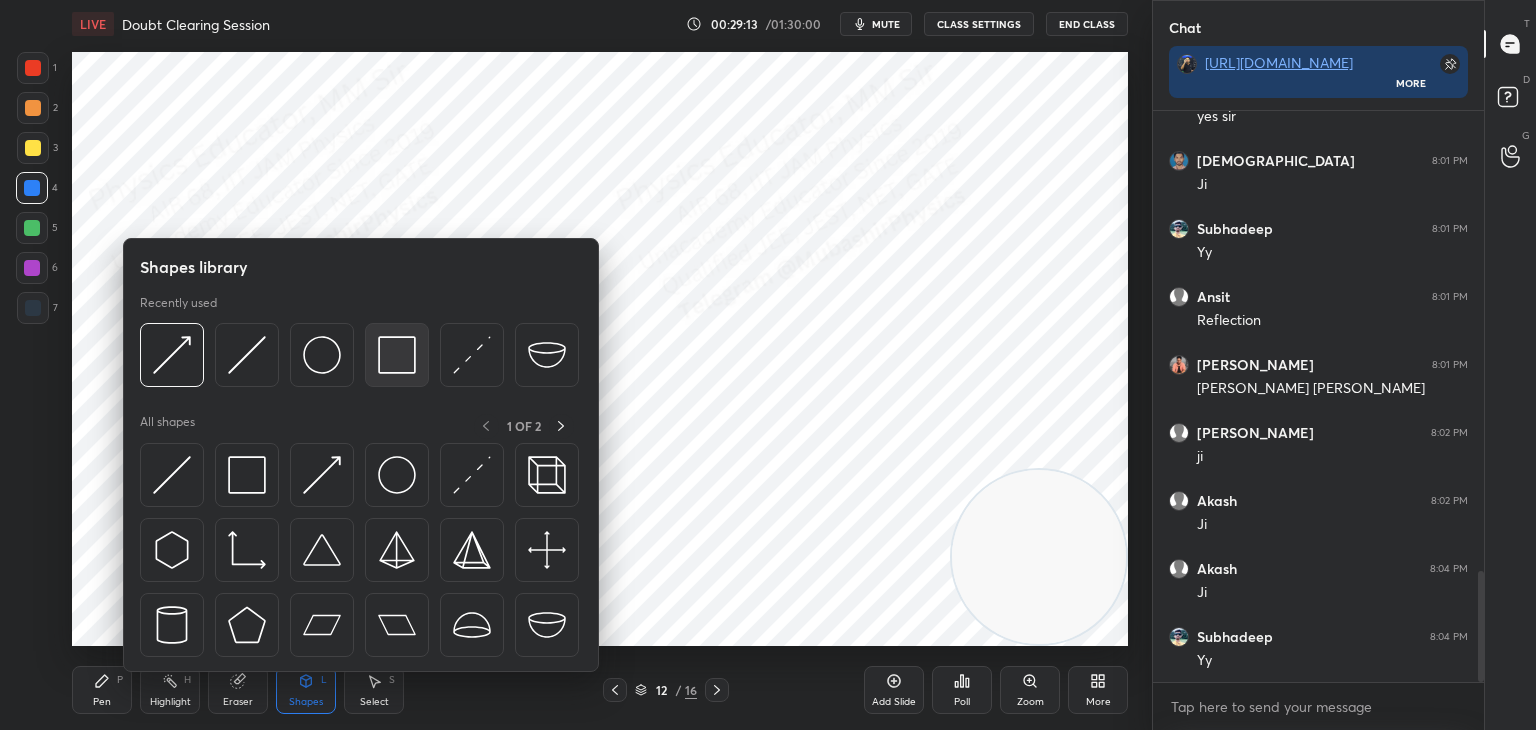 click at bounding box center [397, 355] 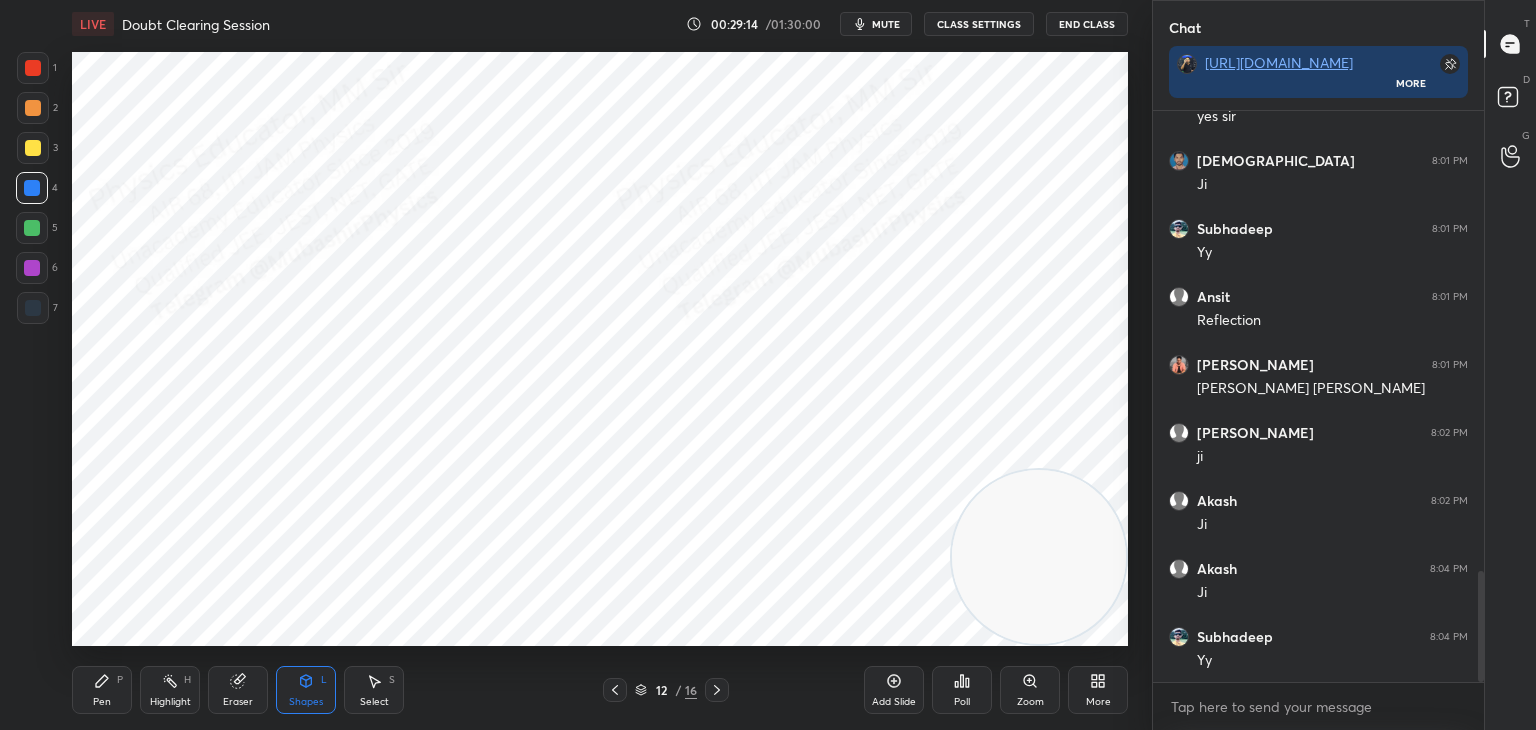 drag, startPoint x: 27, startPoint y: 71, endPoint x: 65, endPoint y: 162, distance: 98.61542 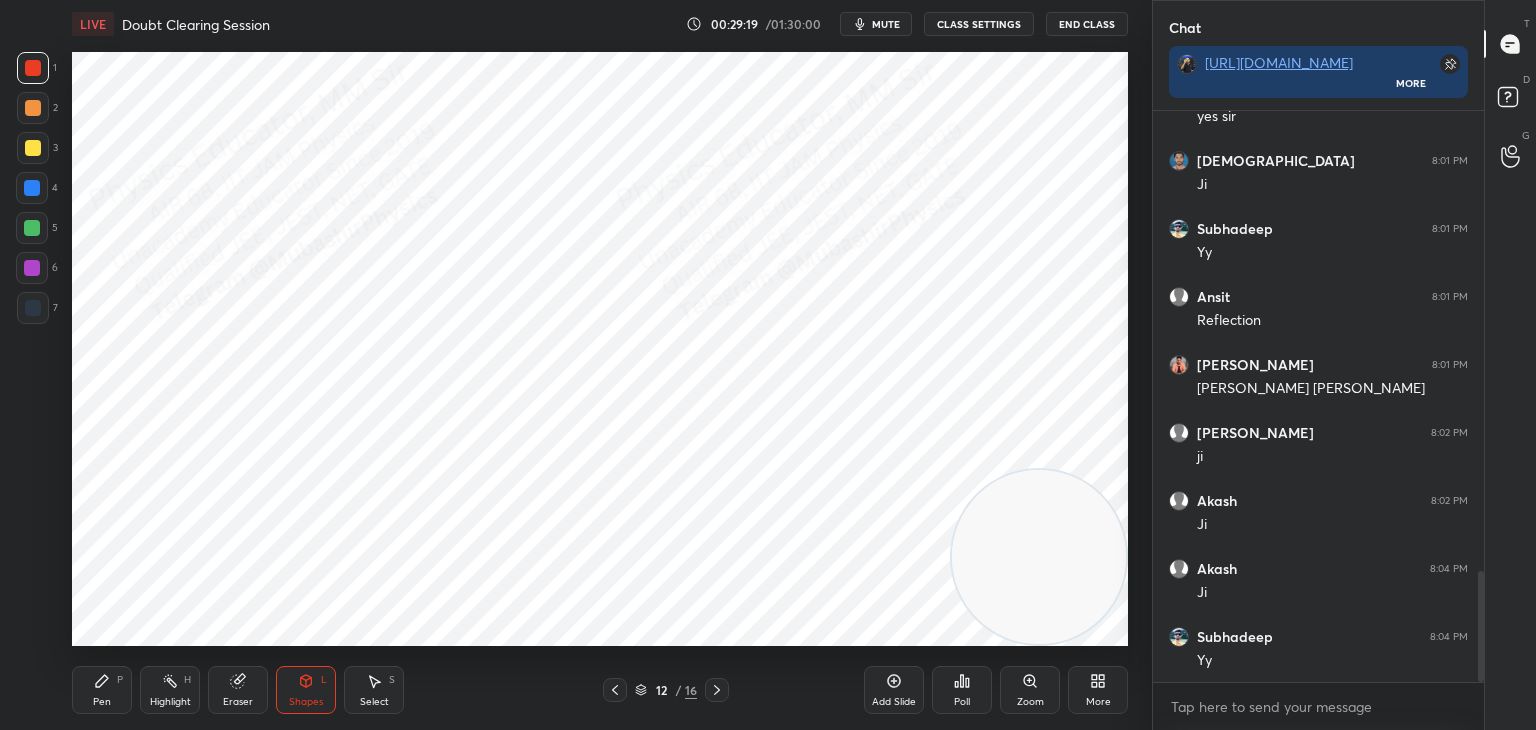 click on "Pen P" at bounding box center [102, 690] 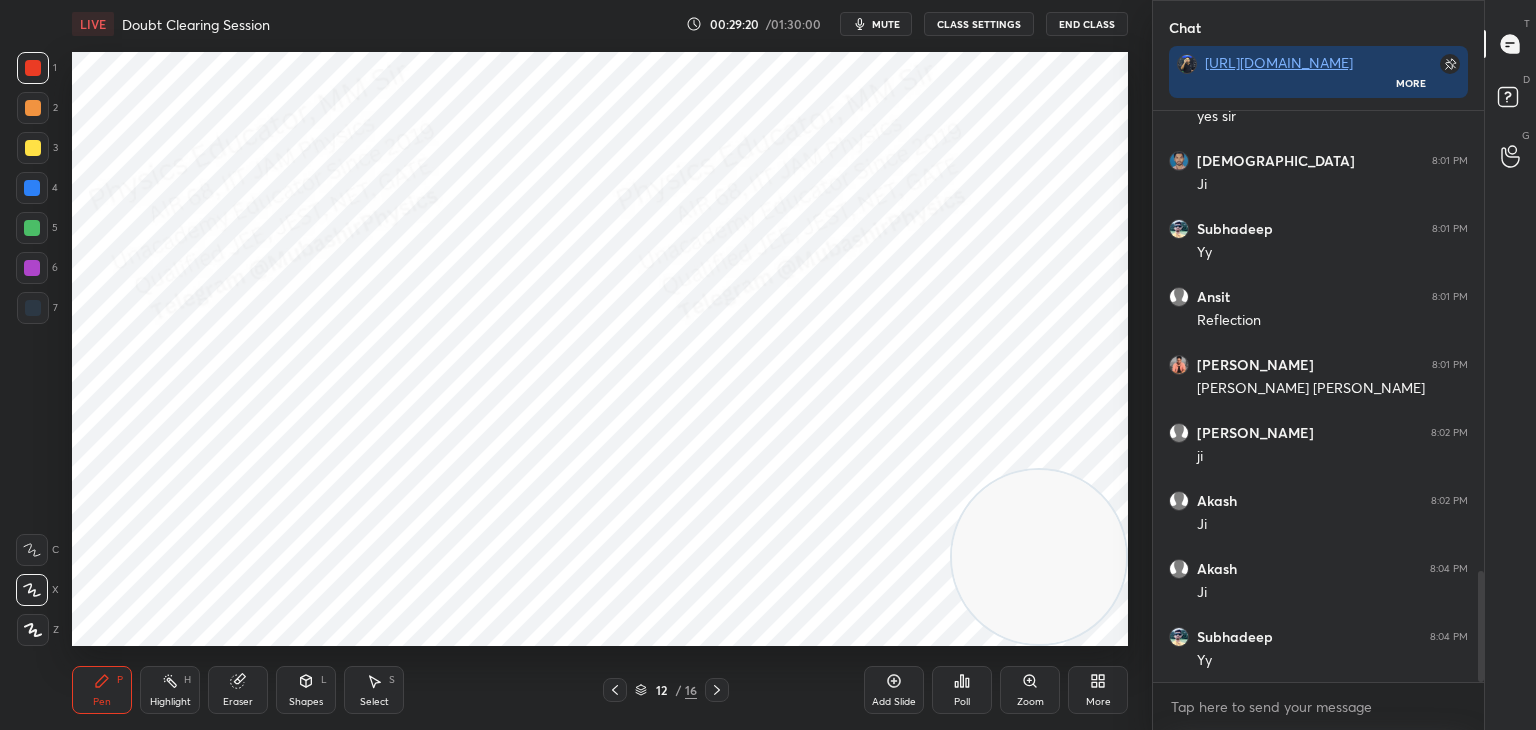 click at bounding box center (32, 228) 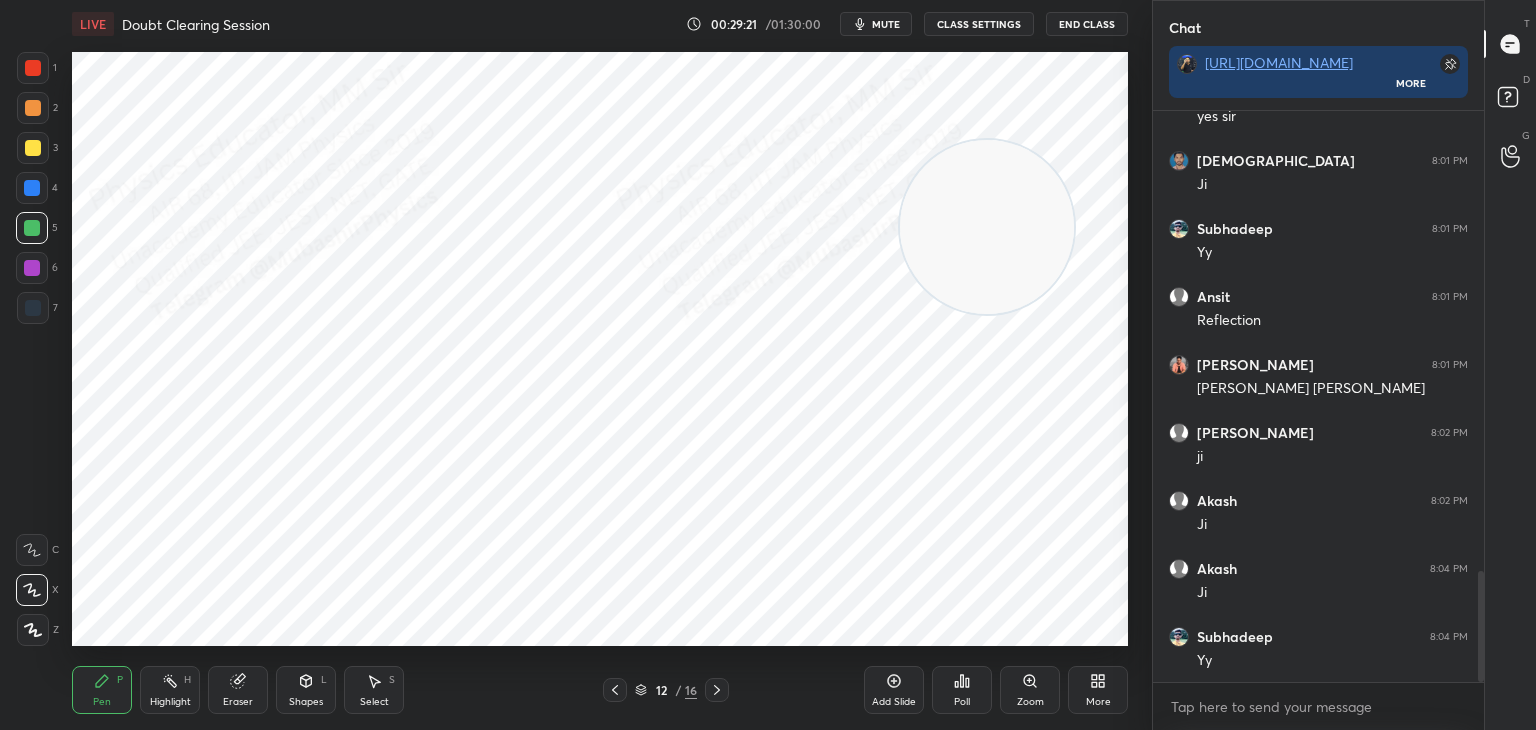 drag, startPoint x: 1033, startPoint y: 421, endPoint x: 848, endPoint y: 89, distance: 380.06445 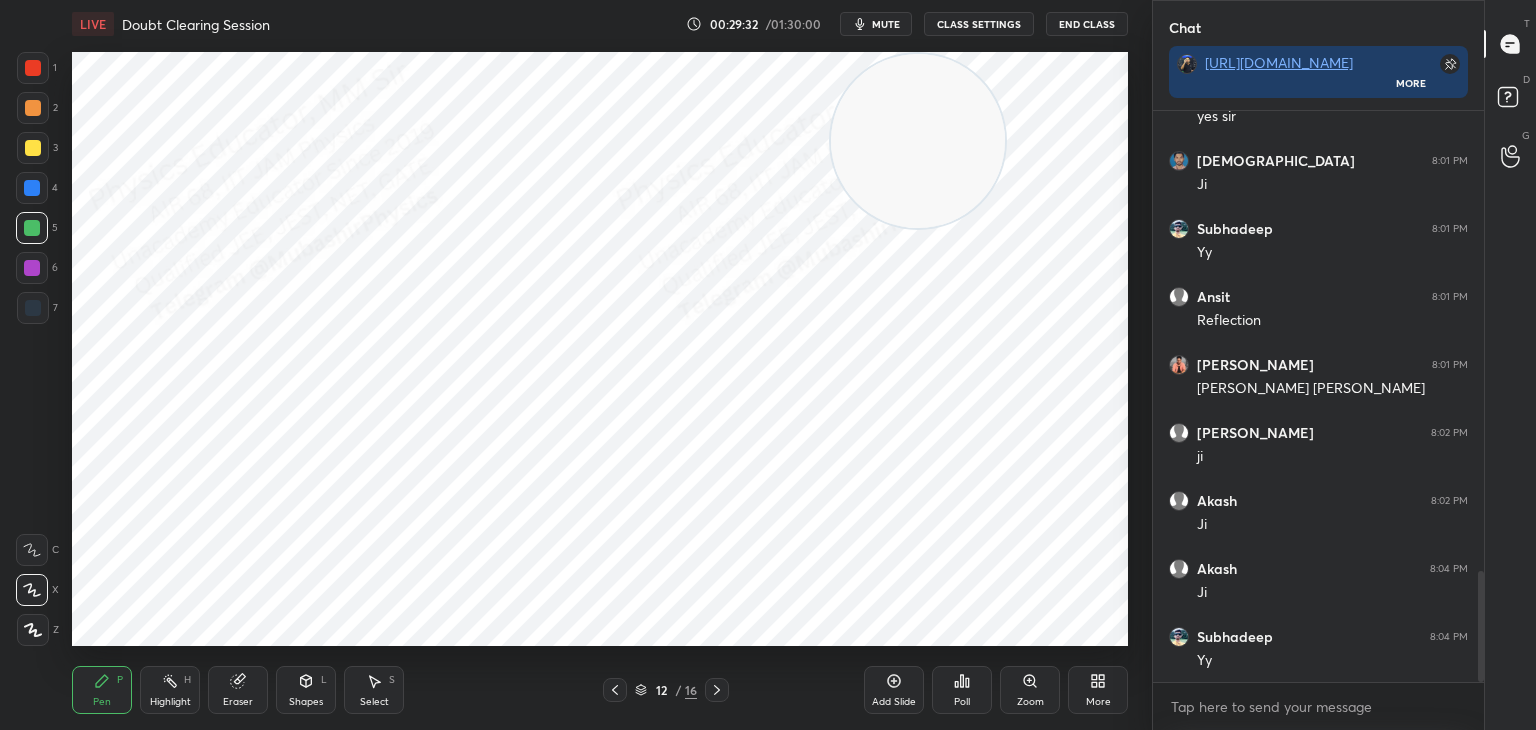 click at bounding box center (32, 188) 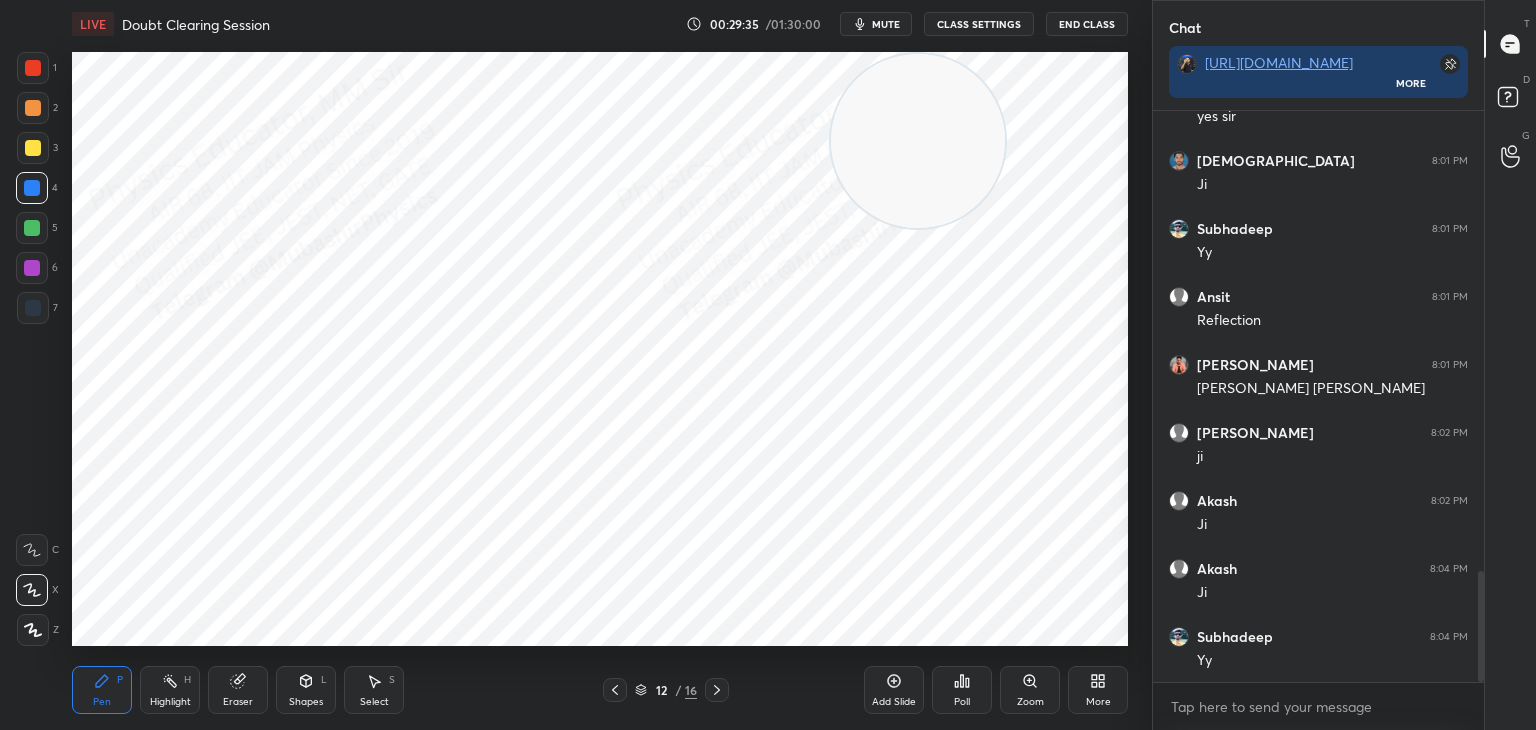click at bounding box center (33, 308) 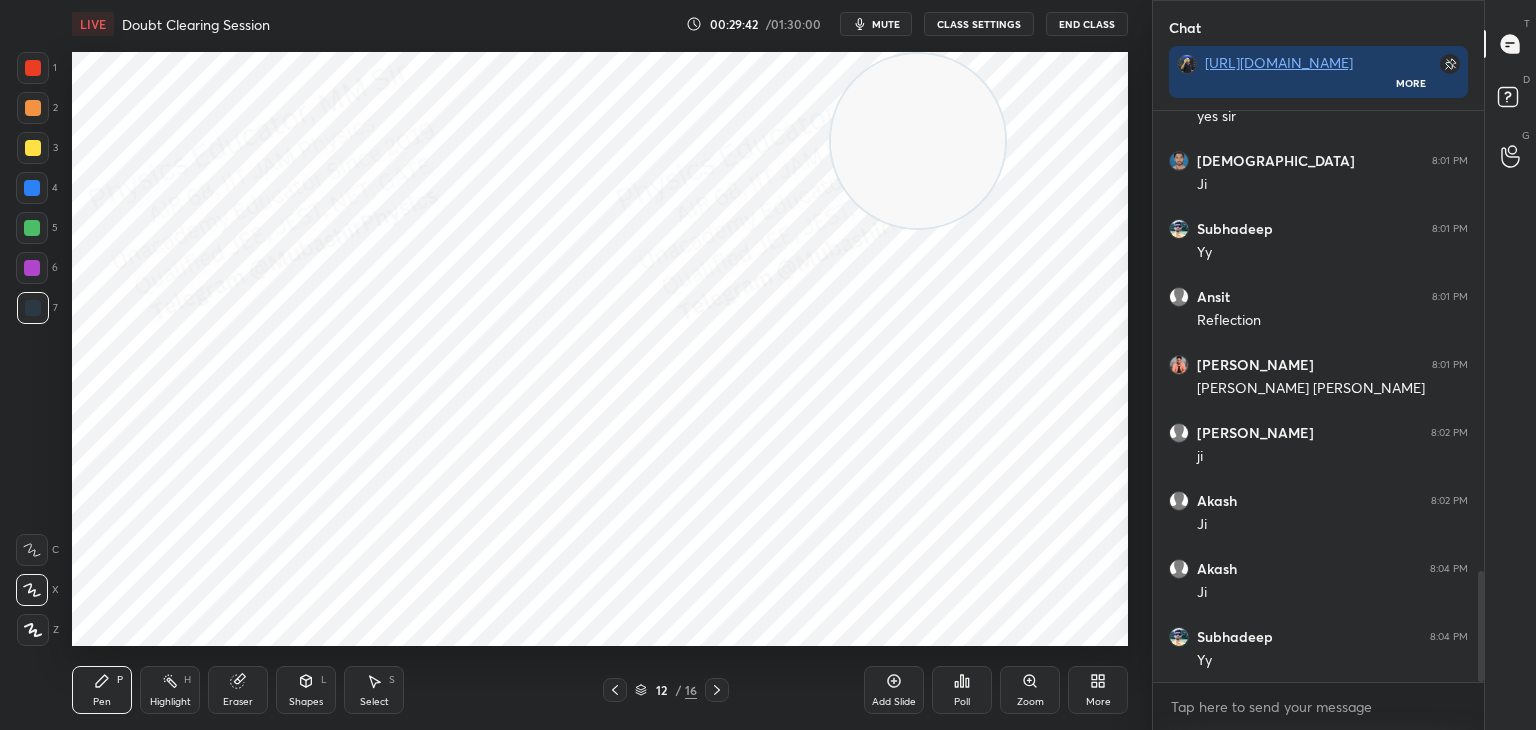 drag, startPoint x: 28, startPoint y: 185, endPoint x: 56, endPoint y: 197, distance: 30.463093 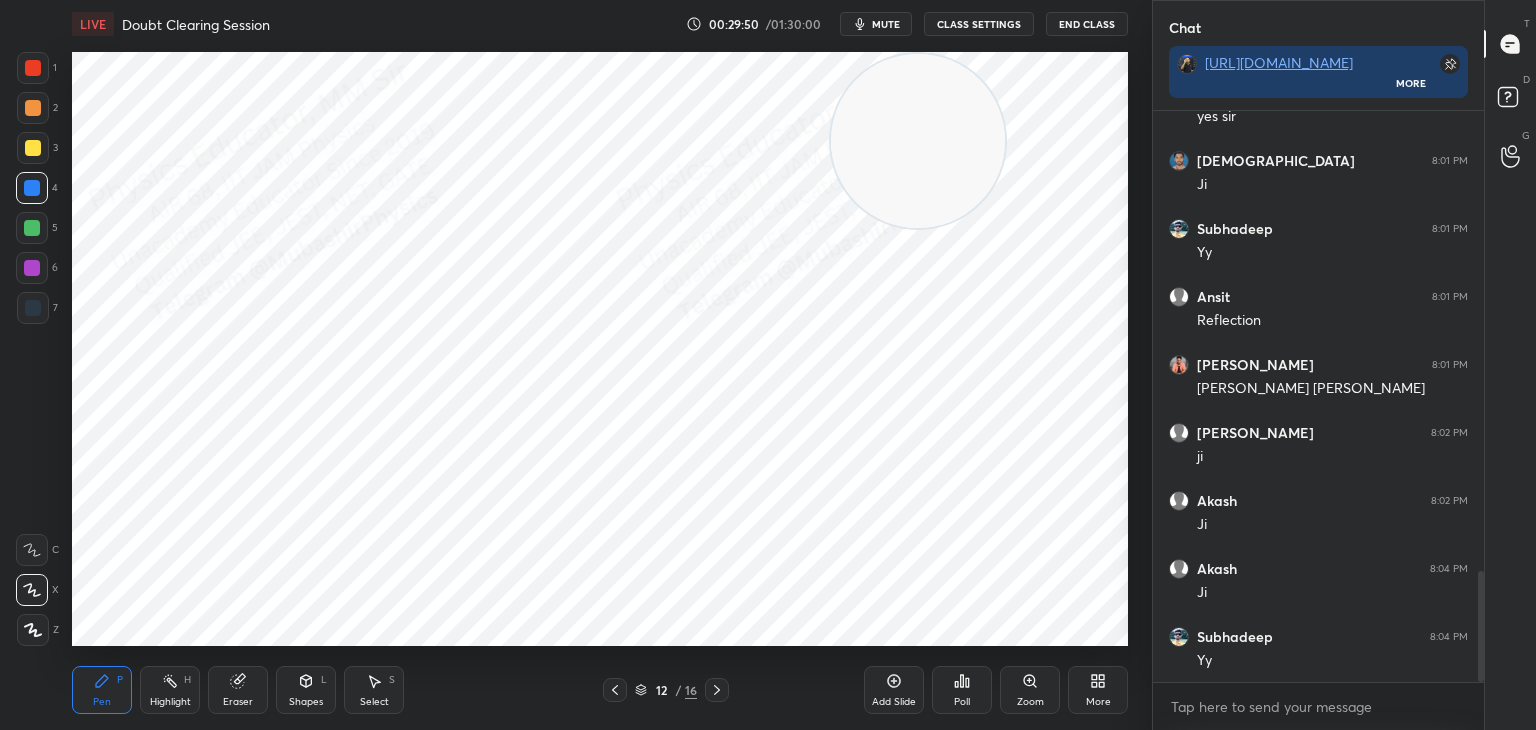 click on "Select S" at bounding box center [374, 690] 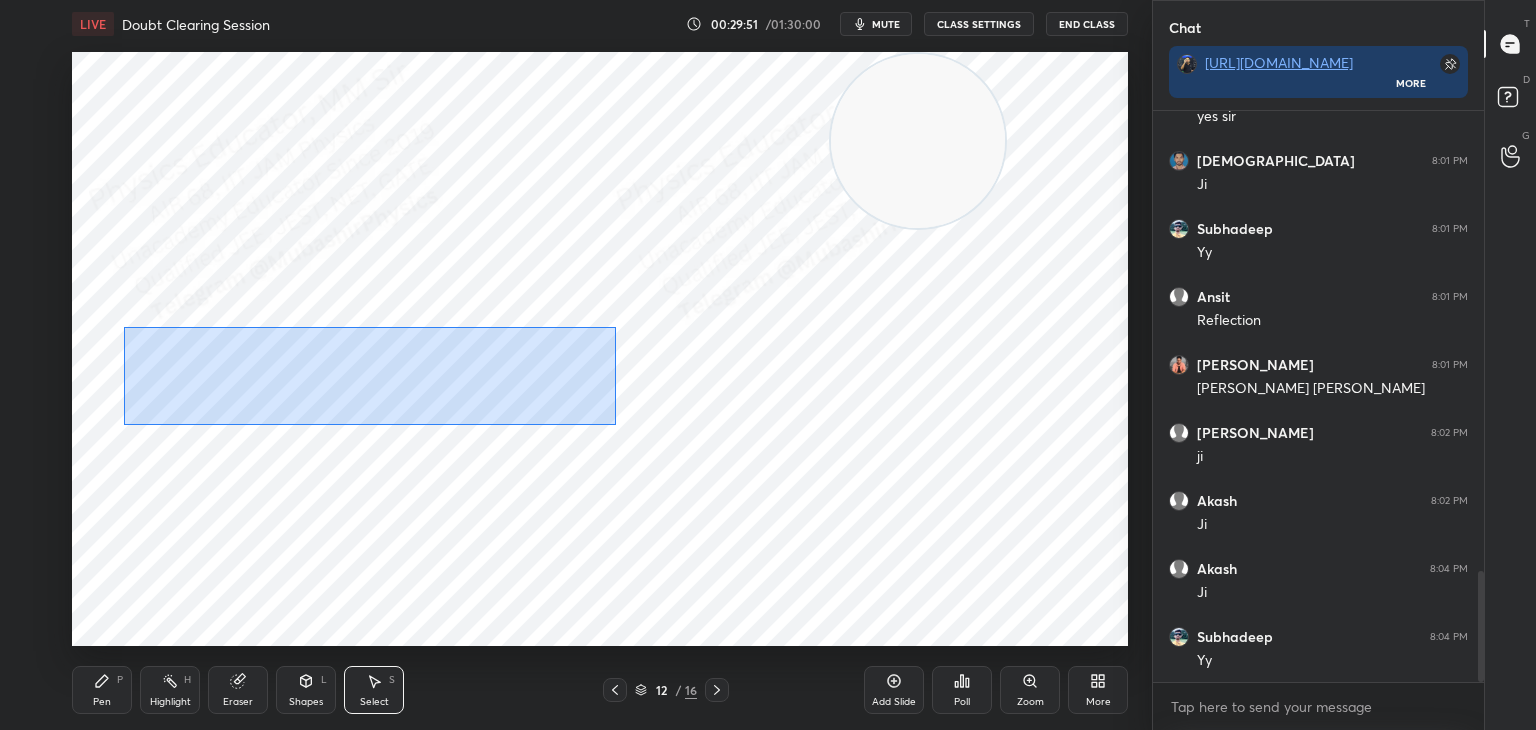 drag, startPoint x: 420, startPoint y: 373, endPoint x: 532, endPoint y: 405, distance: 116.48176 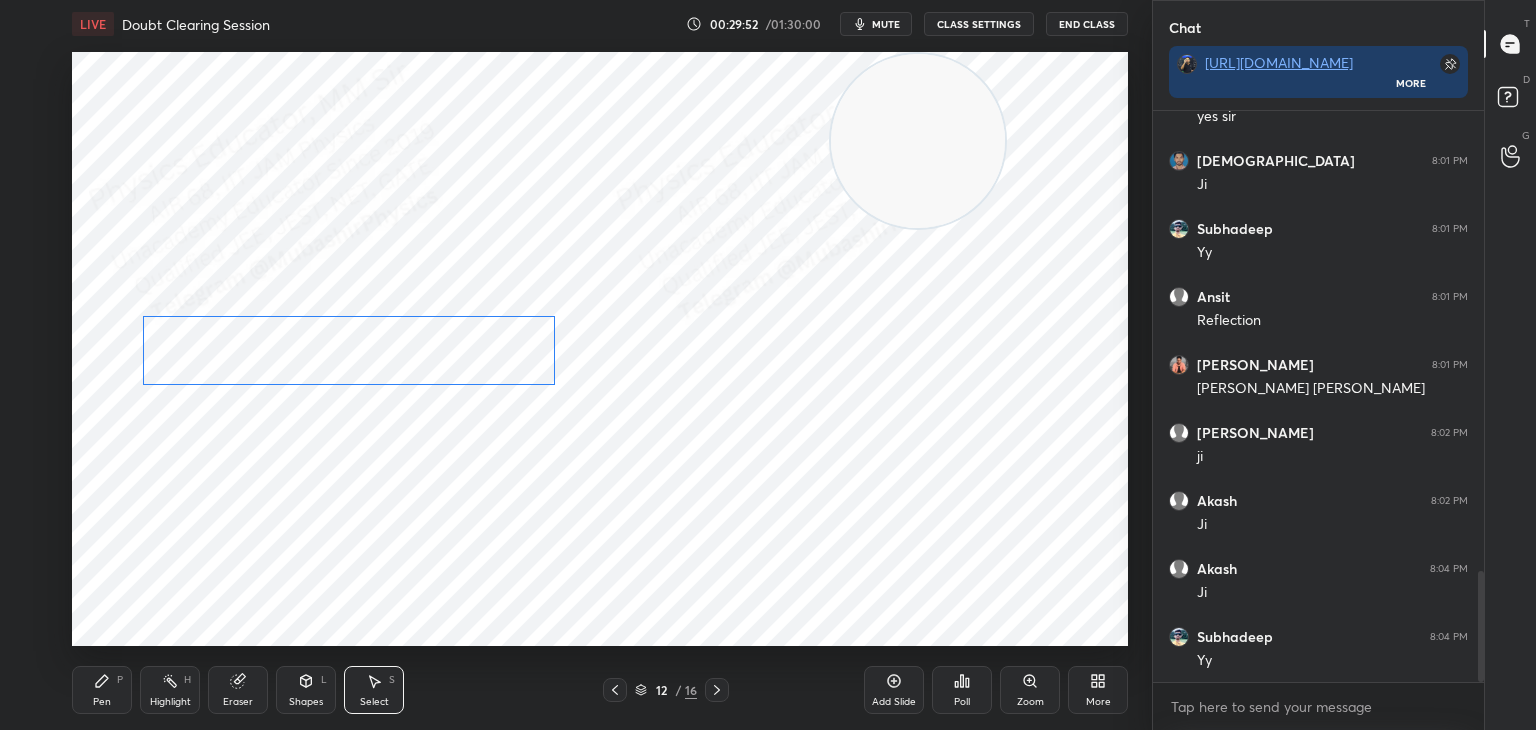 drag, startPoint x: 506, startPoint y: 377, endPoint x: 504, endPoint y: 353, distance: 24.083189 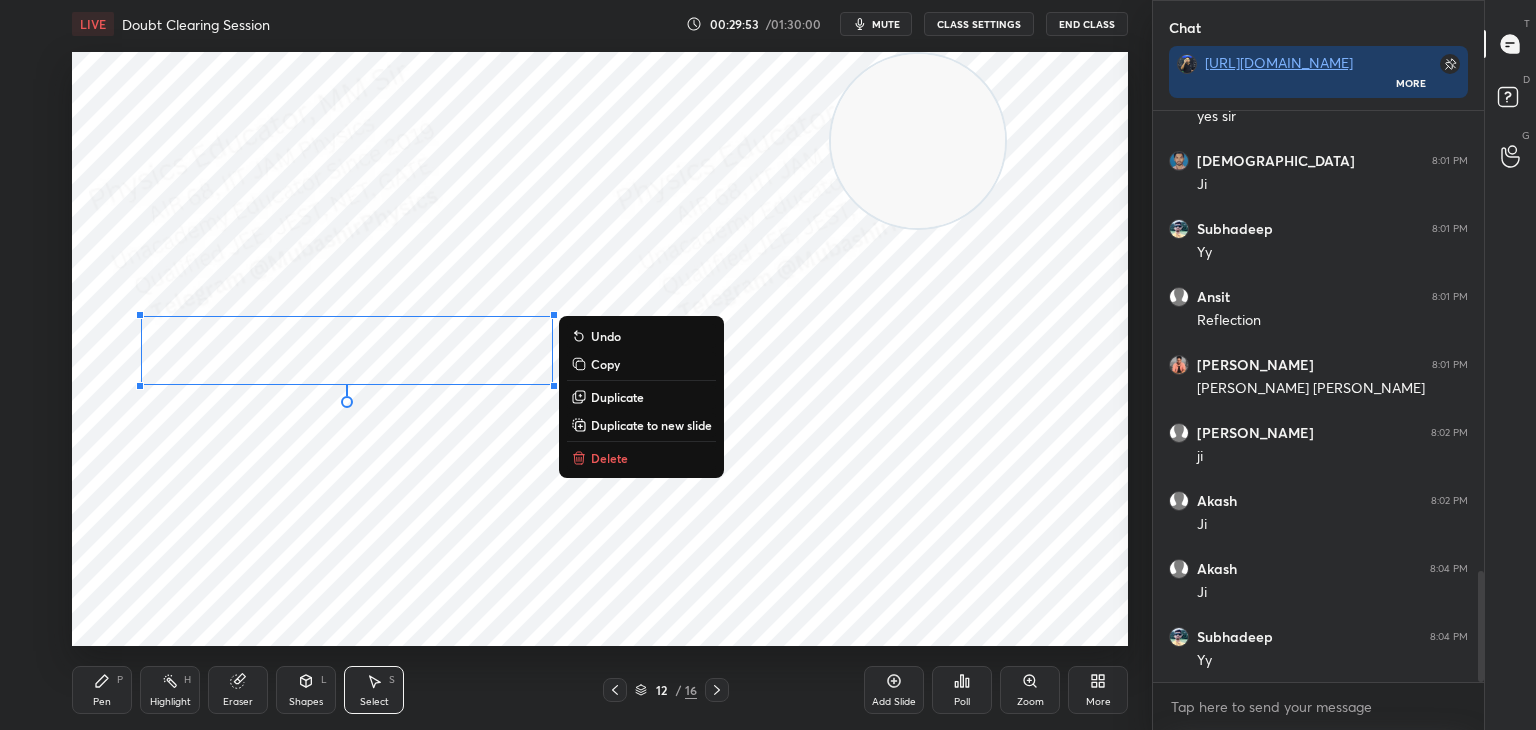 click on "0 ° Undo Copy Duplicate Duplicate to new slide Delete" at bounding box center (600, 349) 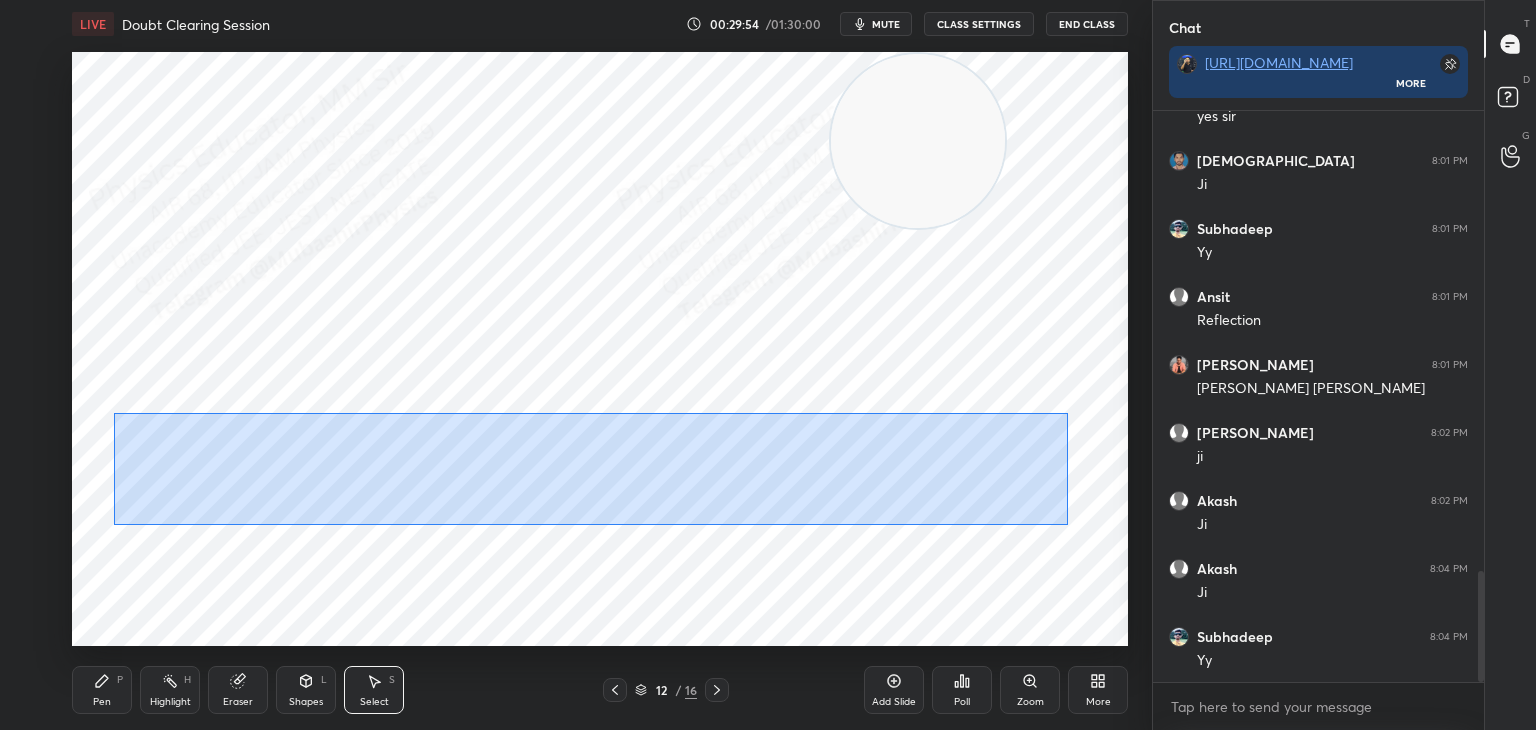 drag, startPoint x: 114, startPoint y: 413, endPoint x: 1068, endPoint y: 515, distance: 959.4373 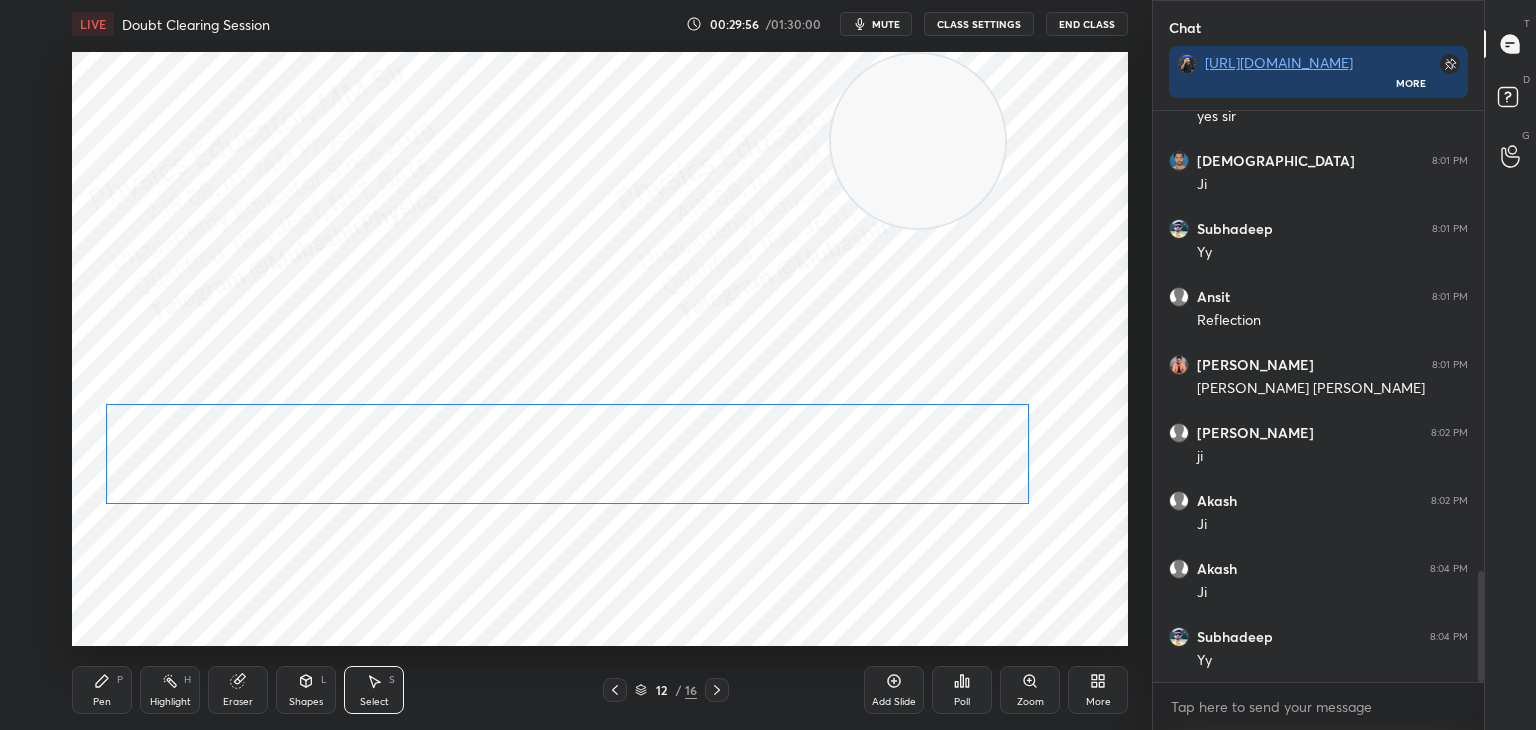 drag, startPoint x: 828, startPoint y: 461, endPoint x: 798, endPoint y: 433, distance: 41.036568 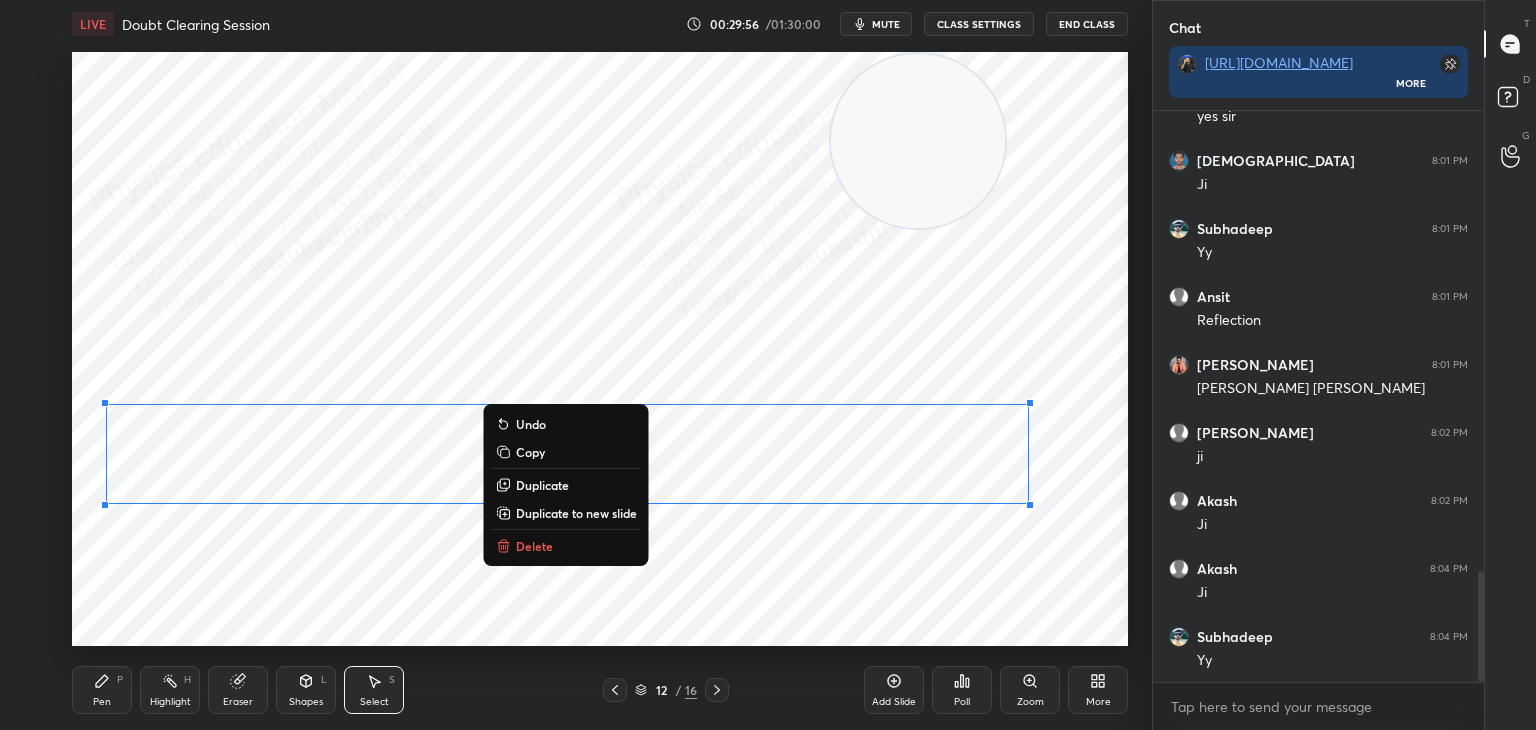 click on "0 ° Undo Copy Duplicate Duplicate to new slide Delete" at bounding box center [600, 349] 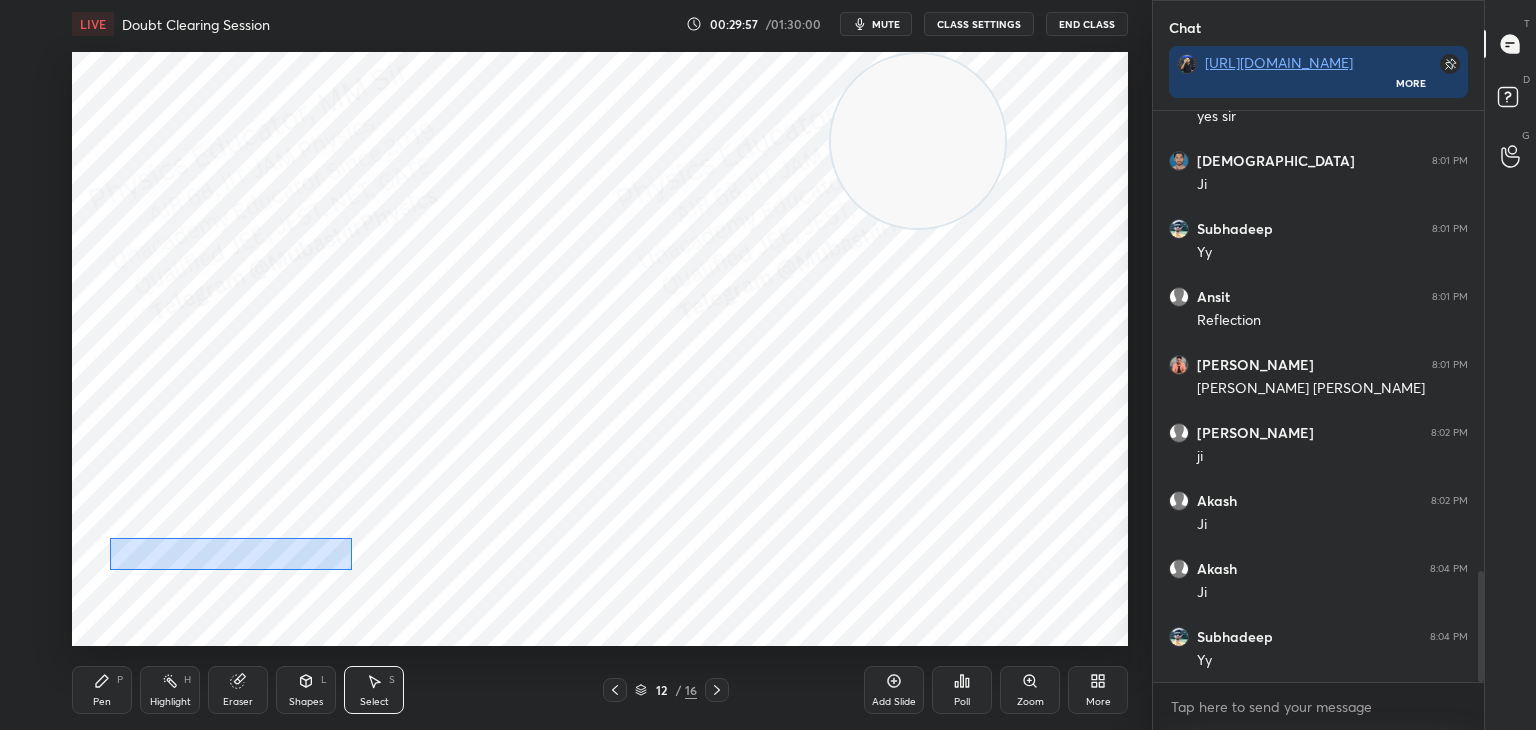 drag, startPoint x: 110, startPoint y: 538, endPoint x: 304, endPoint y: 567, distance: 196.15555 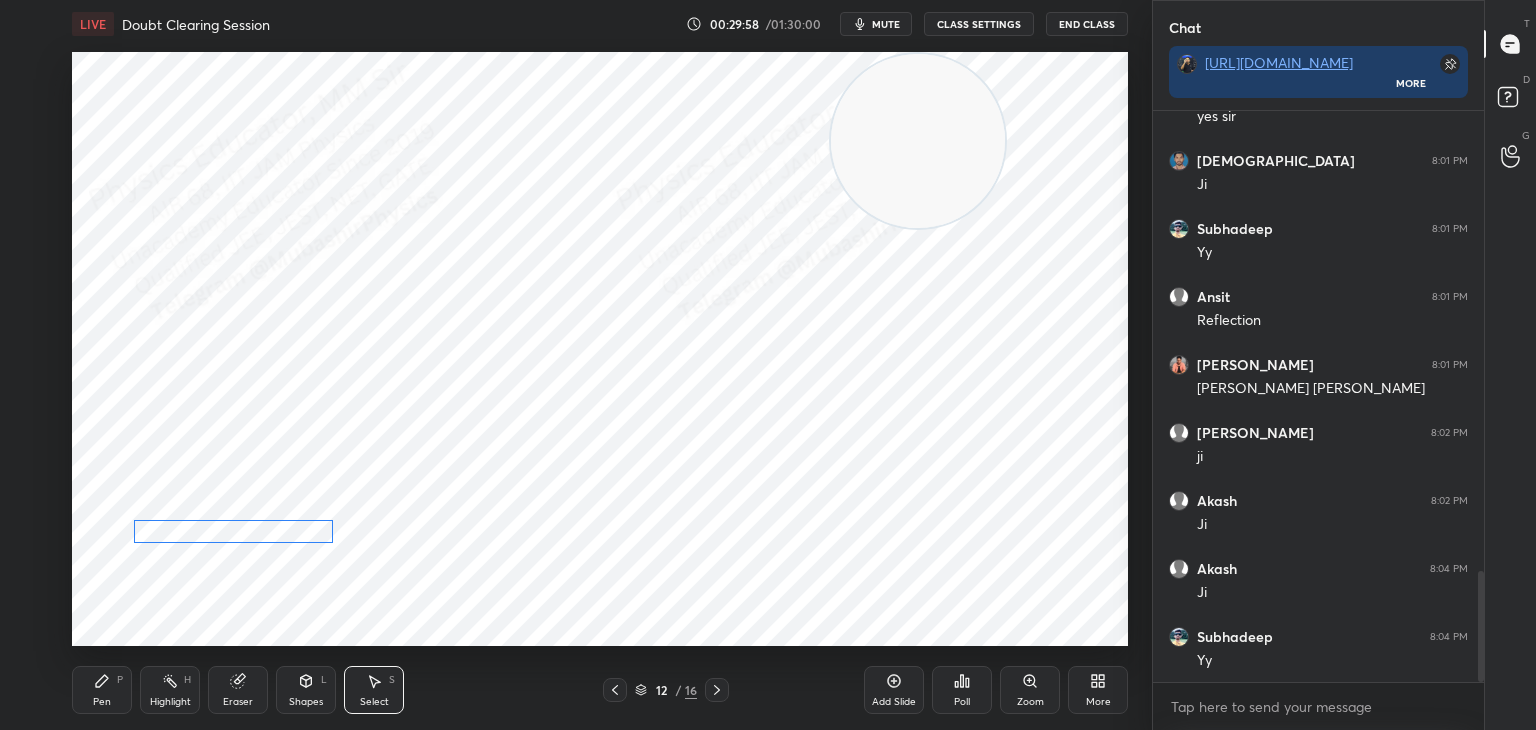 drag, startPoint x: 268, startPoint y: 547, endPoint x: 268, endPoint y: 521, distance: 26 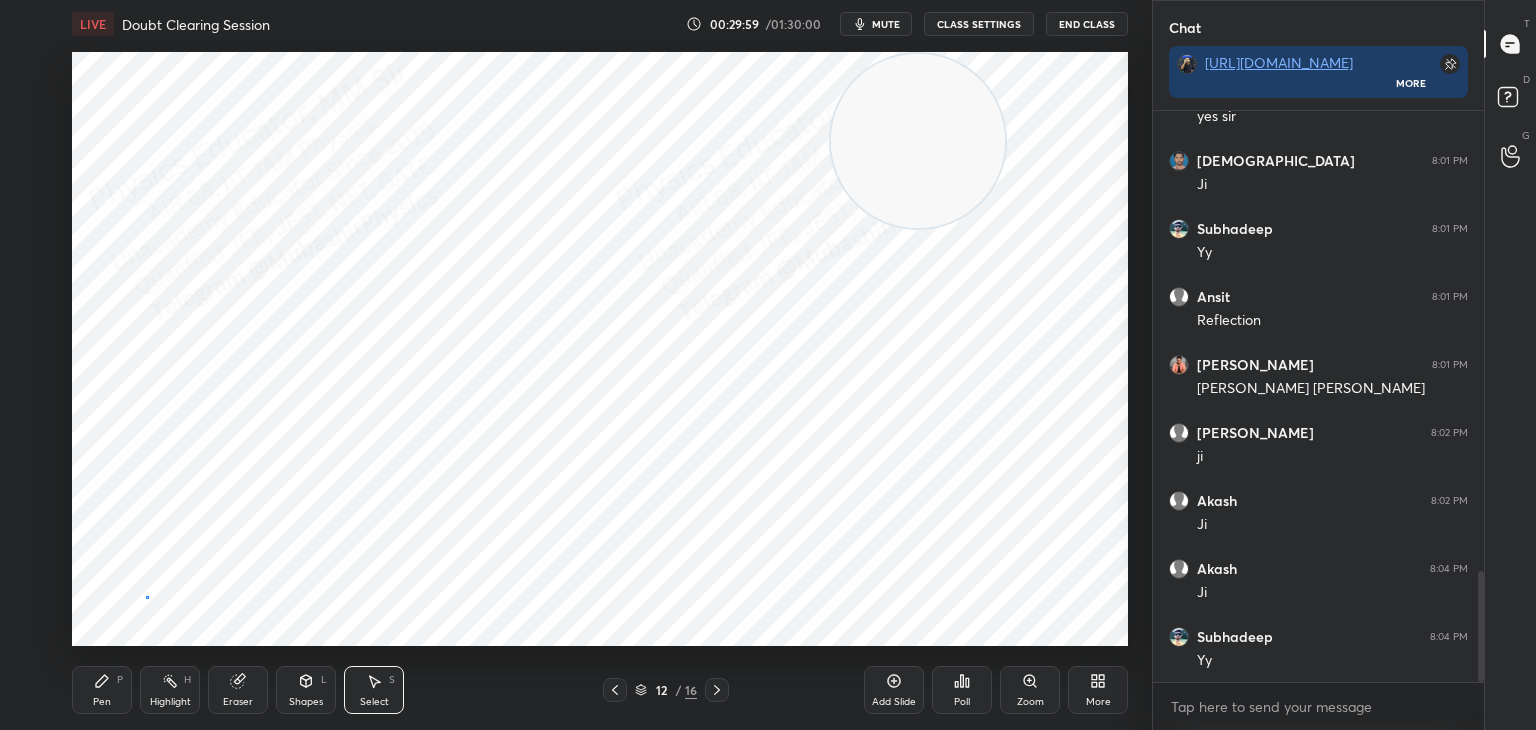 click on "0 ° Undo Copy Duplicate Duplicate to new slide Delete" at bounding box center (600, 349) 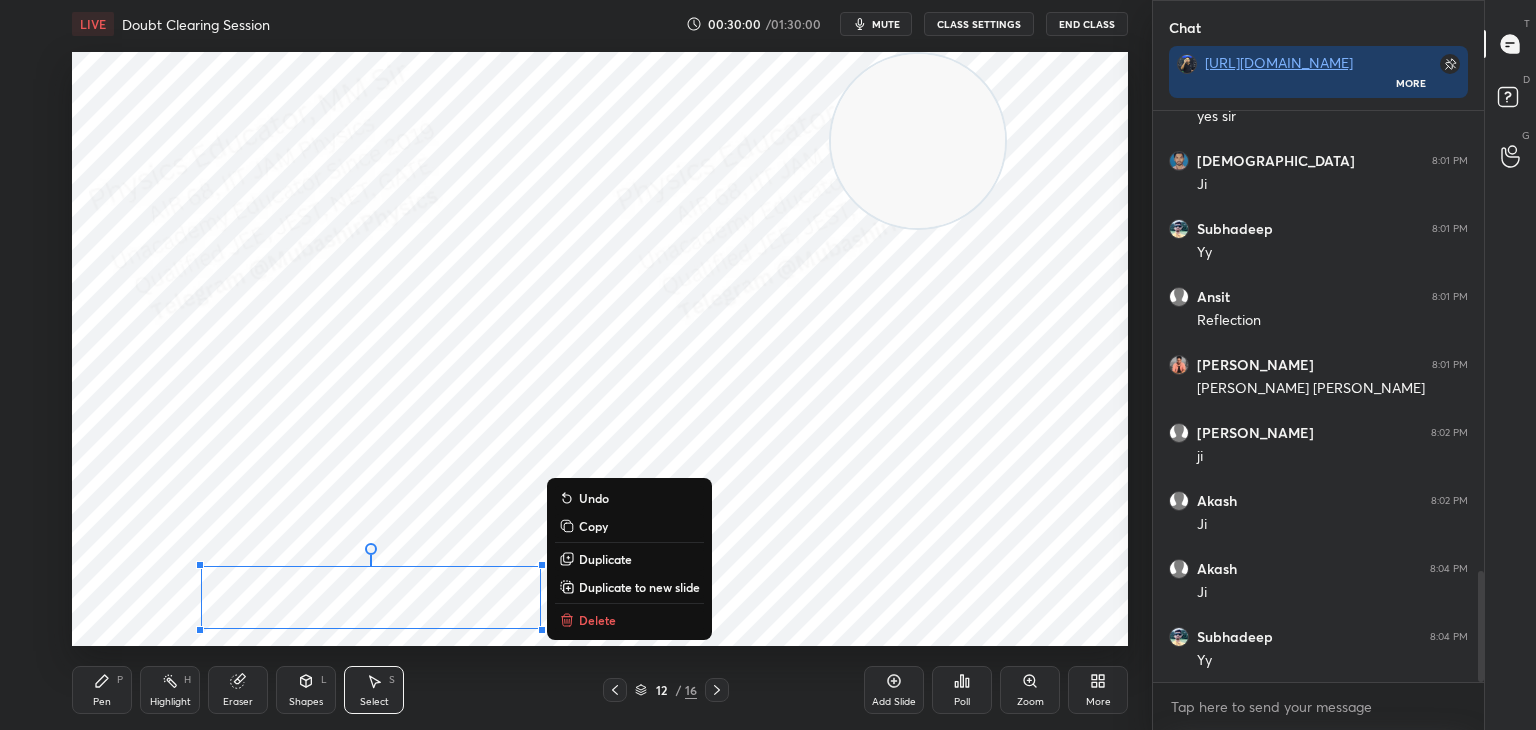 drag, startPoint x: 192, startPoint y: 561, endPoint x: 492, endPoint y: 613, distance: 304.47333 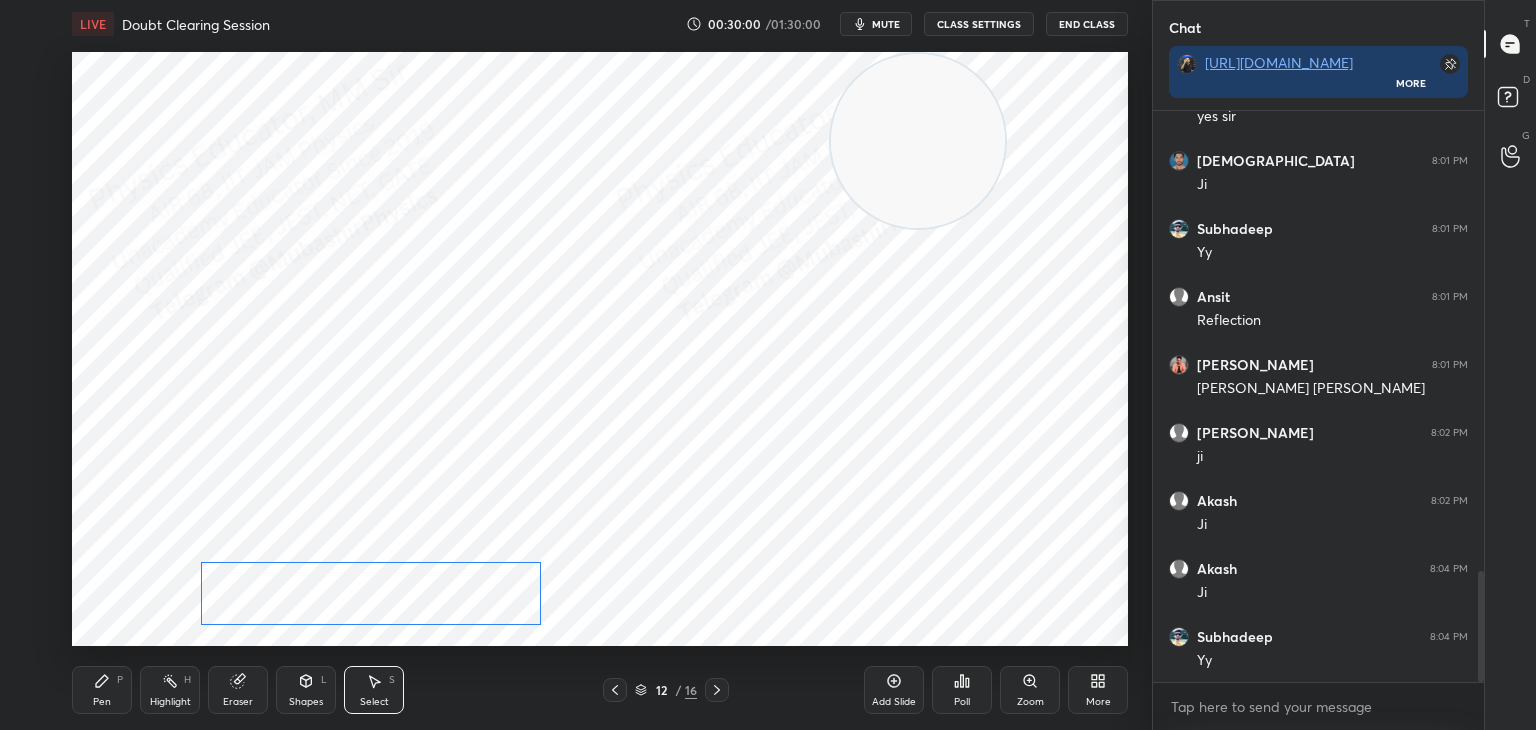 click on "0 ° Undo Copy Duplicate Duplicate to new slide Delete" at bounding box center [600, 349] 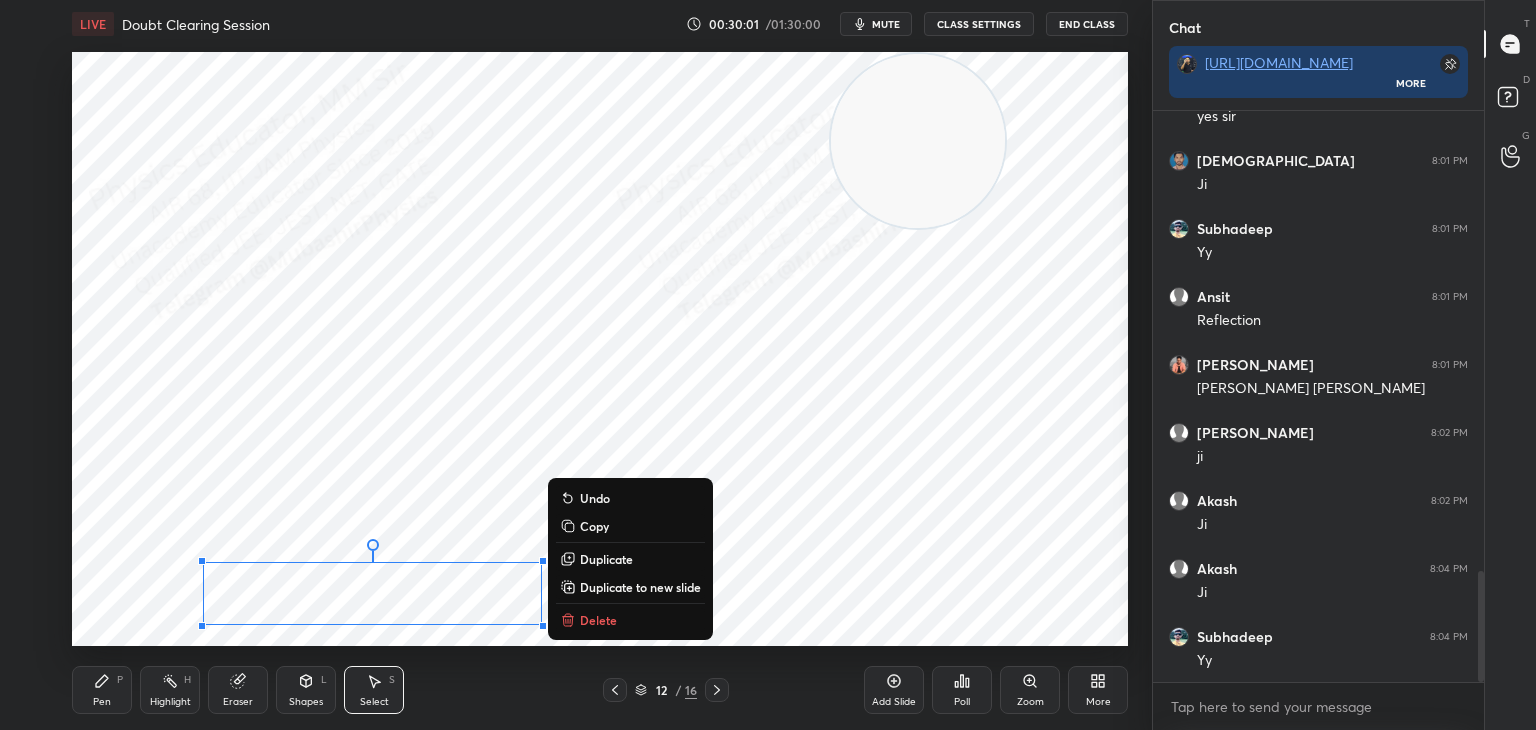 click on "Pen P Highlight H Eraser Shapes L Select S" at bounding box center [270, 690] 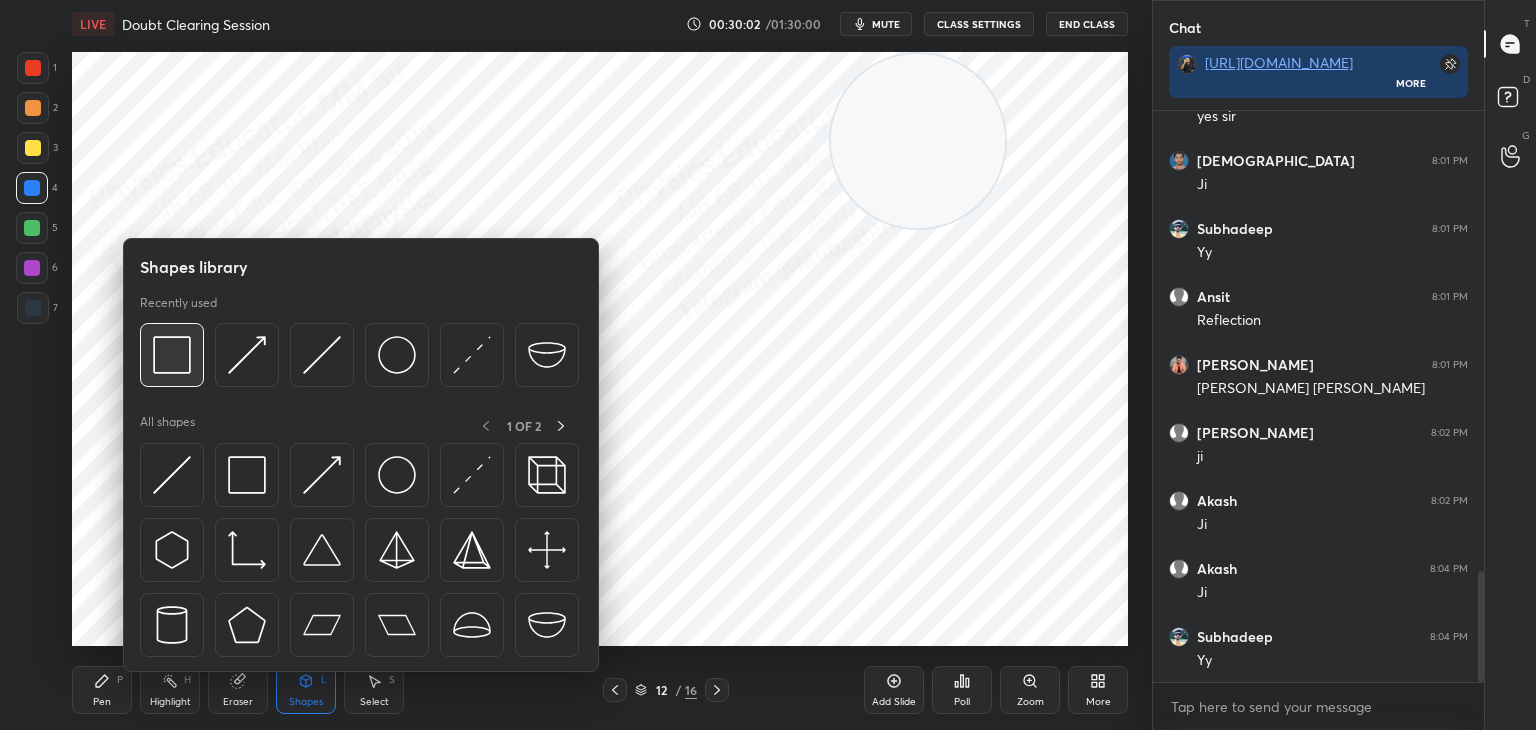 click at bounding box center [172, 355] 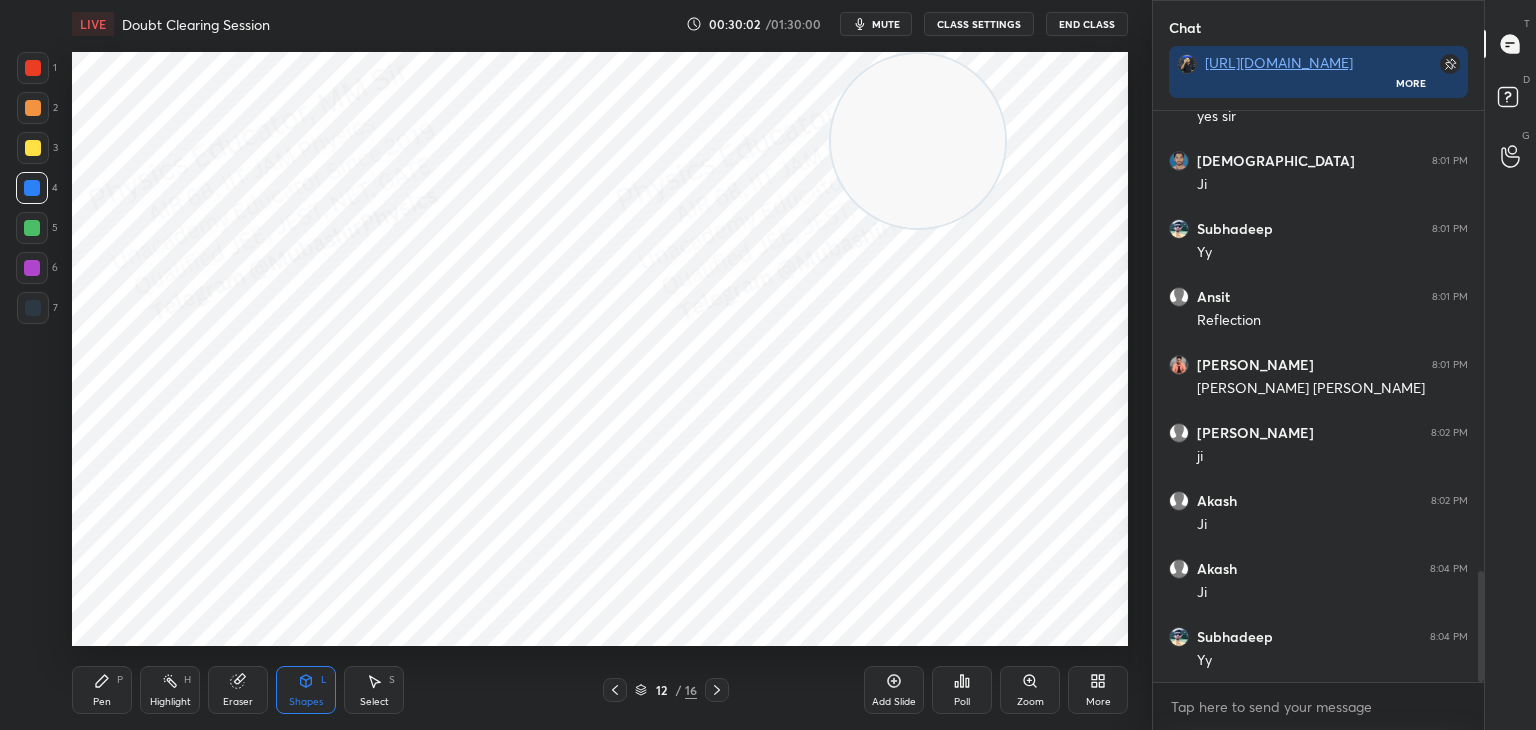 click at bounding box center [33, 148] 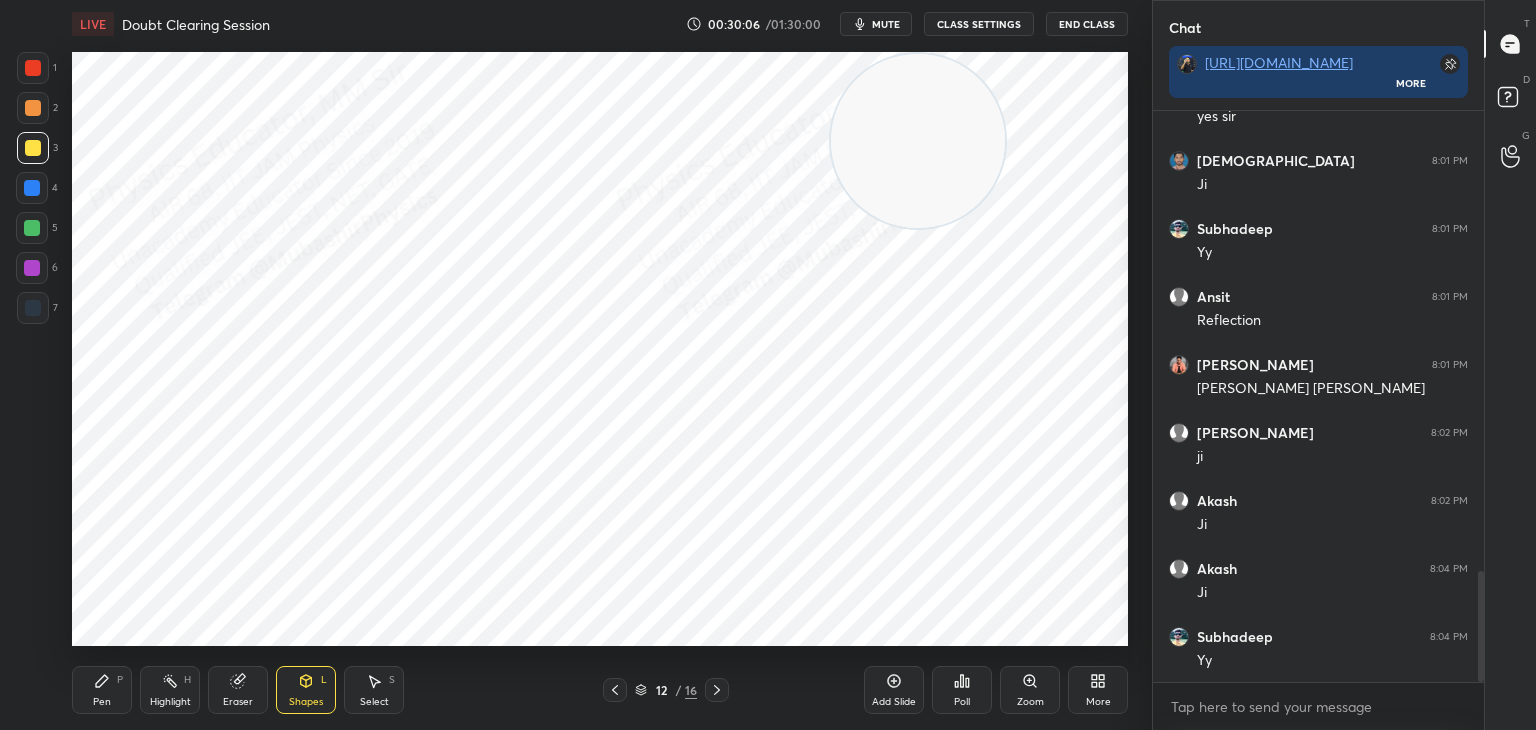 click on "Highlight H" at bounding box center [170, 690] 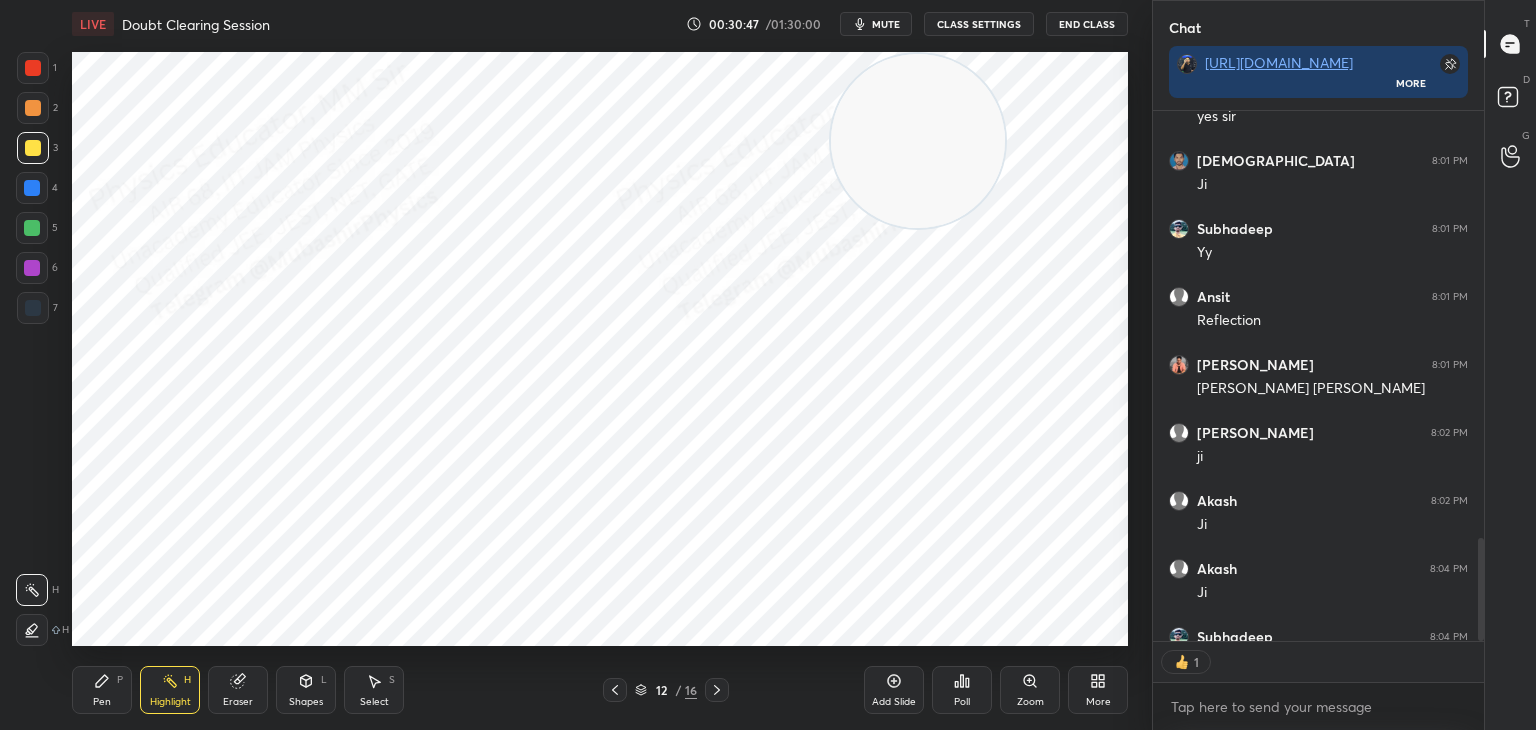 scroll, scrollTop: 525, scrollLeft: 325, axis: both 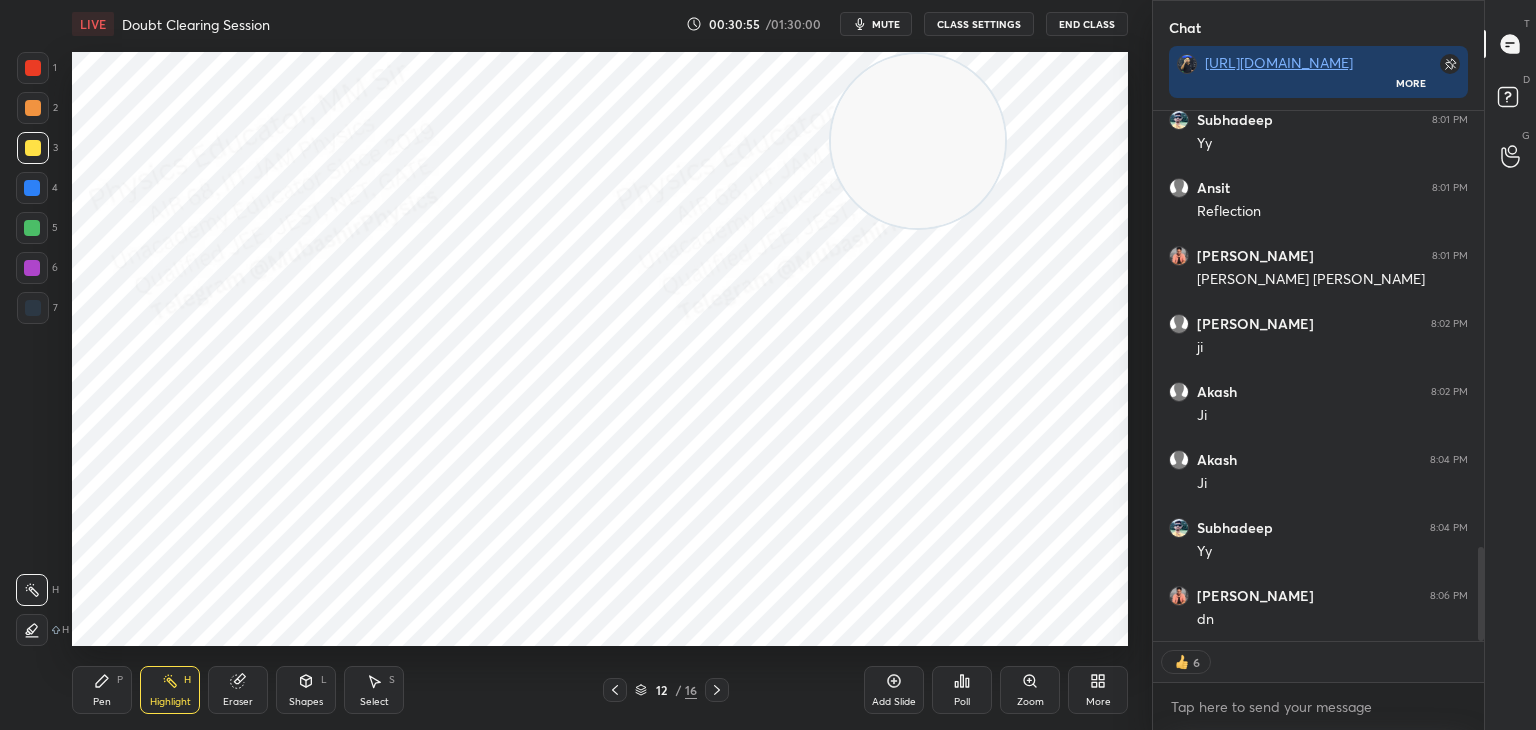 drag, startPoint x: 1480, startPoint y: 586, endPoint x: 1472, endPoint y: 630, distance: 44.72136 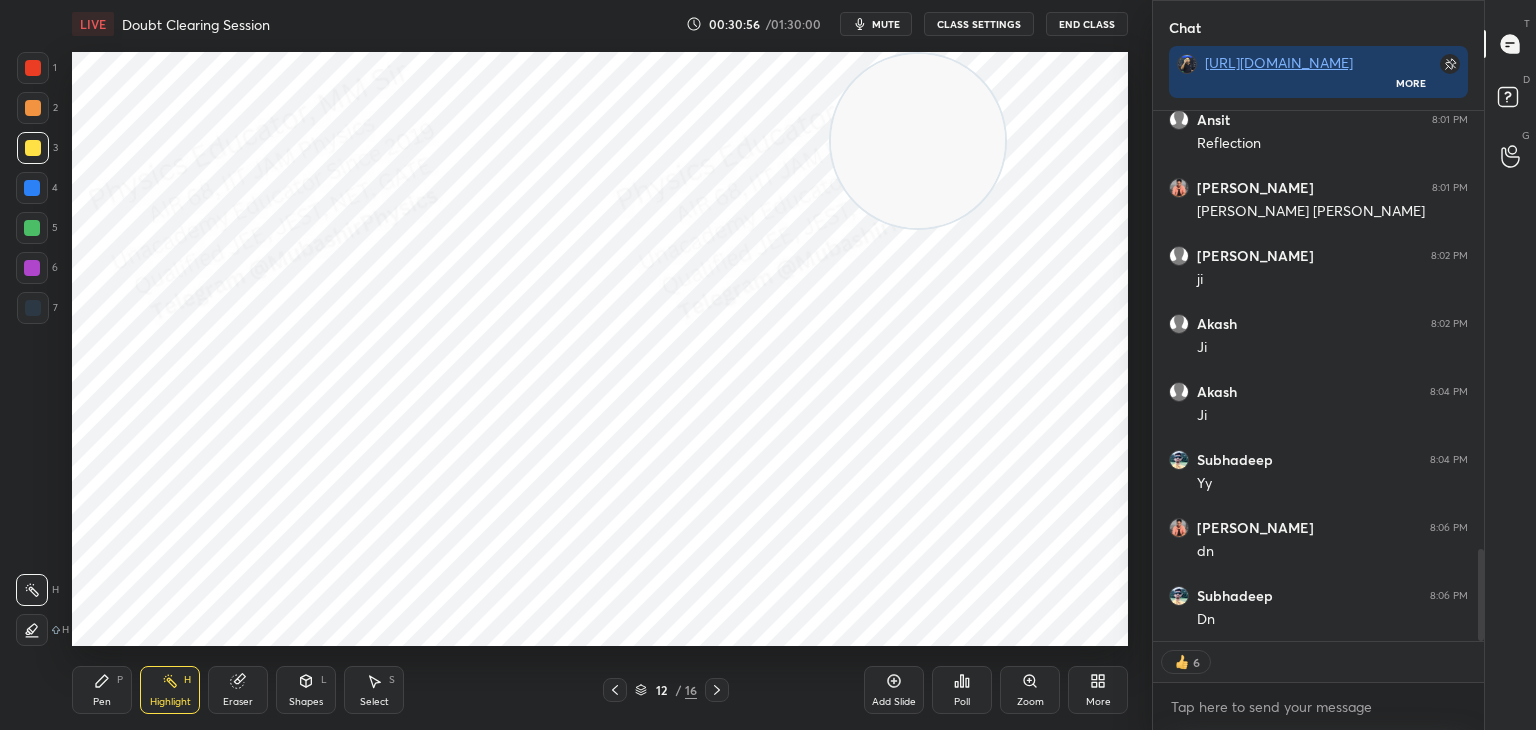 click 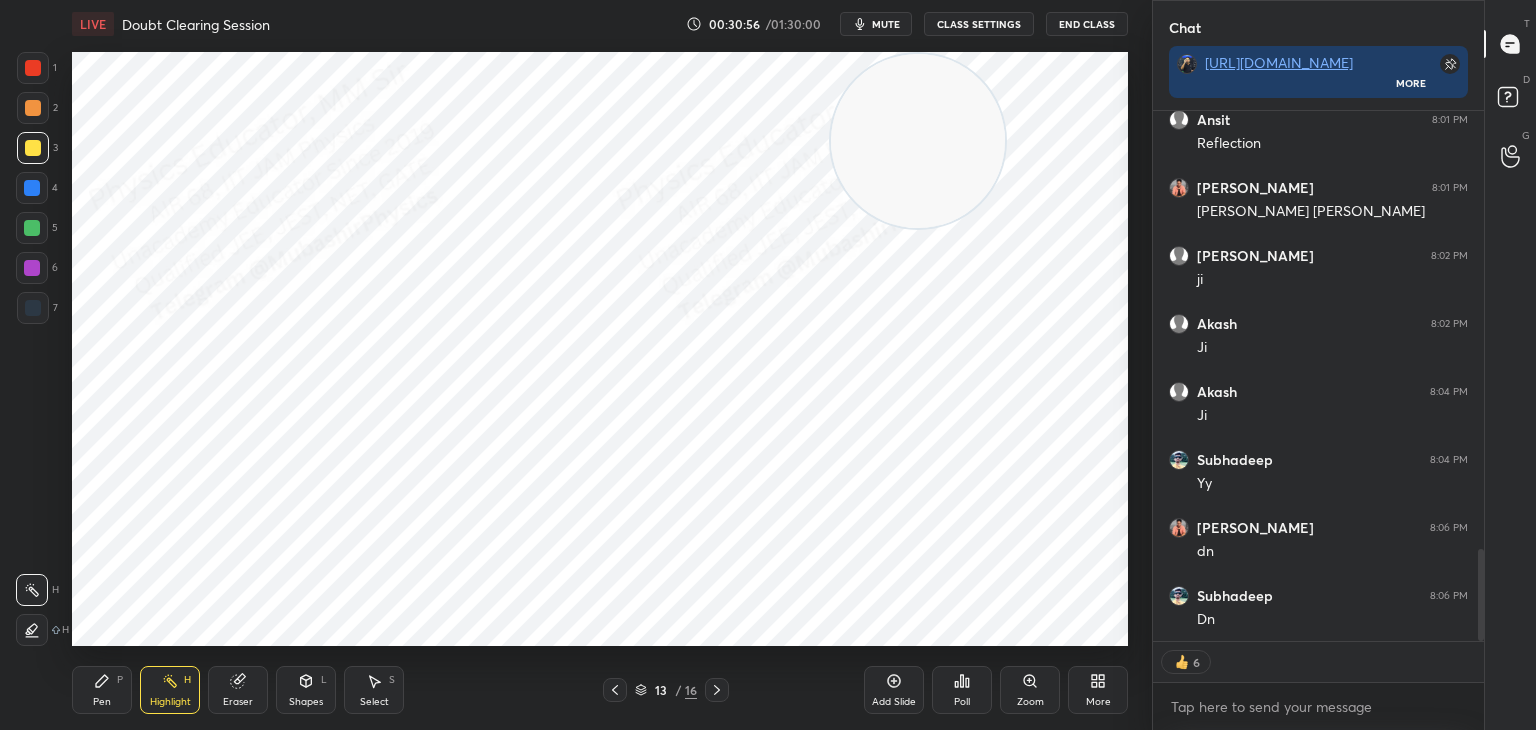 drag, startPoint x: 917, startPoint y: 146, endPoint x: 1148, endPoint y: 623, distance: 529.99054 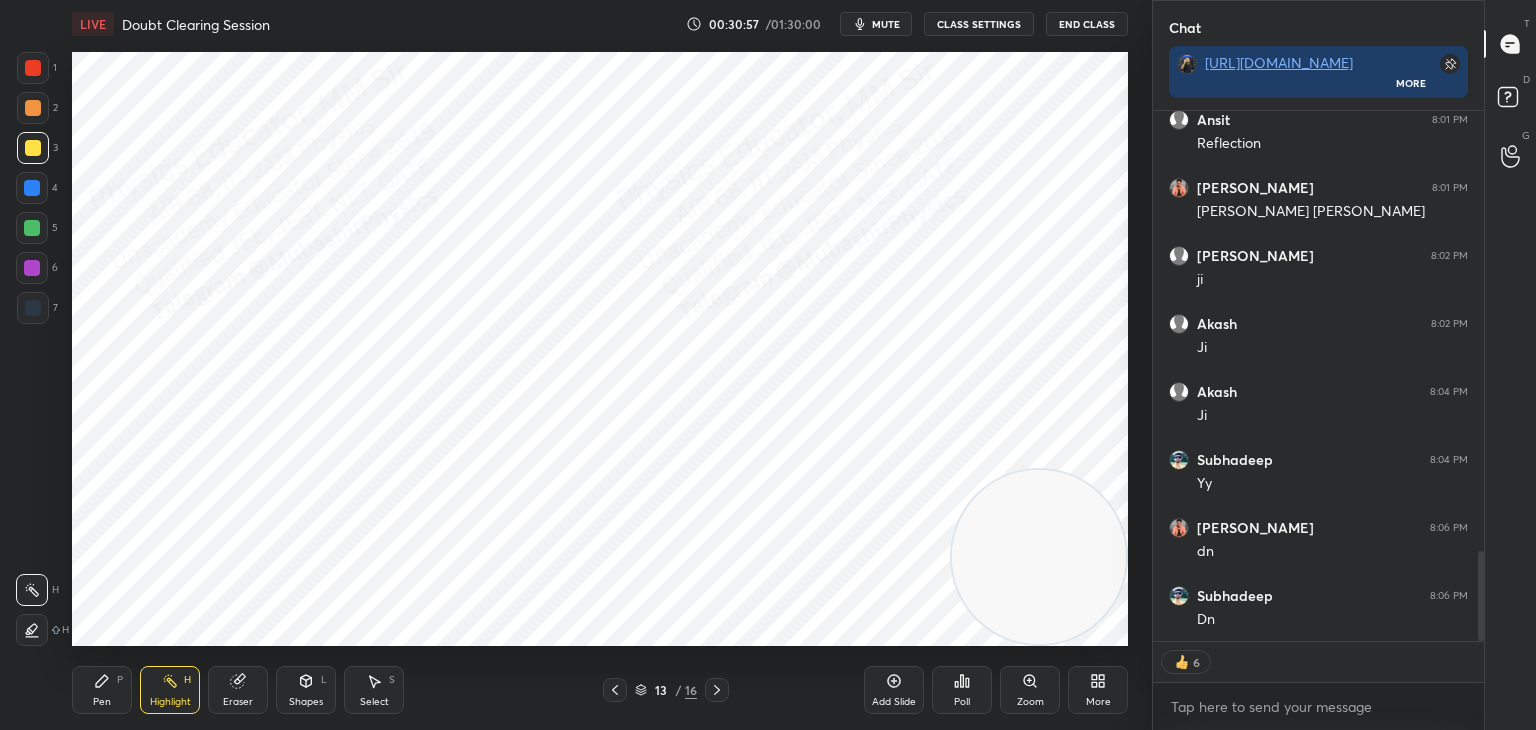 scroll, scrollTop: 2603, scrollLeft: 0, axis: vertical 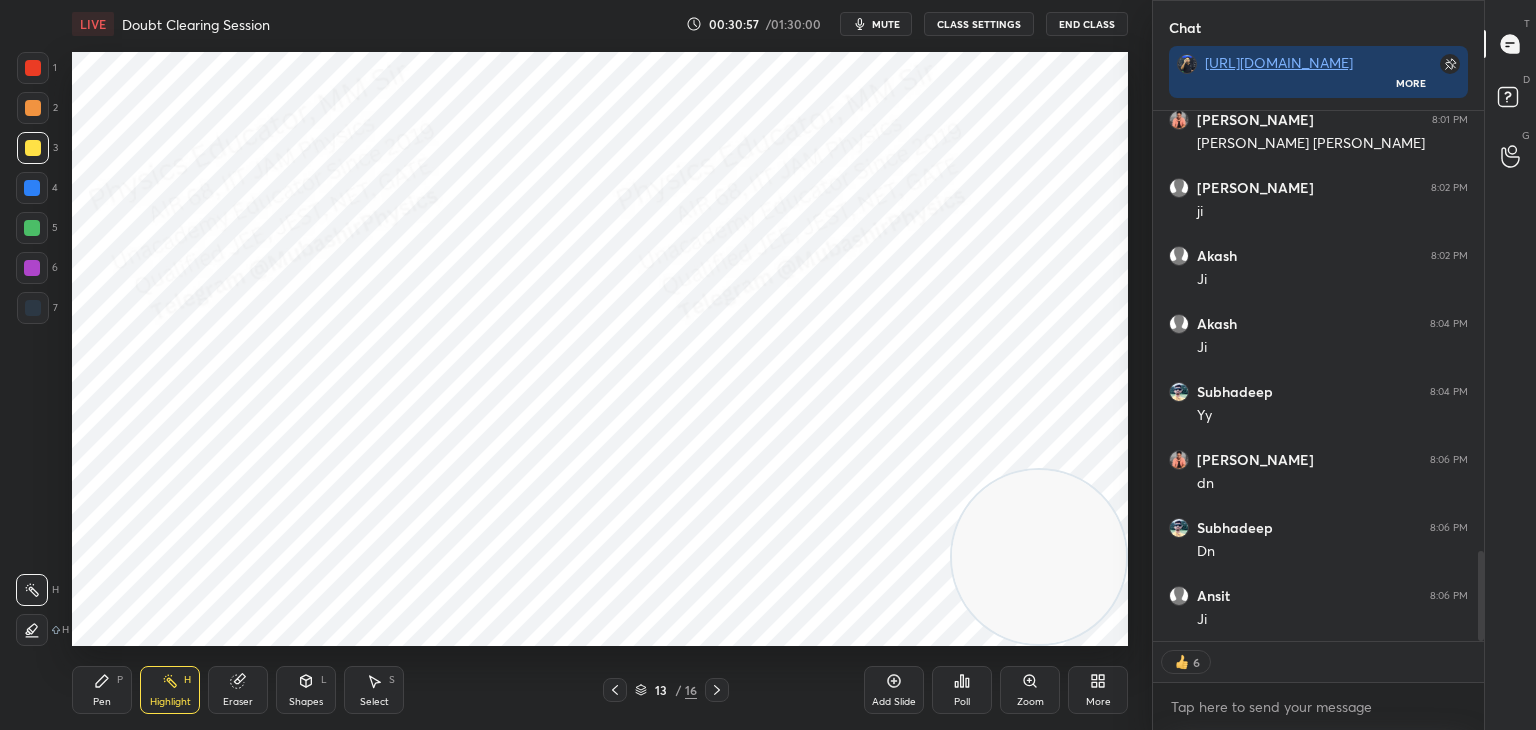 drag, startPoint x: 104, startPoint y: 689, endPoint x: 104, endPoint y: 667, distance: 22 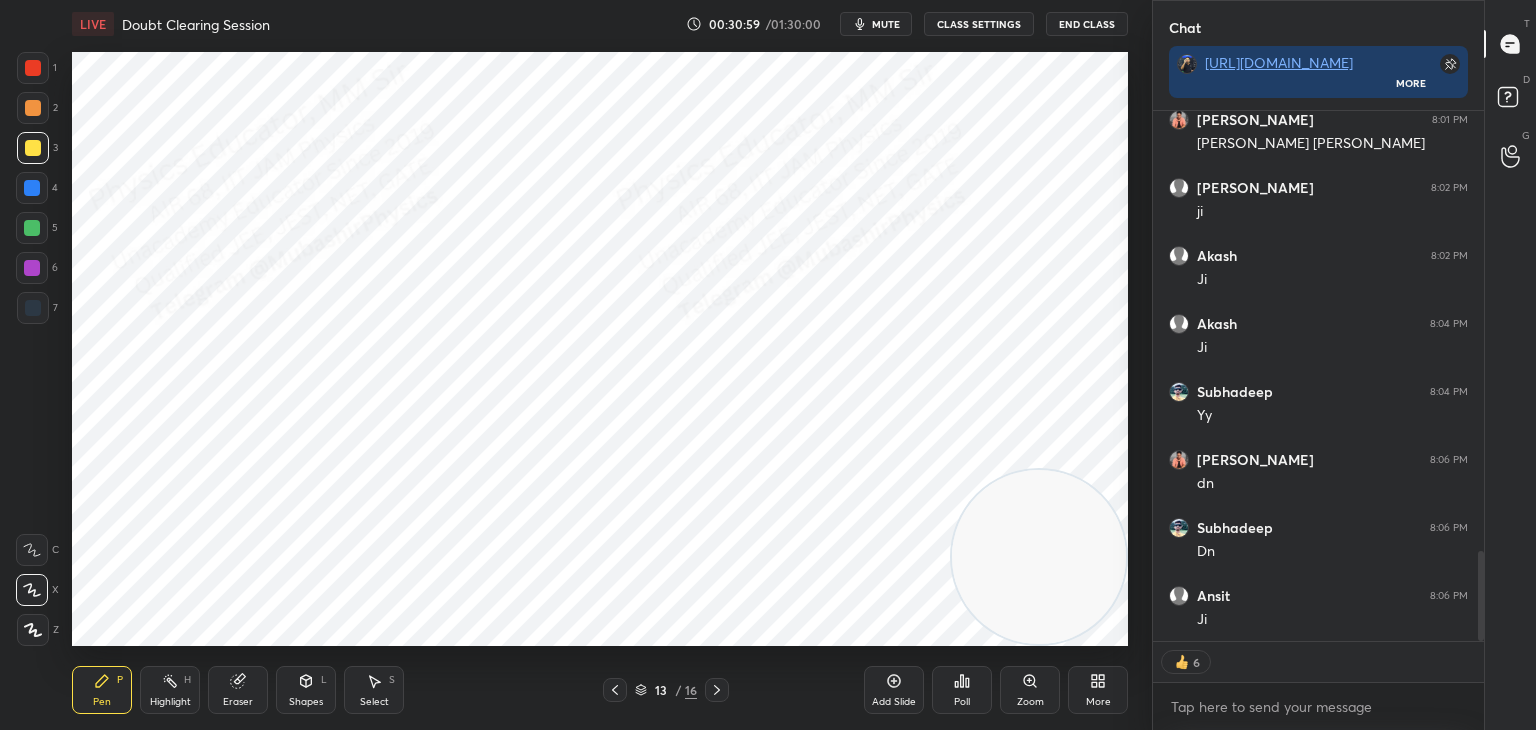 drag, startPoint x: 33, startPoint y: 109, endPoint x: 60, endPoint y: 111, distance: 27.073973 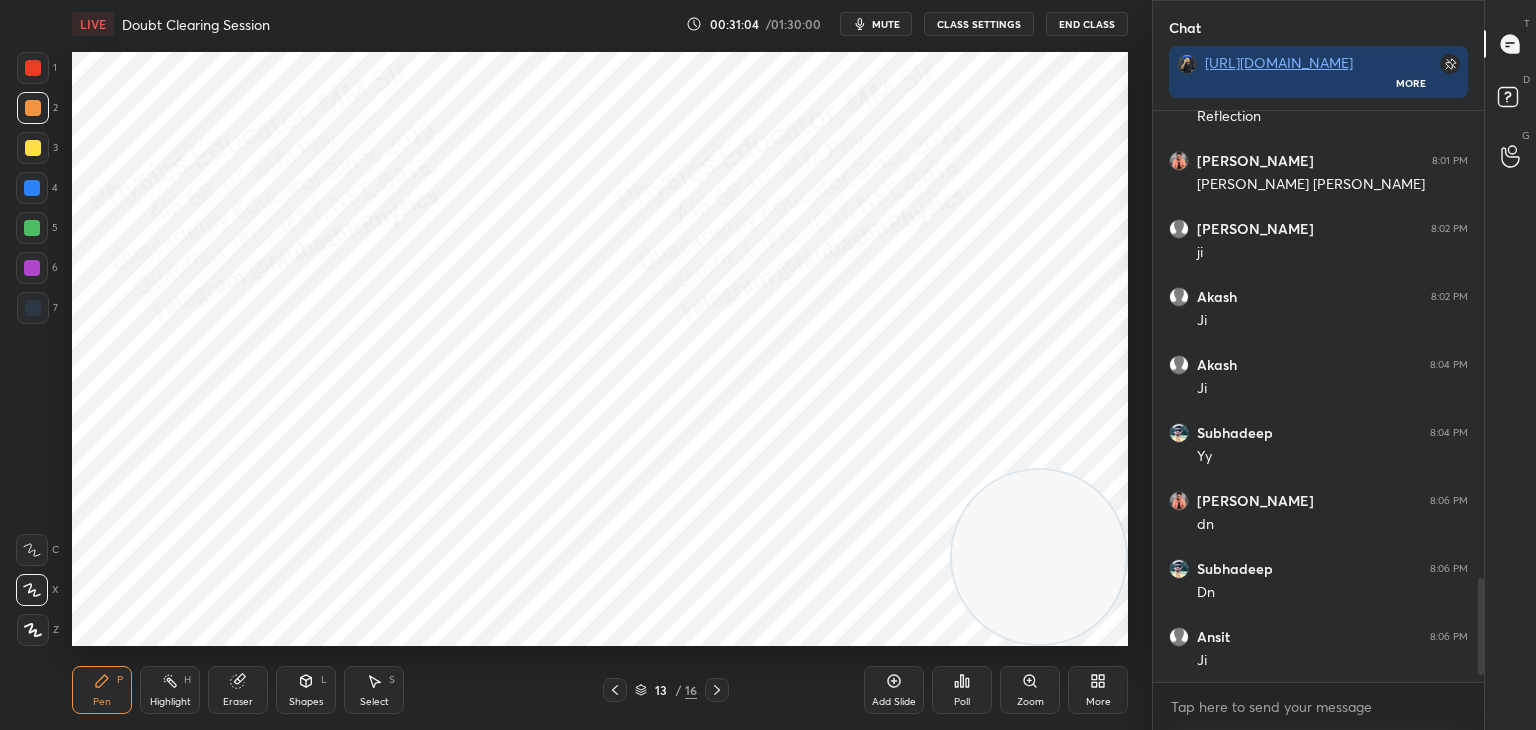 scroll, scrollTop: 6, scrollLeft: 6, axis: both 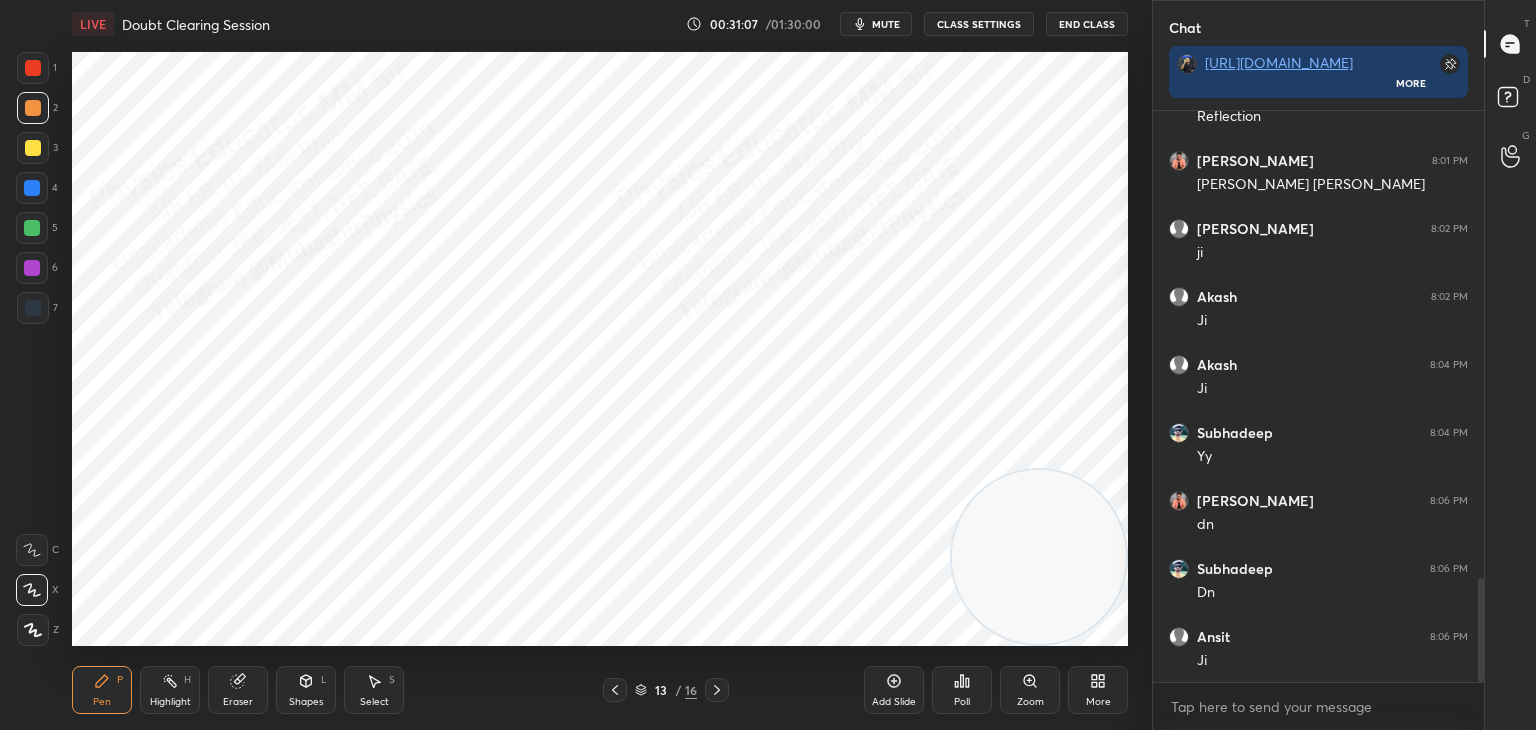 drag, startPoint x: 612, startPoint y: 689, endPoint x: 636, endPoint y: 683, distance: 24.738634 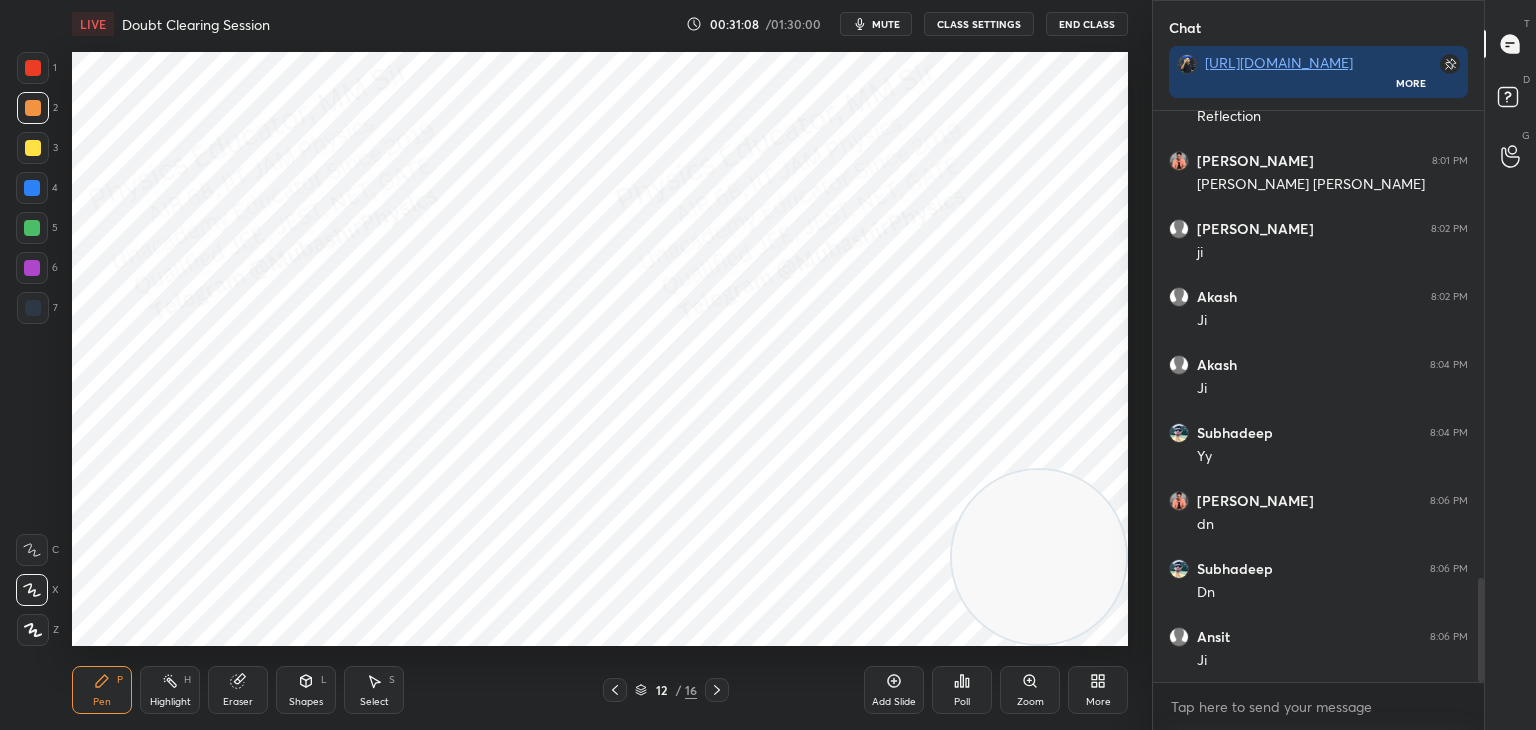 drag, startPoint x: 702, startPoint y: 690, endPoint x: 724, endPoint y: 683, distance: 23.086792 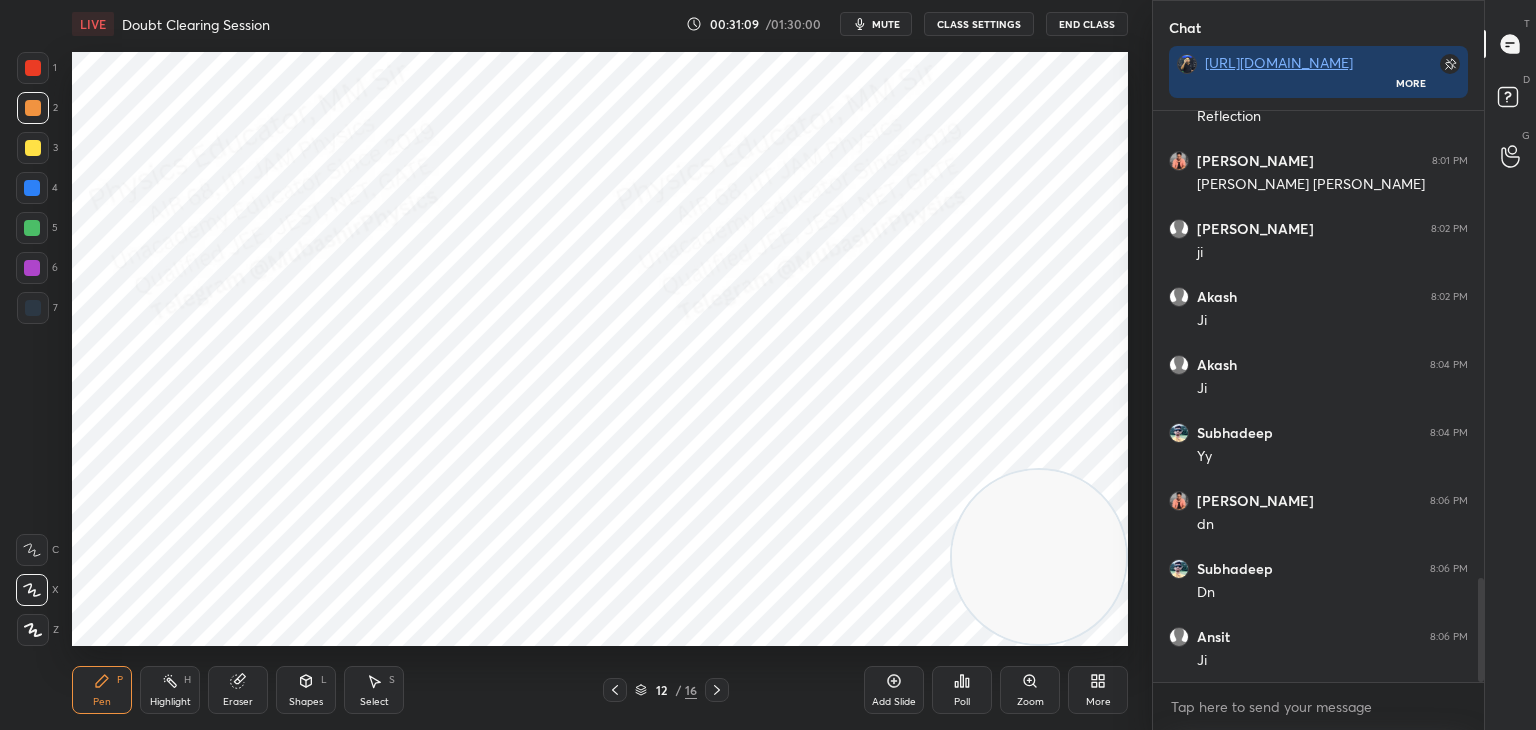 click 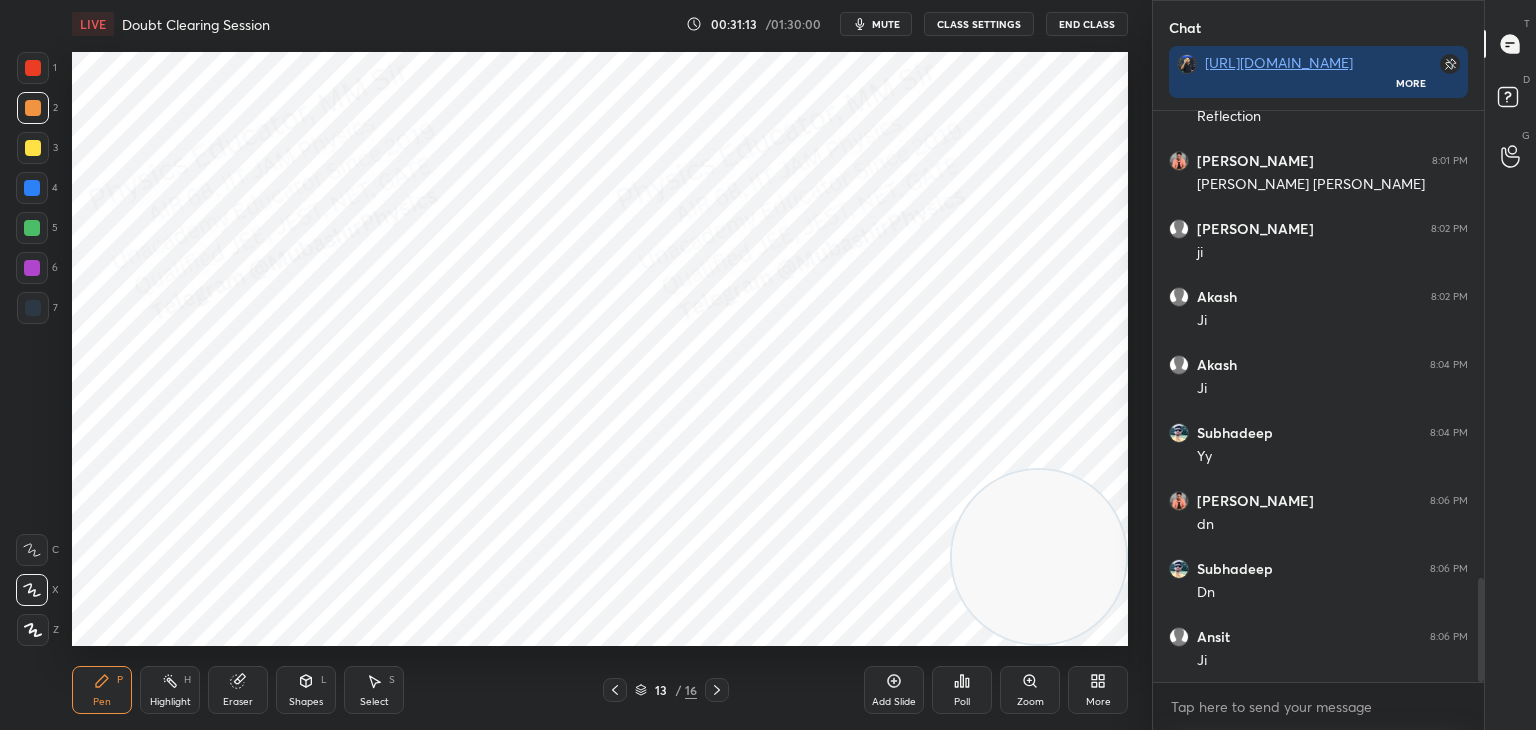 click at bounding box center [32, 268] 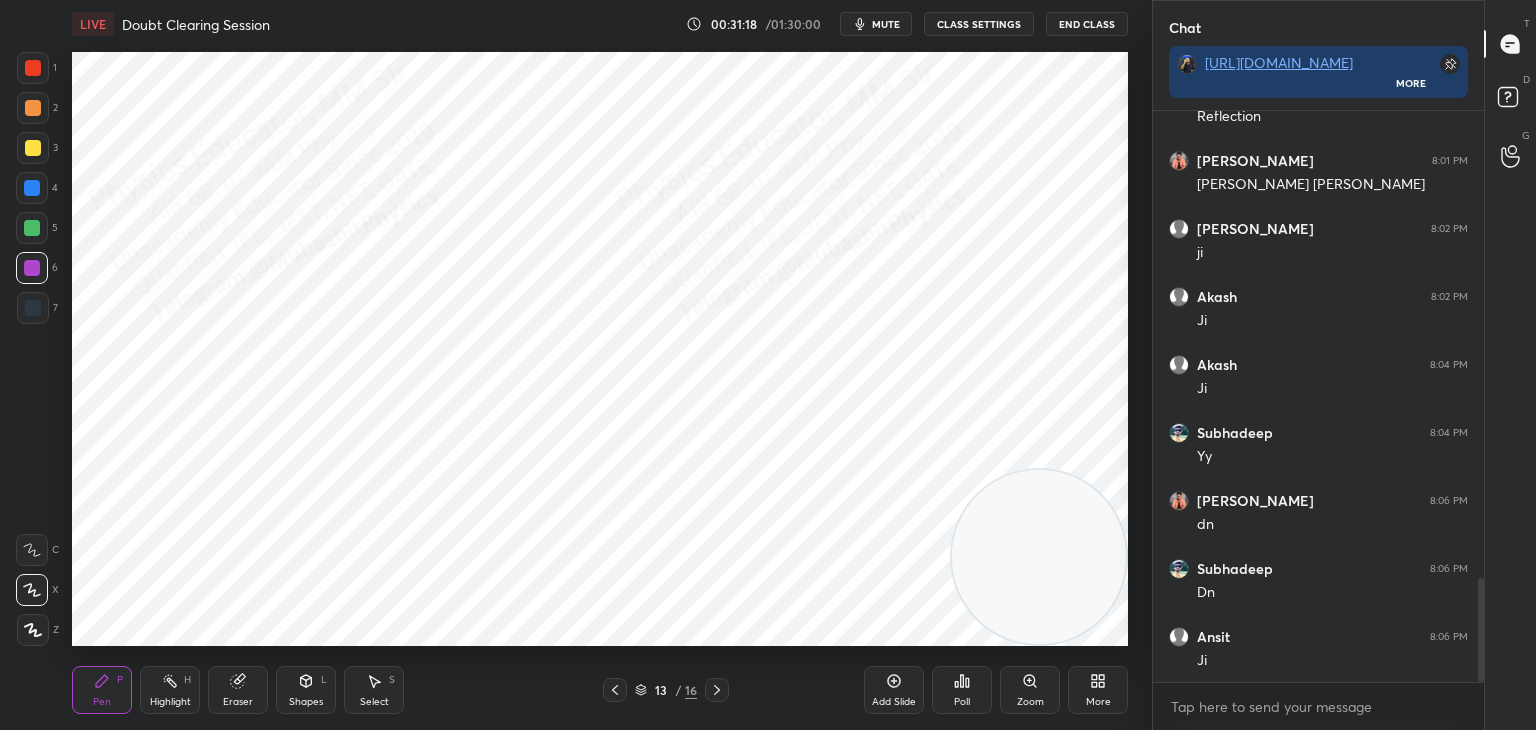 scroll, scrollTop: 2630, scrollLeft: 0, axis: vertical 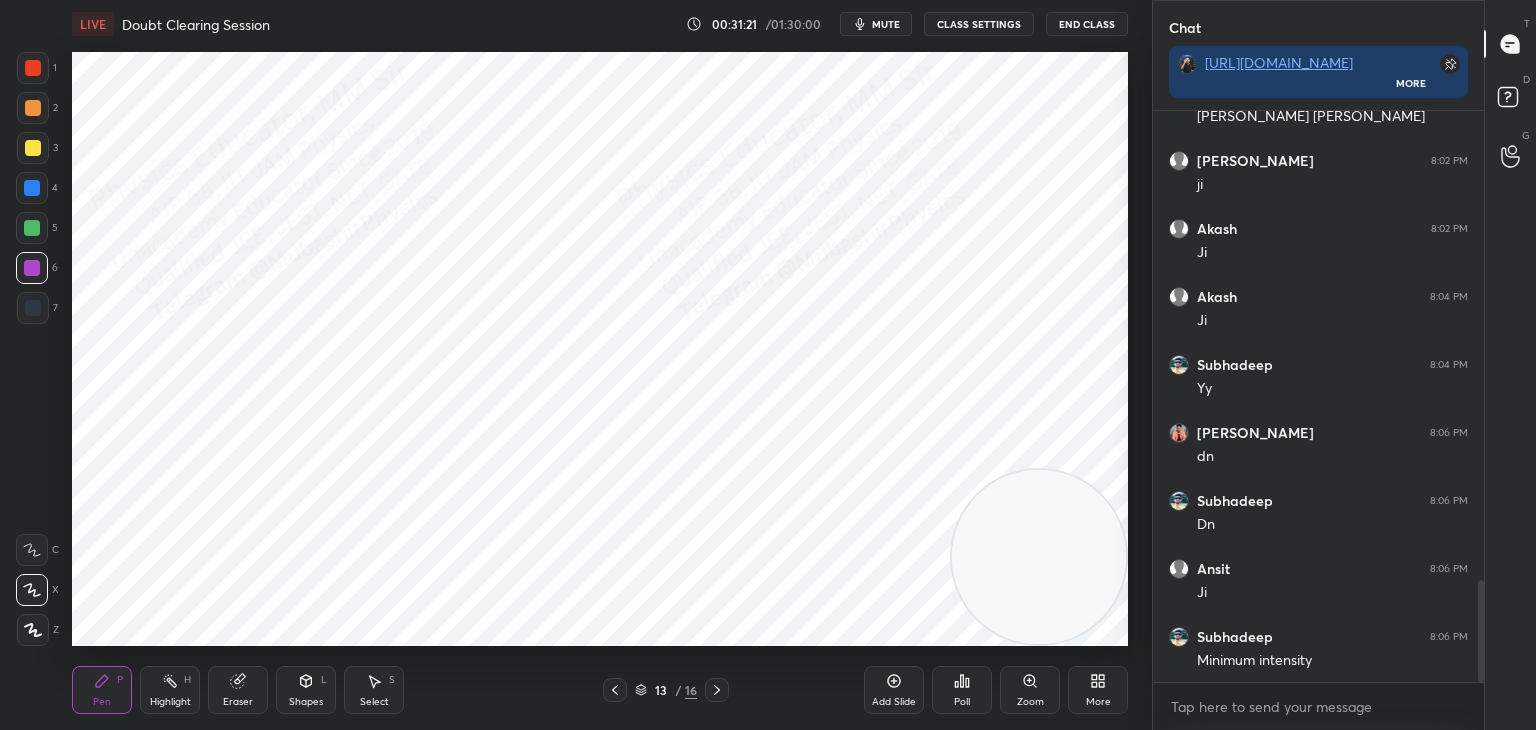 click at bounding box center [32, 188] 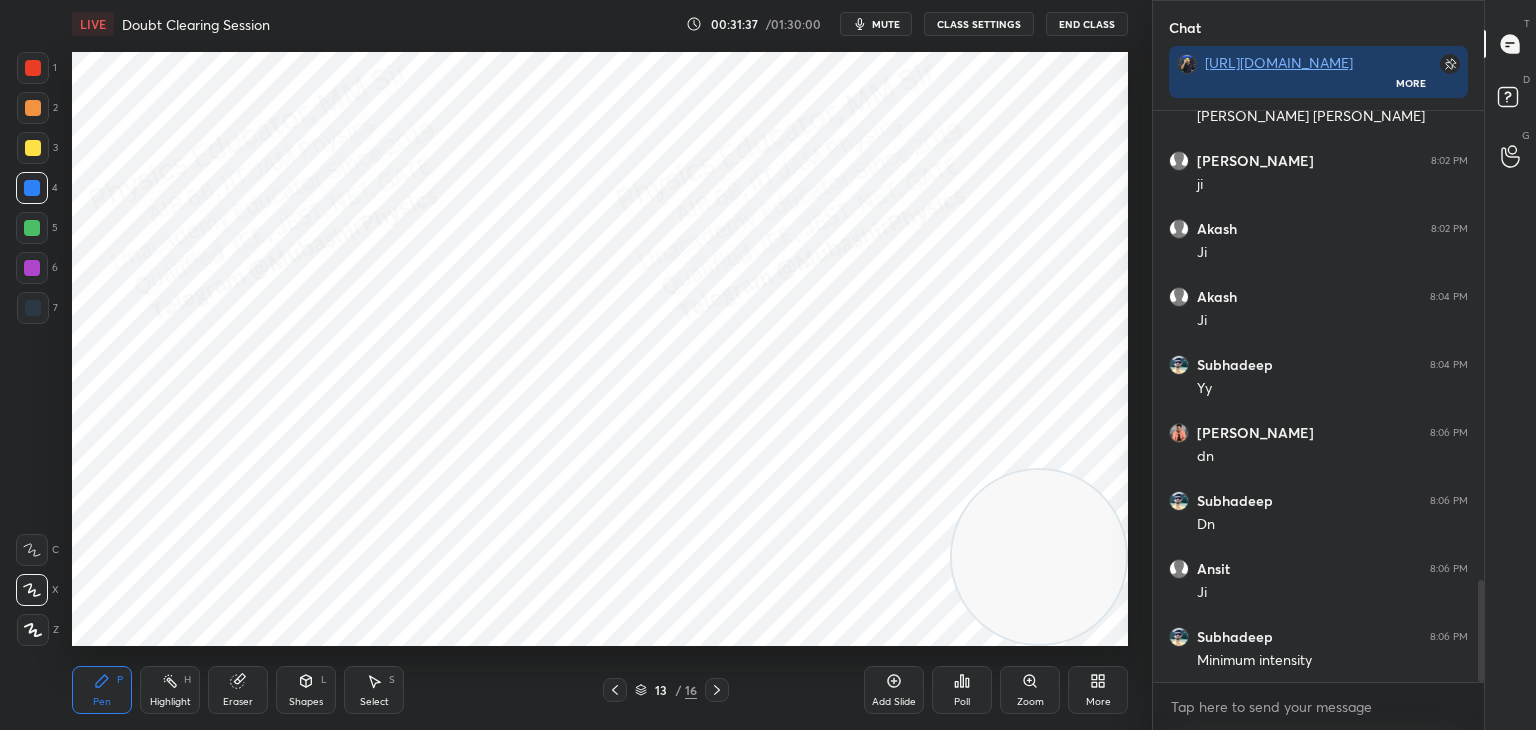 drag, startPoint x: 305, startPoint y: 691, endPoint x: 299, endPoint y: 679, distance: 13.416408 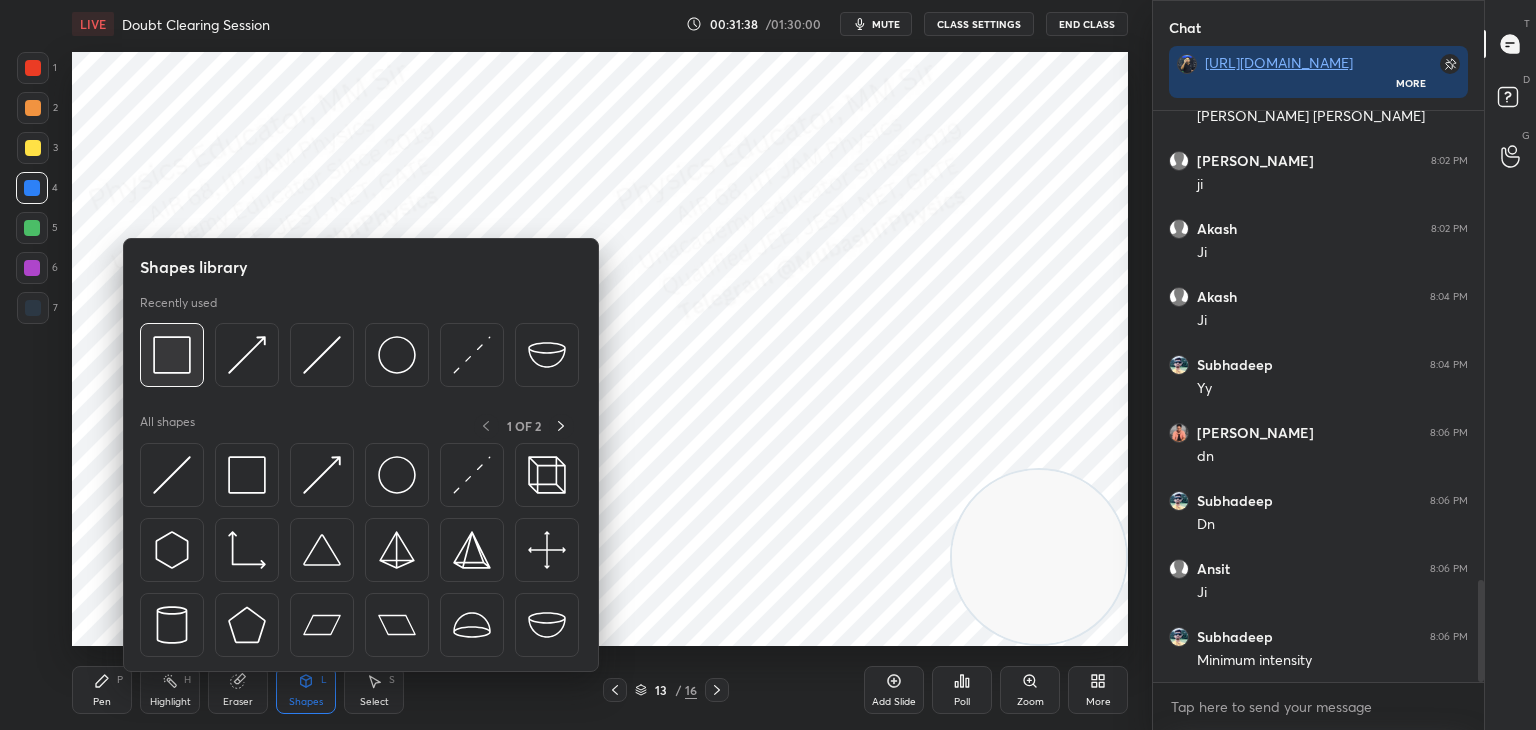 click at bounding box center (172, 355) 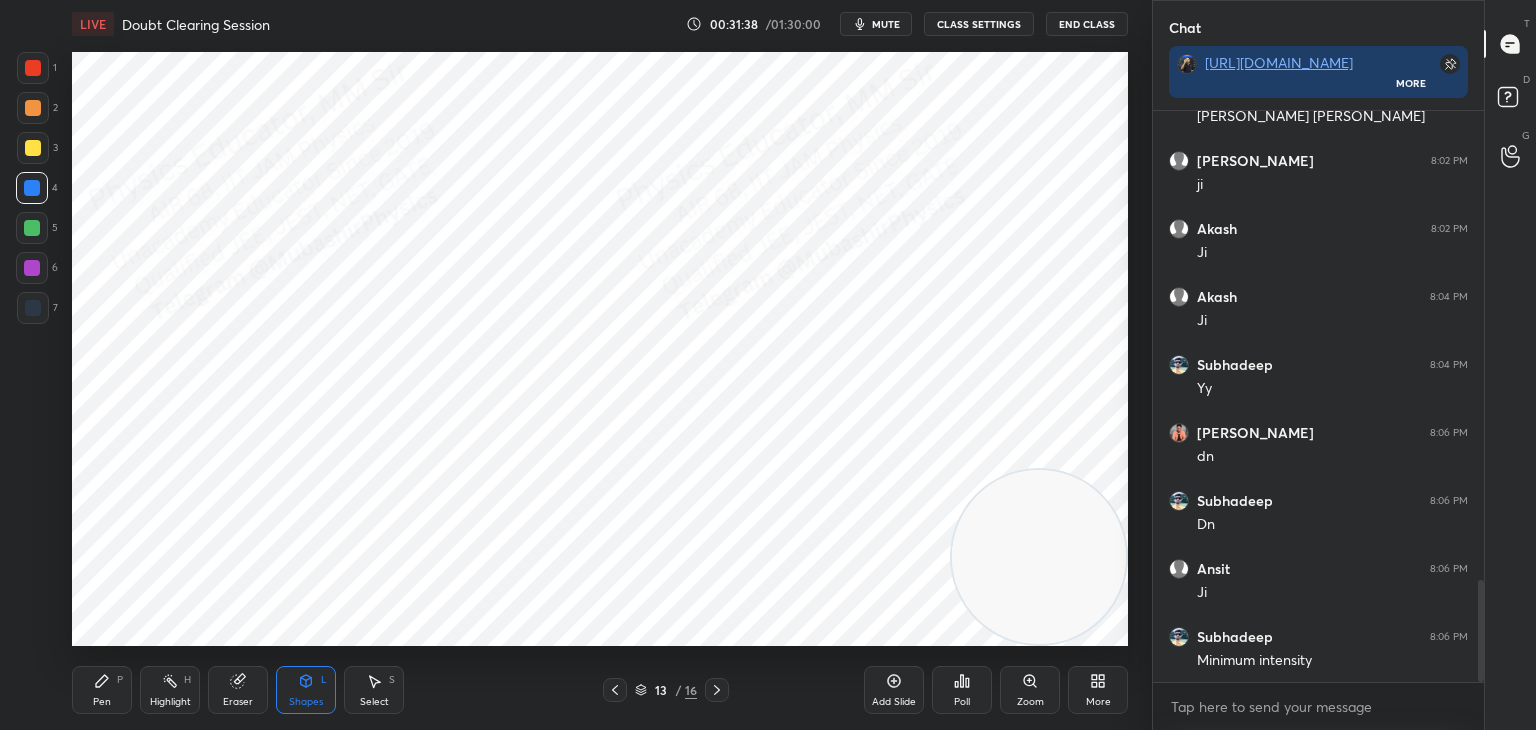 click at bounding box center [33, 68] 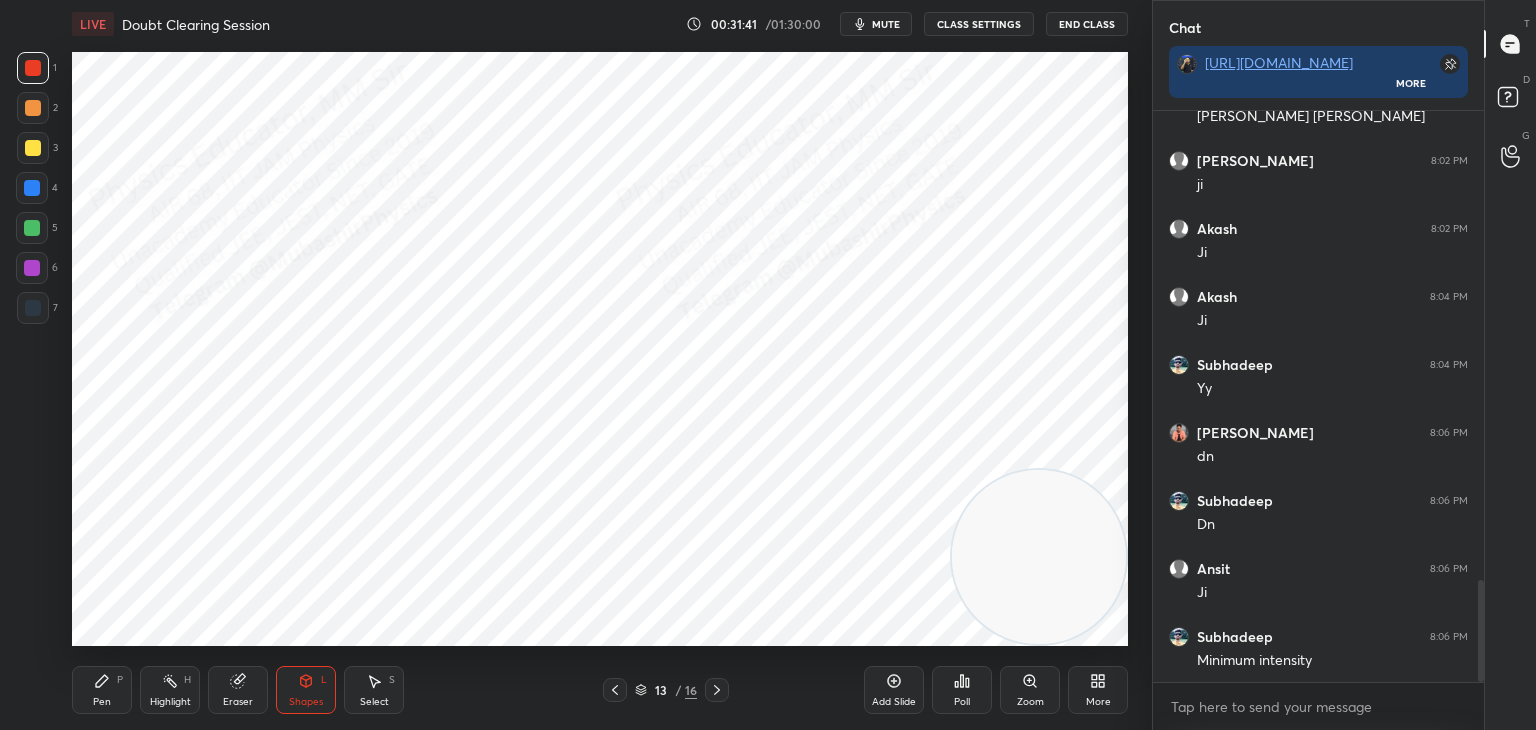 drag, startPoint x: 104, startPoint y: 685, endPoint x: 37, endPoint y: 305, distance: 385.8614 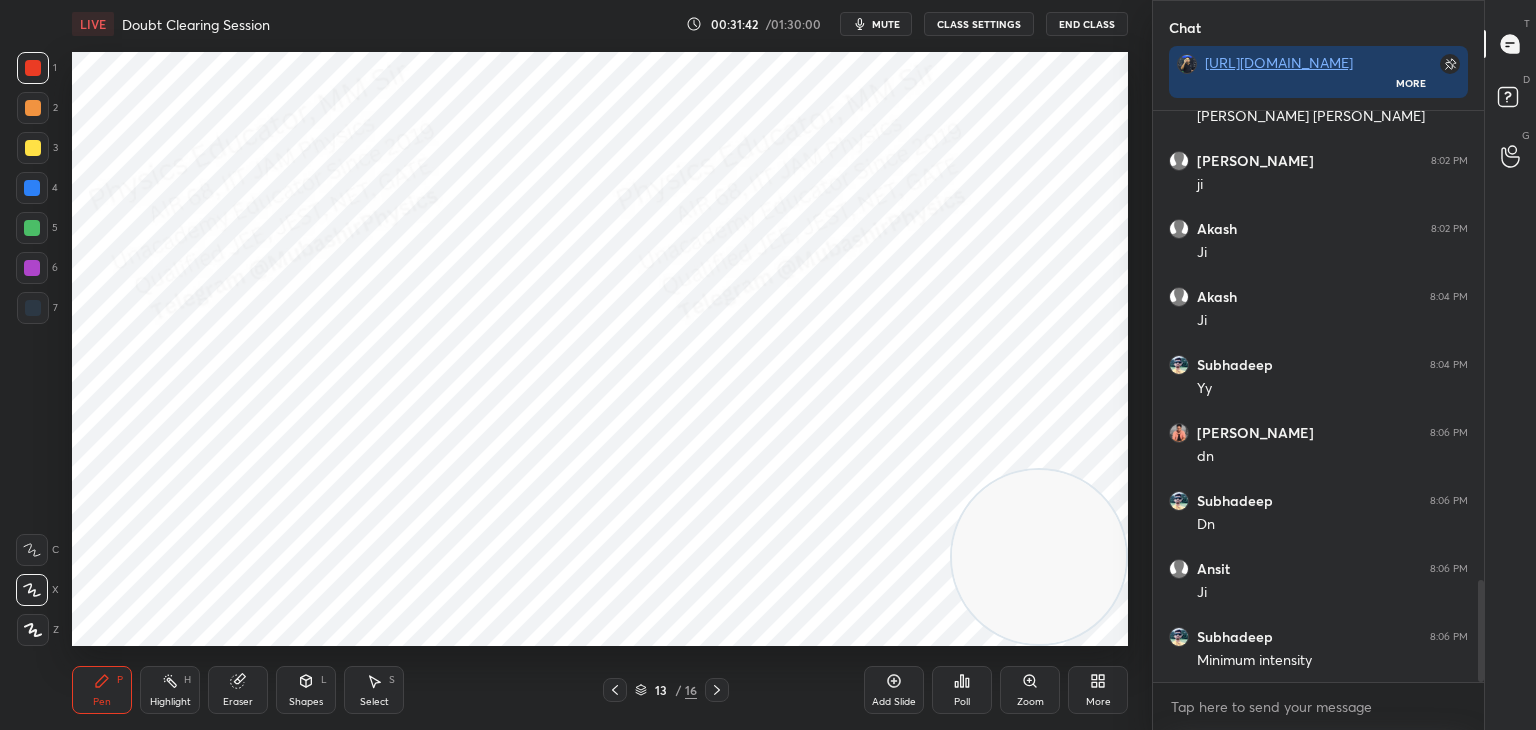 click at bounding box center [33, 308] 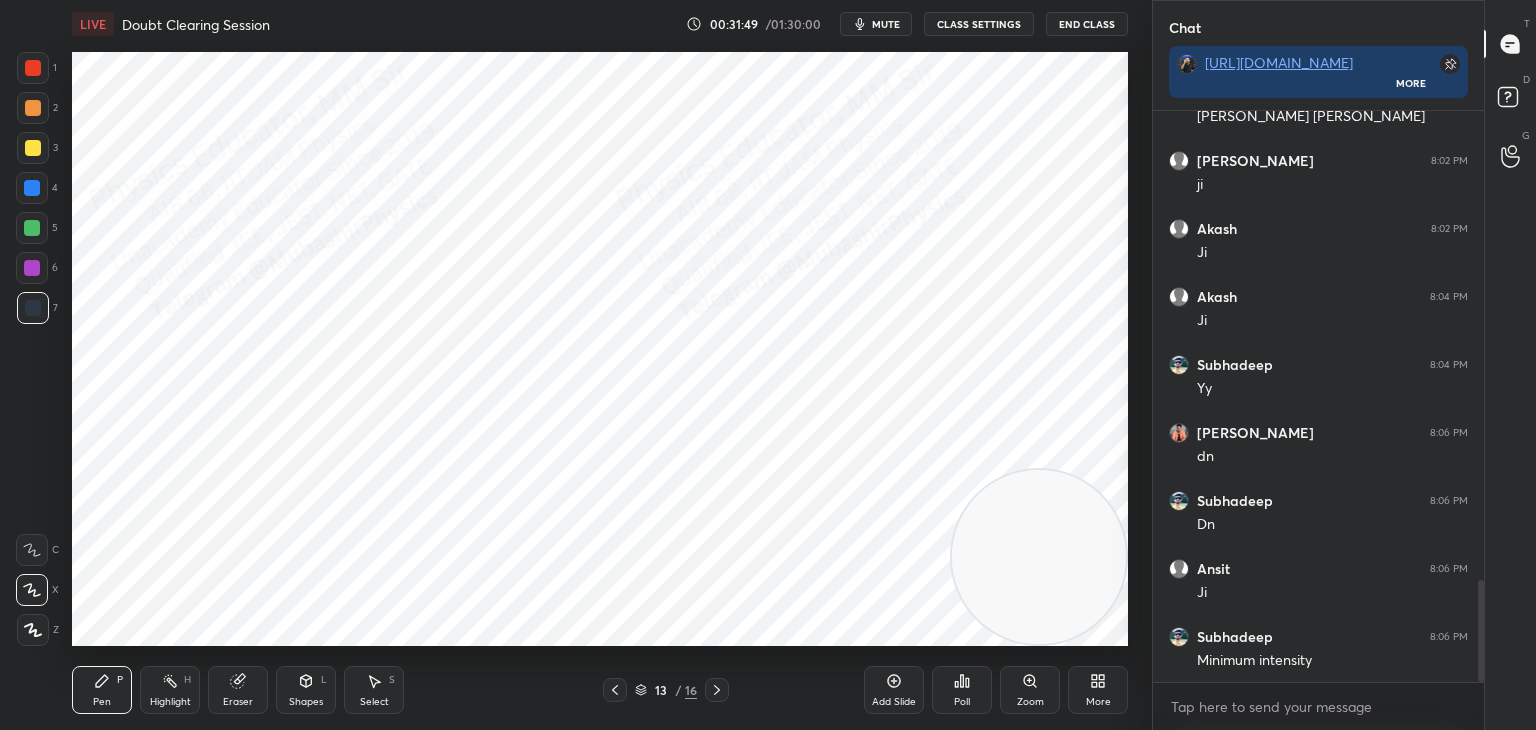drag, startPoint x: 40, startPoint y: 193, endPoint x: 61, endPoint y: 206, distance: 24.698177 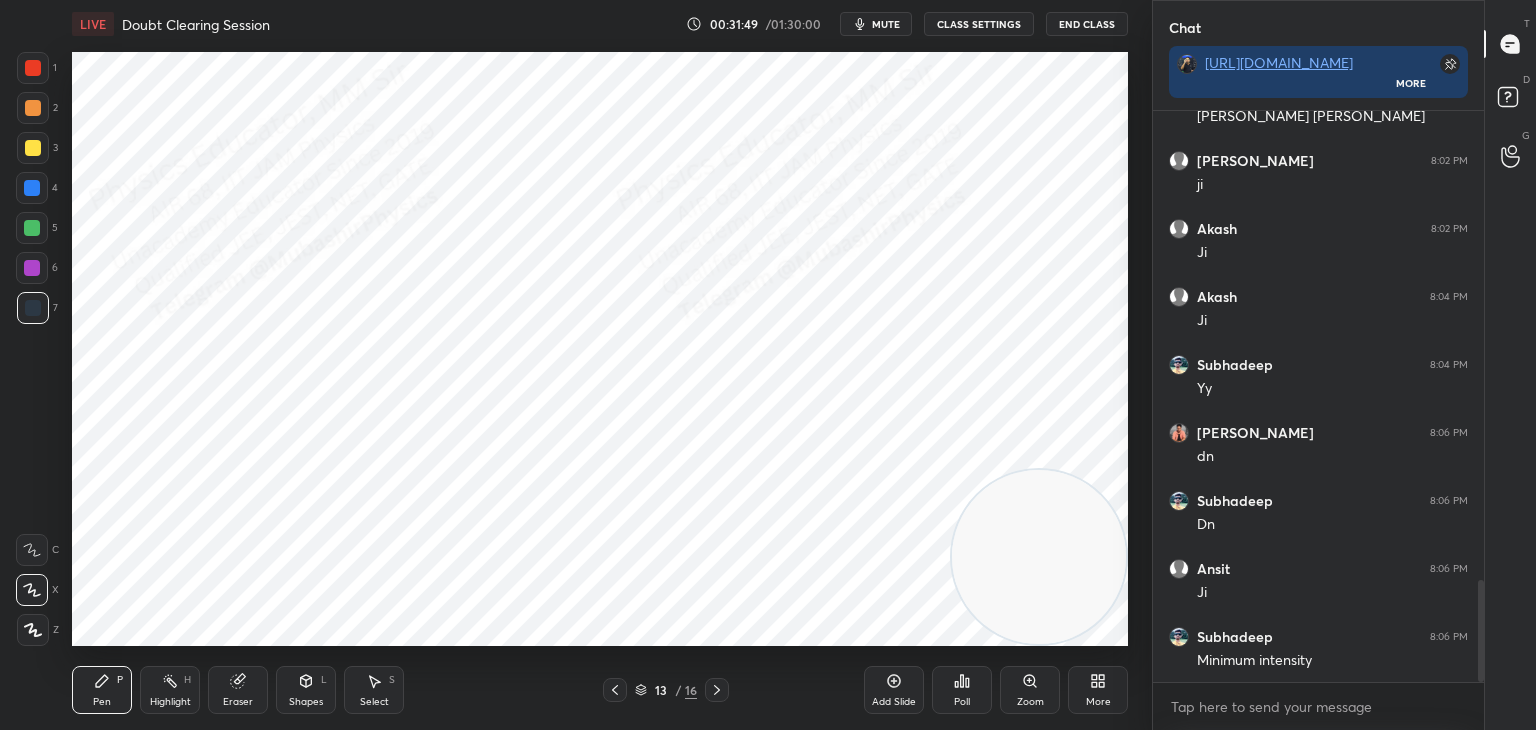 click at bounding box center (32, 188) 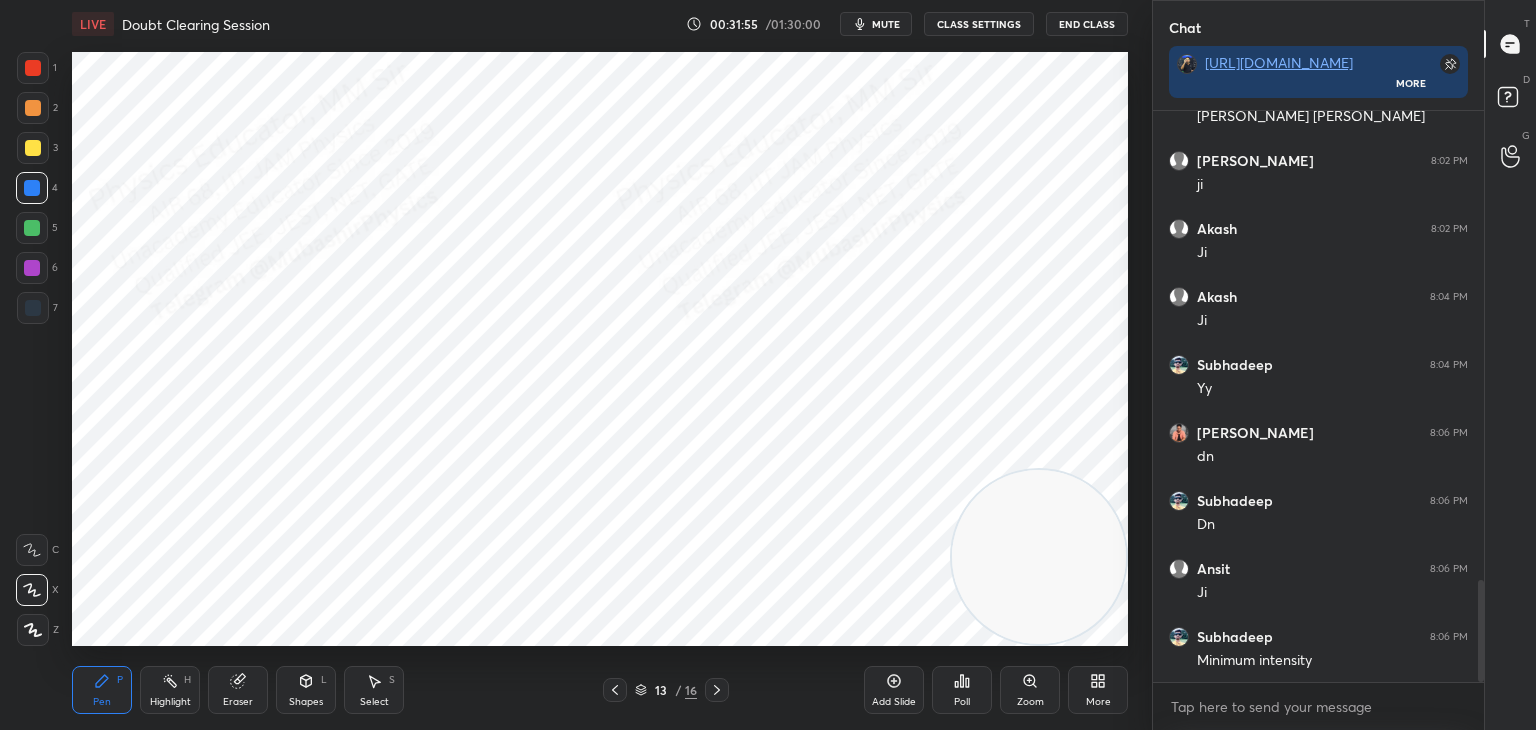click 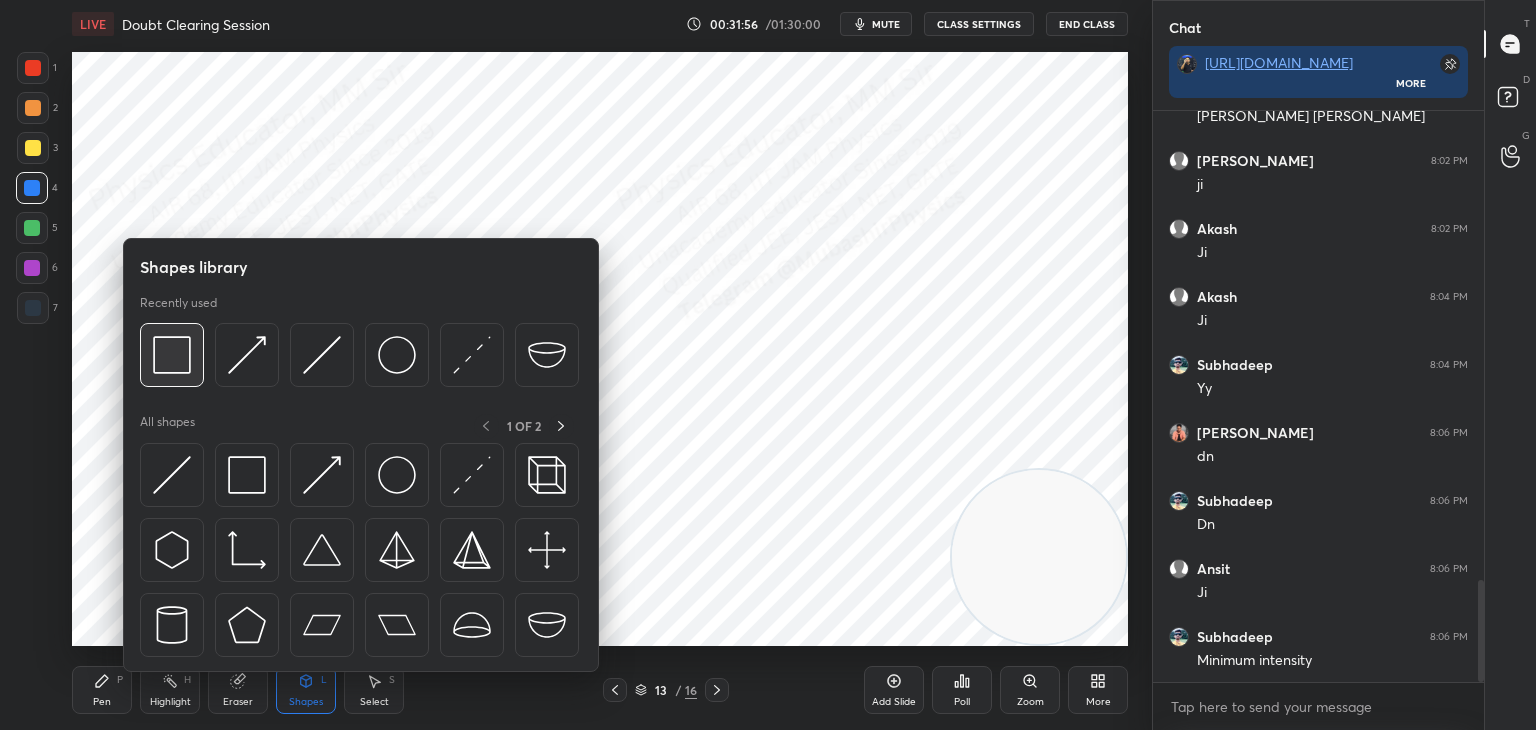 click at bounding box center (172, 355) 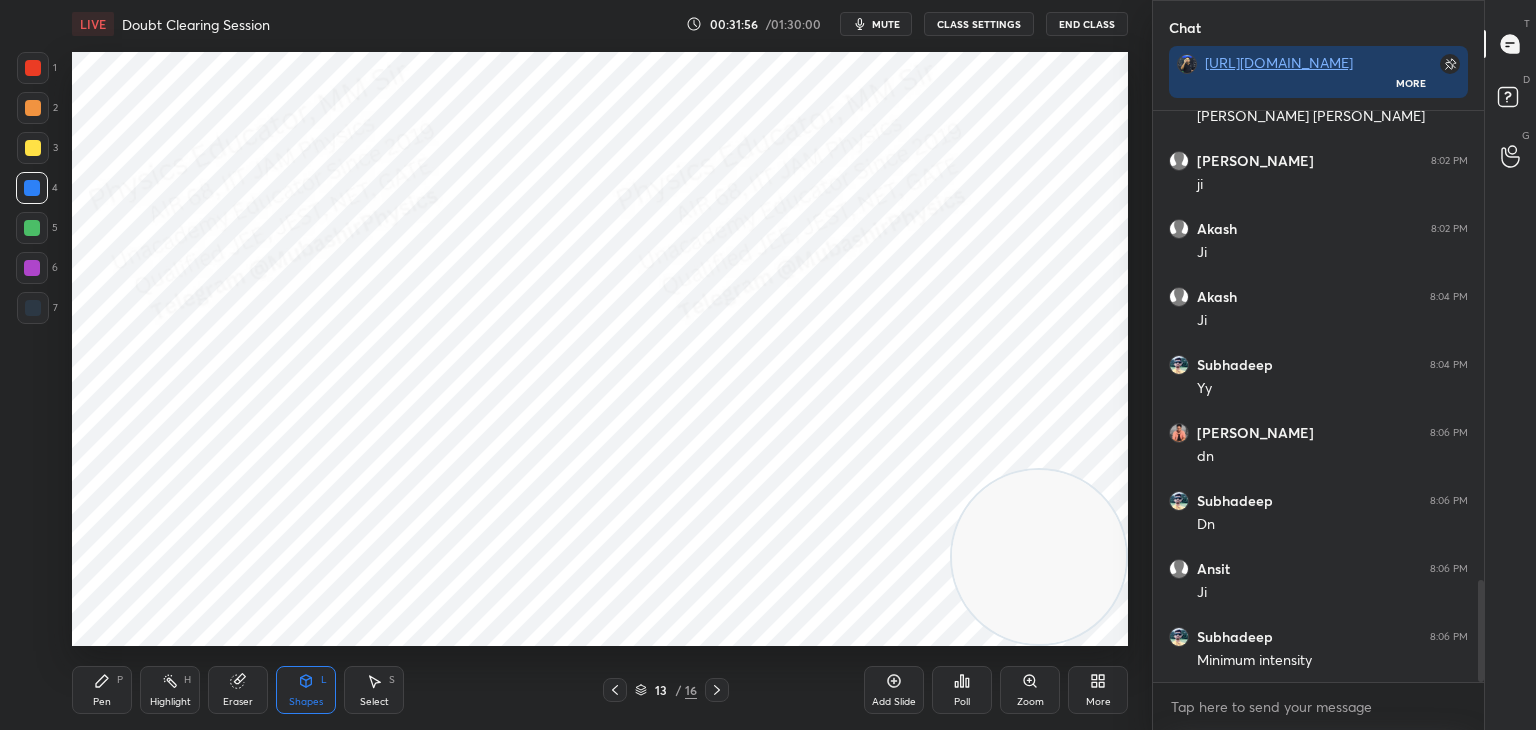 drag, startPoint x: 37, startPoint y: 154, endPoint x: 65, endPoint y: 185, distance: 41.773197 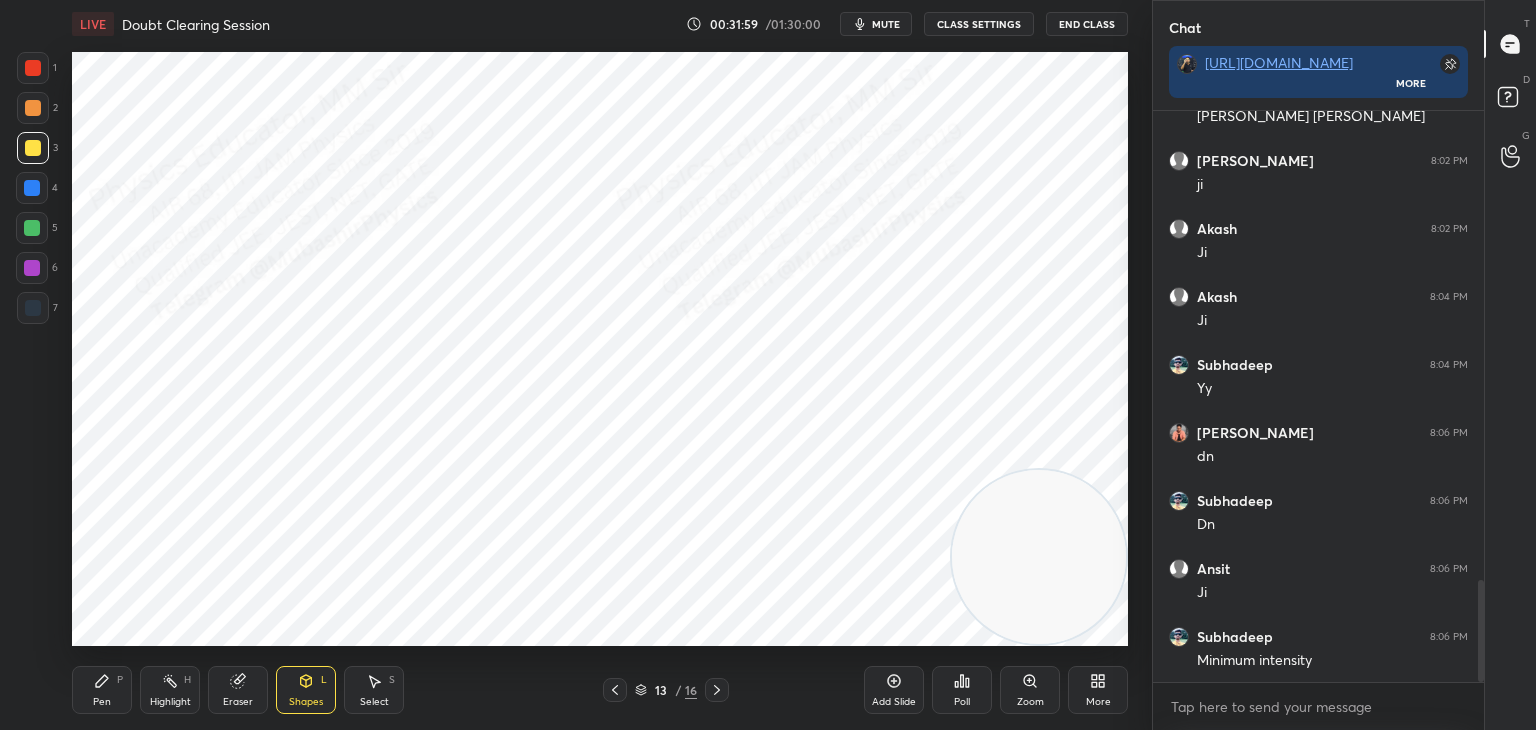 click on "Highlight H" at bounding box center (170, 690) 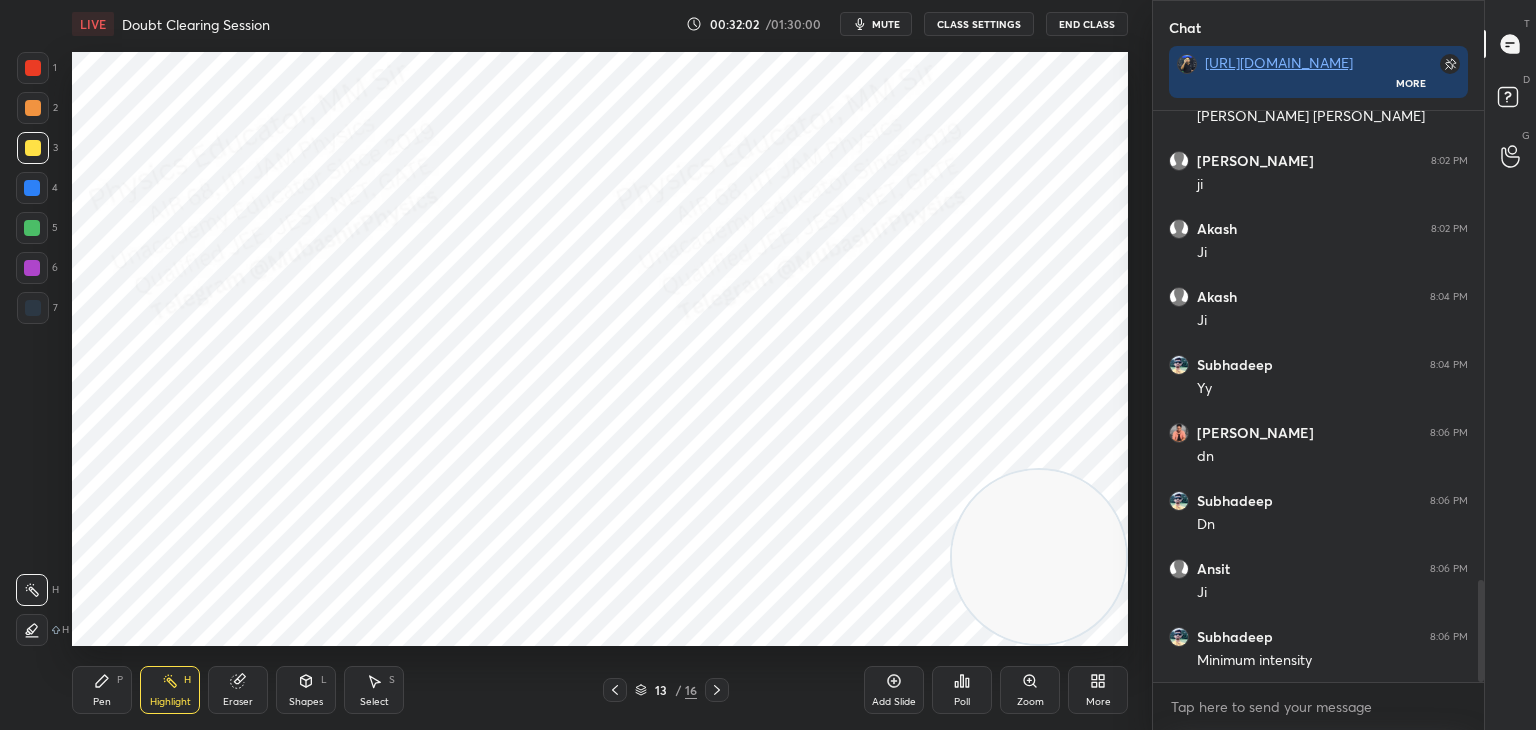click 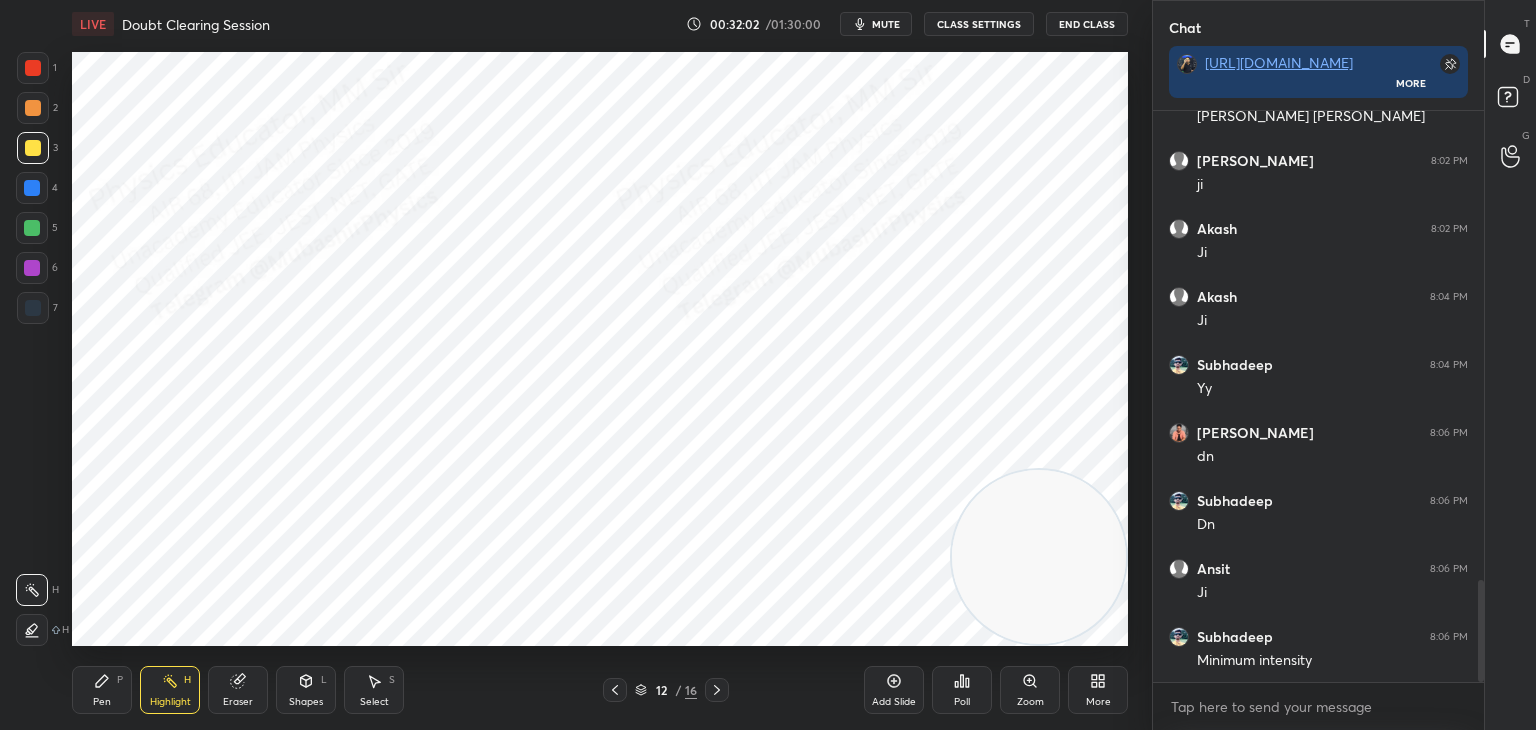 click 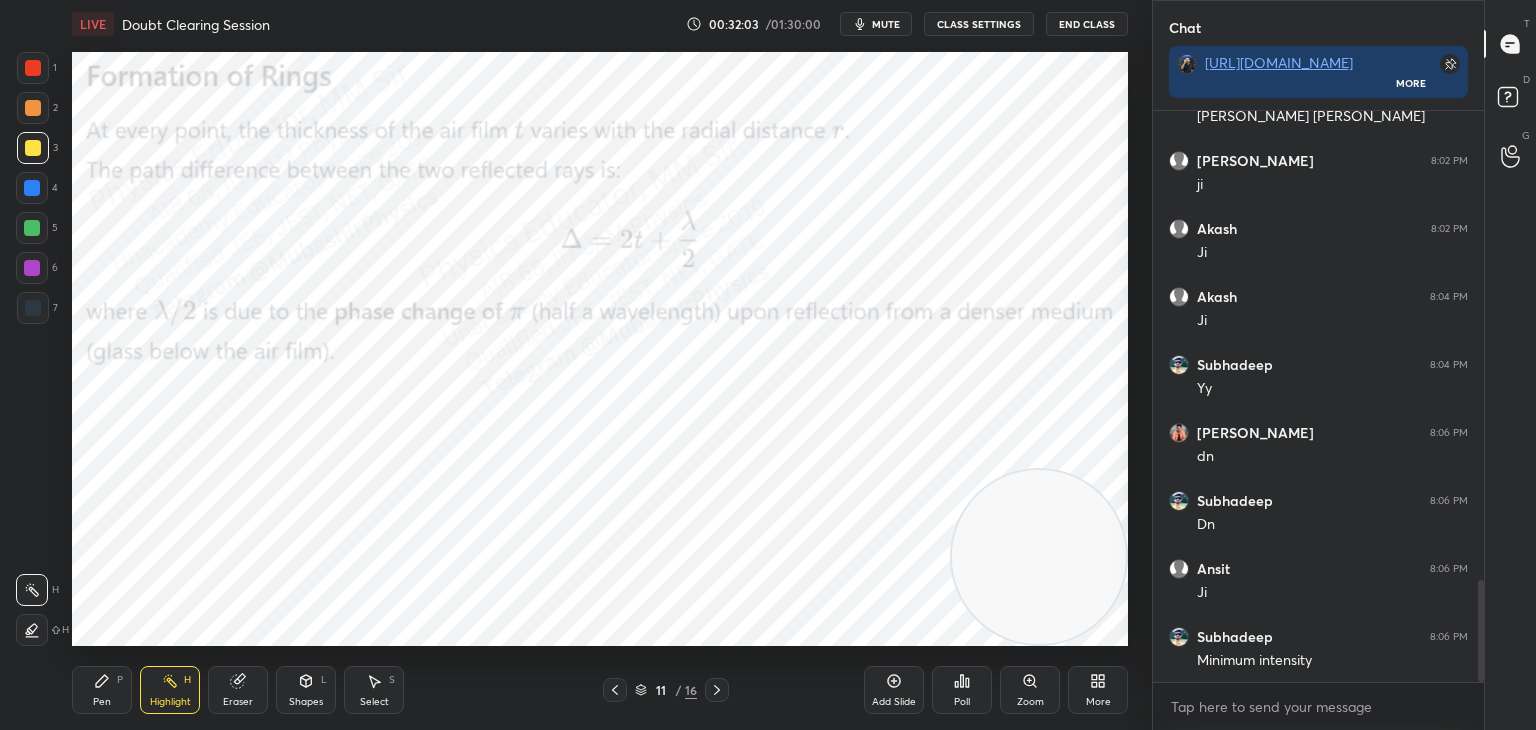 click 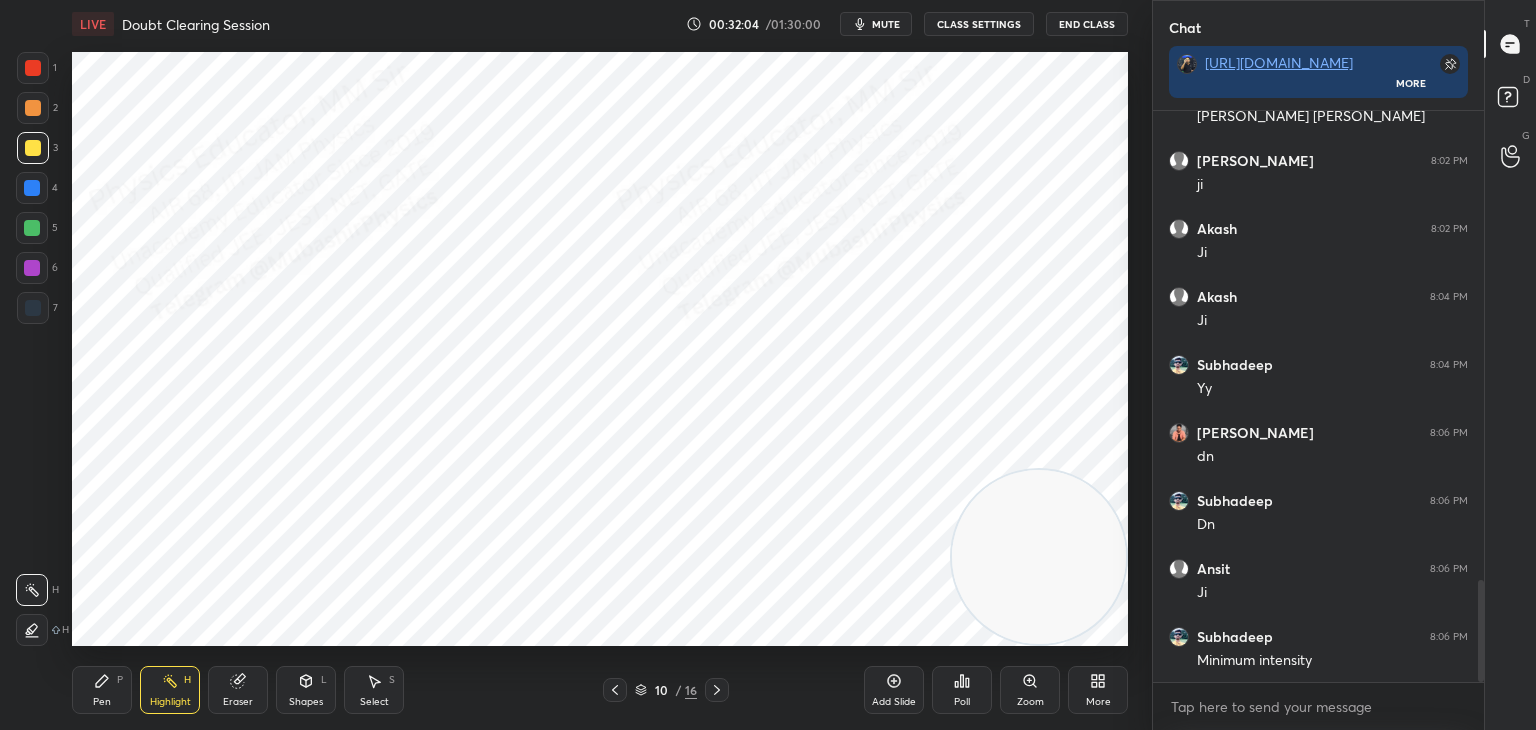 drag, startPoint x: 396, startPoint y: 713, endPoint x: 388, endPoint y: 659, distance: 54.589375 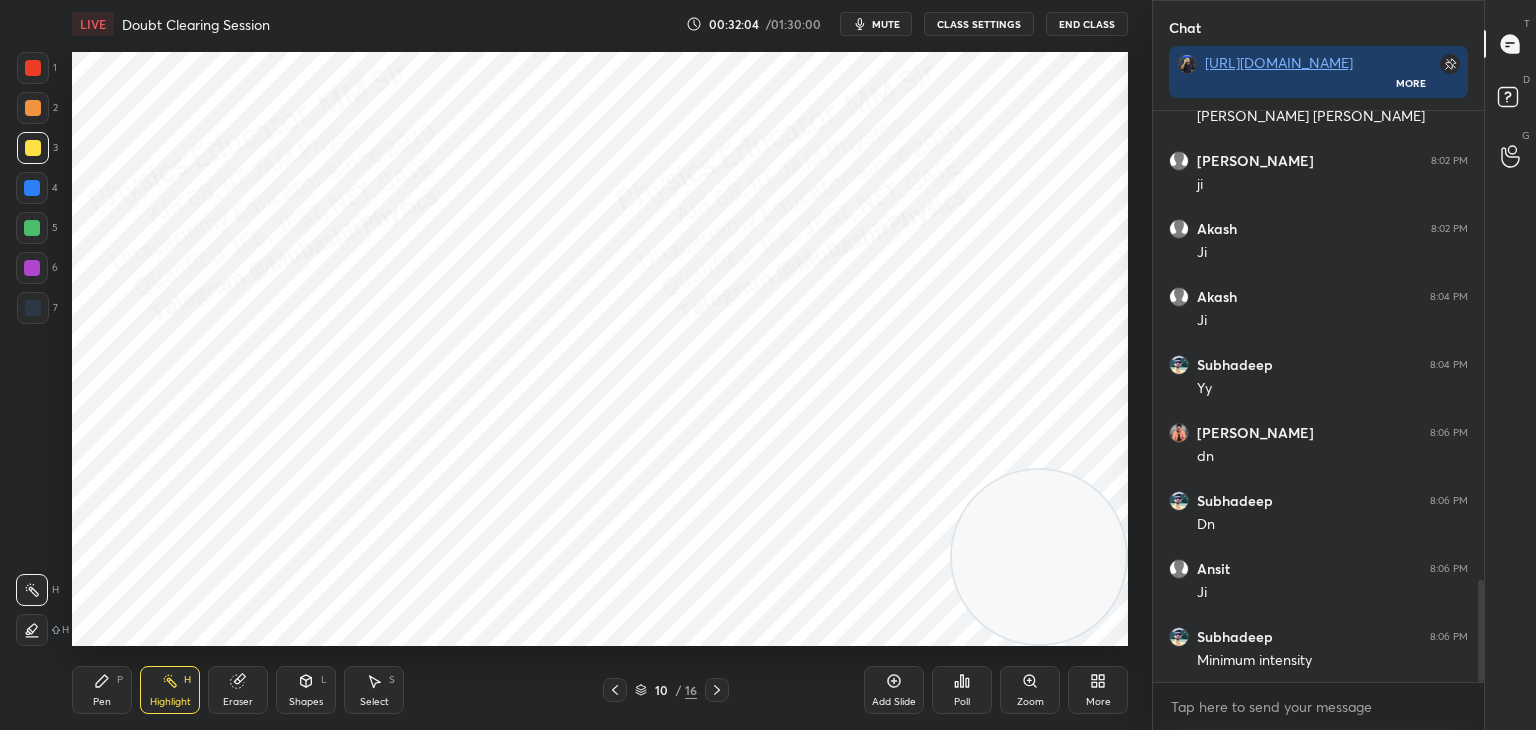 click on "Select S" at bounding box center [374, 690] 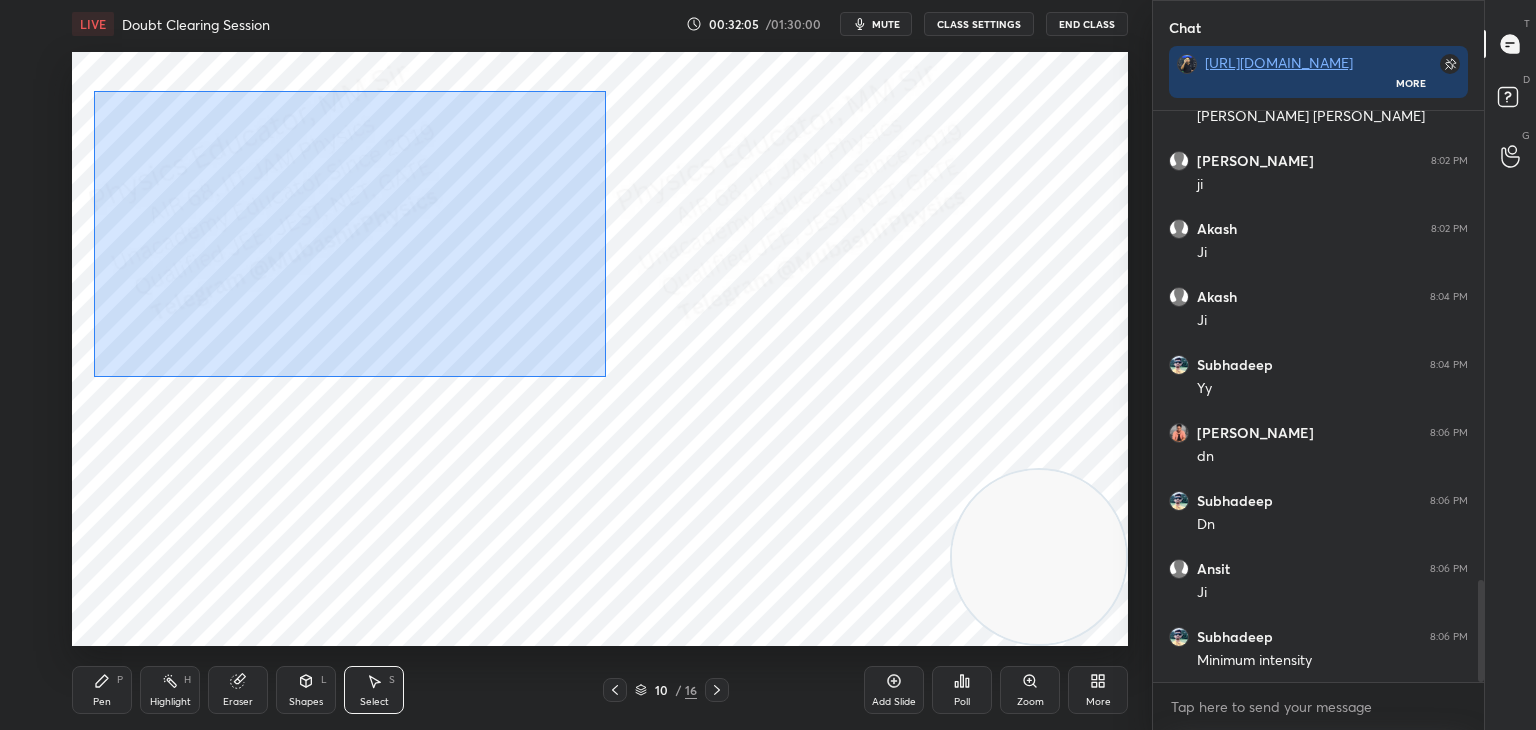 drag, startPoint x: 109, startPoint y: 133, endPoint x: 631, endPoint y: 363, distance: 570.4244 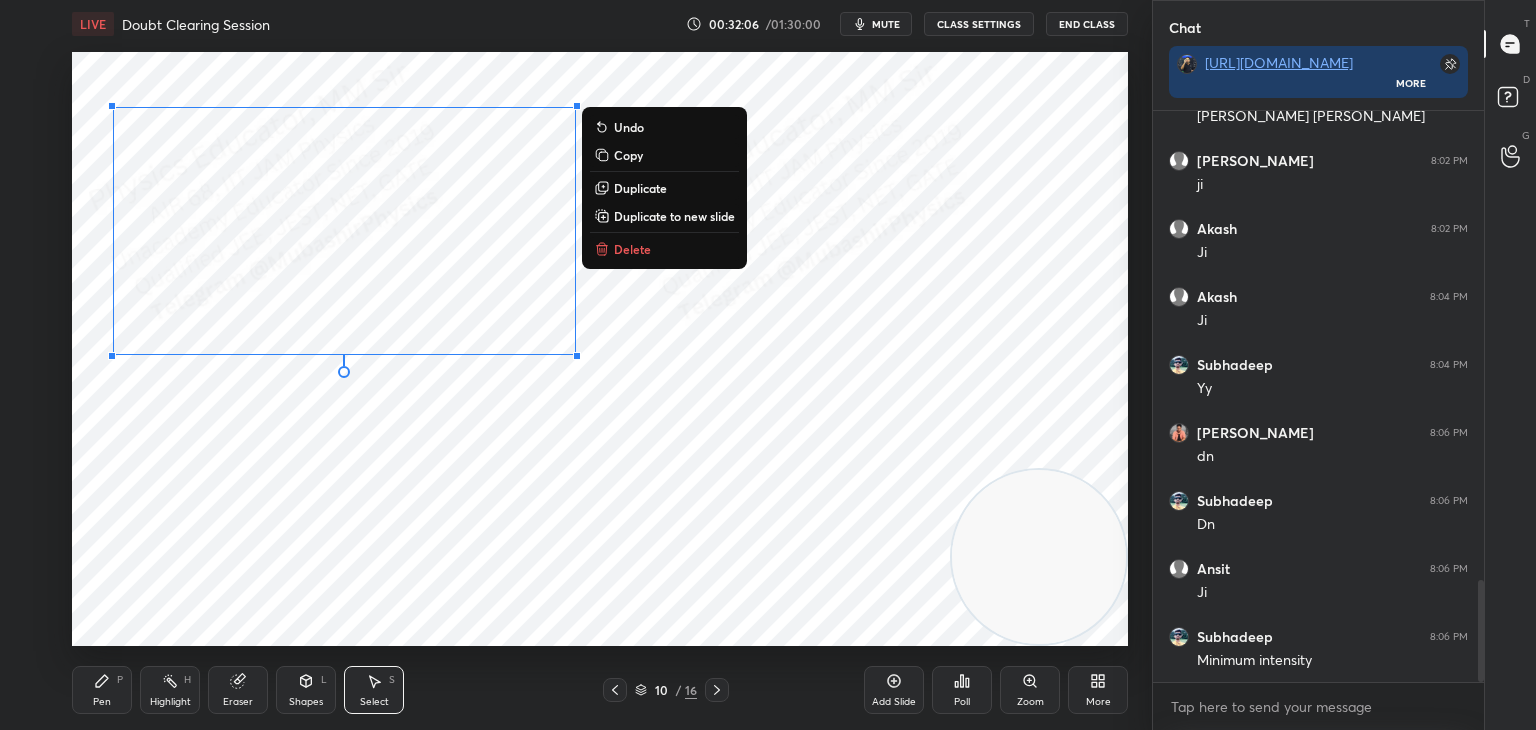 click on "Copy" at bounding box center [664, 155] 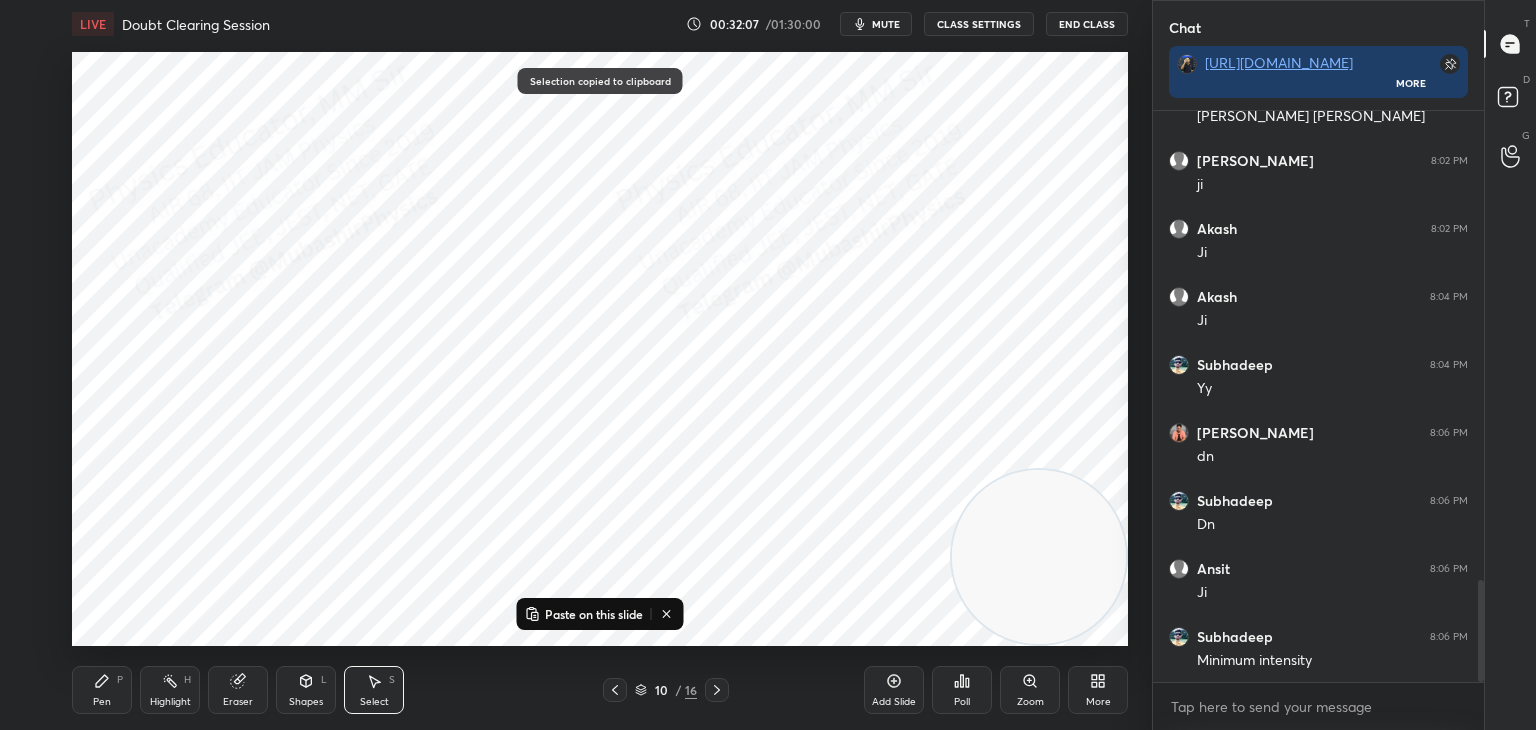 click 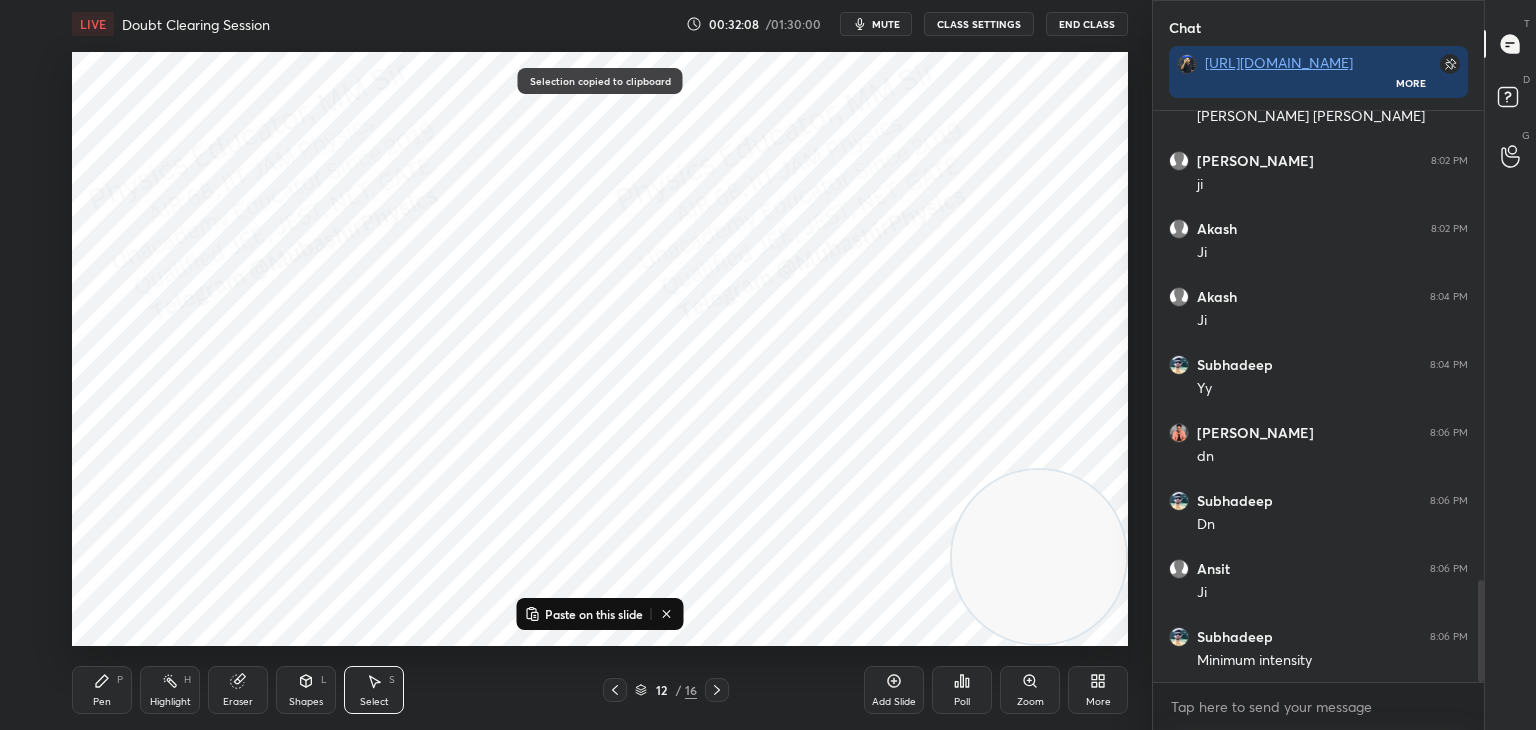 click 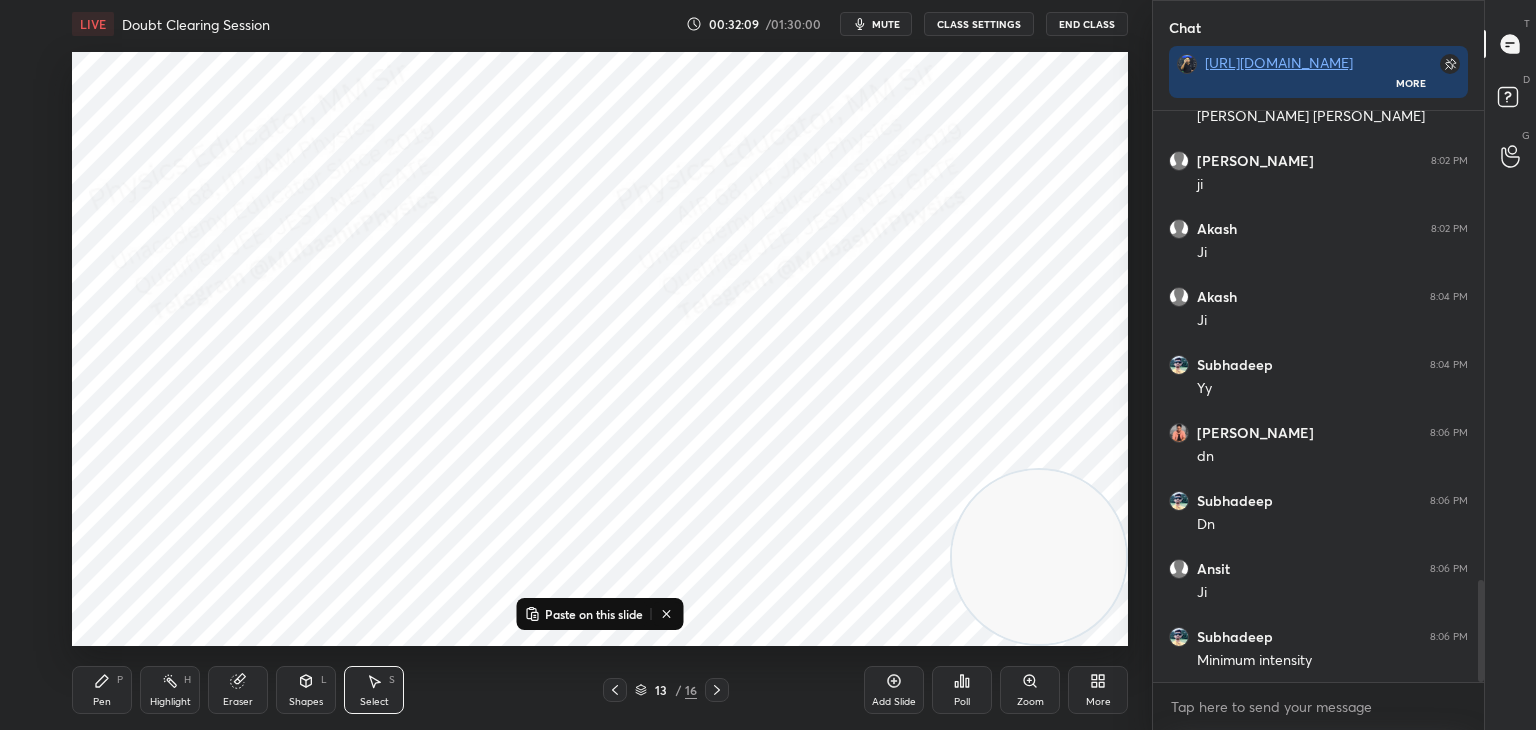 click on "Highlight H" at bounding box center (170, 690) 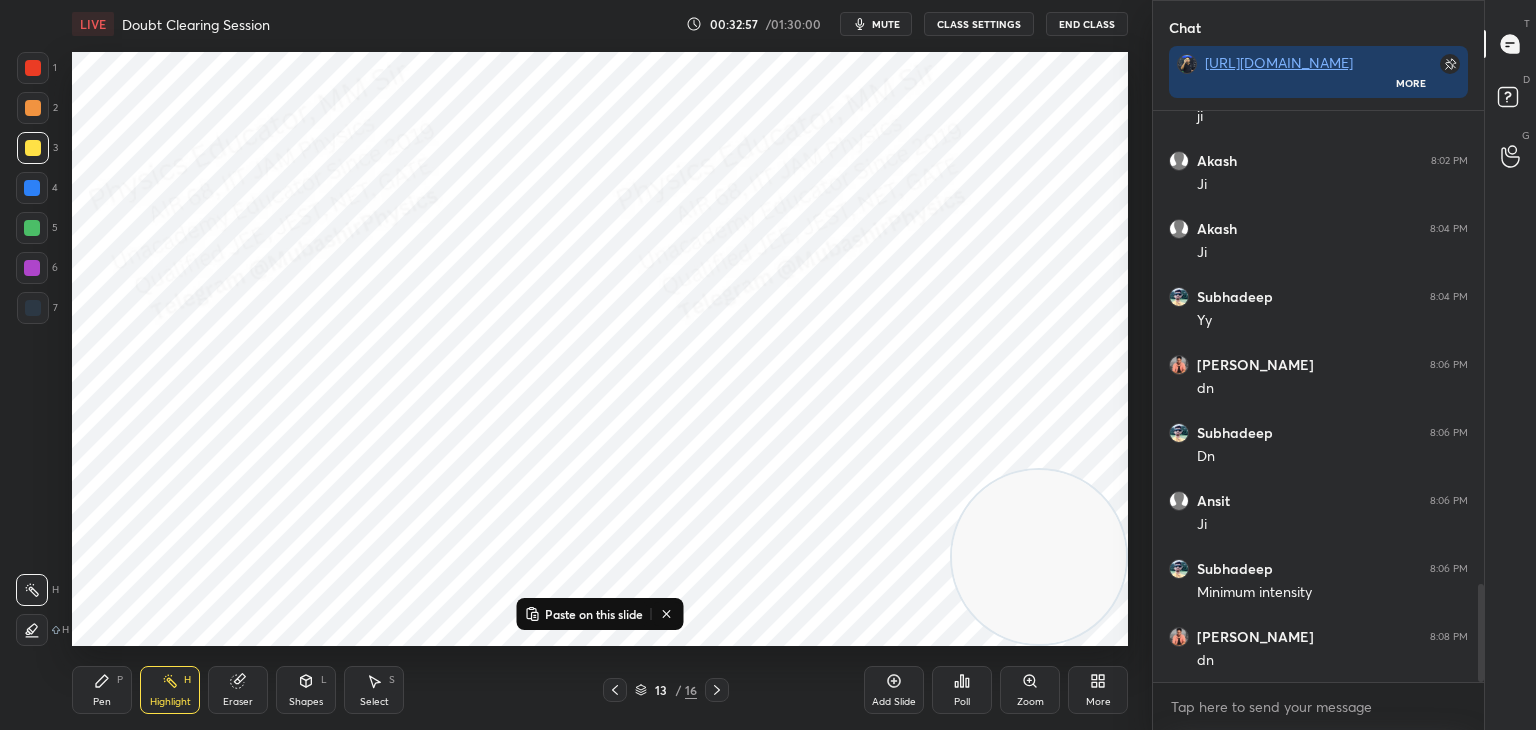 scroll, scrollTop: 2766, scrollLeft: 0, axis: vertical 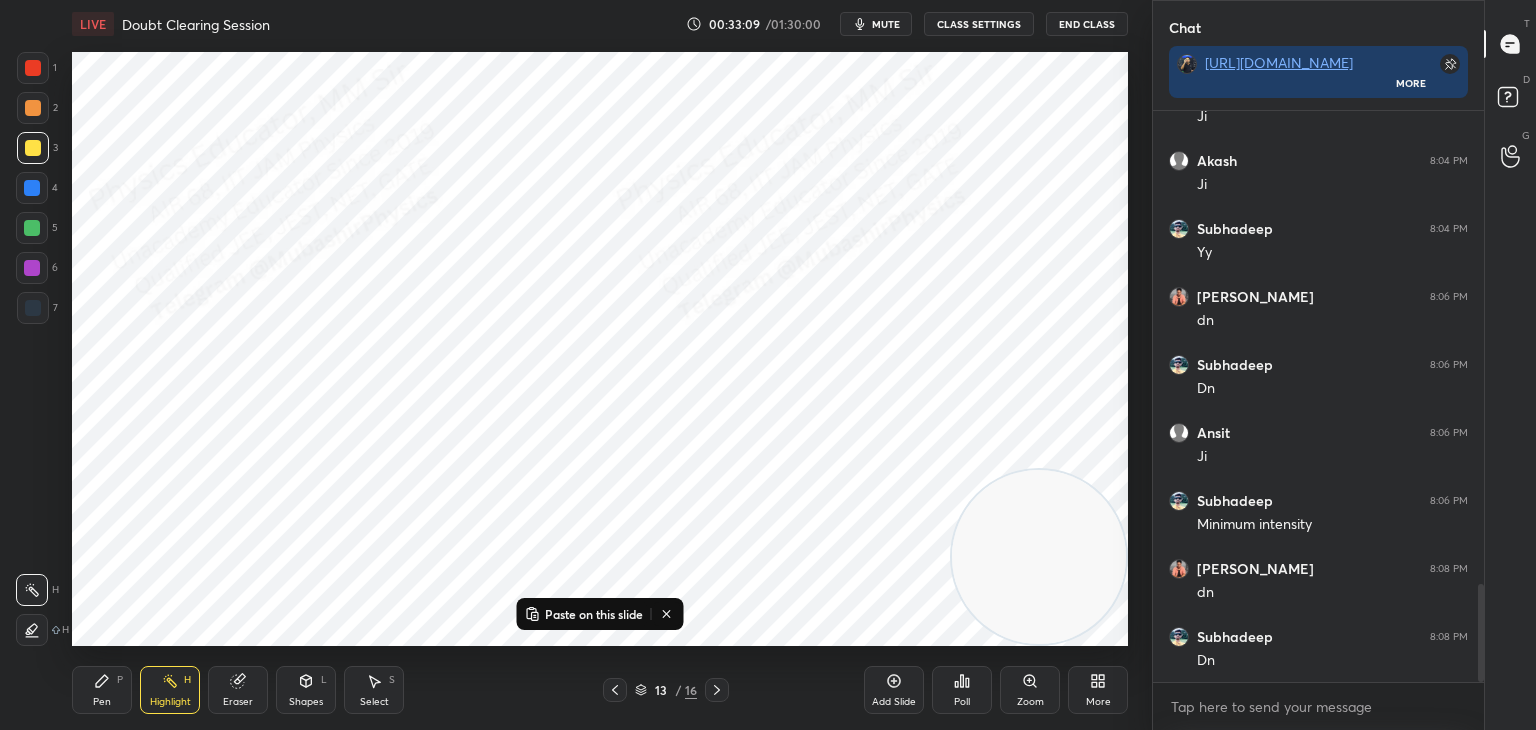 click 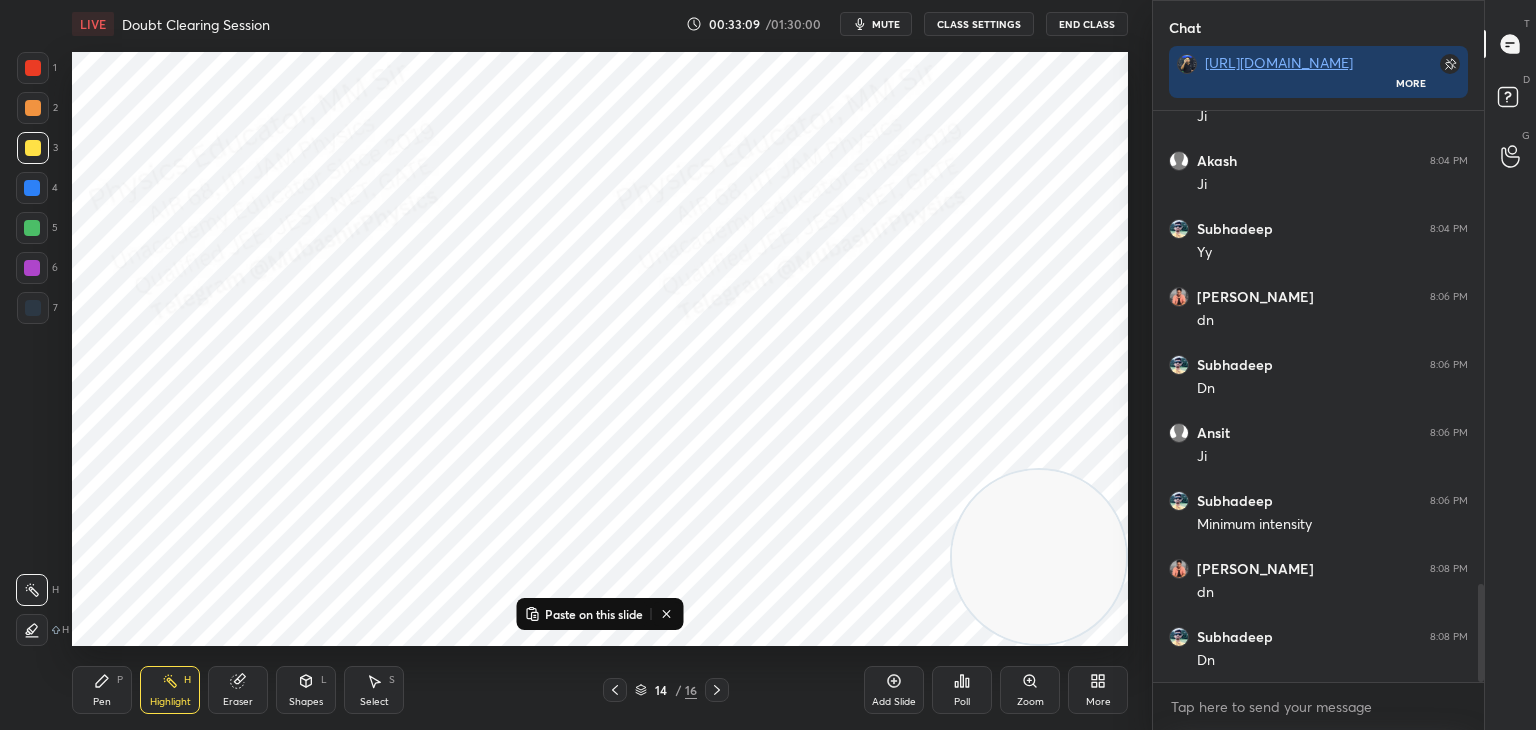 click on "Paste on this slide" at bounding box center [594, 614] 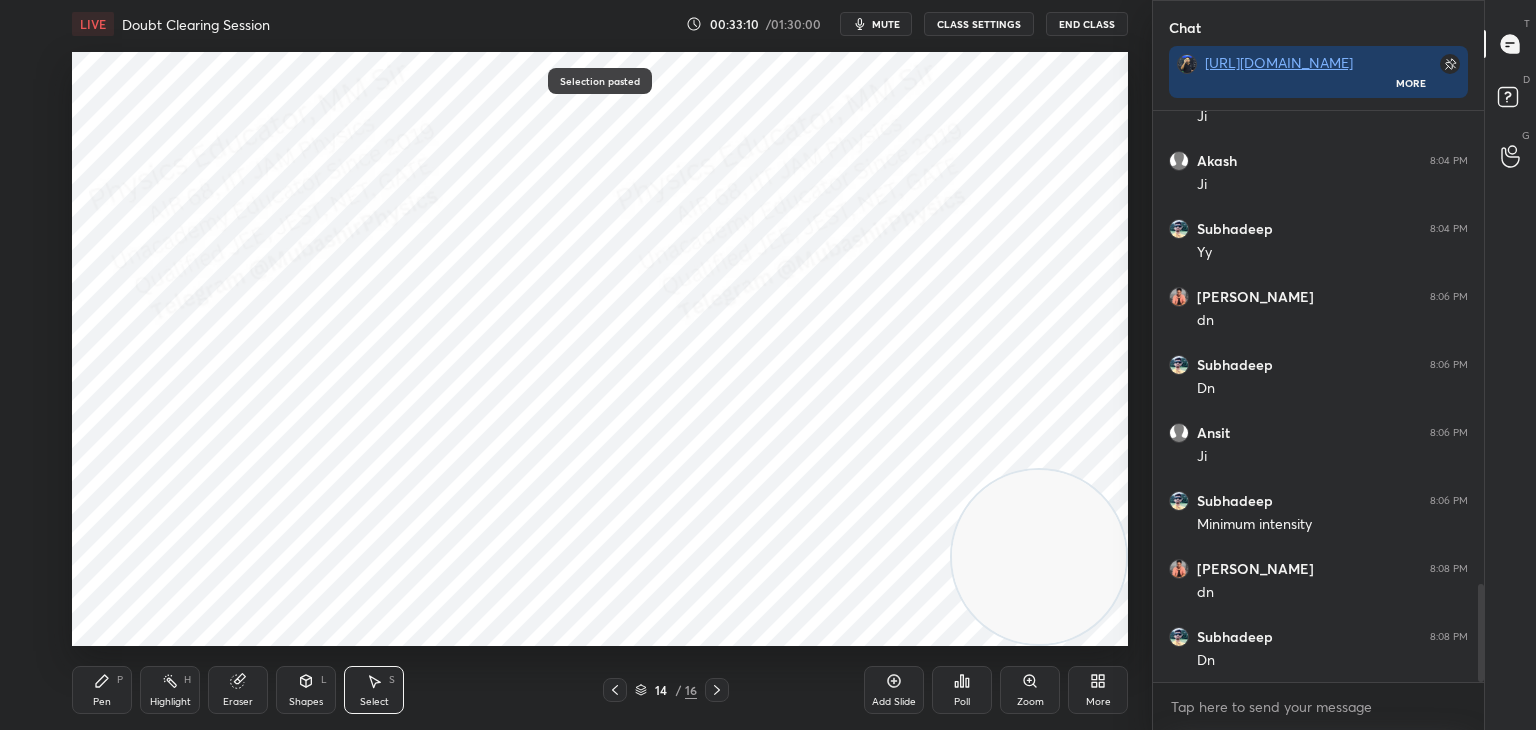 click on "0 ° Undo Copy Paste here Duplicate Duplicate to new slide Delete" at bounding box center [600, 349] 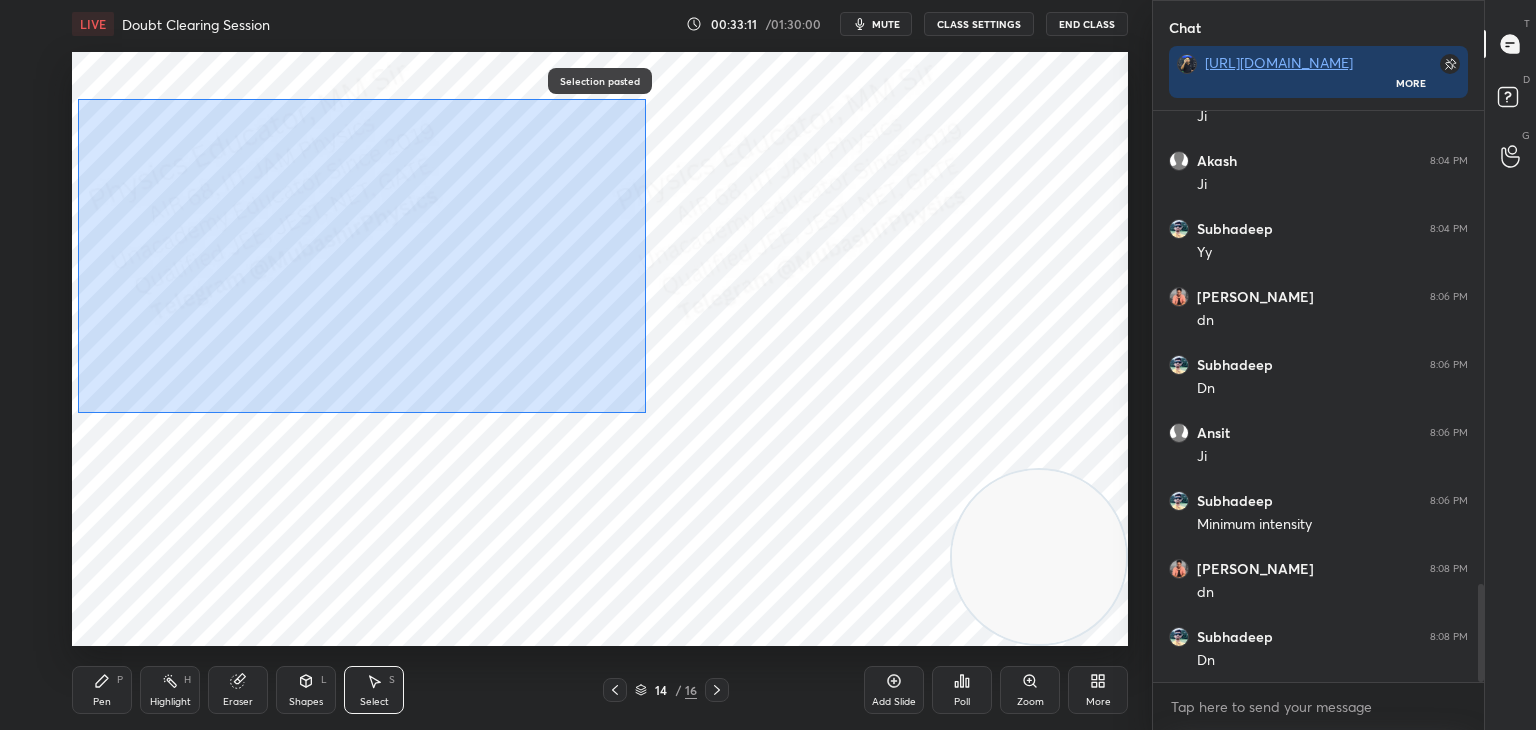 drag, startPoint x: 77, startPoint y: 99, endPoint x: 653, endPoint y: 391, distance: 645.7863 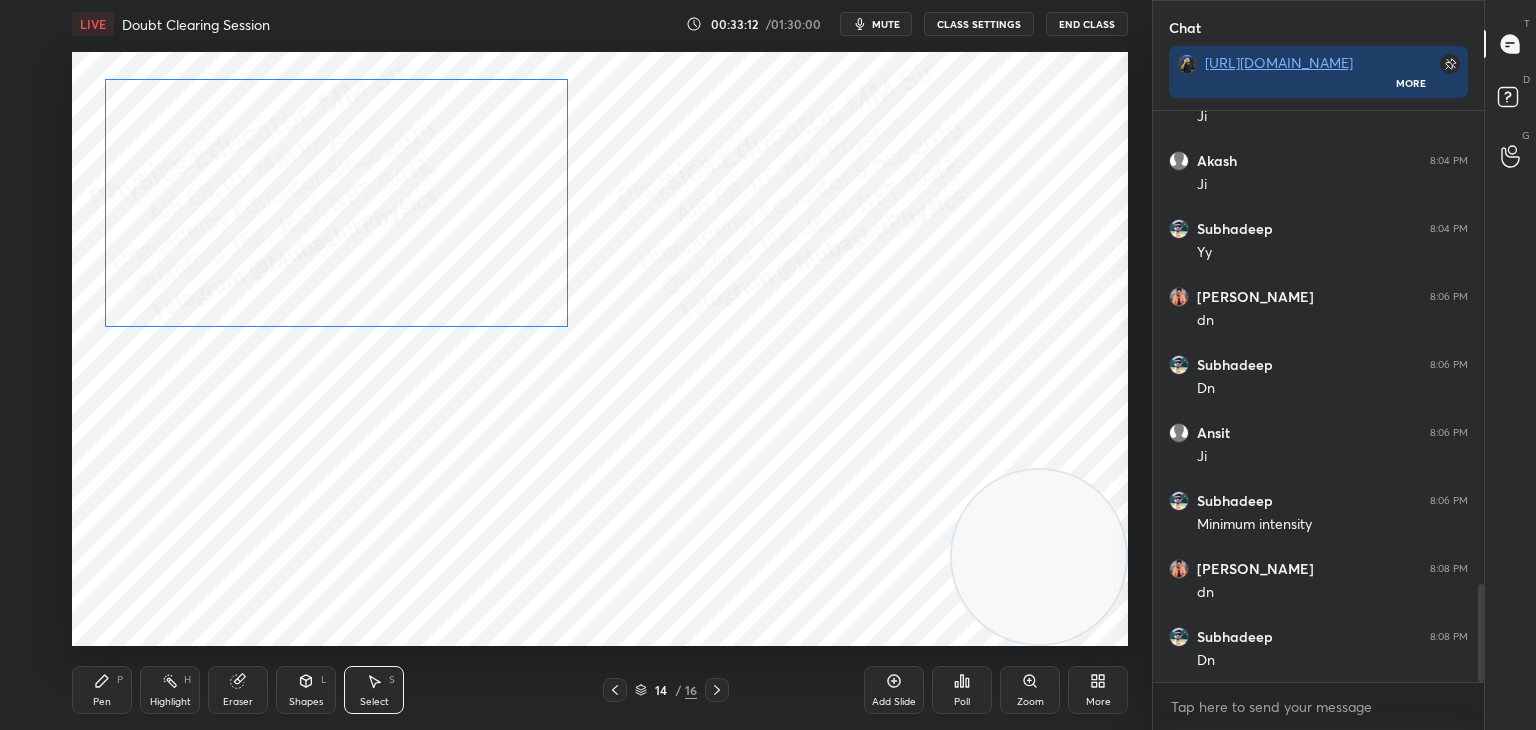 drag, startPoint x: 460, startPoint y: 273, endPoint x: 453, endPoint y: 261, distance: 13.892444 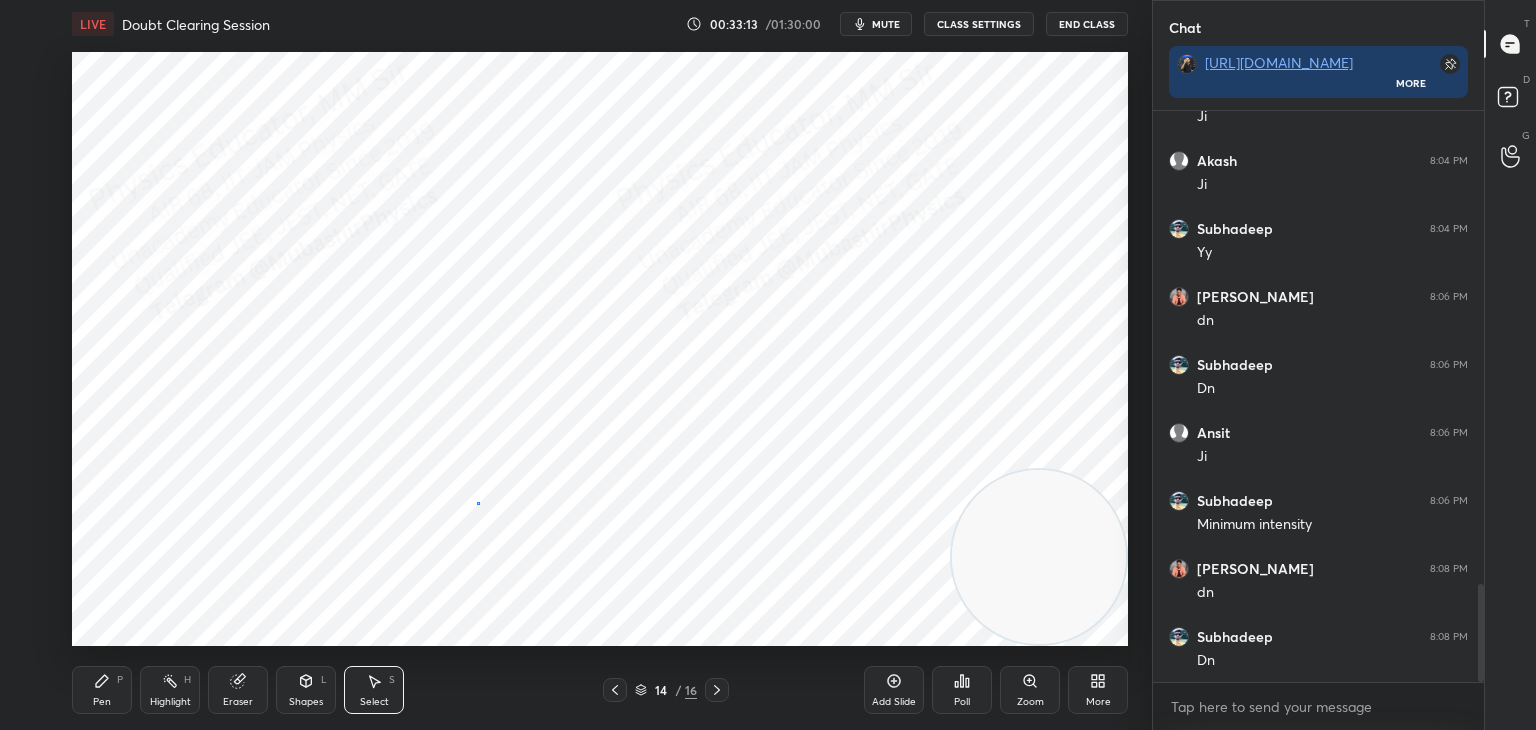 click on "0 ° Undo Copy Paste here Duplicate Duplicate to new slide Delete" at bounding box center [600, 349] 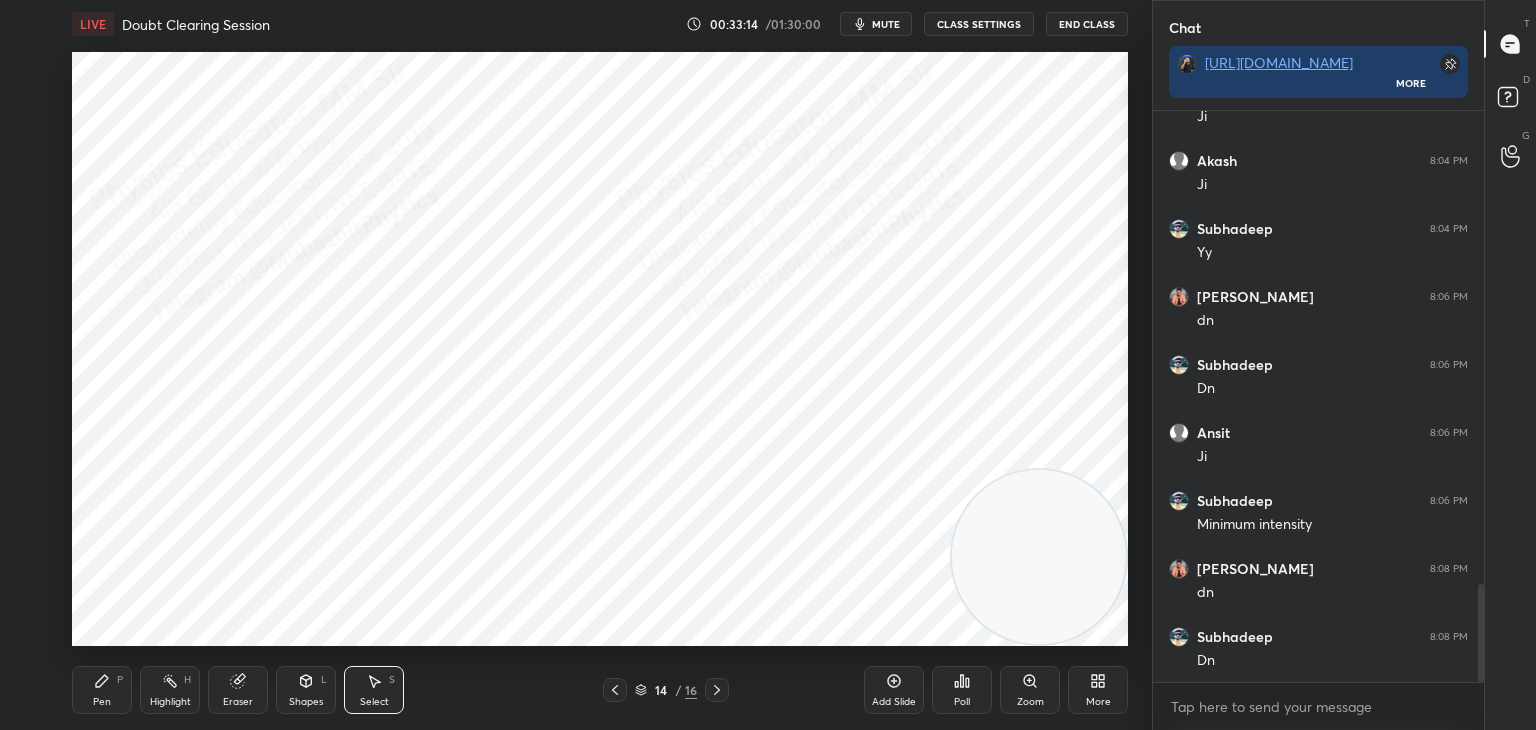 click on "0 ° Undo Copy Paste here Duplicate Duplicate to new slide Delete" at bounding box center [600, 349] 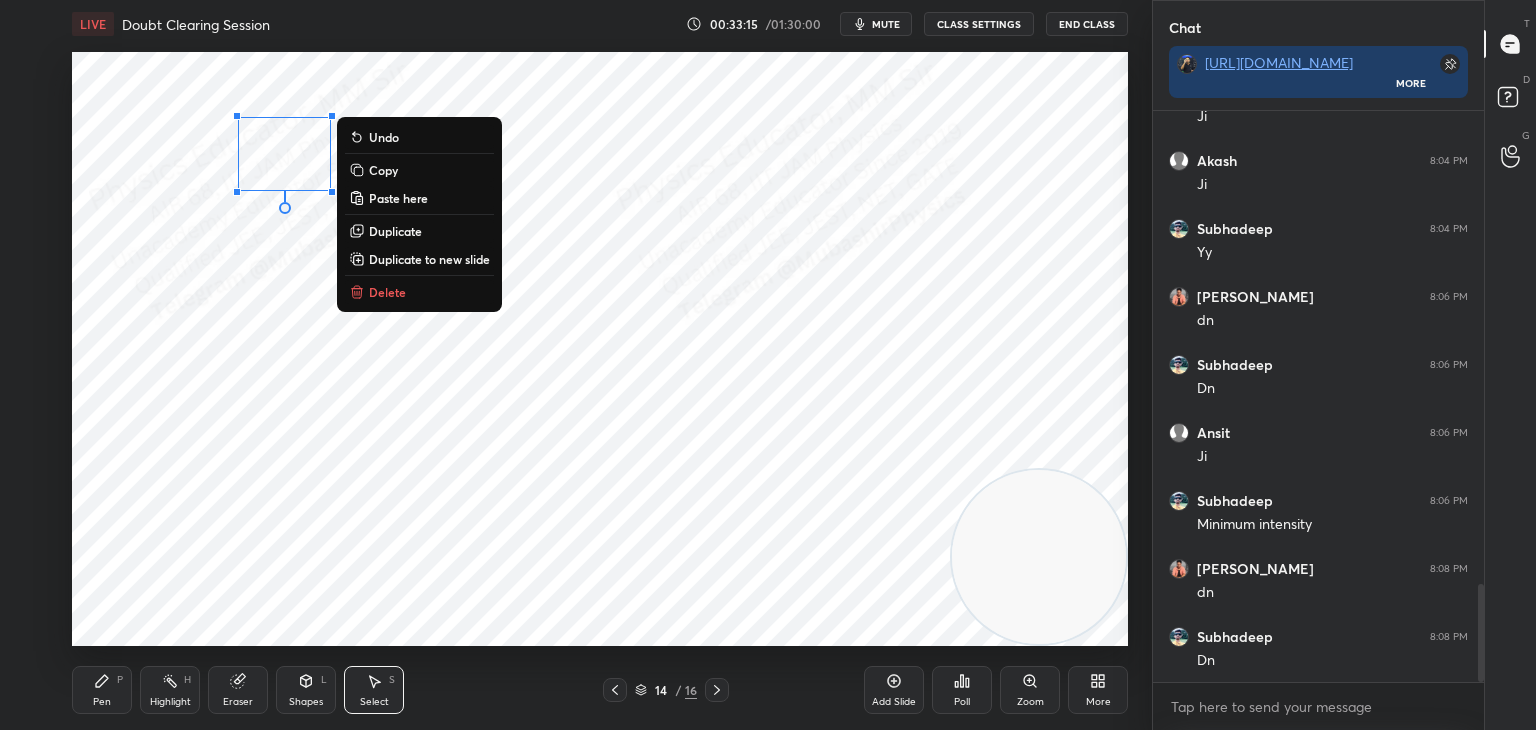 drag, startPoint x: 497, startPoint y: 51, endPoint x: 397, endPoint y: 102, distance: 112.25417 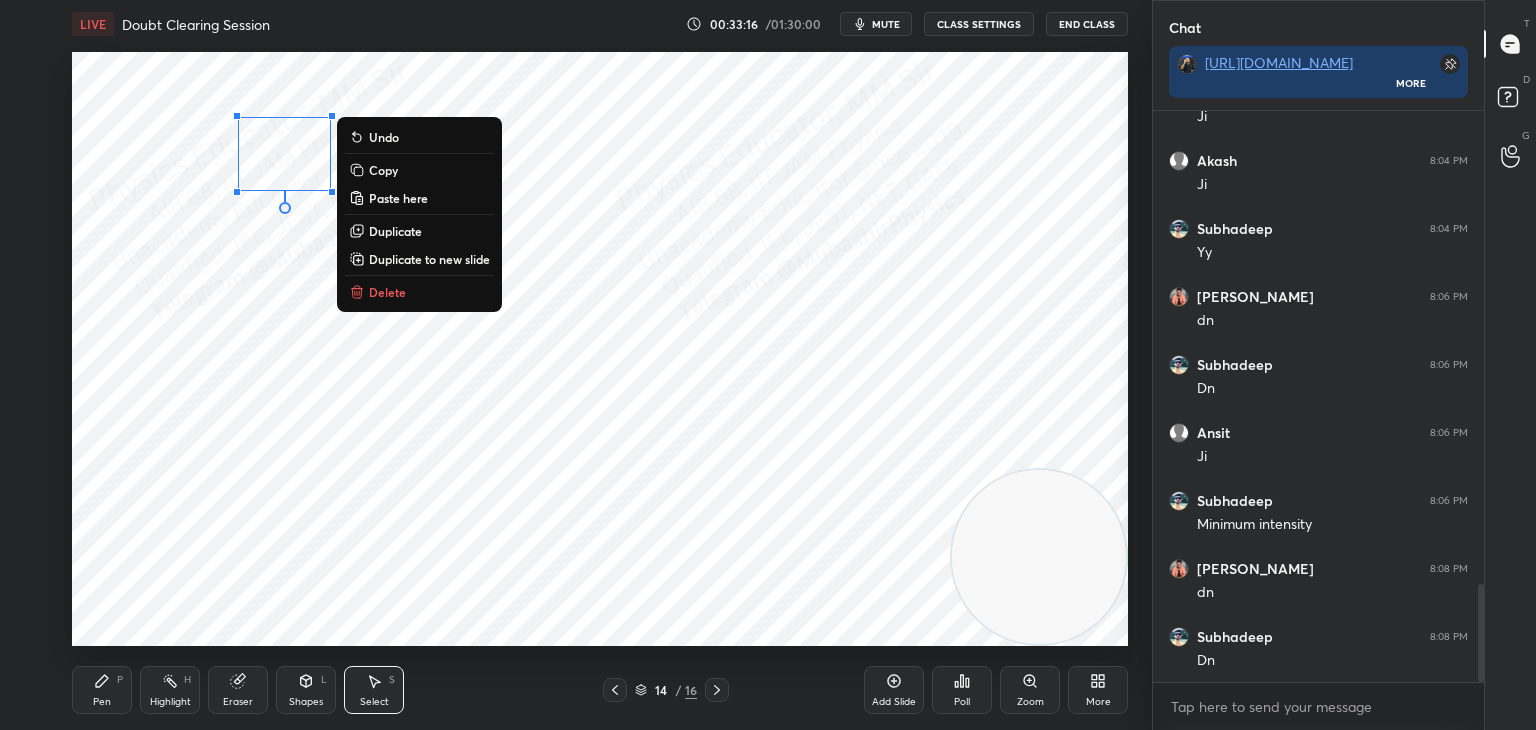 click on "0 ° Undo Copy Paste here Duplicate Duplicate to new slide Delete" at bounding box center [600, 349] 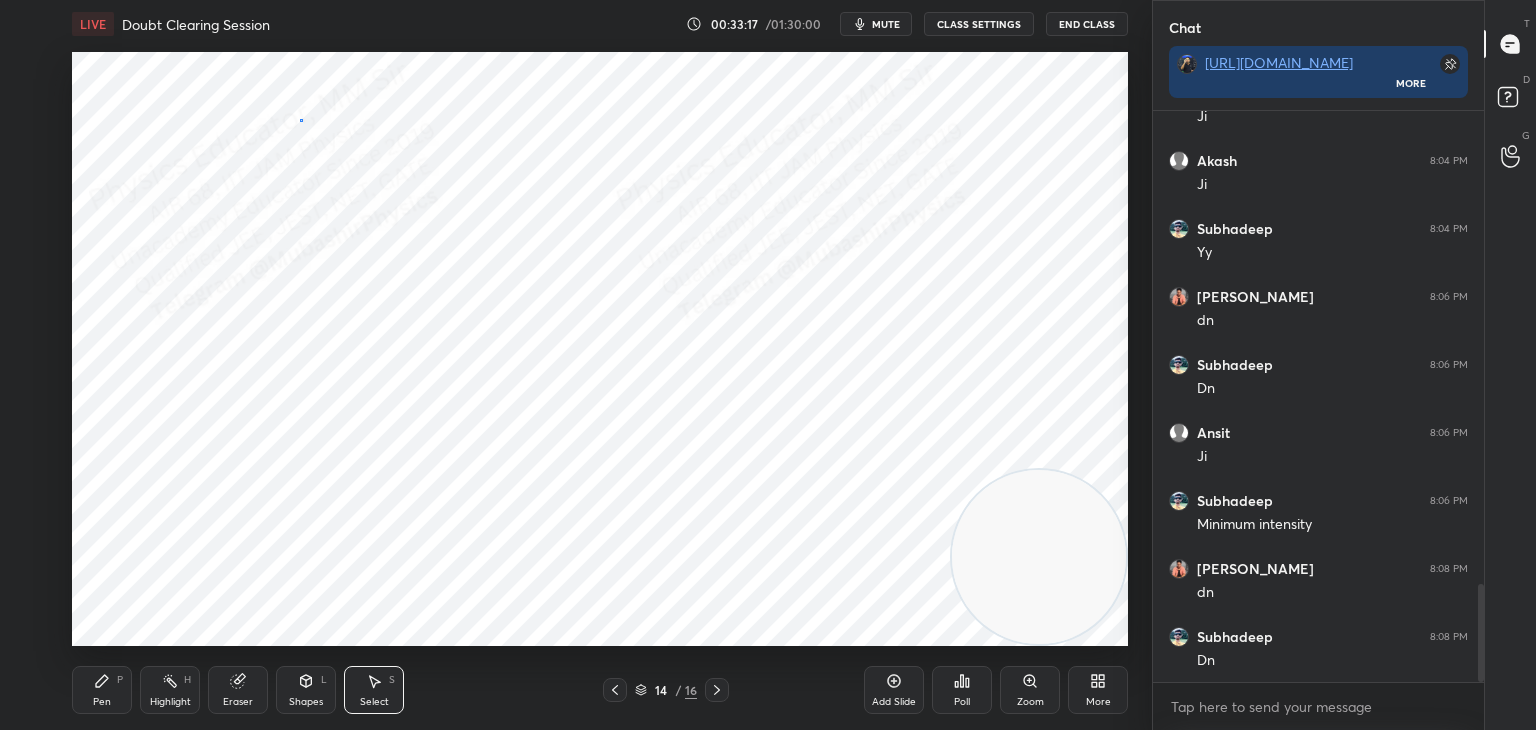drag, startPoint x: 300, startPoint y: 119, endPoint x: 327, endPoint y: 137, distance: 32.449963 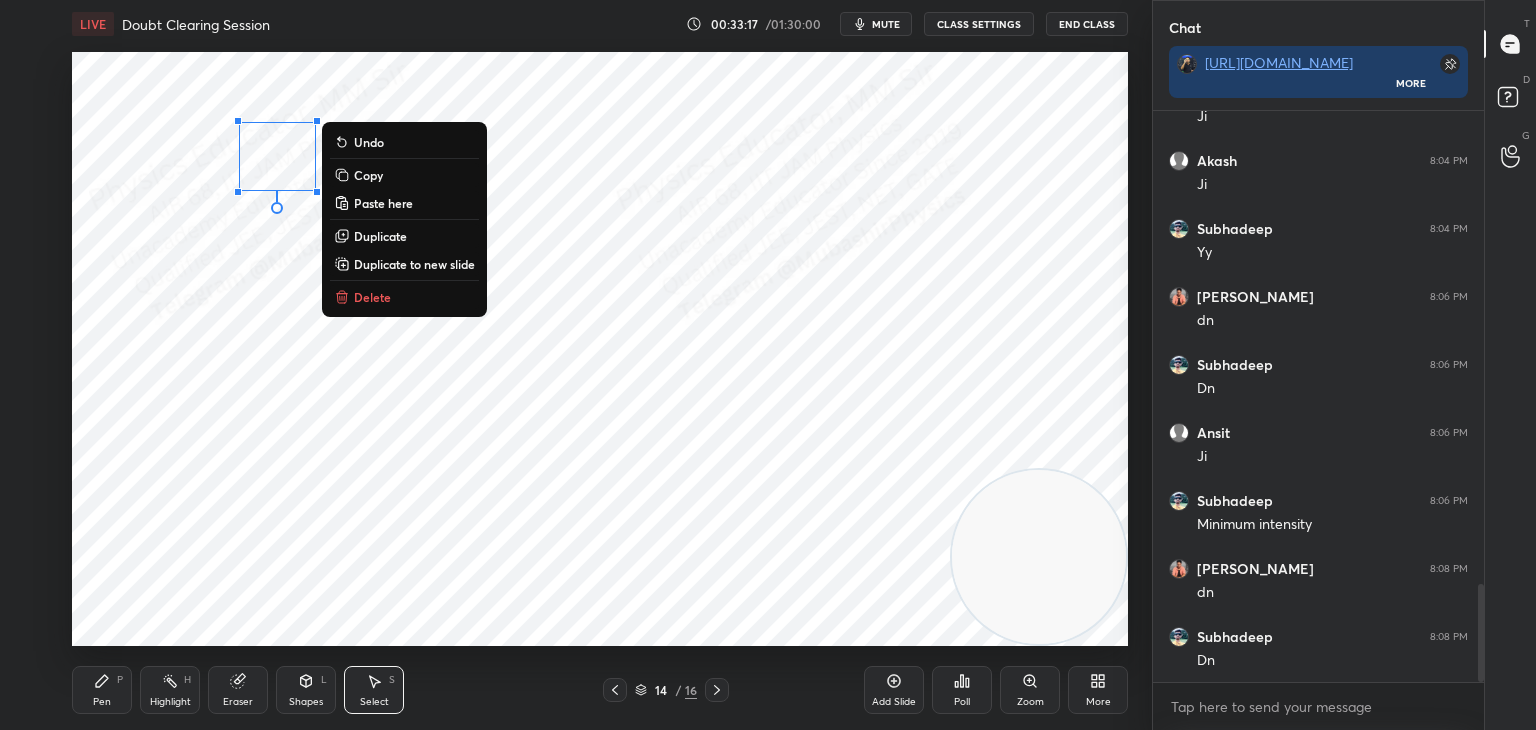 click on "0 ° Undo Copy Paste here Duplicate Duplicate to new slide Delete" at bounding box center (600, 349) 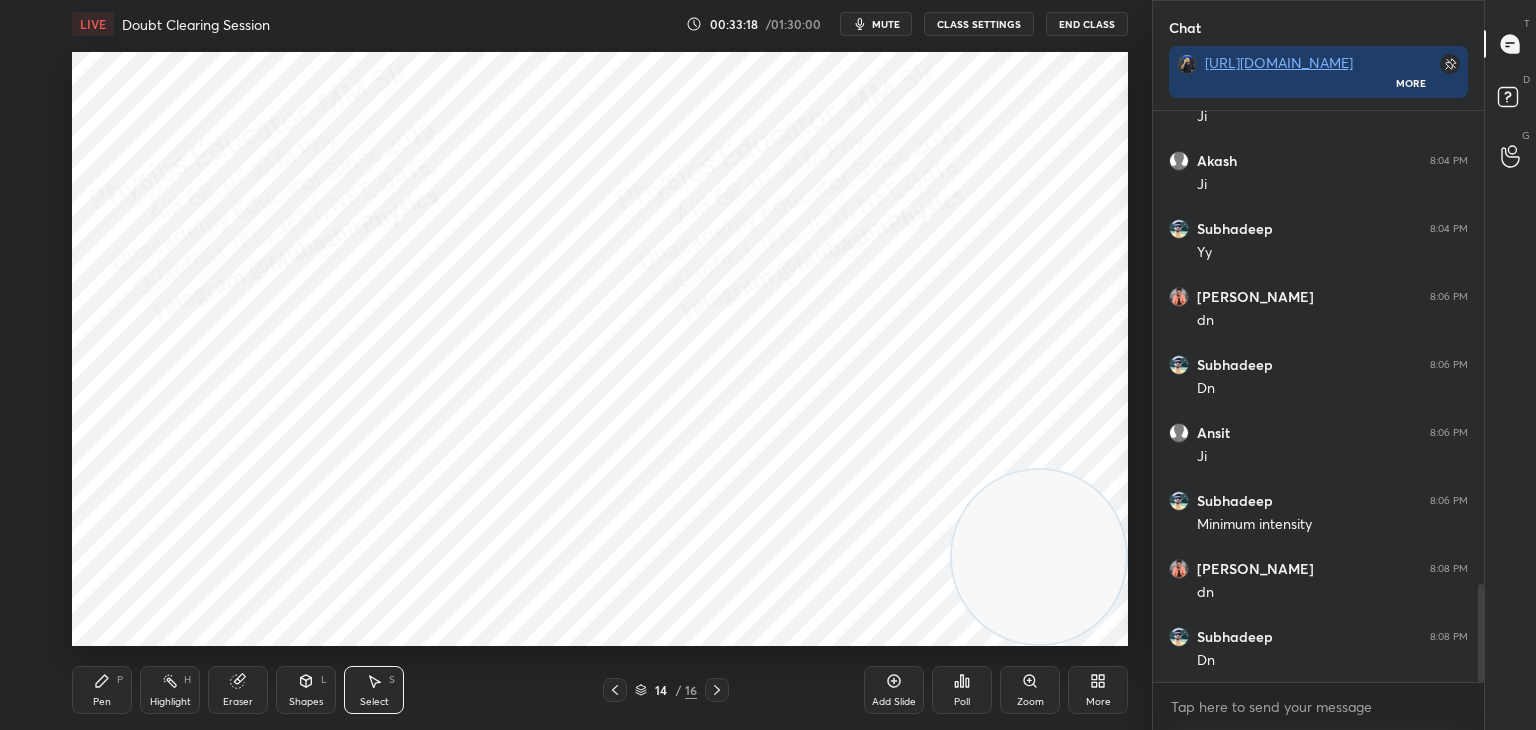 drag, startPoint x: 321, startPoint y: 133, endPoint x: 285, endPoint y: 118, distance: 39 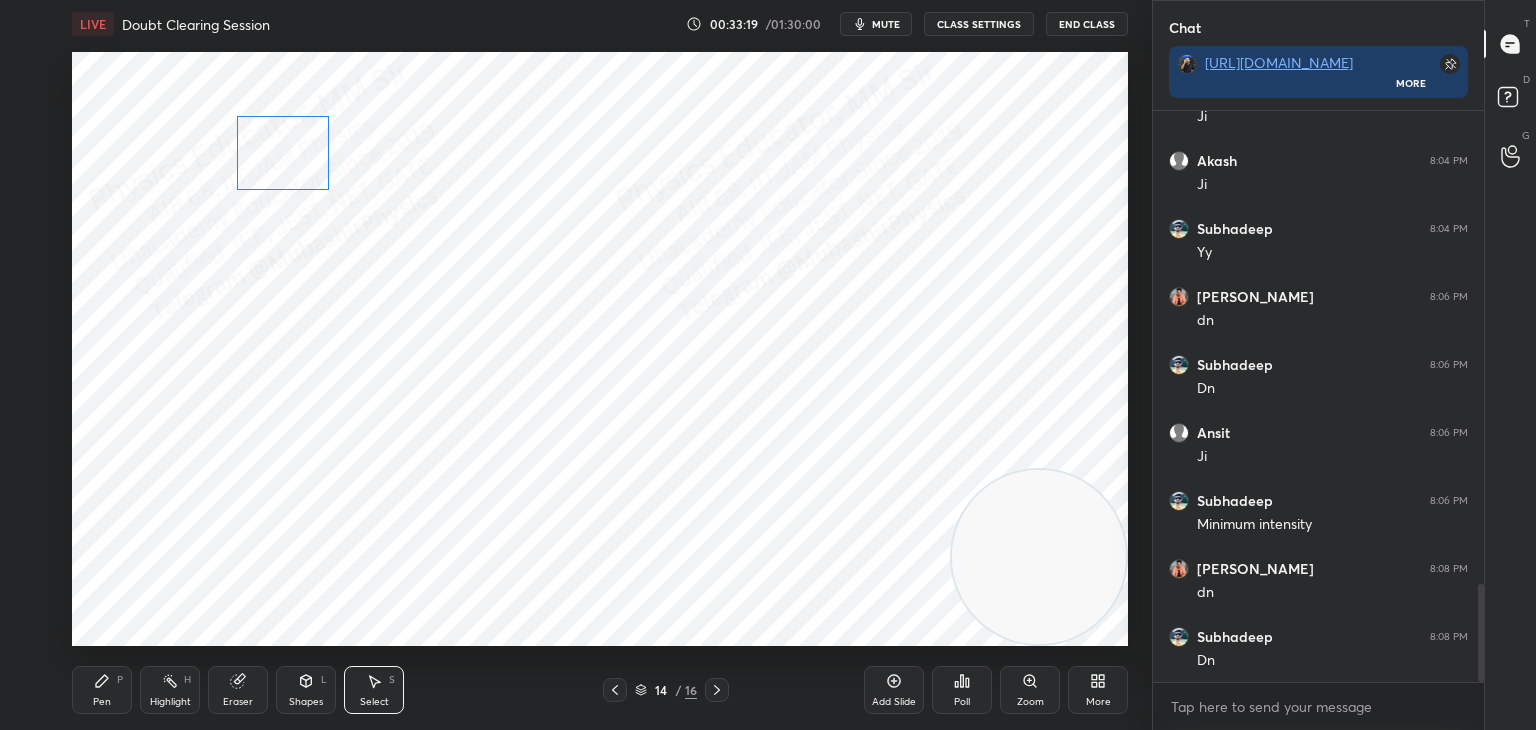 click on "0 ° Undo Copy Paste here Duplicate Duplicate to new slide Delete" at bounding box center [600, 349] 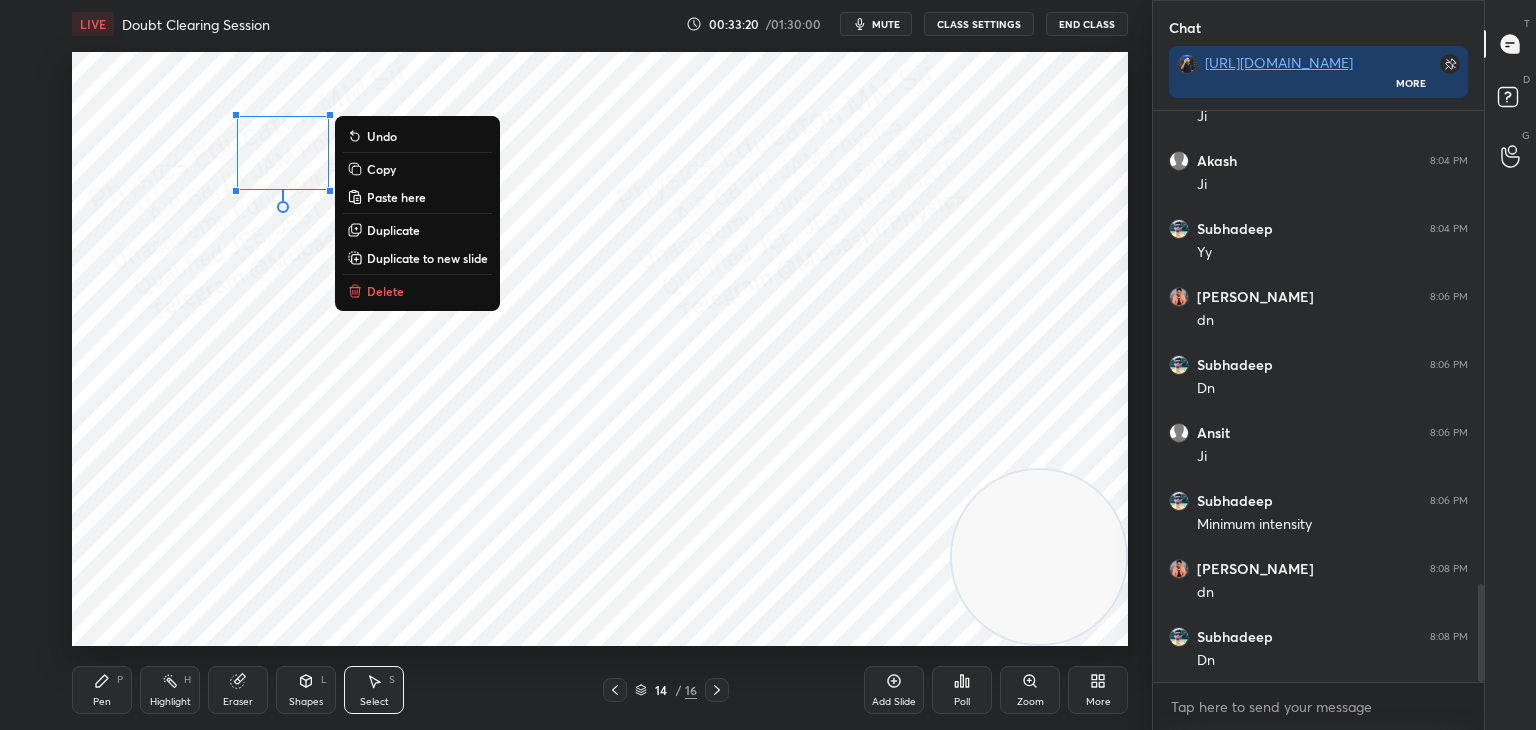 drag, startPoint x: 213, startPoint y: 89, endPoint x: 215, endPoint y: 118, distance: 29.068884 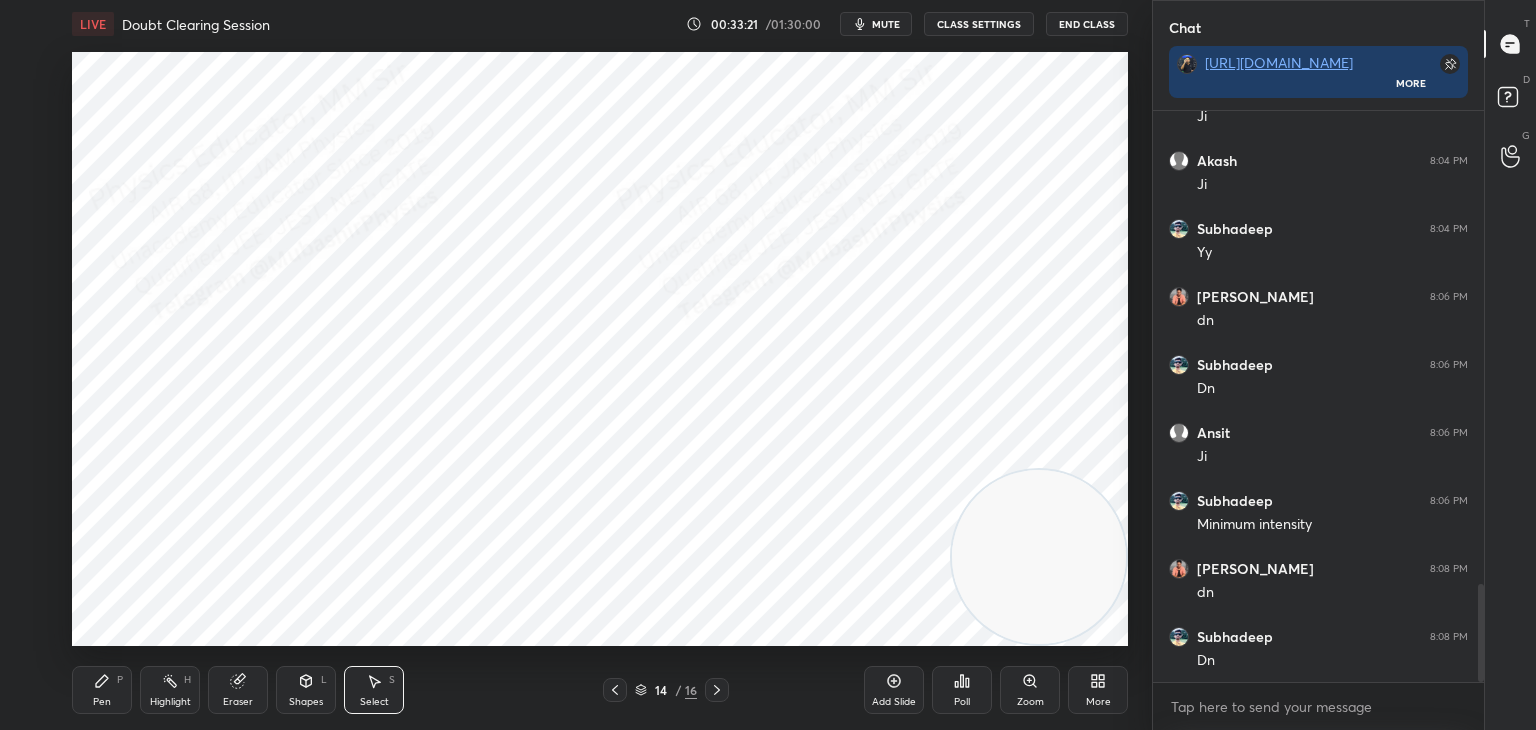 click on "Eraser" at bounding box center (238, 690) 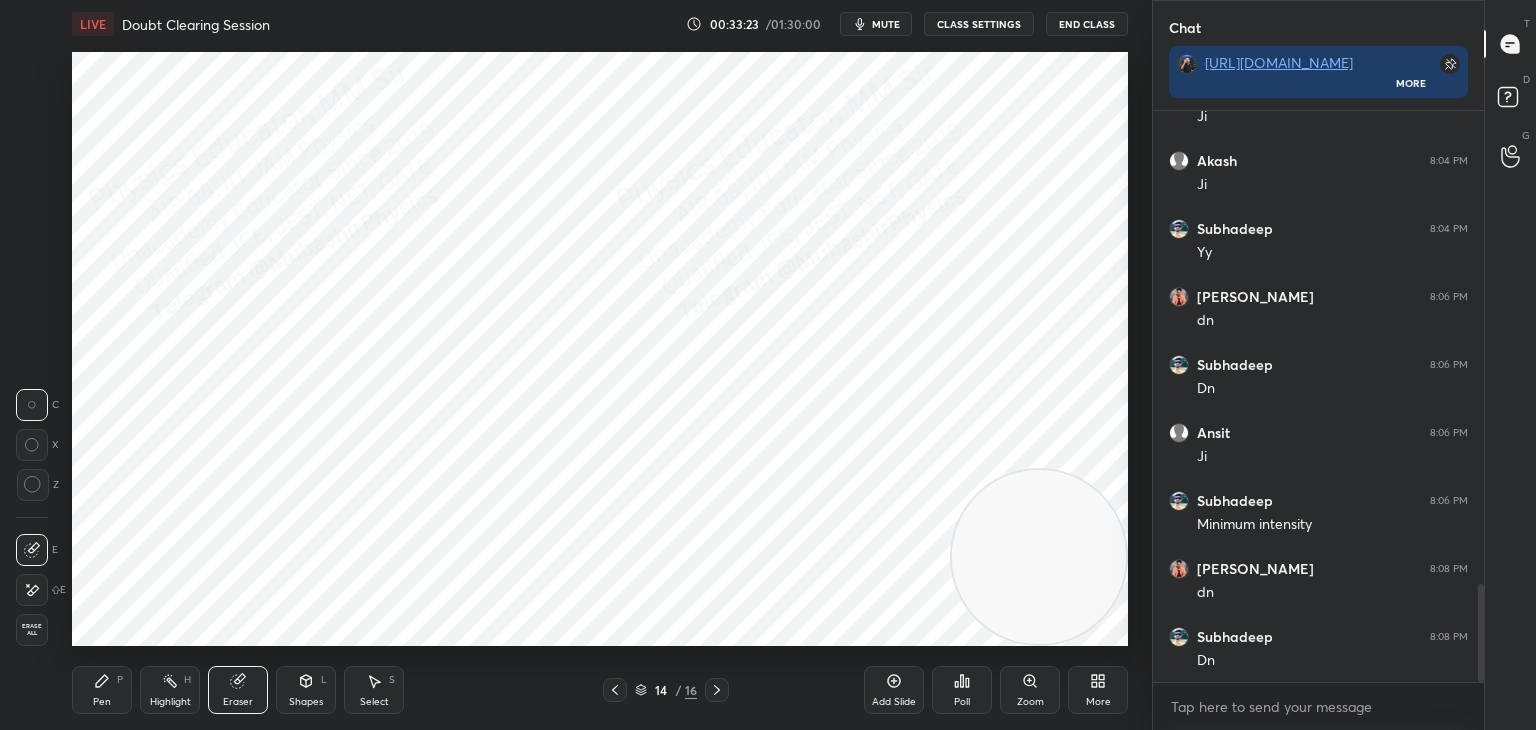 click 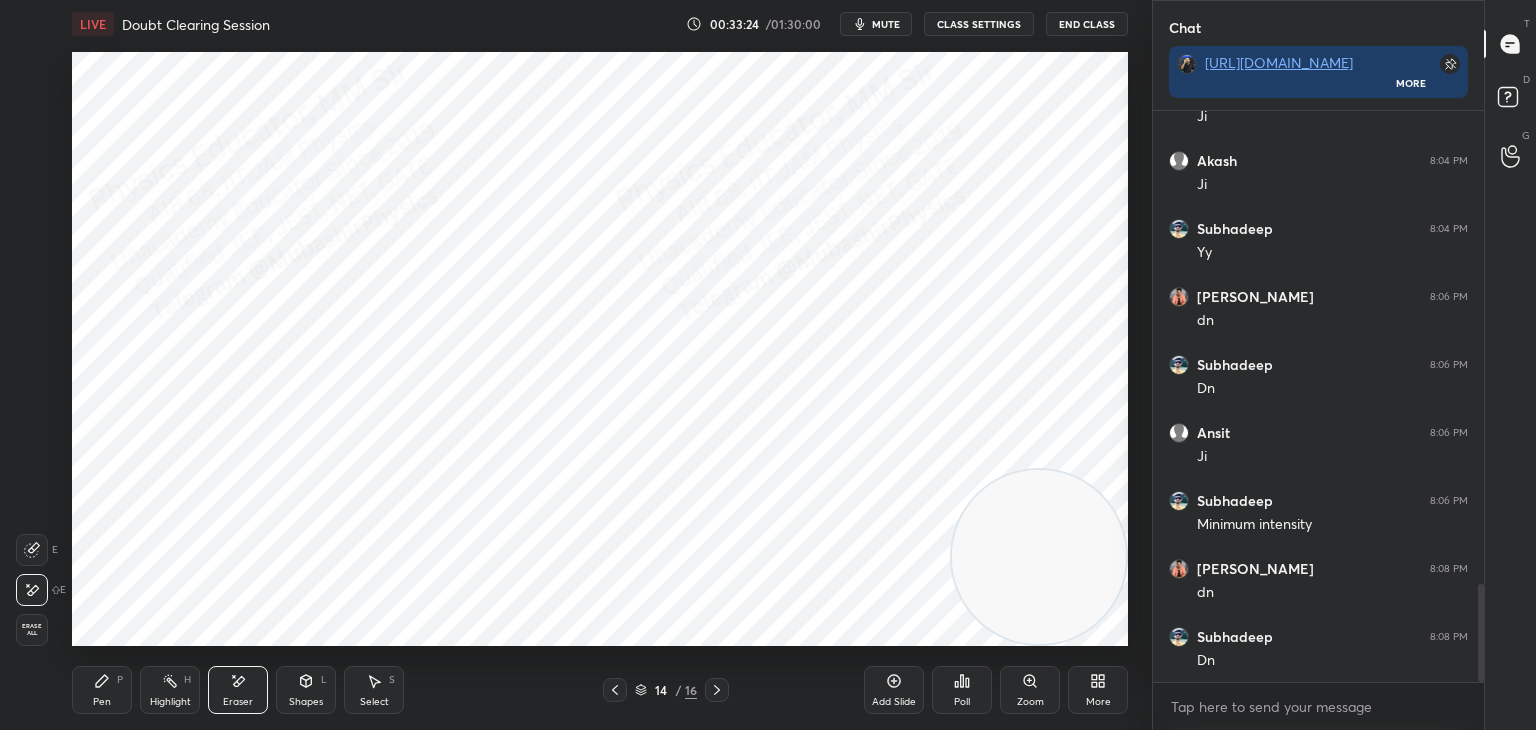 click 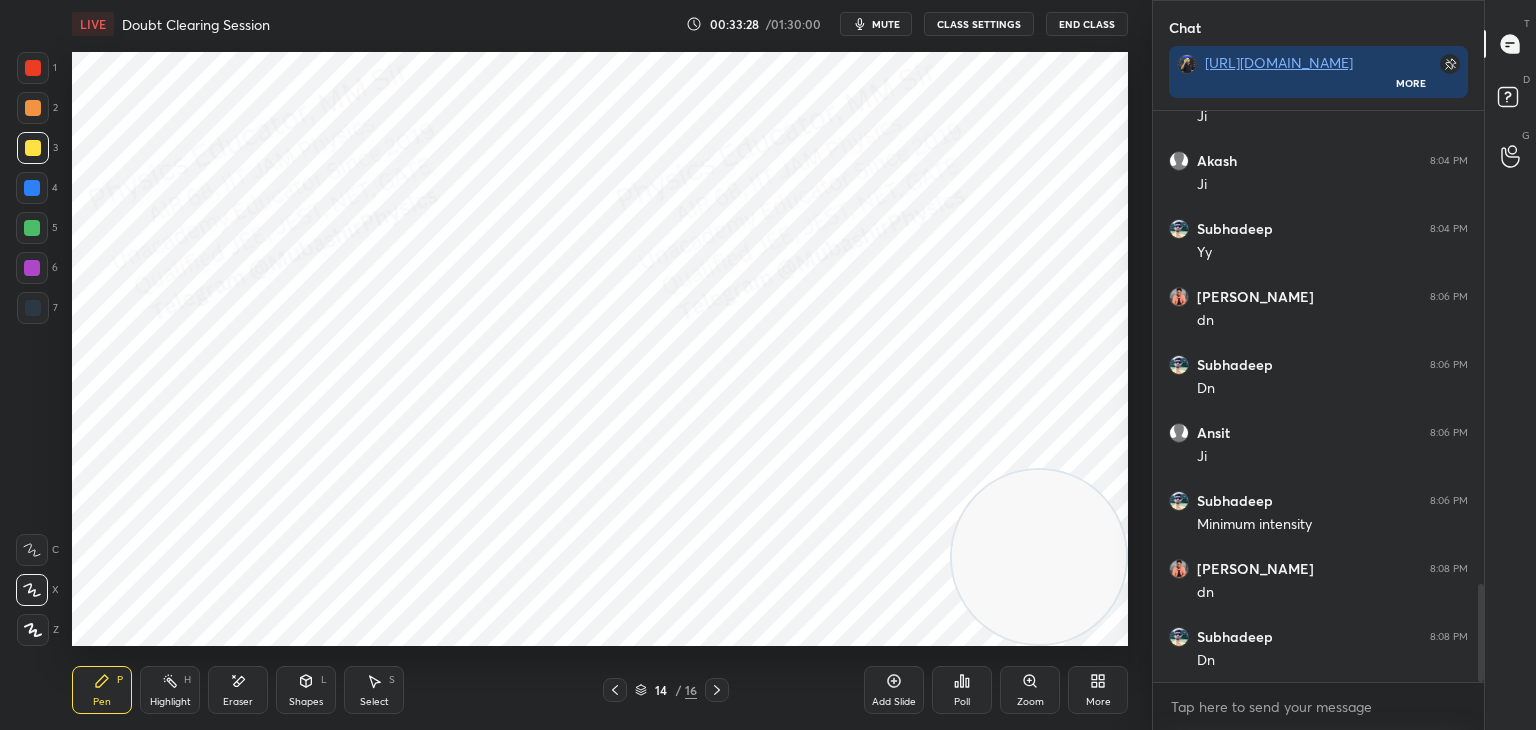 click at bounding box center [33, 308] 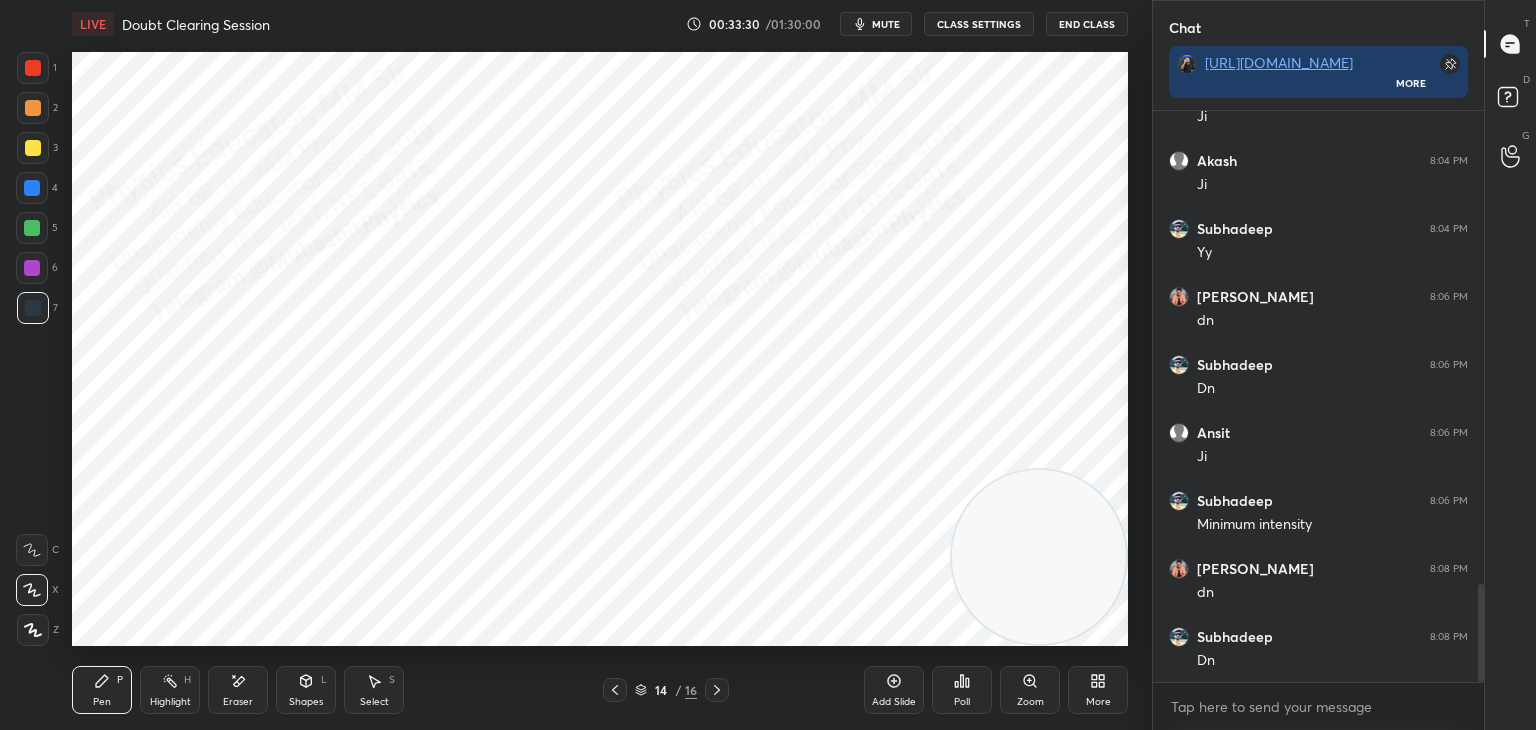 click on "Shapes" at bounding box center (306, 702) 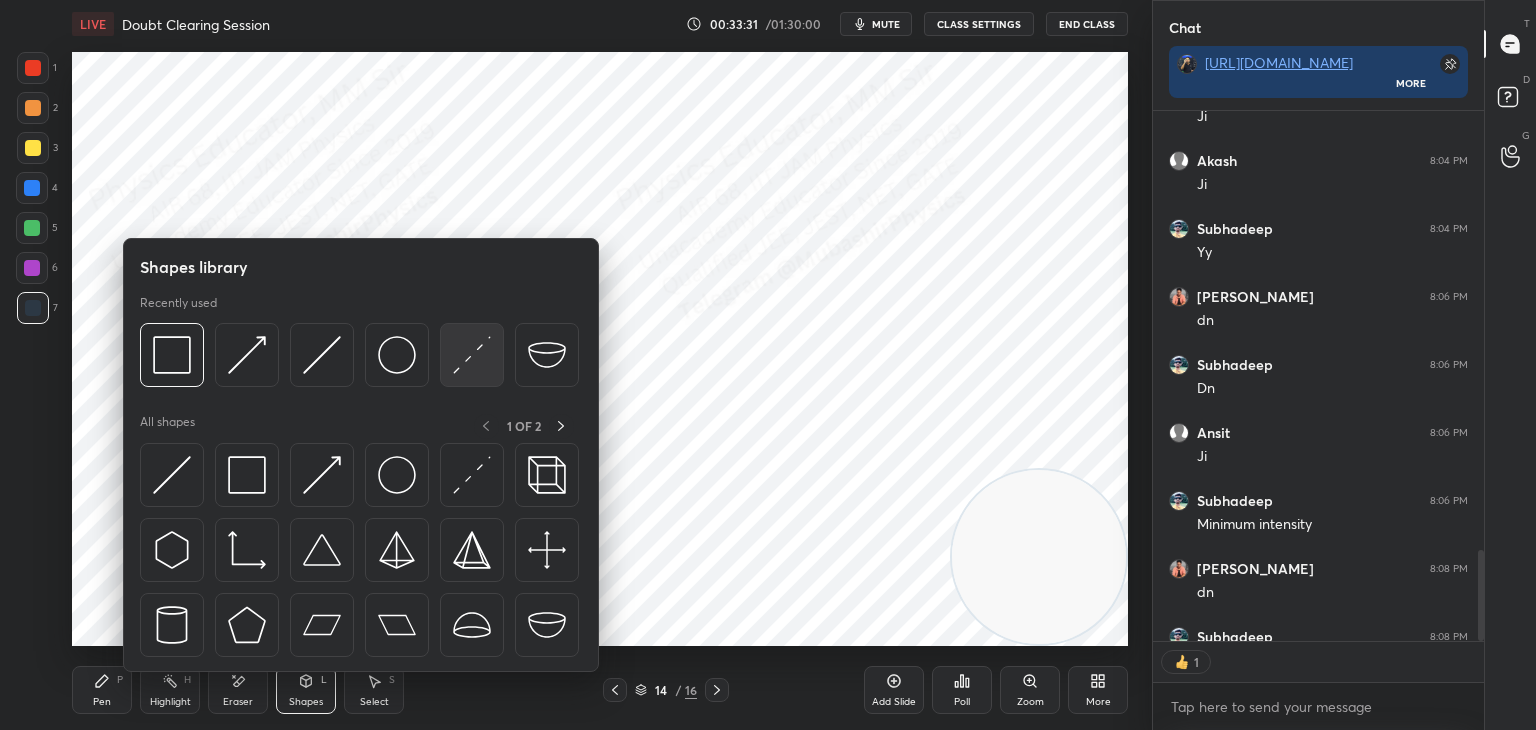 scroll, scrollTop: 525, scrollLeft: 325, axis: both 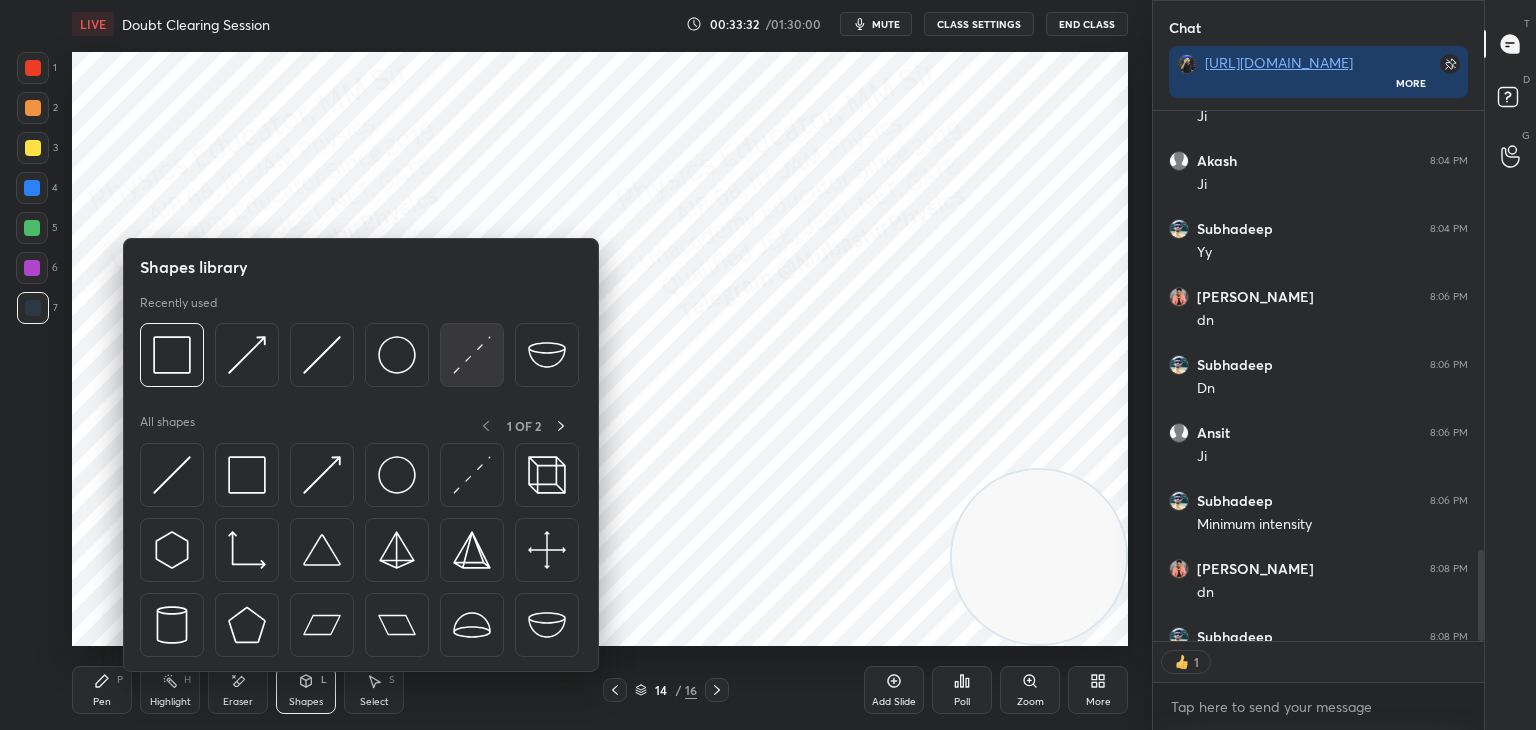 click at bounding box center (472, 355) 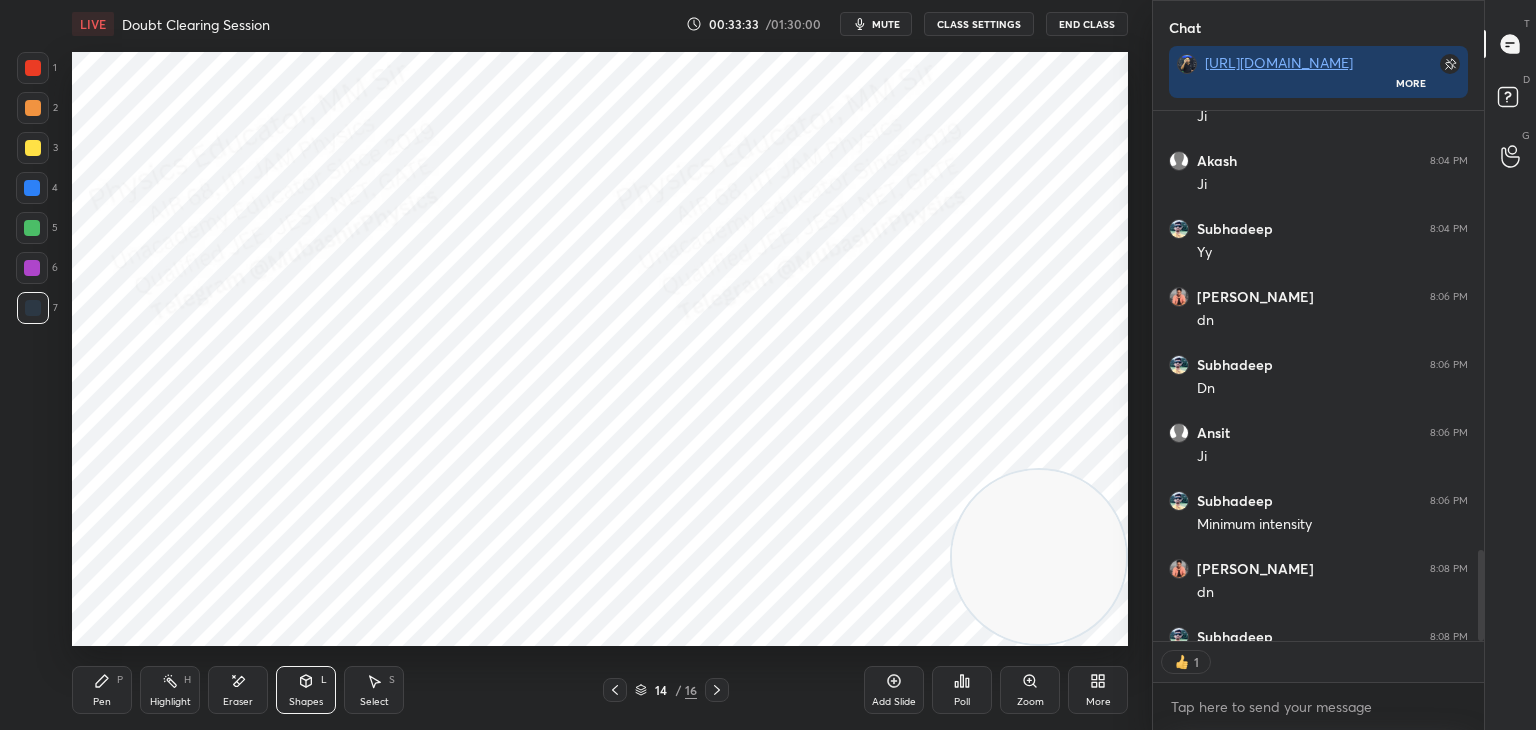 click at bounding box center (33, 148) 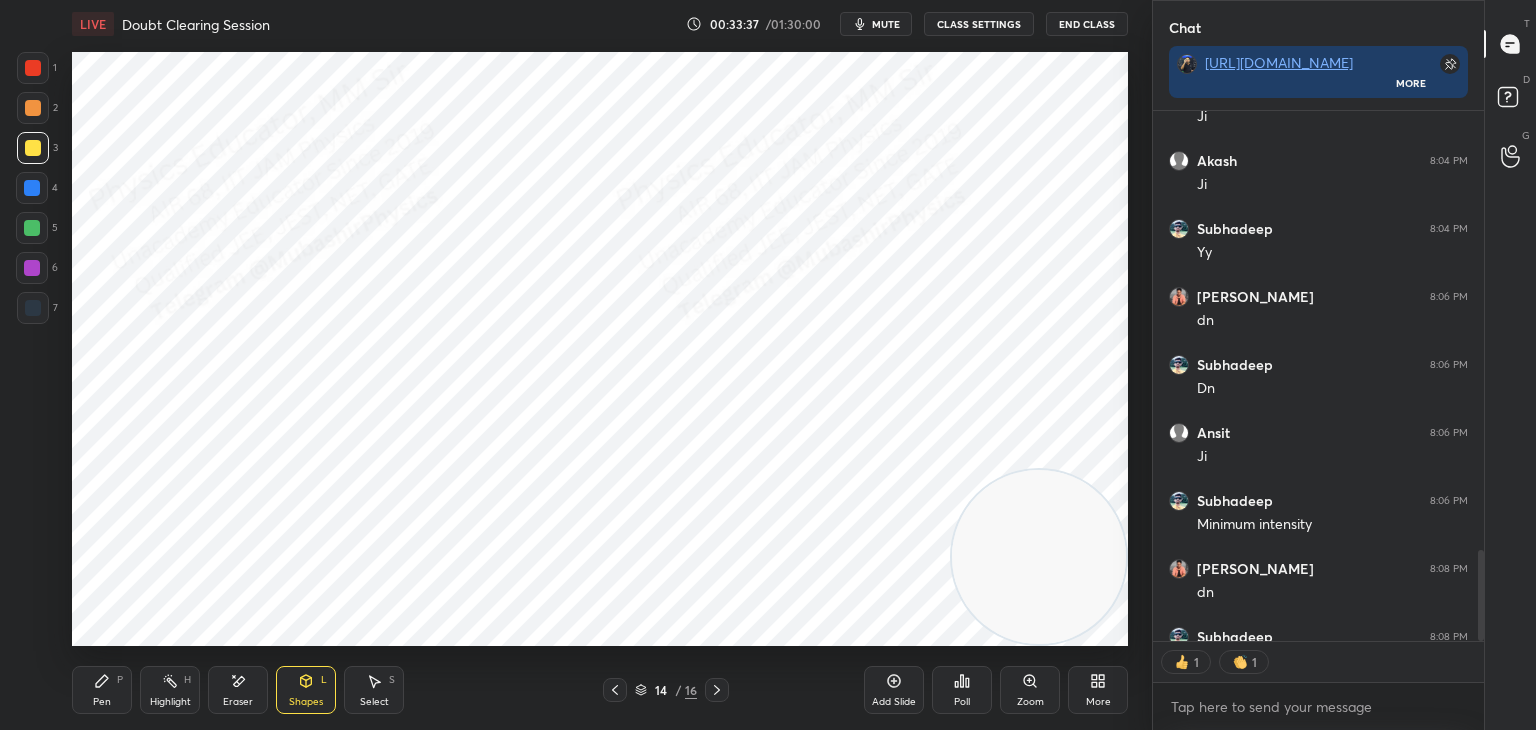 click 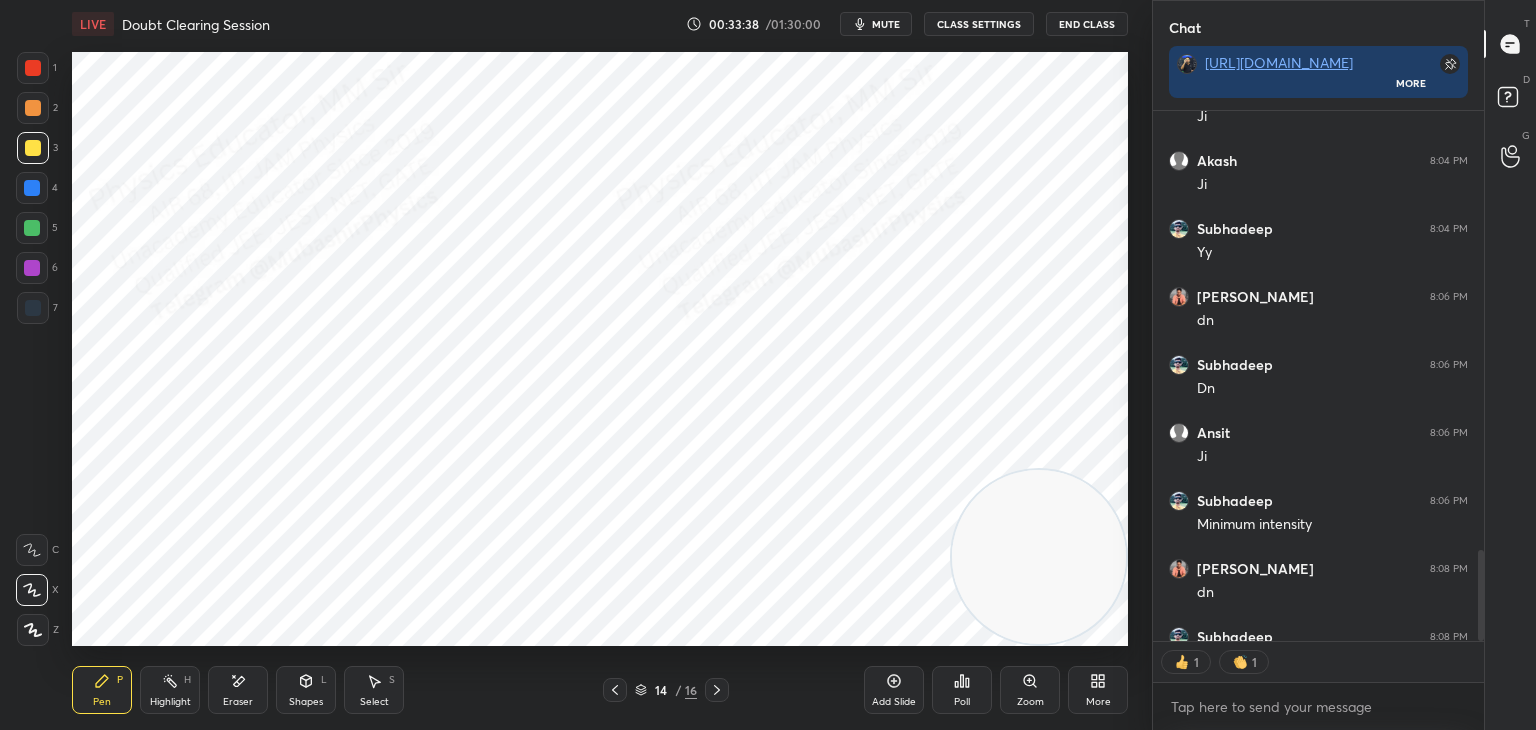 click at bounding box center (33, 68) 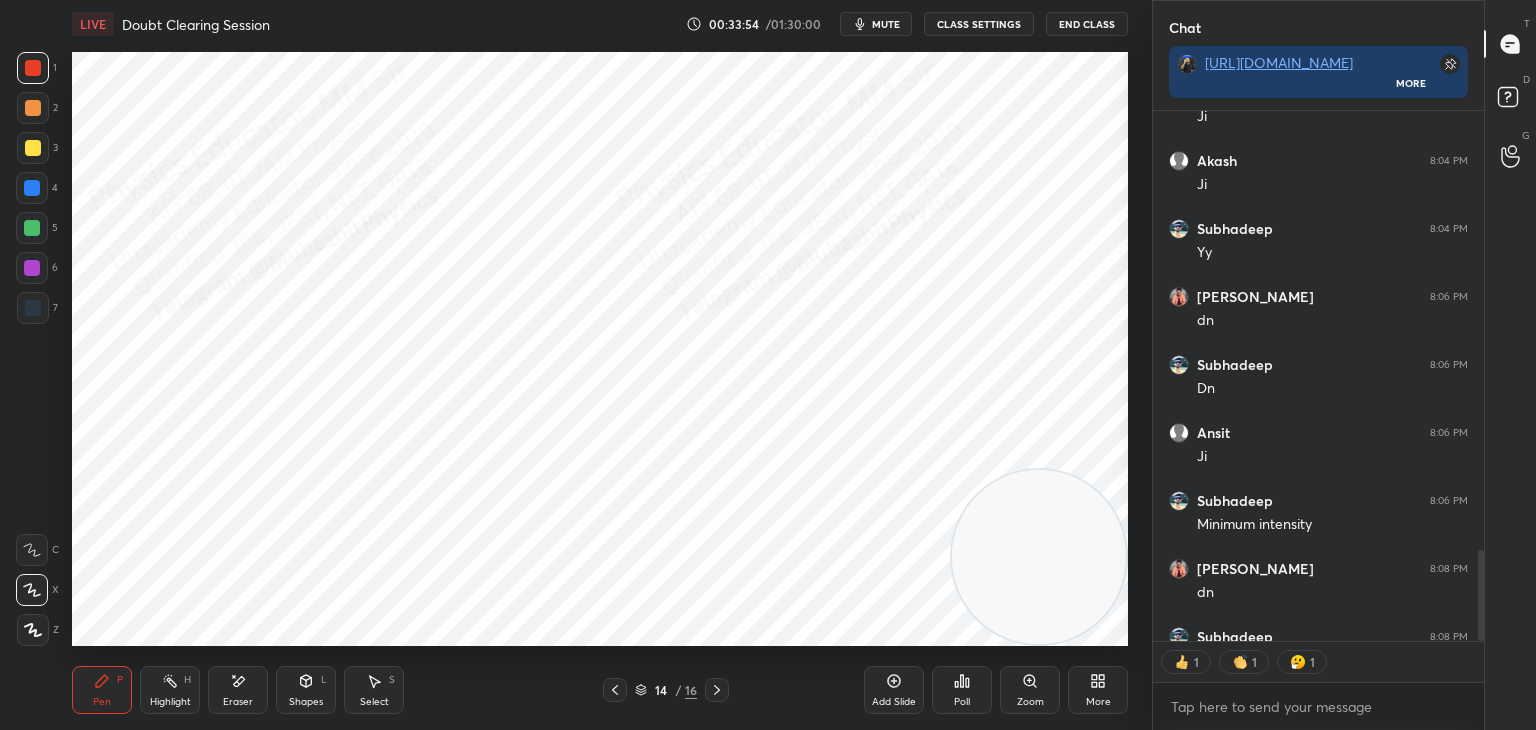 scroll, scrollTop: 6, scrollLeft: 6, axis: both 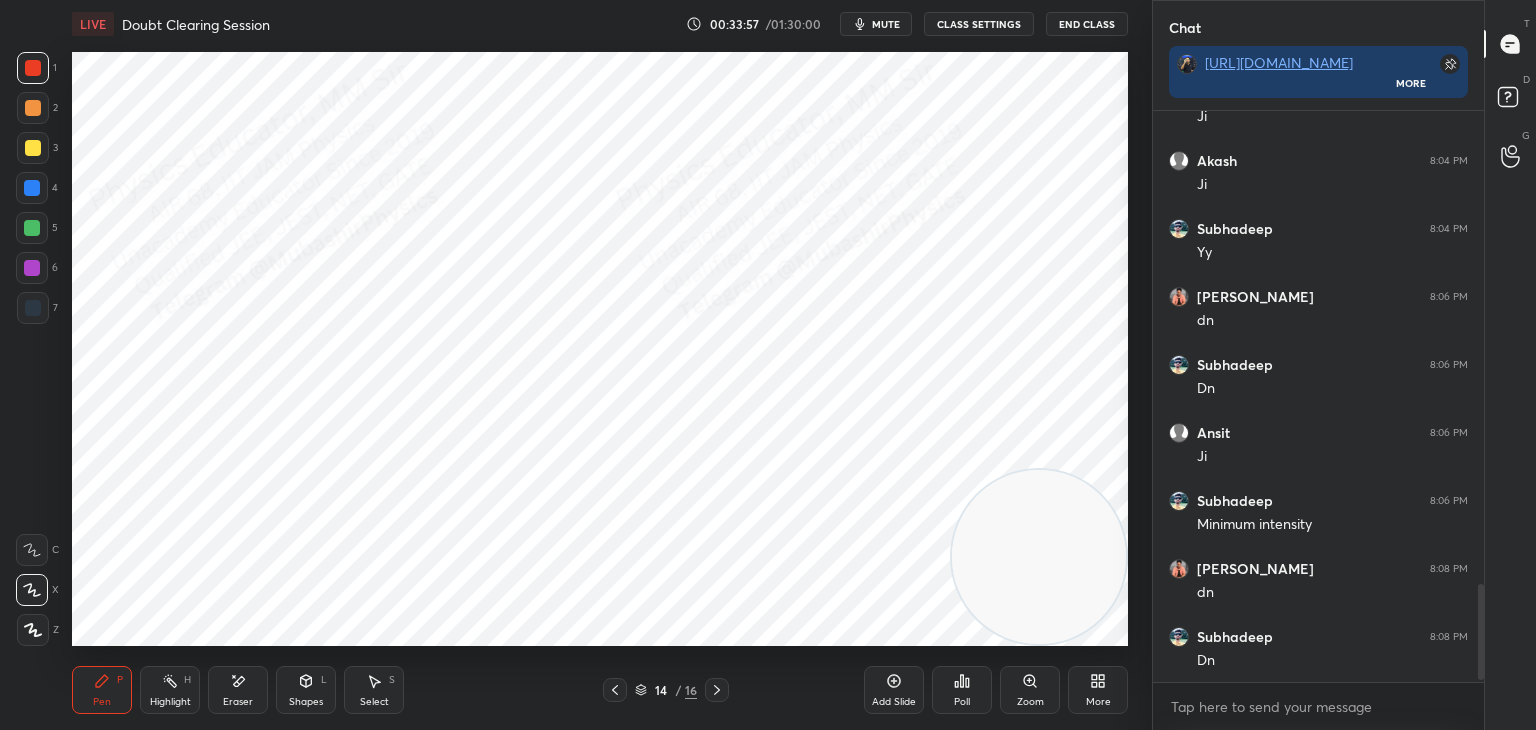 drag, startPoint x: 31, startPoint y: 194, endPoint x: 67, endPoint y: 194, distance: 36 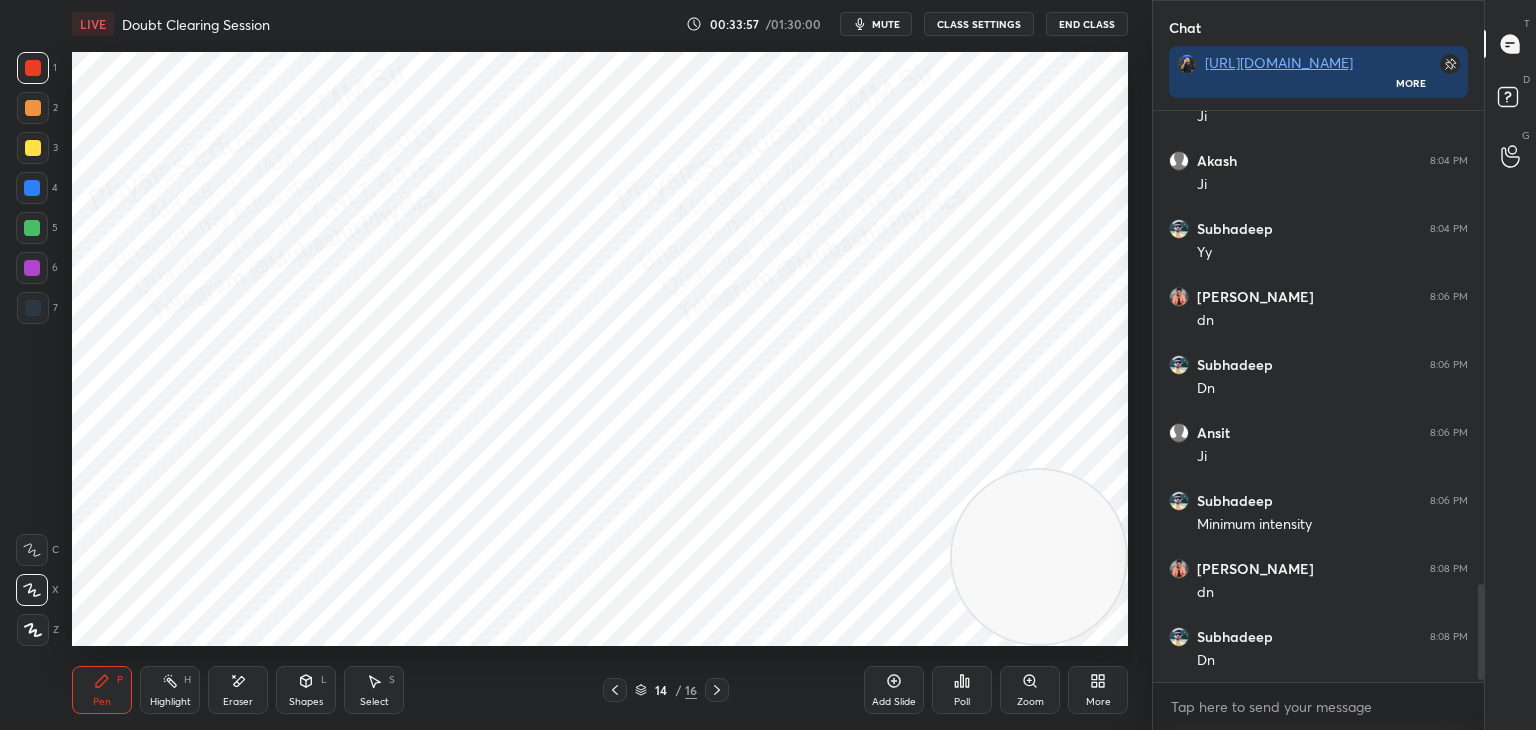 click at bounding box center [32, 188] 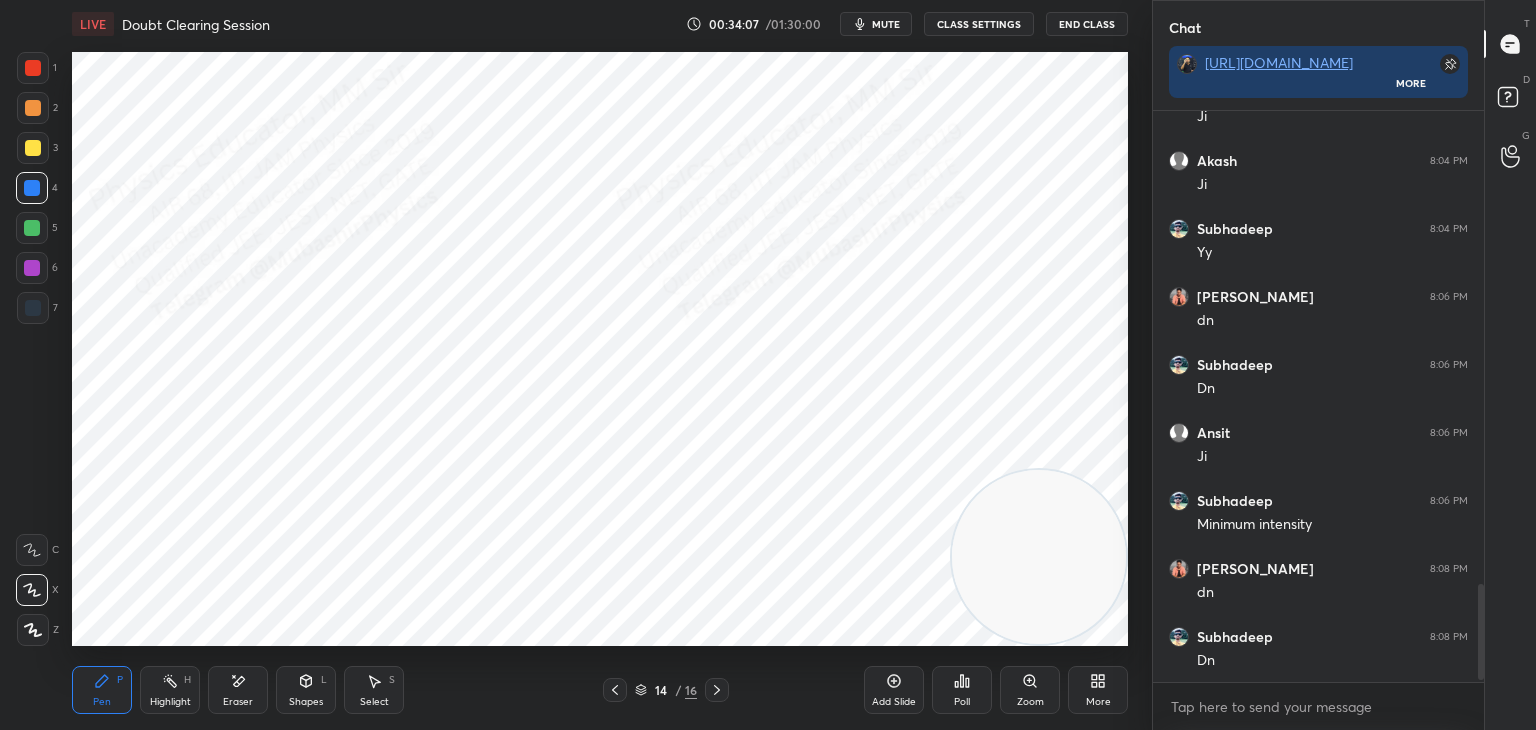 click on "Highlight" at bounding box center (170, 702) 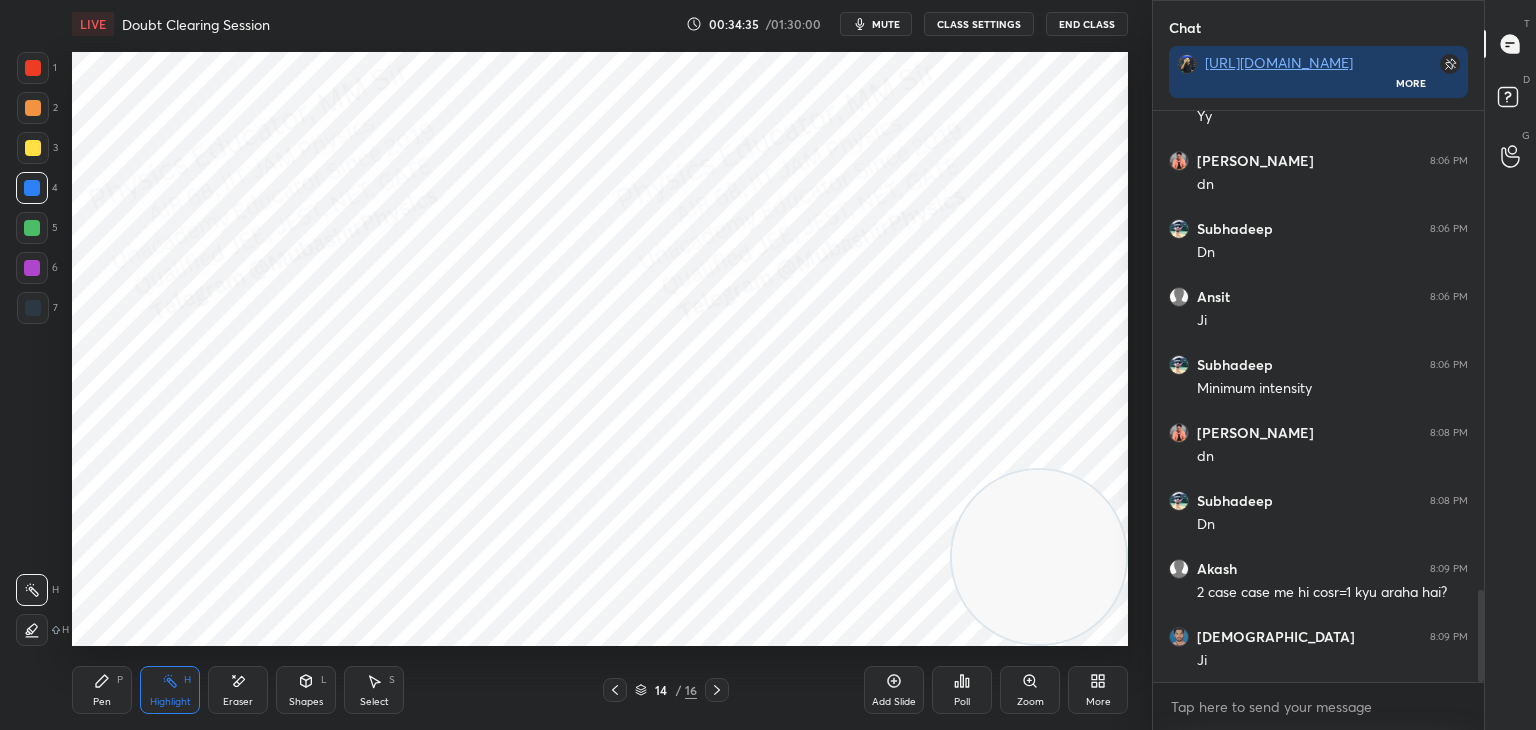 scroll, scrollTop: 2970, scrollLeft: 0, axis: vertical 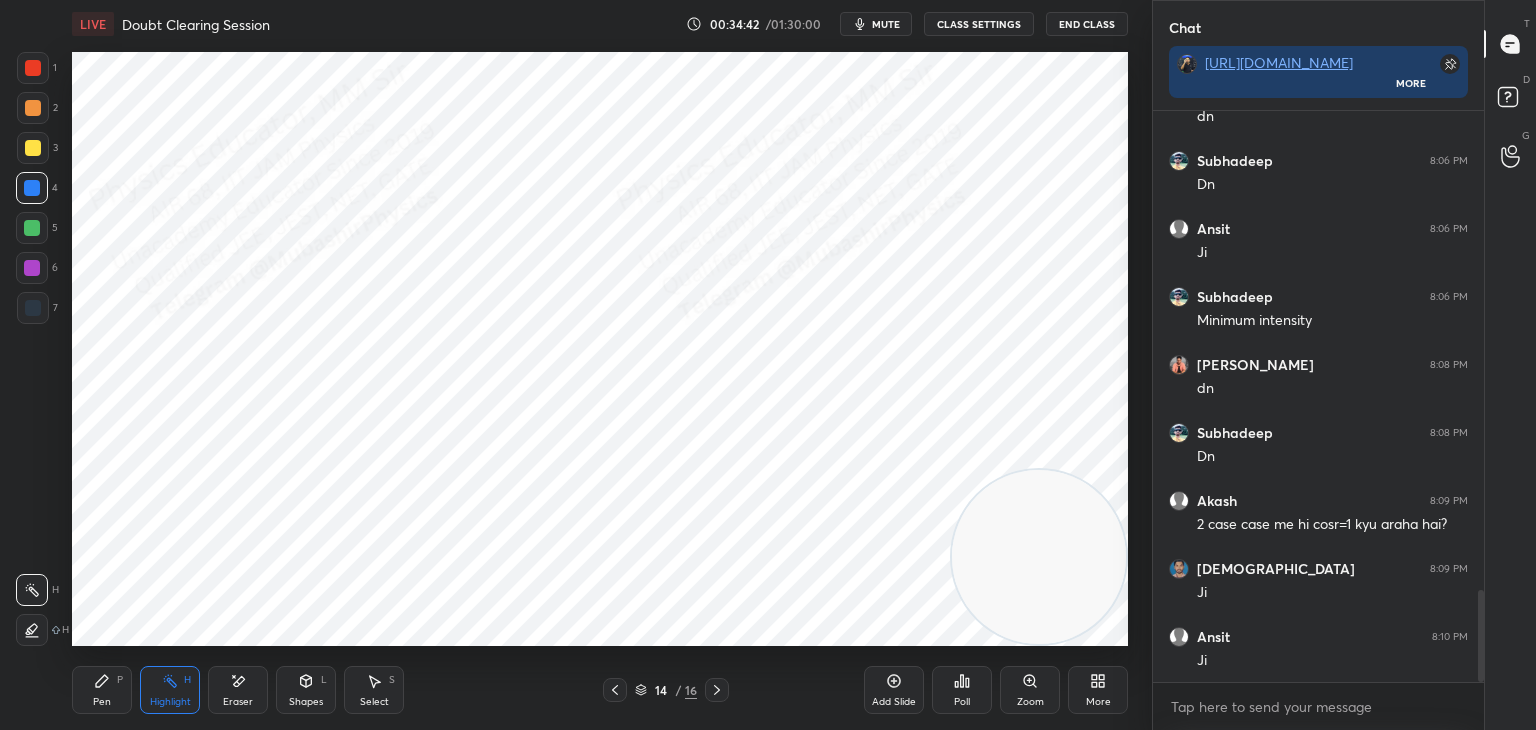 click 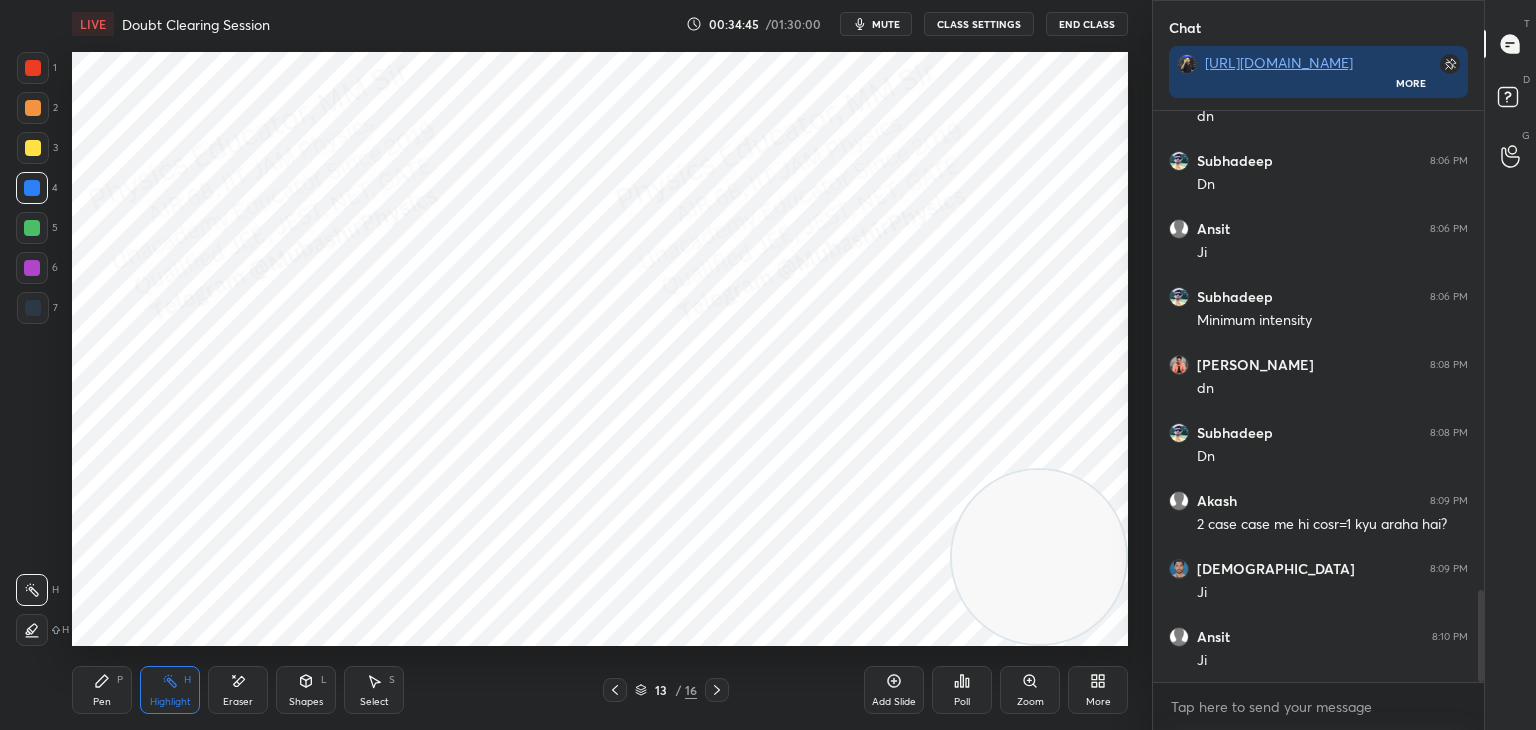 click 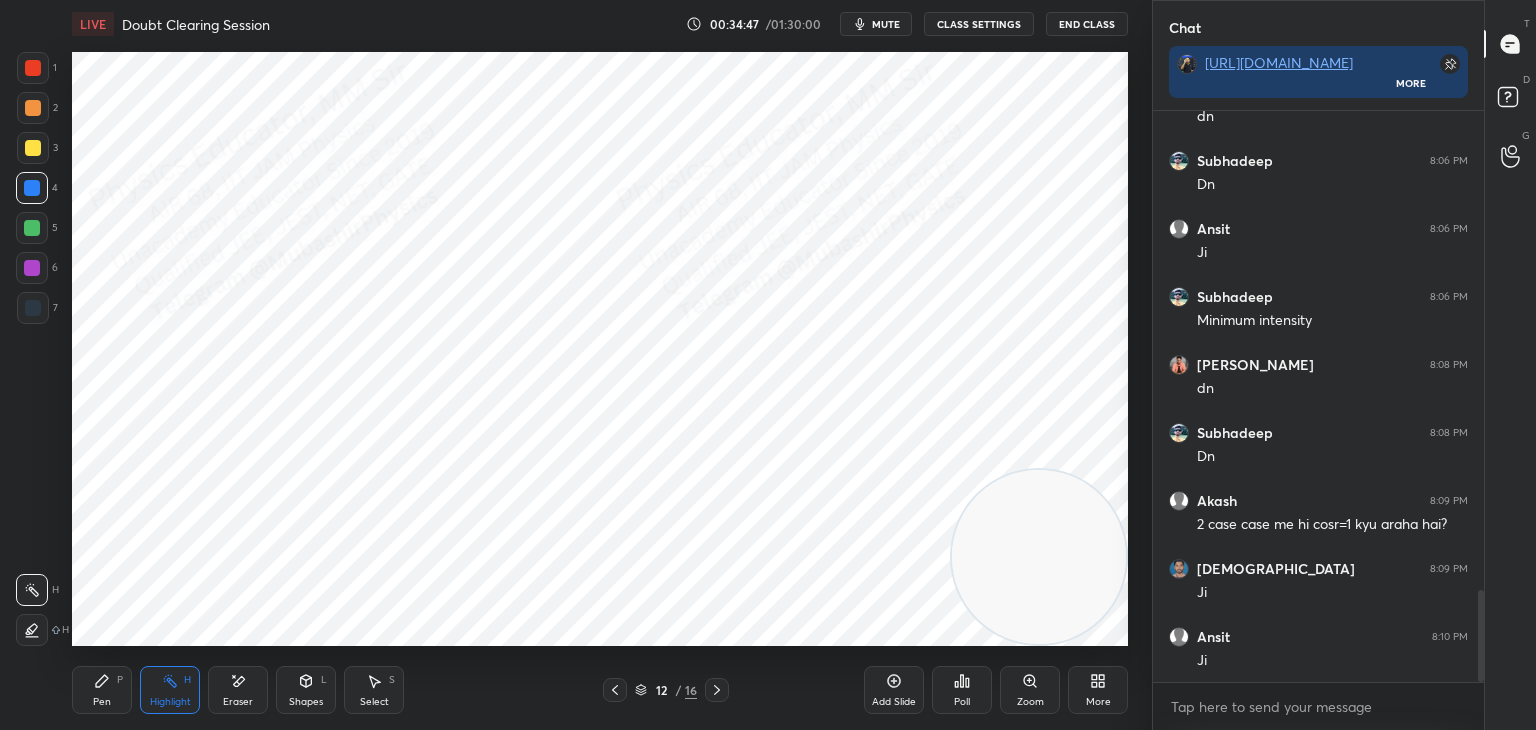click 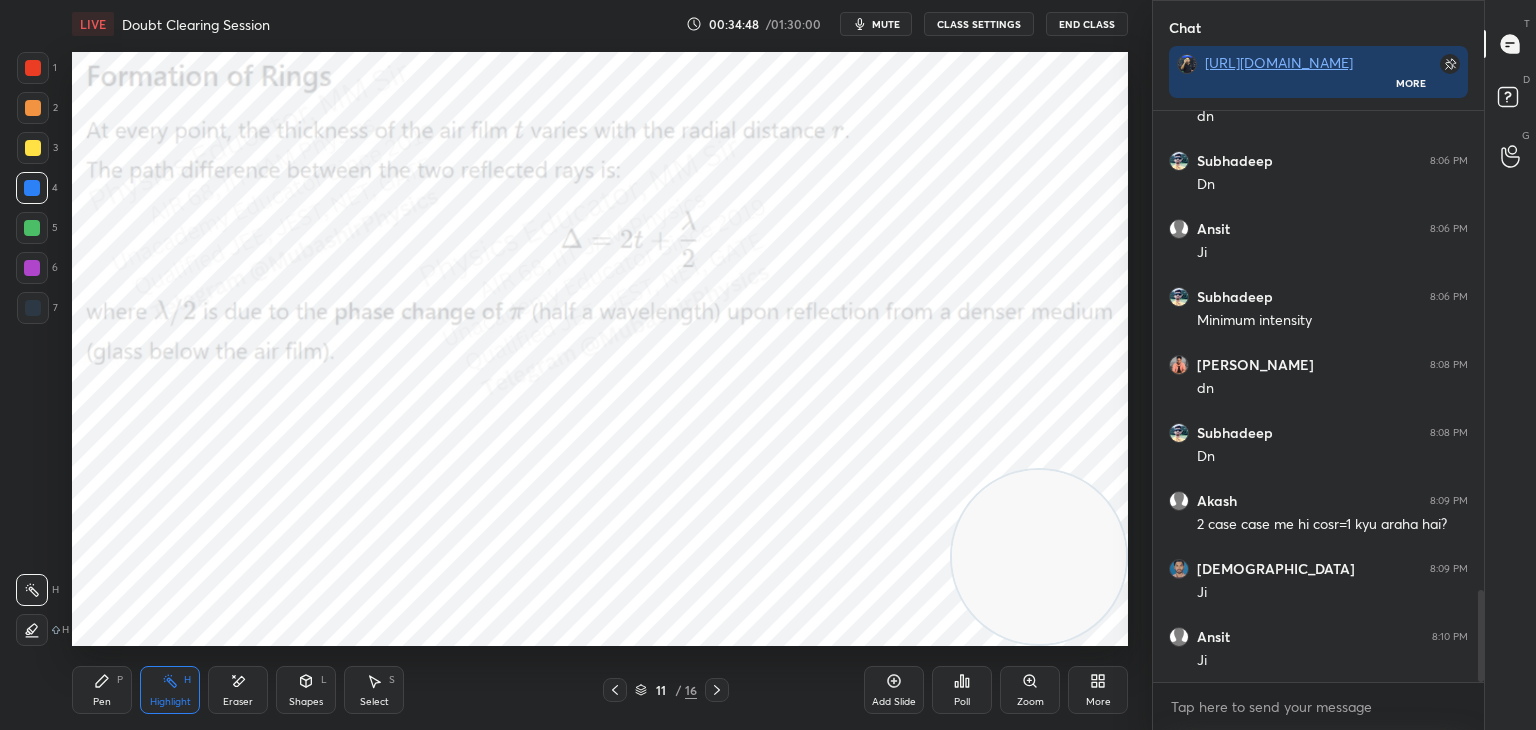 click 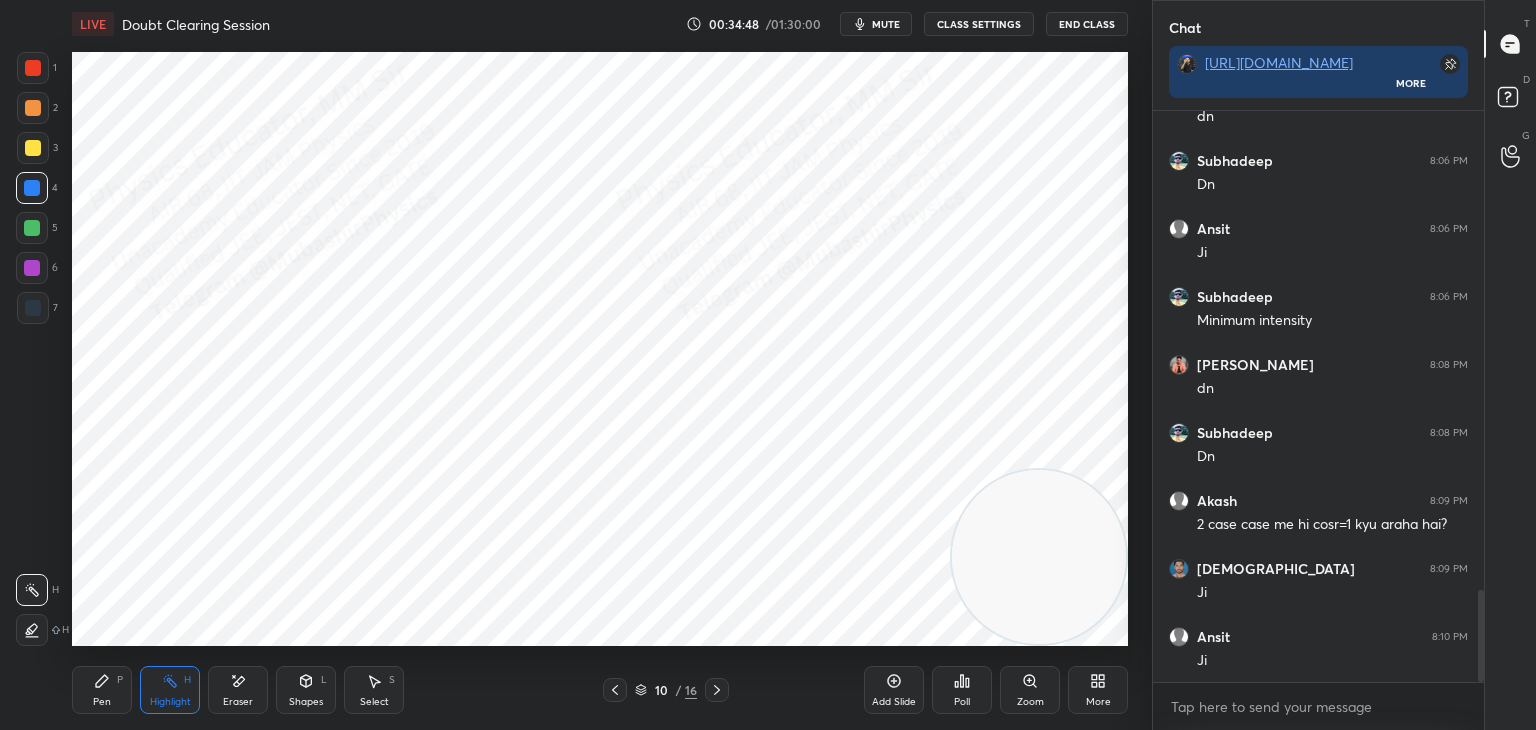 click 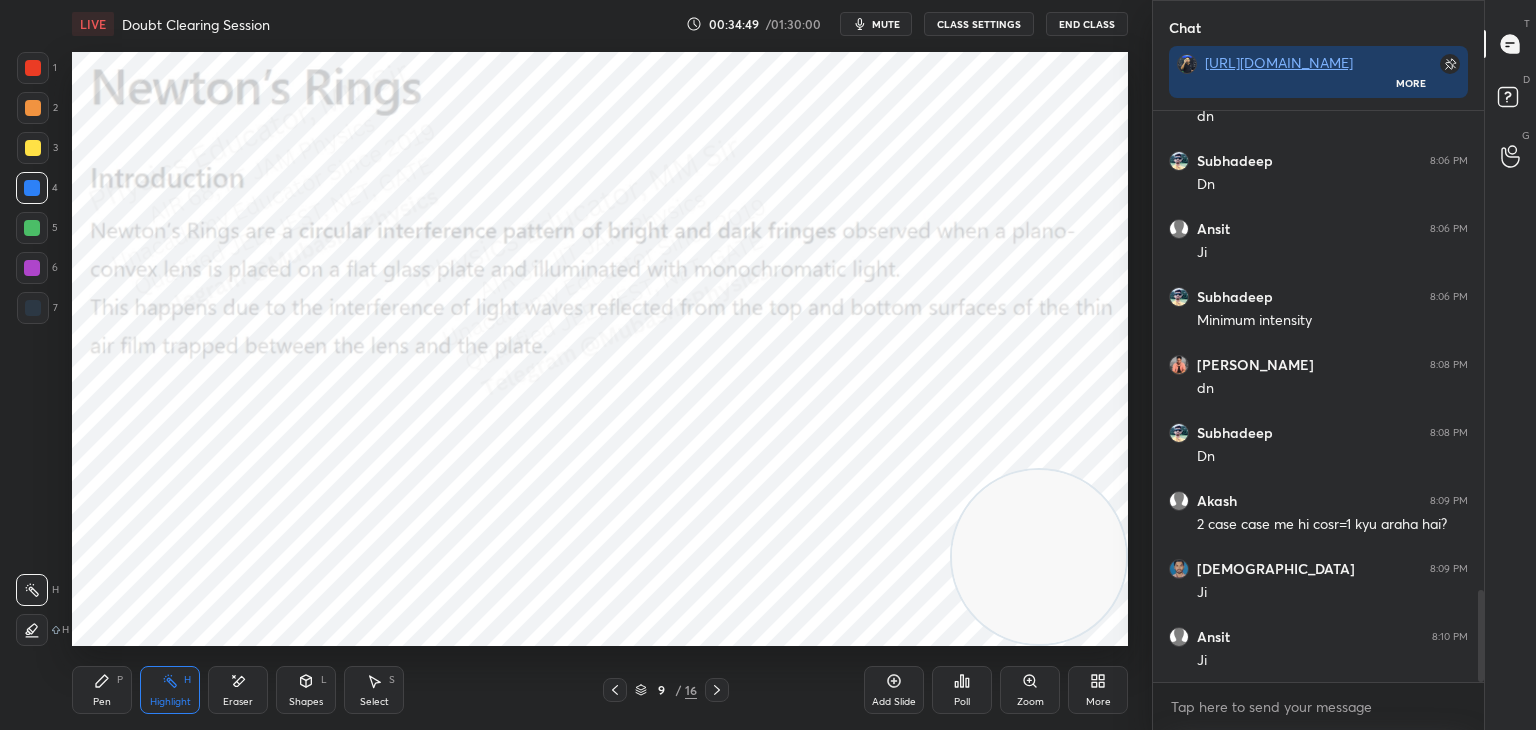 click 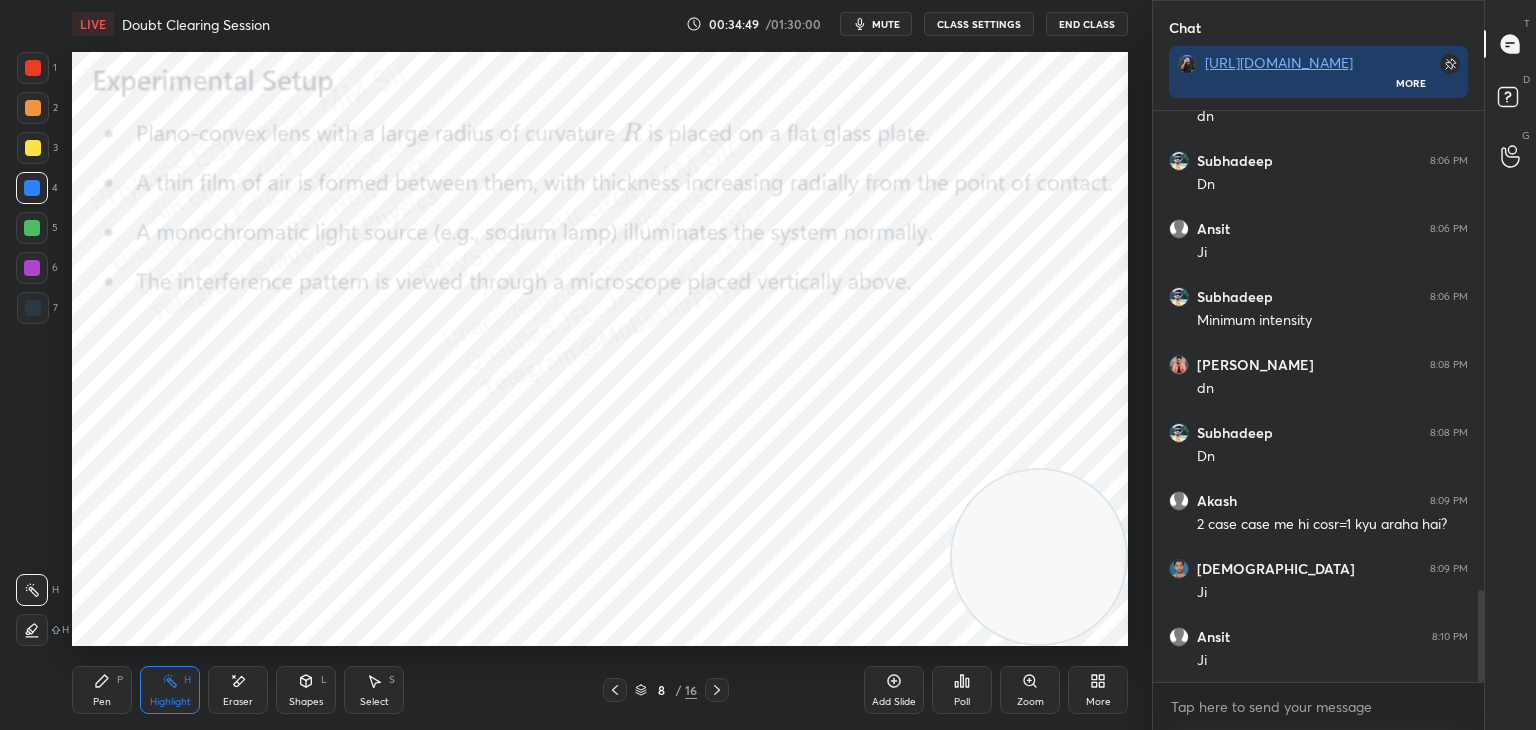 click at bounding box center (615, 690) 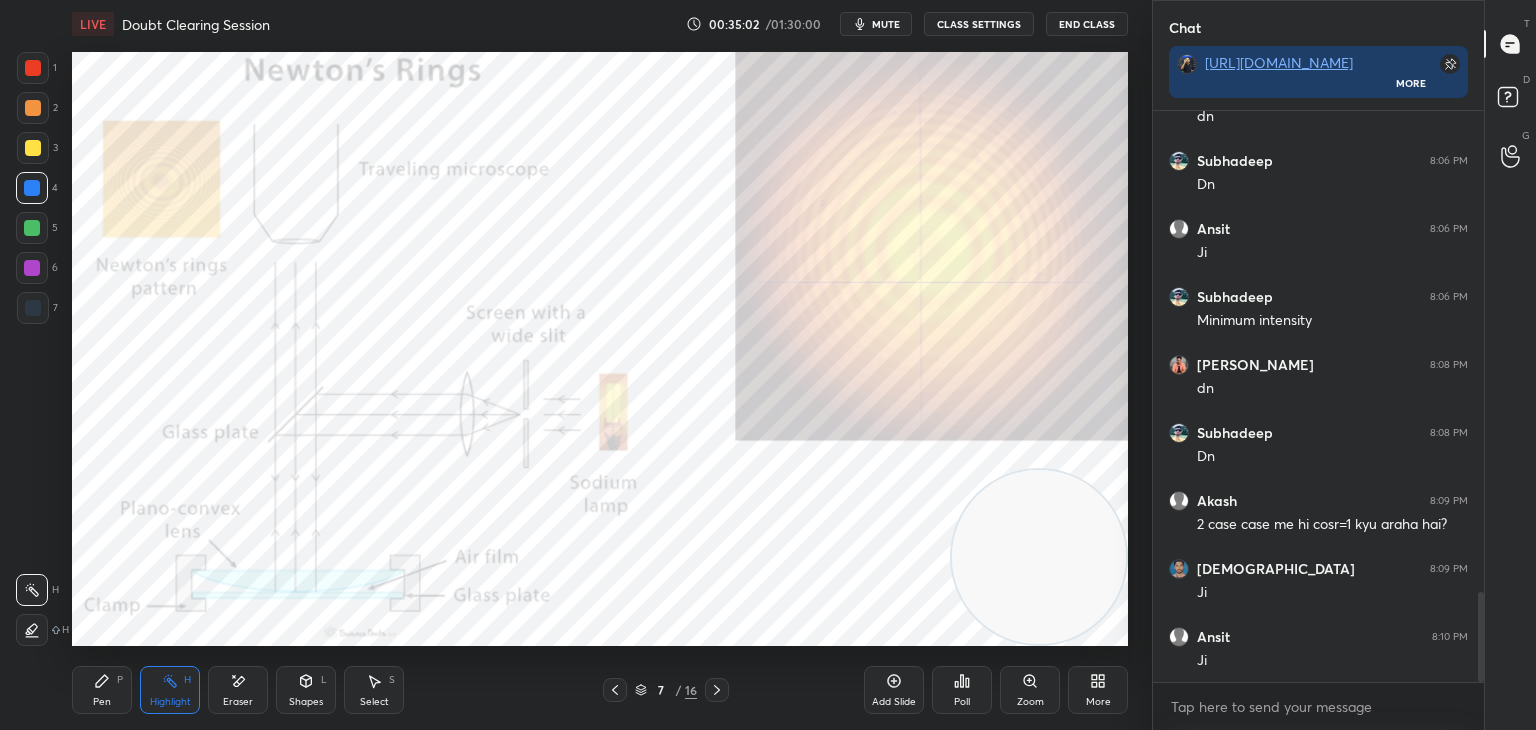 scroll, scrollTop: 3038, scrollLeft: 0, axis: vertical 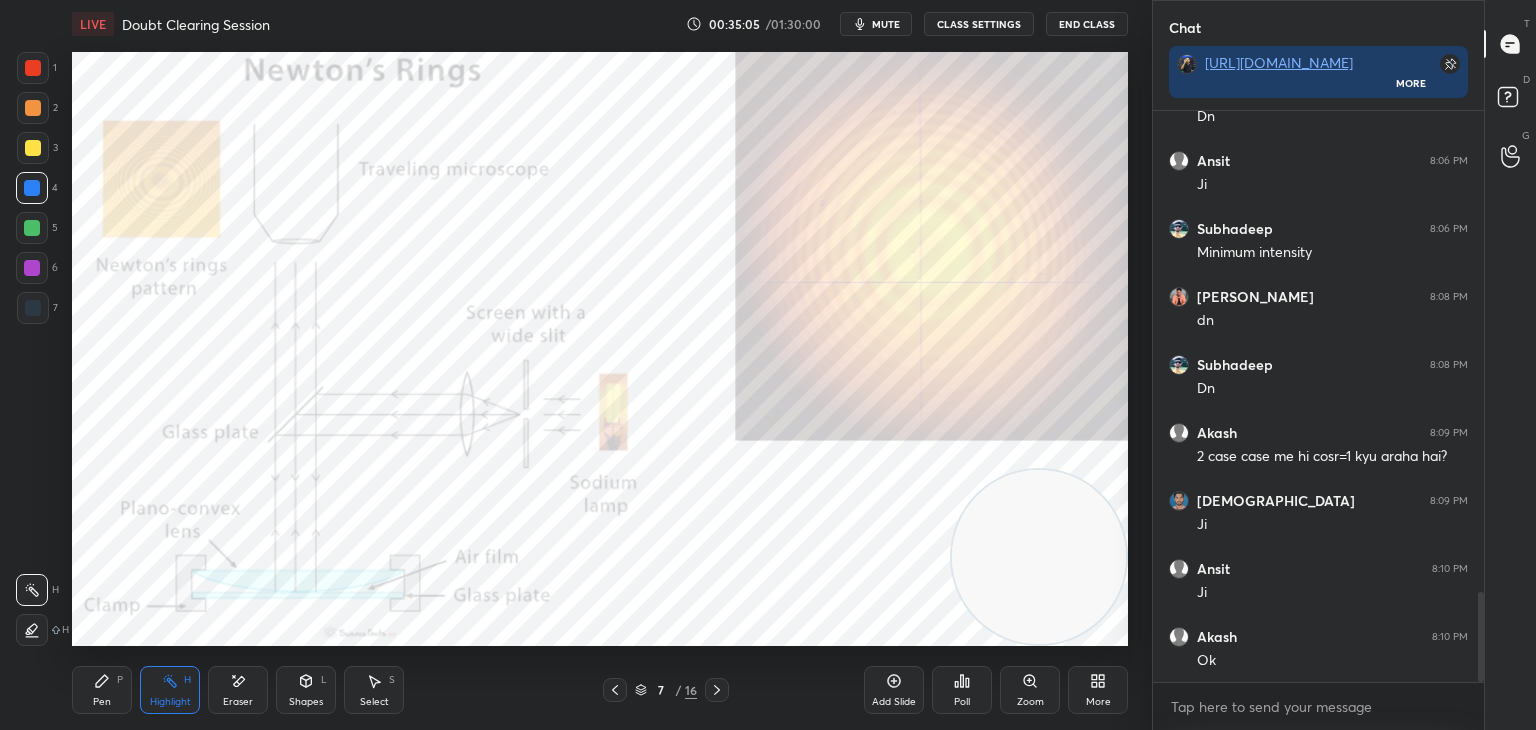 click at bounding box center [717, 690] 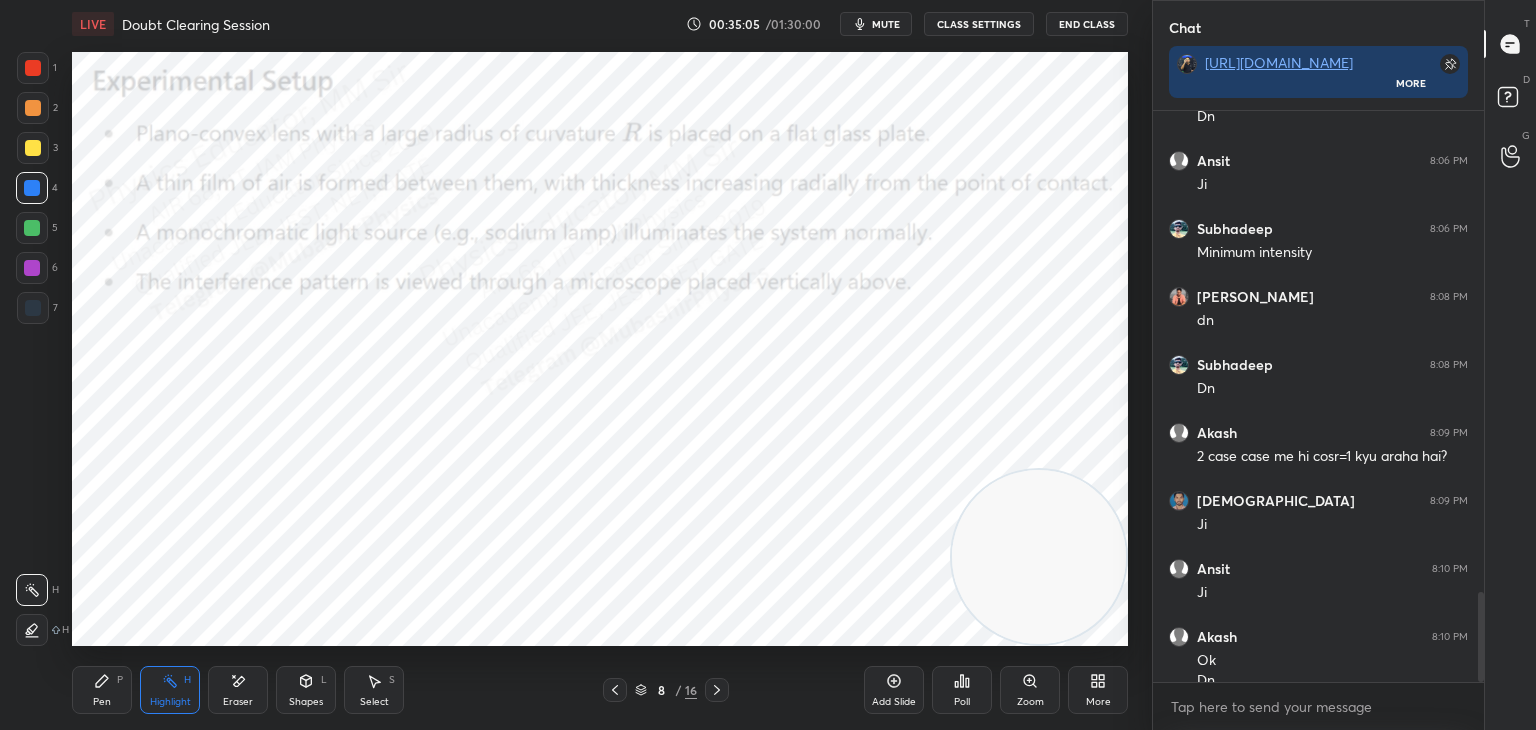 scroll, scrollTop: 3058, scrollLeft: 0, axis: vertical 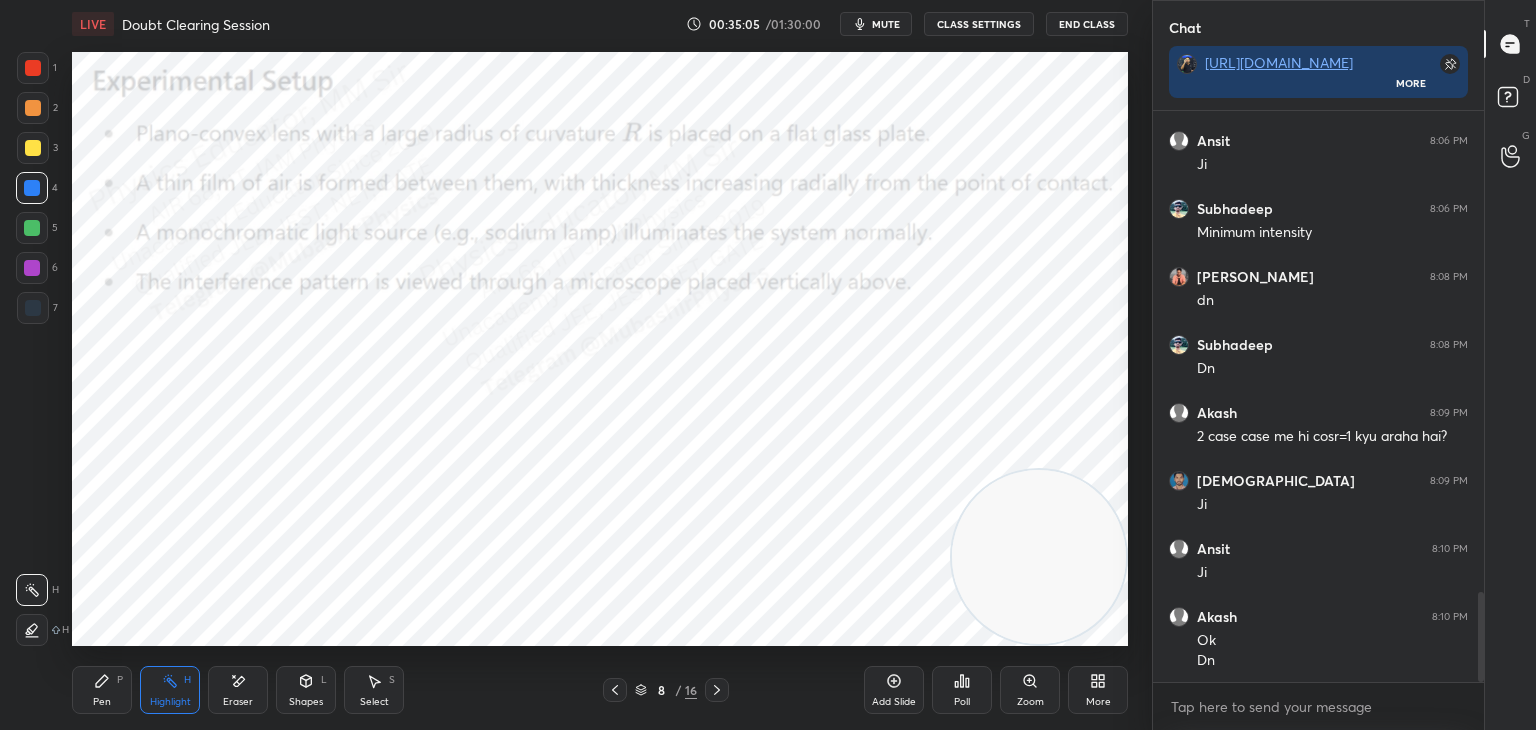 click at bounding box center (717, 690) 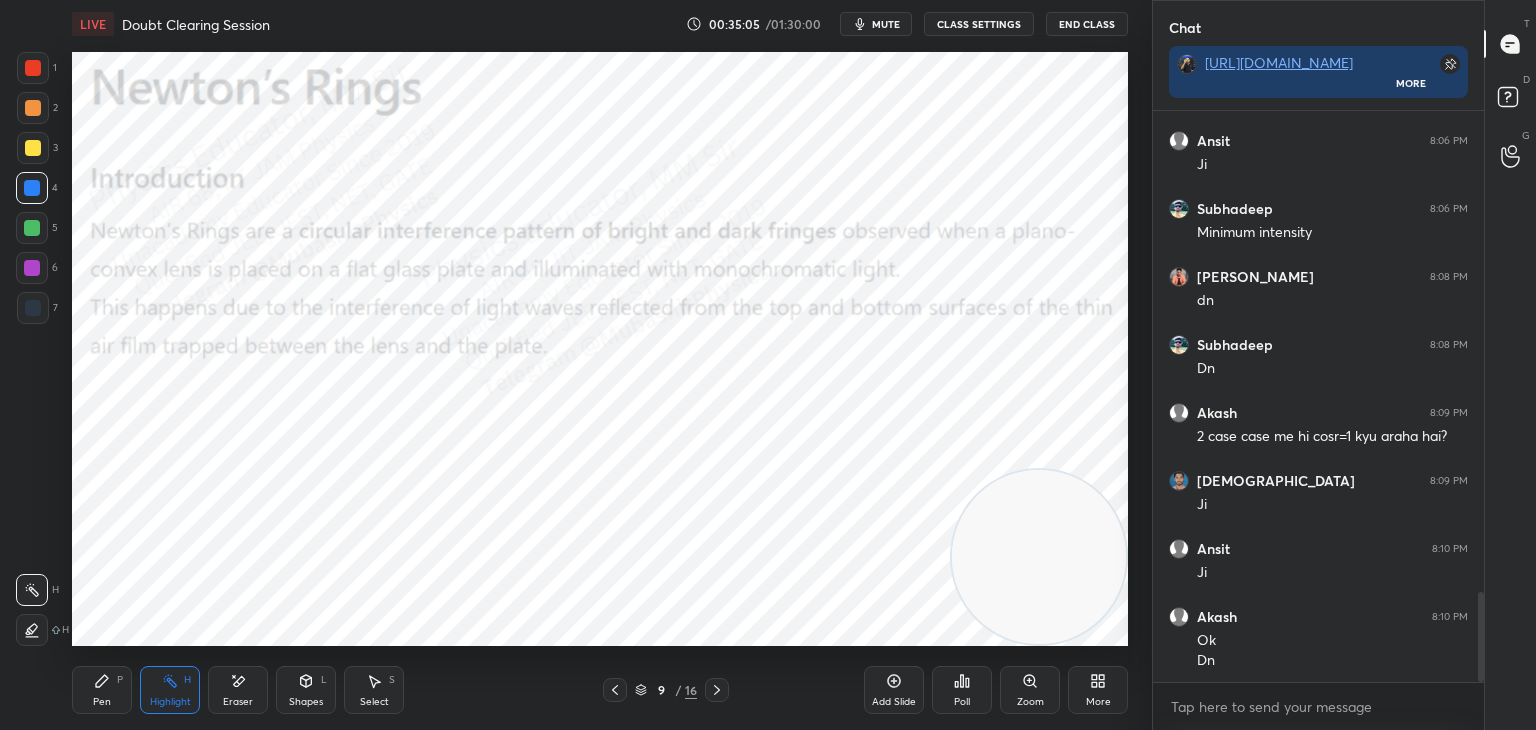 click 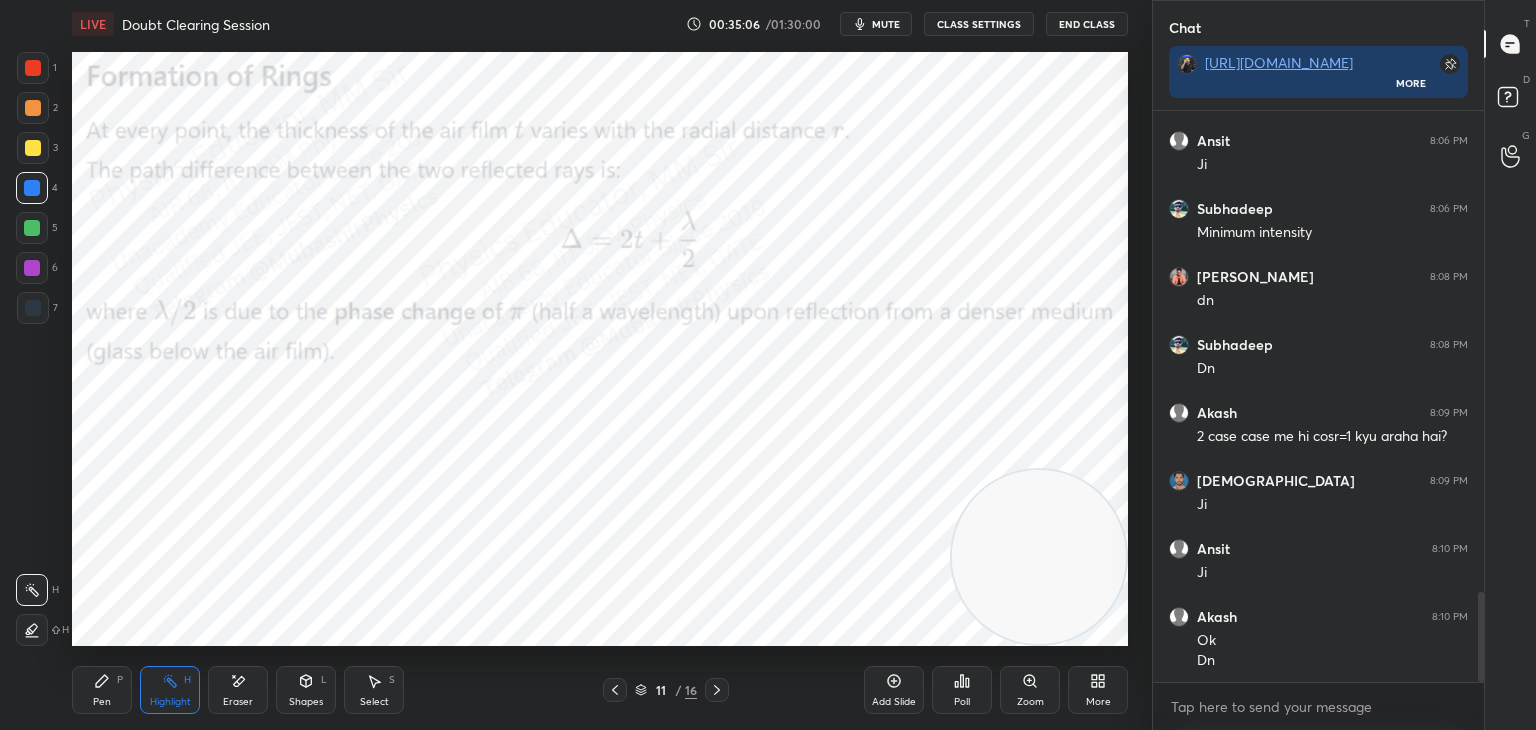 click 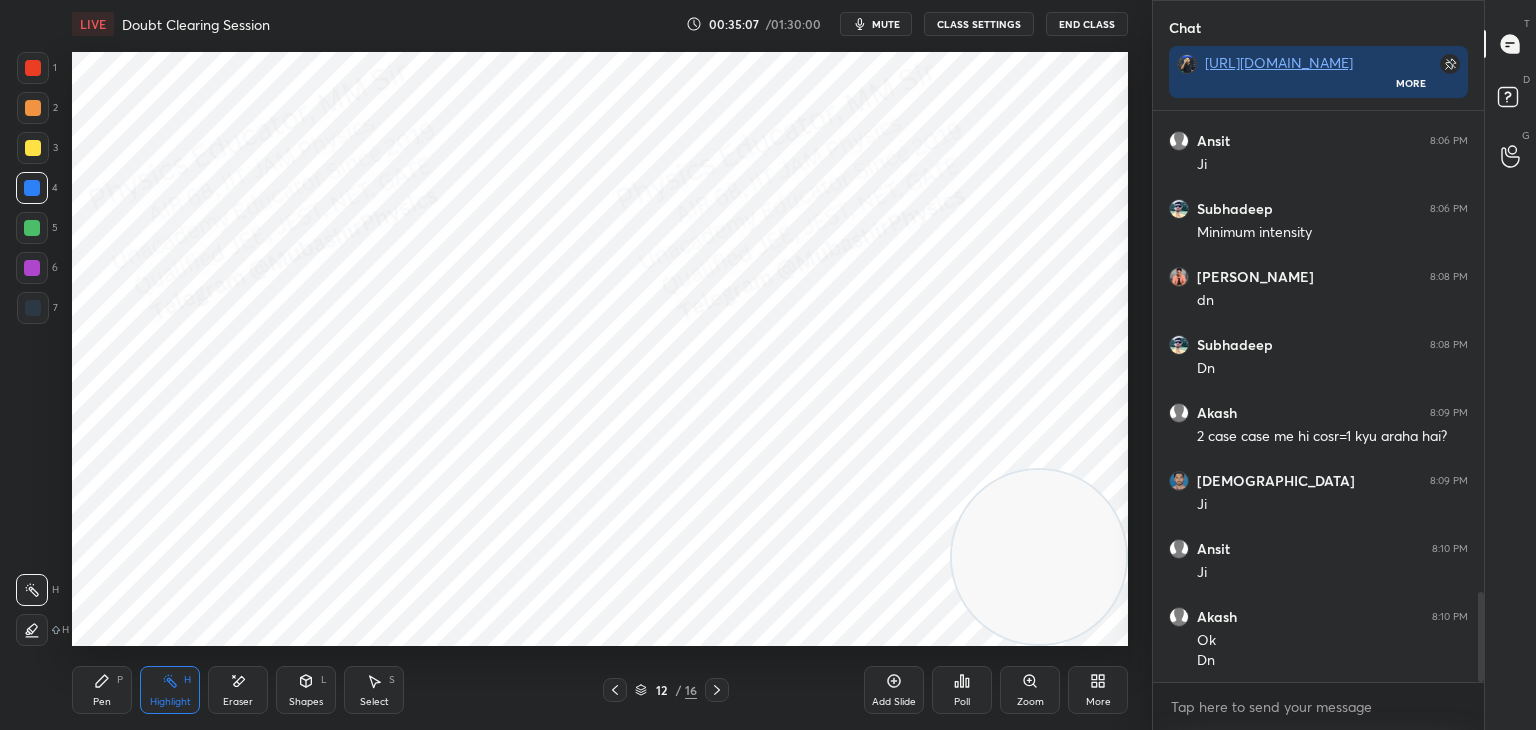 click at bounding box center [717, 690] 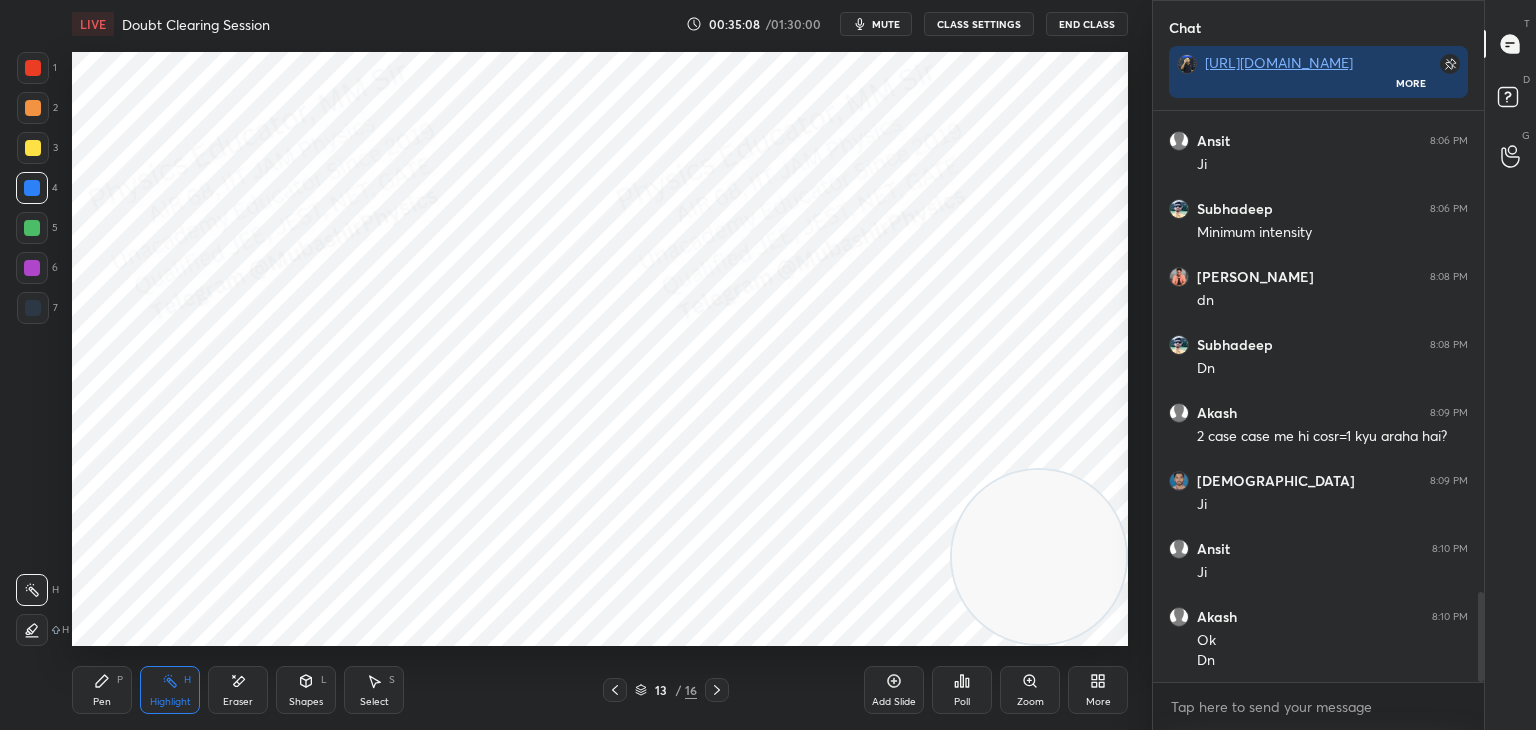 click 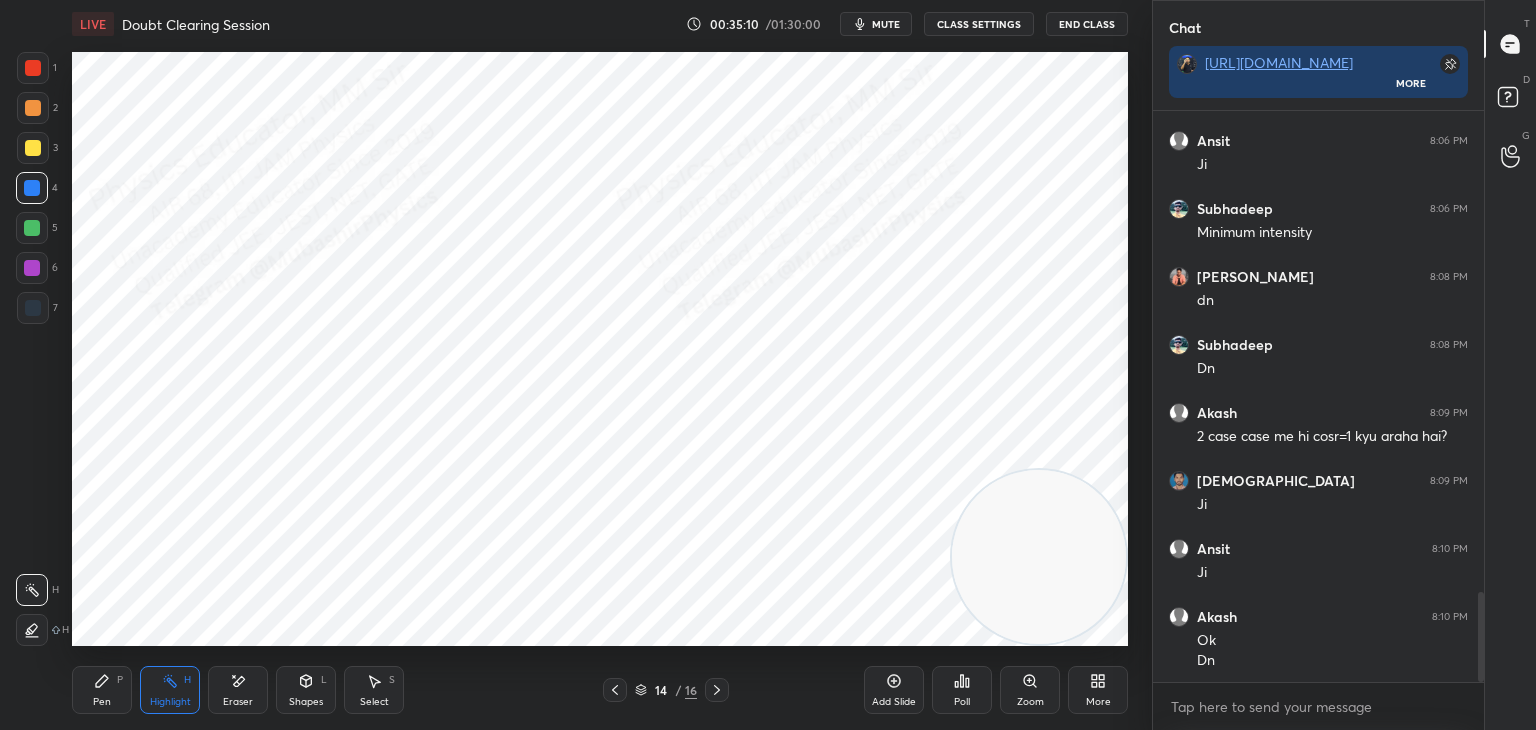 drag, startPoint x: 91, startPoint y: 703, endPoint x: 103, endPoint y: 695, distance: 14.422205 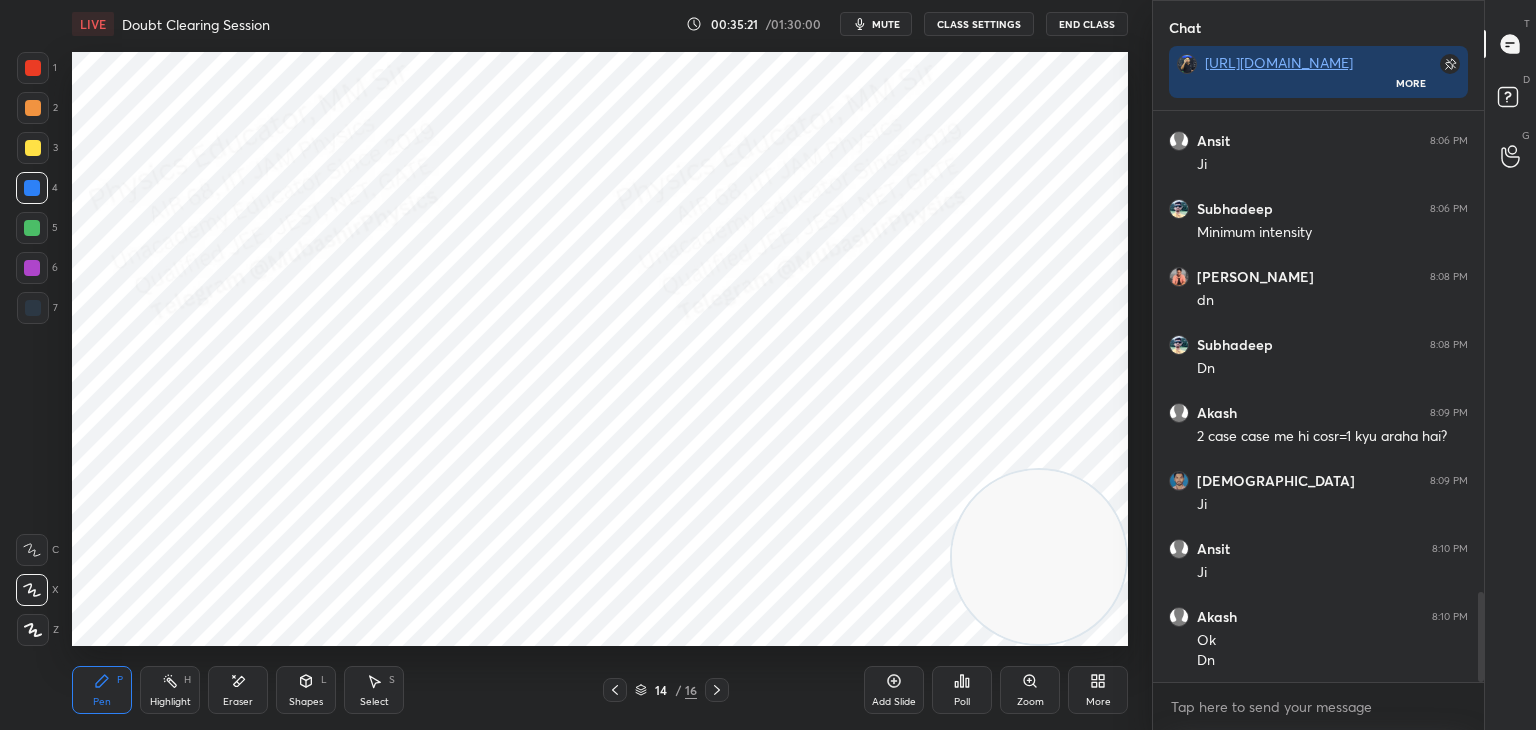 click on "Highlight H" at bounding box center [170, 690] 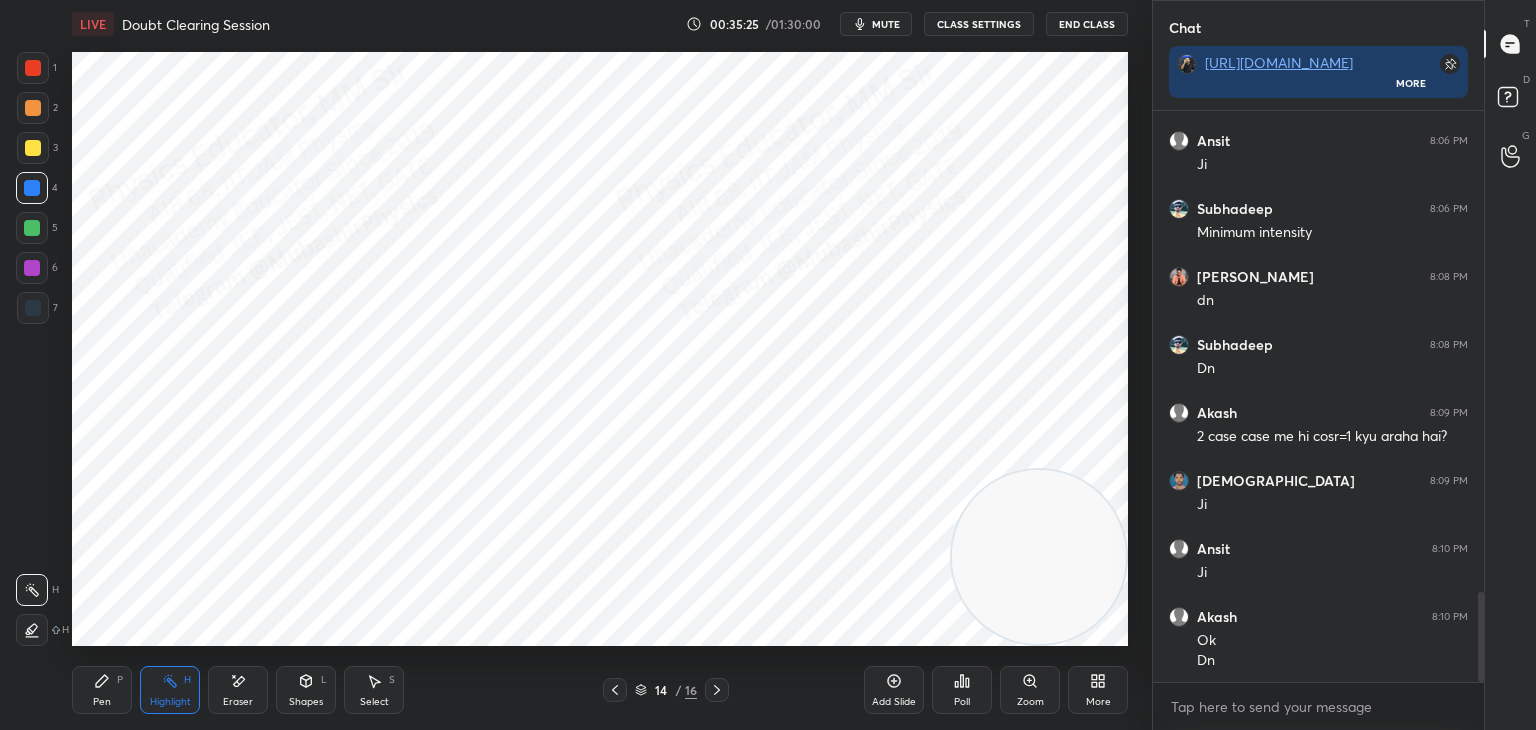 click on "mute" at bounding box center (886, 24) 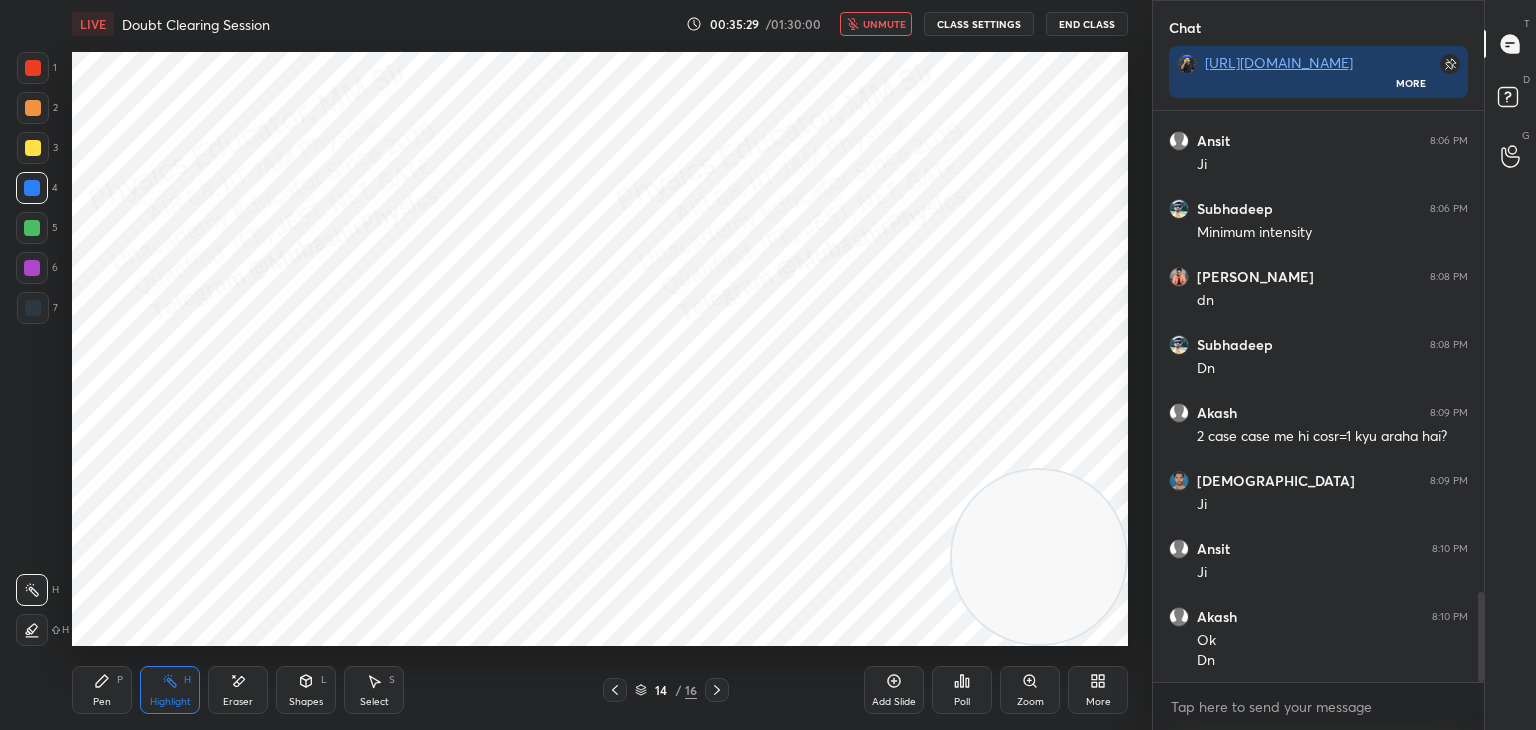 click 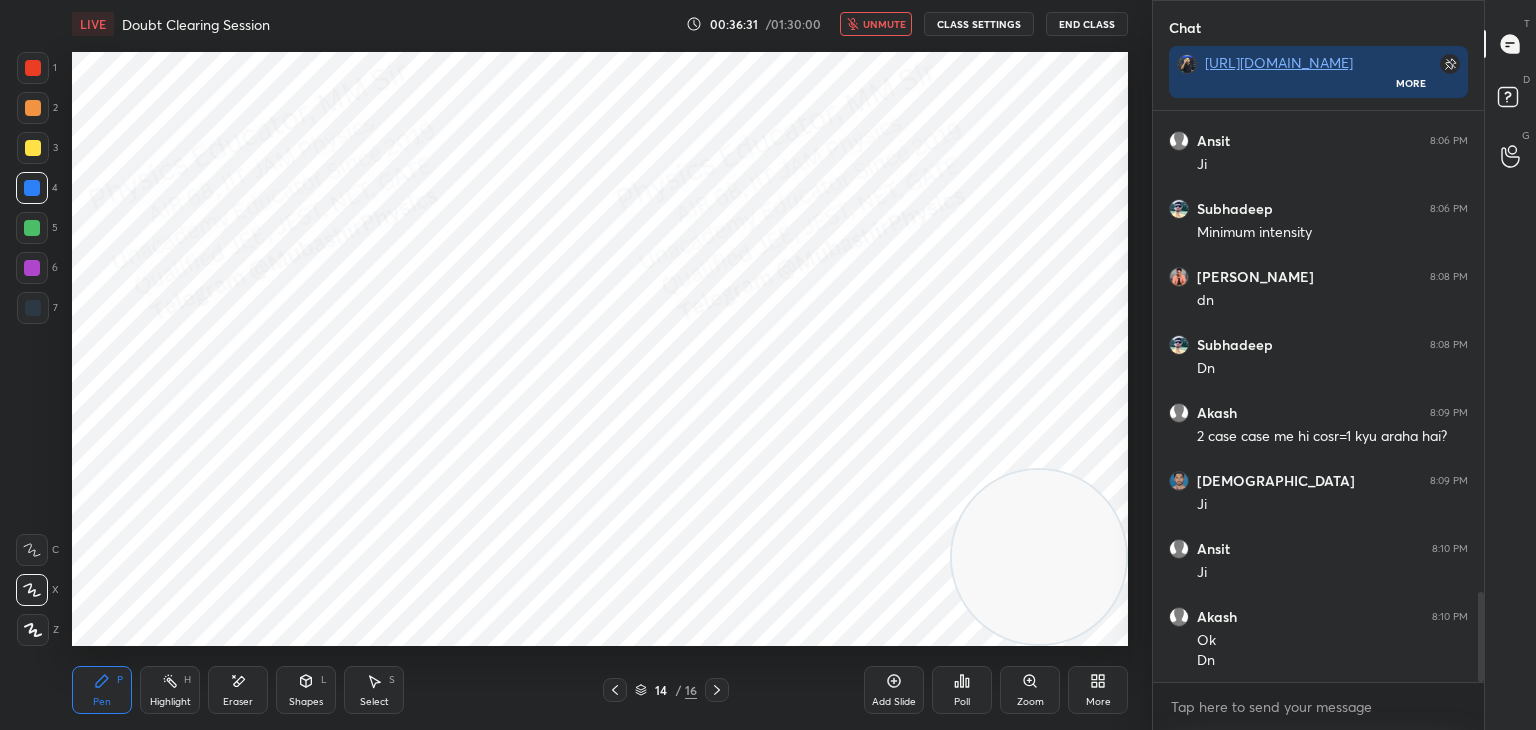 drag, startPoint x: 168, startPoint y: 693, endPoint x: 179, endPoint y: 694, distance: 11.045361 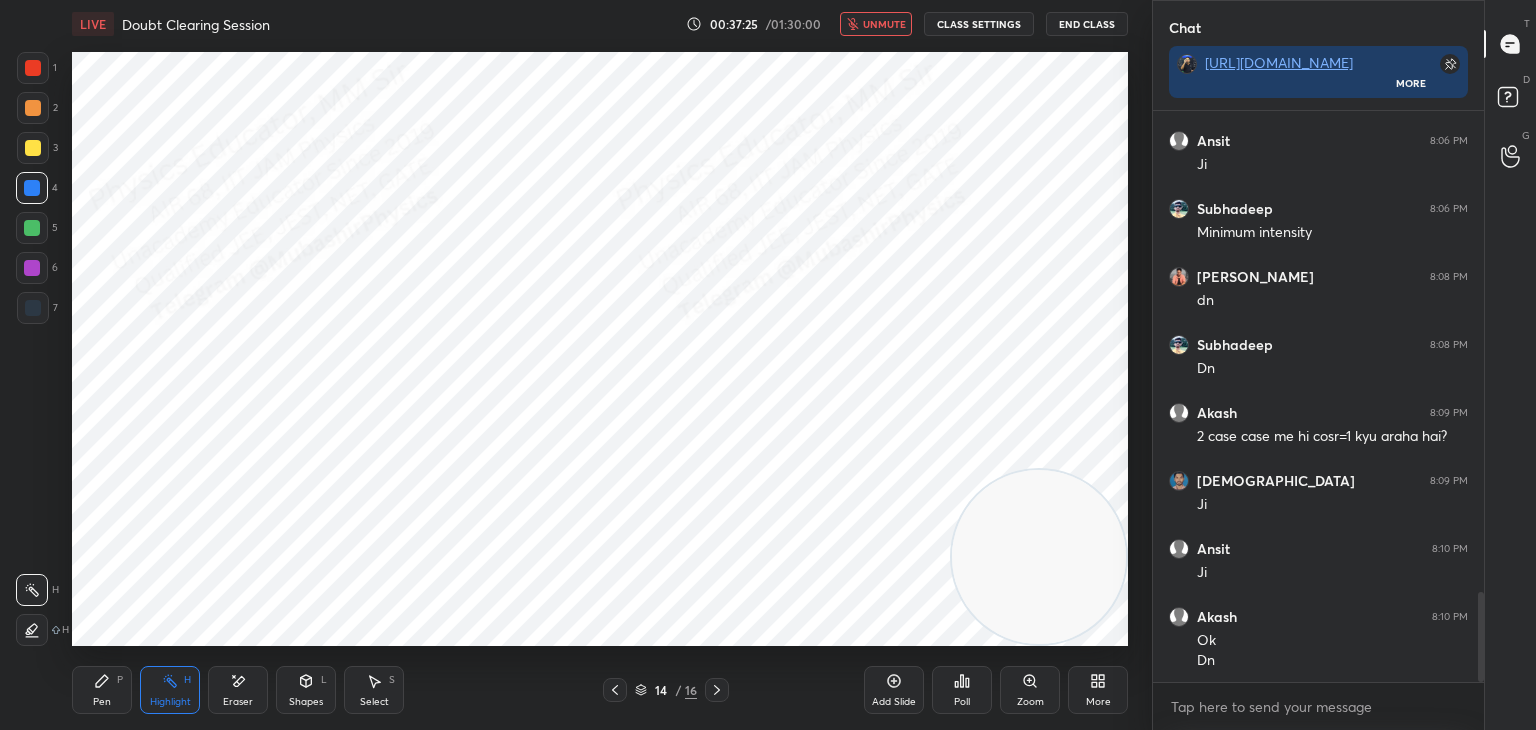 drag, startPoint x: 1035, startPoint y: 562, endPoint x: 1083, endPoint y: 574, distance: 49.47727 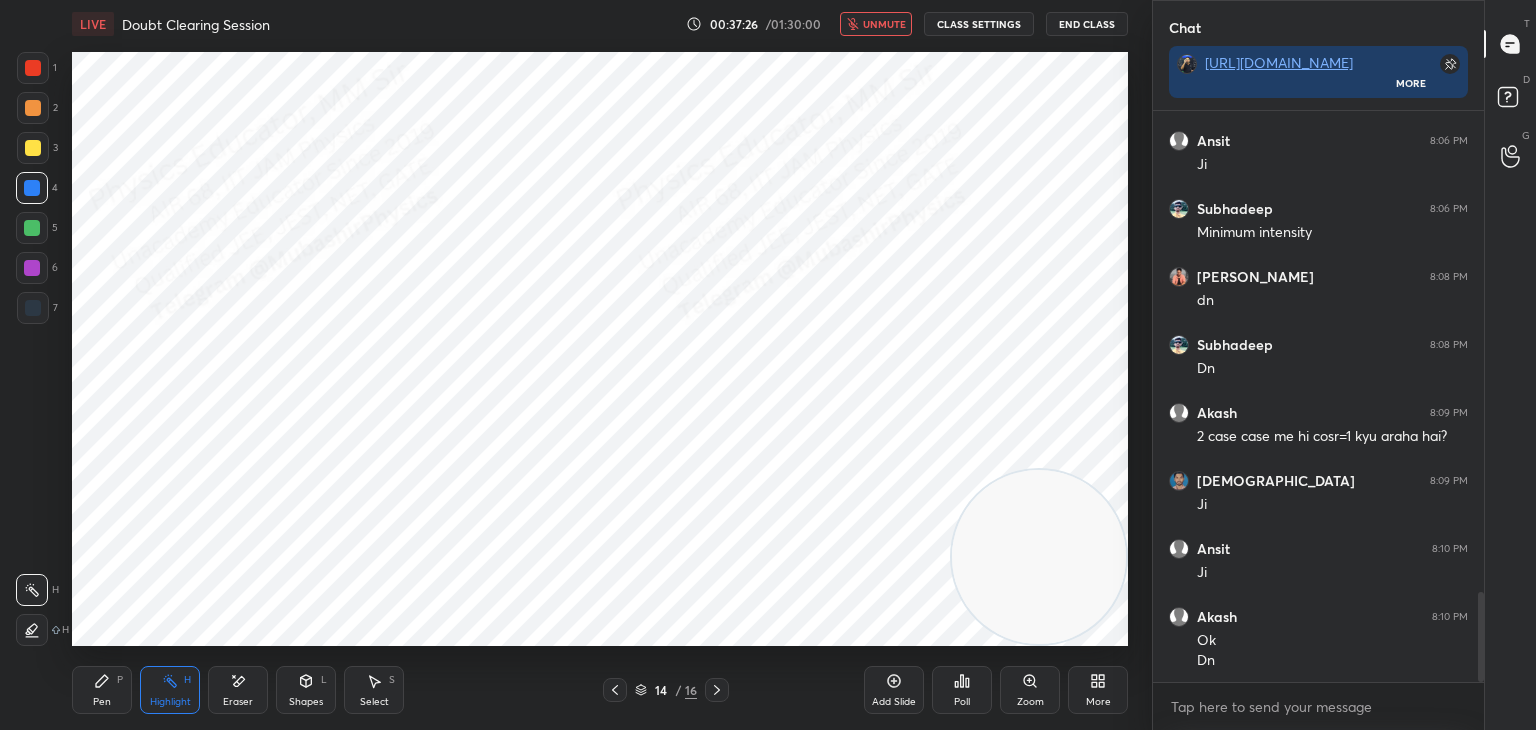 drag, startPoint x: 1065, startPoint y: 561, endPoint x: 1119, endPoint y: 585, distance: 59.093147 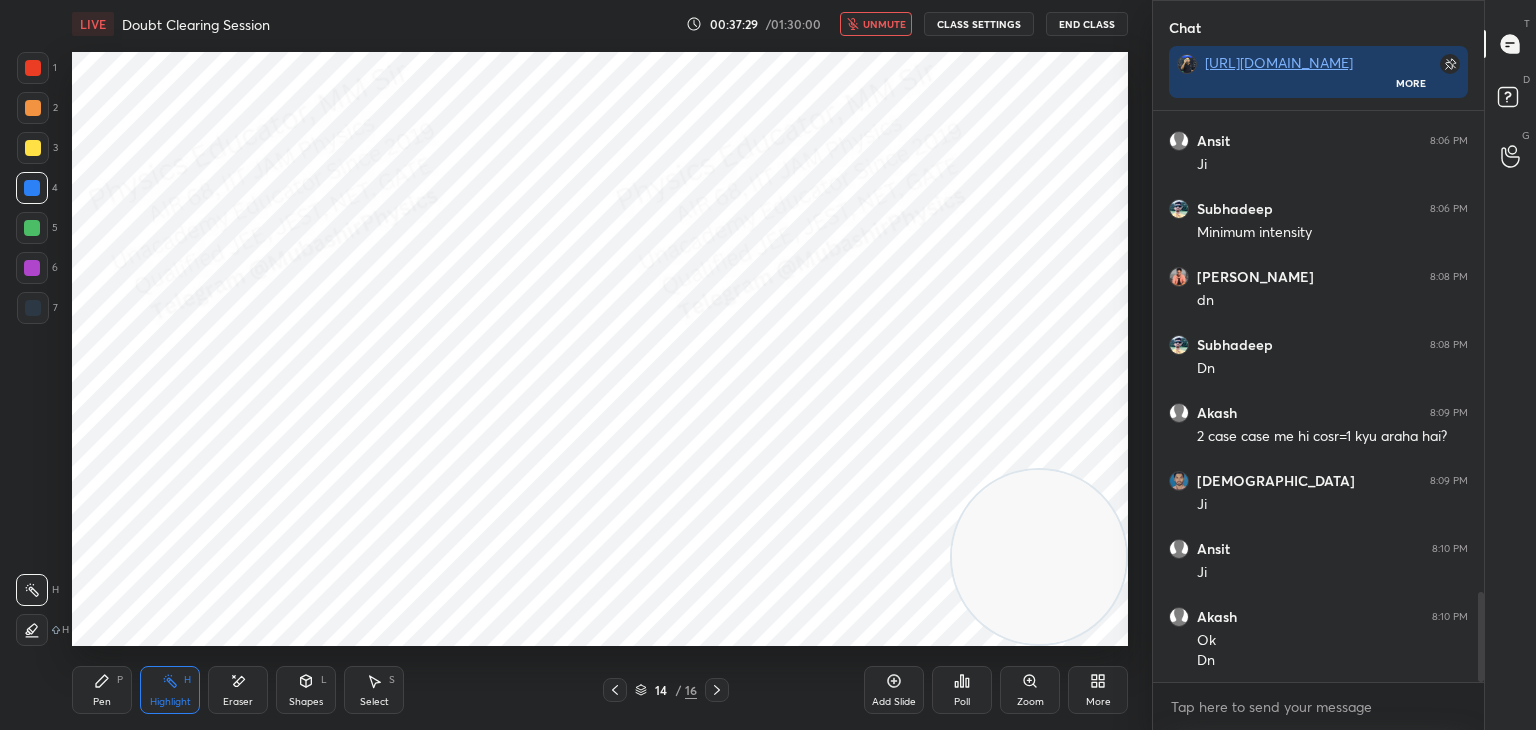 click on "Pen" at bounding box center [102, 702] 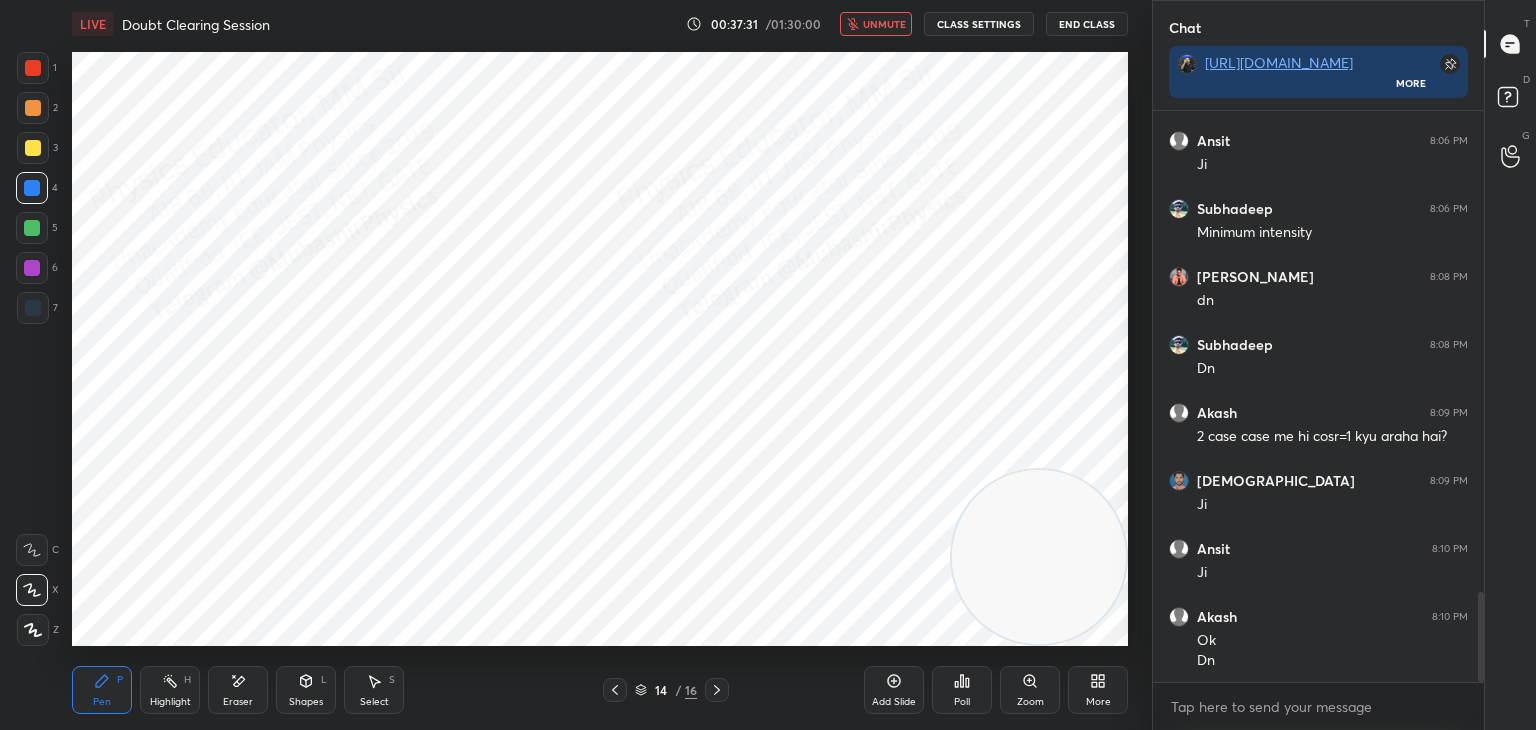 click at bounding box center (32, 228) 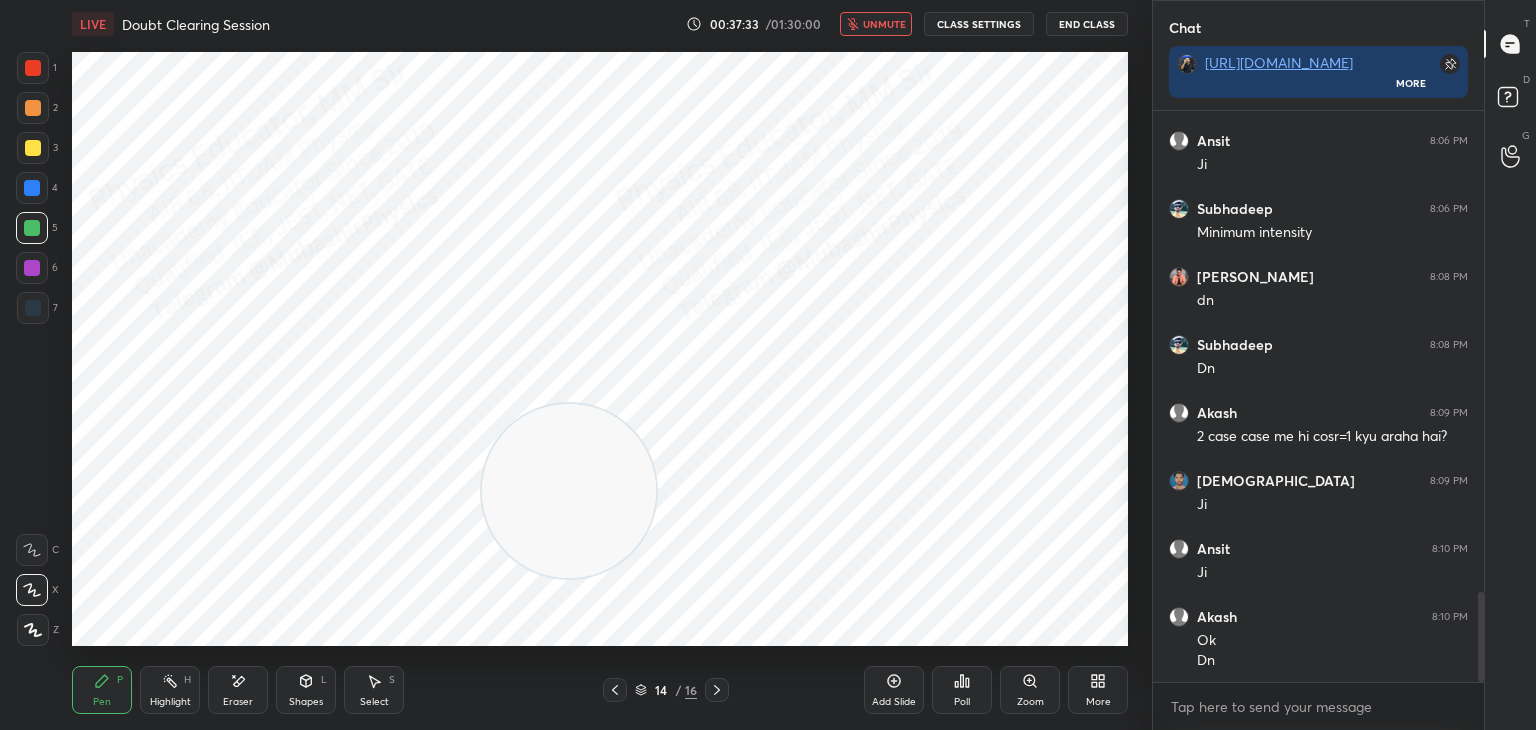 drag, startPoint x: 1008, startPoint y: 569, endPoint x: 151, endPoint y: 491, distance: 860.5423 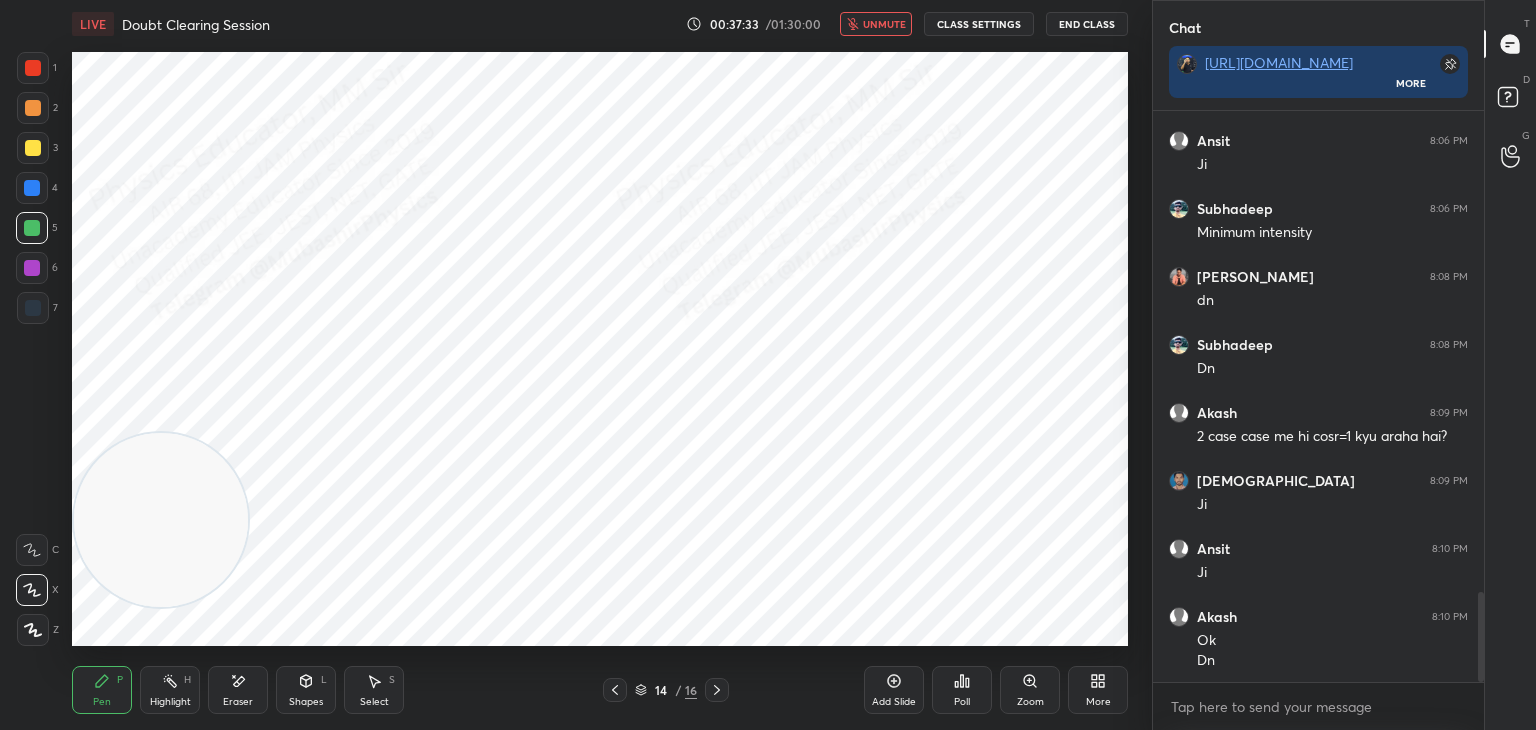 drag, startPoint x: 223, startPoint y: 473, endPoint x: 159, endPoint y: 535, distance: 89.106674 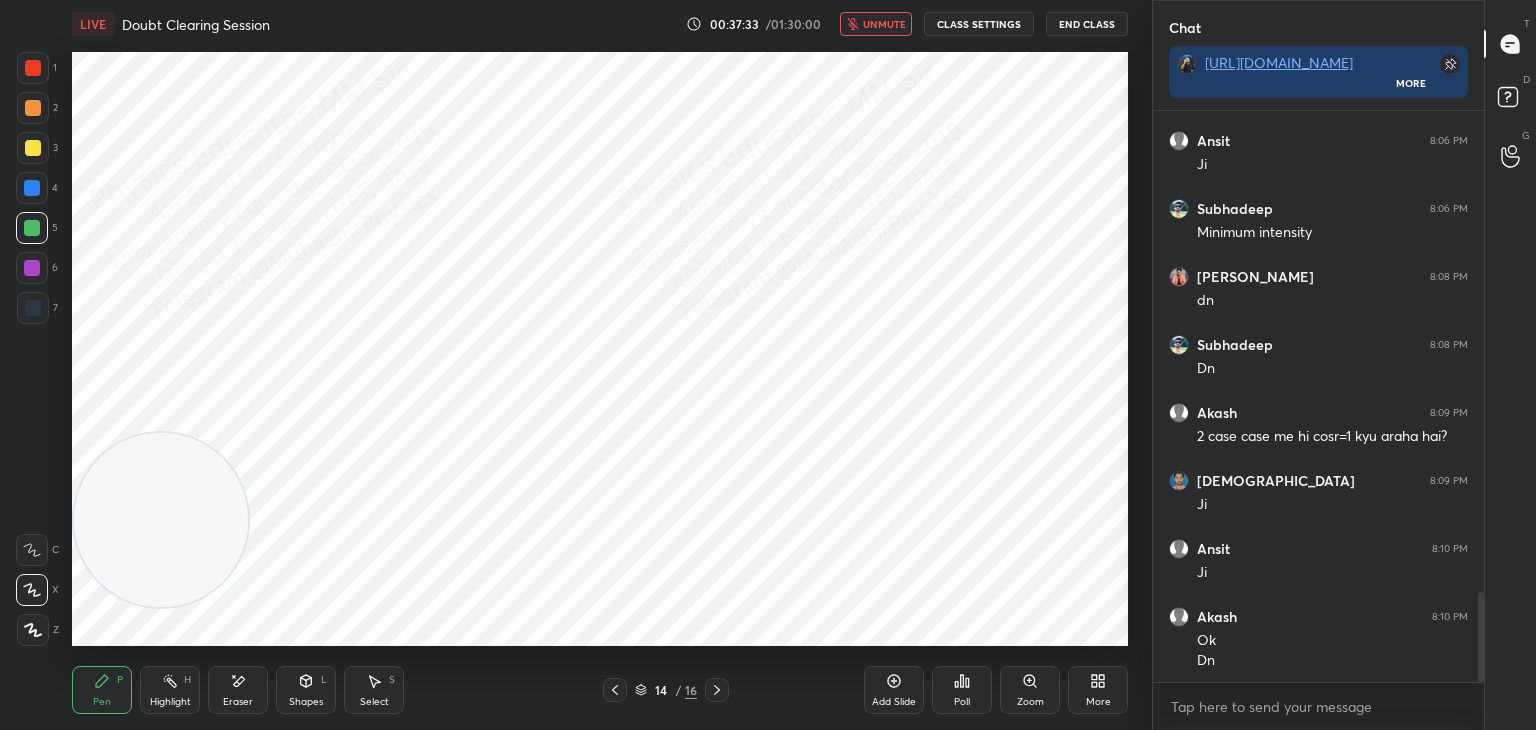 click at bounding box center (161, 520) 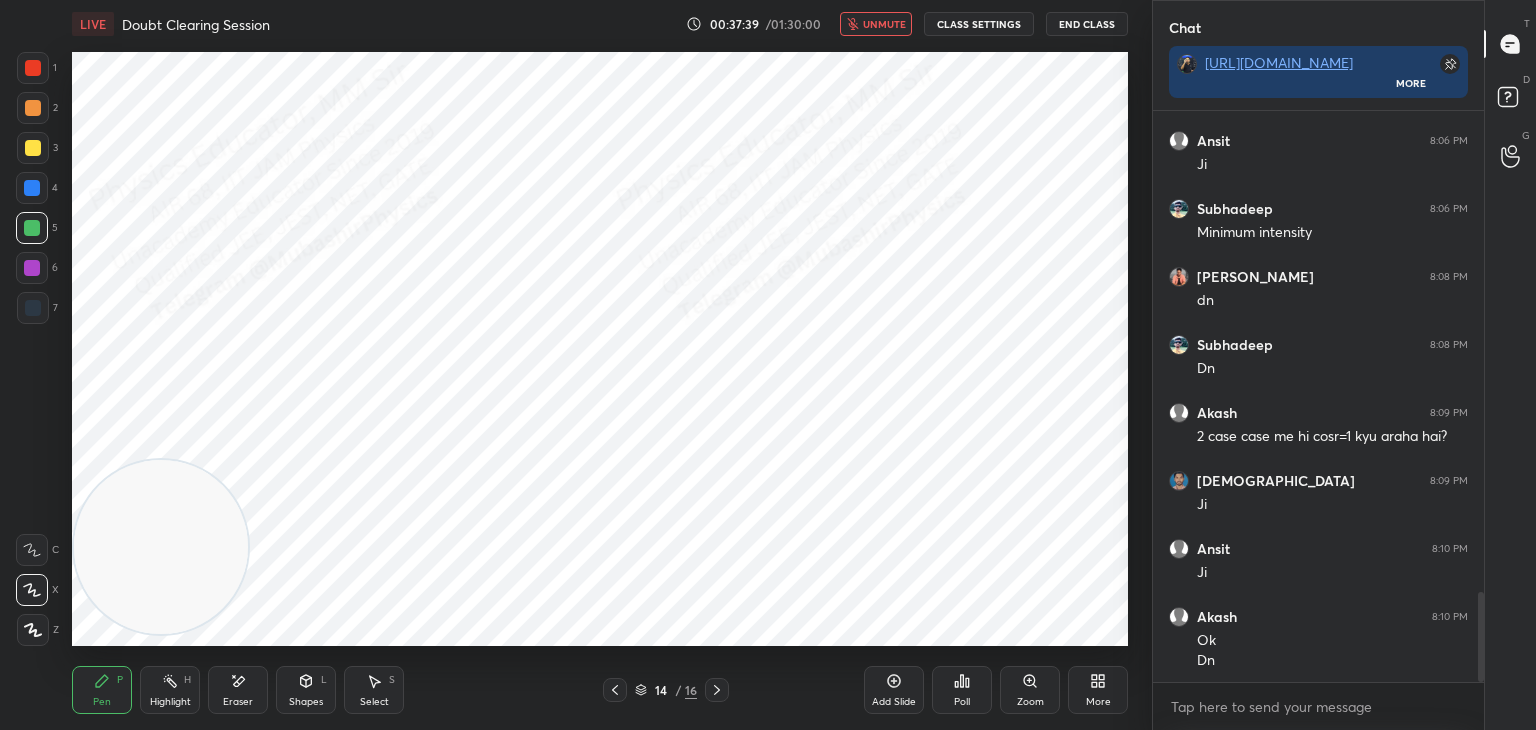click on "Select S" at bounding box center (374, 690) 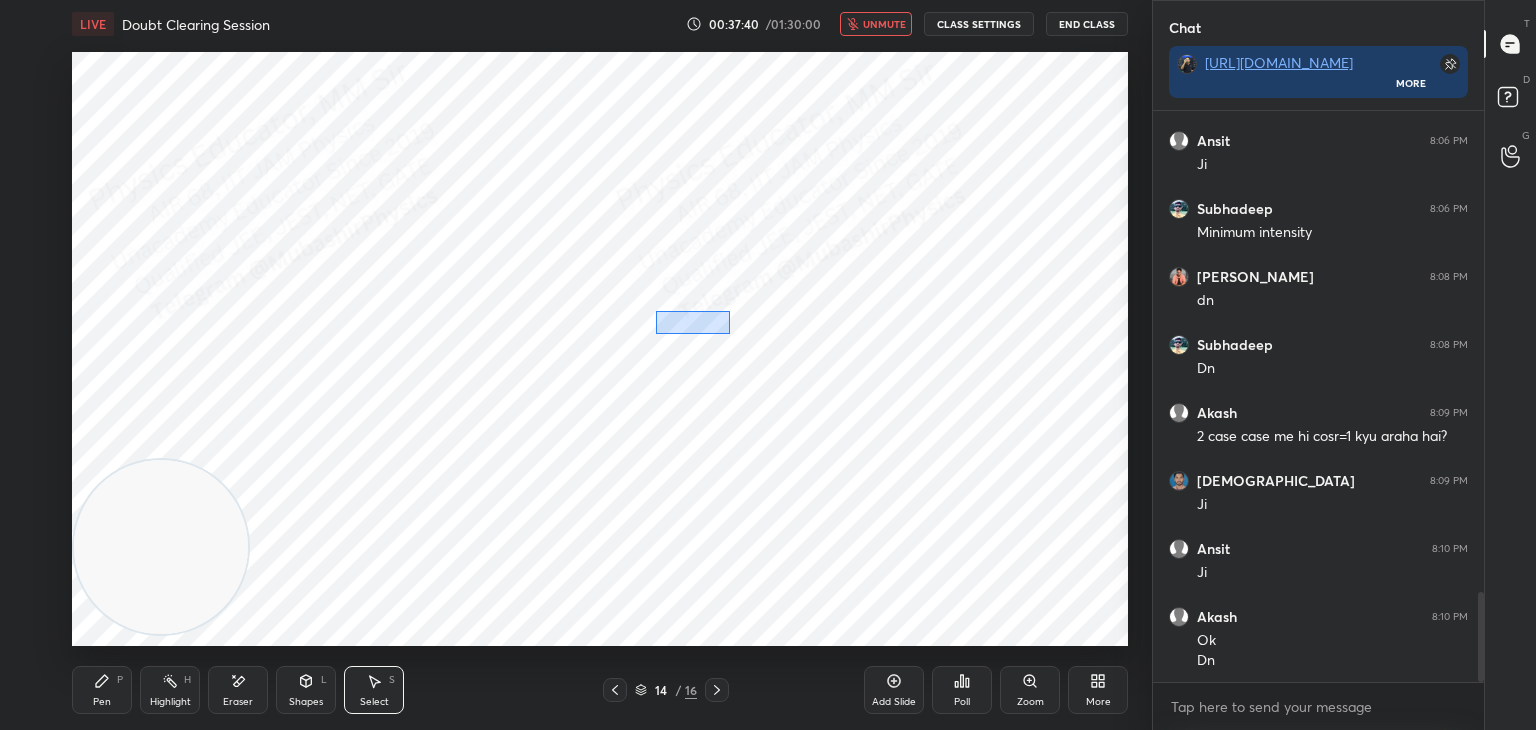 drag, startPoint x: 656, startPoint y: 311, endPoint x: 776, endPoint y: 347, distance: 125.283676 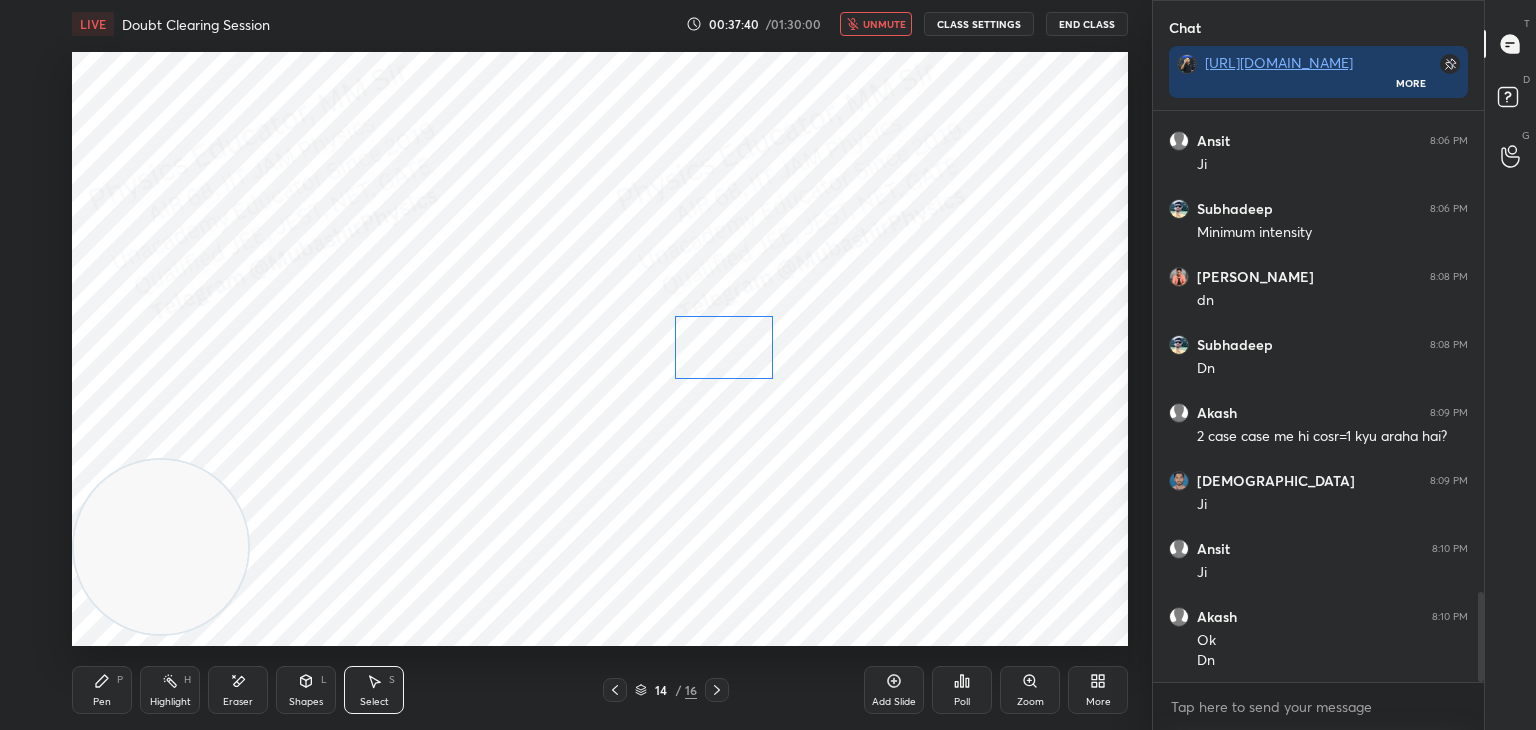 drag, startPoint x: 749, startPoint y: 339, endPoint x: 720, endPoint y: 337, distance: 29.068884 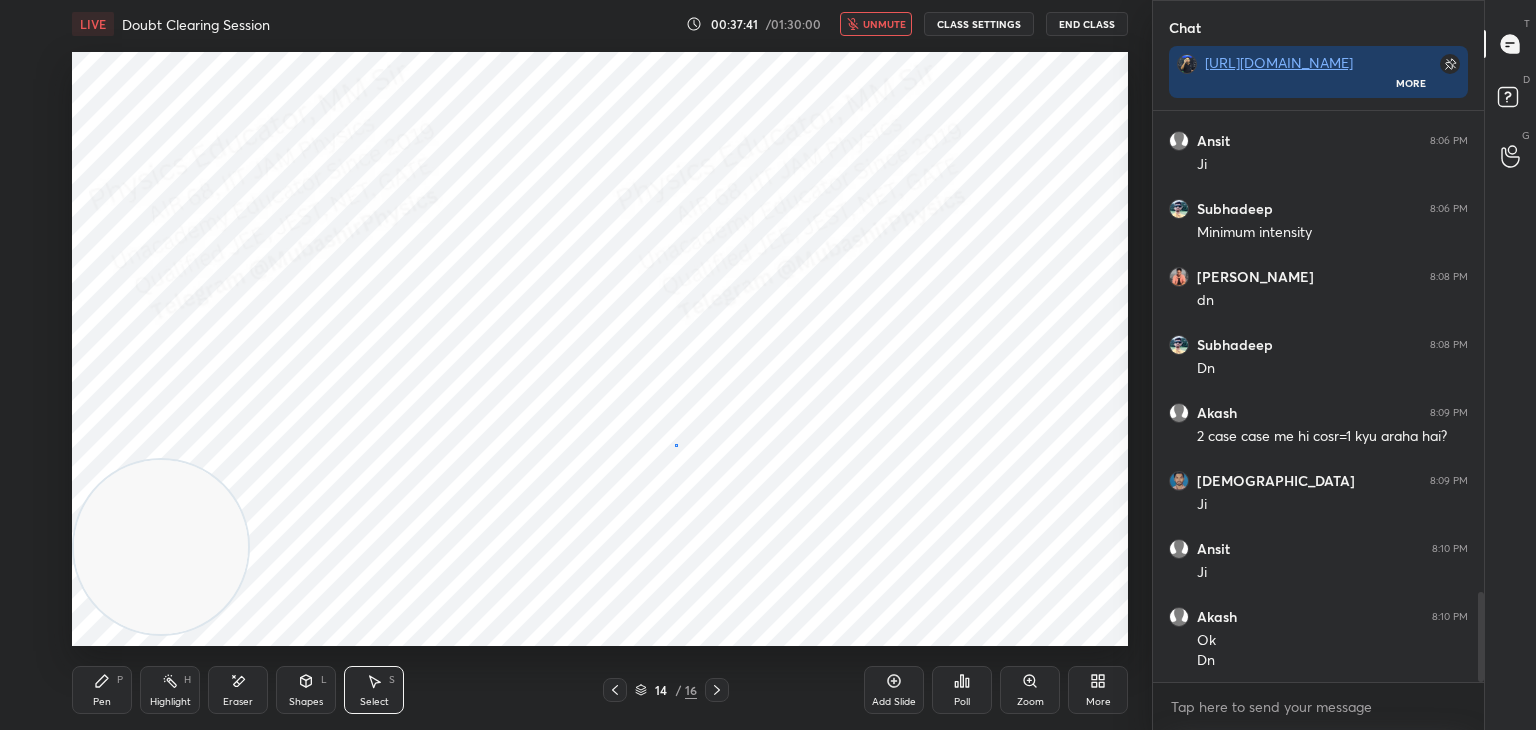 drag, startPoint x: 676, startPoint y: 446, endPoint x: 707, endPoint y: 363, distance: 88.60023 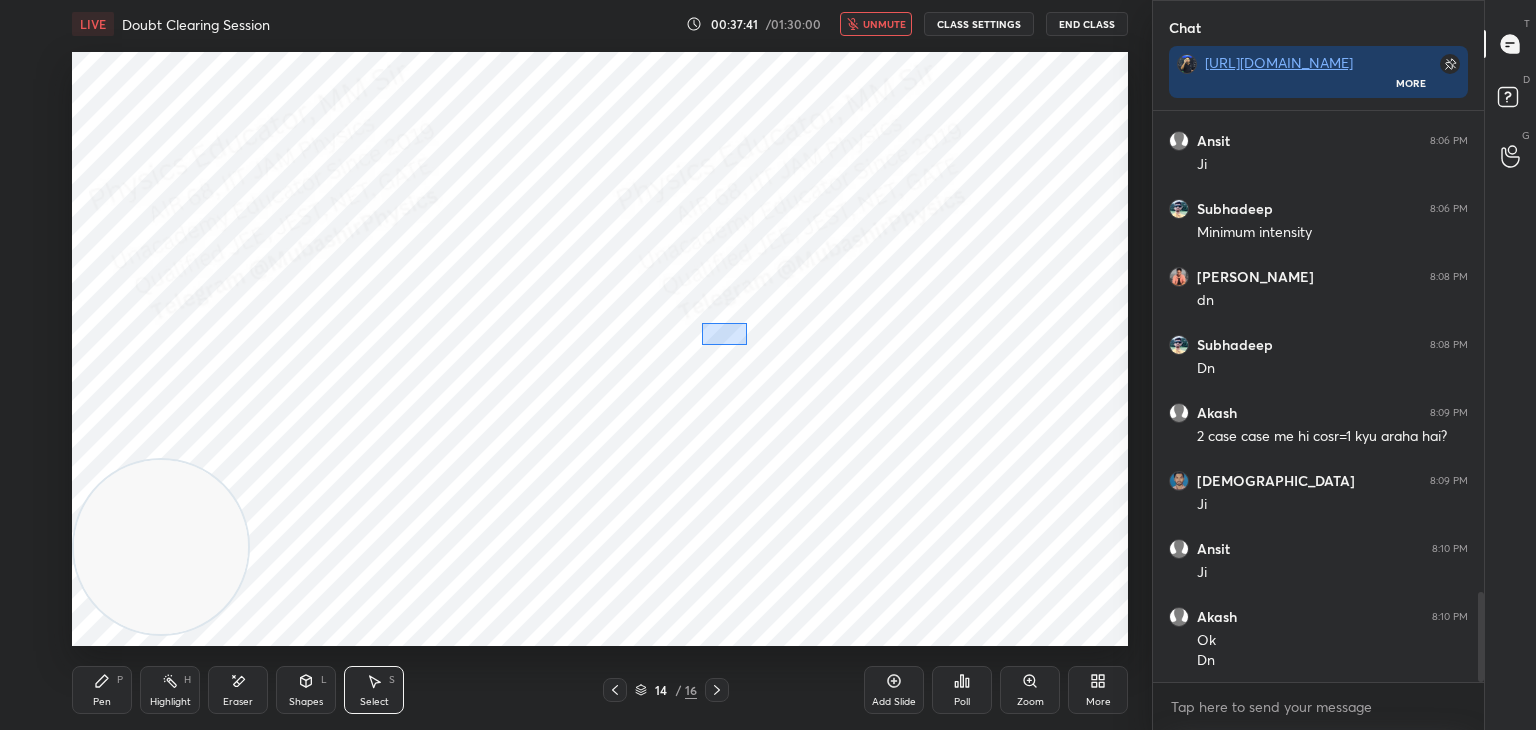 drag, startPoint x: 701, startPoint y: 323, endPoint x: 763, endPoint y: 341, distance: 64.56005 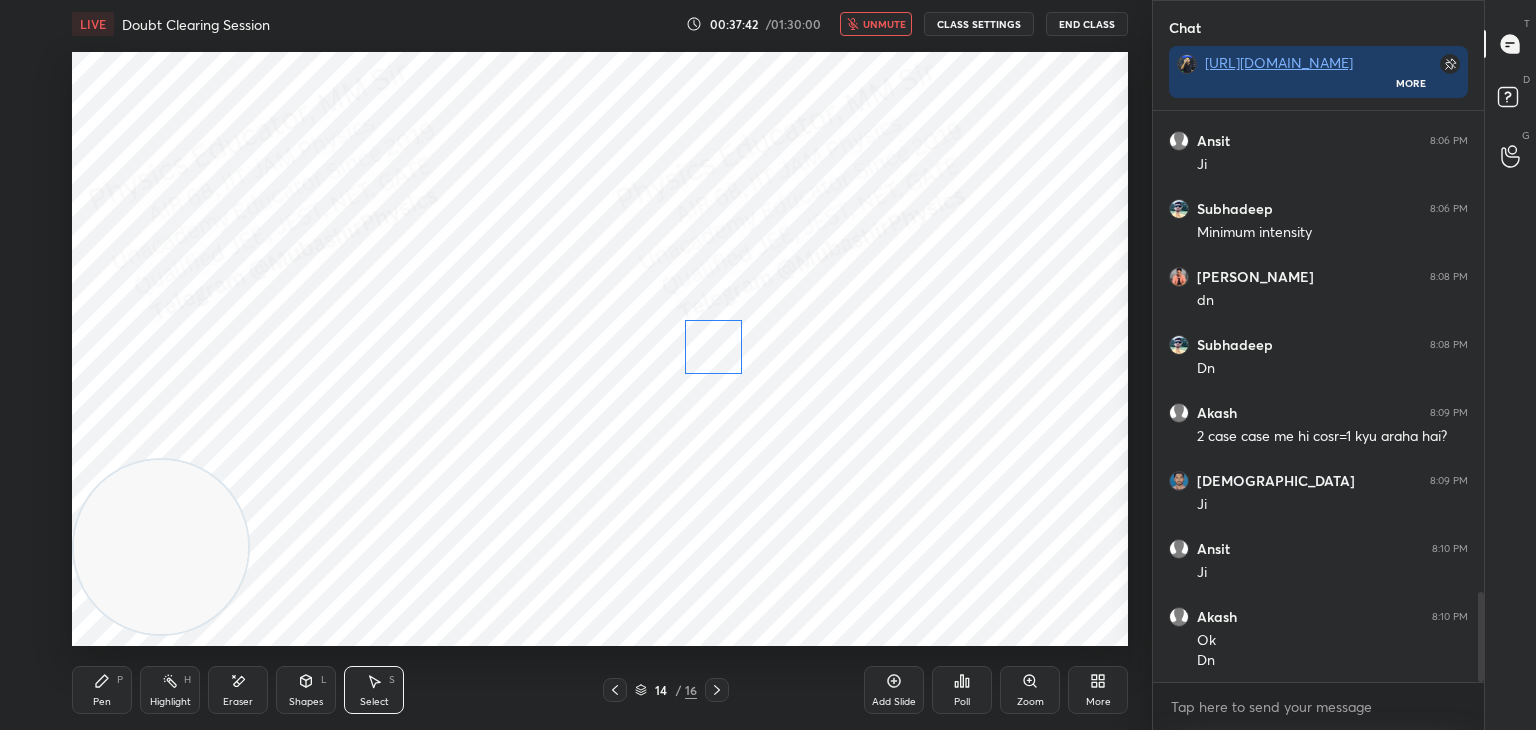 click on "0 ° Undo Copy Paste here Duplicate Duplicate to new slide Delete" at bounding box center [600, 349] 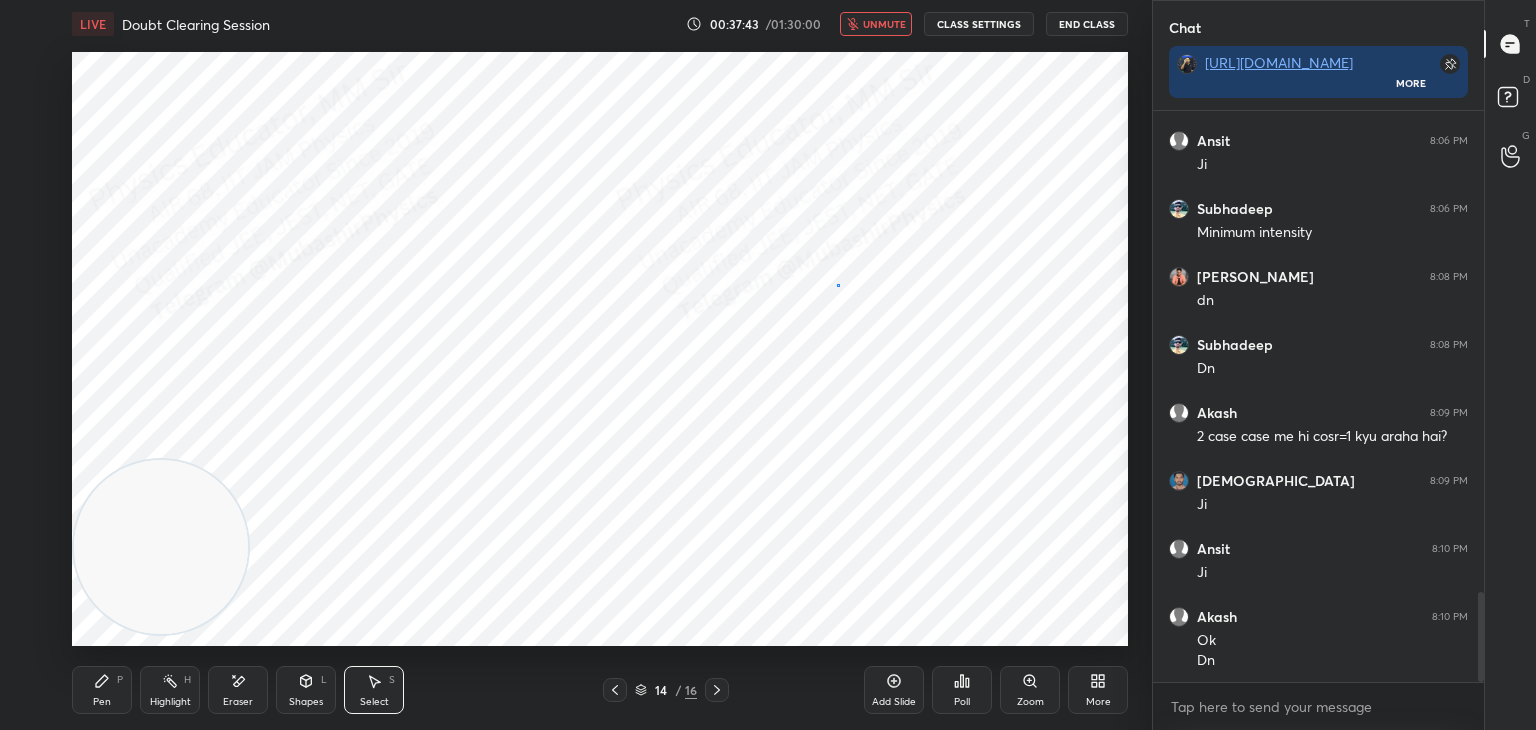 drag, startPoint x: 837, startPoint y: 285, endPoint x: 865, endPoint y: 317, distance: 42.520584 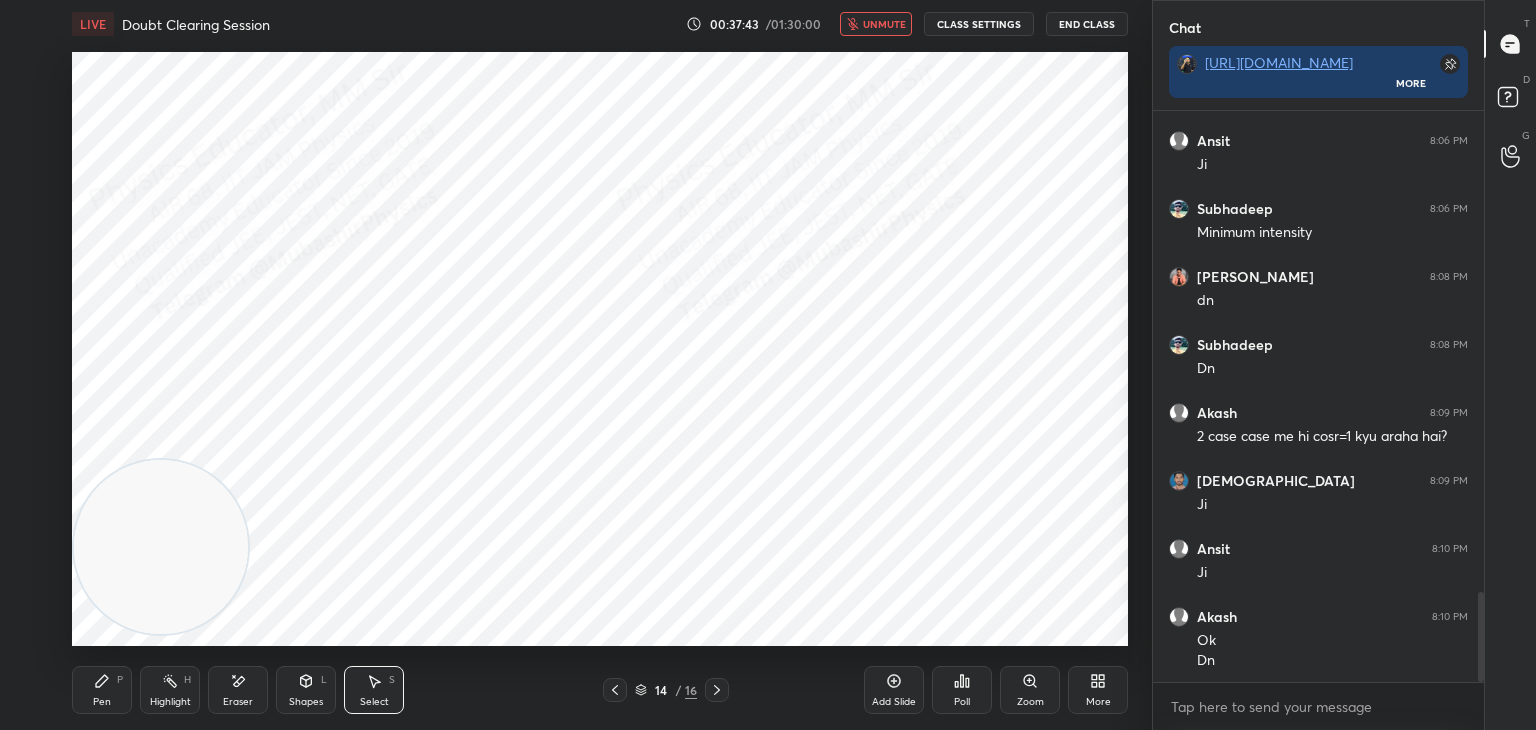 drag, startPoint x: 843, startPoint y: 301, endPoint x: 984, endPoint y: 341, distance: 146.56398 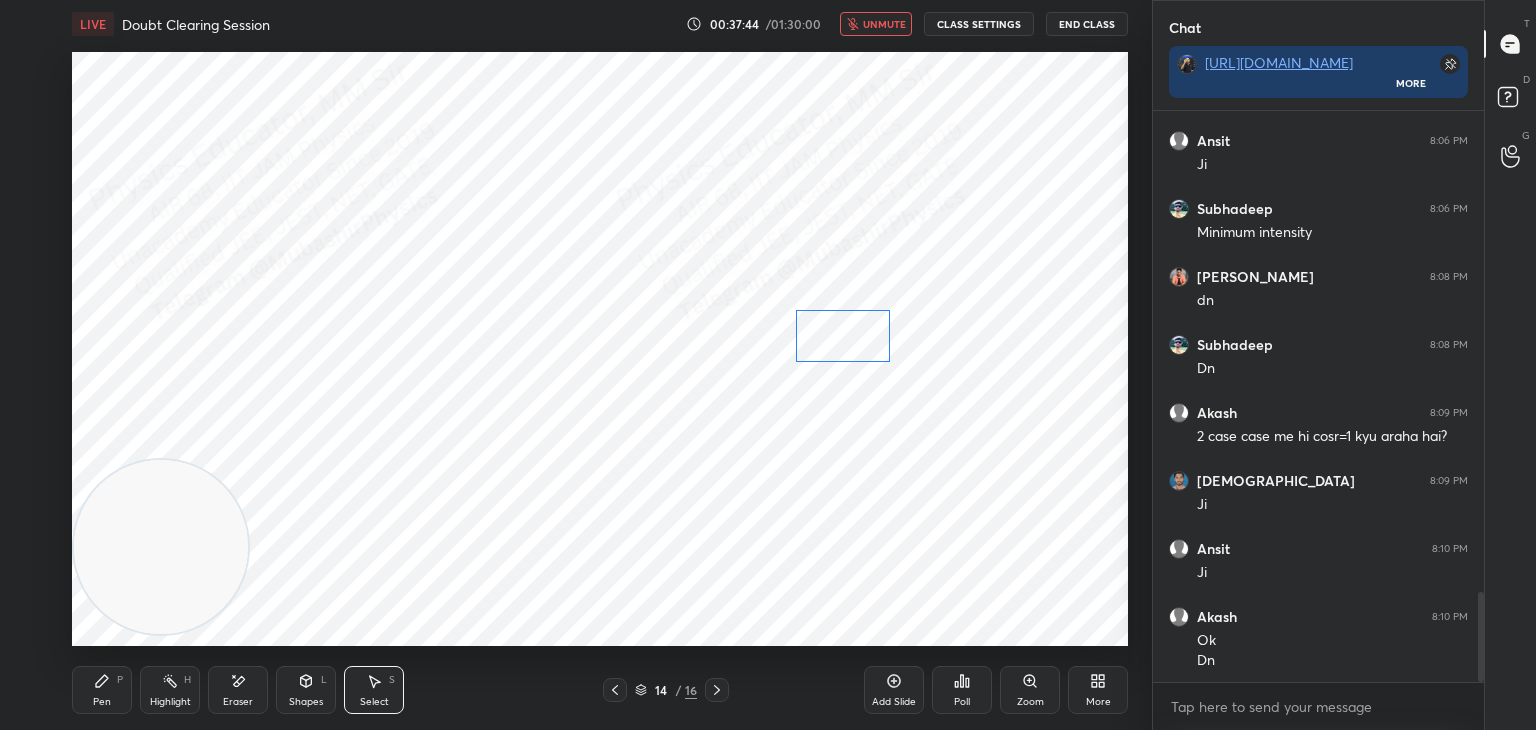 drag, startPoint x: 880, startPoint y: 327, endPoint x: 840, endPoint y: 325, distance: 40.04997 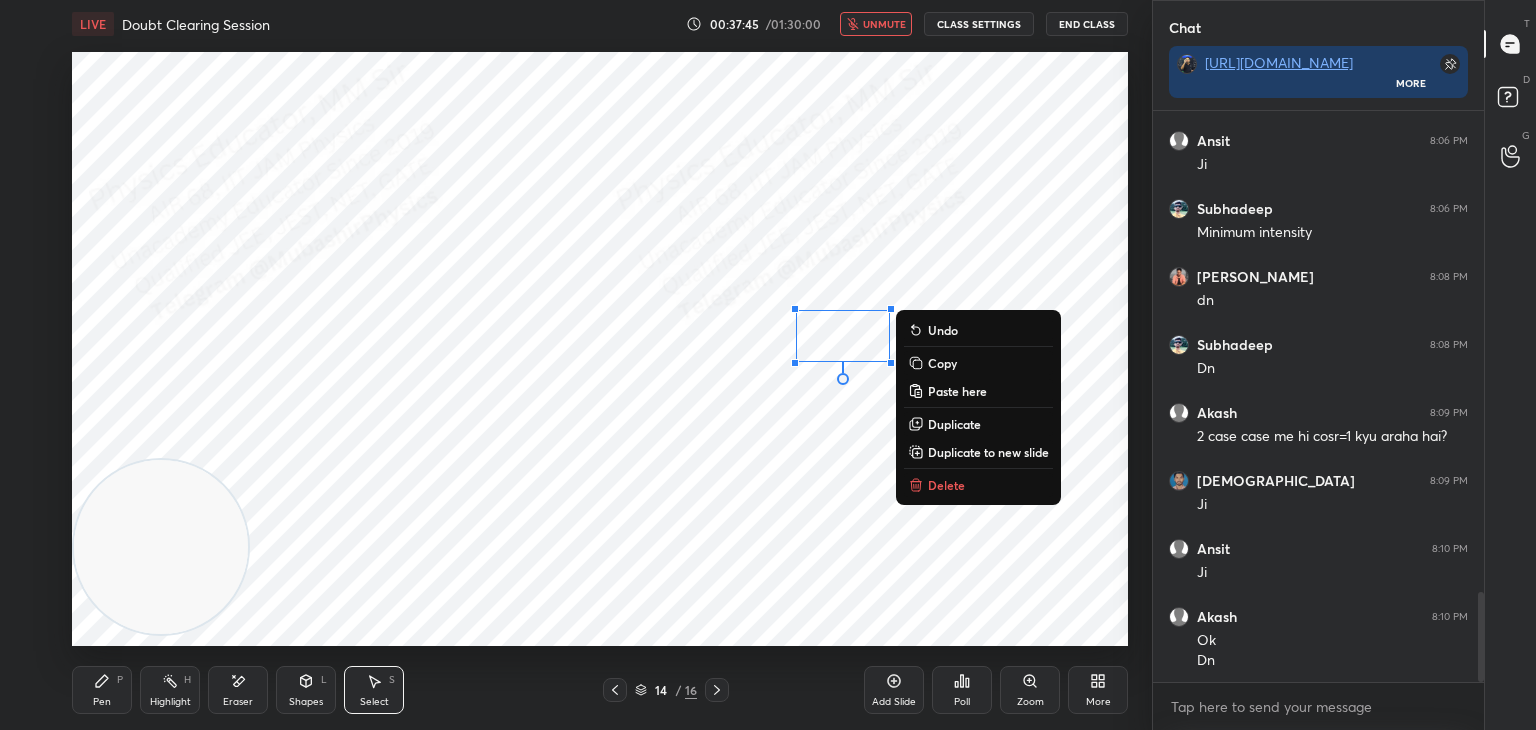 drag, startPoint x: 103, startPoint y: 691, endPoint x: 113, endPoint y: 693, distance: 10.198039 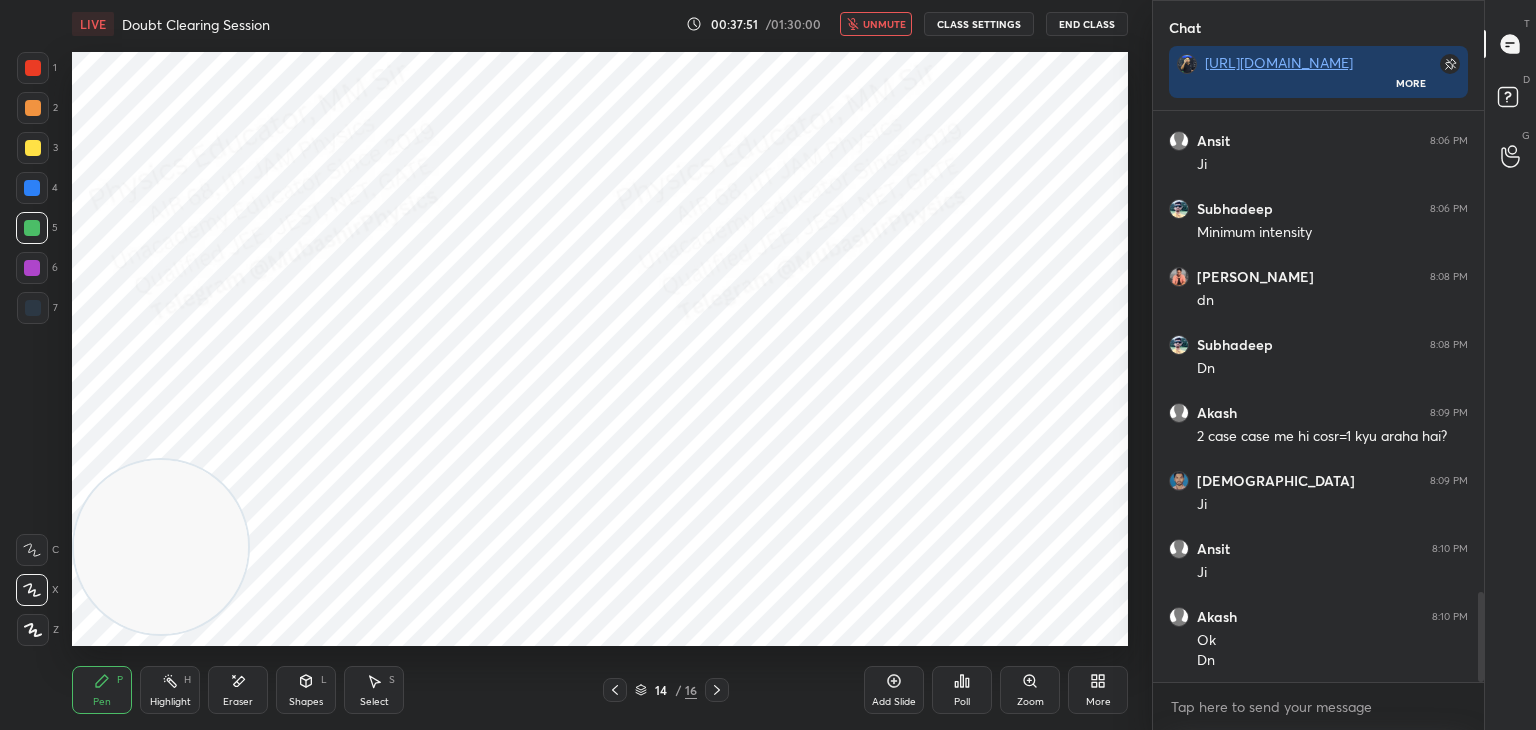 drag, startPoint x: 368, startPoint y: 693, endPoint x: 385, endPoint y: 683, distance: 19.723083 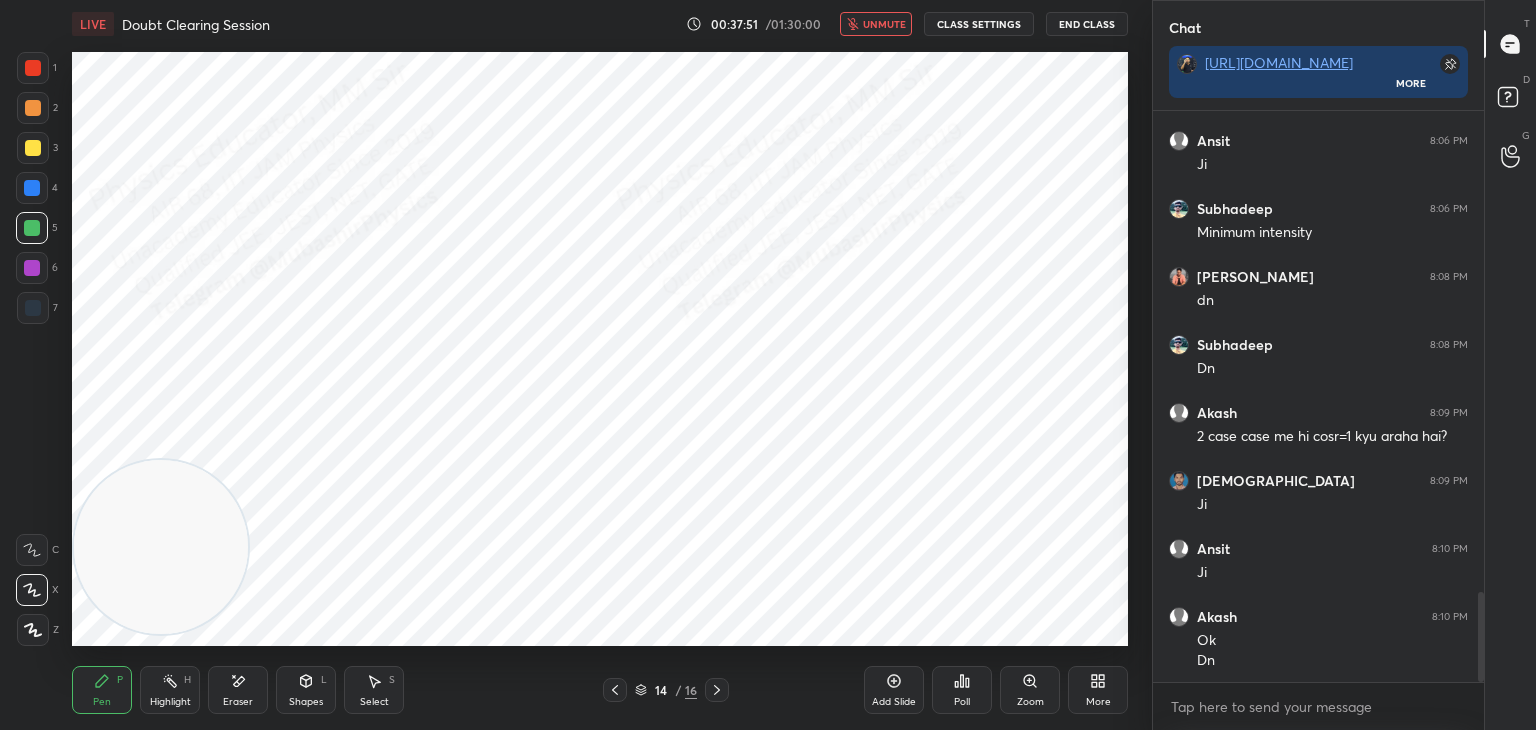 click on "Select S" at bounding box center [374, 690] 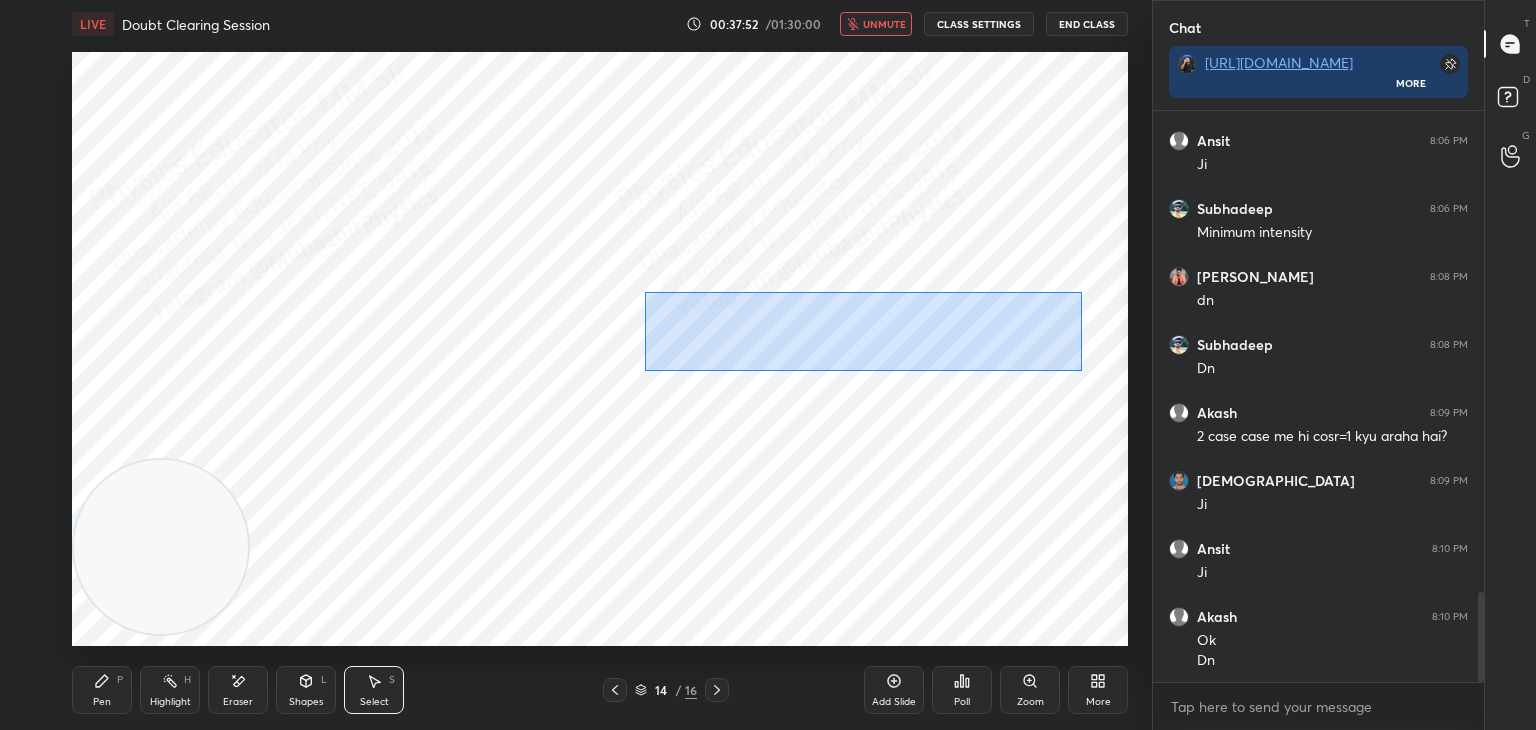 drag, startPoint x: 645, startPoint y: 293, endPoint x: 1092, endPoint y: 363, distance: 452.44778 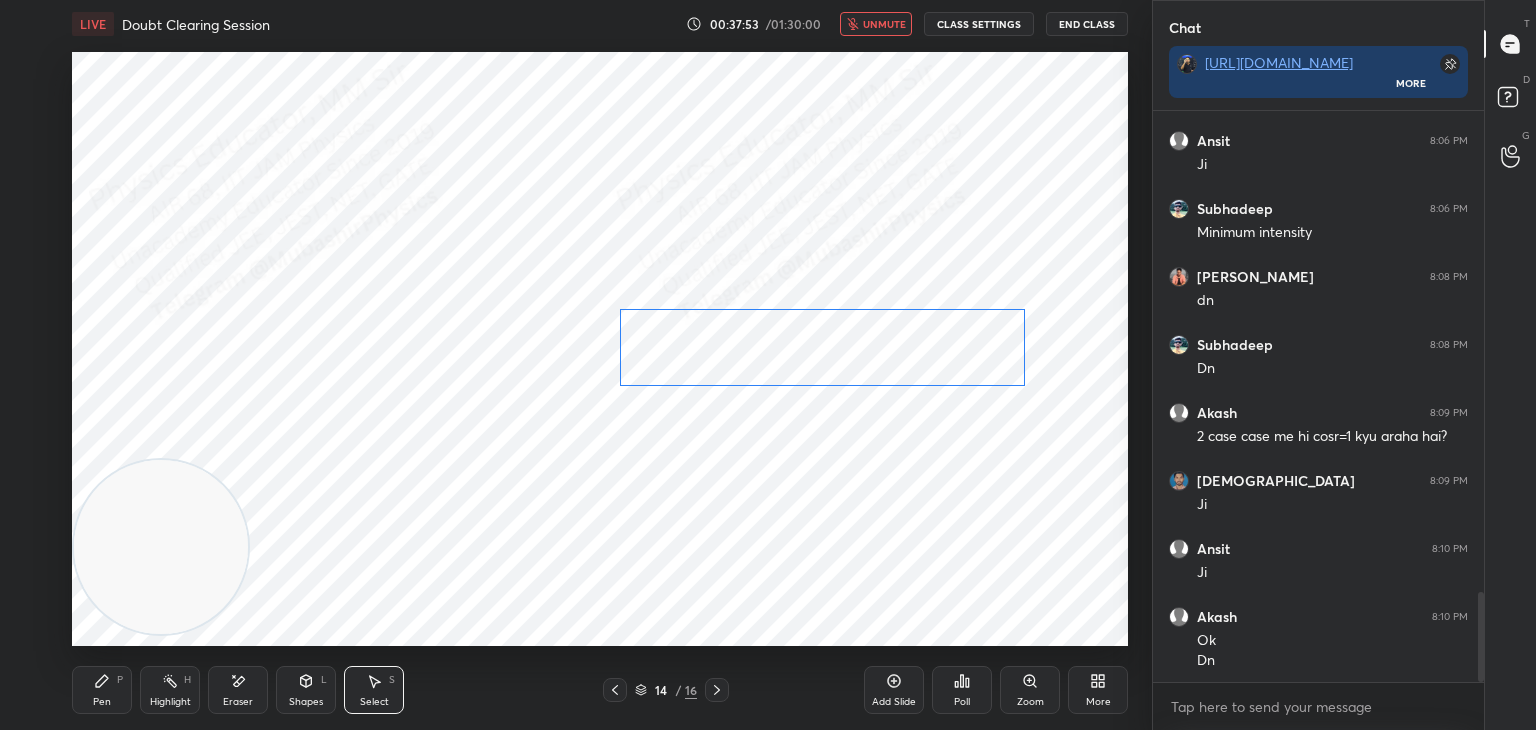 drag, startPoint x: 989, startPoint y: 322, endPoint x: 952, endPoint y: 333, distance: 38.600517 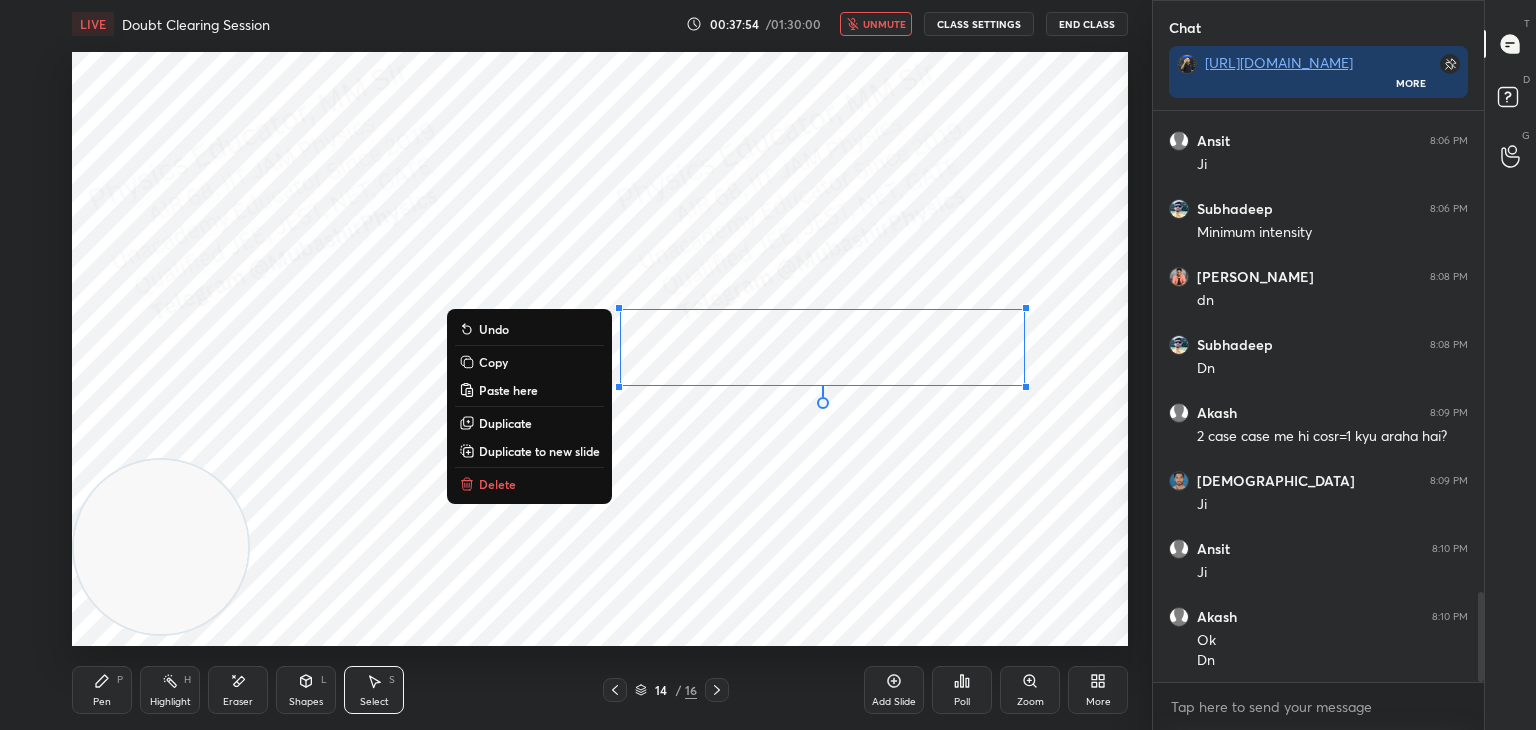 drag, startPoint x: 116, startPoint y: 697, endPoint x: 241, endPoint y: 657, distance: 131.24405 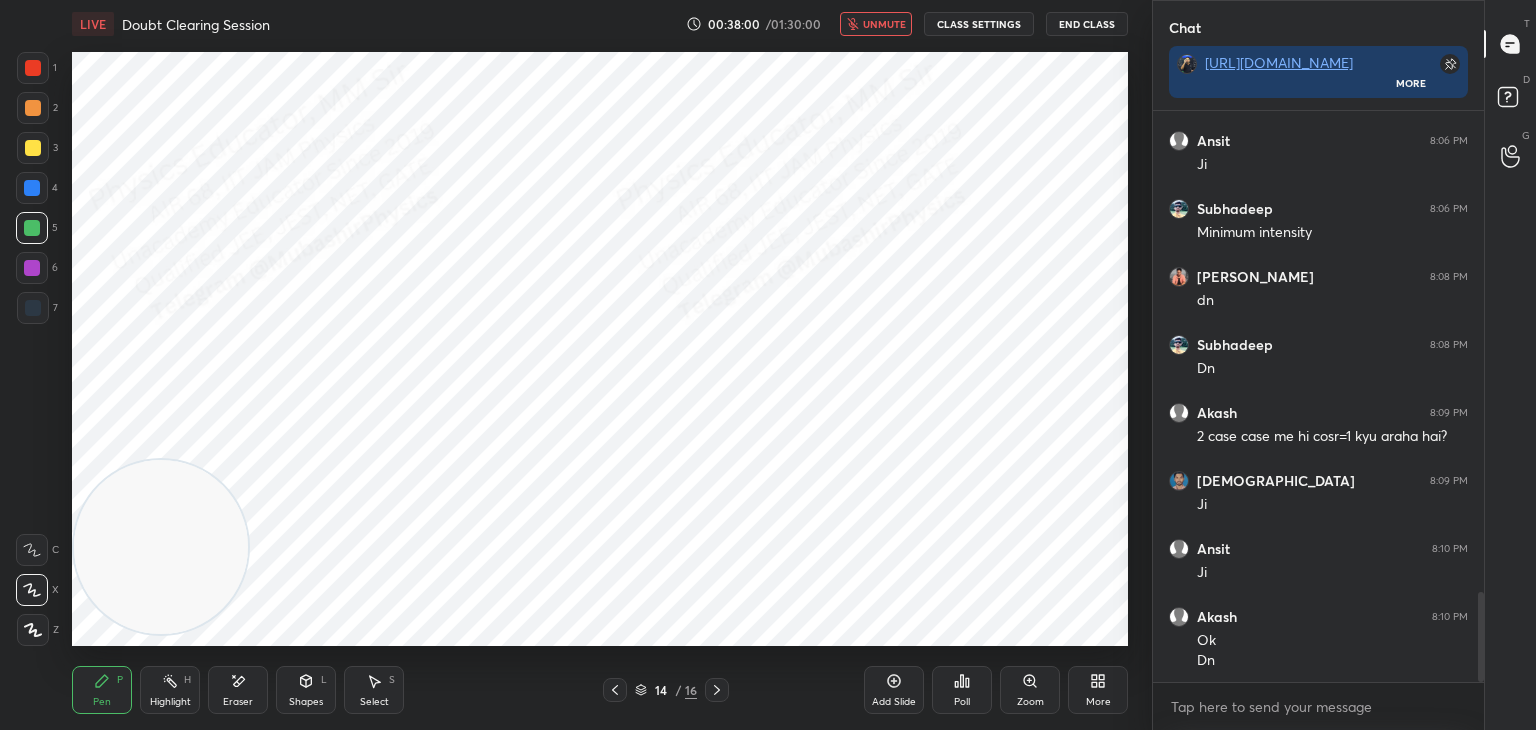 drag, startPoint x: 397, startPoint y: 698, endPoint x: 393, endPoint y: 683, distance: 15.524175 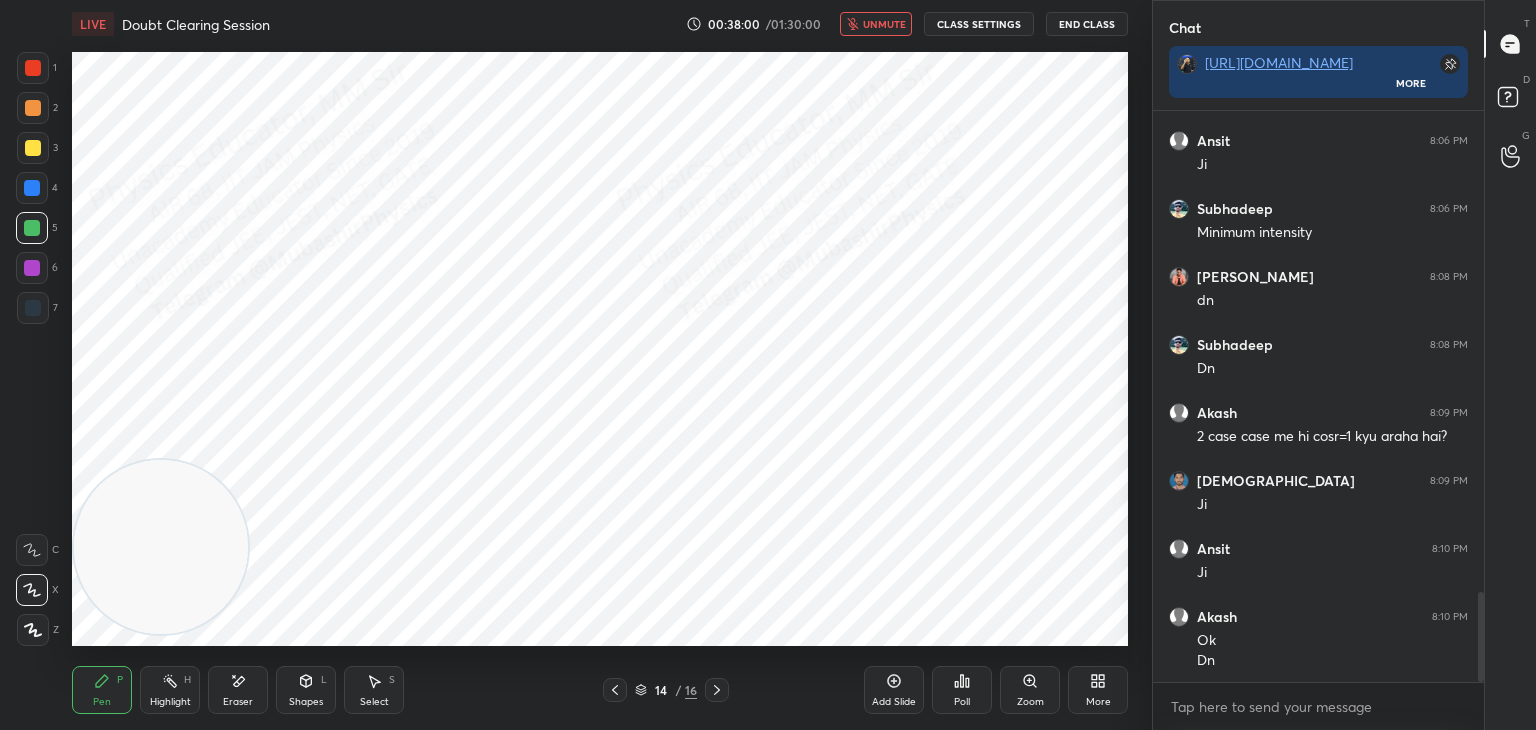 click on "Select S" at bounding box center [374, 690] 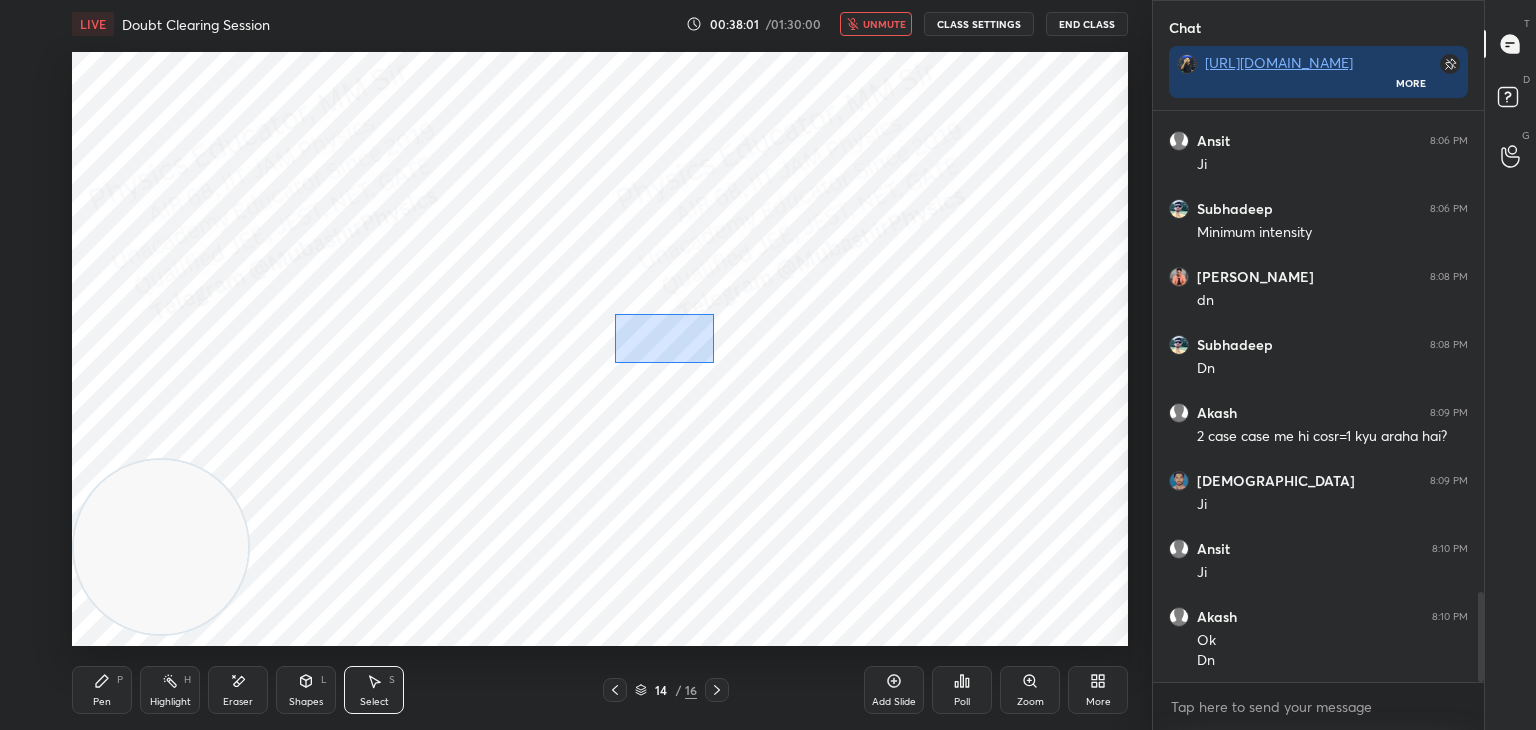 drag, startPoint x: 616, startPoint y: 315, endPoint x: 713, endPoint y: 362, distance: 107.78683 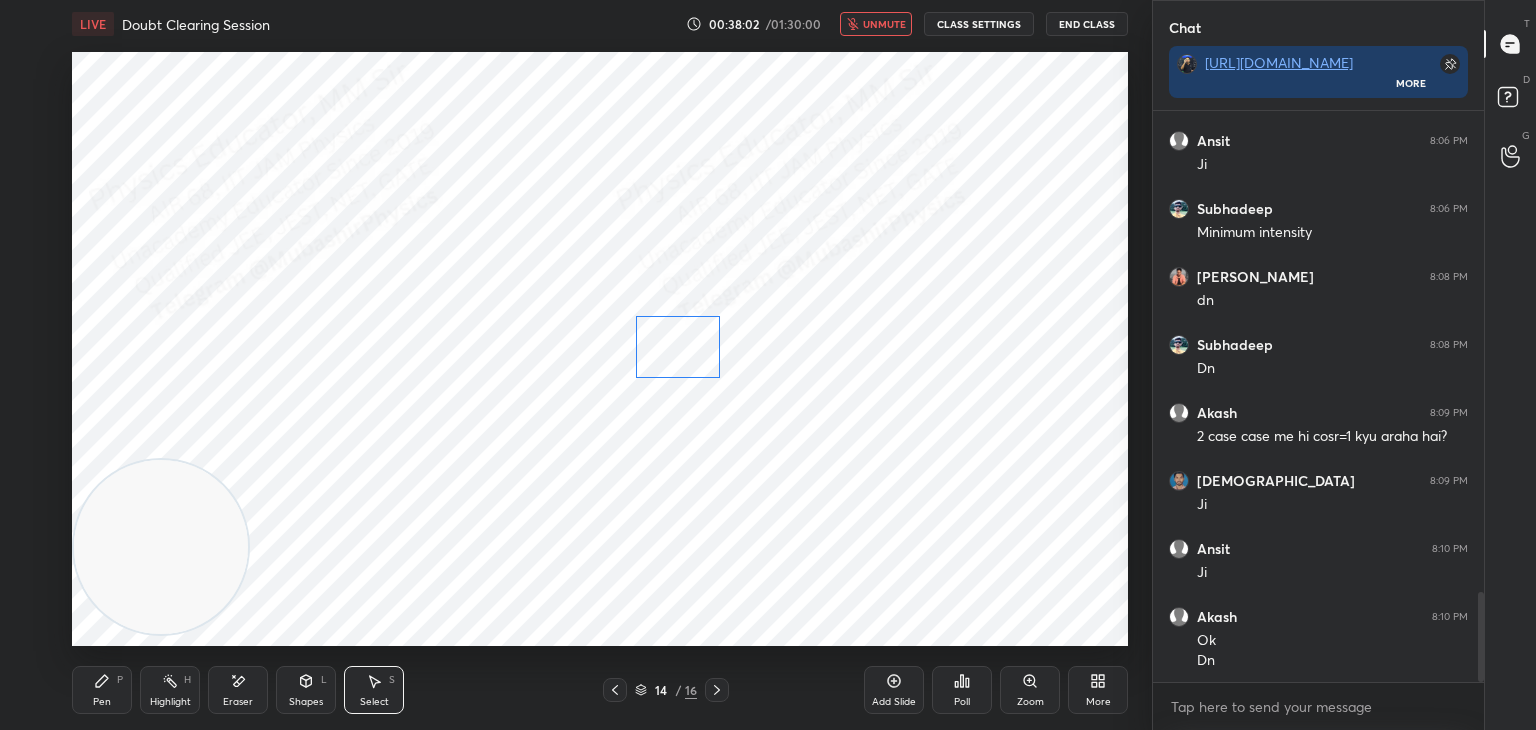 drag, startPoint x: 693, startPoint y: 345, endPoint x: 719, endPoint y: 339, distance: 26.683329 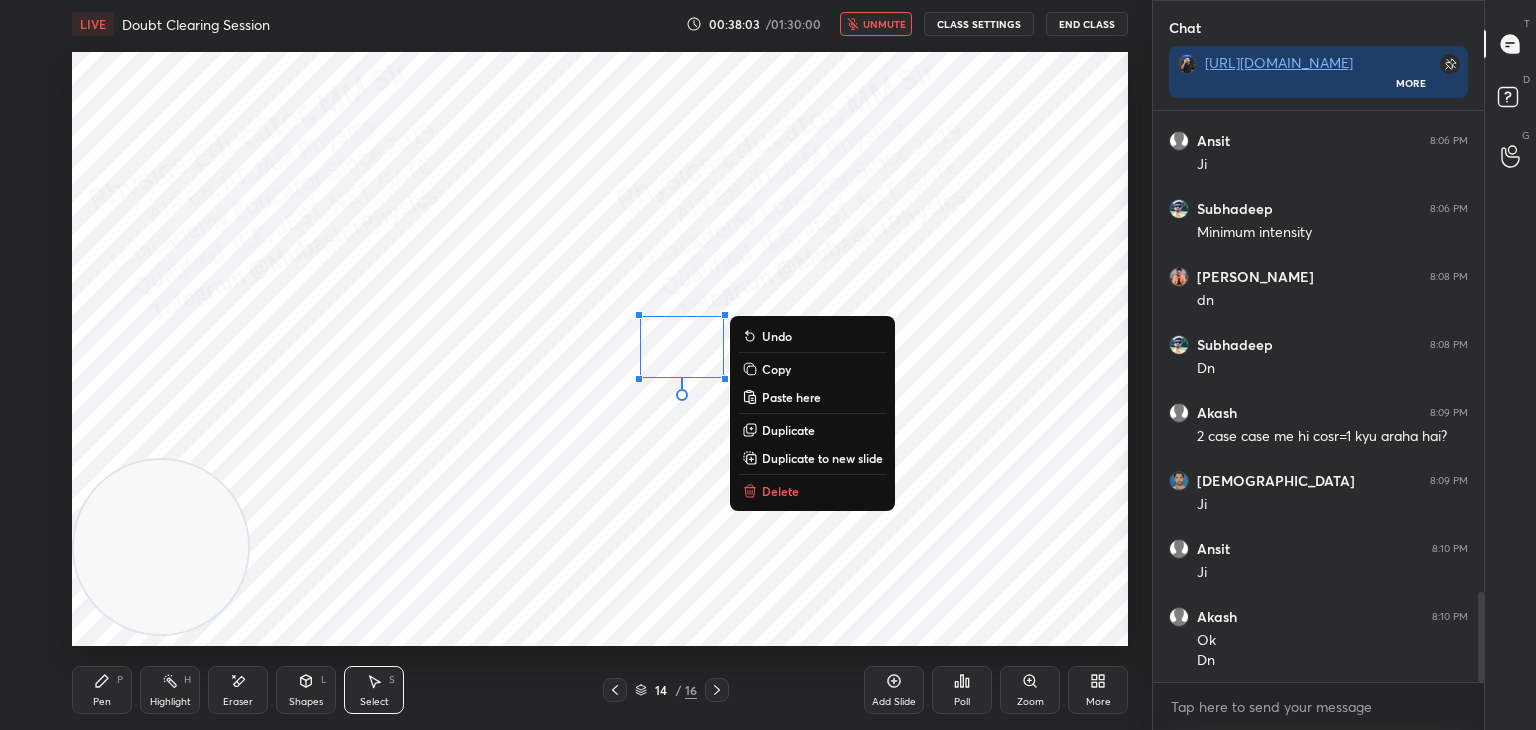click on "0 ° Undo Copy Paste here Duplicate Duplicate to new slide Delete" at bounding box center [600, 349] 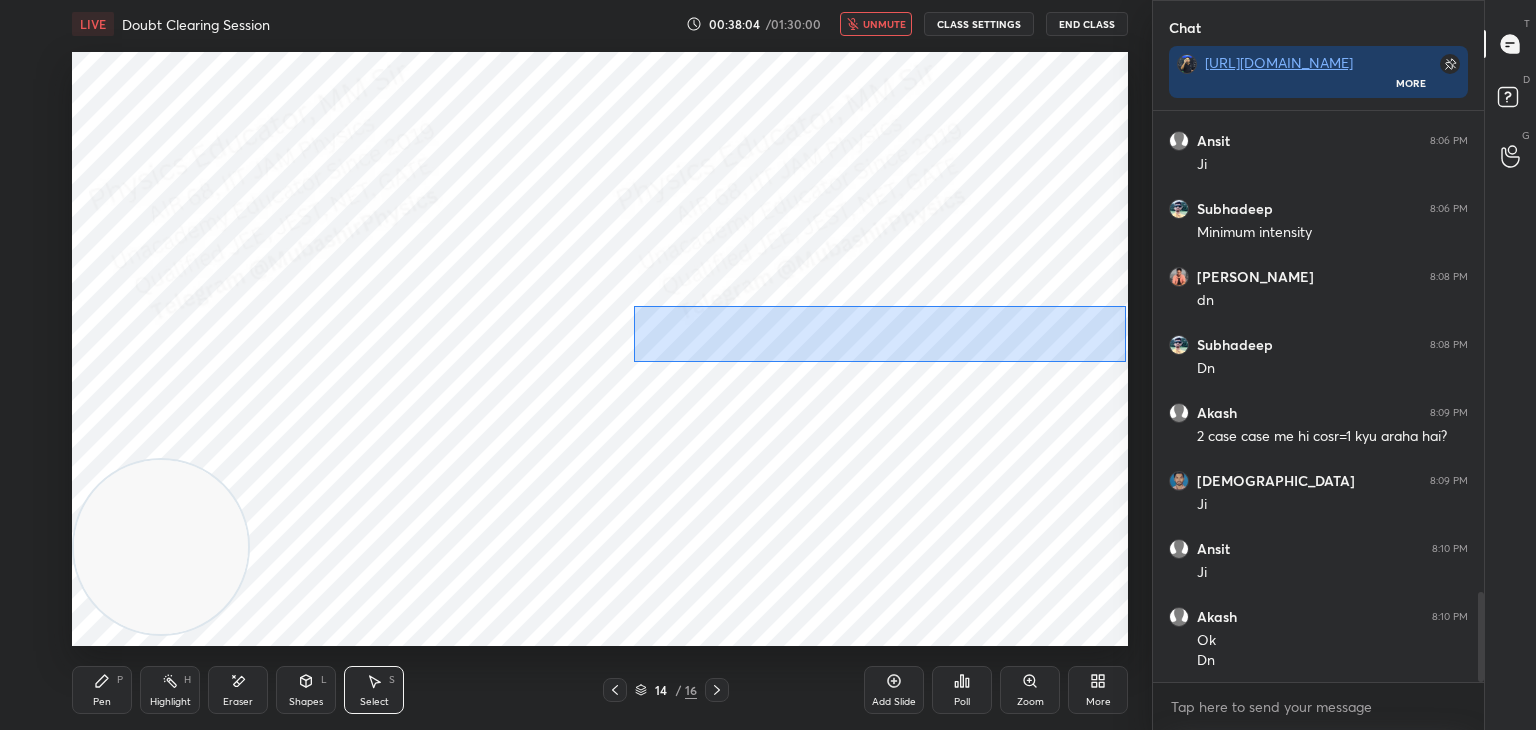 drag, startPoint x: 633, startPoint y: 306, endPoint x: 1127, endPoint y: 362, distance: 497.16397 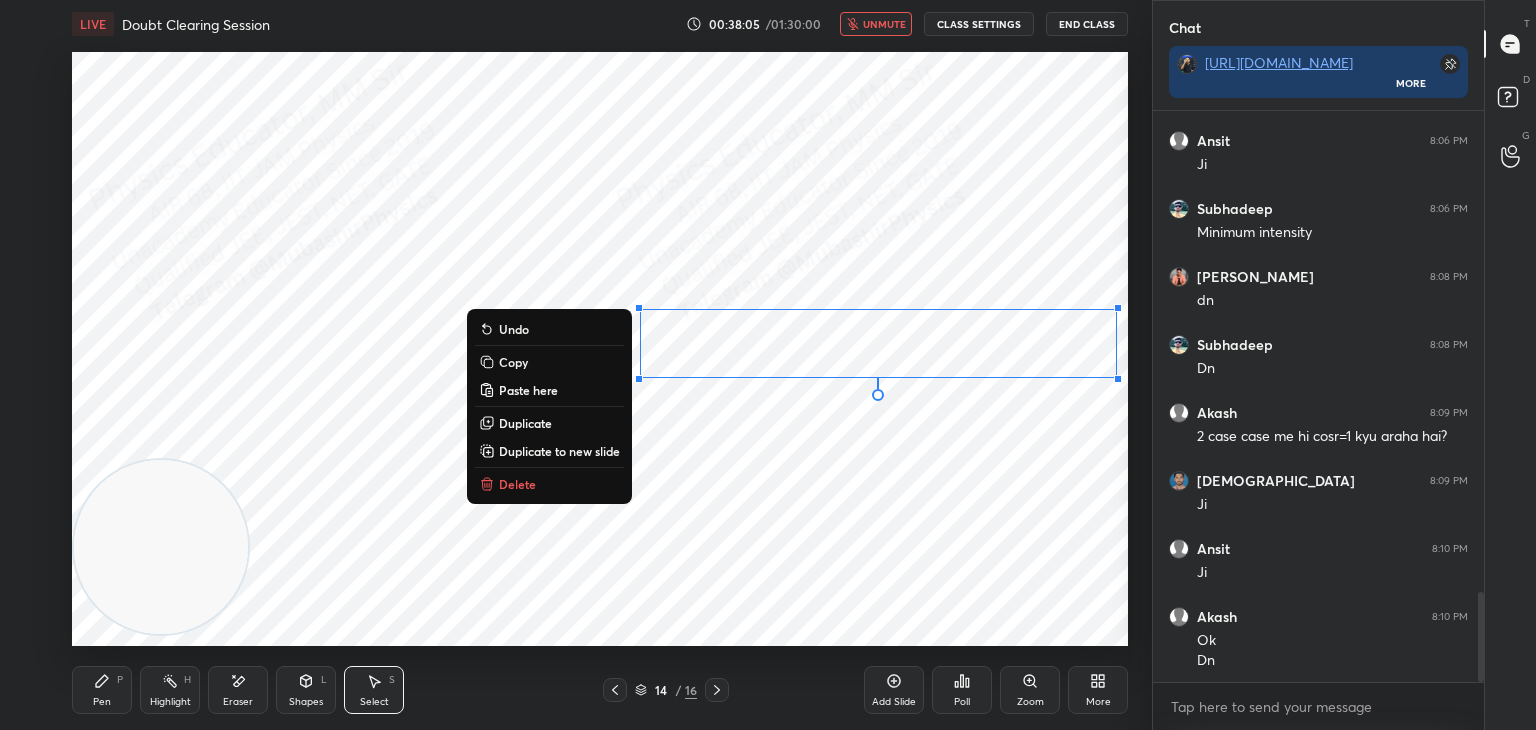 click on "Pen P" at bounding box center [102, 690] 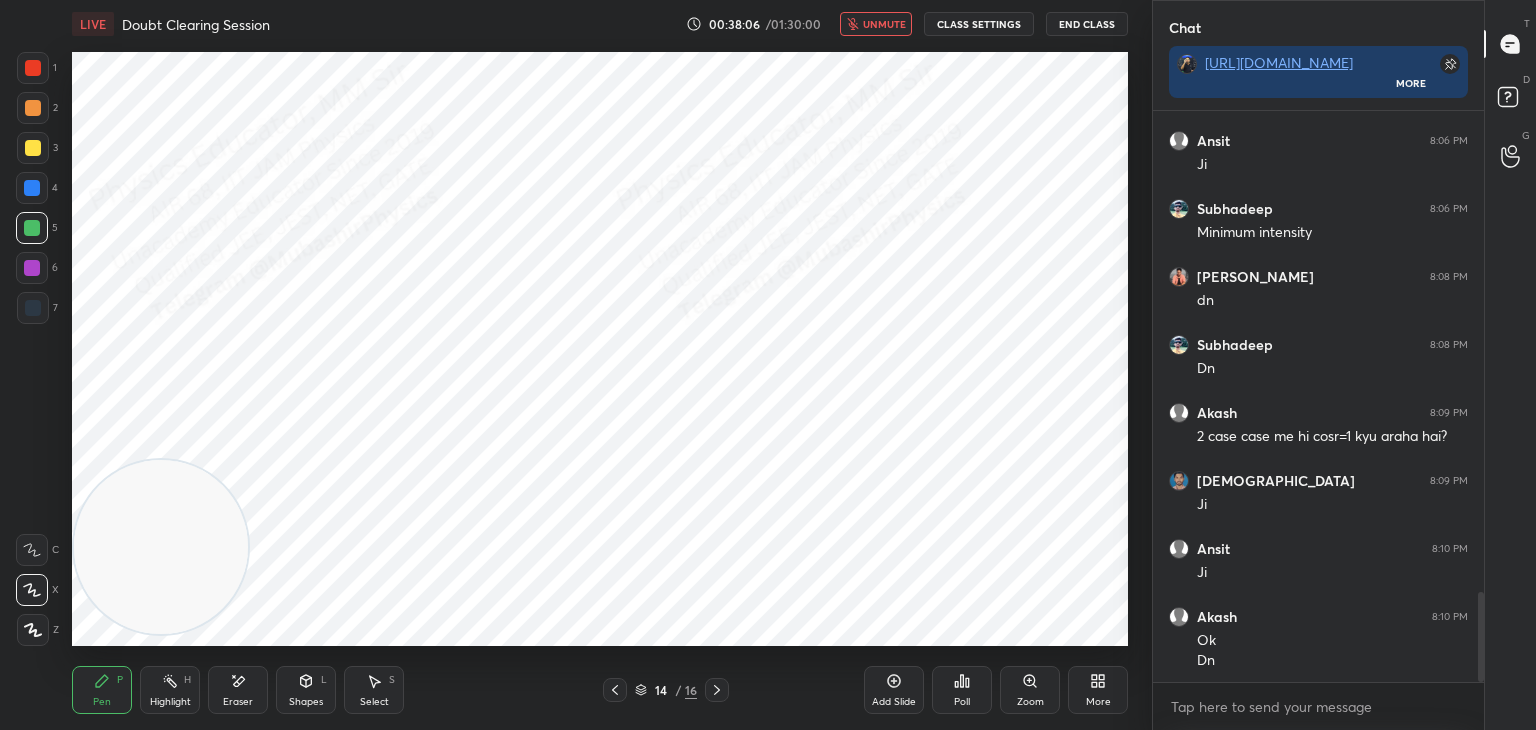 click at bounding box center [33, 68] 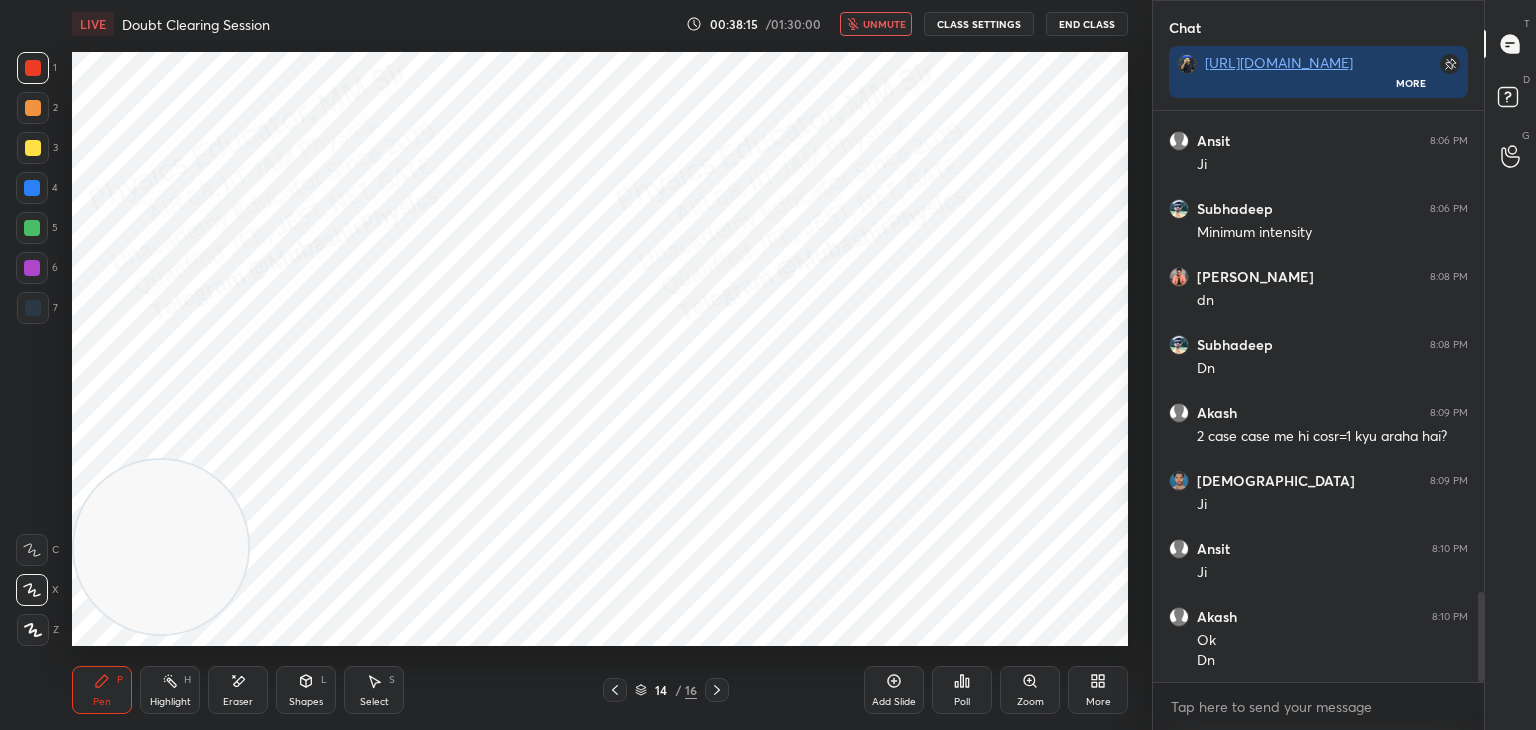 click on "Highlight" at bounding box center [170, 702] 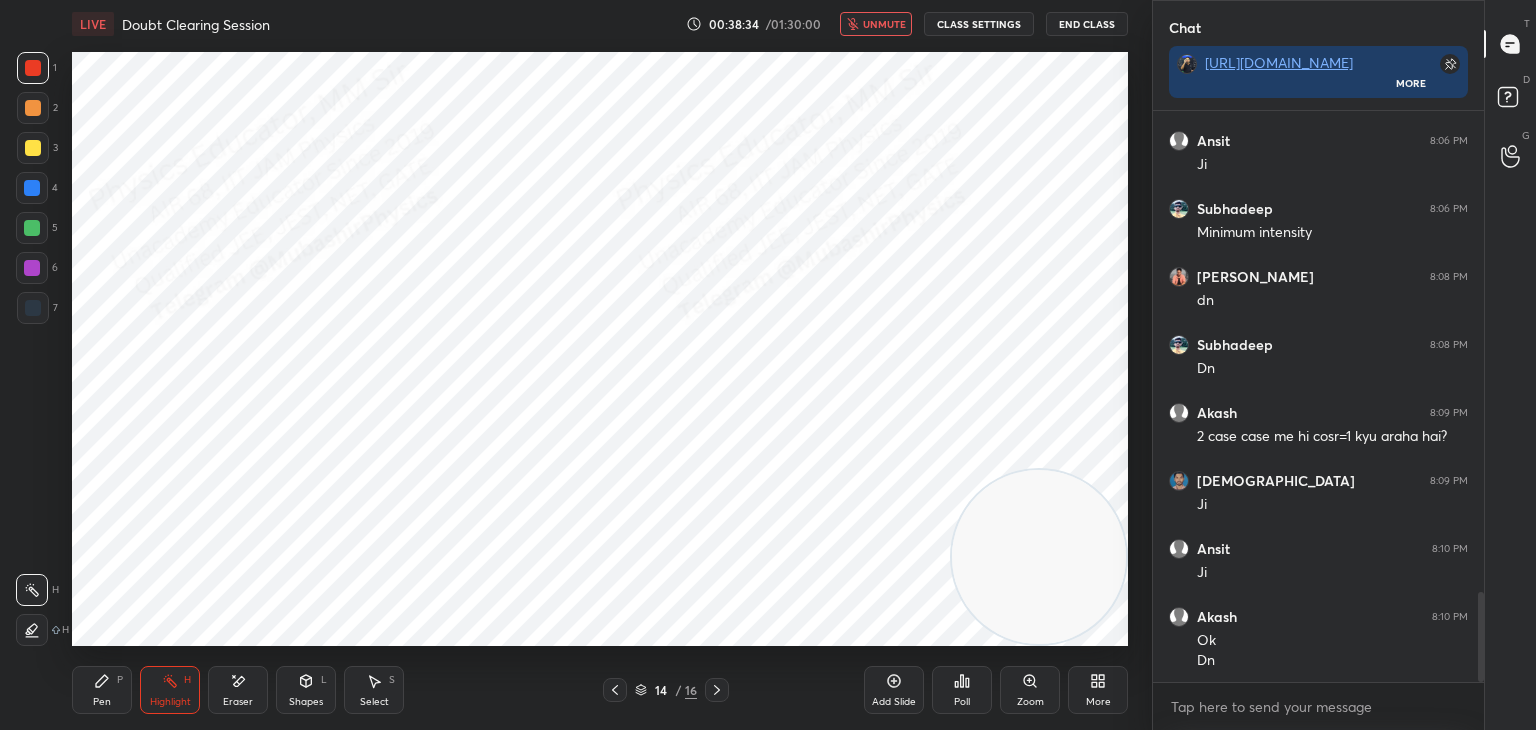 drag, startPoint x: 136, startPoint y: 557, endPoint x: 989, endPoint y: 617, distance: 855.1076 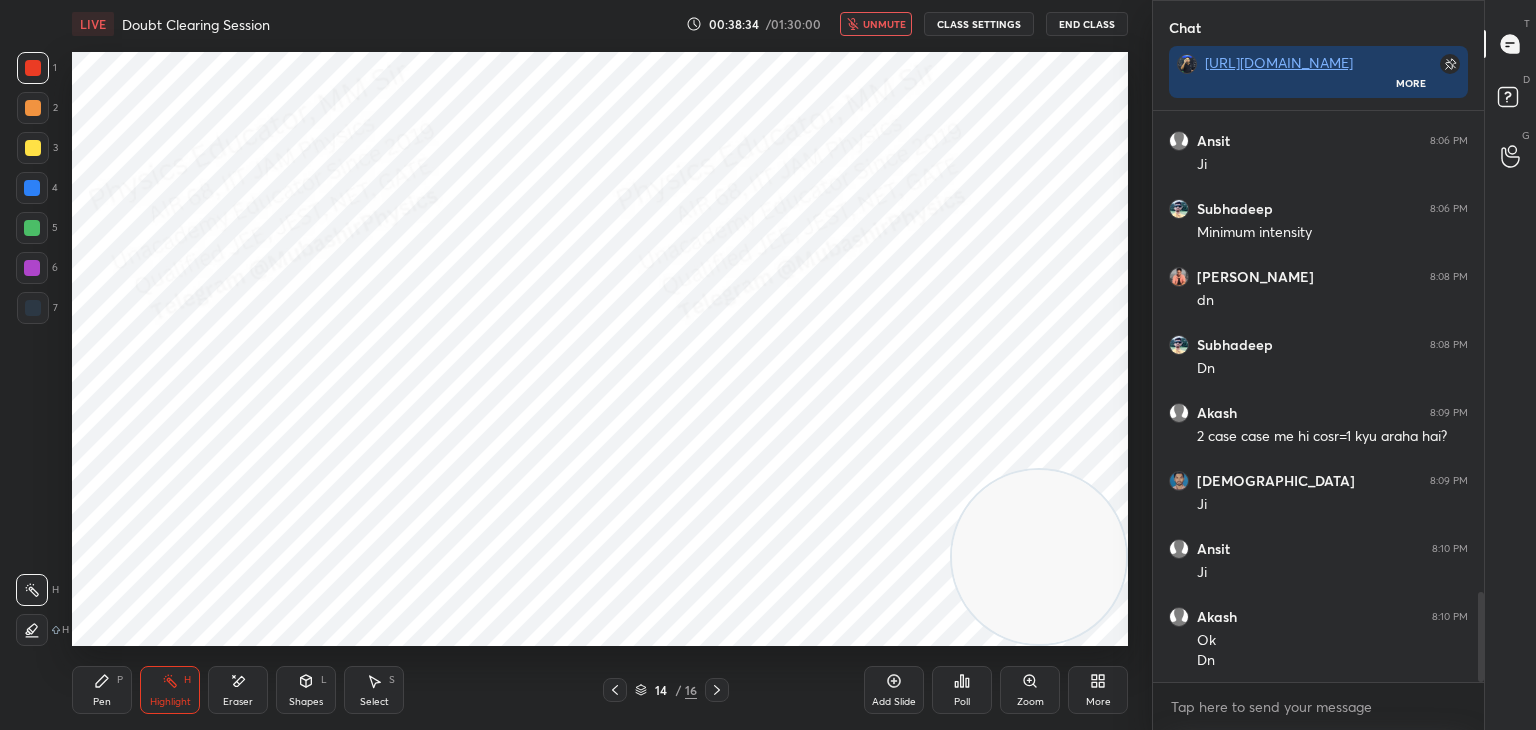 click at bounding box center (1039, 557) 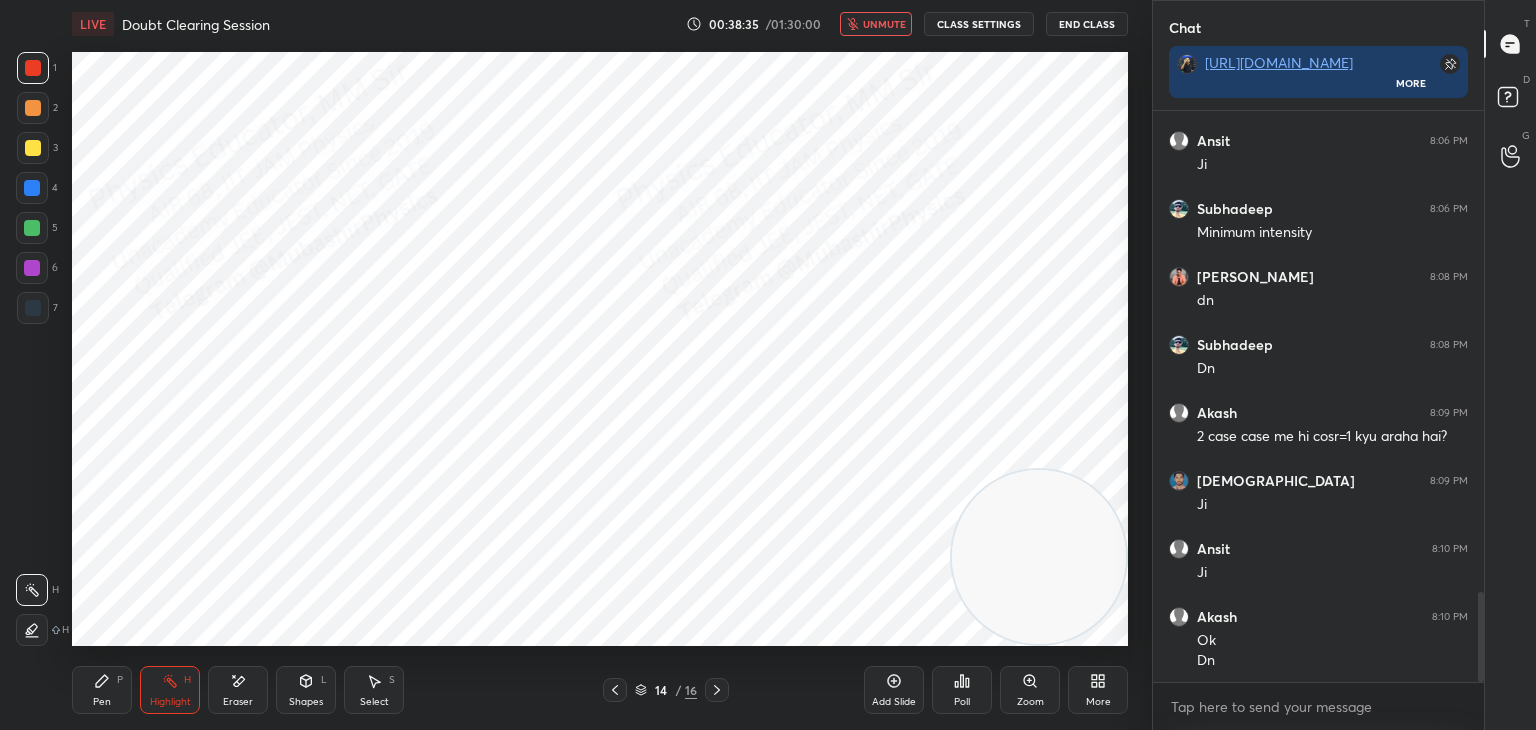 click on "Pen P" at bounding box center [102, 690] 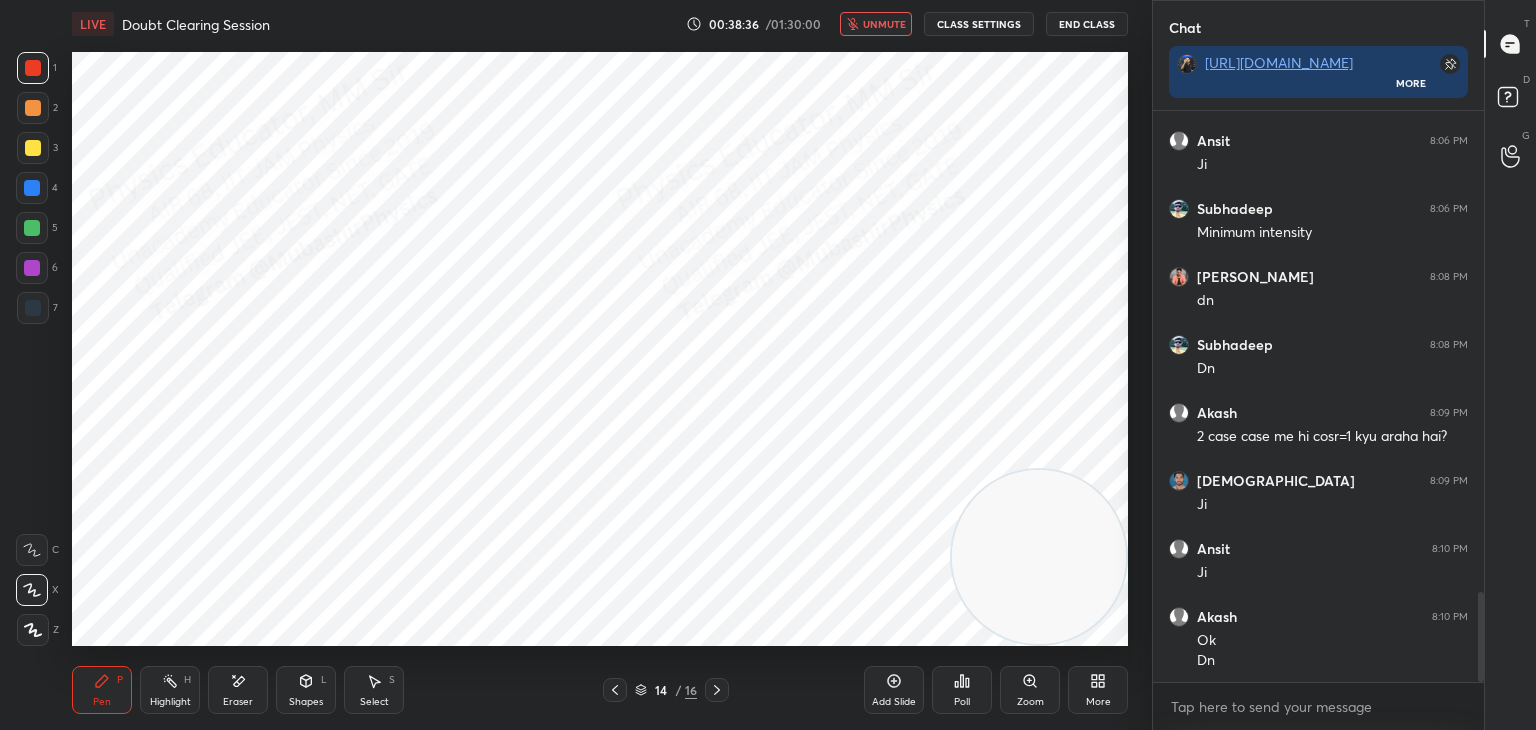 drag, startPoint x: 44, startPoint y: 313, endPoint x: 67, endPoint y: 341, distance: 36.23534 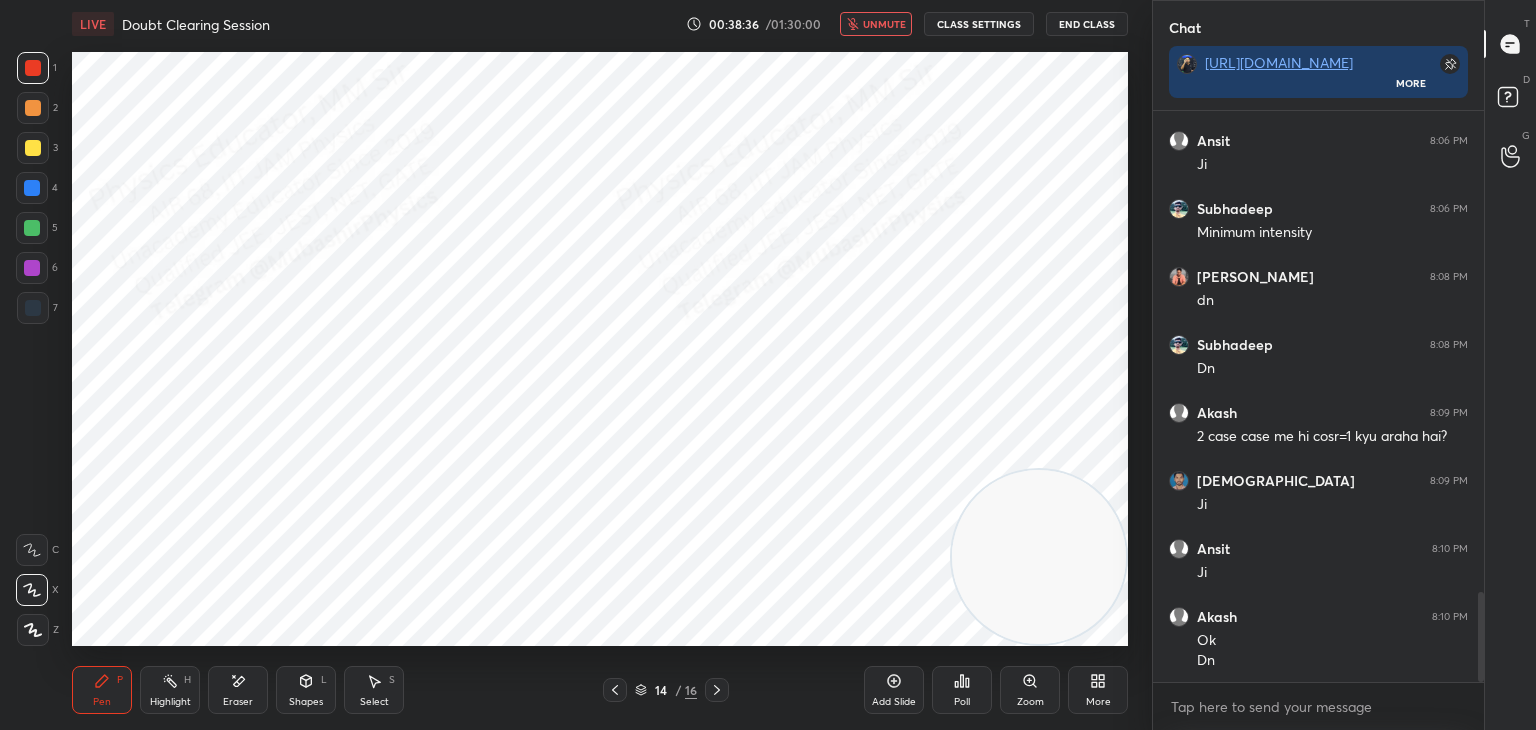 click at bounding box center [33, 308] 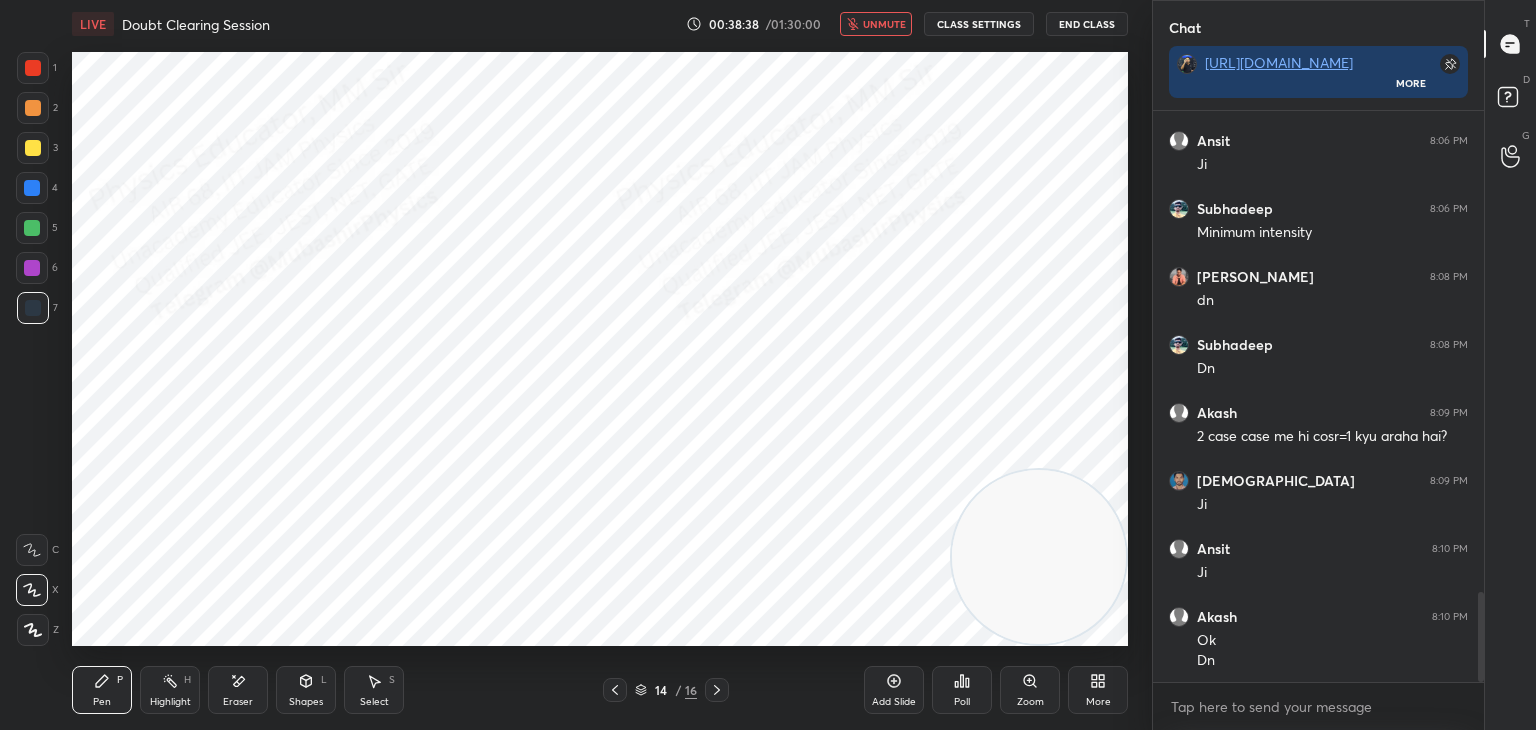 click 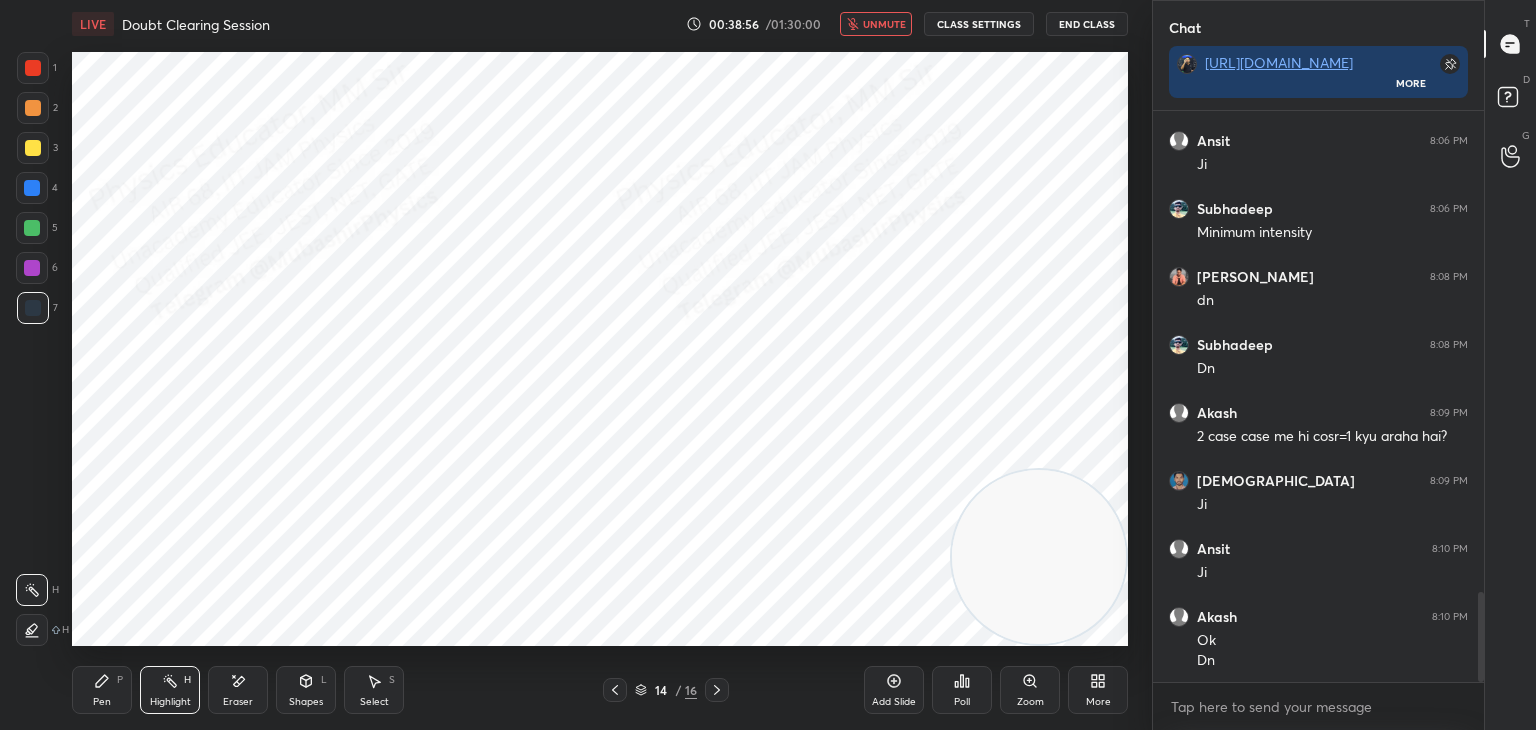 drag, startPoint x: 881, startPoint y: 21, endPoint x: 885, endPoint y: 37, distance: 16.492422 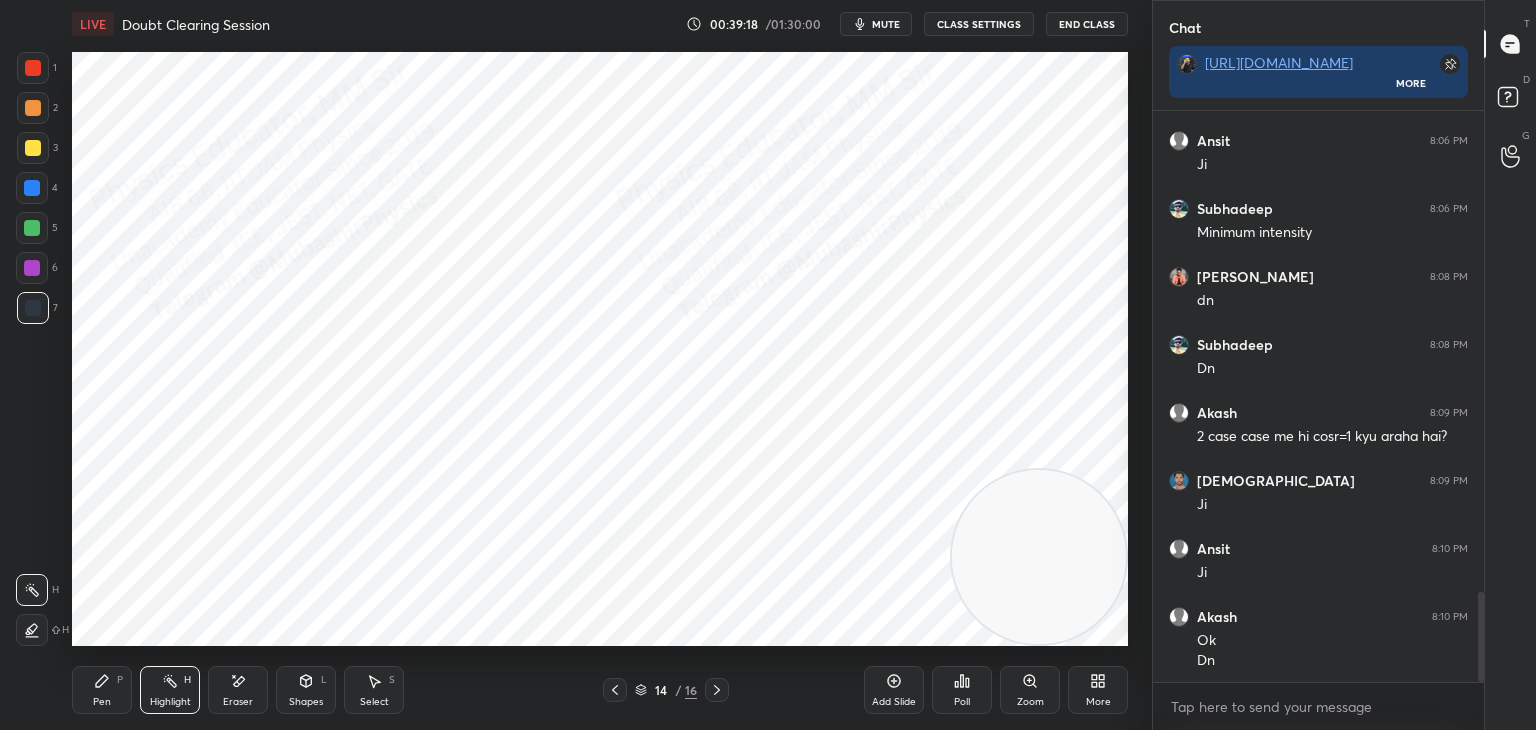 scroll, scrollTop: 3126, scrollLeft: 0, axis: vertical 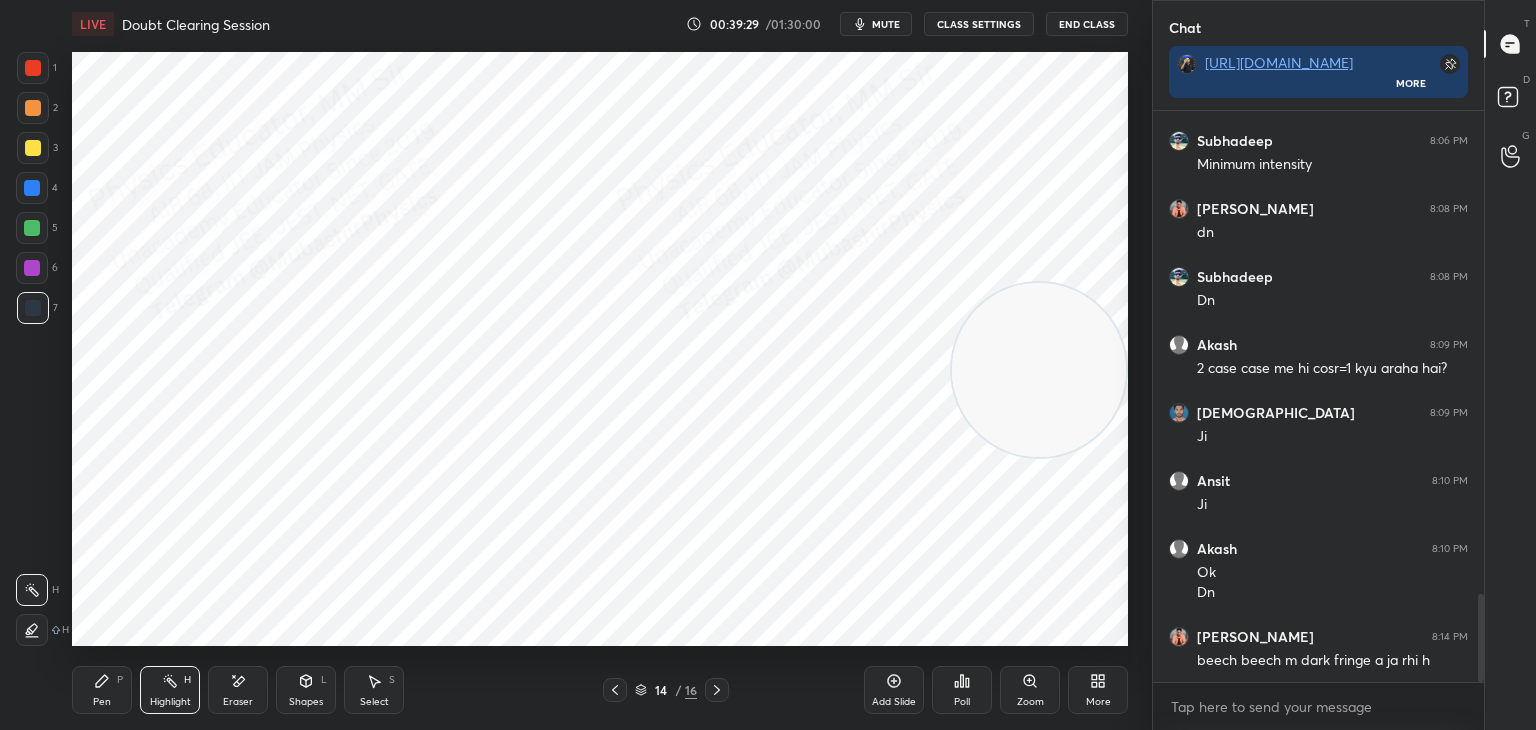 drag, startPoint x: 1055, startPoint y: 525, endPoint x: 1032, endPoint y: 142, distance: 383.68997 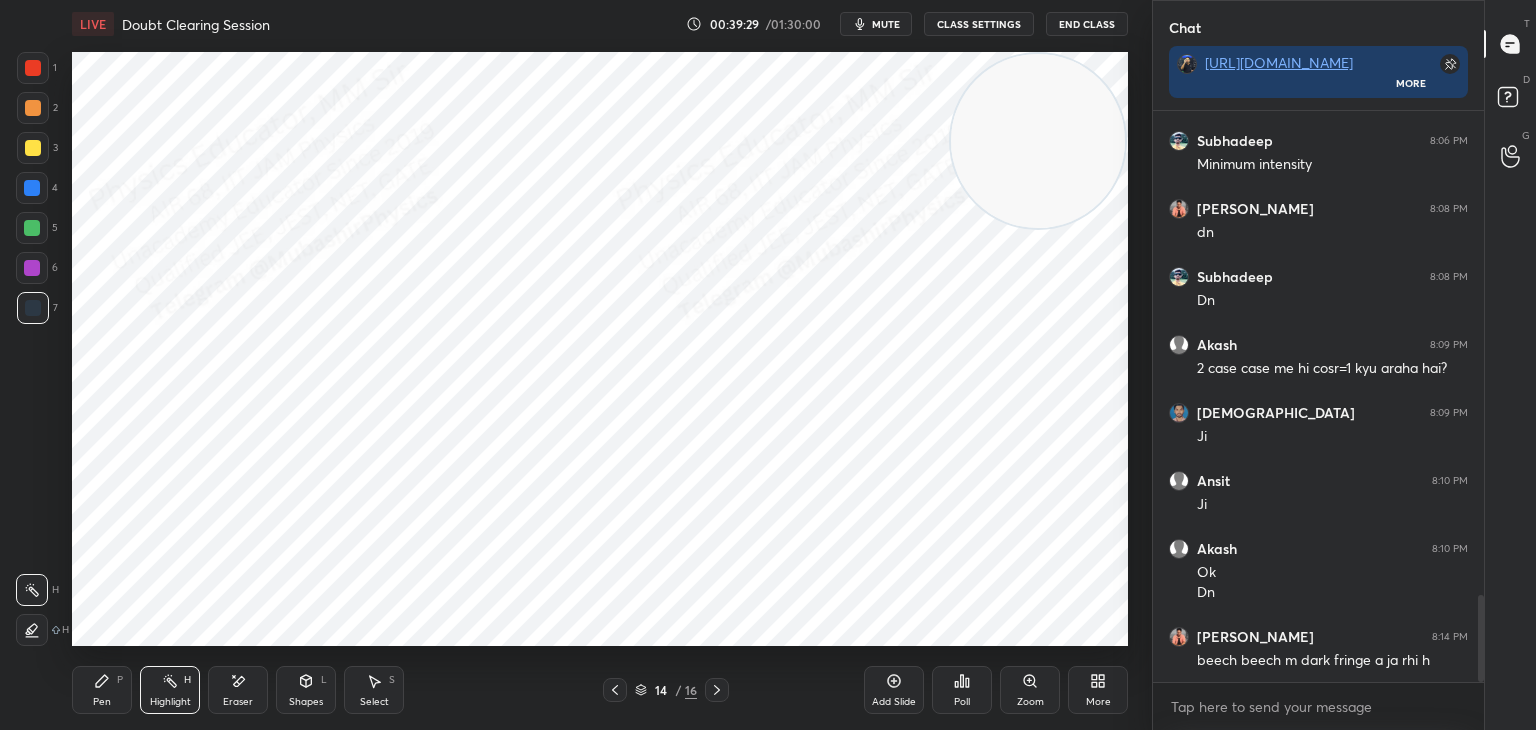 scroll, scrollTop: 3194, scrollLeft: 0, axis: vertical 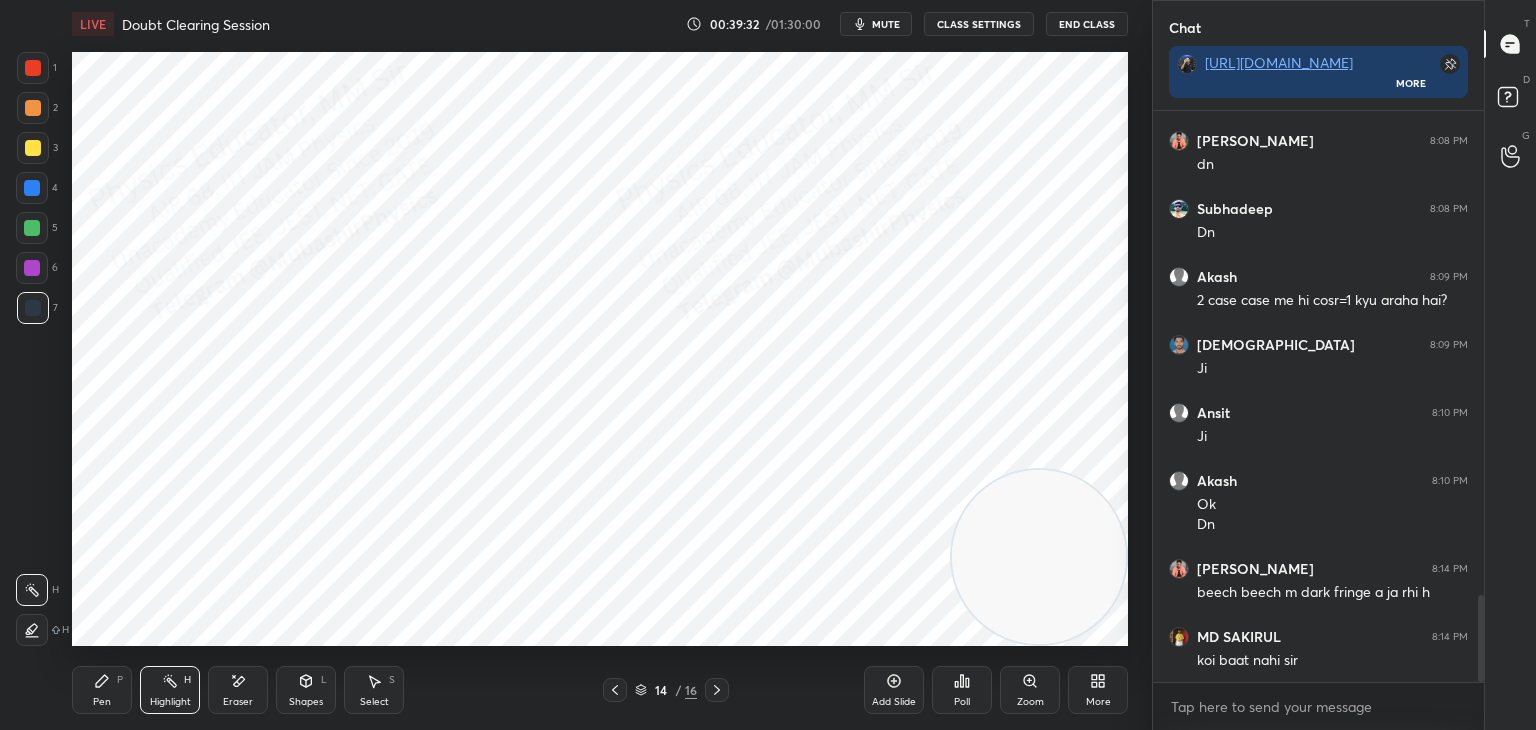 drag, startPoint x: 1000, startPoint y: 153, endPoint x: 1071, endPoint y: 609, distance: 461.49432 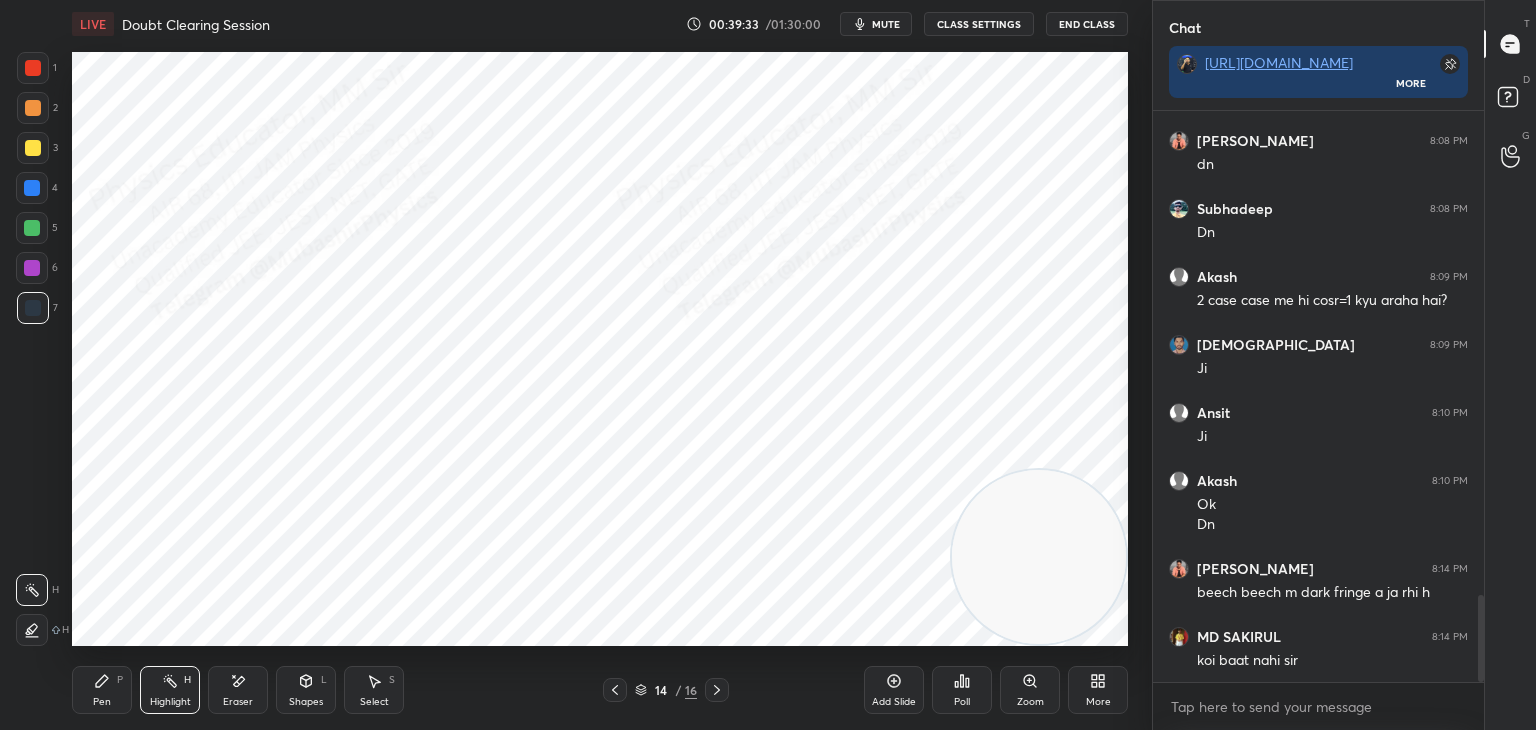 scroll, scrollTop: 3262, scrollLeft: 0, axis: vertical 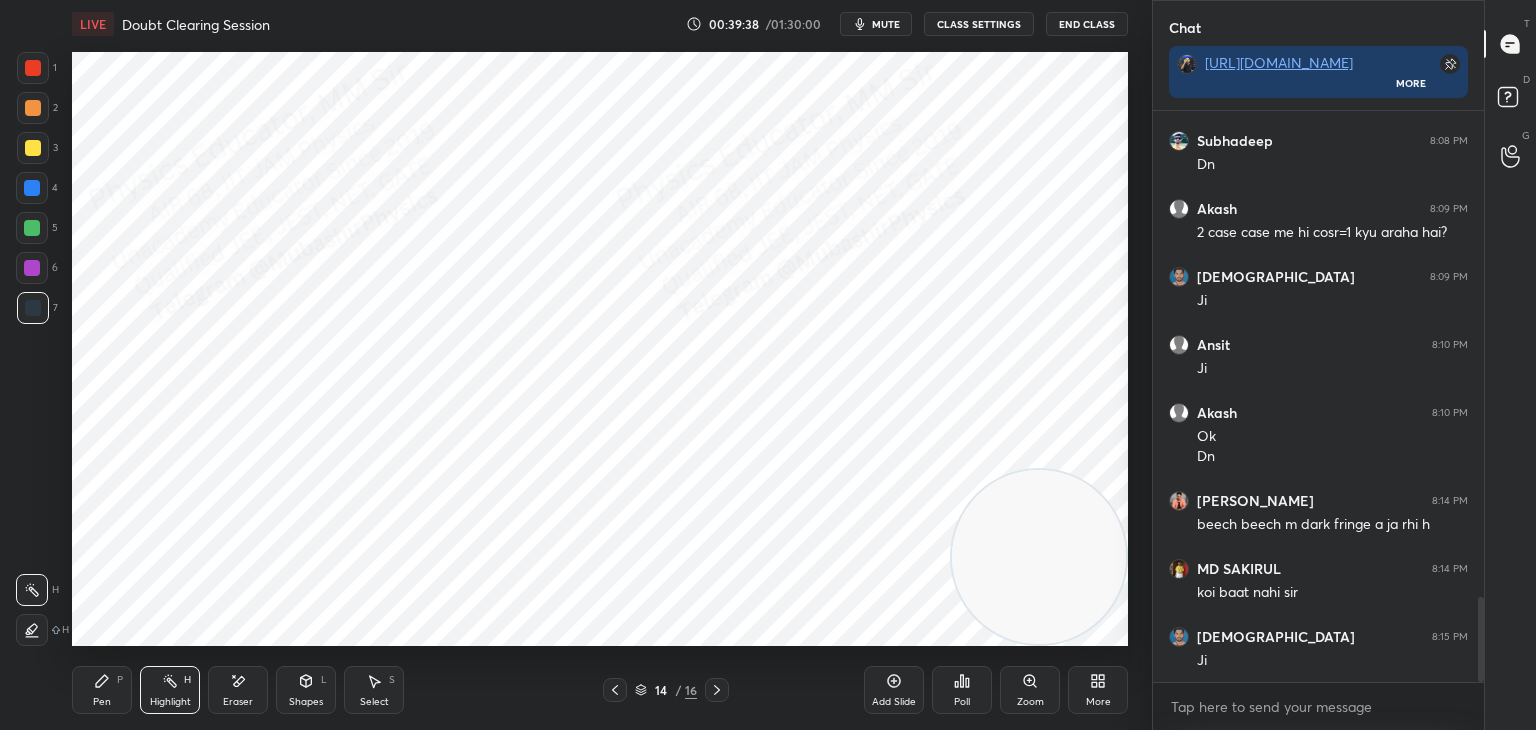 click 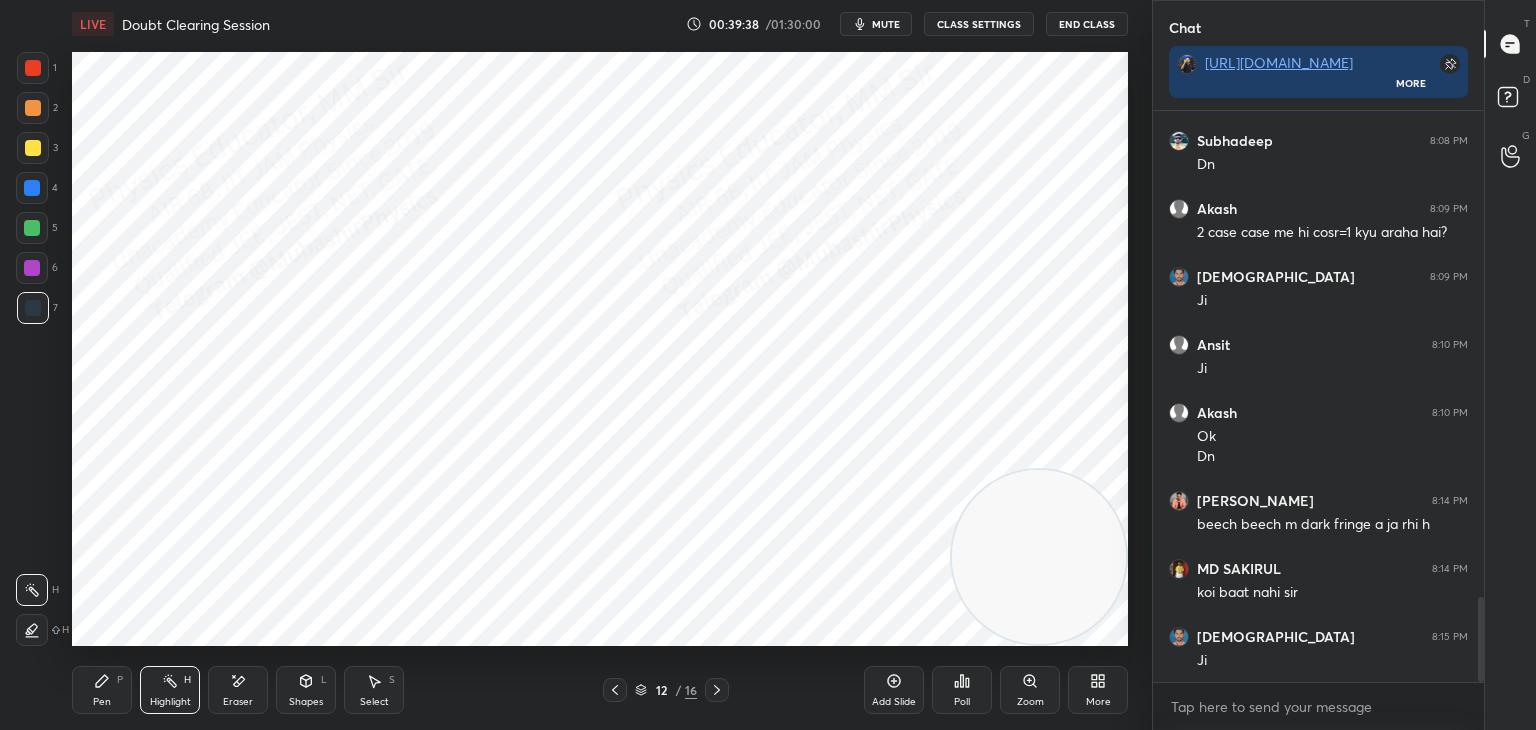 click 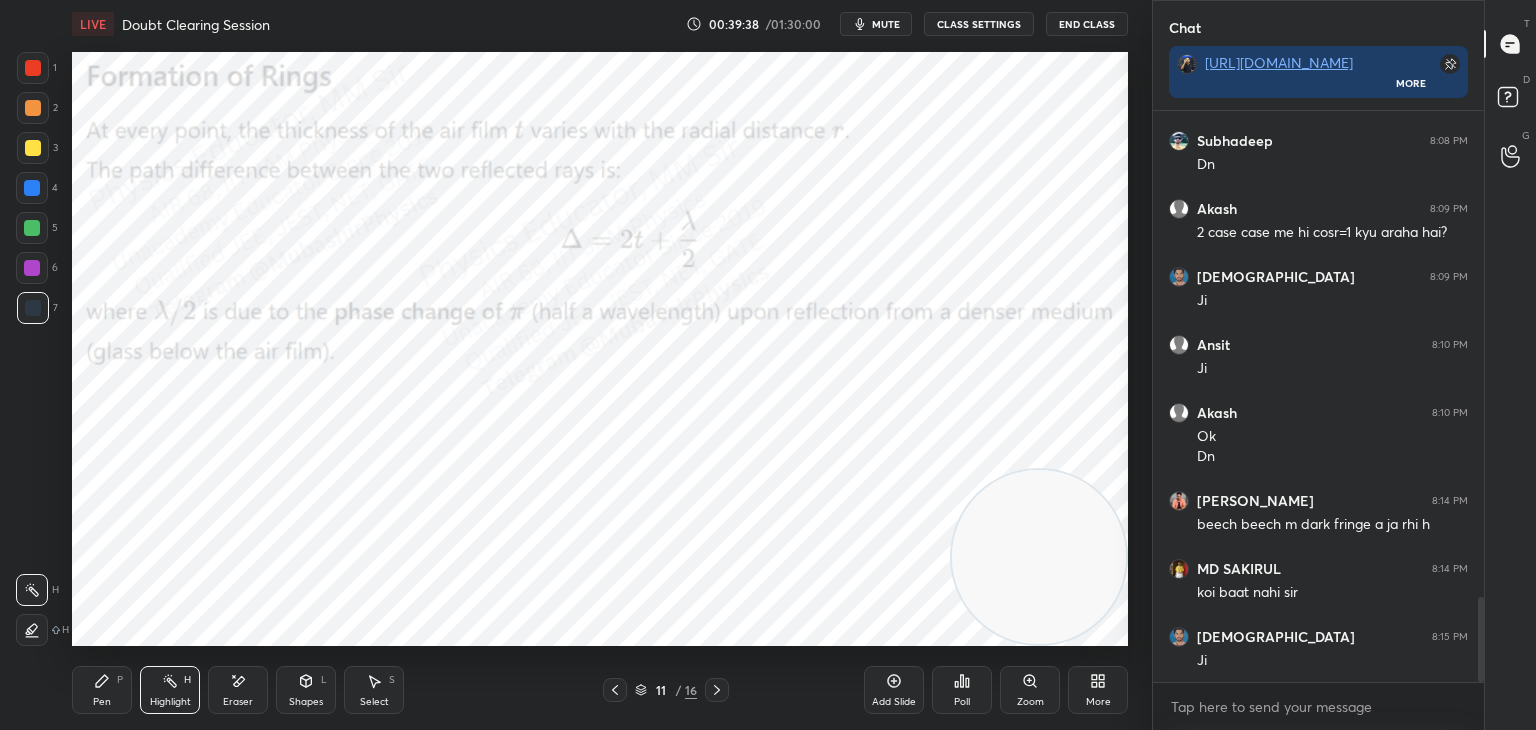 click 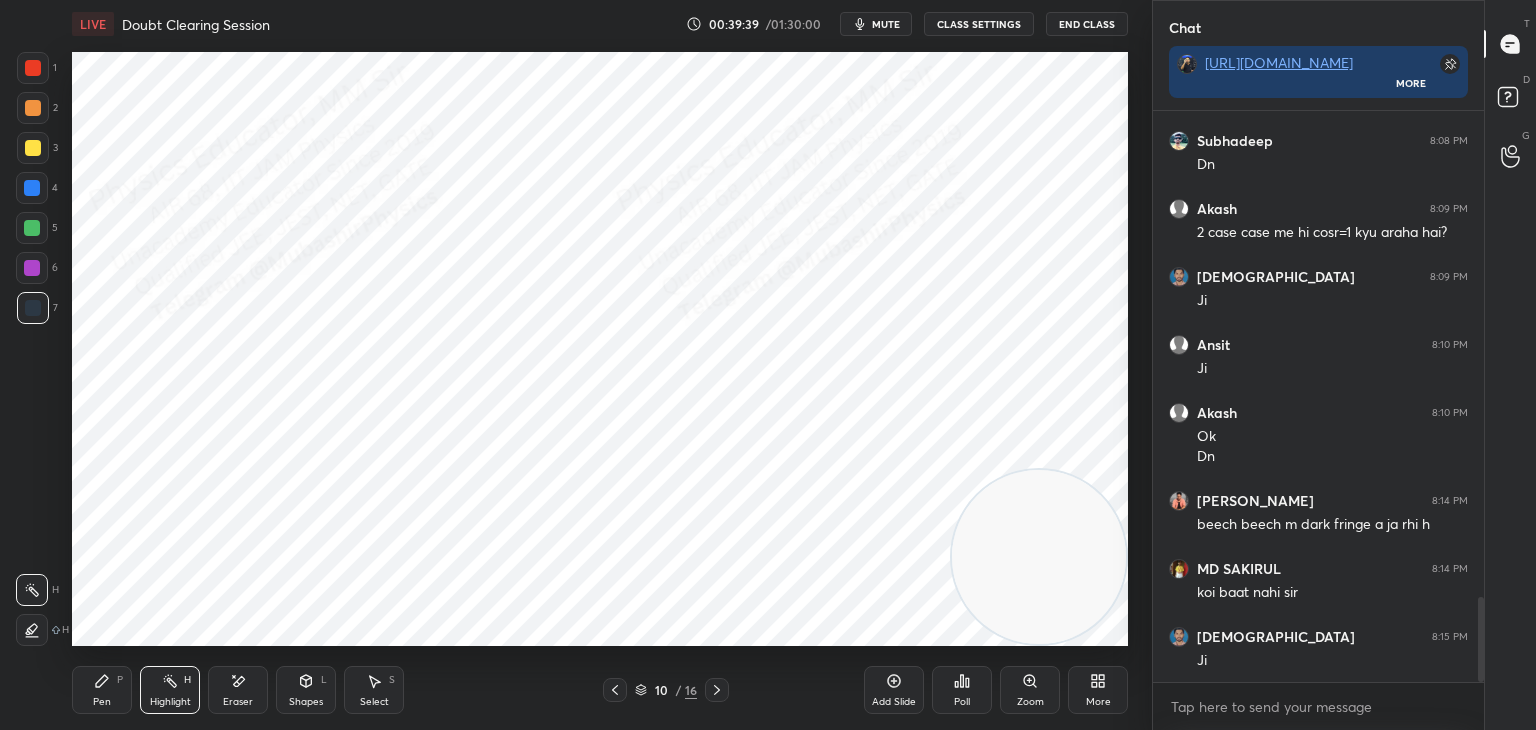 click at bounding box center (717, 690) 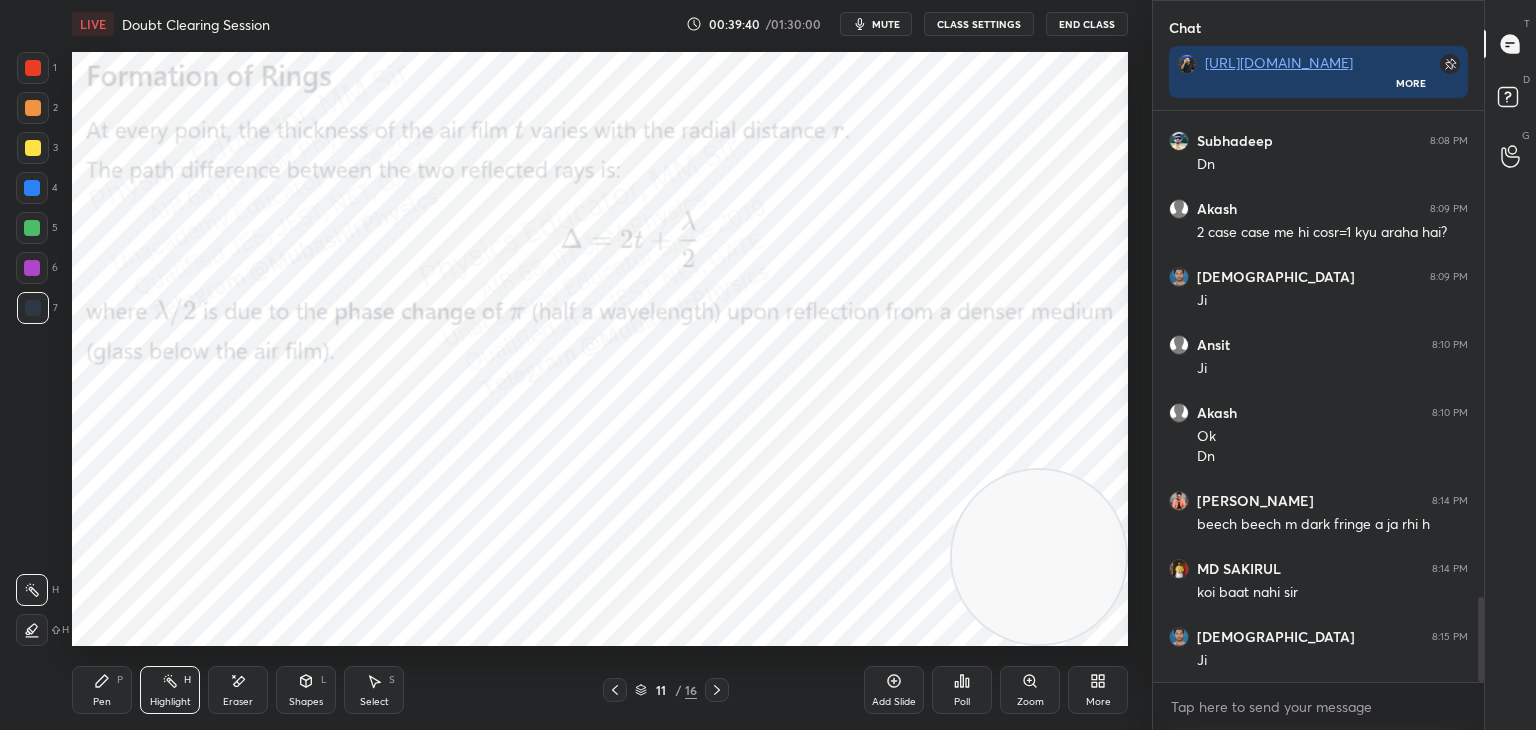 click 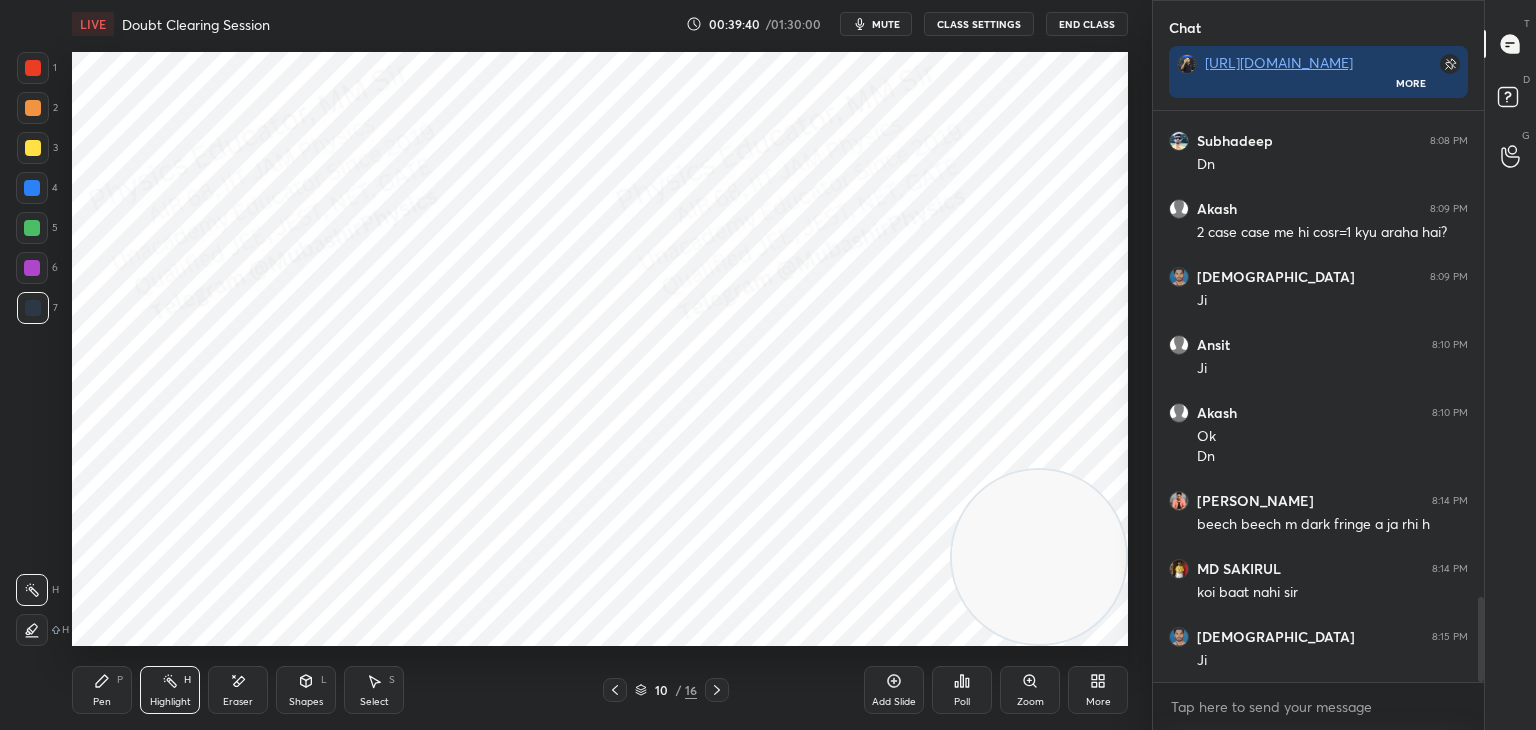 click 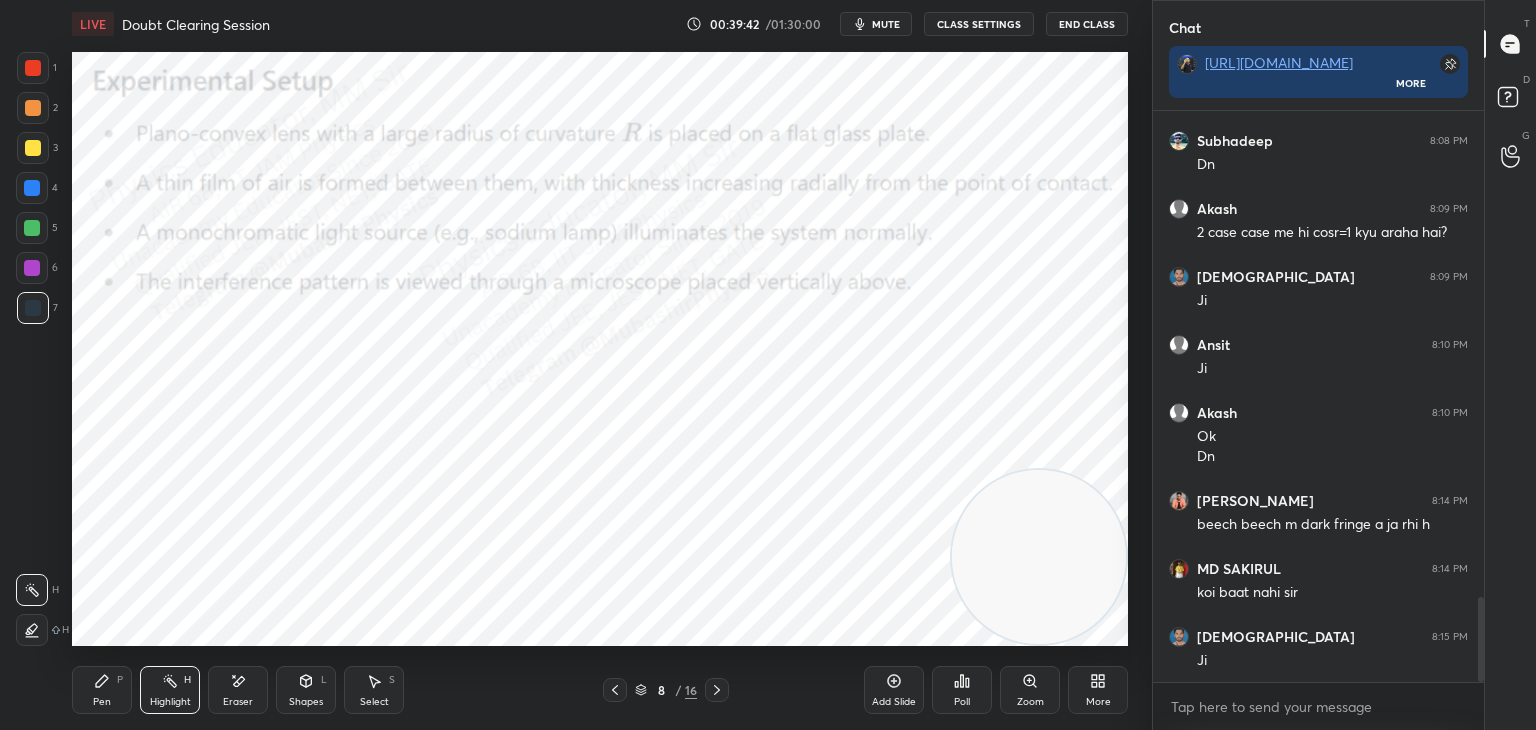 click 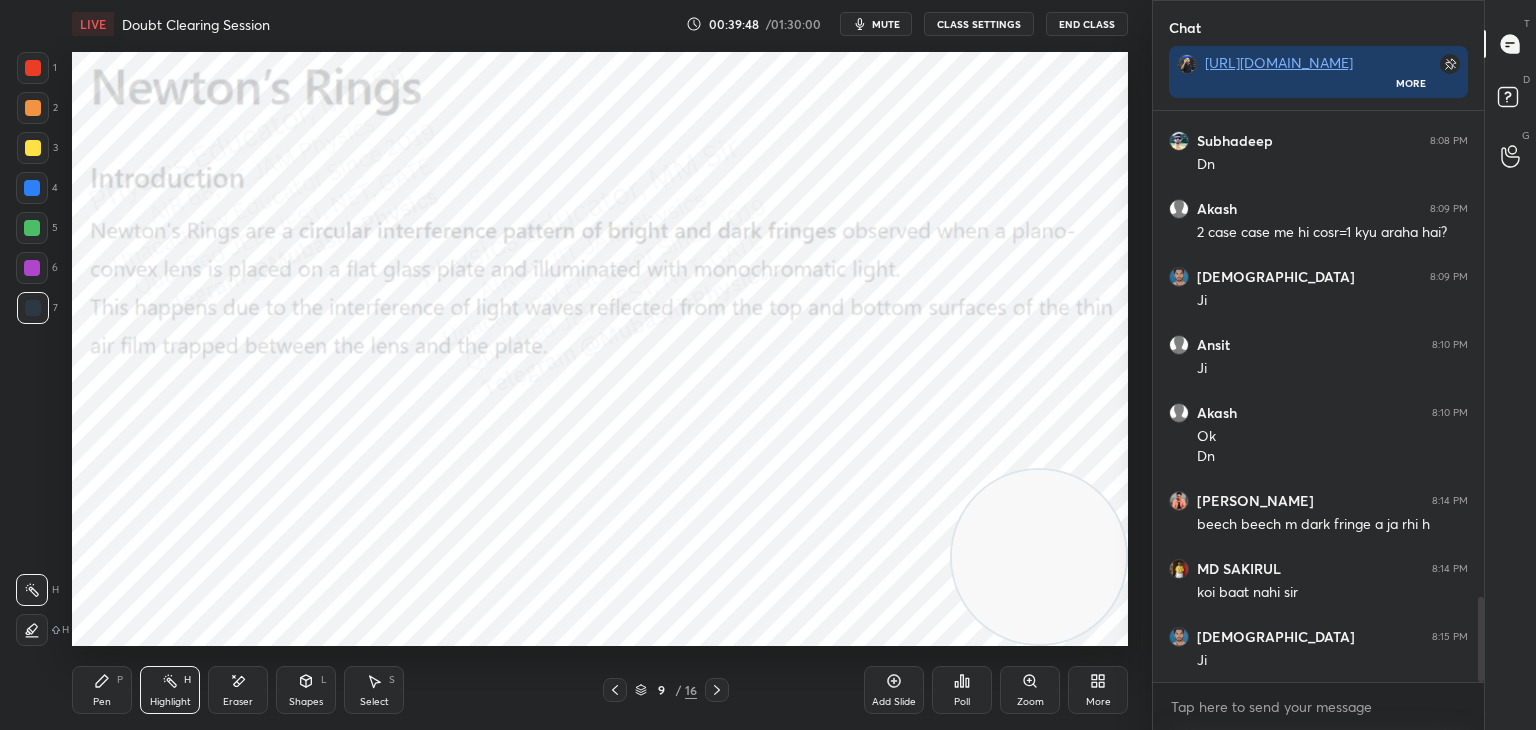 click 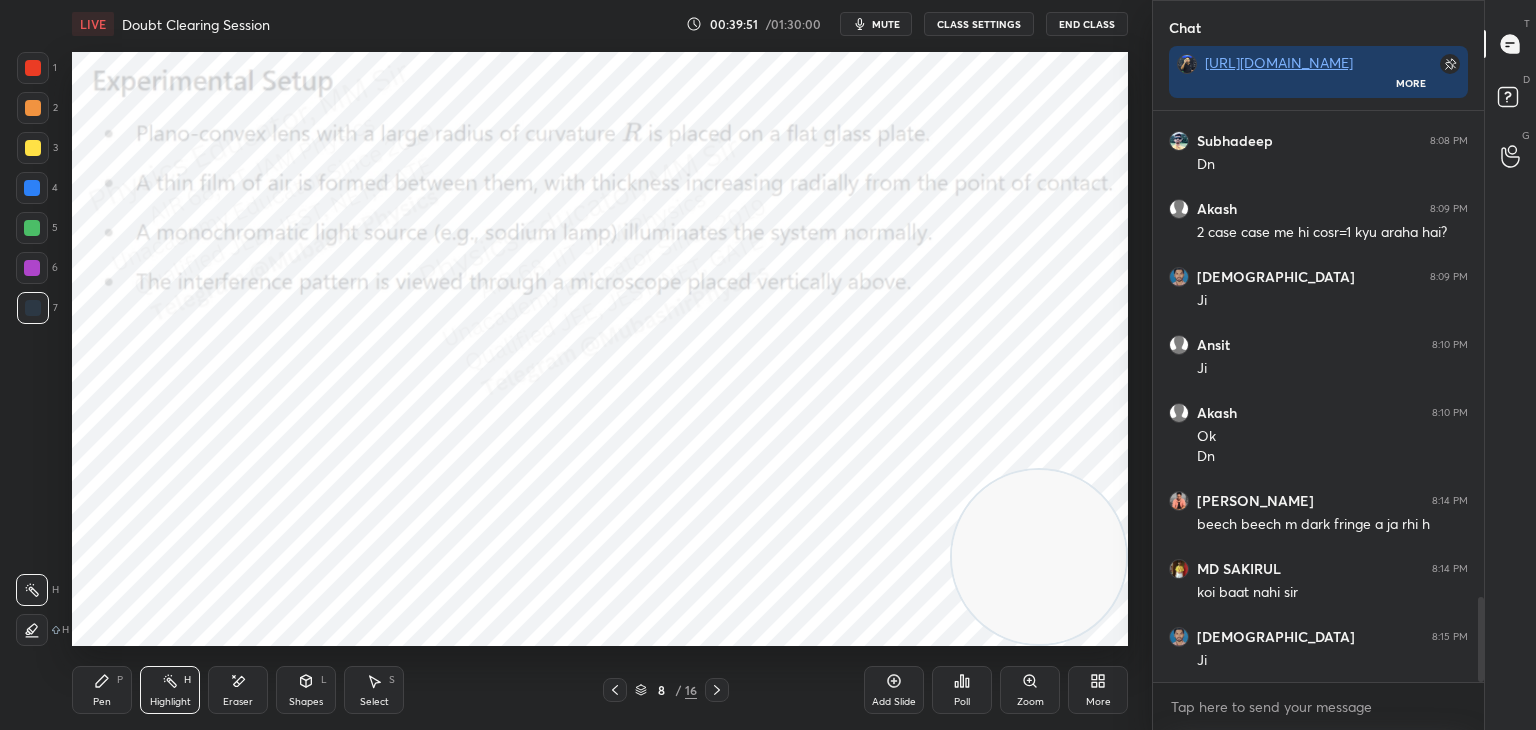 click on "Pen P" at bounding box center (102, 690) 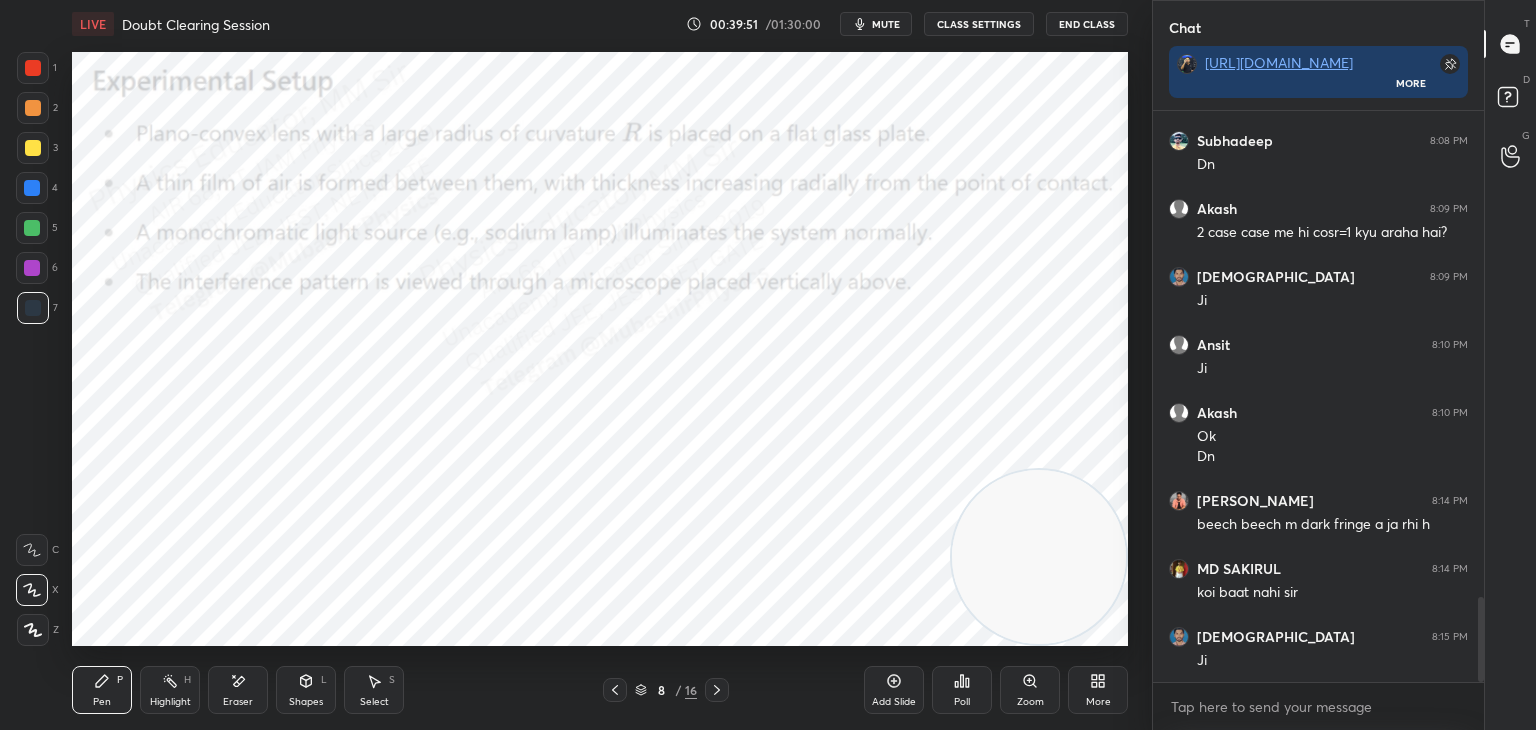 click at bounding box center (33, 68) 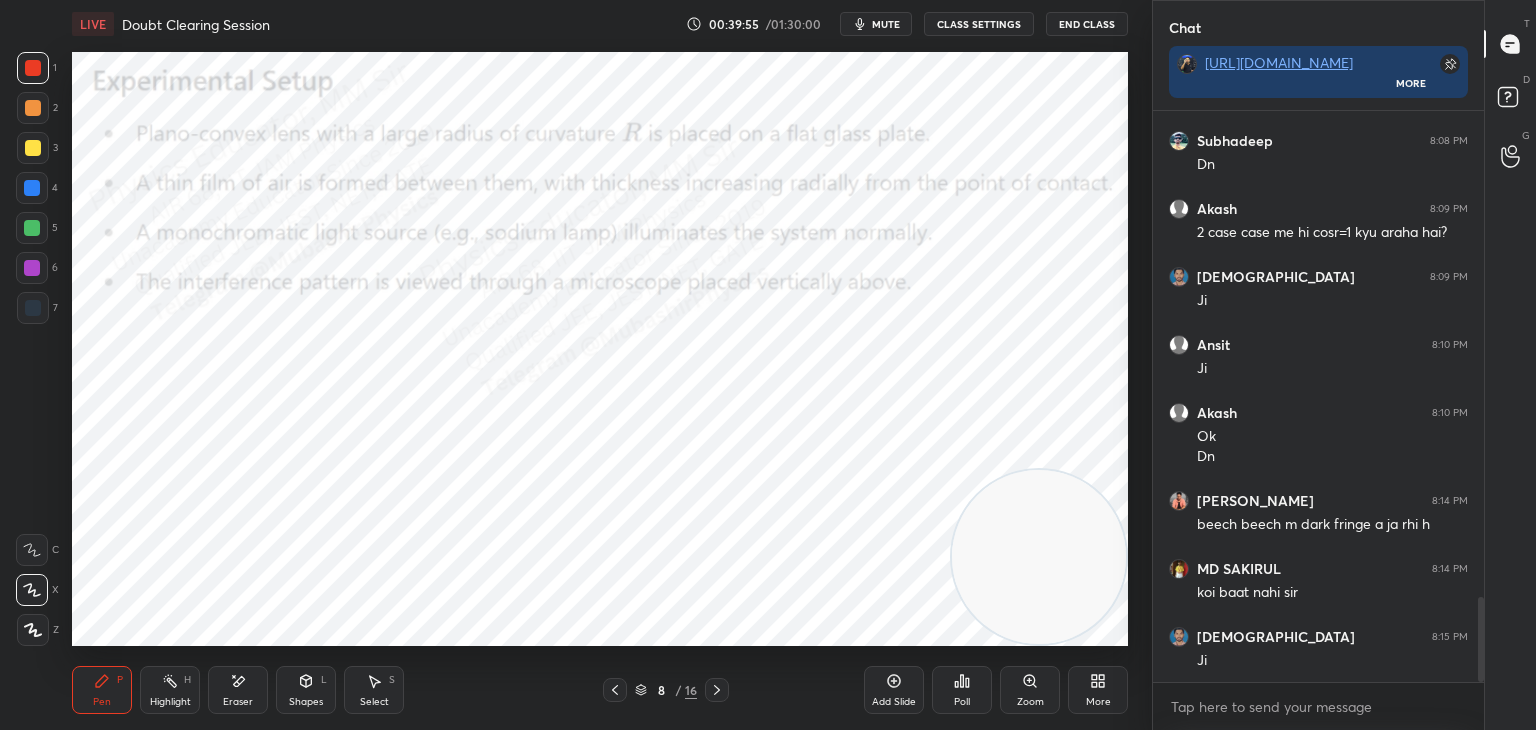 click on "Highlight H" at bounding box center [170, 690] 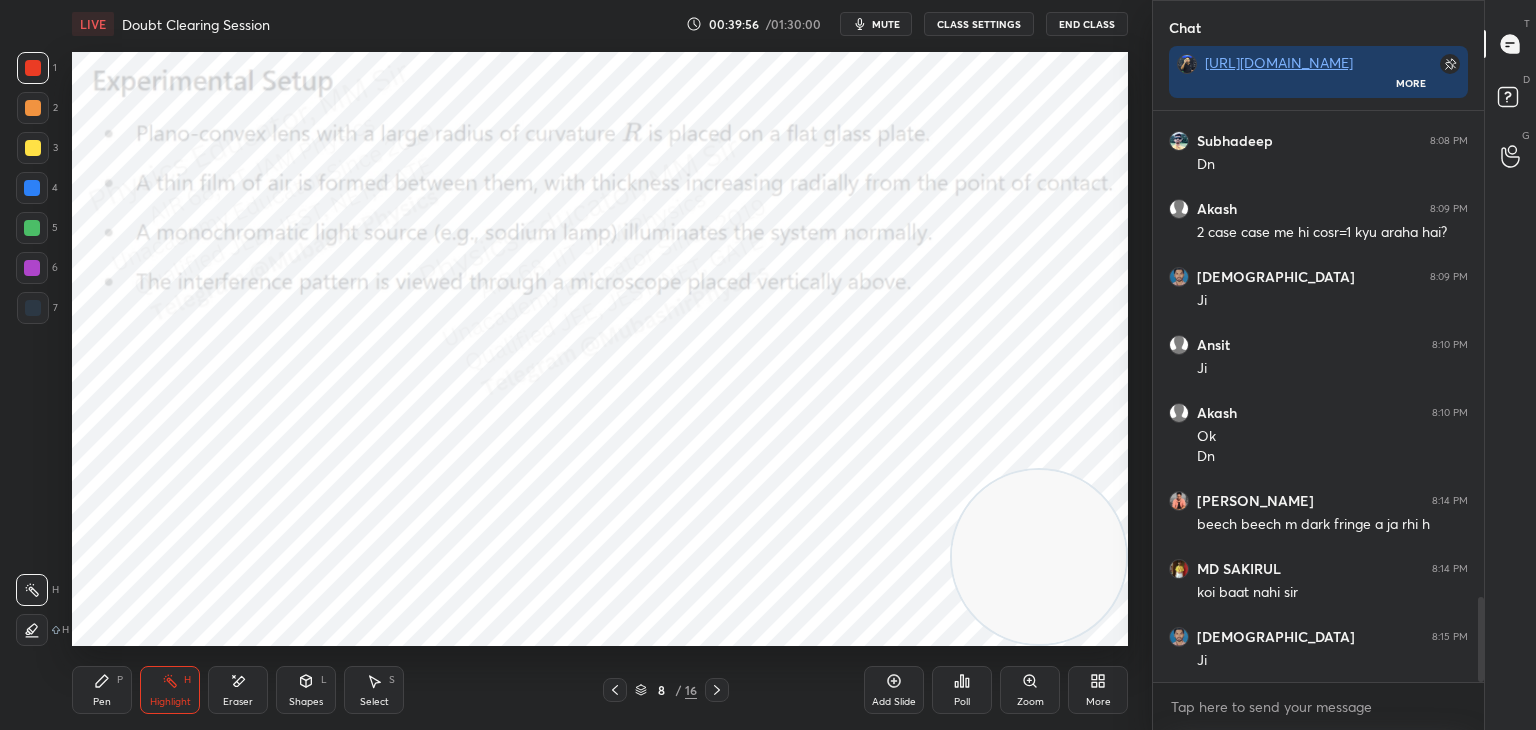 click 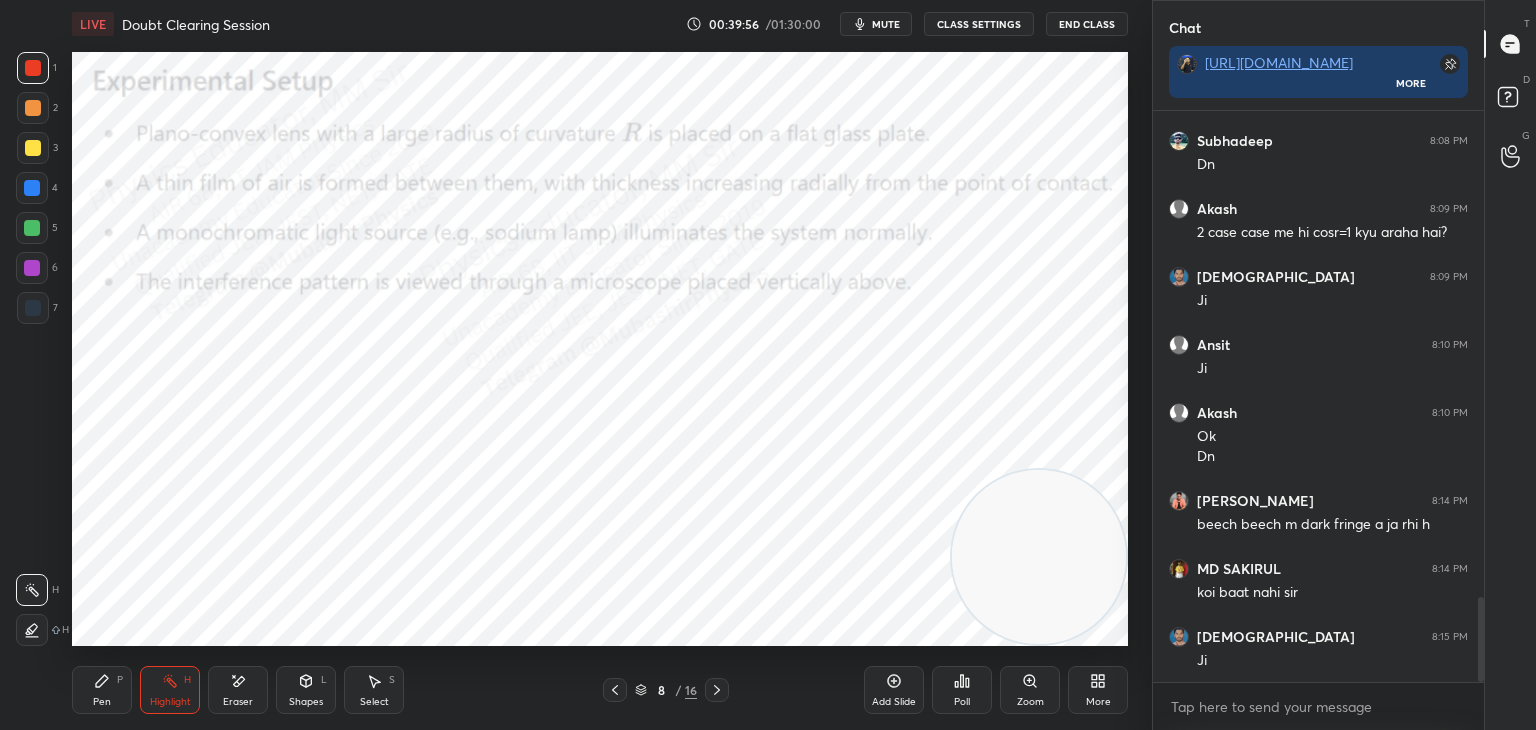 click 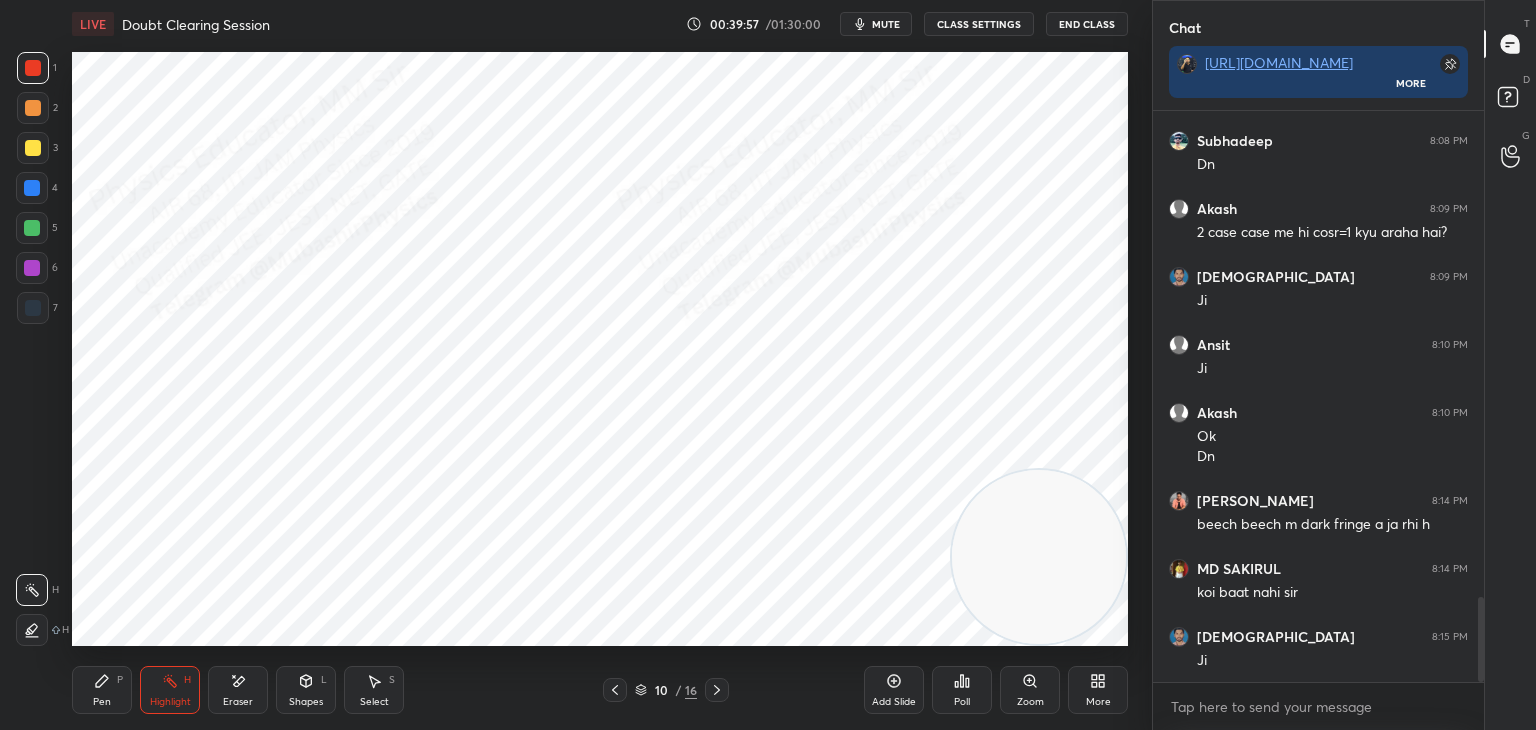 click 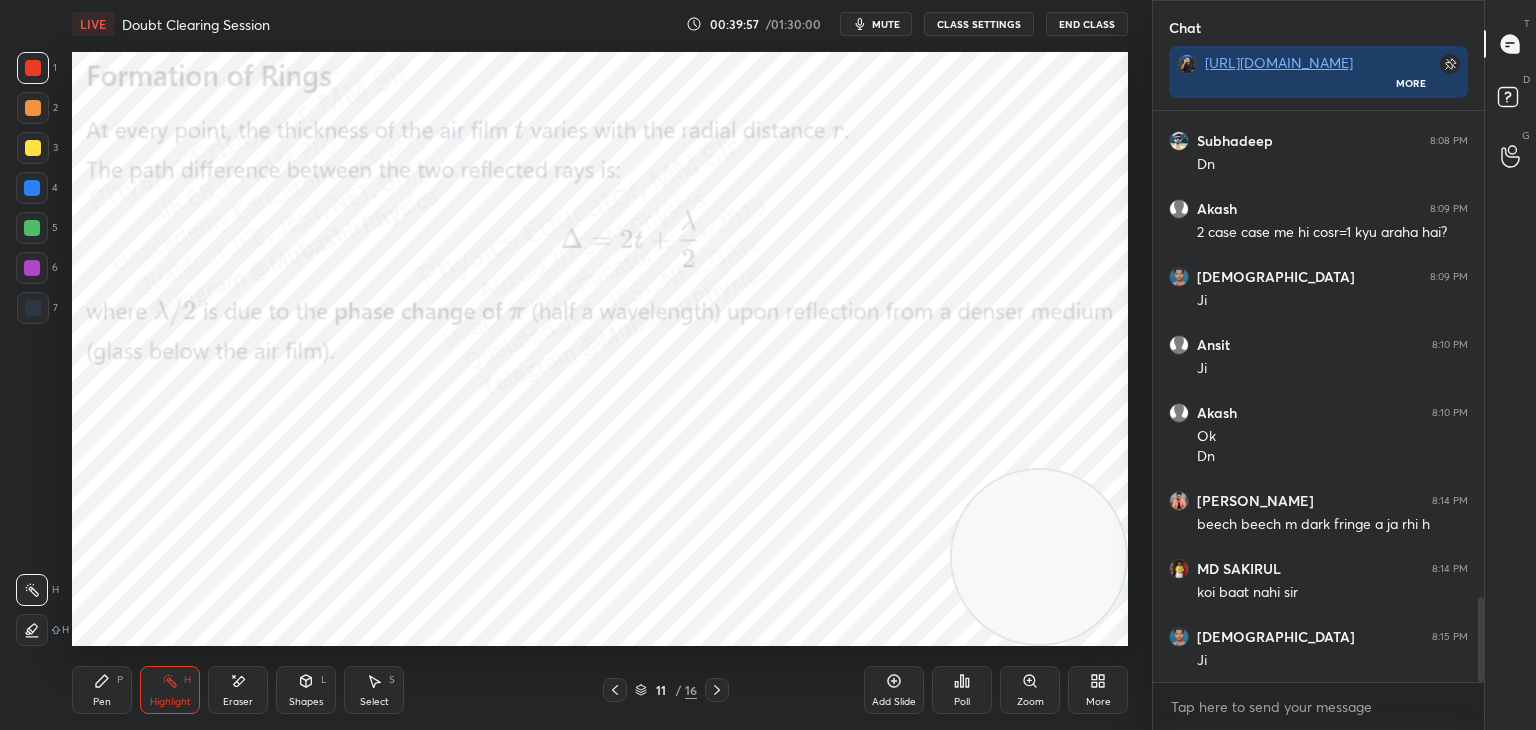 click 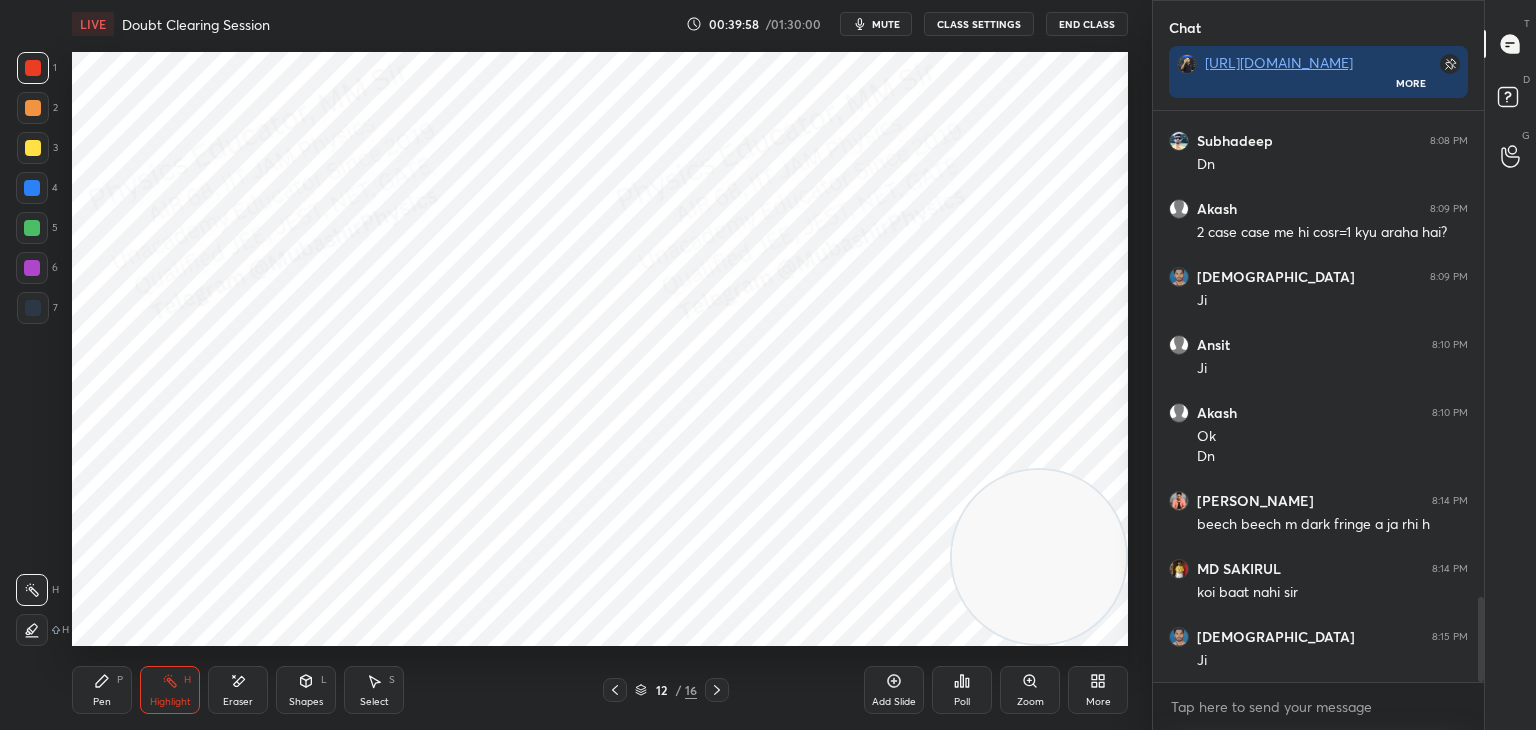click 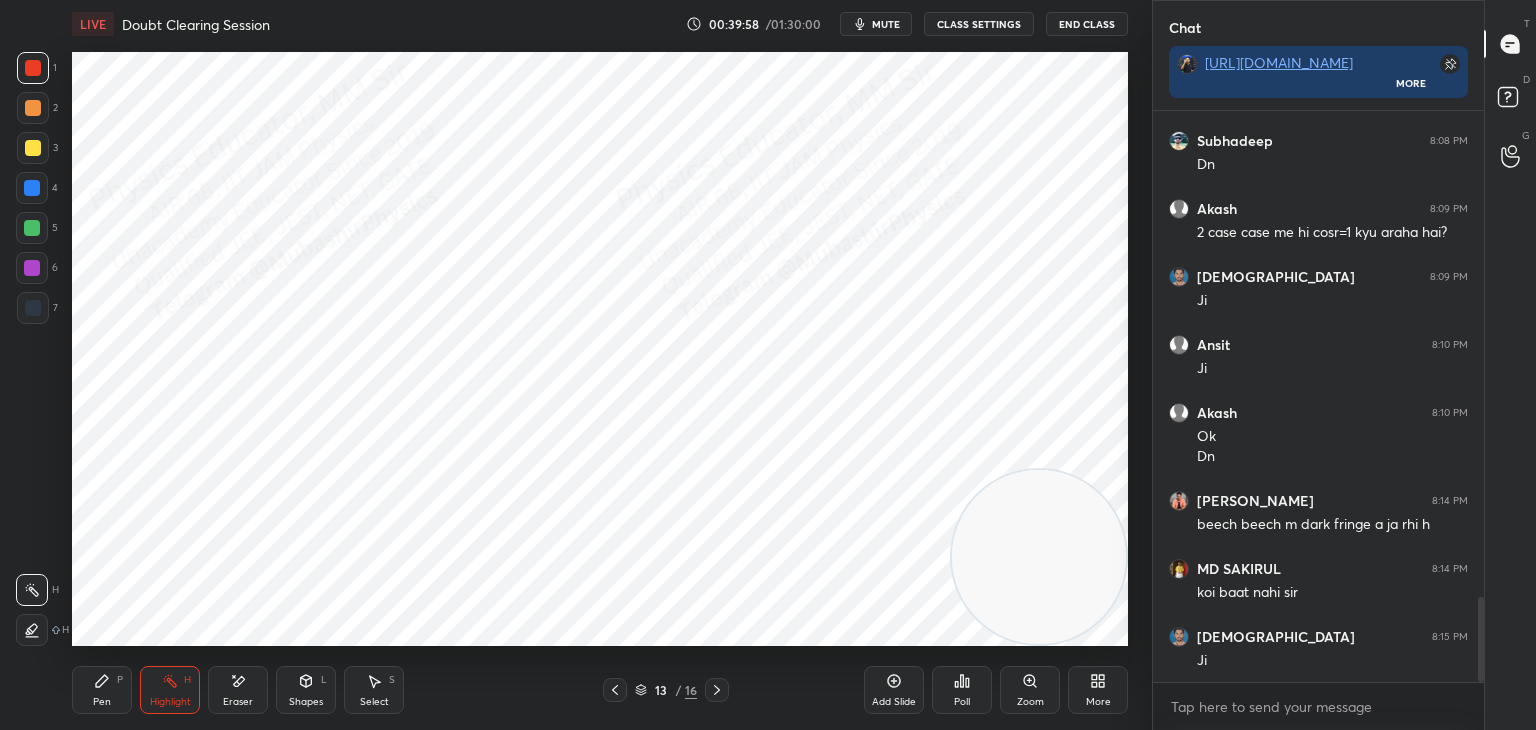 click 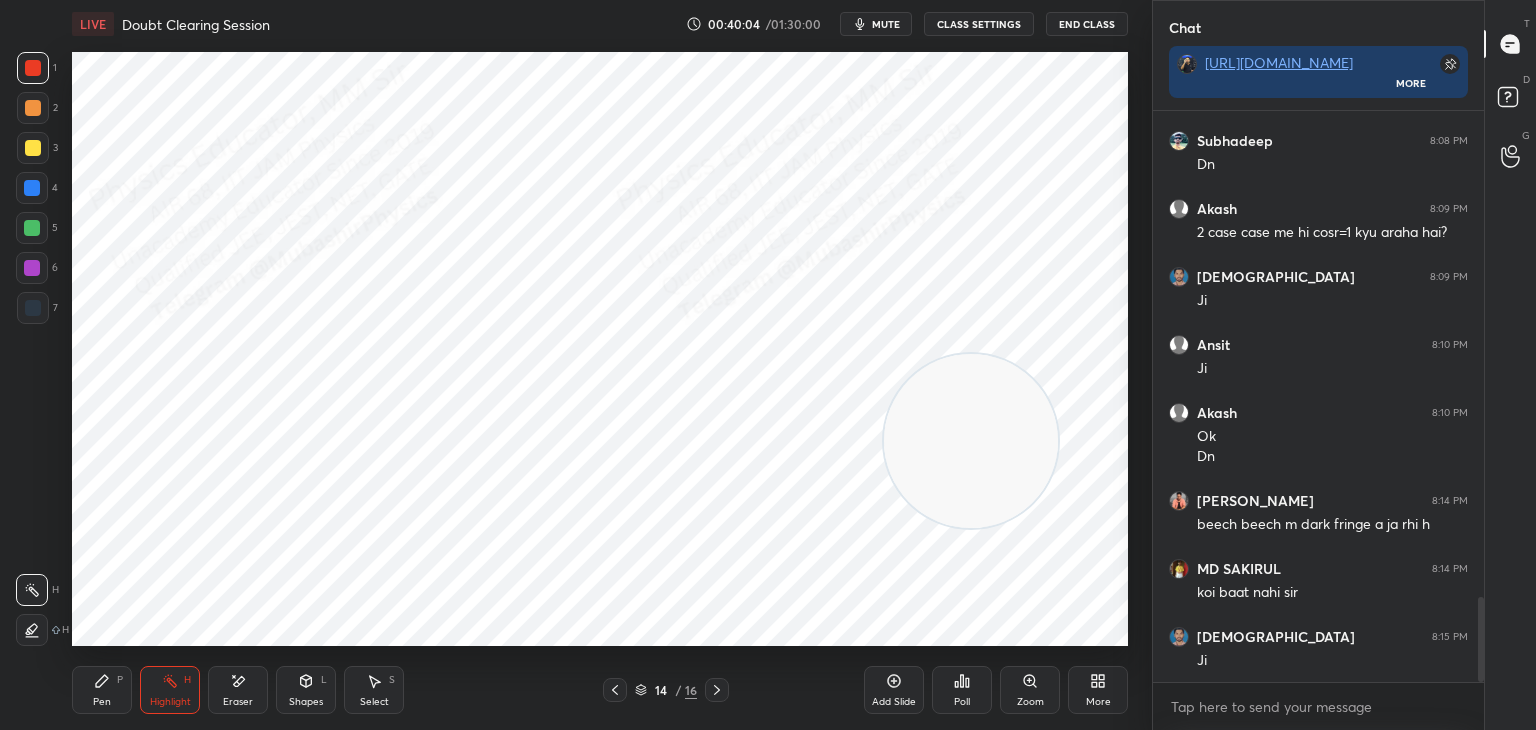 drag, startPoint x: 973, startPoint y: 417, endPoint x: 587, endPoint y: 85, distance: 509.13654 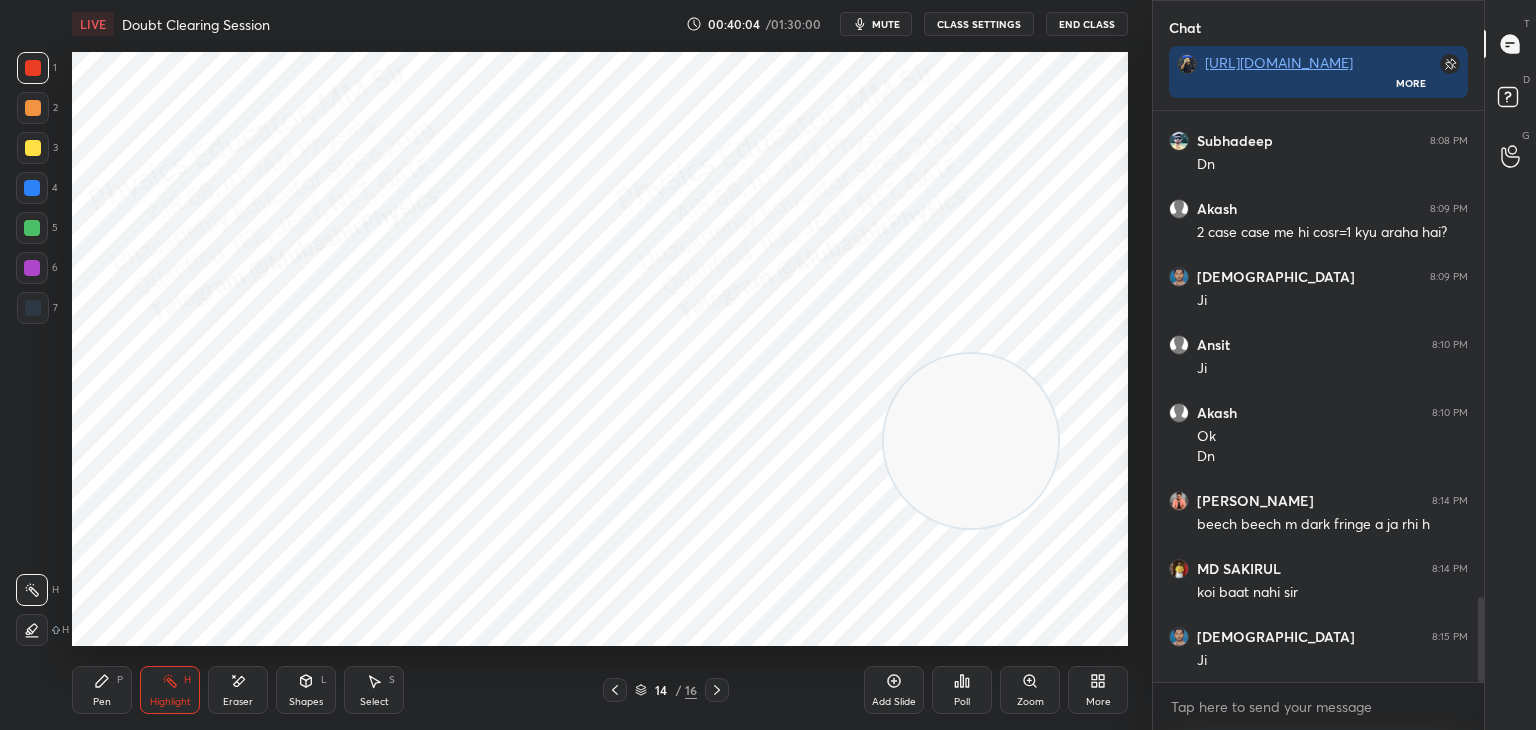 click at bounding box center [971, 441] 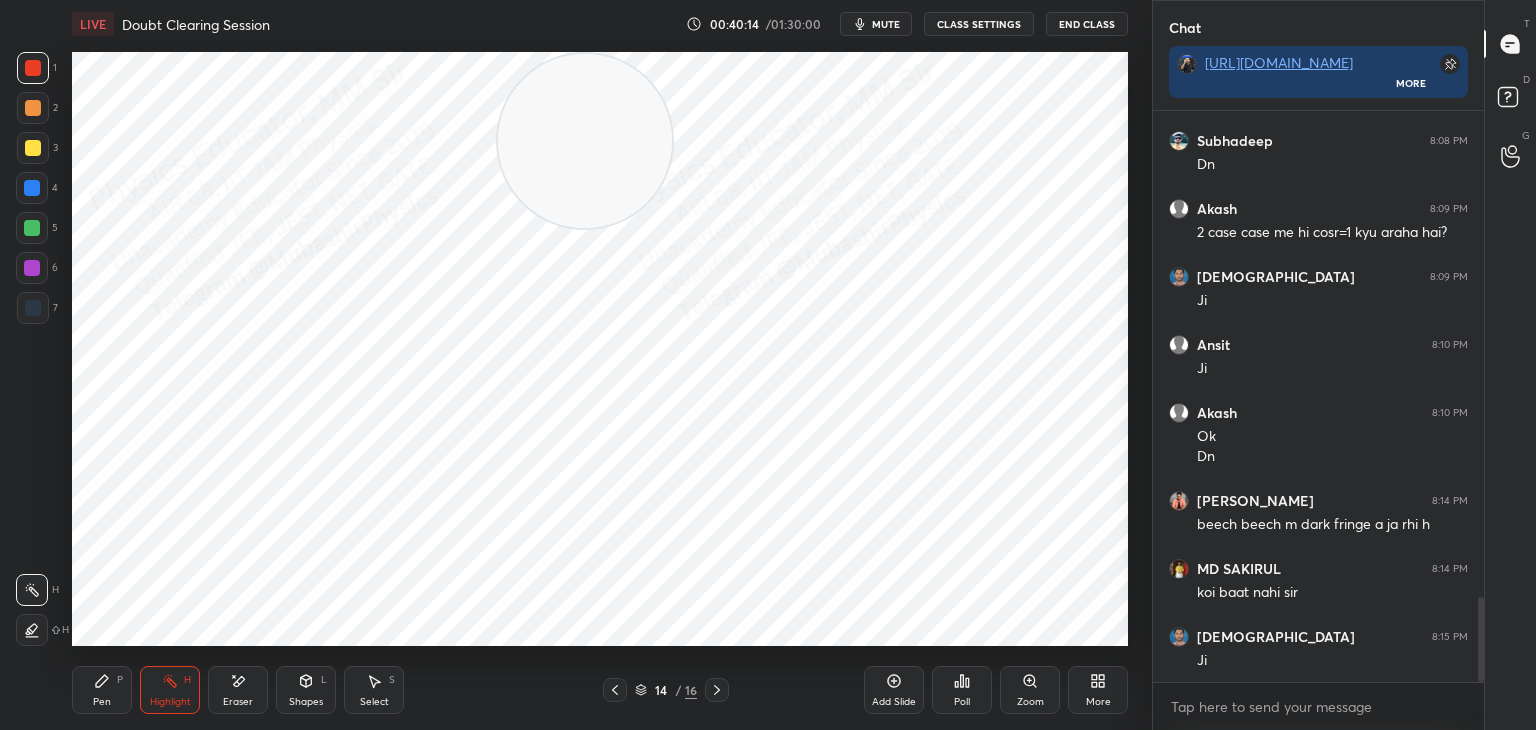 drag, startPoint x: 101, startPoint y: 686, endPoint x: 121, endPoint y: 657, distance: 35.22783 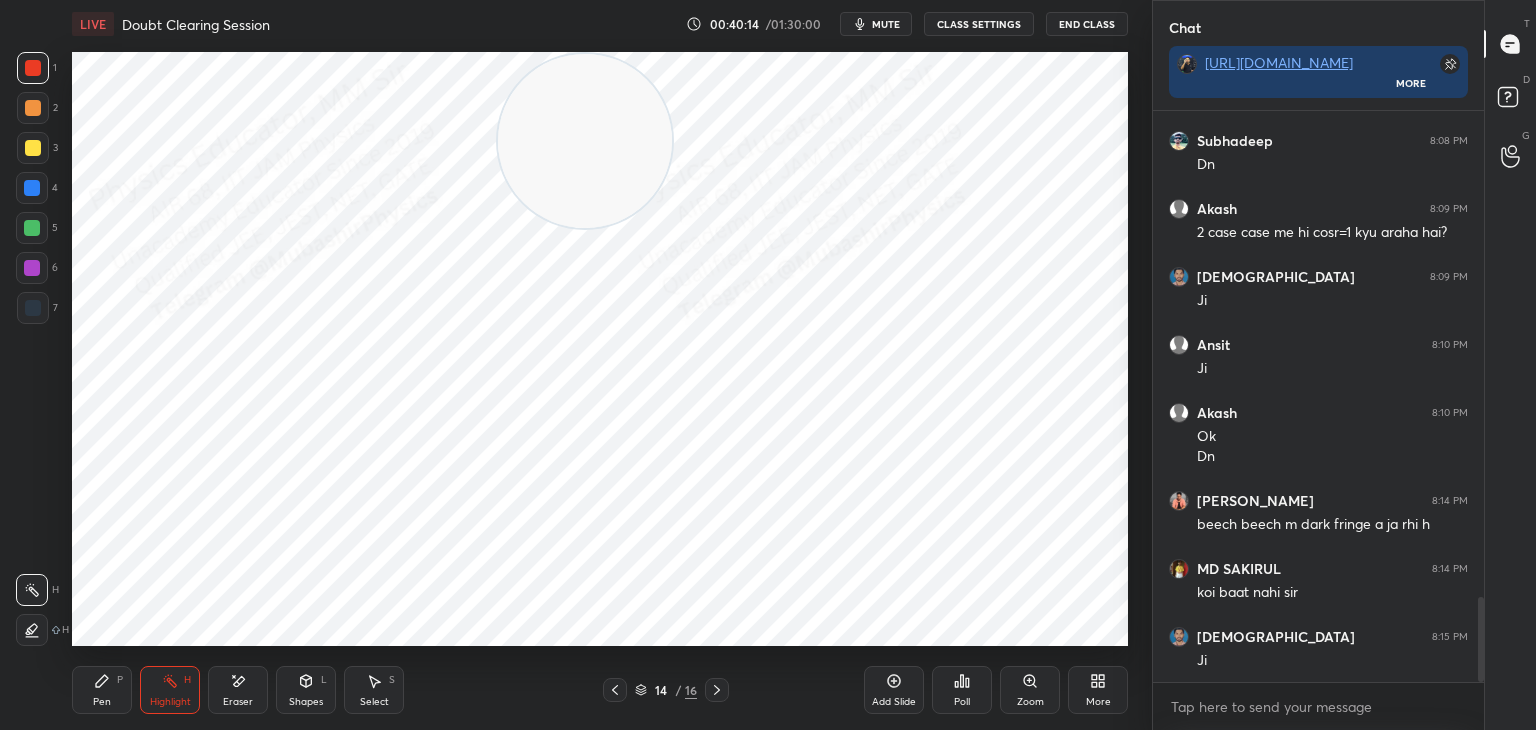click 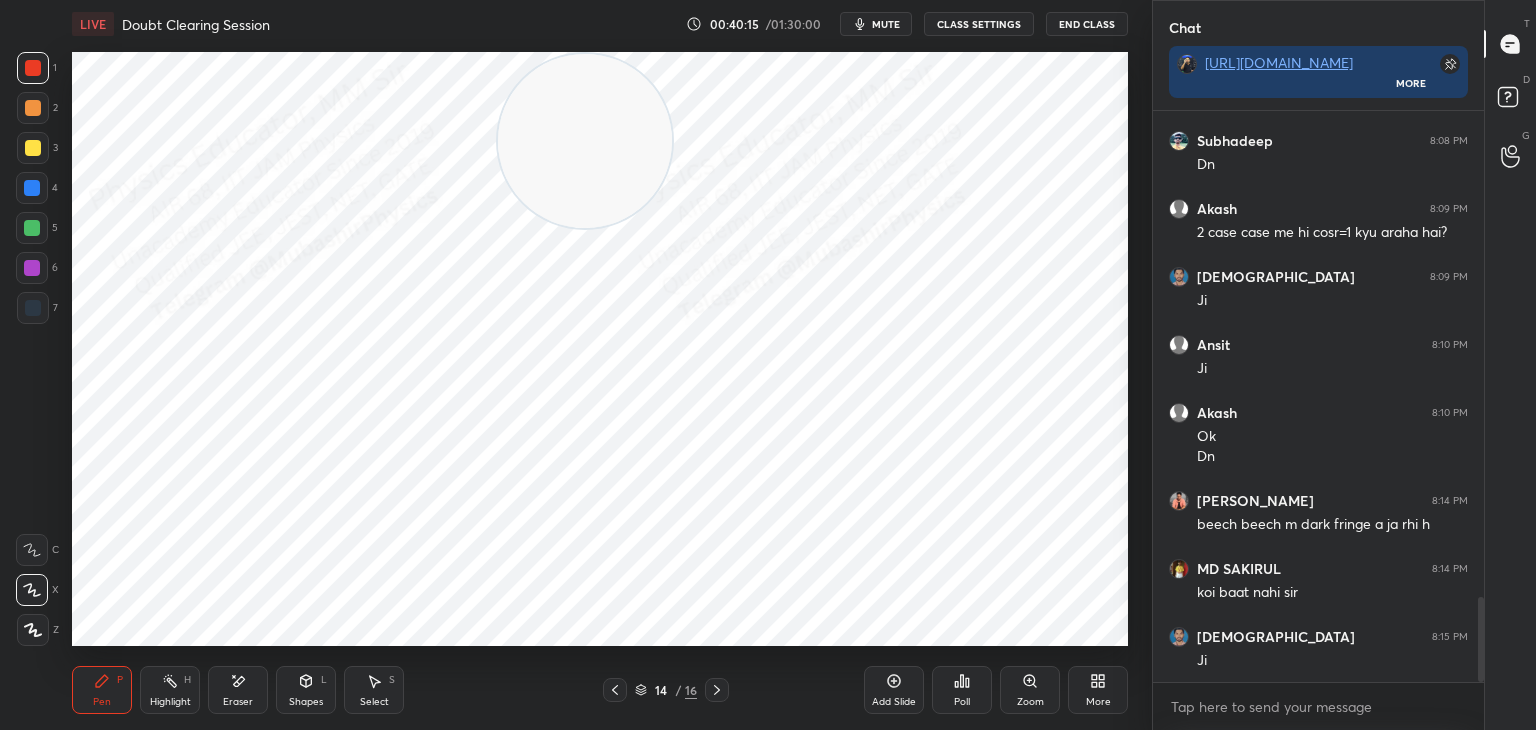 click at bounding box center [32, 188] 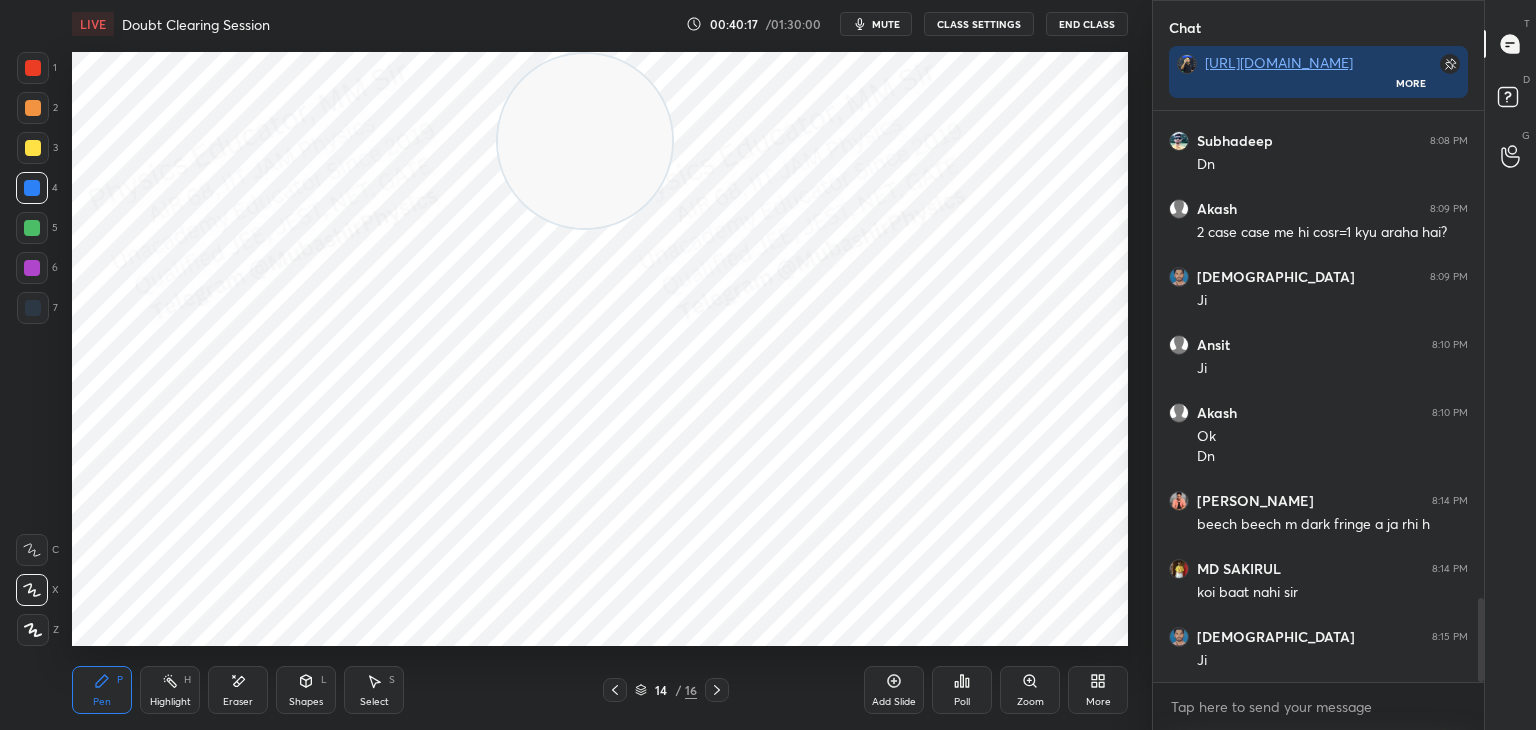 scroll, scrollTop: 3334, scrollLeft: 0, axis: vertical 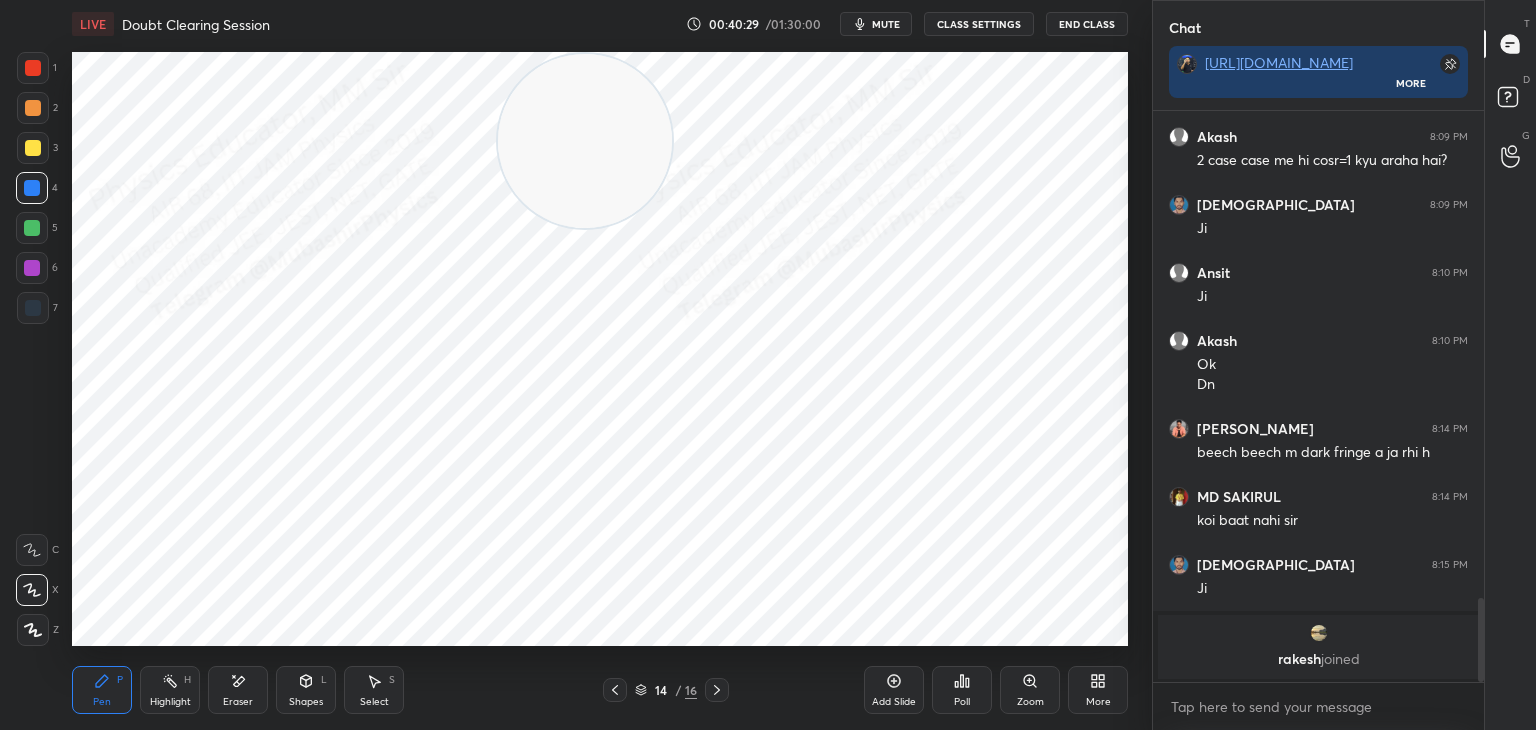 drag, startPoint x: 33, startPoint y: 146, endPoint x: 63, endPoint y: 225, distance: 84.50444 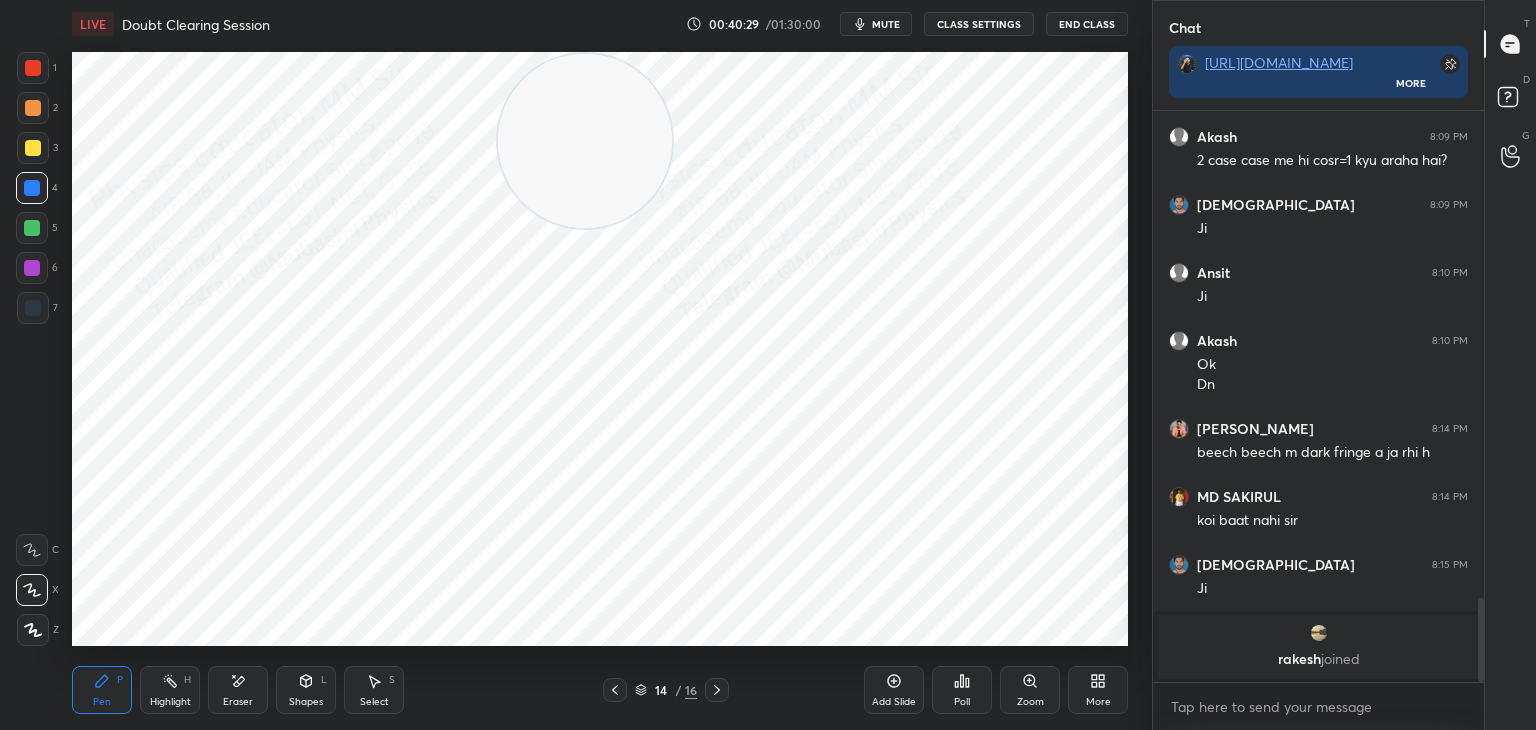 click at bounding box center [33, 148] 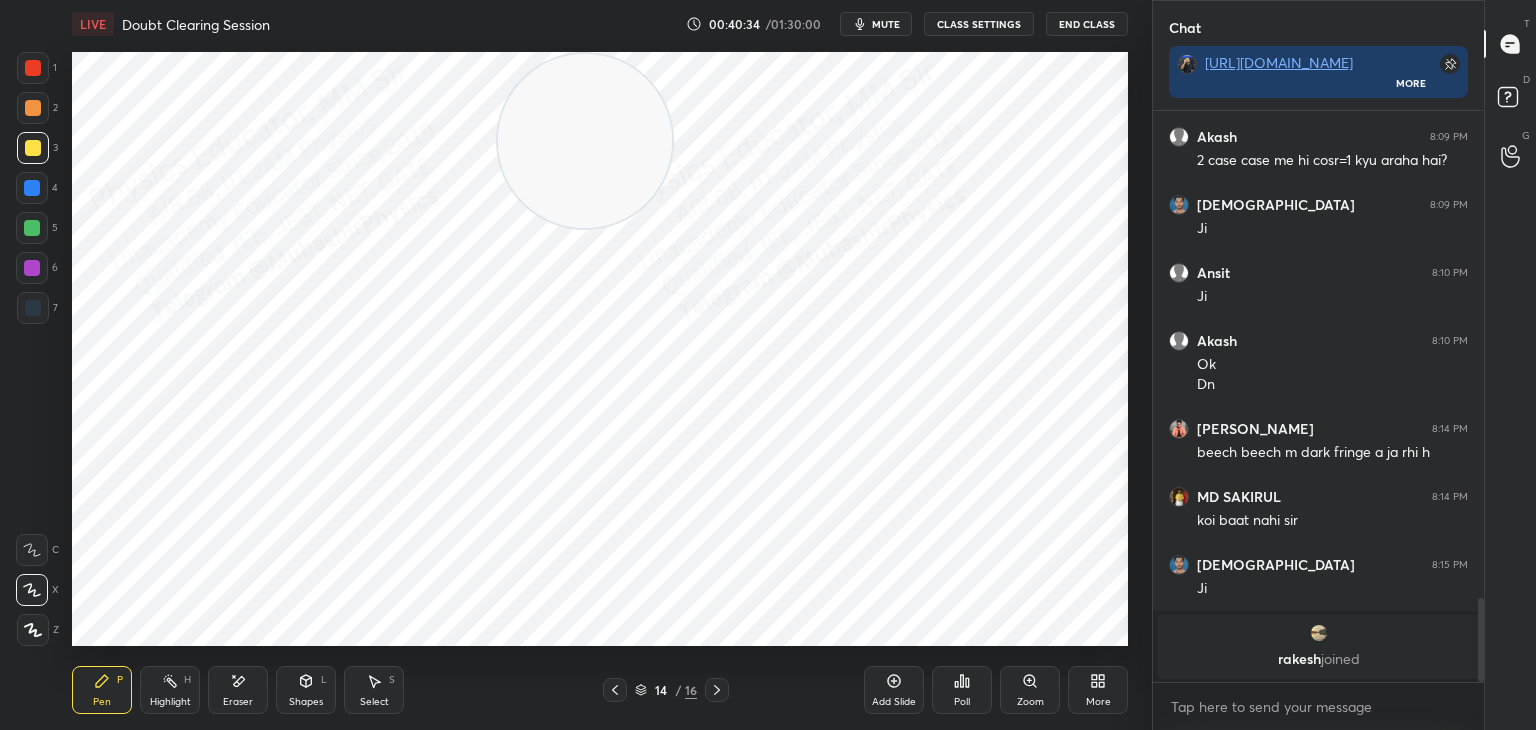 drag, startPoint x: 33, startPoint y: 302, endPoint x: 53, endPoint y: 305, distance: 20.22375 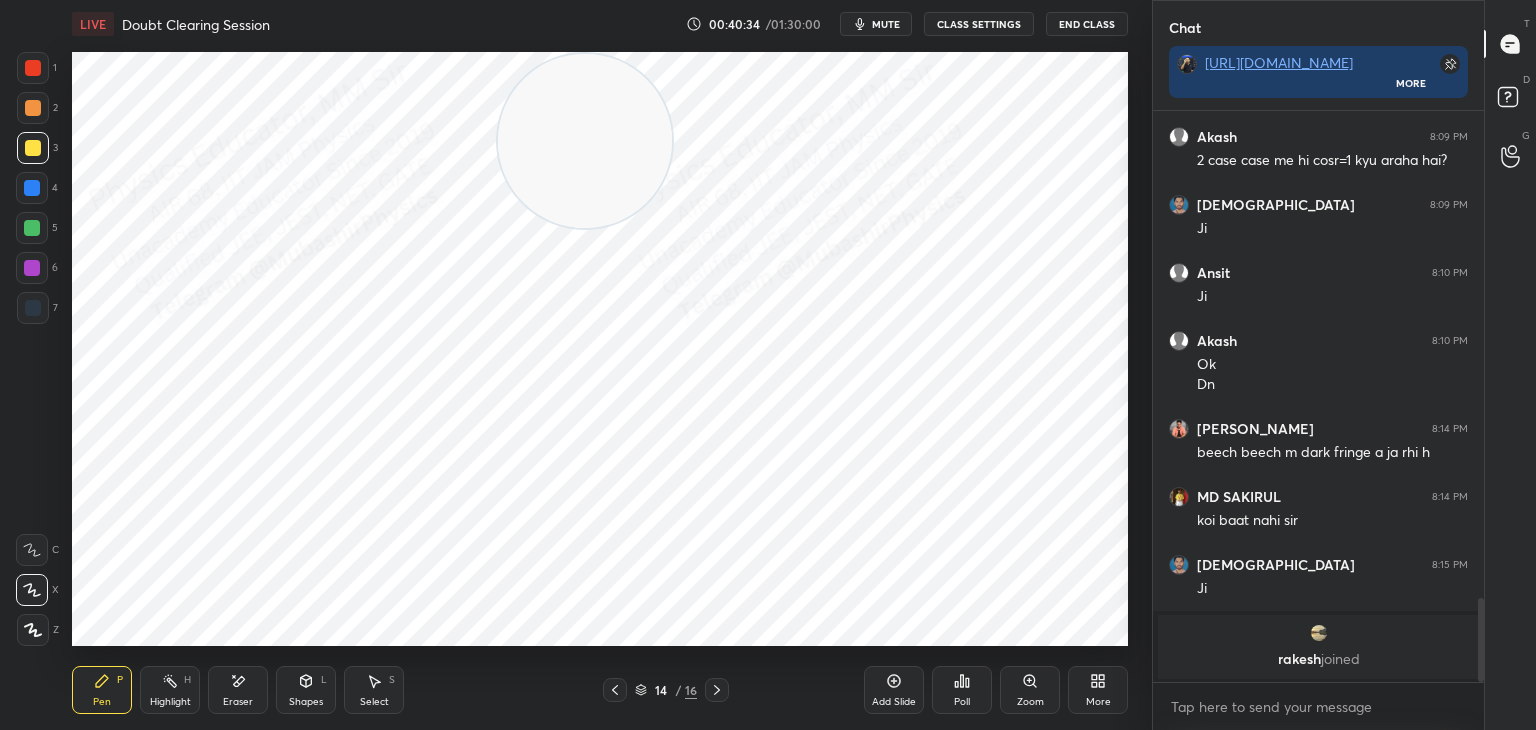 click at bounding box center [33, 308] 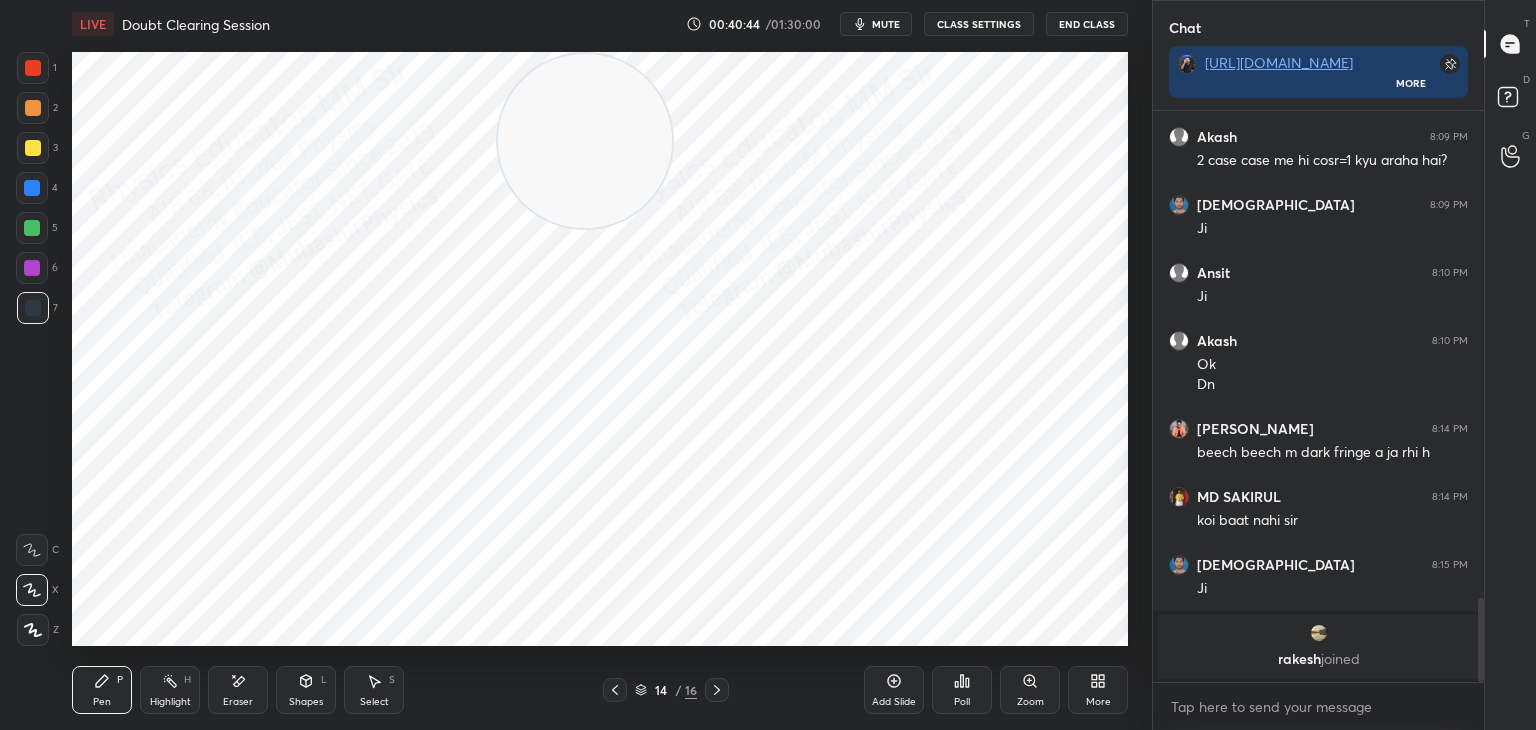 drag, startPoint x: 188, startPoint y: 686, endPoint x: 199, endPoint y: 657, distance: 31.016125 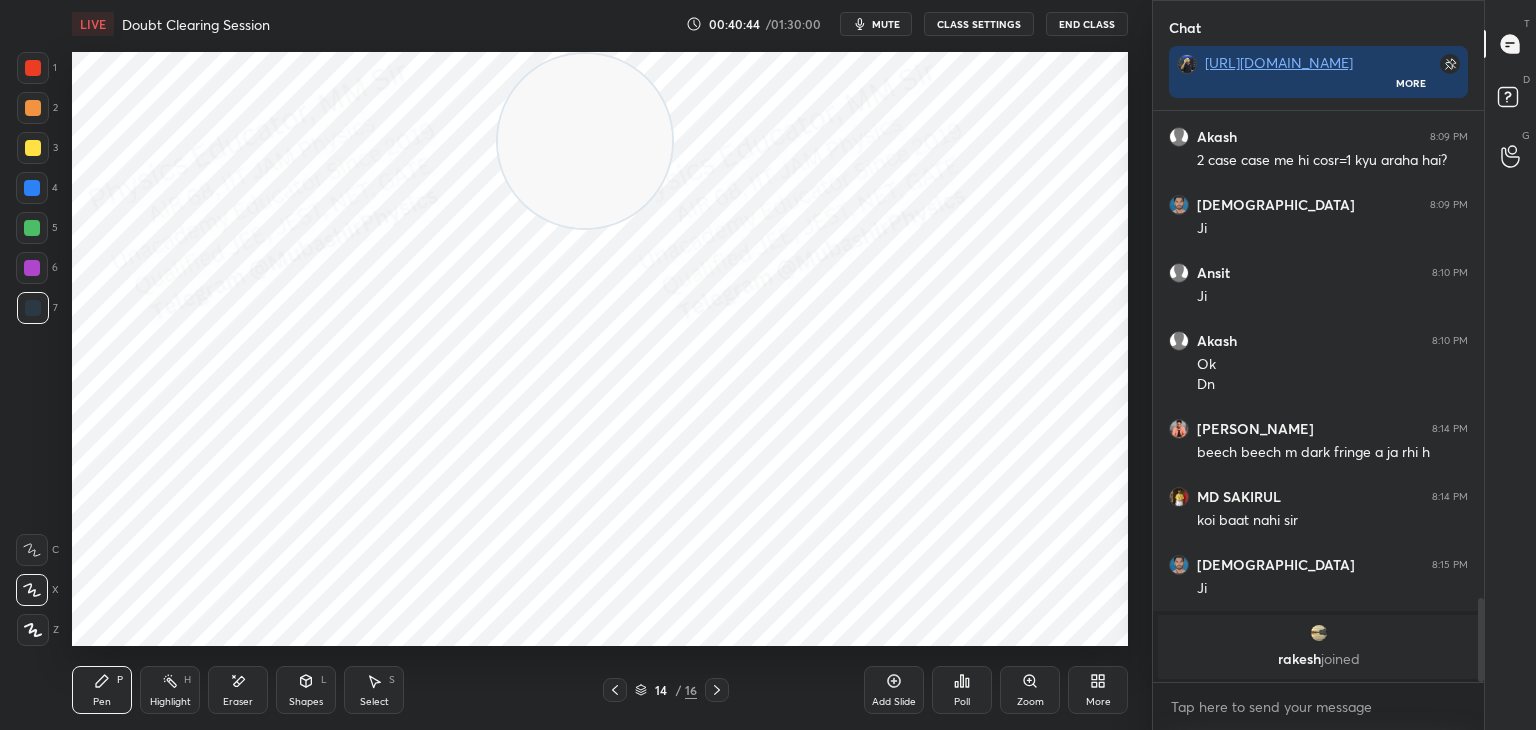 click on "Highlight H" at bounding box center [170, 690] 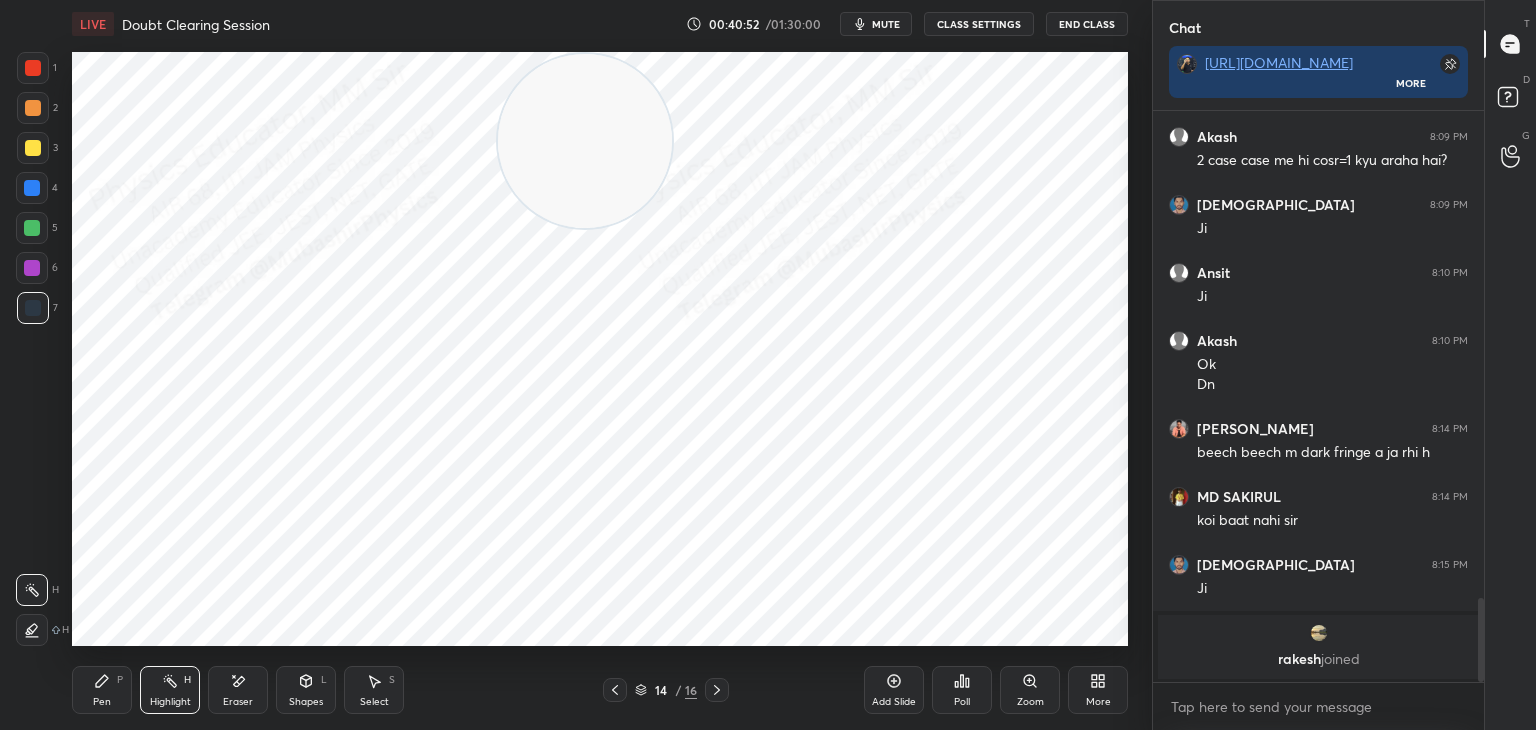click 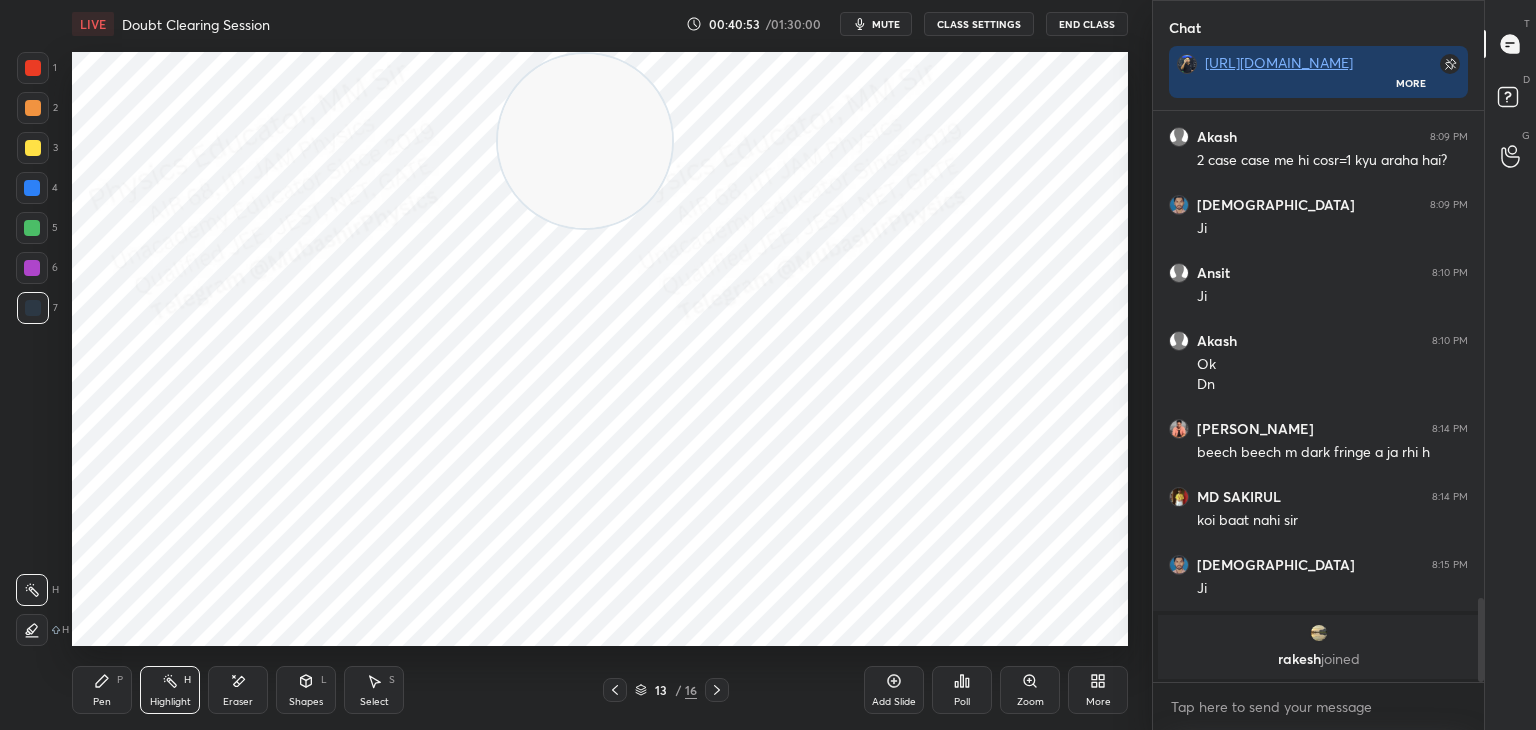 click at bounding box center (615, 690) 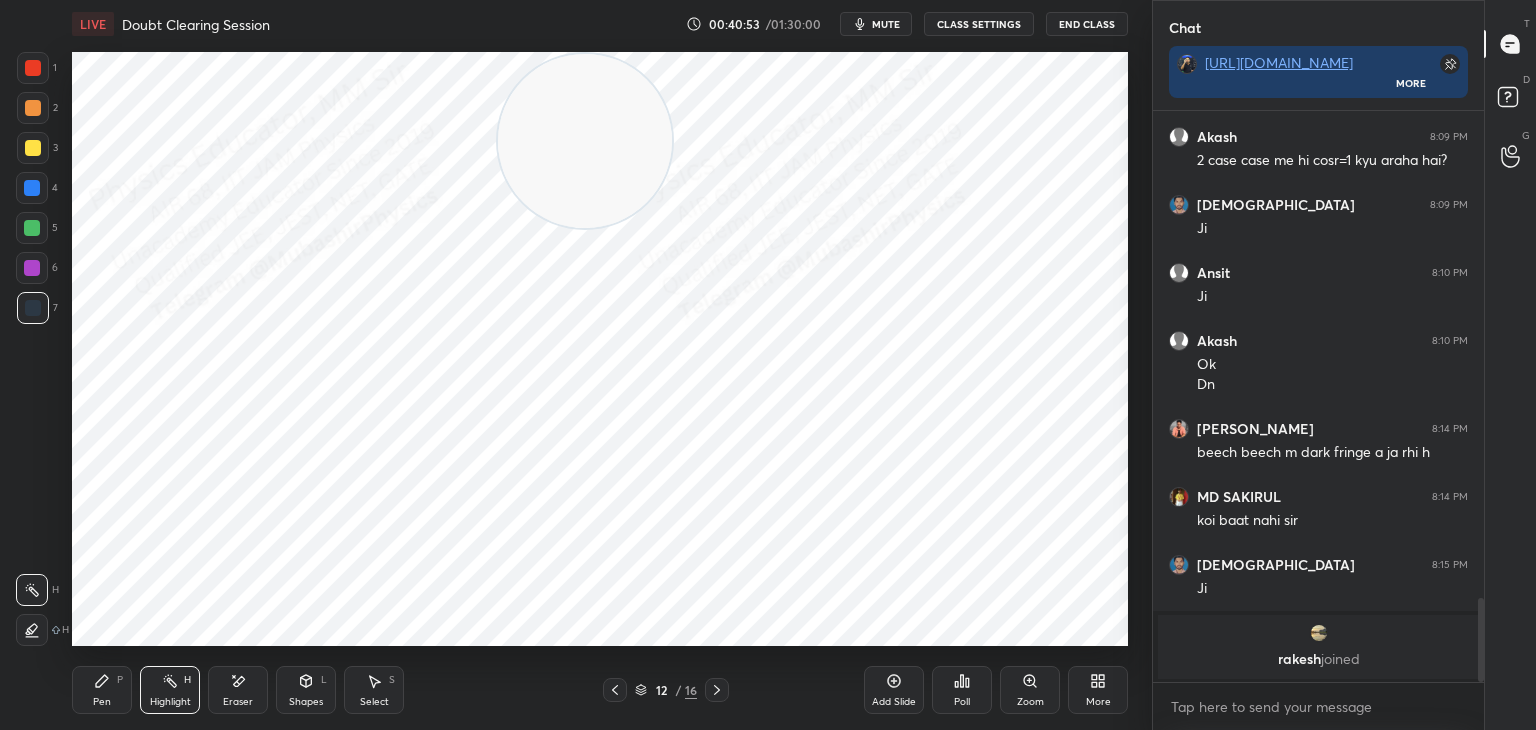 click 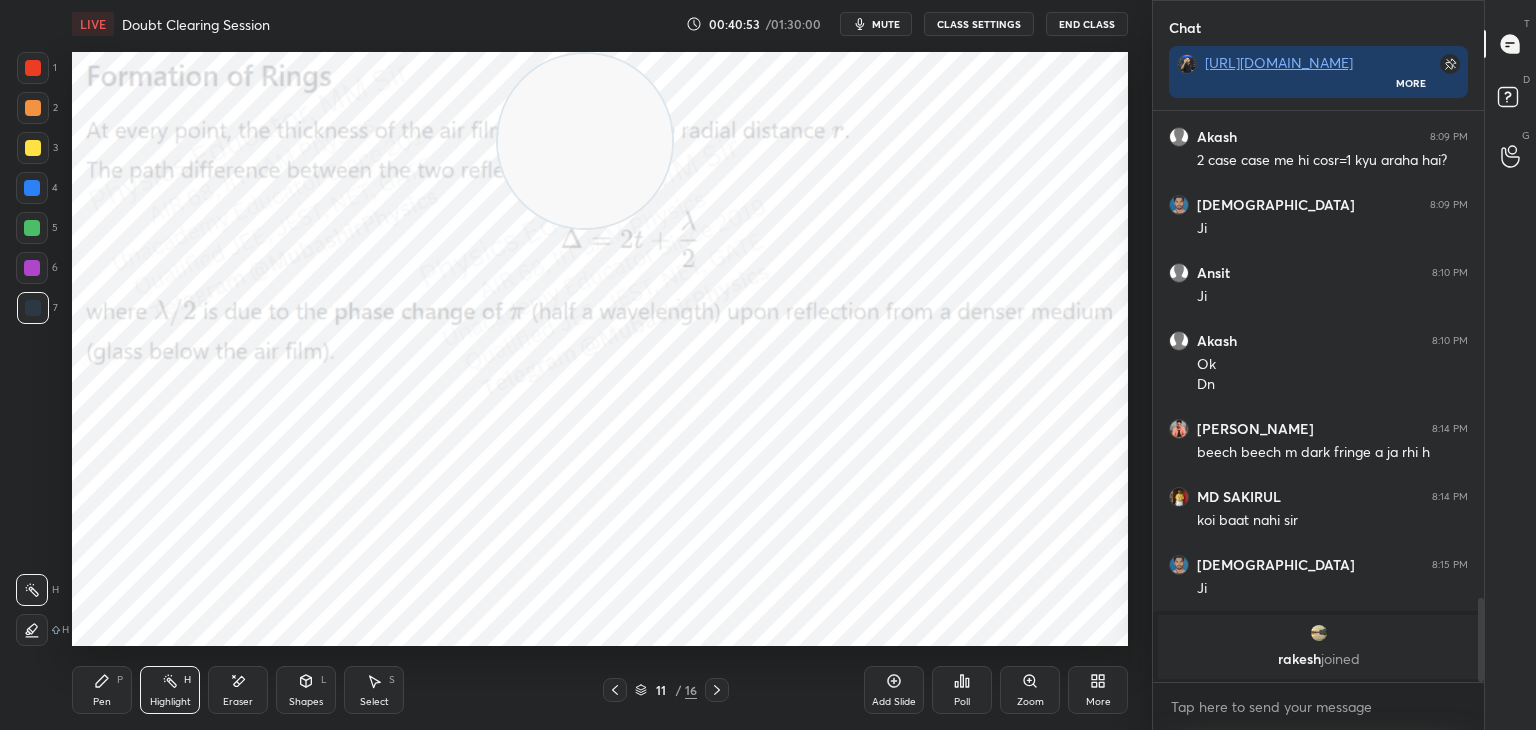 click 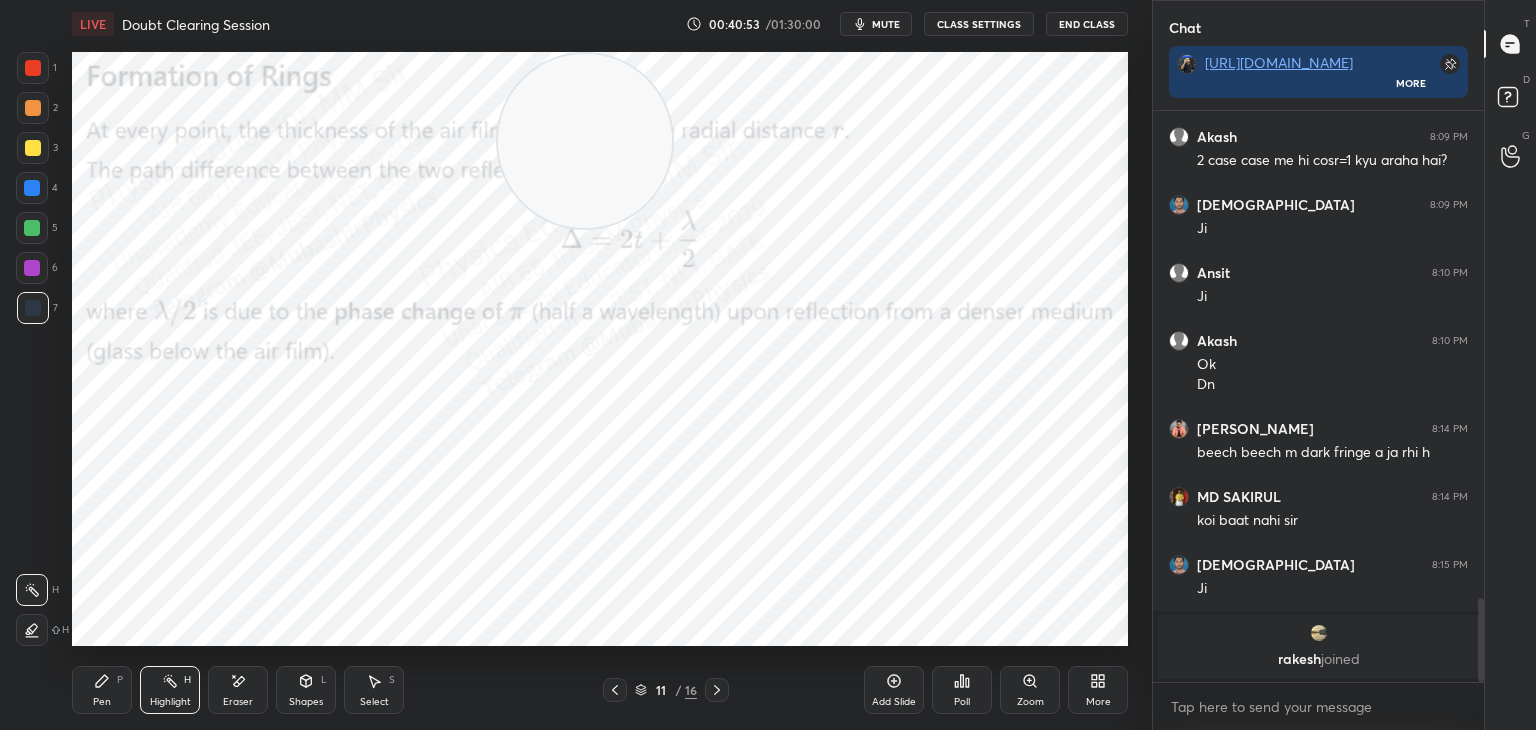 click 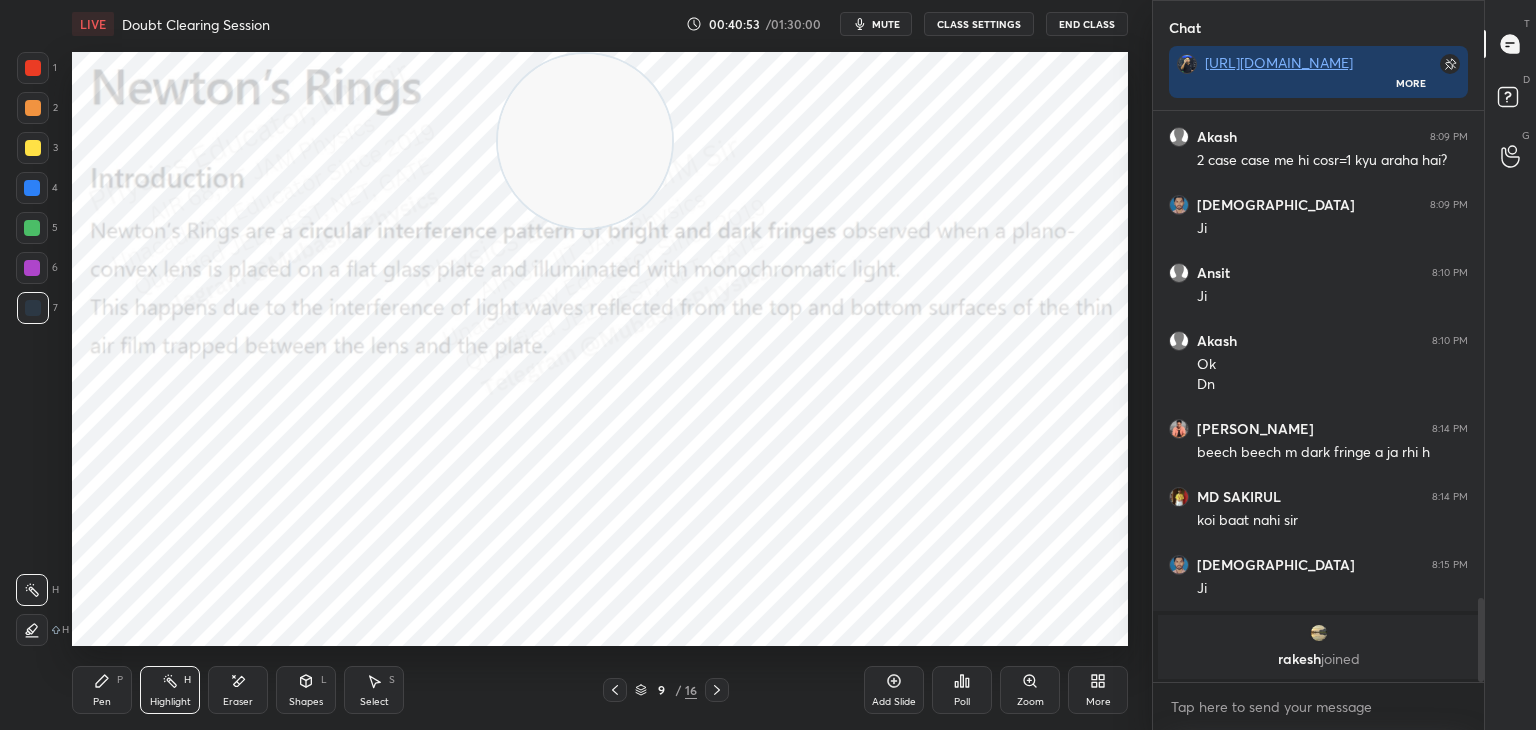 click 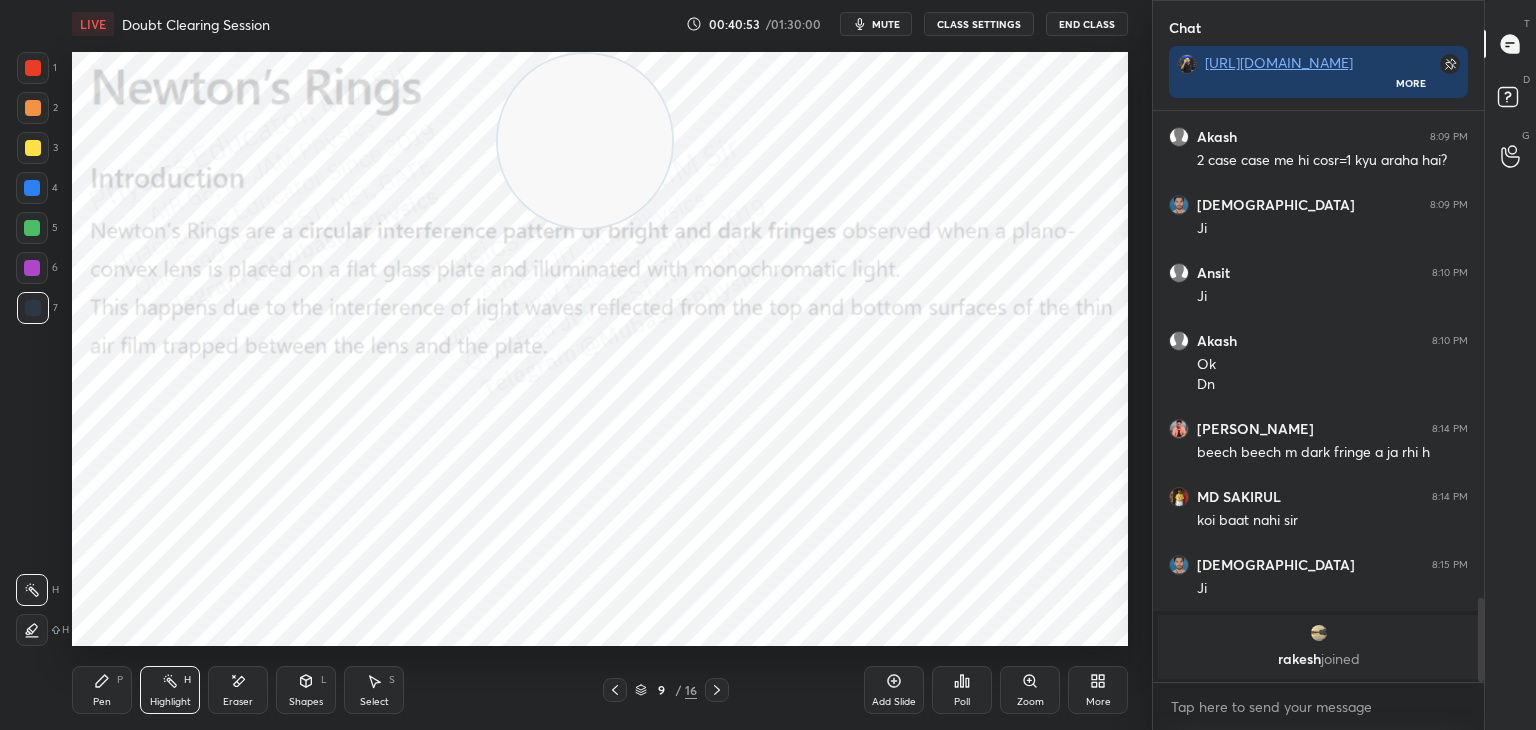 click 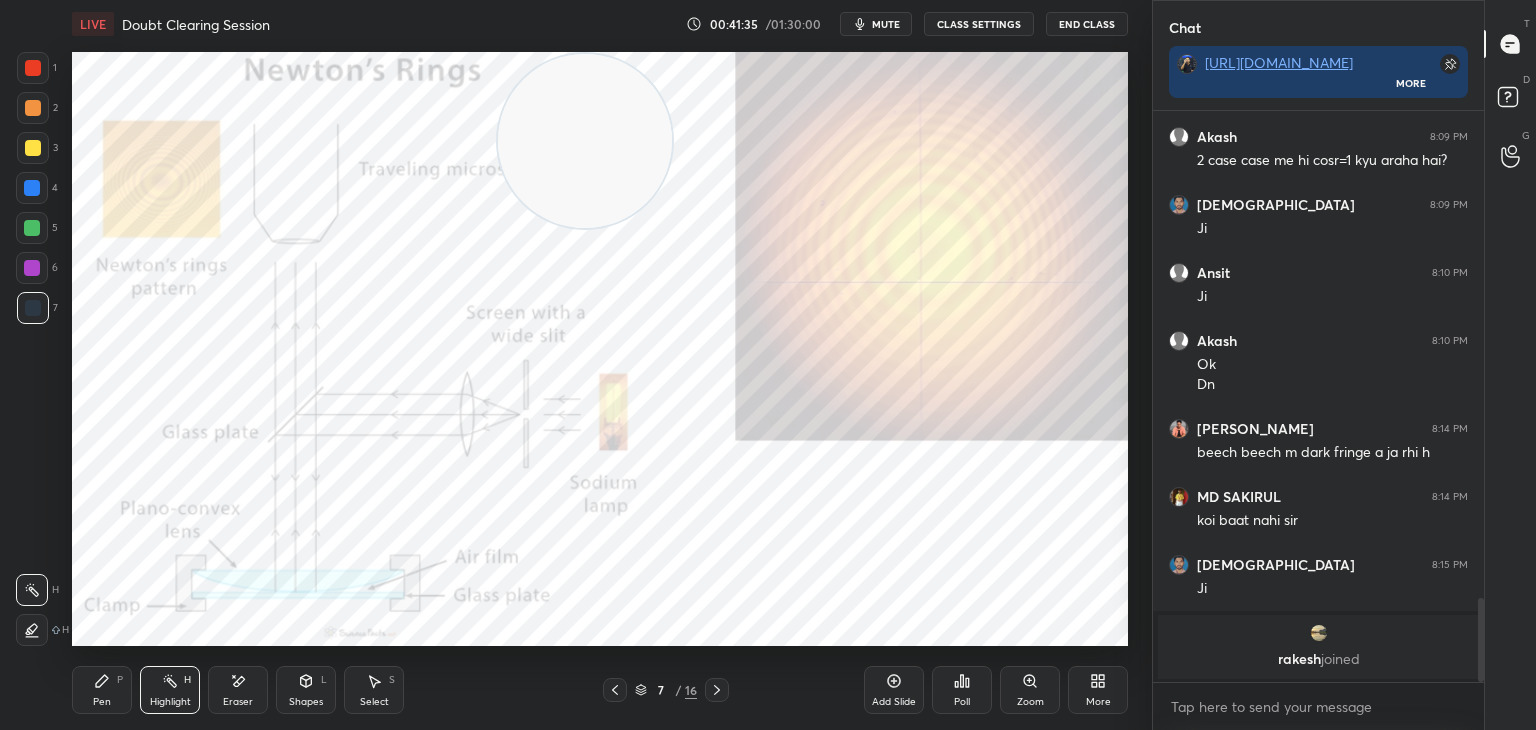 click 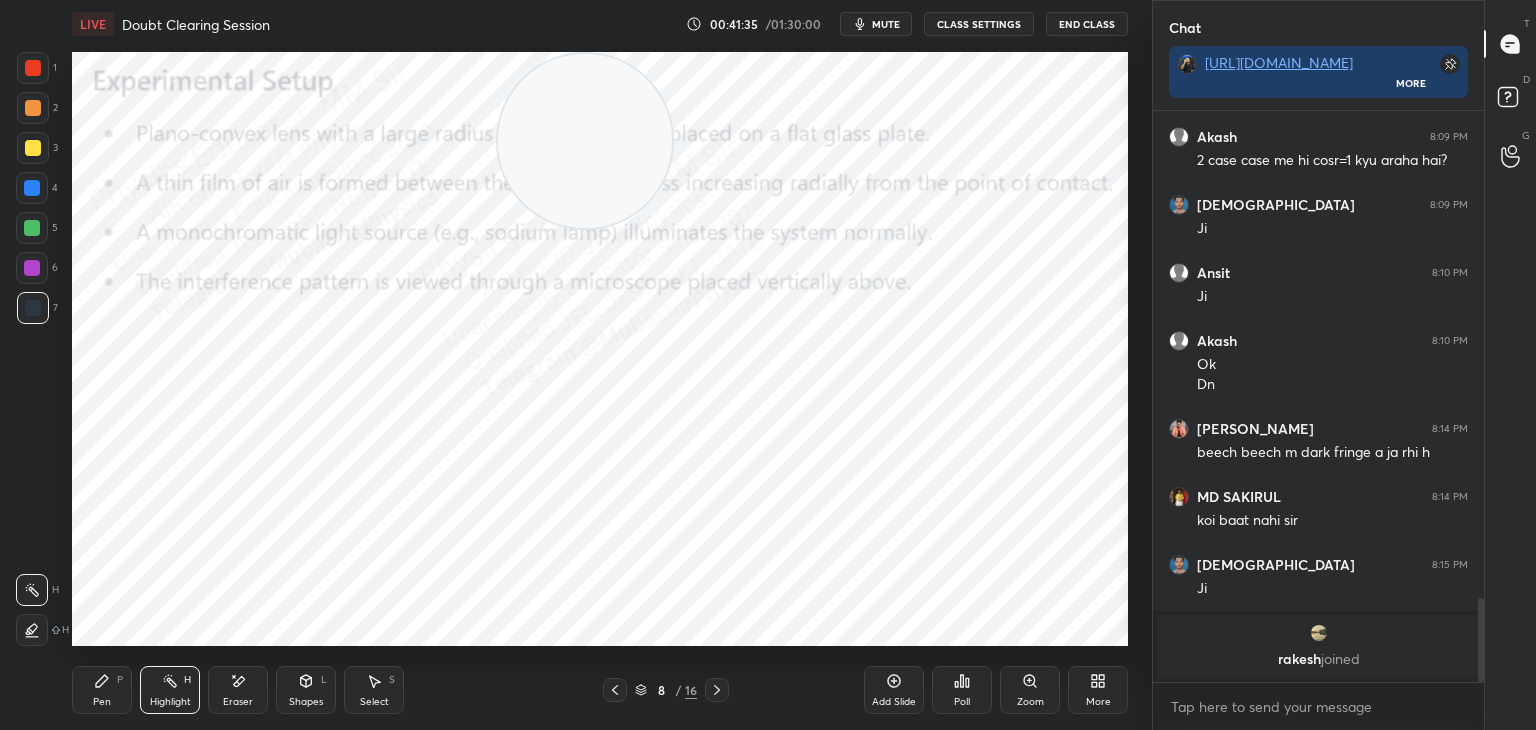 drag, startPoint x: 723, startPoint y: 681, endPoint x: 737, endPoint y: 681, distance: 14 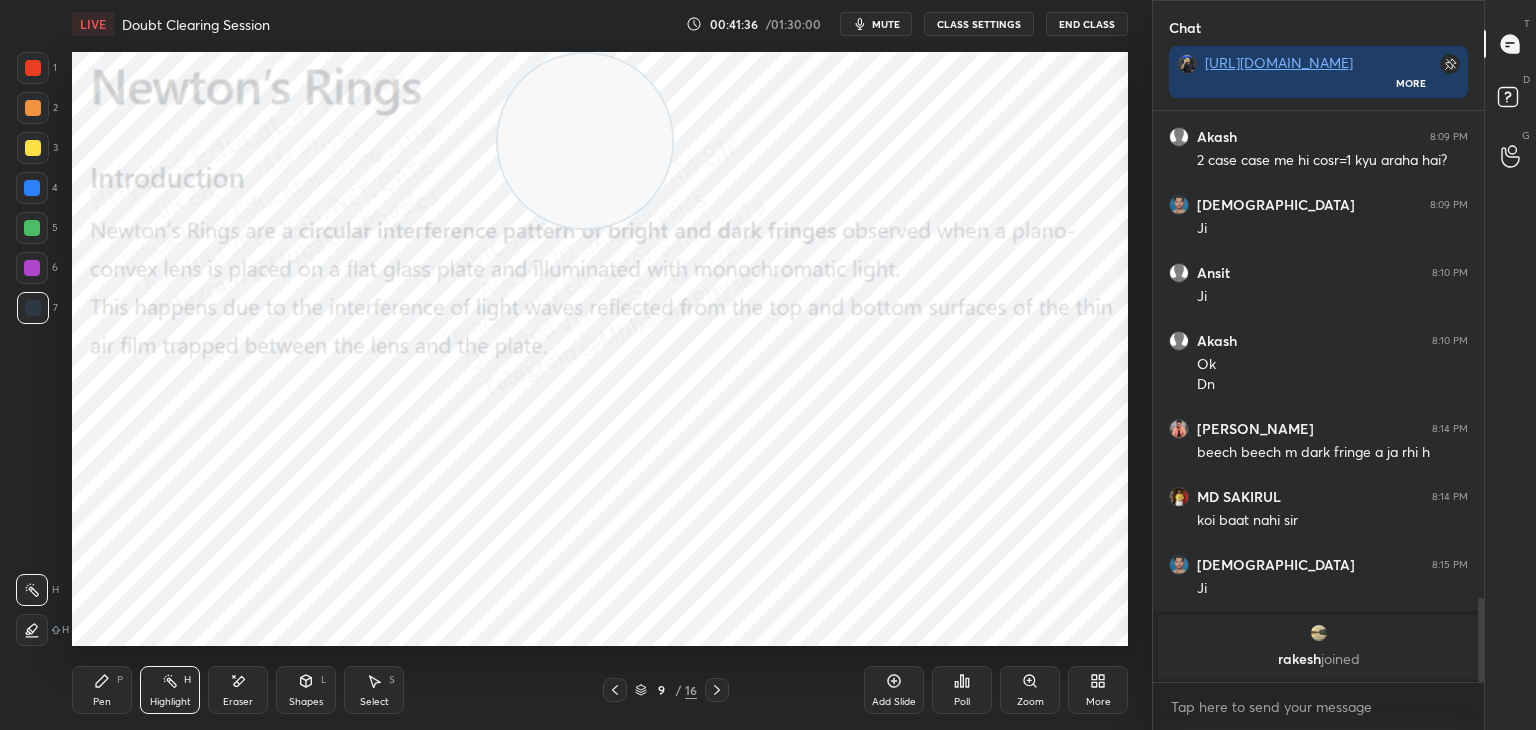 click on "Pen P Highlight H Eraser Shapes L Select S 9 / 16 Add Slide Poll Zoom More" at bounding box center [600, 690] 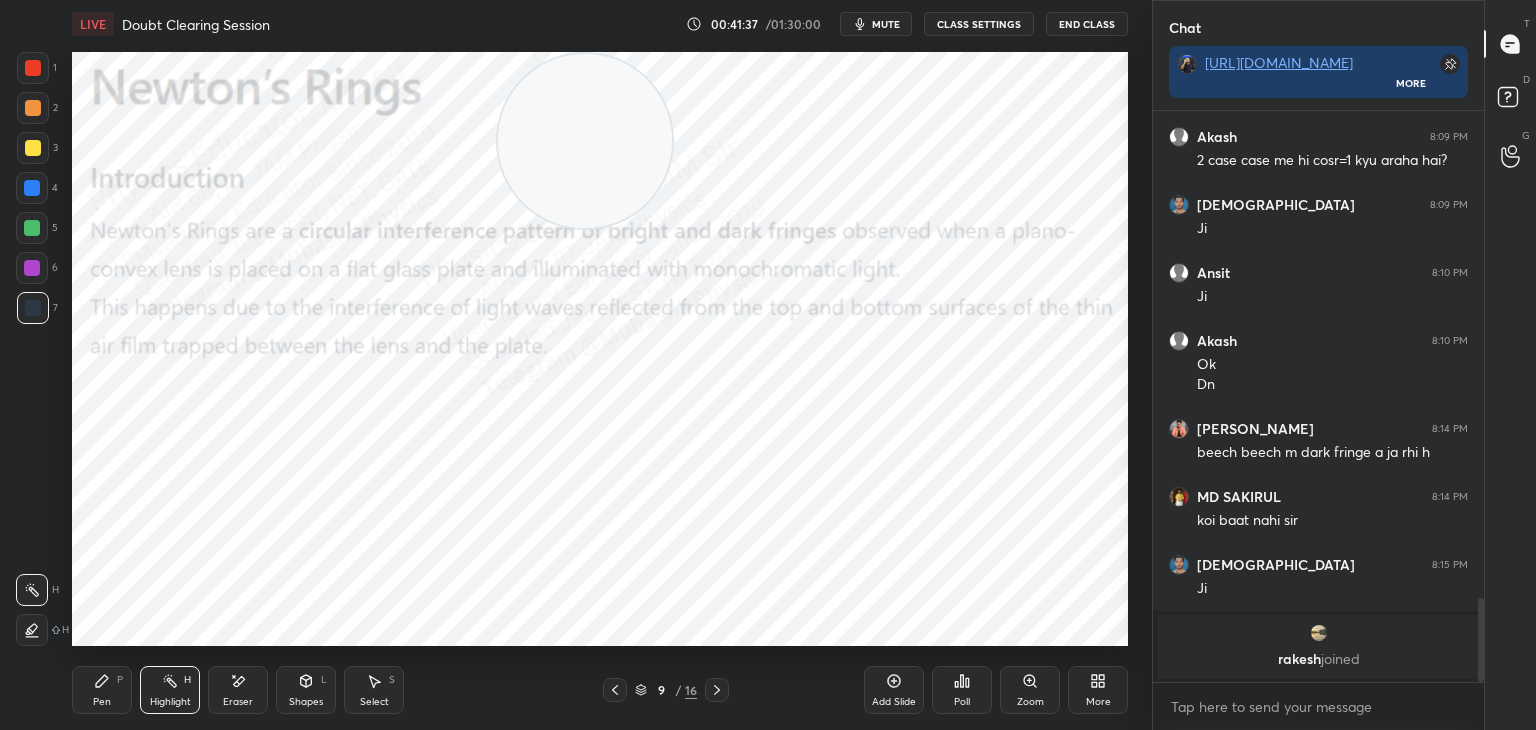click 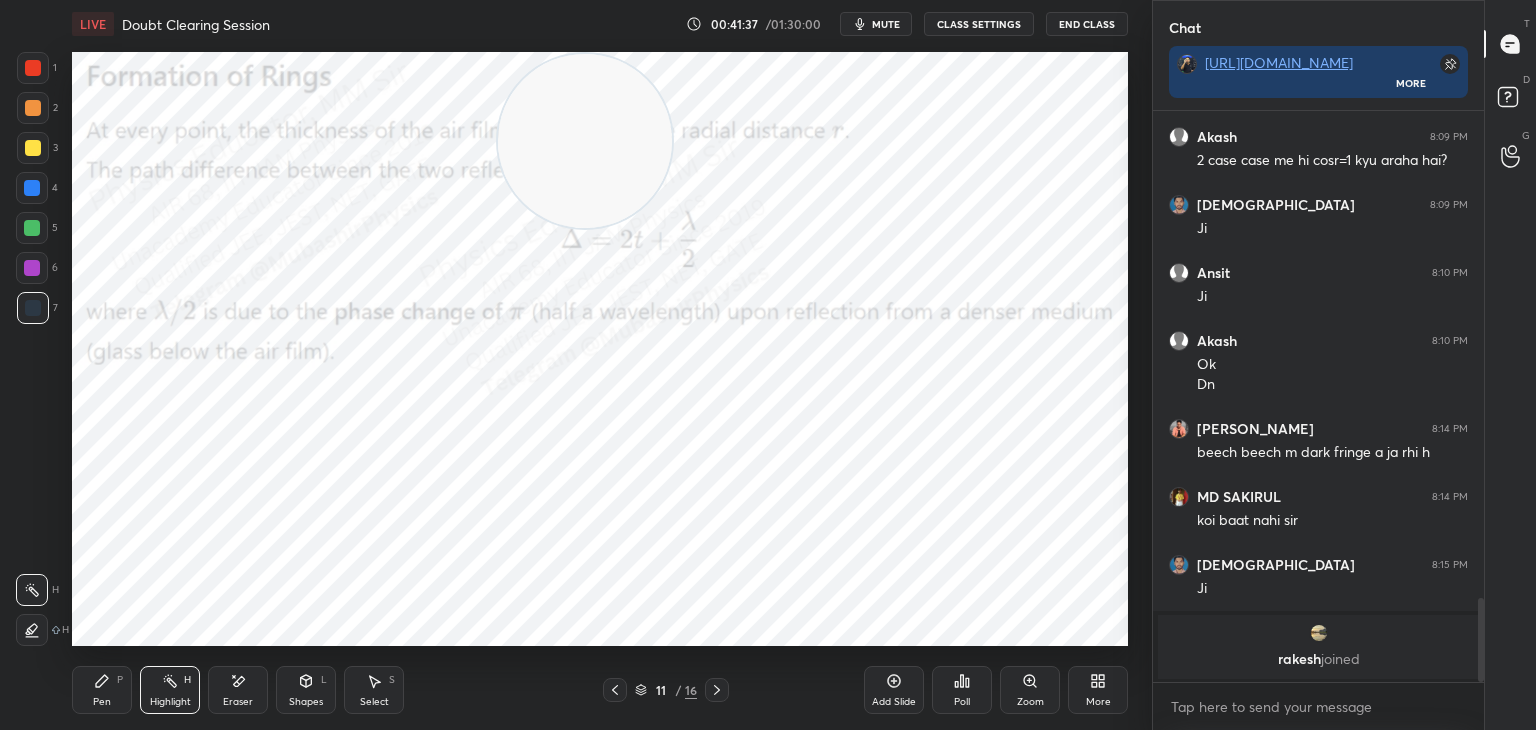 click 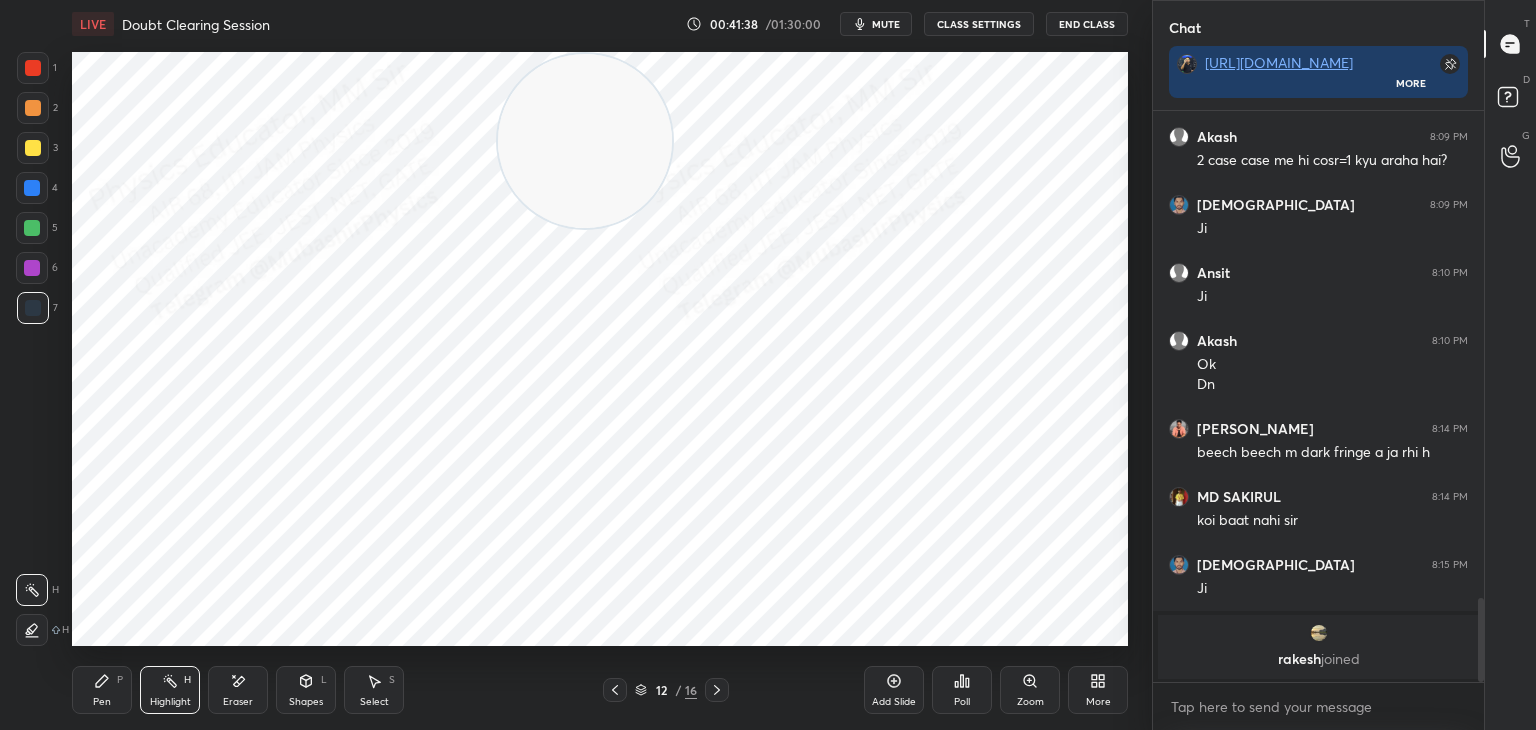 click 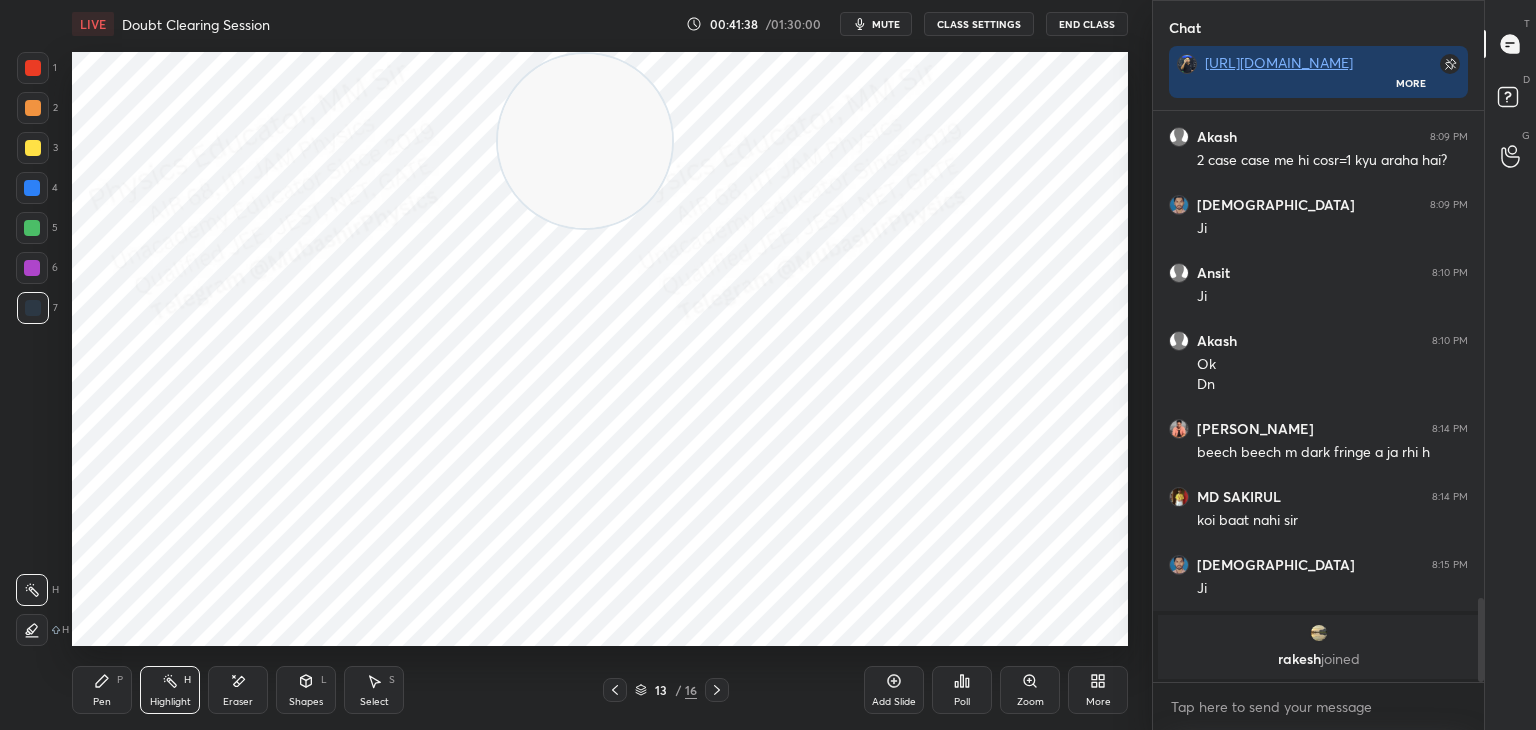 click 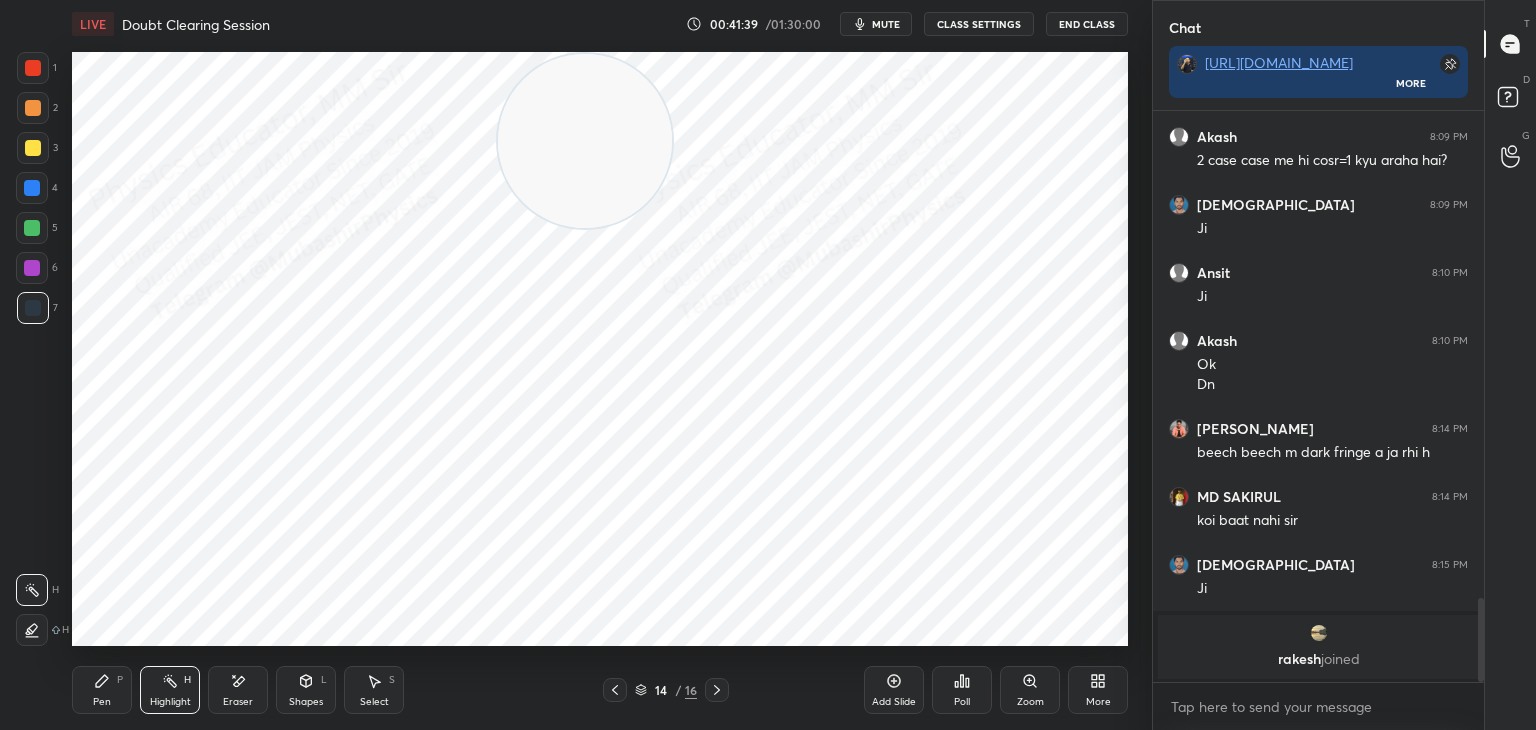 click 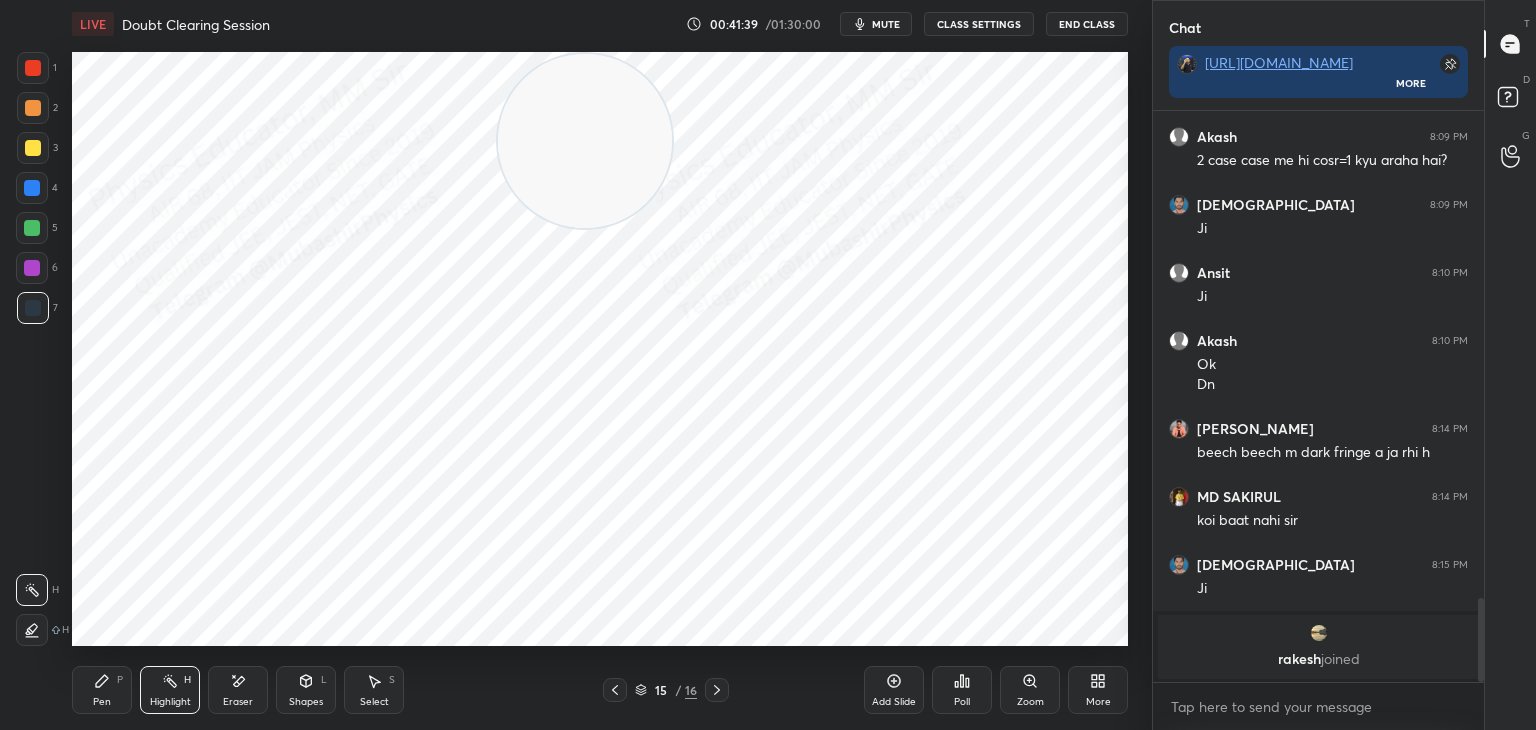 click 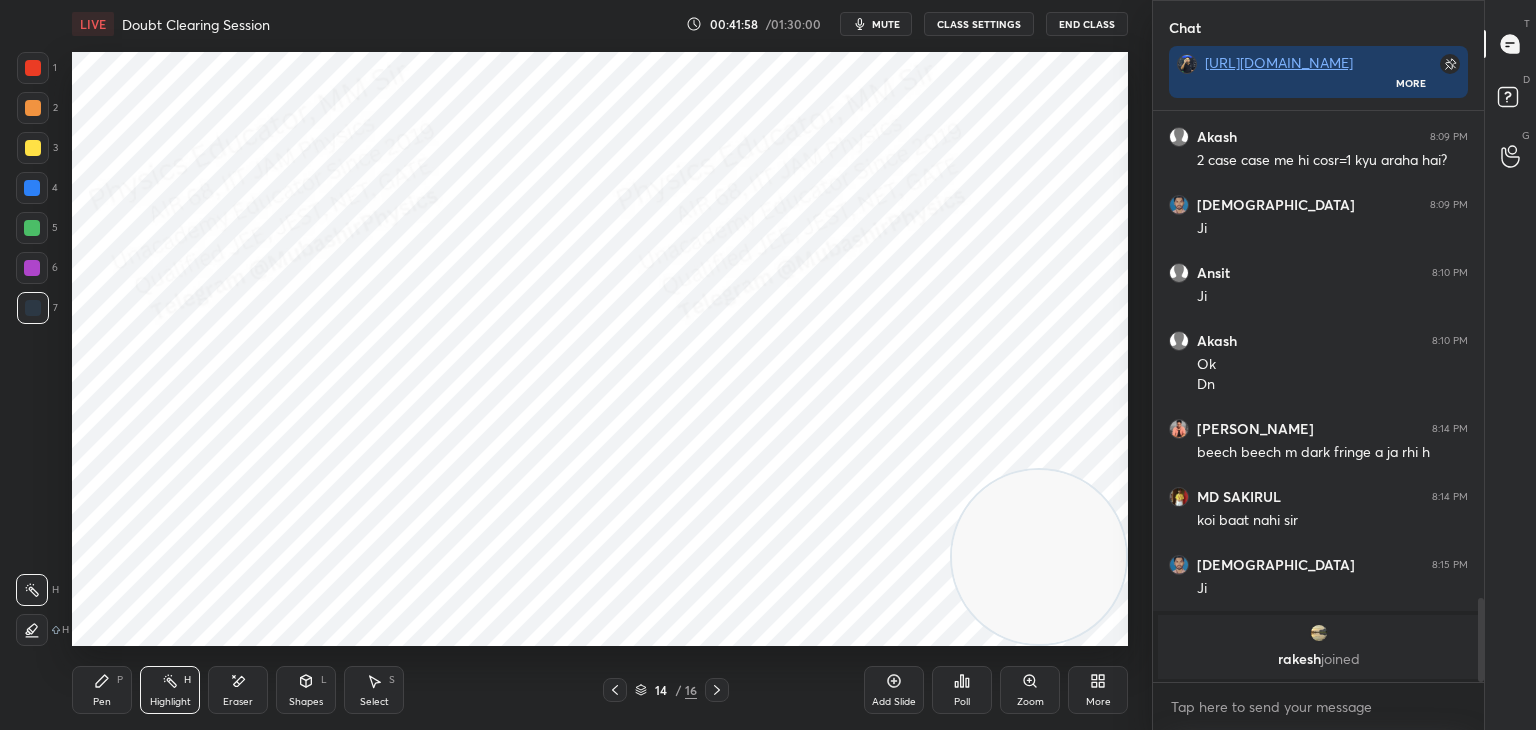 drag, startPoint x: 580, startPoint y: 127, endPoint x: 1128, endPoint y: 575, distance: 707.8192 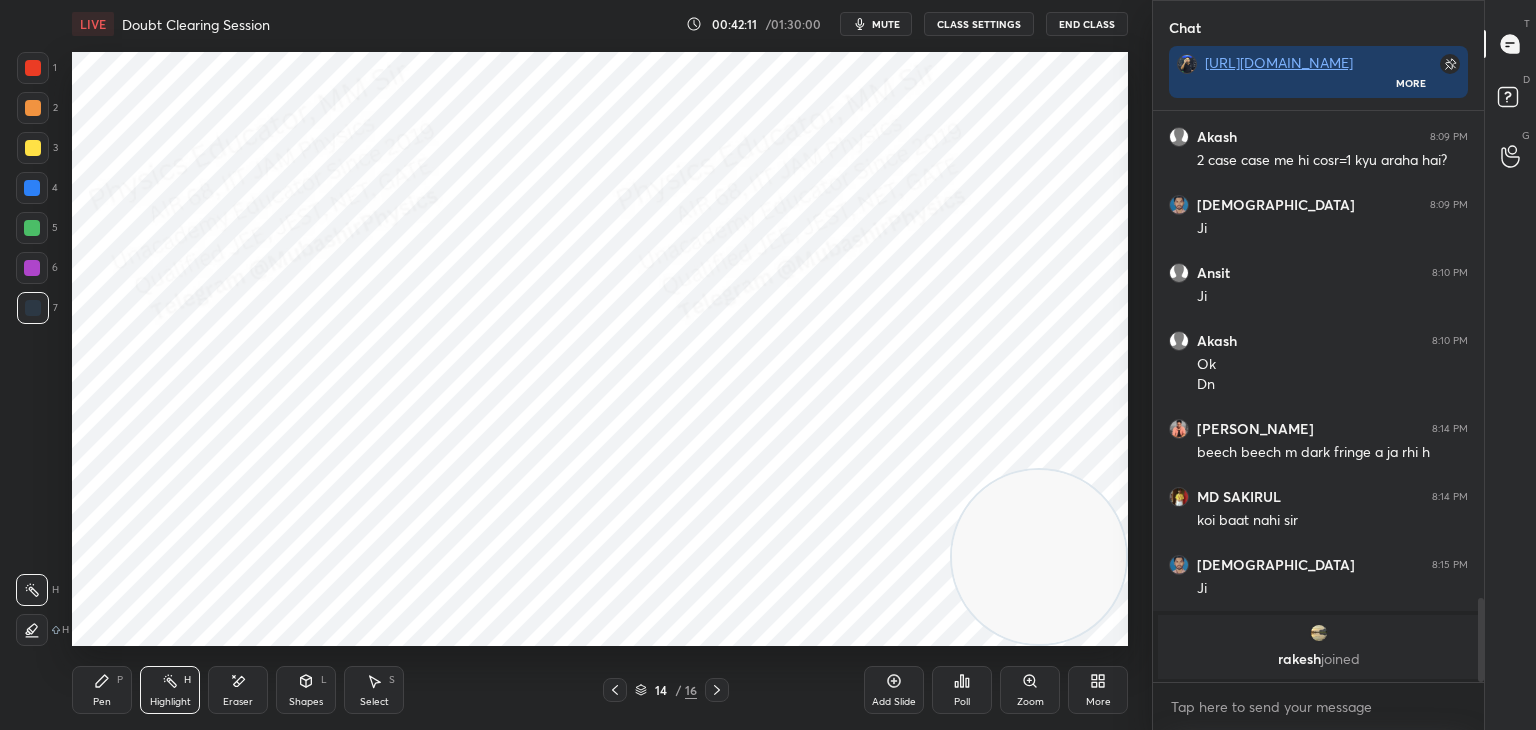 click on "Select S" at bounding box center (374, 690) 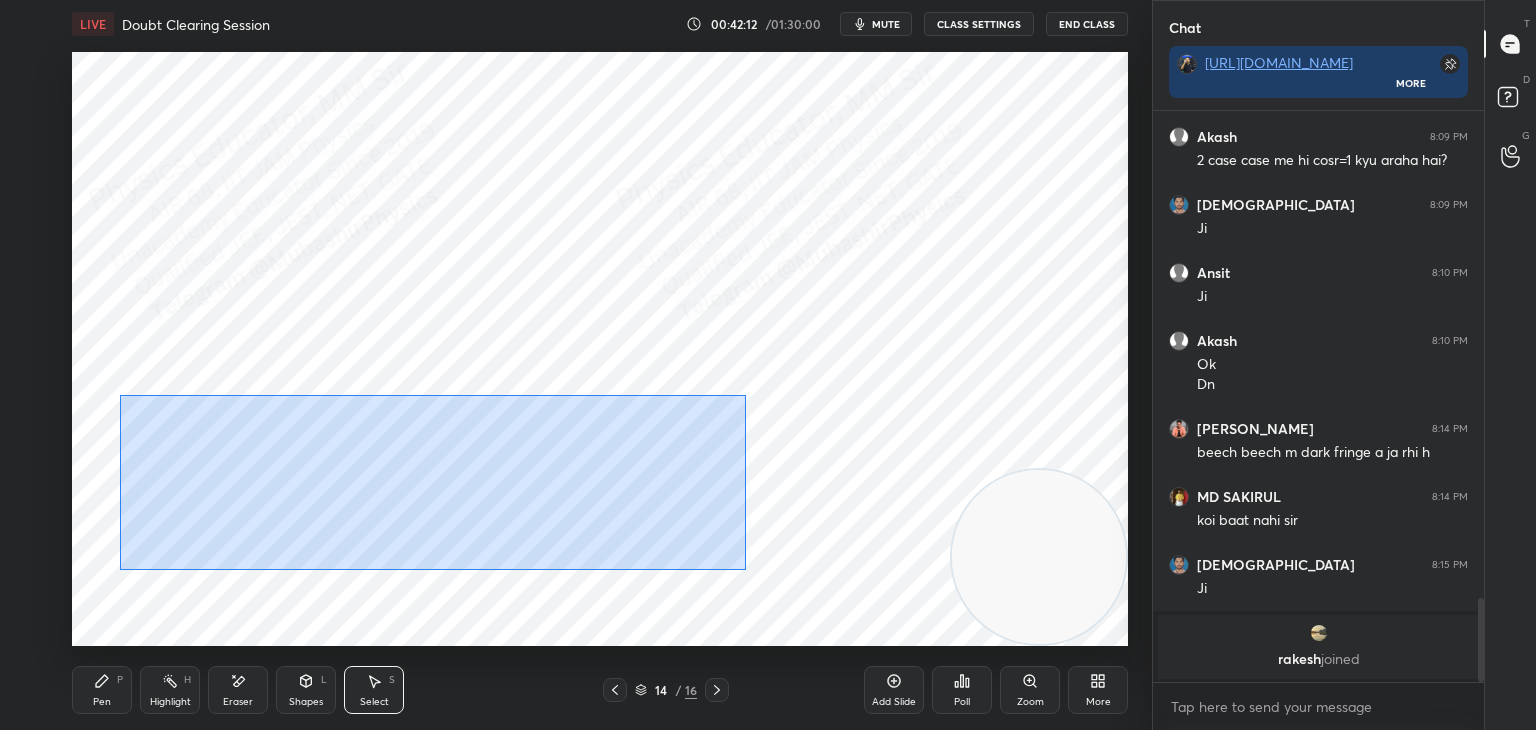drag, startPoint x: 183, startPoint y: 422, endPoint x: 793, endPoint y: 589, distance: 632.44684 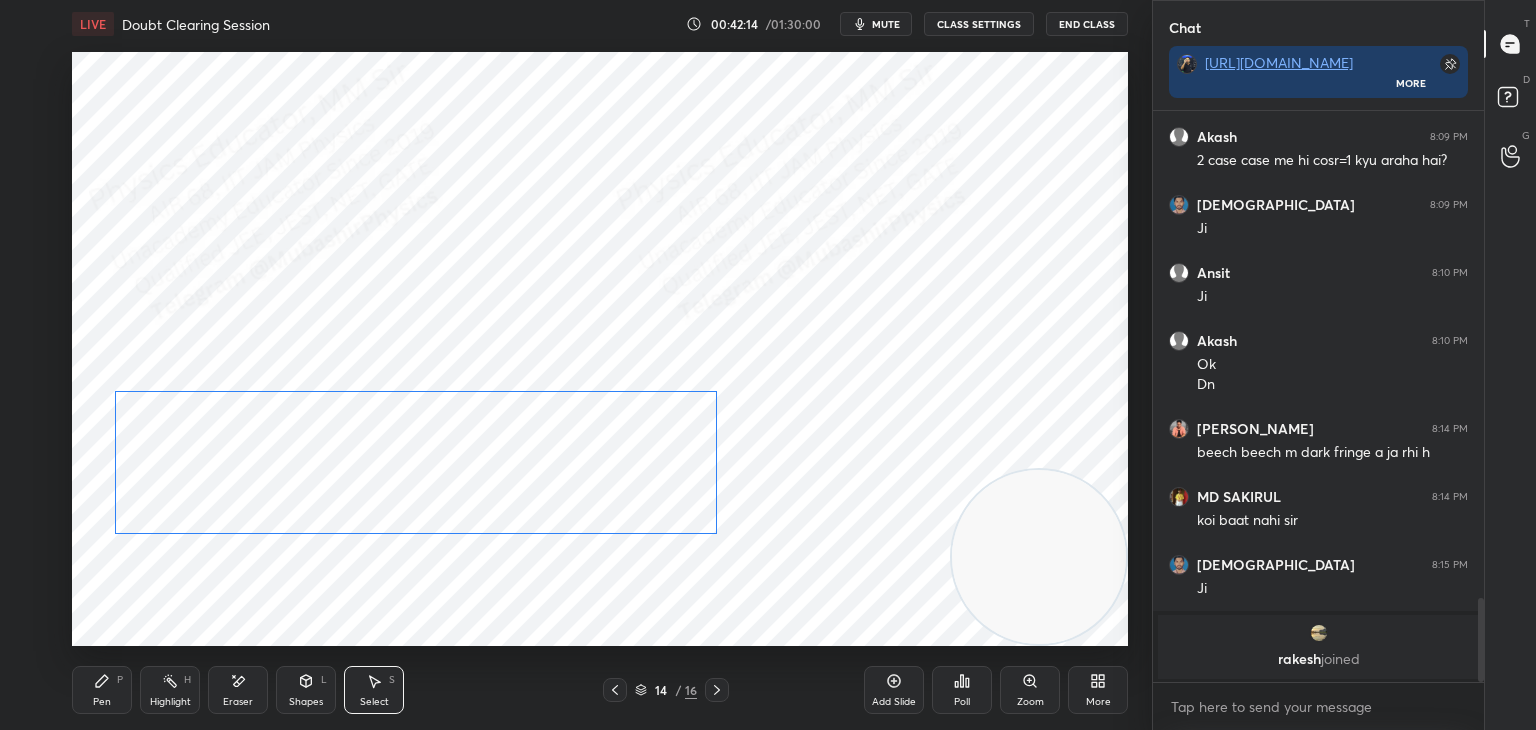 drag, startPoint x: 505, startPoint y: 473, endPoint x: 492, endPoint y: 457, distance: 20.615528 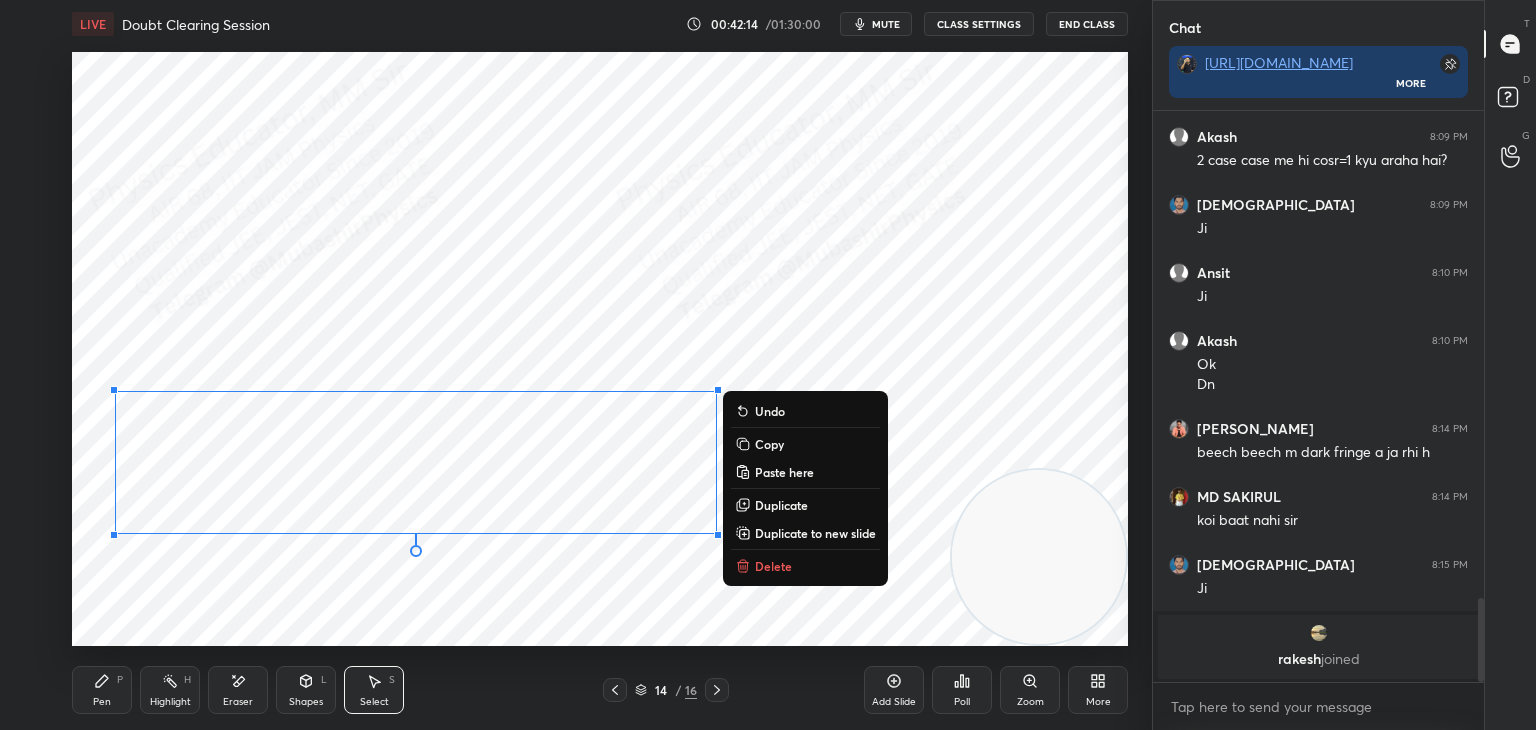 drag, startPoint x: 96, startPoint y: 693, endPoint x: 99, endPoint y: 683, distance: 10.440307 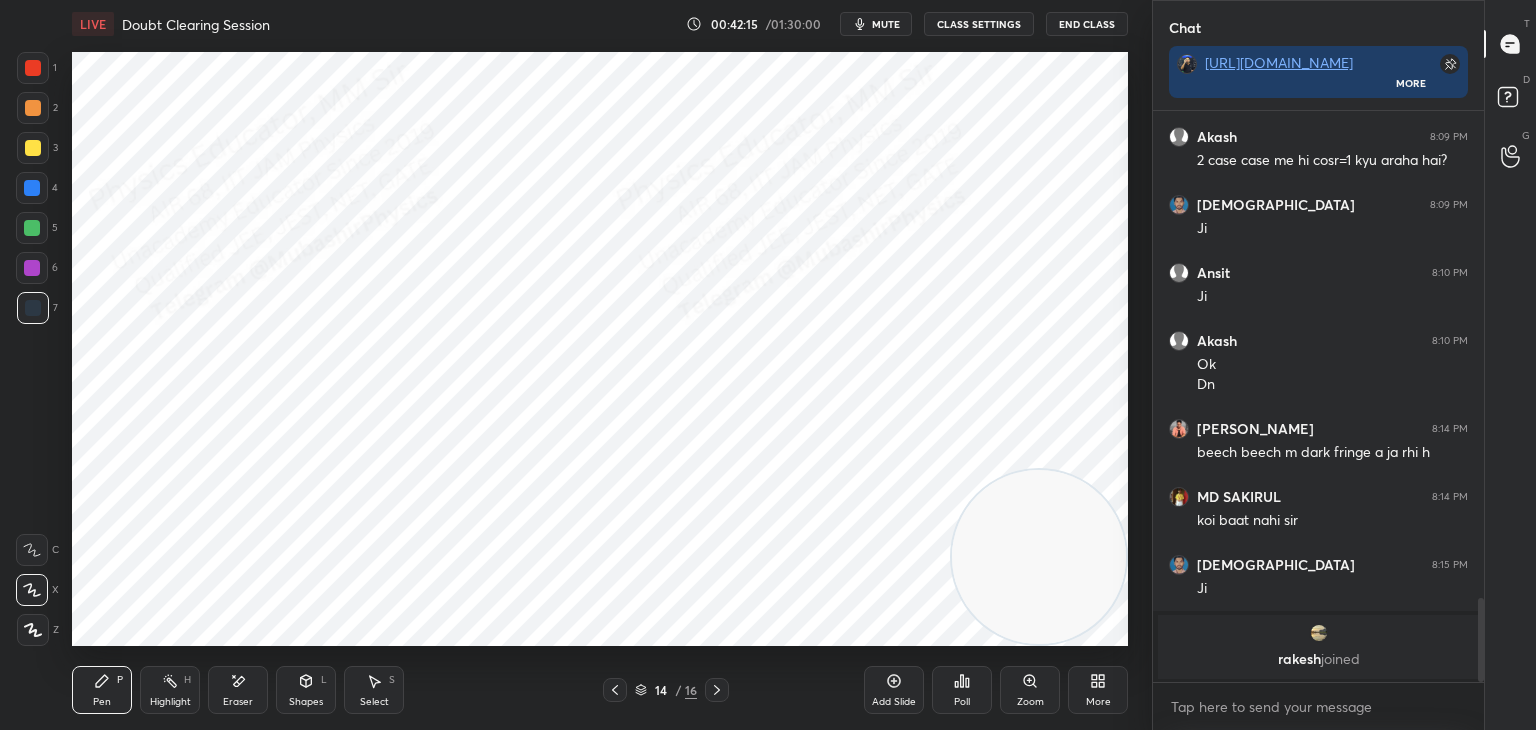 drag, startPoint x: 39, startPoint y: 197, endPoint x: 69, endPoint y: 221, distance: 38.418747 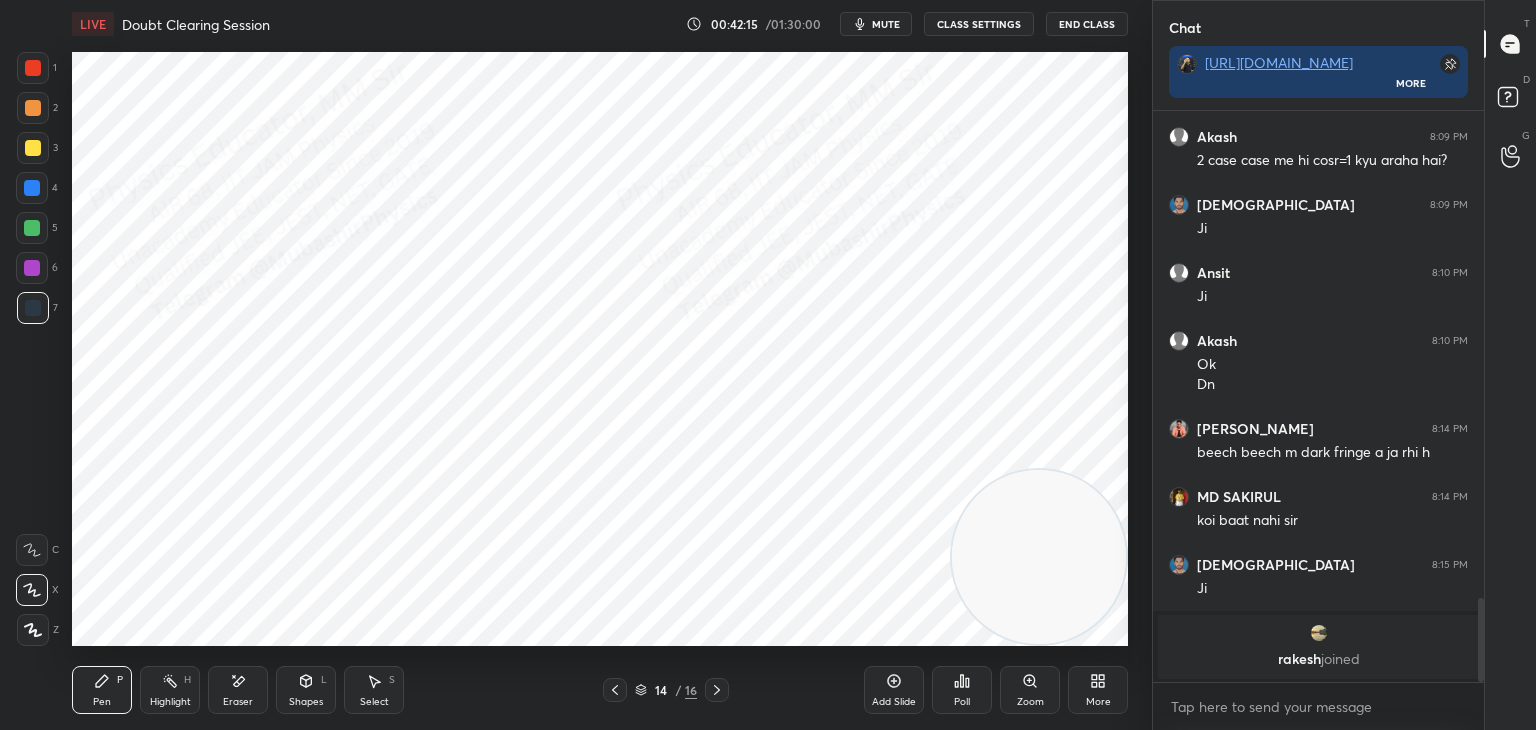 click at bounding box center (32, 188) 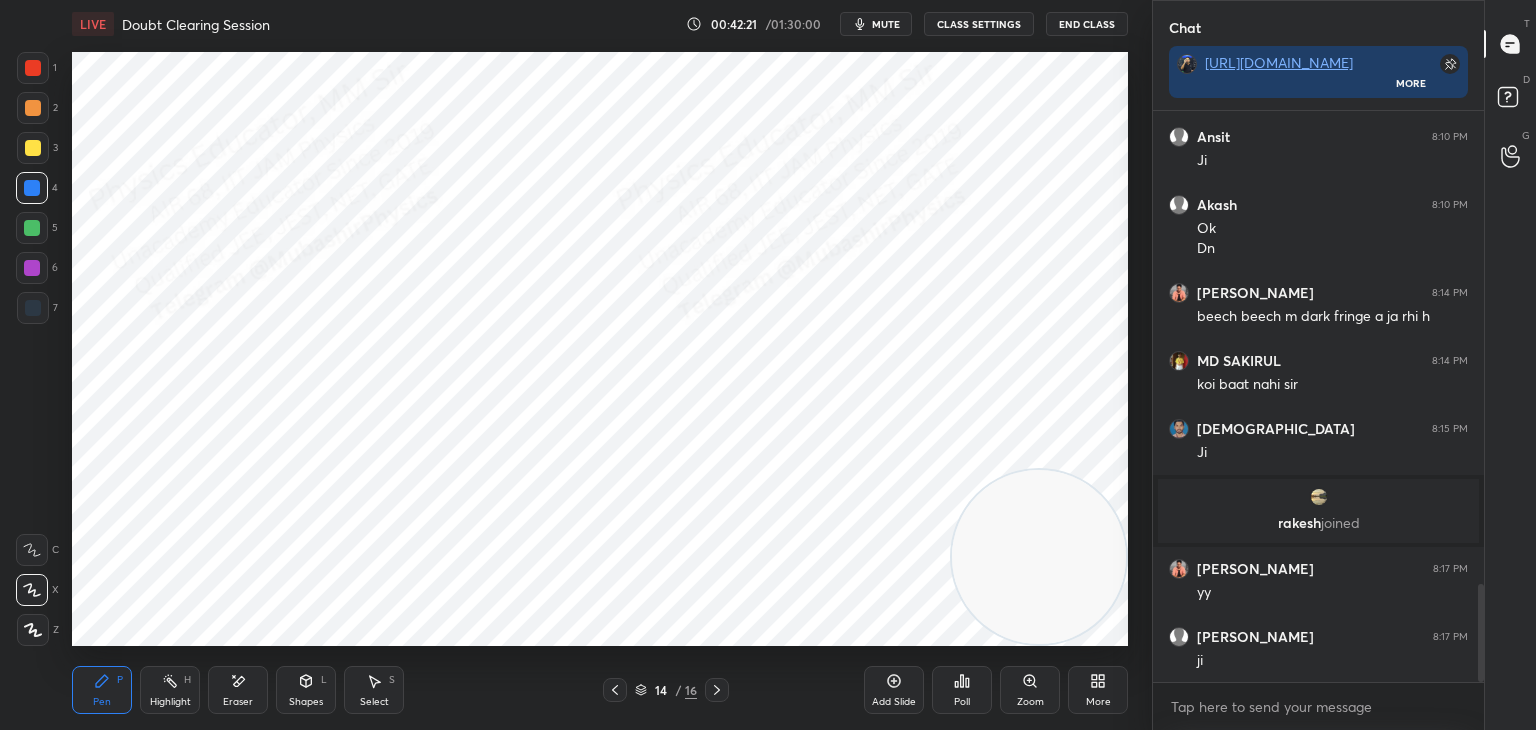 scroll, scrollTop: 2766, scrollLeft: 0, axis: vertical 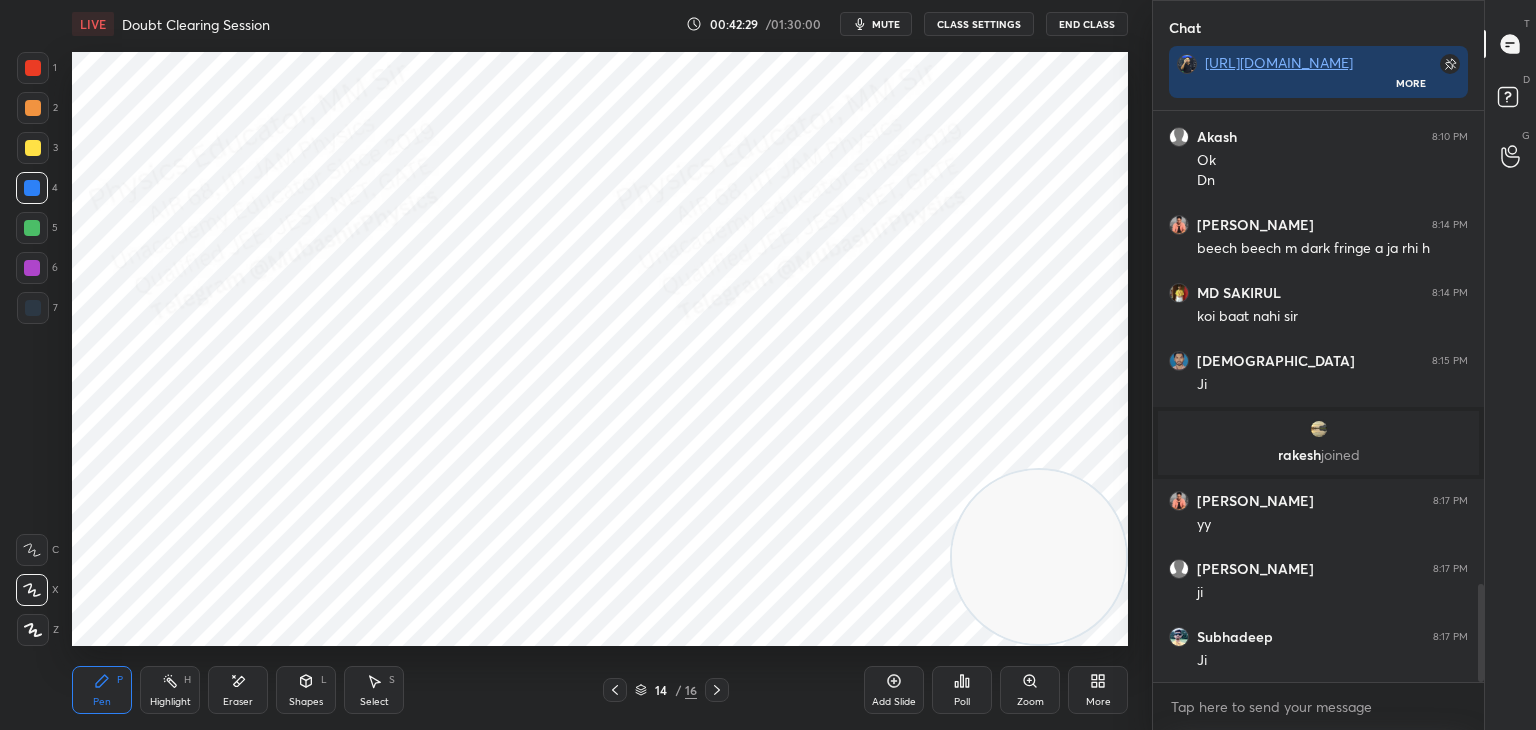 drag, startPoint x: 181, startPoint y: 686, endPoint x: 215, endPoint y: 659, distance: 43.416588 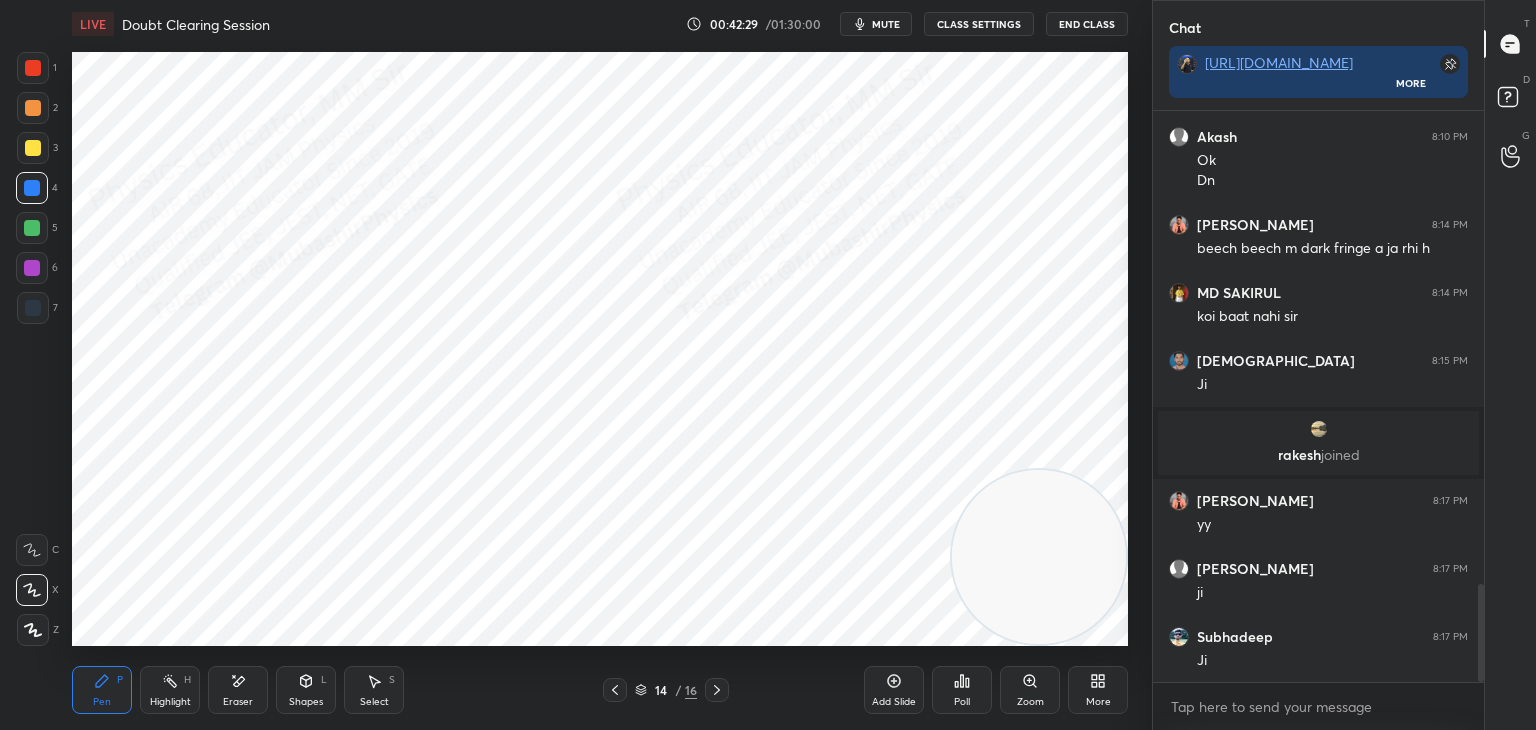click on "Highlight H" at bounding box center (170, 690) 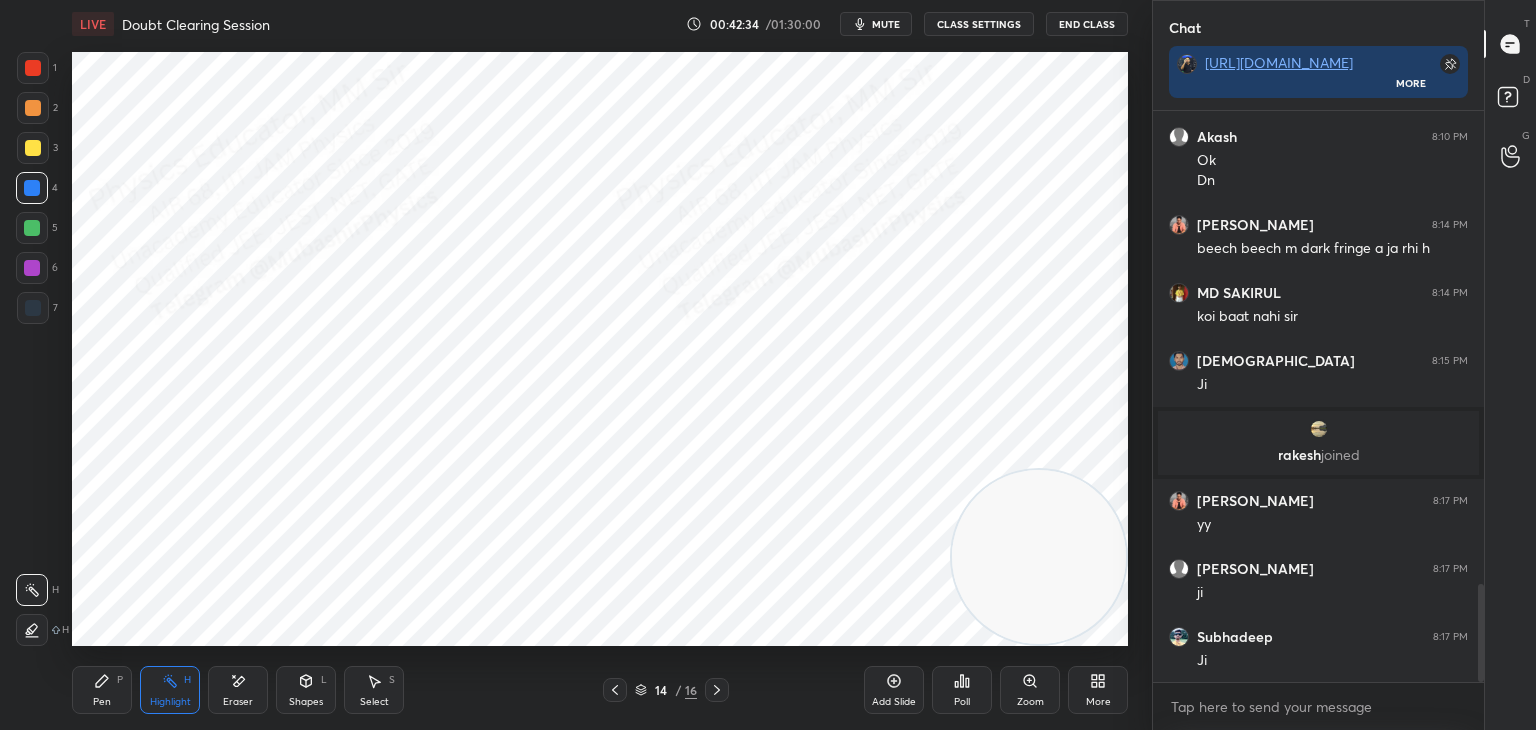 drag, startPoint x: 91, startPoint y: 701, endPoint x: 103, endPoint y: 701, distance: 12 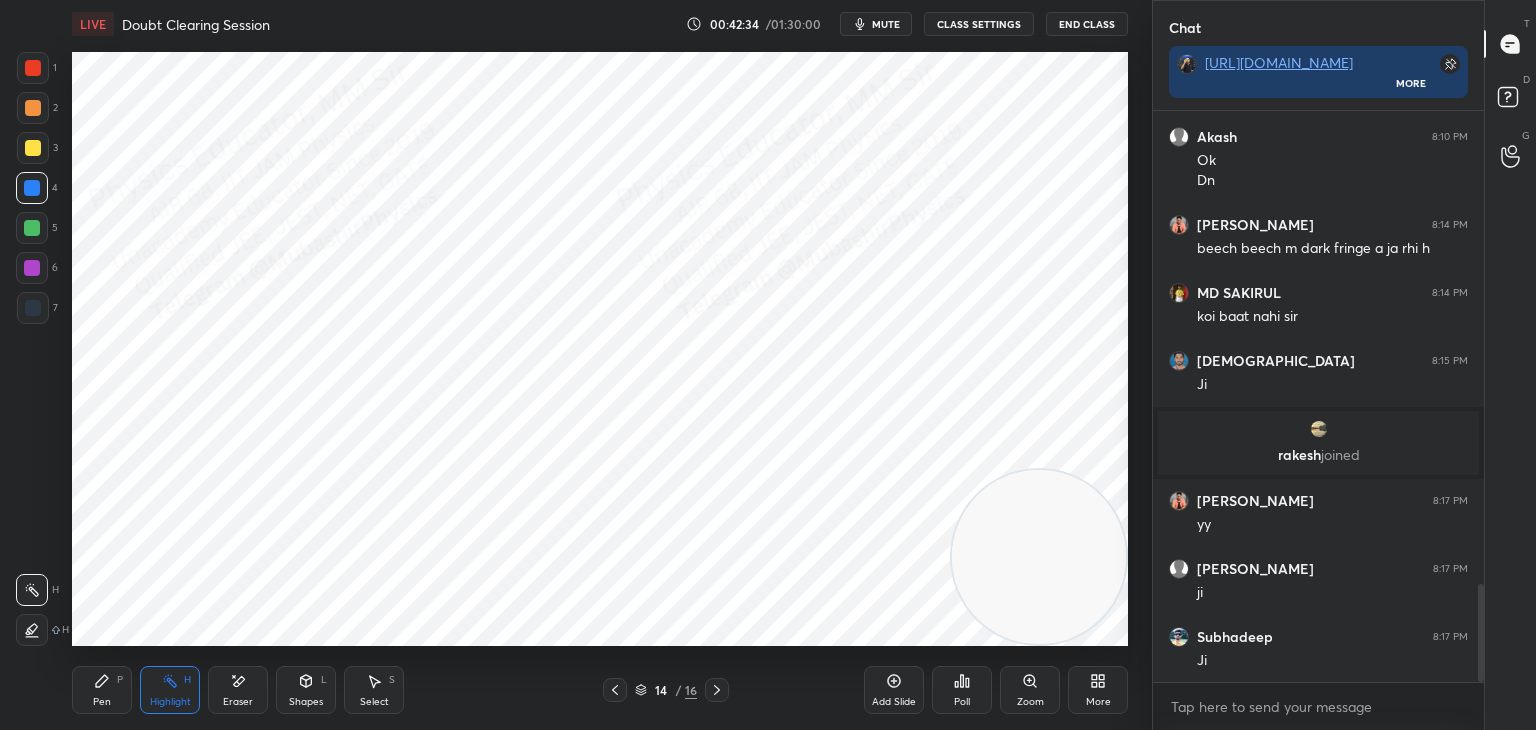 click on "Pen P" at bounding box center (102, 690) 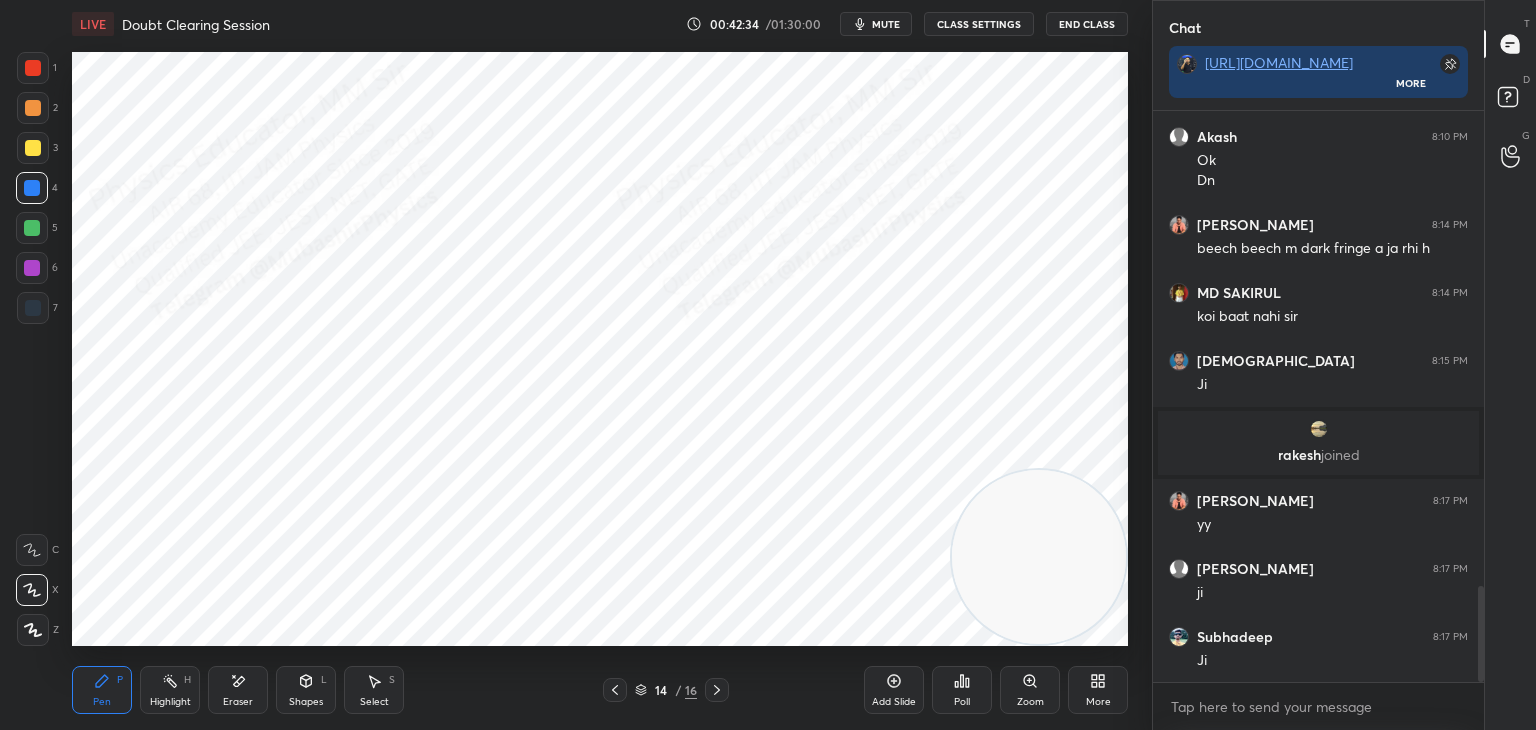 scroll, scrollTop: 2834, scrollLeft: 0, axis: vertical 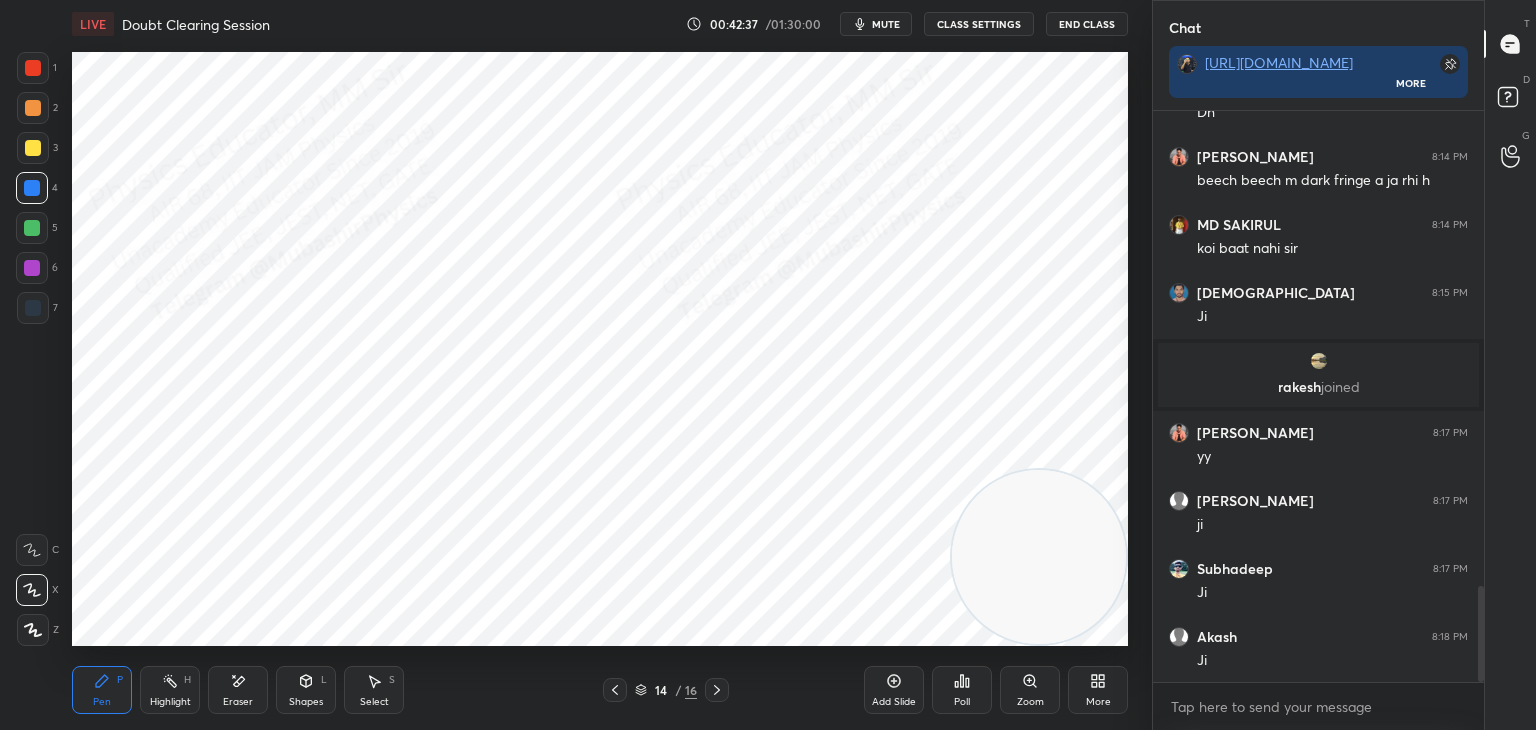 drag, startPoint x: 169, startPoint y: 691, endPoint x: 663, endPoint y: 685, distance: 494.03644 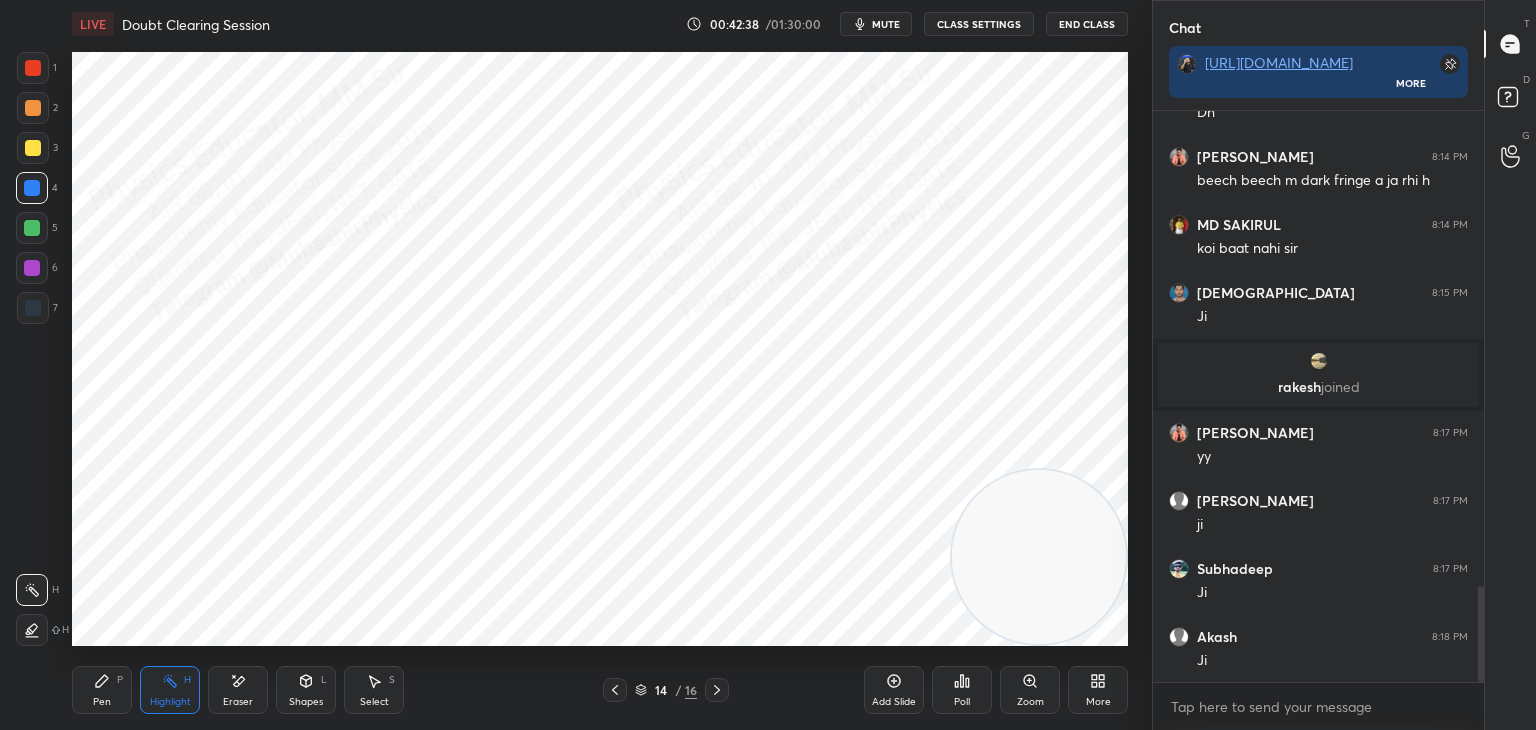 click 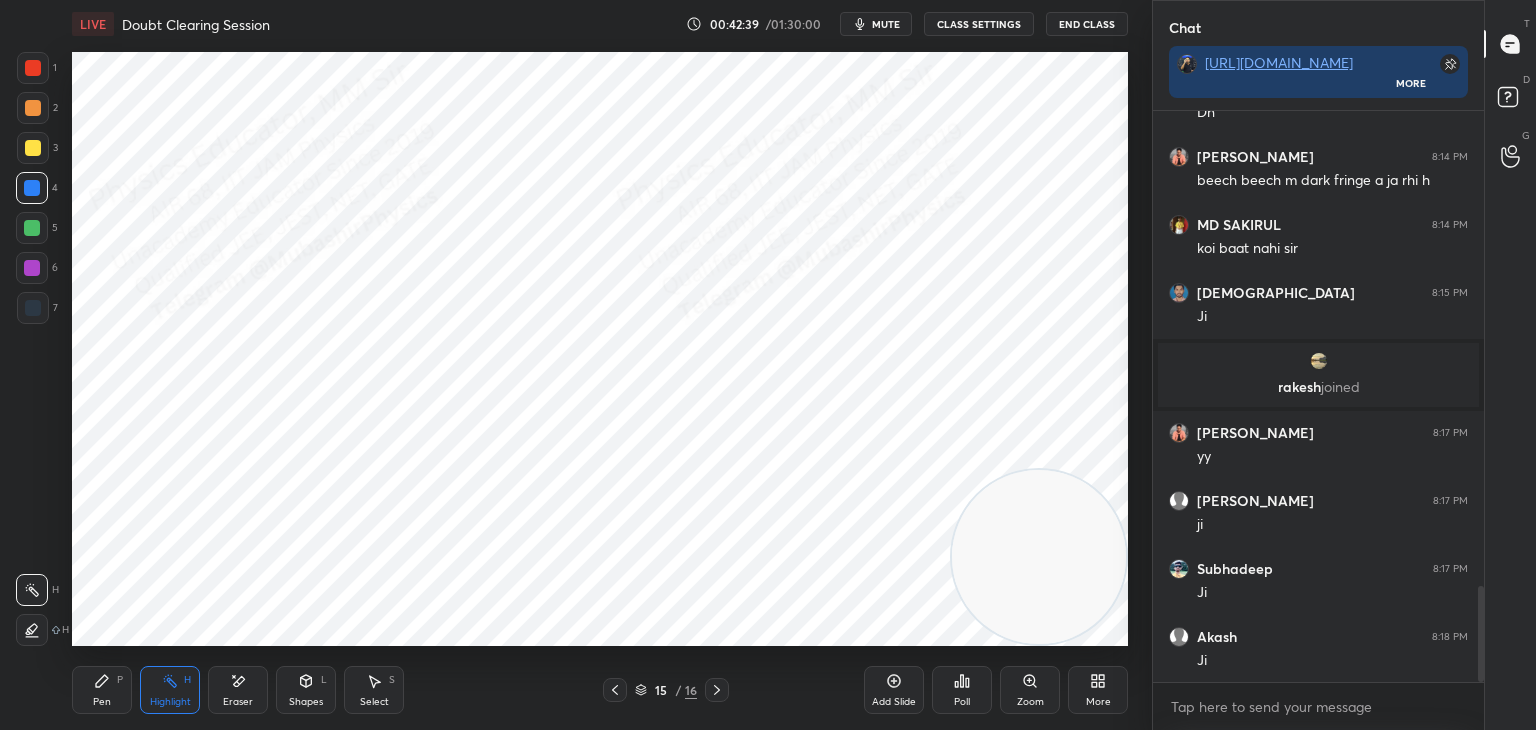 click on "Pen P" at bounding box center [102, 690] 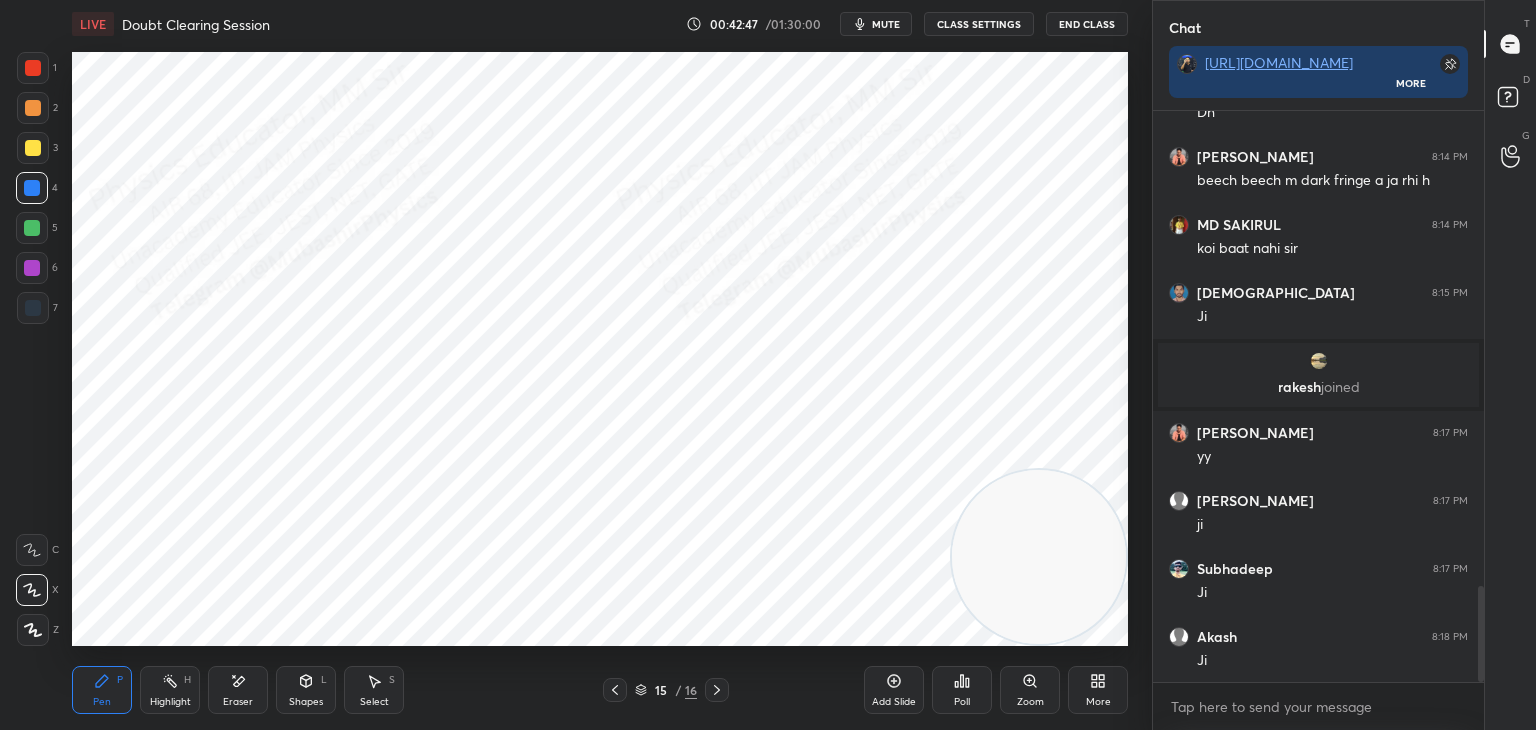 drag, startPoint x: 369, startPoint y: 693, endPoint x: 364, endPoint y: 649, distance: 44.28318 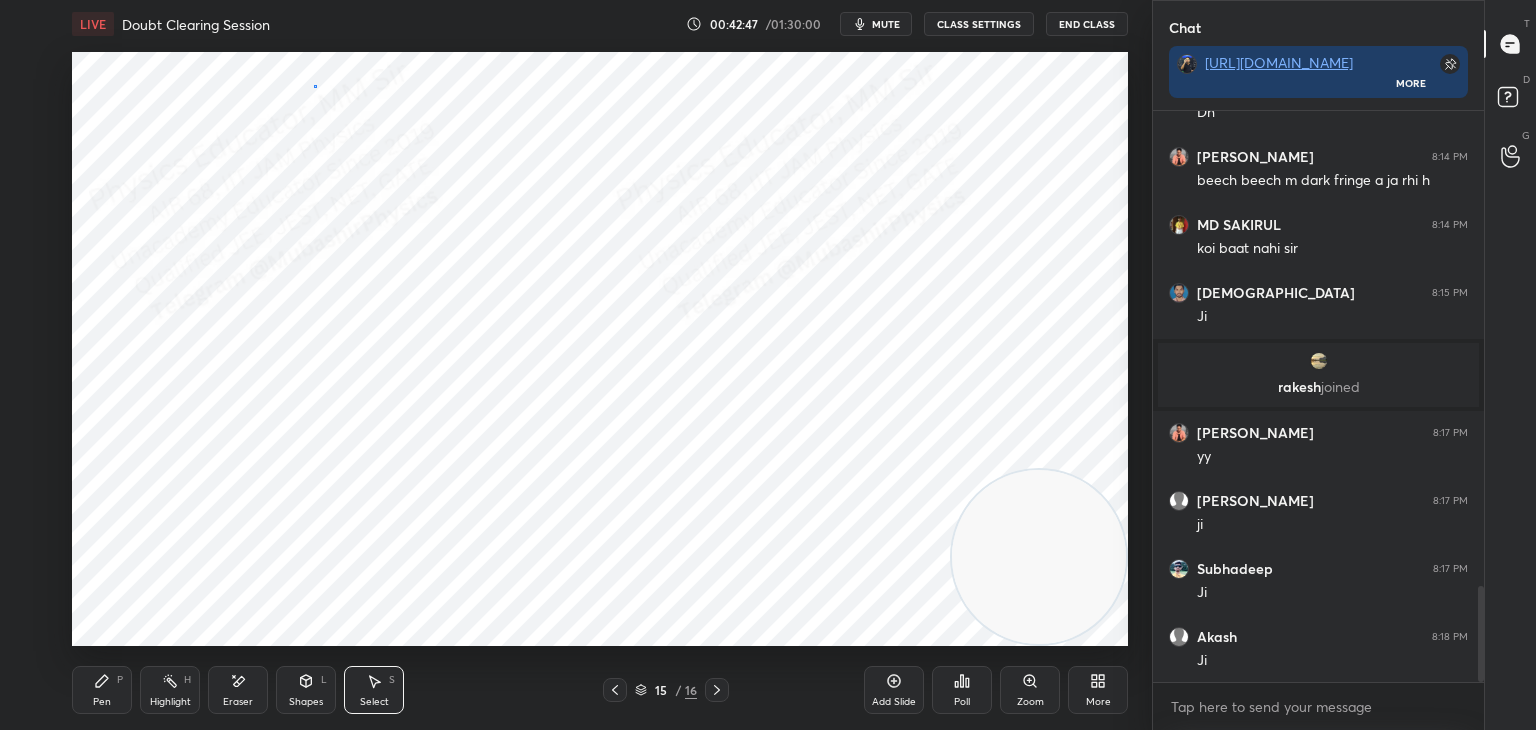drag, startPoint x: 313, startPoint y: 85, endPoint x: 413, endPoint y: 202, distance: 153.91231 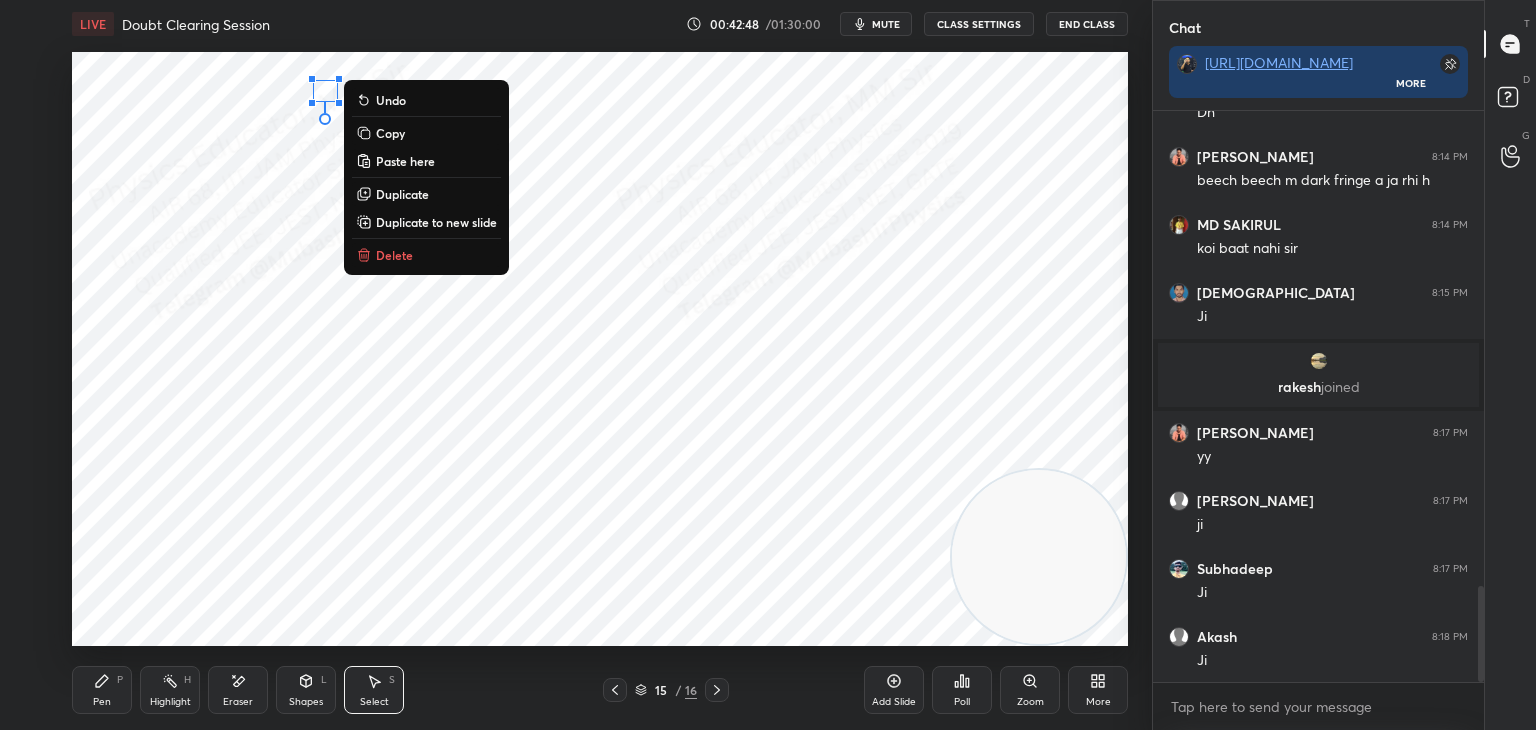 click on "Delete" at bounding box center [394, 255] 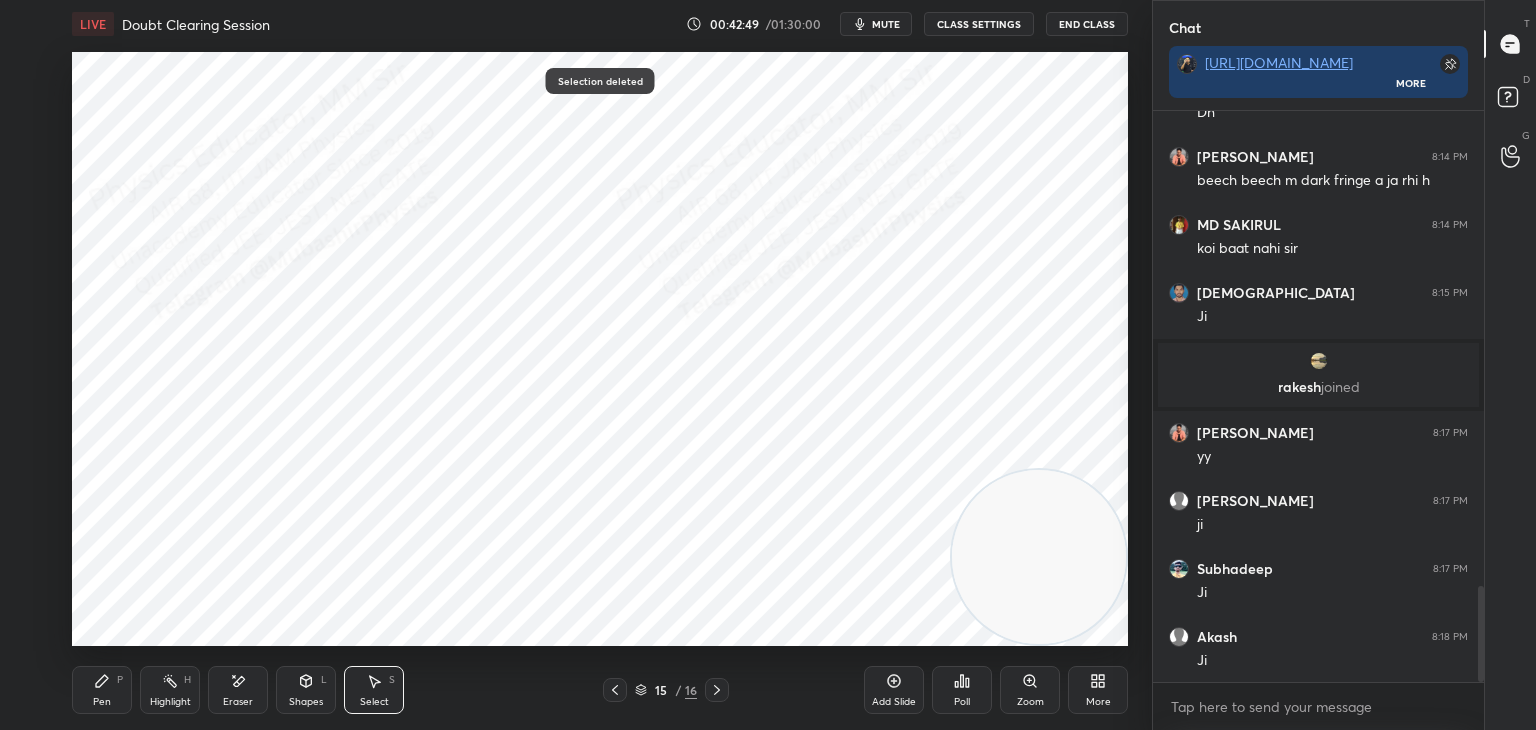 click 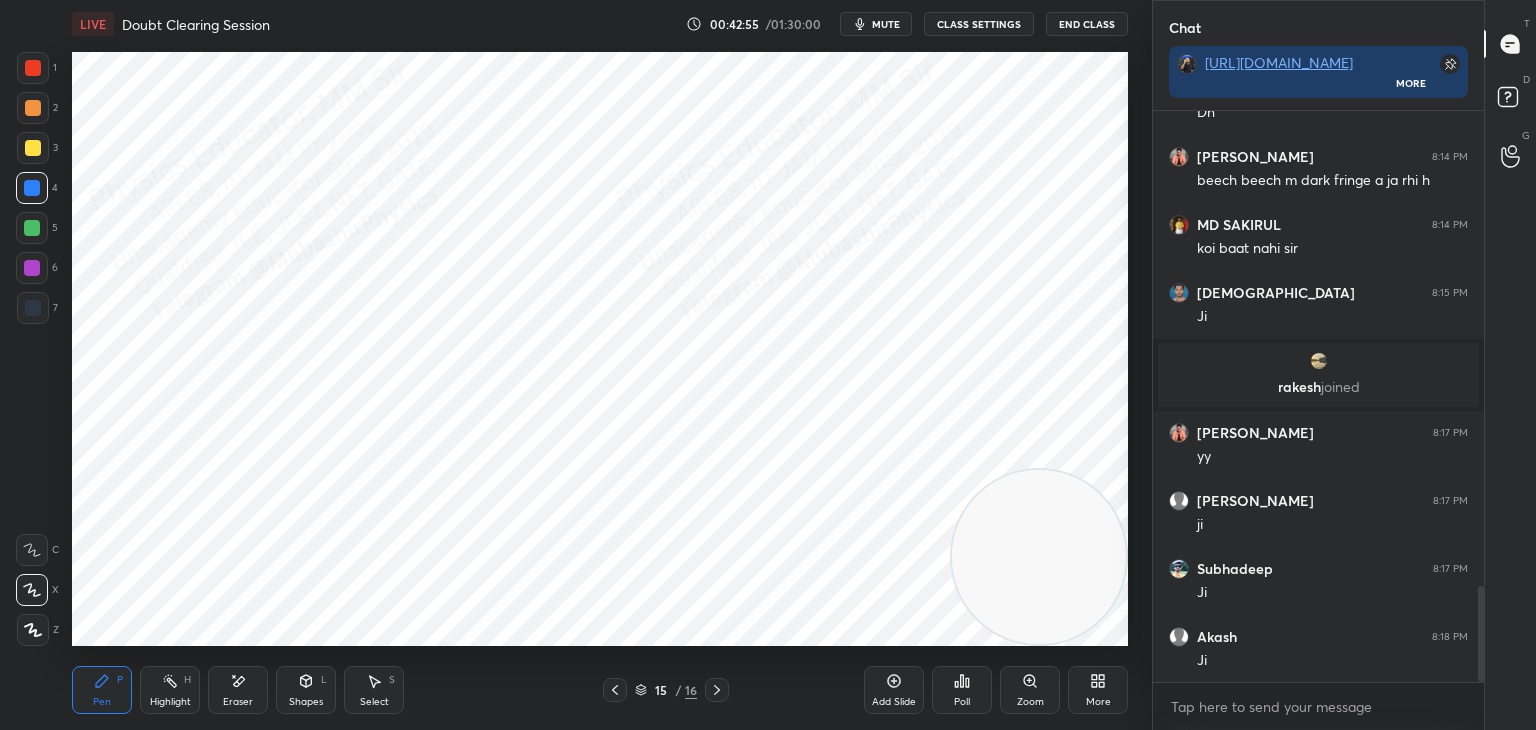click 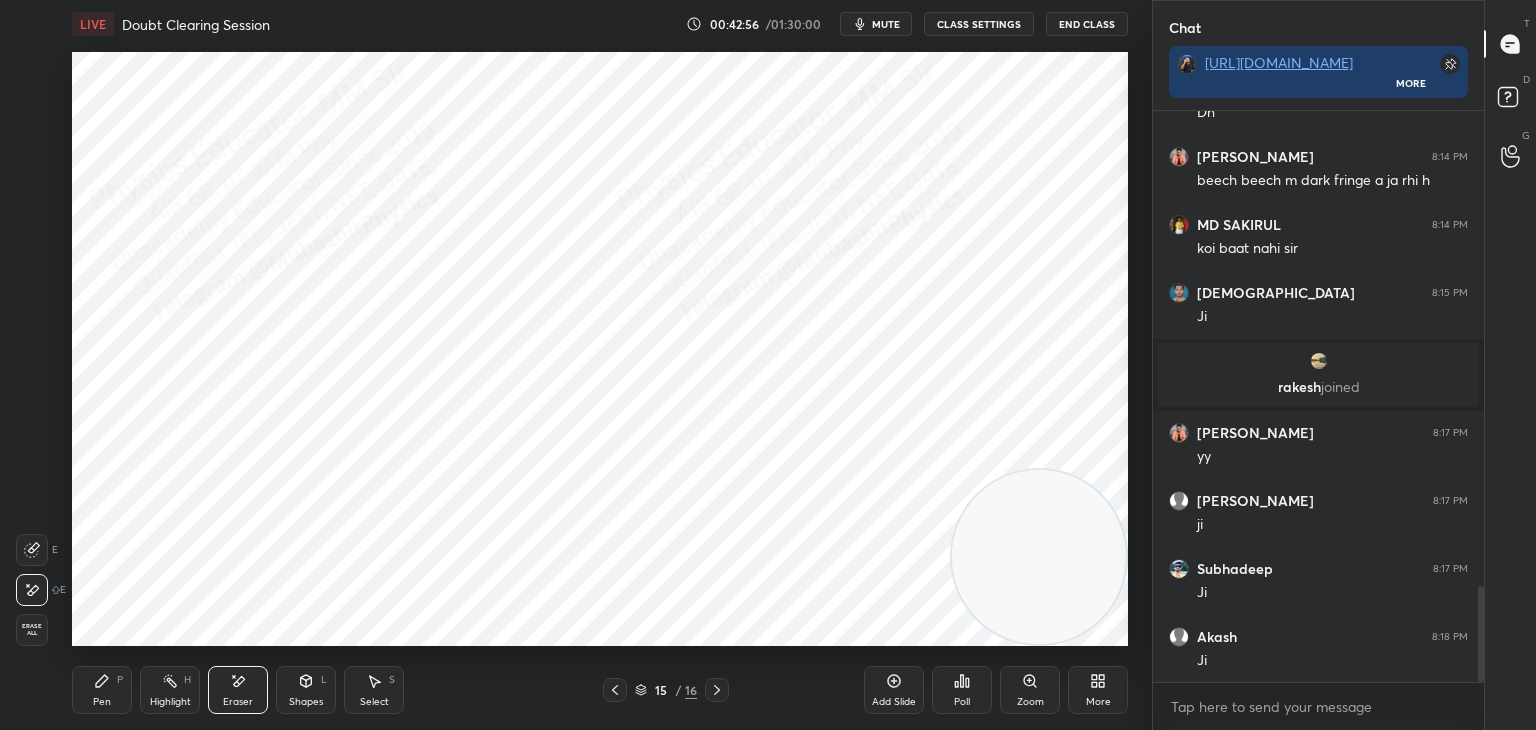 drag, startPoint x: 37, startPoint y: 561, endPoint x: 47, endPoint y: 553, distance: 12.806249 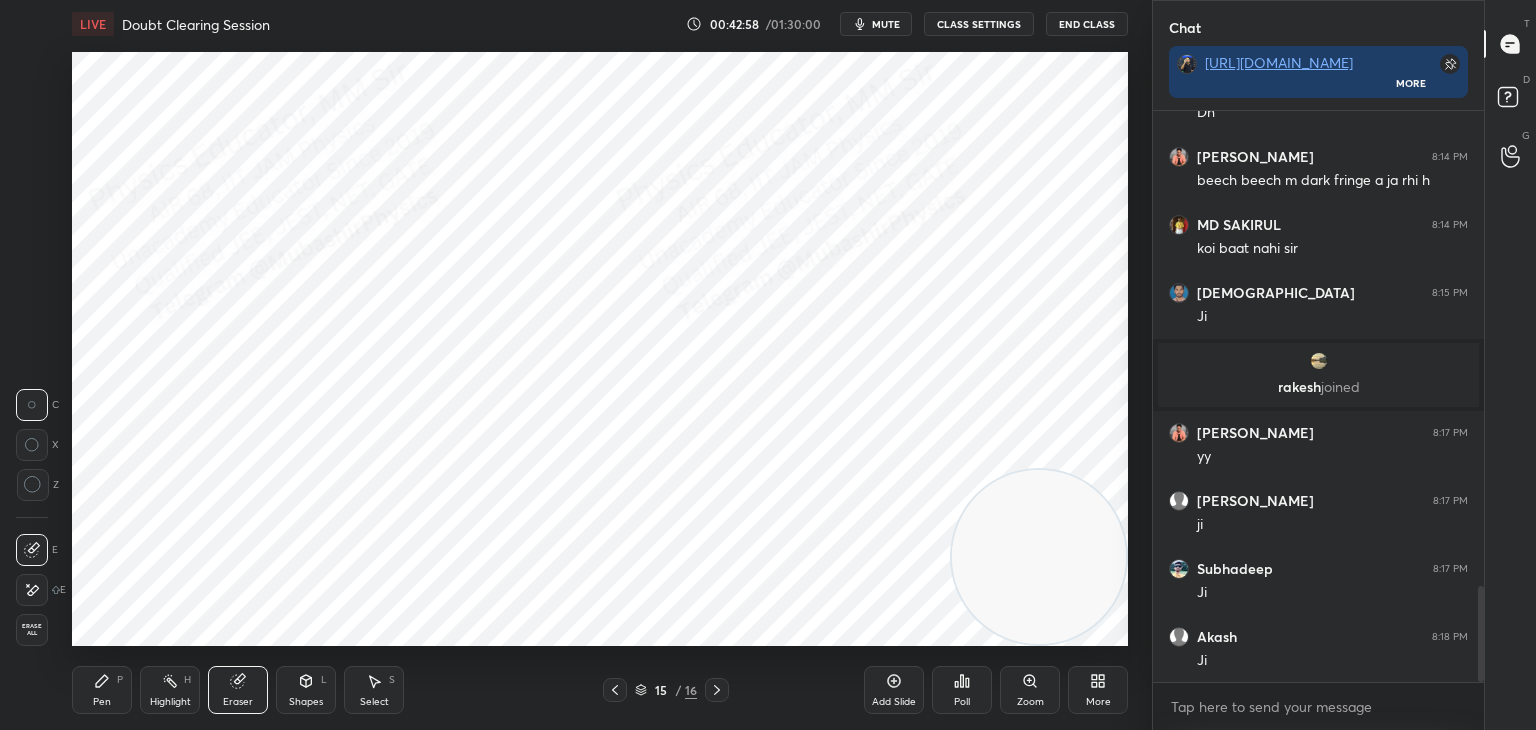 drag, startPoint x: 85, startPoint y: 681, endPoint x: 107, endPoint y: 659, distance: 31.112698 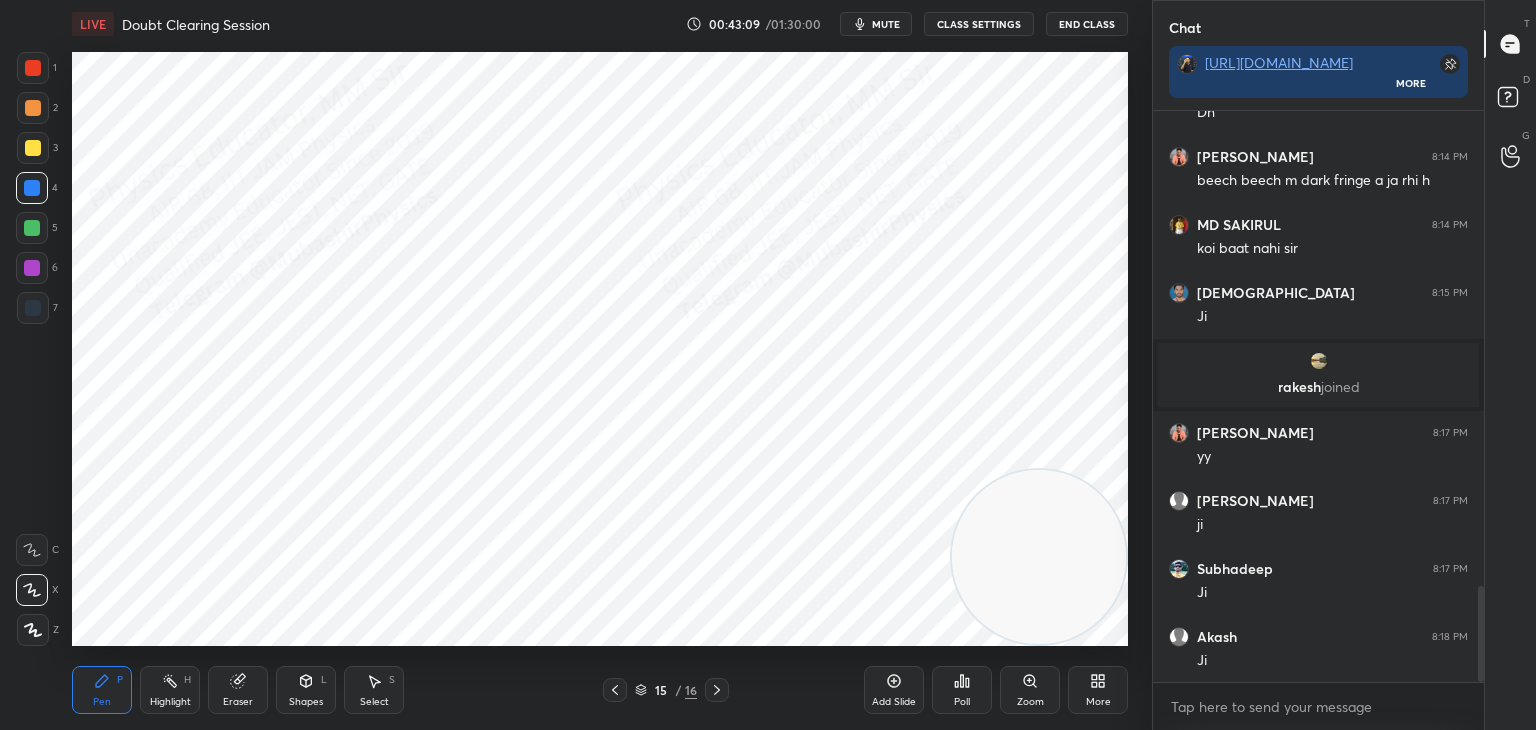 click 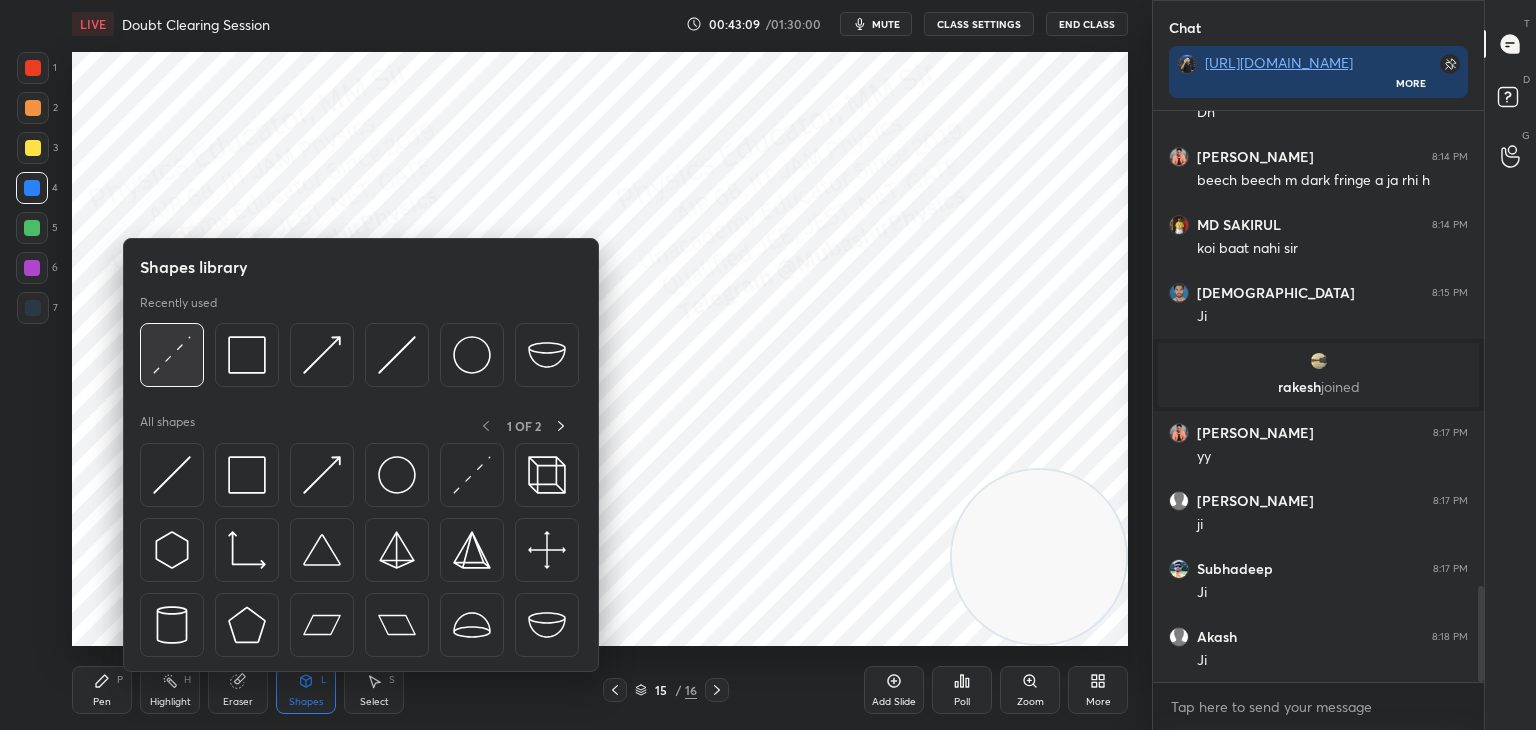 click at bounding box center (172, 355) 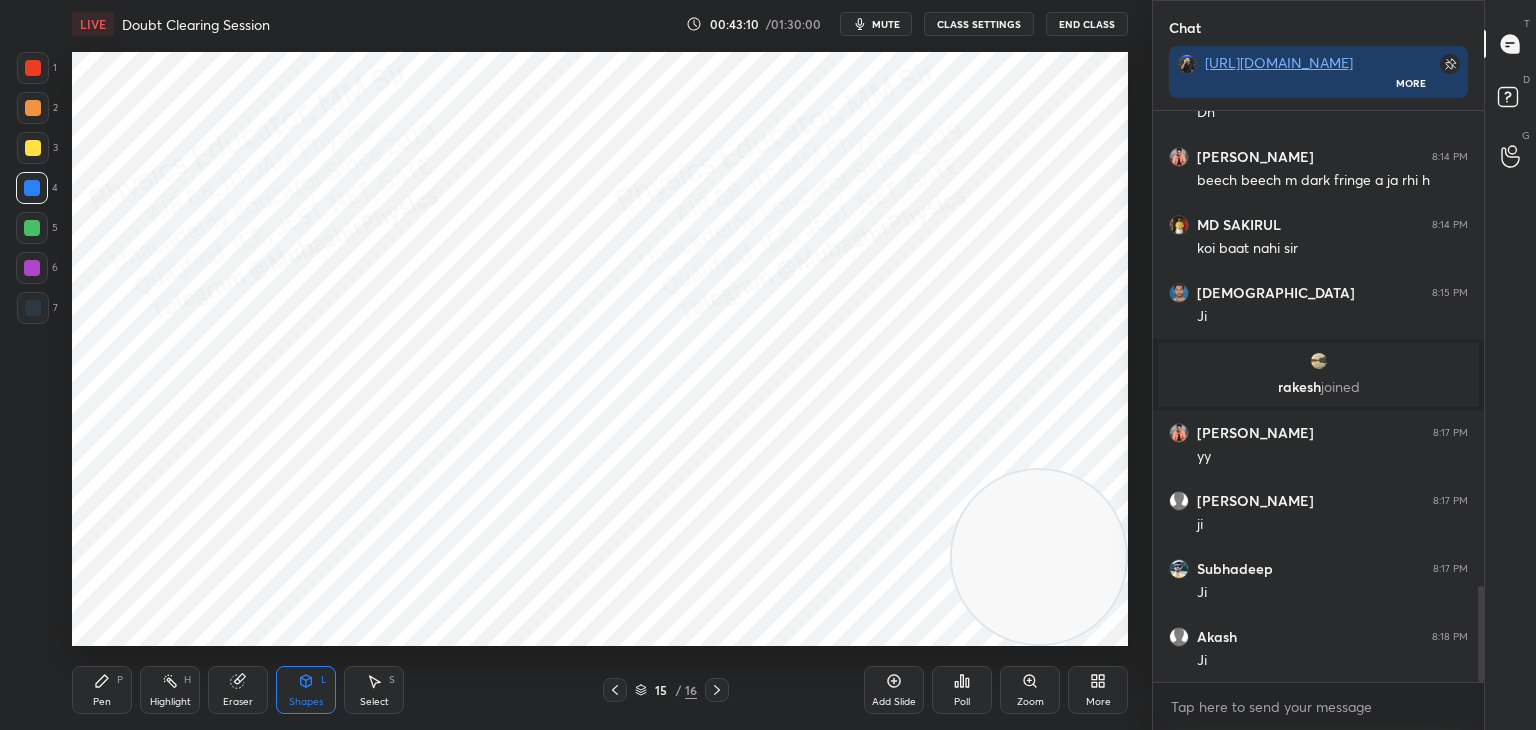 drag, startPoint x: 35, startPoint y: 153, endPoint x: 69, endPoint y: 157, distance: 34.234486 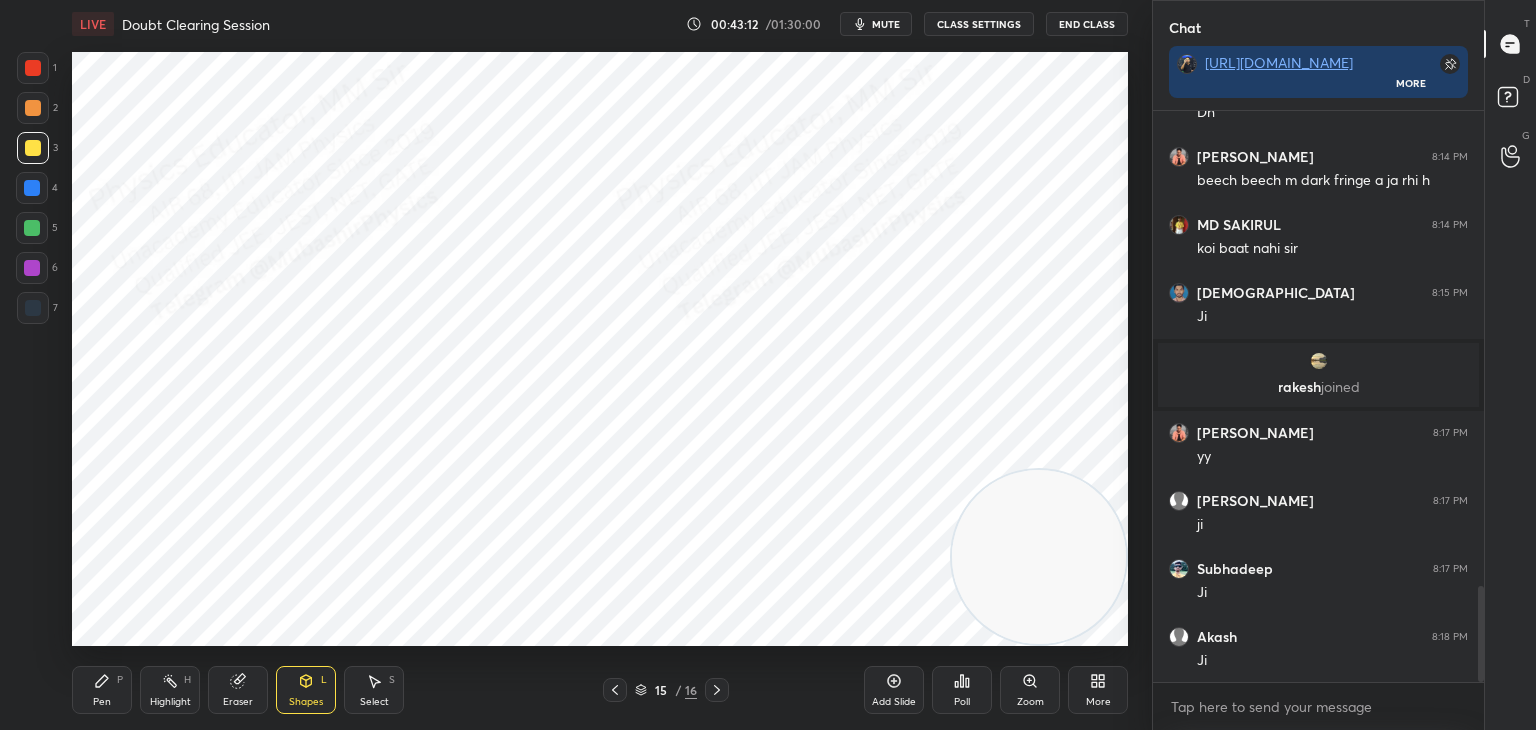 drag, startPoint x: 385, startPoint y: 681, endPoint x: 461, endPoint y: 681, distance: 76 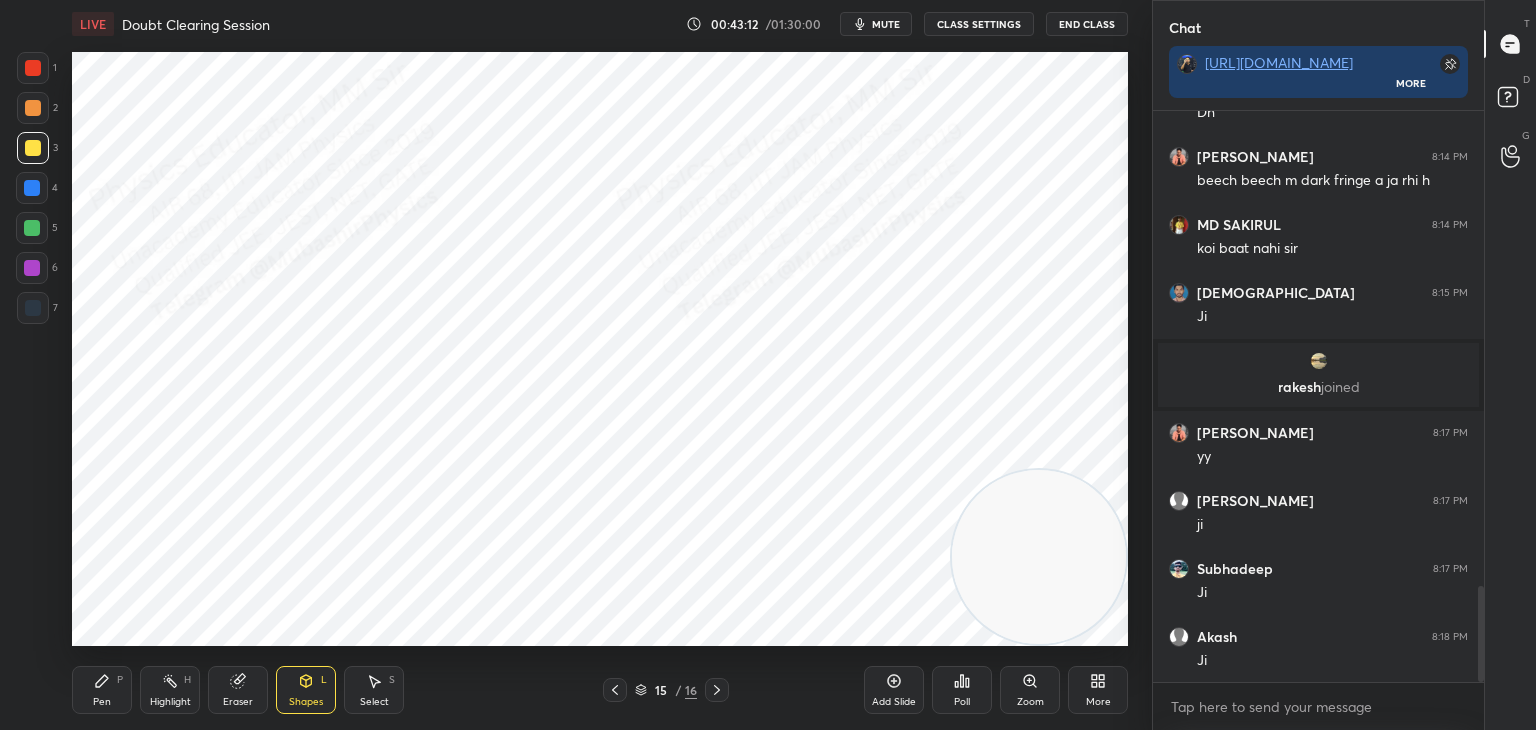 click on "Select S" at bounding box center [374, 690] 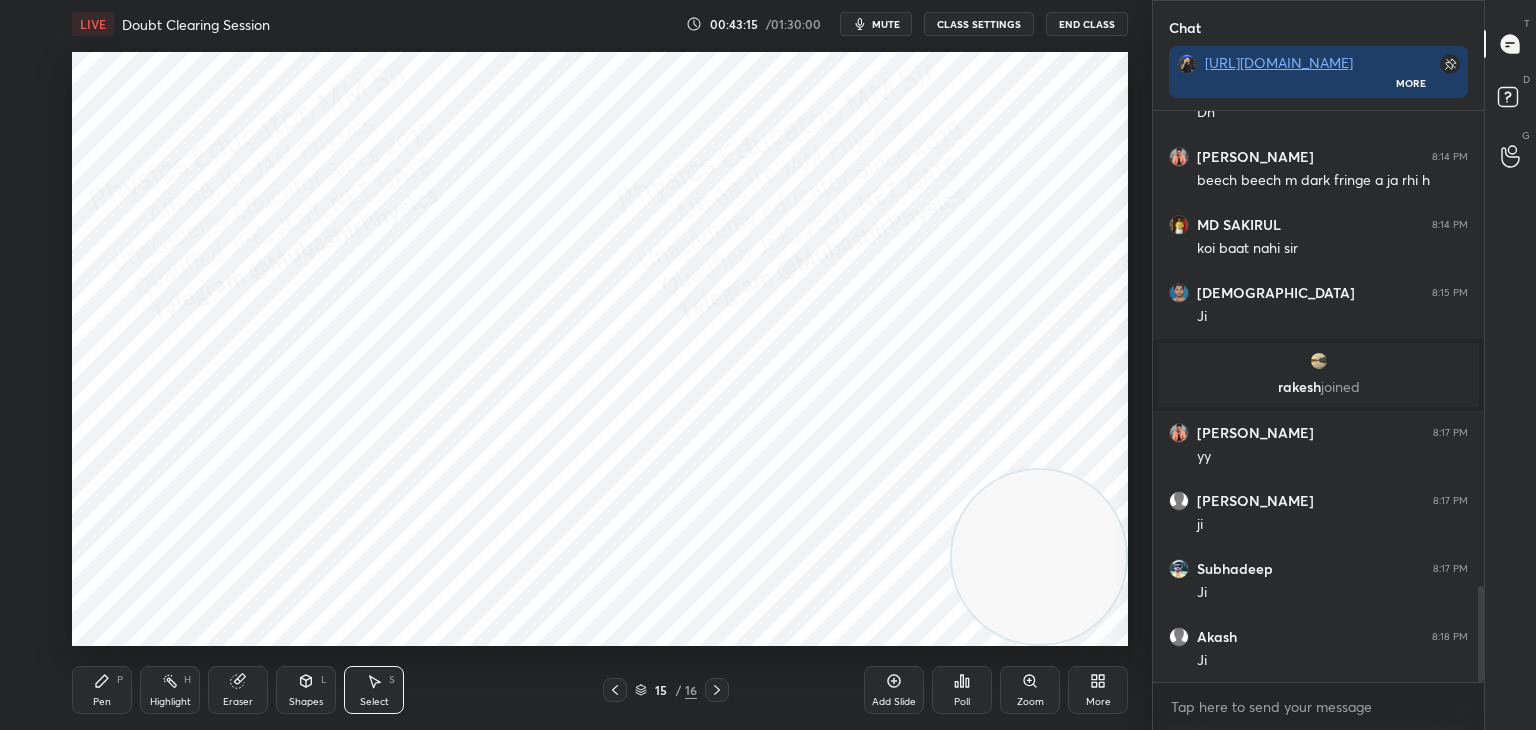 drag, startPoint x: 372, startPoint y: 694, endPoint x: 253, endPoint y: 327, distance: 385.81082 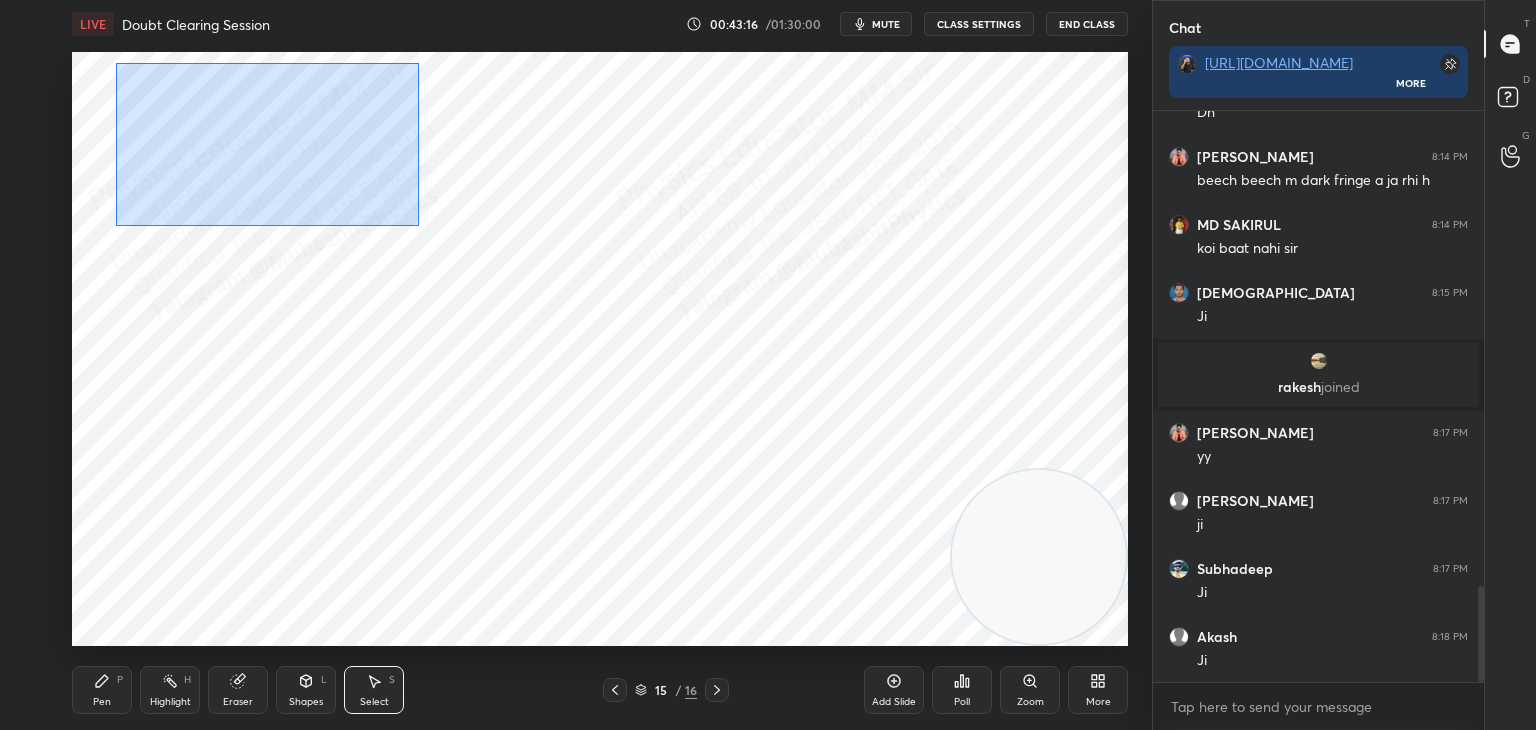 drag, startPoint x: 116, startPoint y: 63, endPoint x: 441, endPoint y: 250, distance: 374.95868 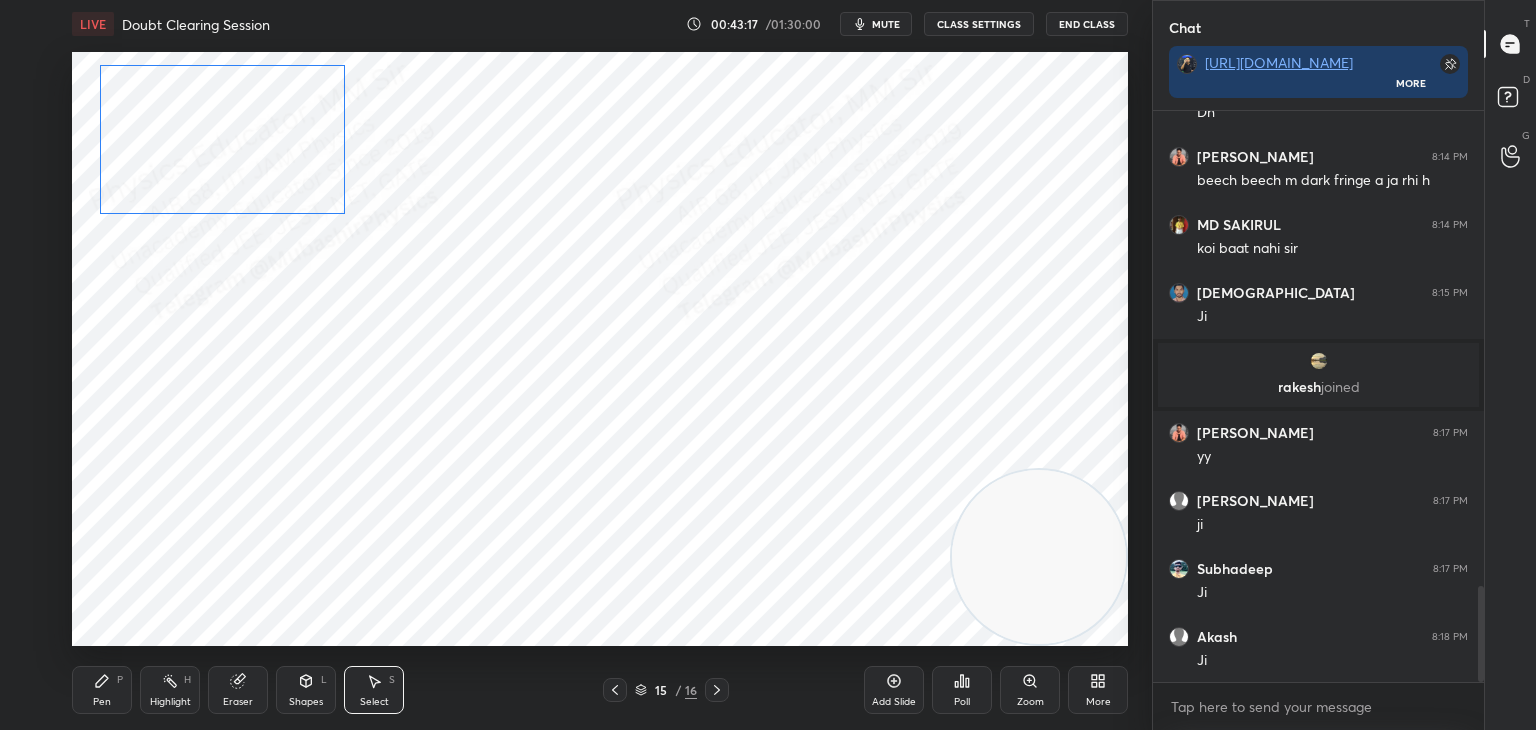 drag, startPoint x: 269, startPoint y: 173, endPoint x: 256, endPoint y: 171, distance: 13.152946 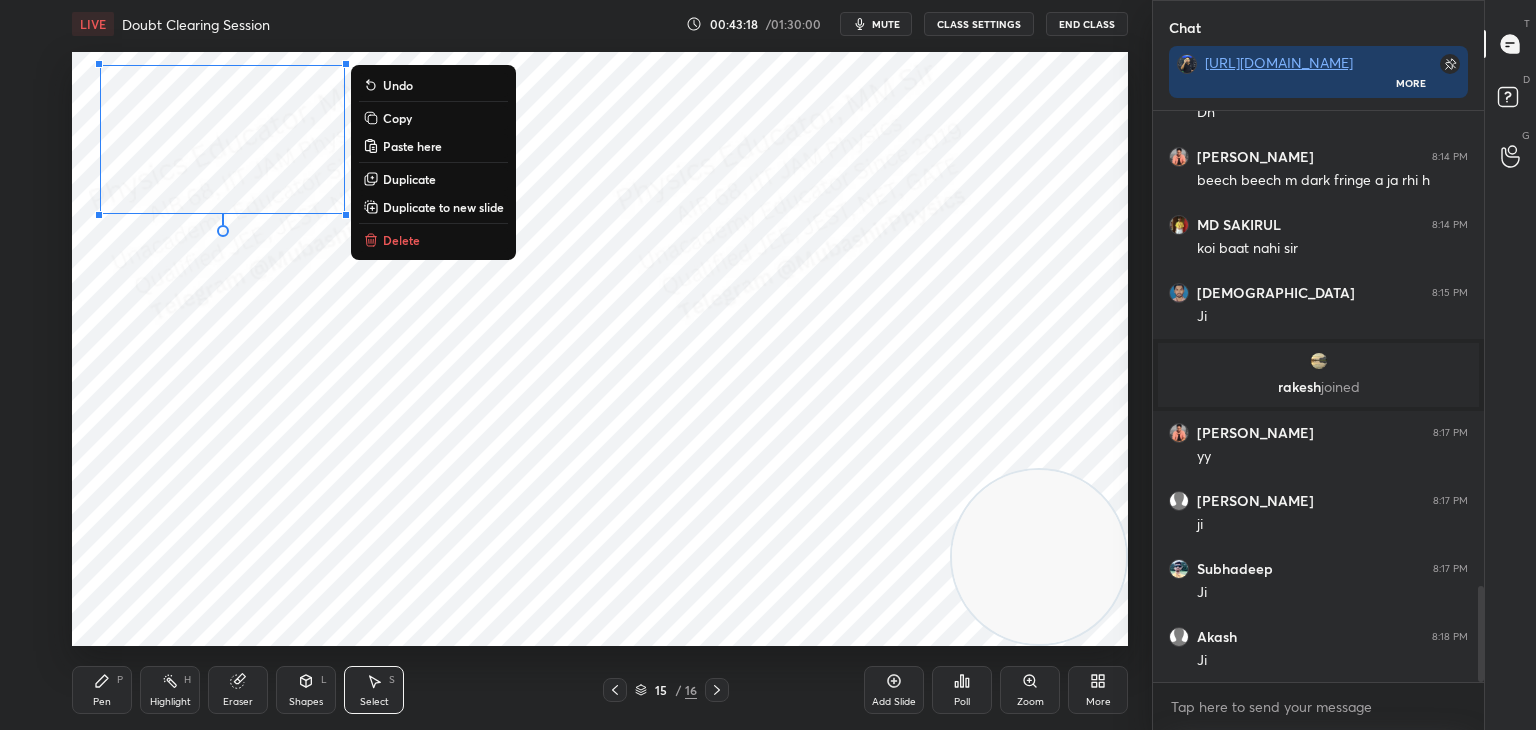 click on "0 ° Undo Copy Paste here Duplicate Duplicate to new slide Delete" at bounding box center [600, 349] 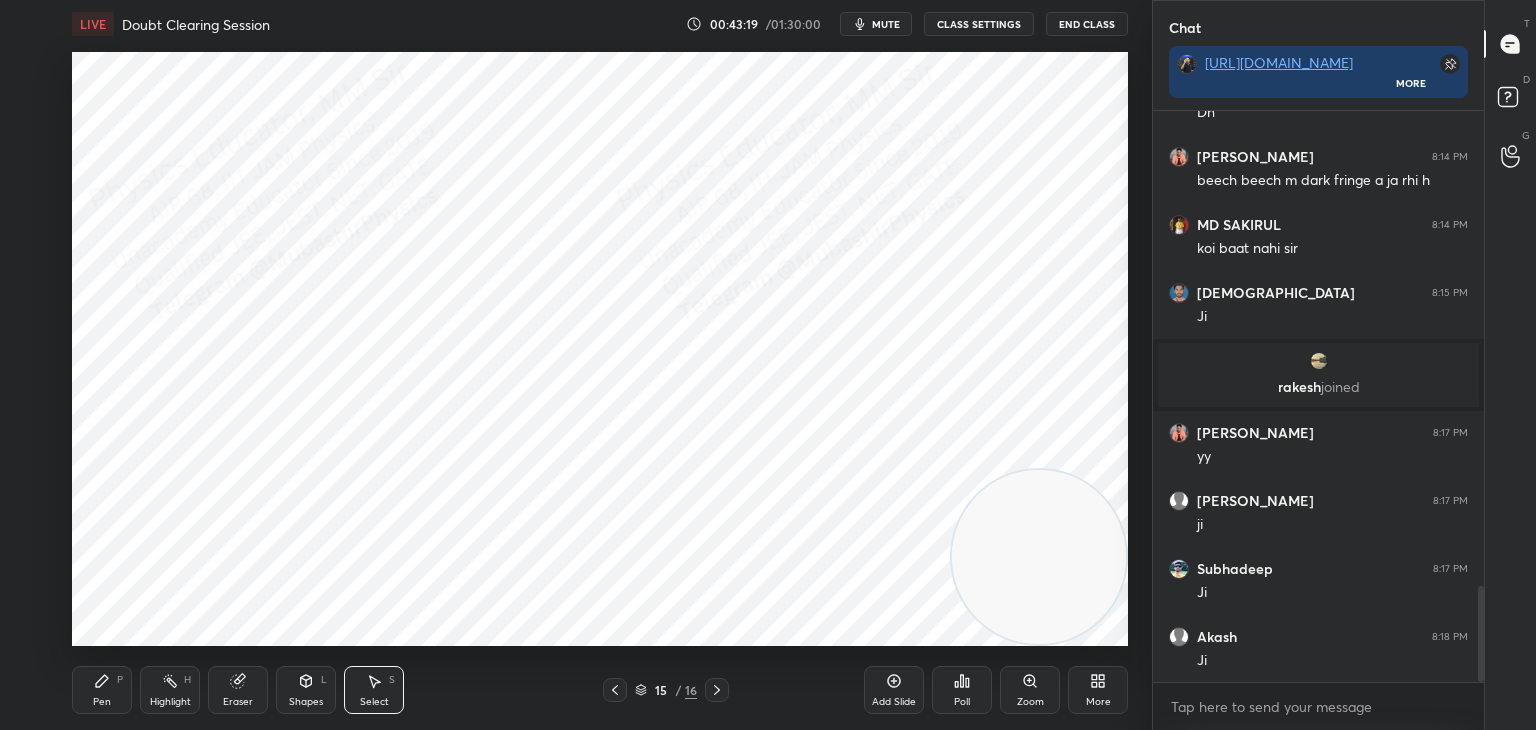 click on "Select S" at bounding box center [374, 690] 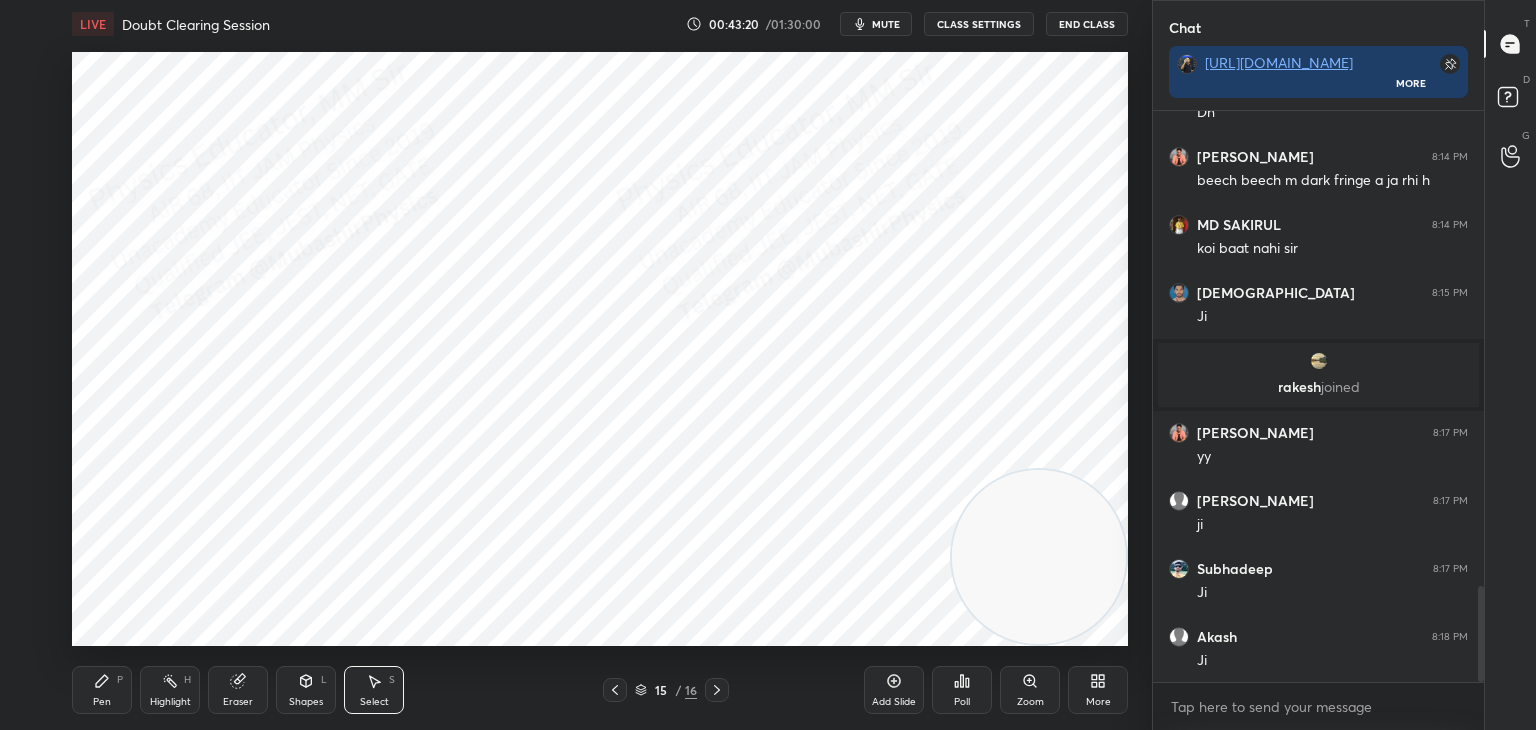 click on "Shapes L" at bounding box center (306, 690) 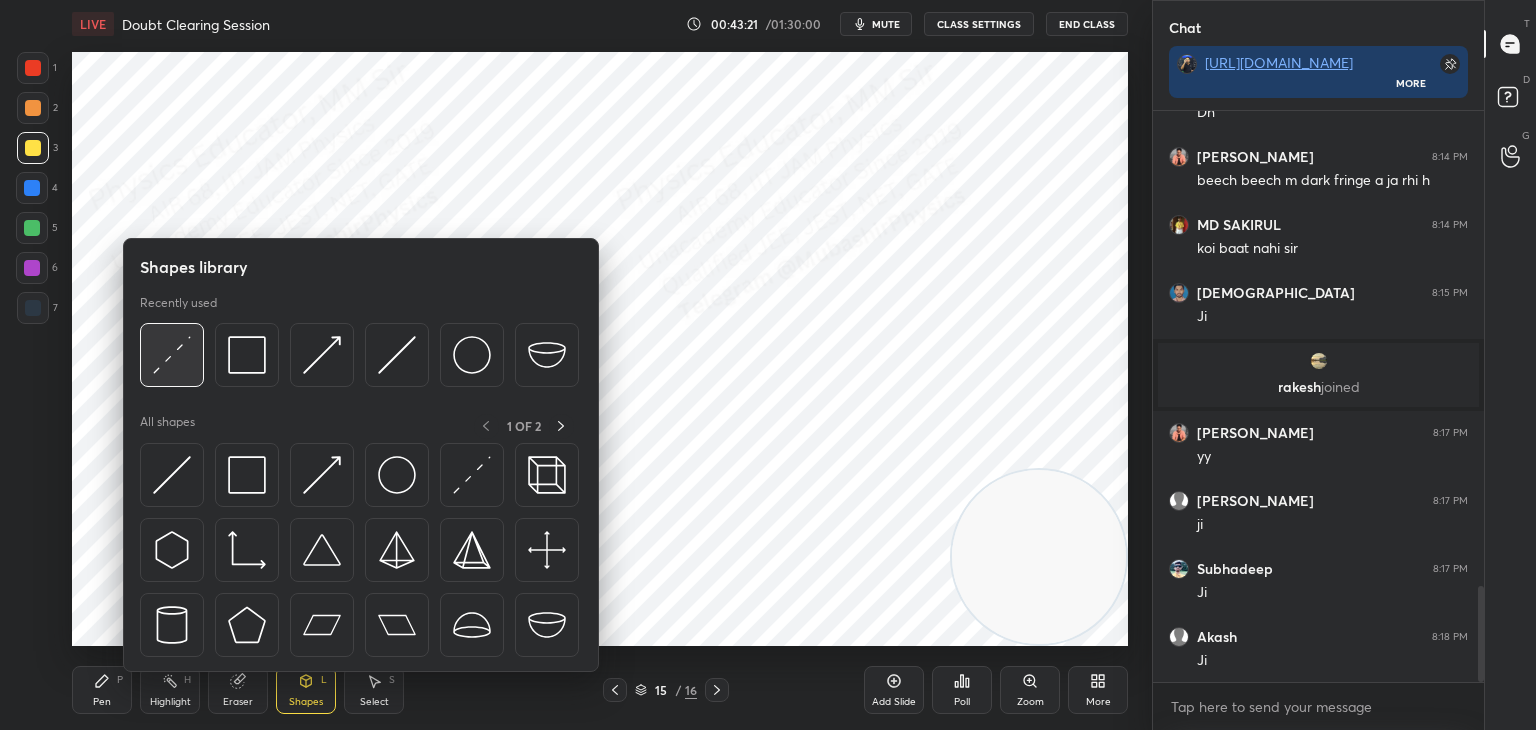 click at bounding box center [172, 355] 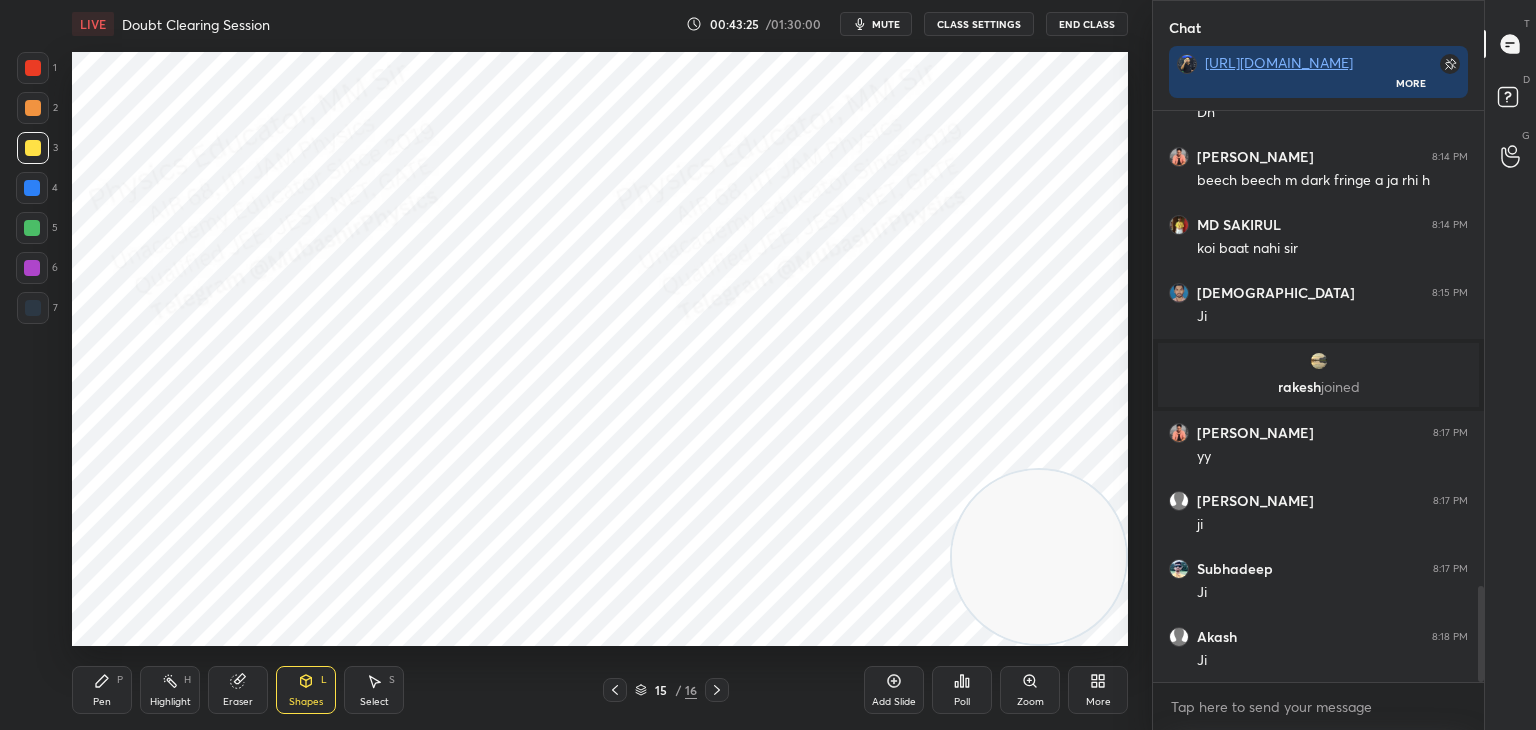 click on "Pen" at bounding box center (102, 702) 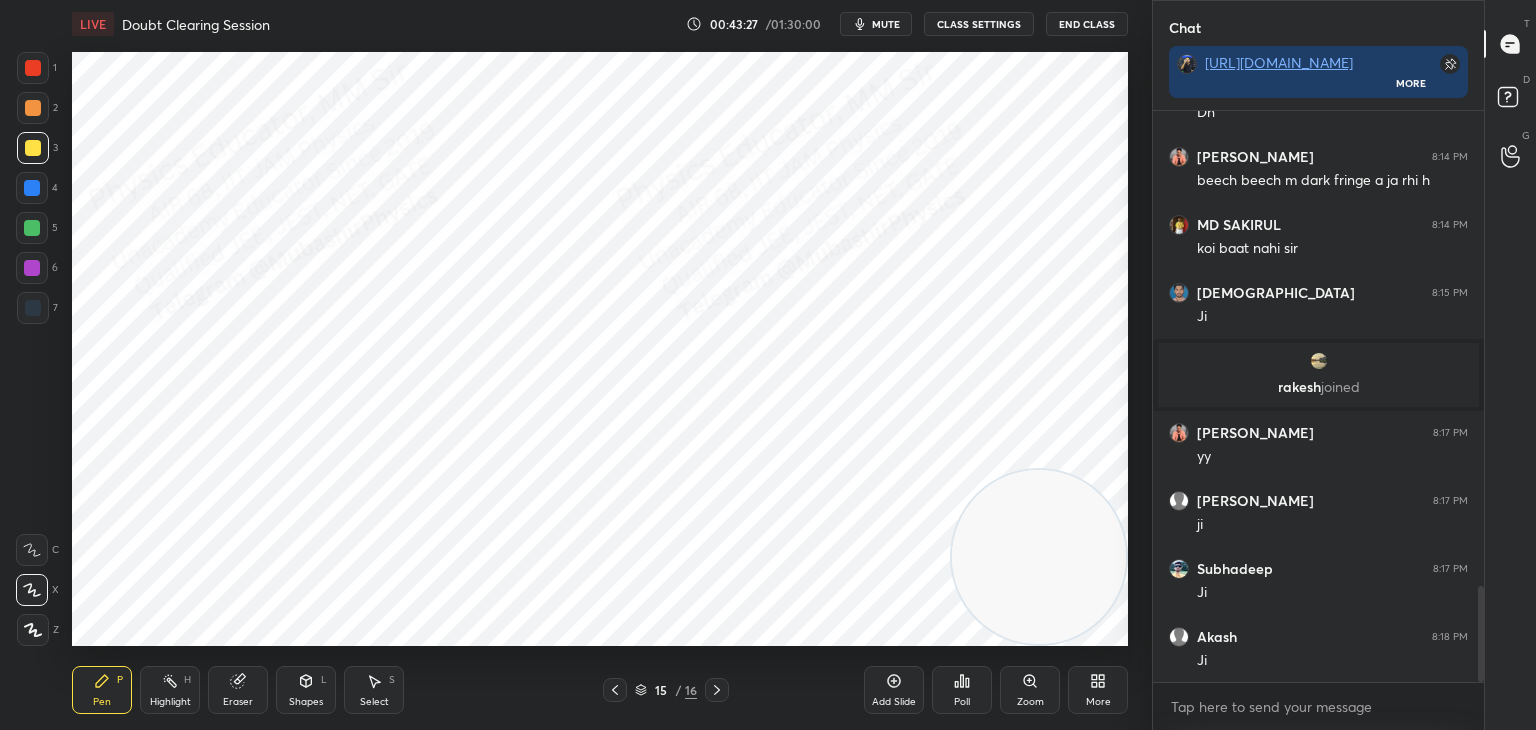 click 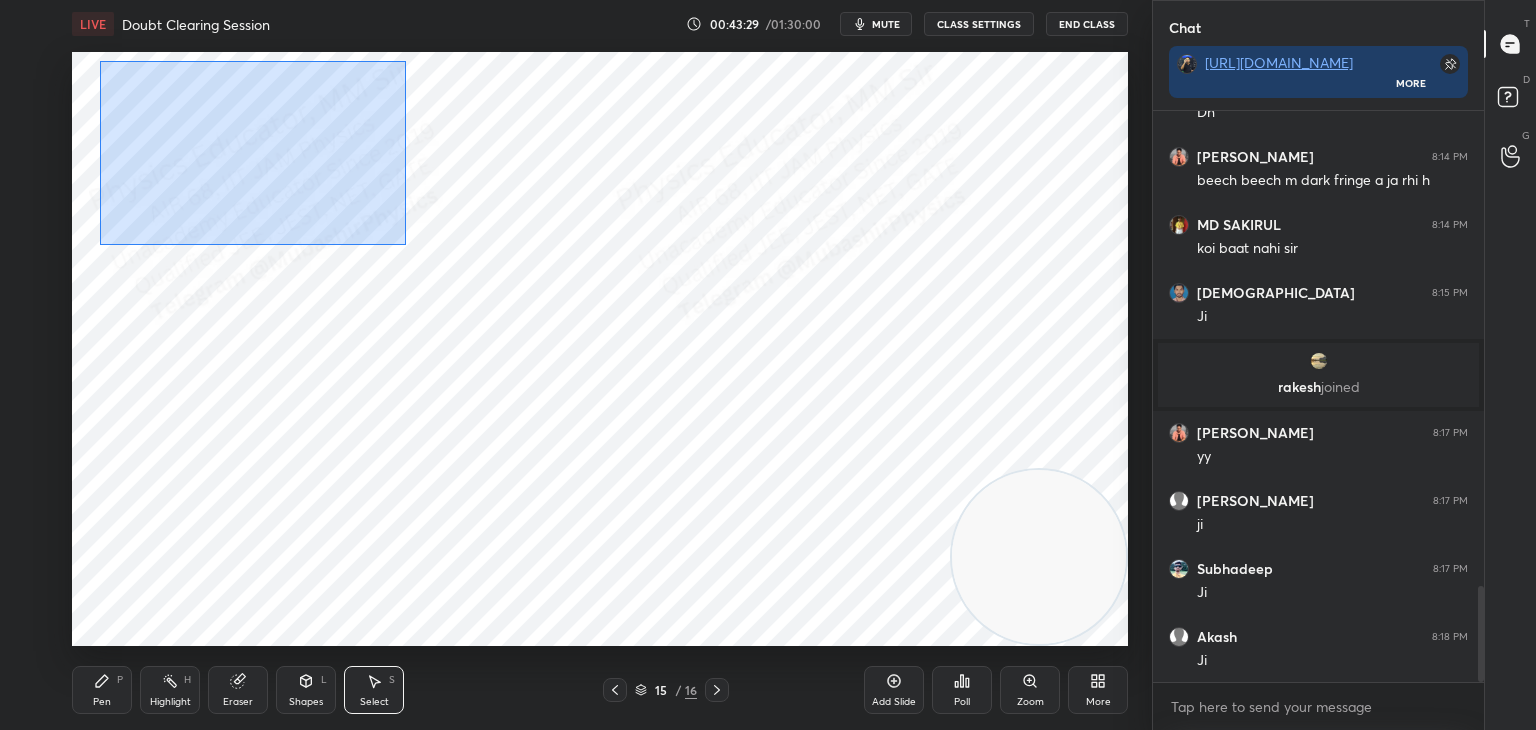 drag, startPoint x: 100, startPoint y: 61, endPoint x: 429, endPoint y: 241, distance: 375.02133 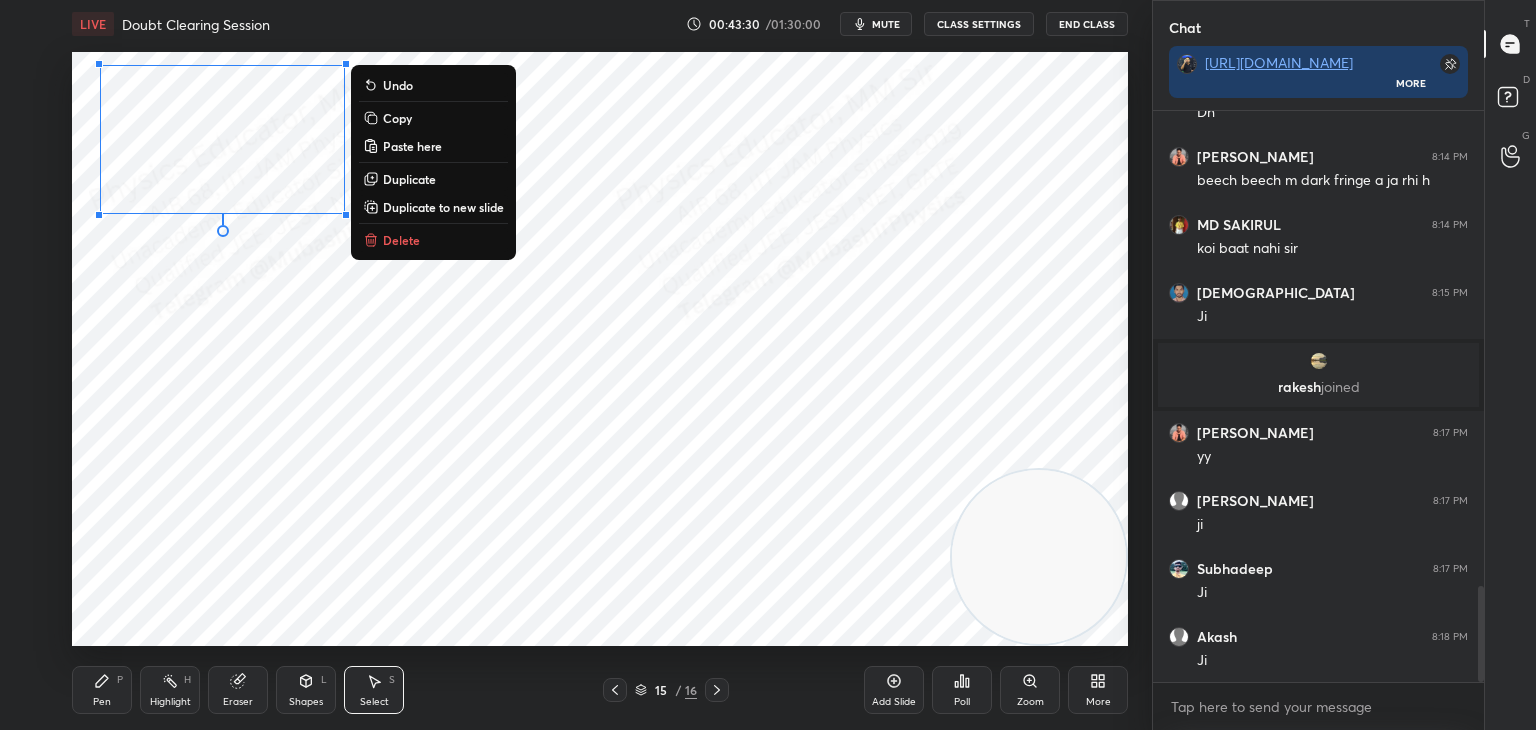 click 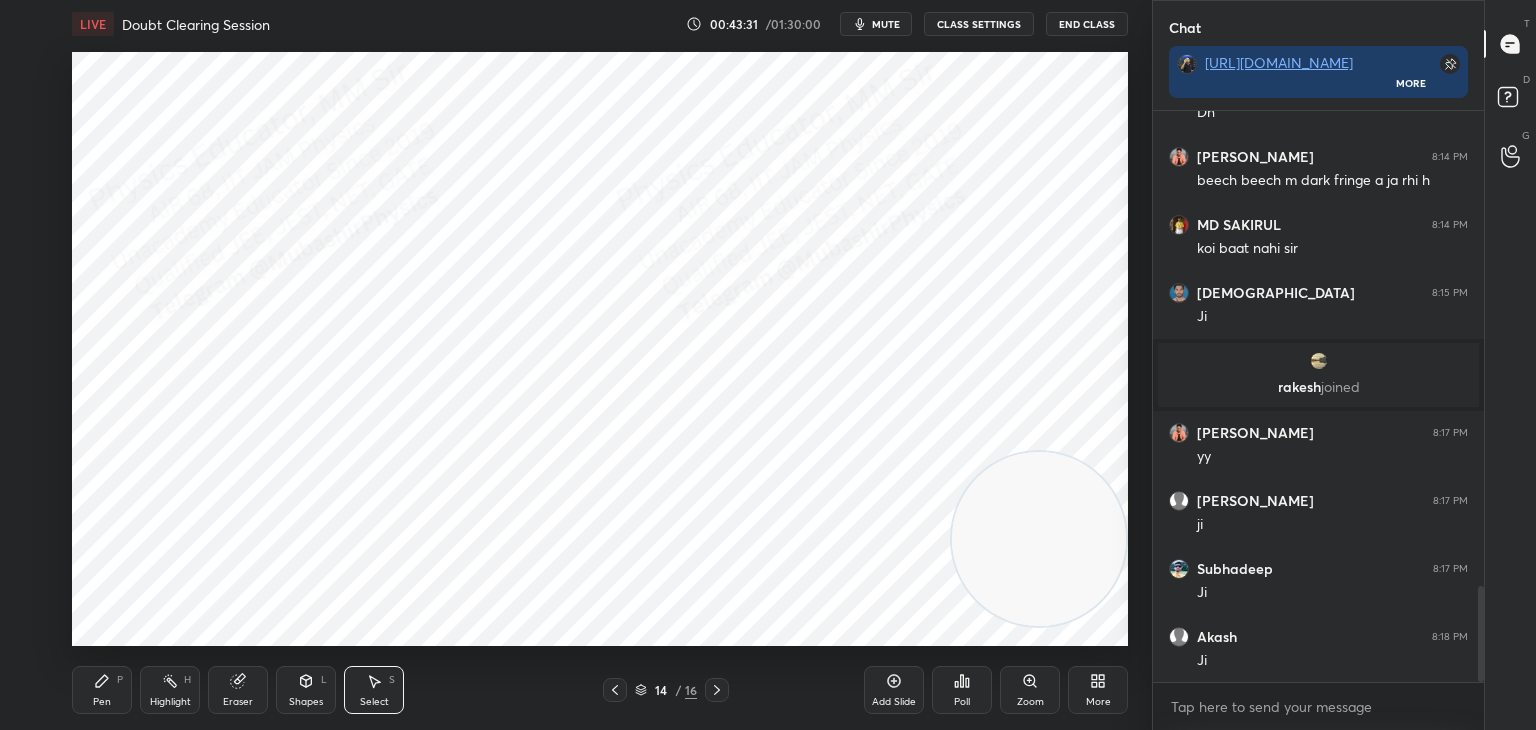 drag, startPoint x: 1033, startPoint y: 543, endPoint x: 941, endPoint y: 278, distance: 280.5156 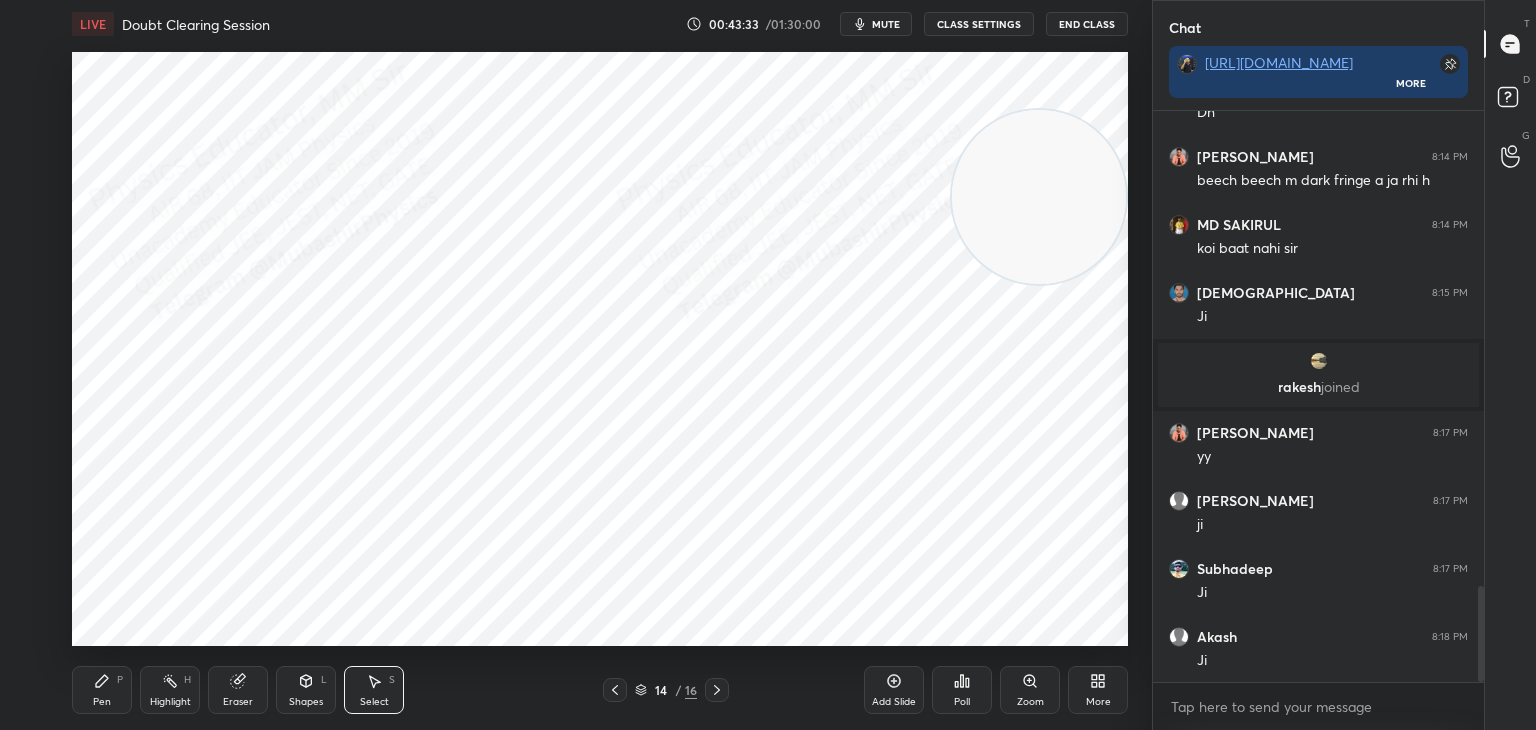 click 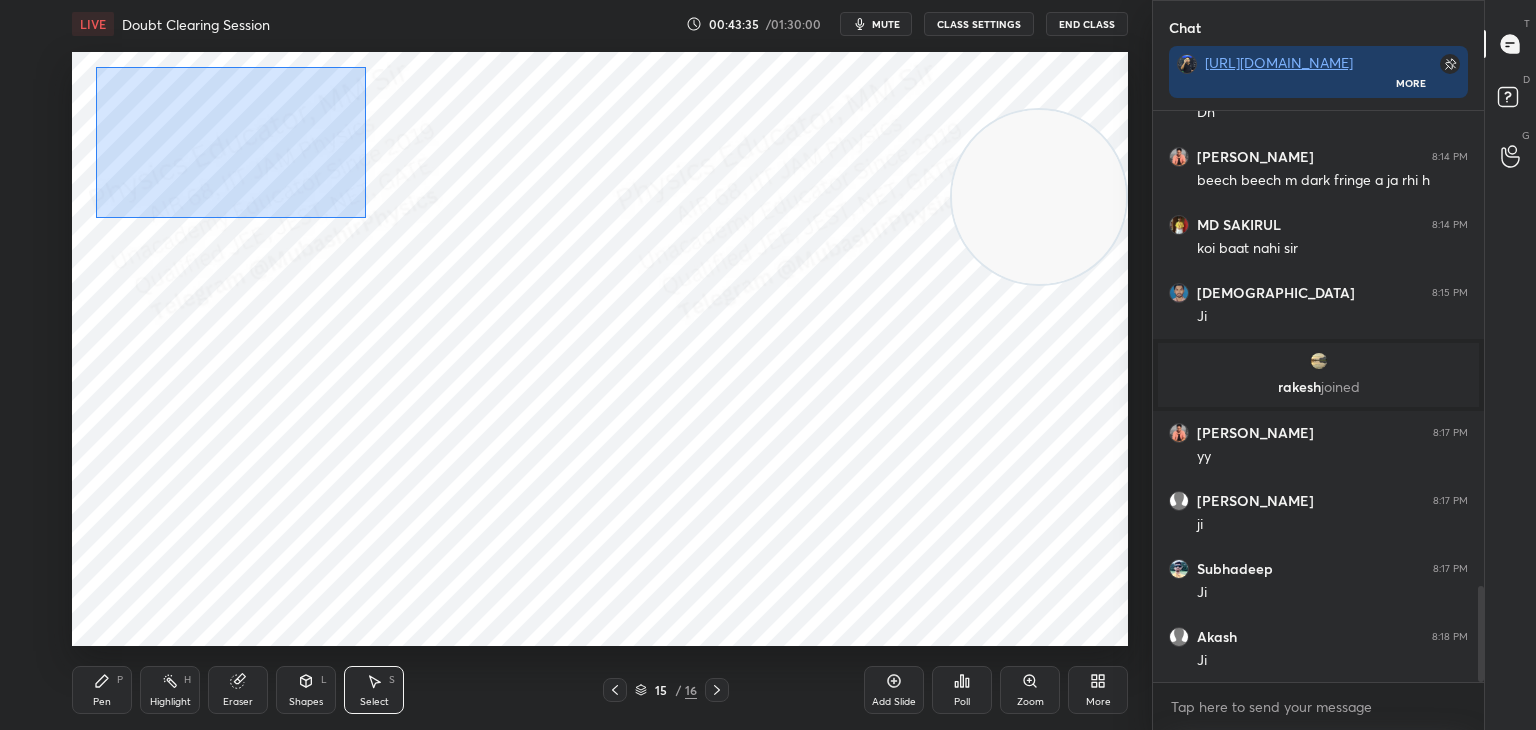 drag, startPoint x: 93, startPoint y: 61, endPoint x: 407, endPoint y: 241, distance: 361.9337 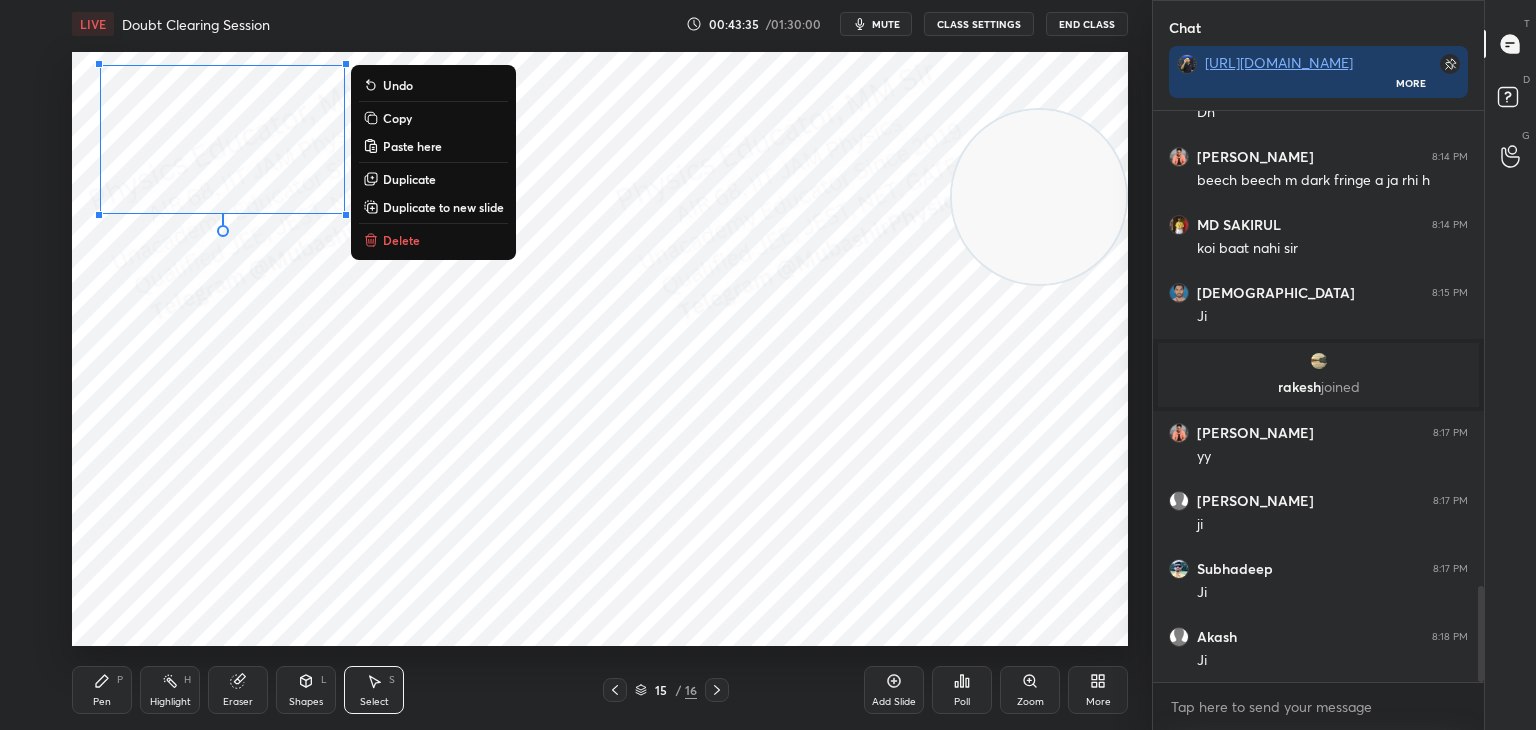 click on "Copy" at bounding box center (397, 118) 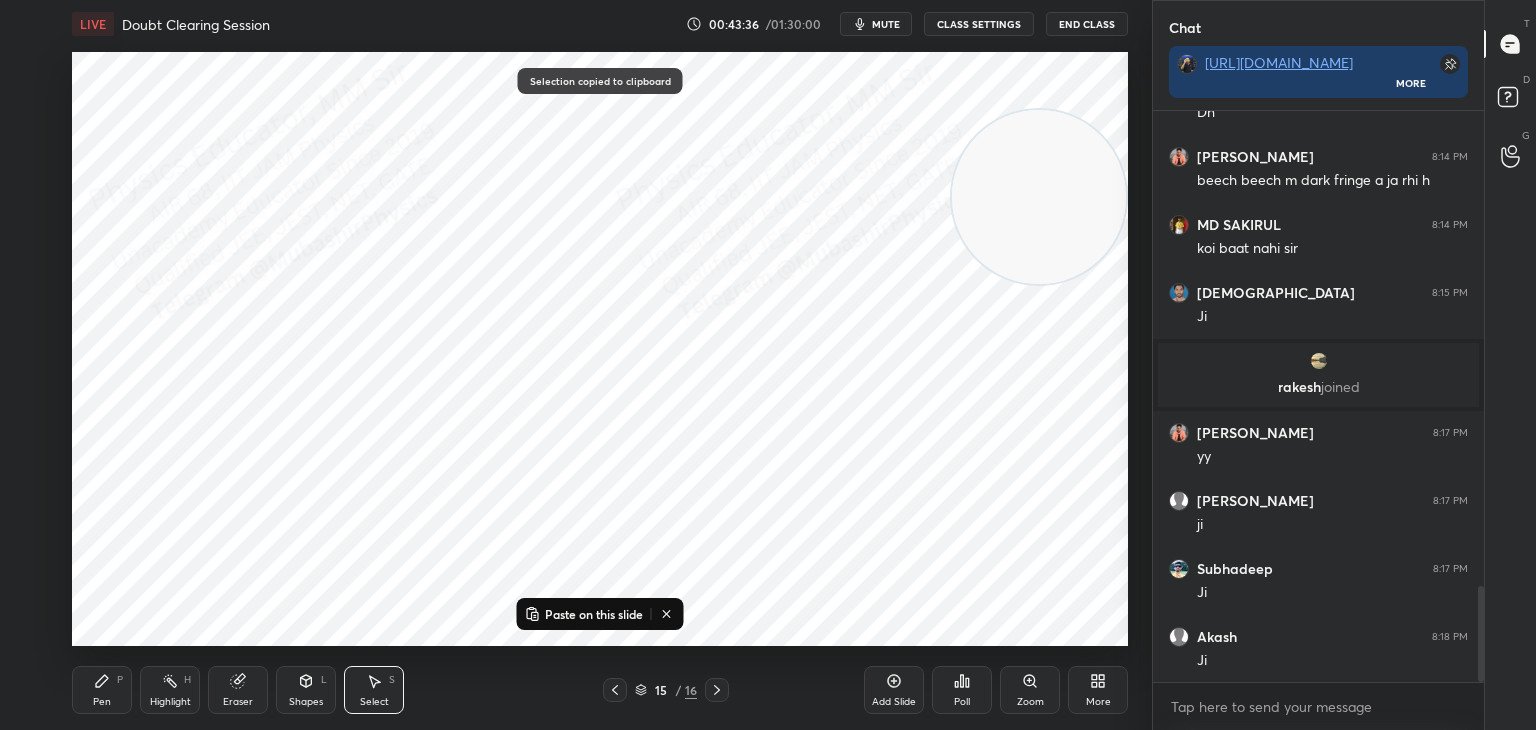 drag, startPoint x: 613, startPoint y: 690, endPoint x: 611, endPoint y: 673, distance: 17.117243 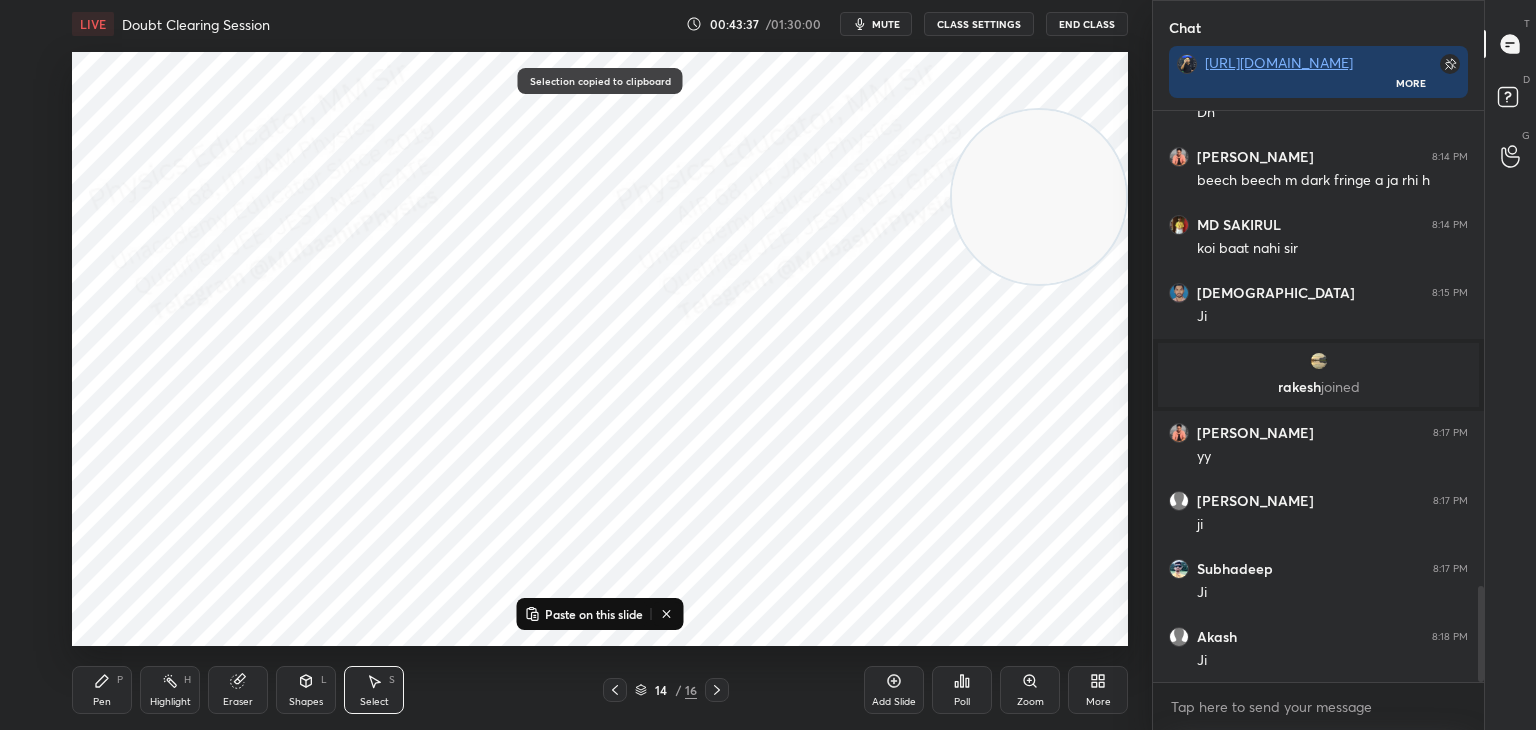 click on "Paste on this slide" at bounding box center [594, 614] 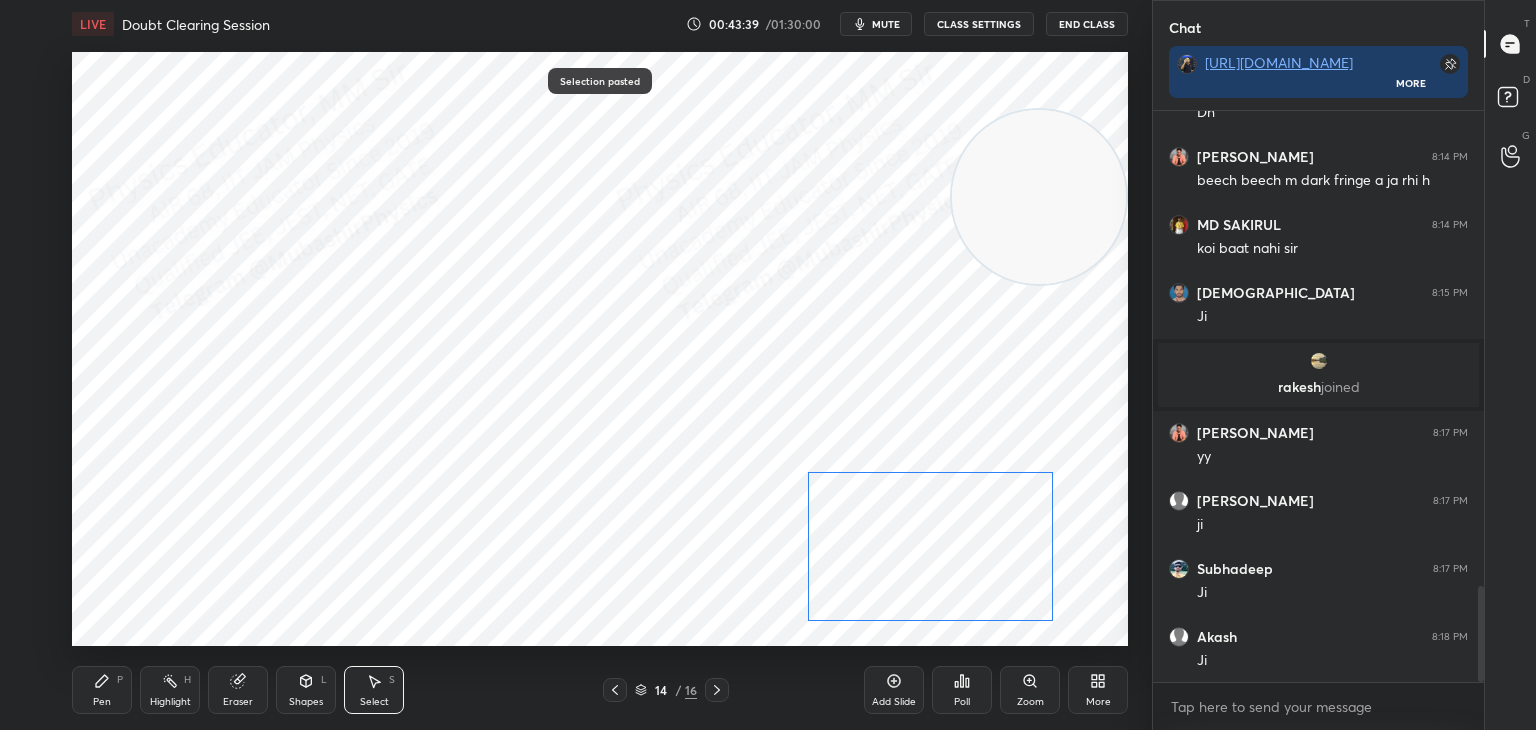 drag, startPoint x: 229, startPoint y: 147, endPoint x: 953, endPoint y: 553, distance: 830.06744 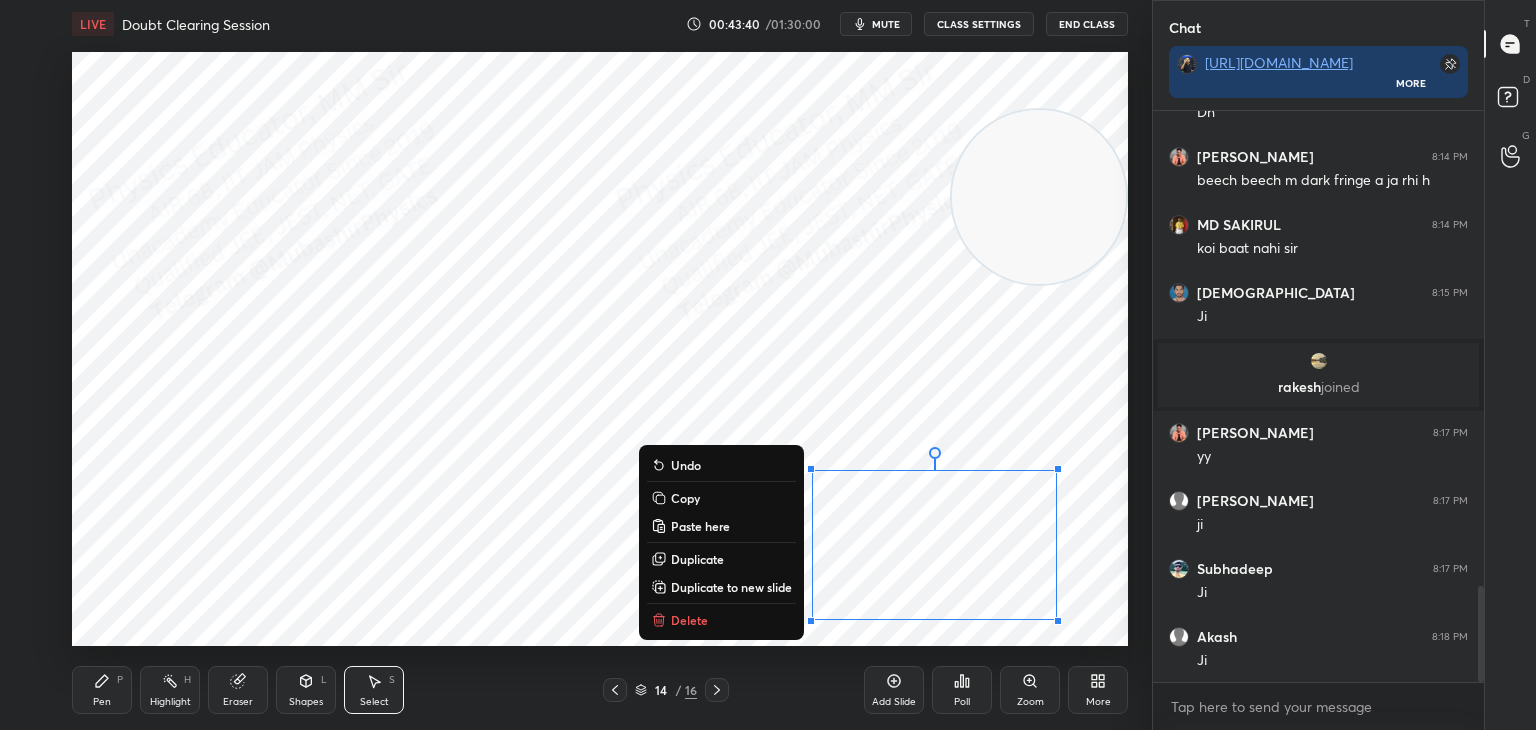 click 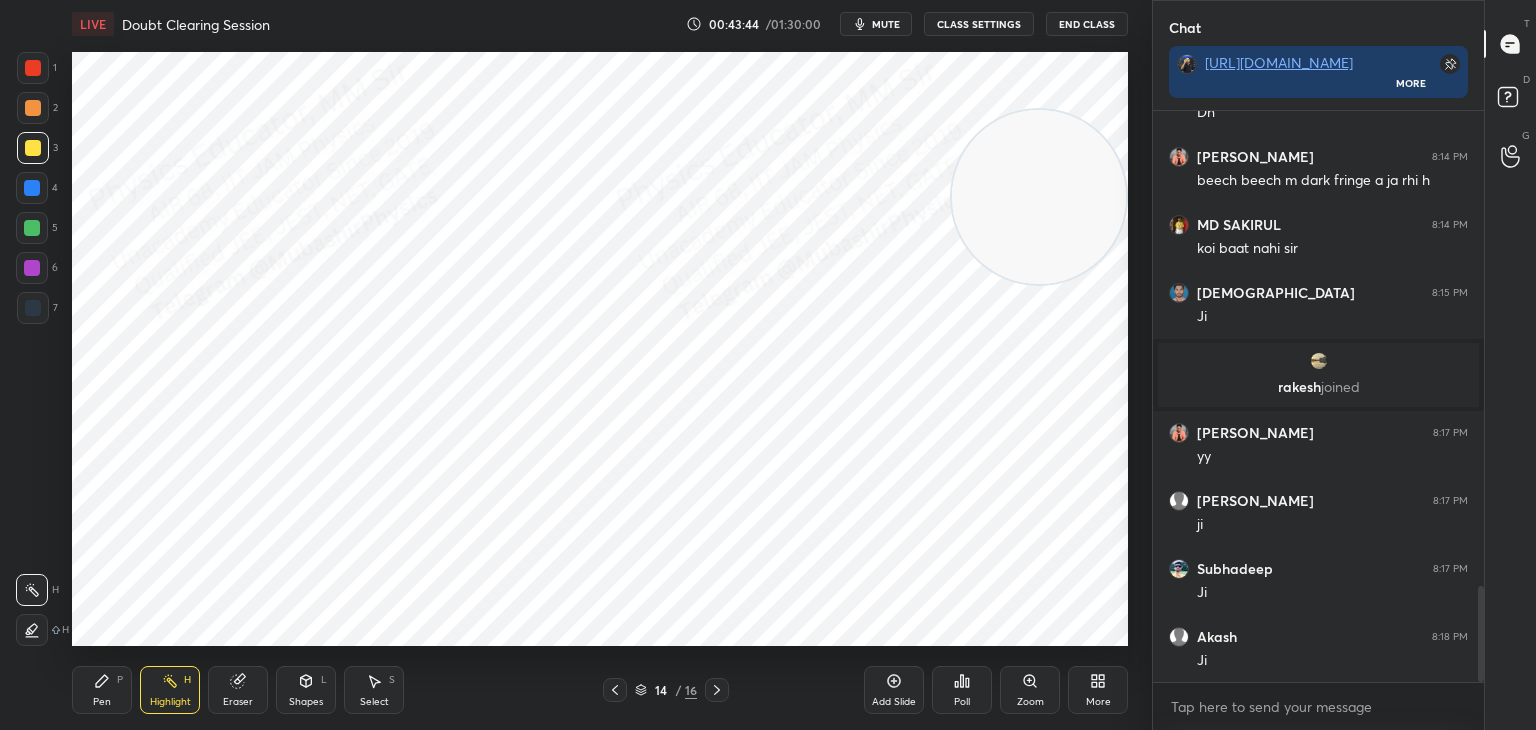 click on "Shapes L" at bounding box center (306, 690) 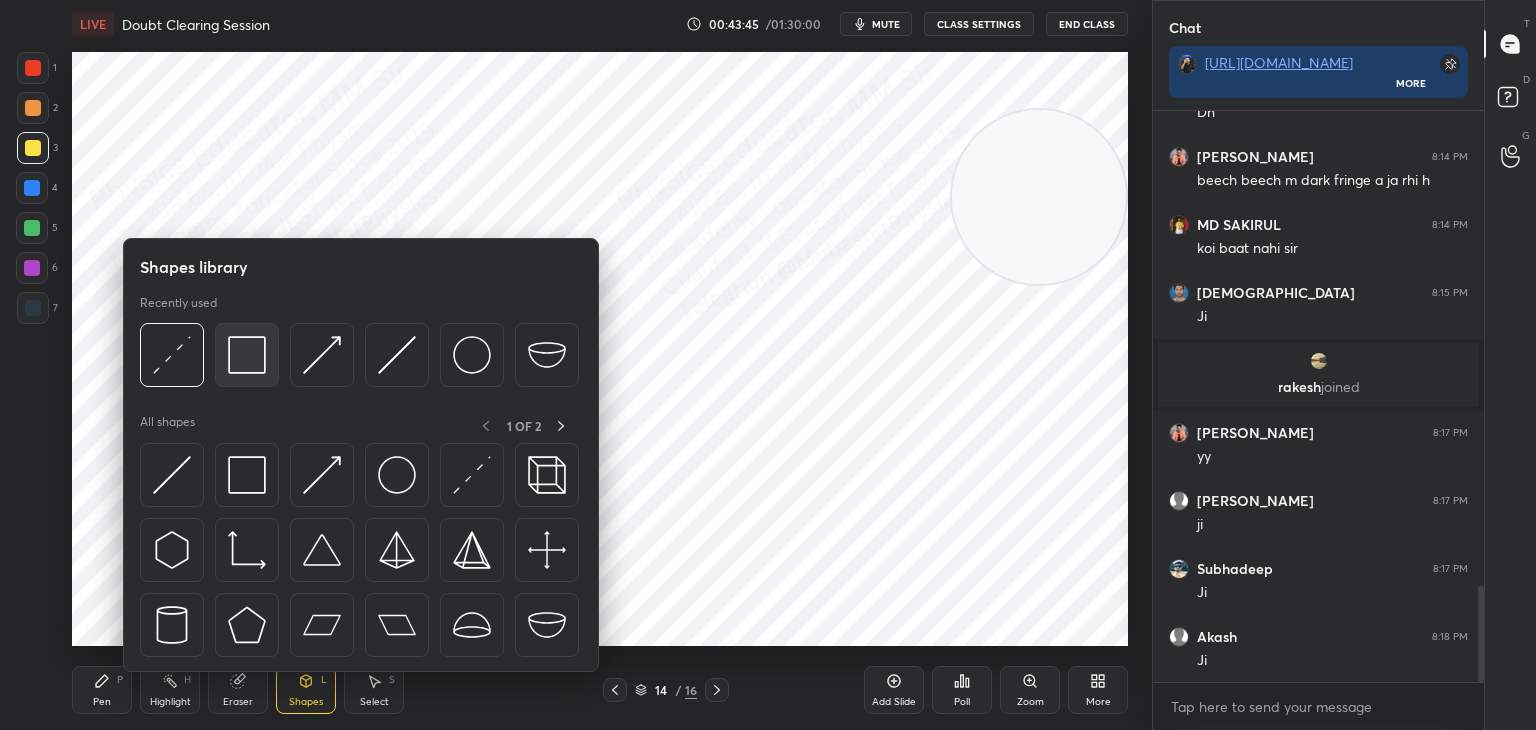 click at bounding box center [247, 355] 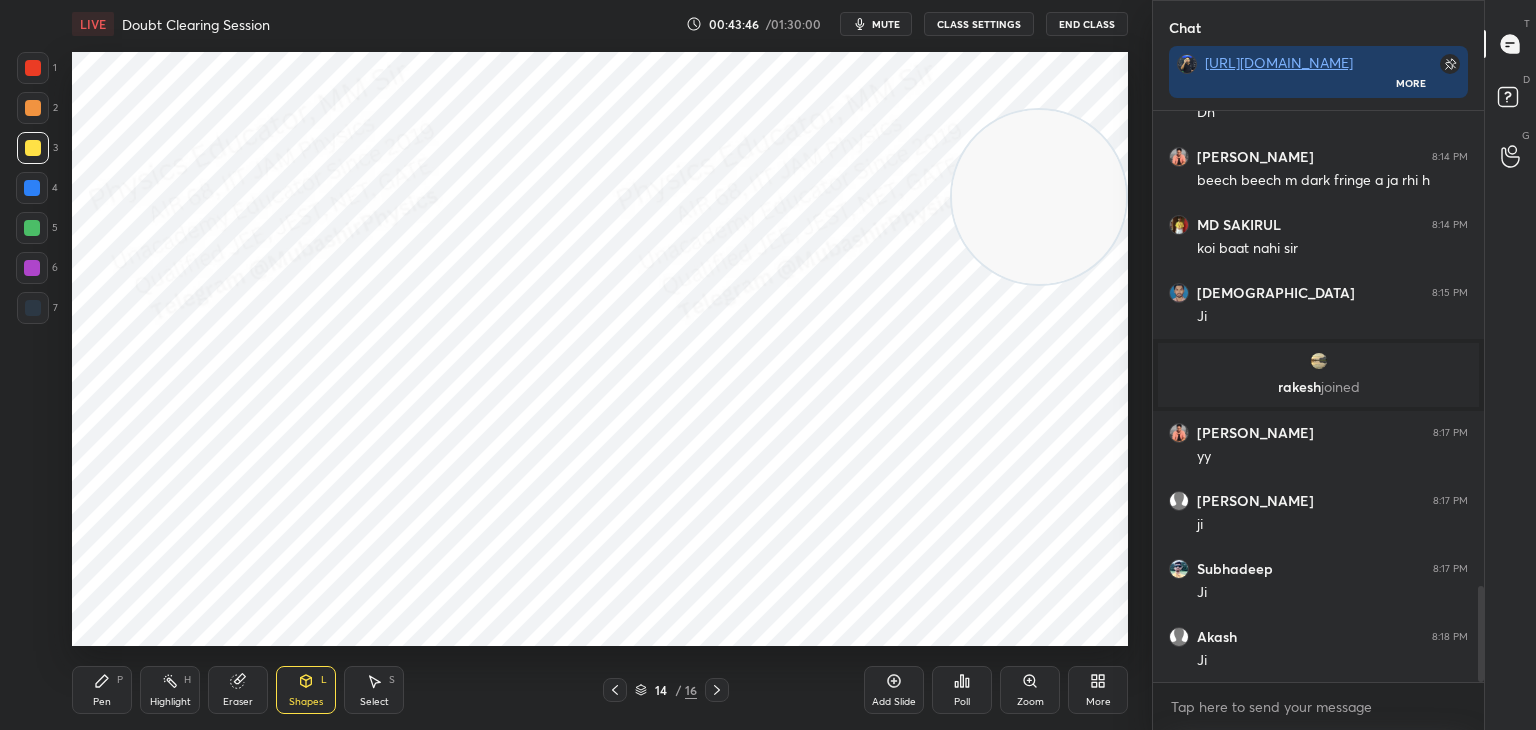 click at bounding box center [33, 148] 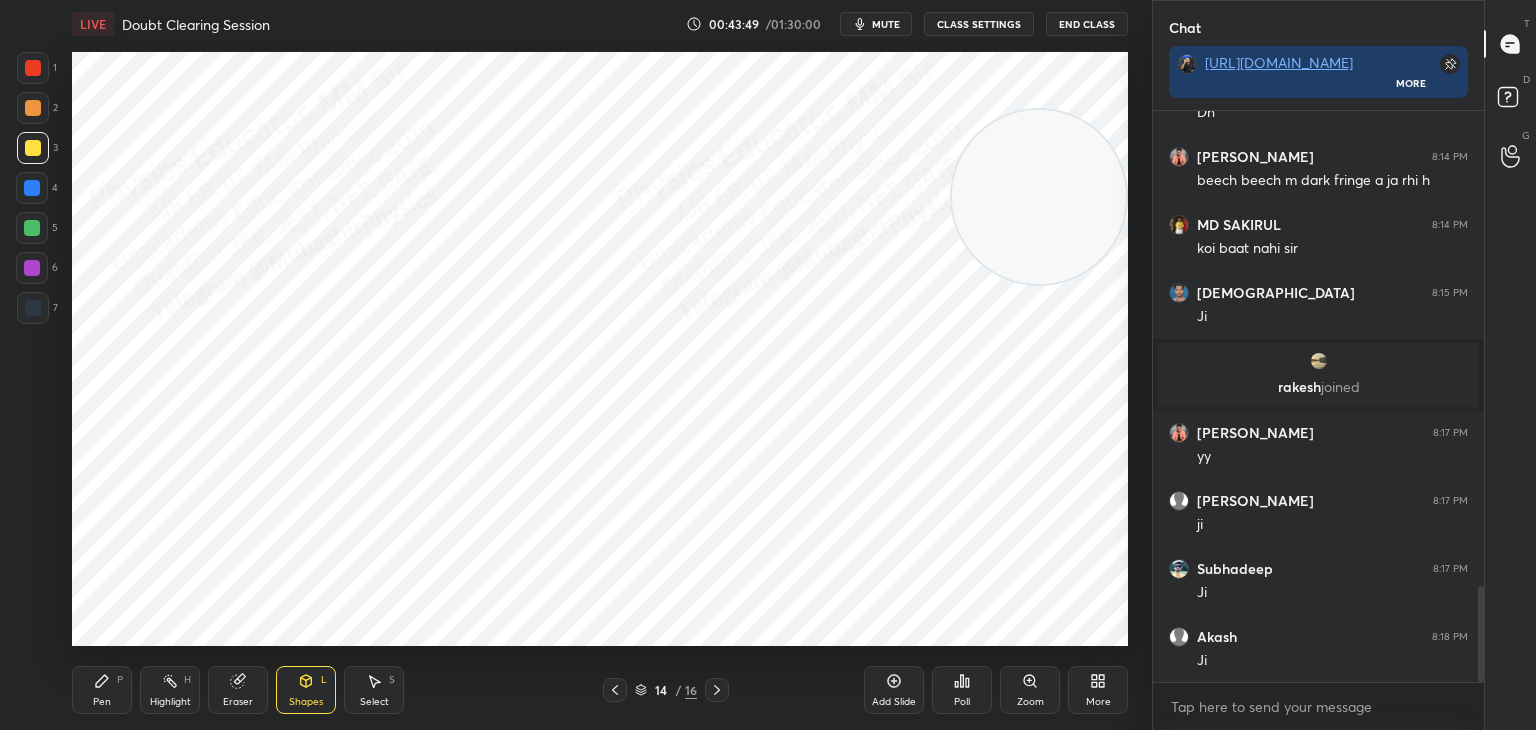 click 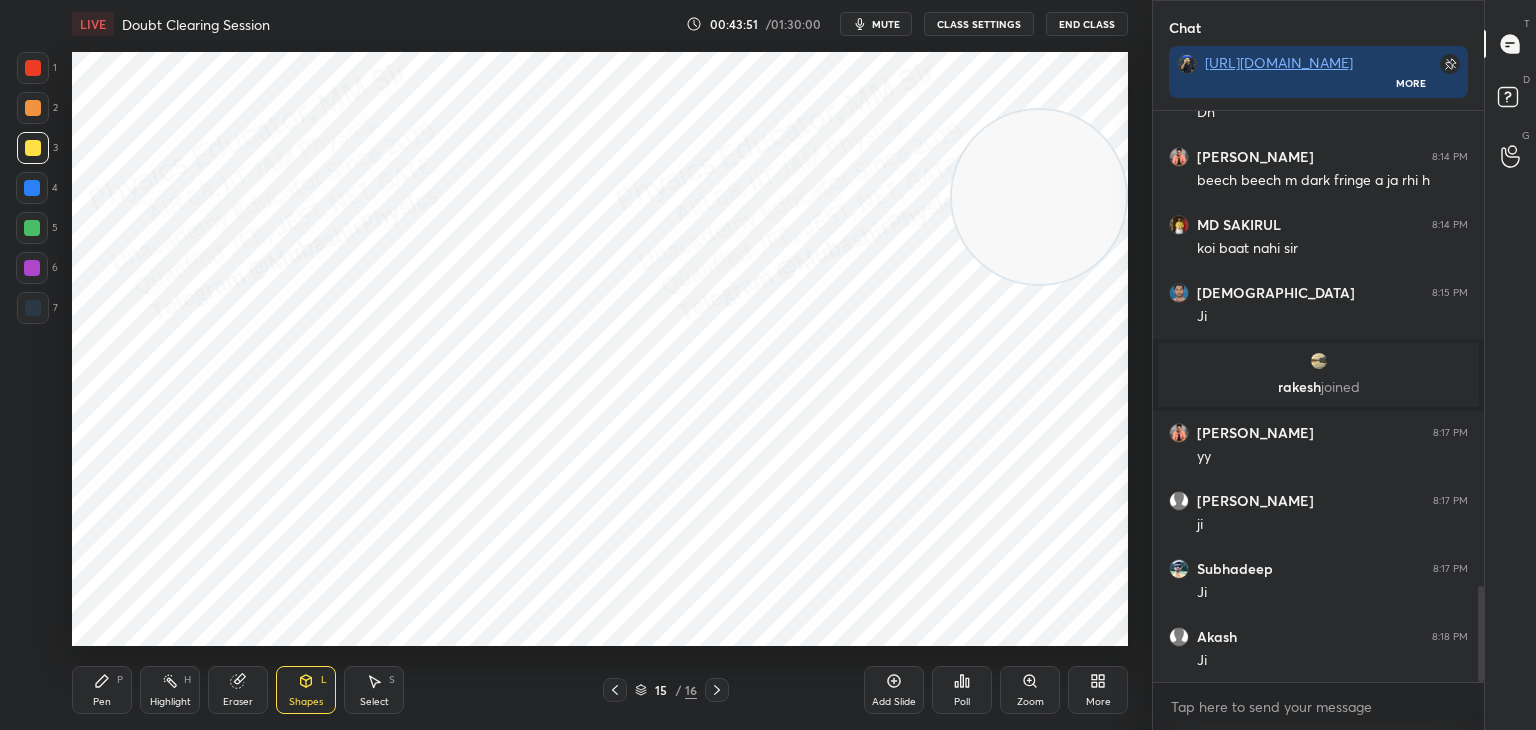 drag, startPoint x: 381, startPoint y: 690, endPoint x: 380, endPoint y: 647, distance: 43.011627 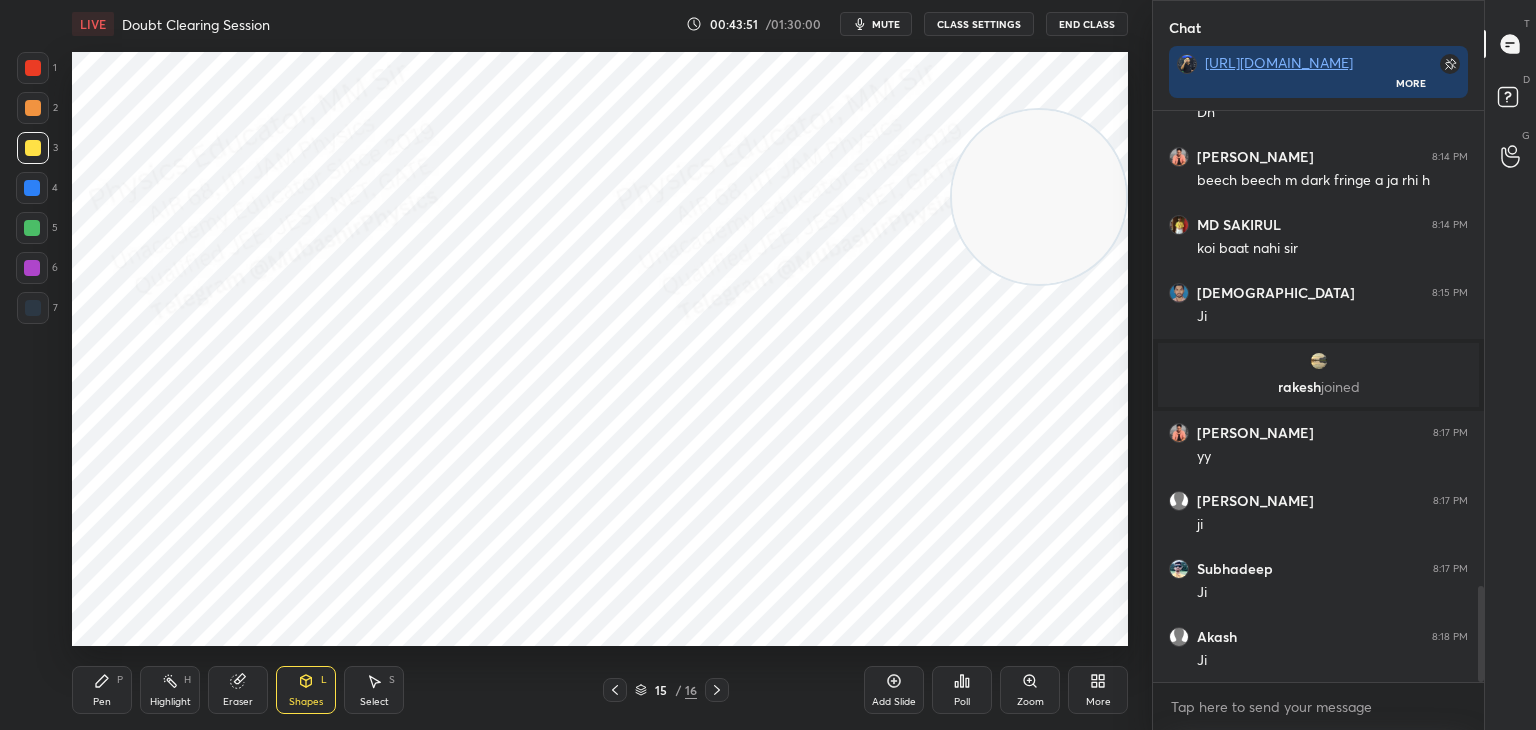 click on "Select S" at bounding box center (374, 690) 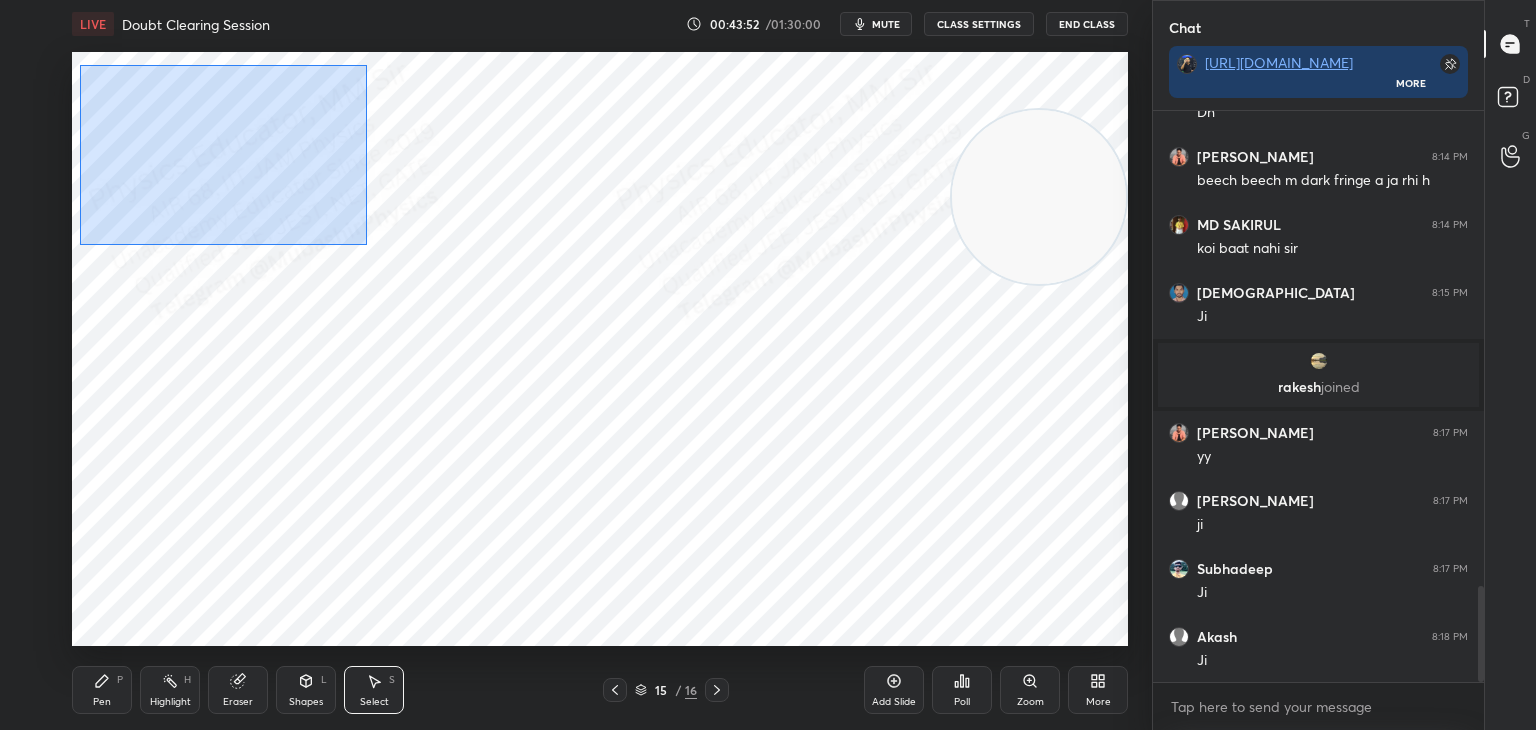 drag, startPoint x: 367, startPoint y: 245, endPoint x: 93, endPoint y: 58, distance: 331.73032 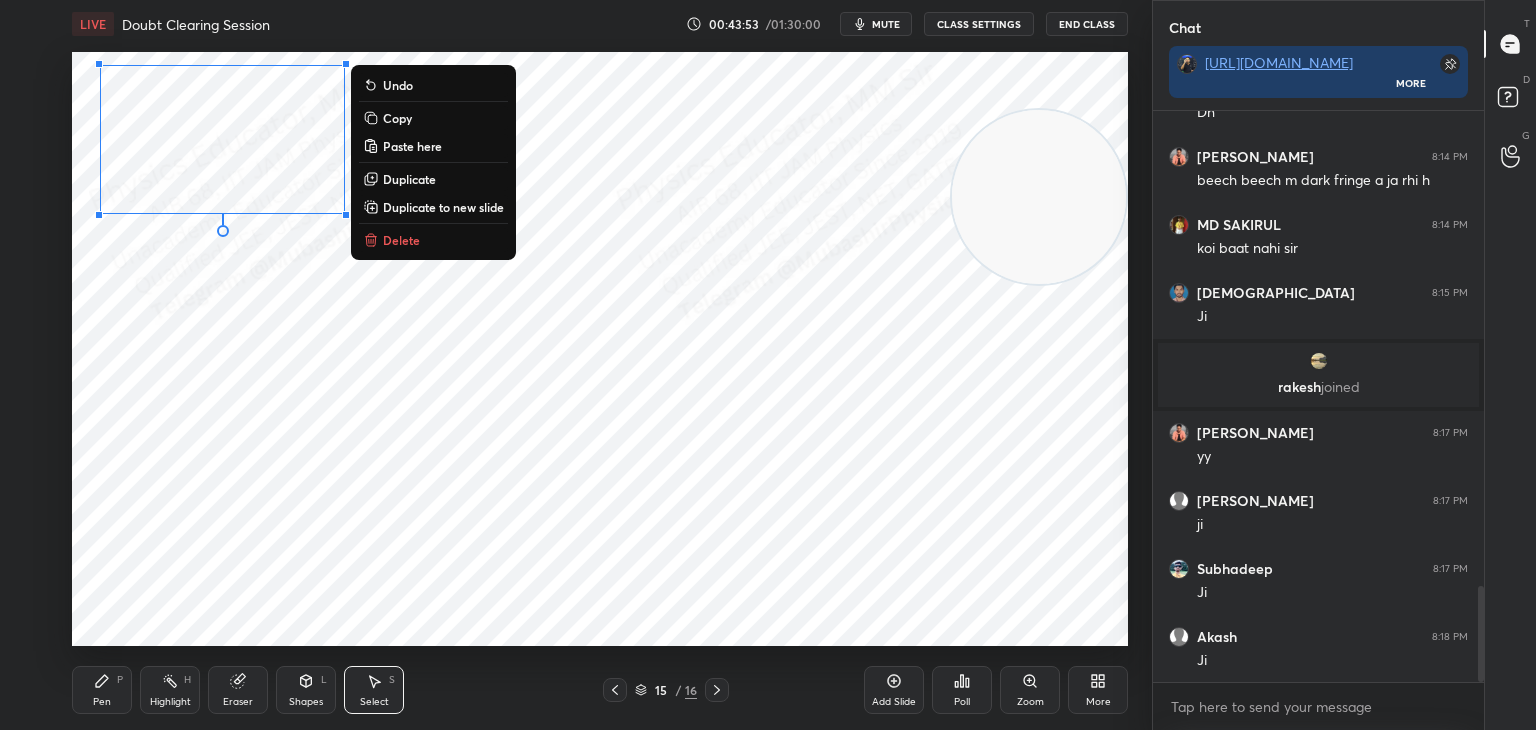 click on "Delete" at bounding box center [401, 240] 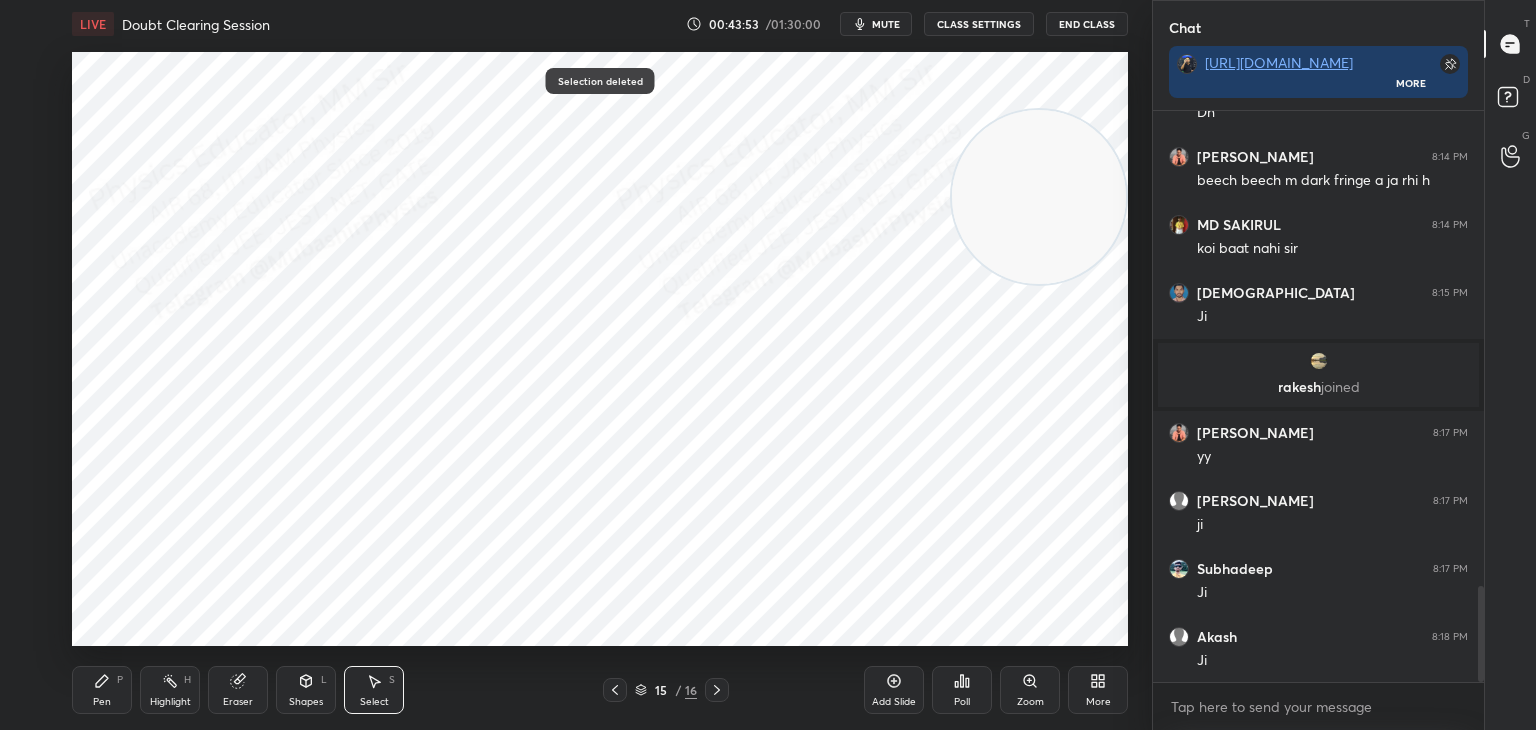 drag, startPoint x: 96, startPoint y: 698, endPoint x: 103, endPoint y: 671, distance: 27.89265 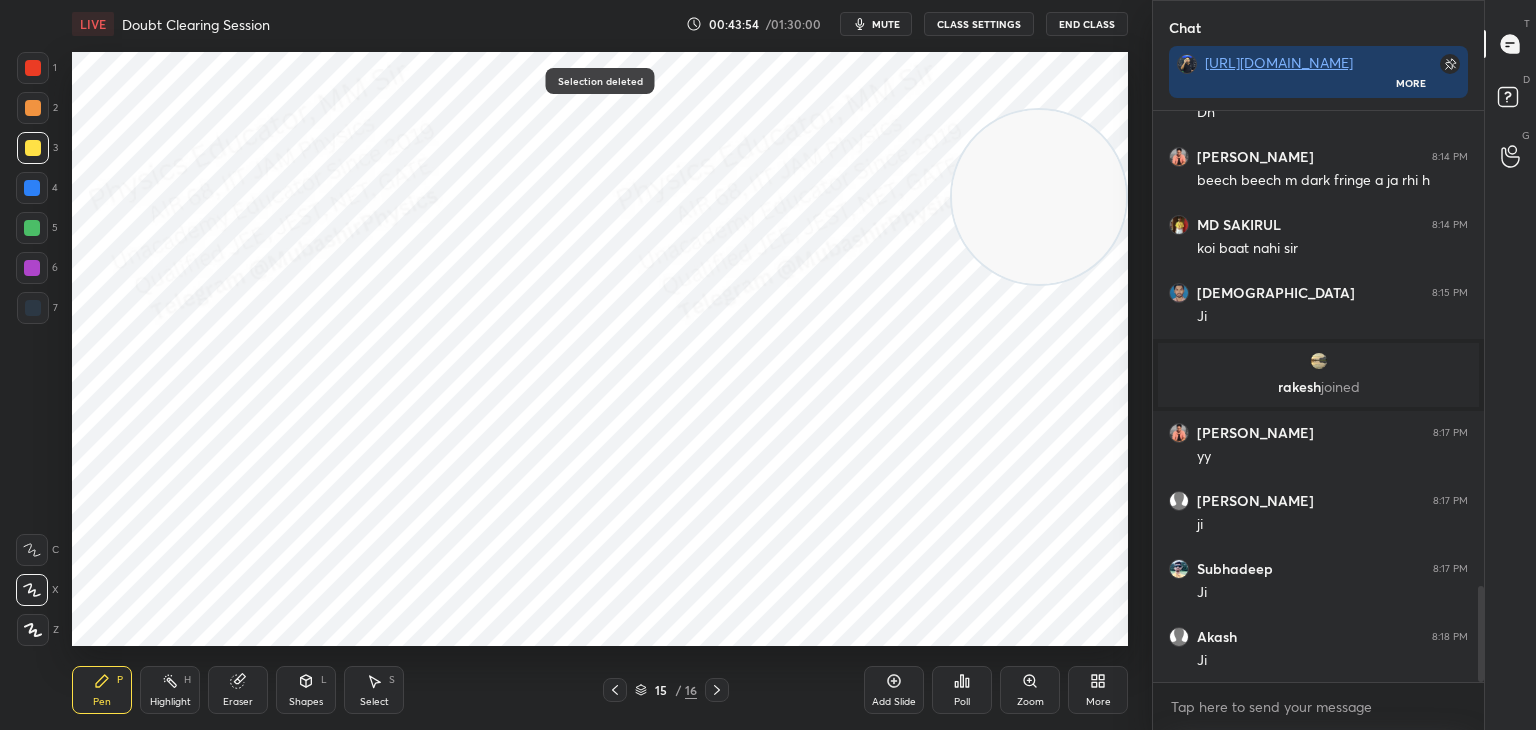 click at bounding box center [33, 108] 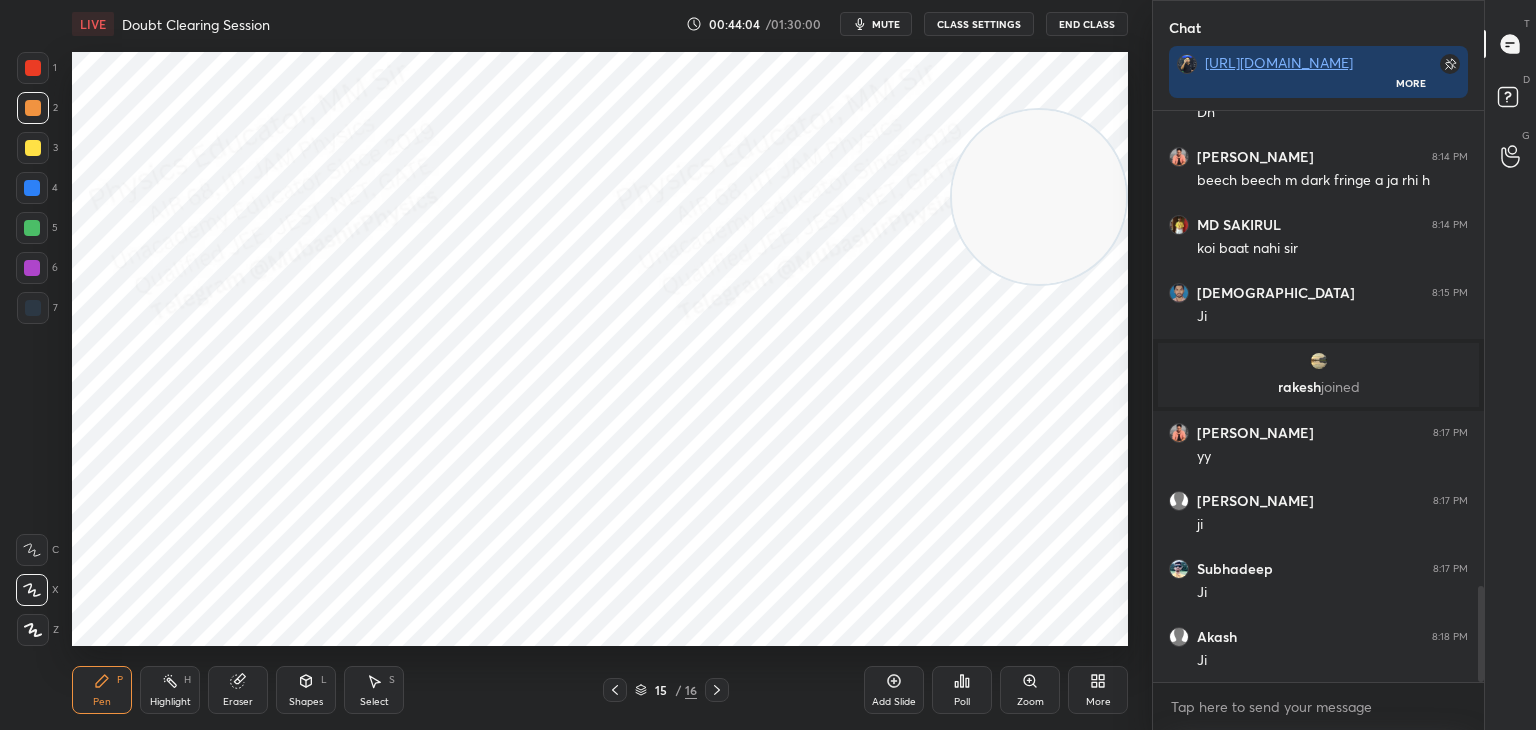 click at bounding box center (32, 188) 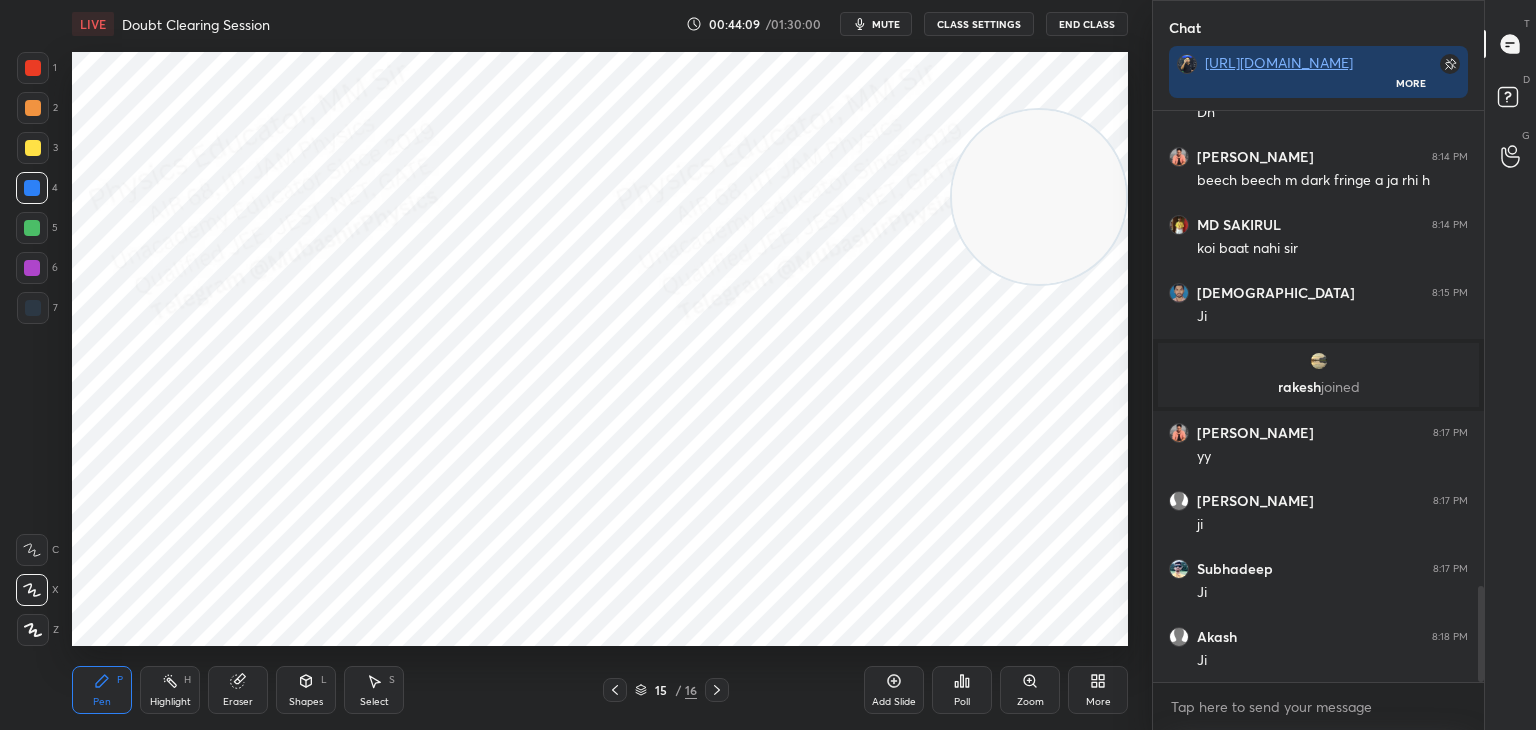 click at bounding box center (32, 228) 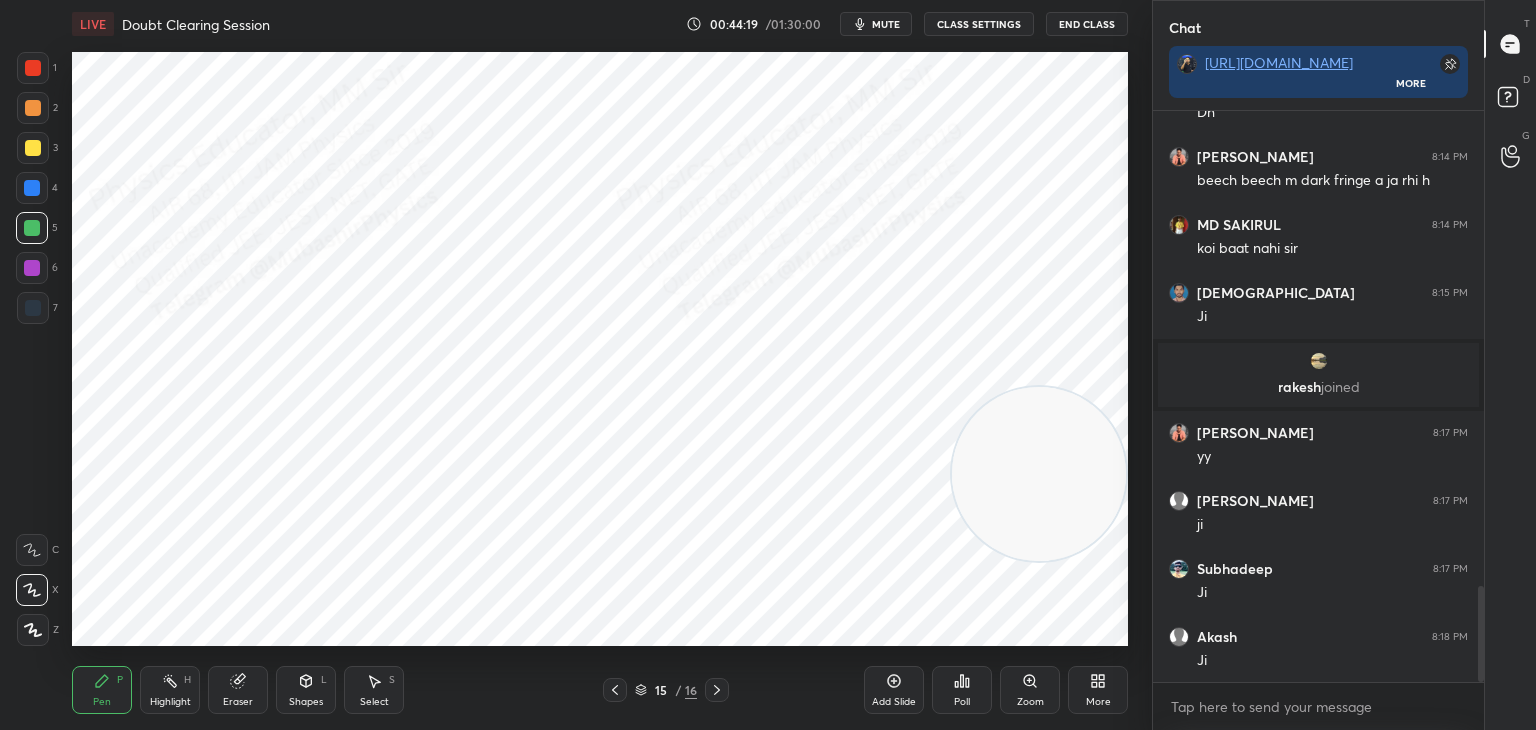 drag, startPoint x: 1025, startPoint y: 210, endPoint x: 962, endPoint y: 491, distance: 287.9757 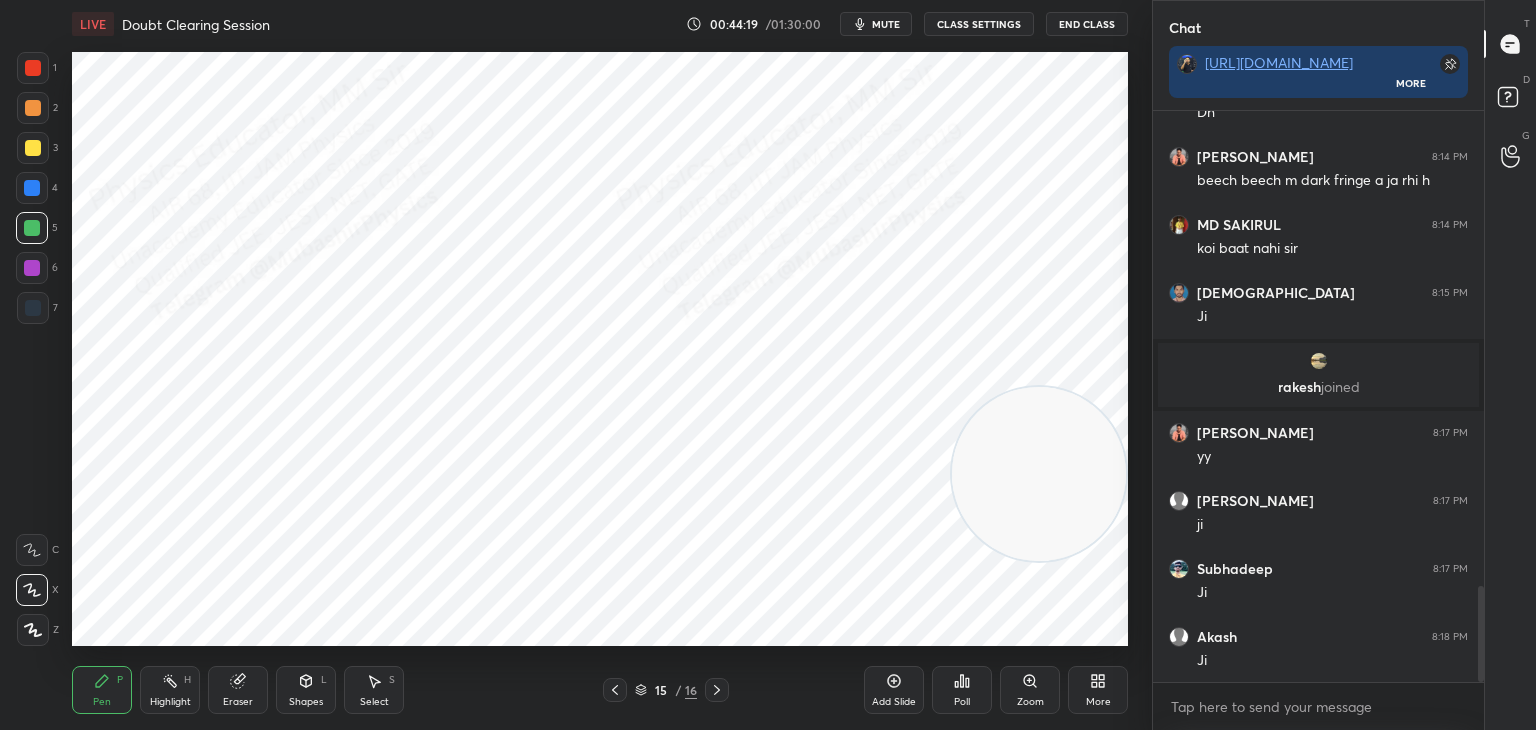 click at bounding box center [1039, 474] 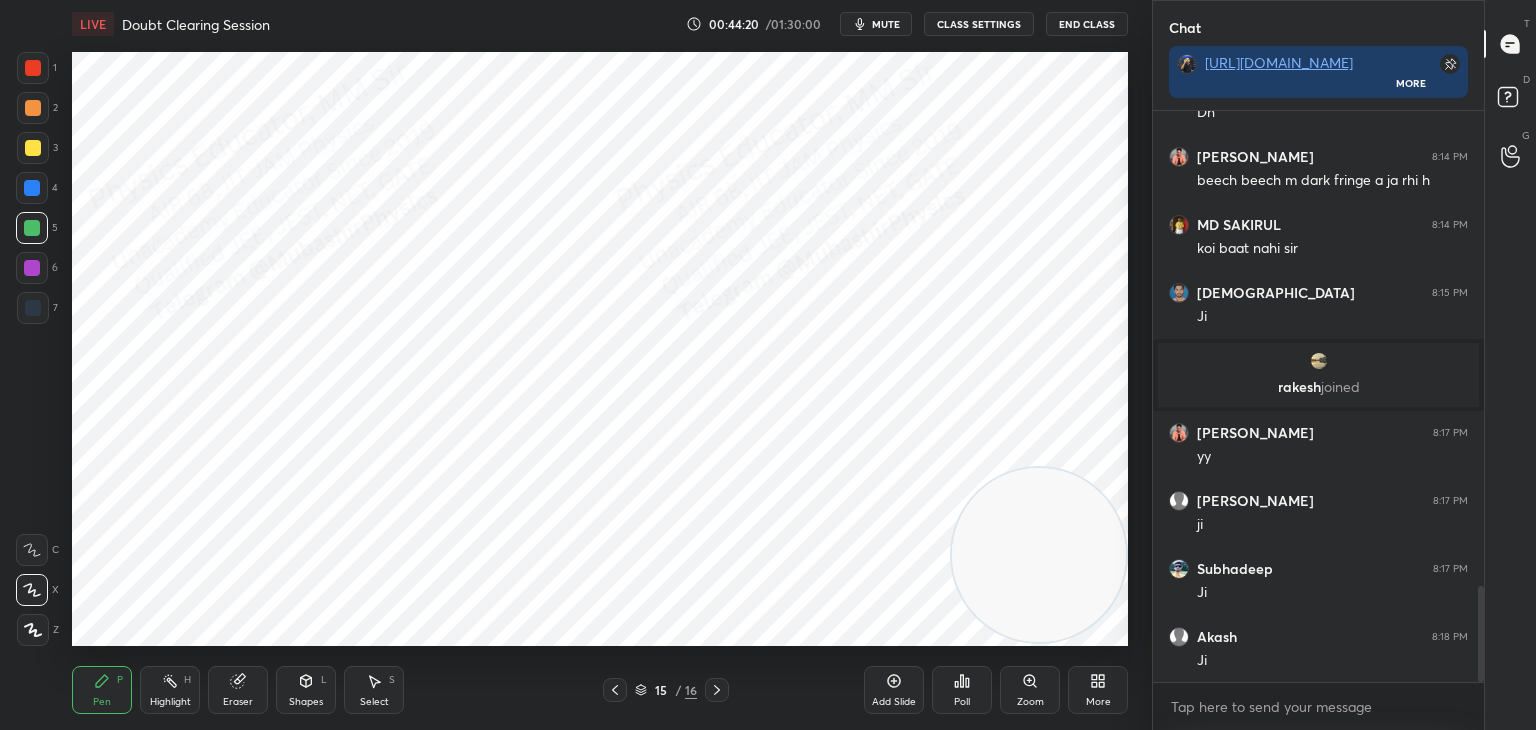 click on "Pen P Highlight H Eraser Shapes L Select S" at bounding box center [270, 690] 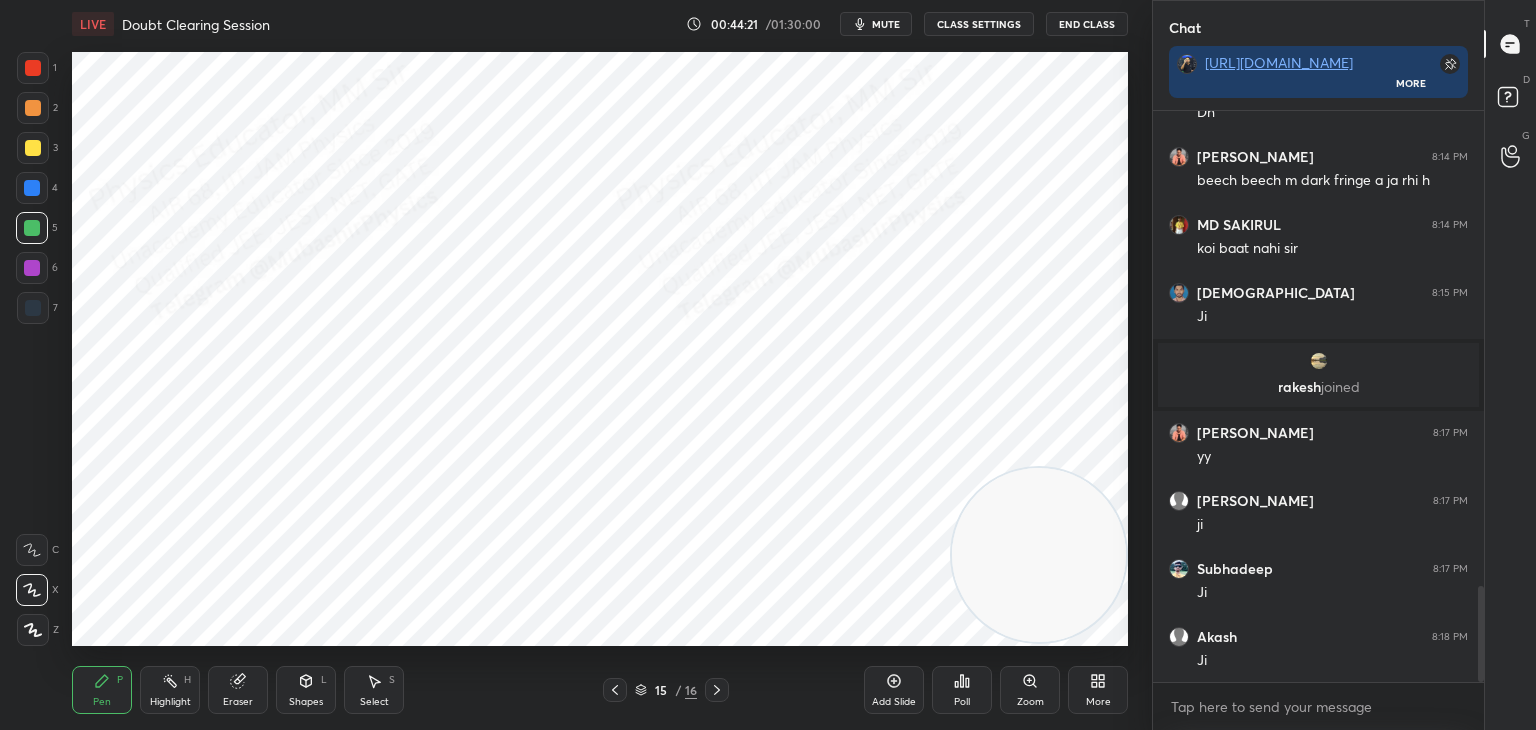 click on "H" at bounding box center [187, 680] 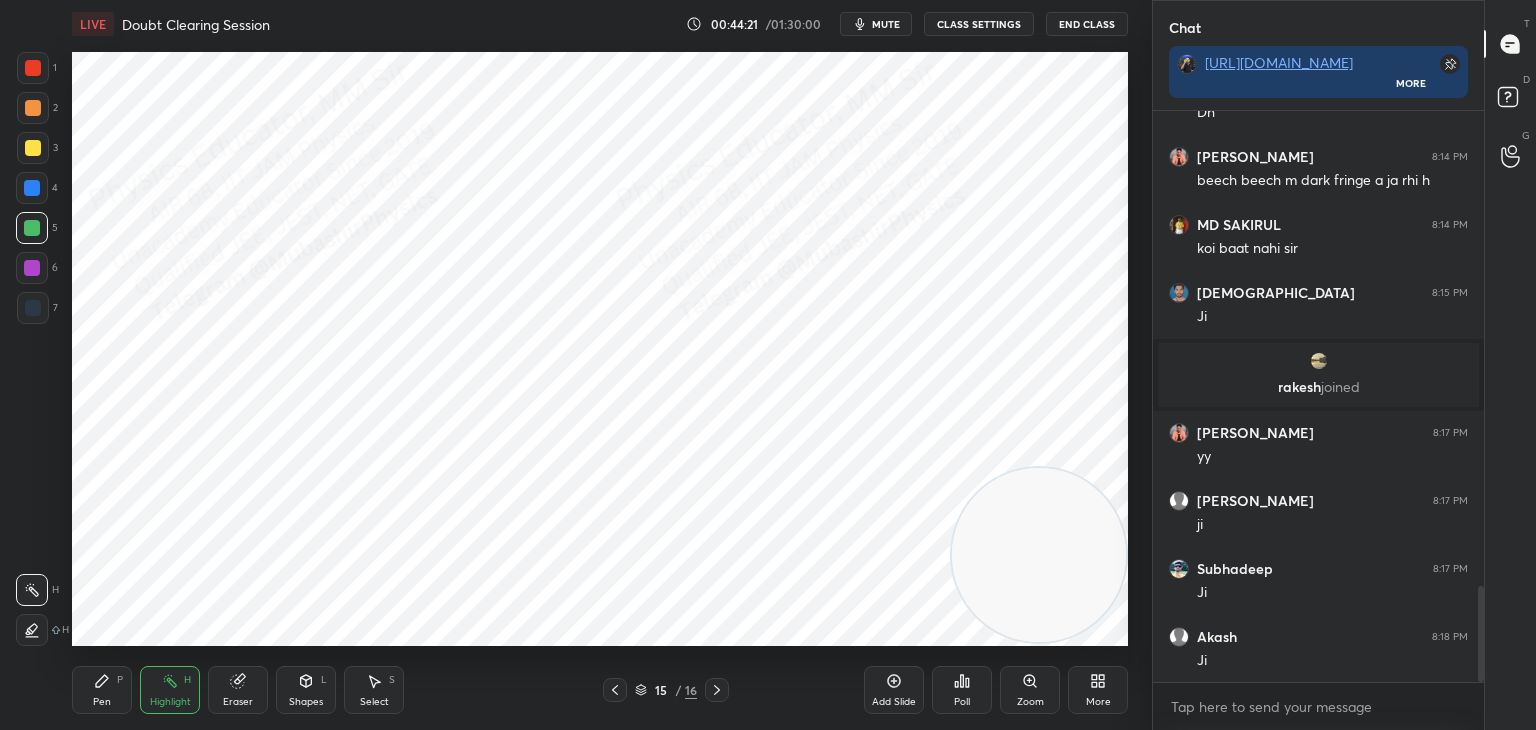 click at bounding box center (615, 690) 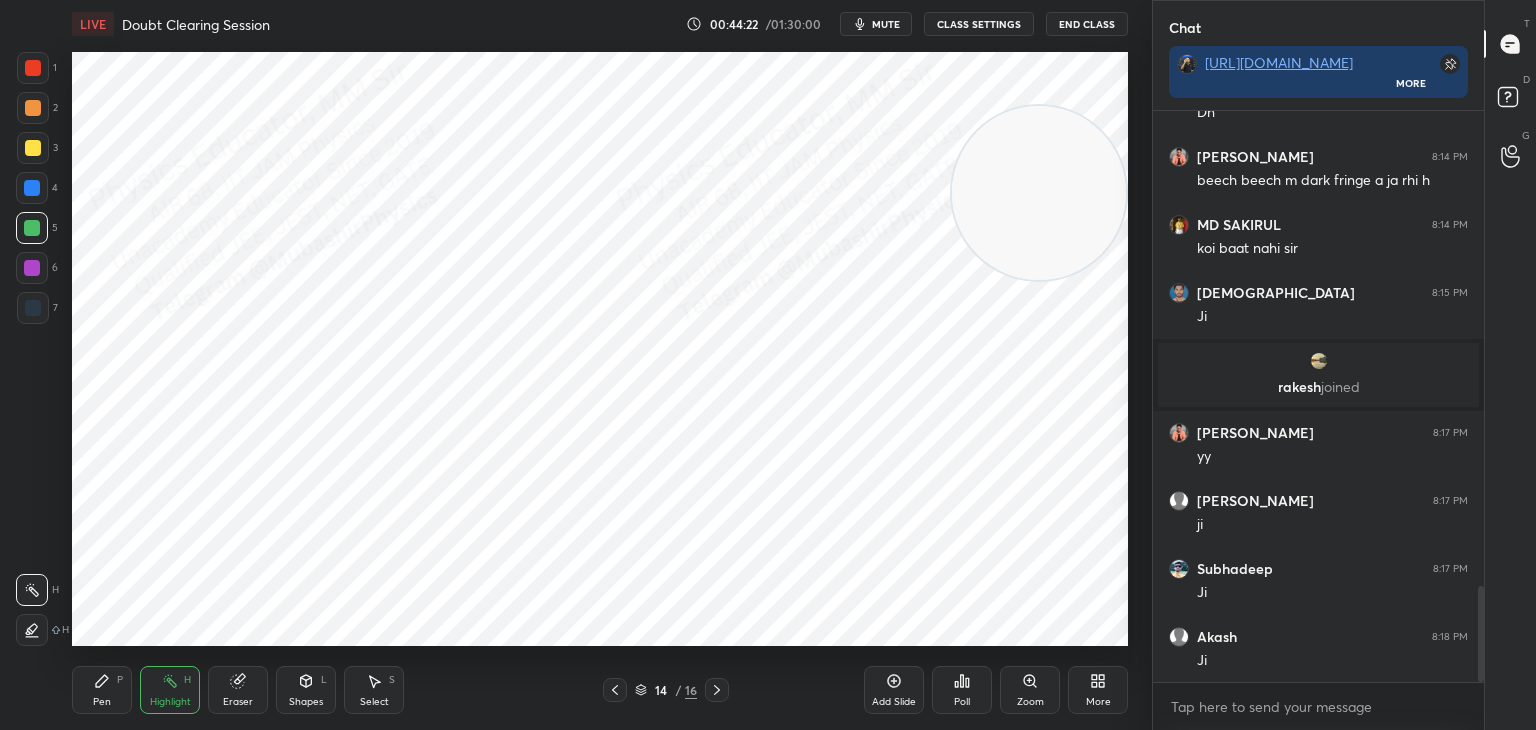 drag, startPoint x: 1125, startPoint y: 241, endPoint x: 1130, endPoint y: 218, distance: 23.537205 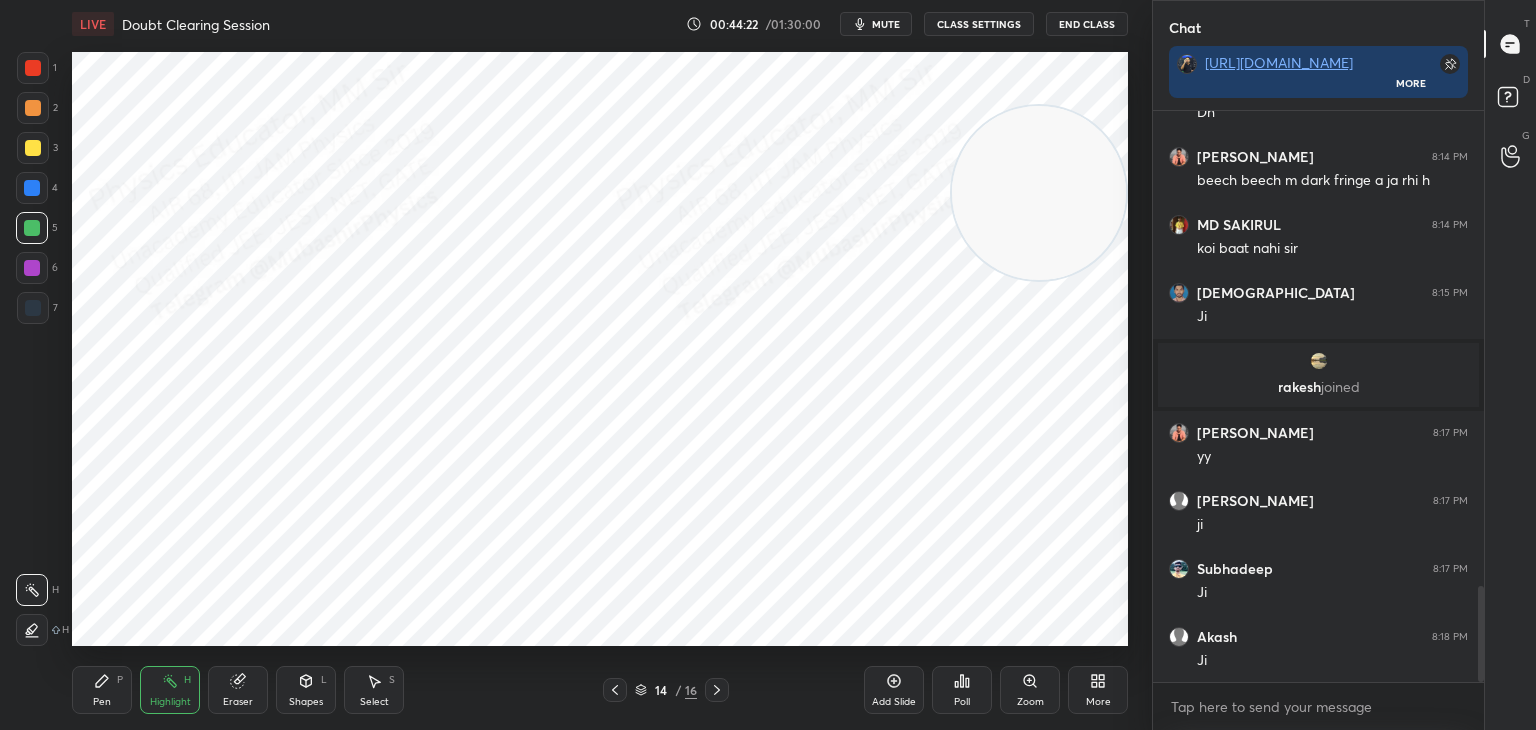 click on "Setting up your live class Poll for   secs No correct answer Start poll" at bounding box center [600, 349] 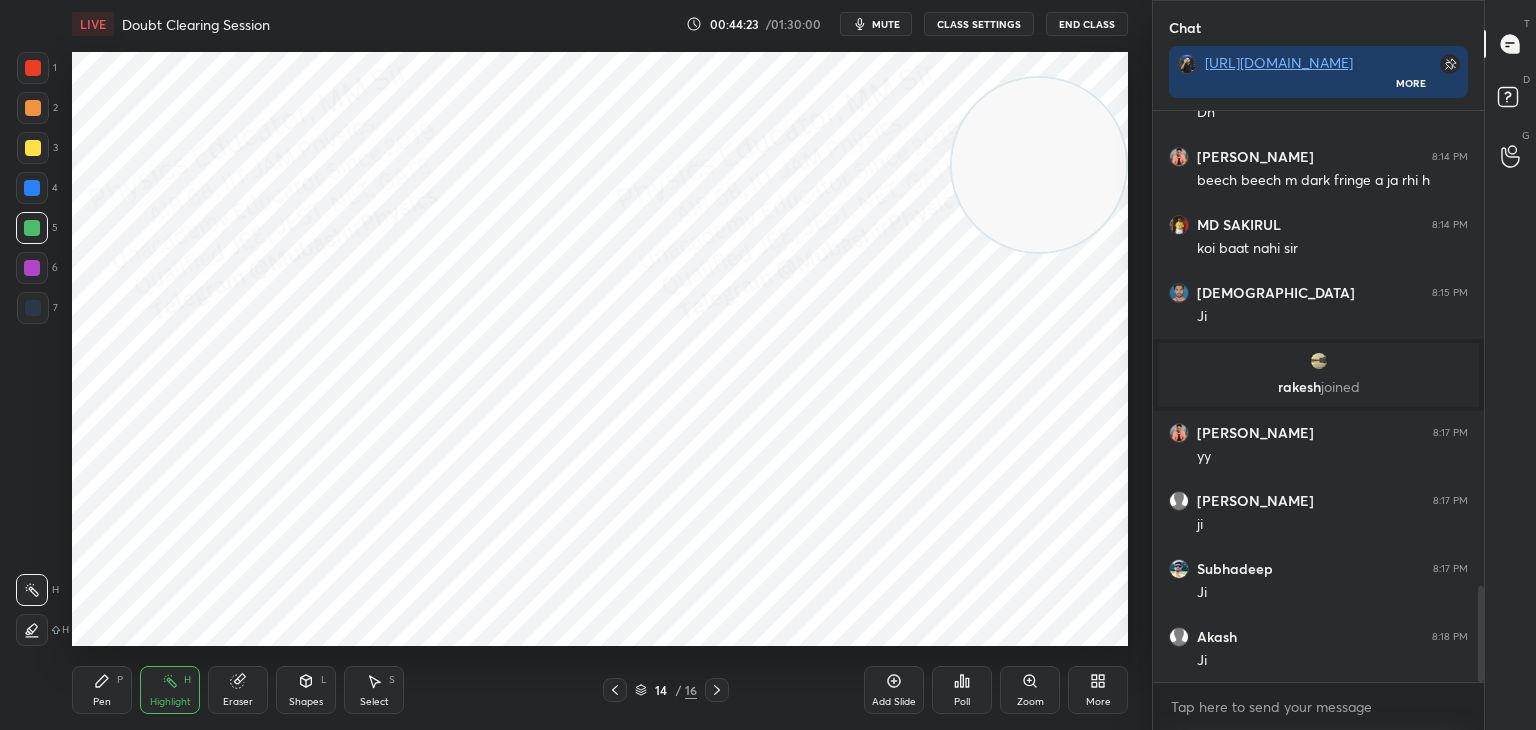 click 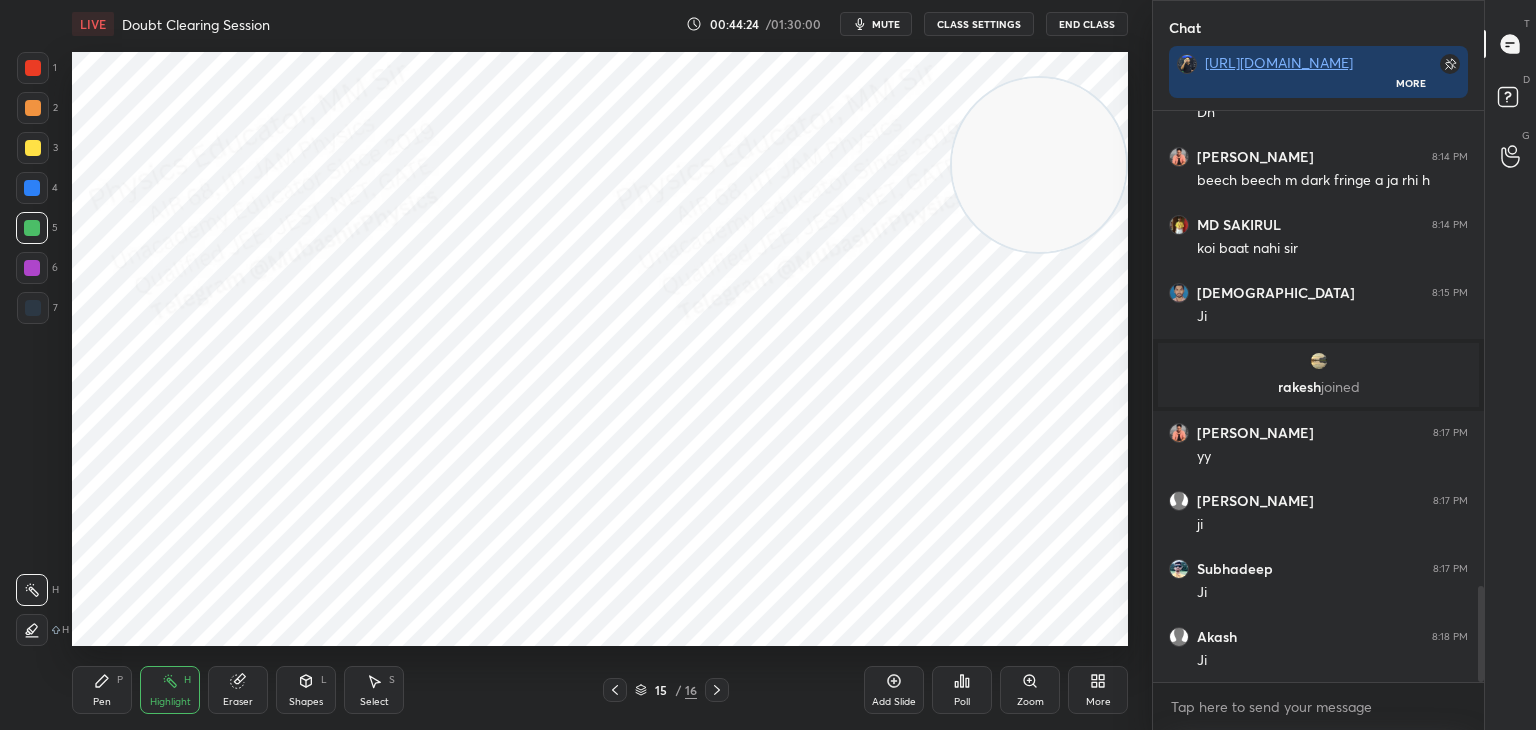 drag, startPoint x: 105, startPoint y: 689, endPoint x: 105, endPoint y: 663, distance: 26 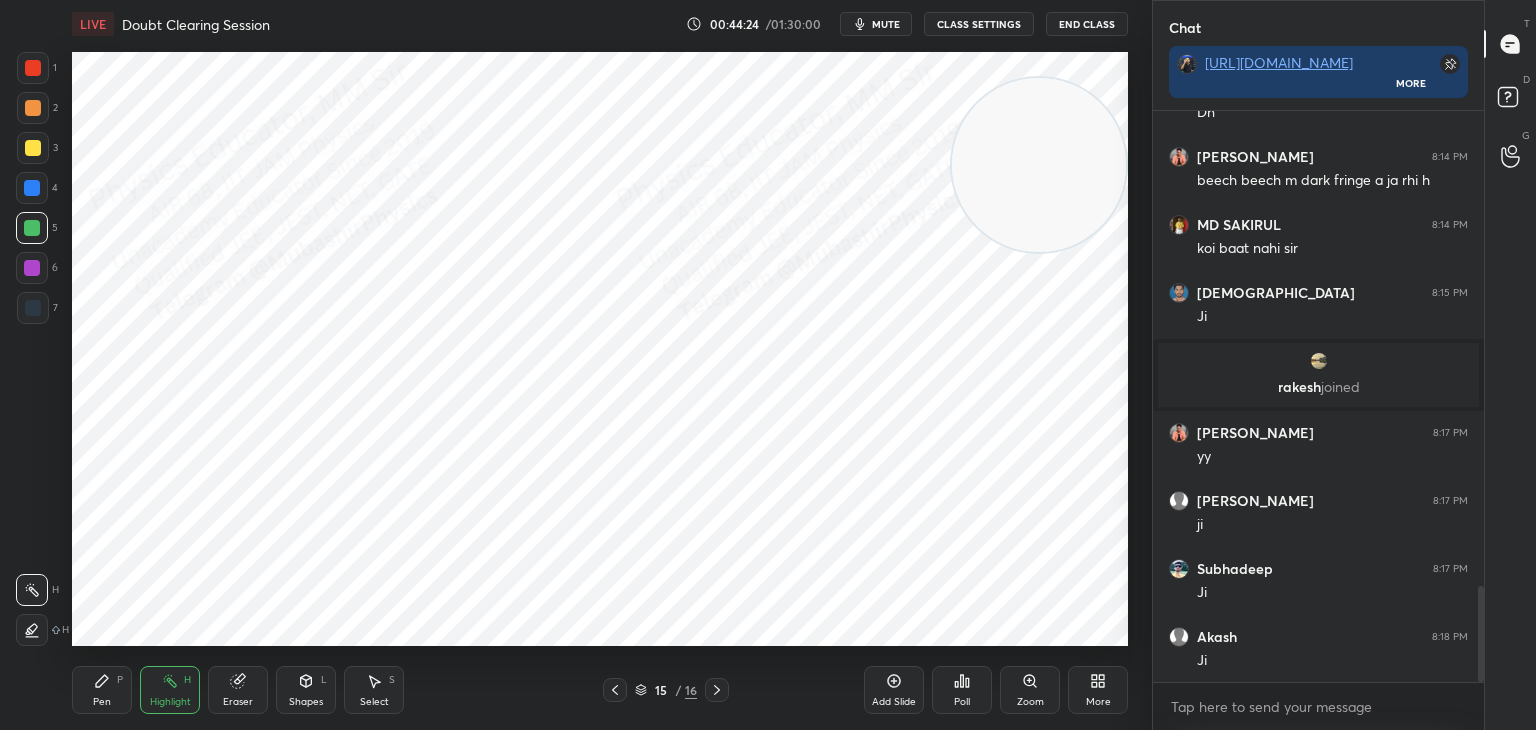 click 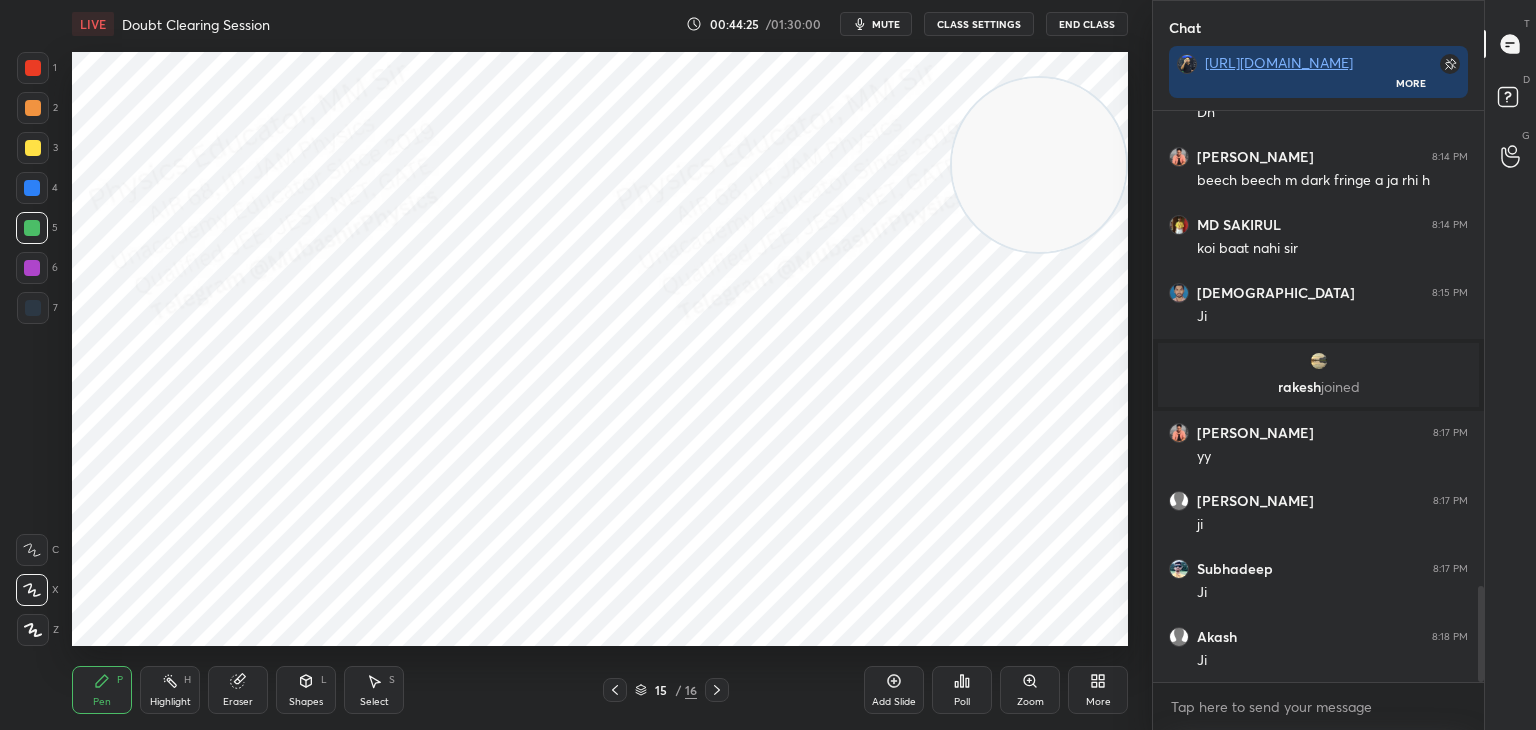 click at bounding box center (32, 188) 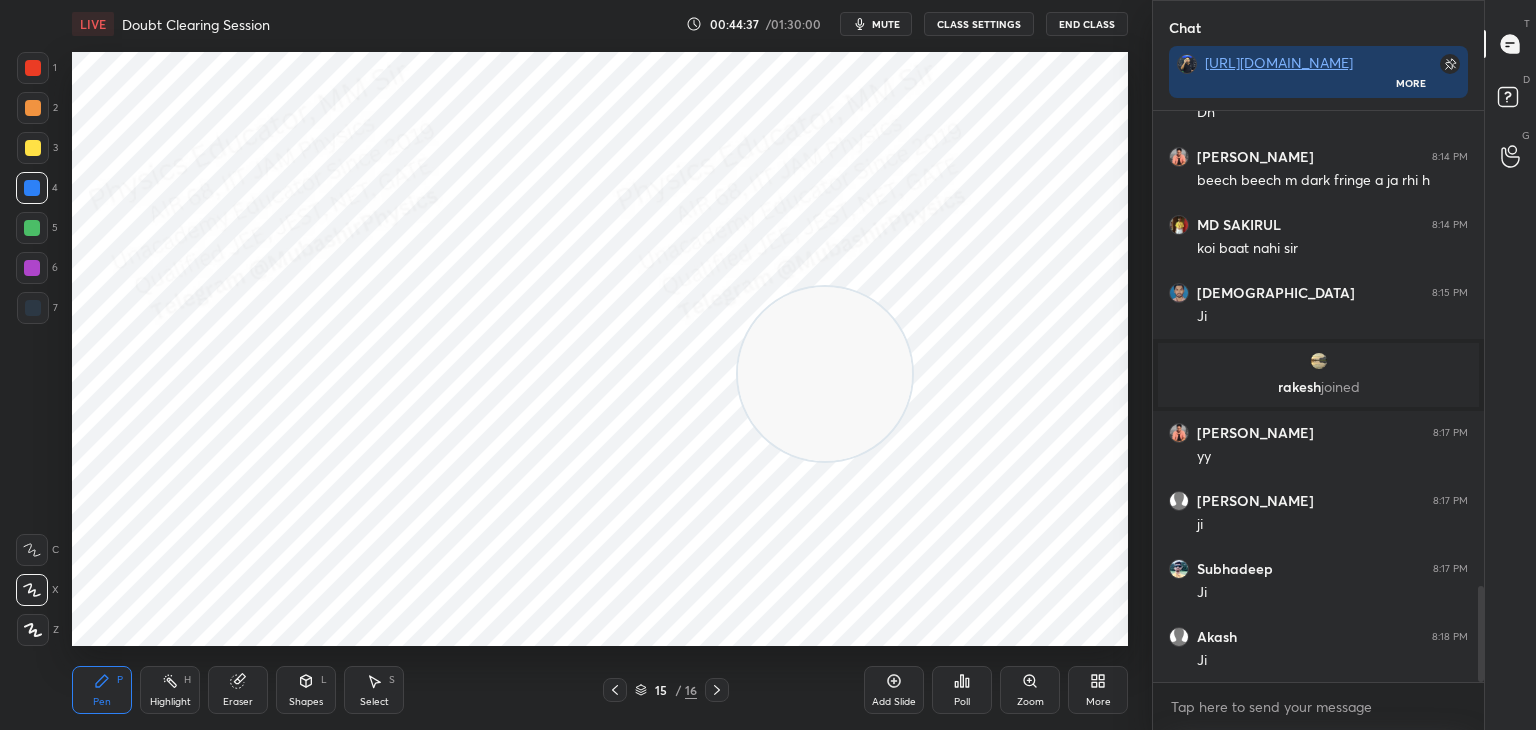 drag, startPoint x: 1036, startPoint y: 173, endPoint x: 688, endPoint y: 363, distance: 396.4896 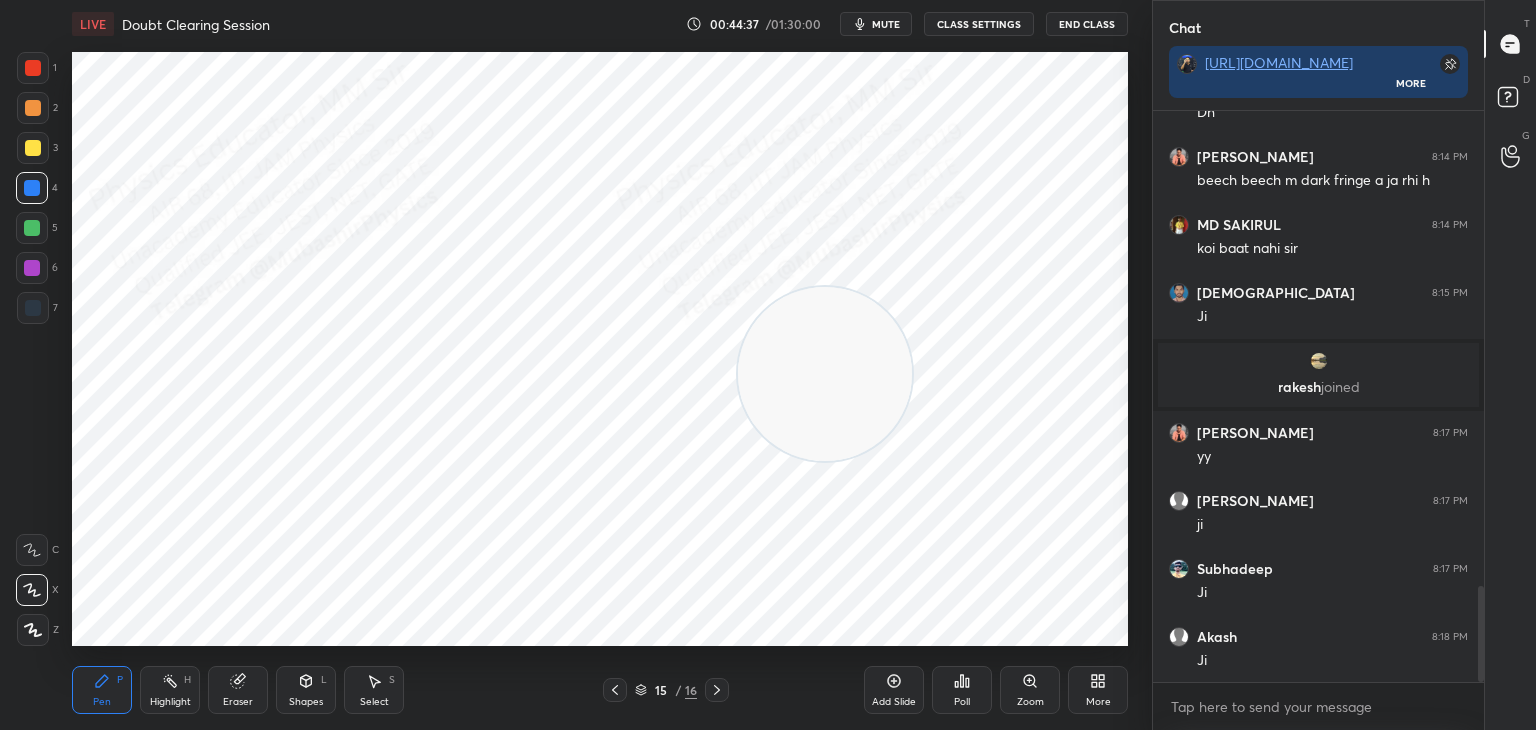 click at bounding box center (825, 374) 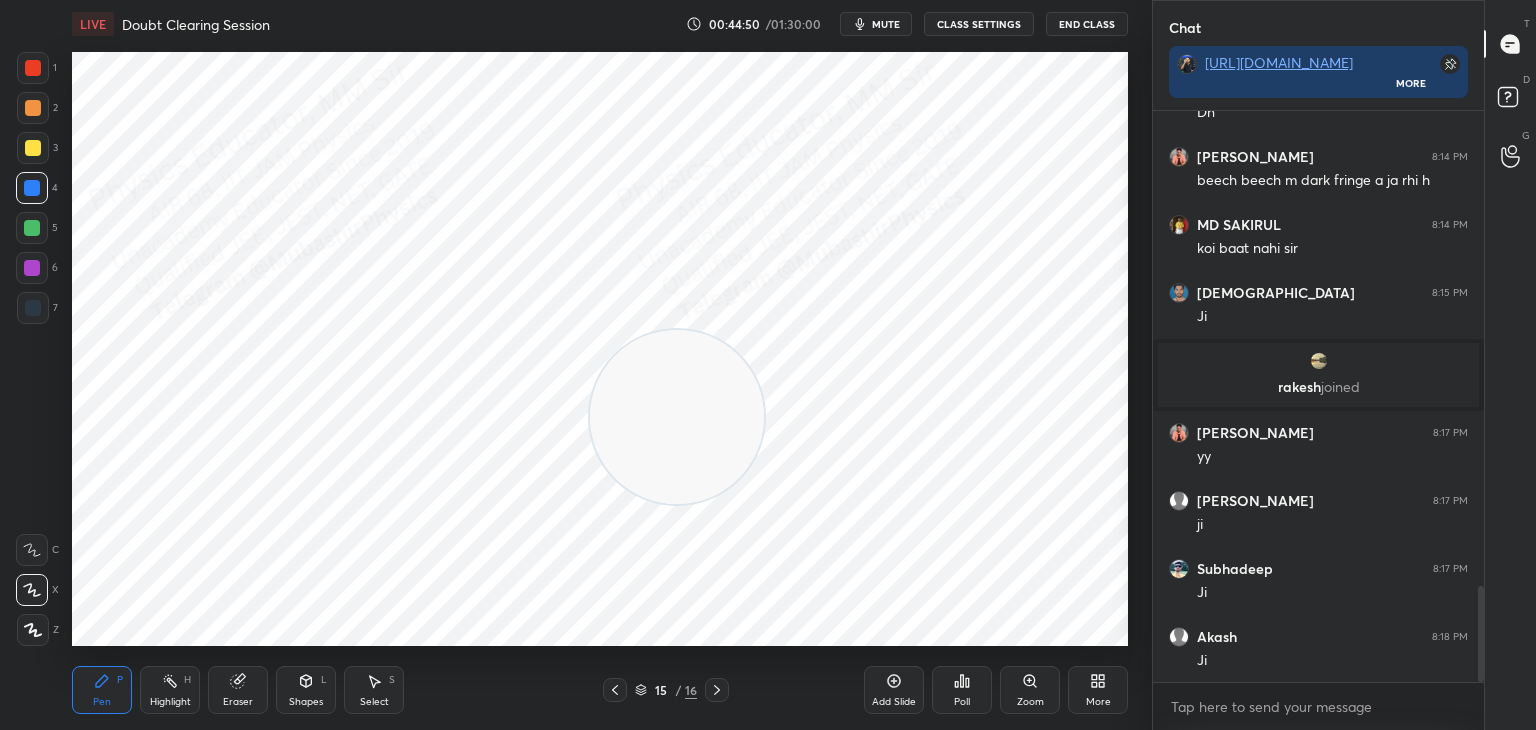 drag, startPoint x: 668, startPoint y: 399, endPoint x: 1110, endPoint y: 651, distance: 508.7907 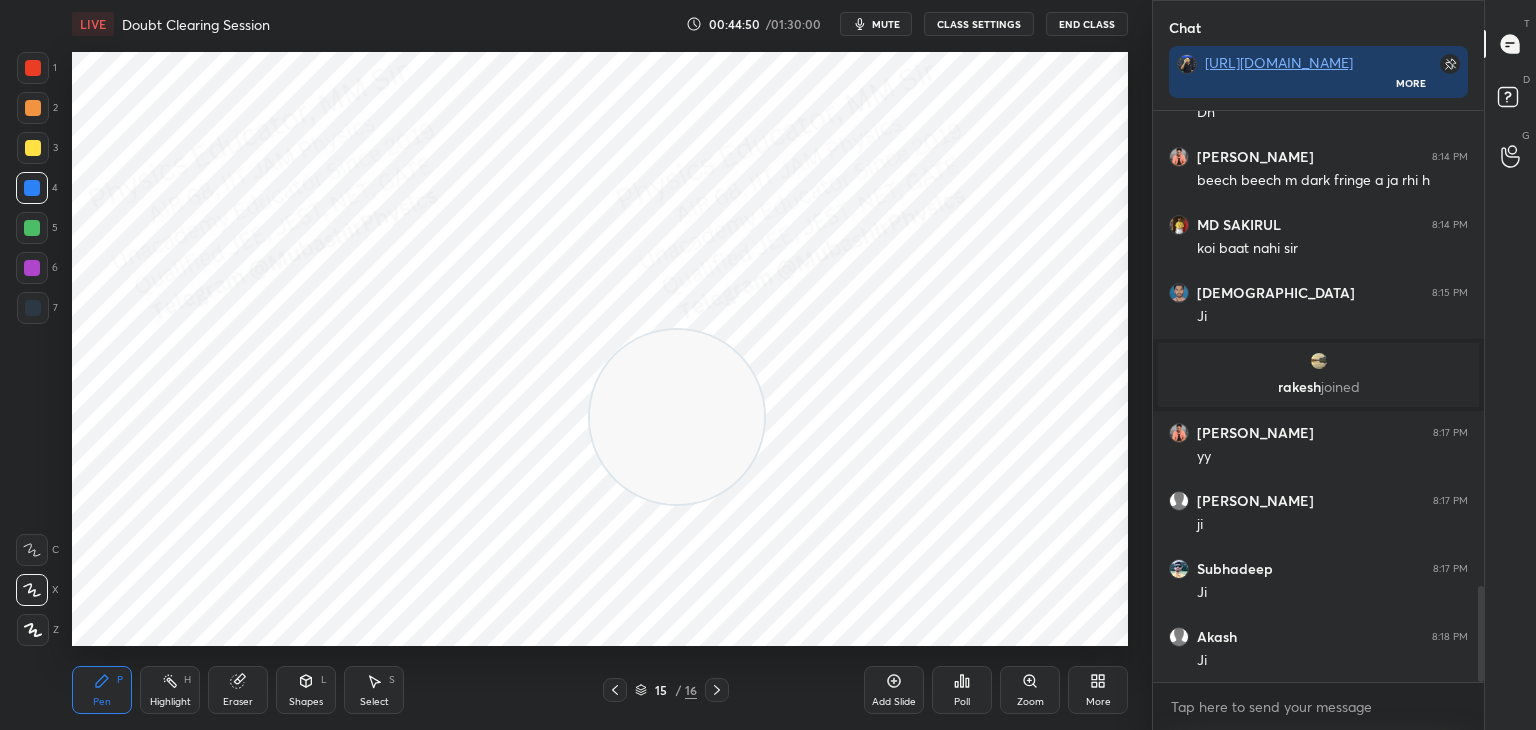 click on "1 2 3 4 5 6 7 C X Z C X Z E E Erase all   H H LIVE Doubt Clearing Session 00:44:50 /  01:30:00 mute CLASS SETTINGS End Class Setting up your live class Poll for   secs No correct answer Start poll Back Doubt Clearing Session • L10 of Detailed Course on Optics for IIT JAM, CUET 2026/27 [PERSON_NAME] Pen P Highlight H Eraser Shapes L Select S 15 / 16 Add Slide Poll Zoom More Chat [URL][DOMAIN_NAME] More Ansit 8:10 PM [PERSON_NAME] 8:10 PM Ok [PERSON_NAME] 8:14 PM beech beech m dark fringe a ja rhi h MD SAKIRUL 8:14 PM koi baat nahi sir Krishna 8:15 PM [PERSON_NAME]  joined [PERSON_NAME] 8:17 PM [PERSON_NAME] 8:17 PM ji [PERSON_NAME] 8:17 PM [PERSON_NAME] 8:18 PM [PERSON_NAME] JUMP TO LATEST Enable hand raising Enable raise hand to speak to learners. Once enabled, chat will be turned off temporarily. Enable x   Doubts asked by learners will show up here NEW DOUBTS ASKED No one has raised a hand yet Can't raise hand Got it T Messages (T) D Doubts (D) G Raise Hand (G) Buffering" at bounding box center (768, 365) 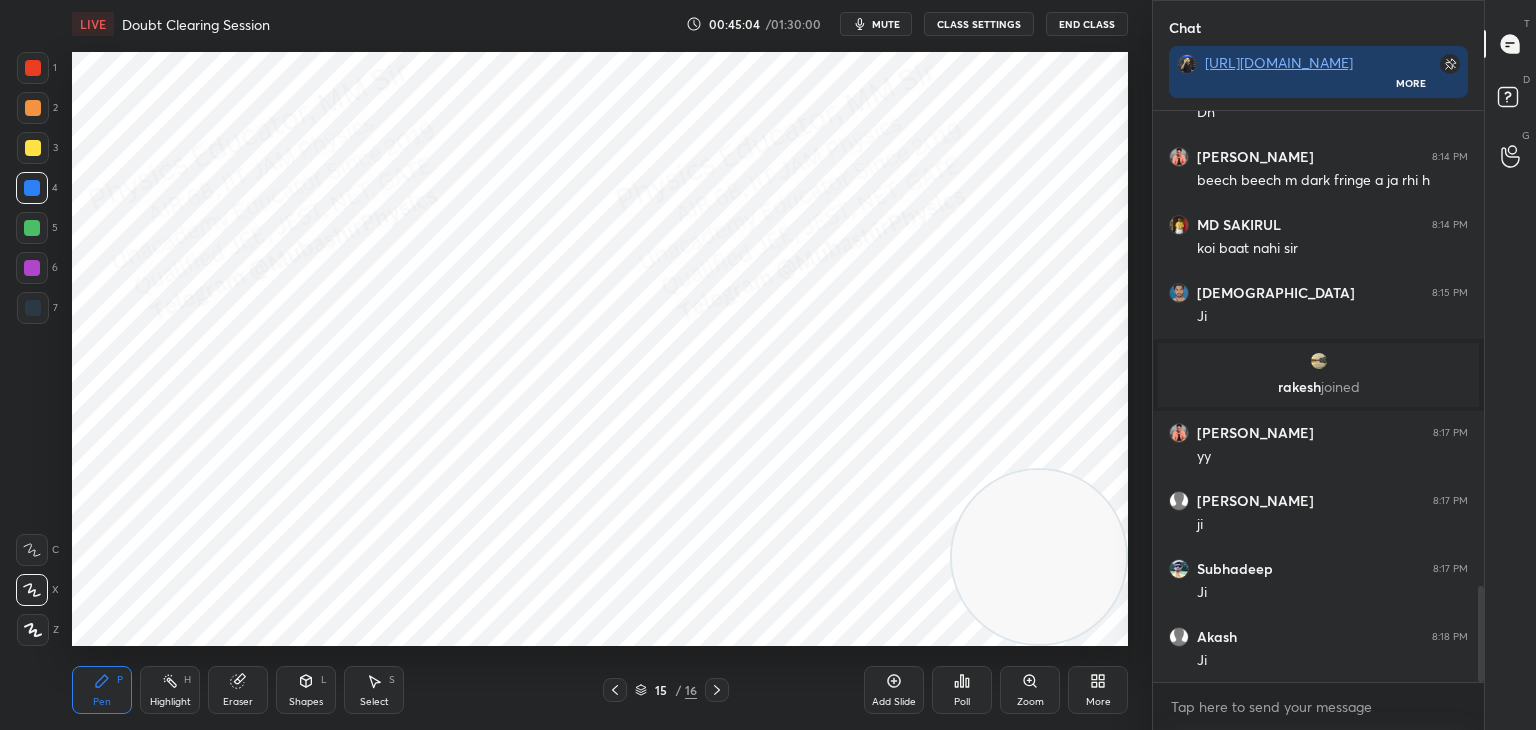 drag, startPoint x: 364, startPoint y: 686, endPoint x: 400, endPoint y: 663, distance: 42.72002 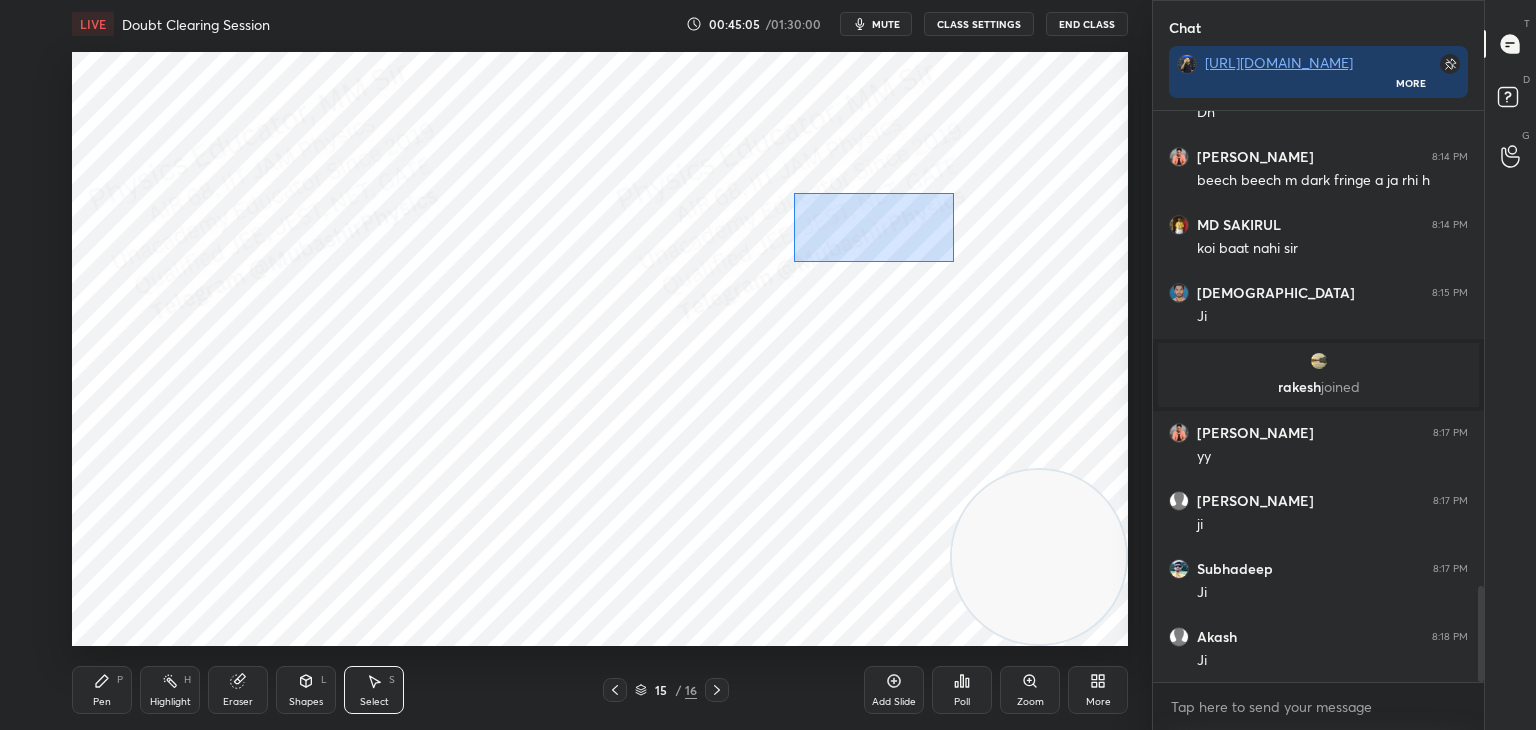 drag, startPoint x: 953, startPoint y: 262, endPoint x: 1048, endPoint y: 289, distance: 98.762344 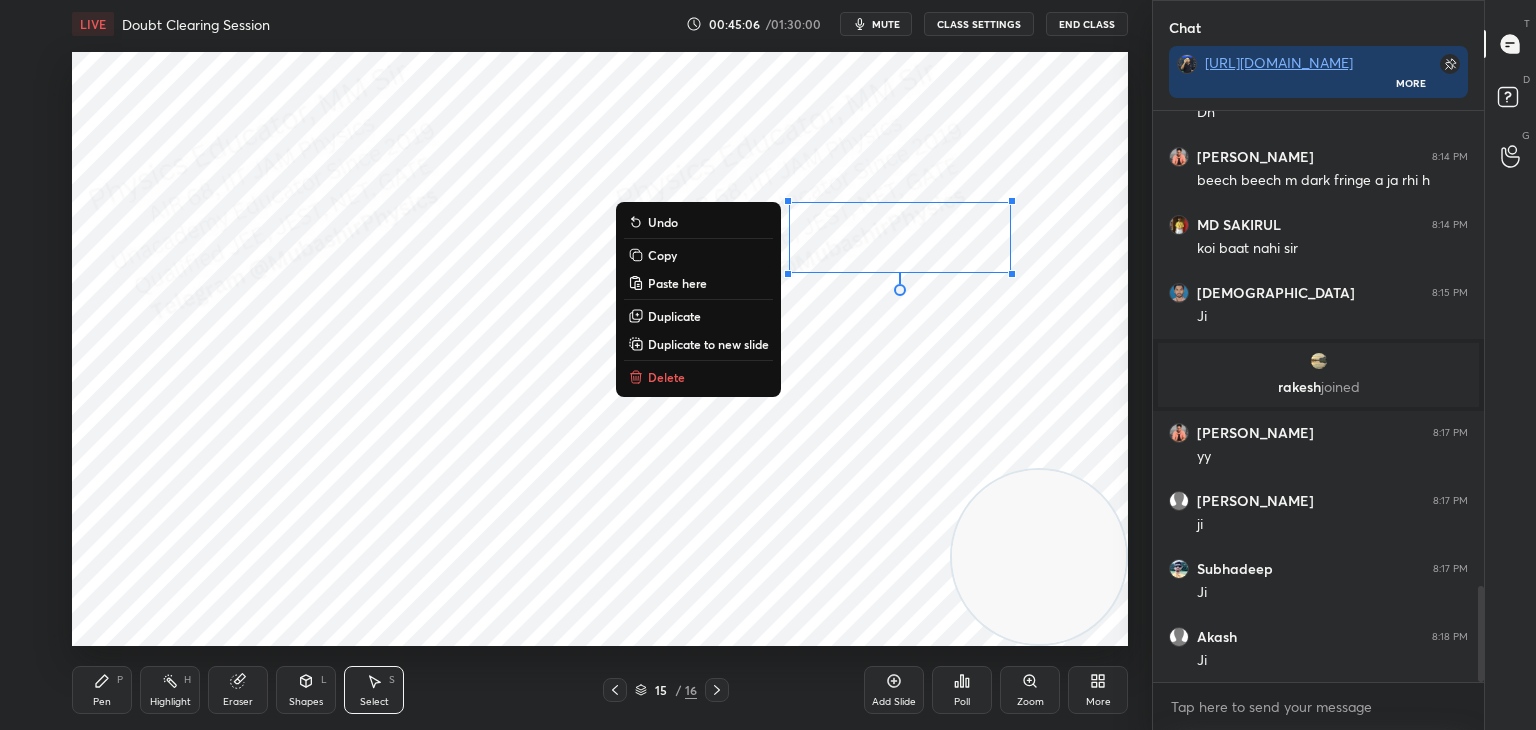 click on "Delete" at bounding box center [698, 377] 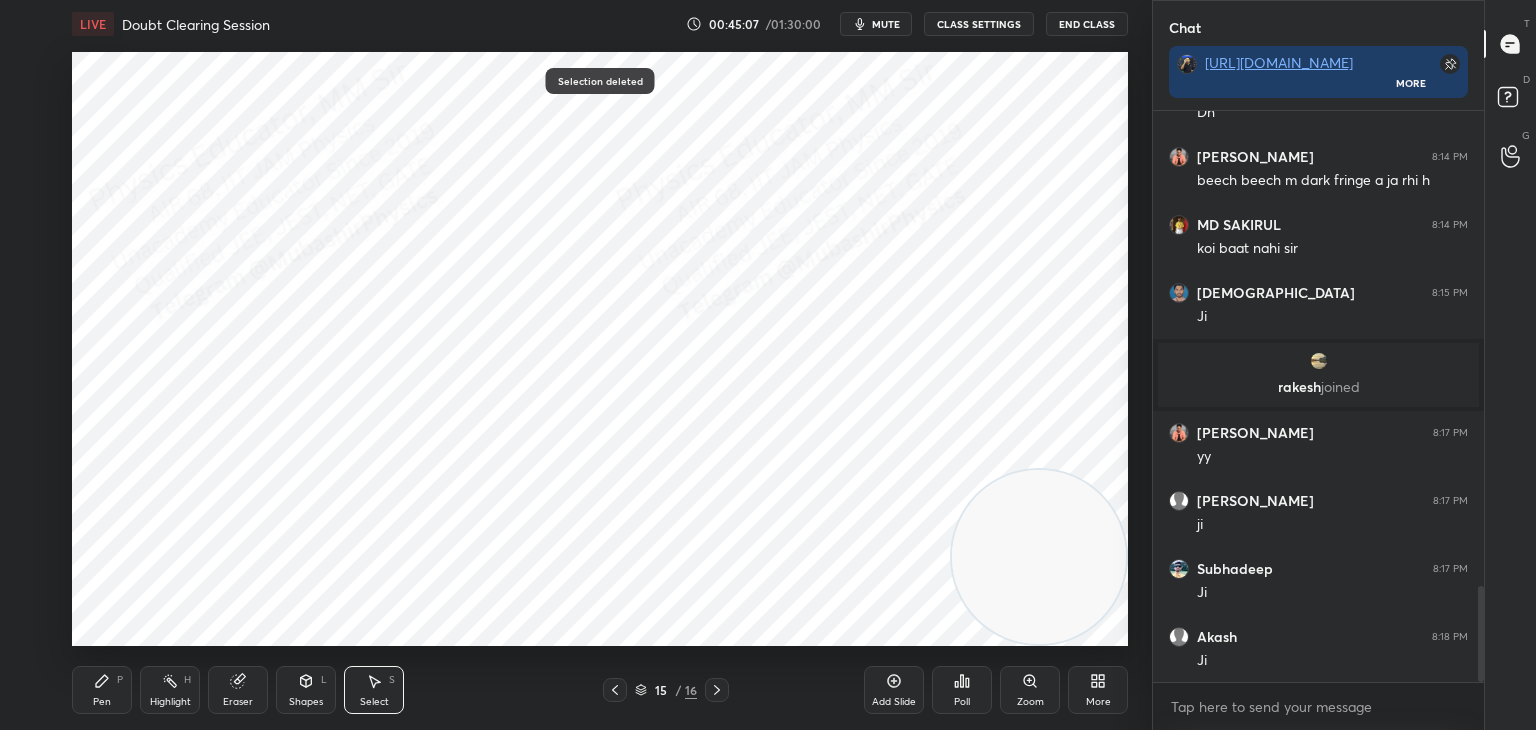 drag, startPoint x: 74, startPoint y: 686, endPoint x: 184, endPoint y: 649, distance: 116.05602 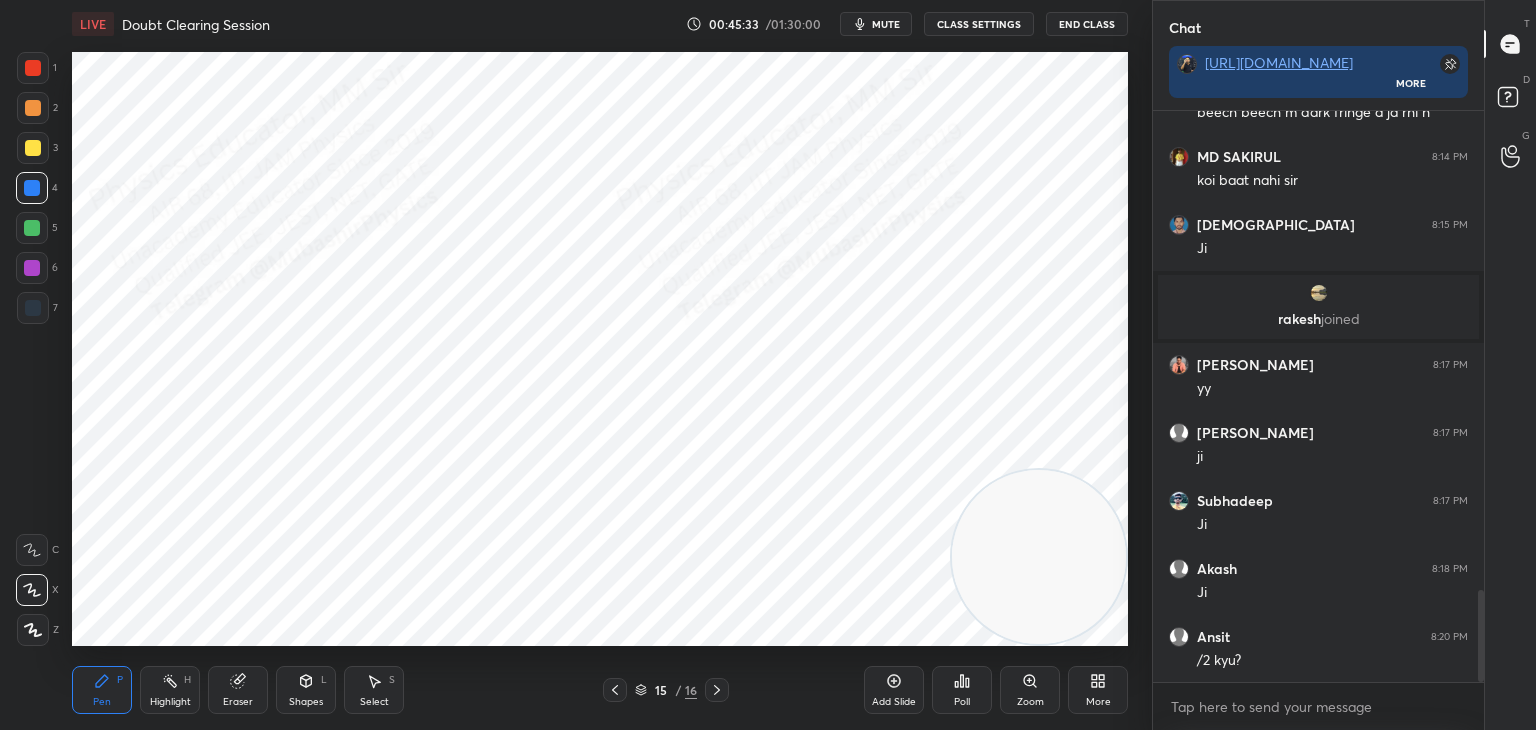 scroll, scrollTop: 2970, scrollLeft: 0, axis: vertical 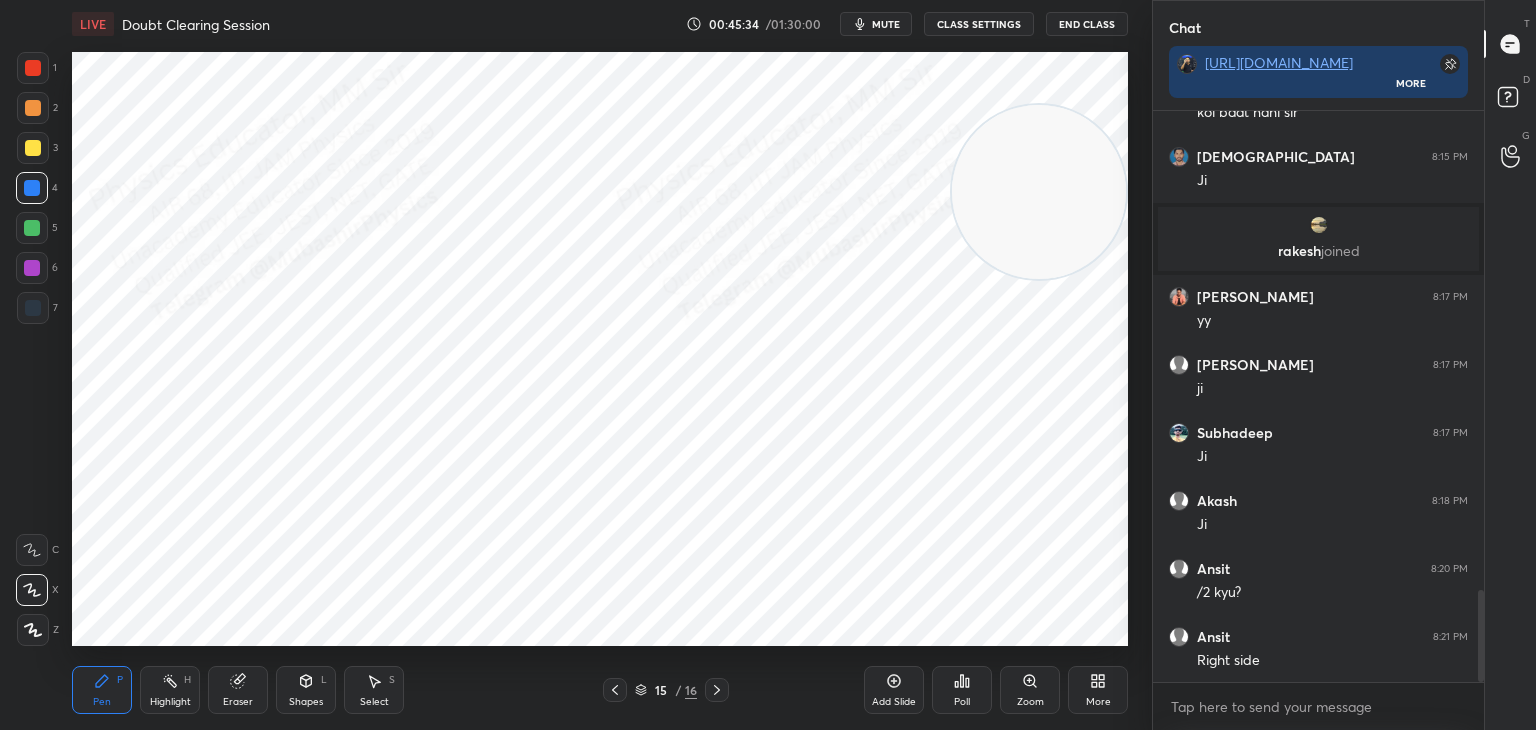 drag, startPoint x: 997, startPoint y: 542, endPoint x: 1036, endPoint y: 177, distance: 367.07764 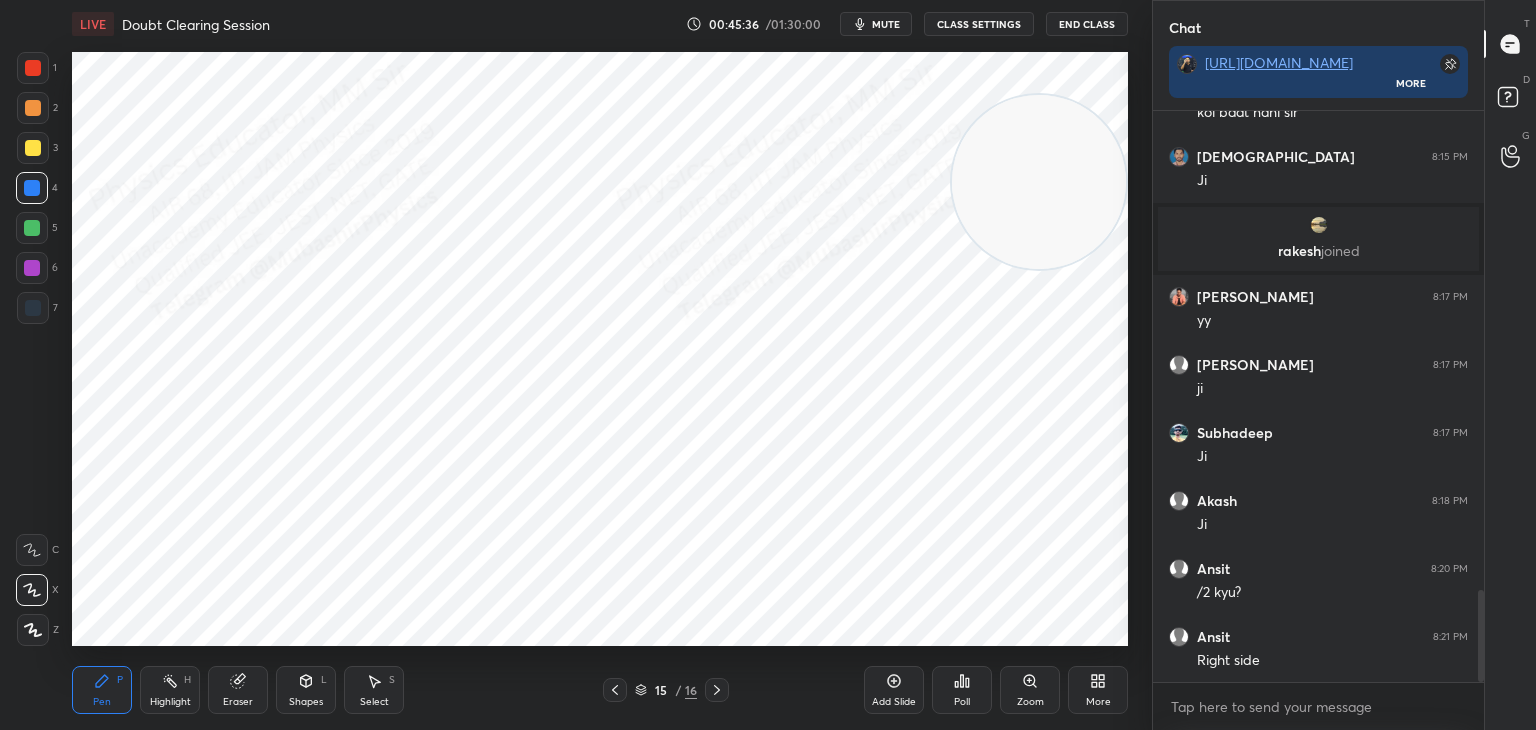click on "Select S" at bounding box center [374, 690] 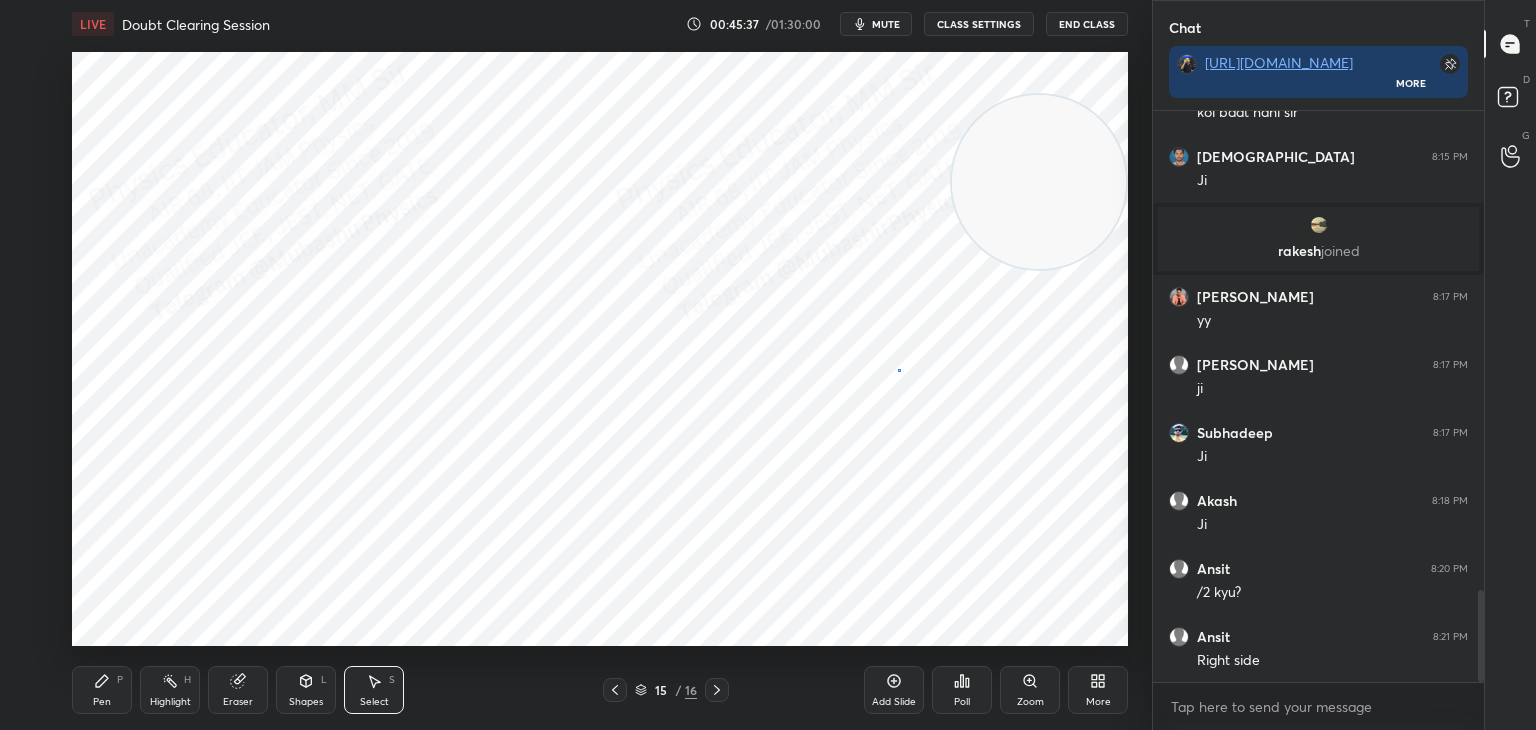 drag, startPoint x: 898, startPoint y: 371, endPoint x: 957, endPoint y: 421, distance: 77.33692 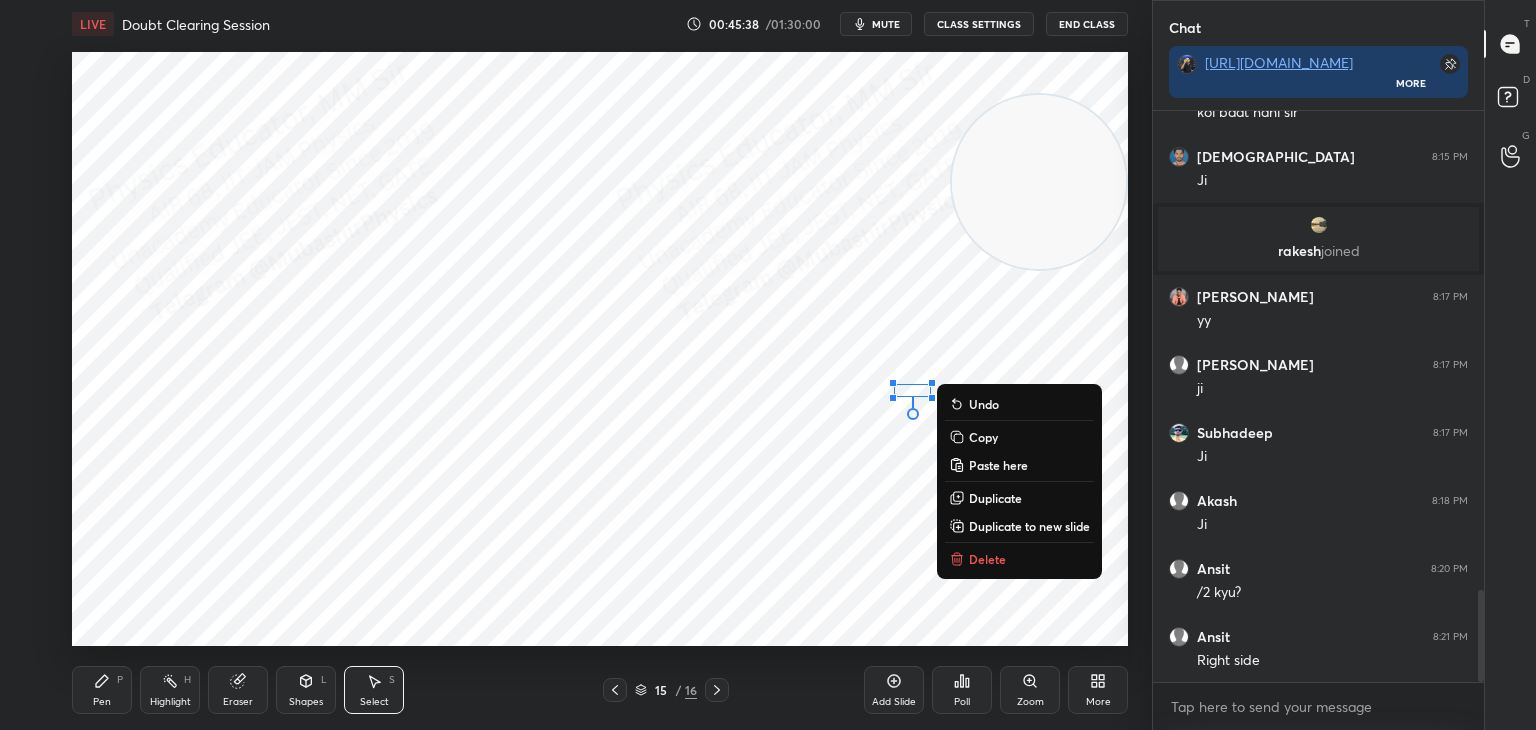click on "Delete" at bounding box center (987, 559) 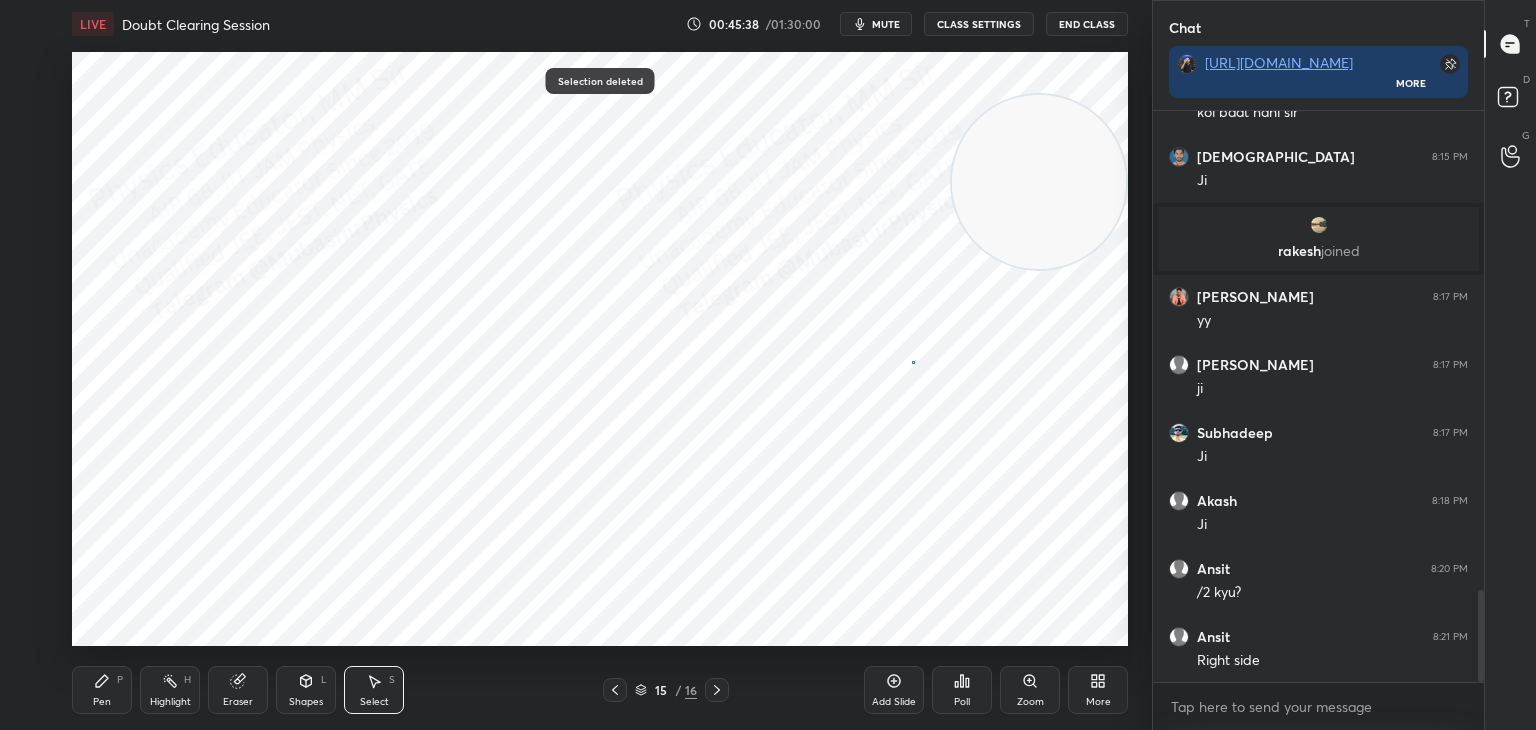 drag, startPoint x: 912, startPoint y: 361, endPoint x: 984, endPoint y: 430, distance: 99.724625 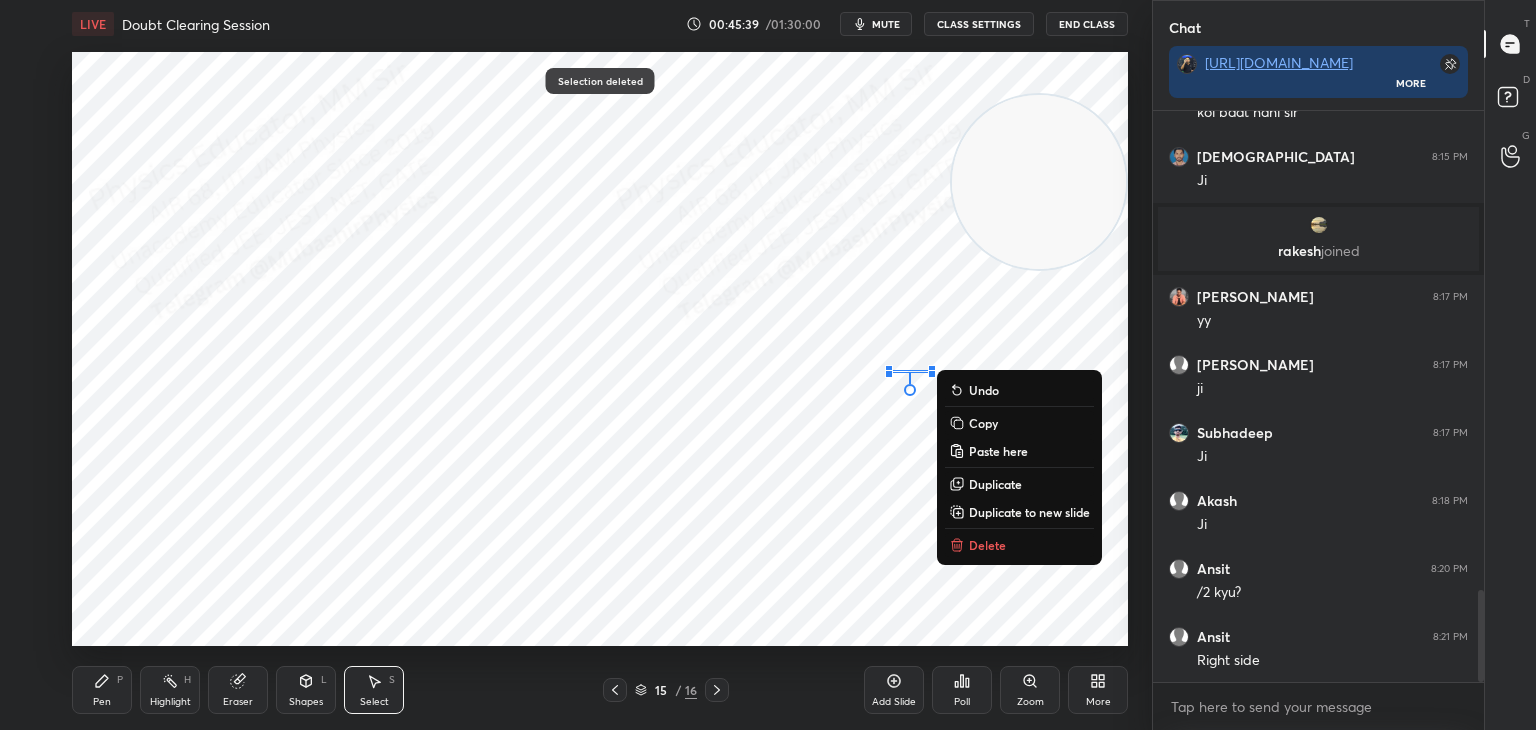 click on "Delete" at bounding box center (987, 545) 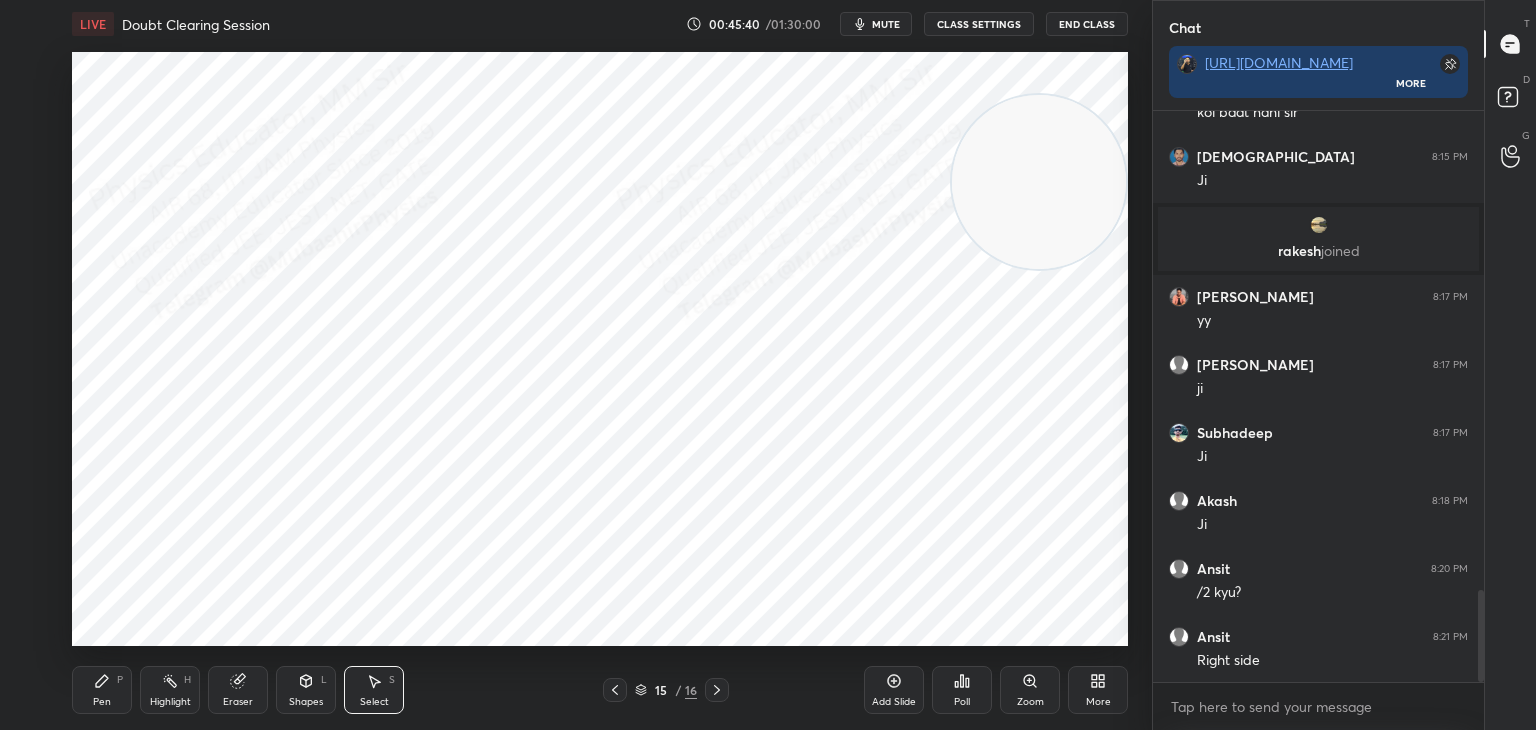 drag, startPoint x: 126, startPoint y: 687, endPoint x: 145, endPoint y: 679, distance: 20.615528 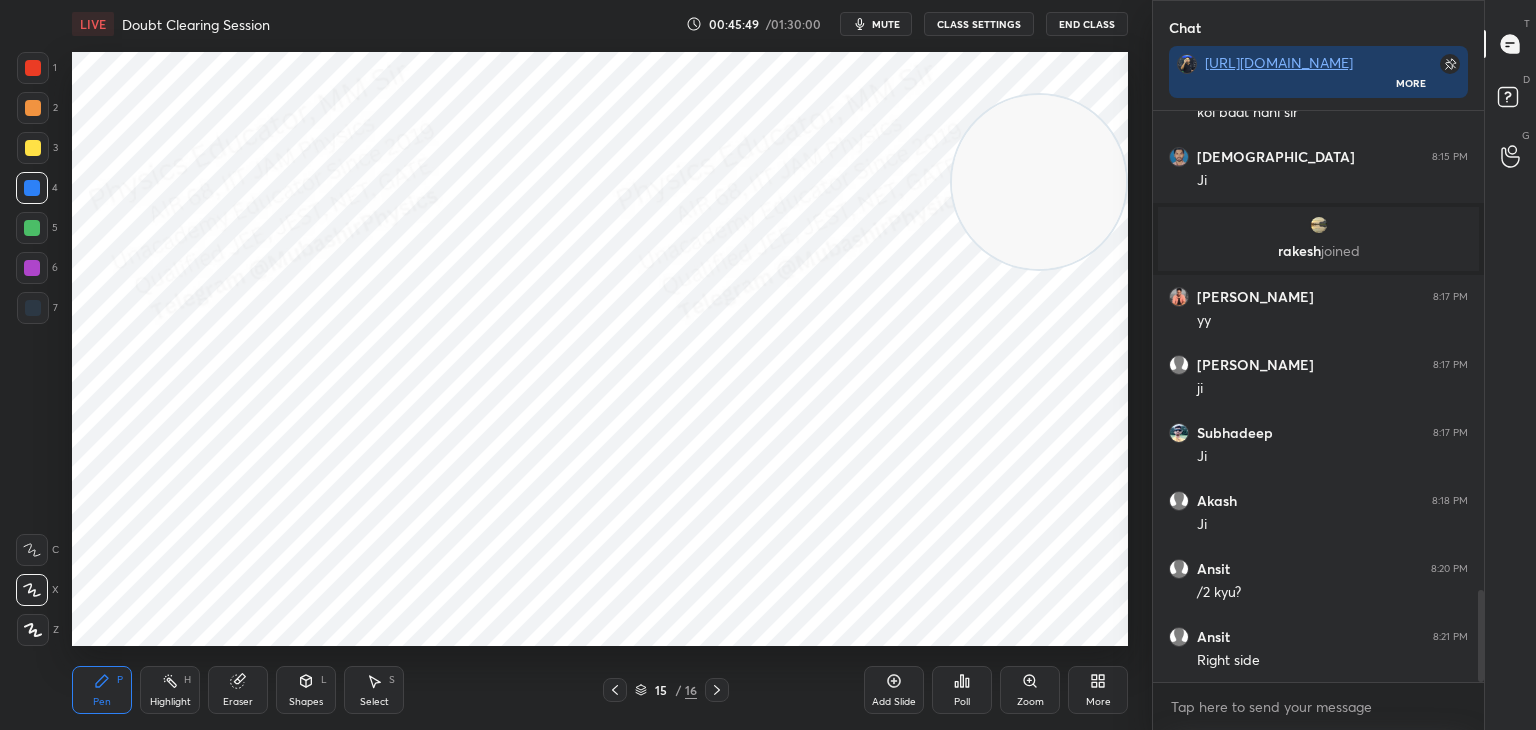 click on "Shapes L" at bounding box center (306, 690) 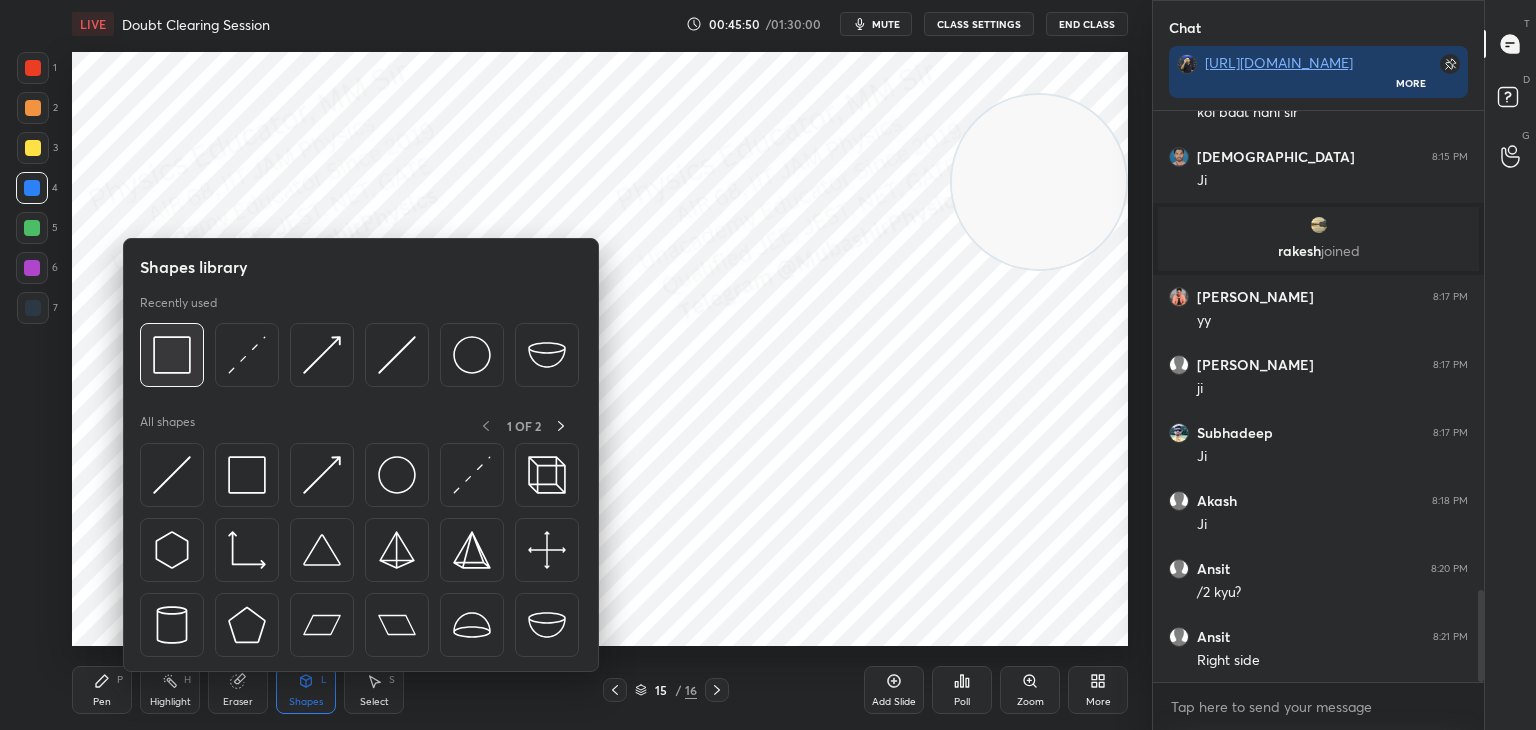 click at bounding box center [172, 355] 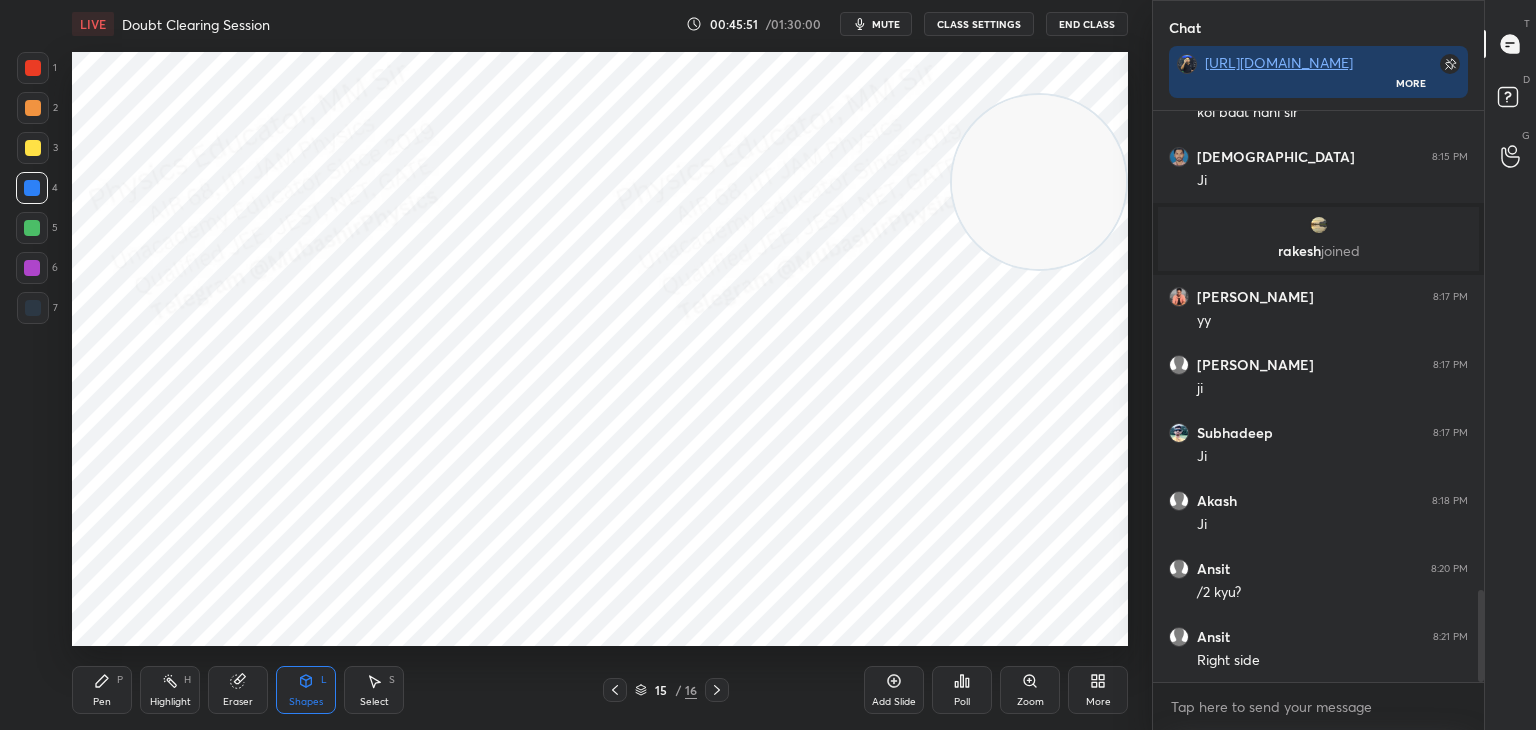 drag, startPoint x: 25, startPoint y: 71, endPoint x: 65, endPoint y: 102, distance: 50.606323 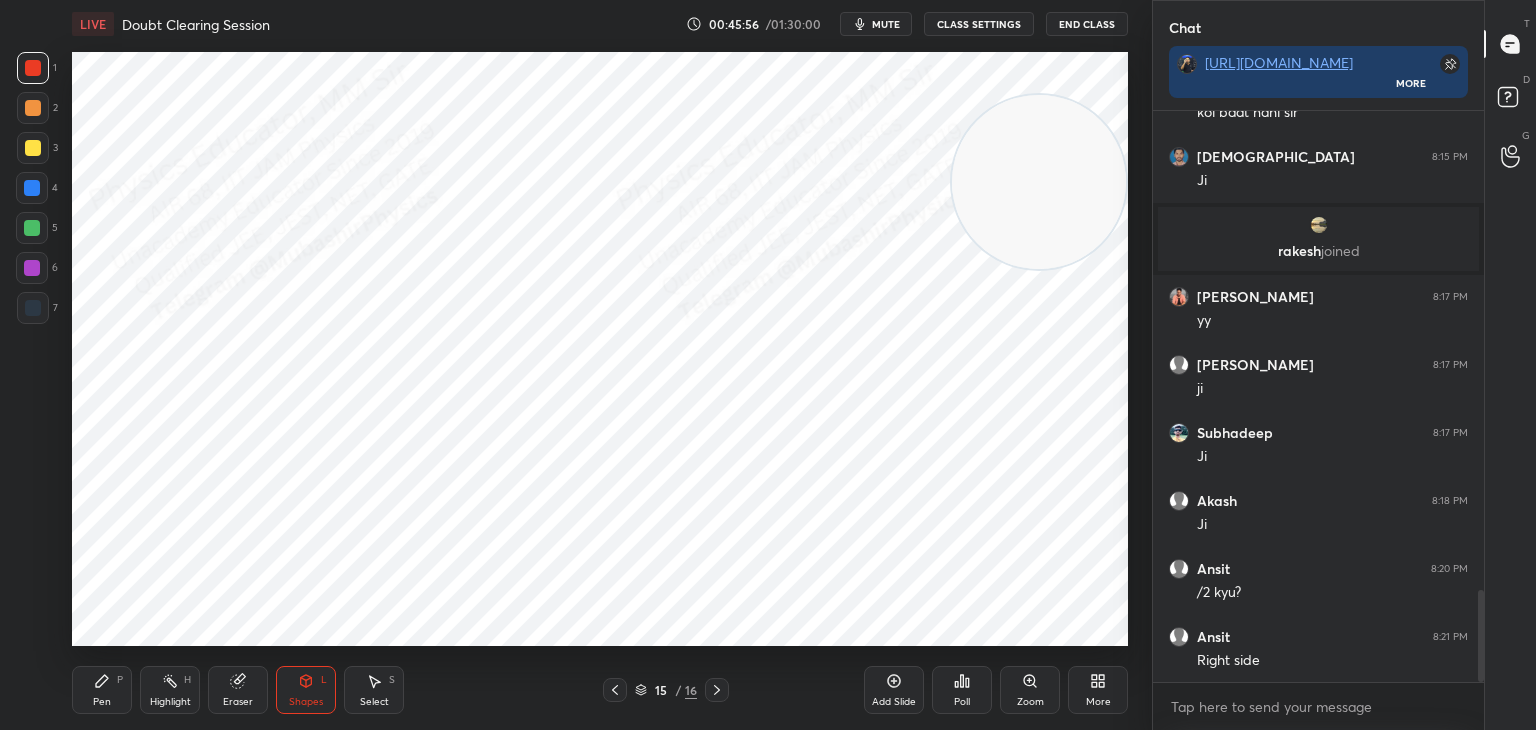 click on "Pen P" at bounding box center [102, 690] 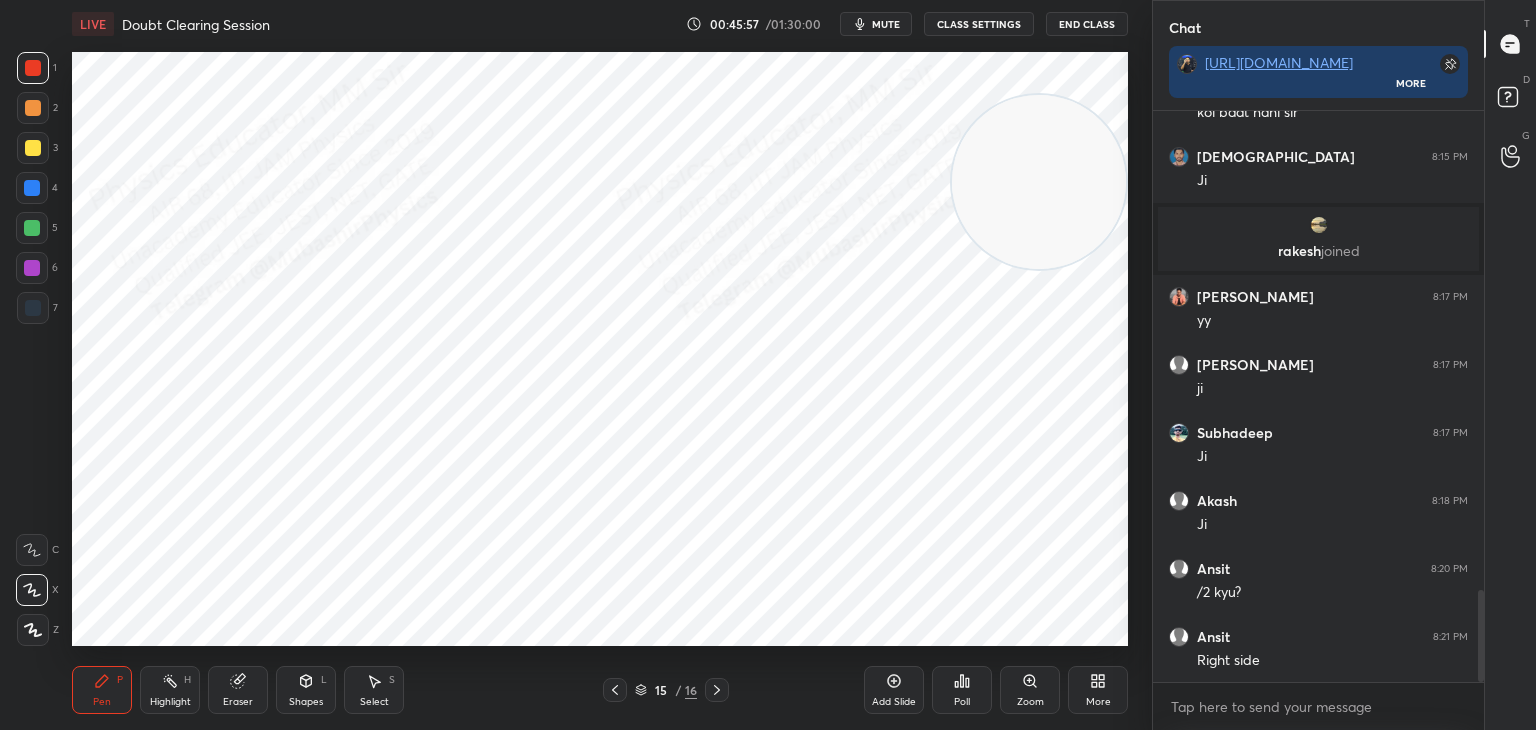 drag, startPoint x: 30, startPoint y: 313, endPoint x: 69, endPoint y: 341, distance: 48.010414 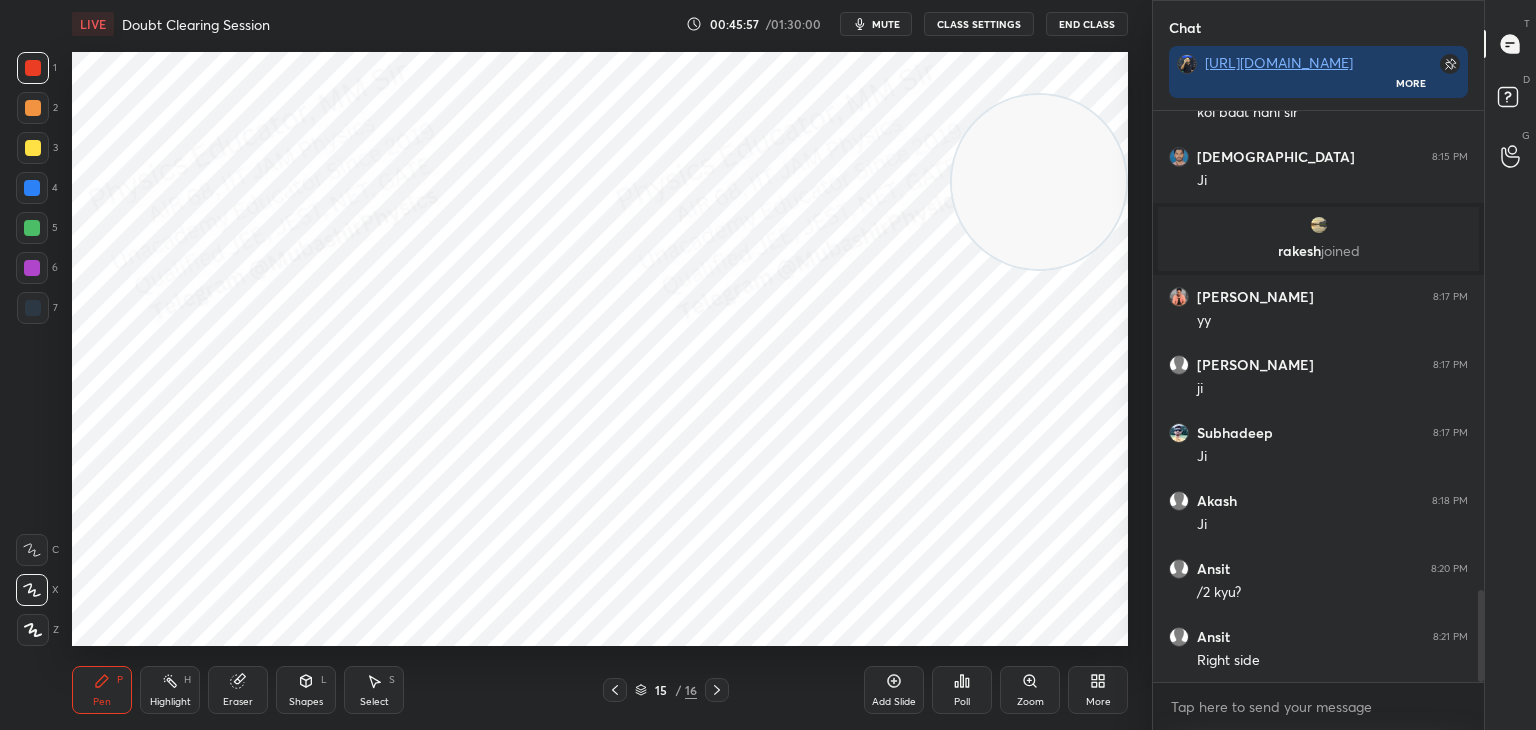 click at bounding box center (33, 308) 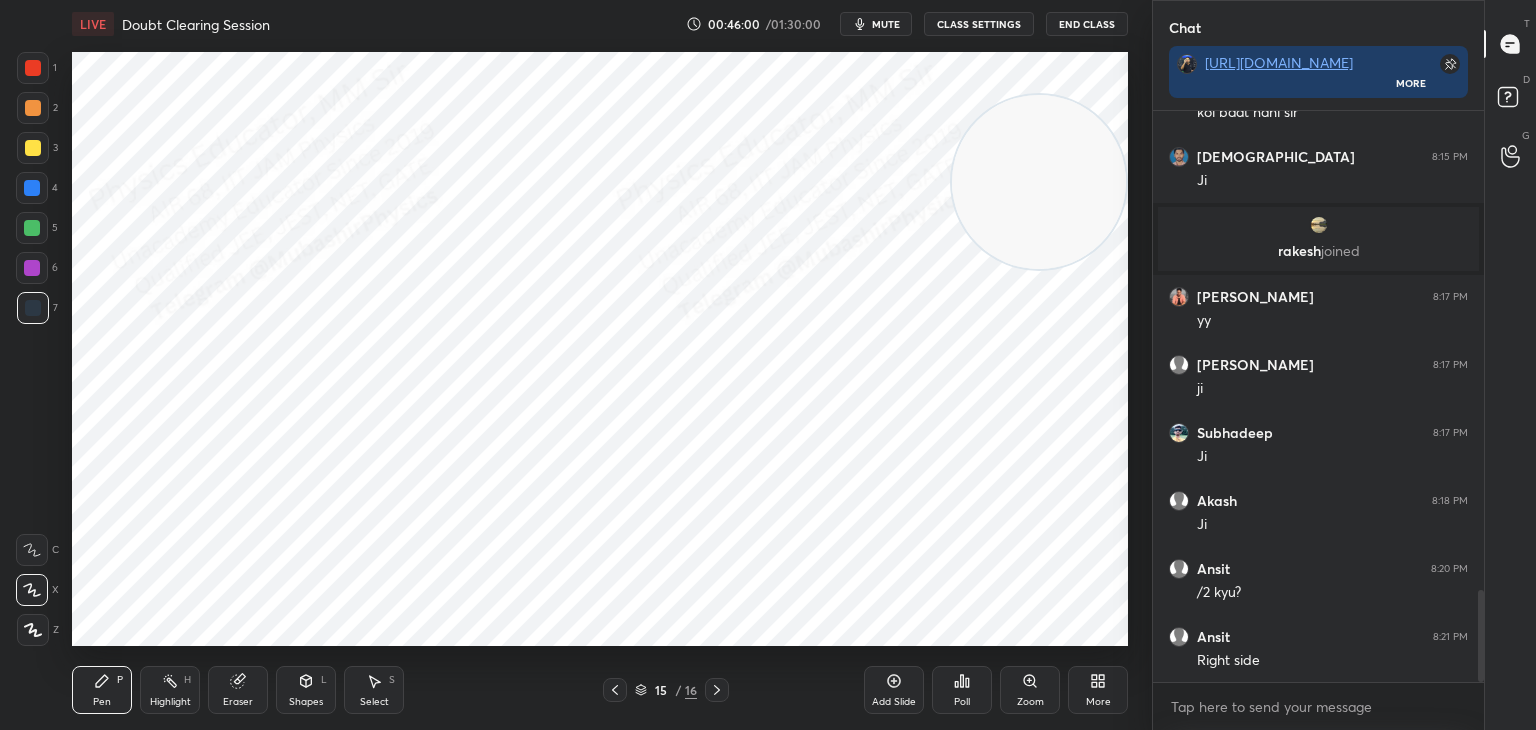 click on "Highlight H" at bounding box center [170, 690] 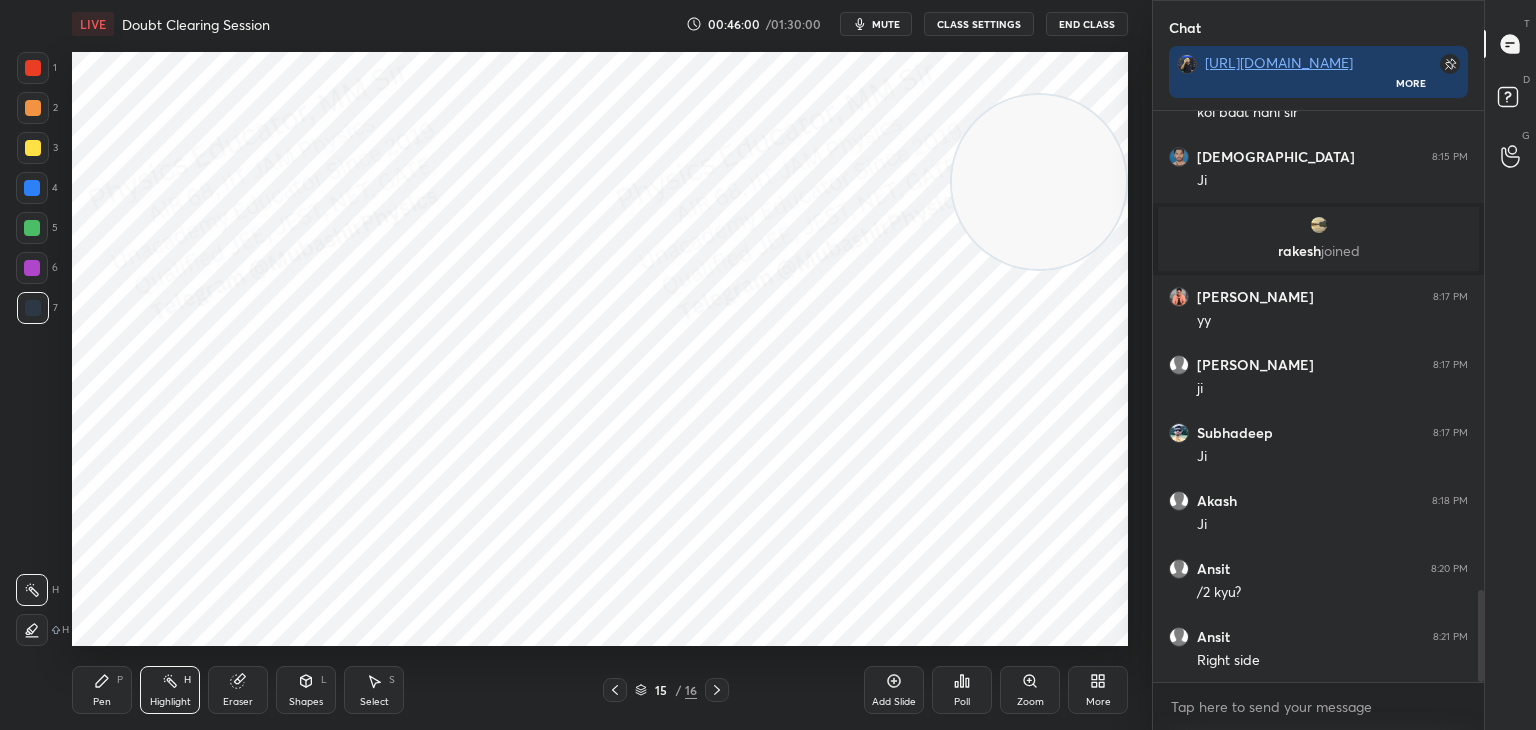 click 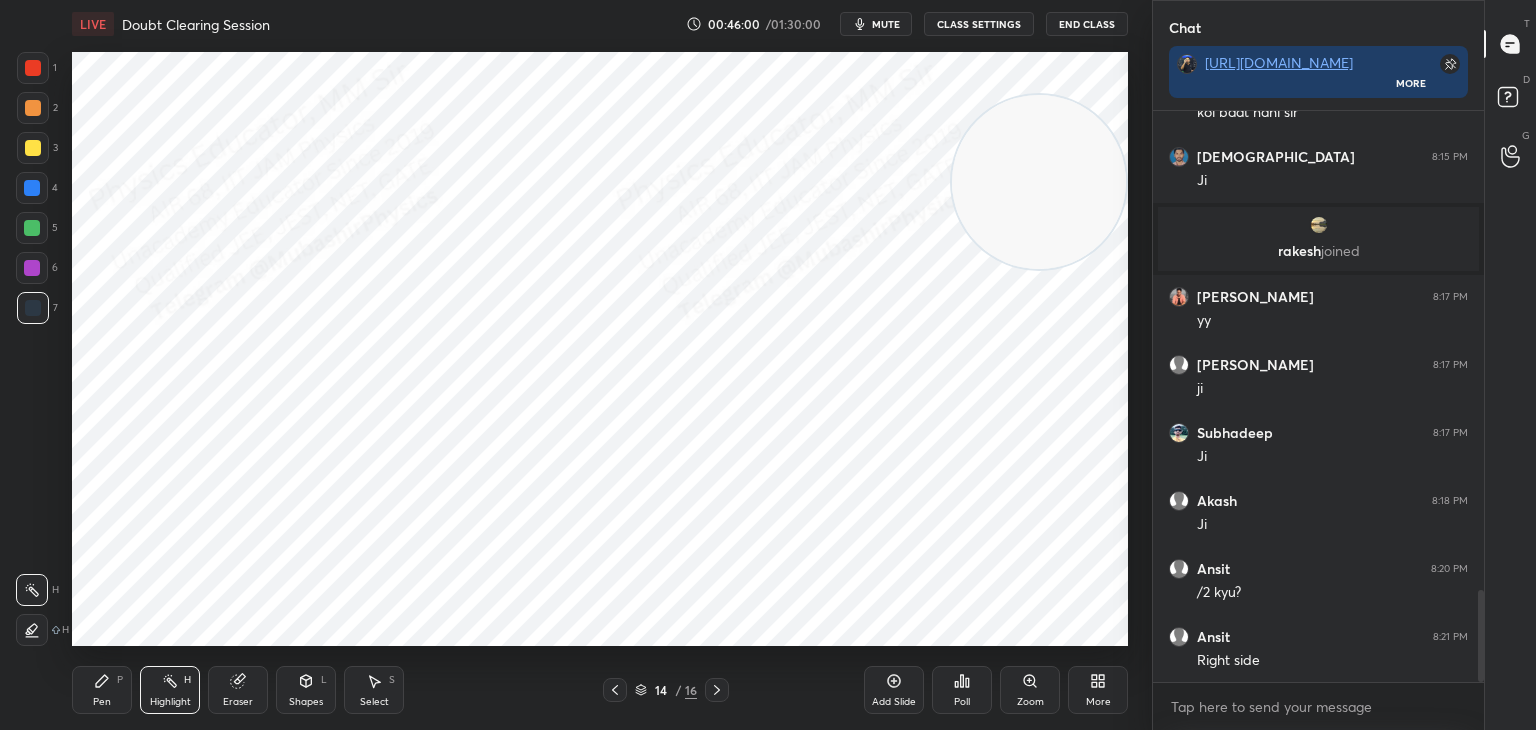 click 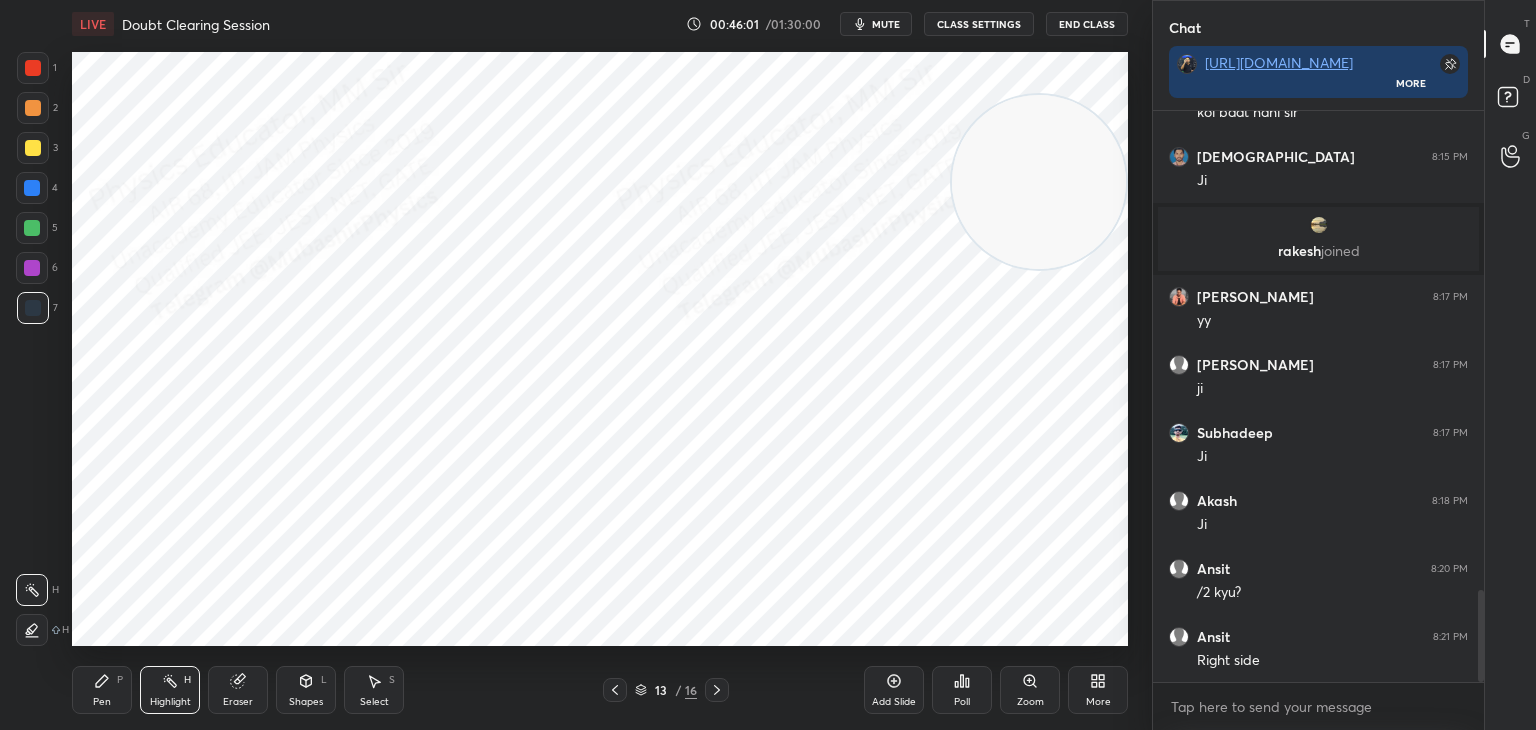 click 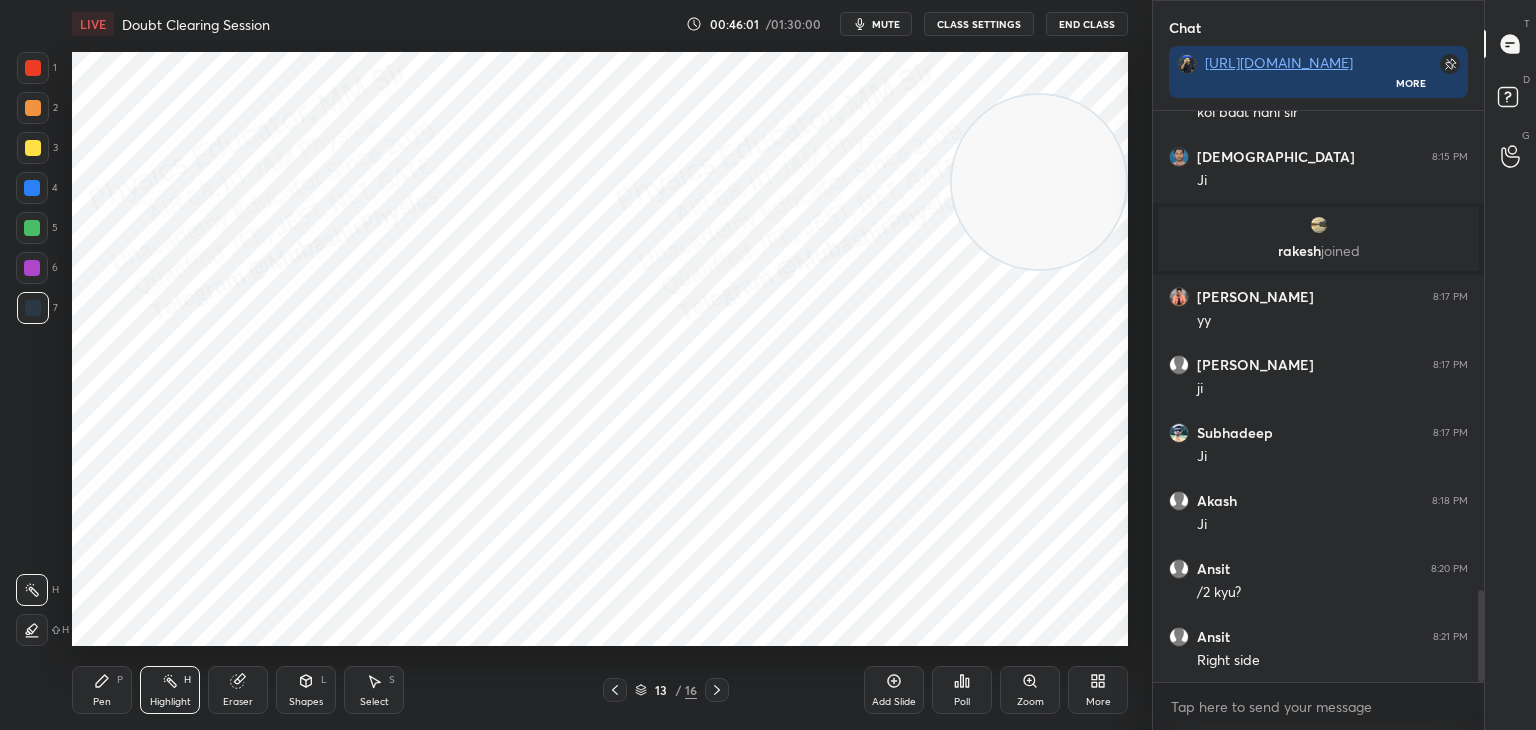click 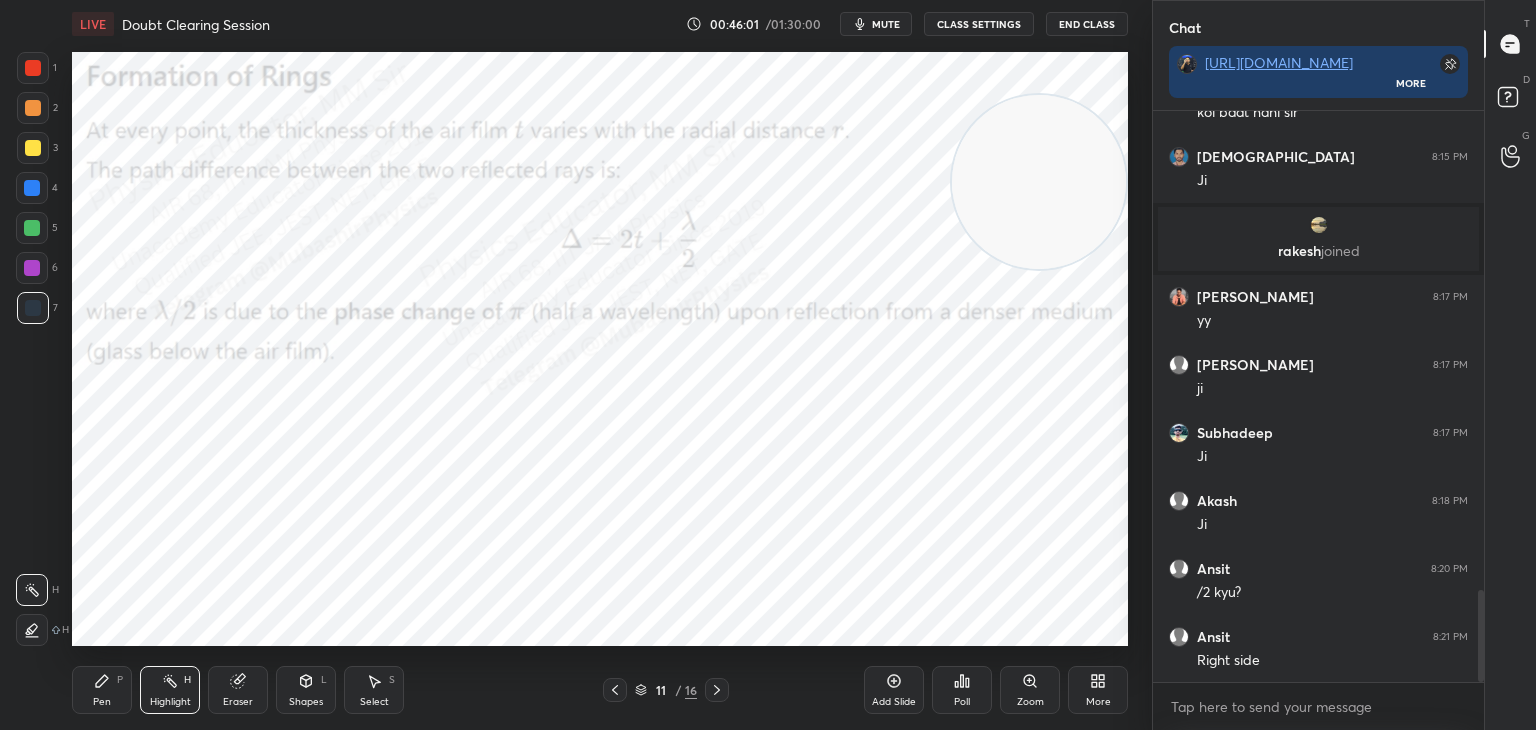 click 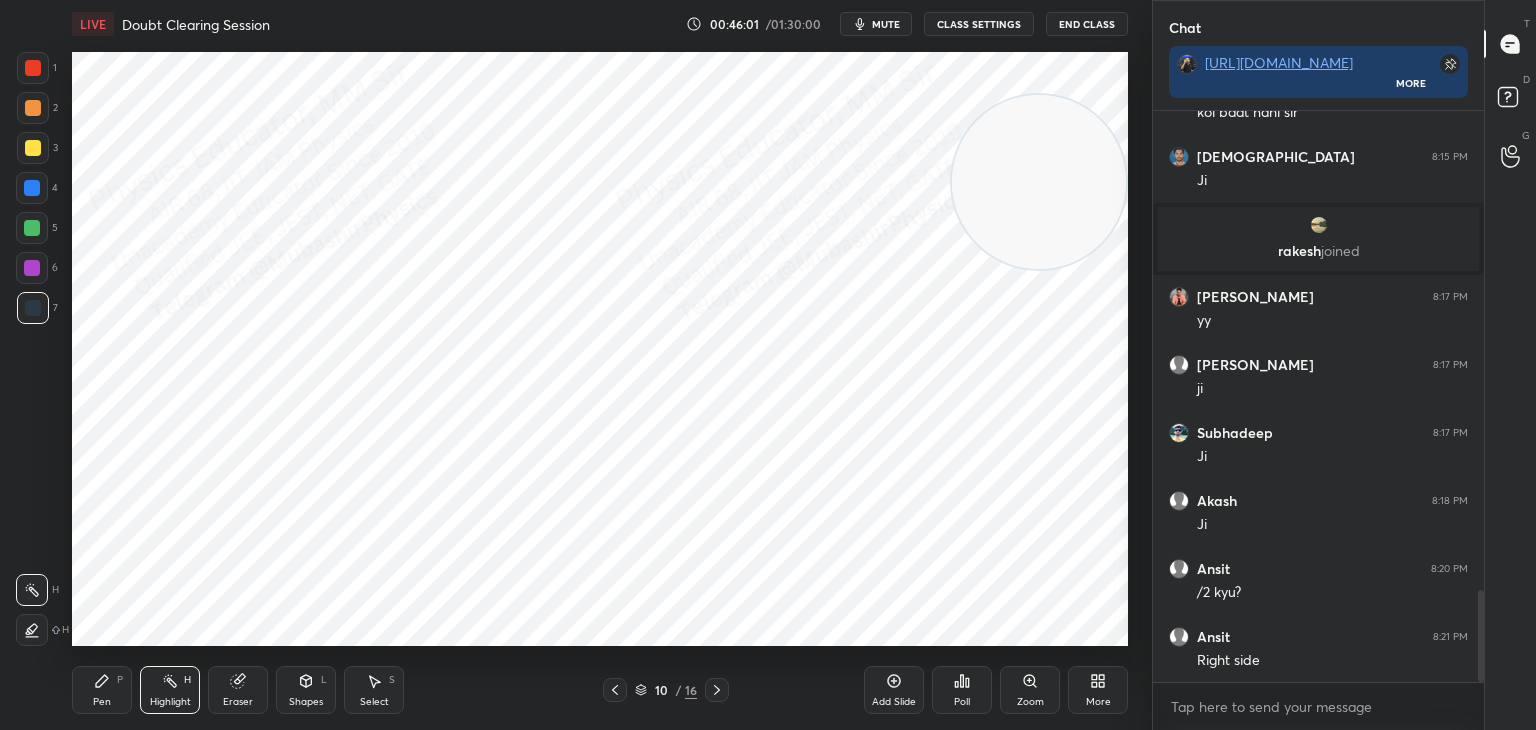click 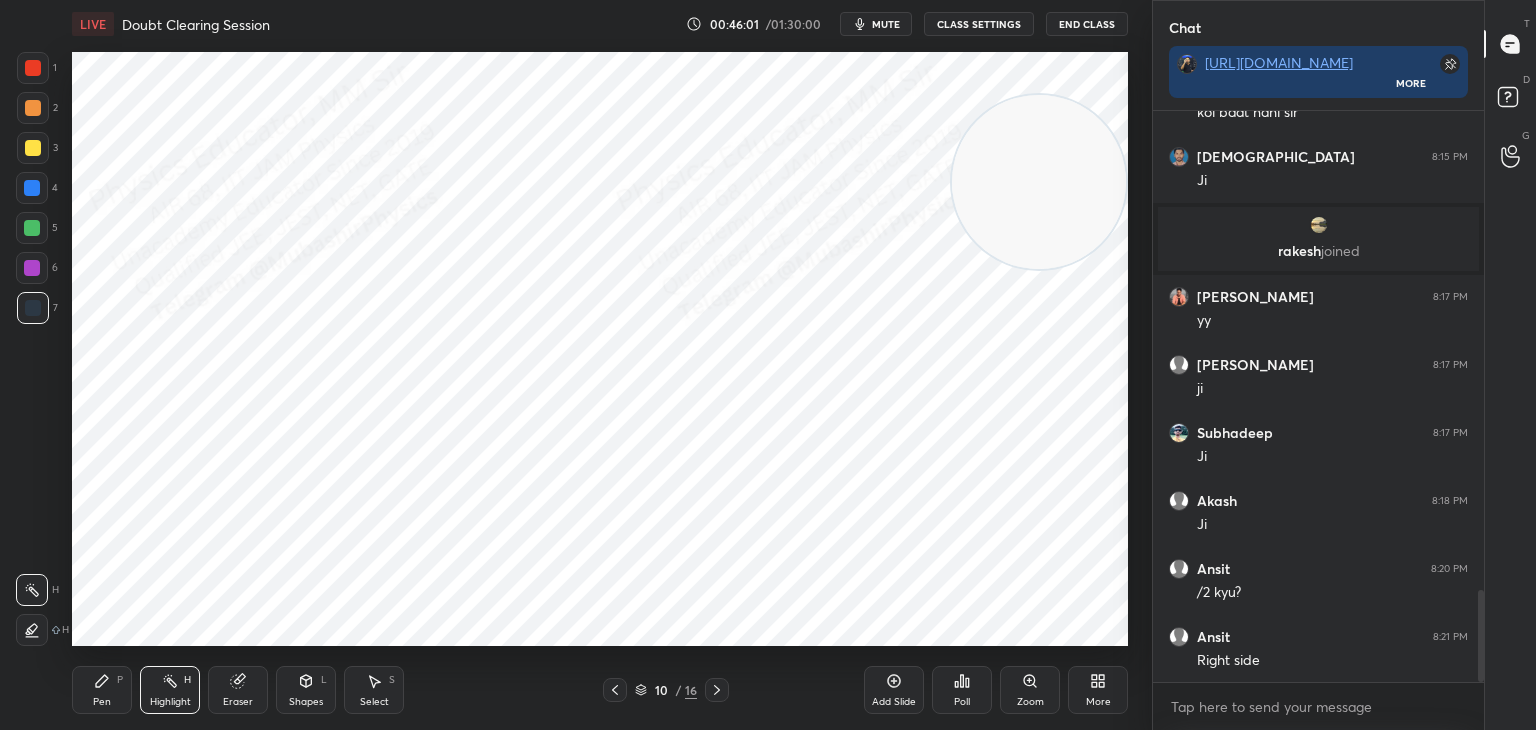 click 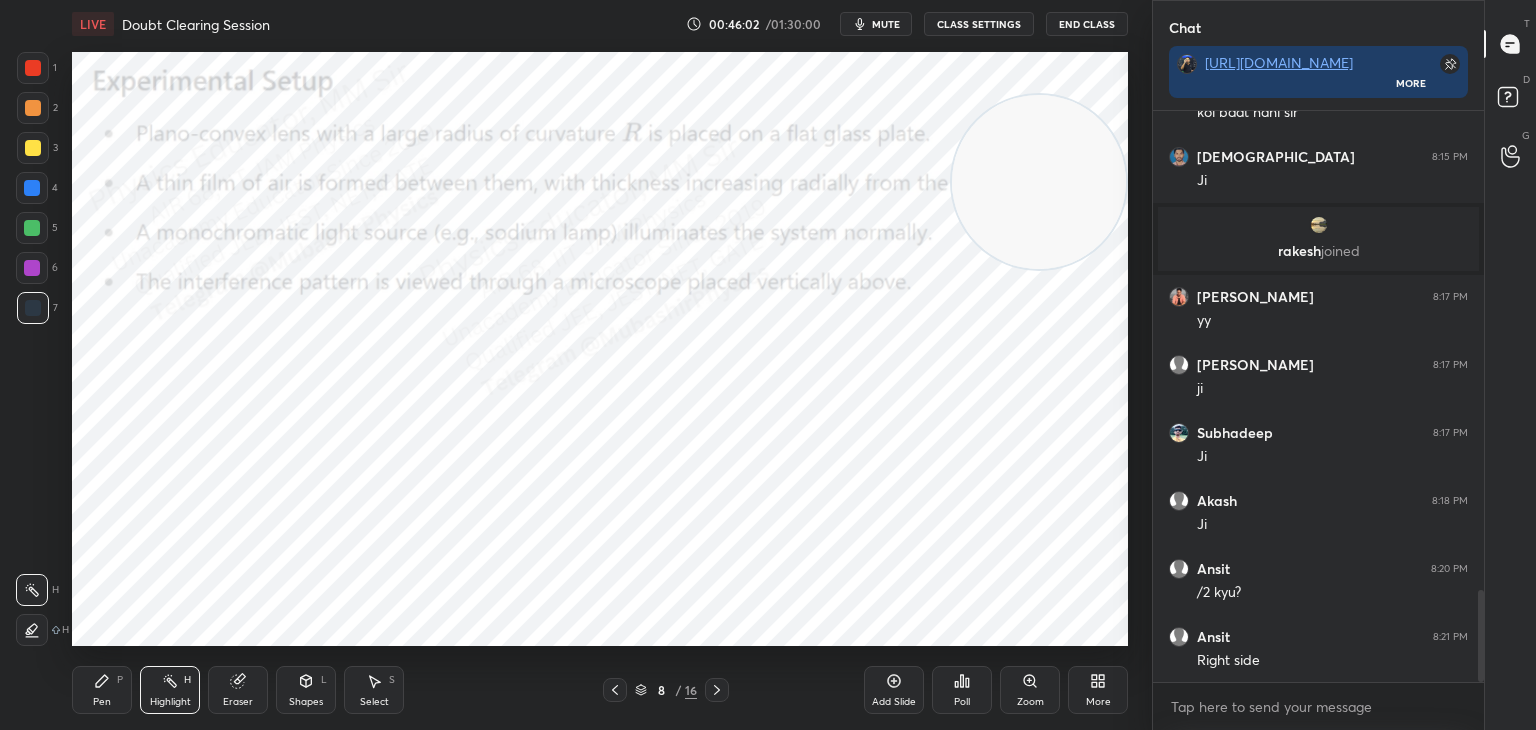 click 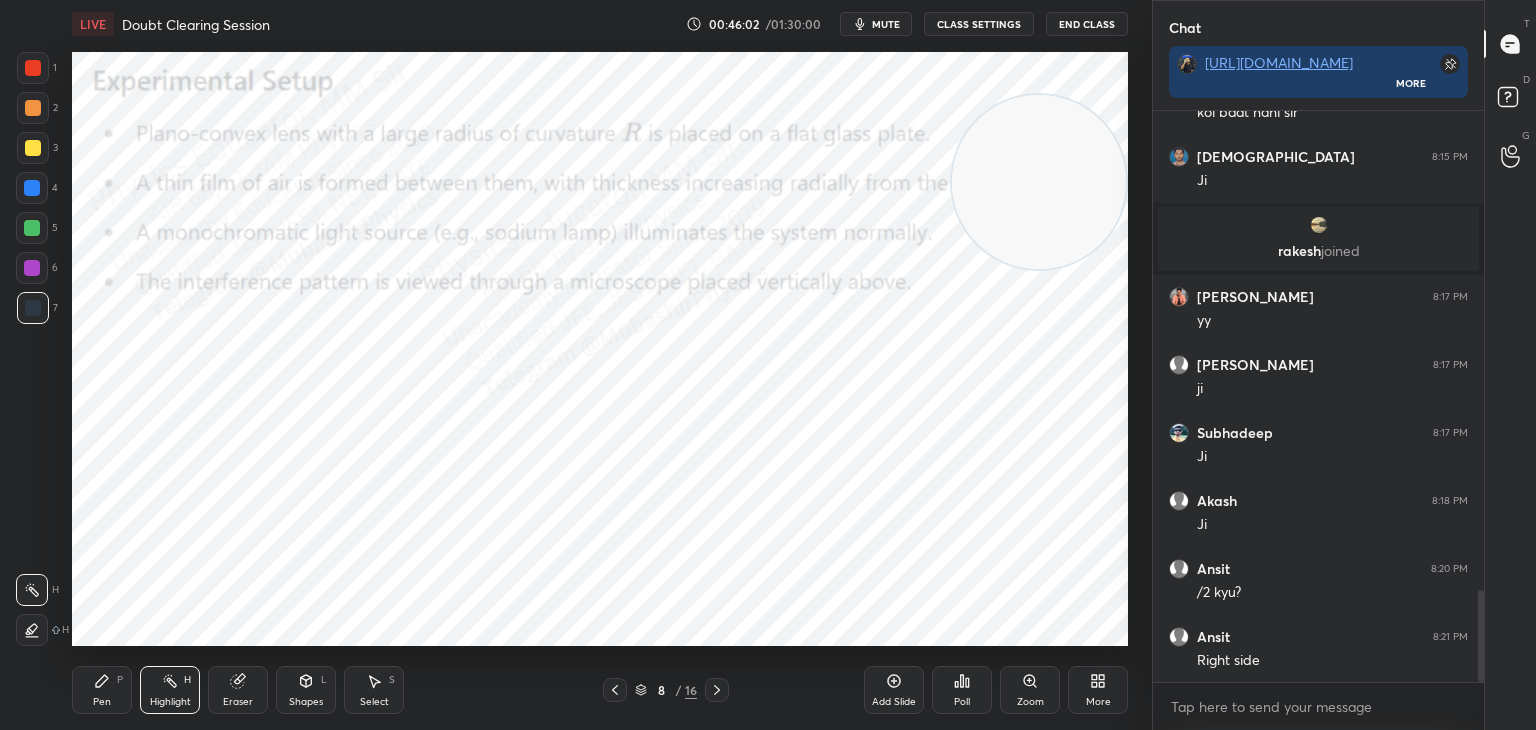 click 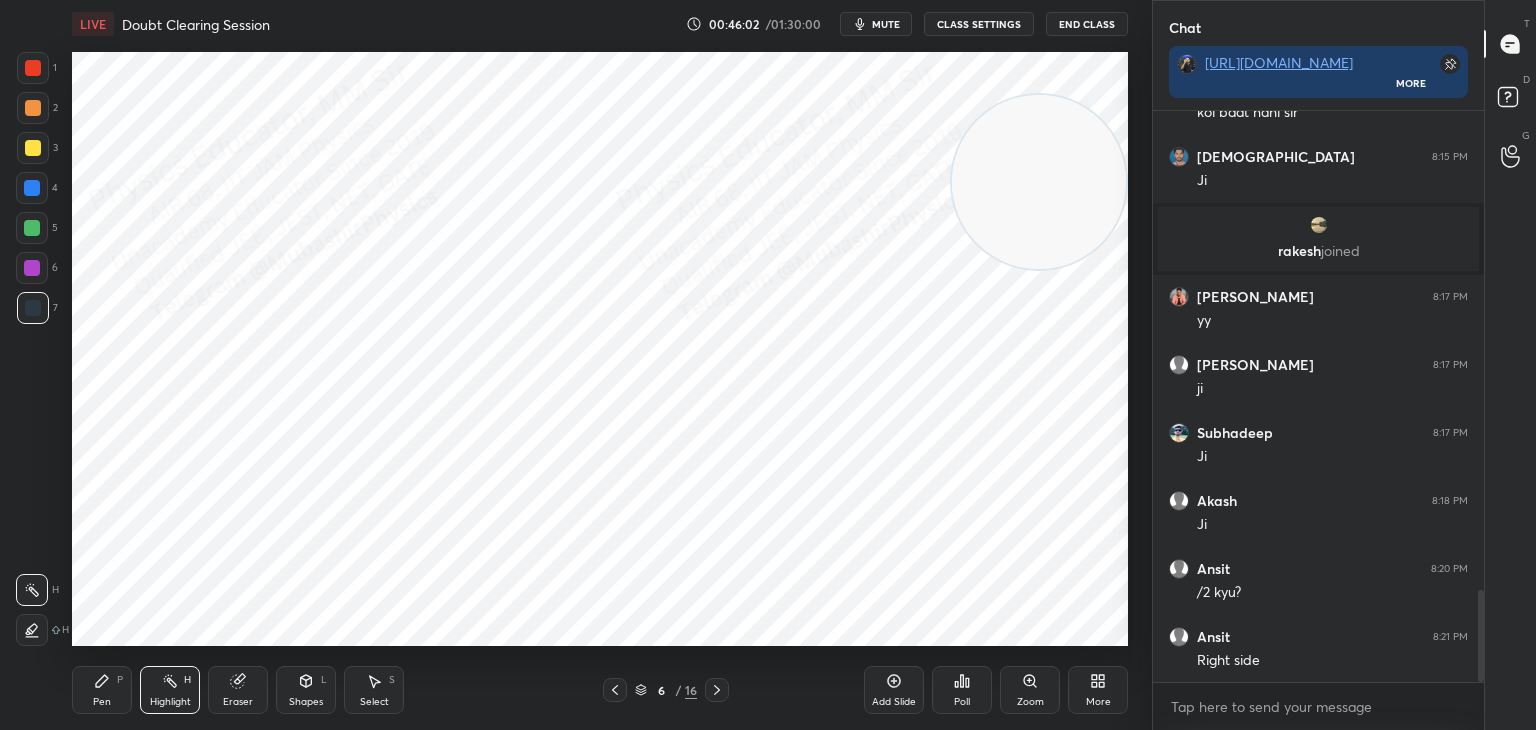 click 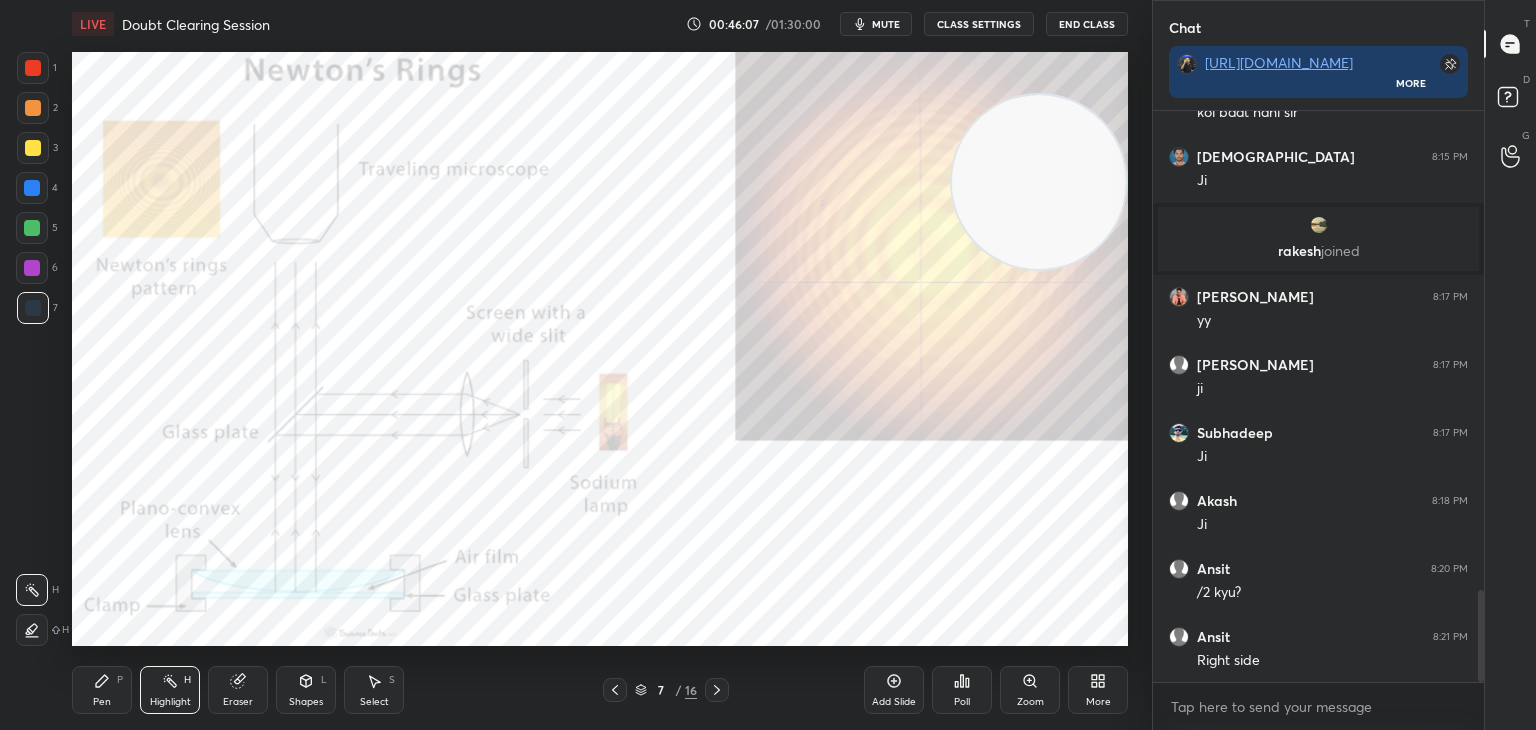 click 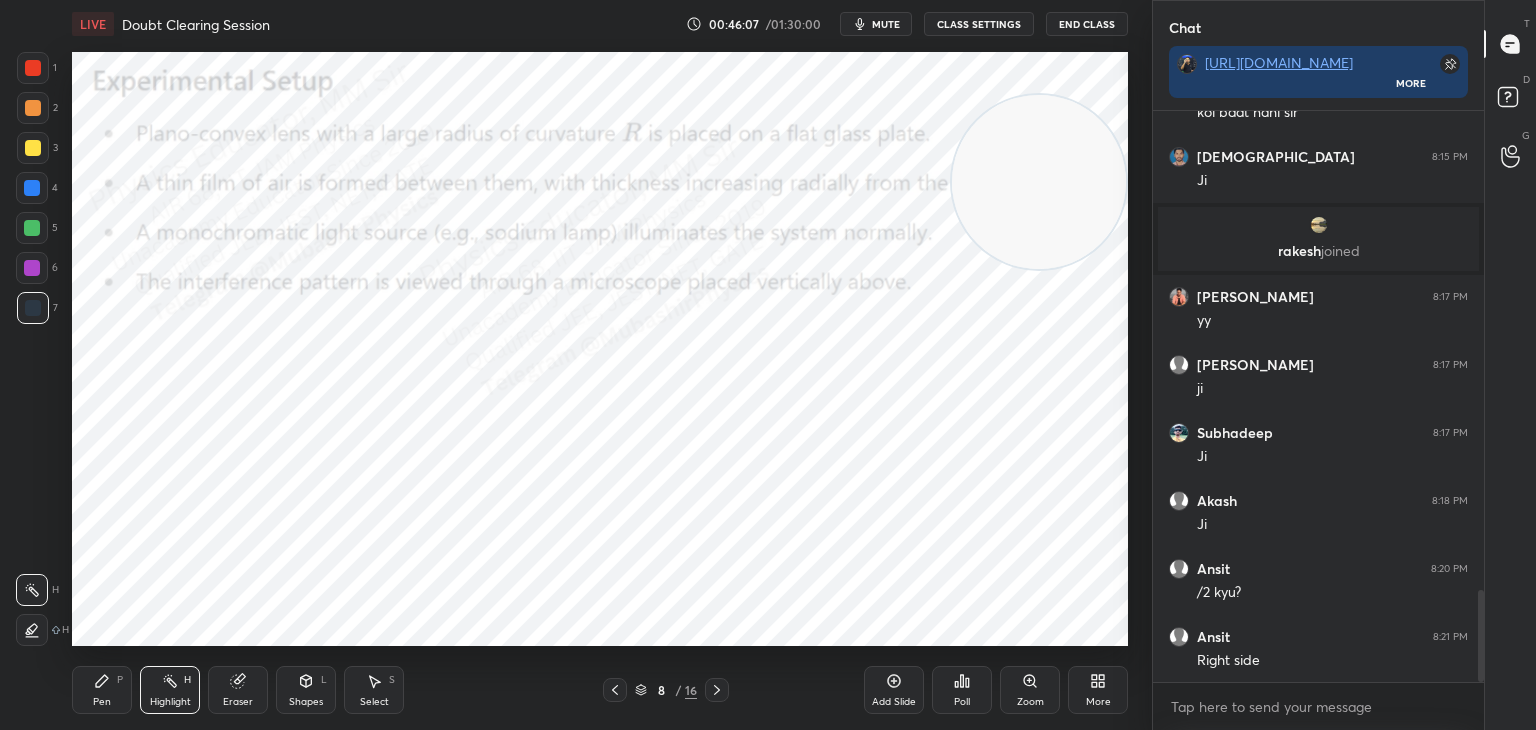 click 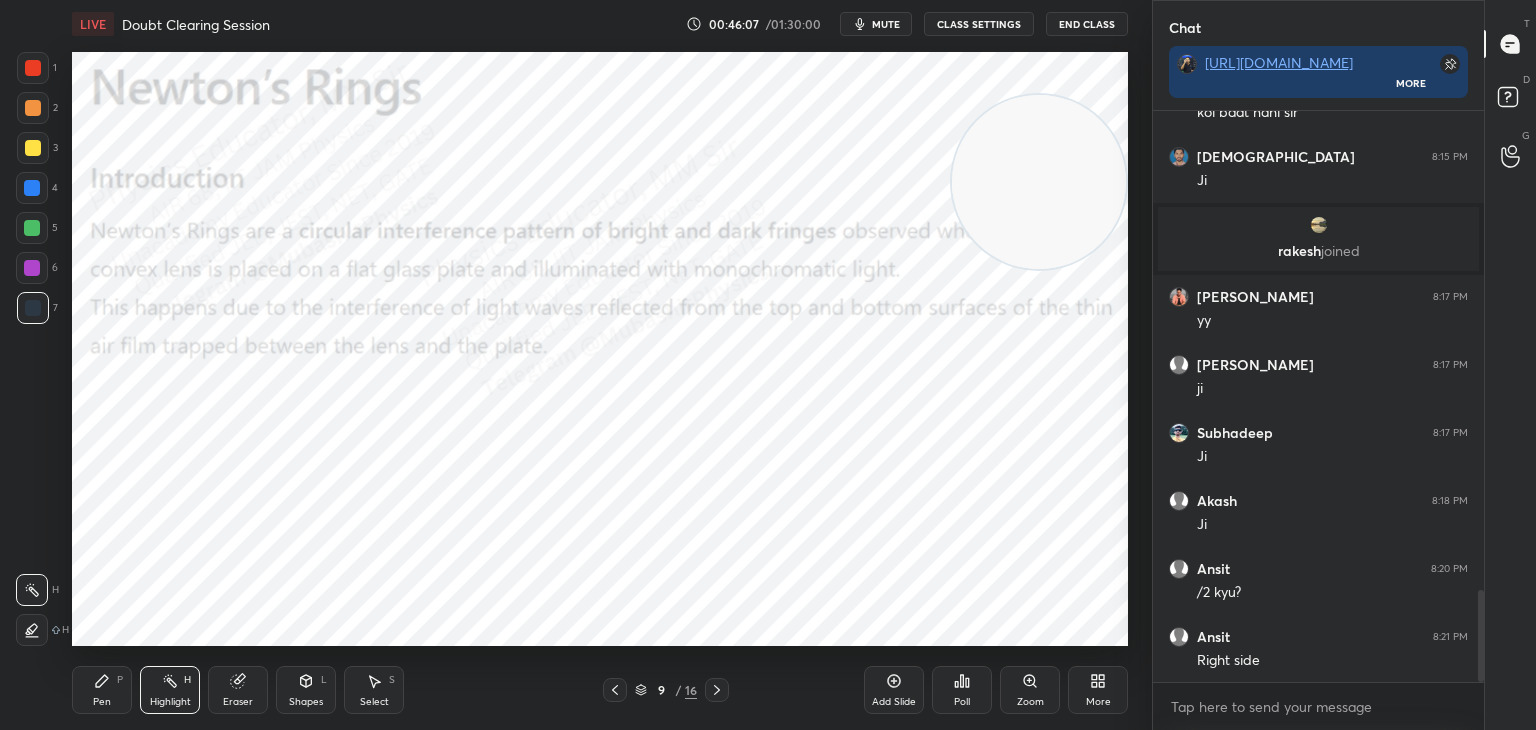 click 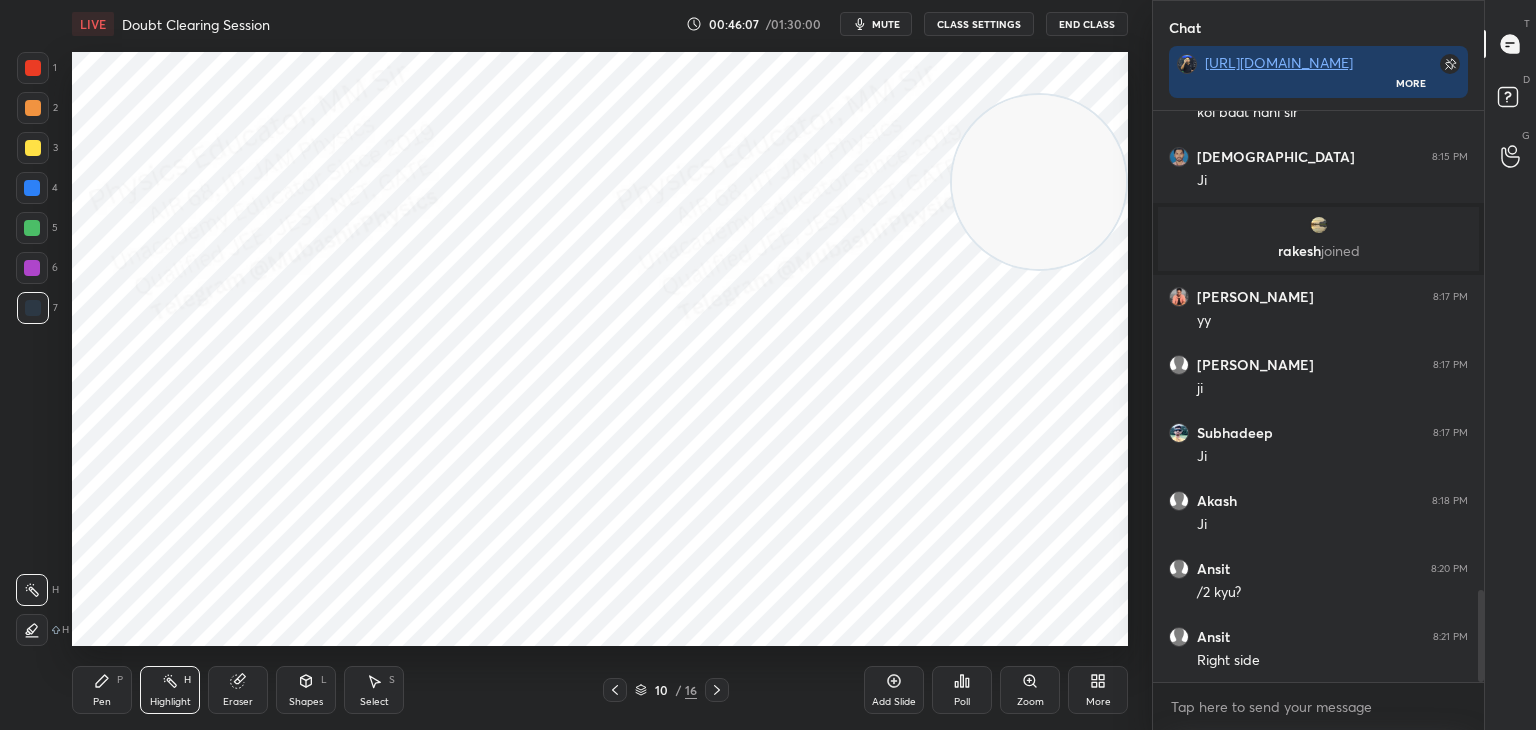 click 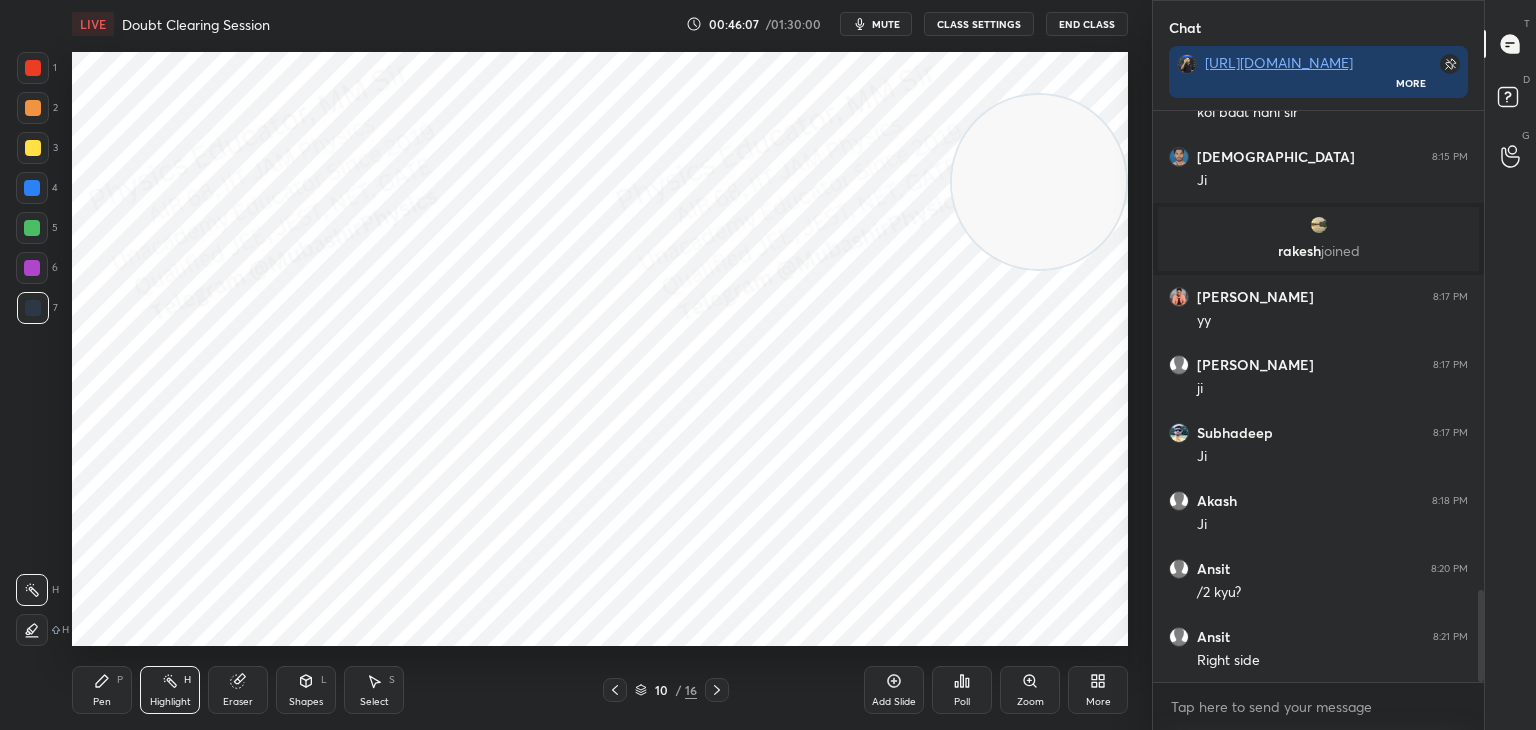 click 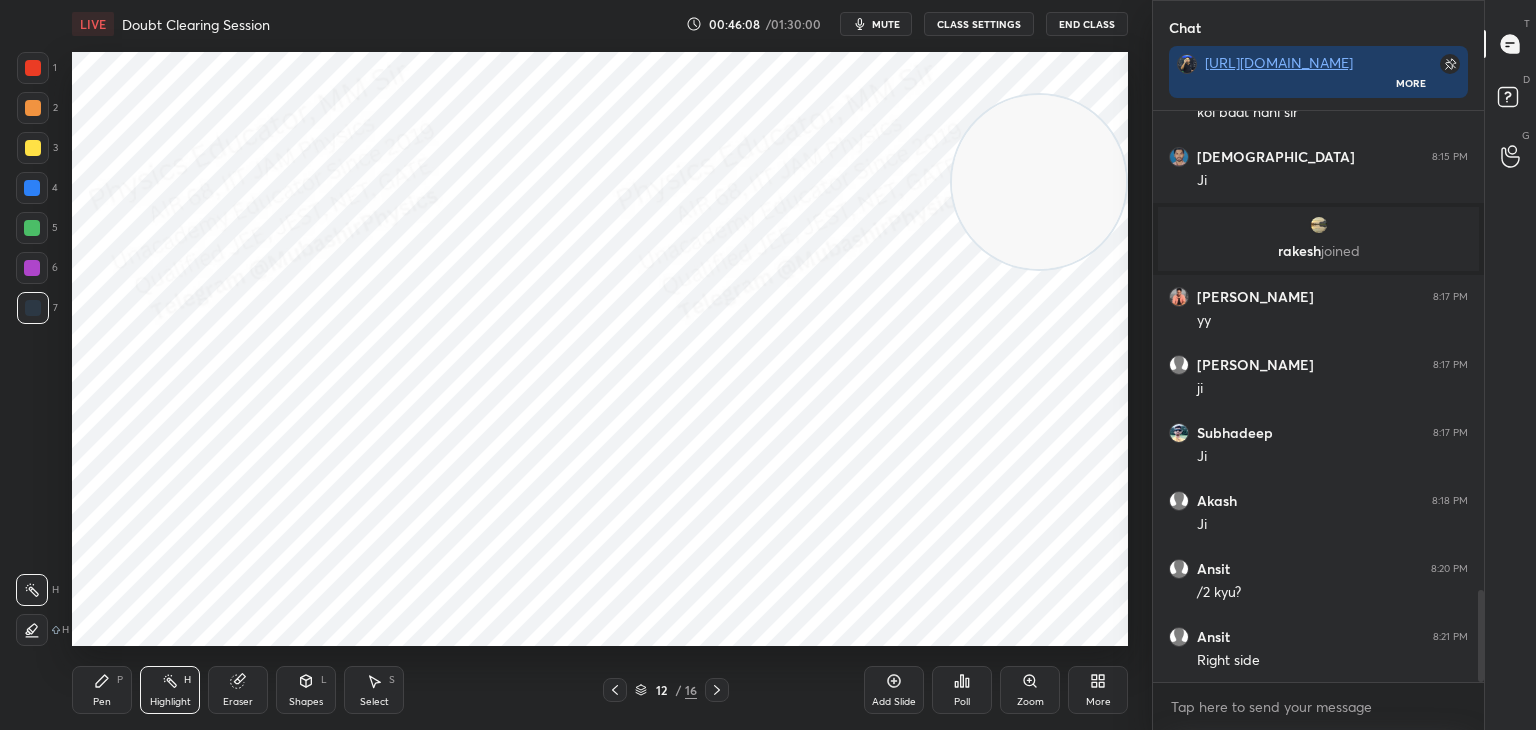 click 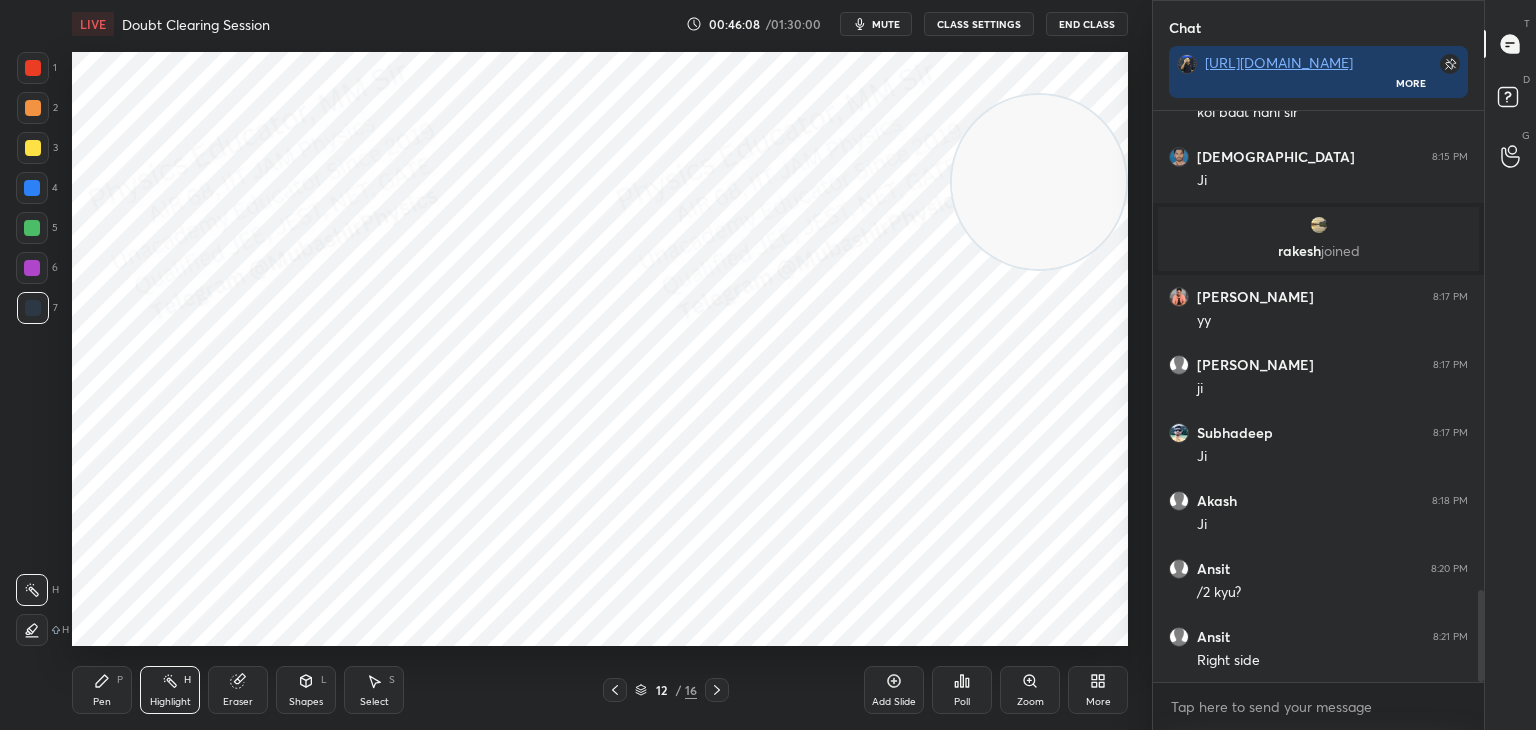 click 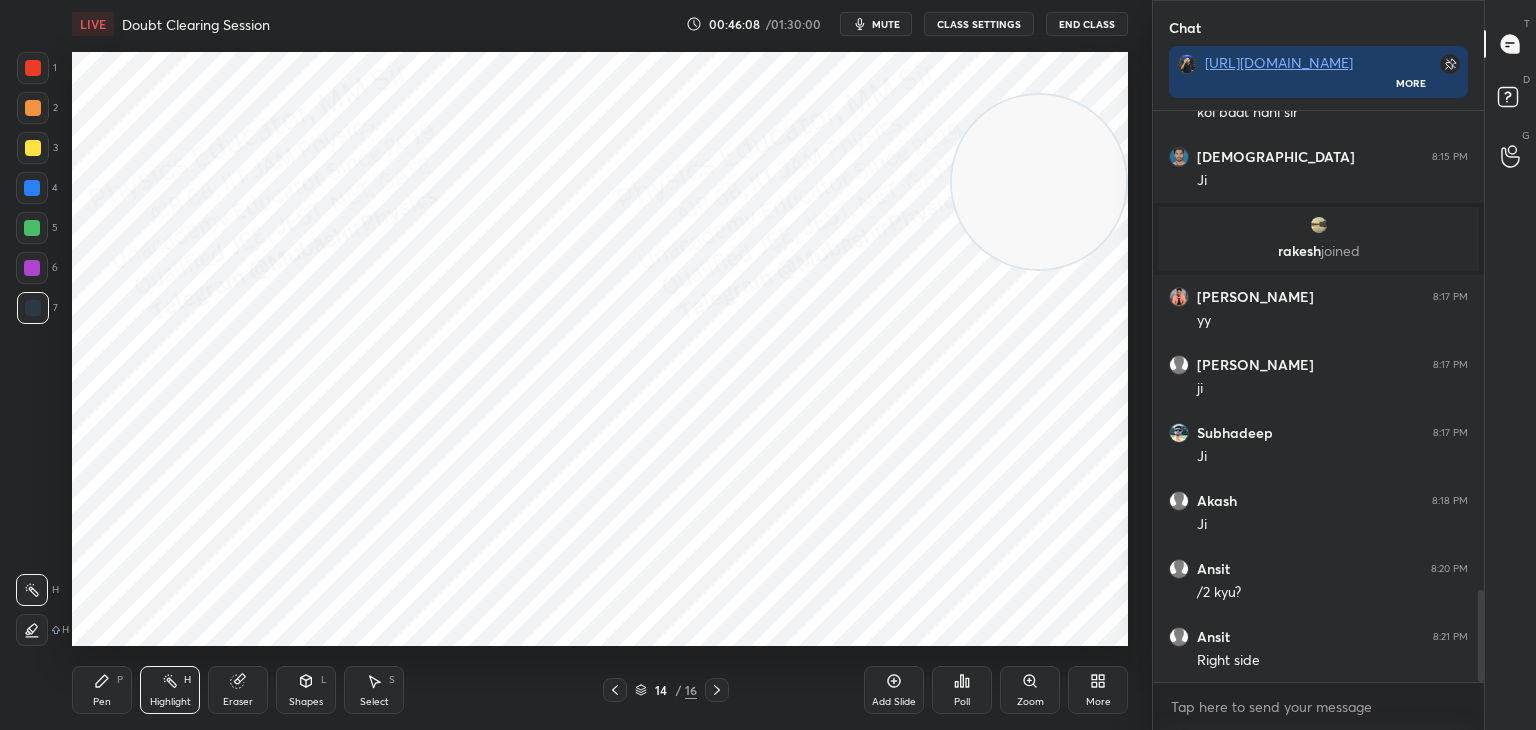 click 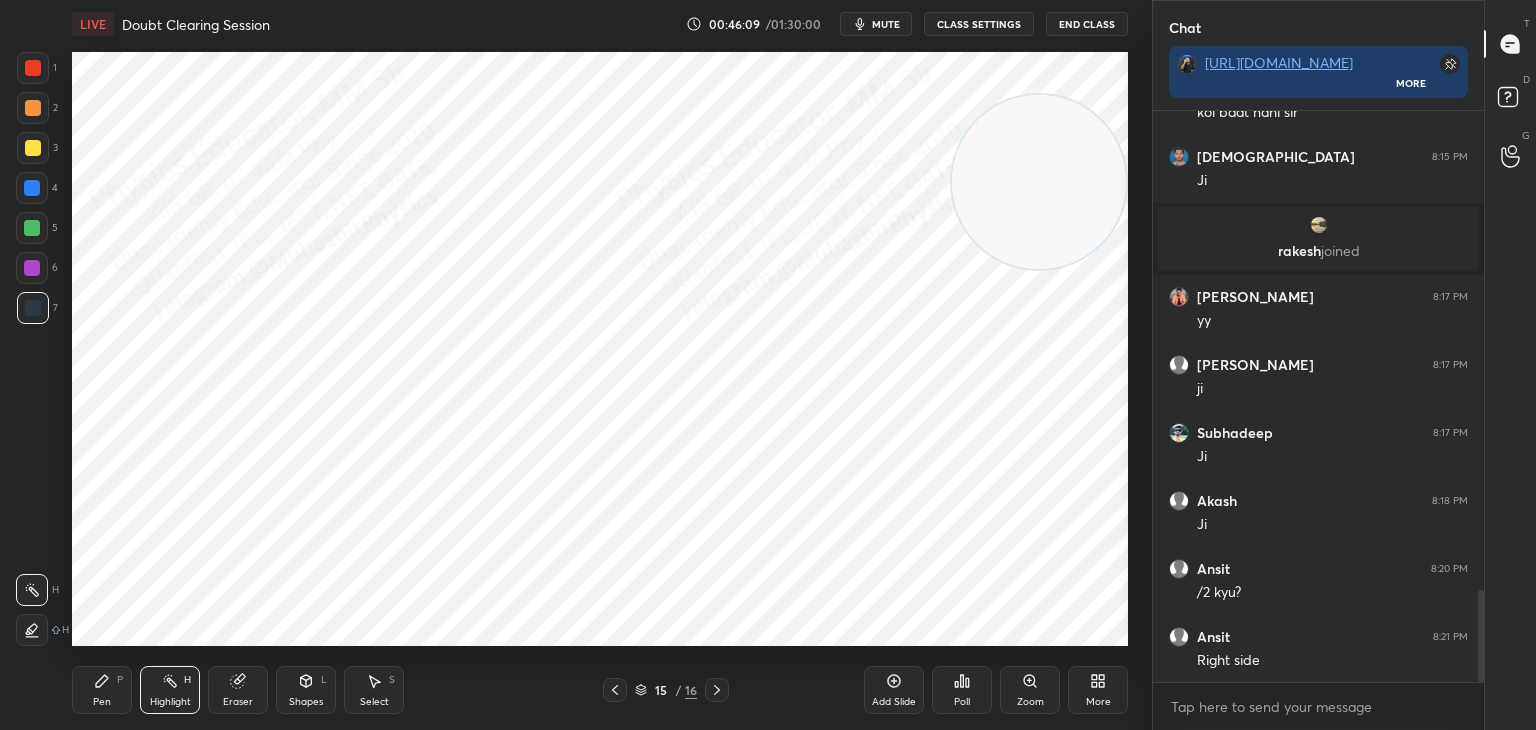 click at bounding box center [717, 690] 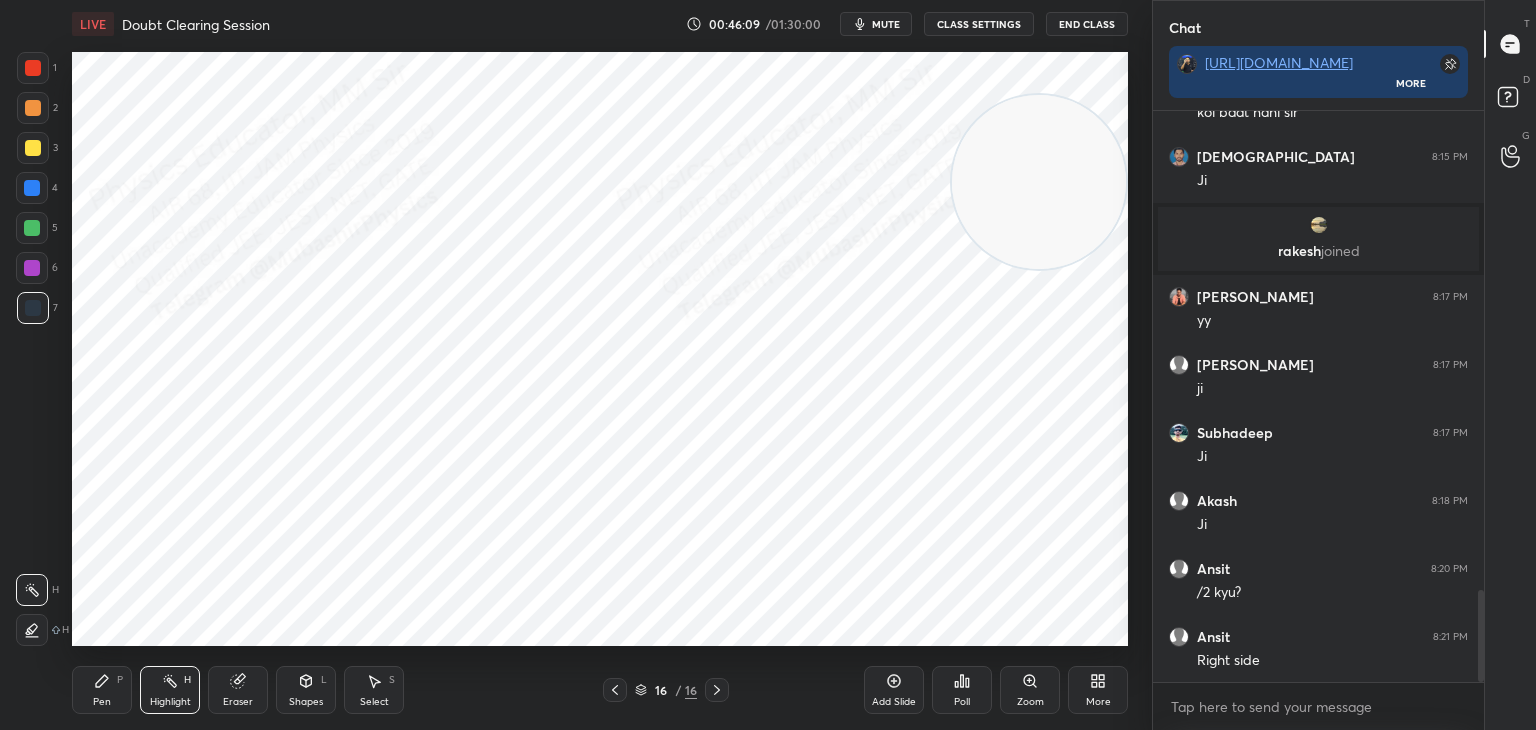 click 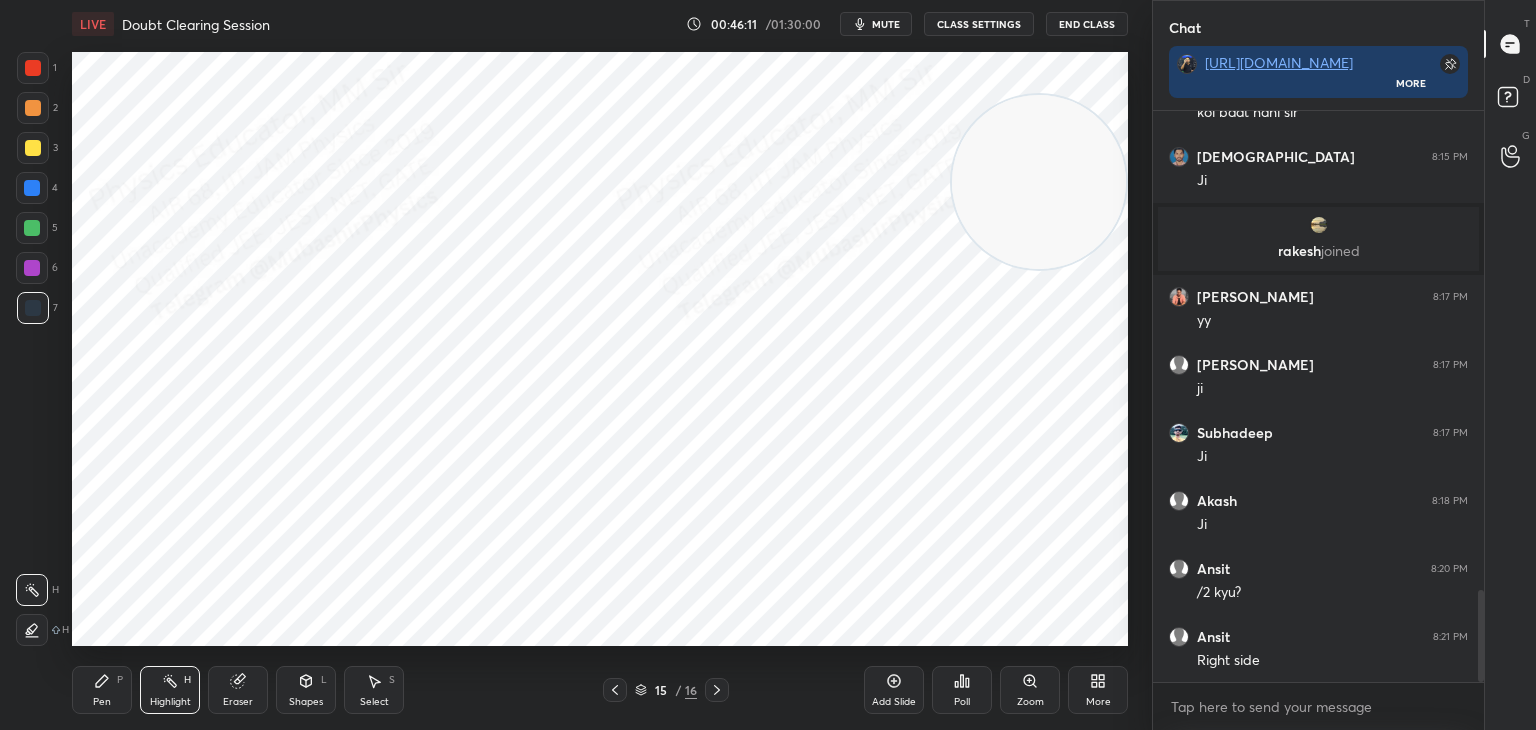drag, startPoint x: 96, startPoint y: 674, endPoint x: 24, endPoint y: 339, distance: 342.64996 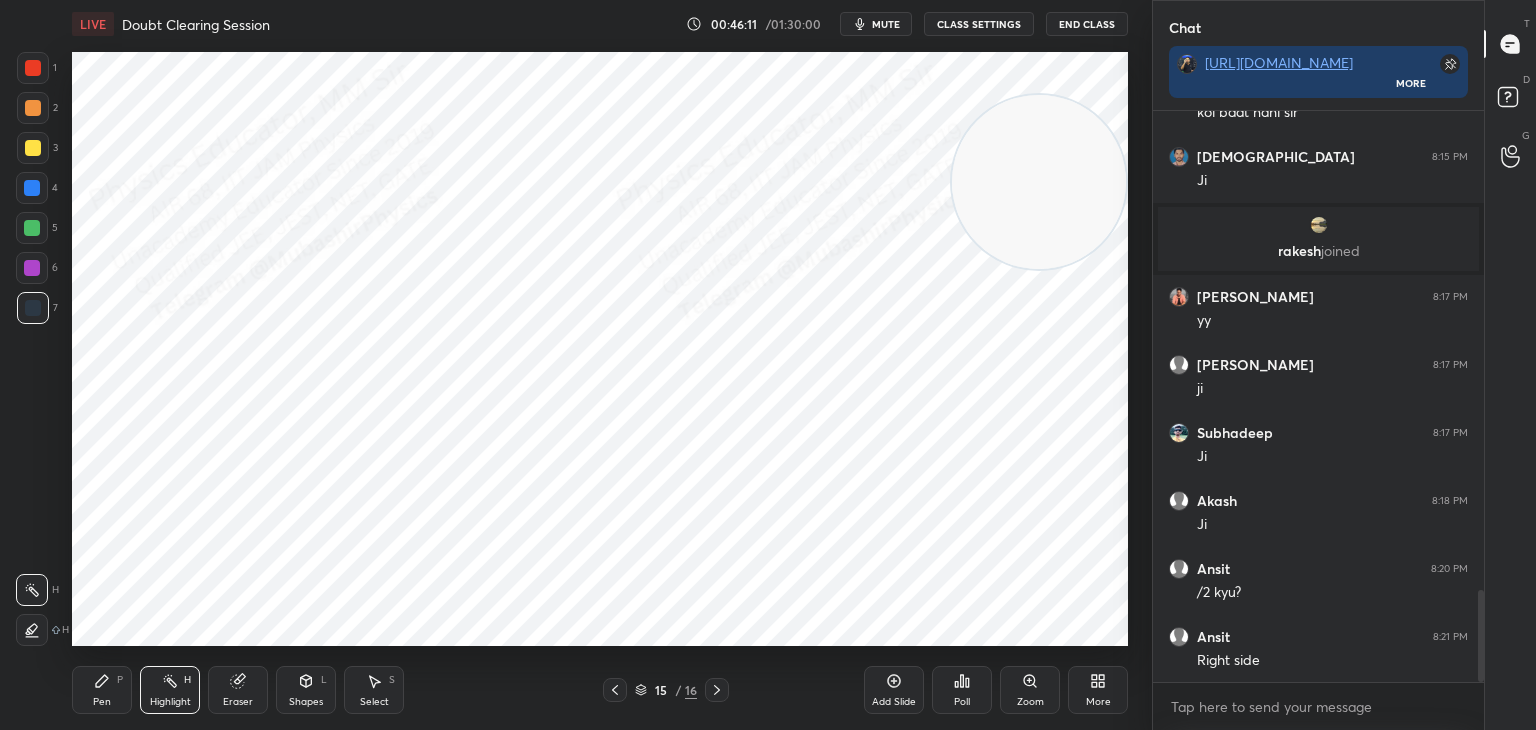 click on "Pen P" at bounding box center (102, 690) 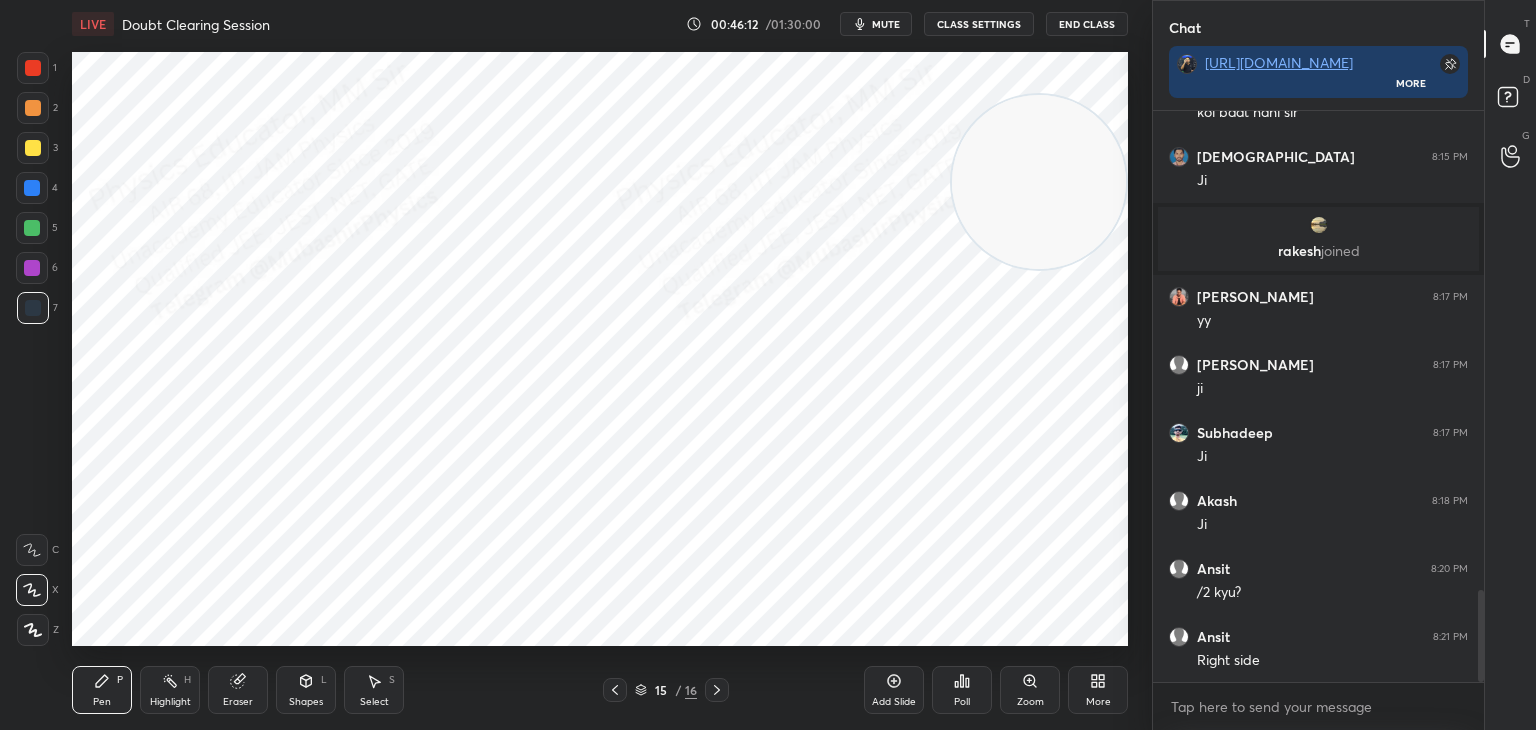 drag, startPoint x: 26, startPoint y: 269, endPoint x: 61, endPoint y: 294, distance: 43.011627 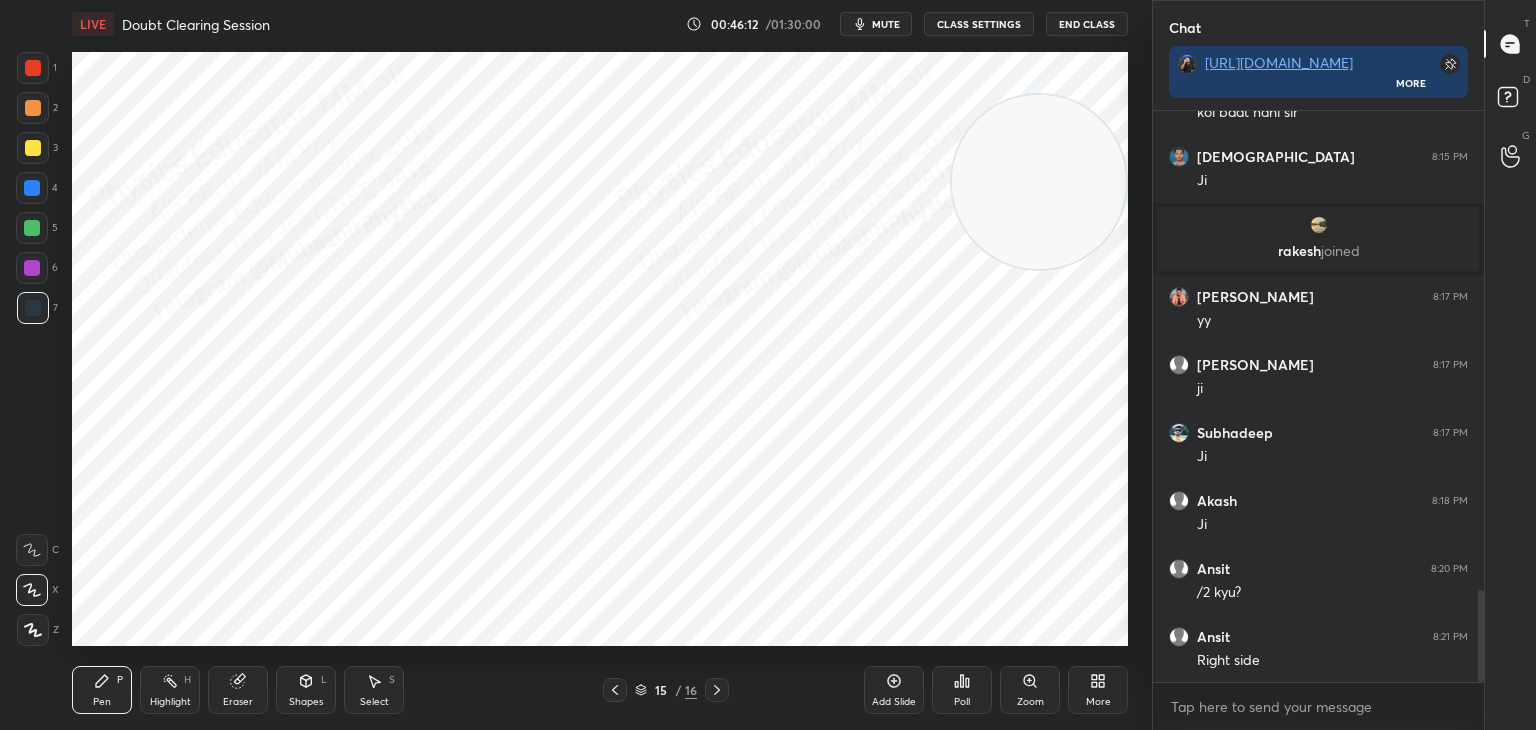 click at bounding box center (32, 268) 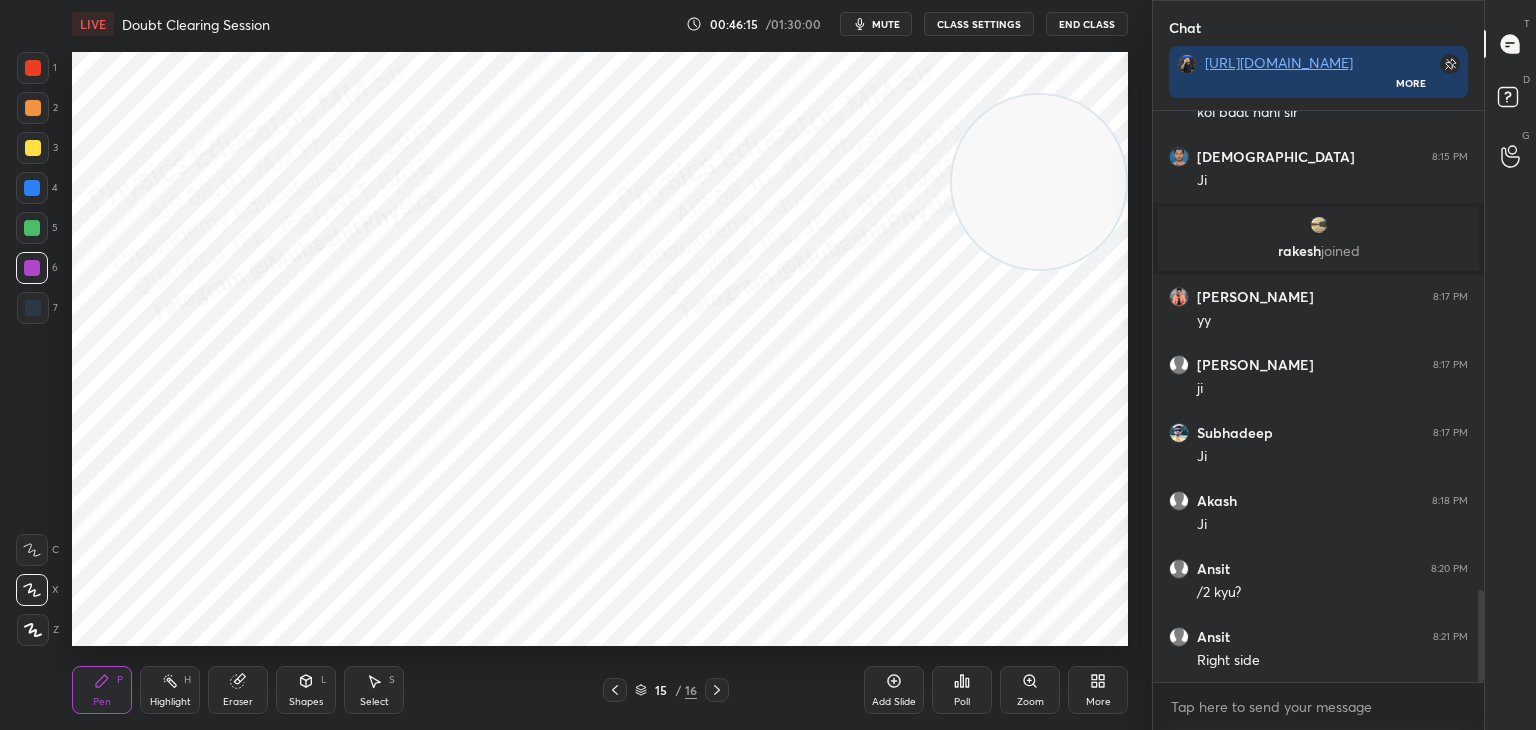 drag, startPoint x: 157, startPoint y: 681, endPoint x: 161, endPoint y: 669, distance: 12.649111 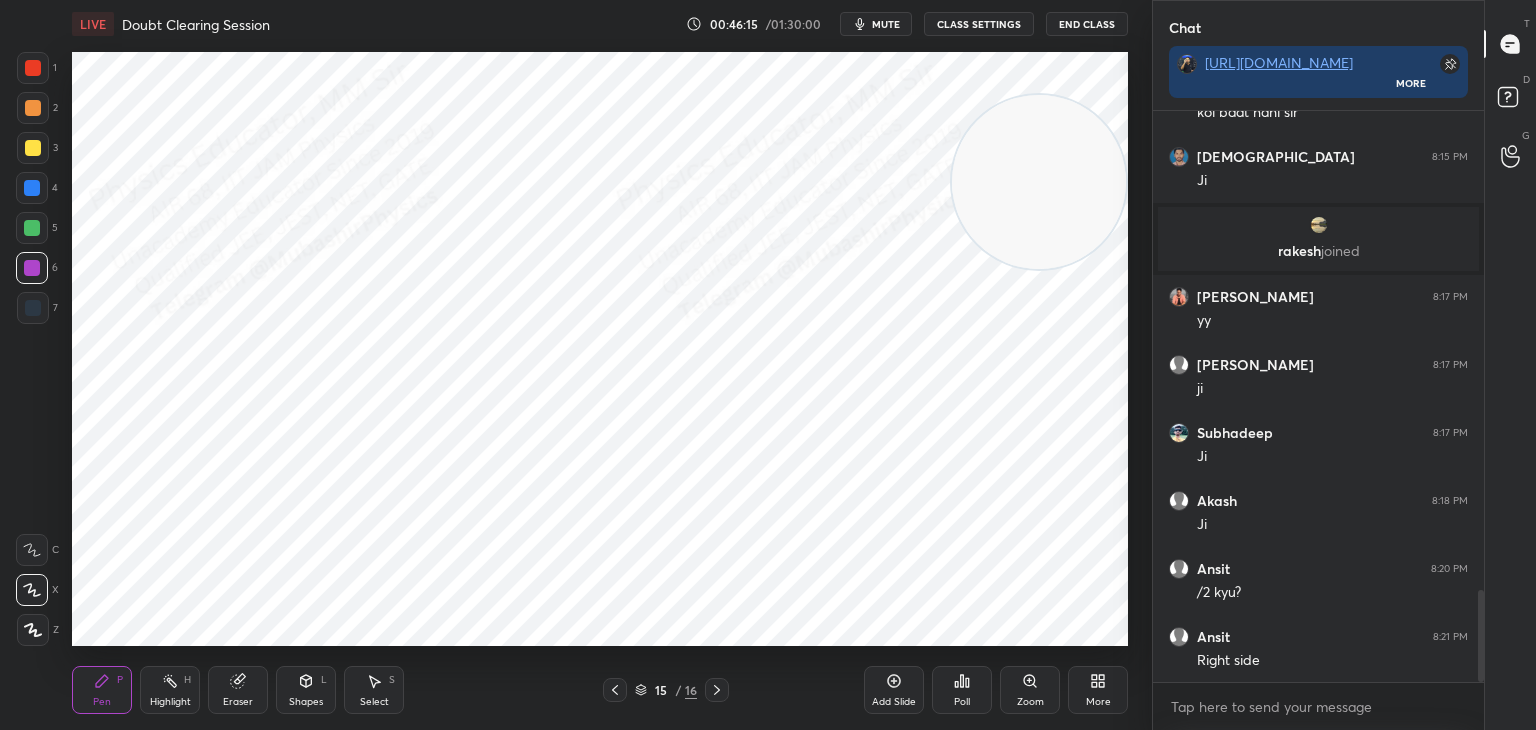 click on "Highlight H" at bounding box center [170, 690] 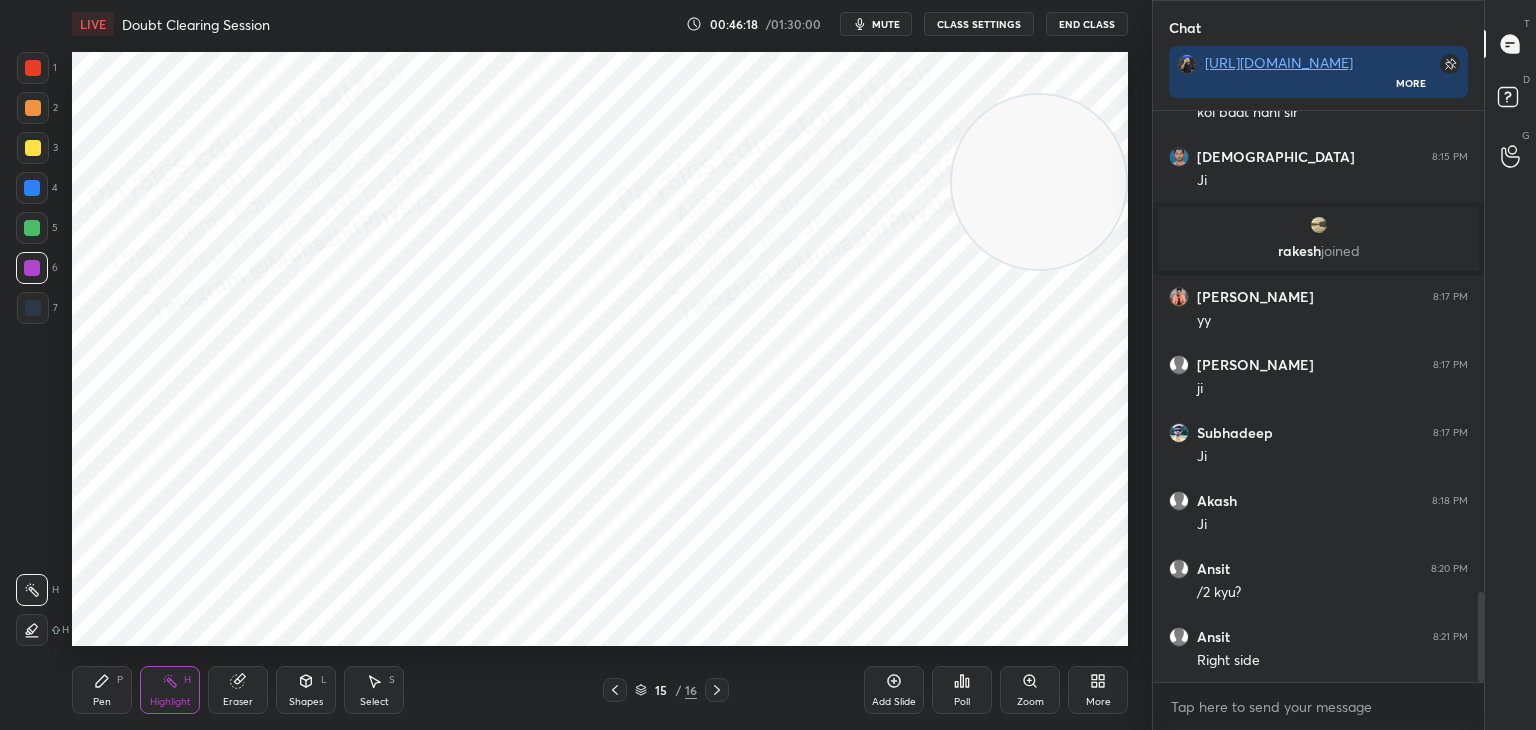 scroll, scrollTop: 3042, scrollLeft: 0, axis: vertical 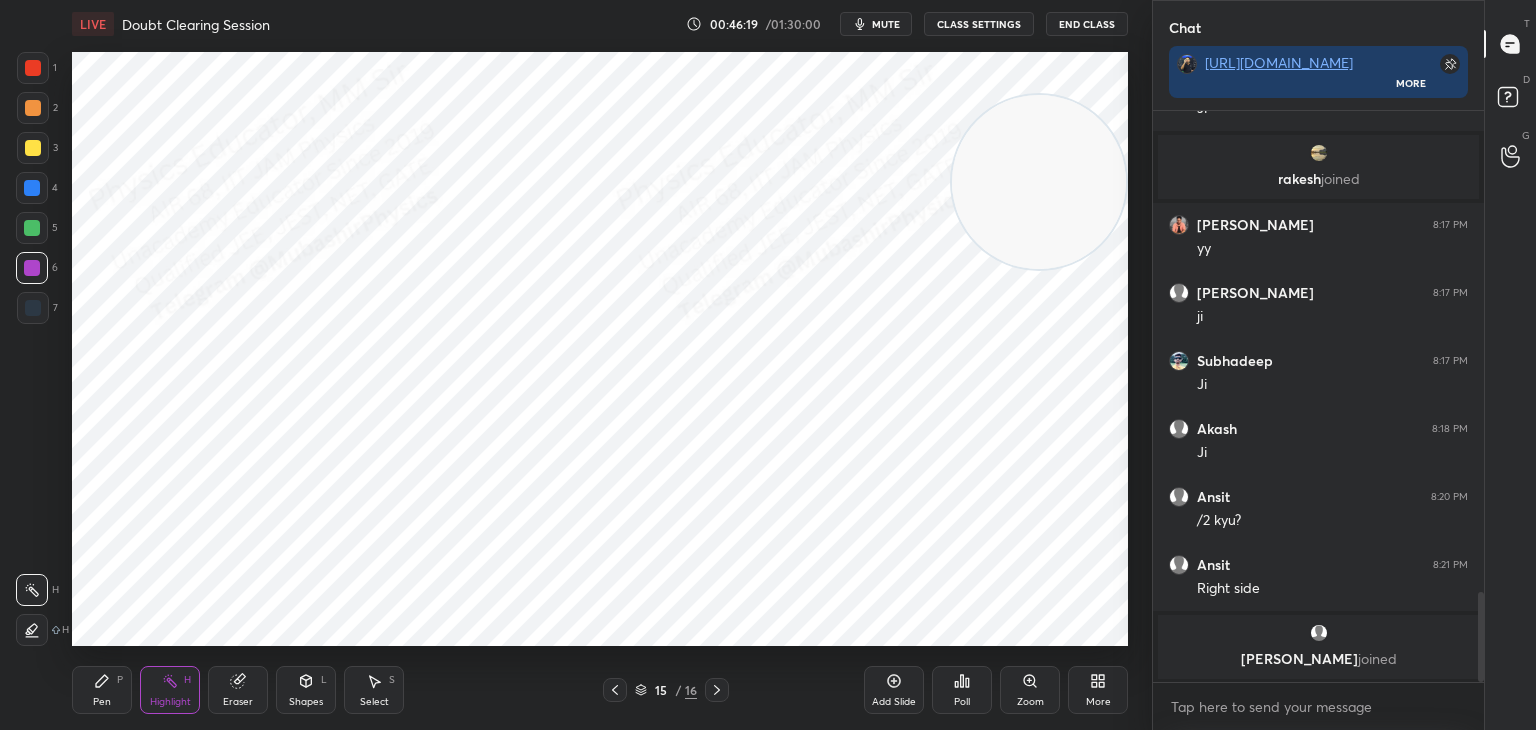 click 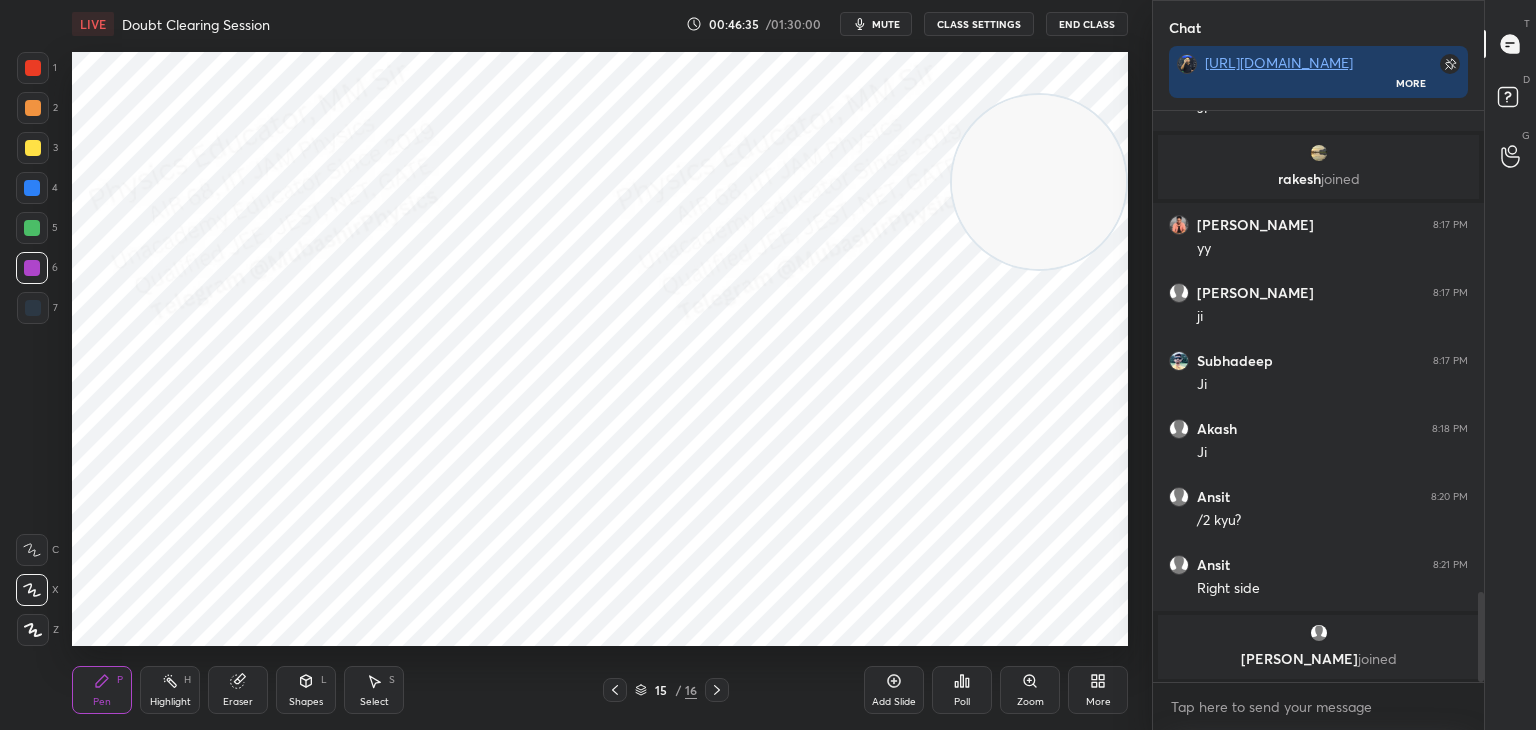 drag, startPoint x: 177, startPoint y: 690, endPoint x: 188, endPoint y: 683, distance: 13.038404 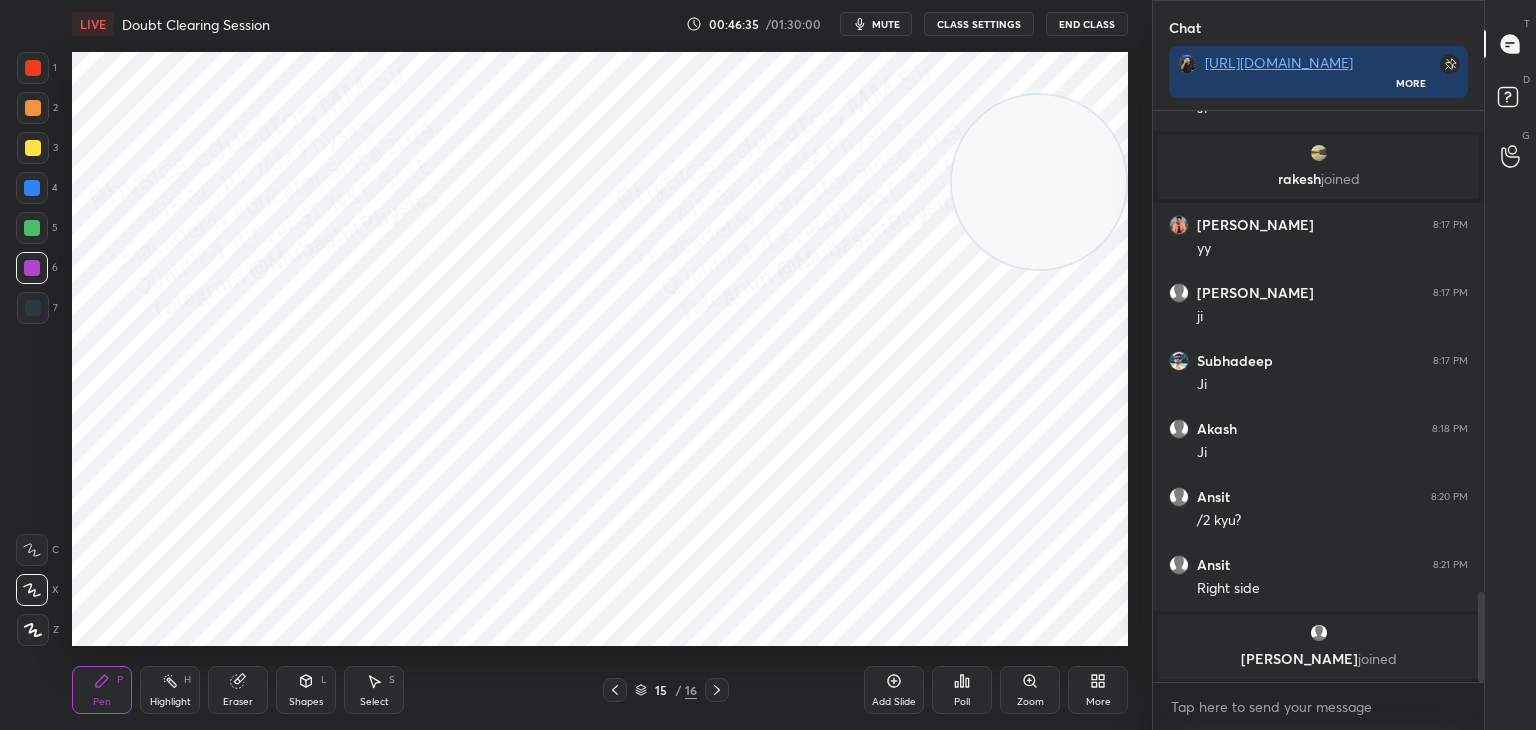 click on "Highlight H" at bounding box center [170, 690] 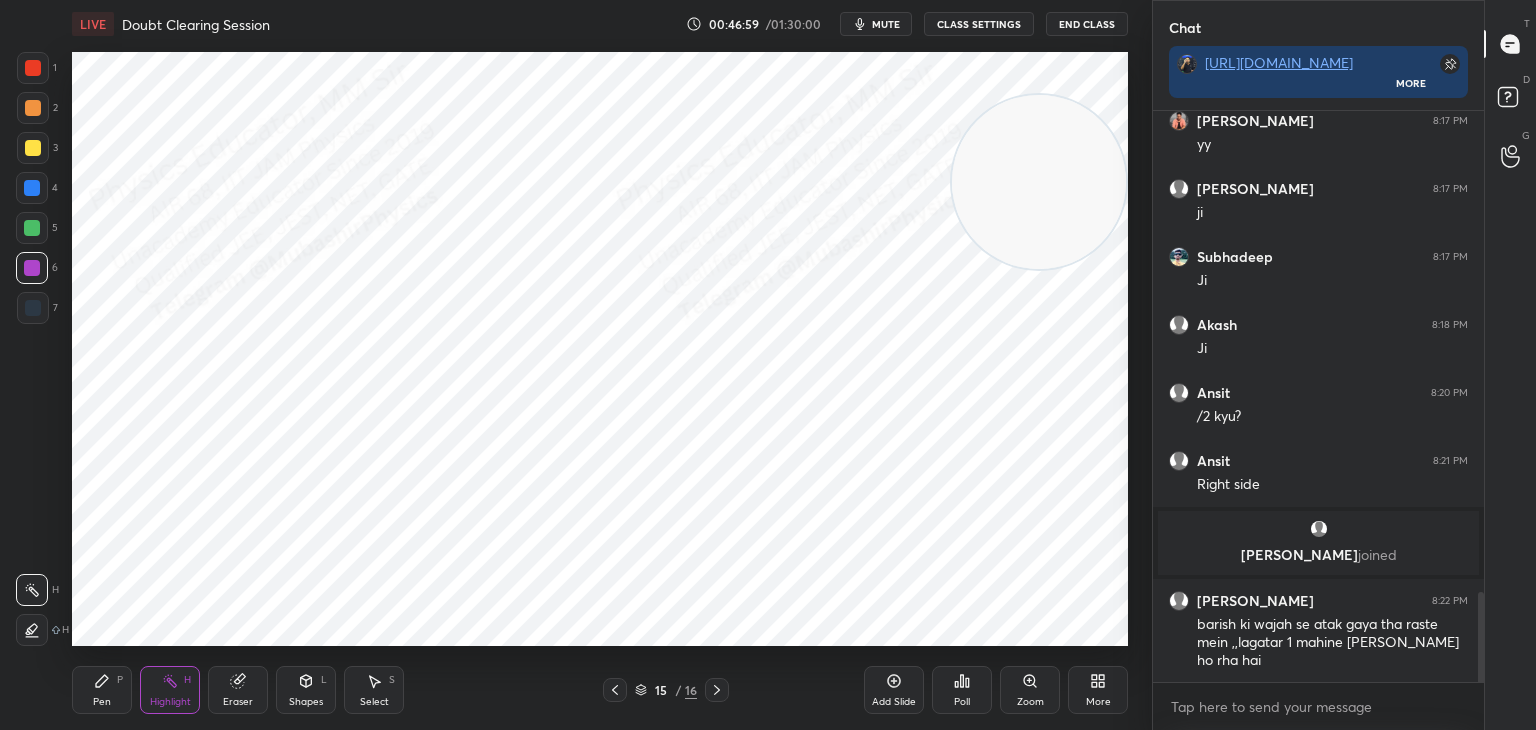 scroll, scrollTop: 3002, scrollLeft: 0, axis: vertical 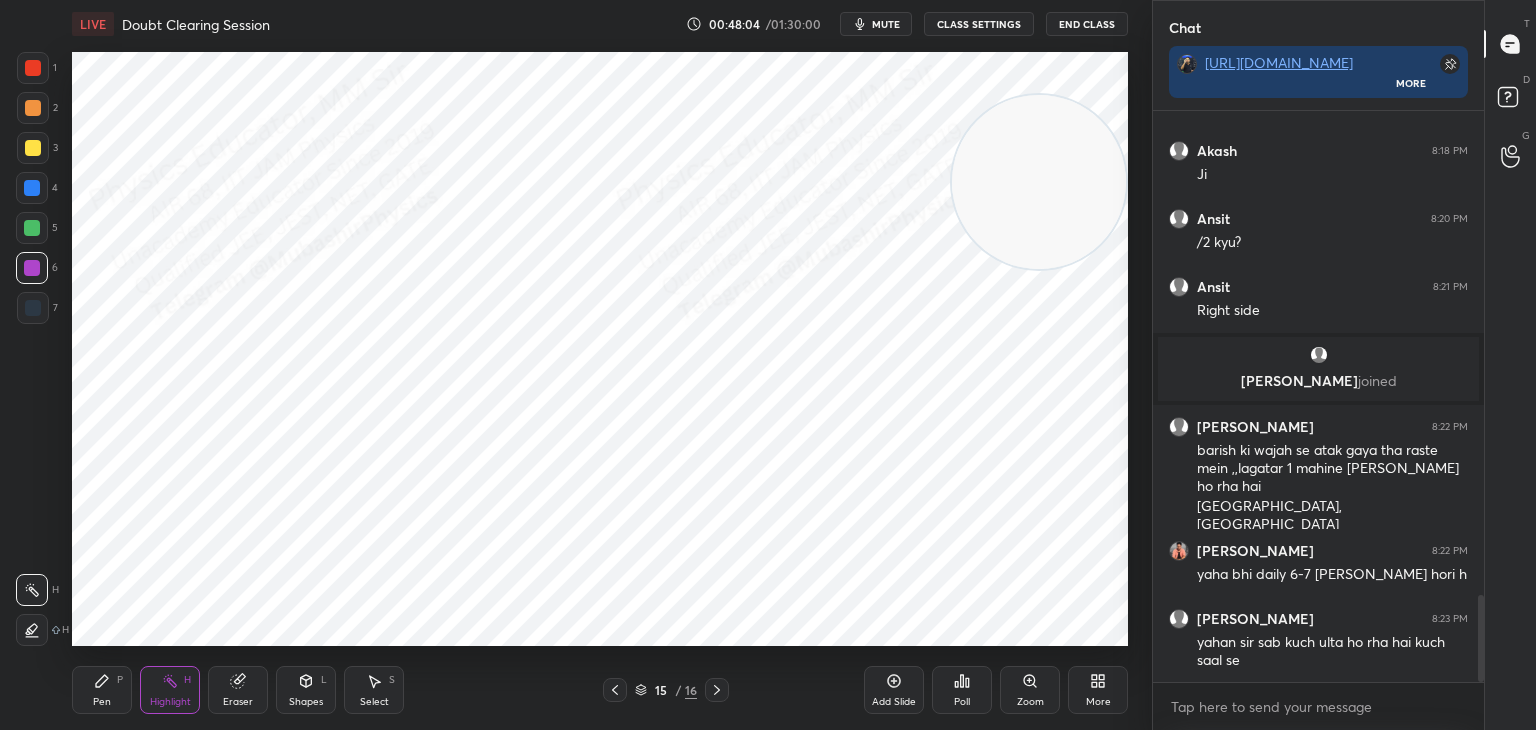 click on "mute" at bounding box center (886, 24) 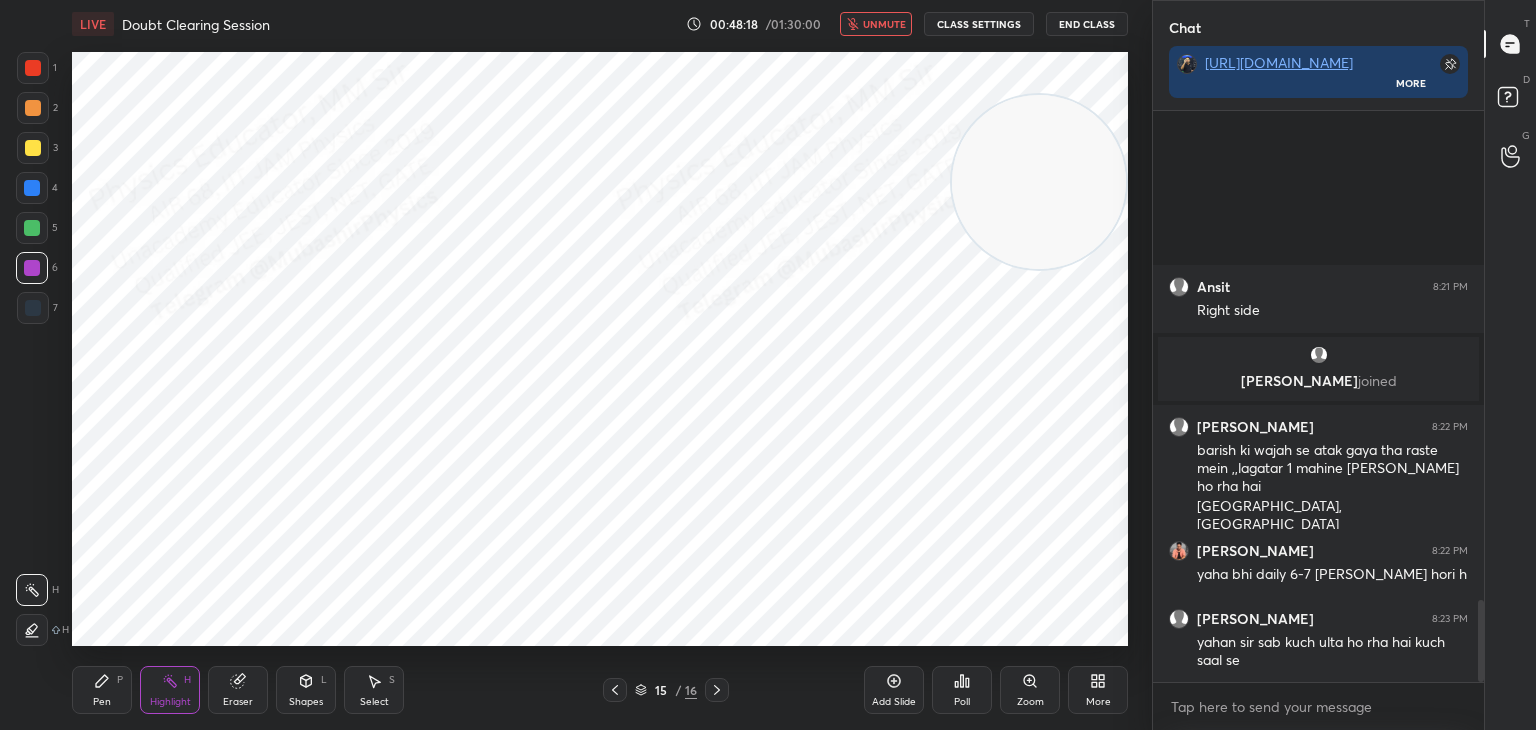 scroll, scrollTop: 3398, scrollLeft: 0, axis: vertical 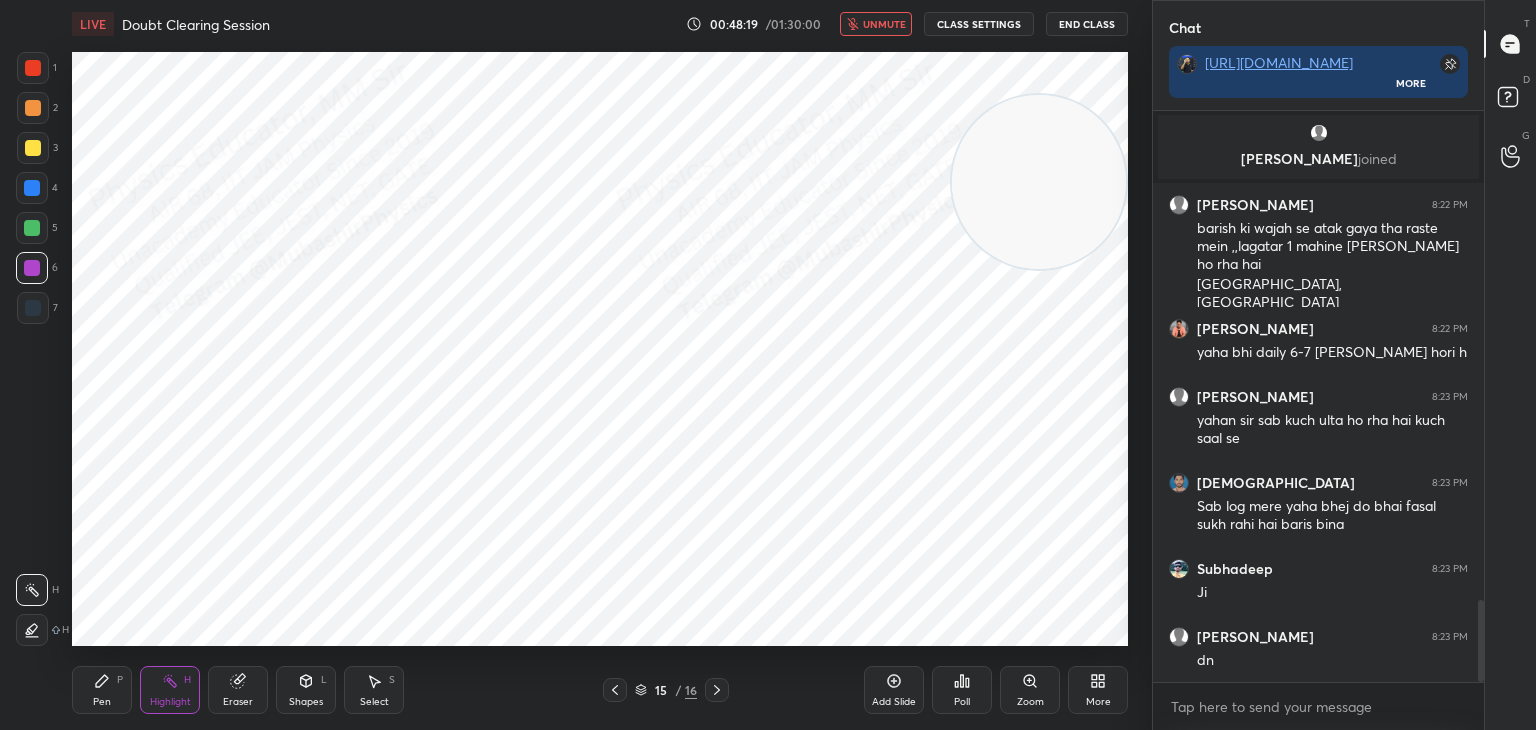 click 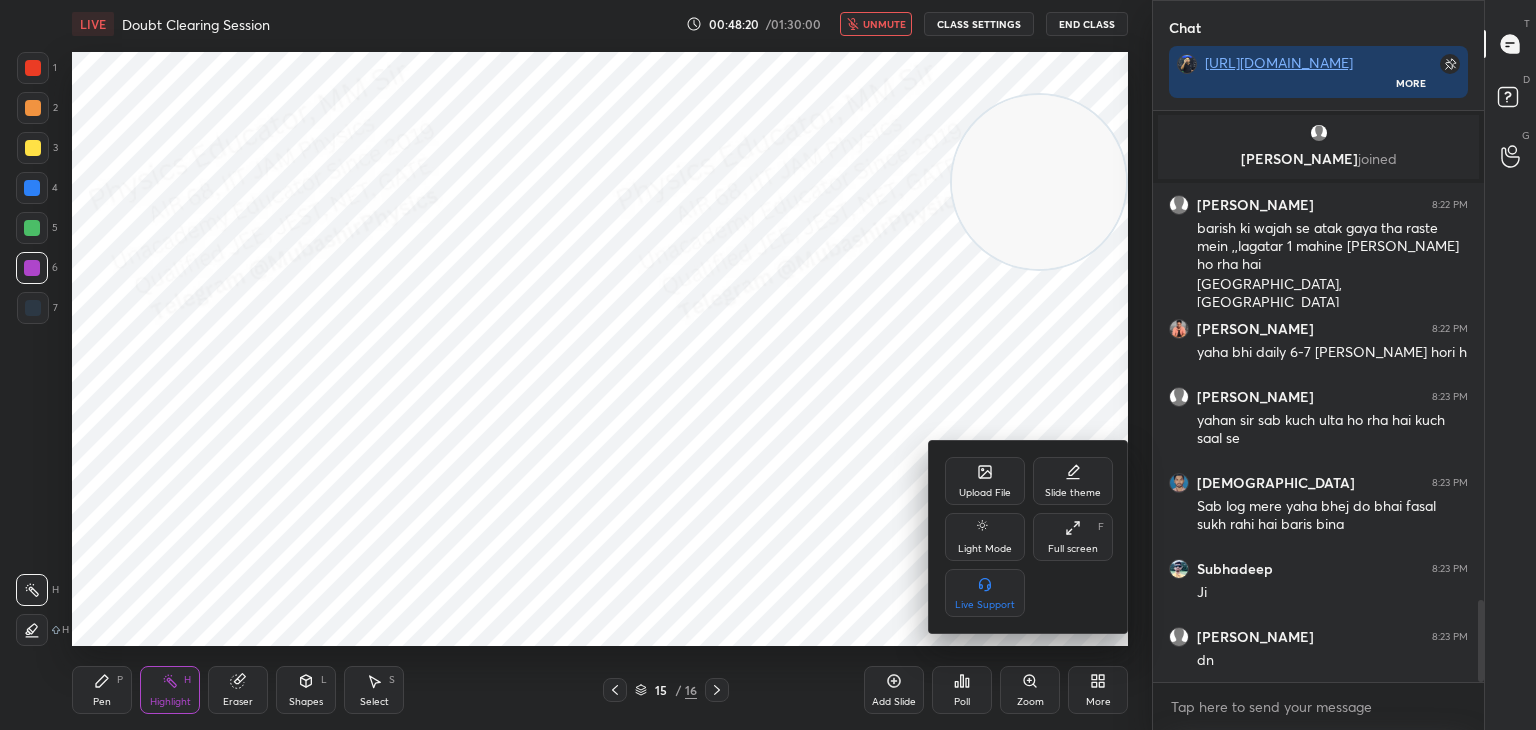 scroll, scrollTop: 3466, scrollLeft: 0, axis: vertical 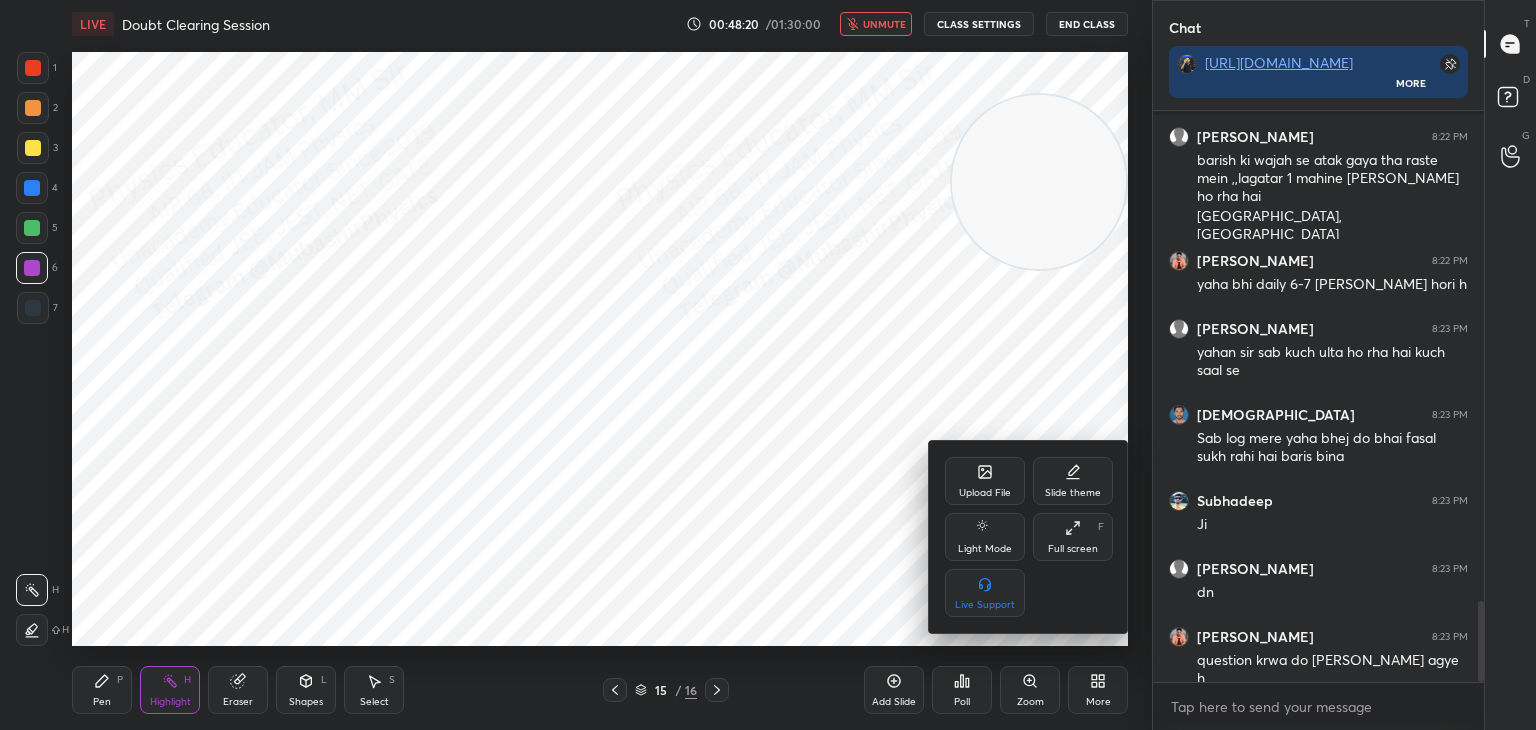 click 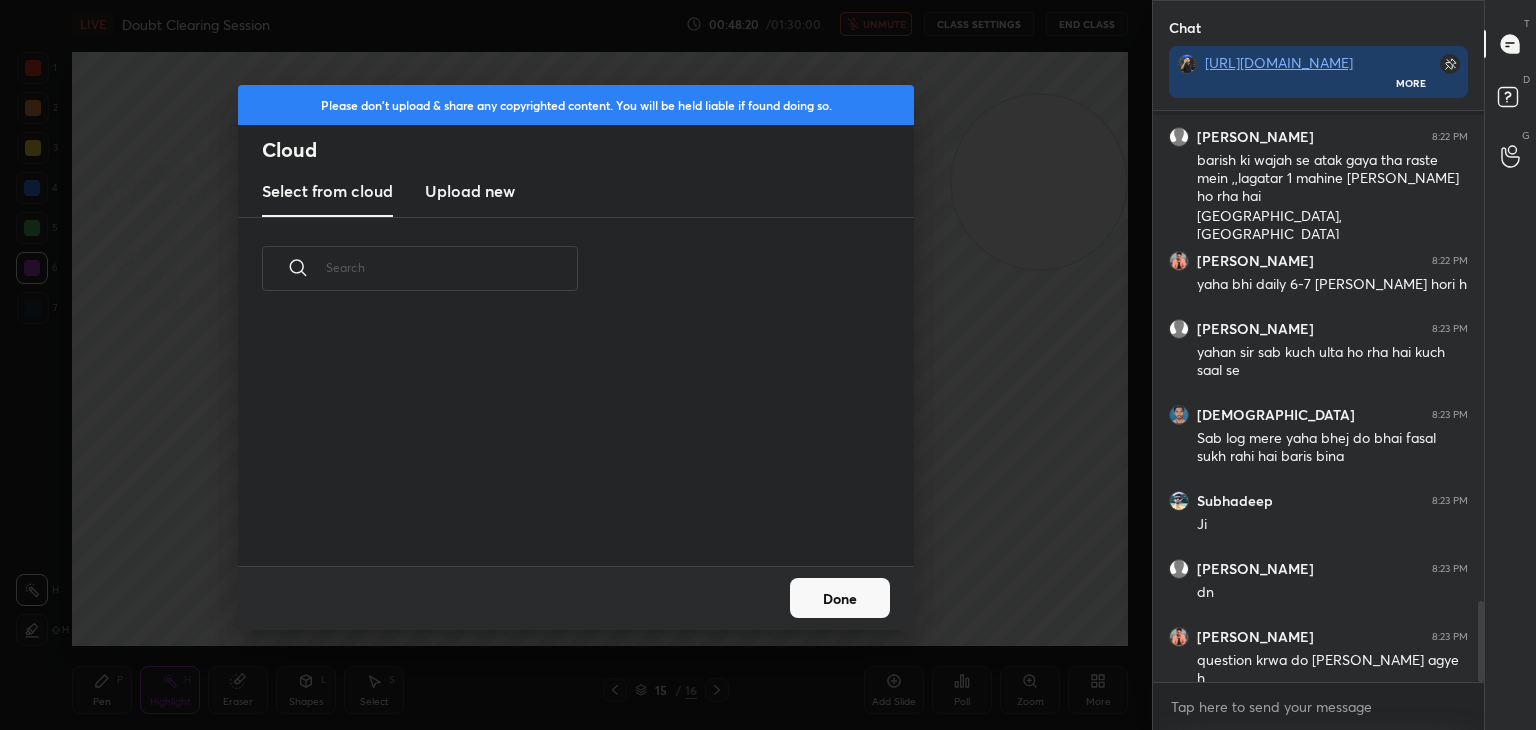 scroll, scrollTop: 5, scrollLeft: 10, axis: both 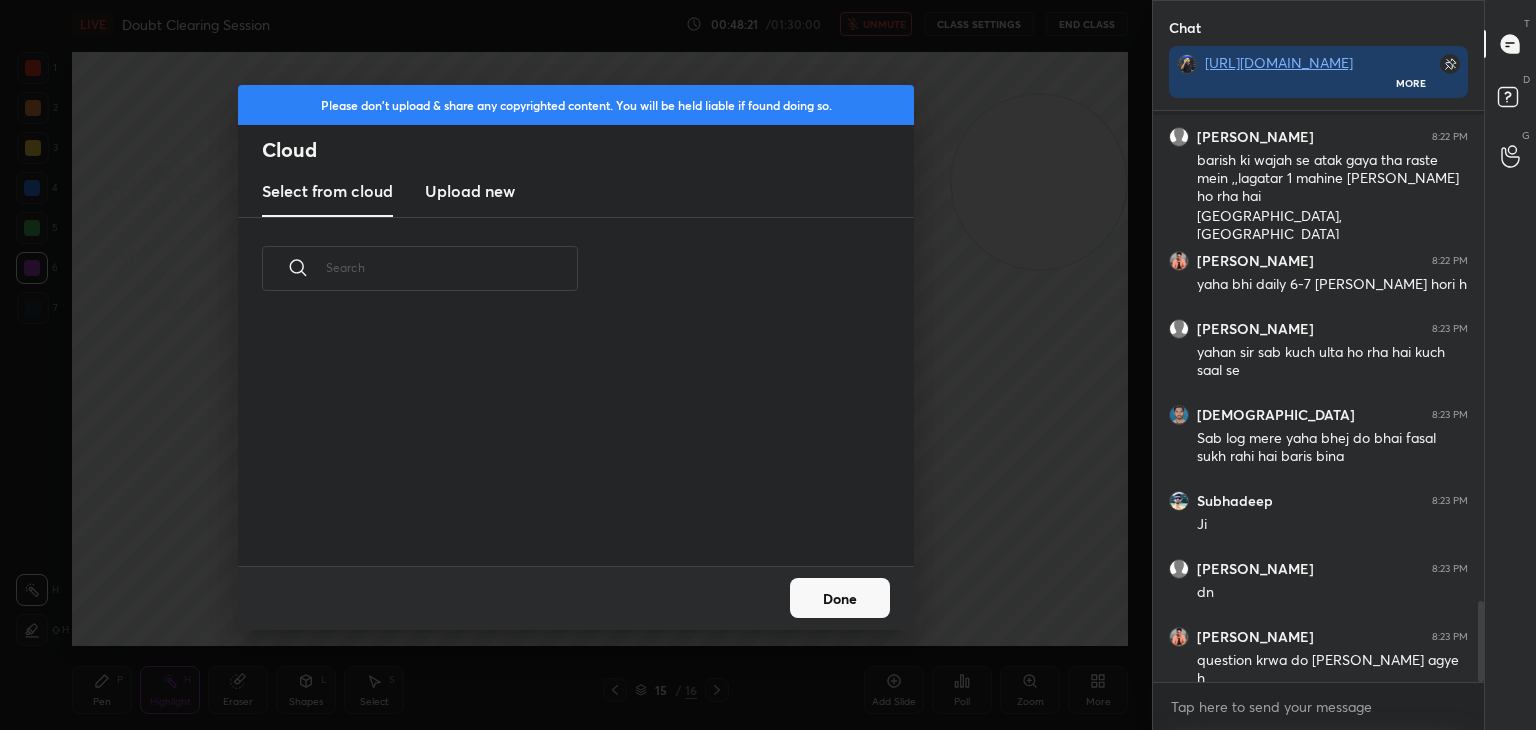 click on "Upload new" at bounding box center (470, 191) 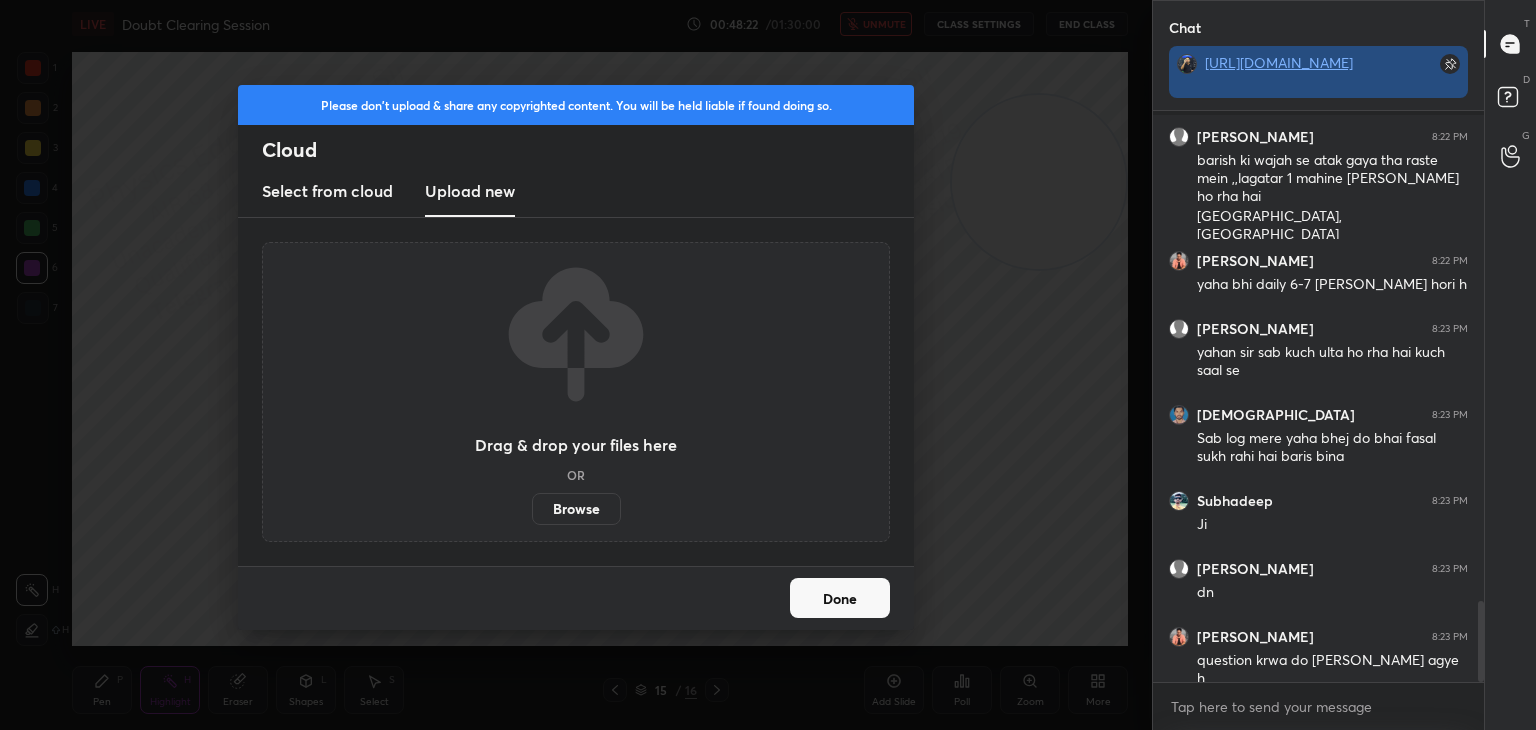scroll, scrollTop: 556, scrollLeft: 325, axis: both 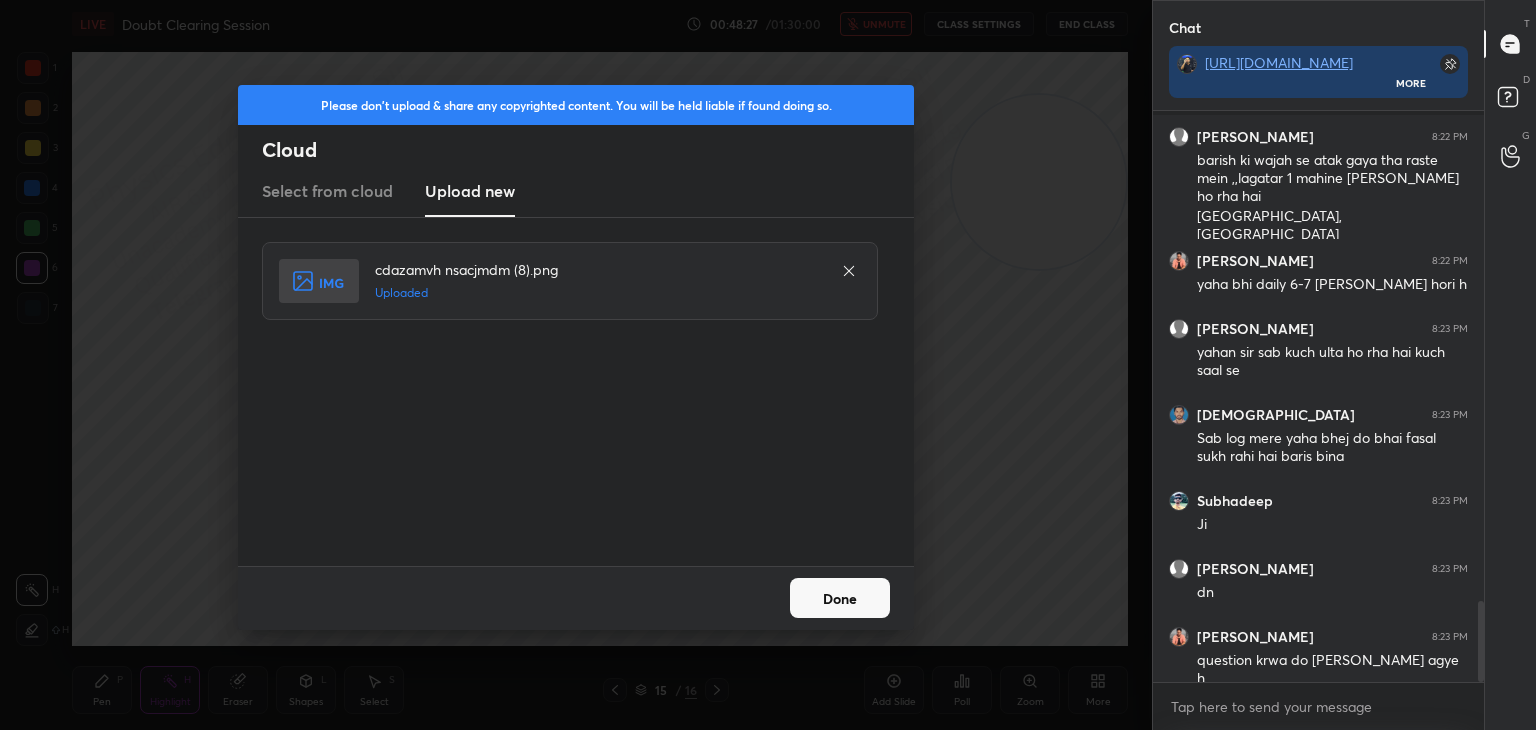 click on "Done" at bounding box center [840, 598] 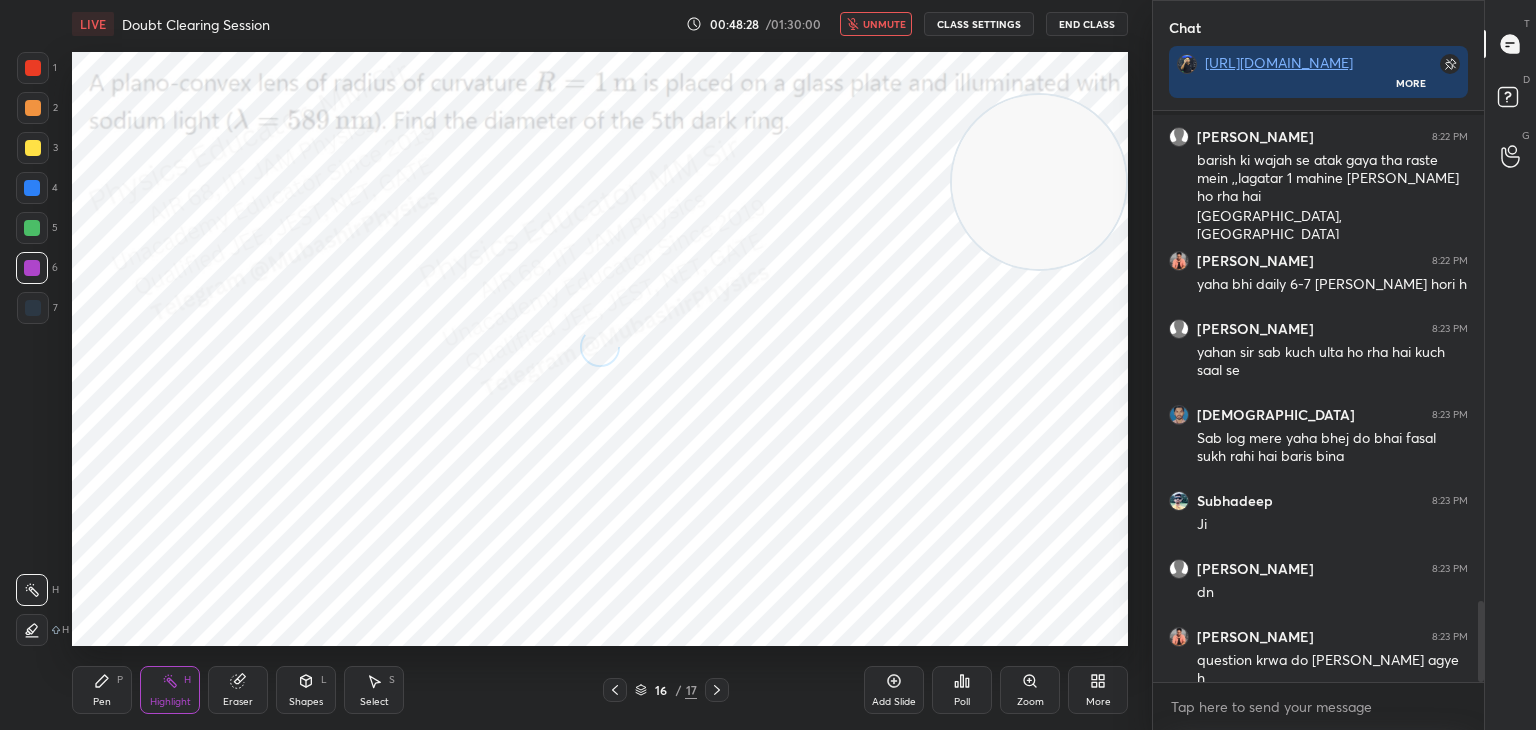 click on "LIVE Doubt Clearing Session 00:48:28 /  01:30:00 unmute CLASS SETTINGS End Class" at bounding box center [600, 24] 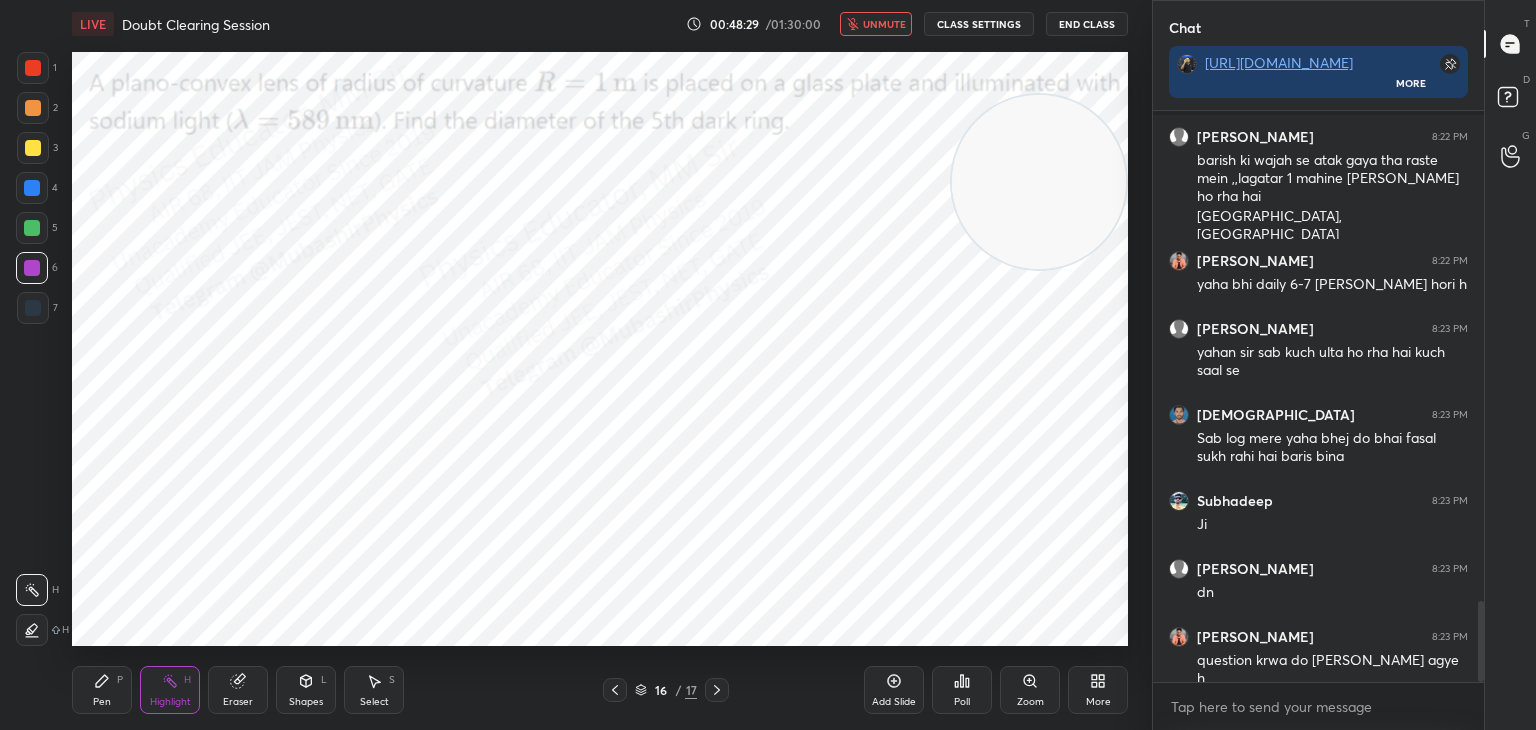 click on "unmute" at bounding box center (884, 24) 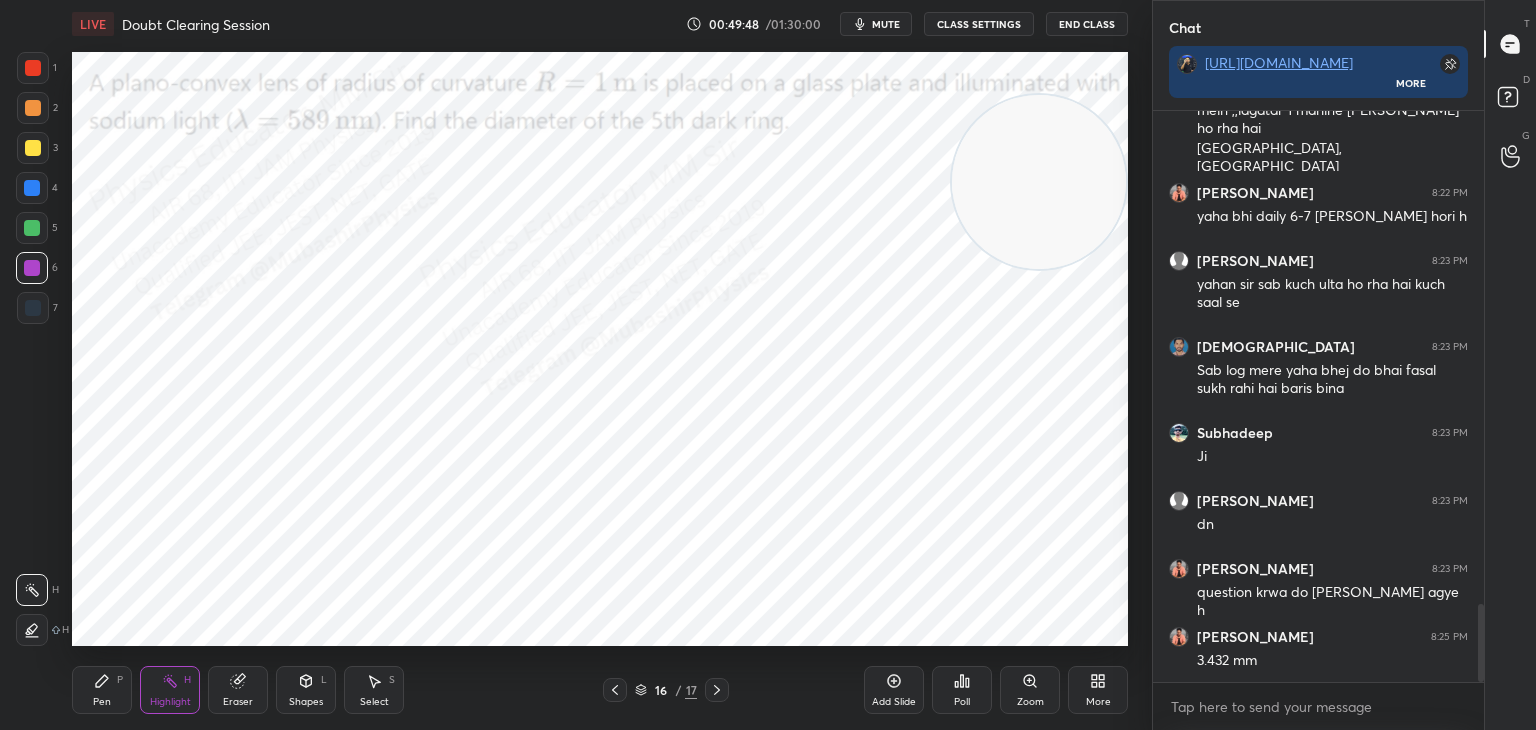 scroll, scrollTop: 3602, scrollLeft: 0, axis: vertical 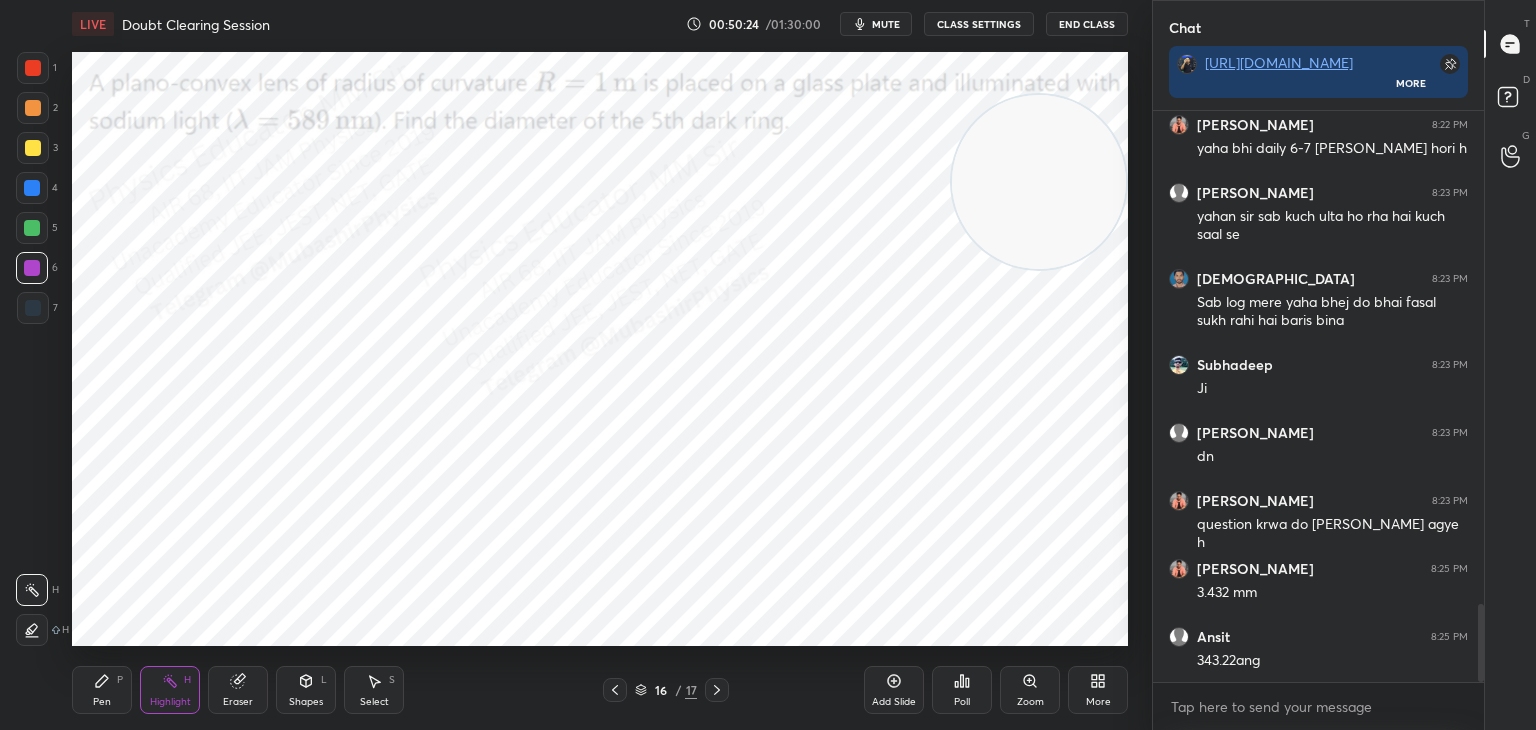 click 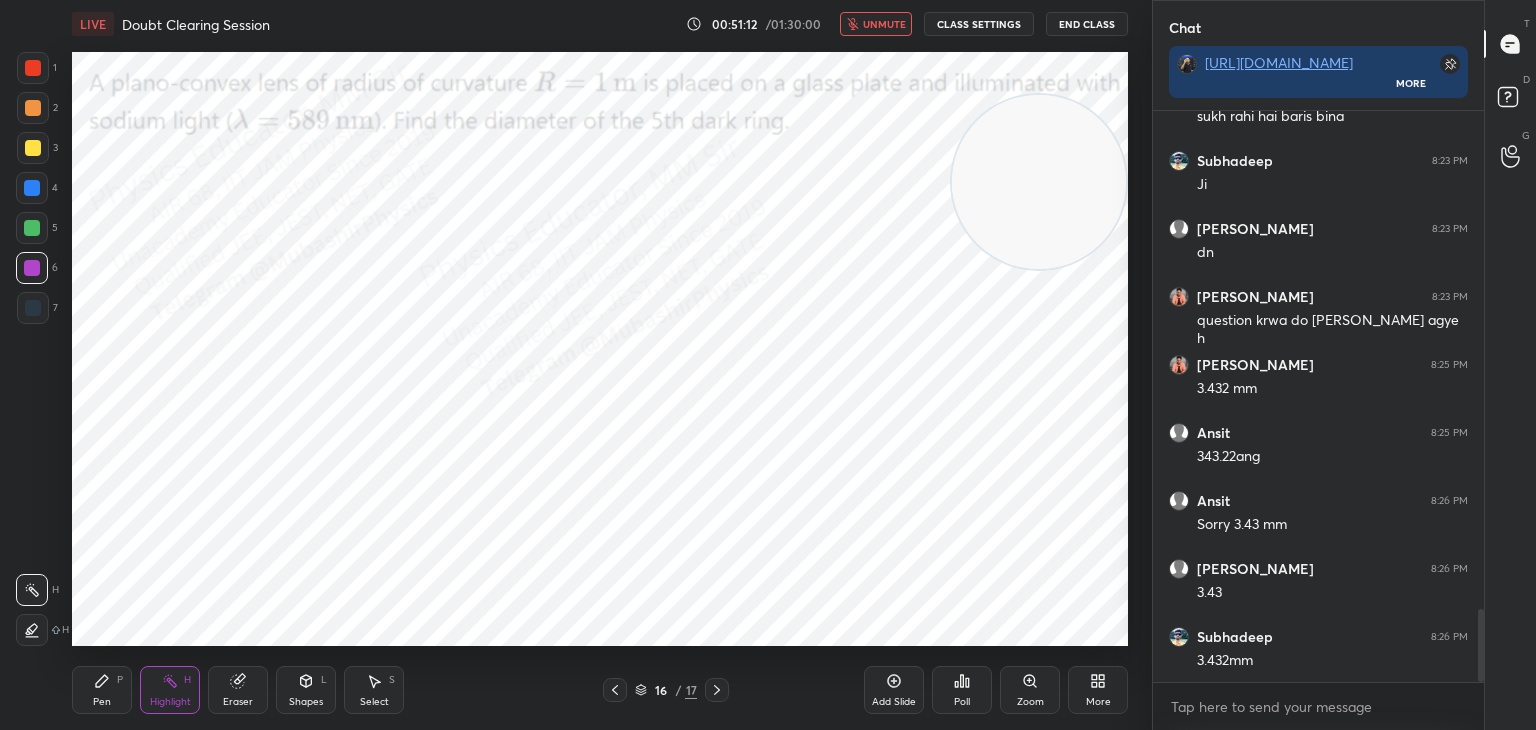 scroll, scrollTop: 3874, scrollLeft: 0, axis: vertical 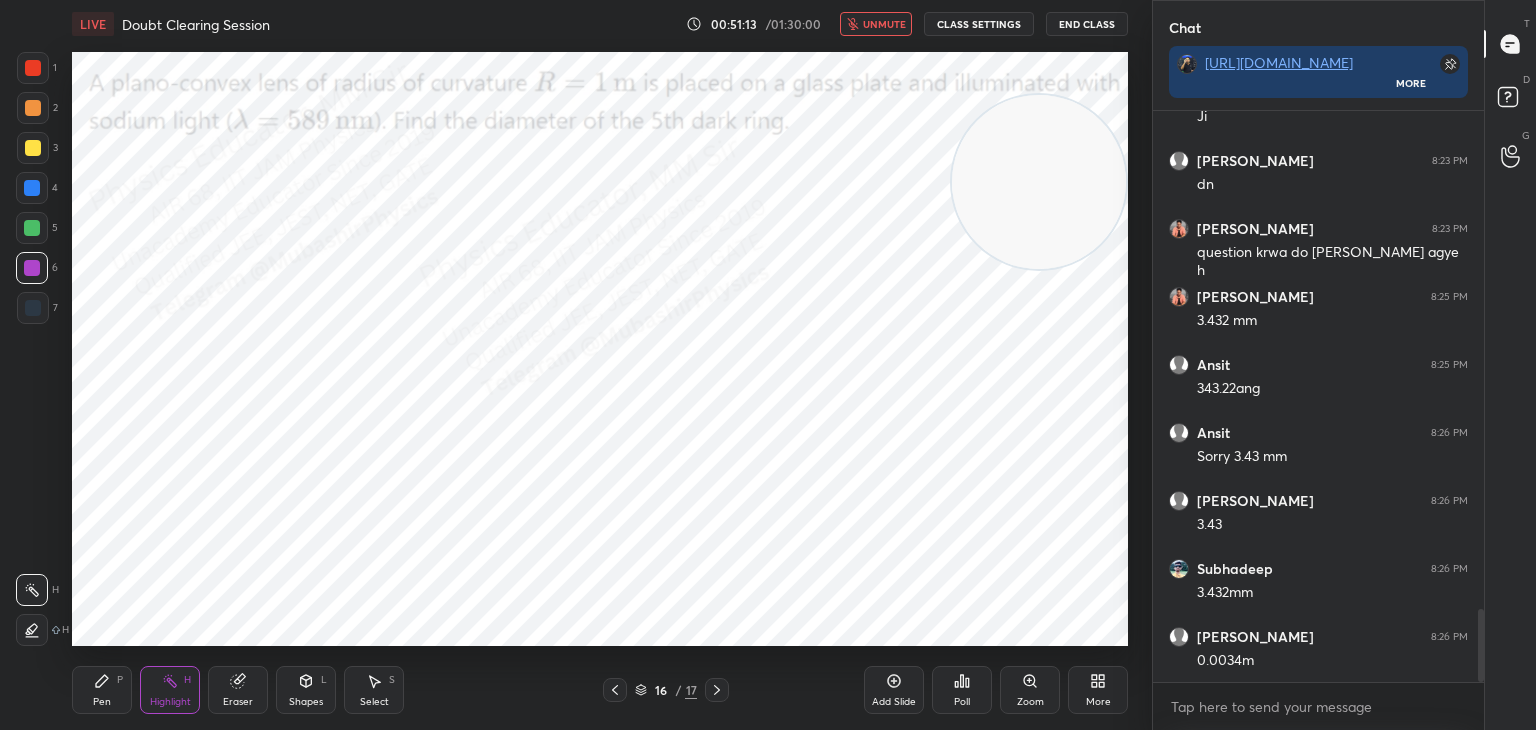click 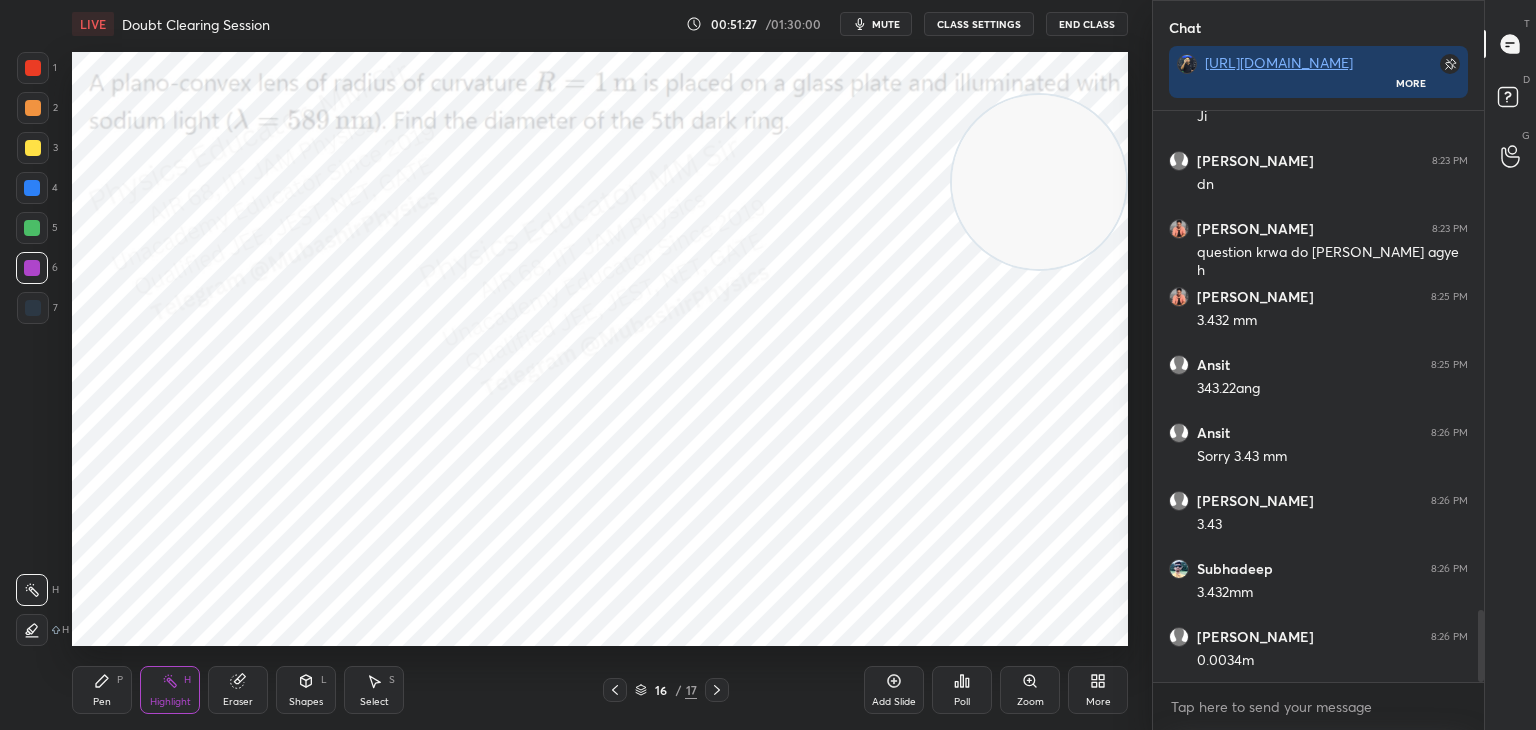scroll, scrollTop: 3942, scrollLeft: 0, axis: vertical 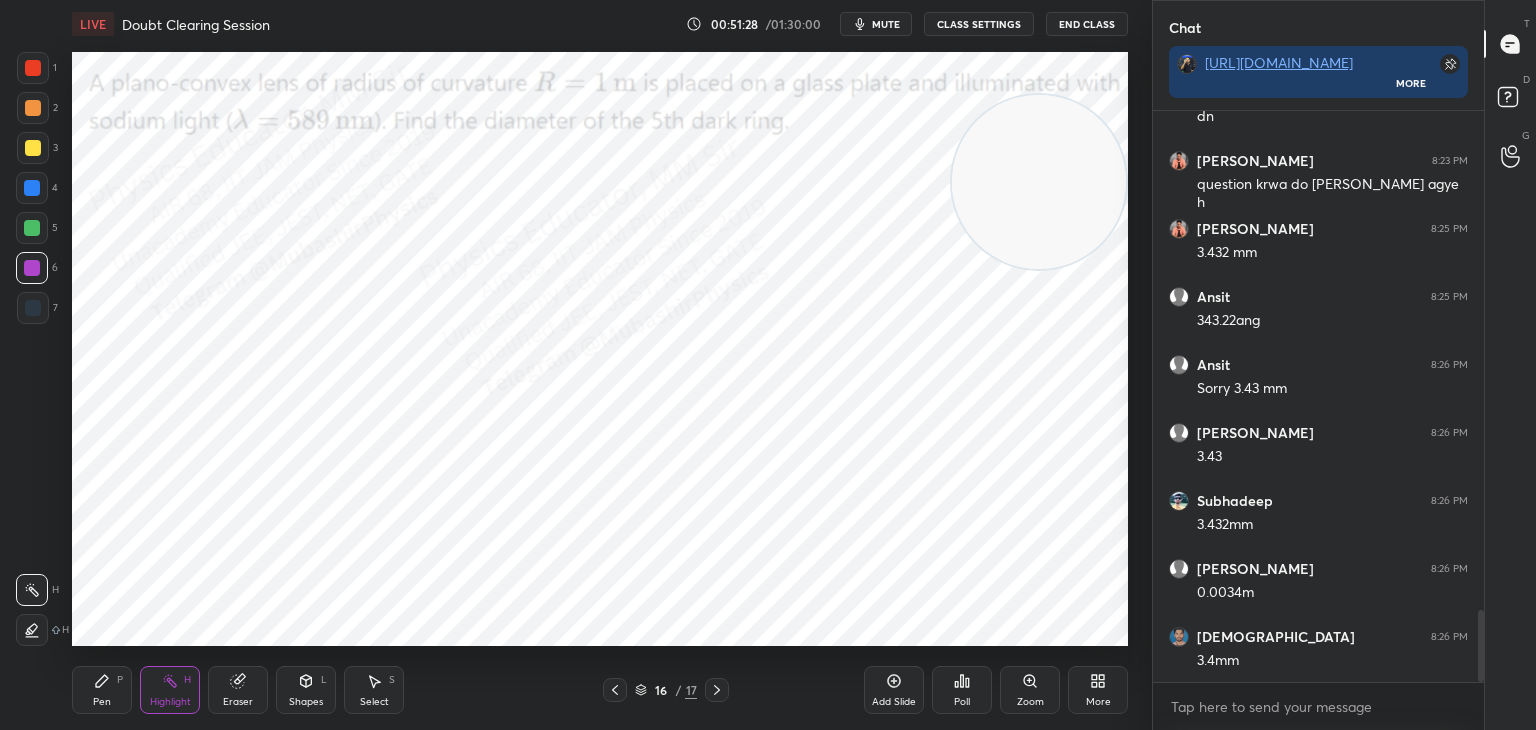 click on "Pen P" at bounding box center (102, 690) 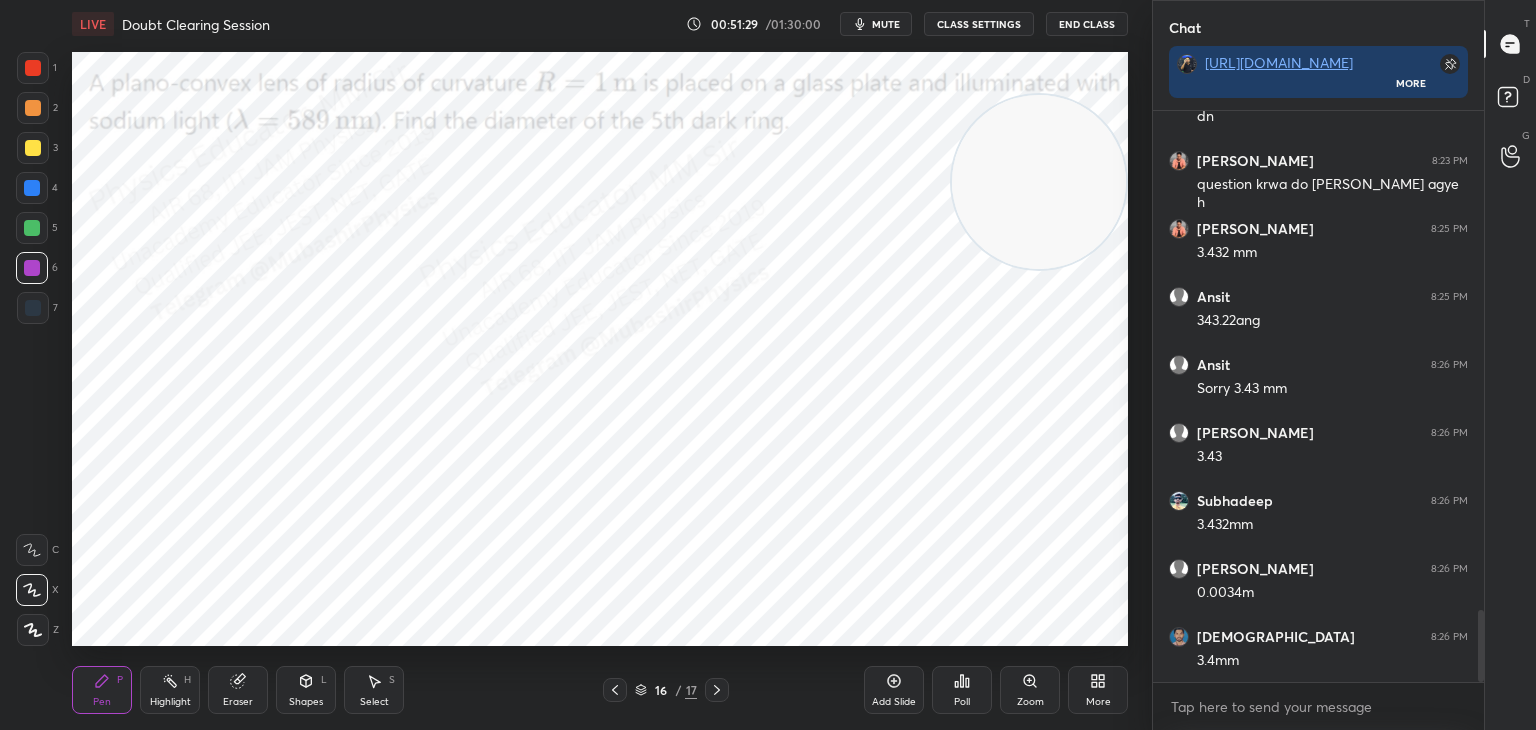 click at bounding box center (32, 188) 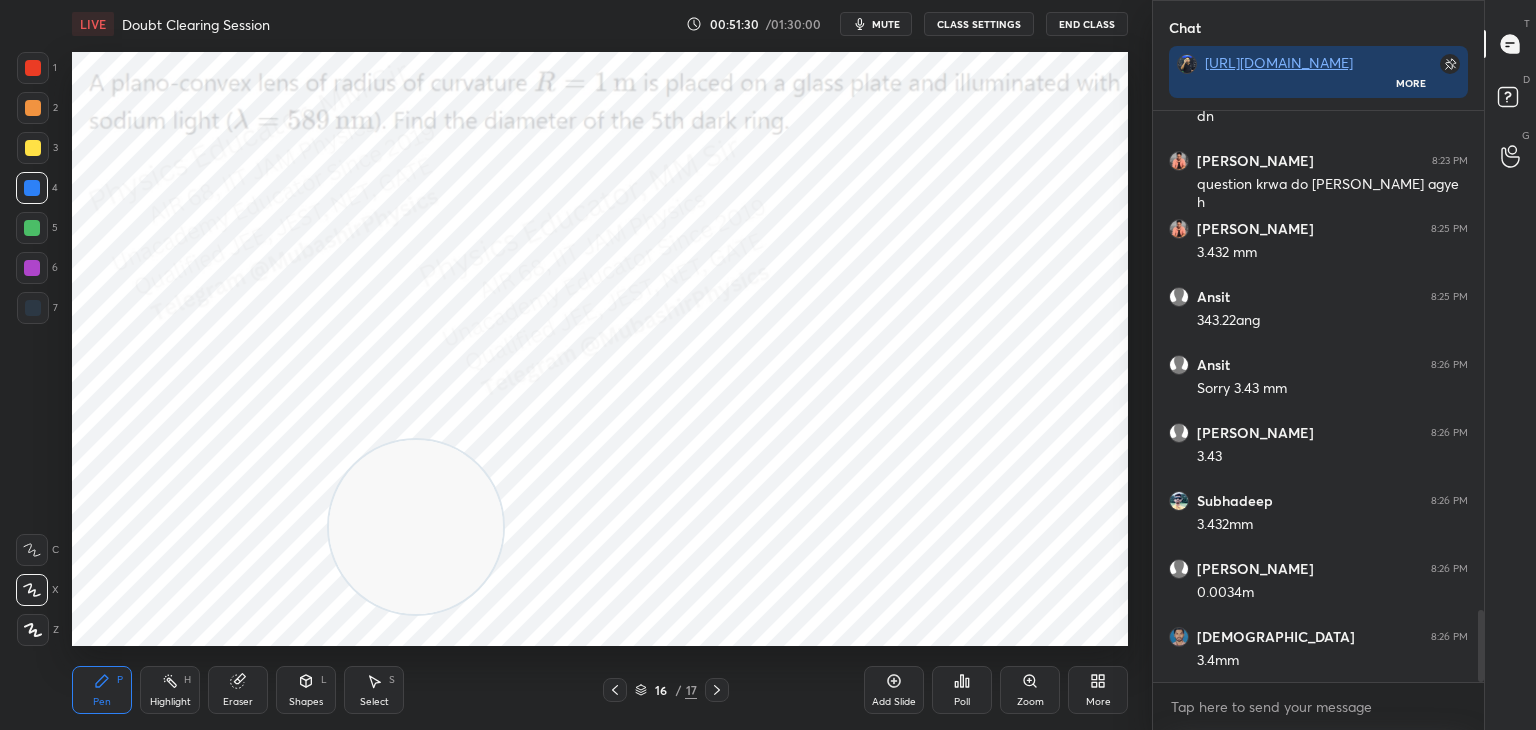 drag, startPoint x: 952, startPoint y: 216, endPoint x: 101, endPoint y: 589, distance: 929.1555 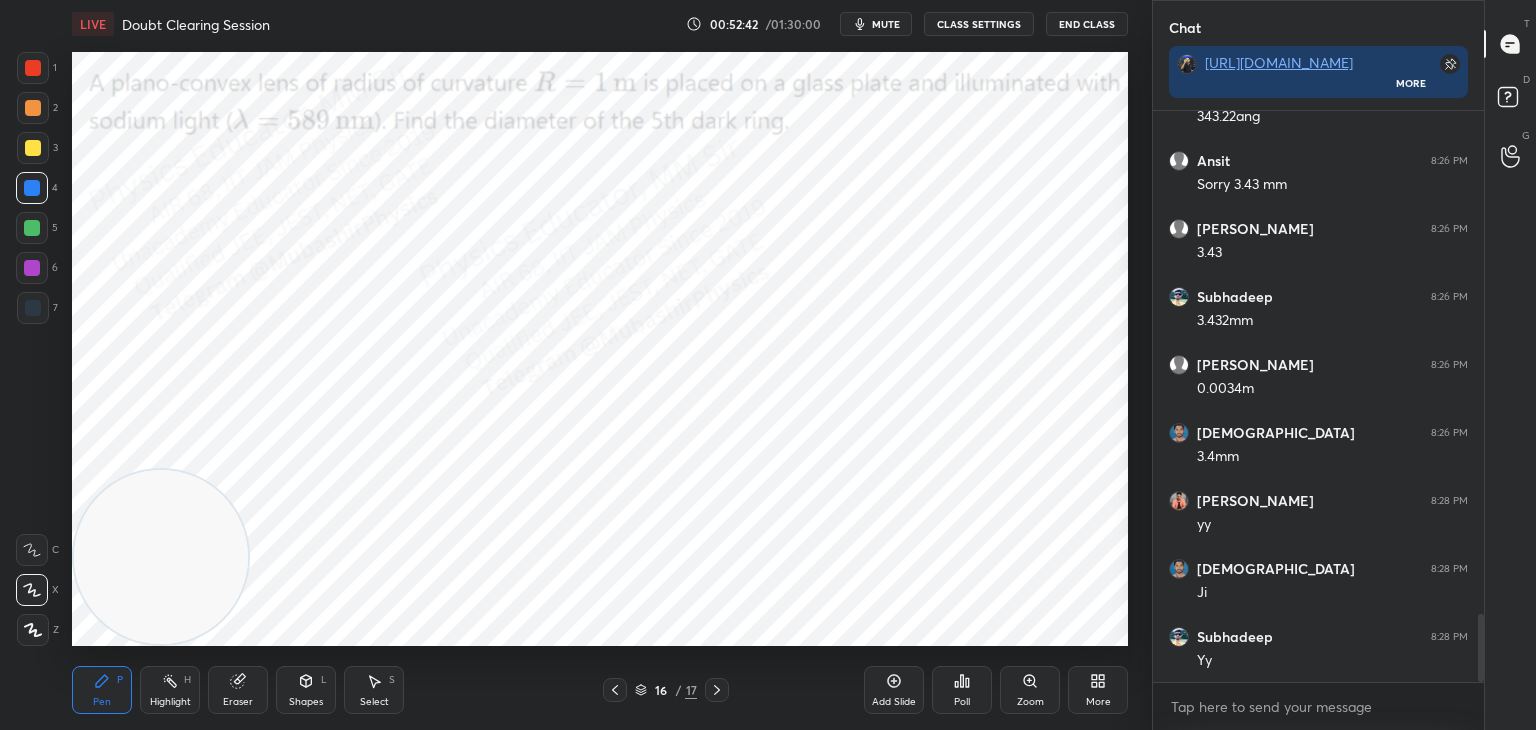 scroll, scrollTop: 4214, scrollLeft: 0, axis: vertical 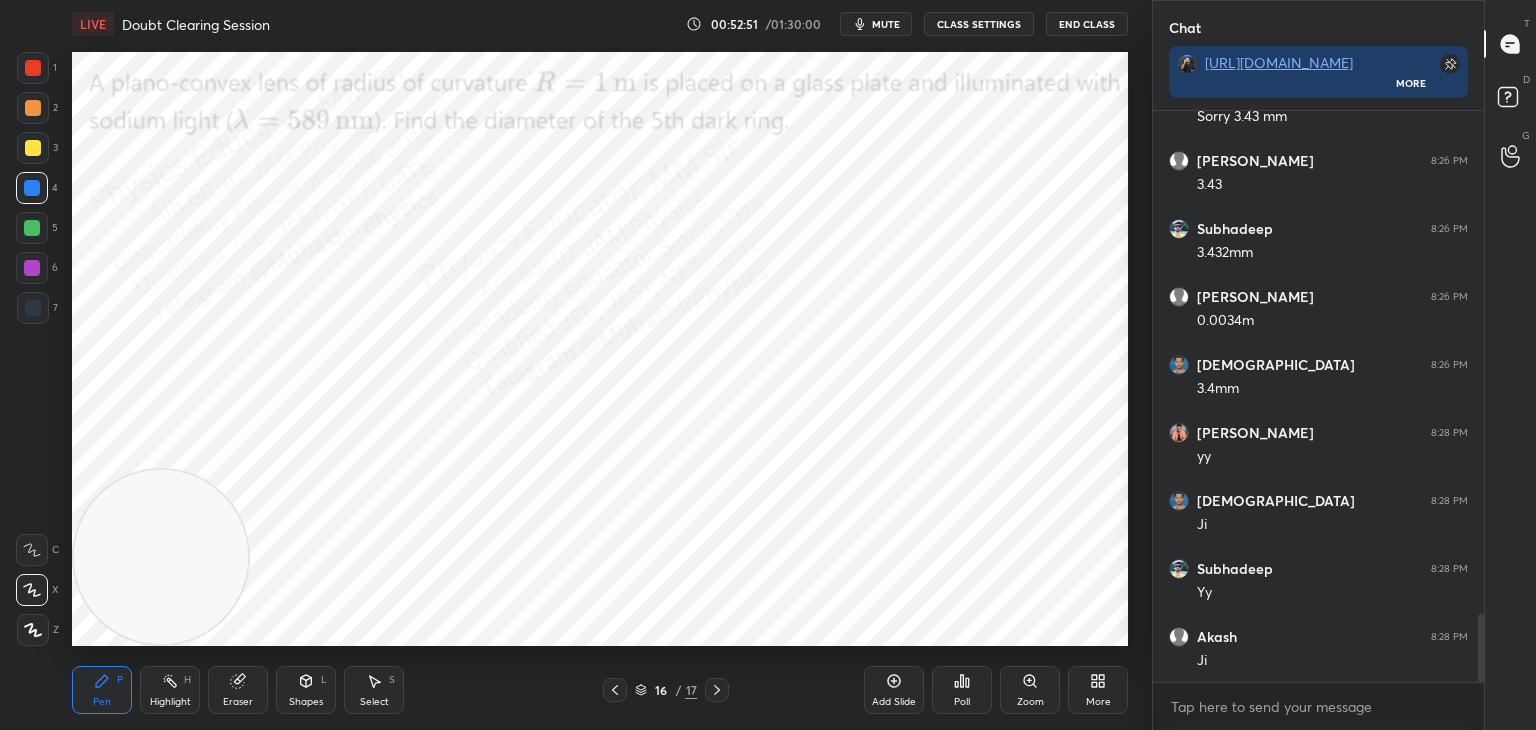 click 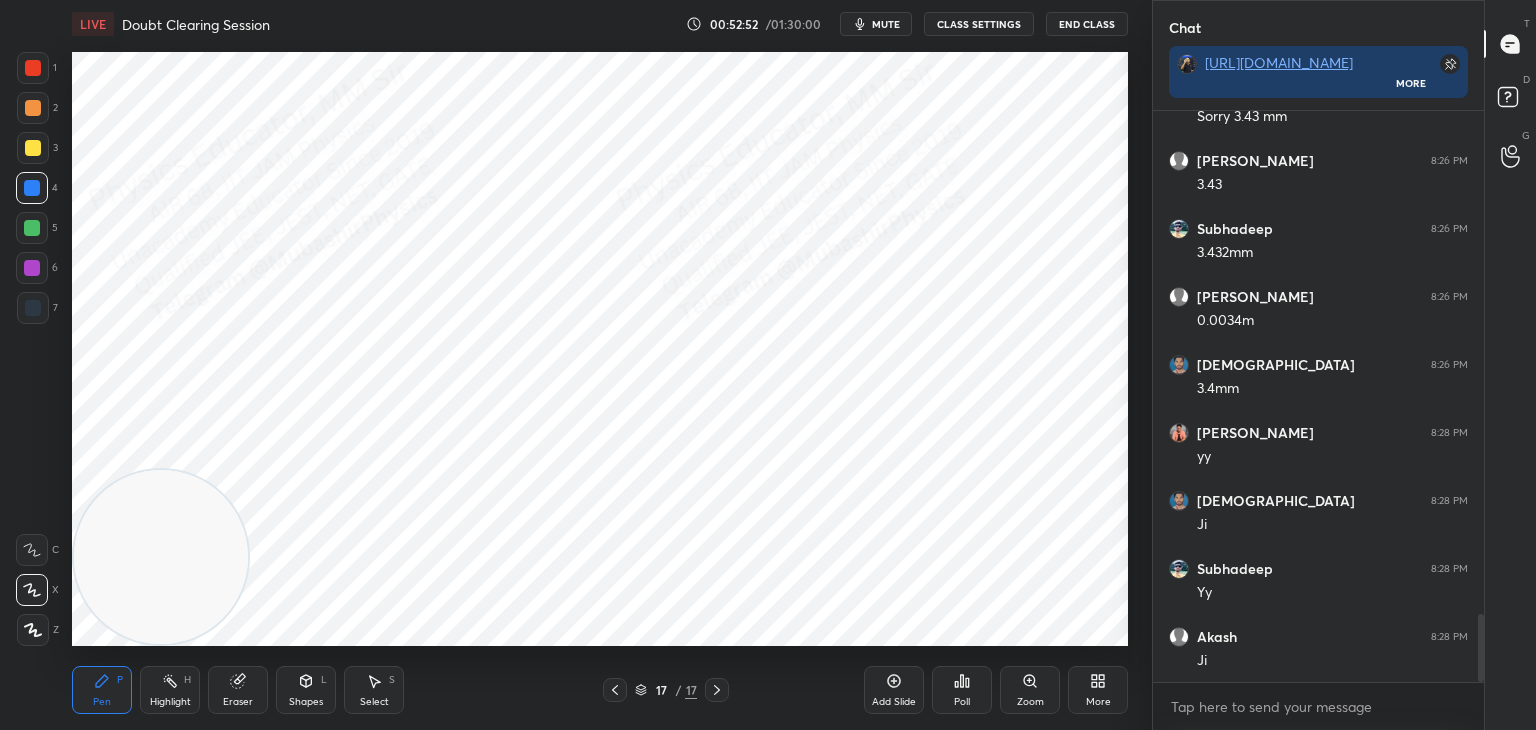 drag, startPoint x: 28, startPoint y: 310, endPoint x: 40, endPoint y: 310, distance: 12 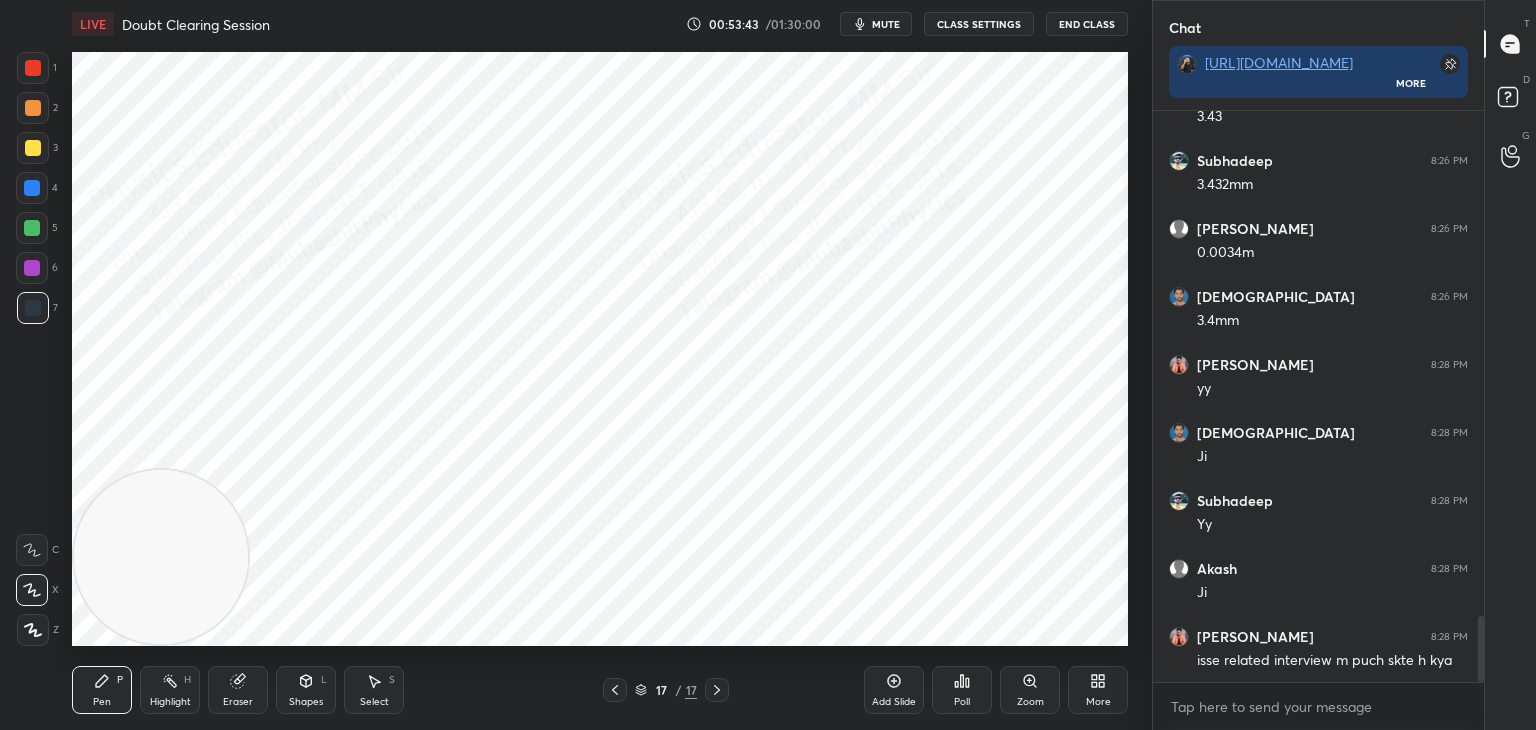 scroll, scrollTop: 4350, scrollLeft: 0, axis: vertical 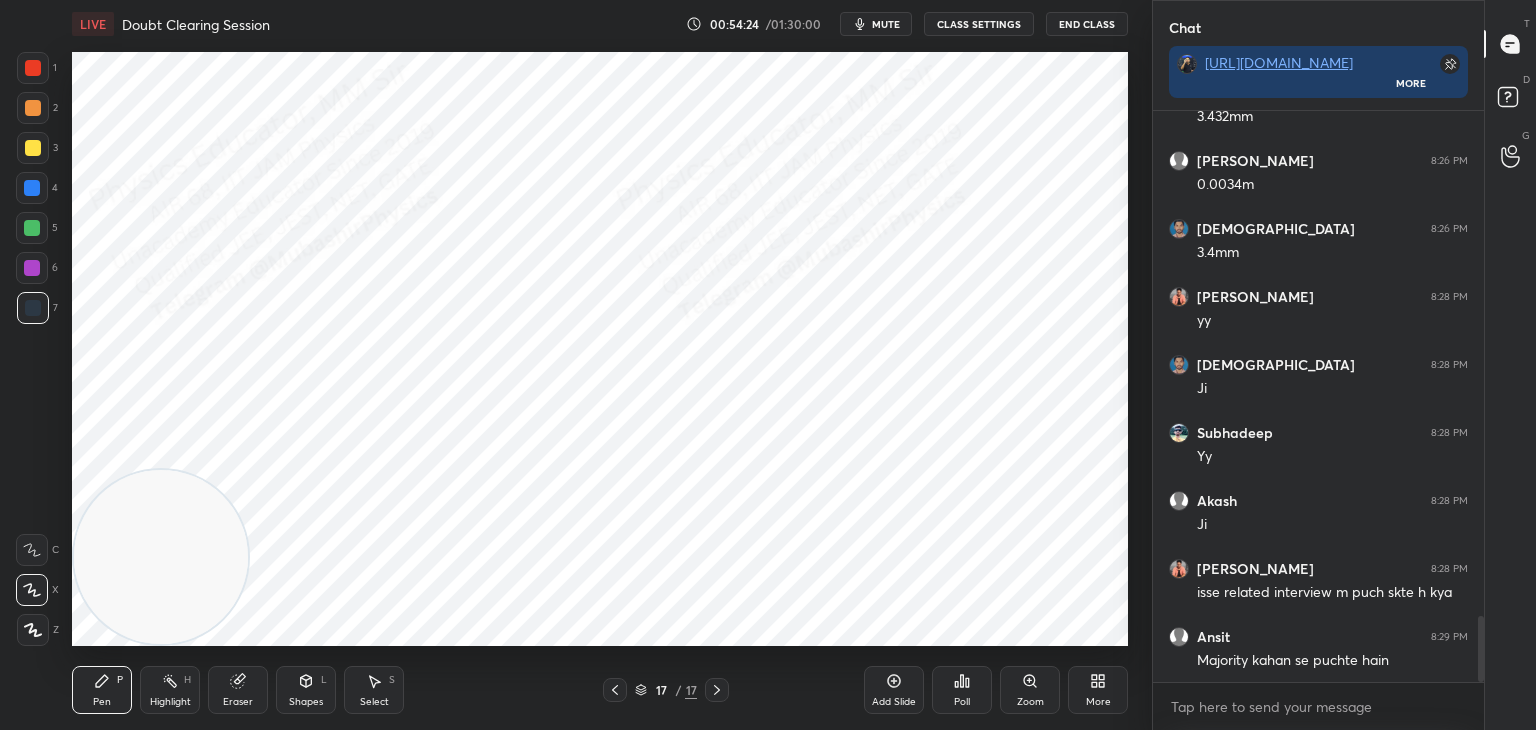 drag, startPoint x: 372, startPoint y: 692, endPoint x: 389, endPoint y: 678, distance: 22.022715 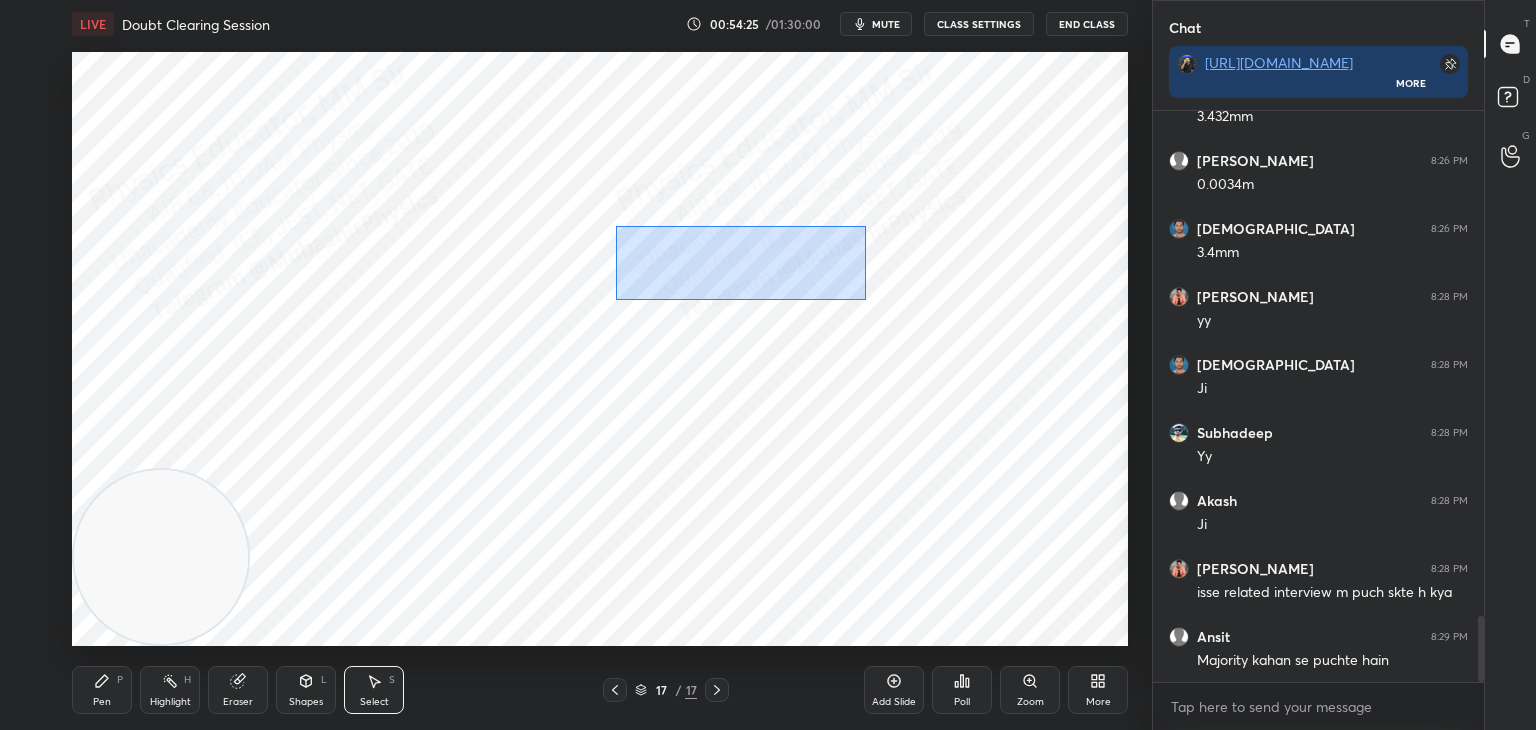 drag, startPoint x: 616, startPoint y: 226, endPoint x: 865, endPoint y: 300, distance: 259.76337 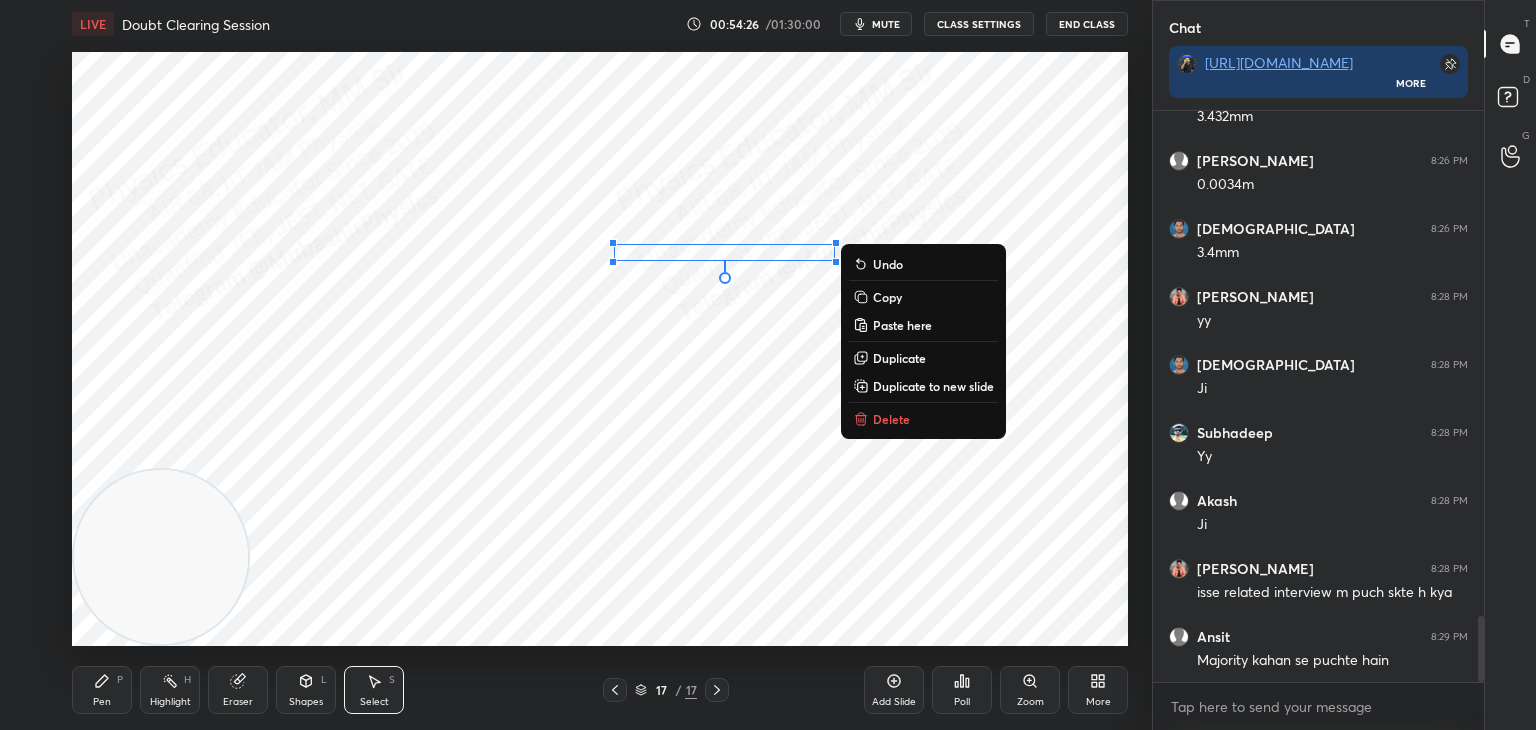 click on "Delete" at bounding box center [891, 419] 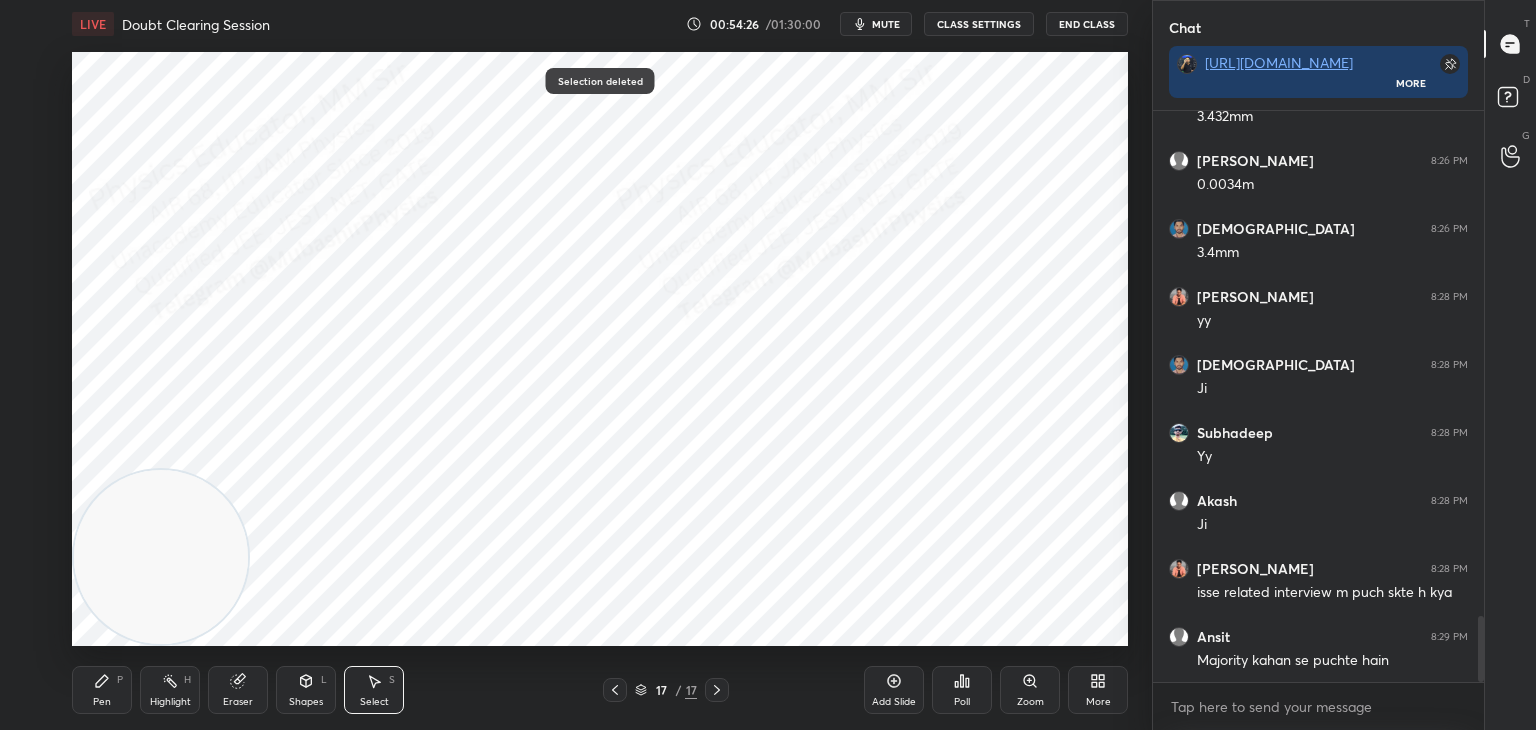 click on "Pen P" at bounding box center (102, 690) 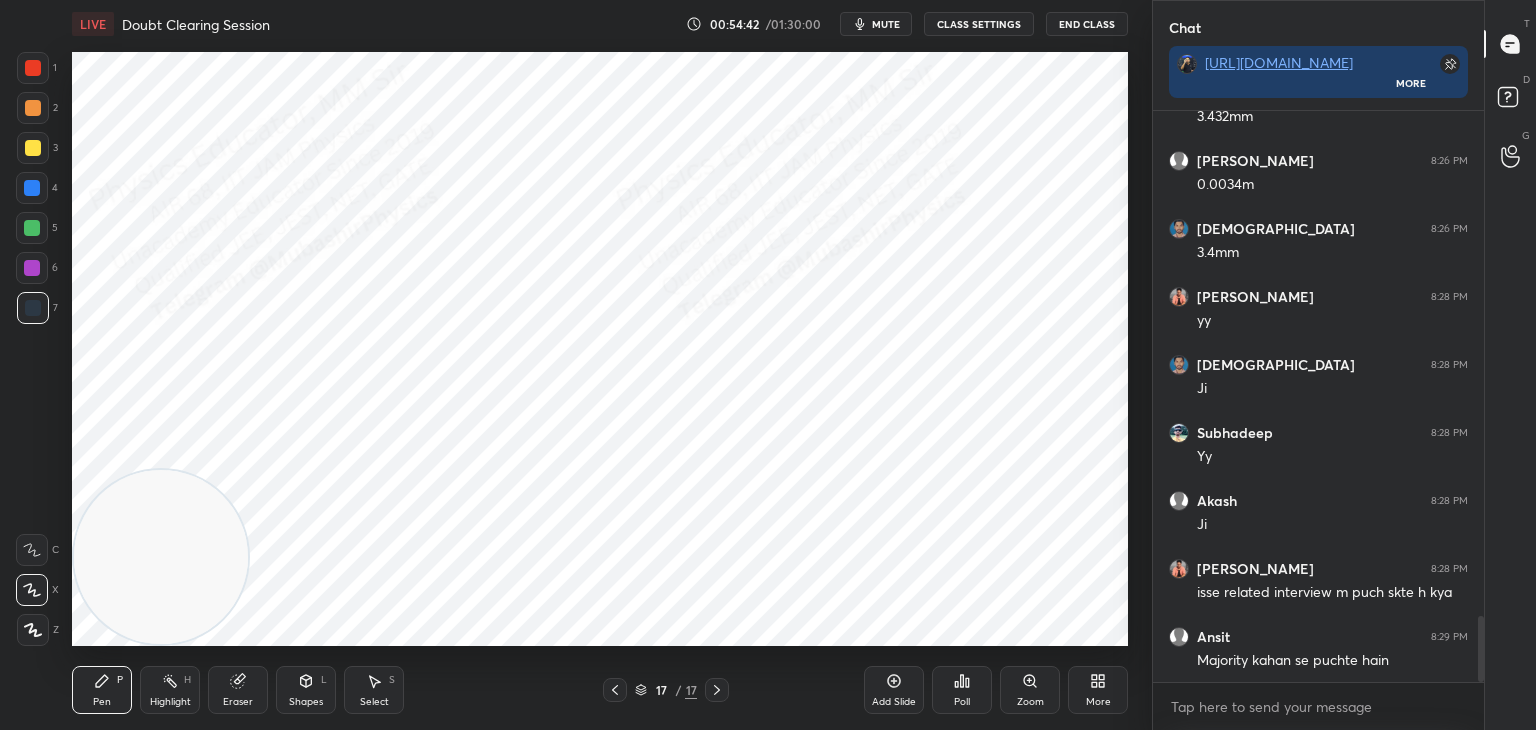 drag, startPoint x: 886, startPoint y: 16, endPoint x: 900, endPoint y: 26, distance: 17.20465 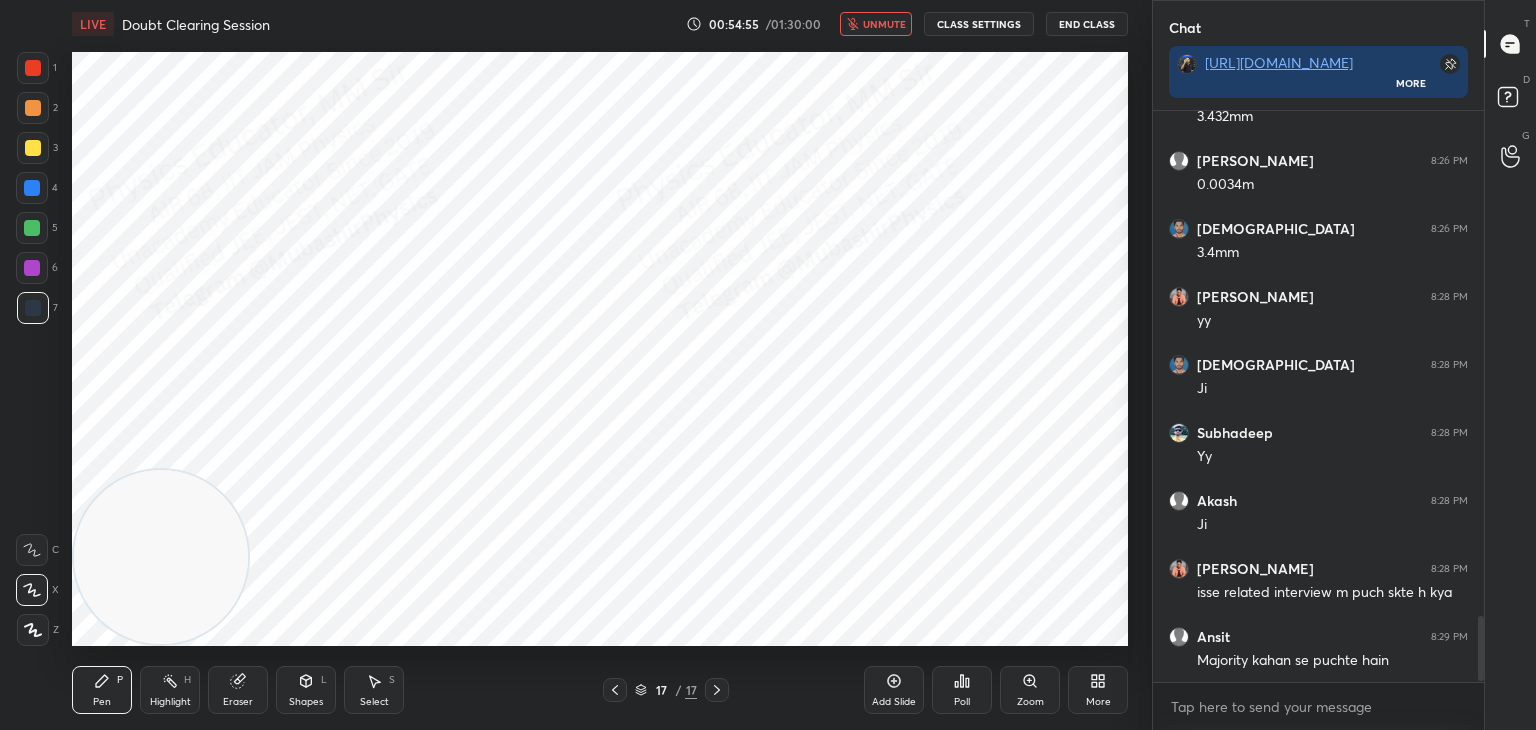scroll, scrollTop: 4436, scrollLeft: 0, axis: vertical 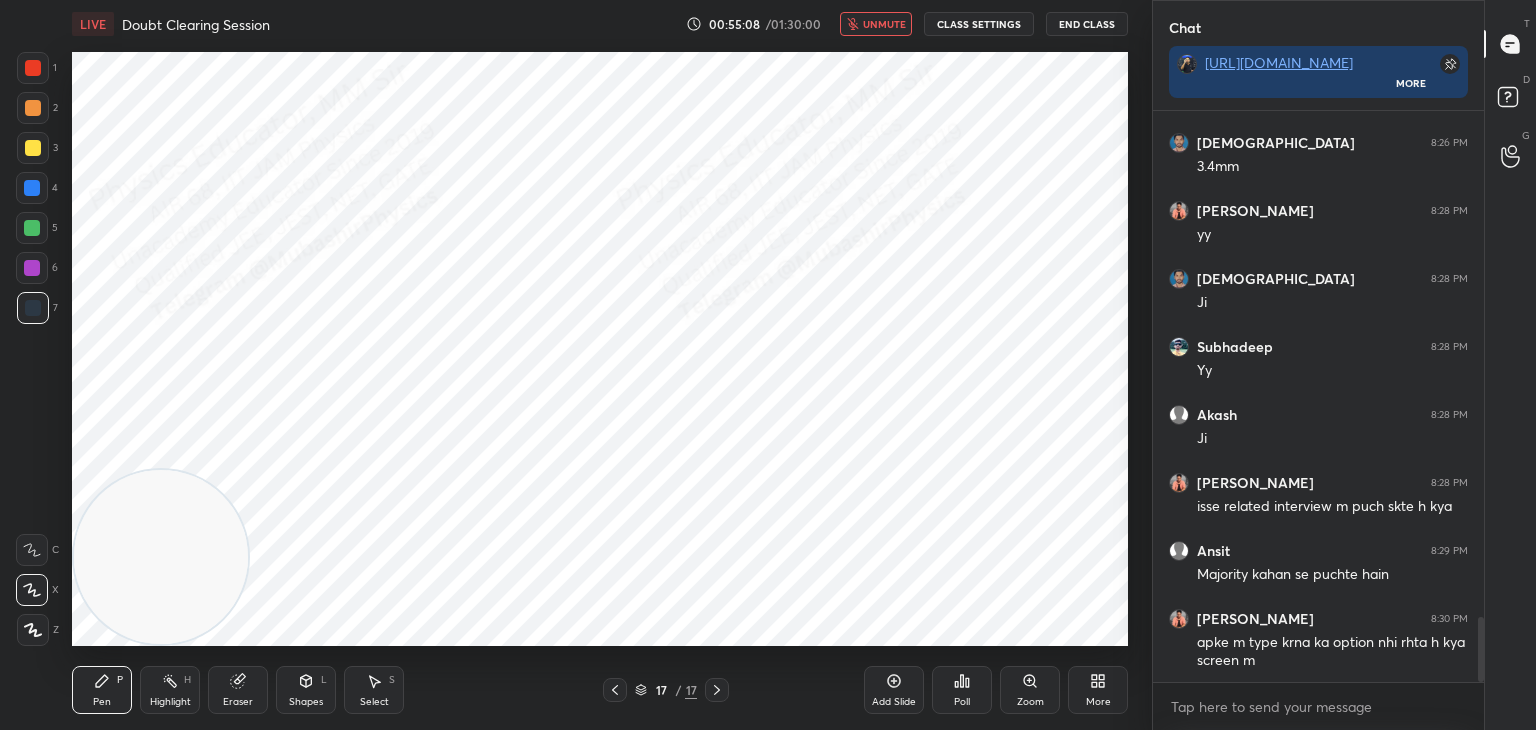 drag, startPoint x: 884, startPoint y: 20, endPoint x: 876, endPoint y: 36, distance: 17.888544 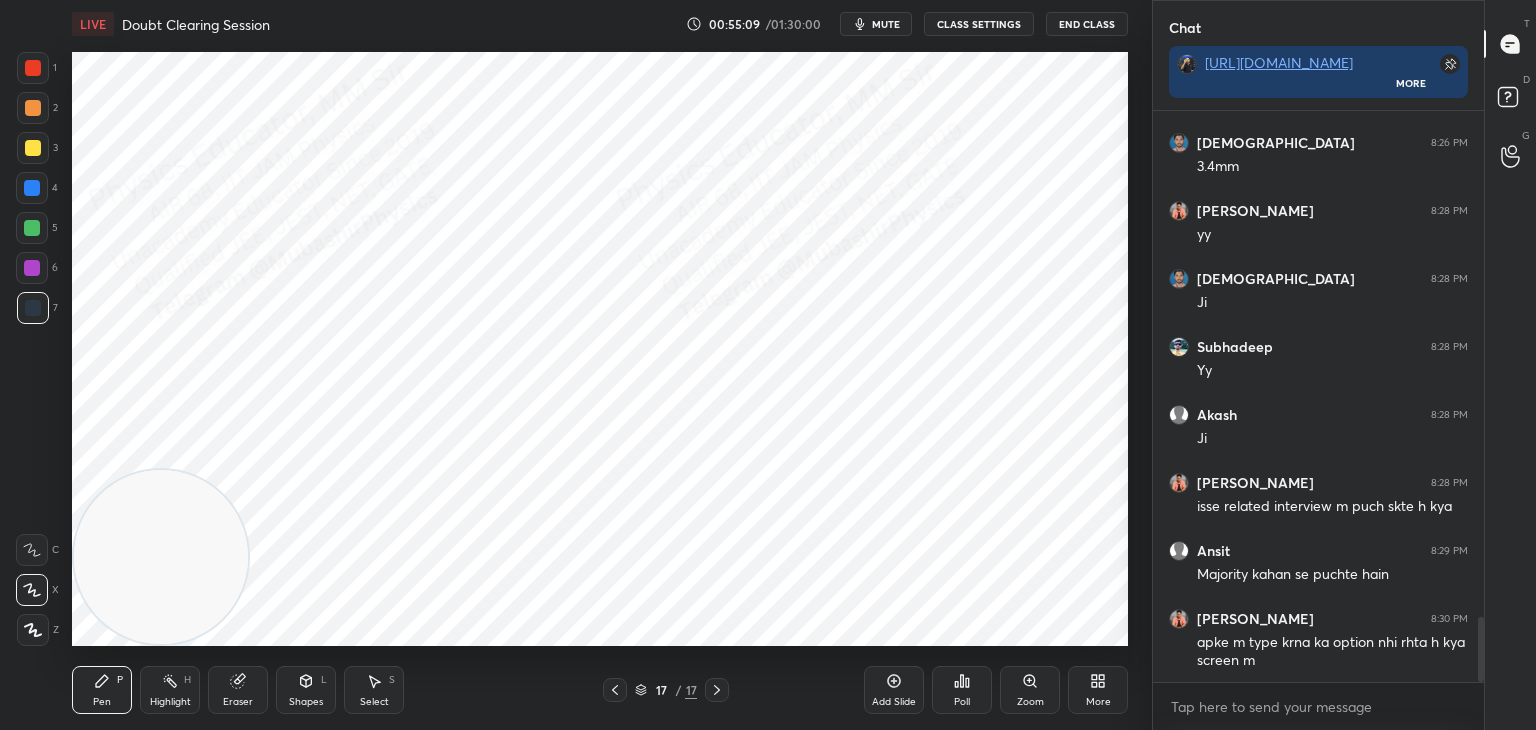 drag, startPoint x: 170, startPoint y: 694, endPoint x: 201, endPoint y: 606, distance: 93.30059 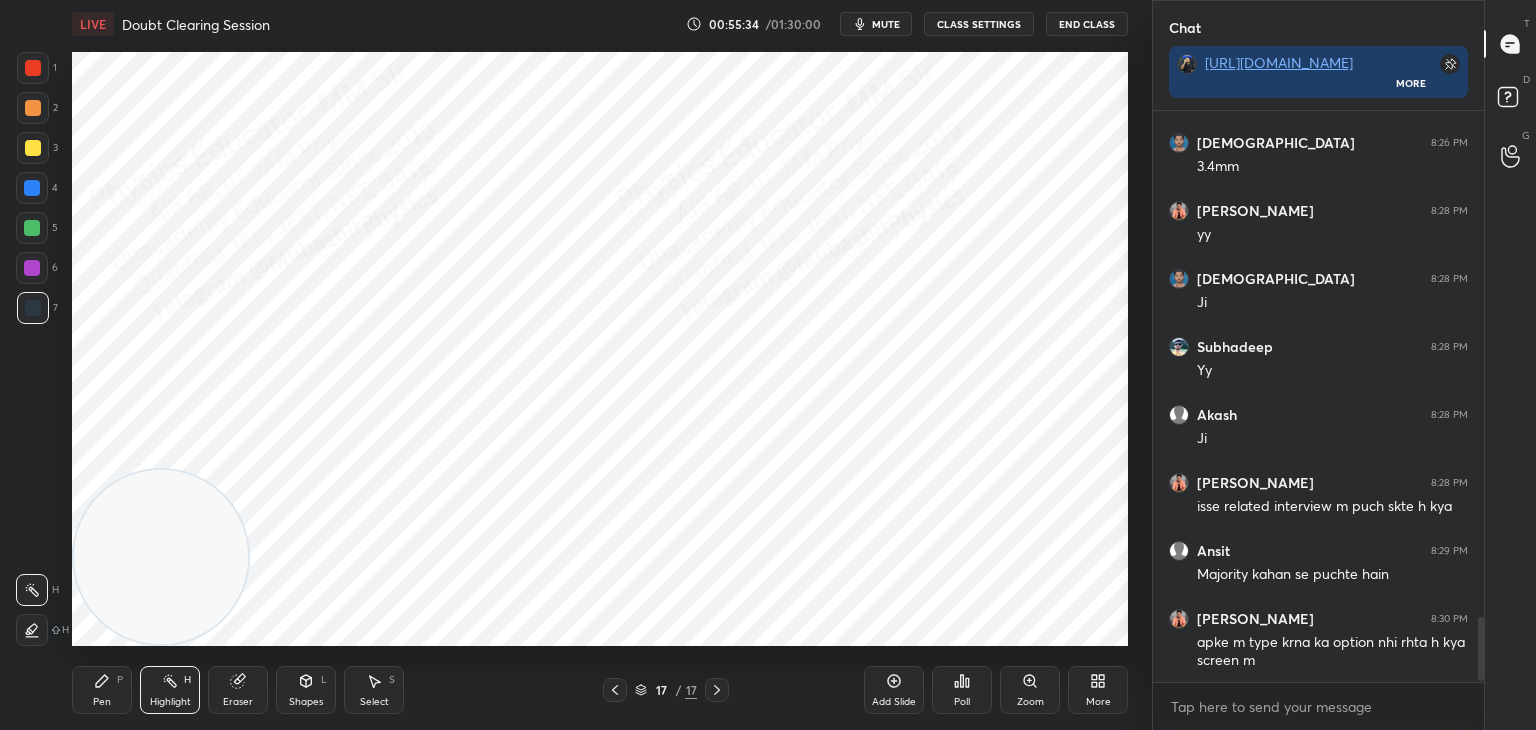 scroll, scrollTop: 4504, scrollLeft: 0, axis: vertical 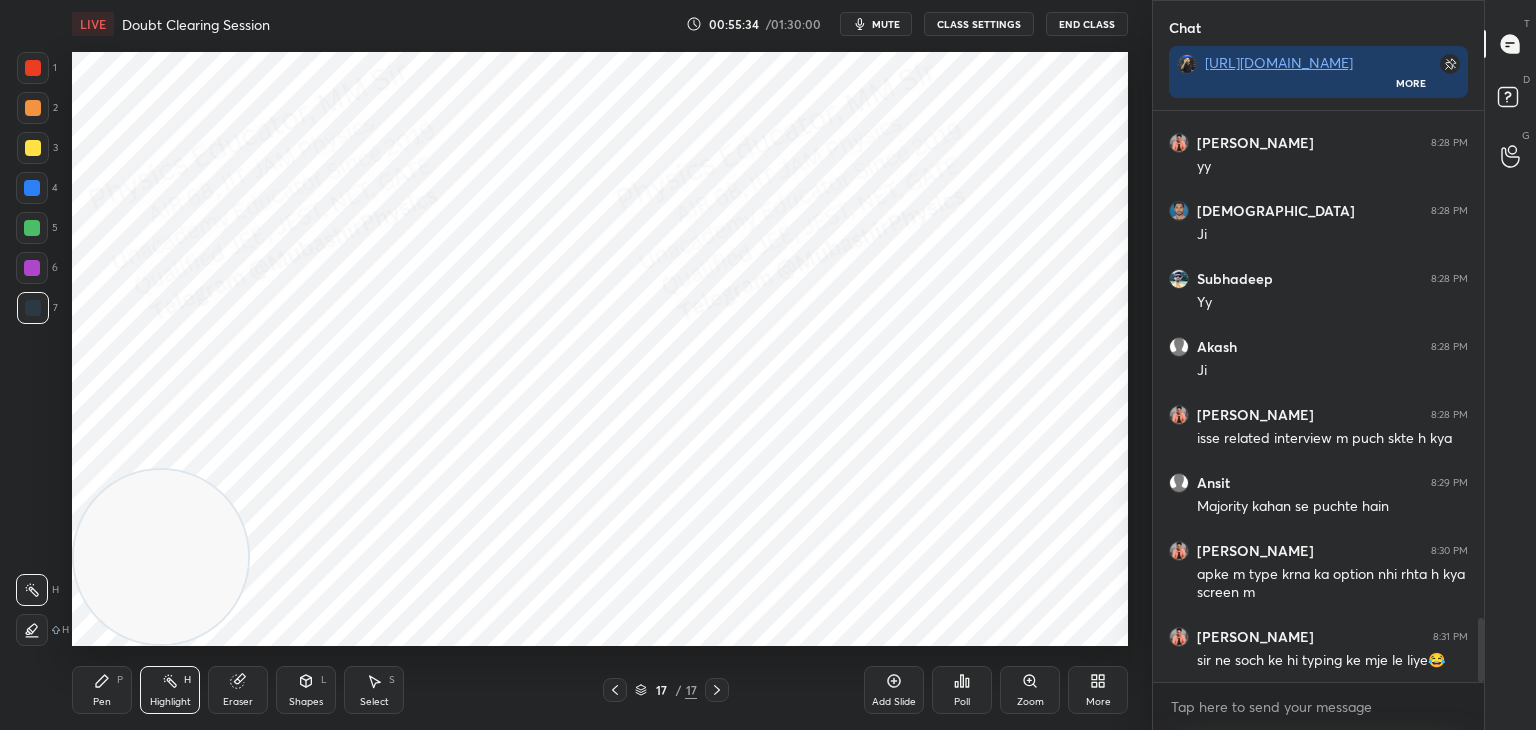 click on "mute" at bounding box center [886, 24] 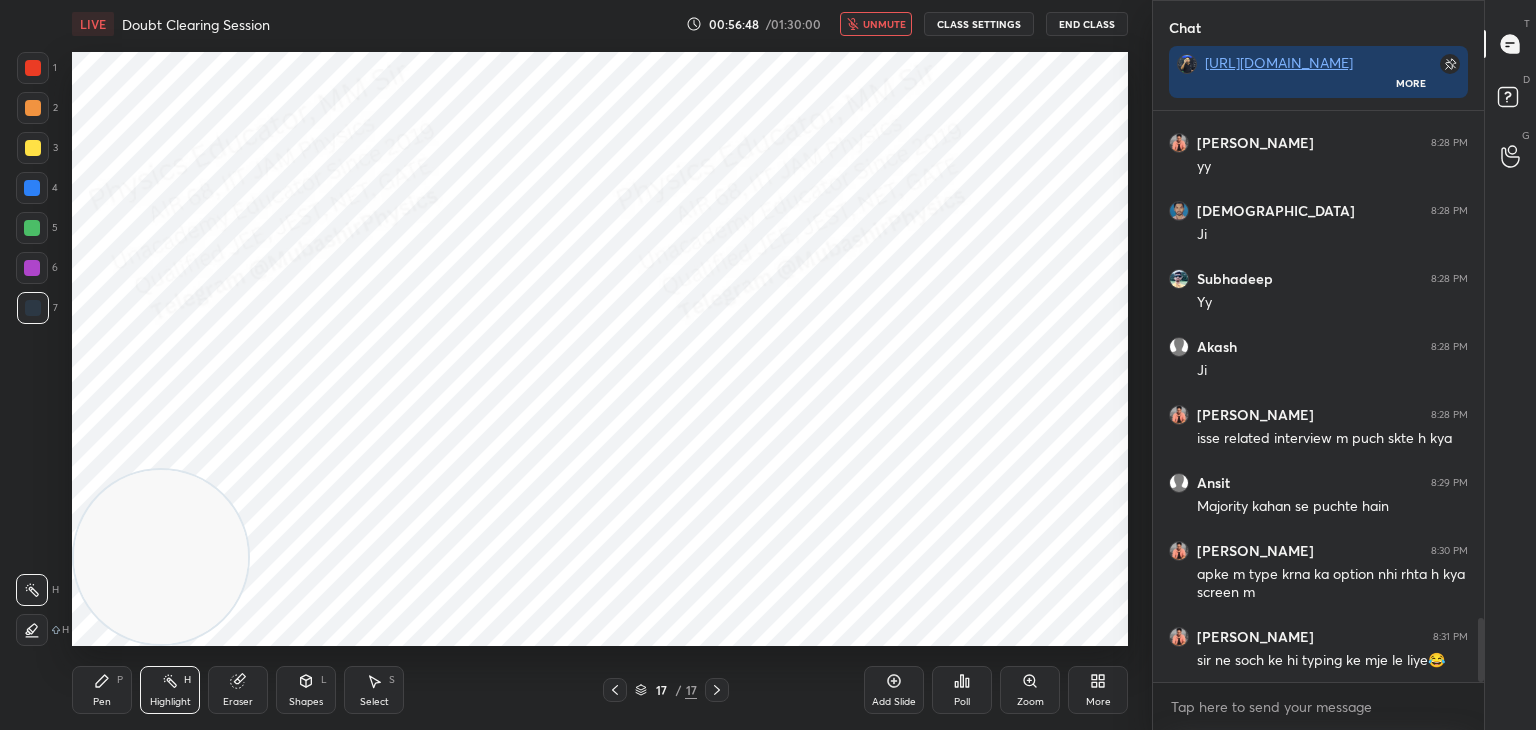 drag, startPoint x: 839, startPoint y: 14, endPoint x: 851, endPoint y: 16, distance: 12.165525 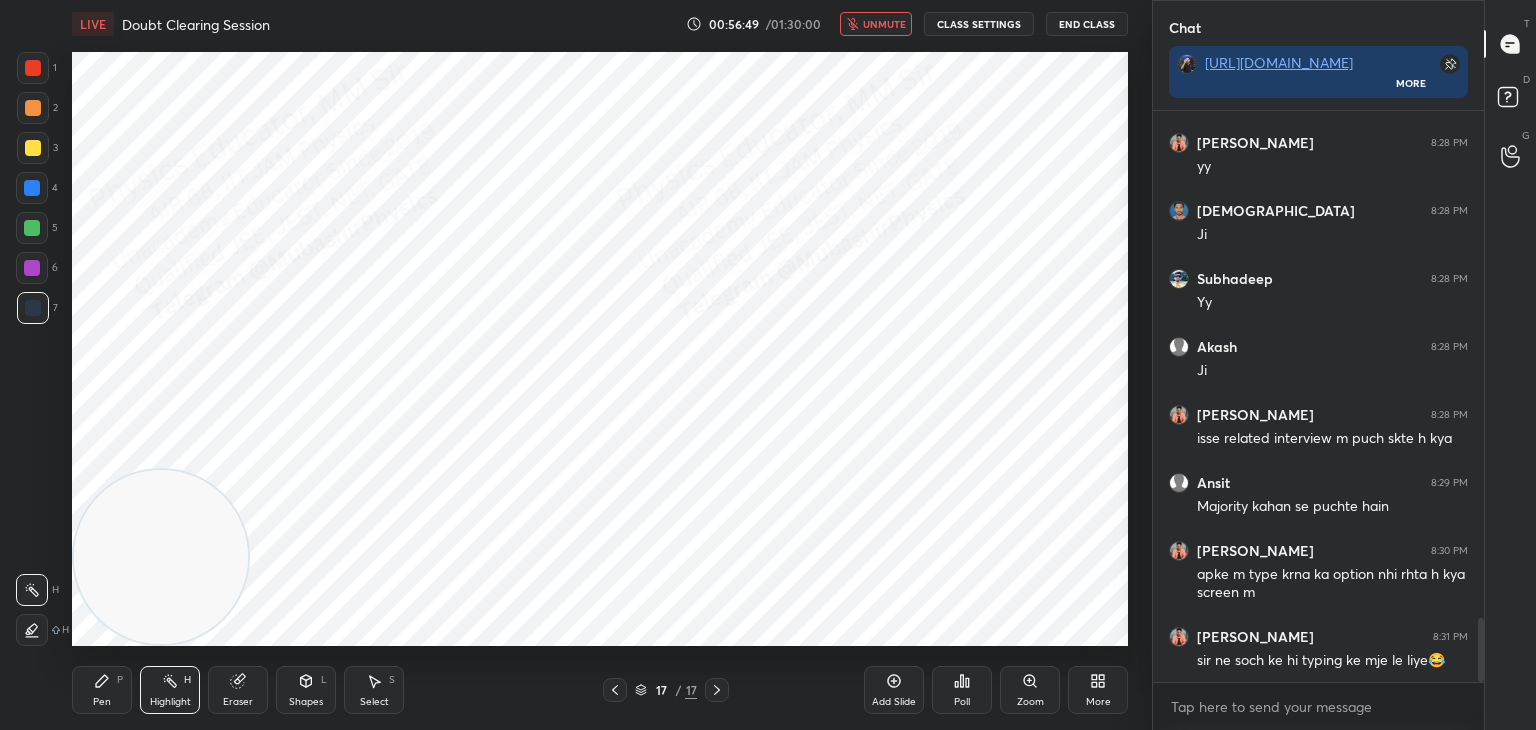 click on "unmute" at bounding box center [884, 24] 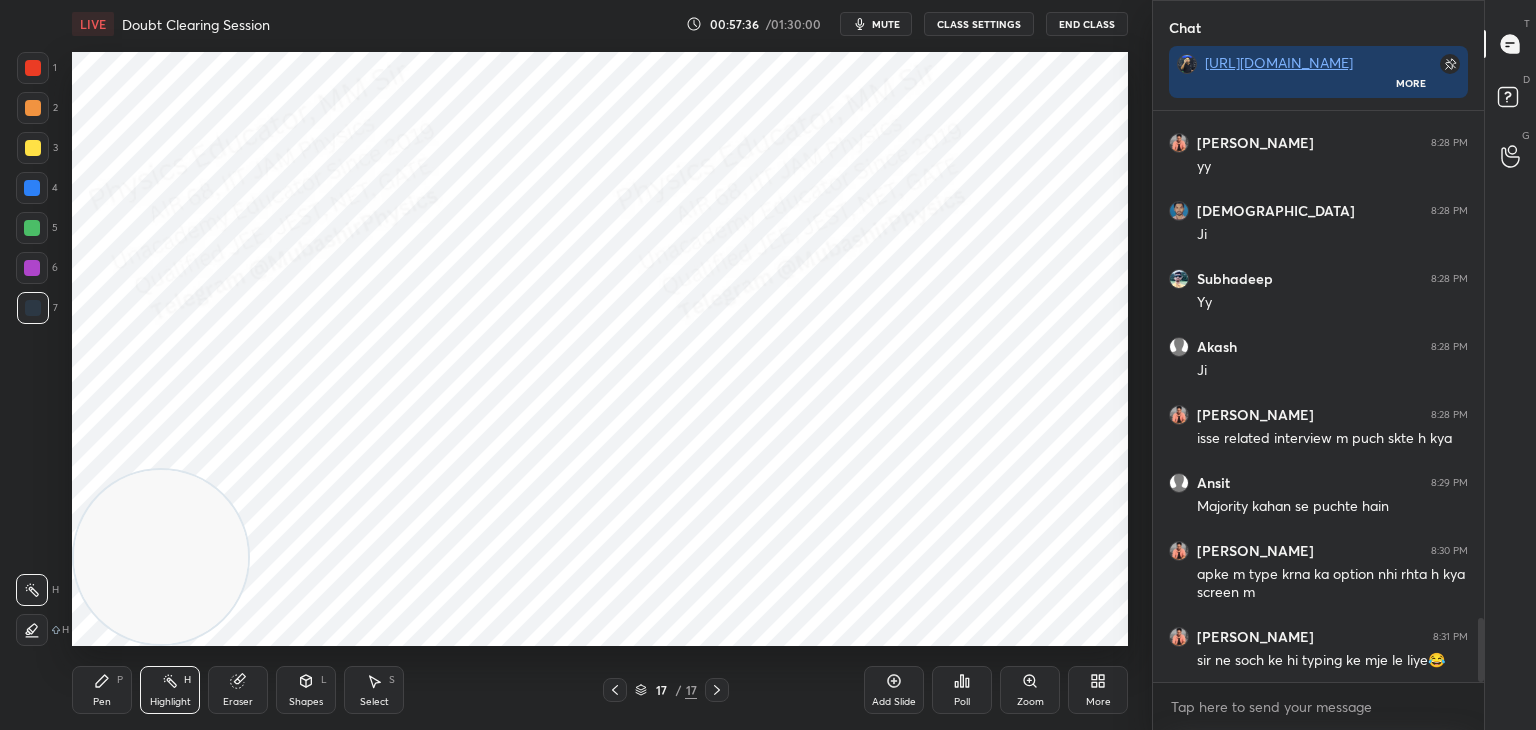 click on "mute" at bounding box center [886, 24] 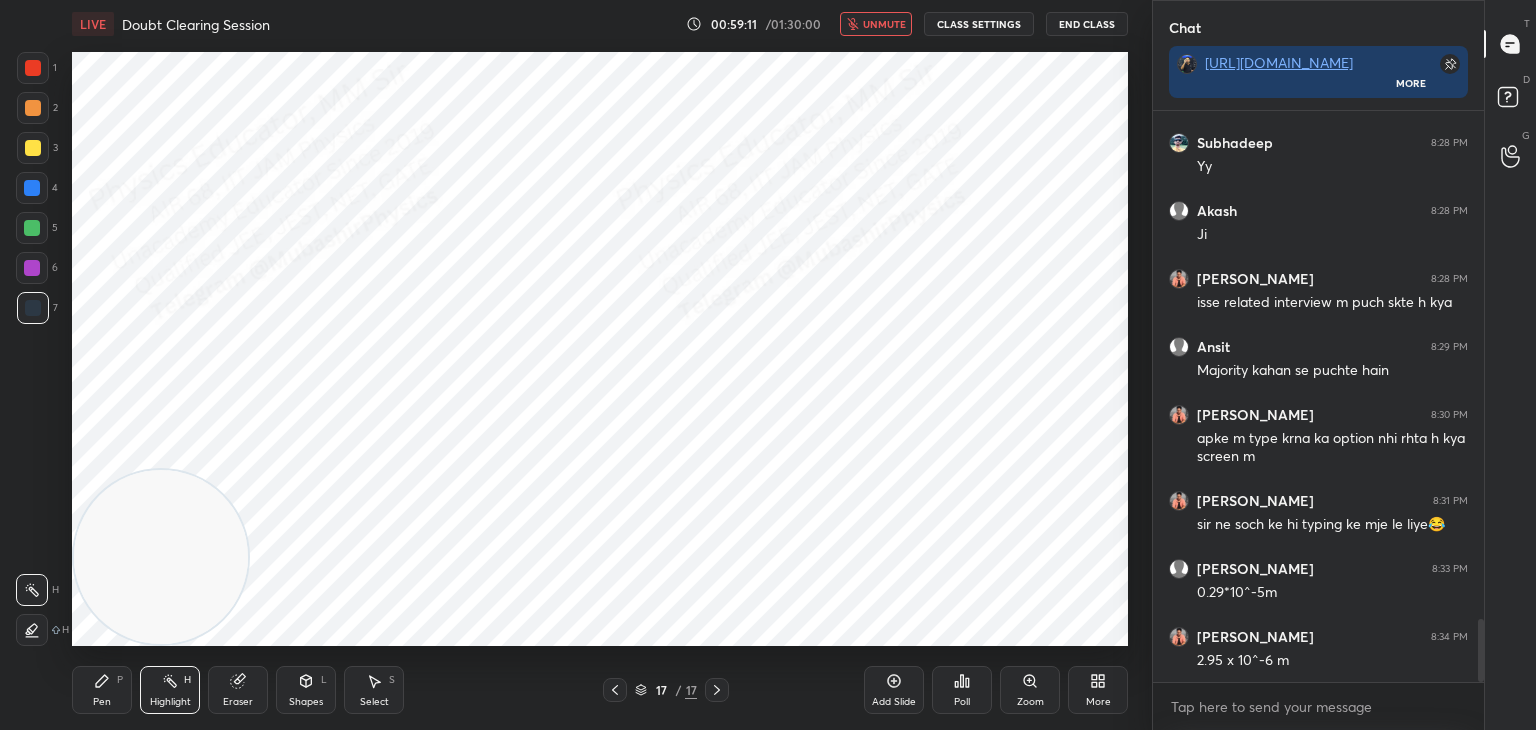 scroll, scrollTop: 4708, scrollLeft: 0, axis: vertical 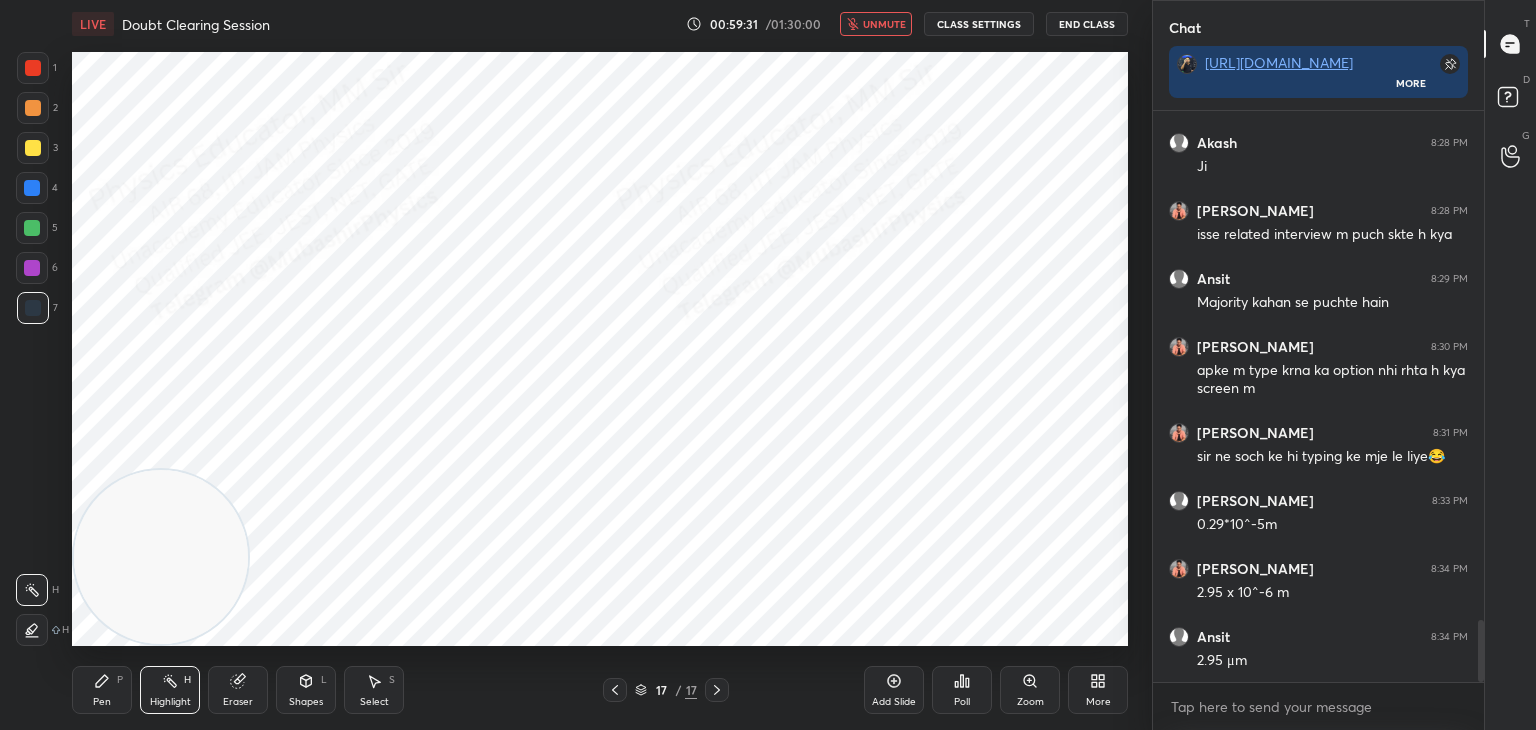 drag, startPoint x: 884, startPoint y: 22, endPoint x: 869, endPoint y: 38, distance: 21.931713 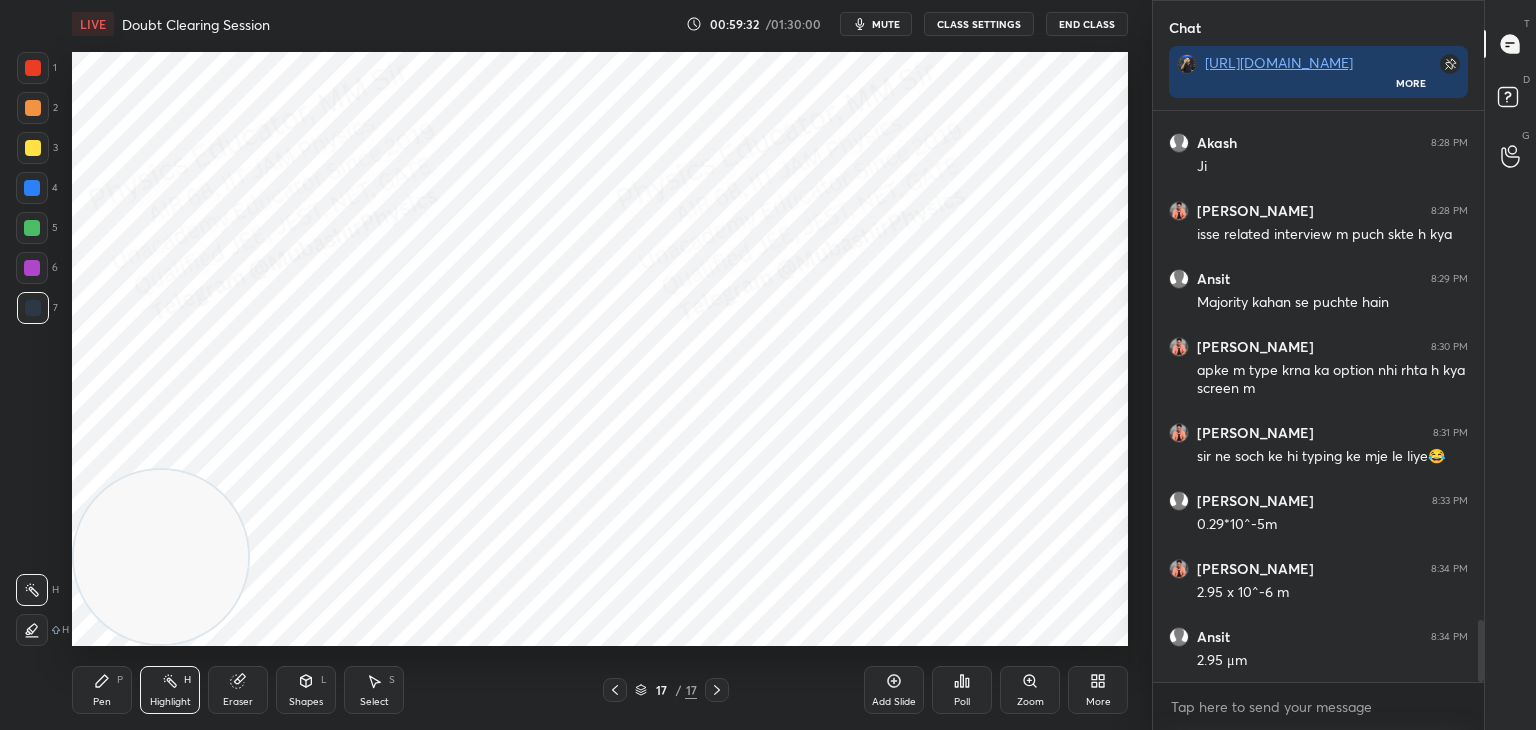 click 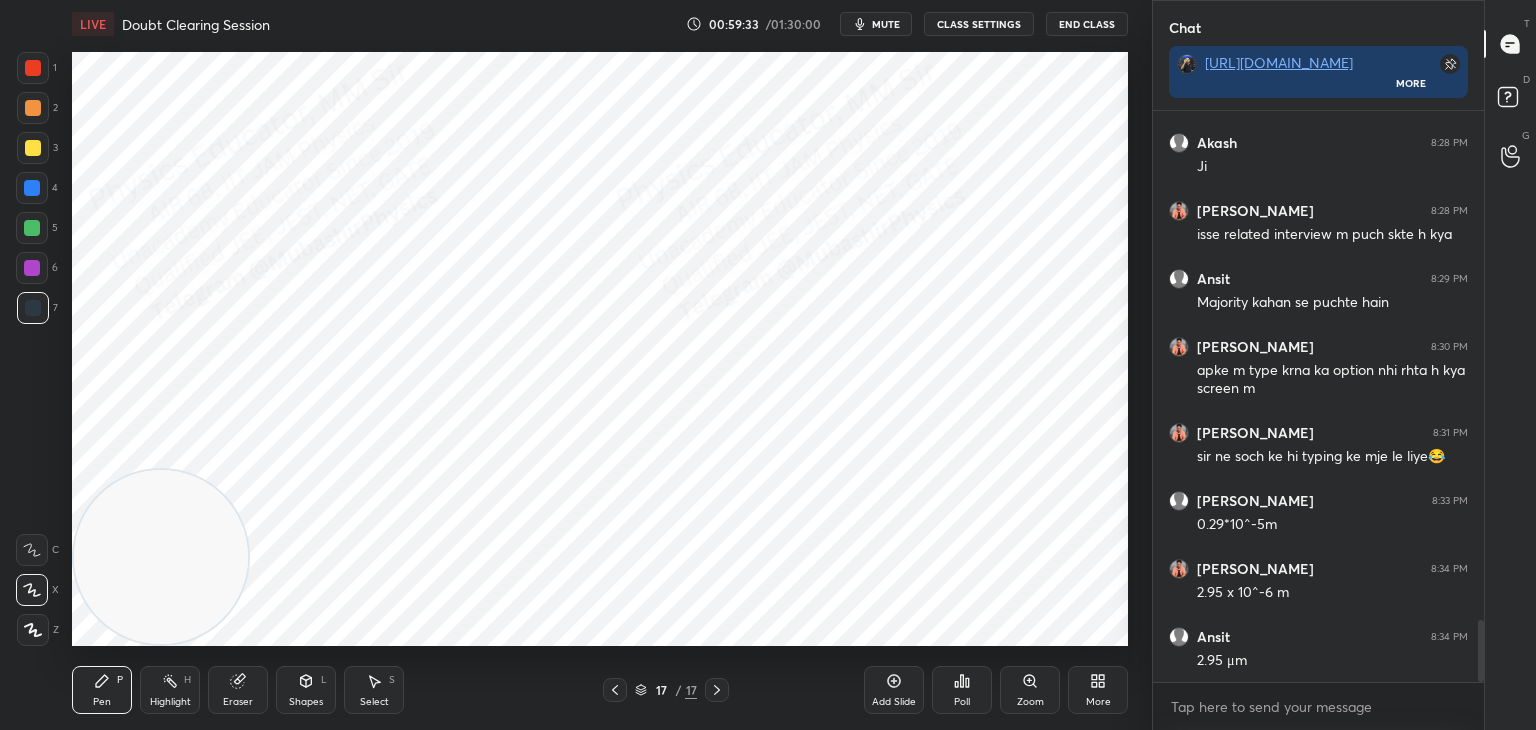 click at bounding box center [32, 188] 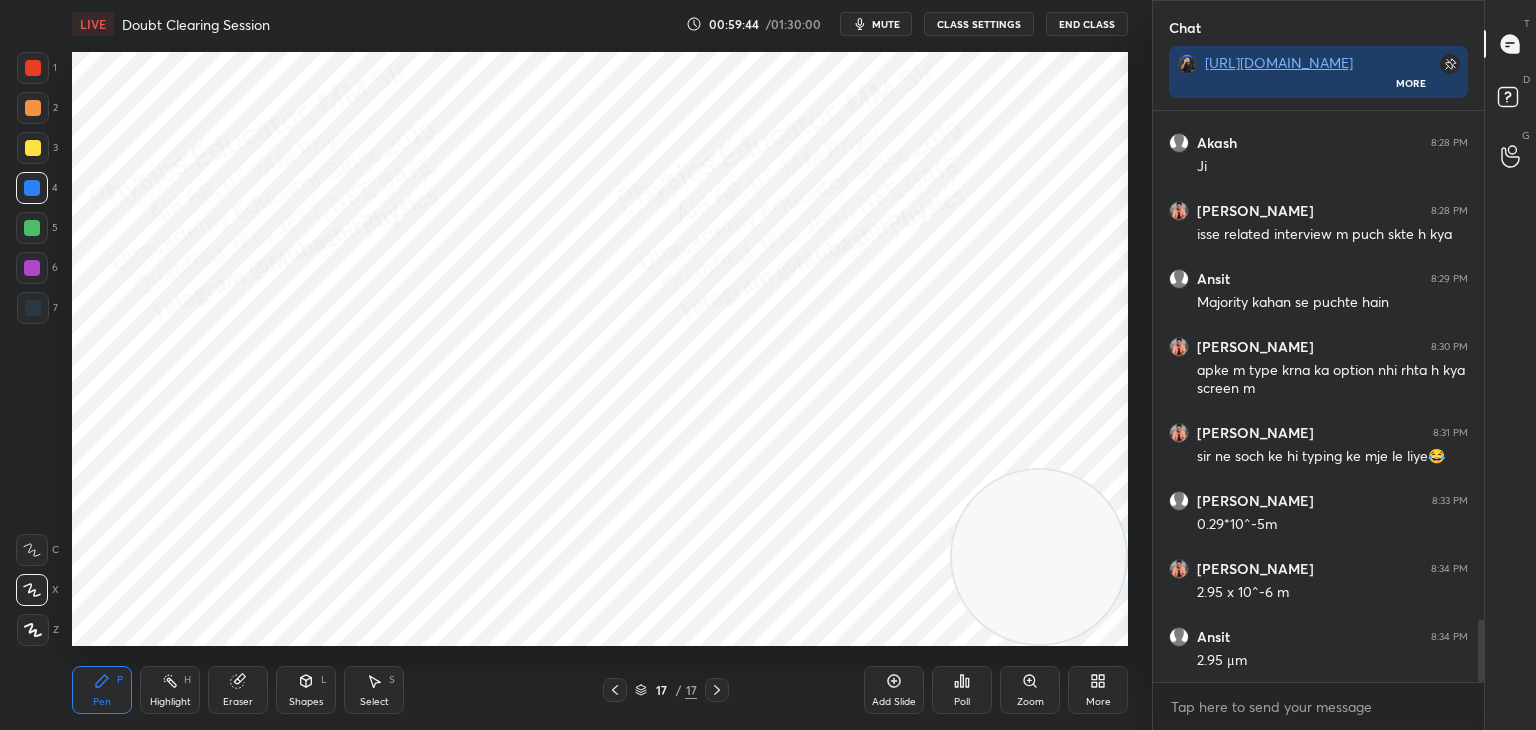 drag, startPoint x: 227, startPoint y: 534, endPoint x: 1001, endPoint y: 557, distance: 774.3417 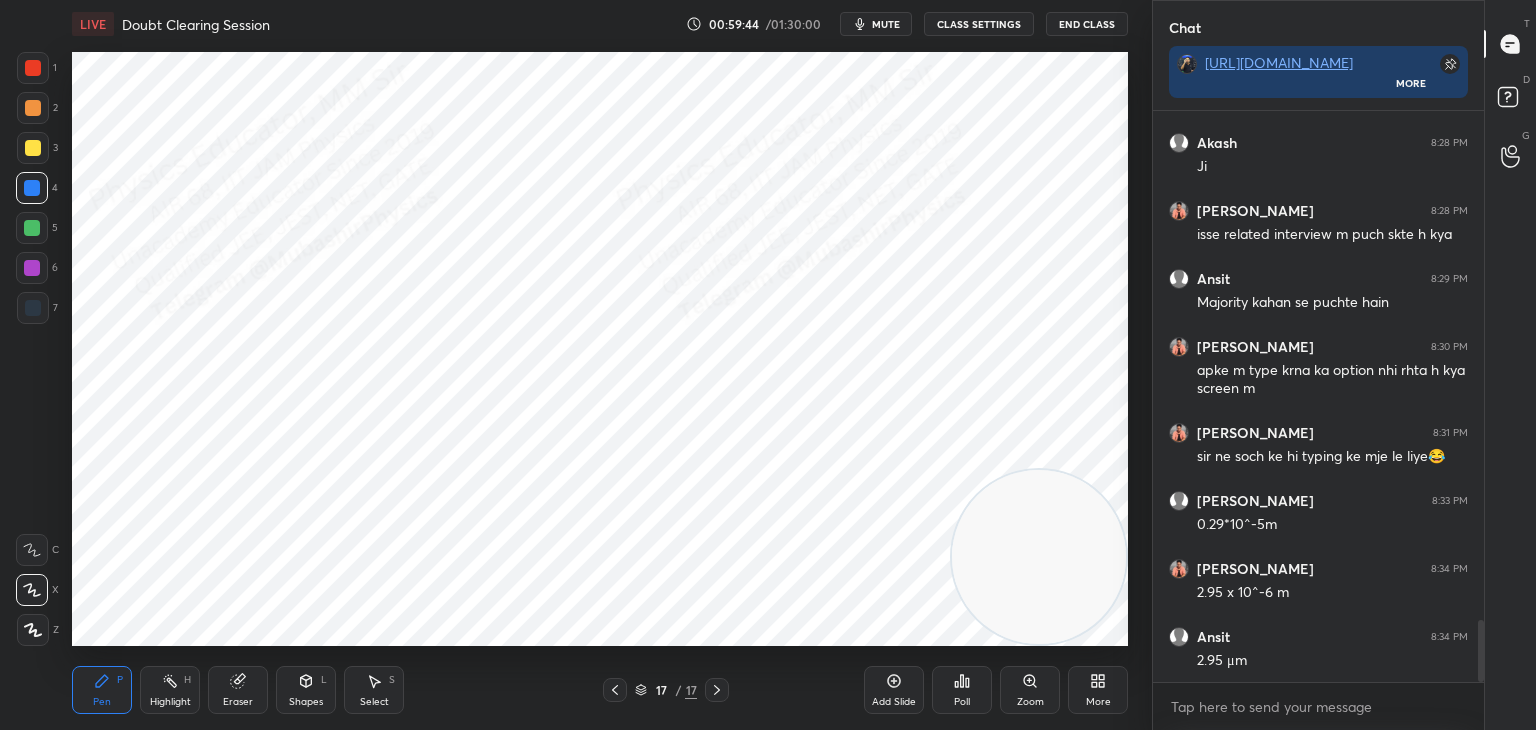 click on "Setting up your live class Poll for   secs No correct answer Start poll" at bounding box center (600, 349) 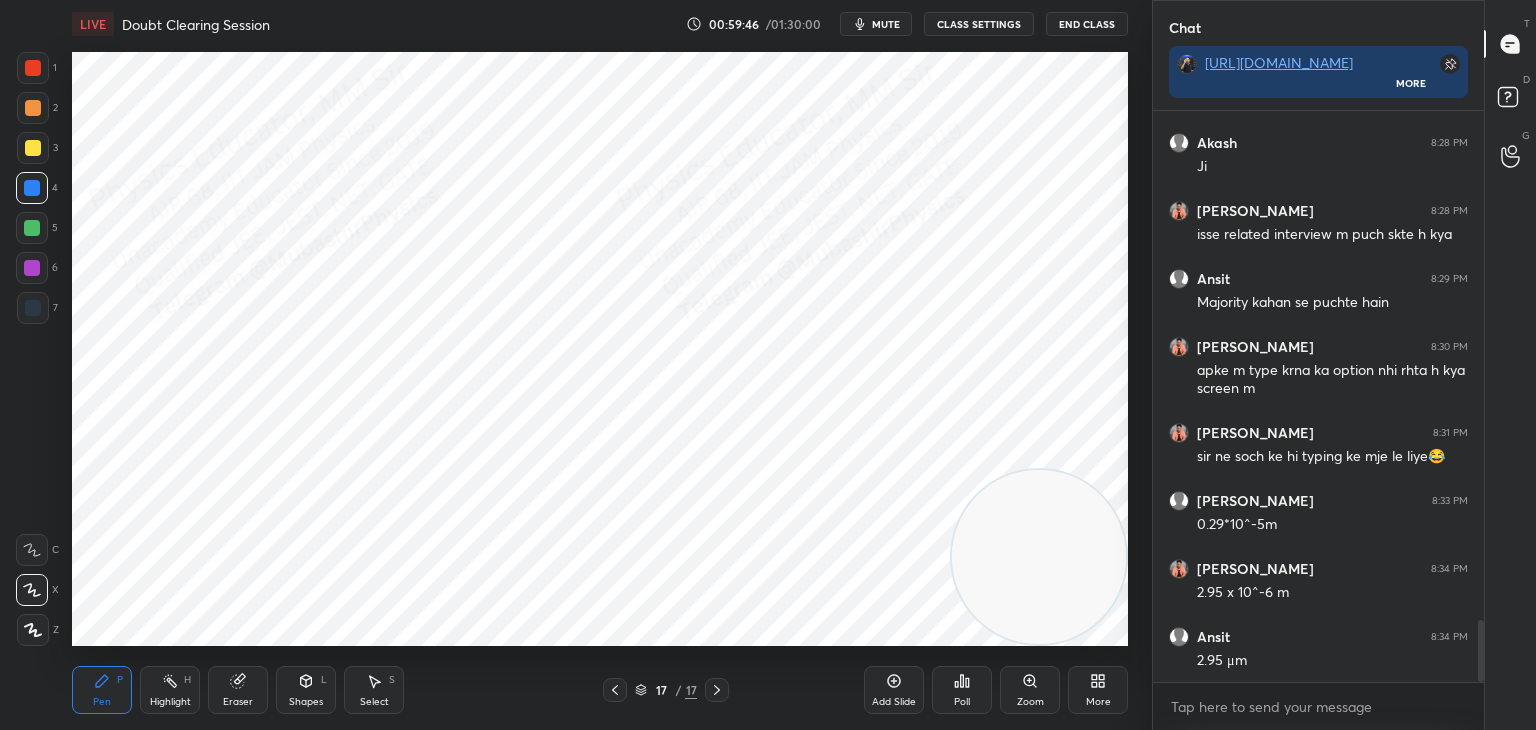 click at bounding box center (32, 268) 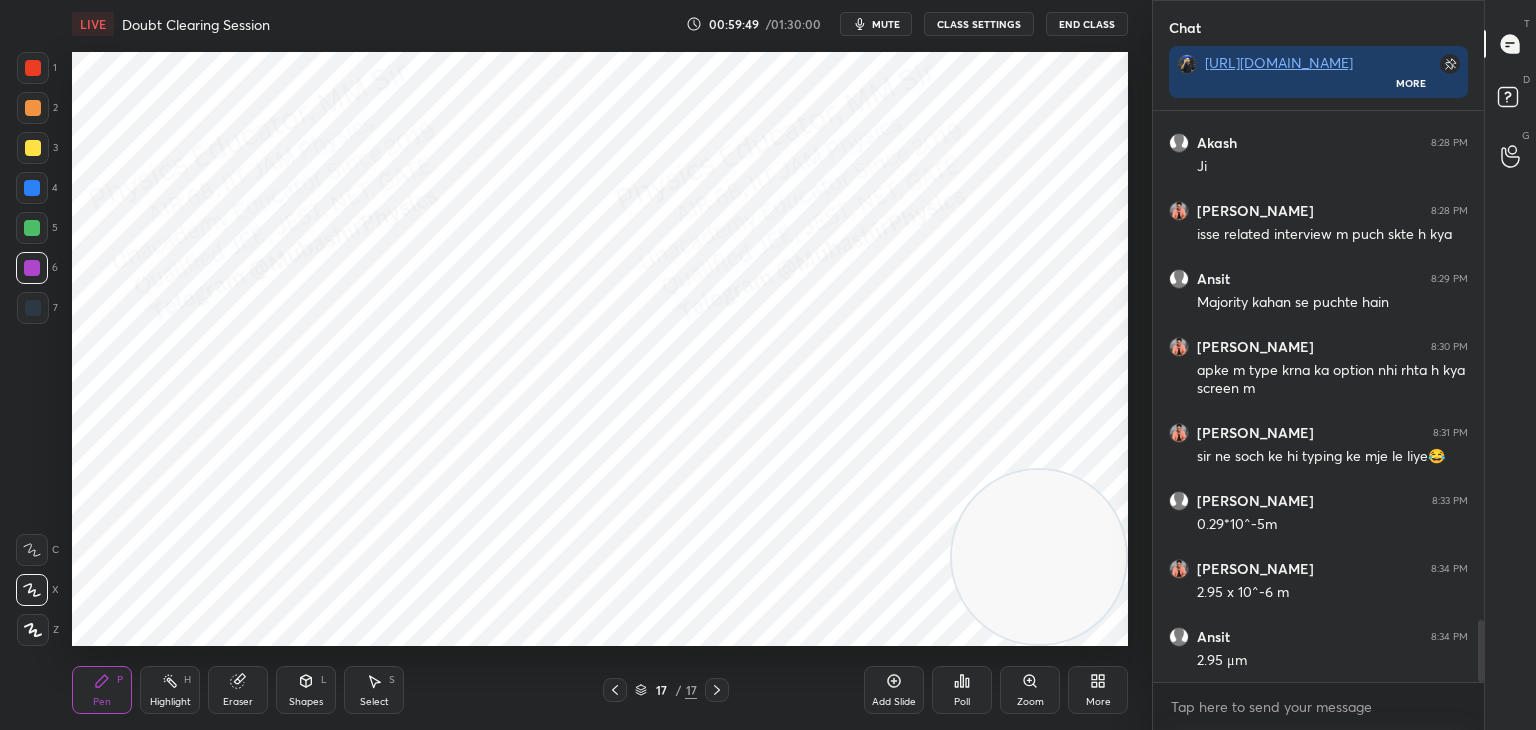 scroll, scrollTop: 4776, scrollLeft: 0, axis: vertical 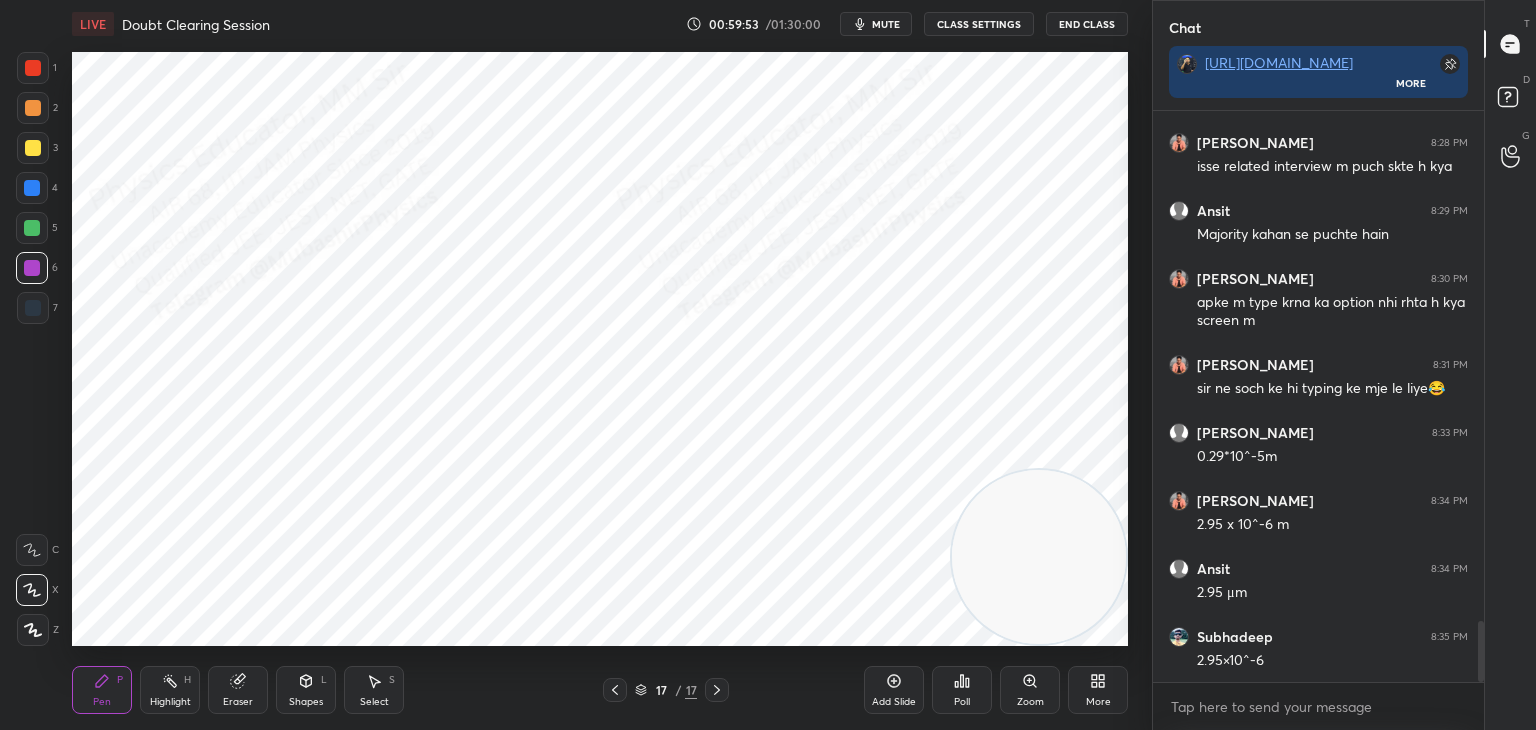 drag, startPoint x: 37, startPoint y: 177, endPoint x: 63, endPoint y: 226, distance: 55.470715 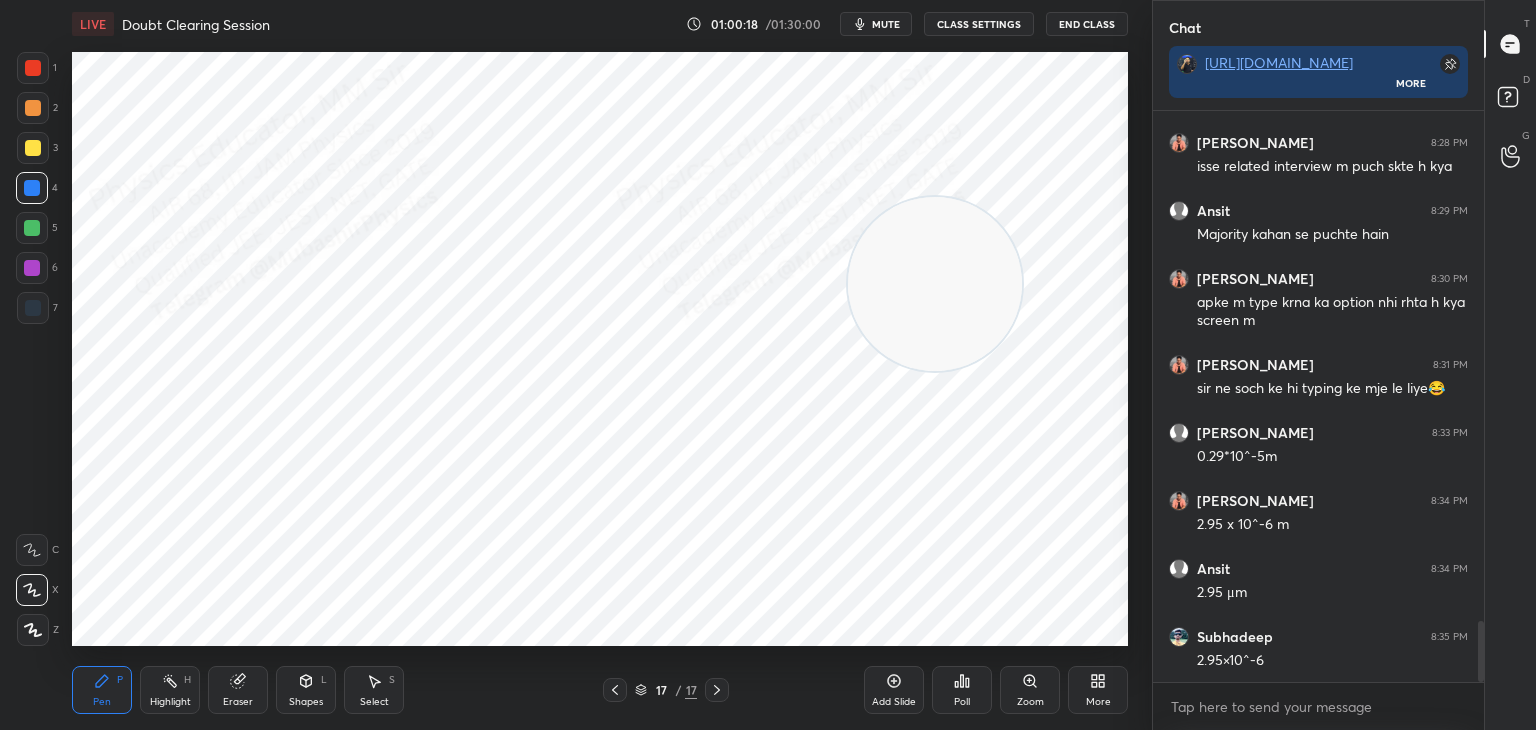 drag, startPoint x: 1021, startPoint y: 578, endPoint x: 752, endPoint y: 252, distance: 422.6547 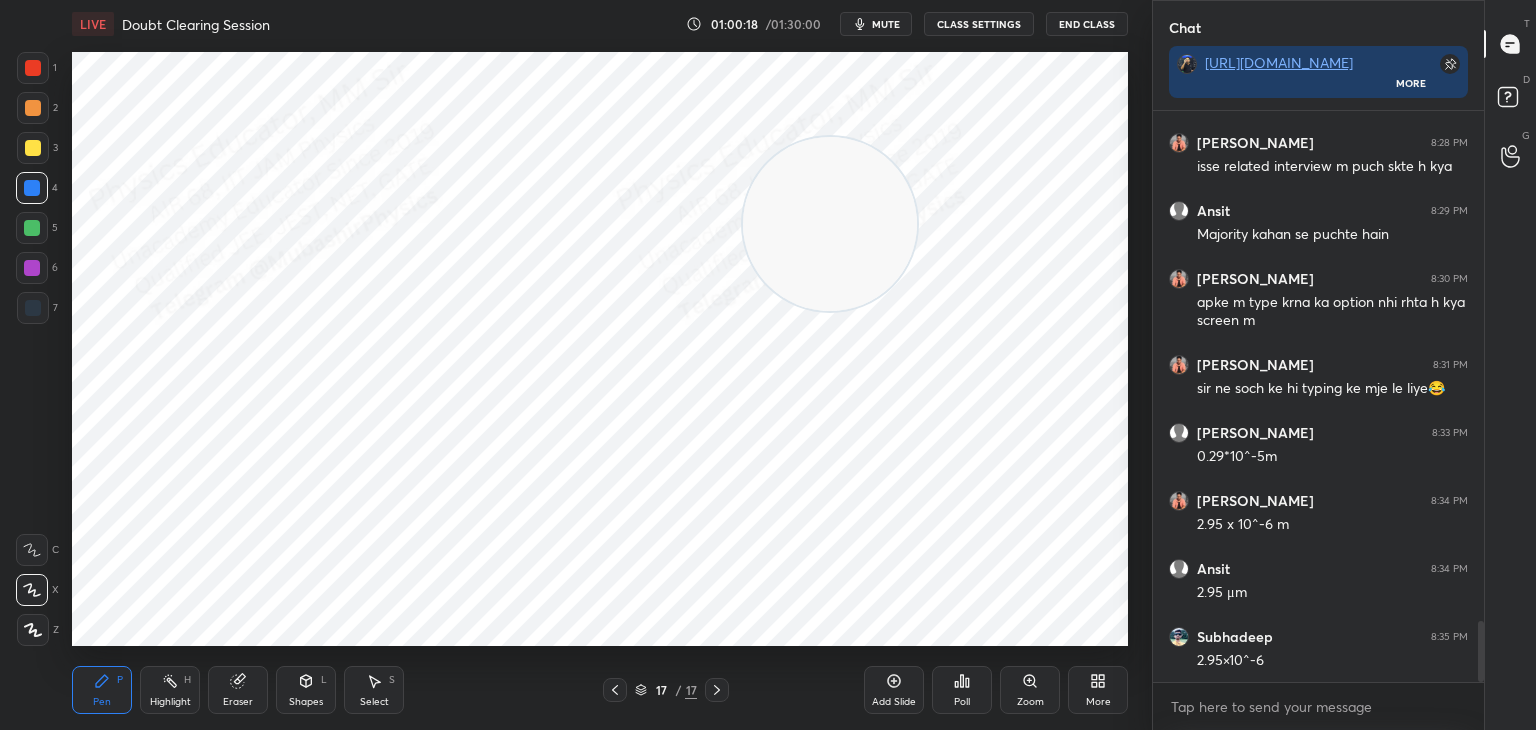 drag, startPoint x: 161, startPoint y: 692, endPoint x: 185, endPoint y: 678, distance: 27.784887 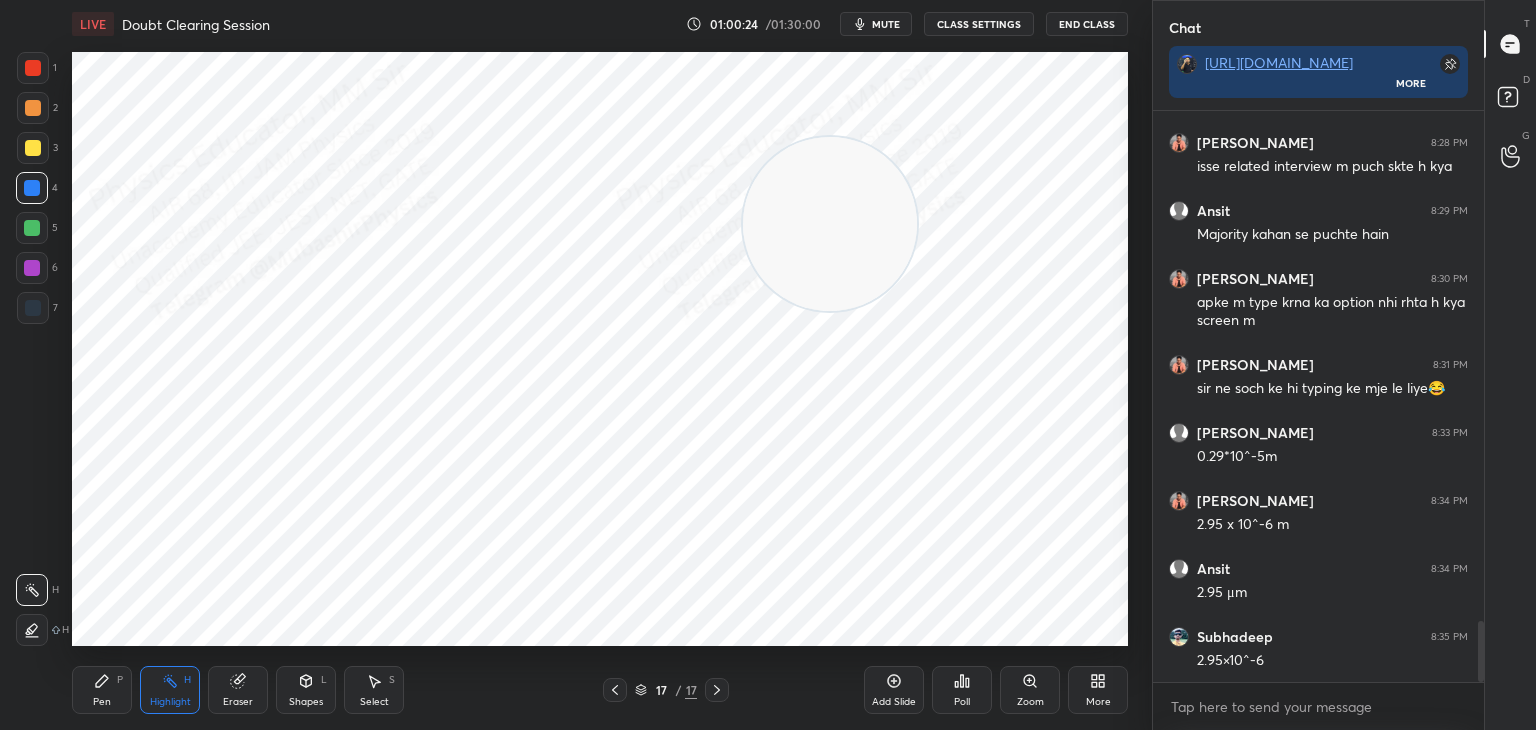 drag, startPoint x: 101, startPoint y: 692, endPoint x: 239, endPoint y: 666, distance: 140.42792 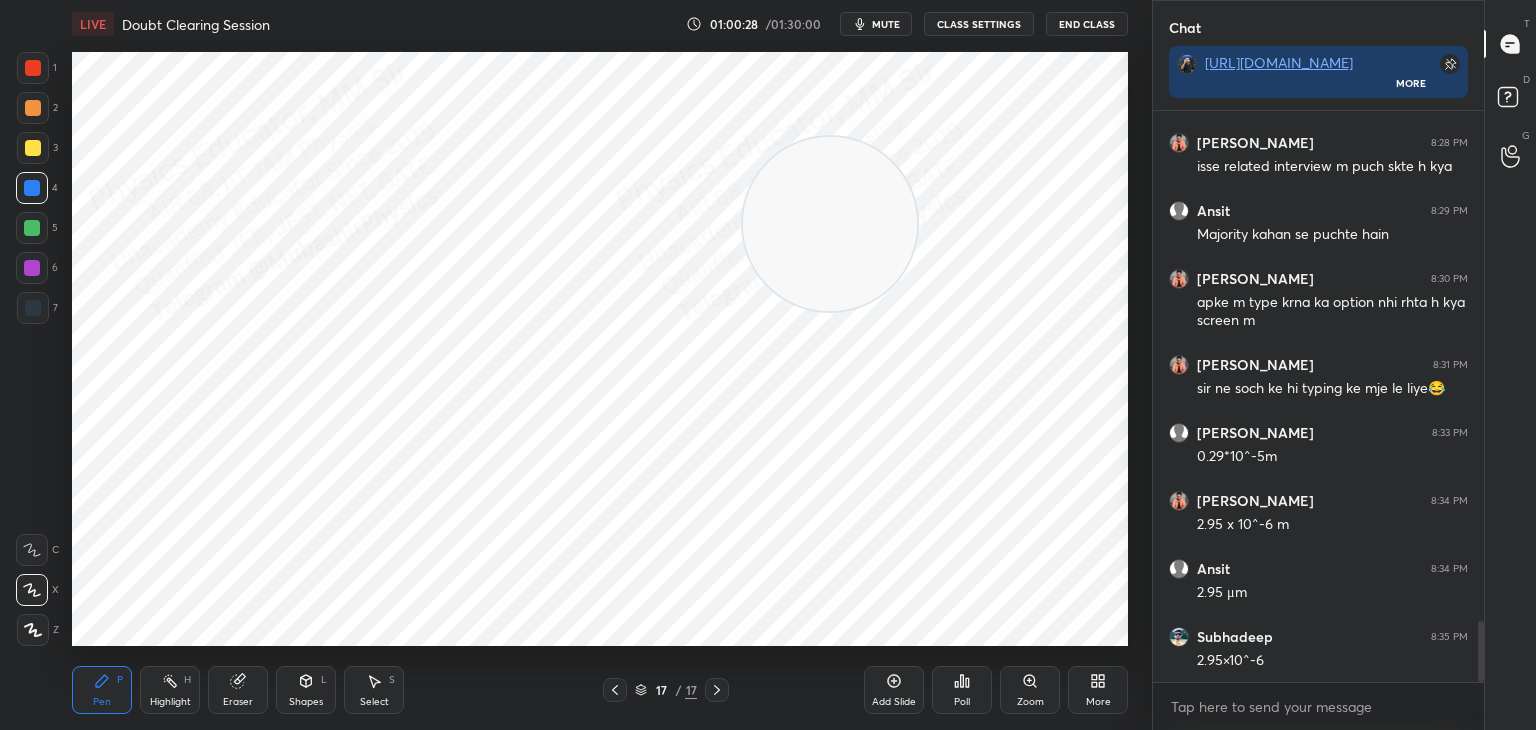 click on "More" at bounding box center [1098, 690] 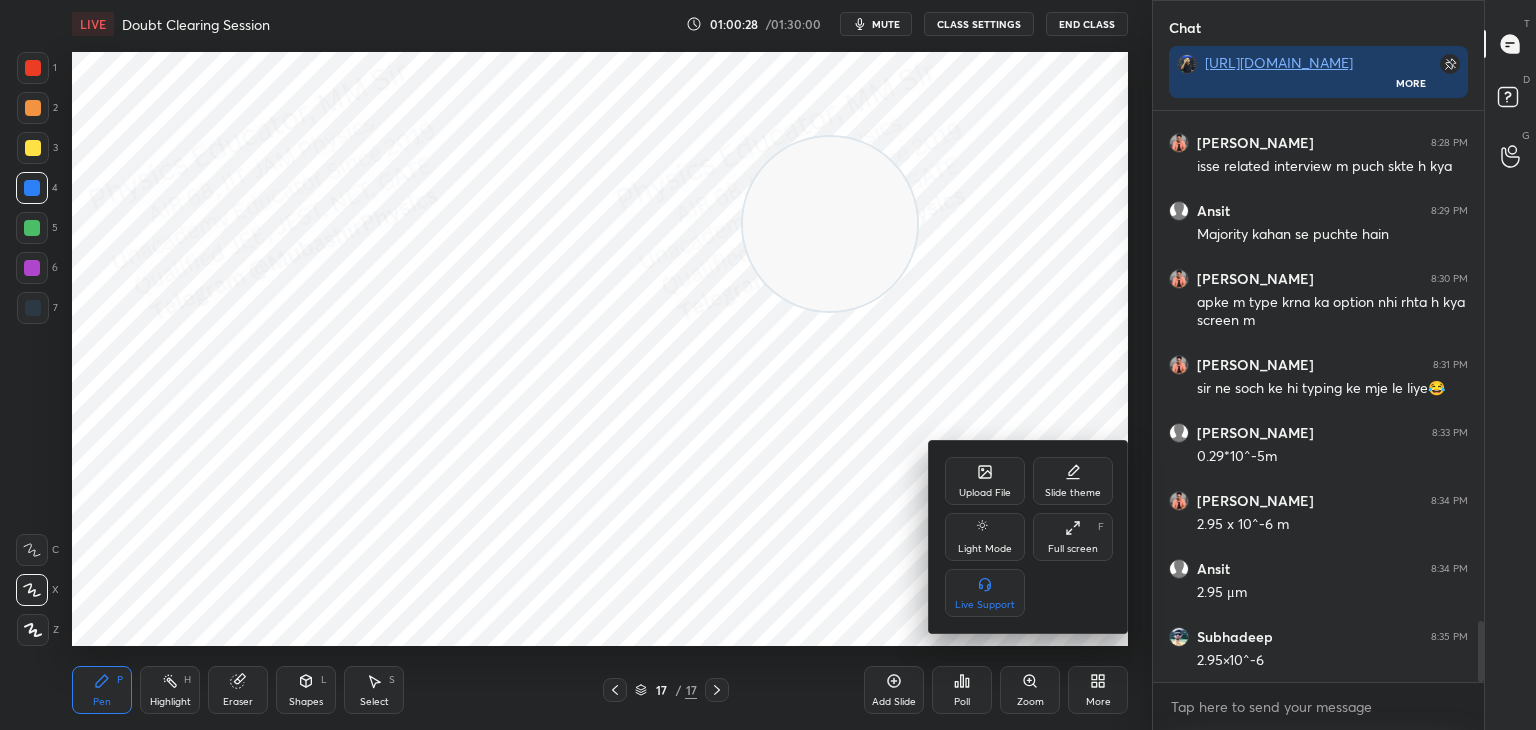 click on "Upload File" at bounding box center (985, 493) 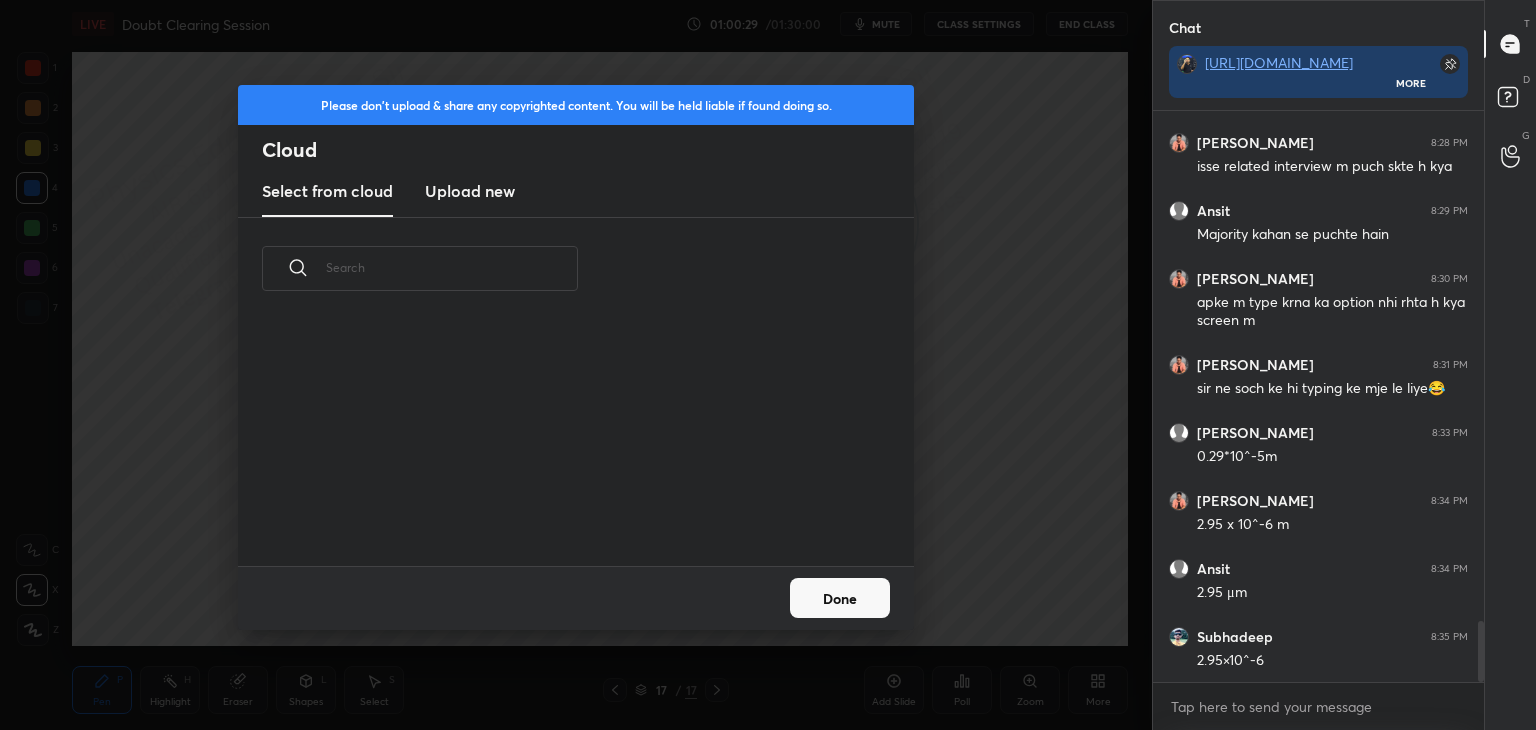 scroll, scrollTop: 5, scrollLeft: 10, axis: both 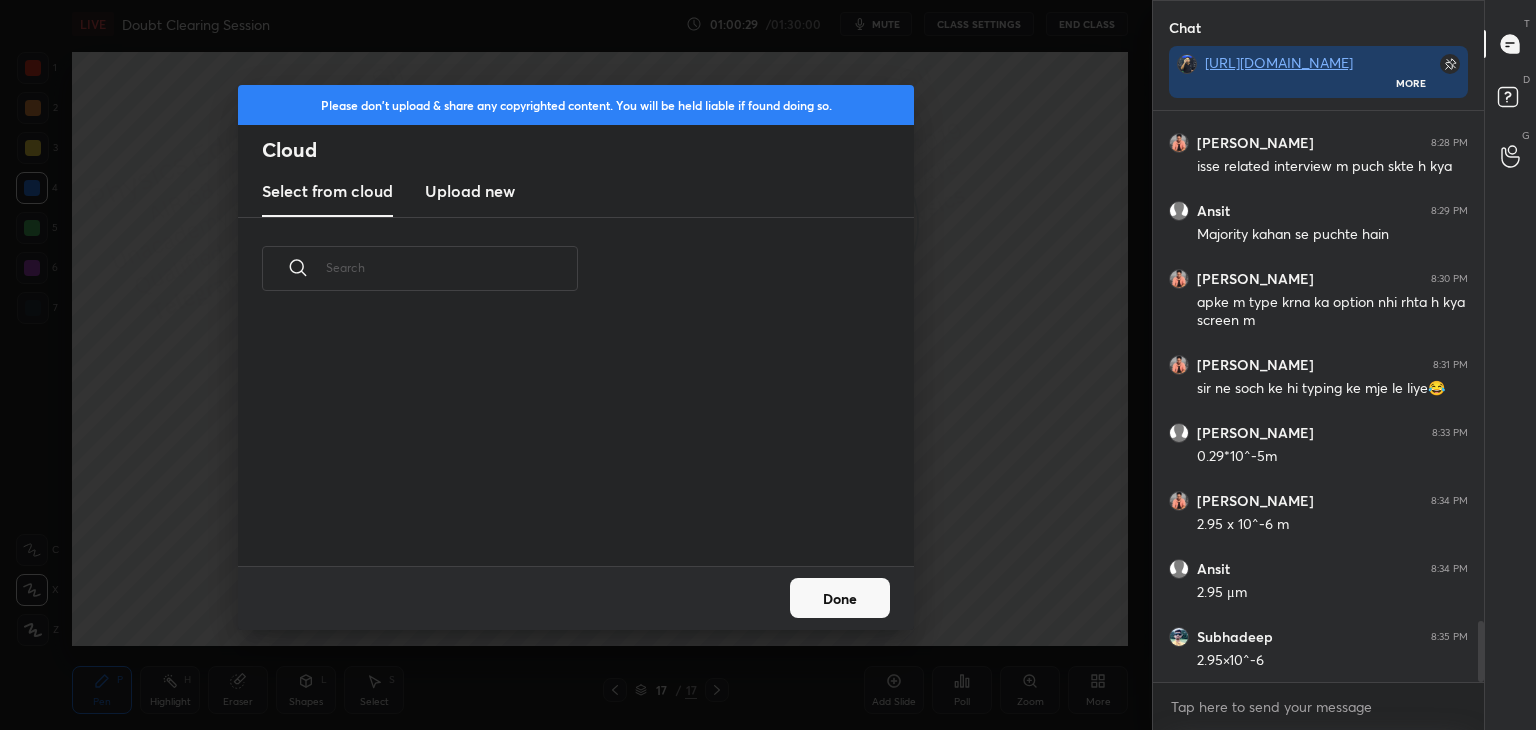 drag, startPoint x: 485, startPoint y: 178, endPoint x: 501, endPoint y: 212, distance: 37.576588 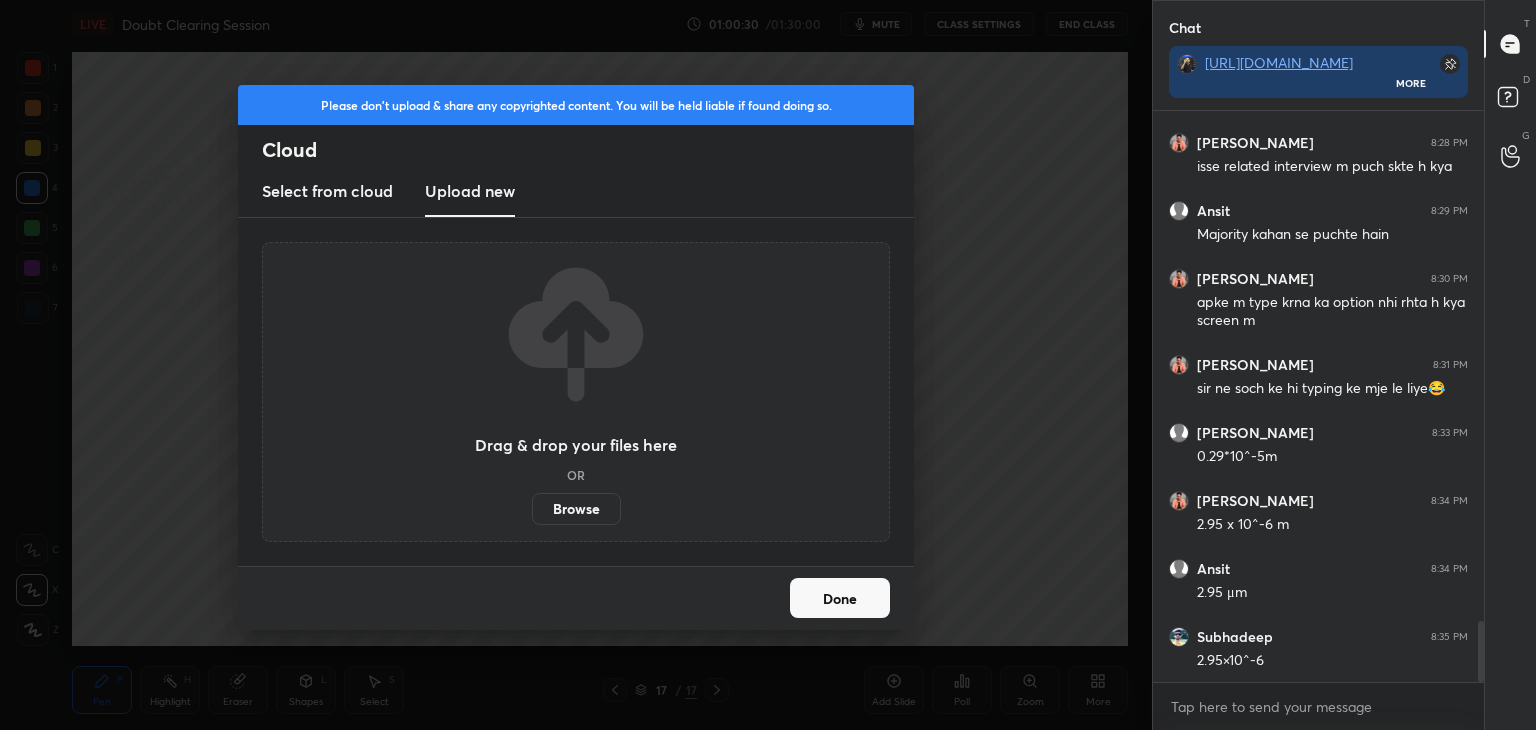 click on "Browse" at bounding box center [576, 509] 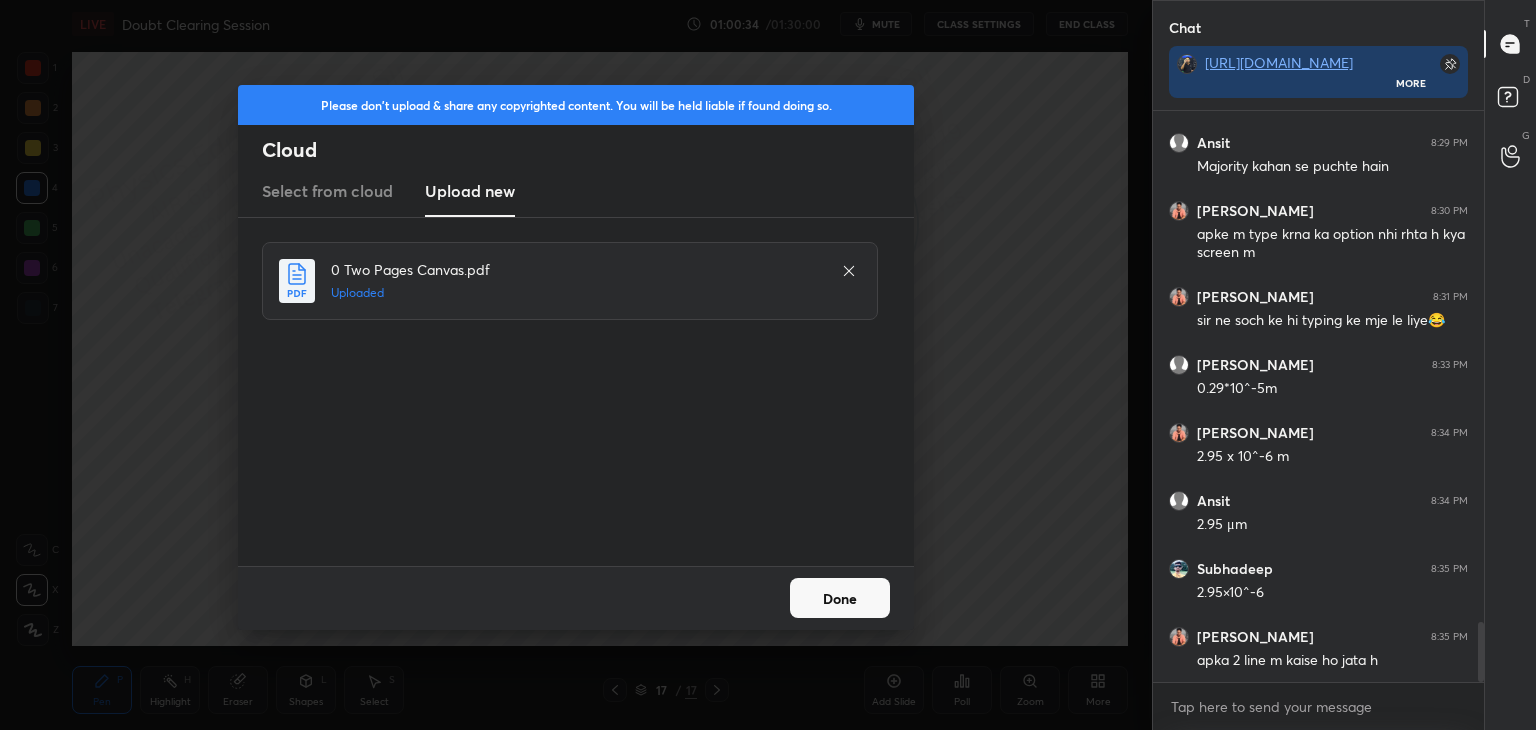 click on "Done" at bounding box center (840, 598) 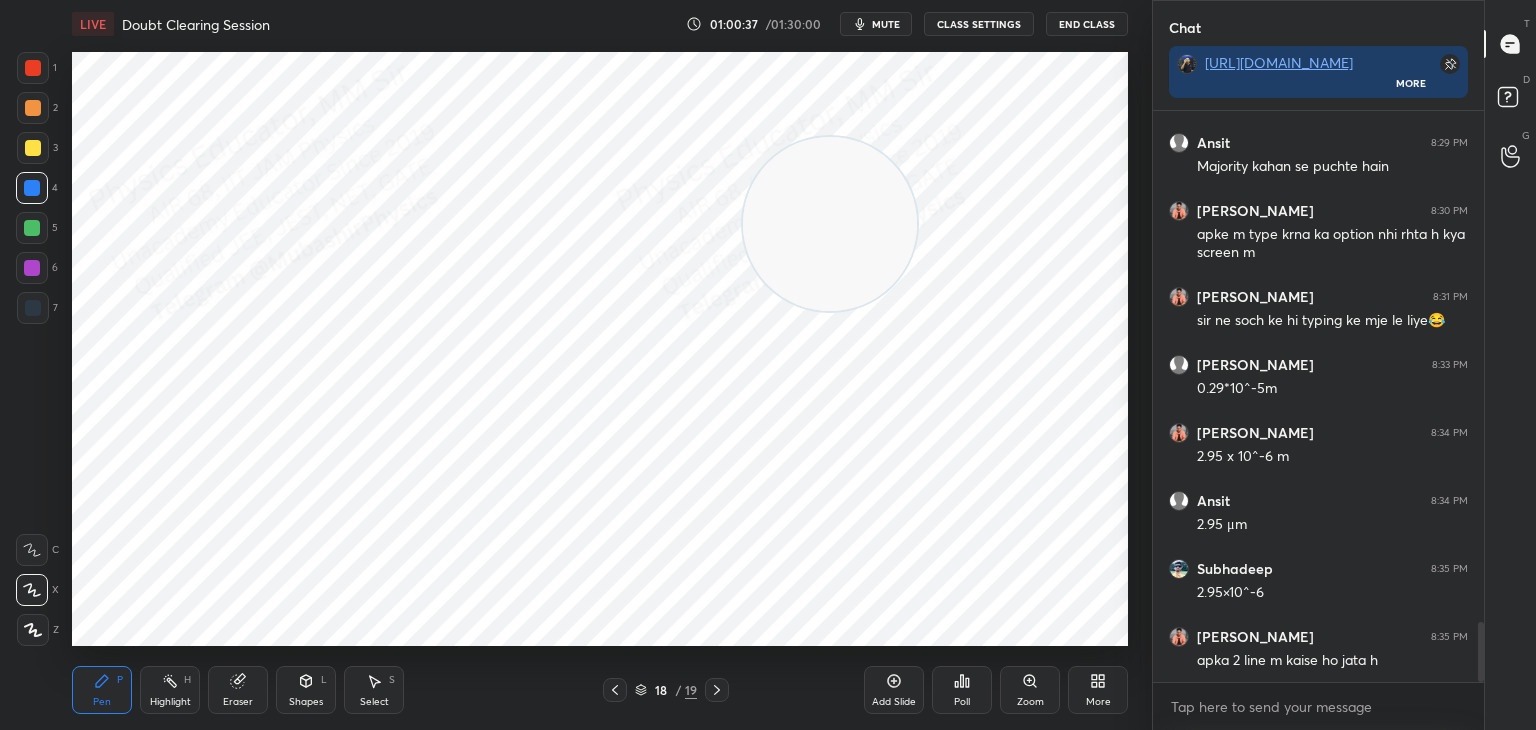 click 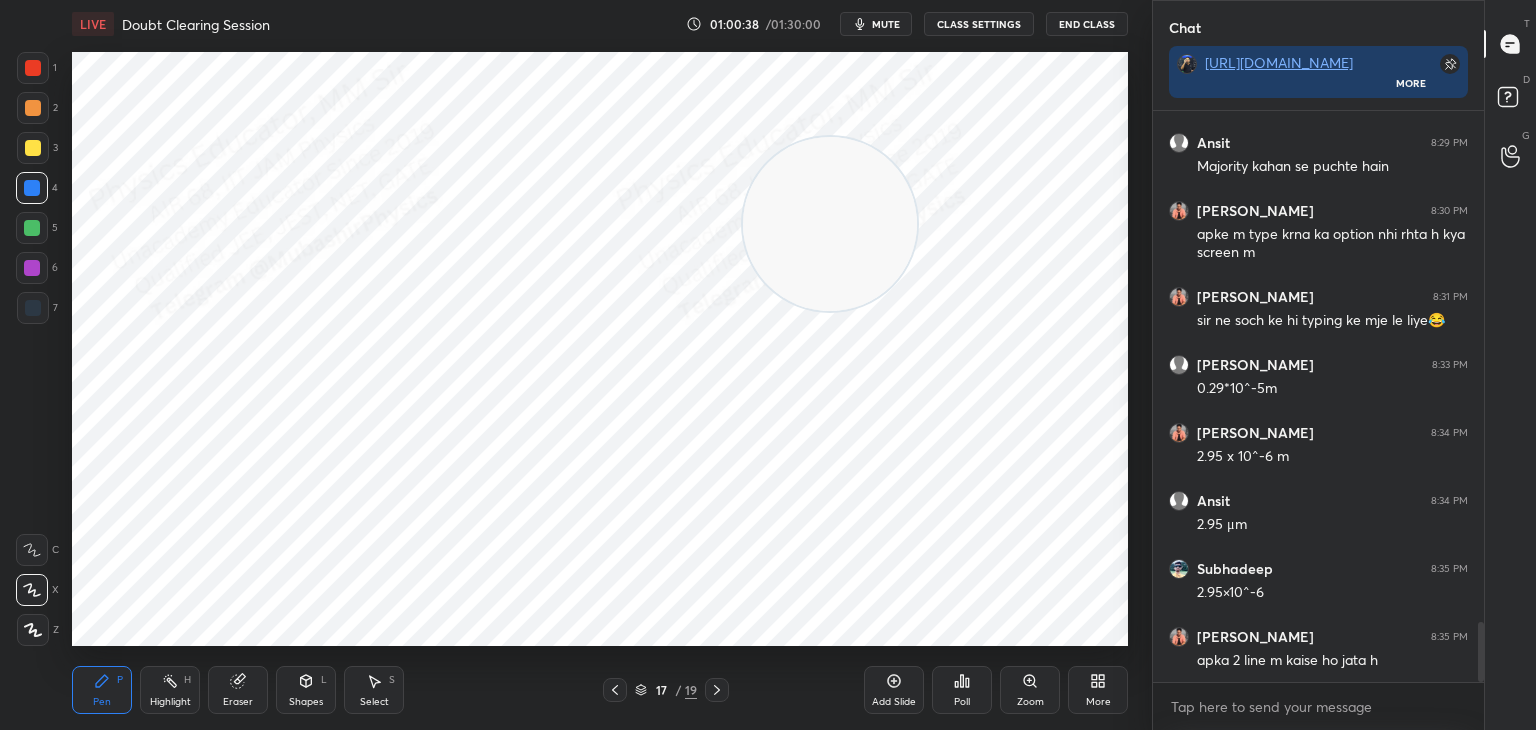 click on "Pen P Highlight H Eraser Shapes L Select S 17 / 19 Add Slide Poll Zoom More" at bounding box center [600, 690] 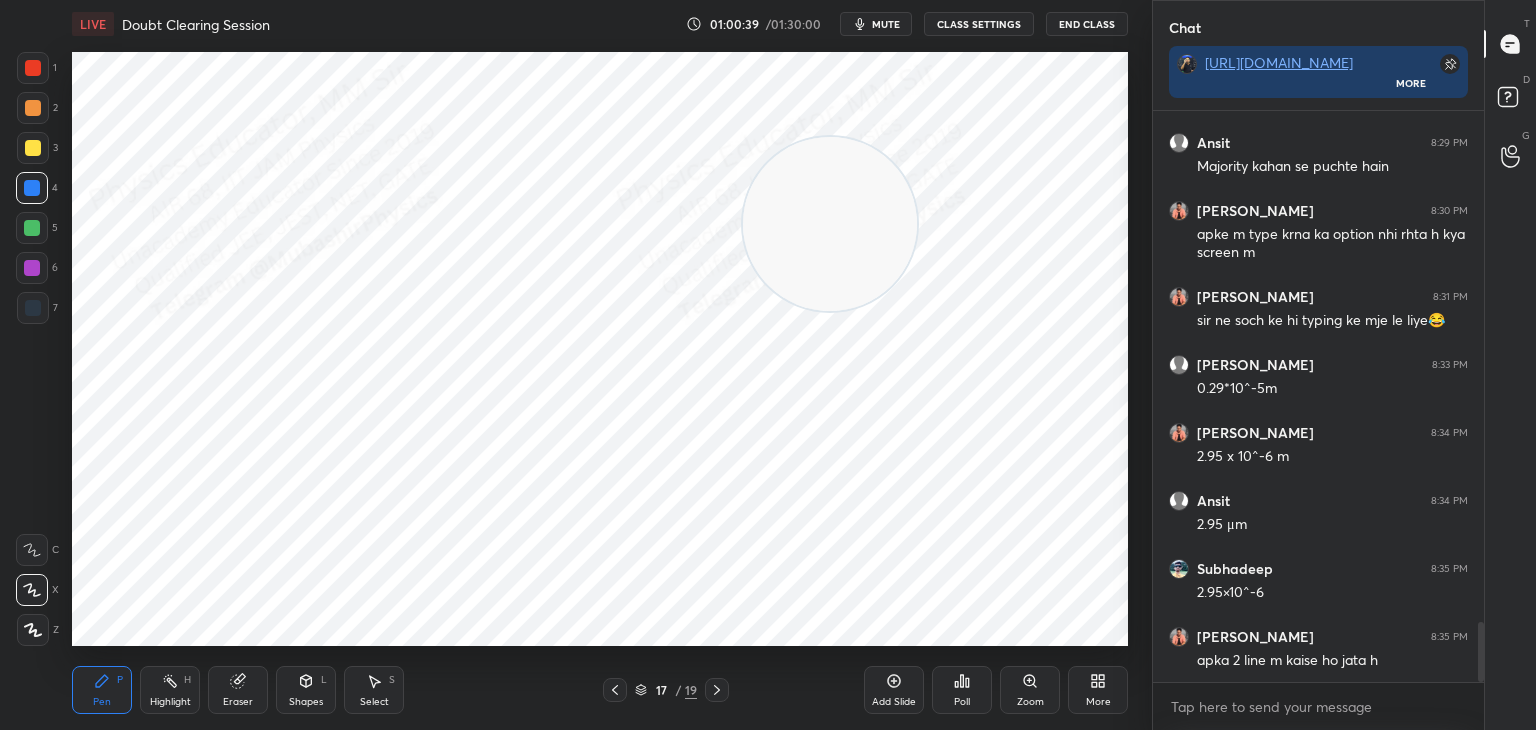 click 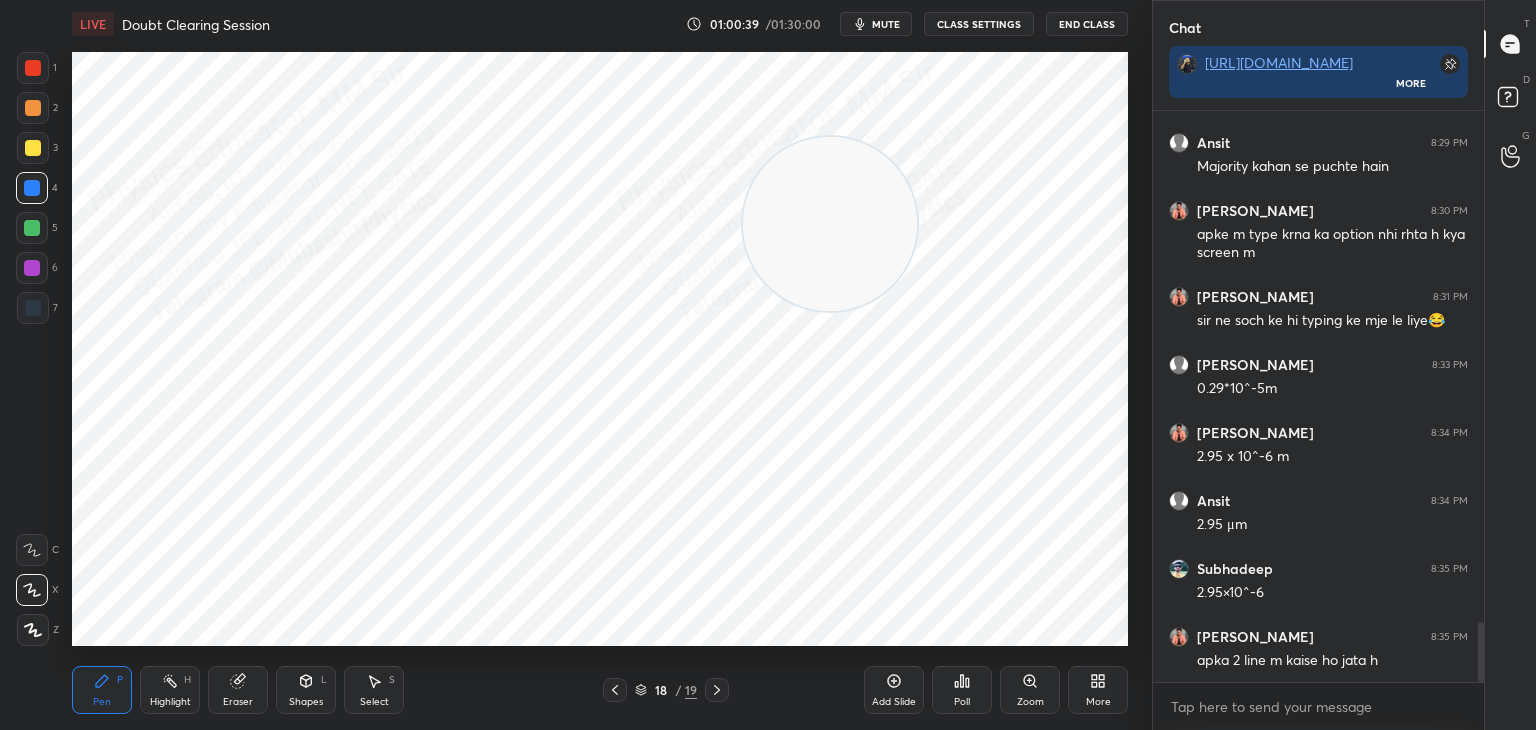 click at bounding box center (32, 268) 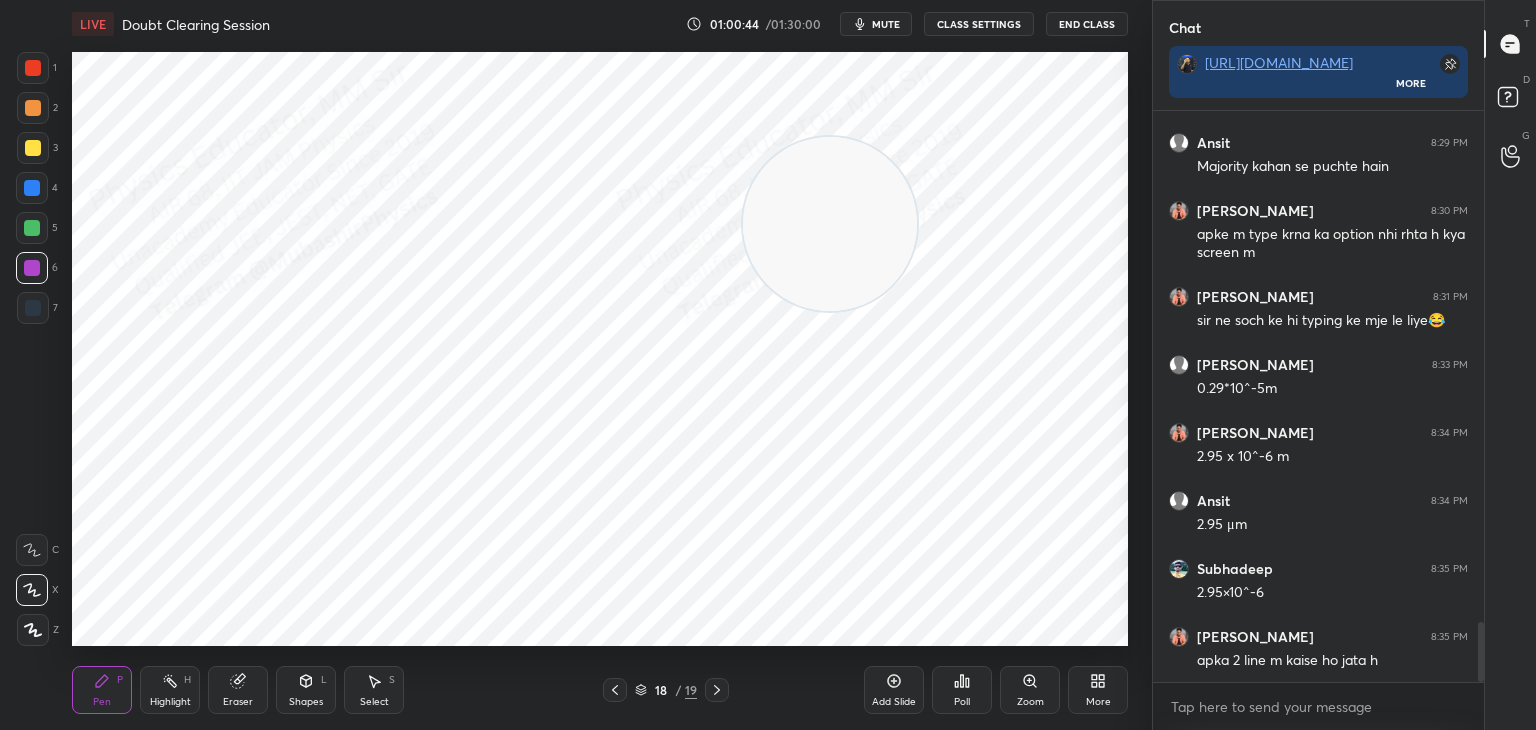 click at bounding box center (32, 188) 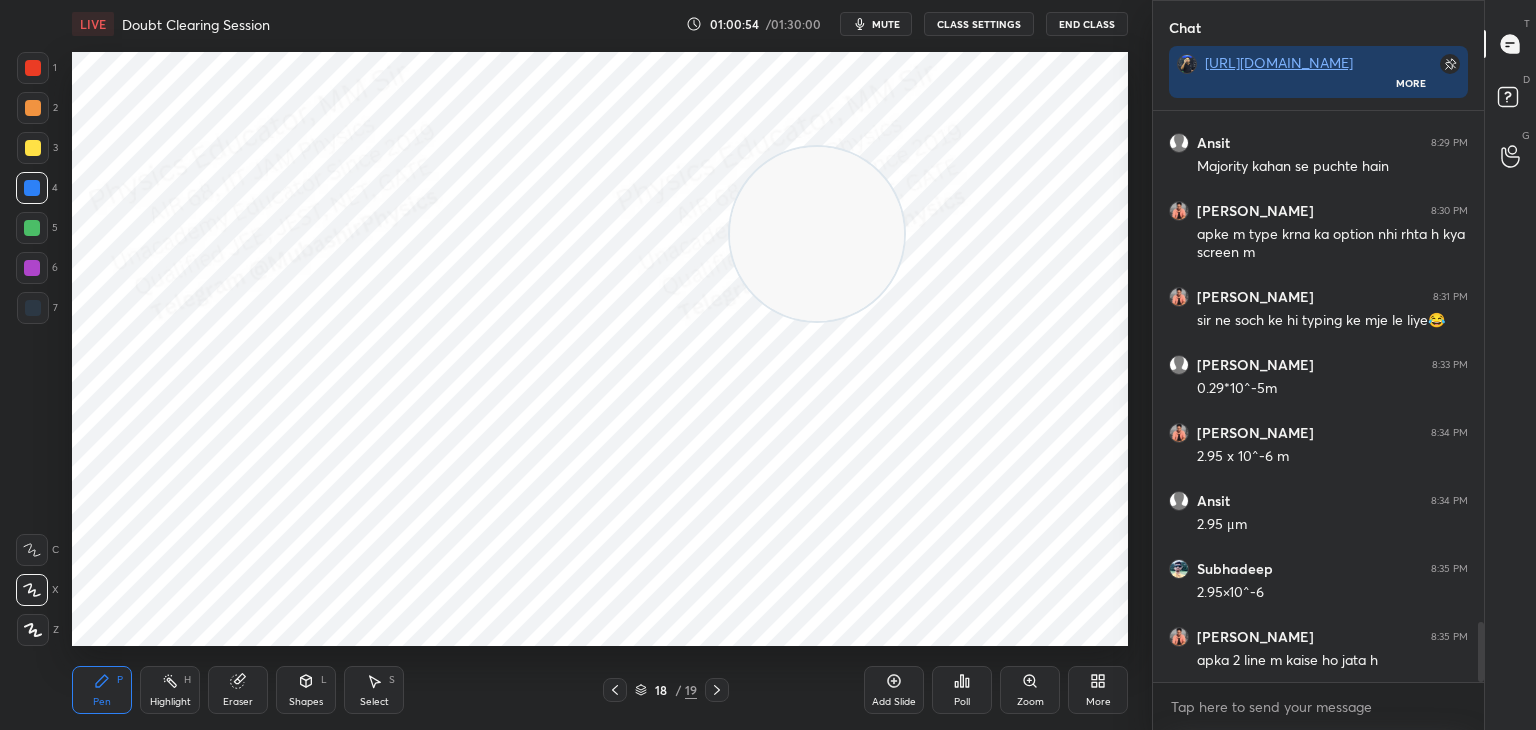 drag, startPoint x: 796, startPoint y: 220, endPoint x: 205, endPoint y: 542, distance: 673.02673 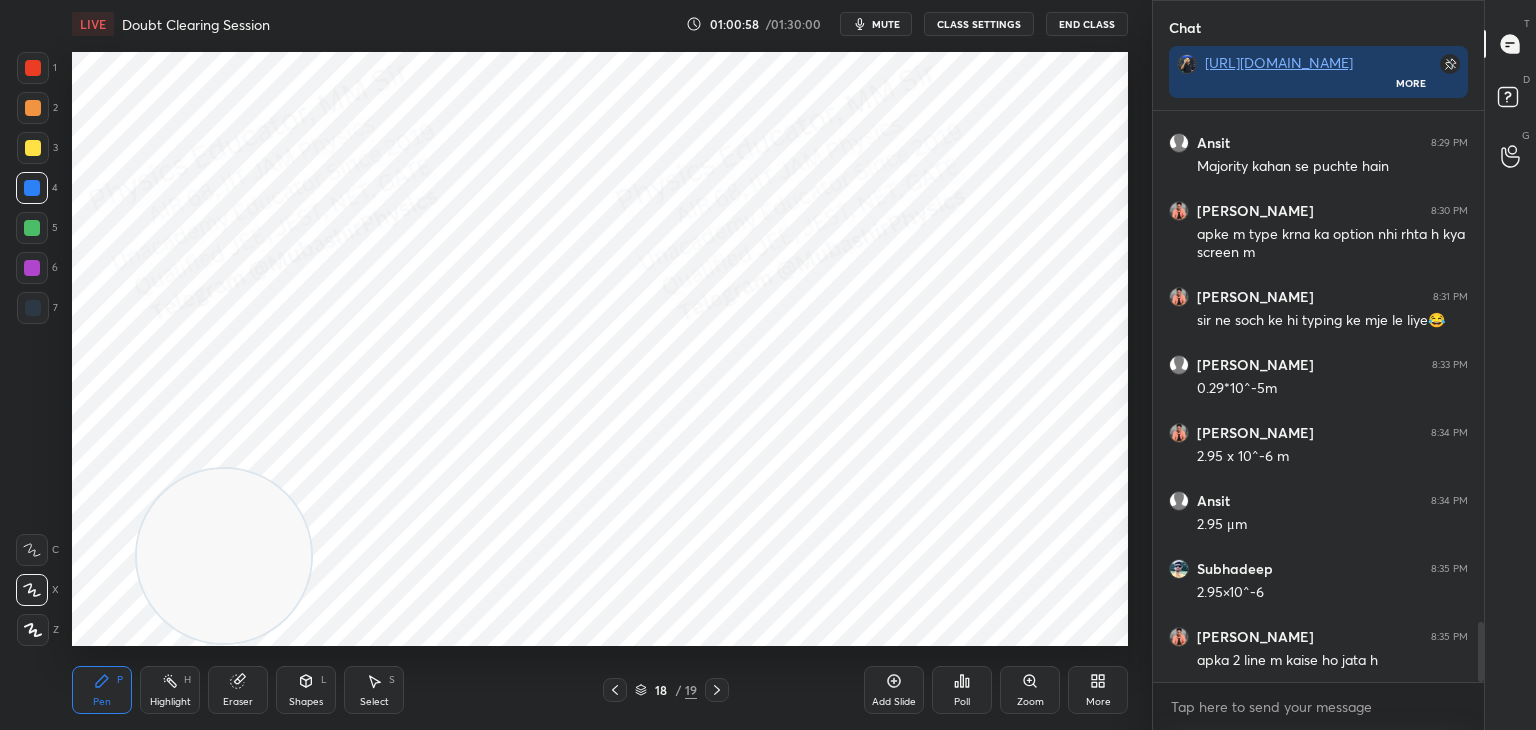 click 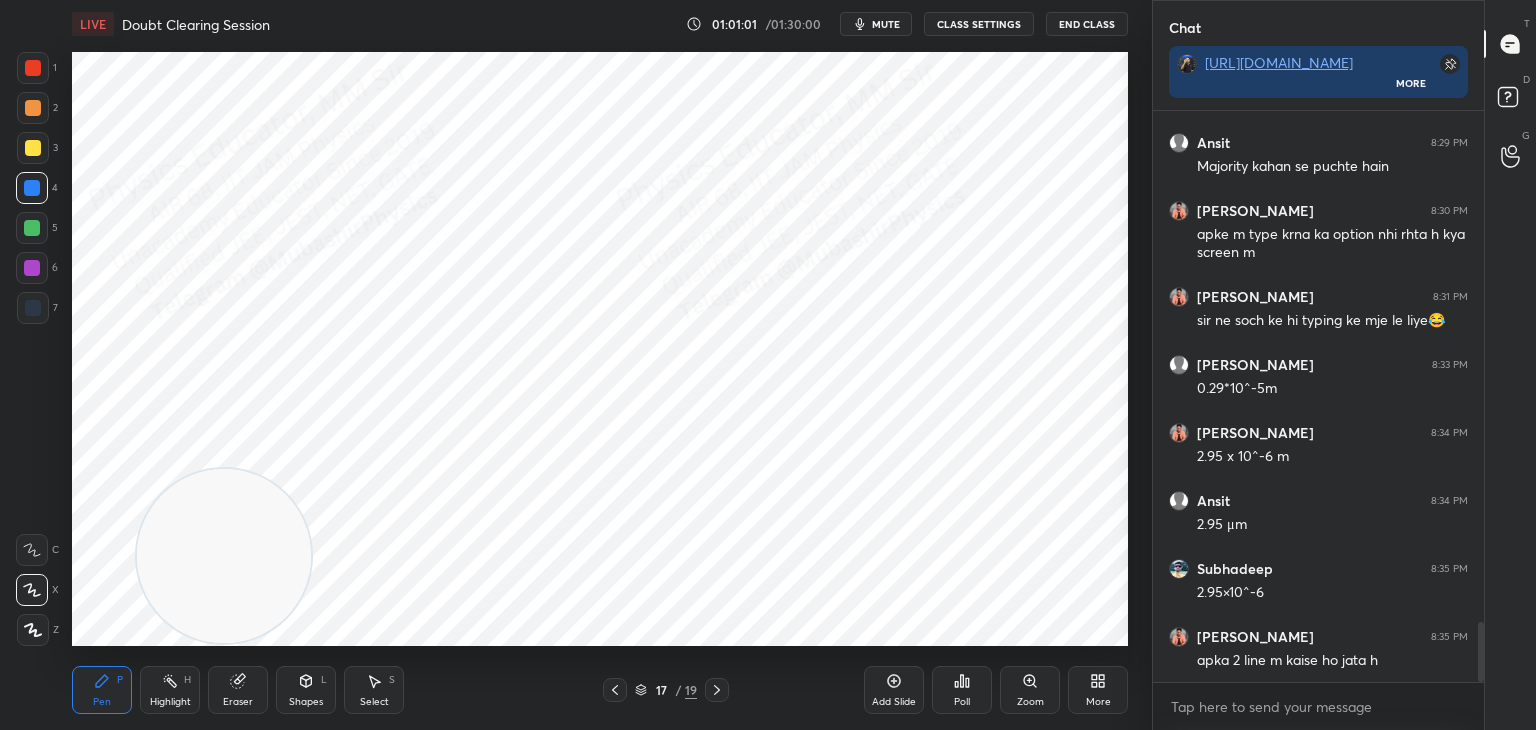 drag, startPoint x: 709, startPoint y: 689, endPoint x: 723, endPoint y: 673, distance: 21.260292 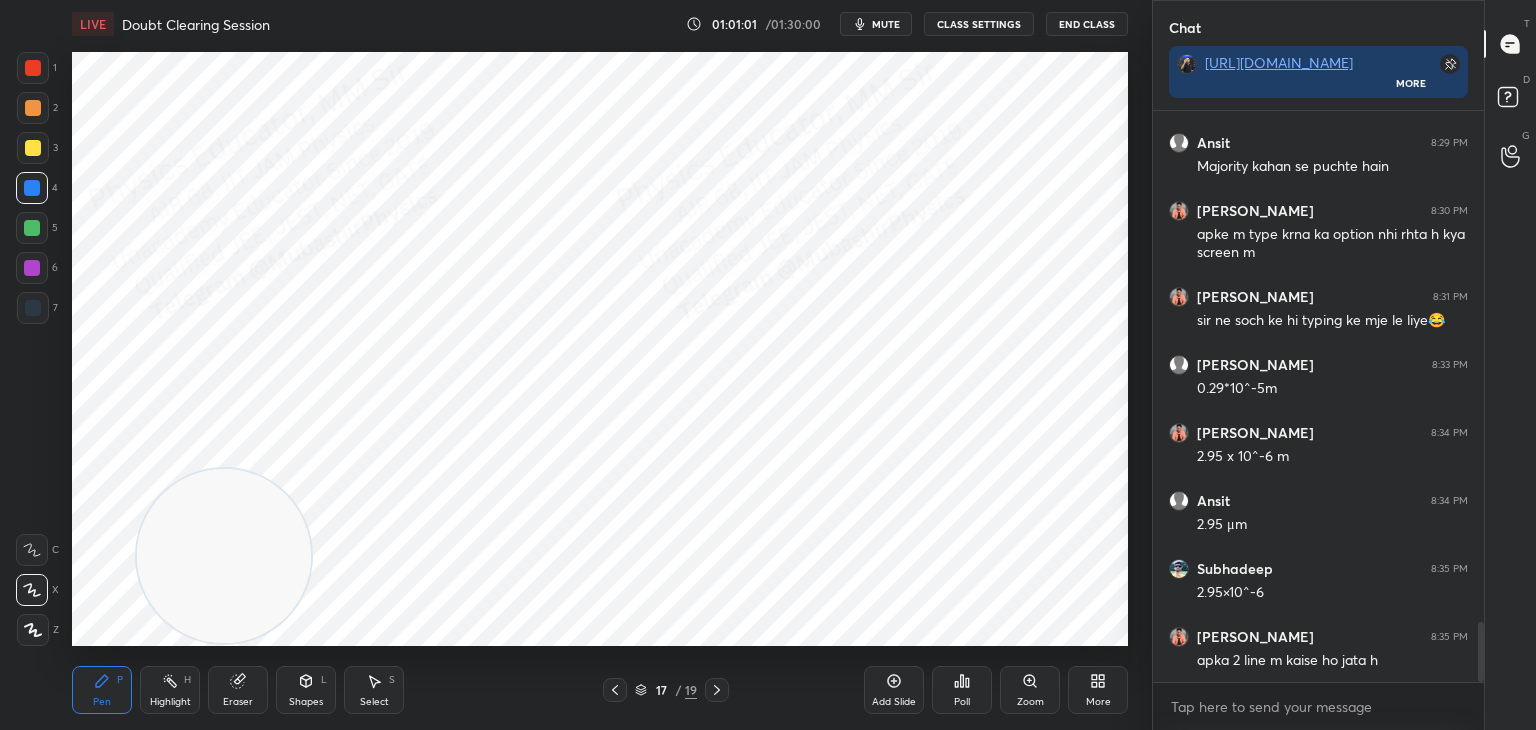 click 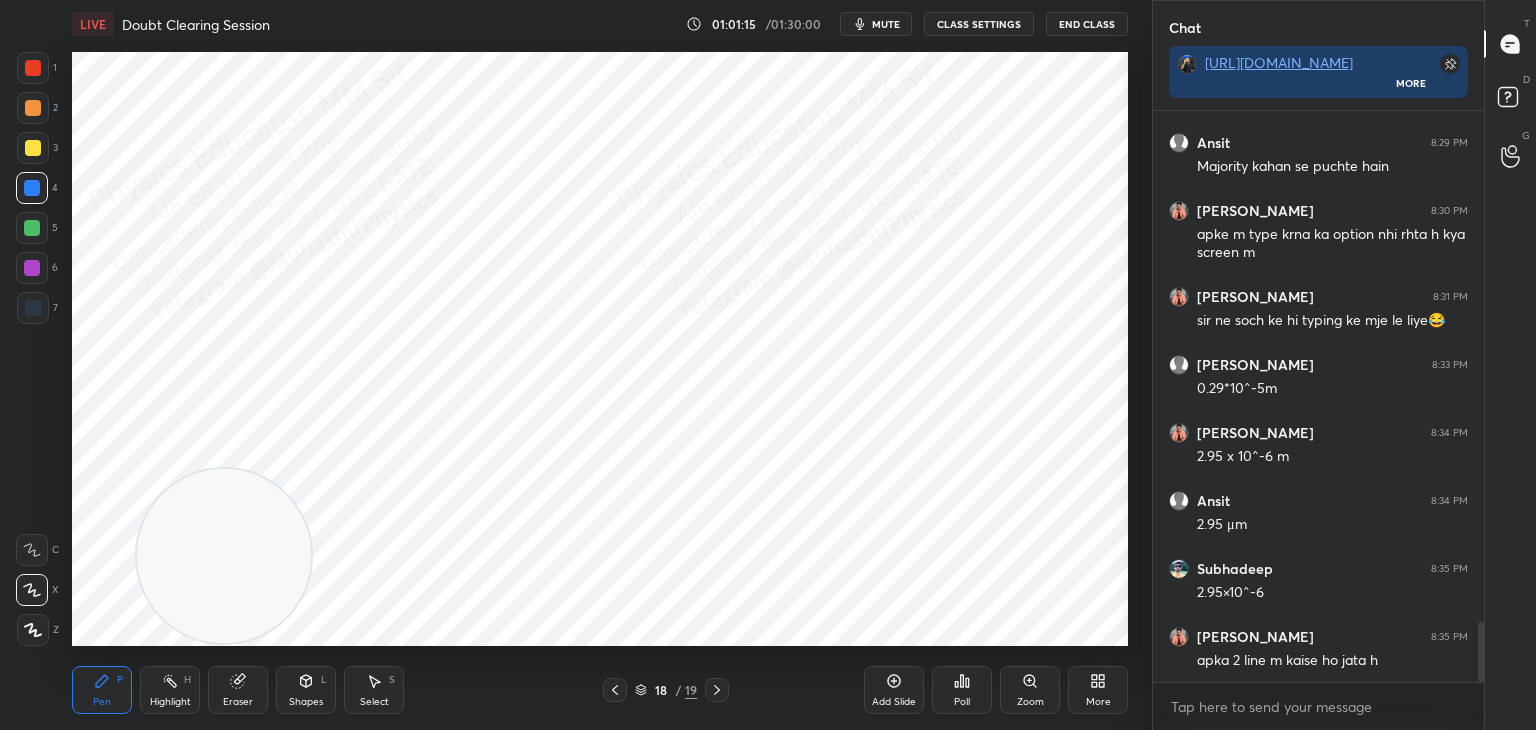 click 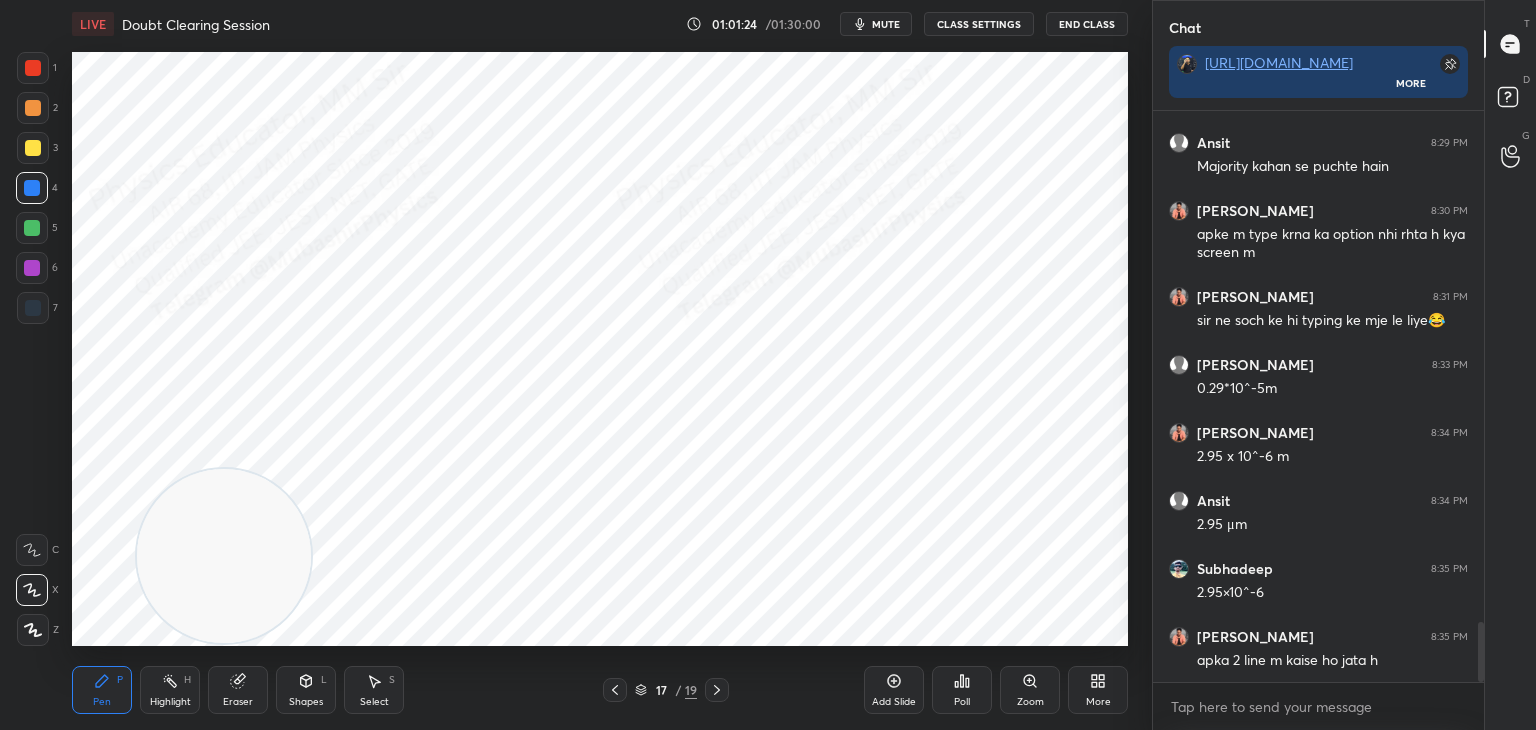 click 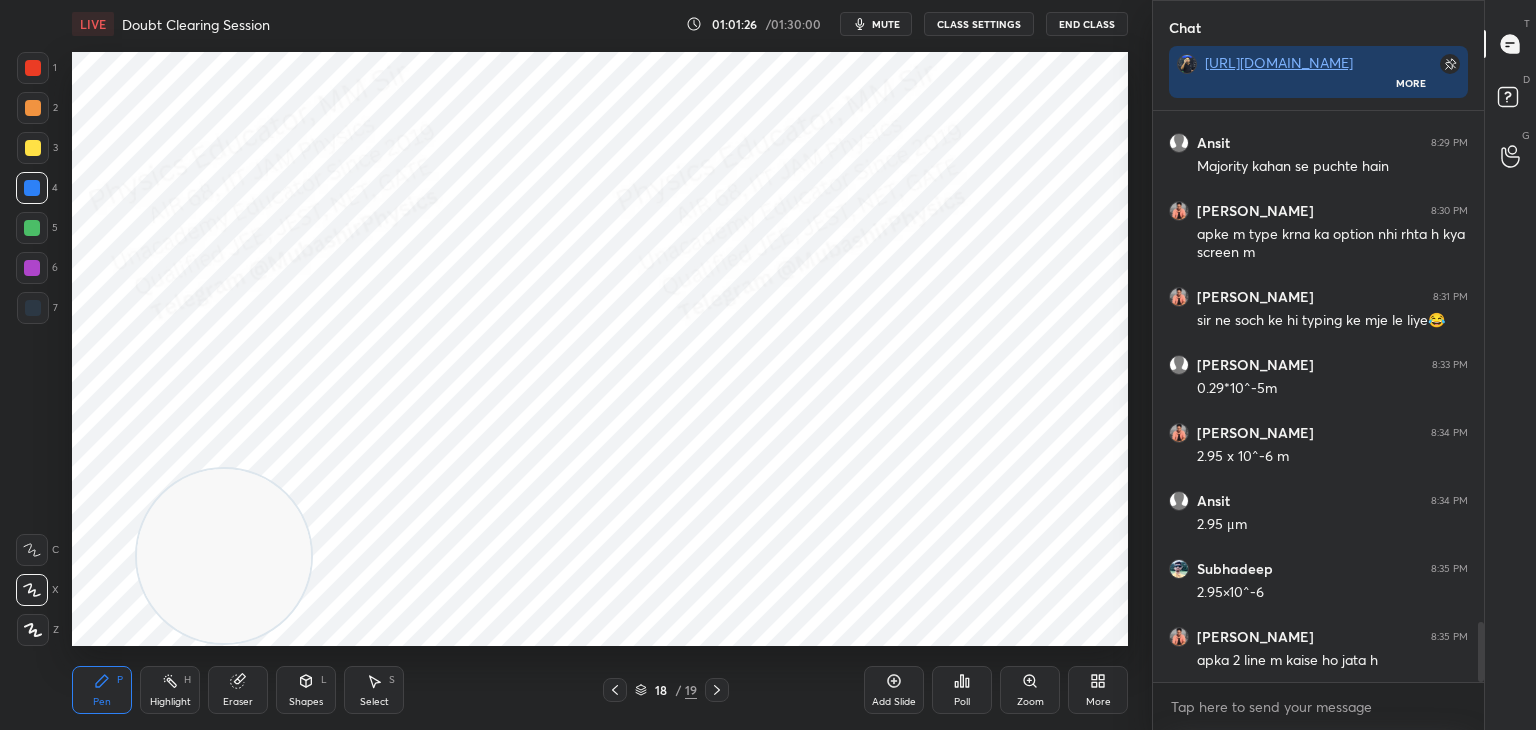 click at bounding box center [32, 228] 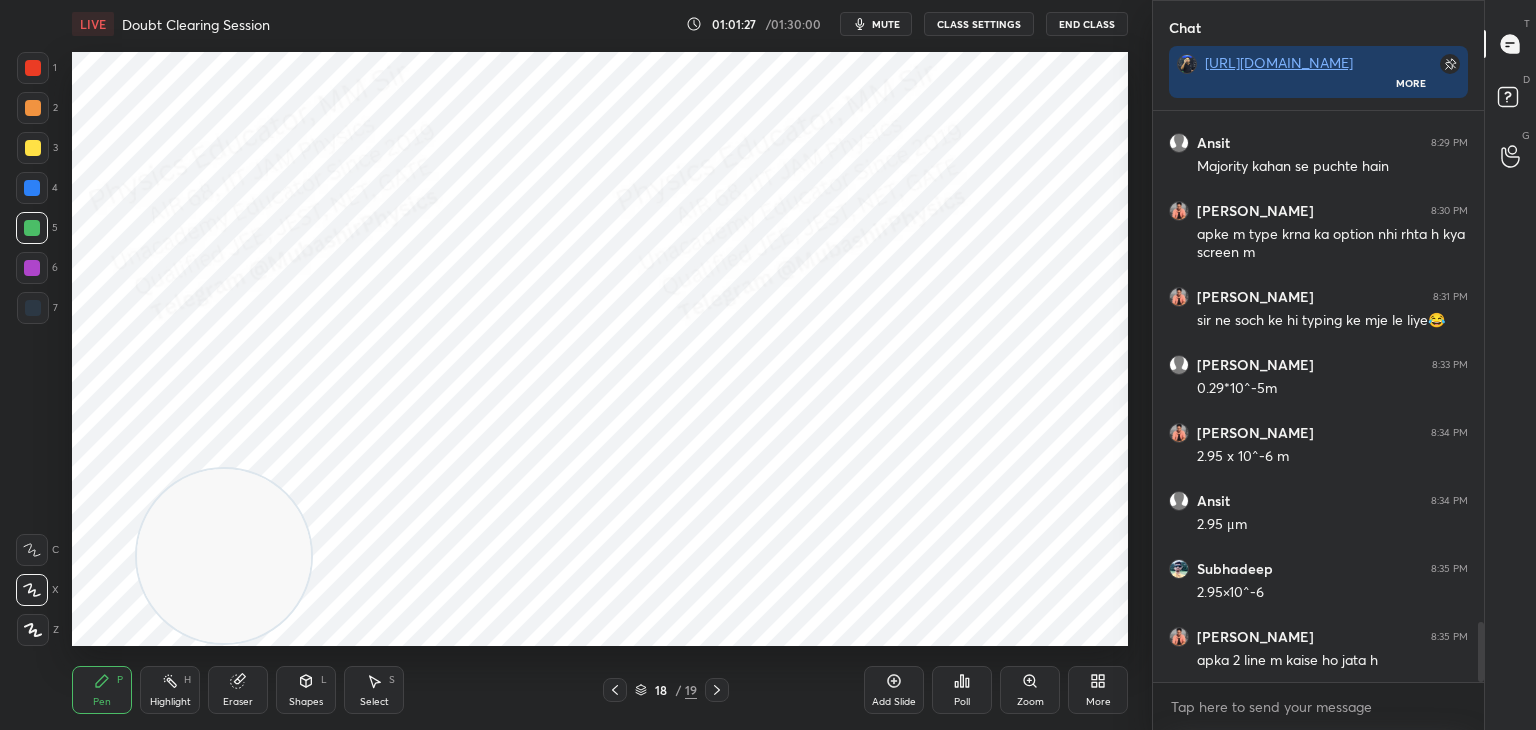 click 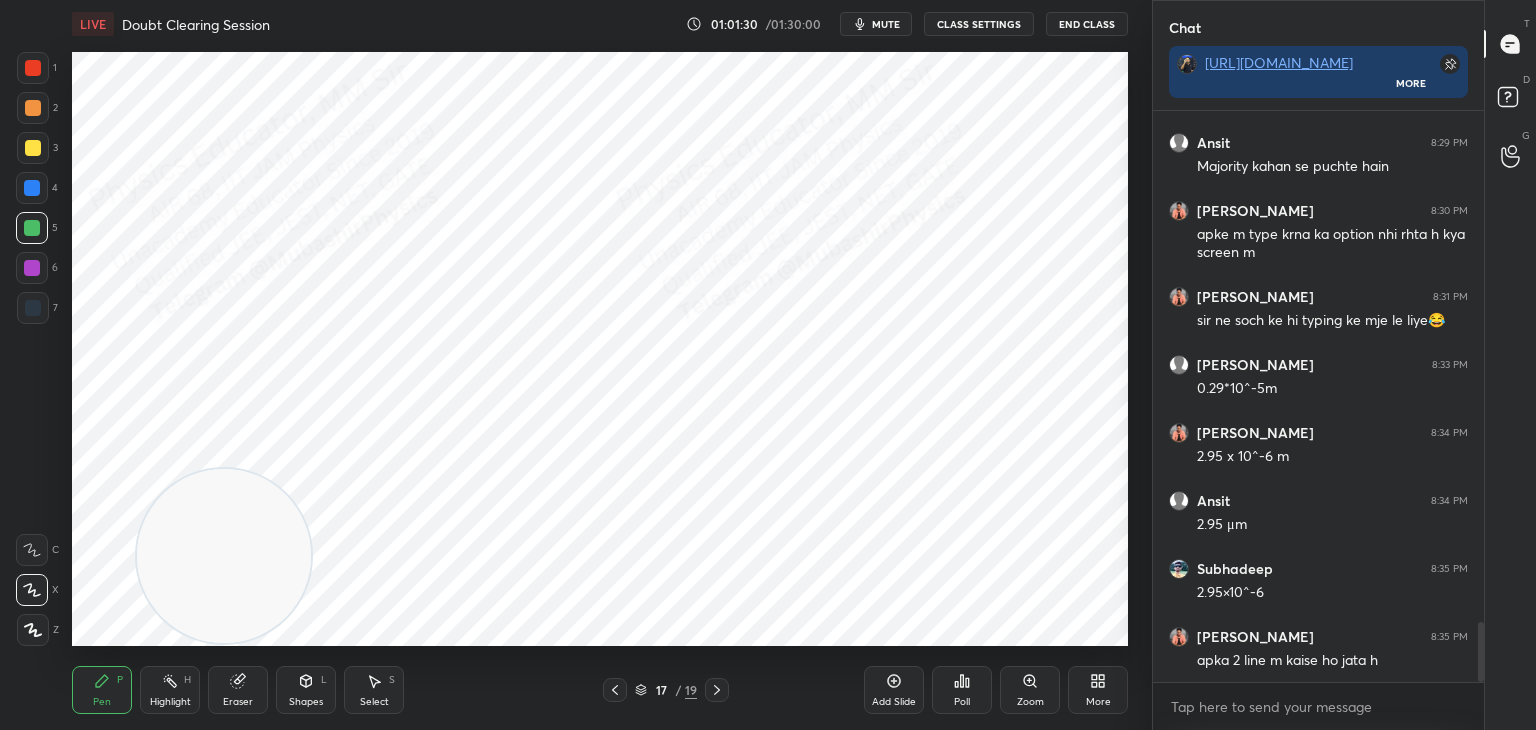 click 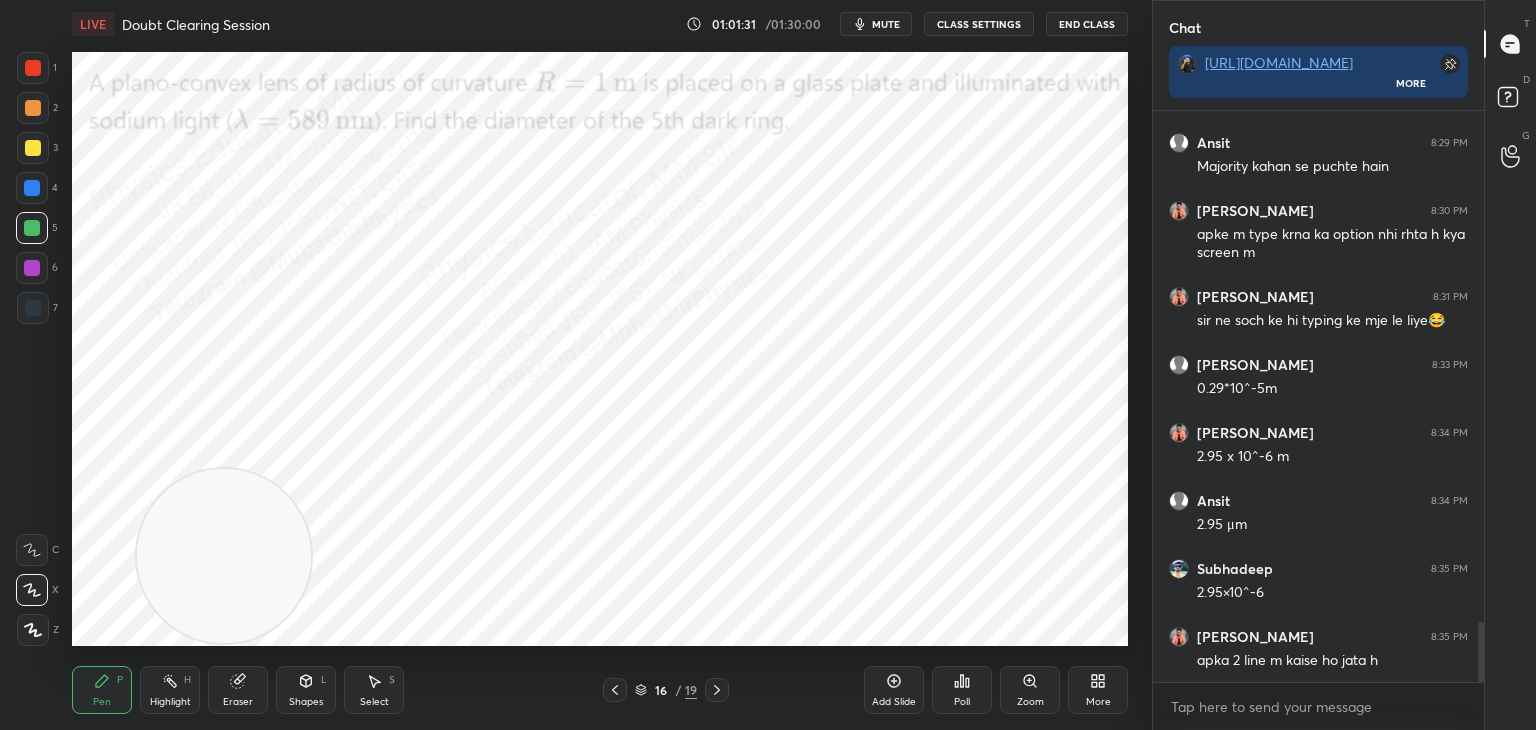 click 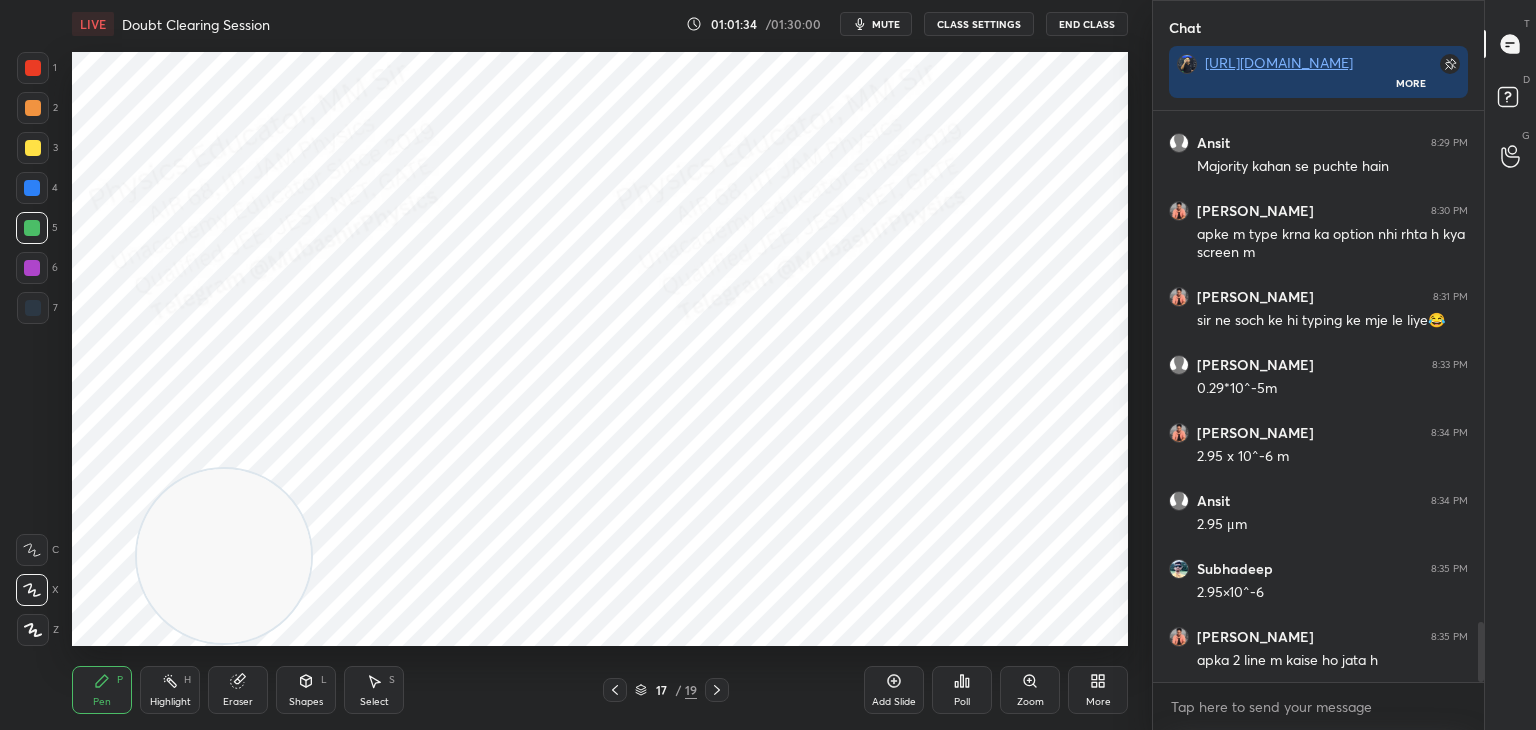 click 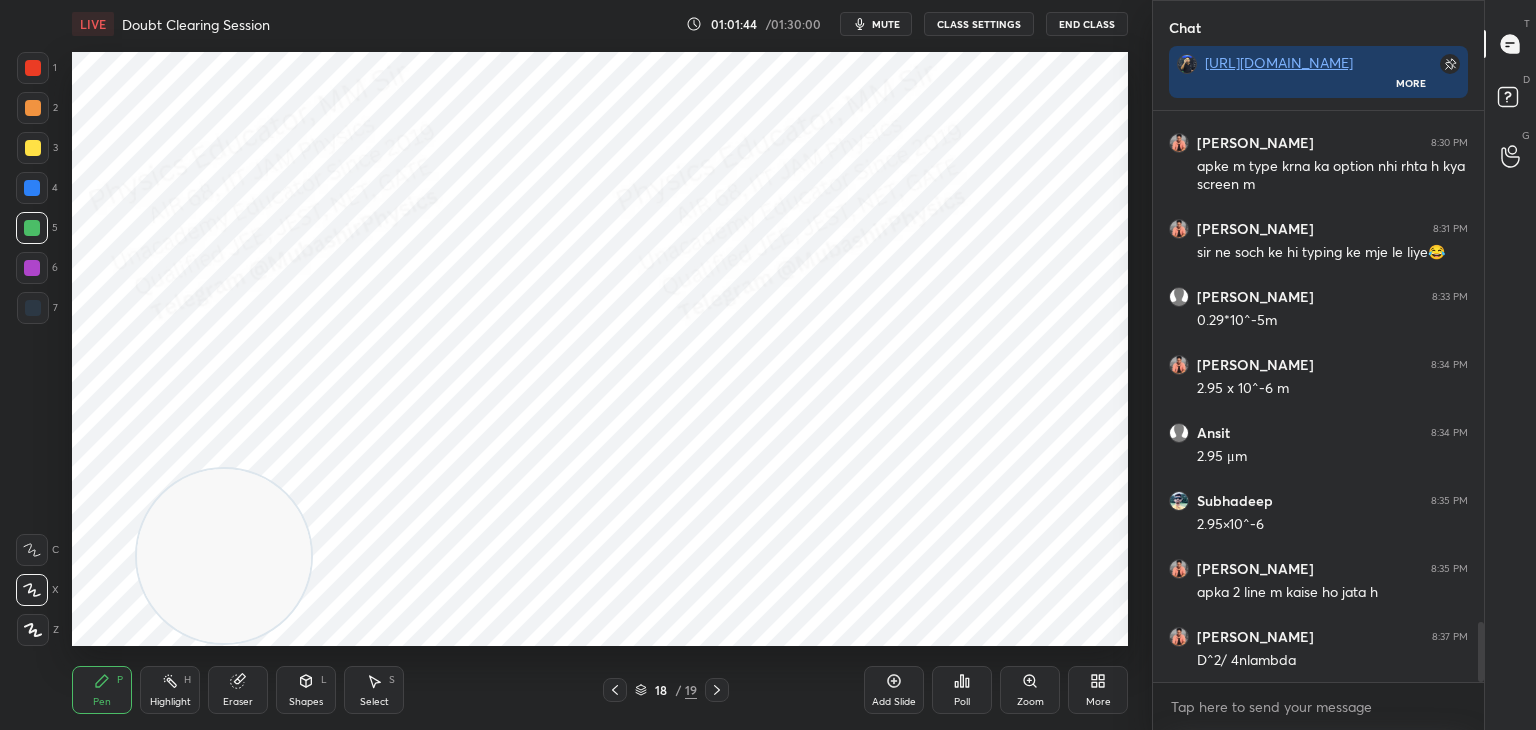 scroll, scrollTop: 4932, scrollLeft: 0, axis: vertical 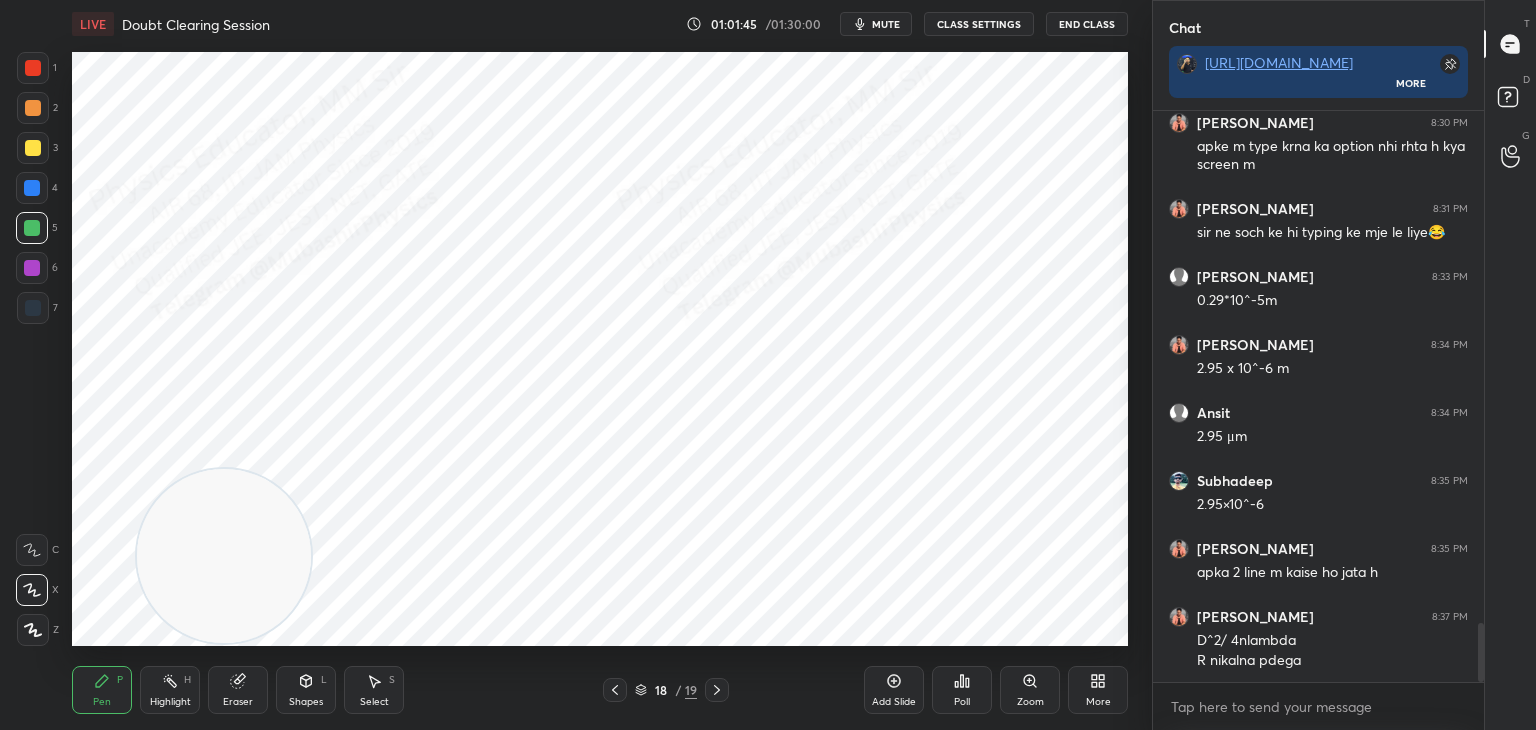click 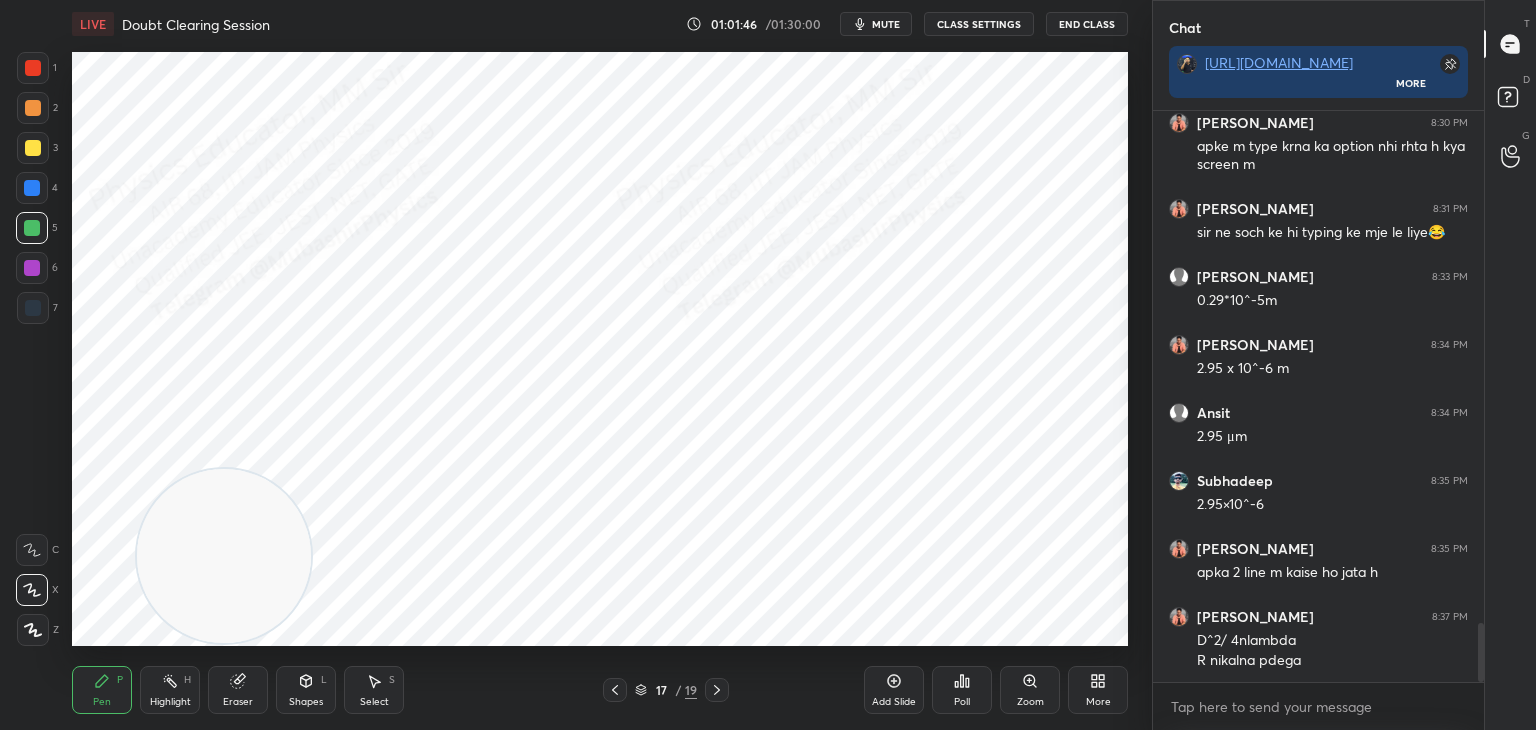 click 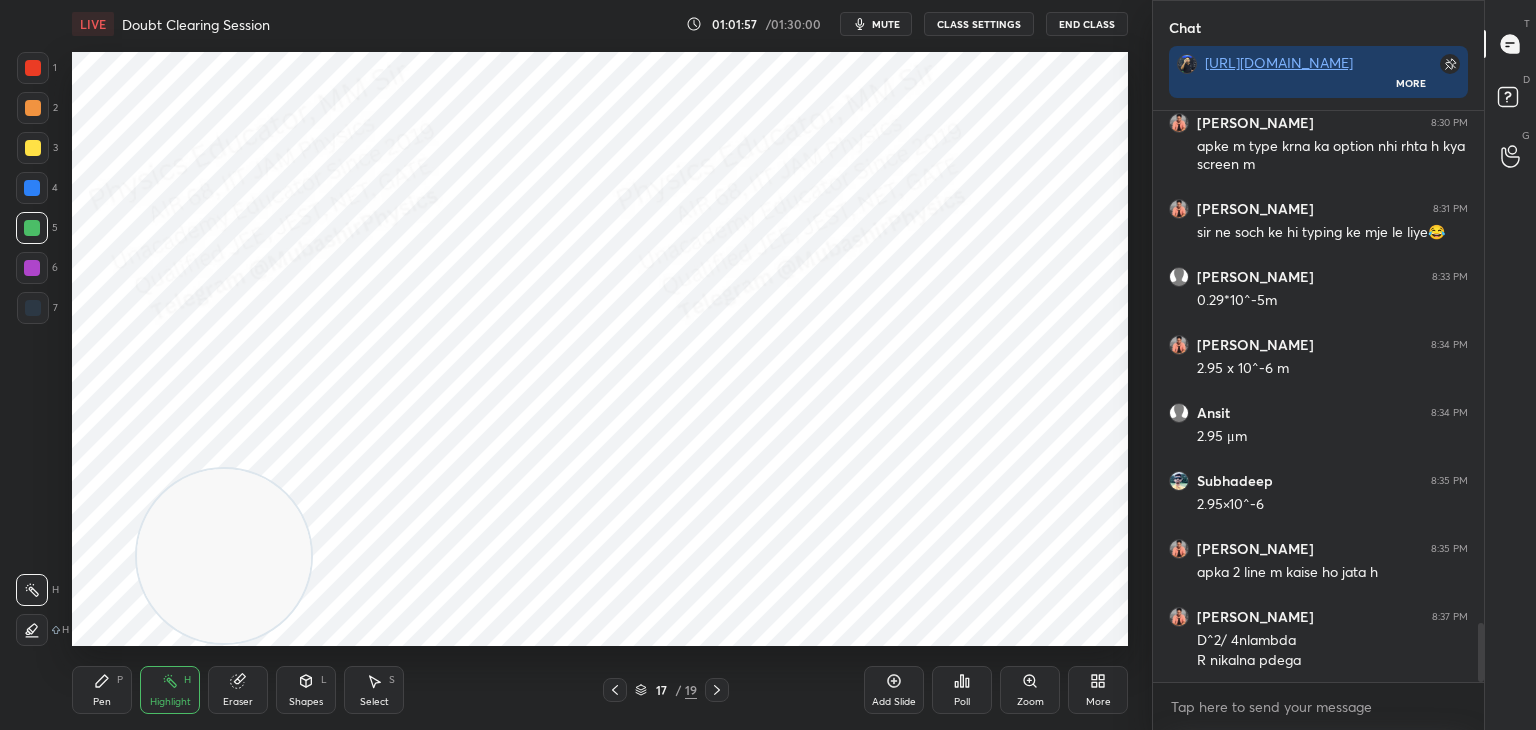 scroll, scrollTop: 5000, scrollLeft: 0, axis: vertical 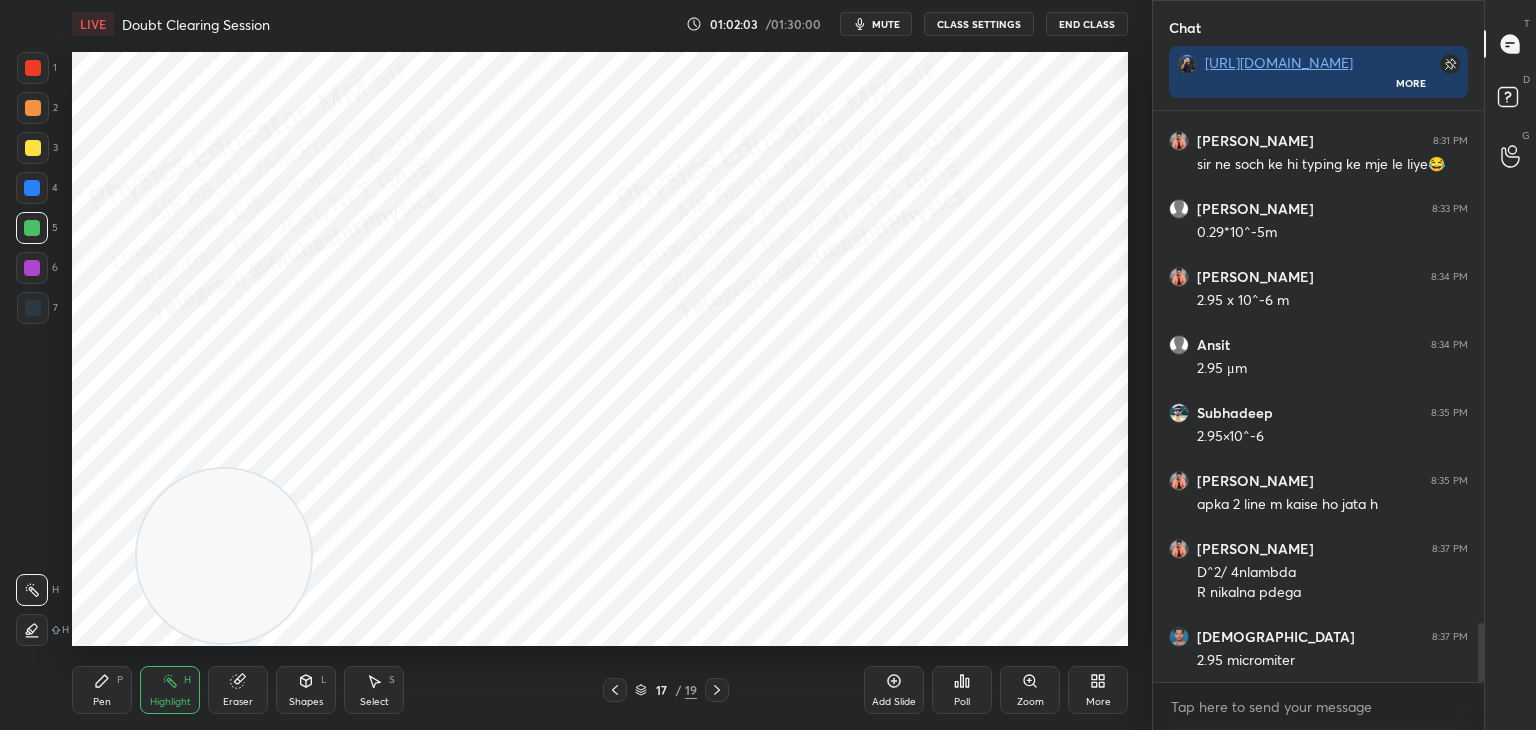 click 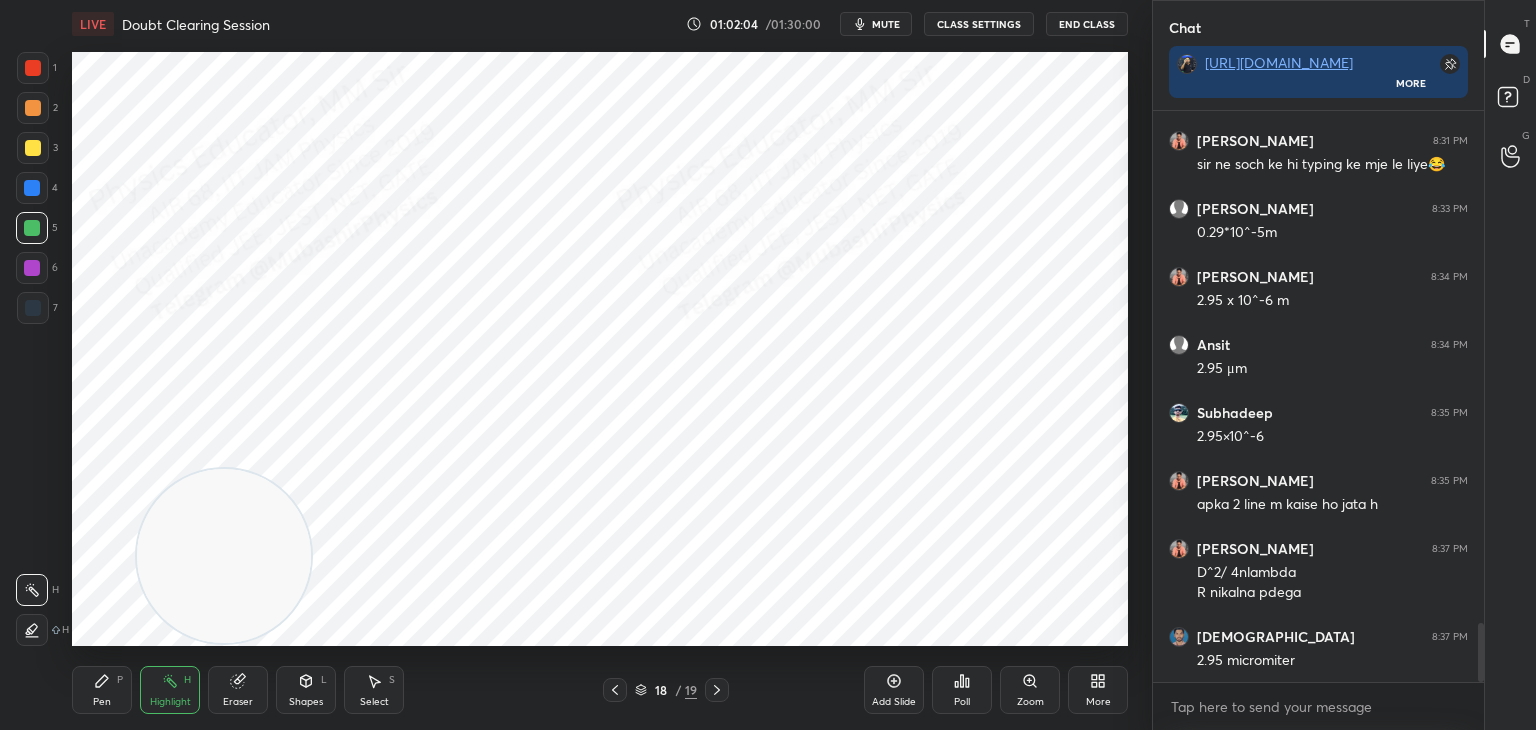 drag, startPoint x: 116, startPoint y: 690, endPoint x: 243, endPoint y: 594, distance: 159.20113 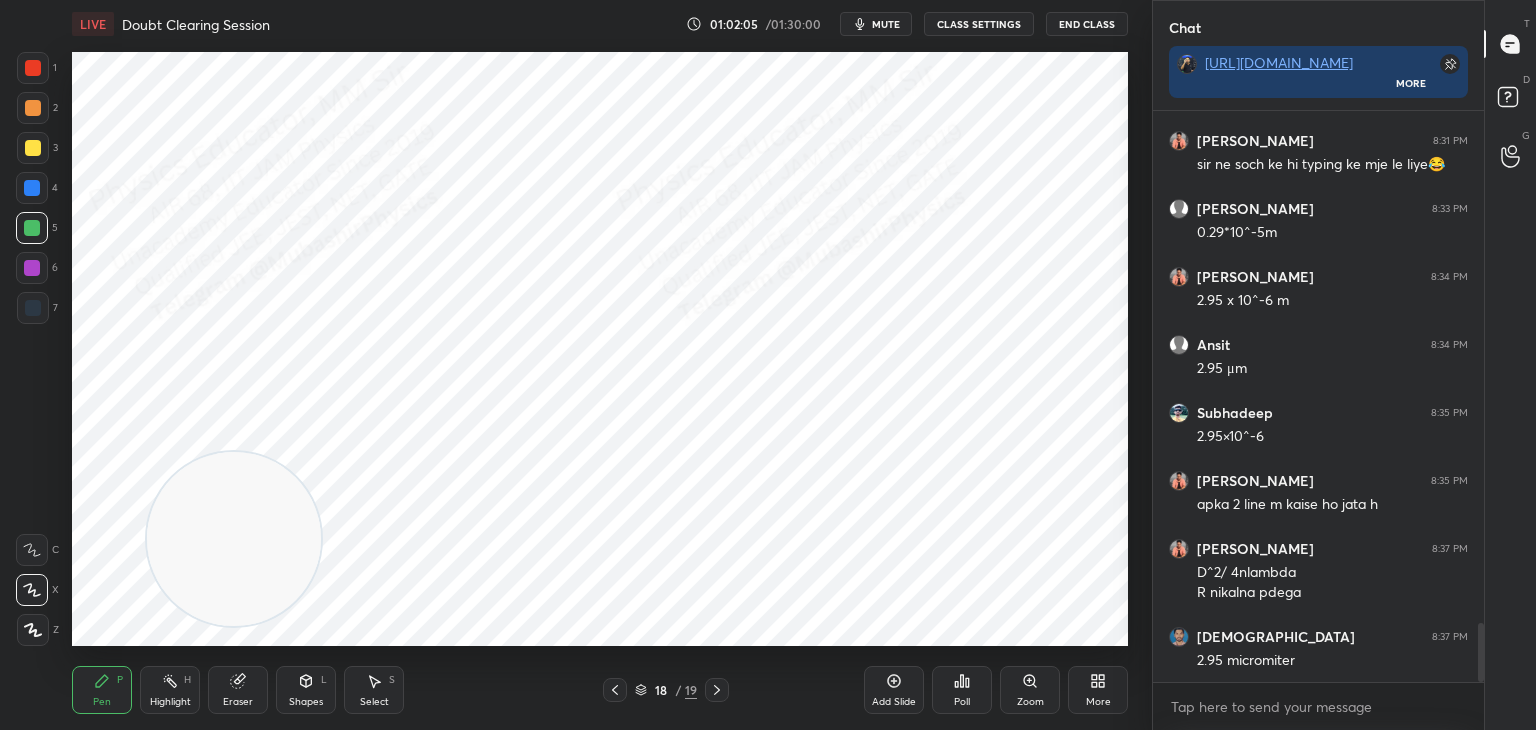 drag, startPoint x: 257, startPoint y: 557, endPoint x: 1052, endPoint y: 69, distance: 932.8285 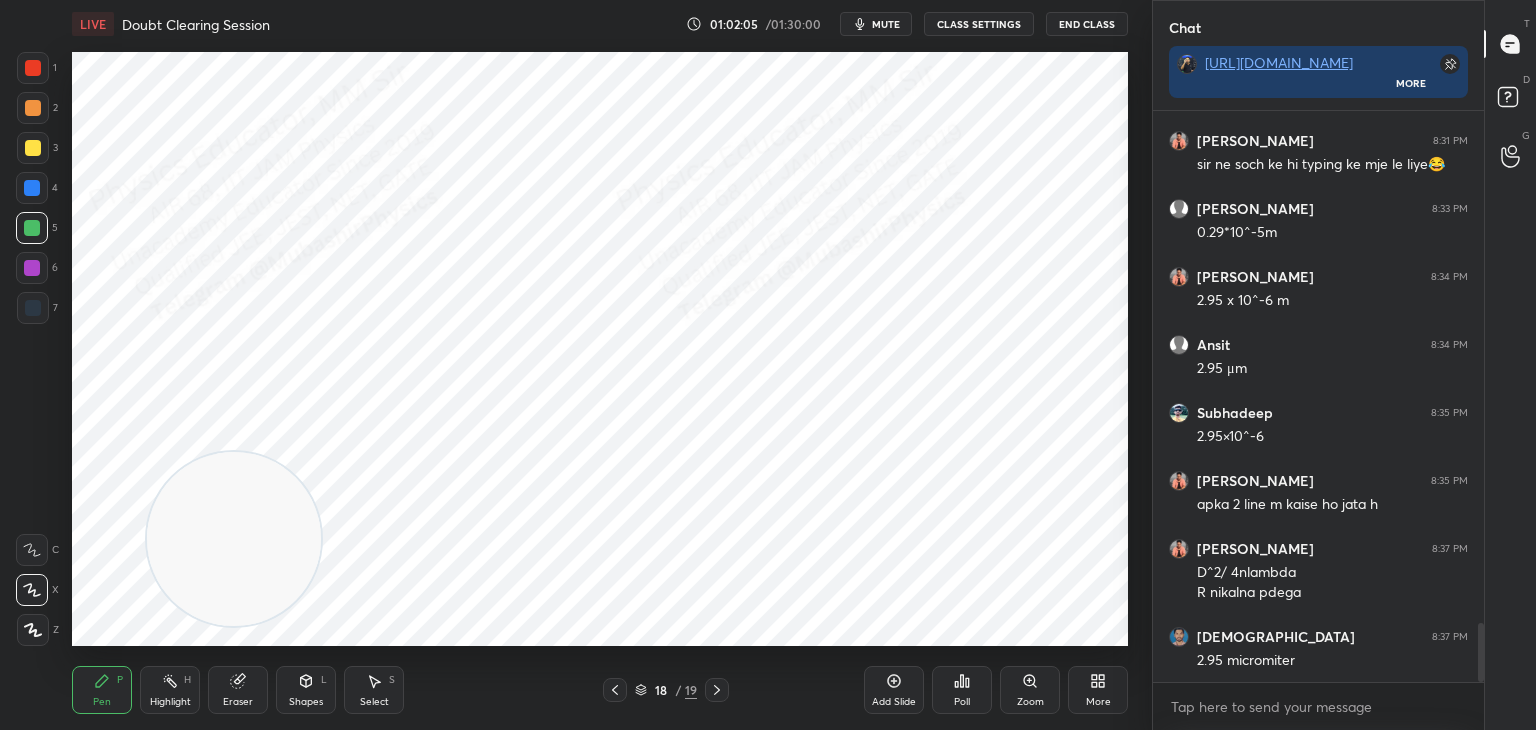 click at bounding box center (234, 539) 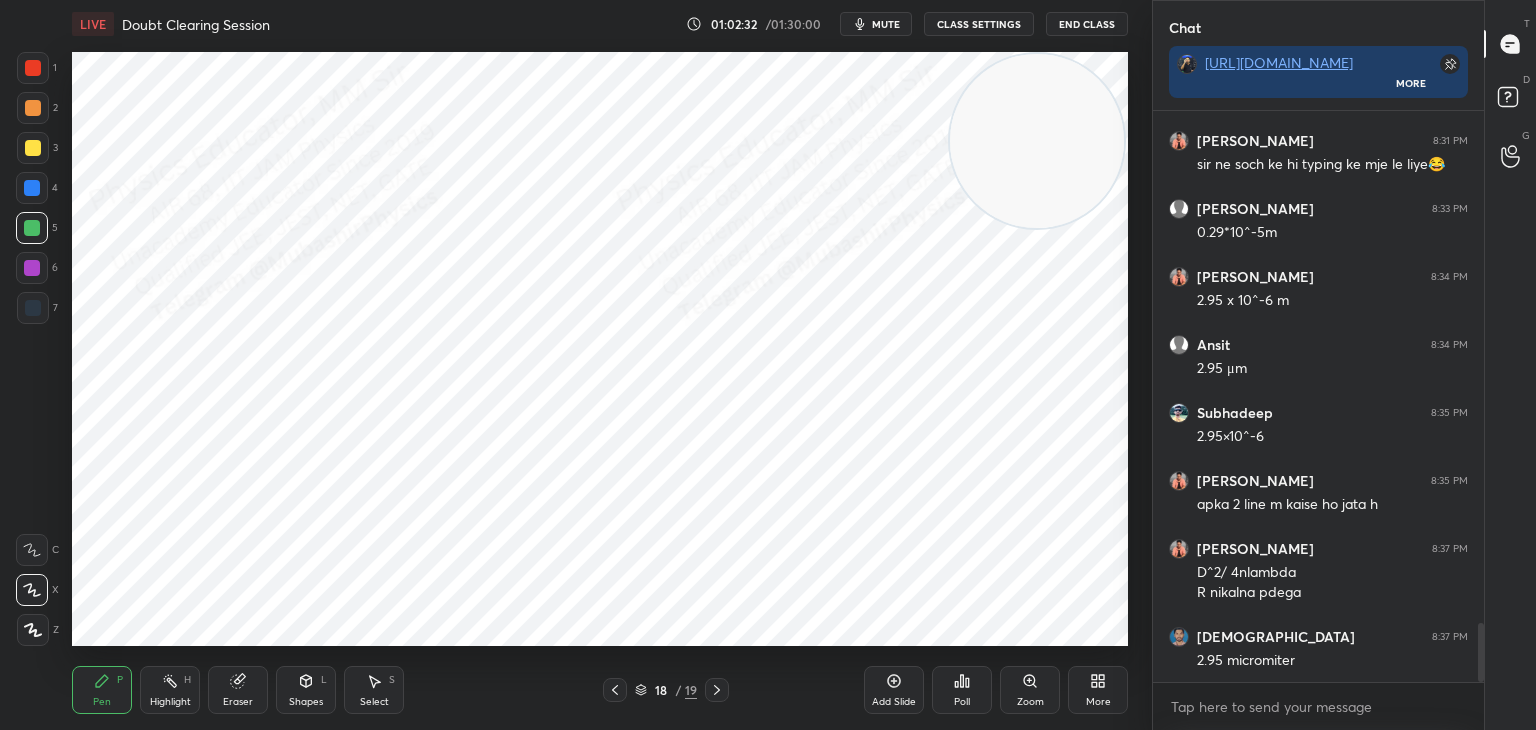 click on "Highlight H" at bounding box center [170, 690] 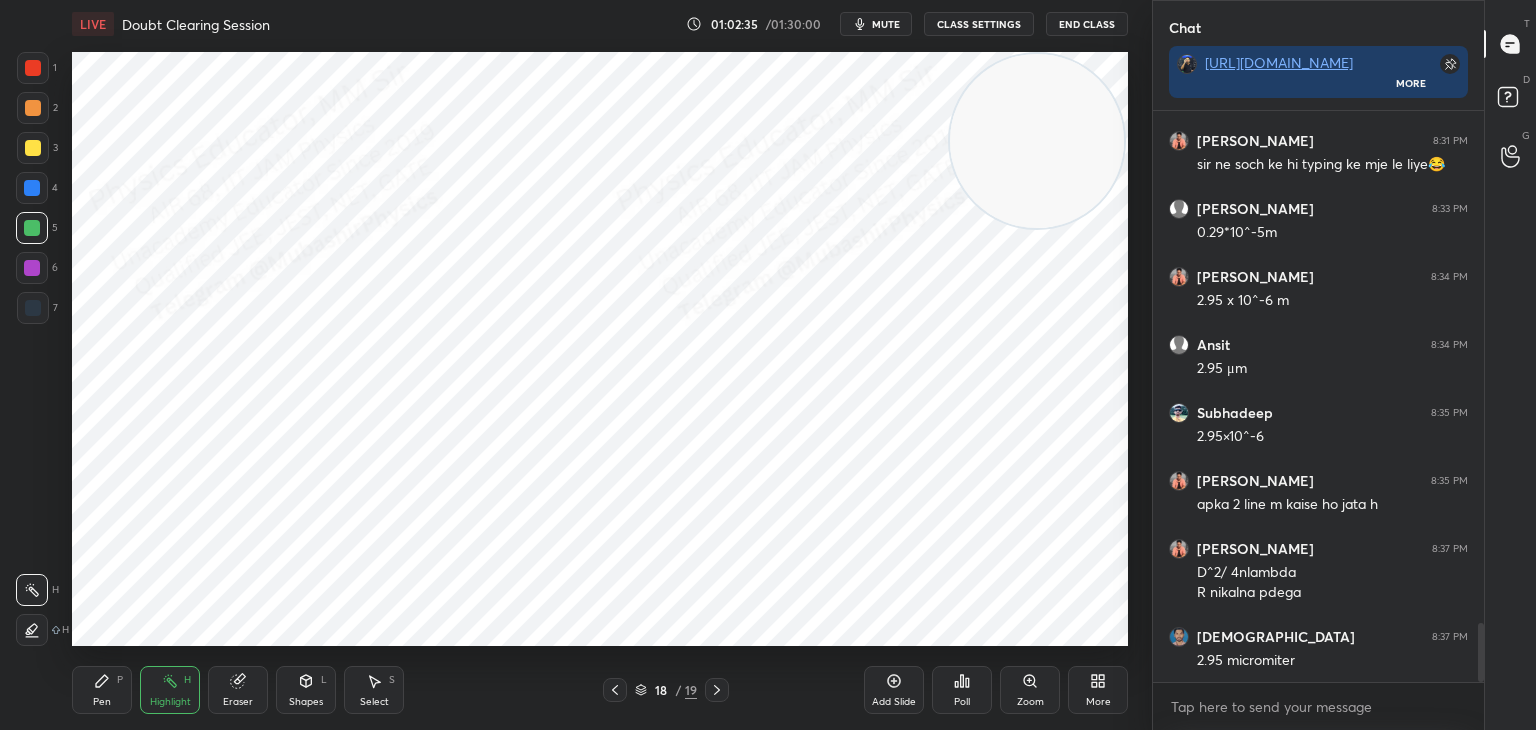 drag, startPoint x: 617, startPoint y: 693, endPoint x: 608, endPoint y: 669, distance: 25.632011 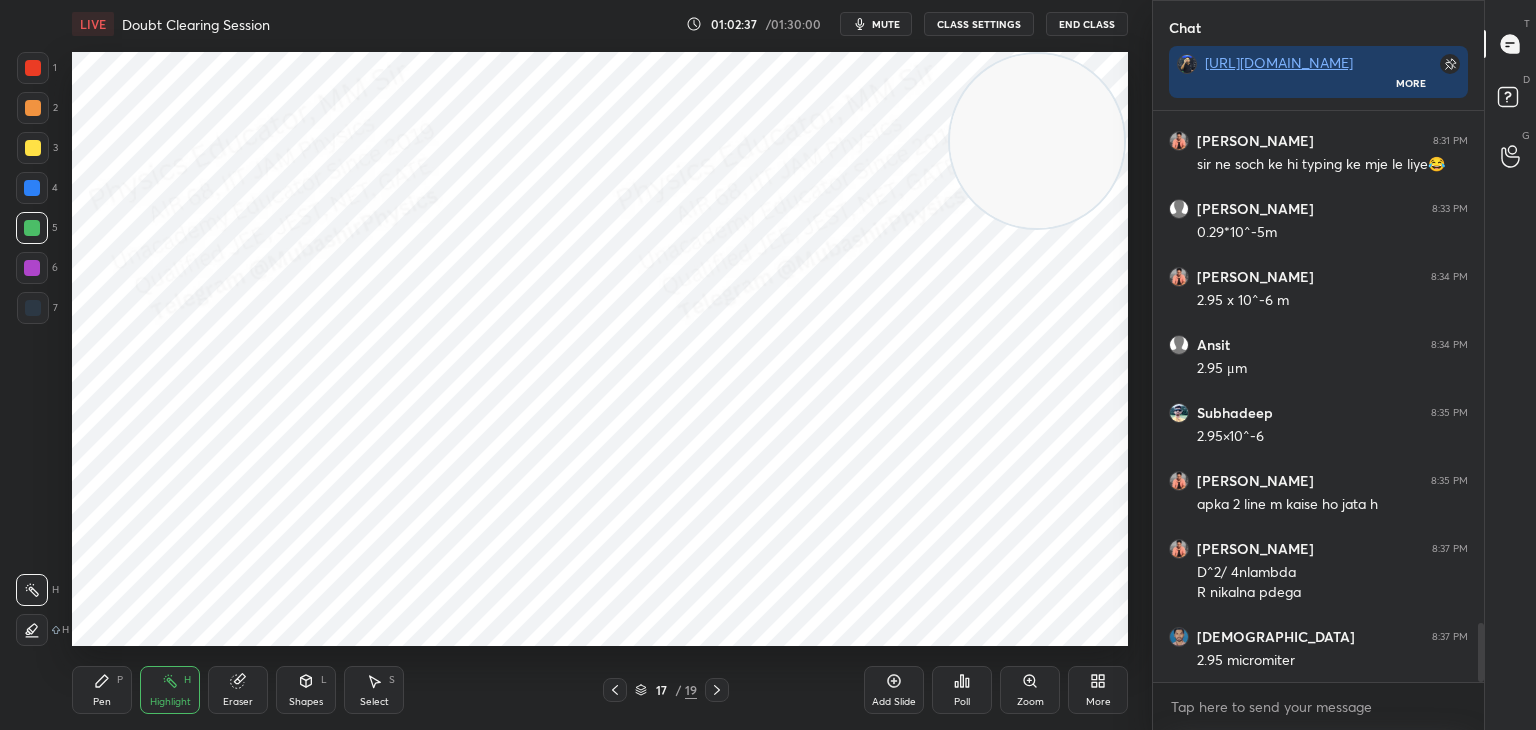 drag, startPoint x: 707, startPoint y: 689, endPoint x: 707, endPoint y: 674, distance: 15 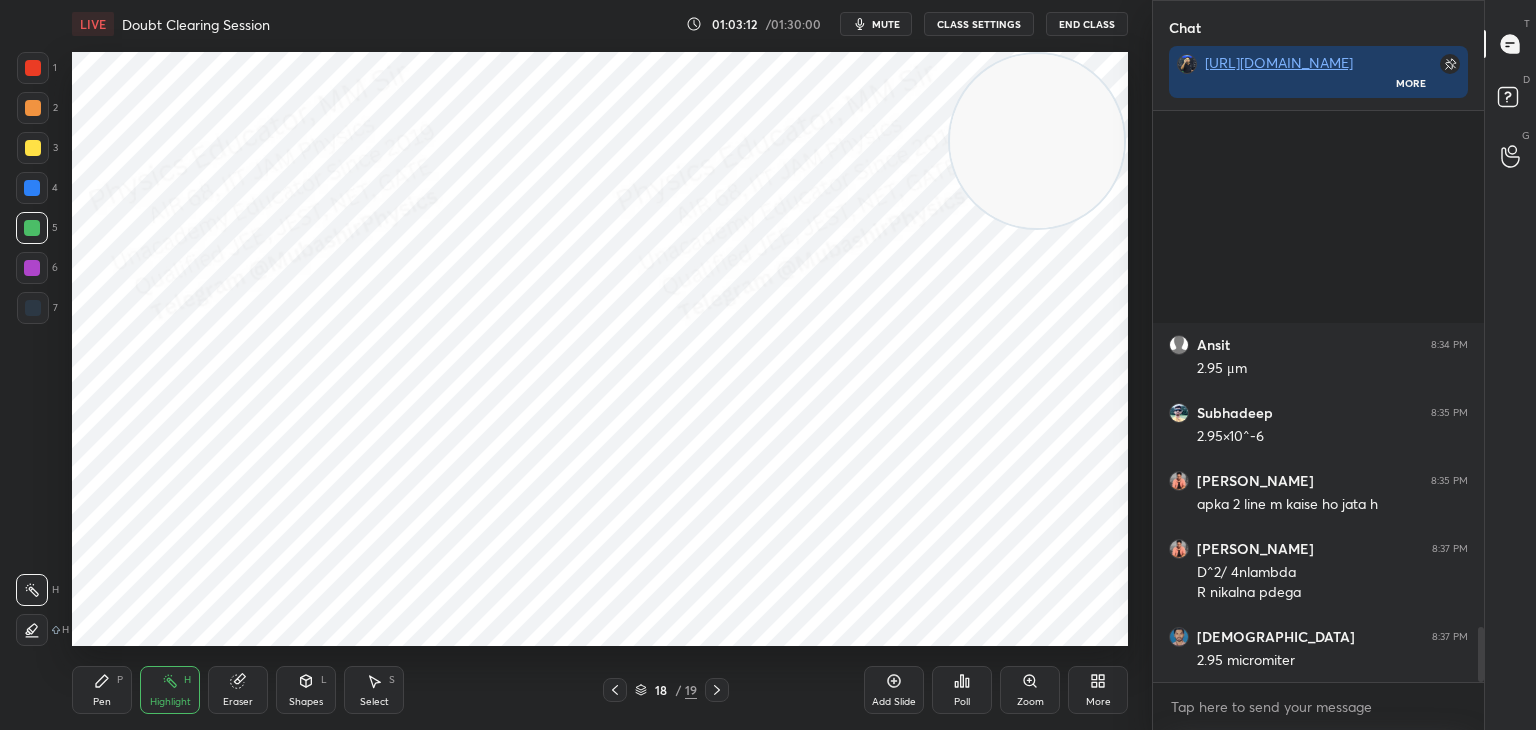 scroll, scrollTop: 5340, scrollLeft: 0, axis: vertical 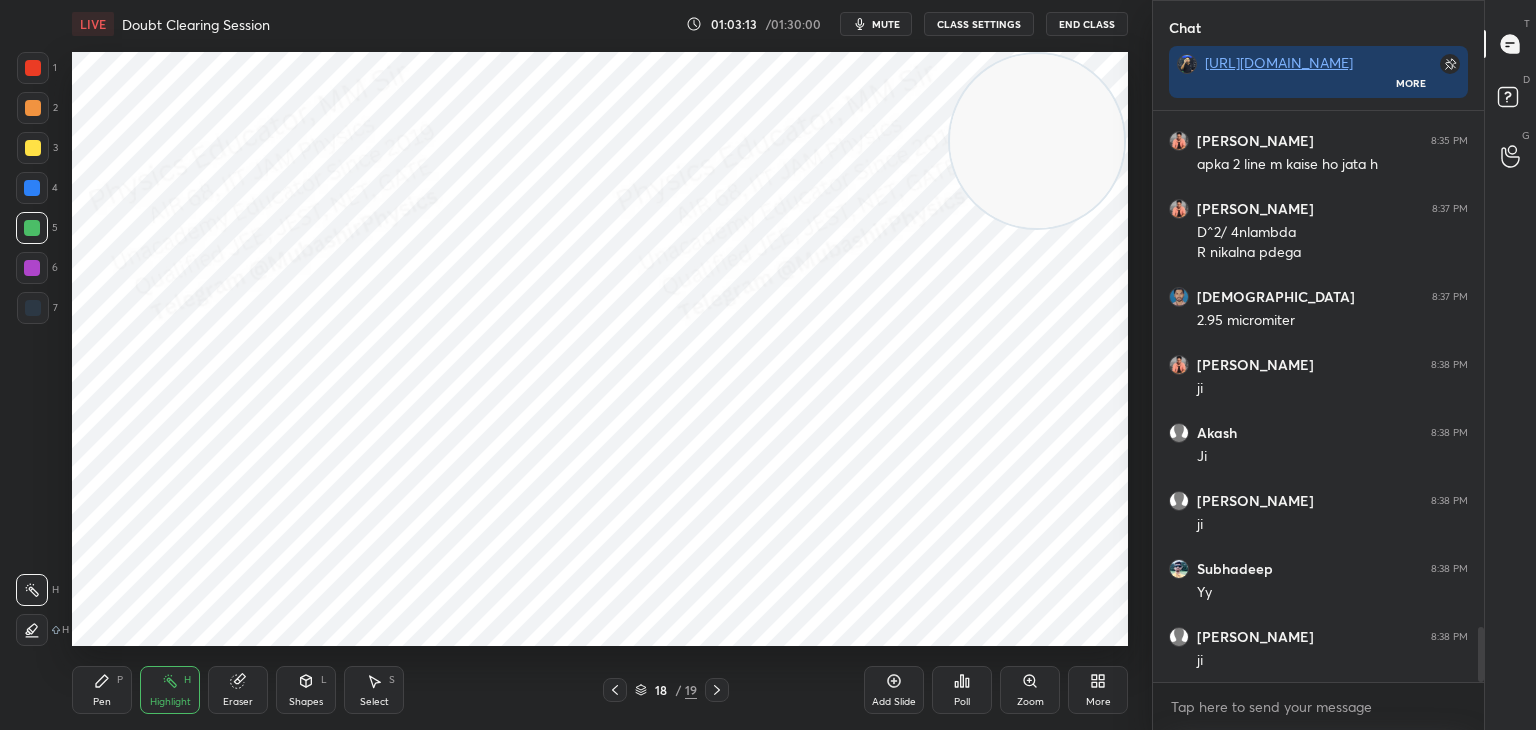 click on "More" at bounding box center [1098, 690] 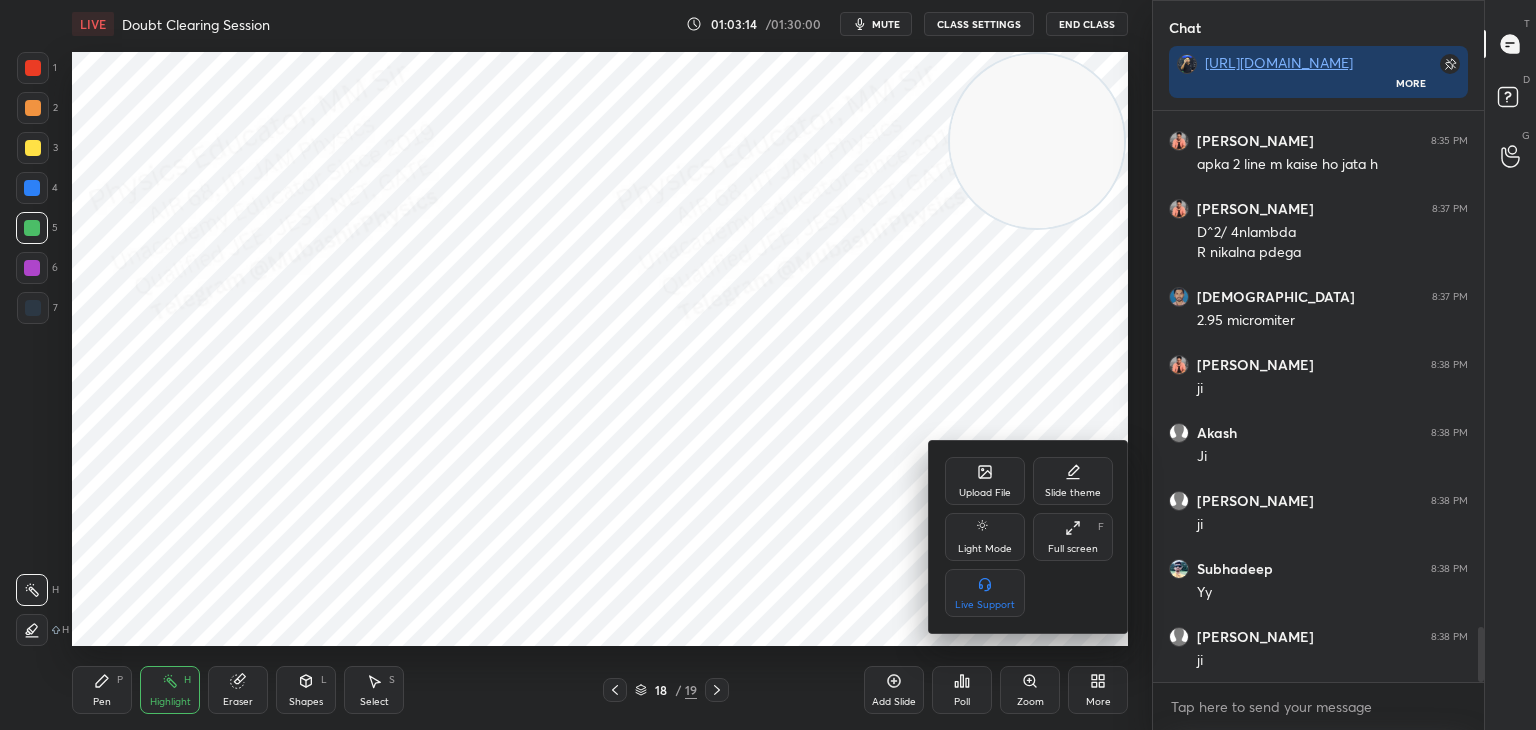 click on "Upload File" at bounding box center (985, 481) 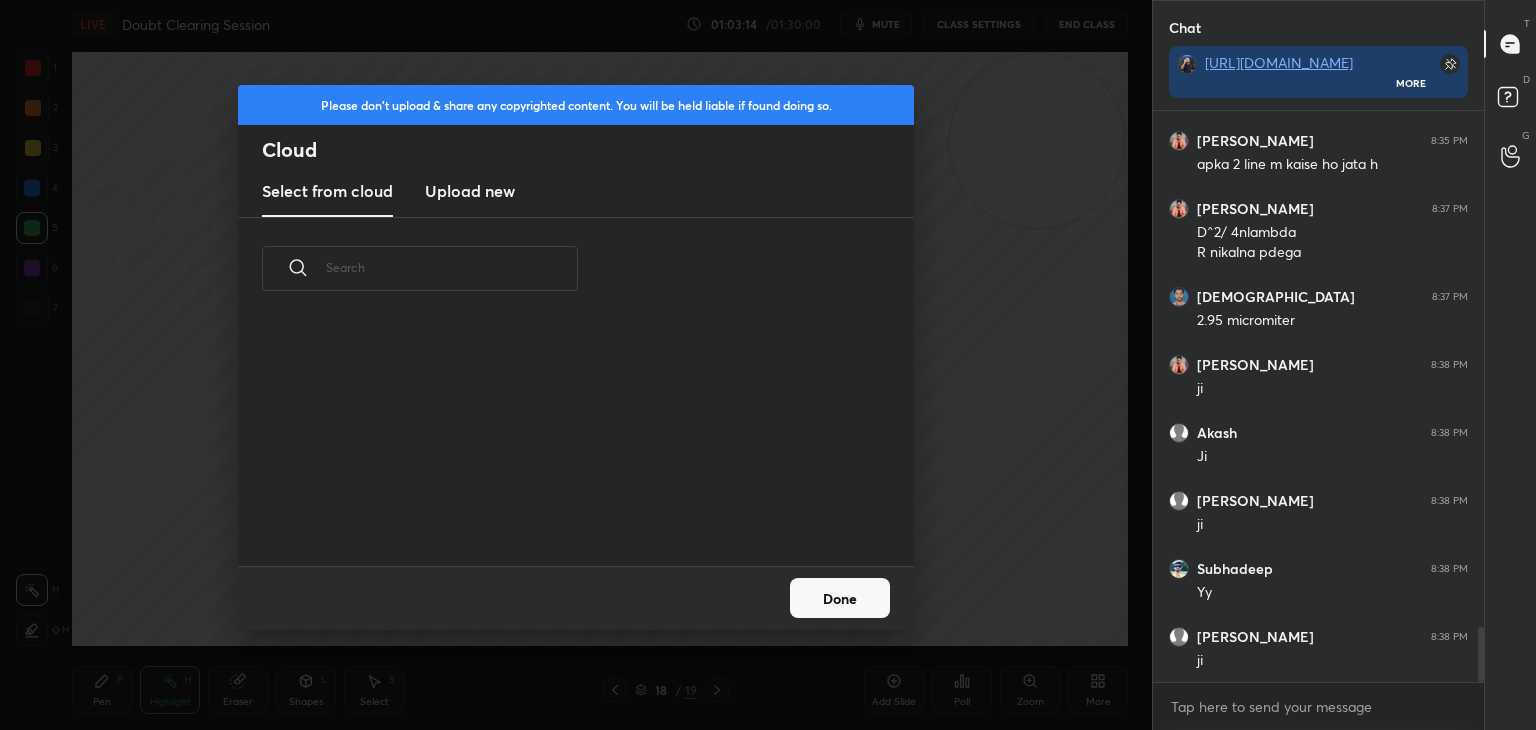 scroll, scrollTop: 5, scrollLeft: 10, axis: both 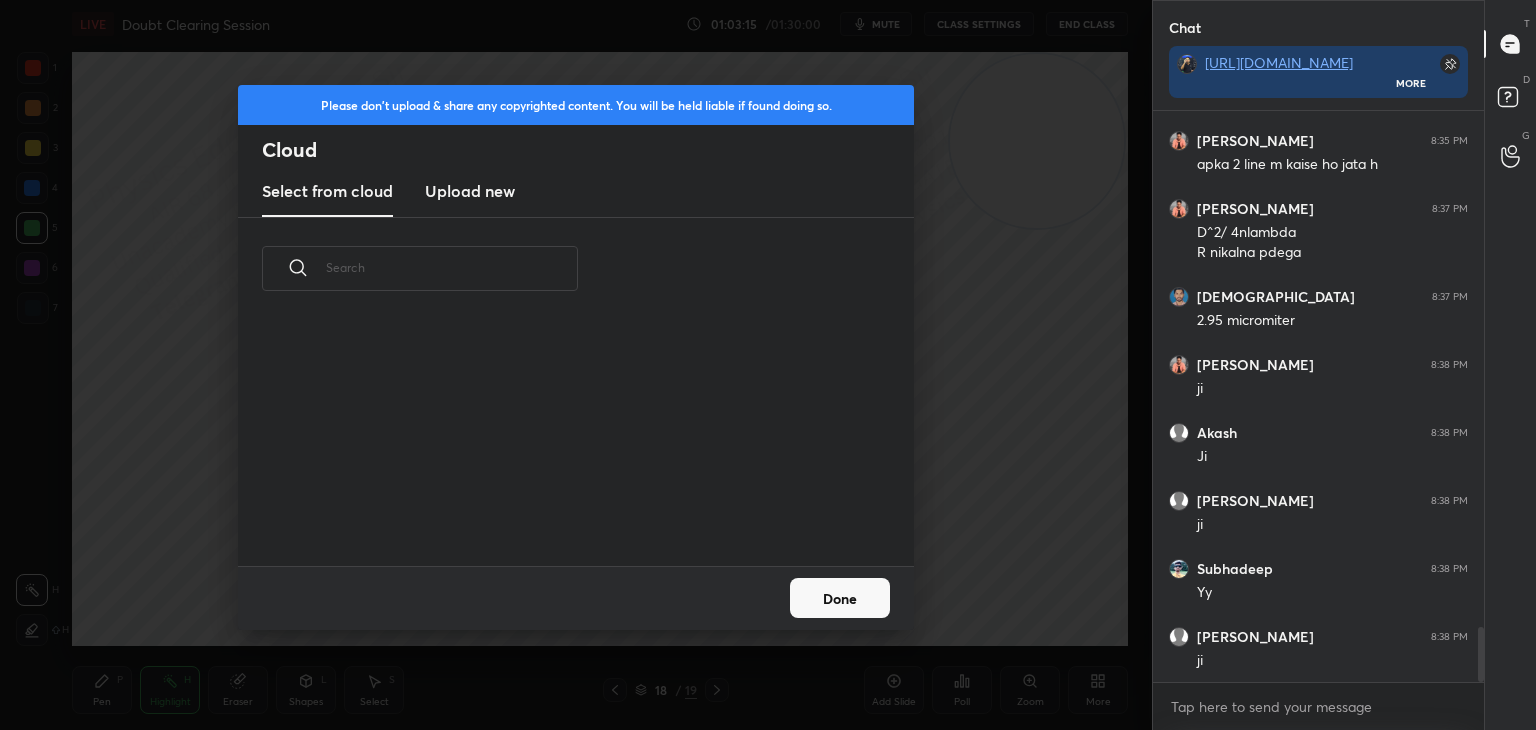 click on "Upload new" at bounding box center (470, 191) 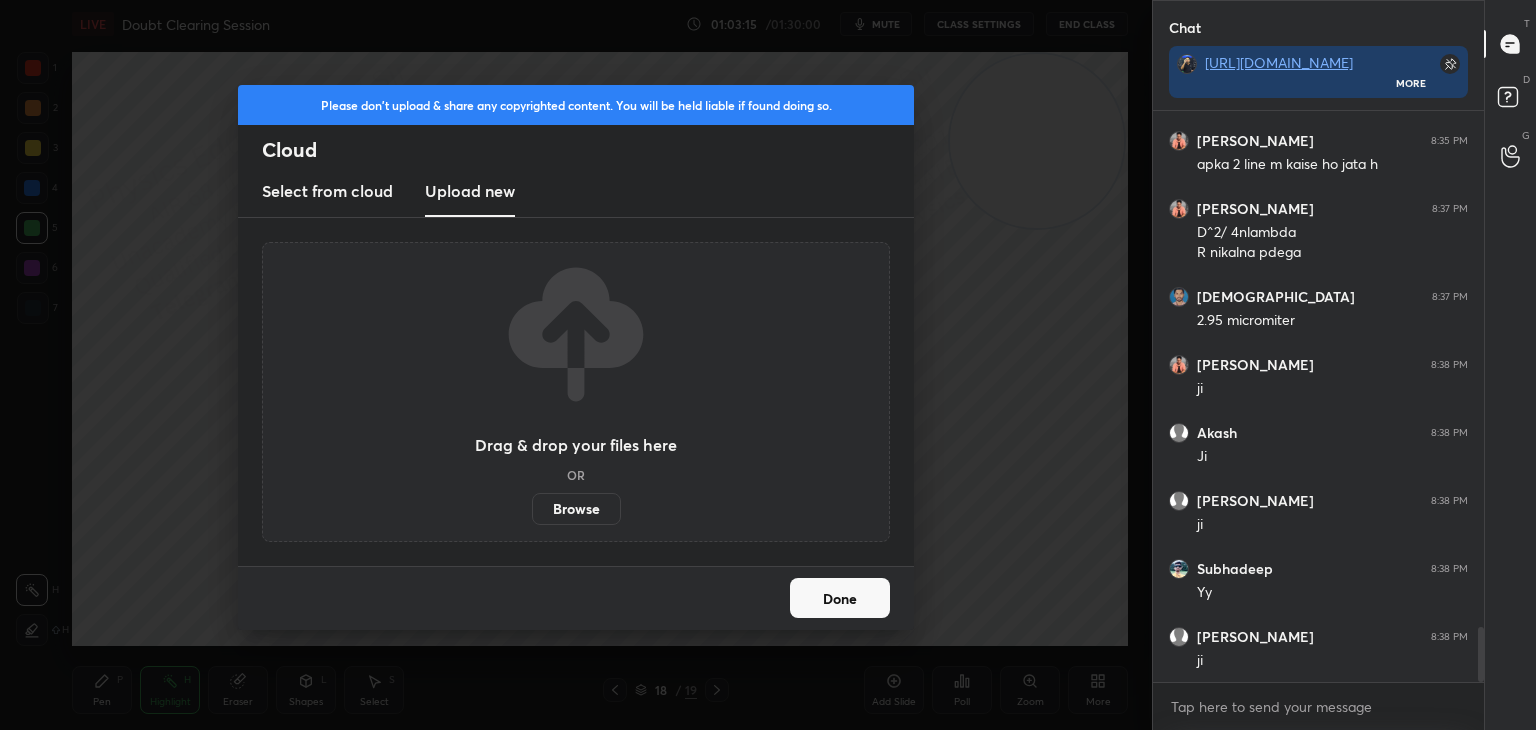 scroll, scrollTop: 565, scrollLeft: 325, axis: both 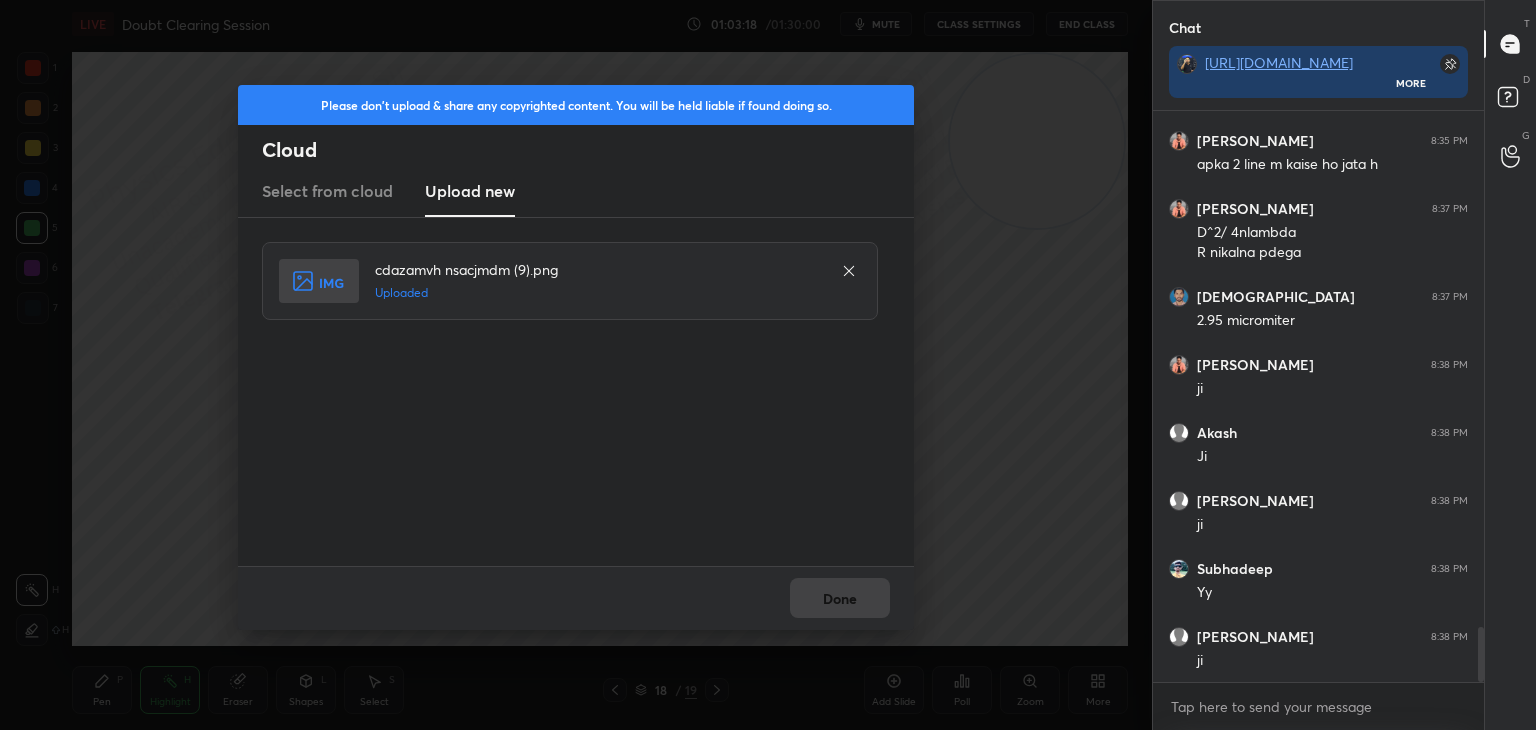 click on "Done" at bounding box center (576, 598) 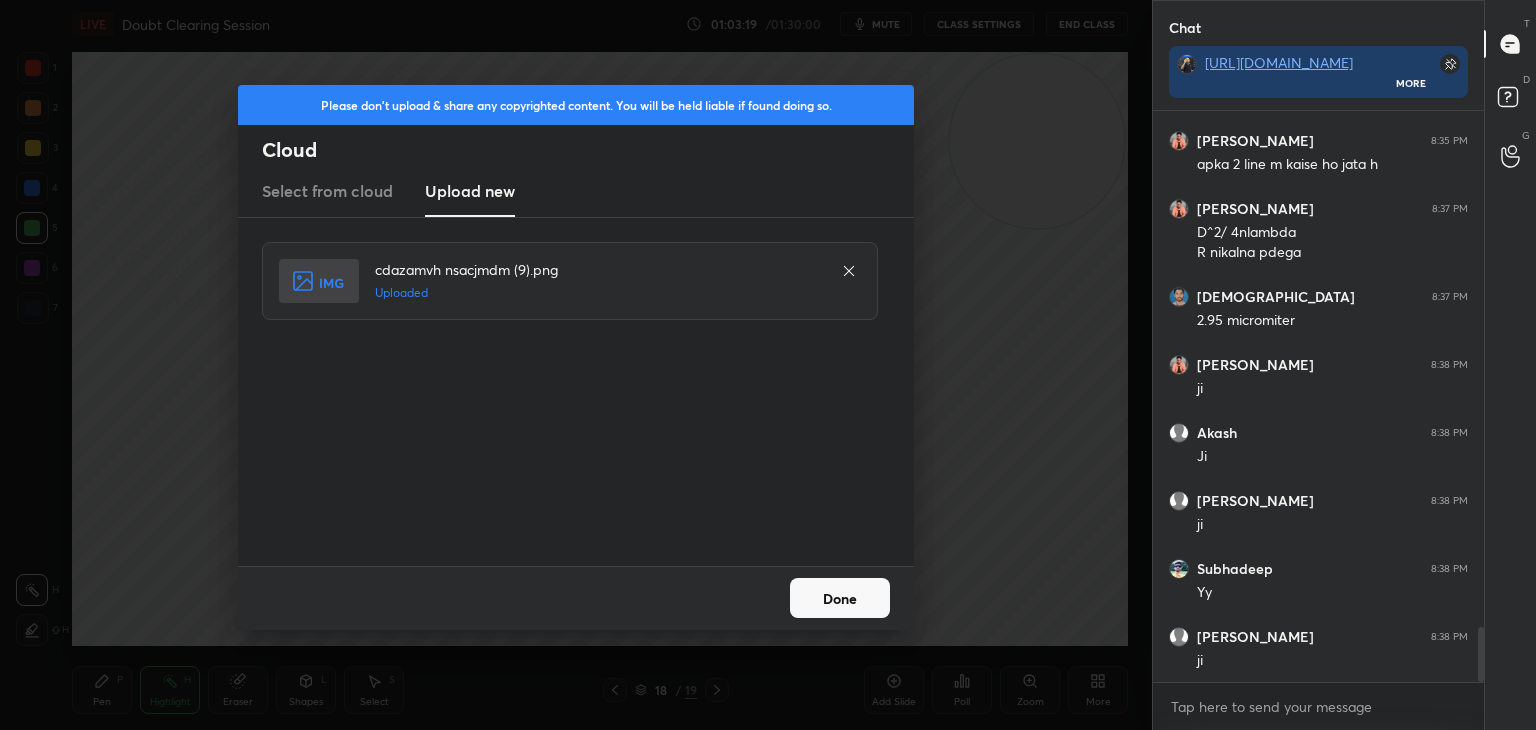 click on "Done" at bounding box center [840, 598] 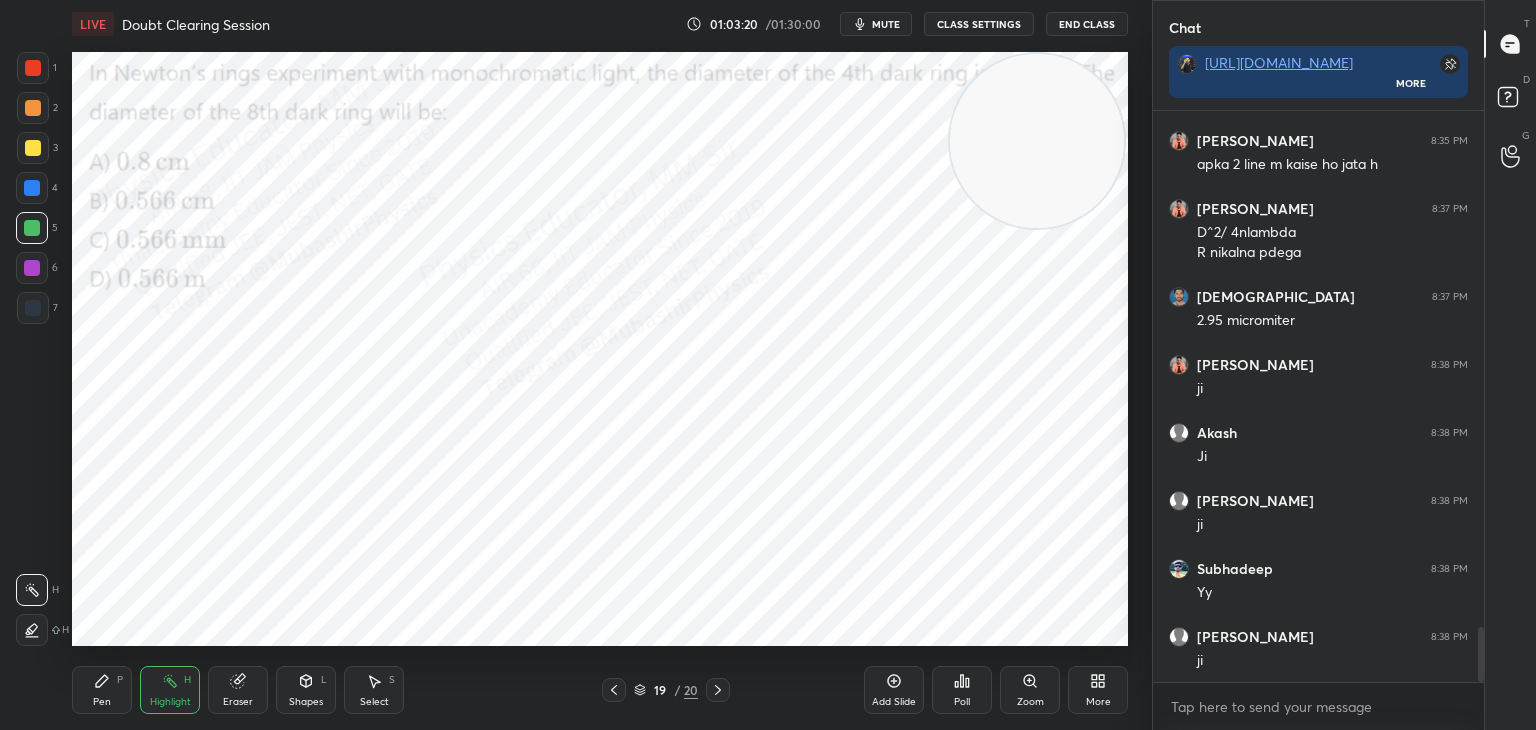 click on "mute" at bounding box center (876, 24) 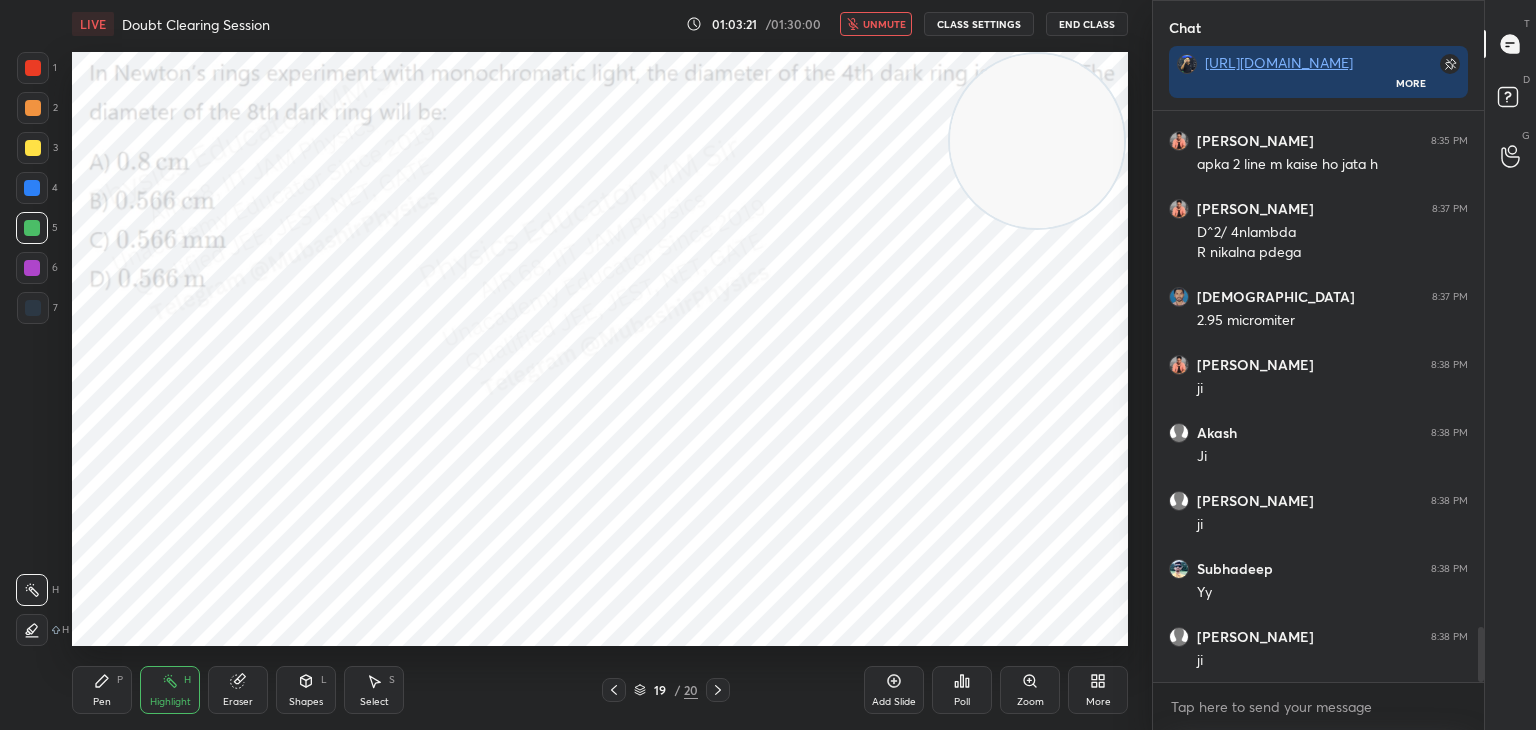 drag, startPoint x: 1027, startPoint y: 137, endPoint x: 1033, endPoint y: 263, distance: 126.14278 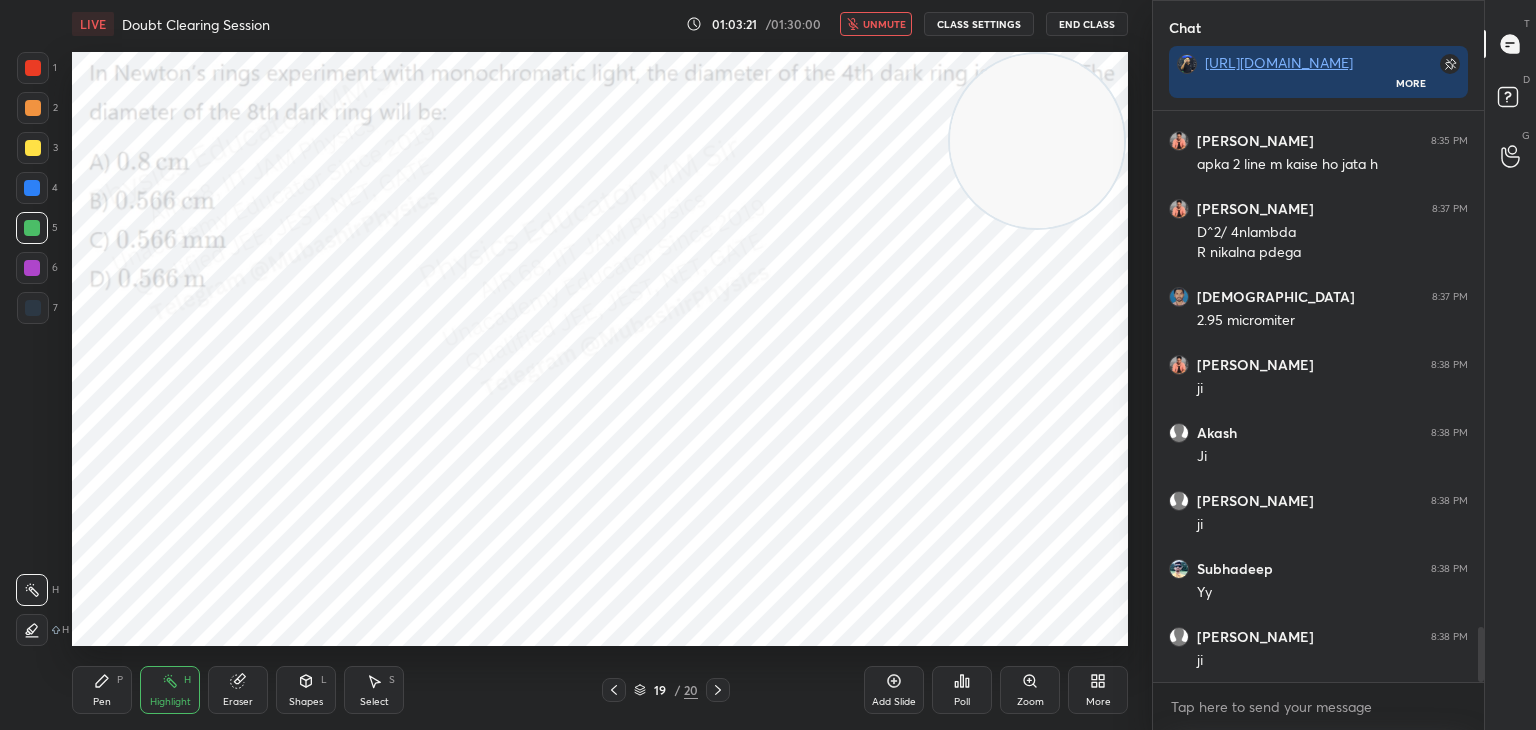 click at bounding box center (1037, 141) 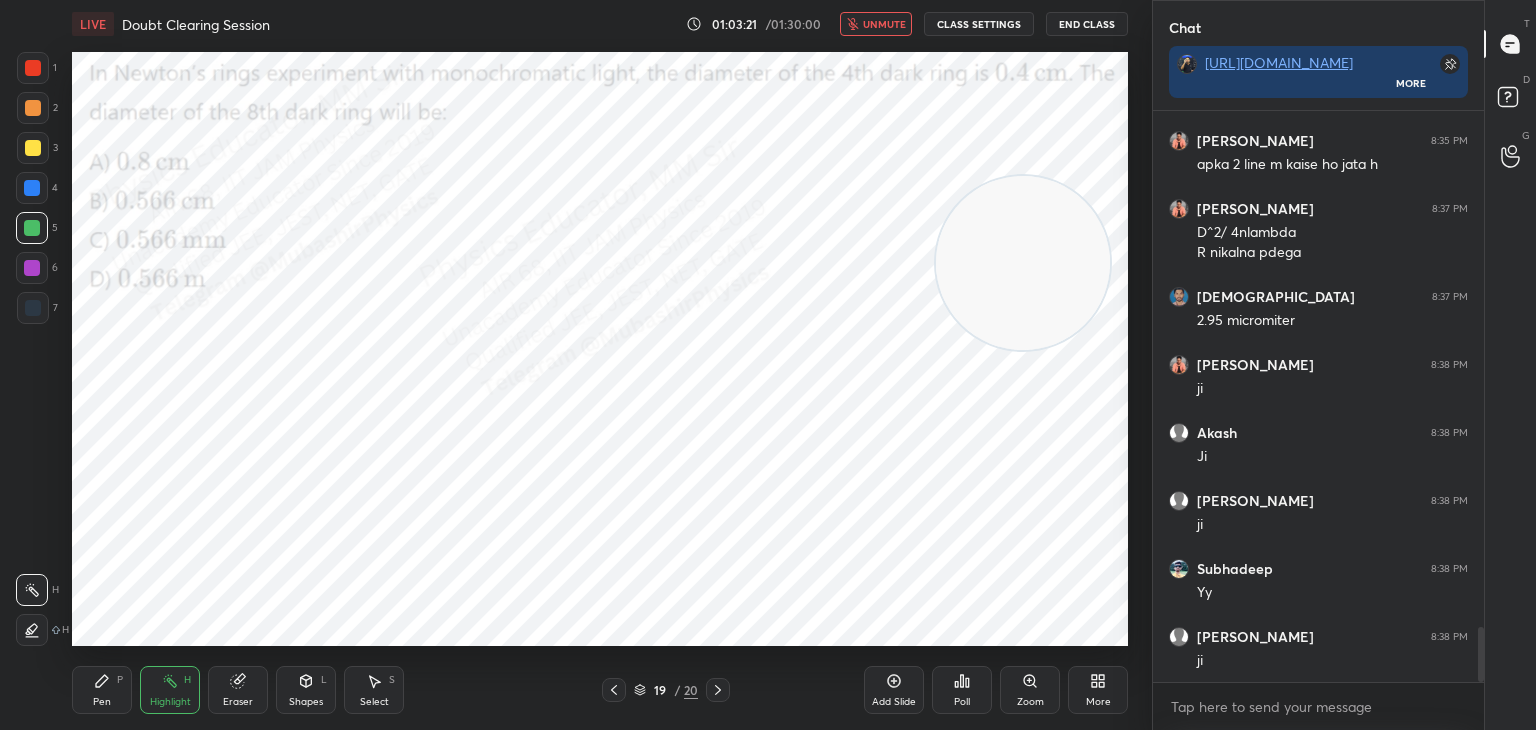 drag, startPoint x: 1012, startPoint y: 253, endPoint x: 968, endPoint y: 227, distance: 51.10773 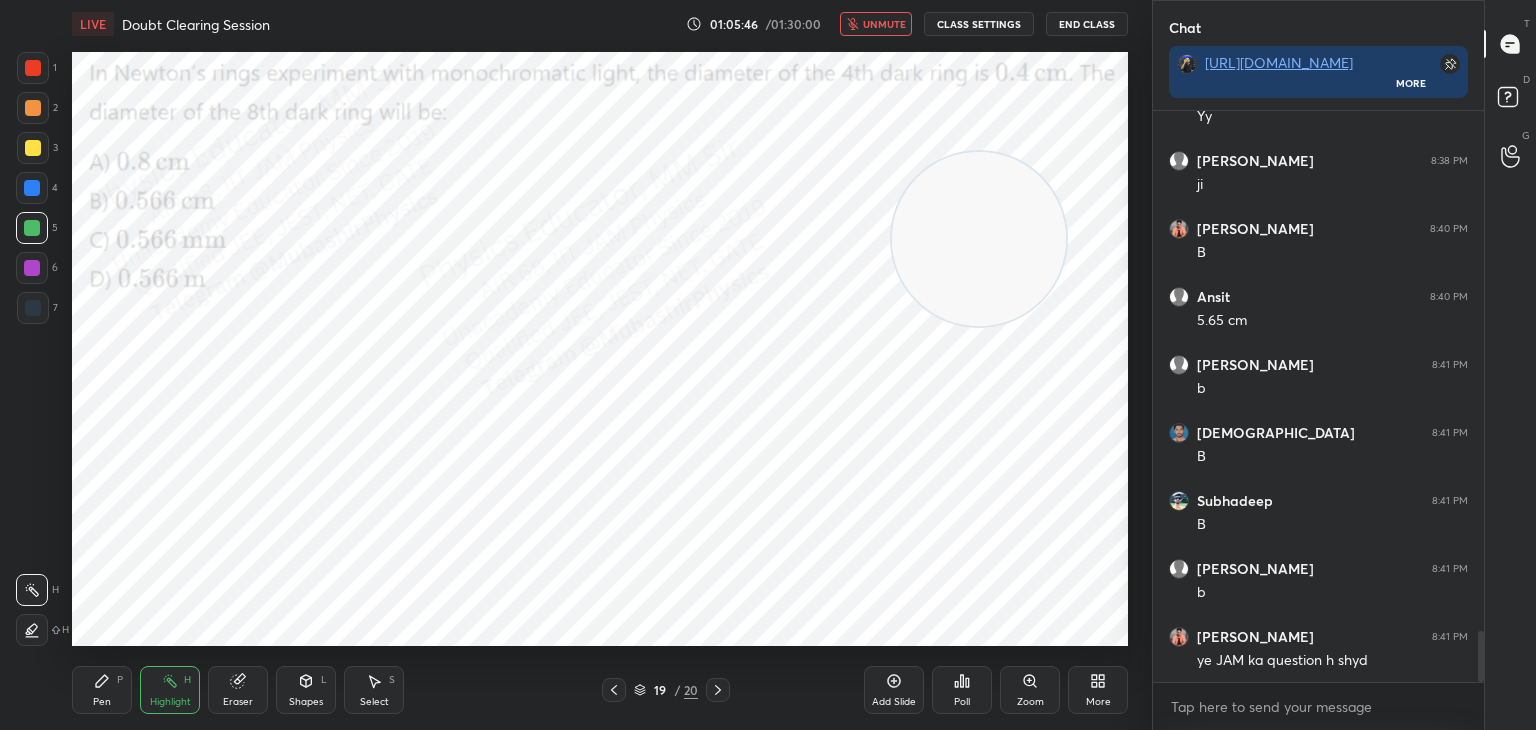 scroll, scrollTop: 5884, scrollLeft: 0, axis: vertical 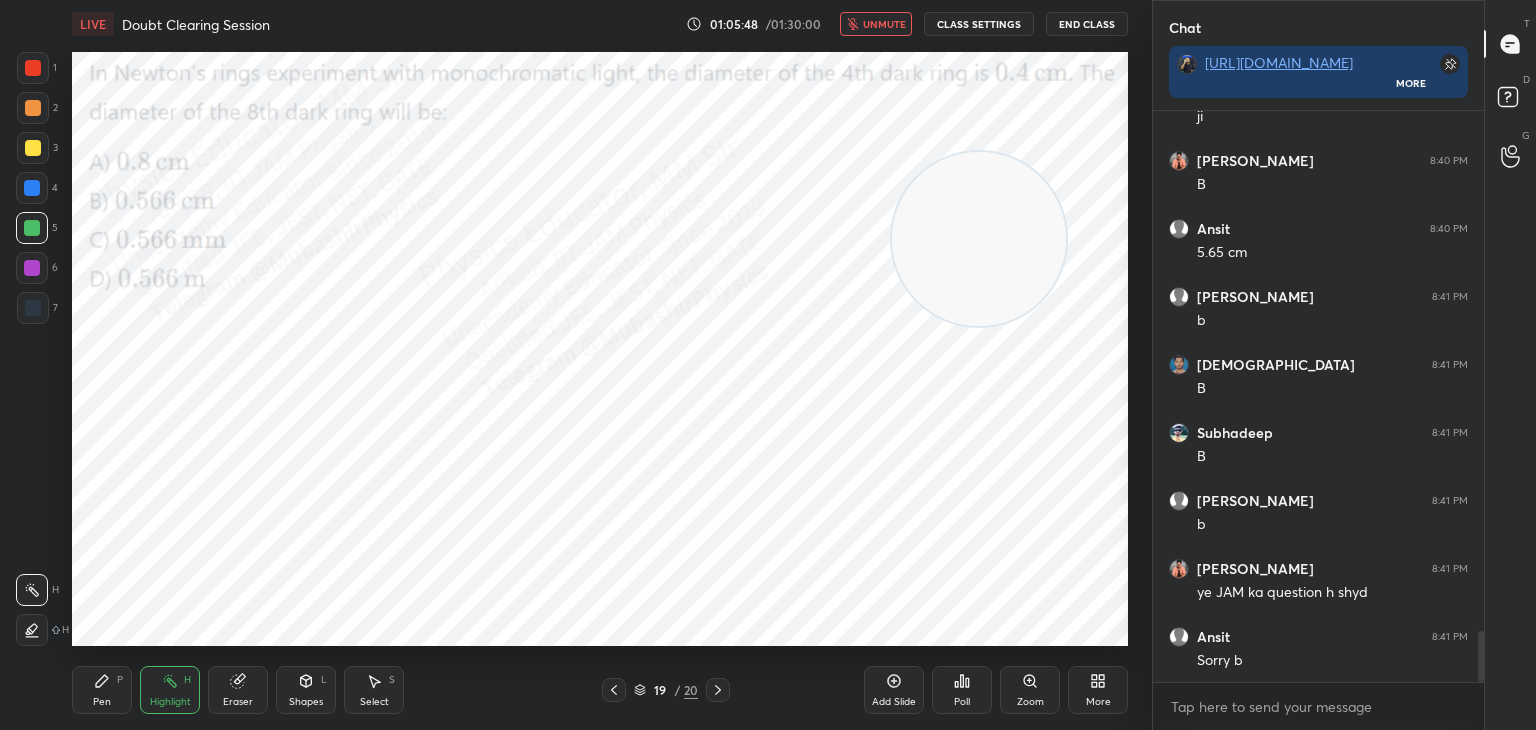 click 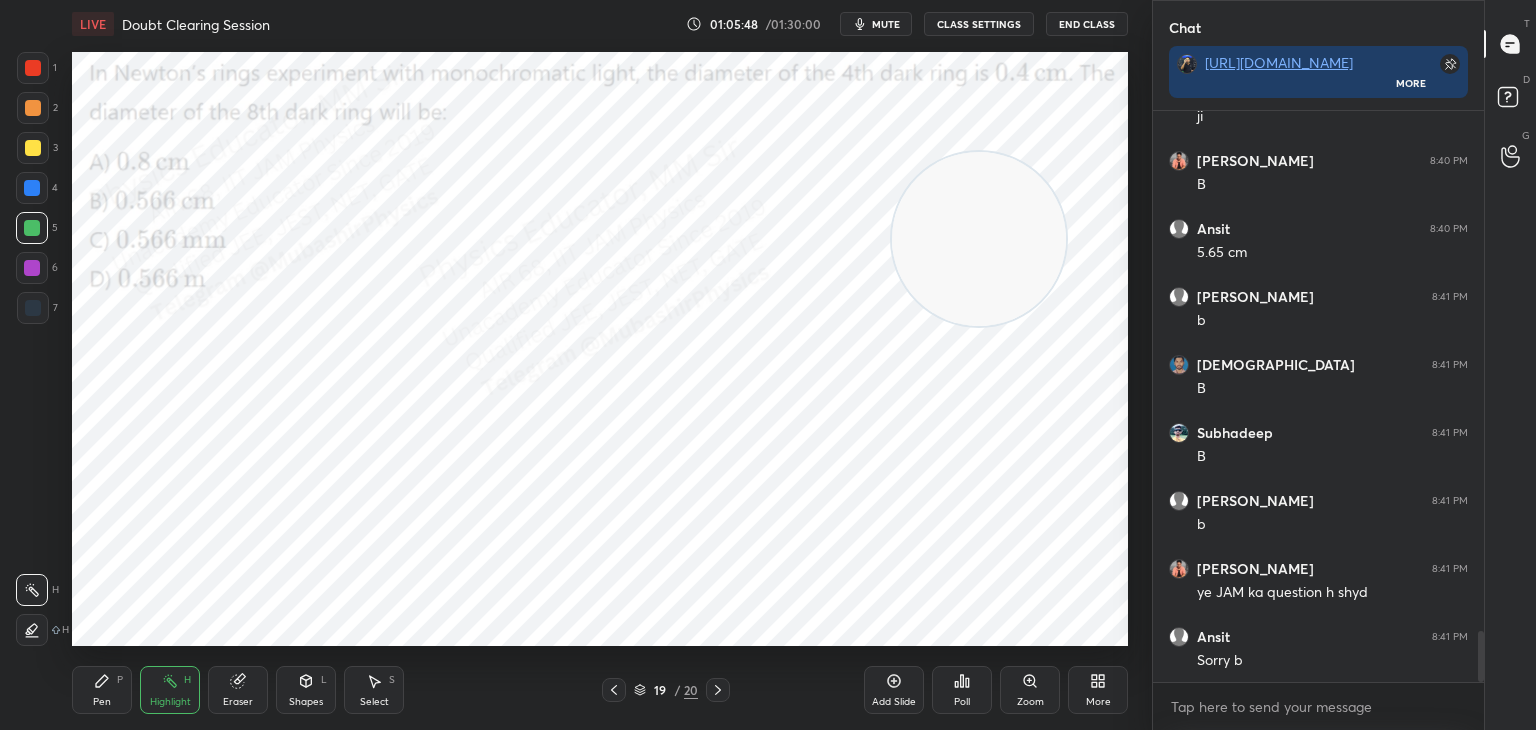 drag, startPoint x: 1017, startPoint y: 330, endPoint x: 1121, endPoint y: 622, distance: 309.96774 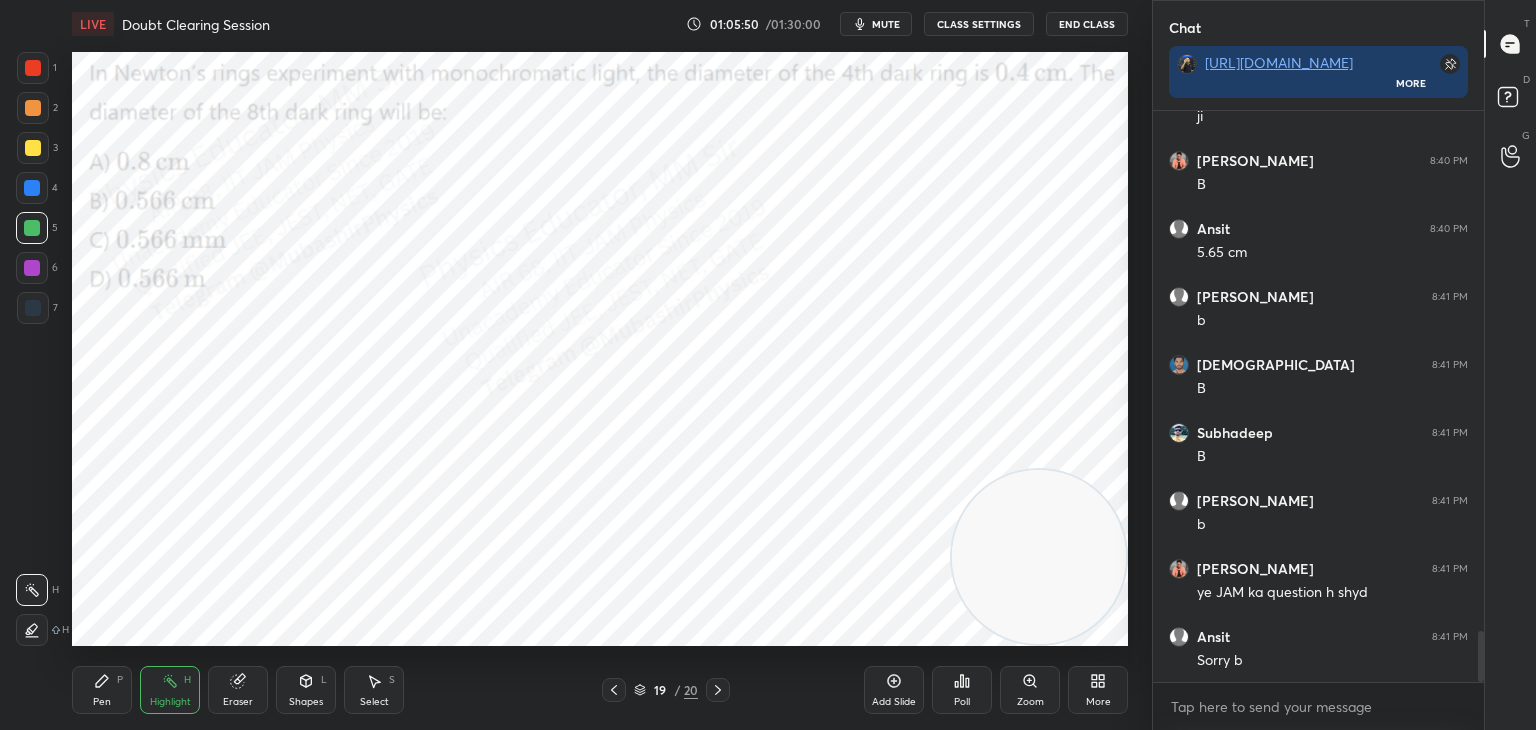 click on "Pen P" at bounding box center (102, 690) 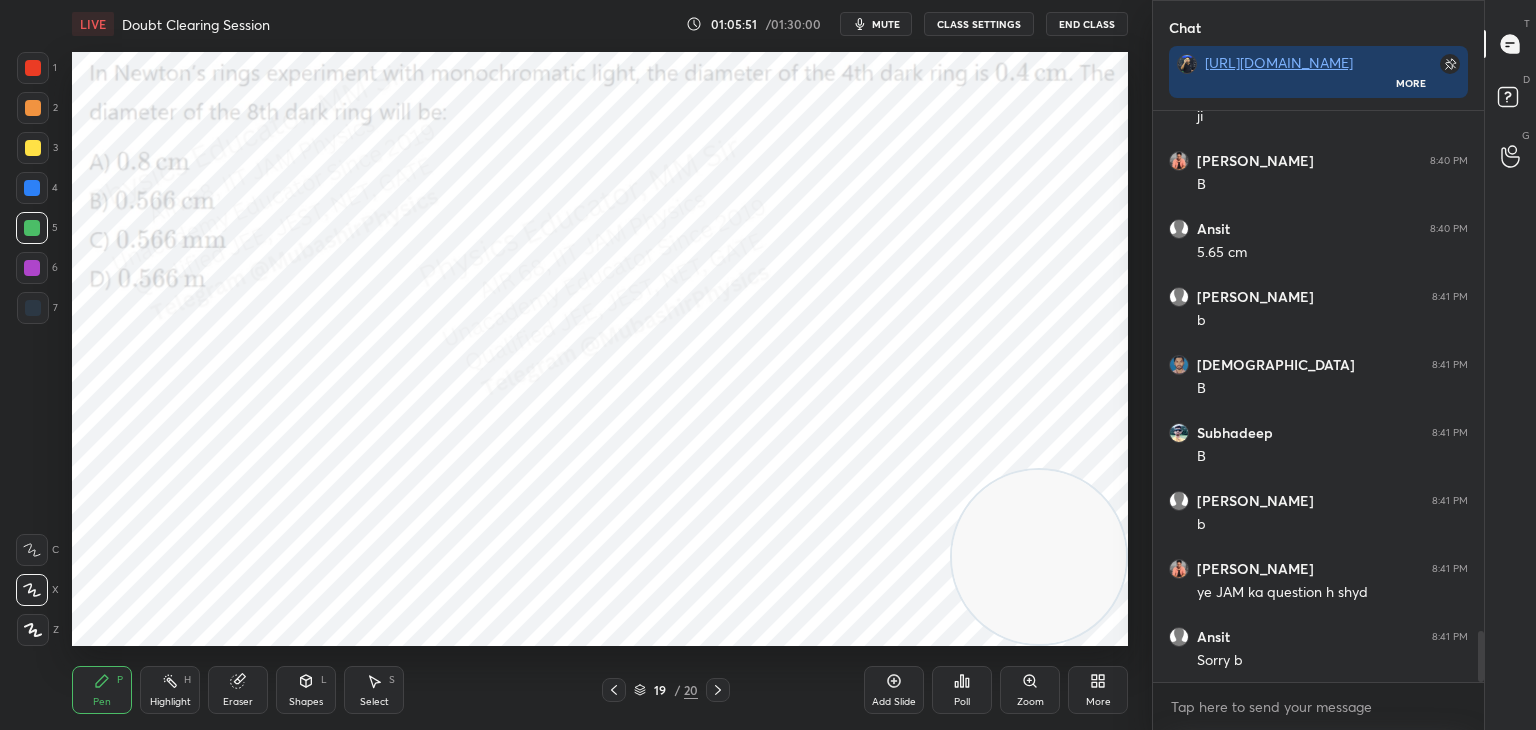 click at bounding box center (32, 188) 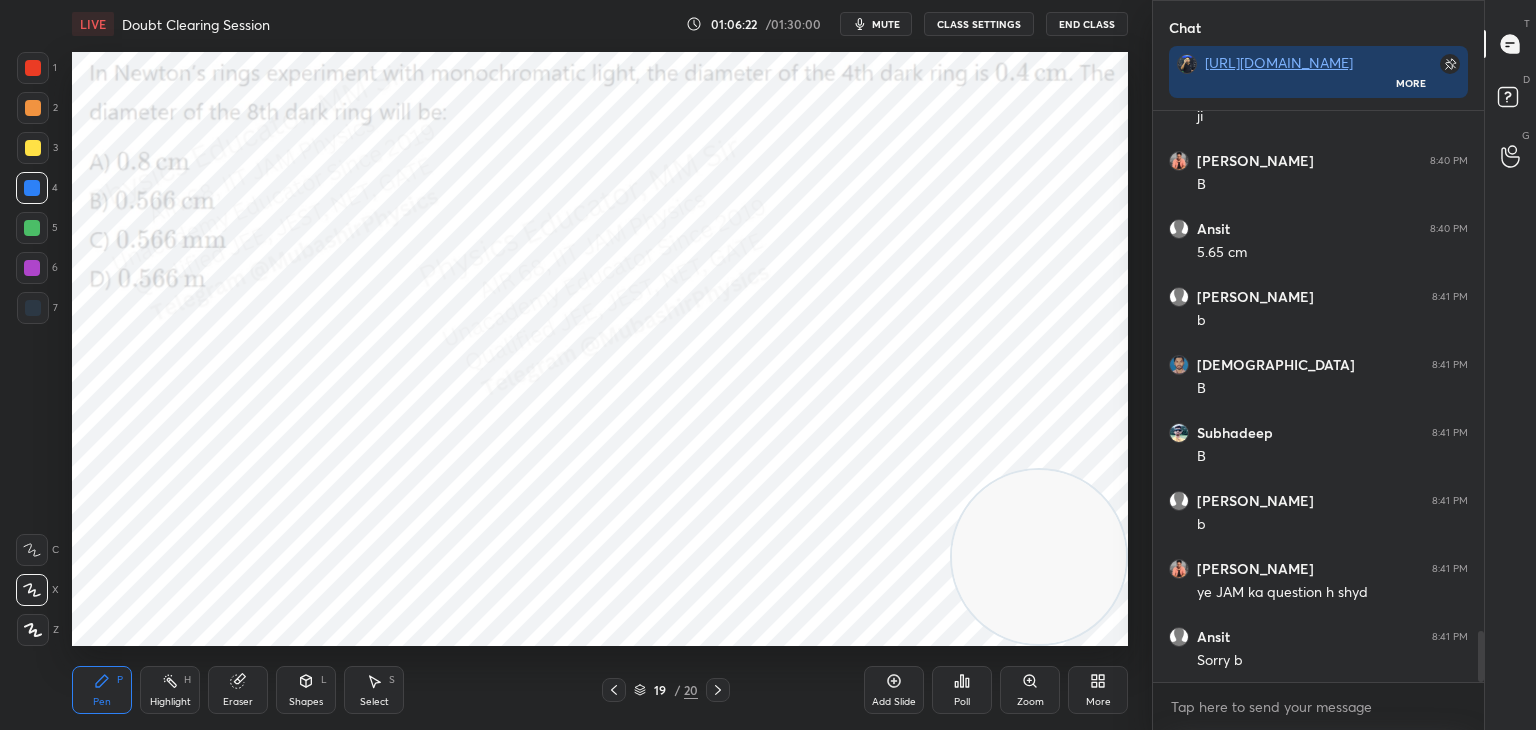 drag, startPoint x: 33, startPoint y: 233, endPoint x: 57, endPoint y: 242, distance: 25.632011 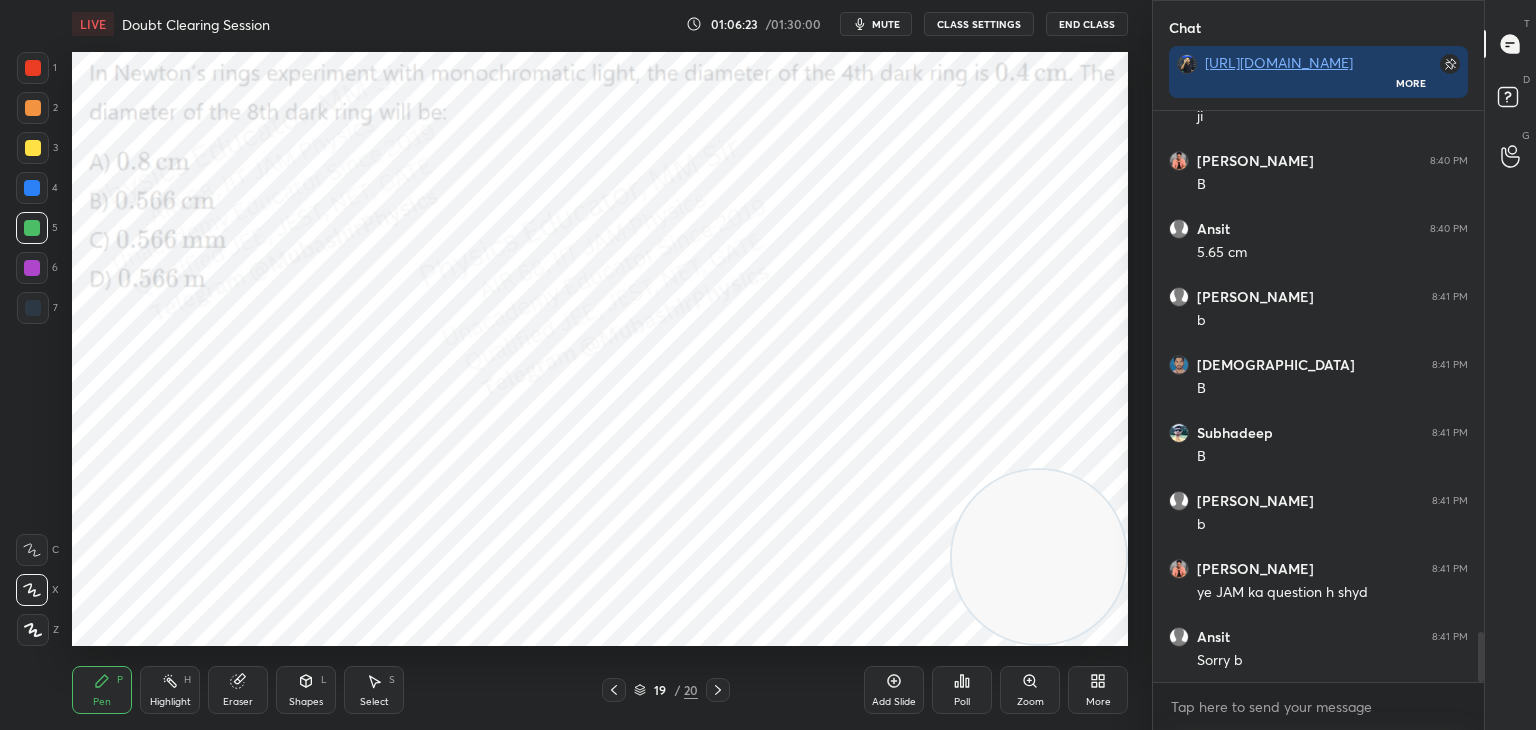 scroll, scrollTop: 5952, scrollLeft: 0, axis: vertical 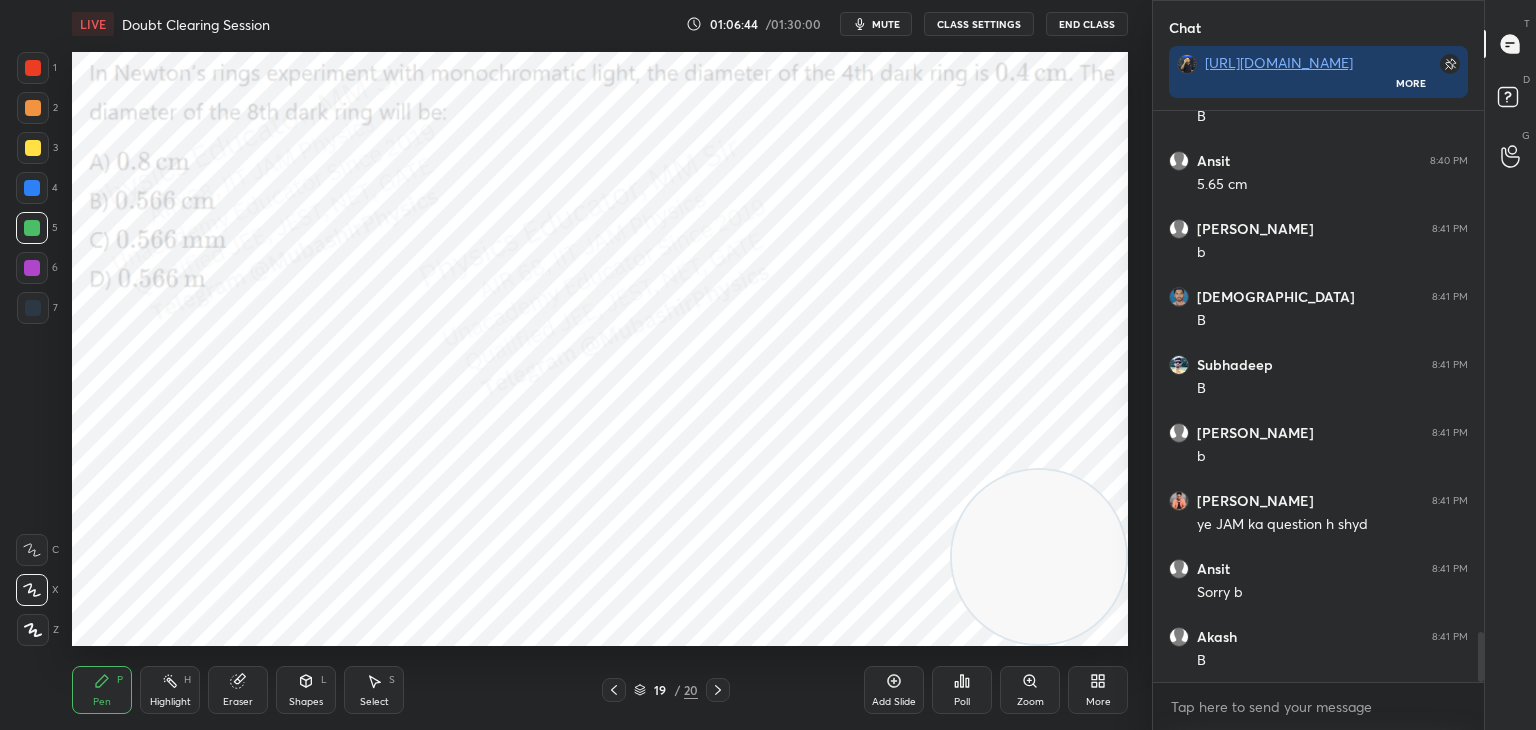 click at bounding box center [32, 268] 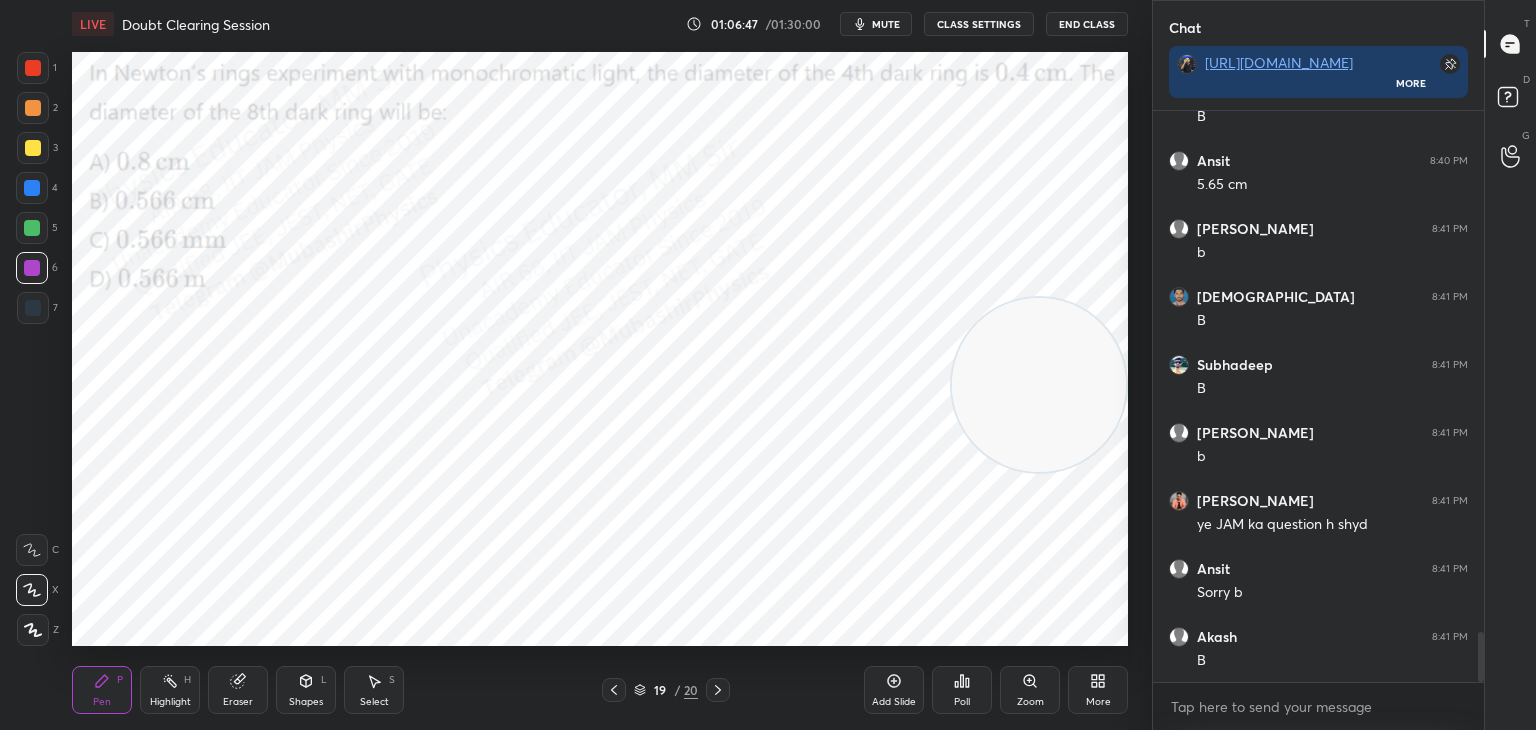 drag, startPoint x: 1045, startPoint y: 430, endPoint x: 1061, endPoint y: 273, distance: 157.81319 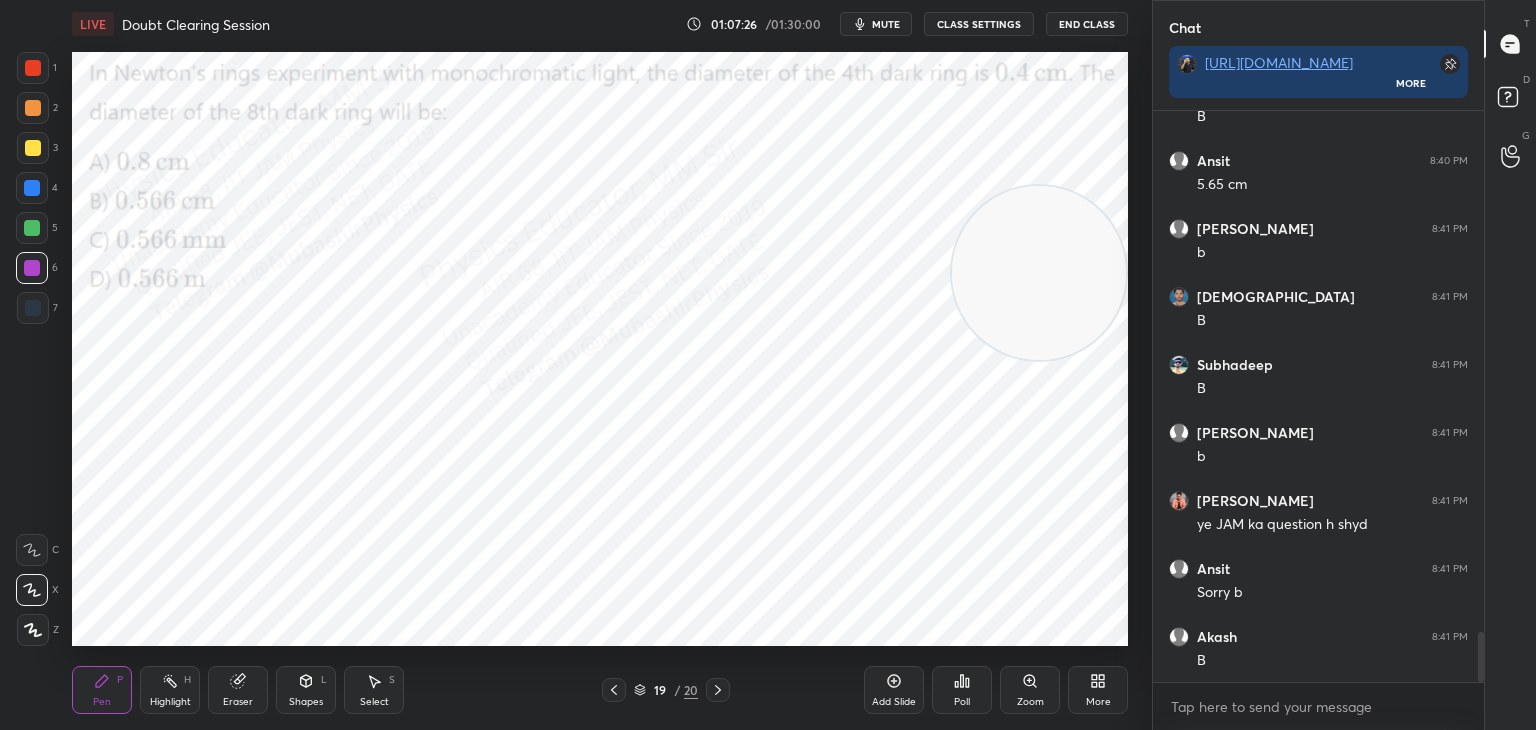 click 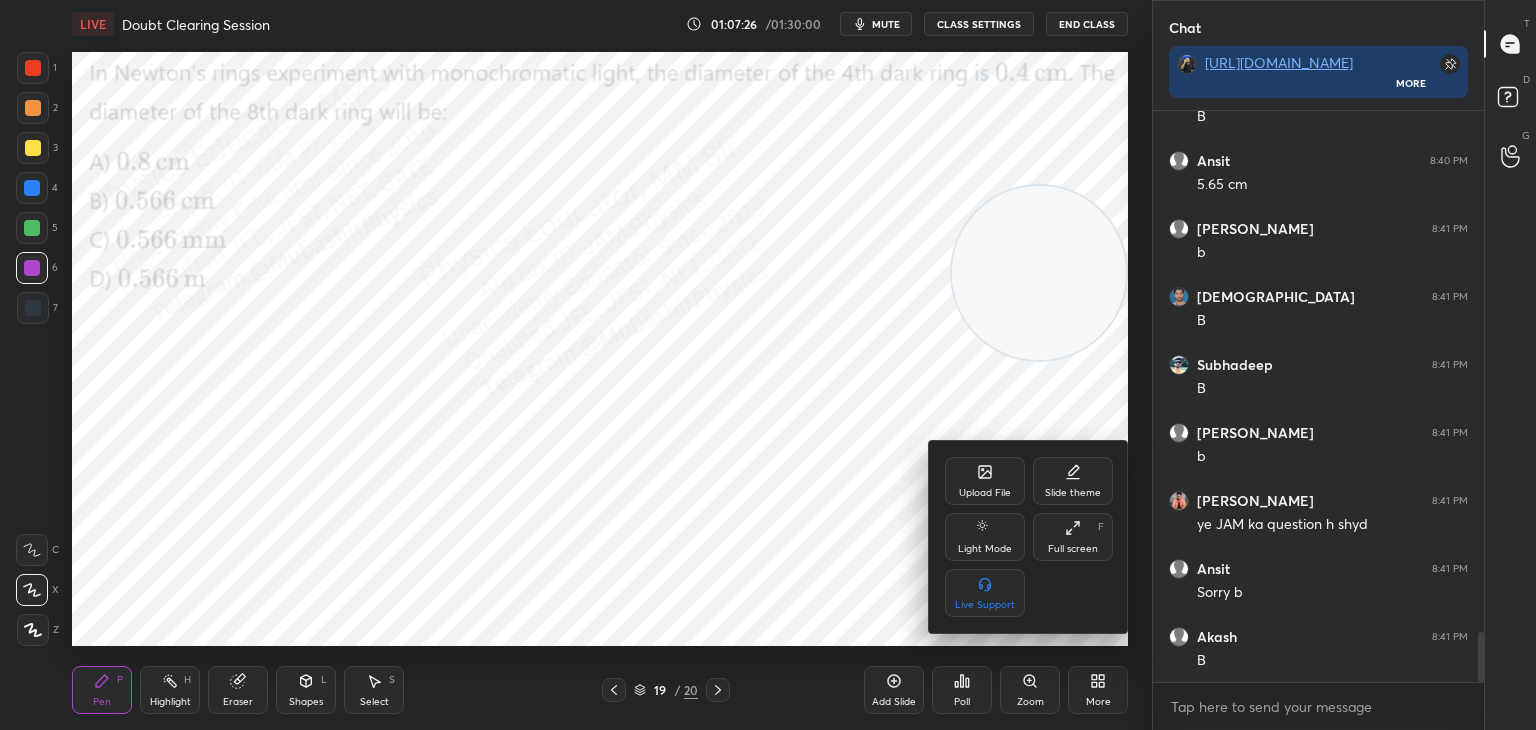 click on "Upload File" at bounding box center [985, 481] 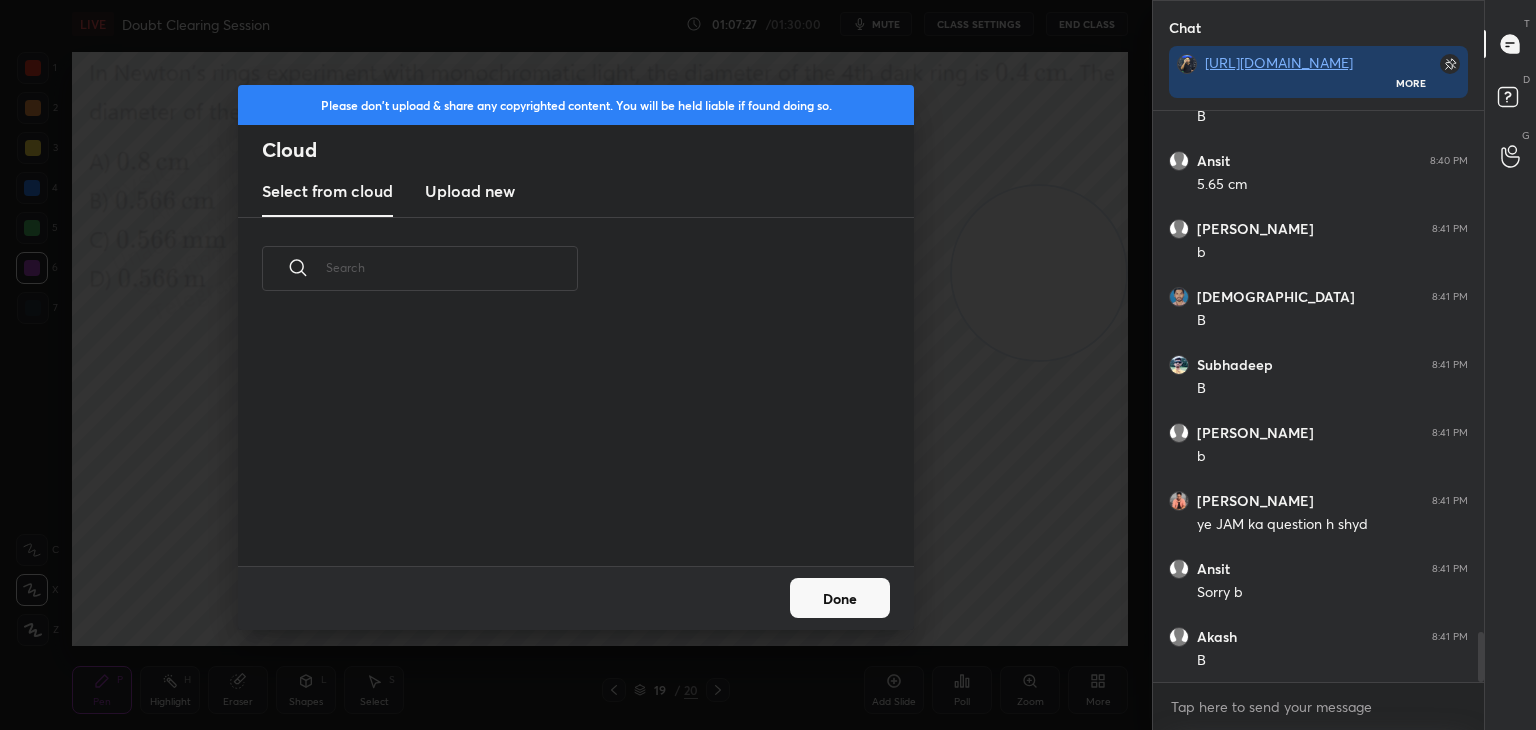 scroll, scrollTop: 5, scrollLeft: 10, axis: both 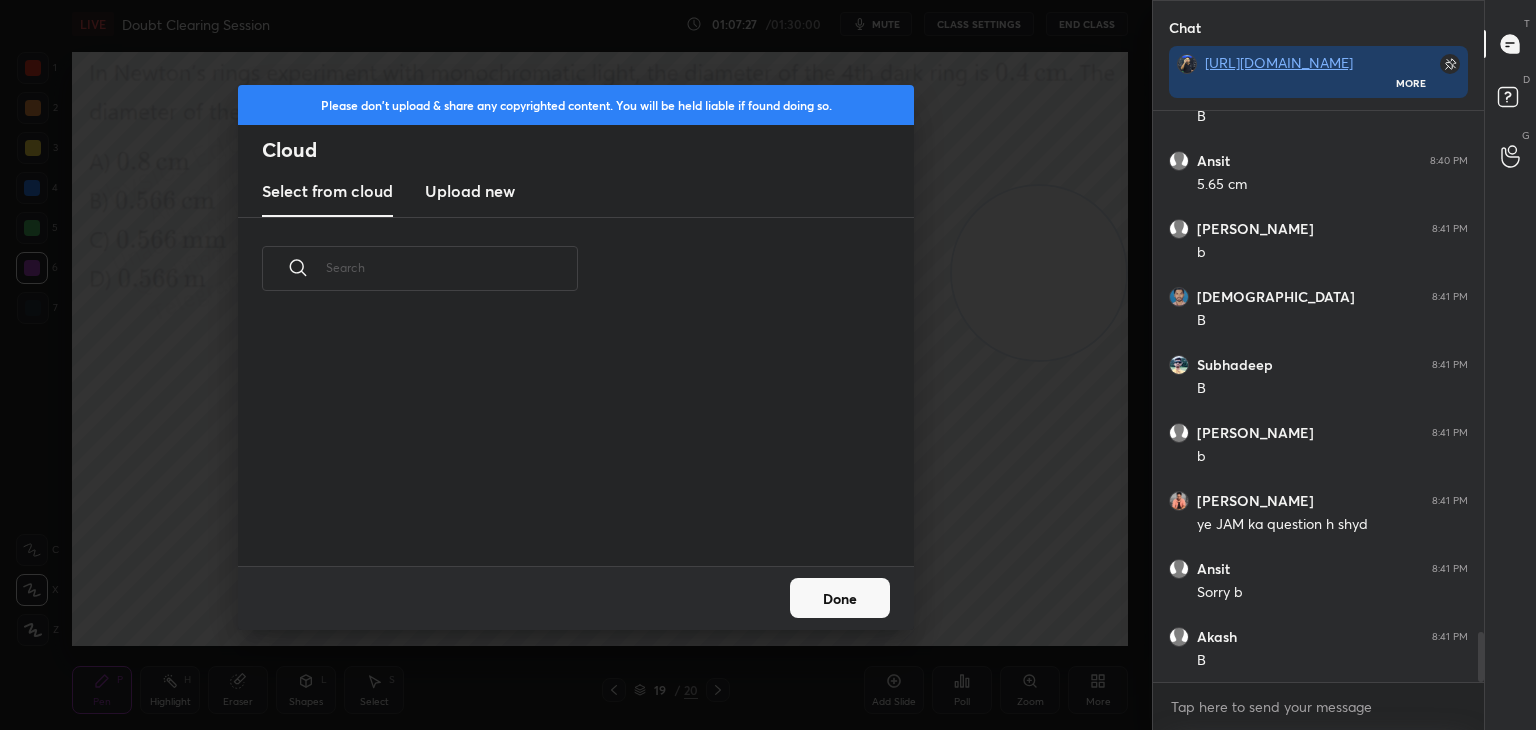 click on "Upload new" at bounding box center (470, 191) 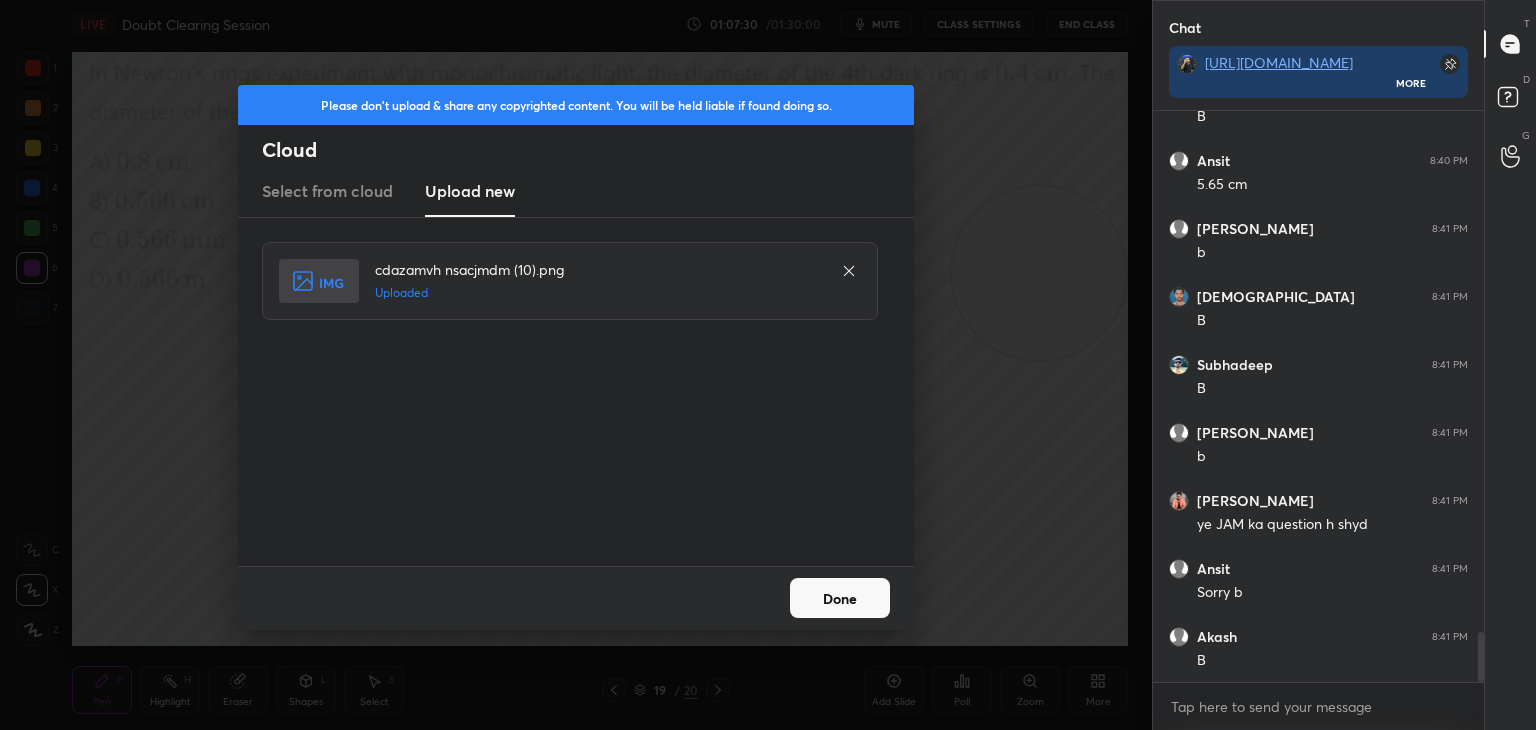 click on "Done" at bounding box center [840, 598] 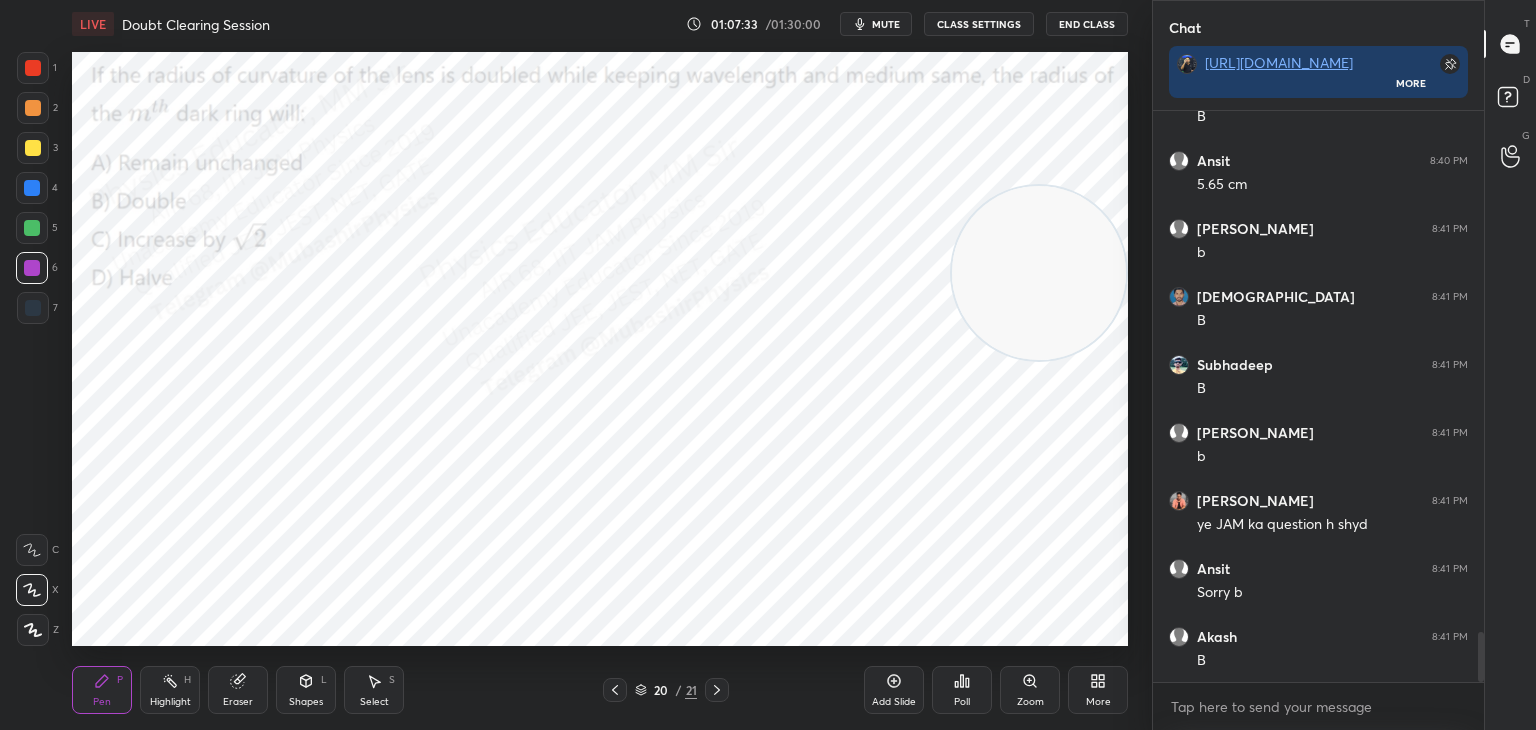 drag, startPoint x: 169, startPoint y: 686, endPoint x: 171, endPoint y: 675, distance: 11.18034 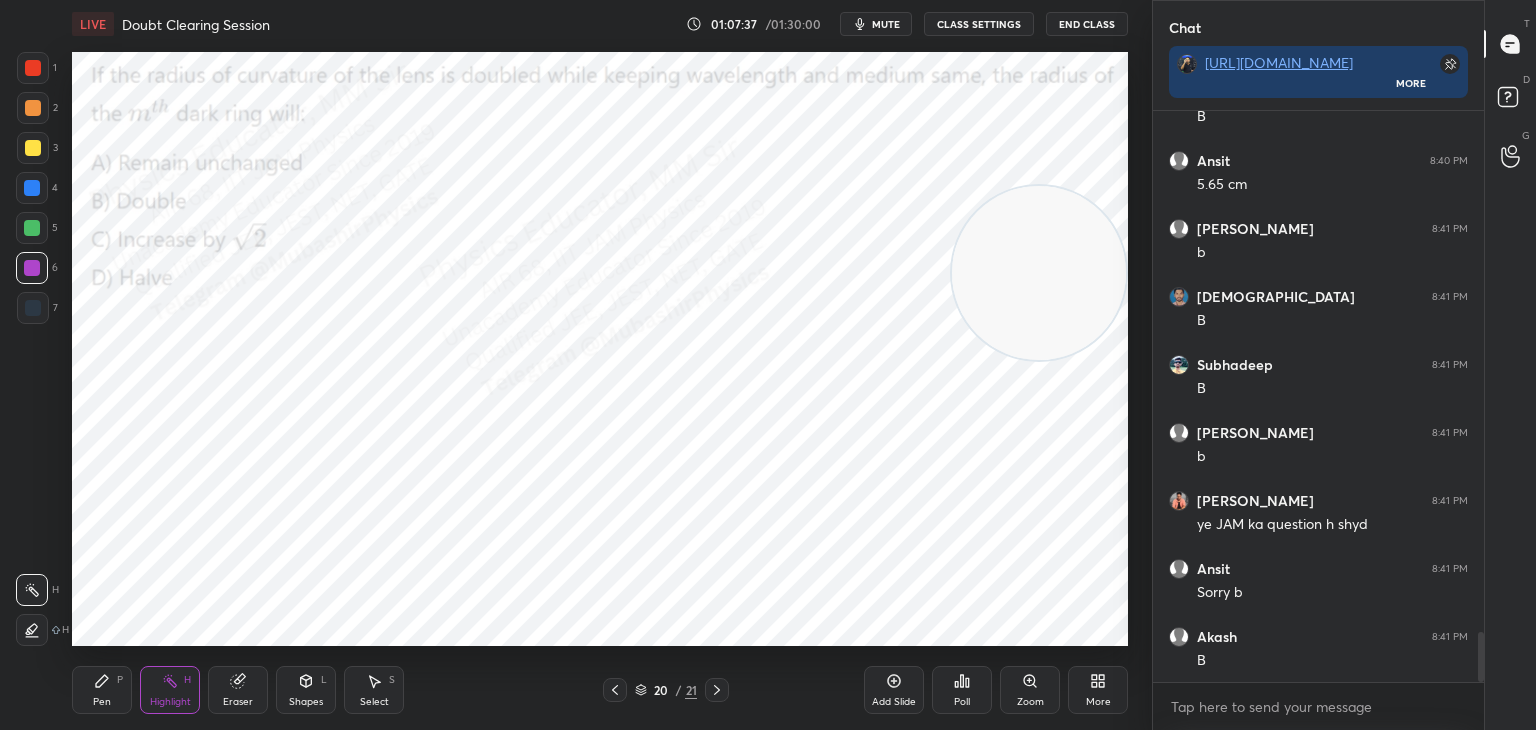 click on "mute" at bounding box center (886, 24) 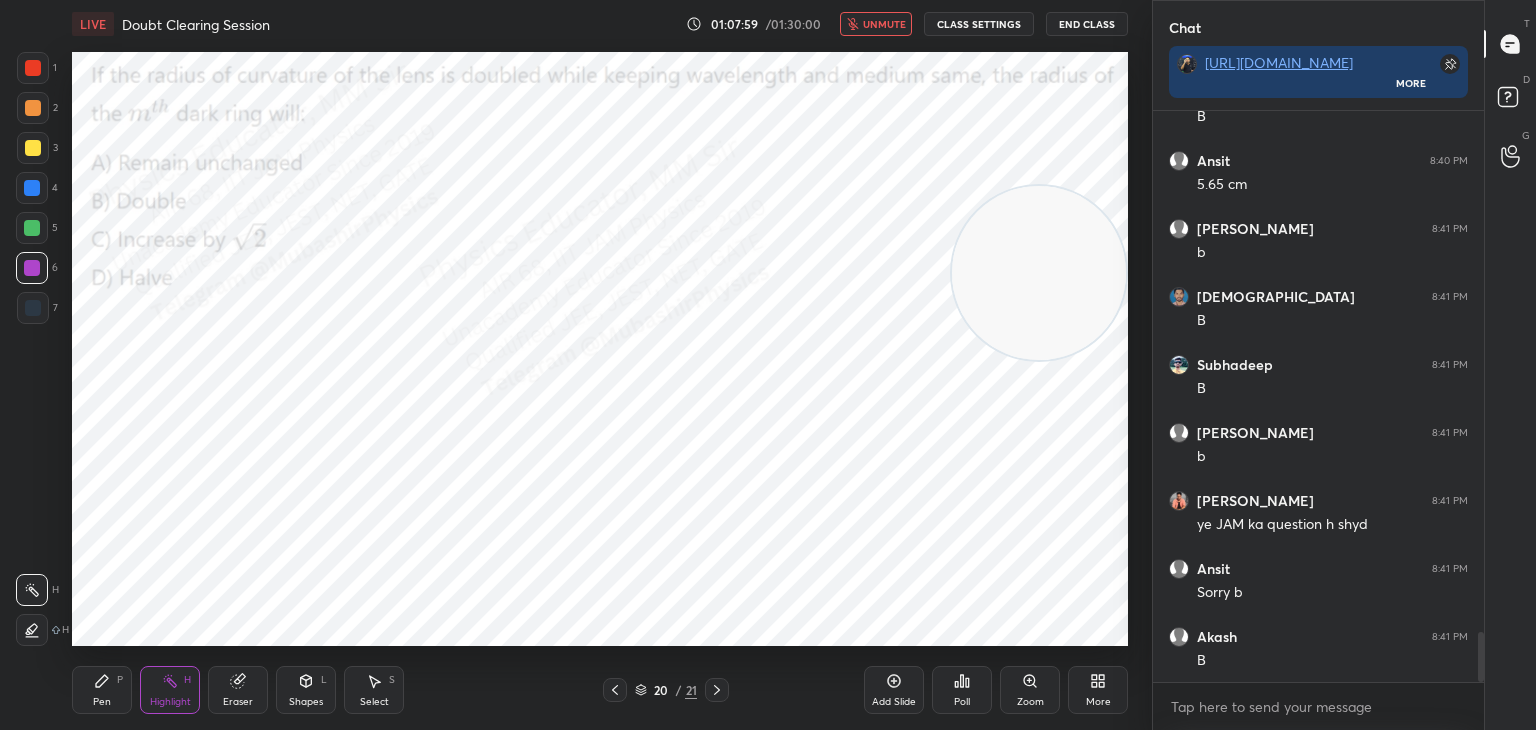 scroll, scrollTop: 6020, scrollLeft: 0, axis: vertical 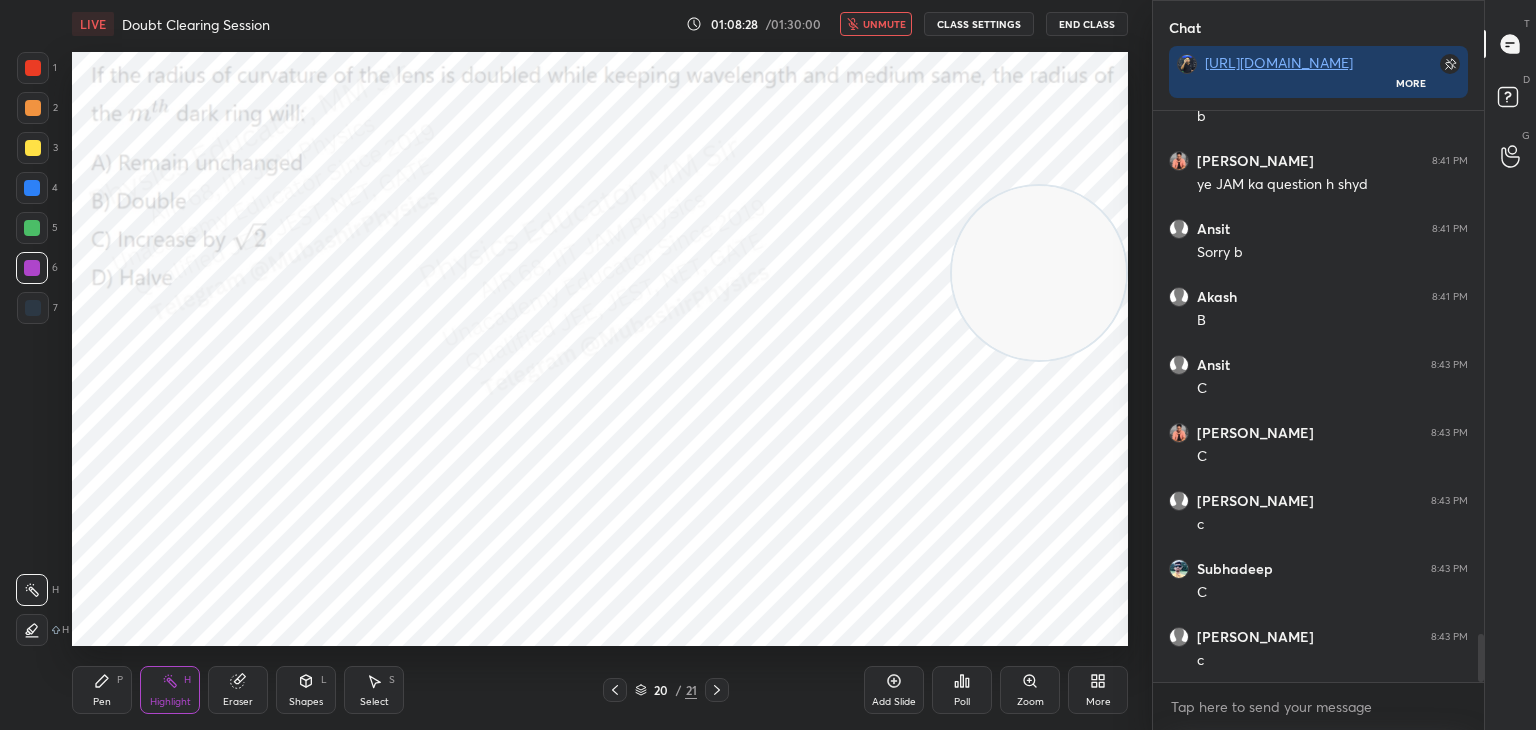 click on "unmute" at bounding box center [884, 24] 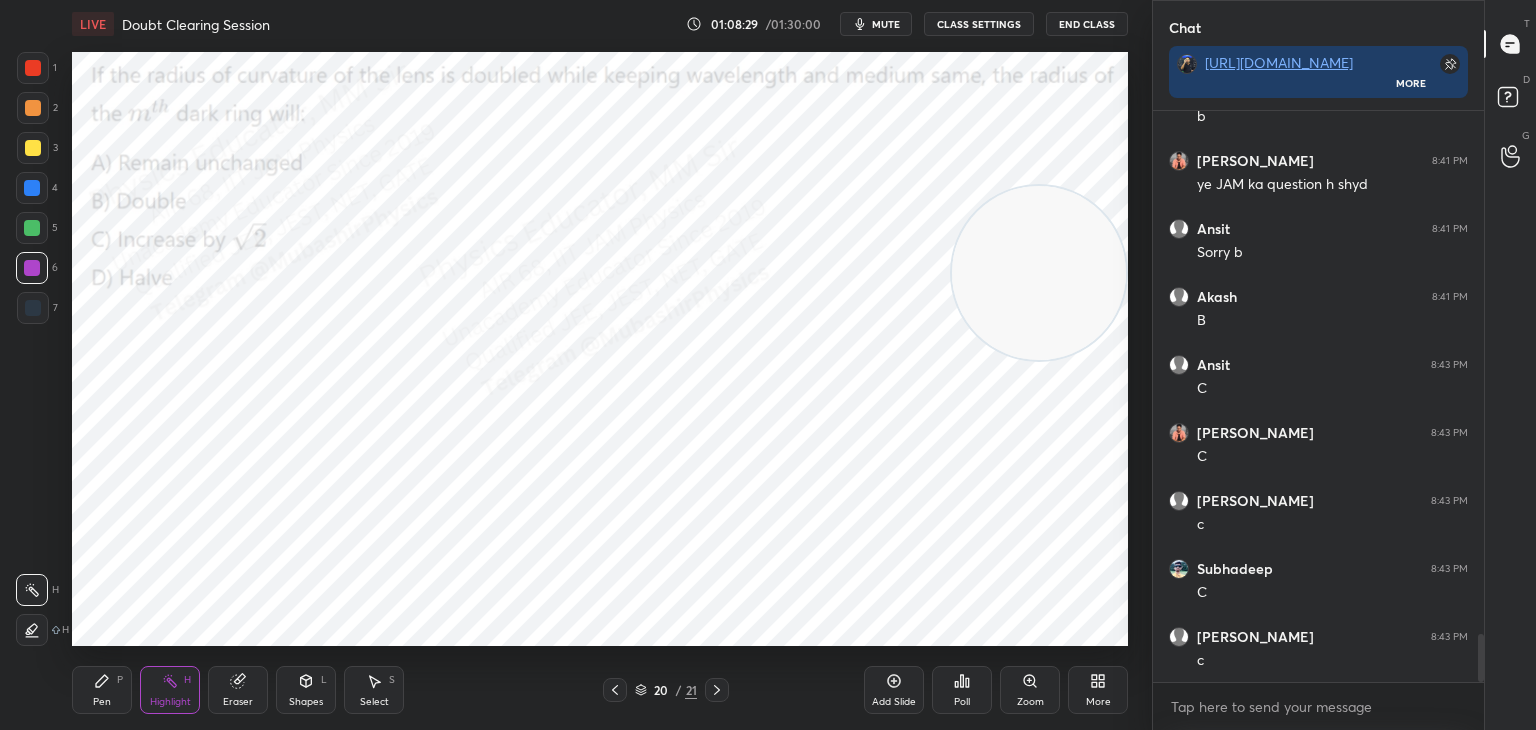 click 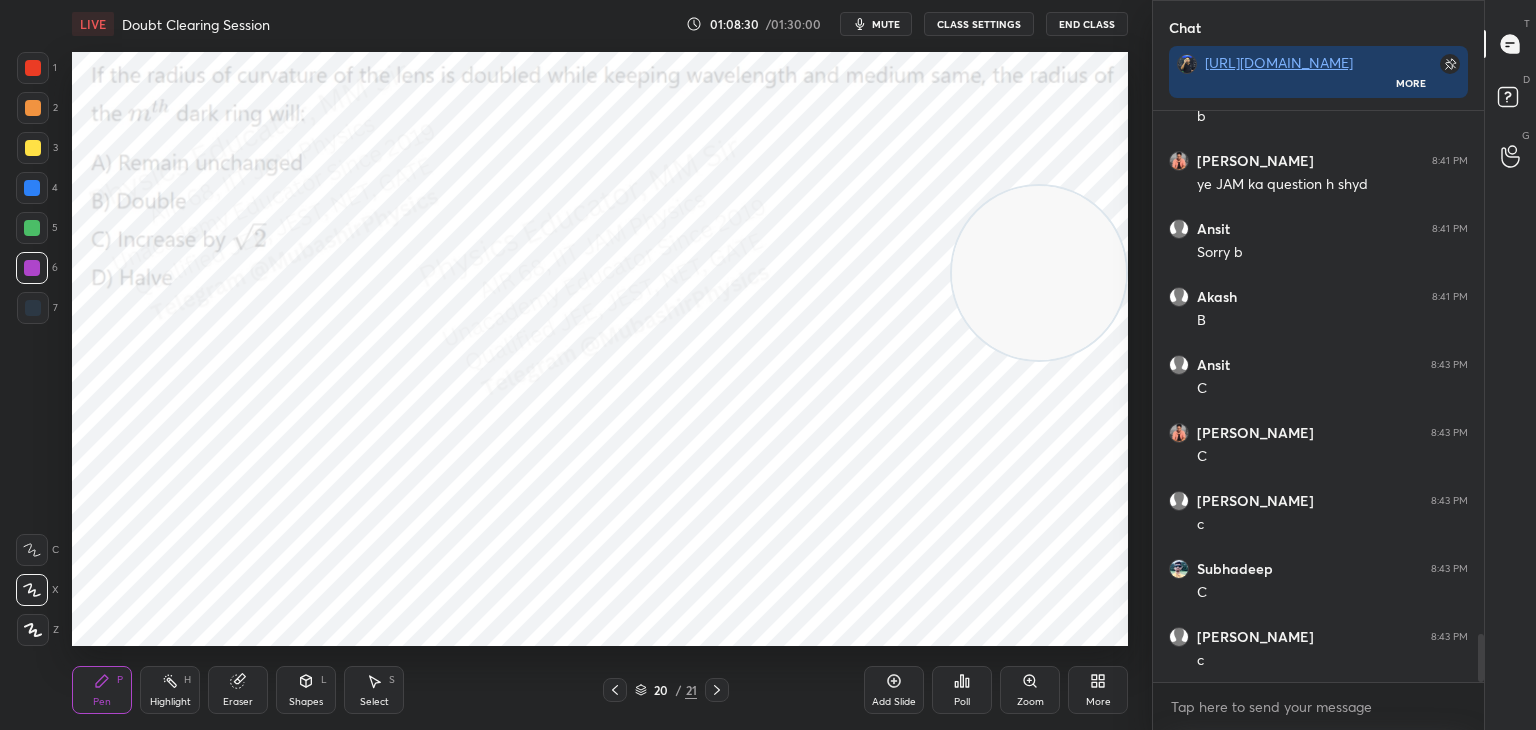 click at bounding box center (32, 188) 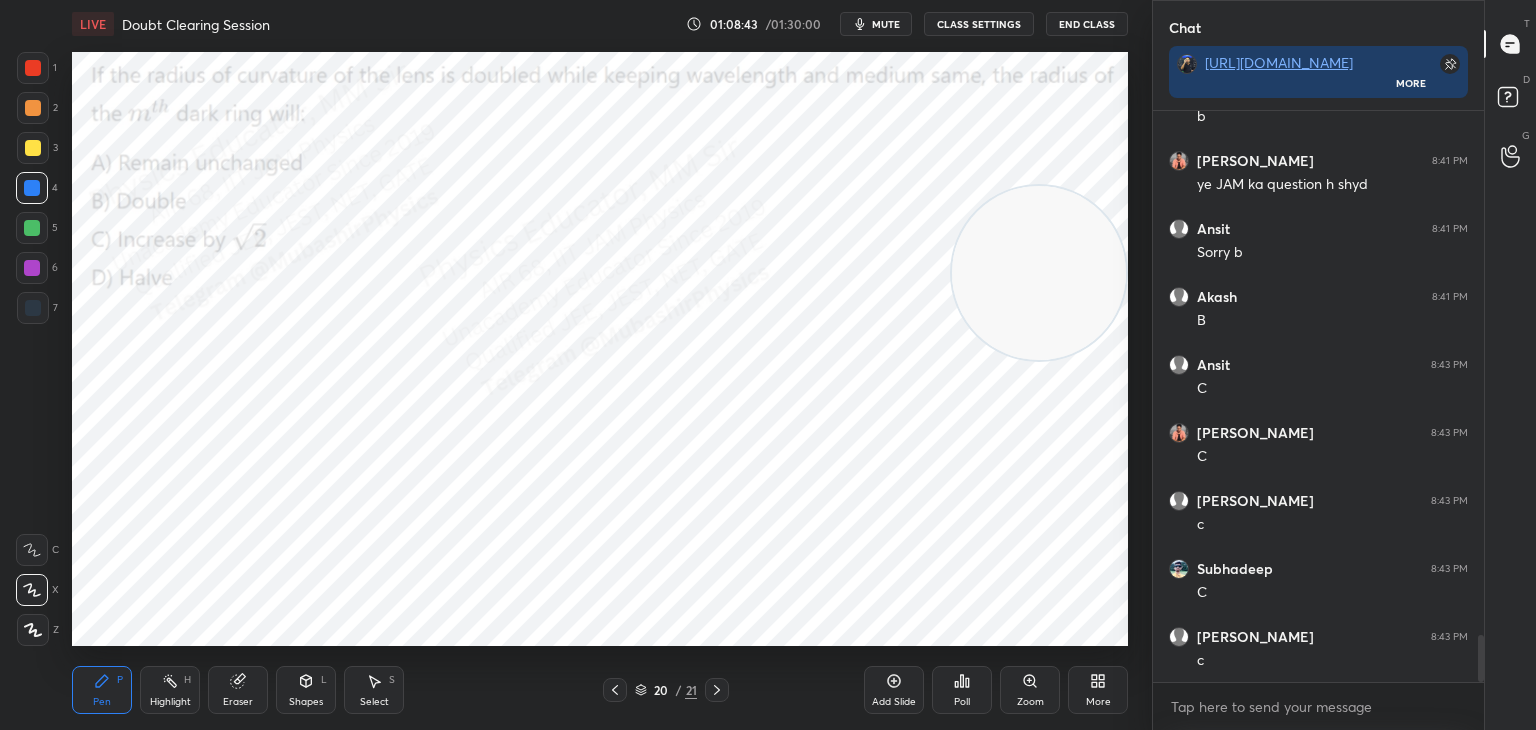 scroll, scrollTop: 6360, scrollLeft: 0, axis: vertical 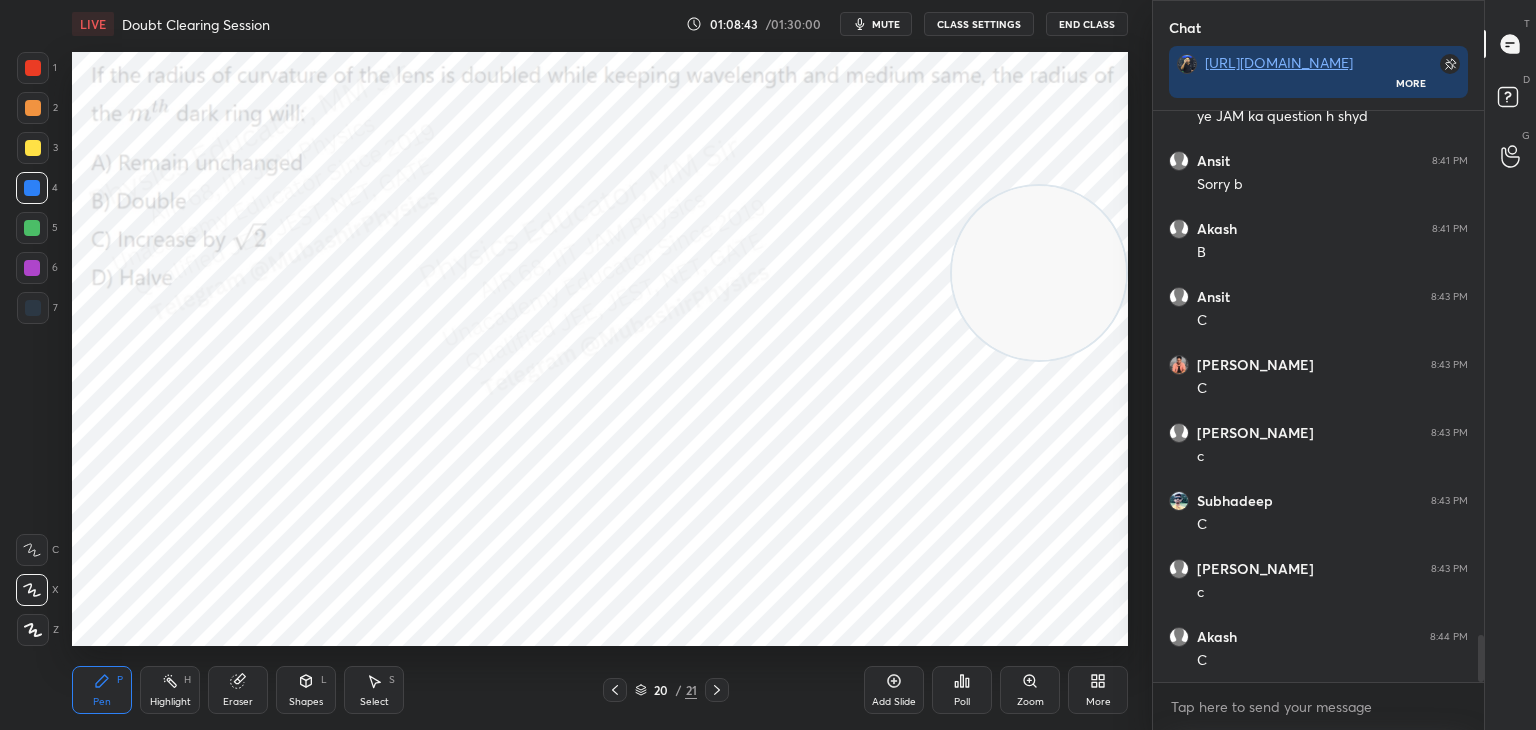 drag, startPoint x: 36, startPoint y: 222, endPoint x: 57, endPoint y: 225, distance: 21.213203 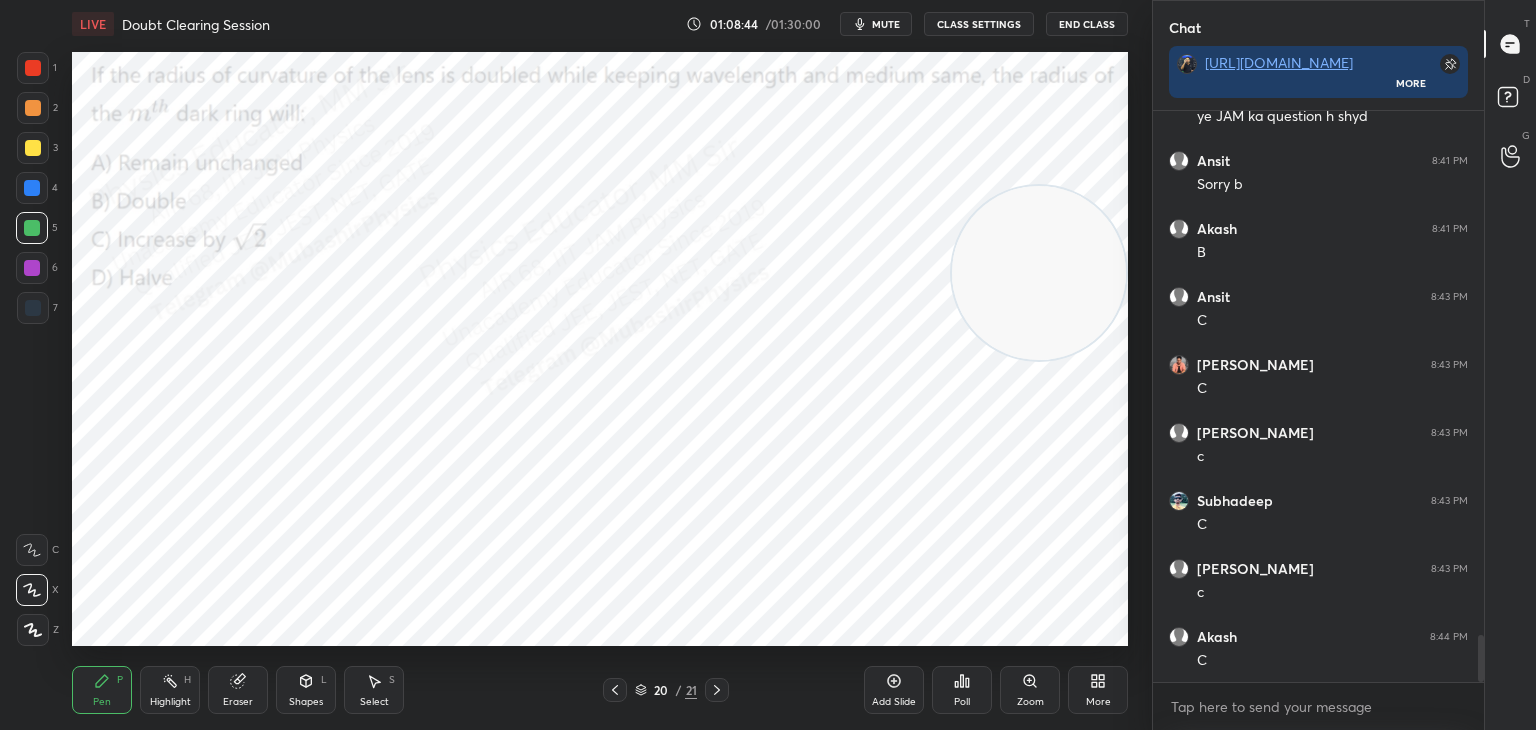 scroll, scrollTop: 6428, scrollLeft: 0, axis: vertical 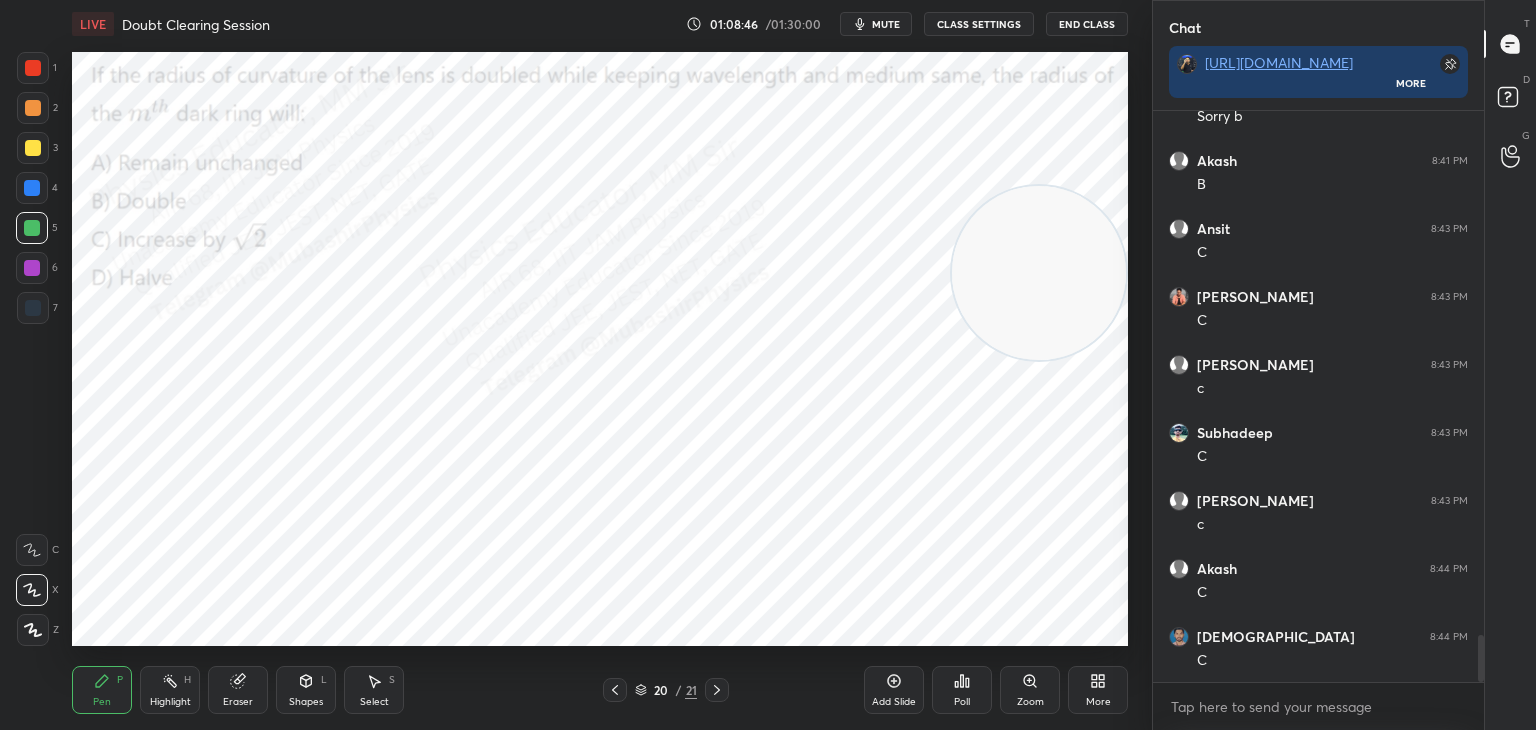 click on "Eraser" at bounding box center [238, 690] 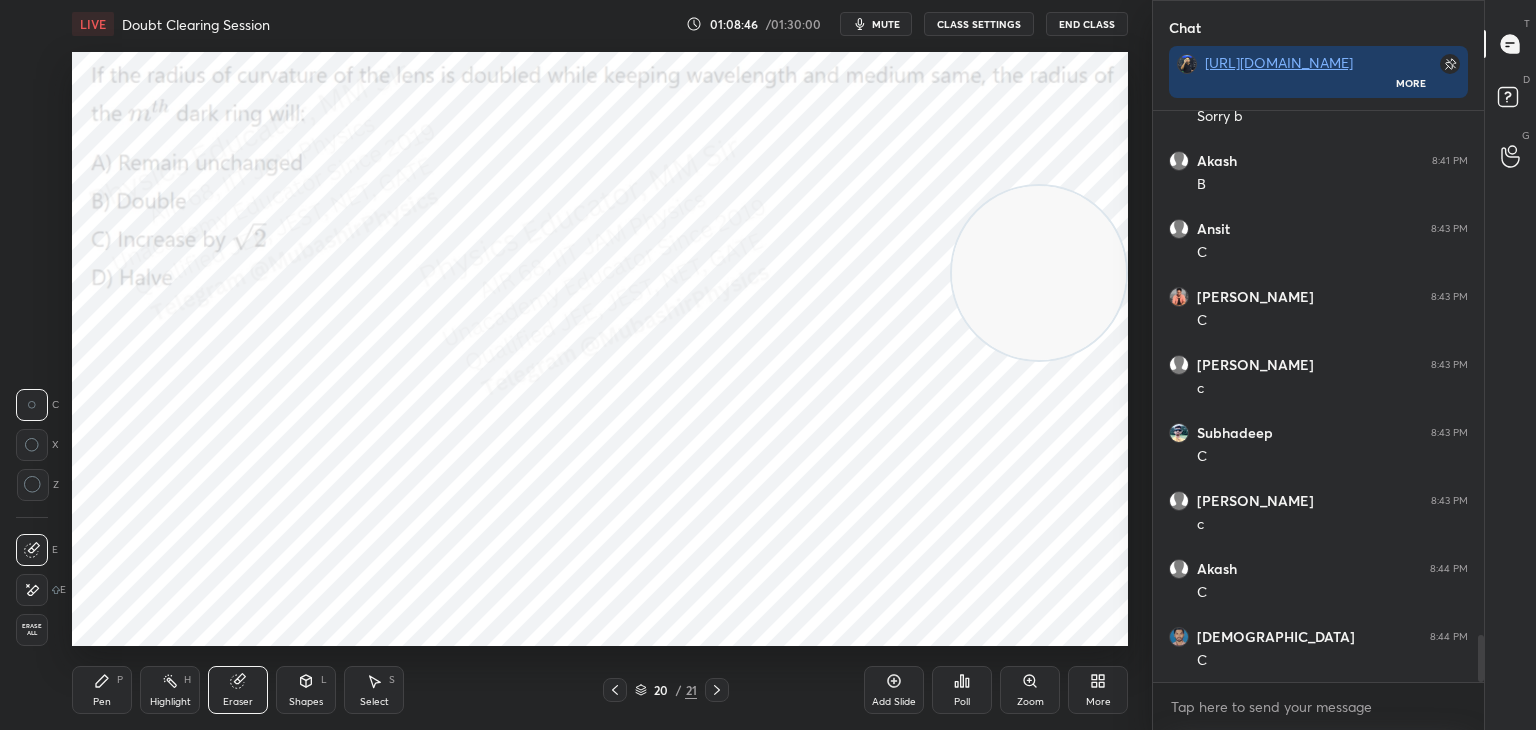 drag, startPoint x: 43, startPoint y: 626, endPoint x: 57, endPoint y: 634, distance: 16.124516 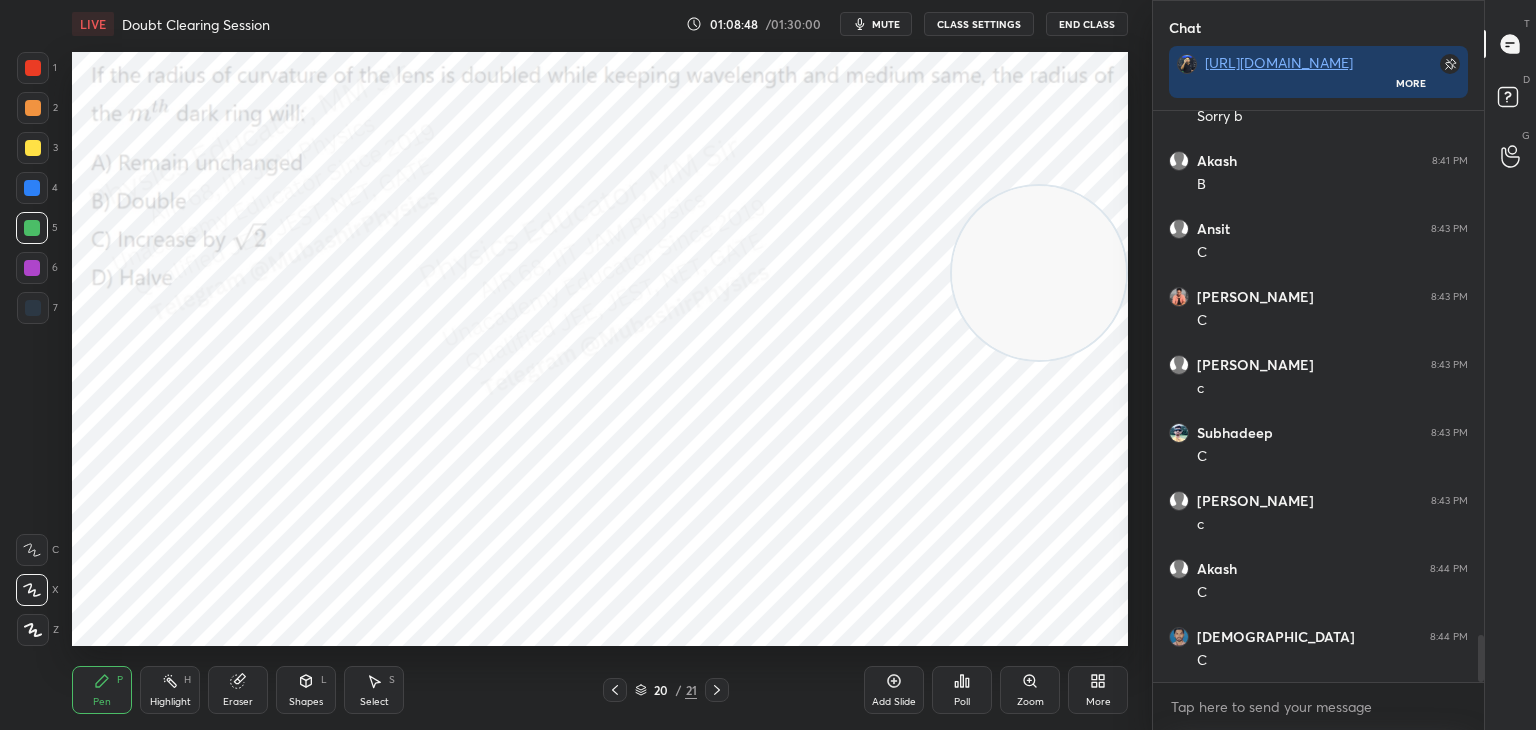 click on "More" at bounding box center [1098, 702] 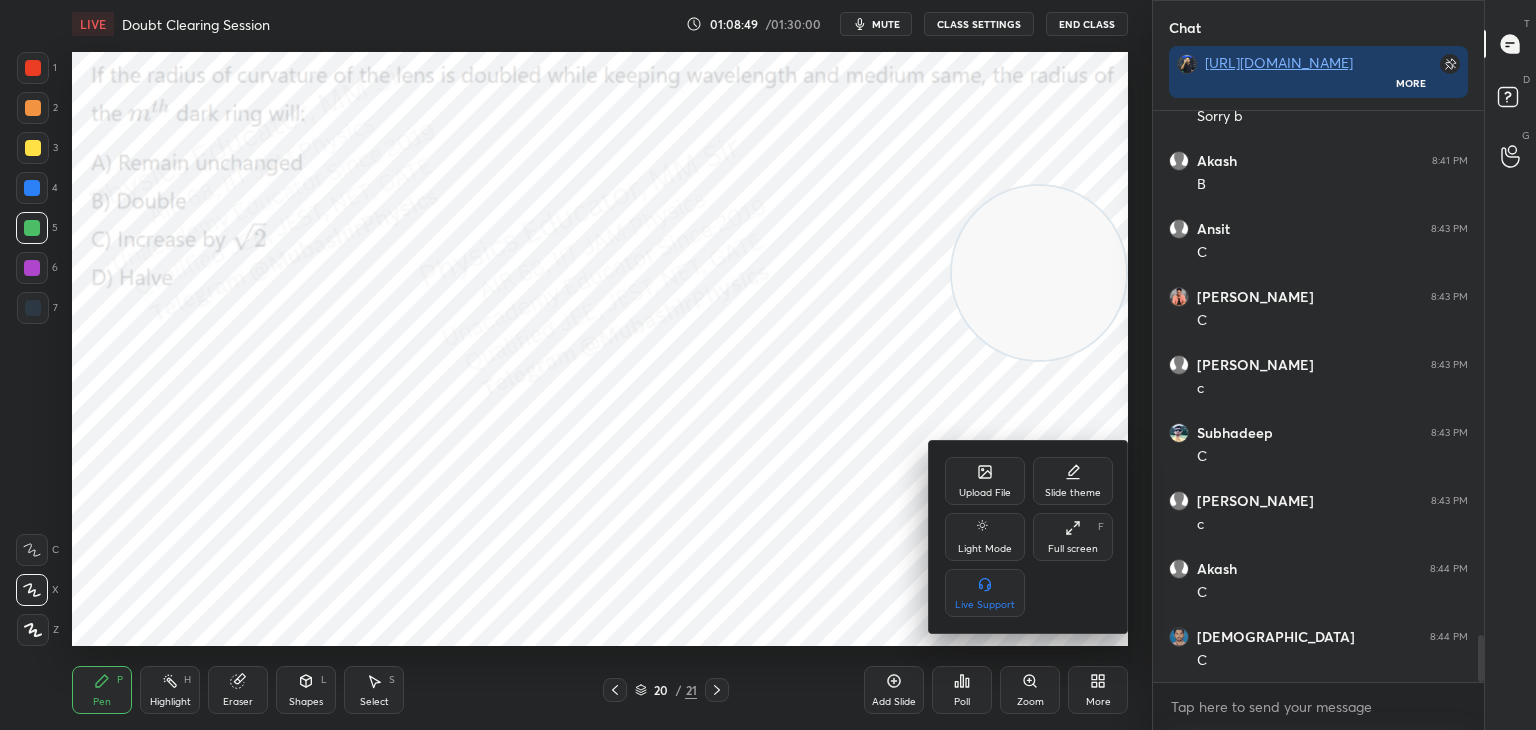 click on "Upload File" at bounding box center [985, 481] 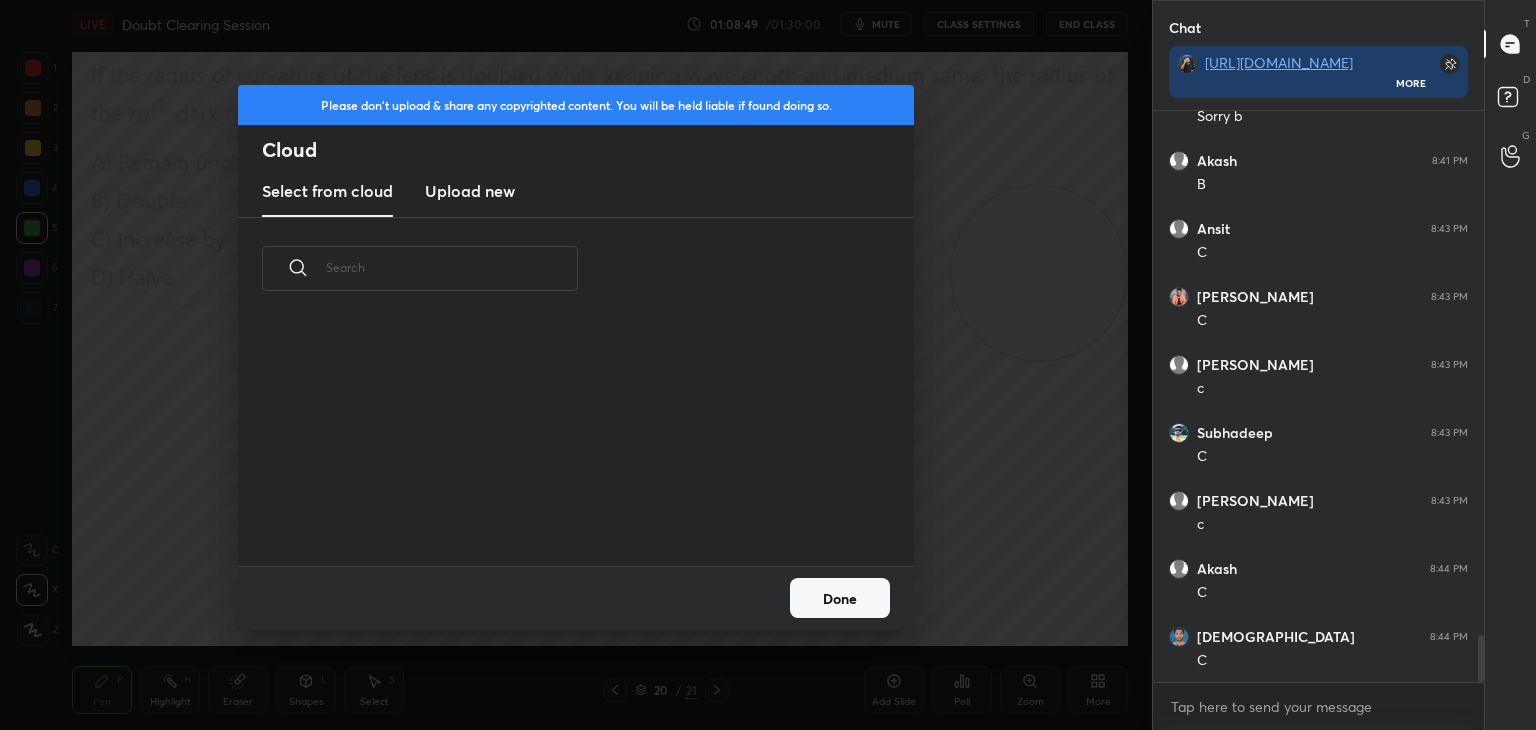 drag, startPoint x: 496, startPoint y: 193, endPoint x: 937, endPoint y: 123, distance: 446.521 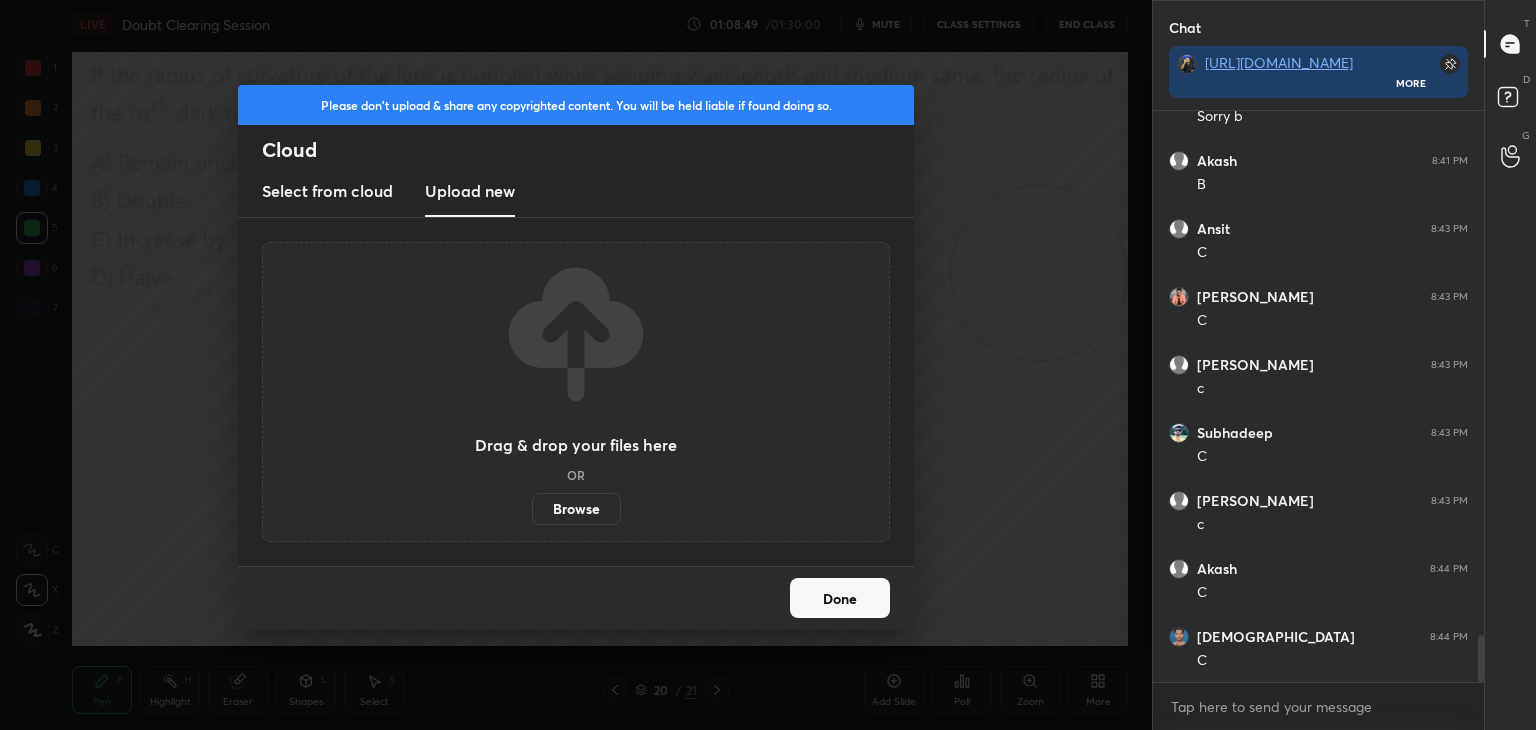 scroll, scrollTop: 565, scrollLeft: 325, axis: both 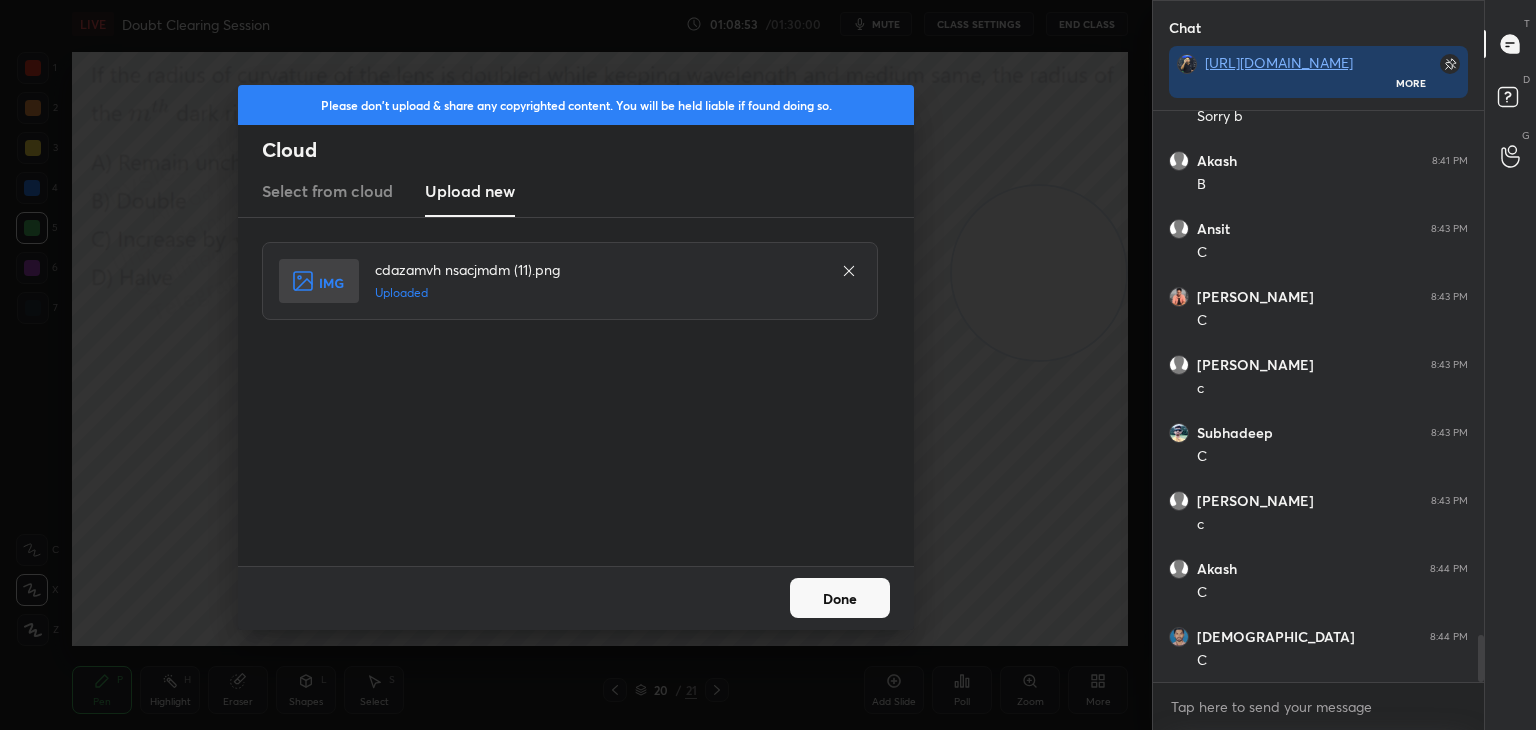 click on "Done" at bounding box center (840, 598) 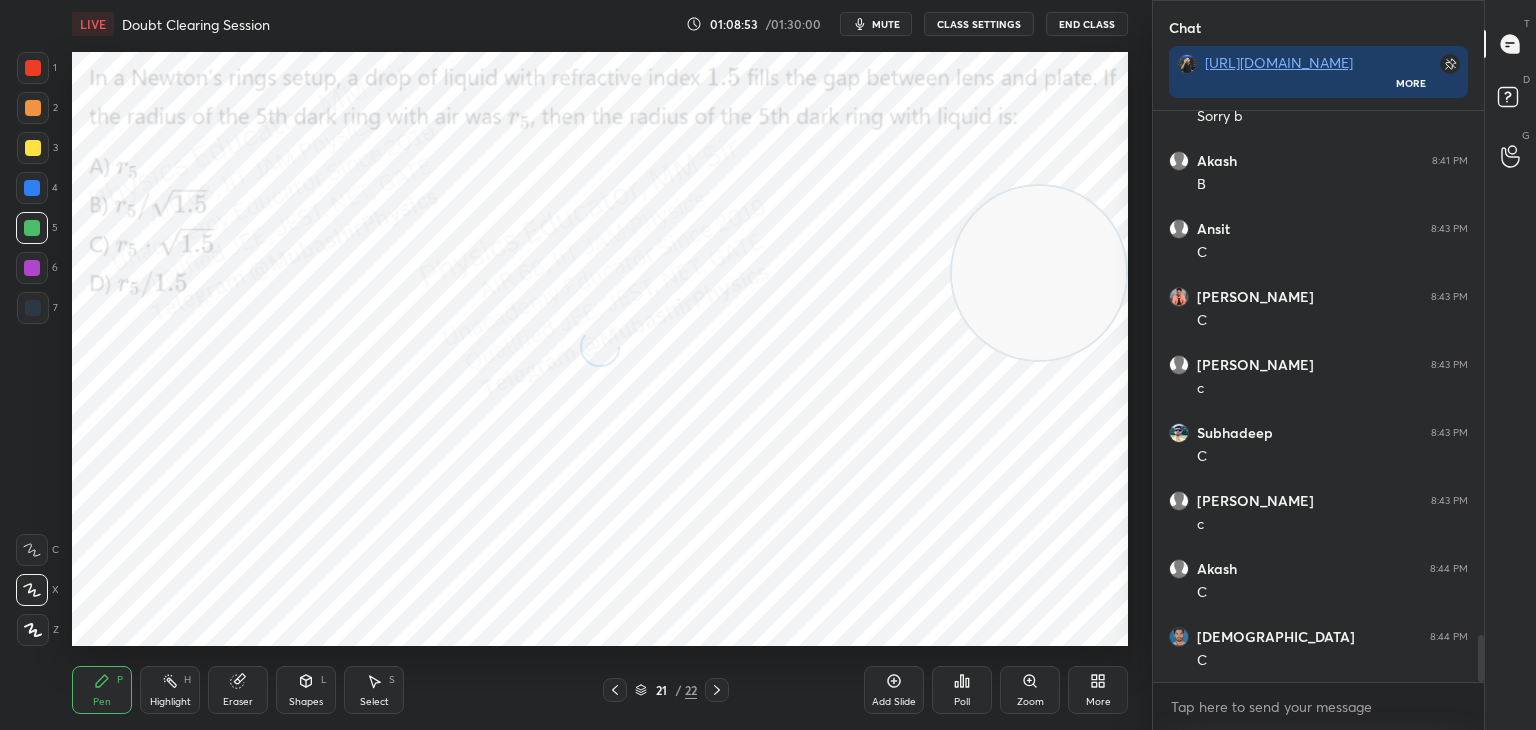 click on "Highlight H" at bounding box center (170, 690) 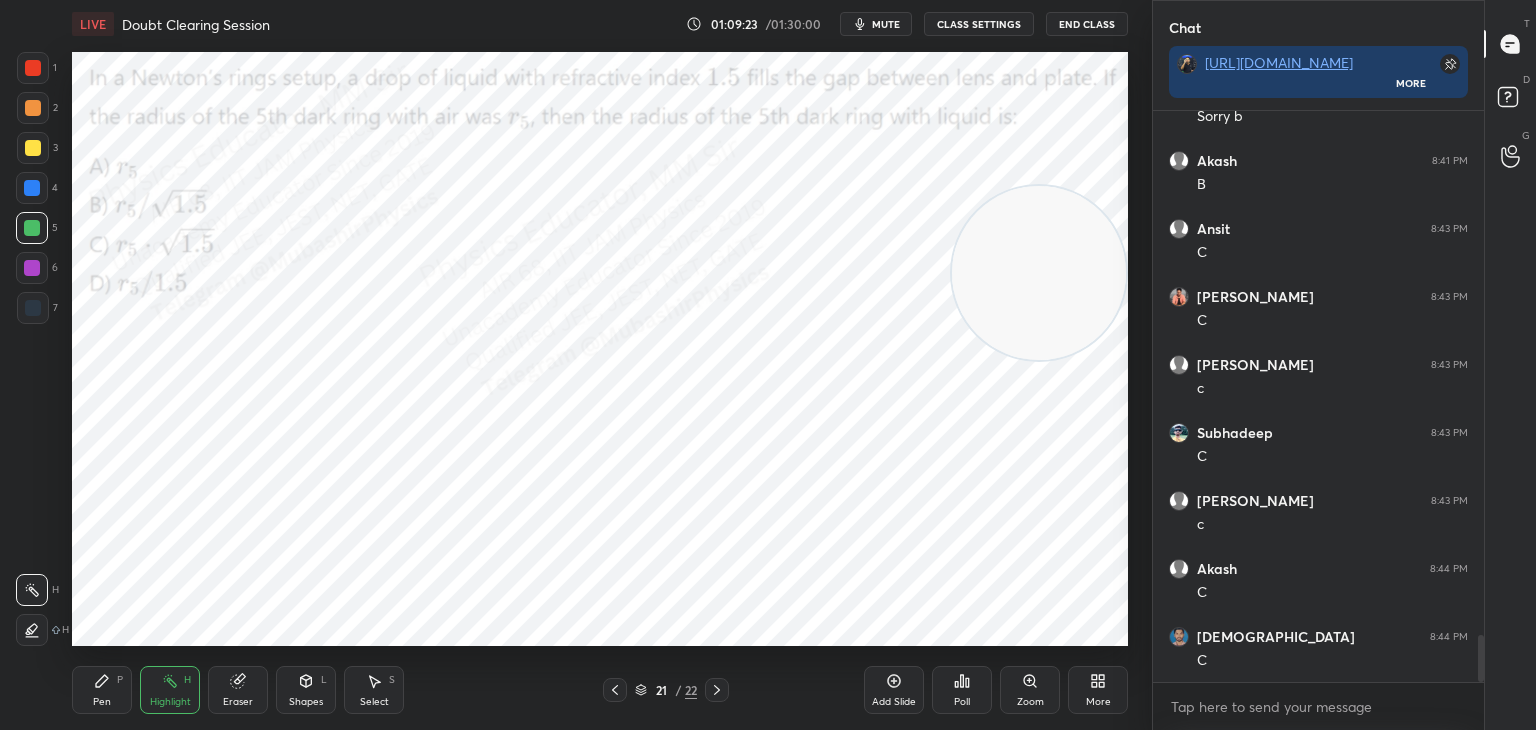 click on "mute" at bounding box center [886, 24] 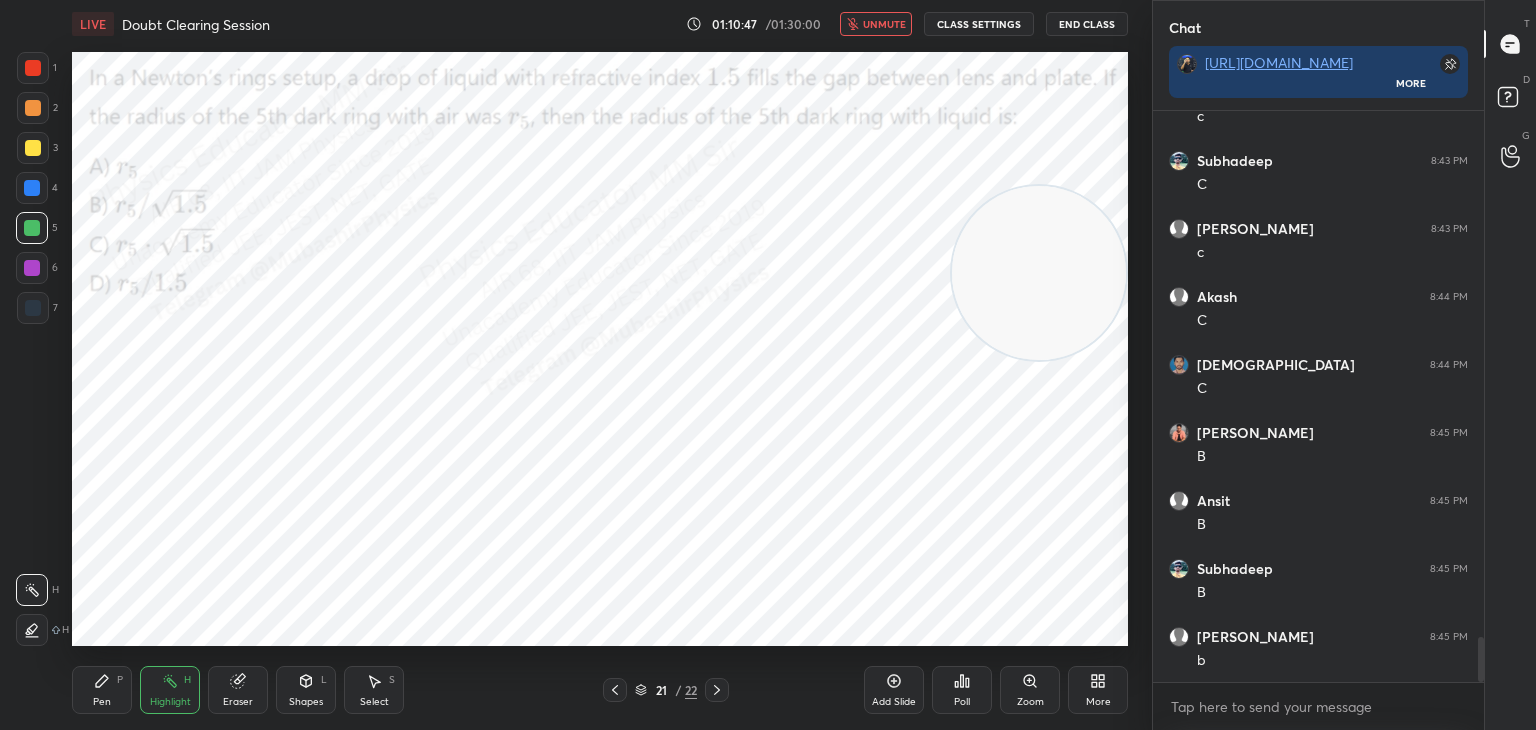 scroll, scrollTop: 6768, scrollLeft: 0, axis: vertical 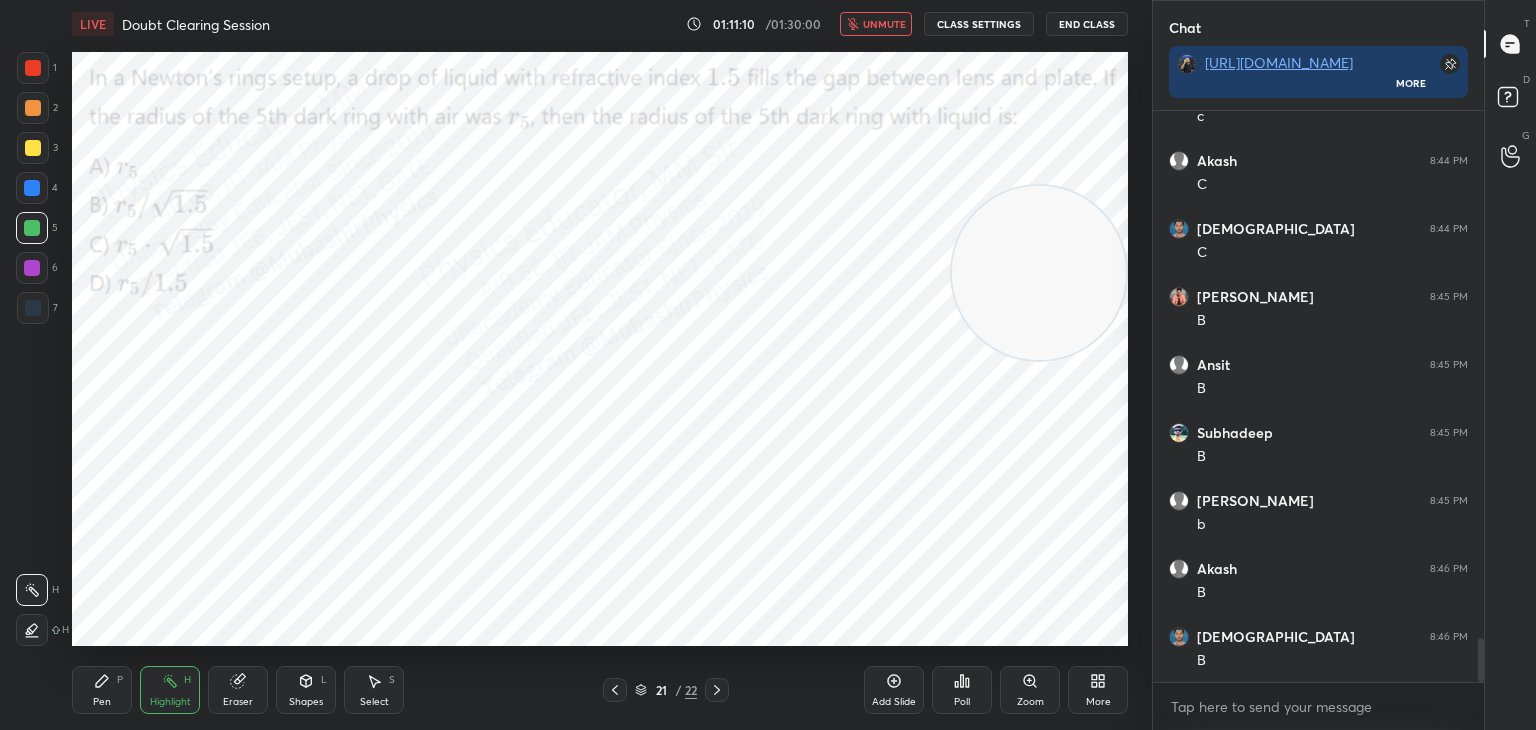 click on "unmute" at bounding box center [884, 24] 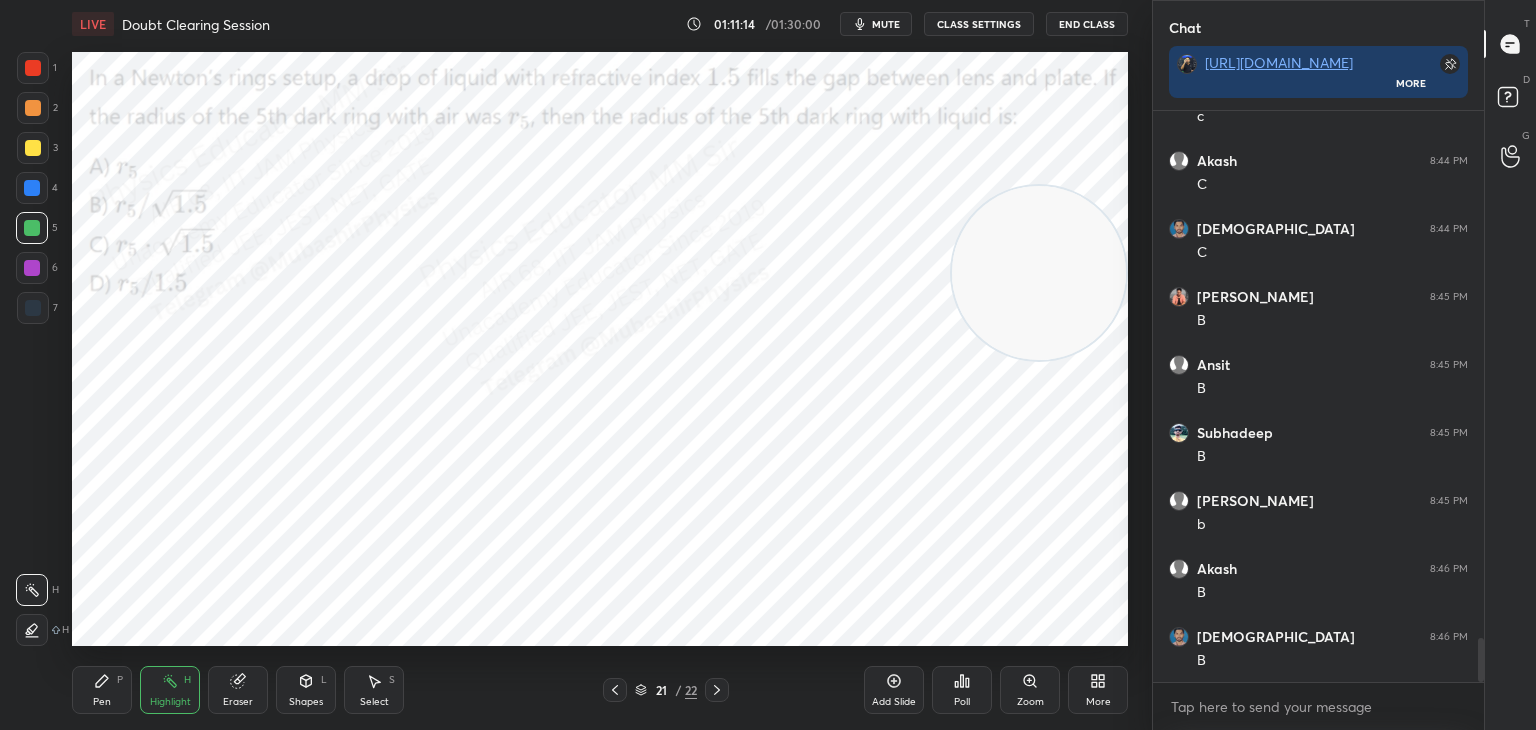 click on "Pen P" at bounding box center (102, 690) 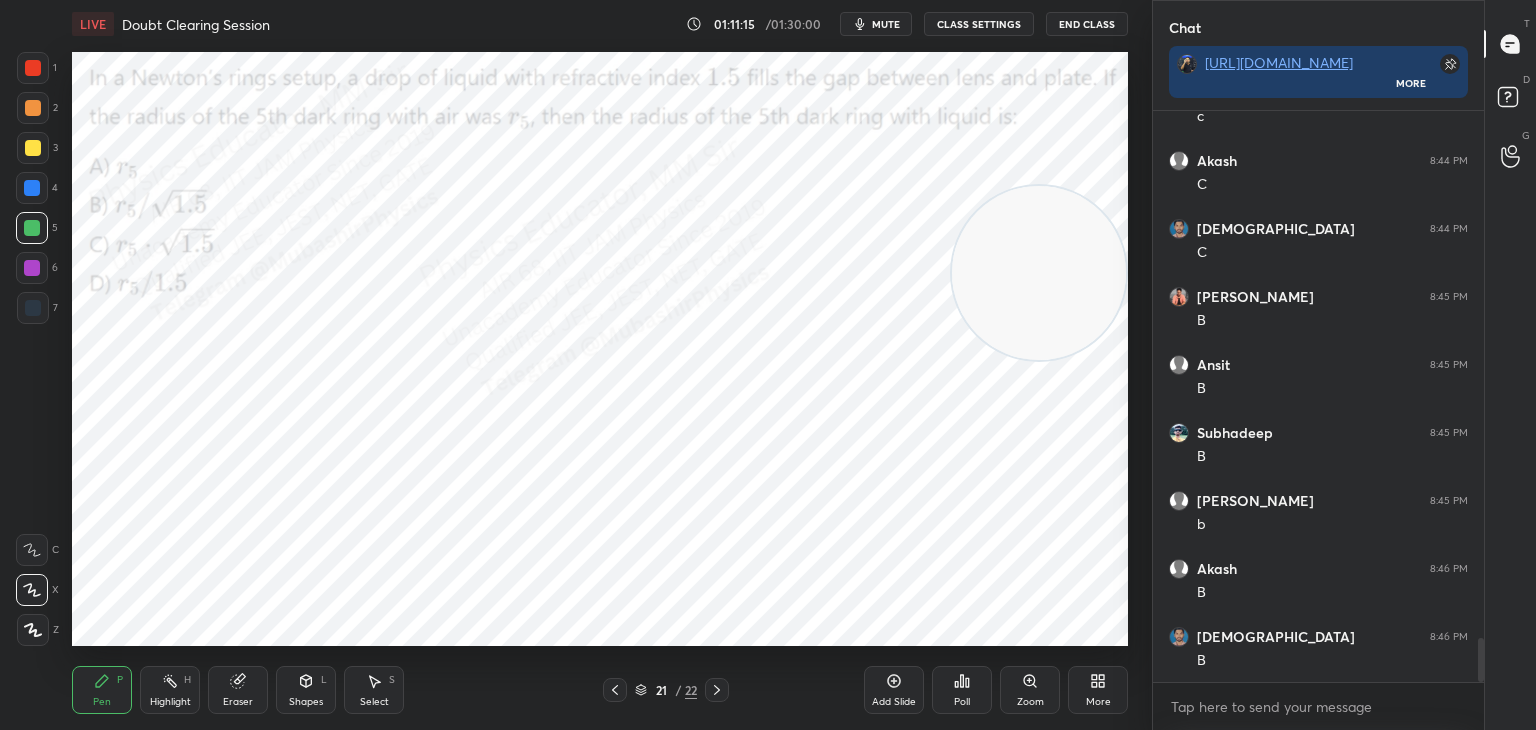 drag, startPoint x: 20, startPoint y: 182, endPoint x: 71, endPoint y: 196, distance: 52.886673 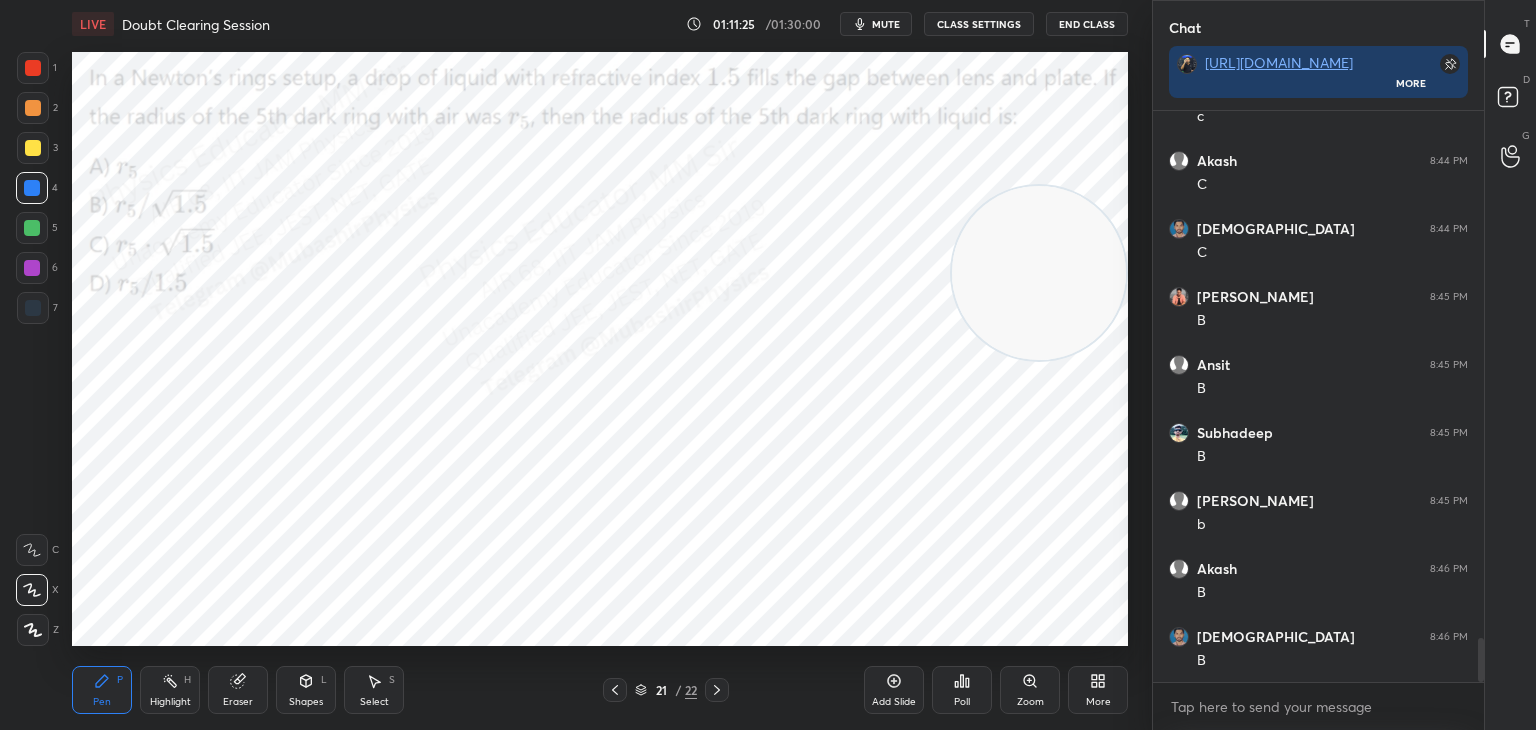 click at bounding box center [32, 228] 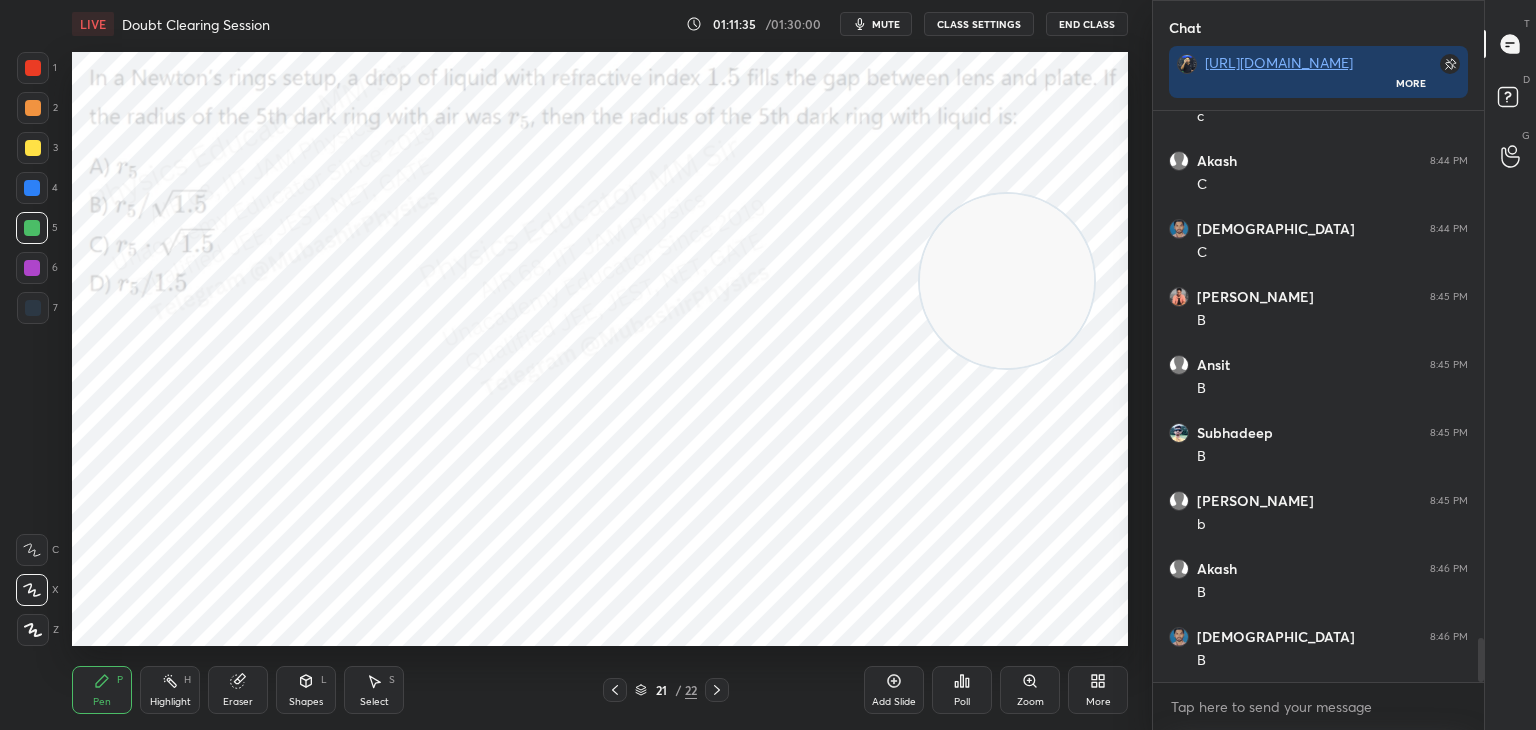 drag, startPoint x: 1001, startPoint y: 302, endPoint x: 565, endPoint y: 518, distance: 486.5717 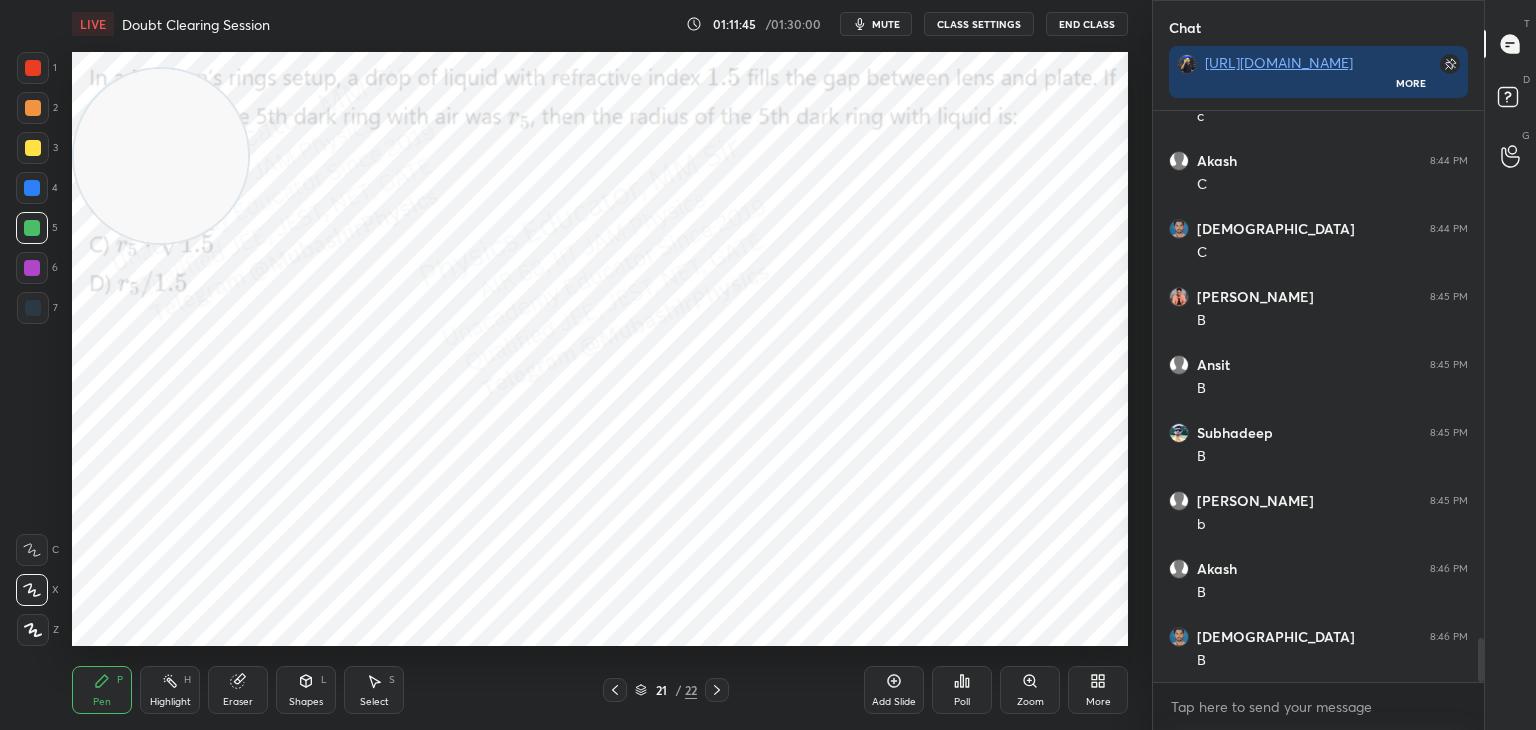 drag, startPoint x: 533, startPoint y: 586, endPoint x: 163, endPoint y: 236, distance: 509.31326 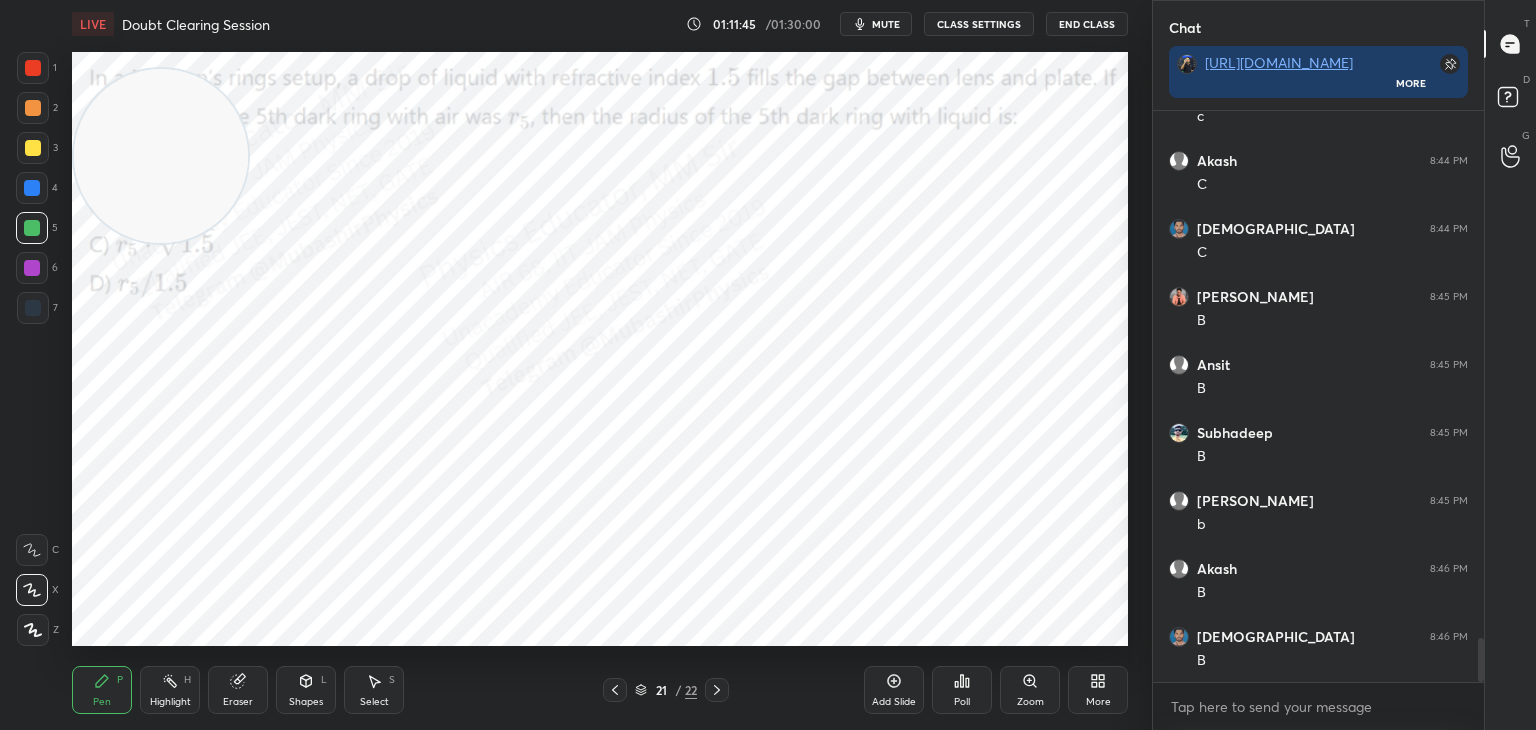 click at bounding box center (161, 156) 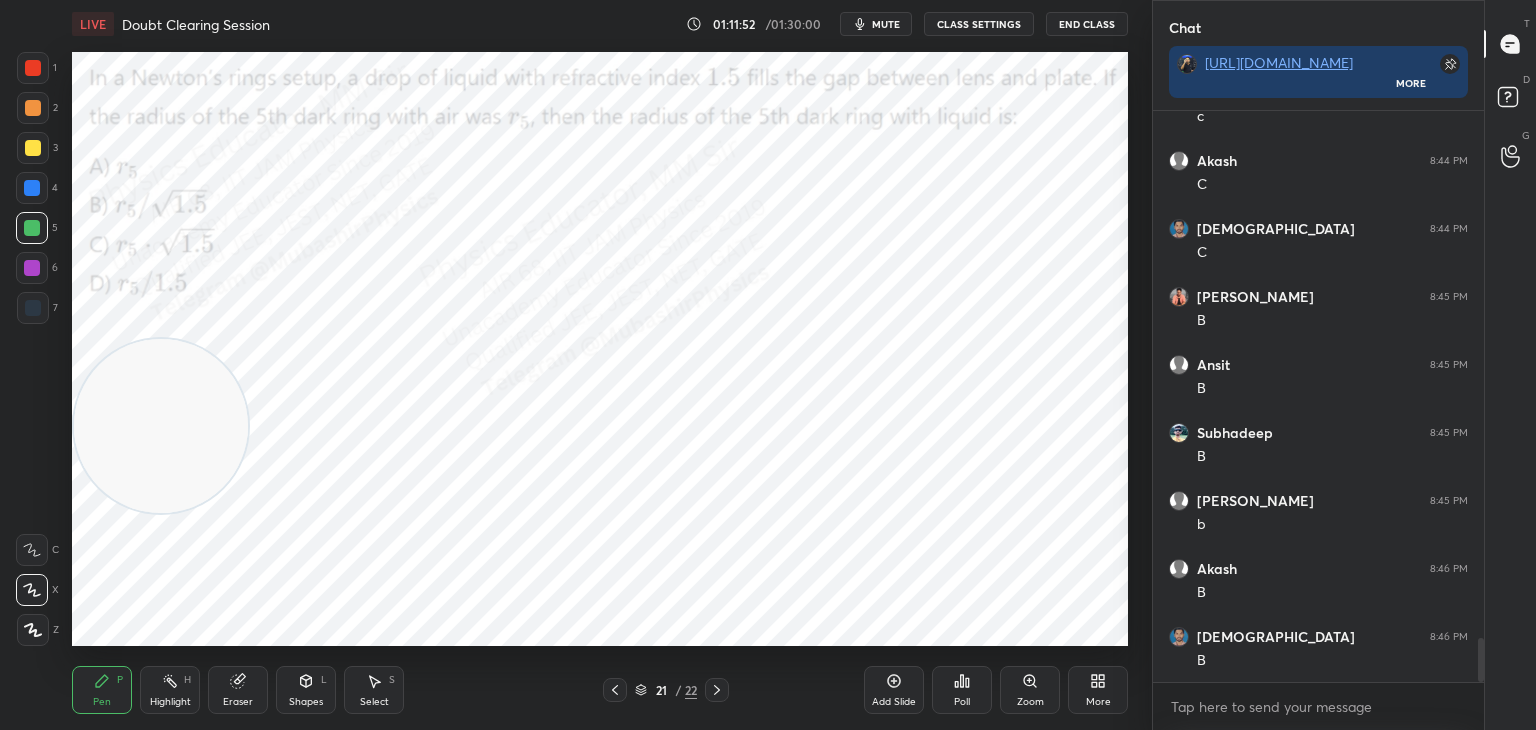 drag, startPoint x: 173, startPoint y: 158, endPoint x: 68, endPoint y: 524, distance: 380.7637 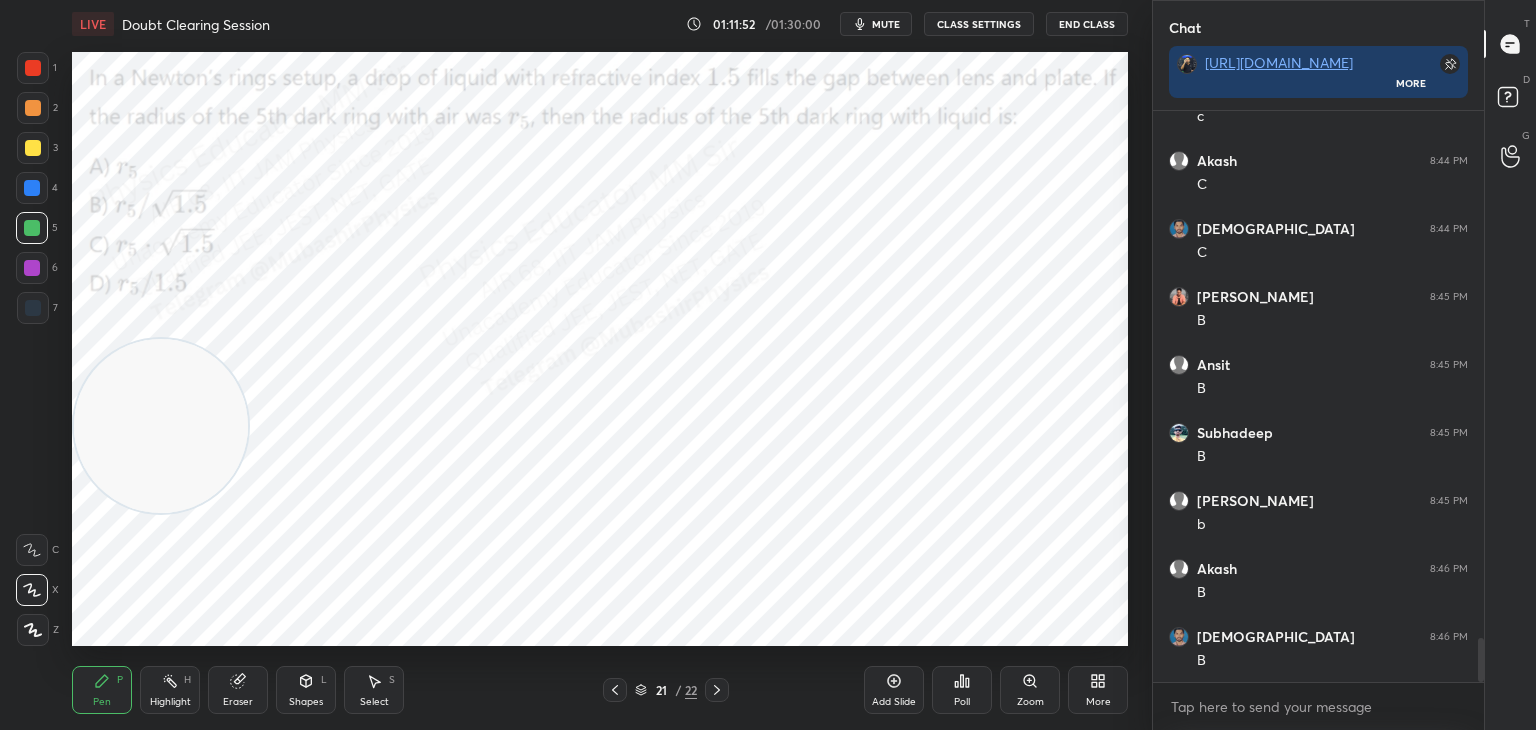 click at bounding box center [161, 426] 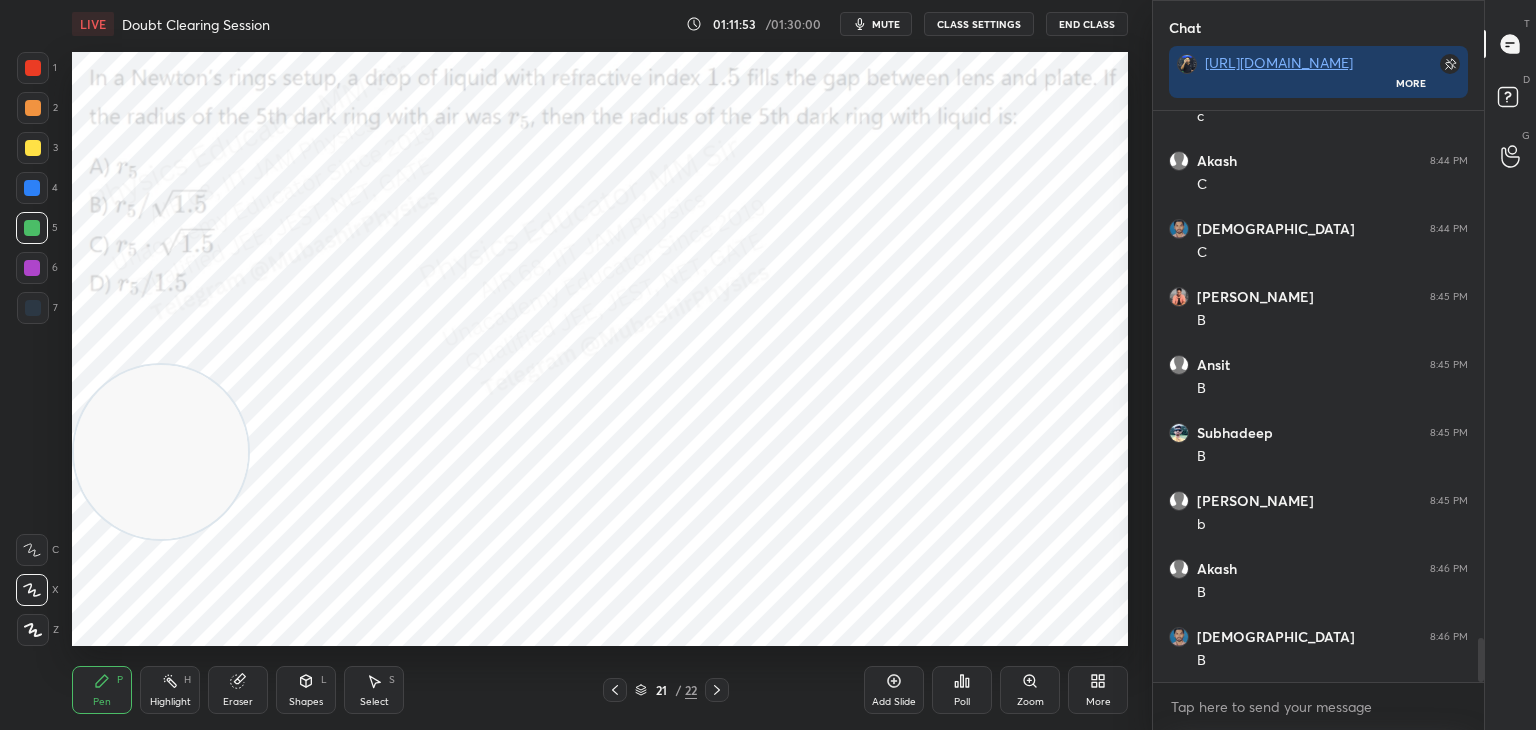 click at bounding box center (33, 108) 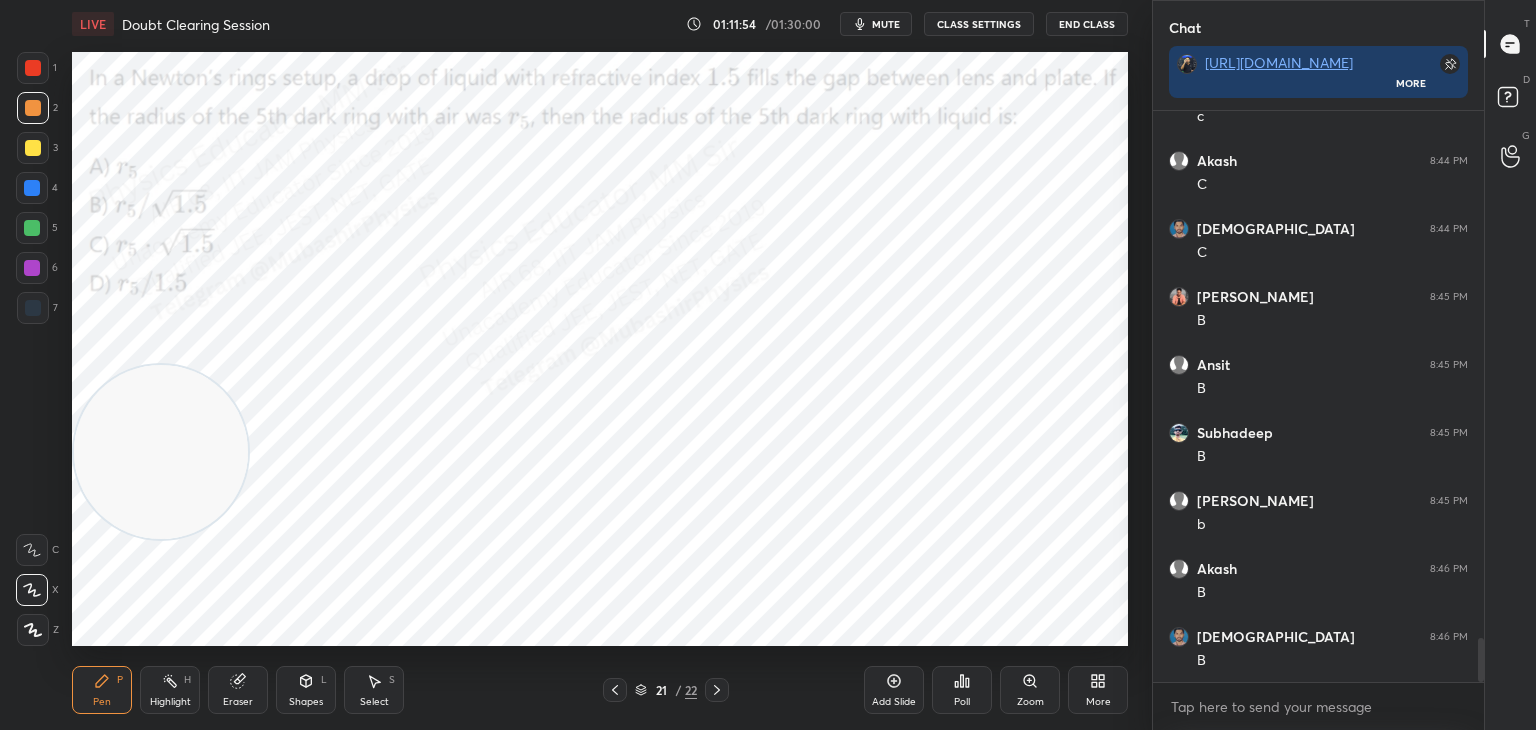 click on "Highlight H" at bounding box center (170, 690) 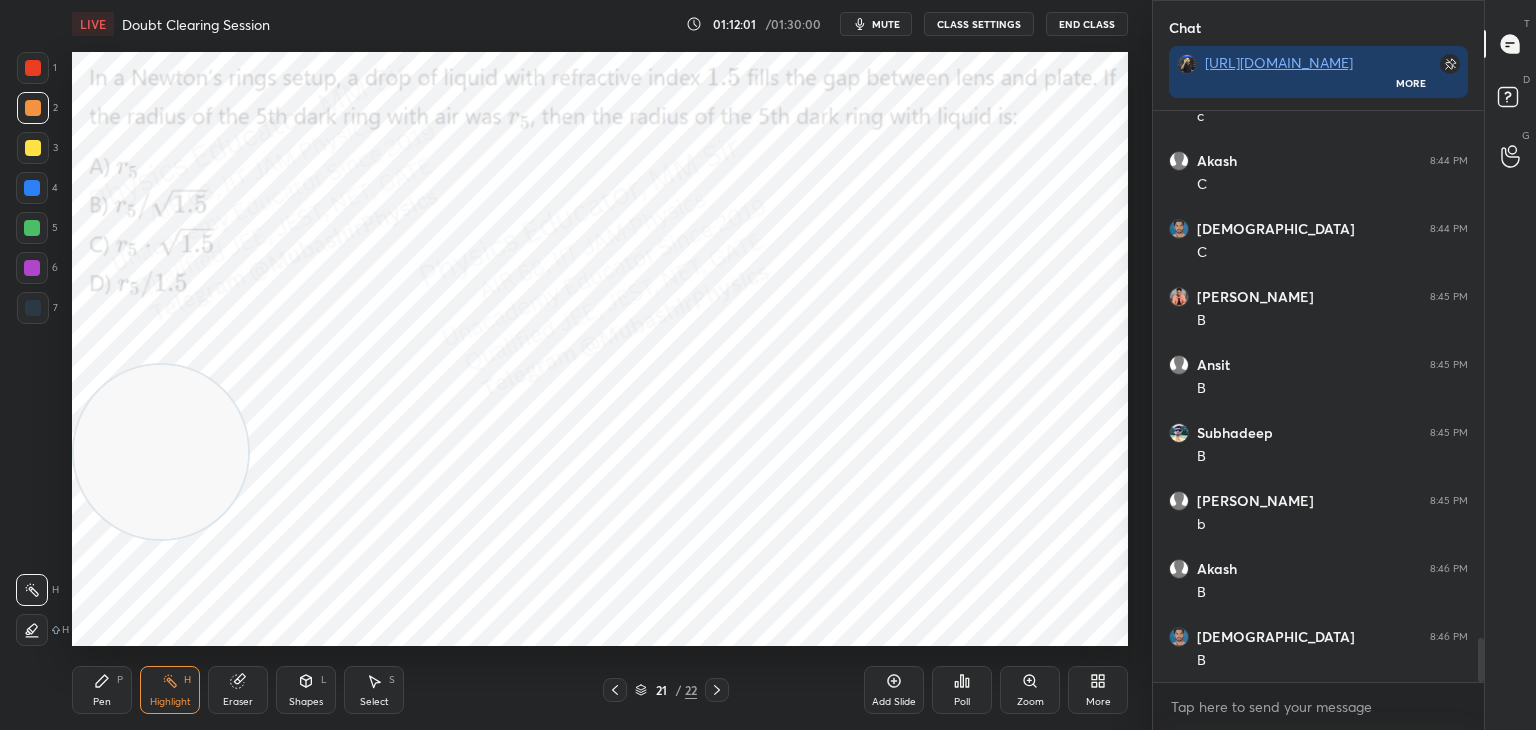 click on "mute" at bounding box center (886, 24) 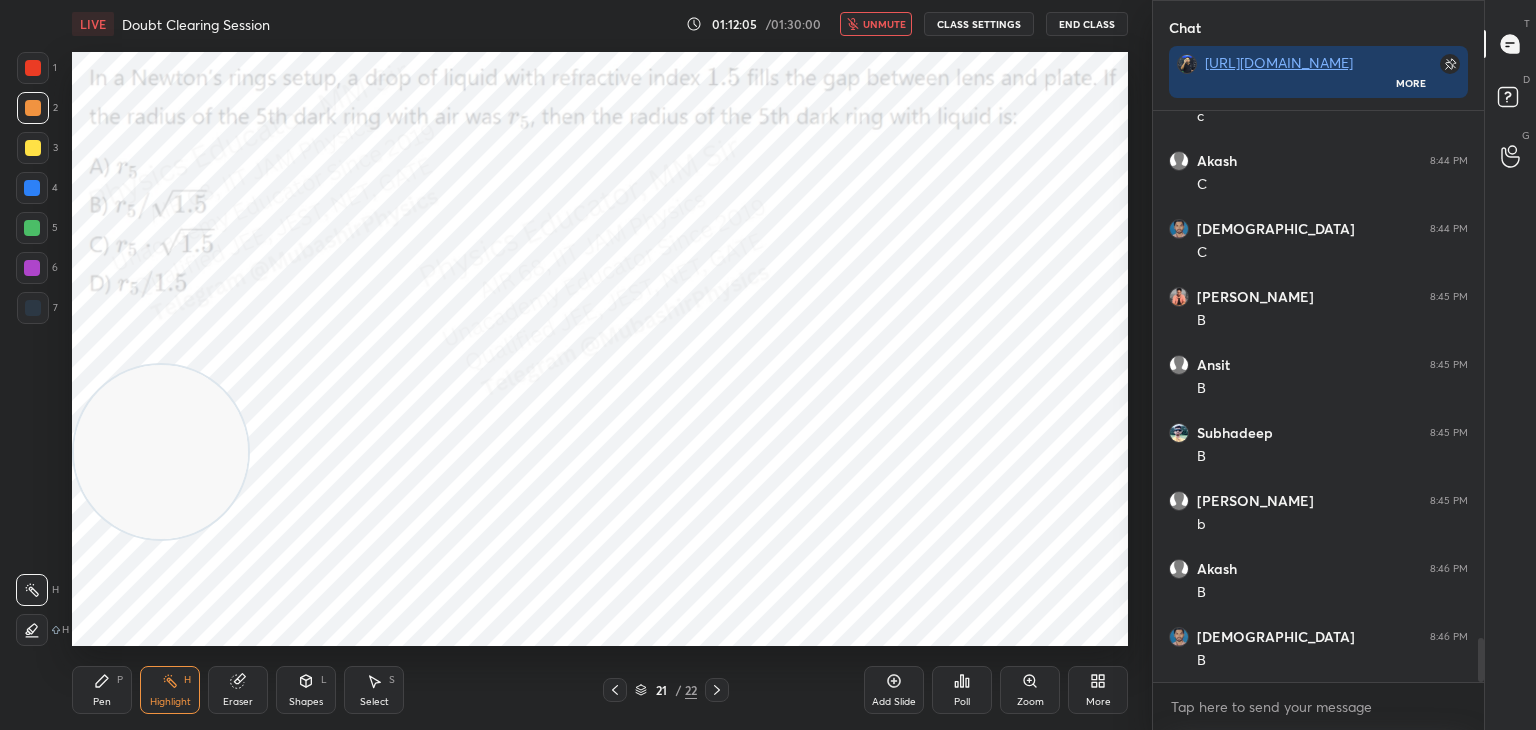 click on "More" at bounding box center [1098, 690] 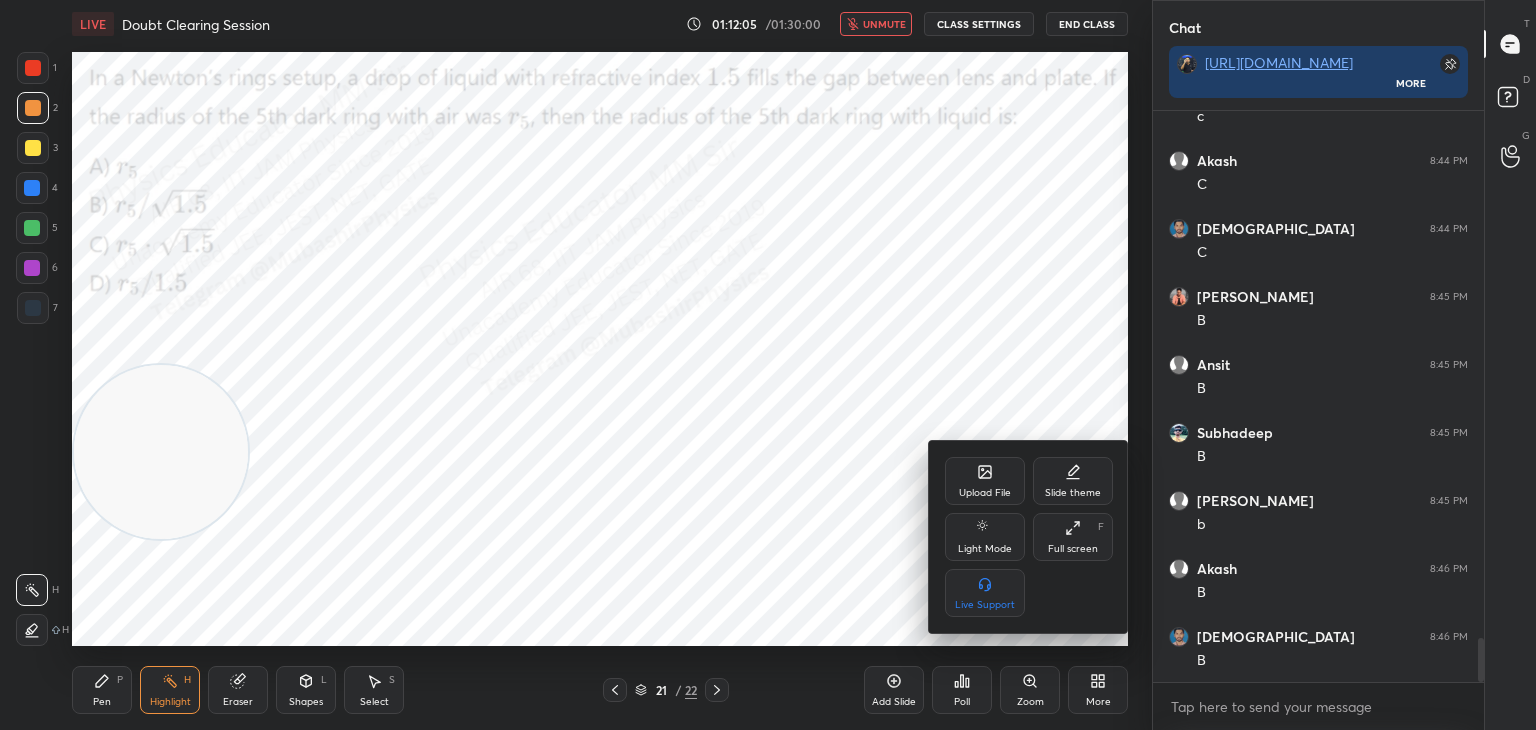 click on "Upload File" at bounding box center (985, 481) 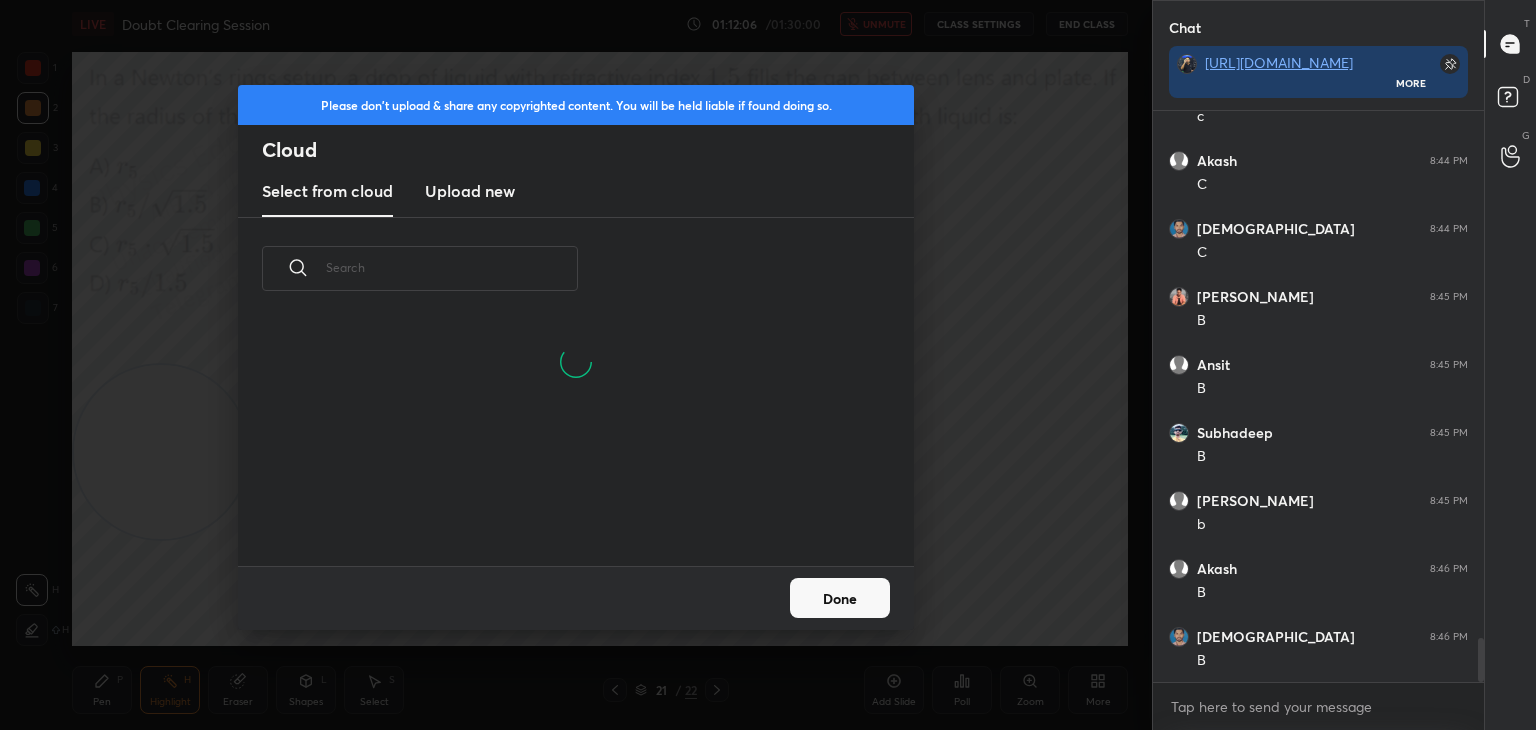 click on "Upload new" at bounding box center (470, 191) 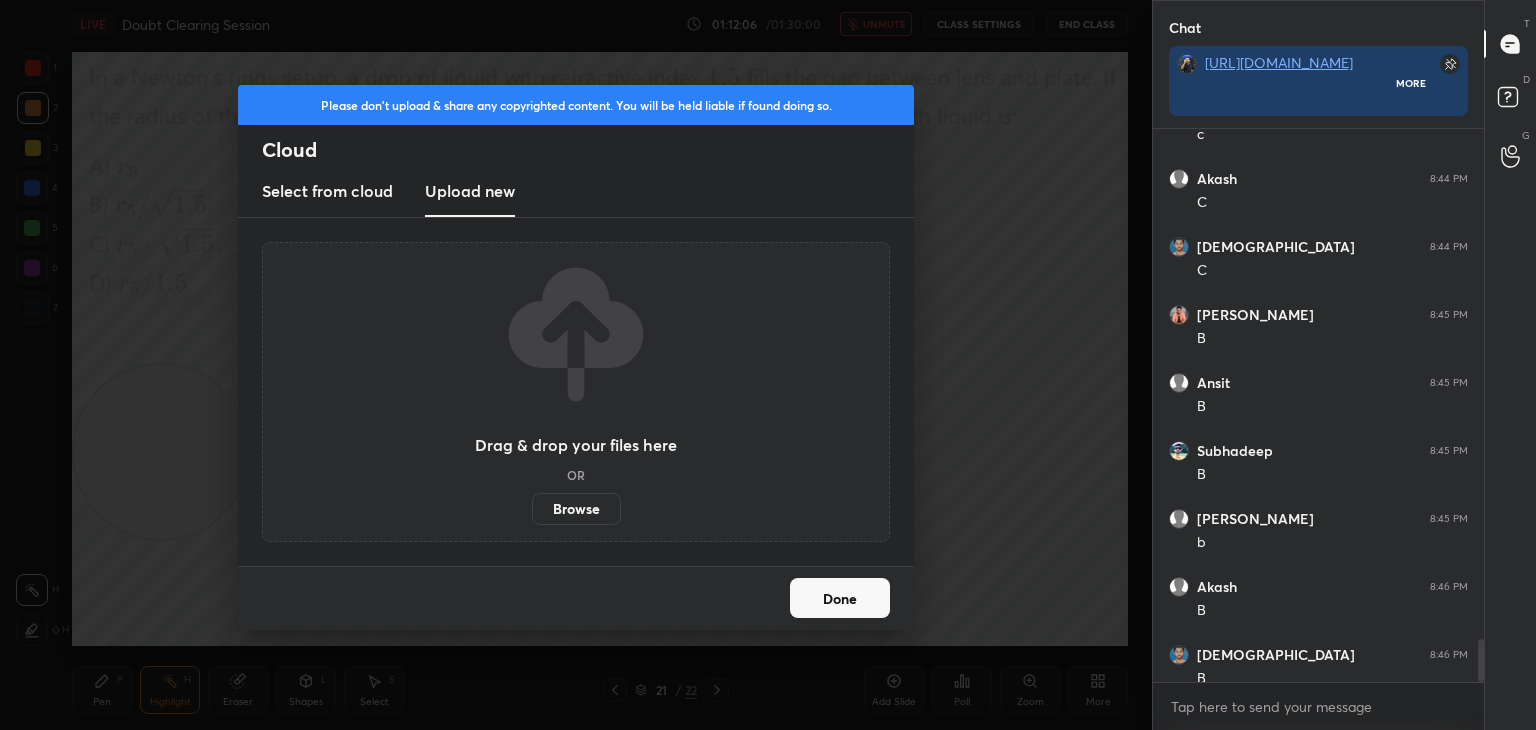 scroll, scrollTop: 565, scrollLeft: 325, axis: both 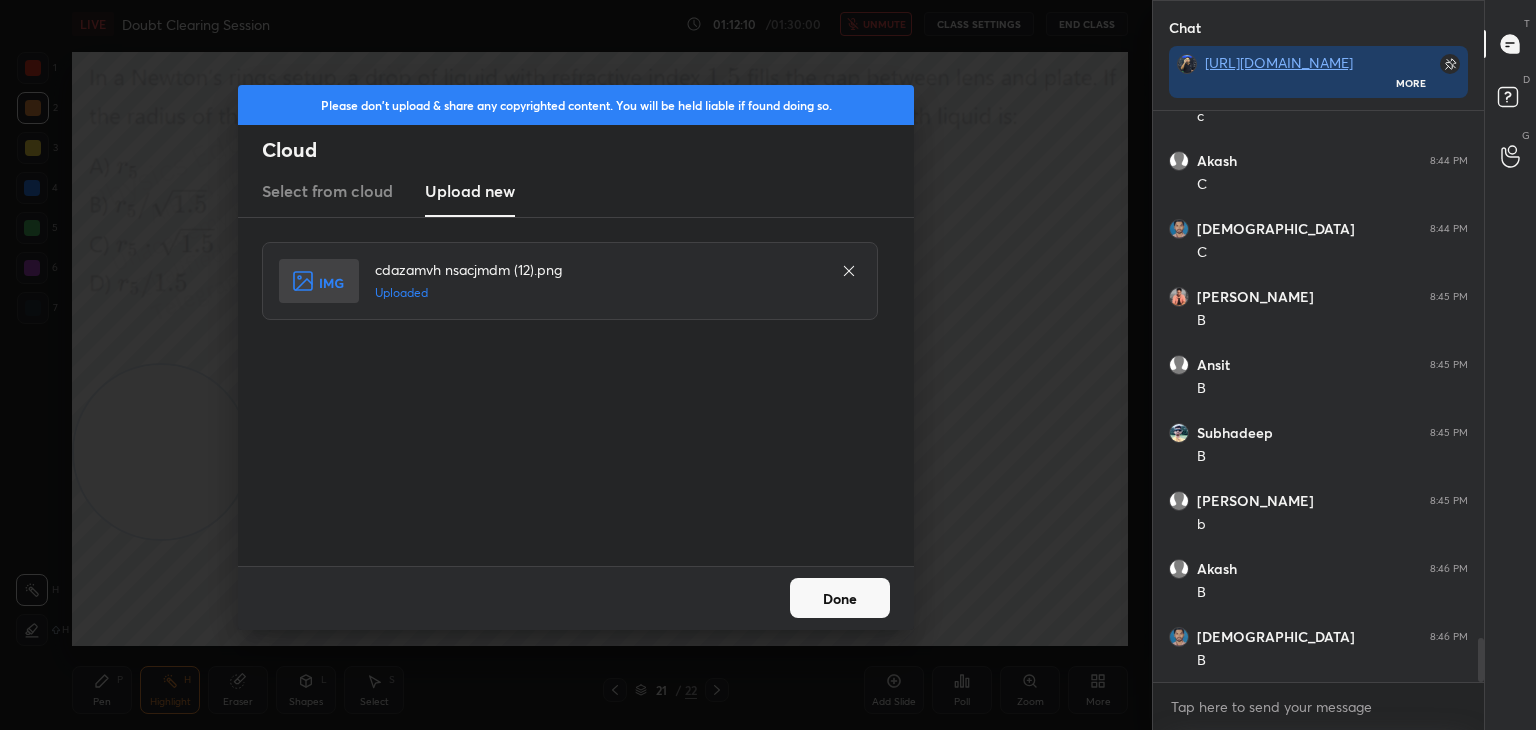 click on "Done" at bounding box center (840, 598) 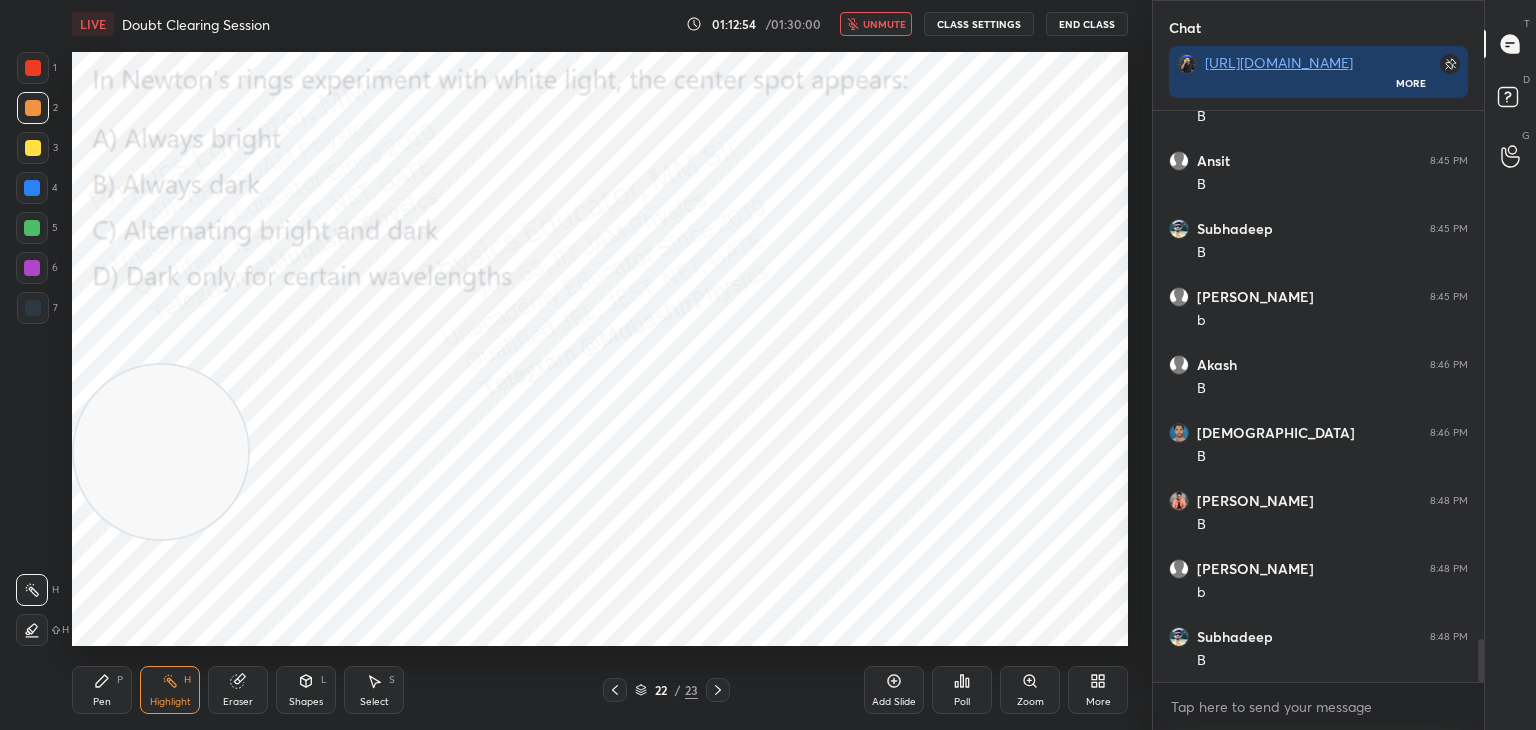 scroll, scrollTop: 7108, scrollLeft: 0, axis: vertical 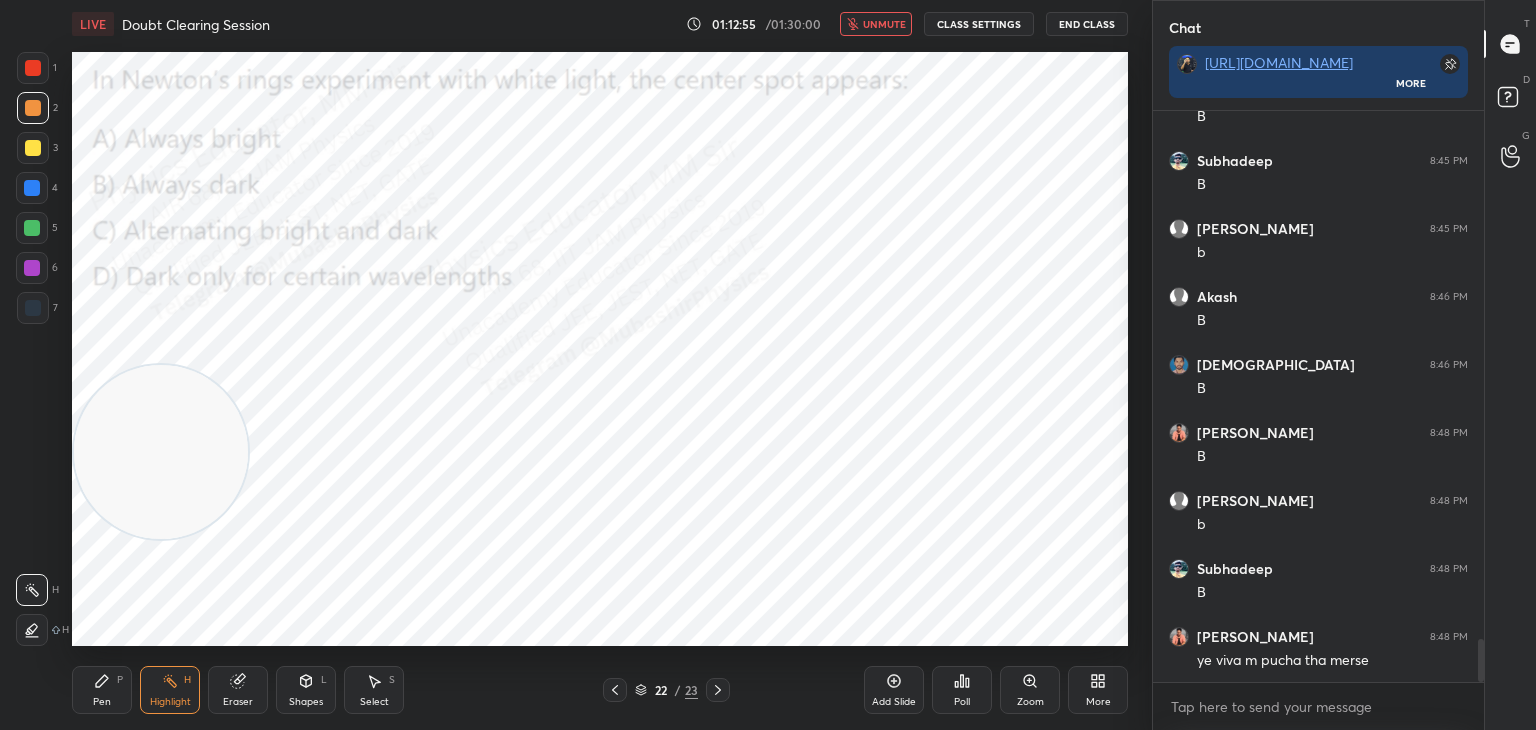 click on "unmute" at bounding box center [876, 24] 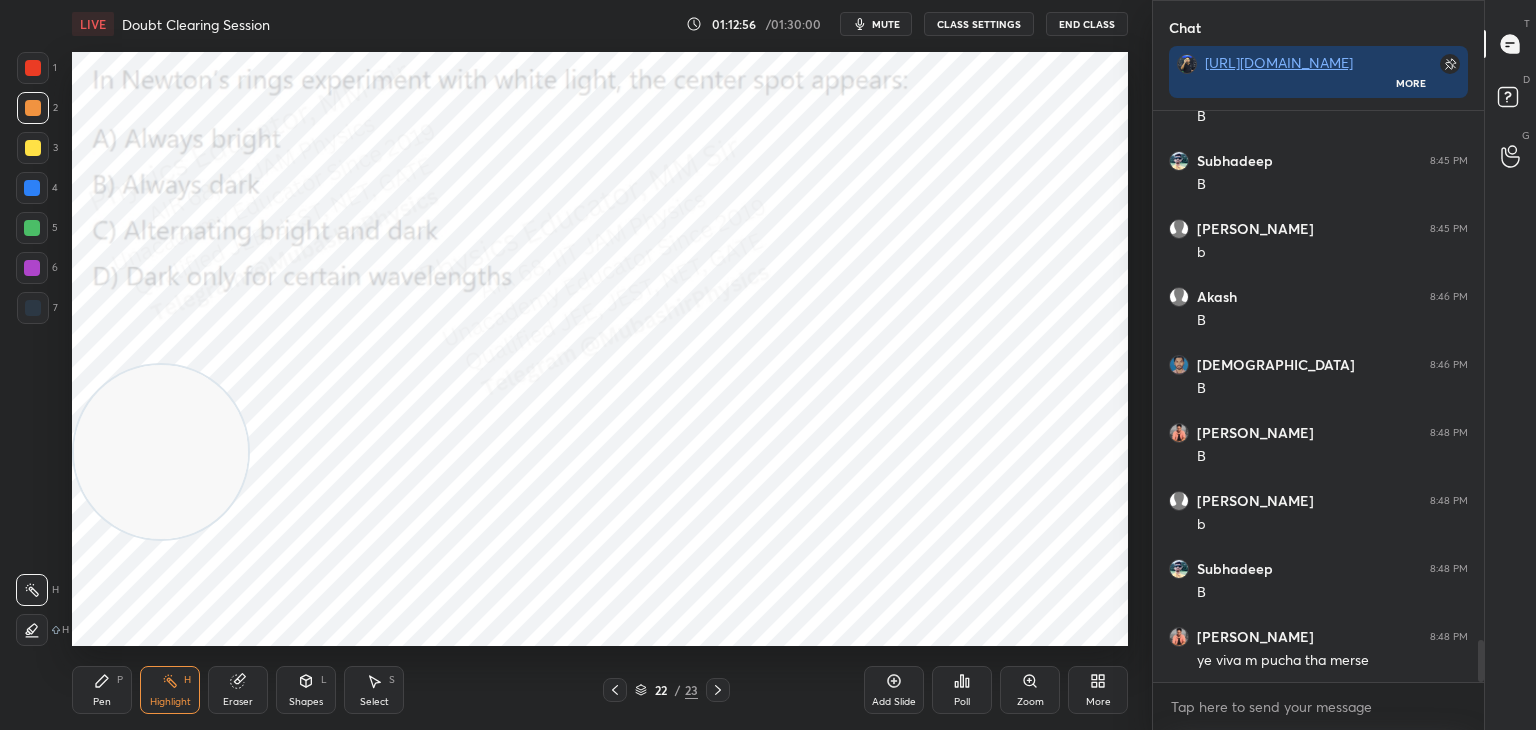 scroll, scrollTop: 7176, scrollLeft: 0, axis: vertical 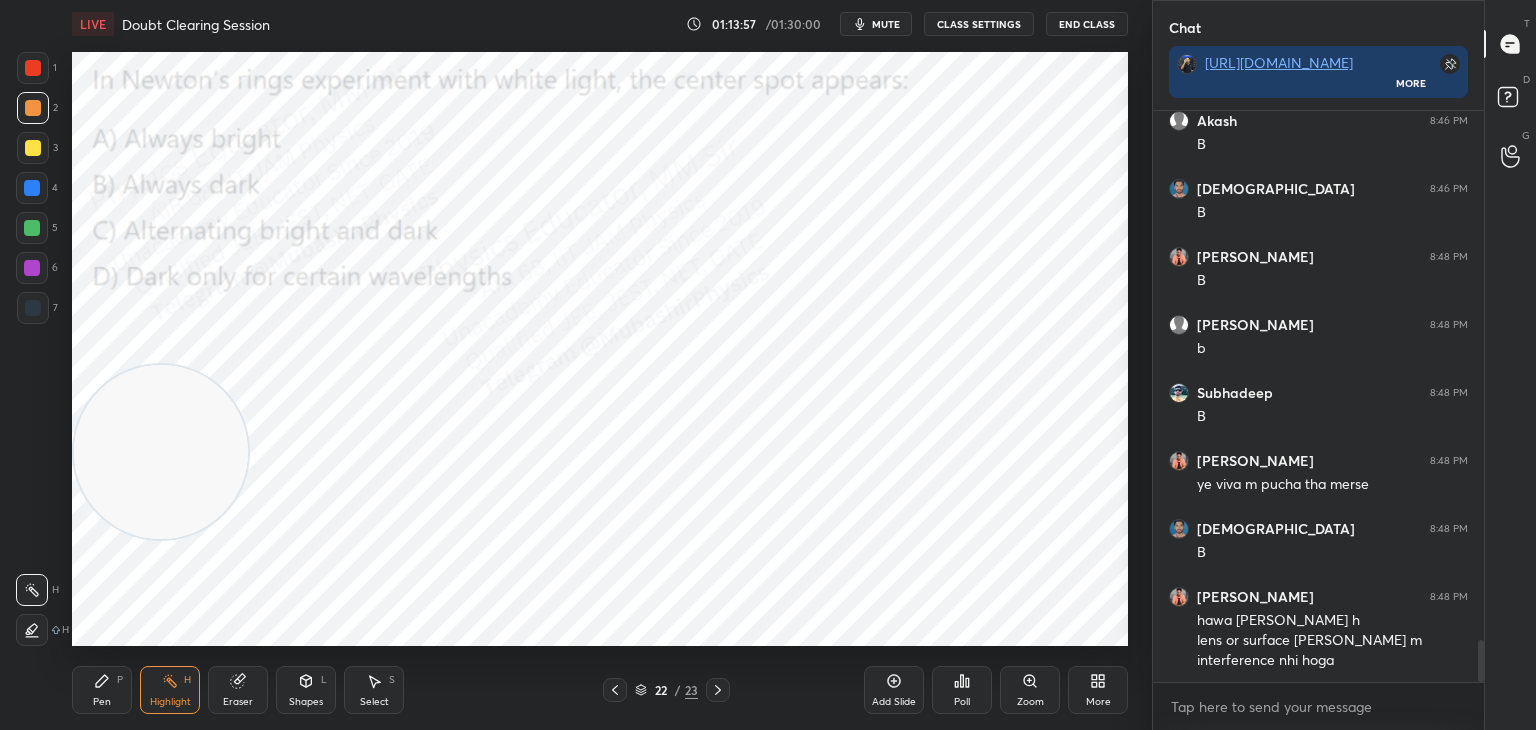 drag, startPoint x: 88, startPoint y: 694, endPoint x: 139, endPoint y: 653, distance: 65.43699 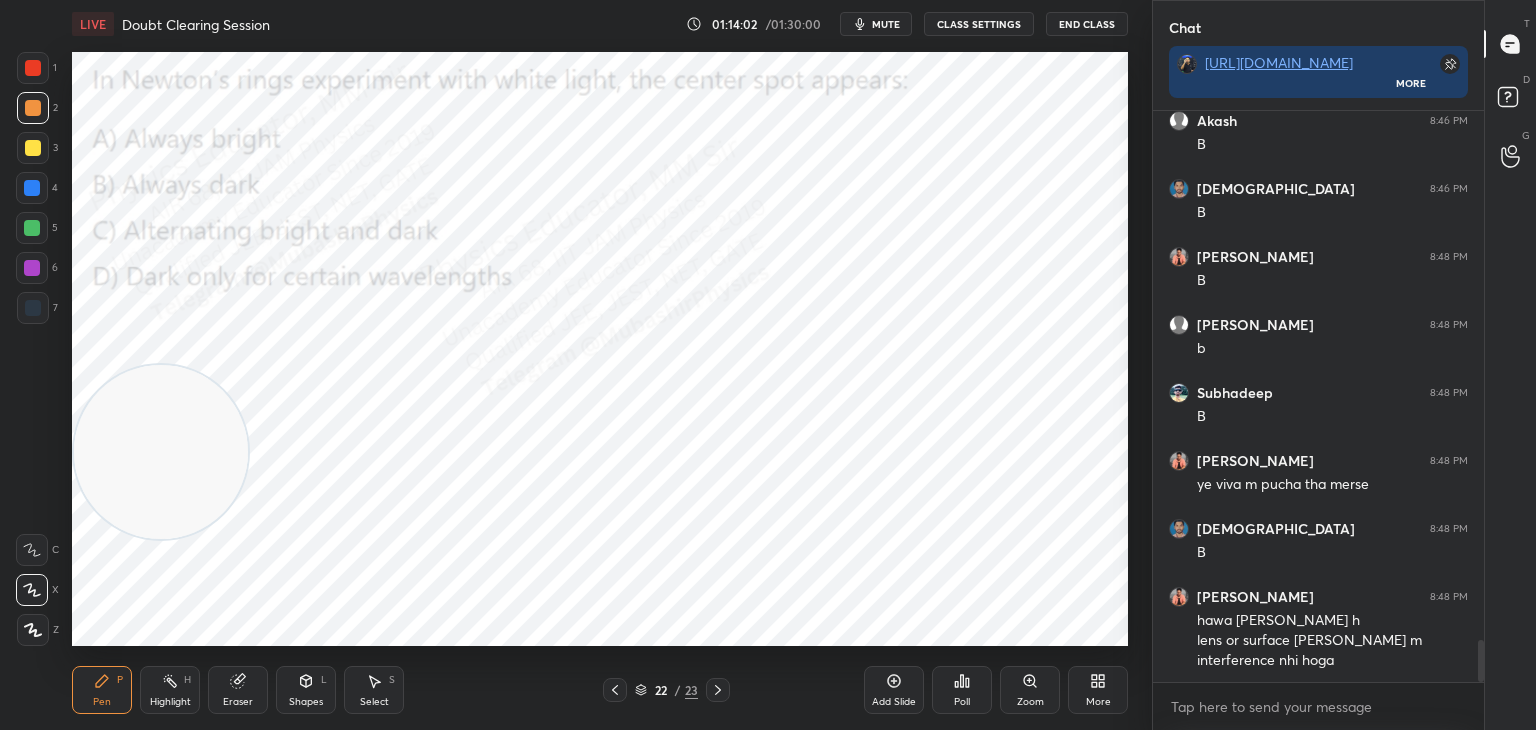 click on "Eraser" at bounding box center (238, 690) 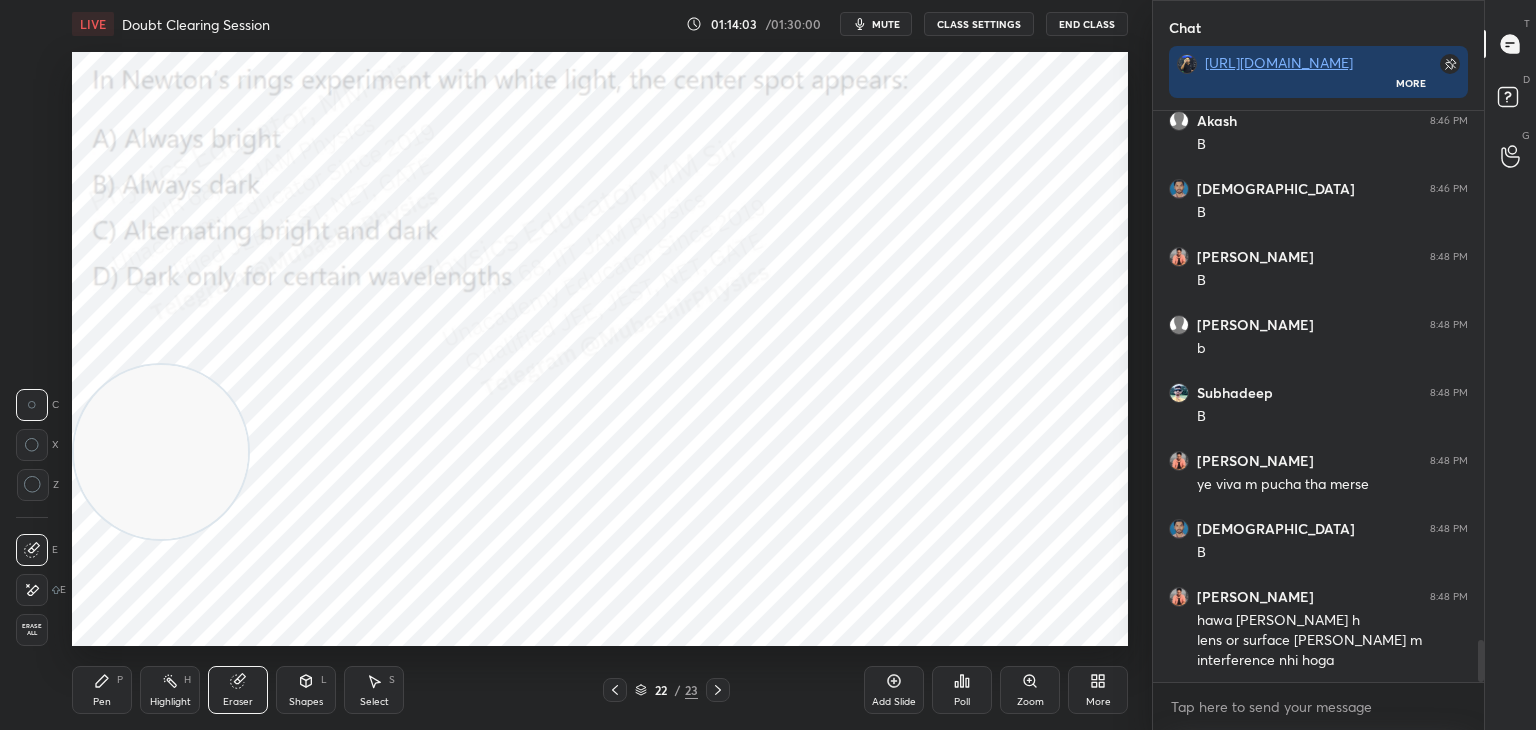 click on "Erase all" at bounding box center (32, 630) 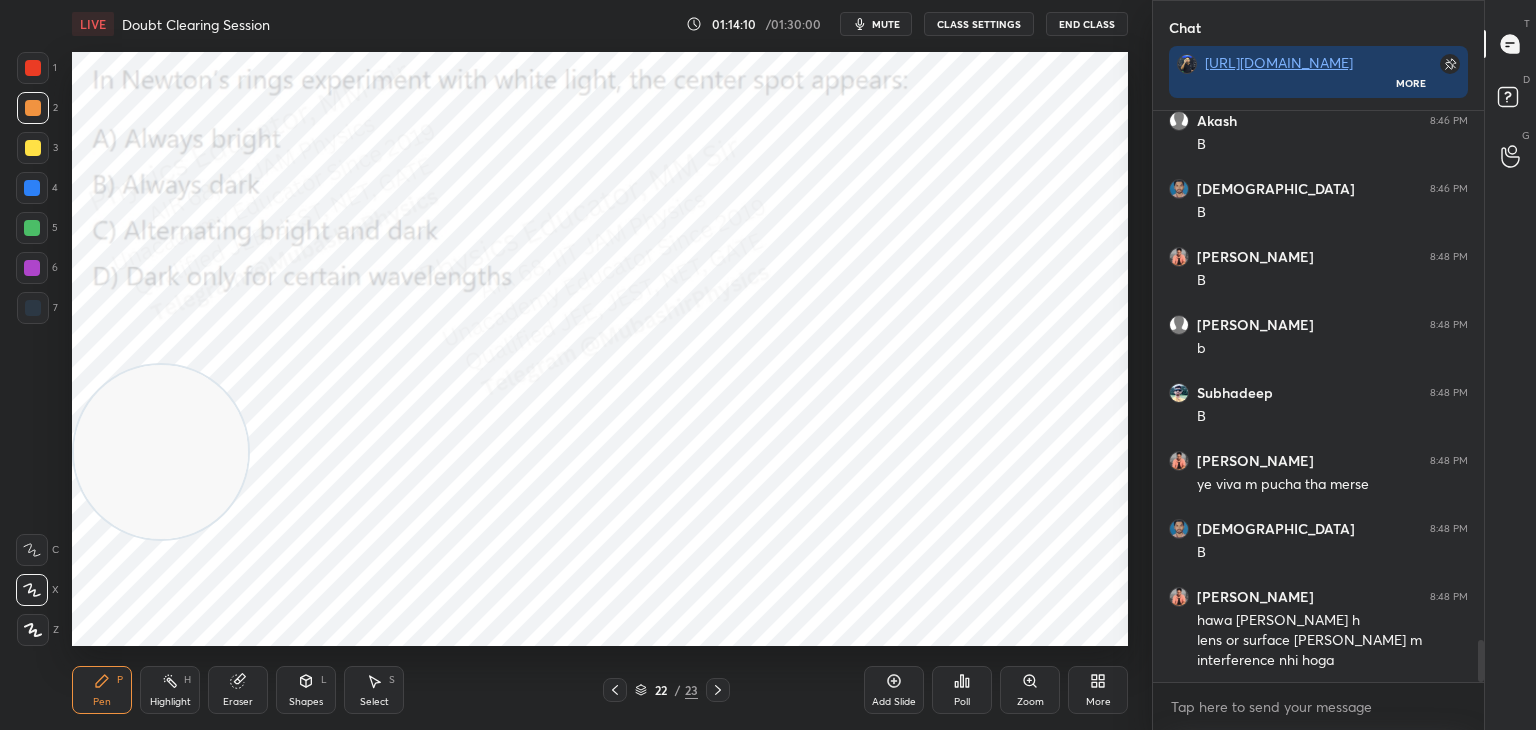 drag, startPoint x: 225, startPoint y: 686, endPoint x: 61, endPoint y: 653, distance: 167.28719 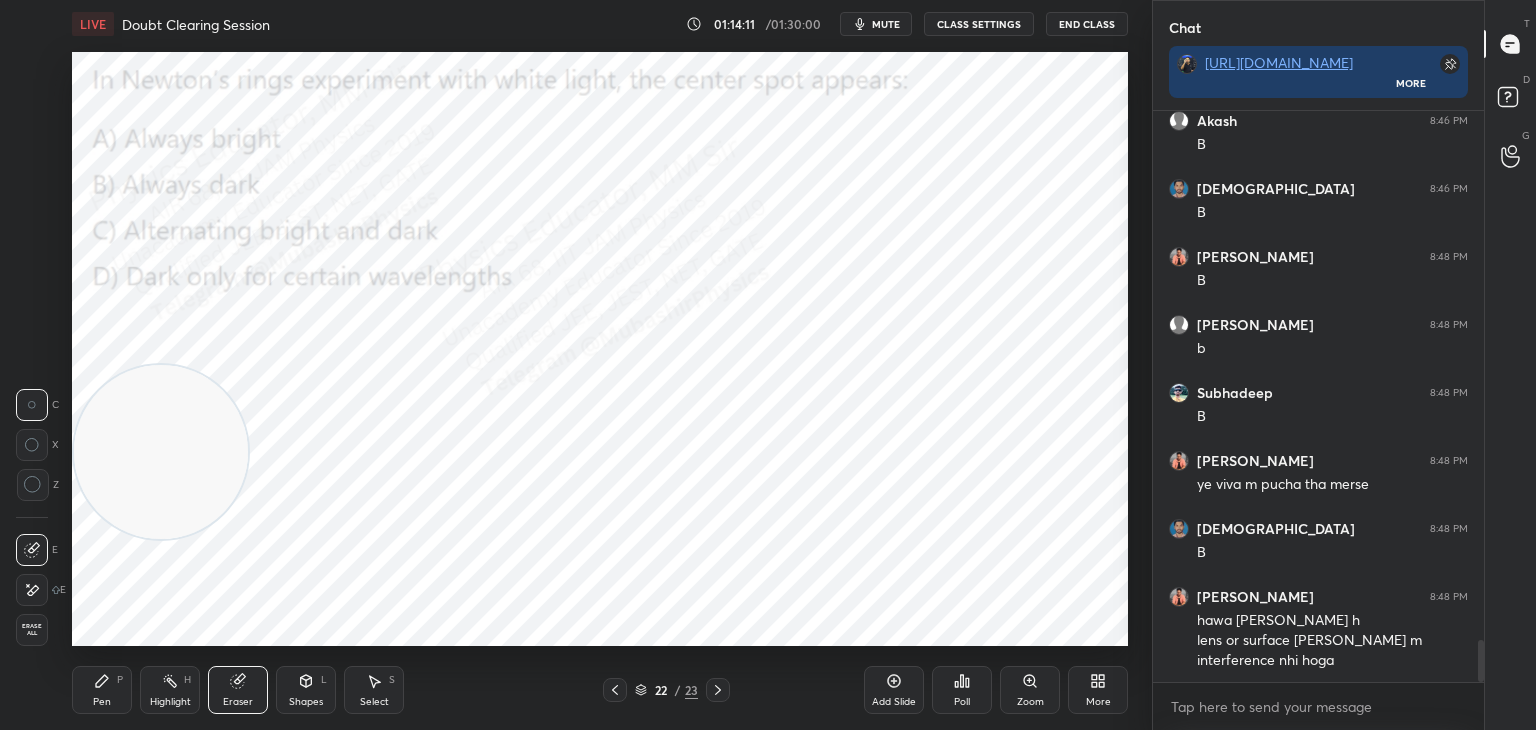 click on "Erase all" at bounding box center [32, 630] 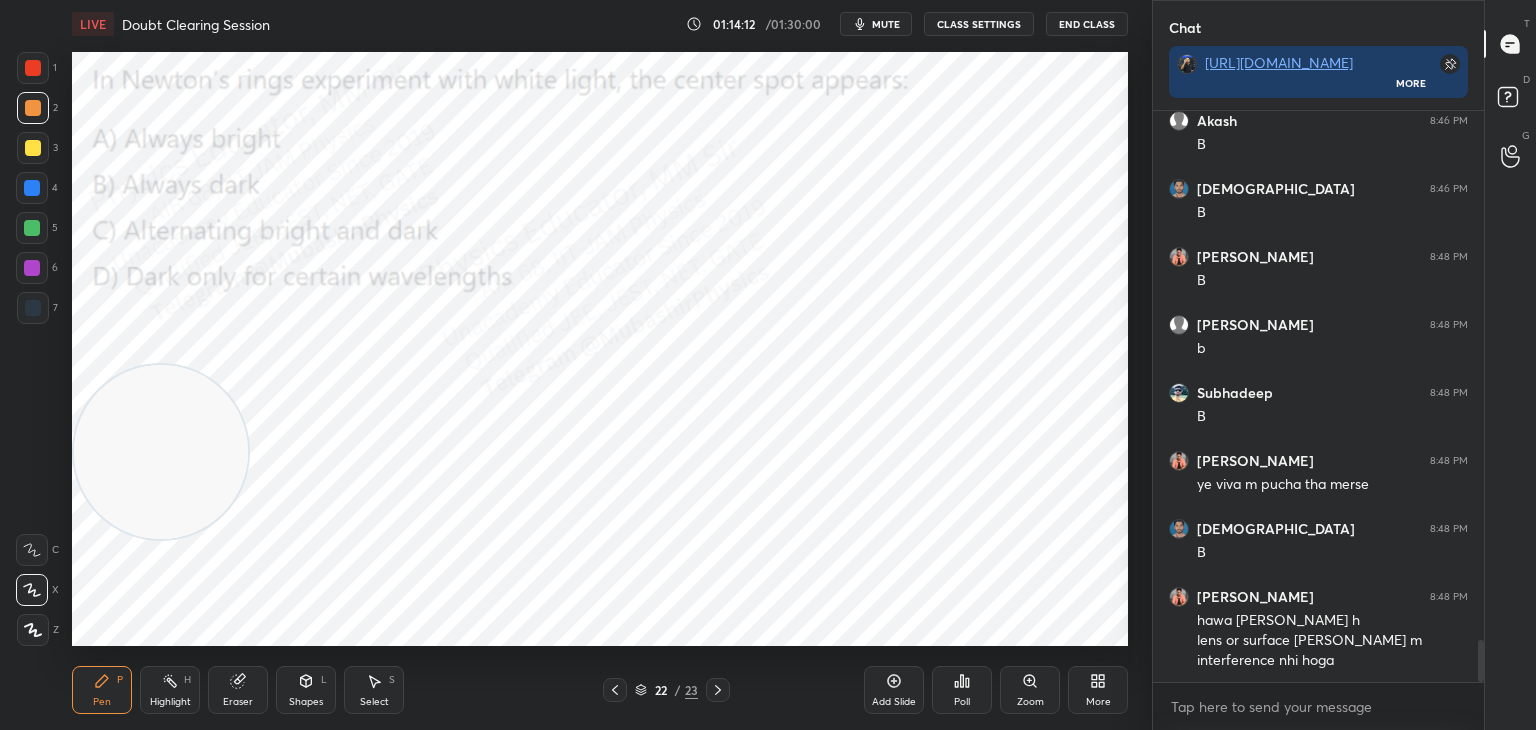 click on "Highlight" at bounding box center [170, 702] 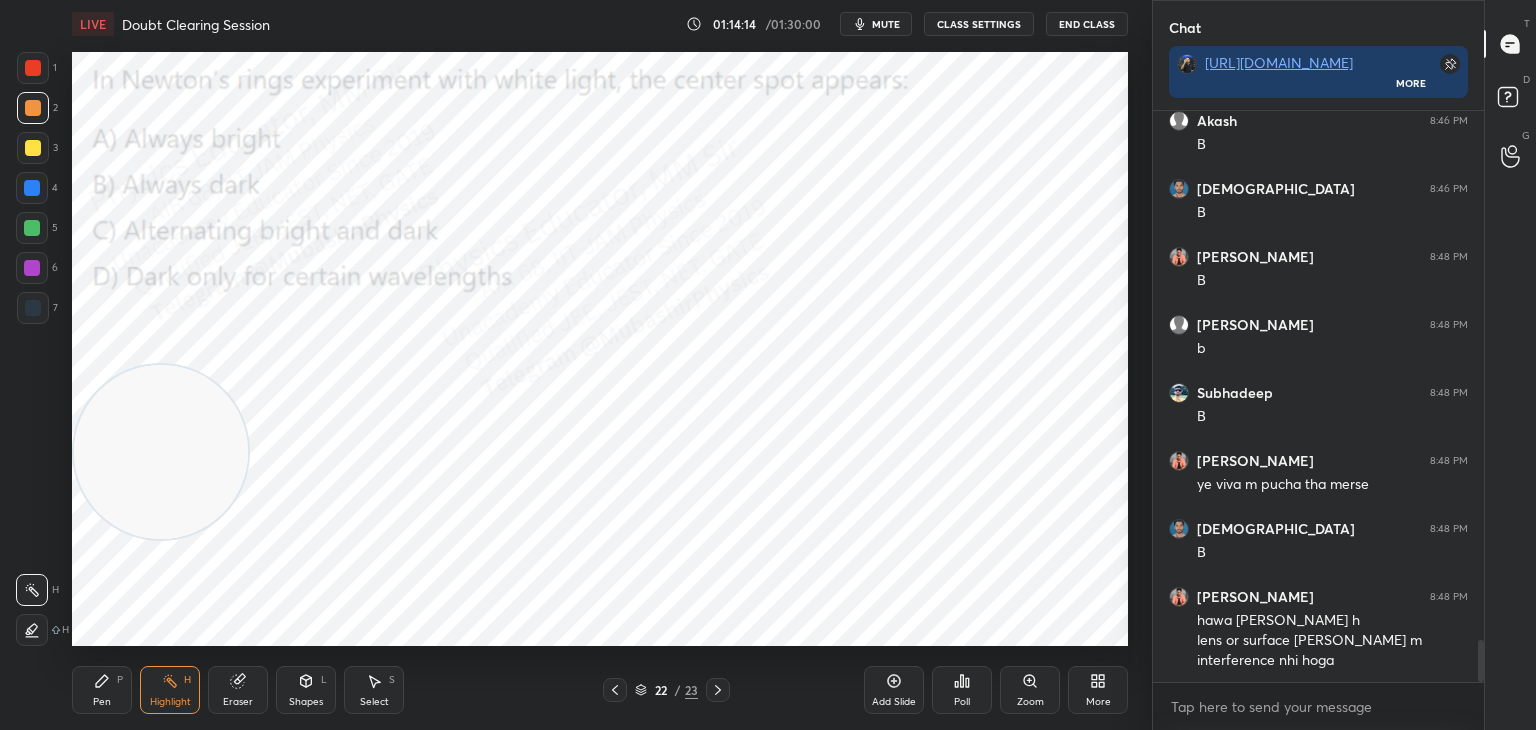 click 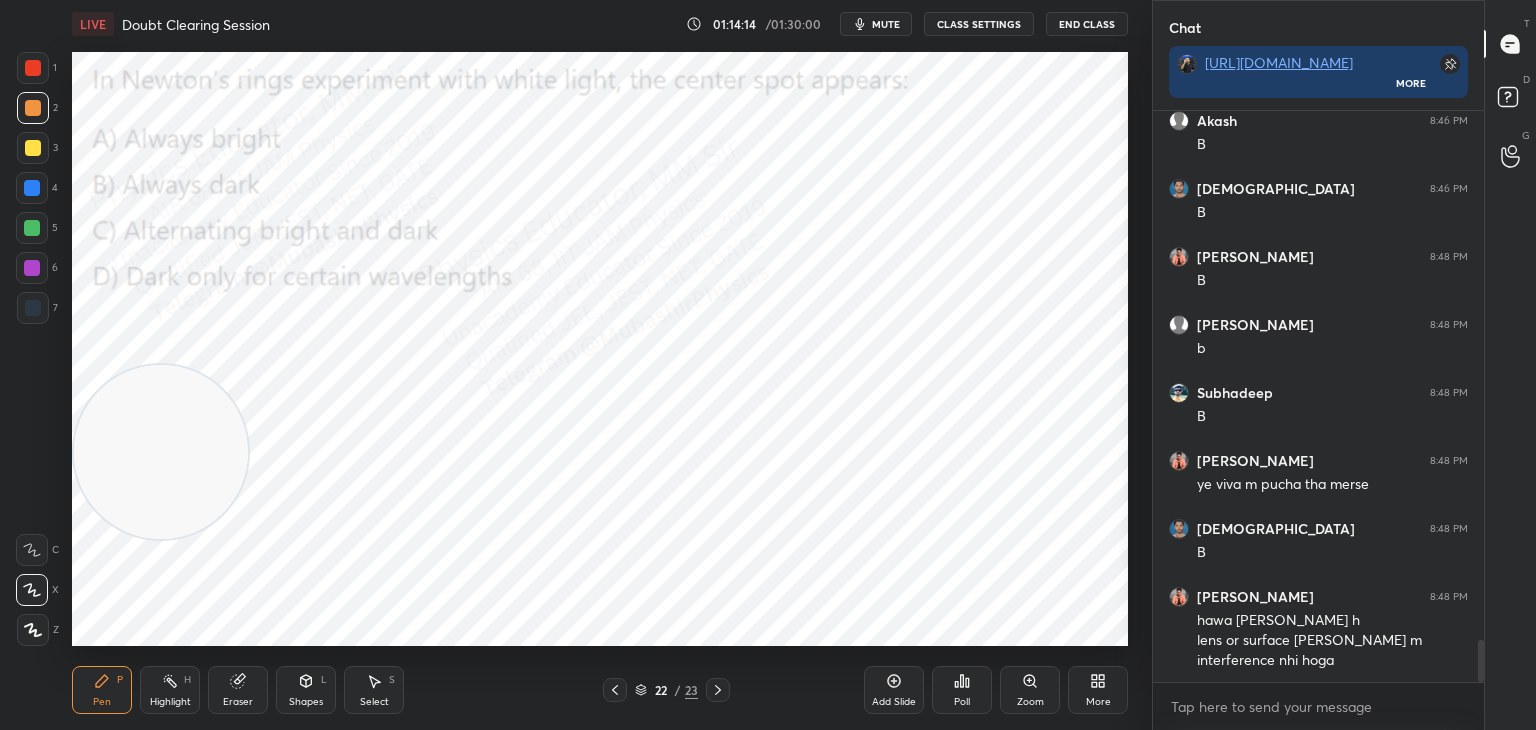 scroll, scrollTop: 7352, scrollLeft: 0, axis: vertical 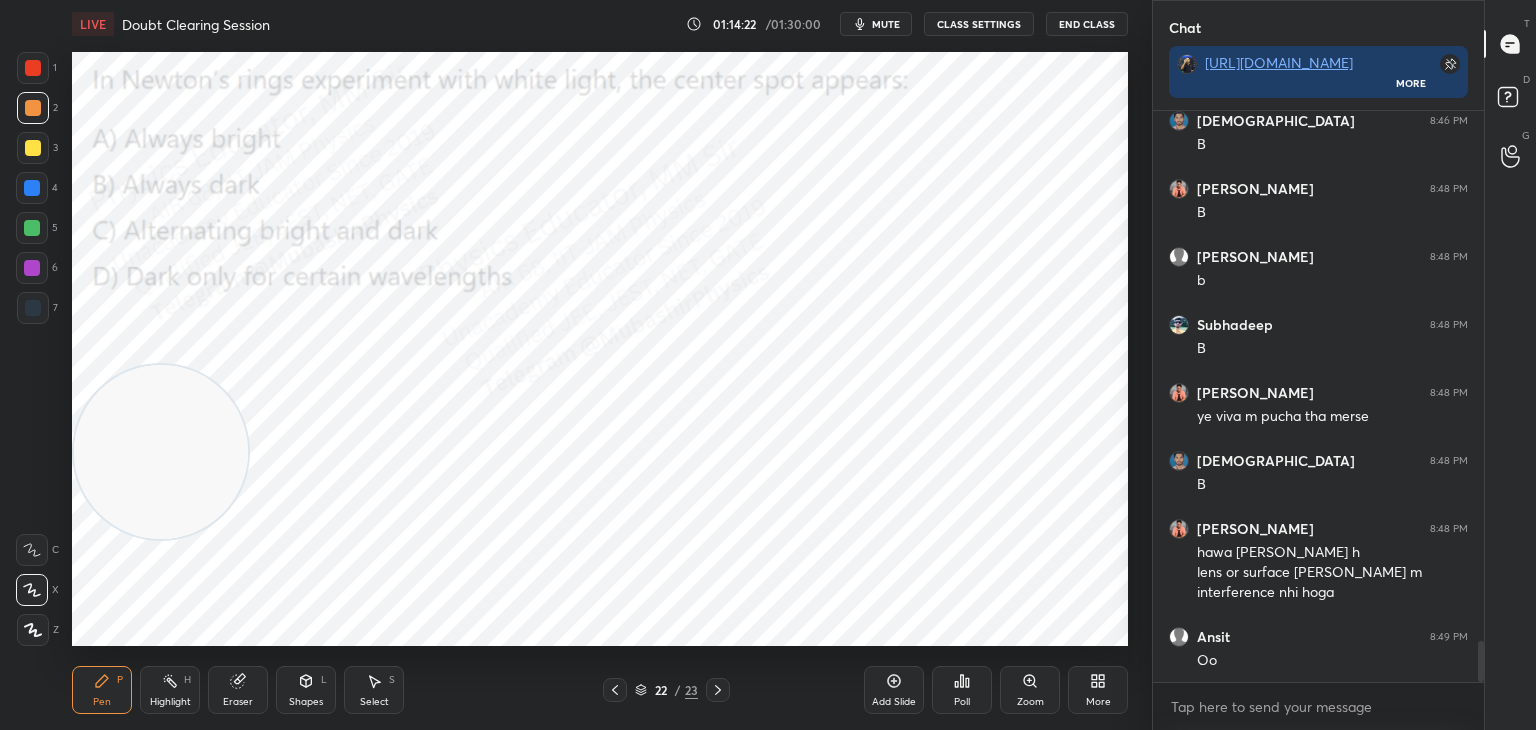 drag, startPoint x: 369, startPoint y: 693, endPoint x: 399, endPoint y: 689, distance: 30.265491 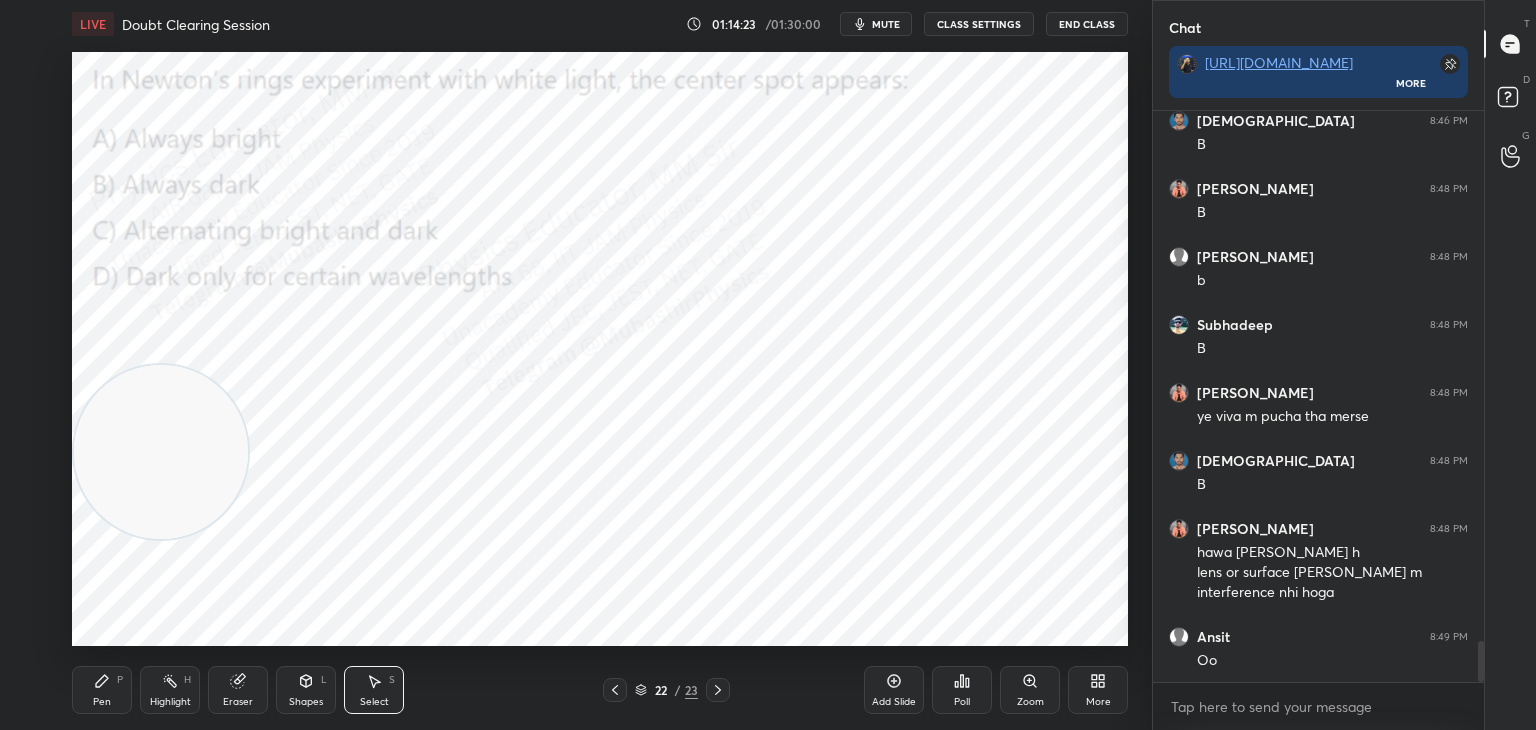 drag, startPoint x: 761, startPoint y: 569, endPoint x: 797, endPoint y: 581, distance: 37.94733 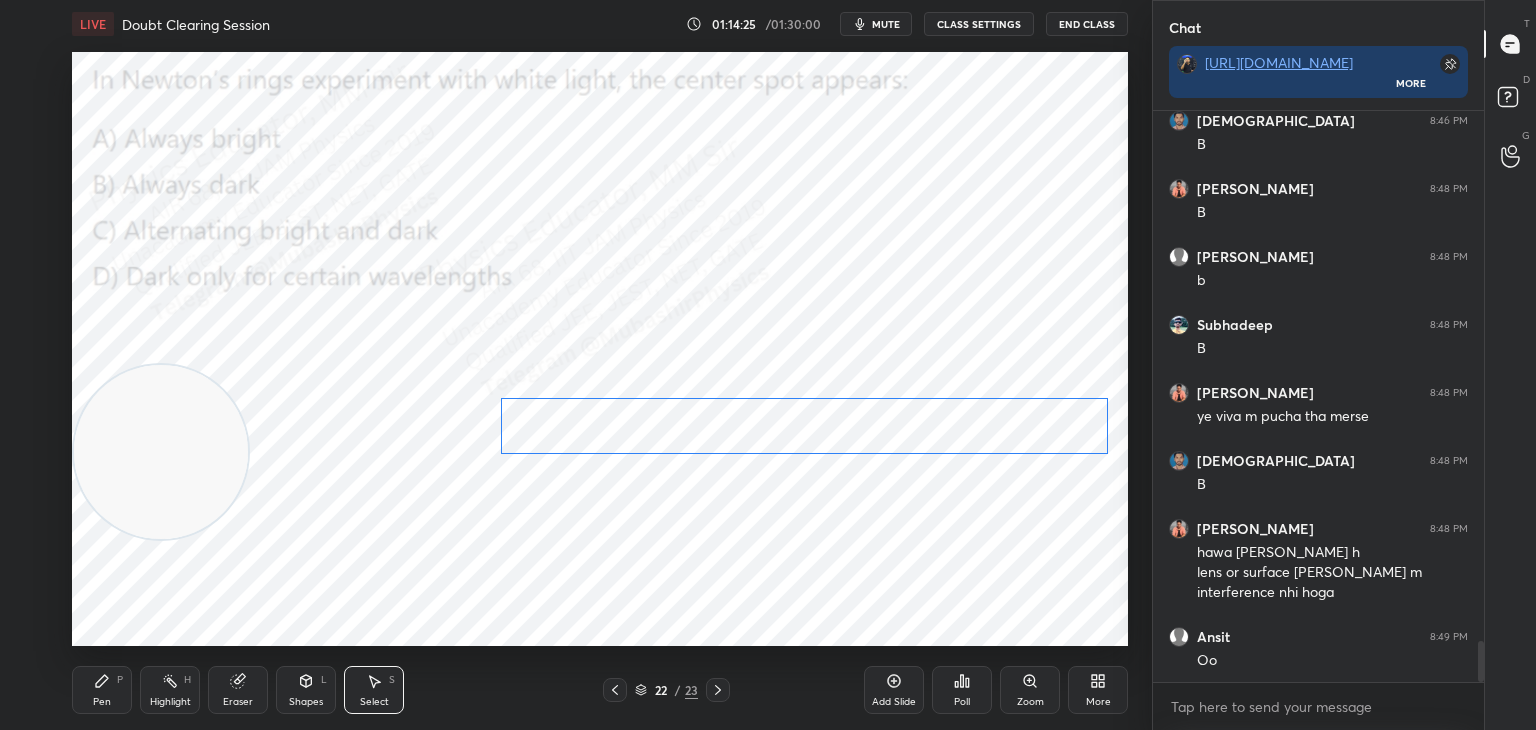 drag, startPoint x: 825, startPoint y: 527, endPoint x: 893, endPoint y: 429, distance: 119.28118 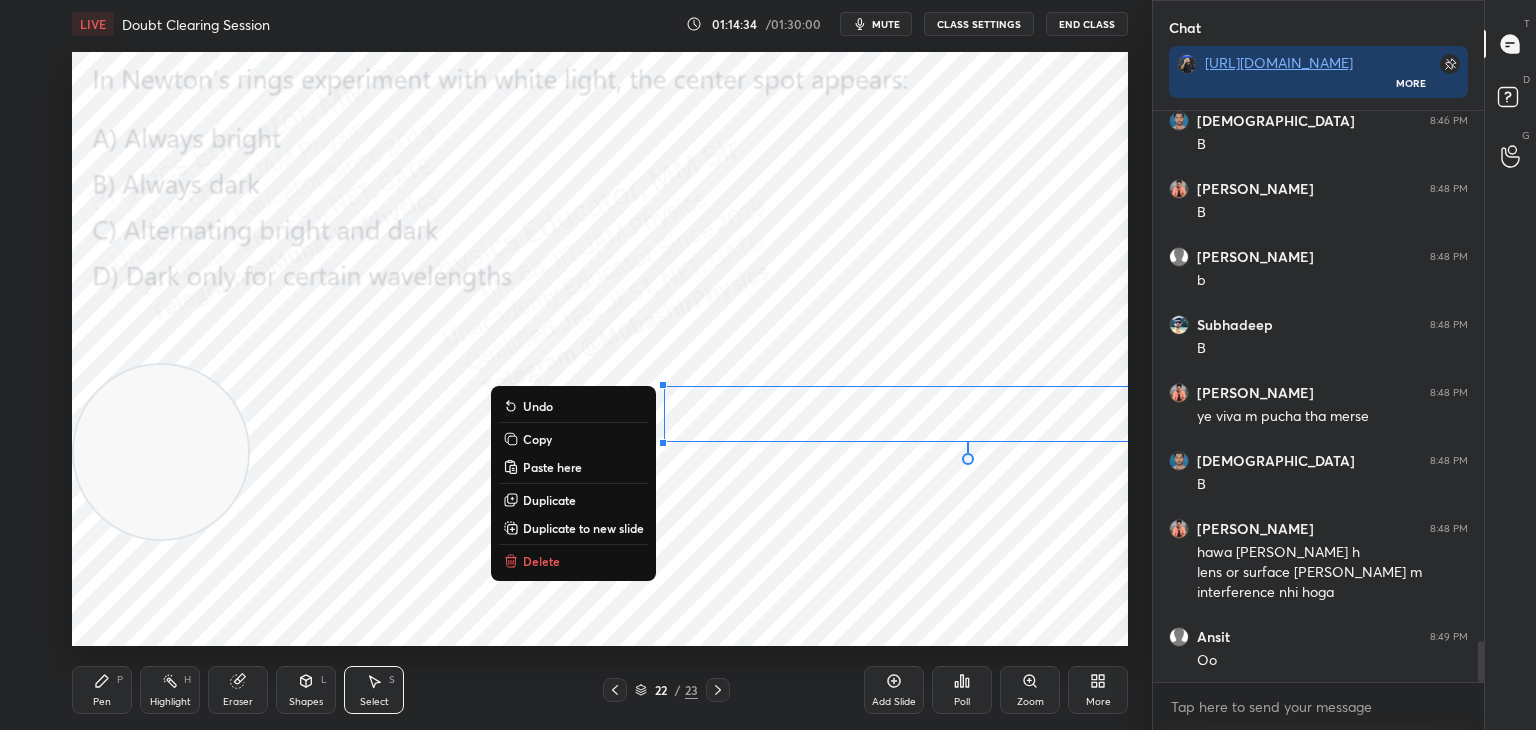 drag, startPoint x: 960, startPoint y: 447, endPoint x: 1072, endPoint y: 439, distance: 112.28535 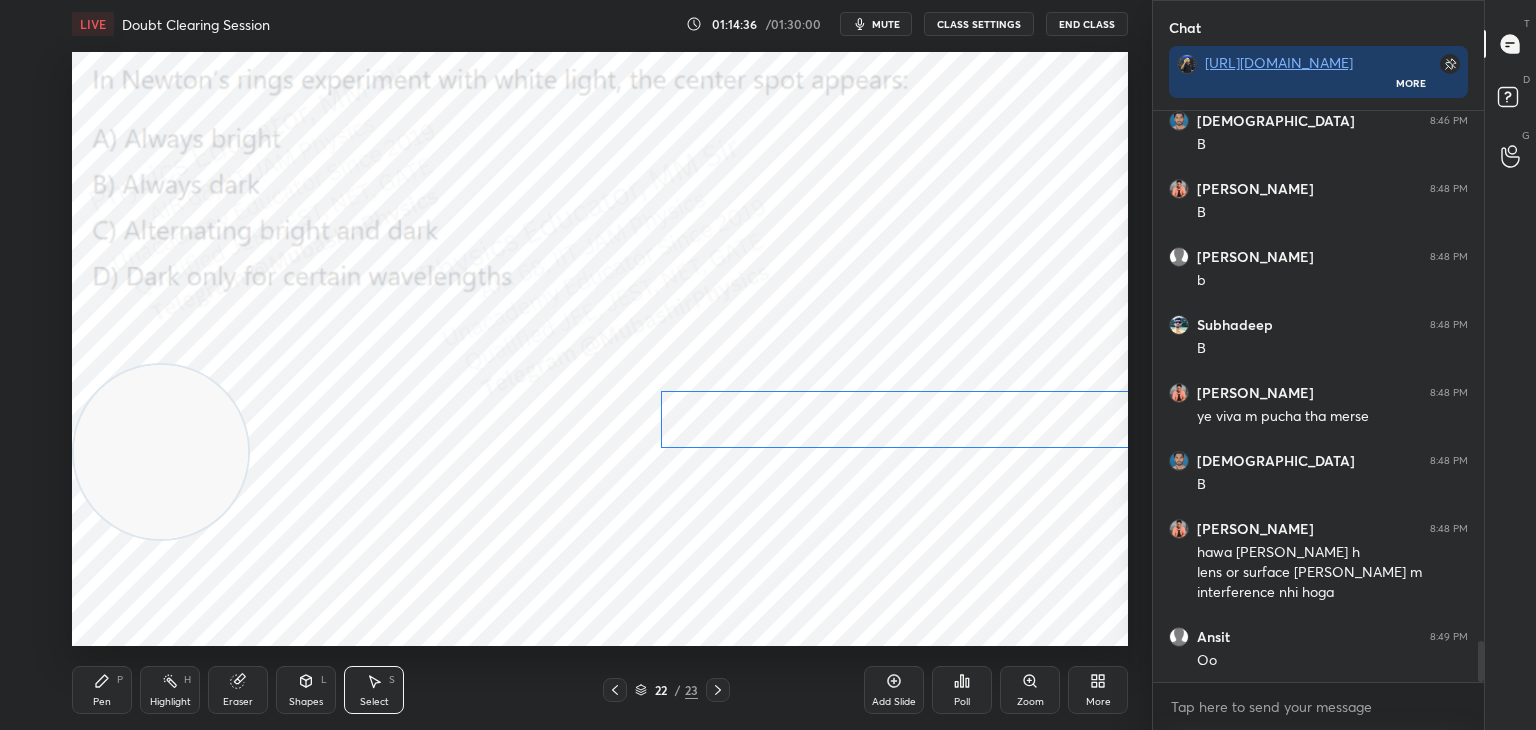 click on "0 ° Undo Copy Paste here Duplicate Duplicate to new slide Delete" at bounding box center (600, 349) 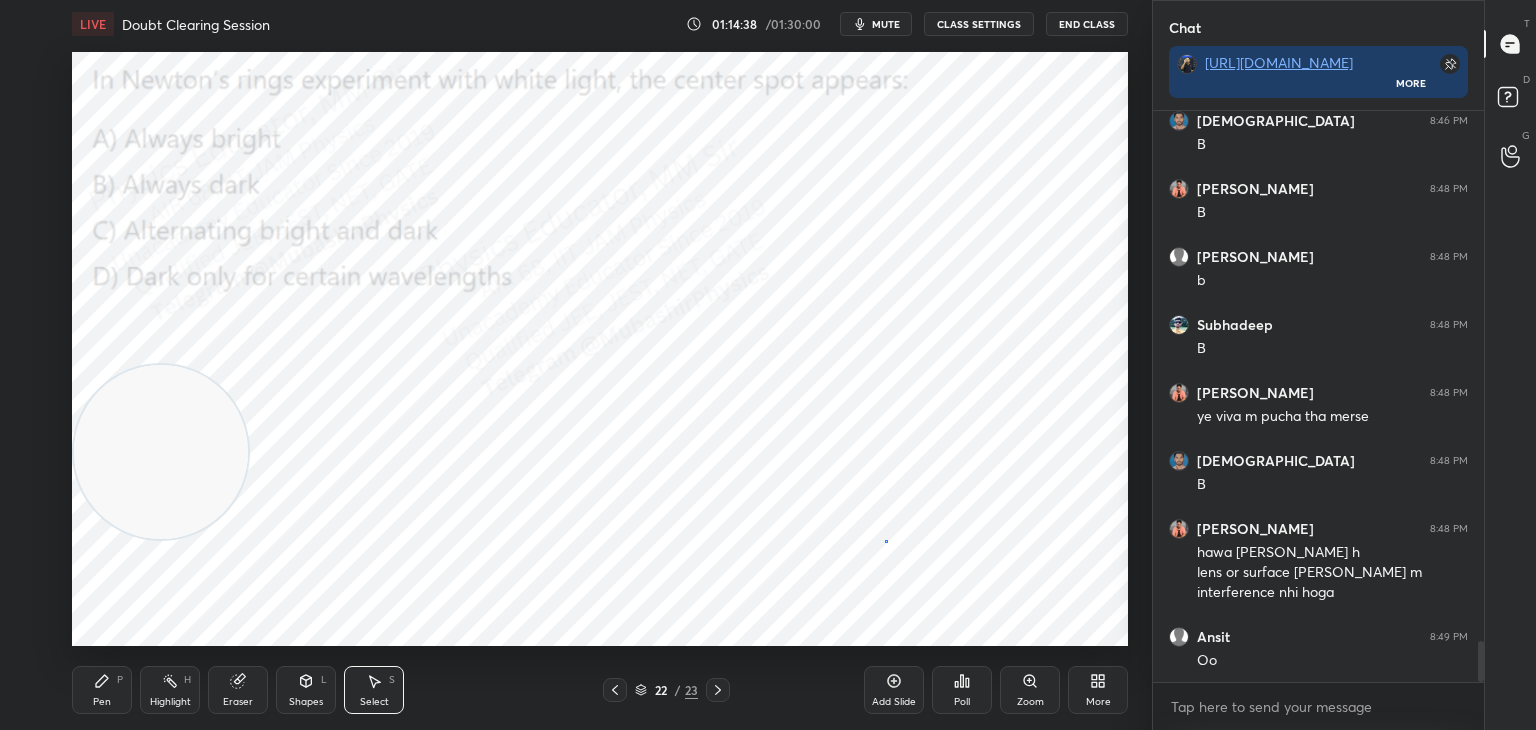 click on "0 ° Undo Copy Paste here Duplicate Duplicate to new slide Delete" at bounding box center (600, 349) 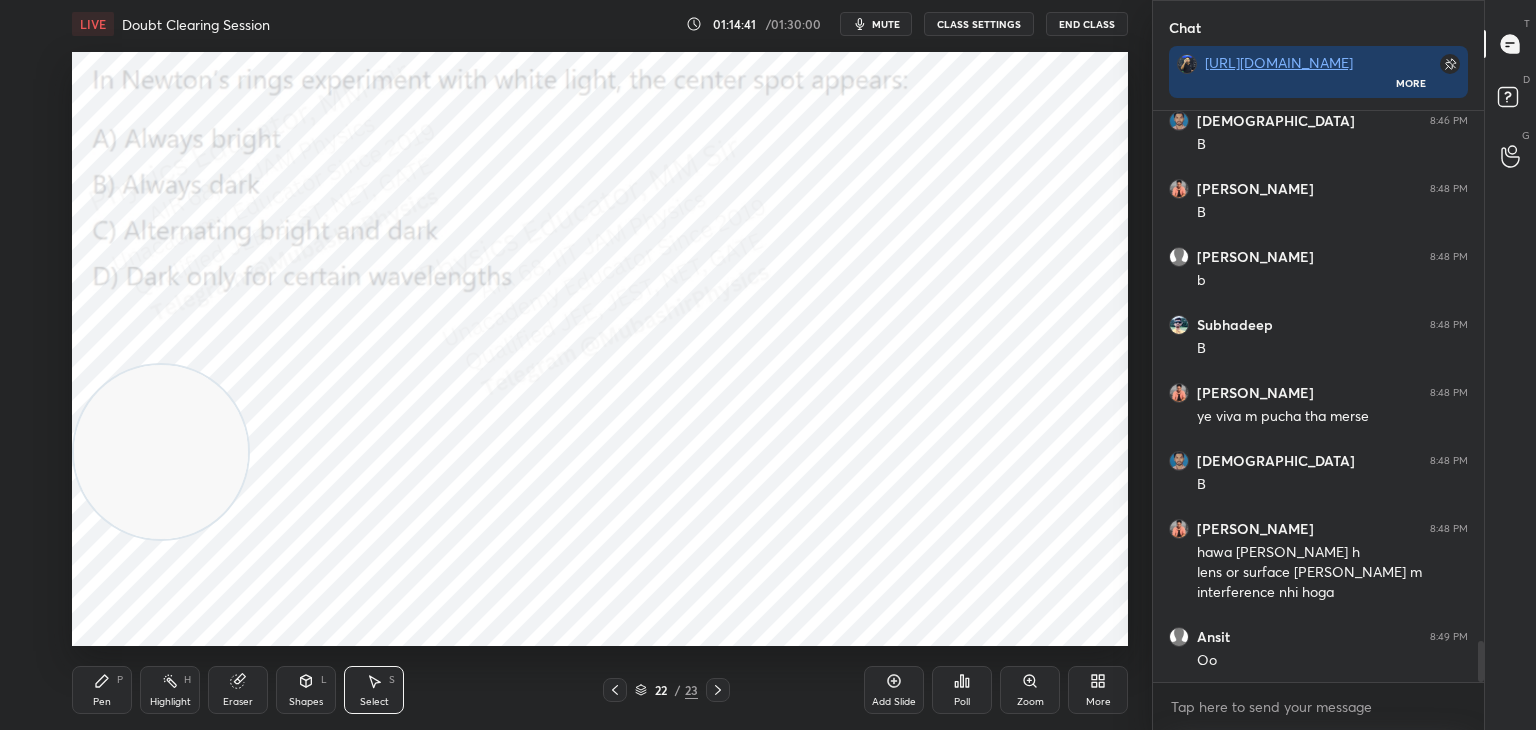 click on "Eraser" at bounding box center (238, 690) 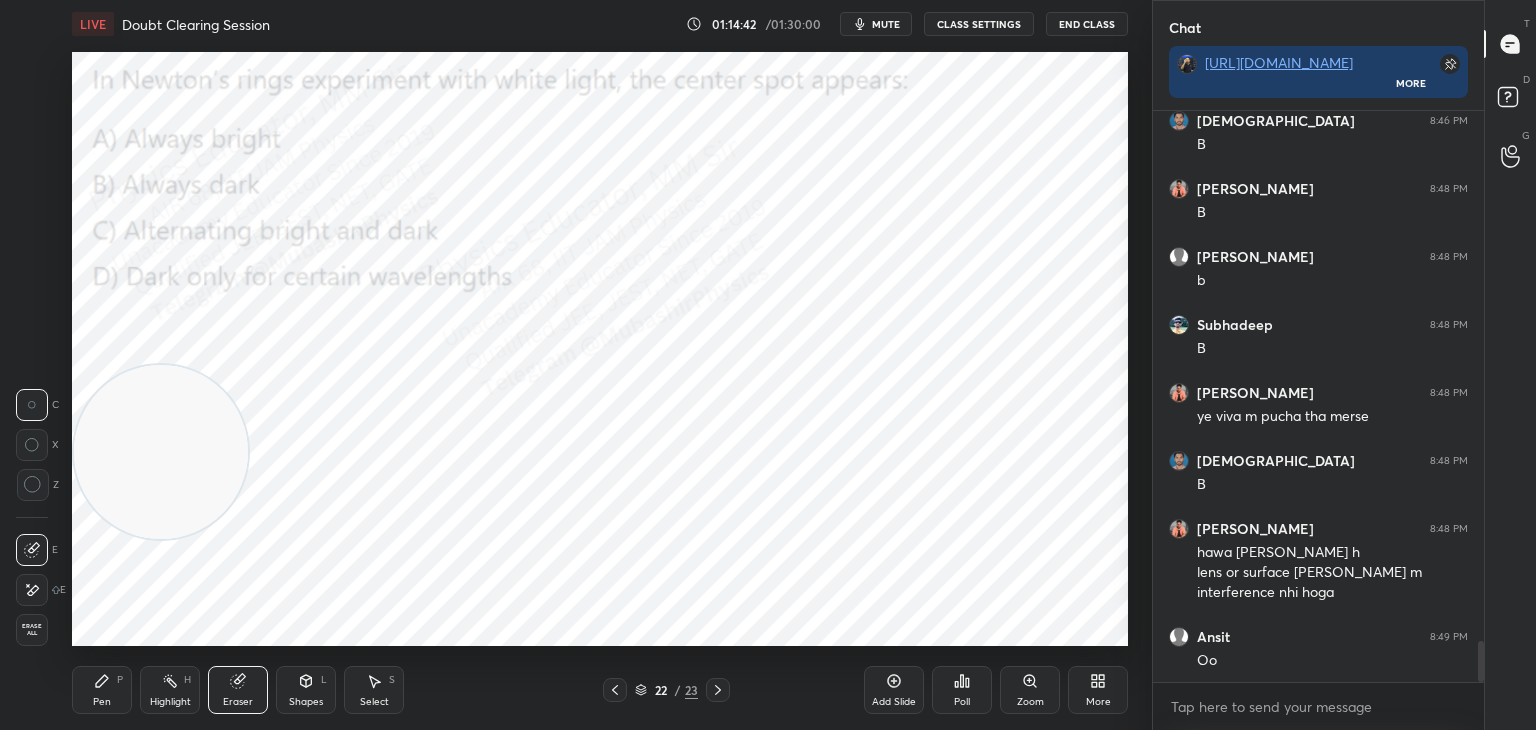 click on "Erase all" at bounding box center (32, 630) 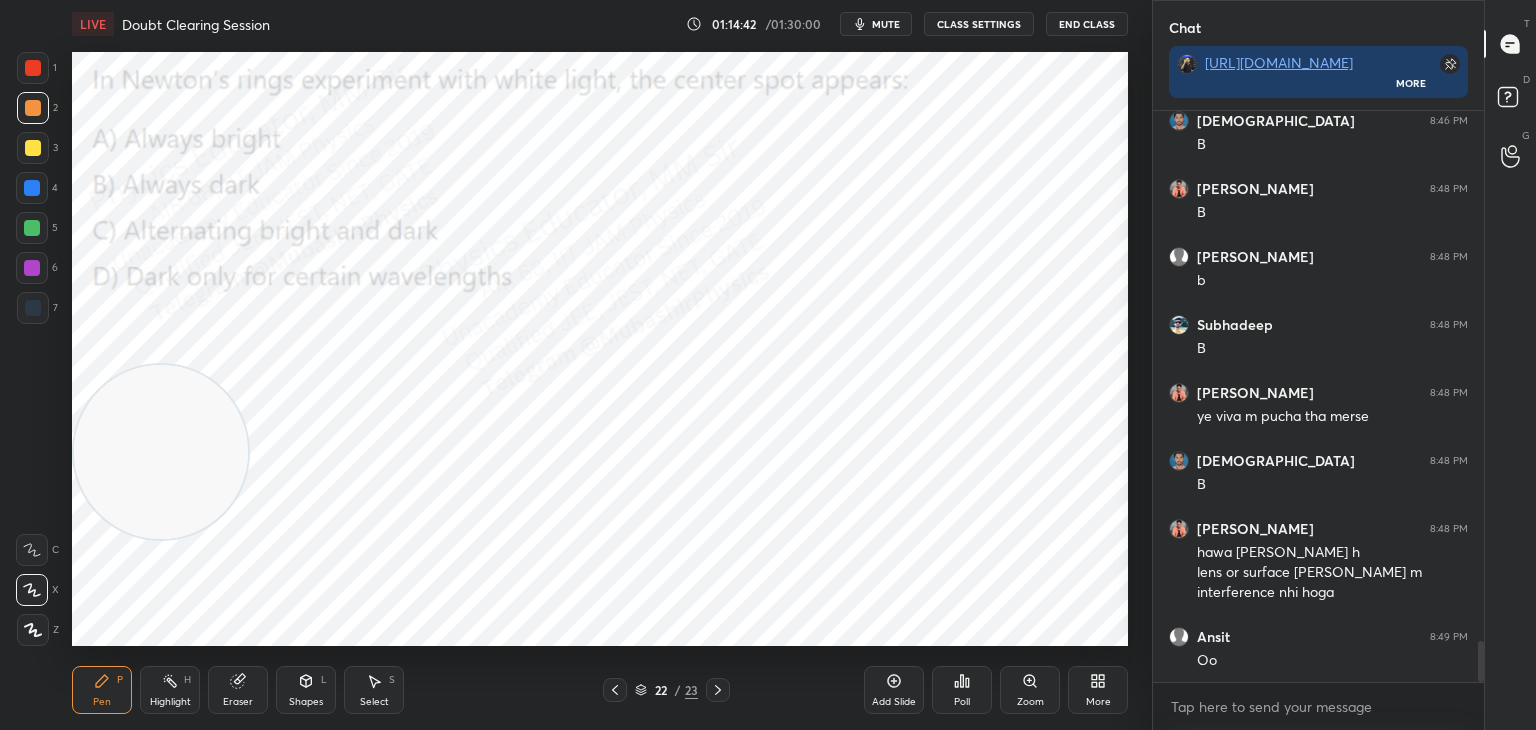 click on "Highlight H" at bounding box center [170, 690] 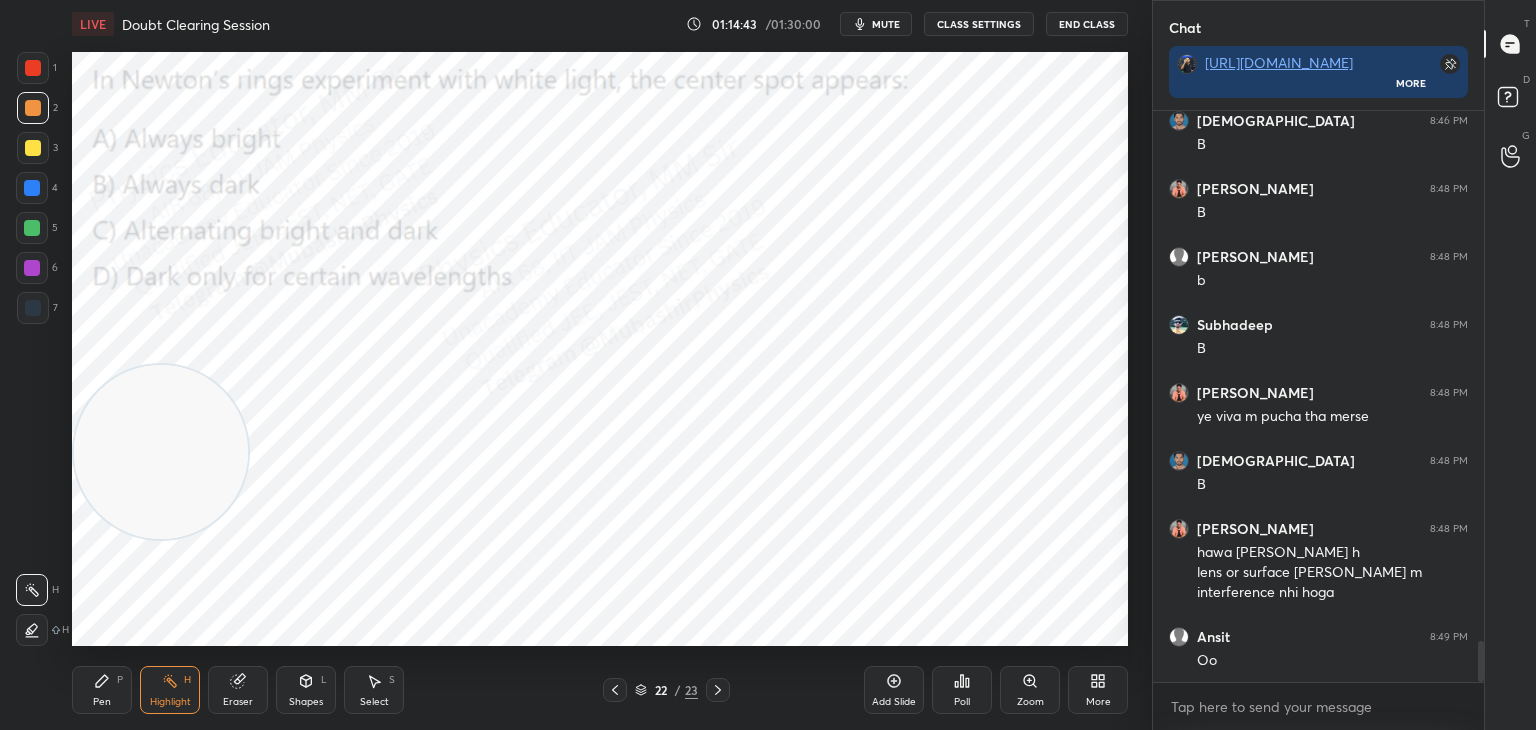 click at bounding box center (32, 630) 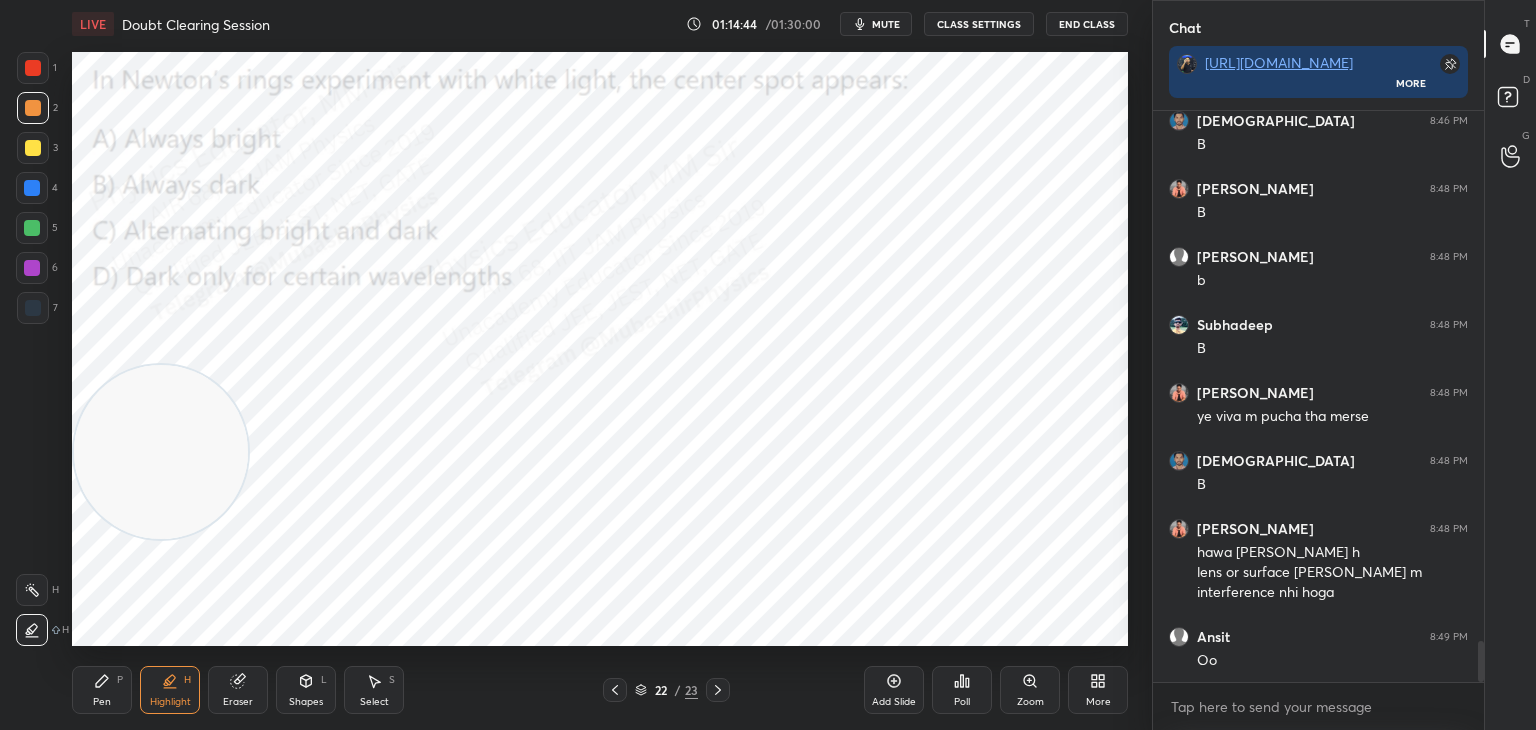 click at bounding box center [32, 590] 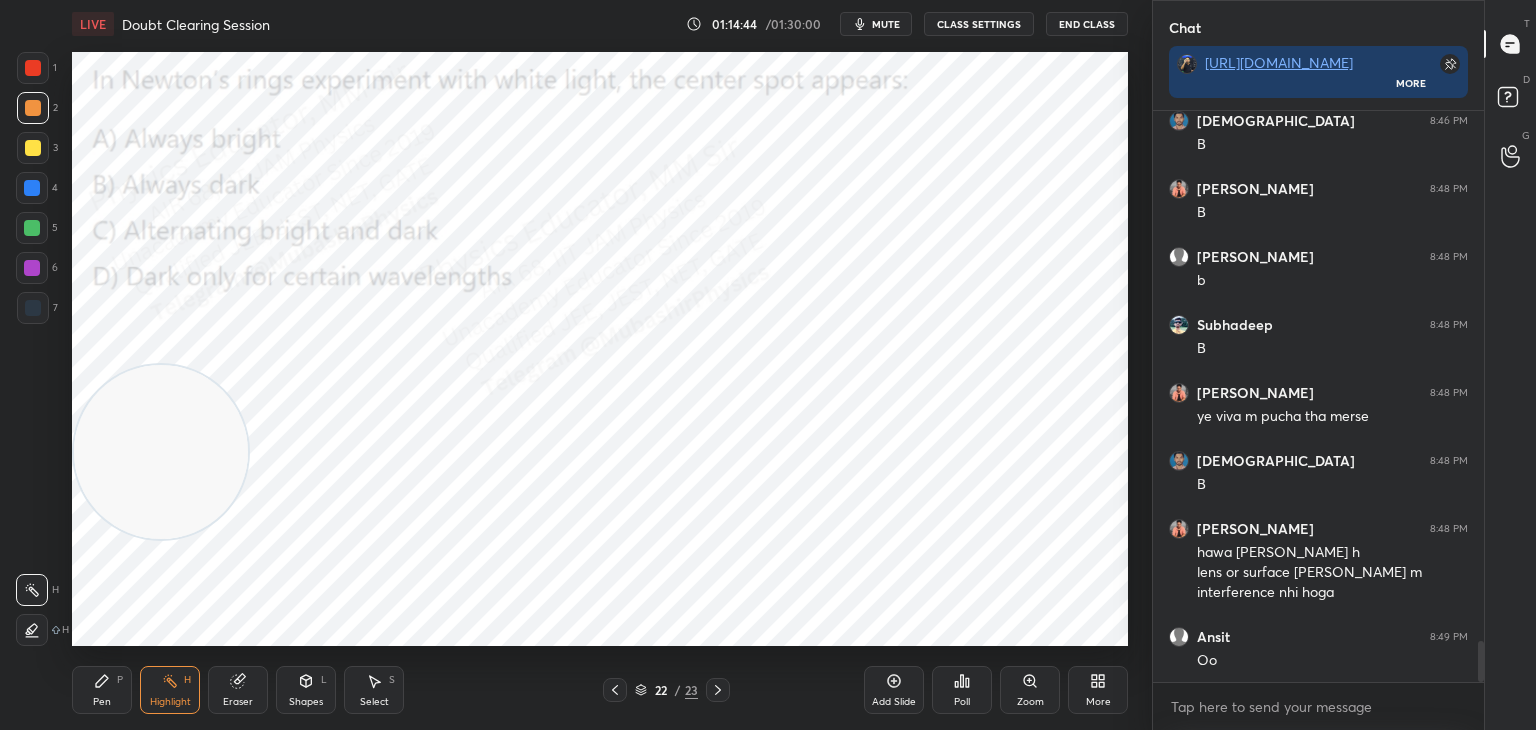 click on "Eraser" at bounding box center [238, 690] 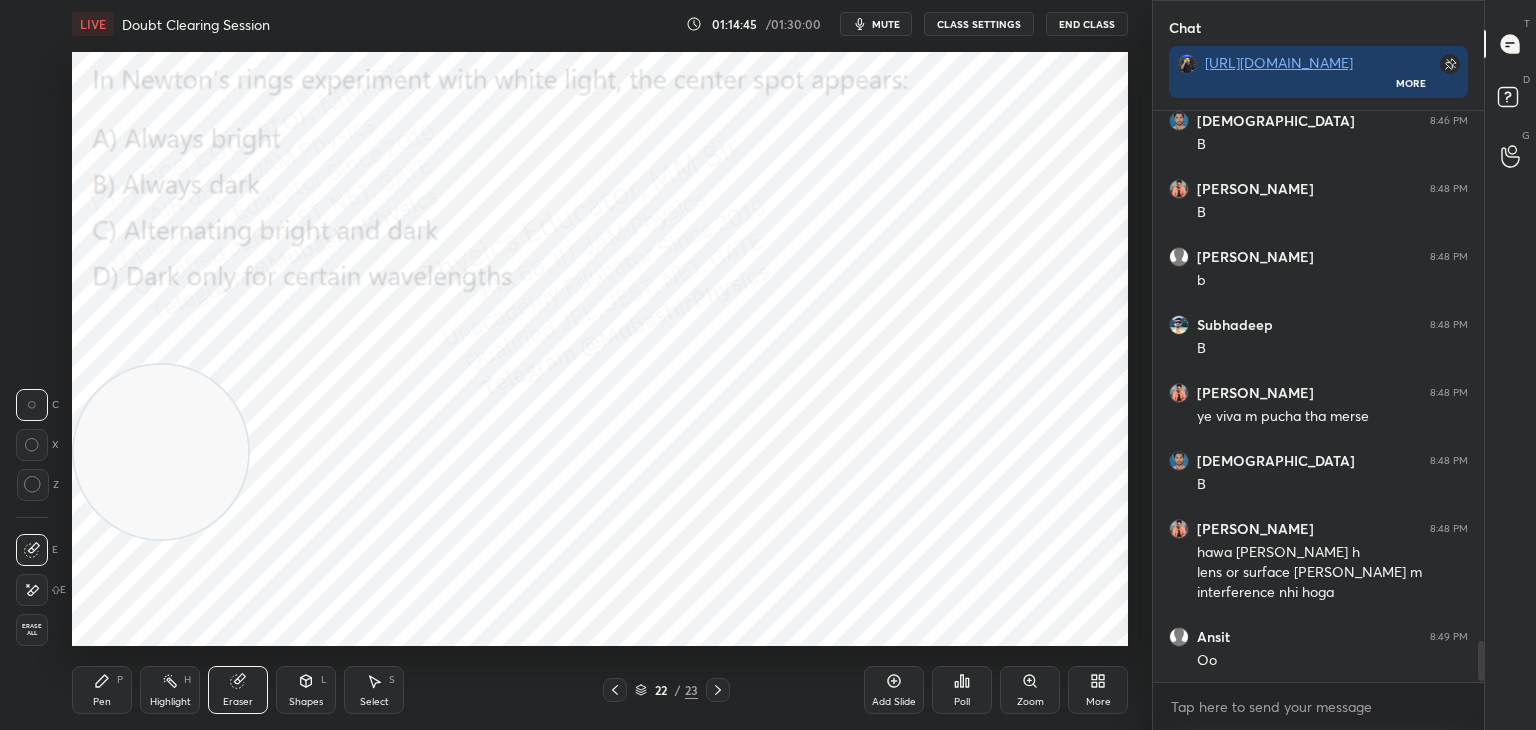 scroll, scrollTop: 7474, scrollLeft: 0, axis: vertical 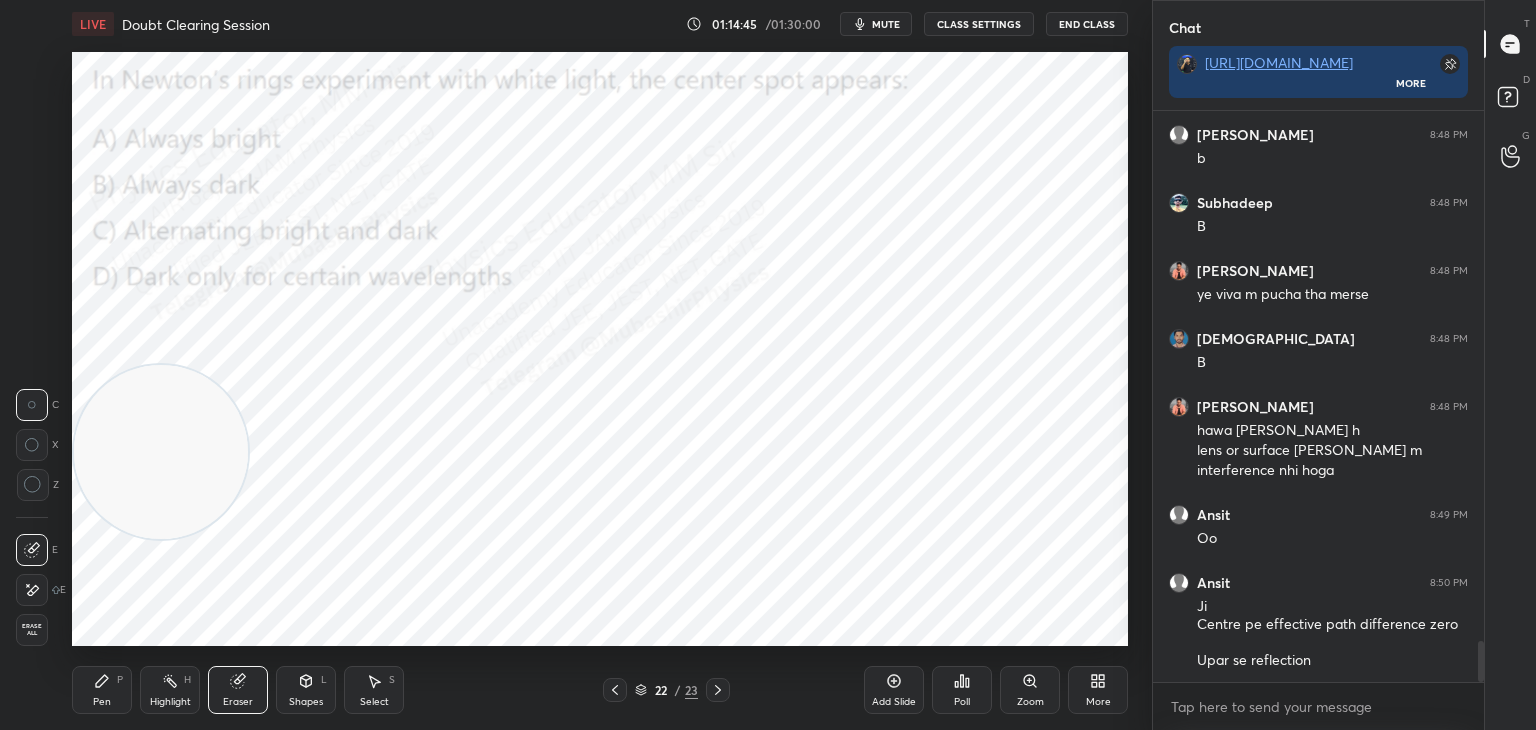 click on "Erase all" at bounding box center (32, 630) 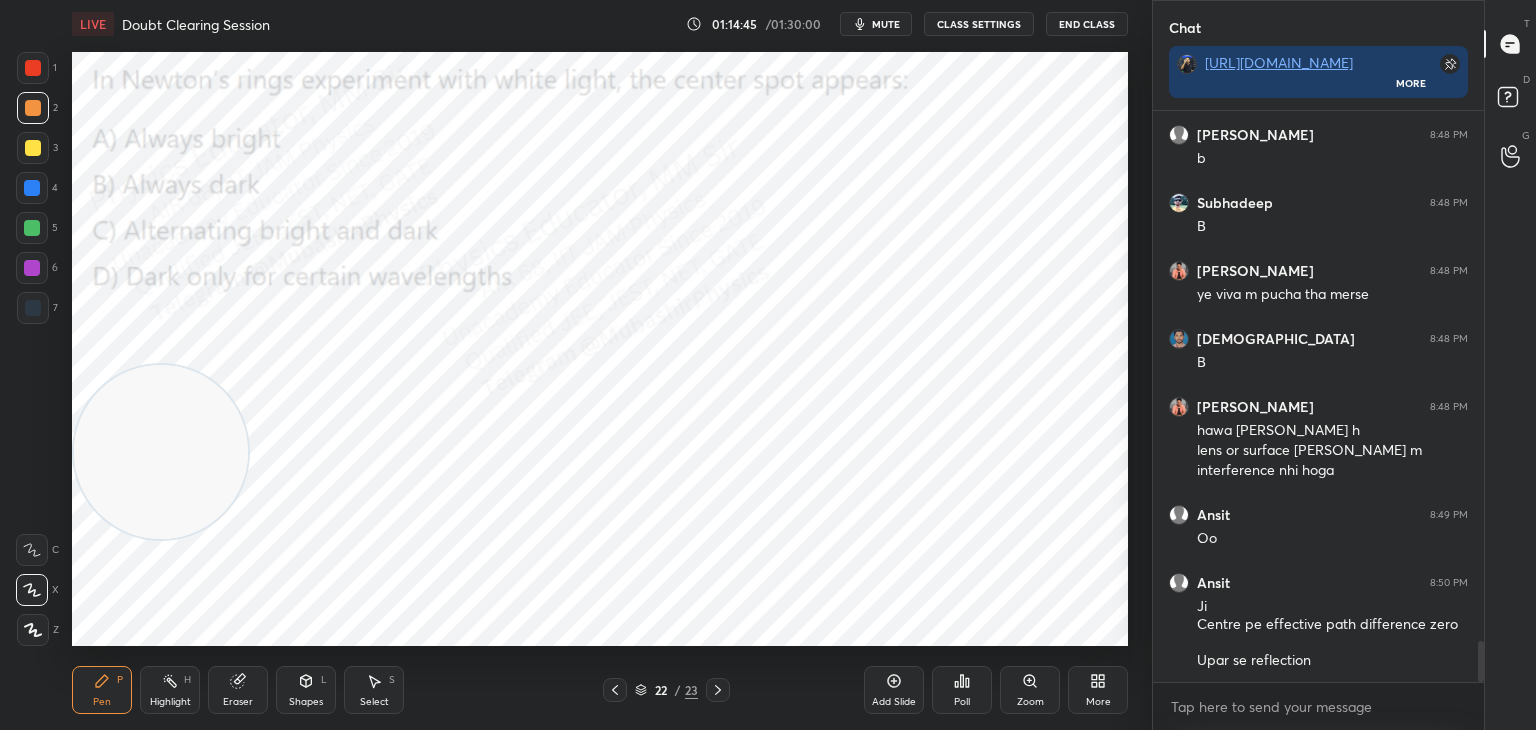 click on "Highlight H" at bounding box center [170, 690] 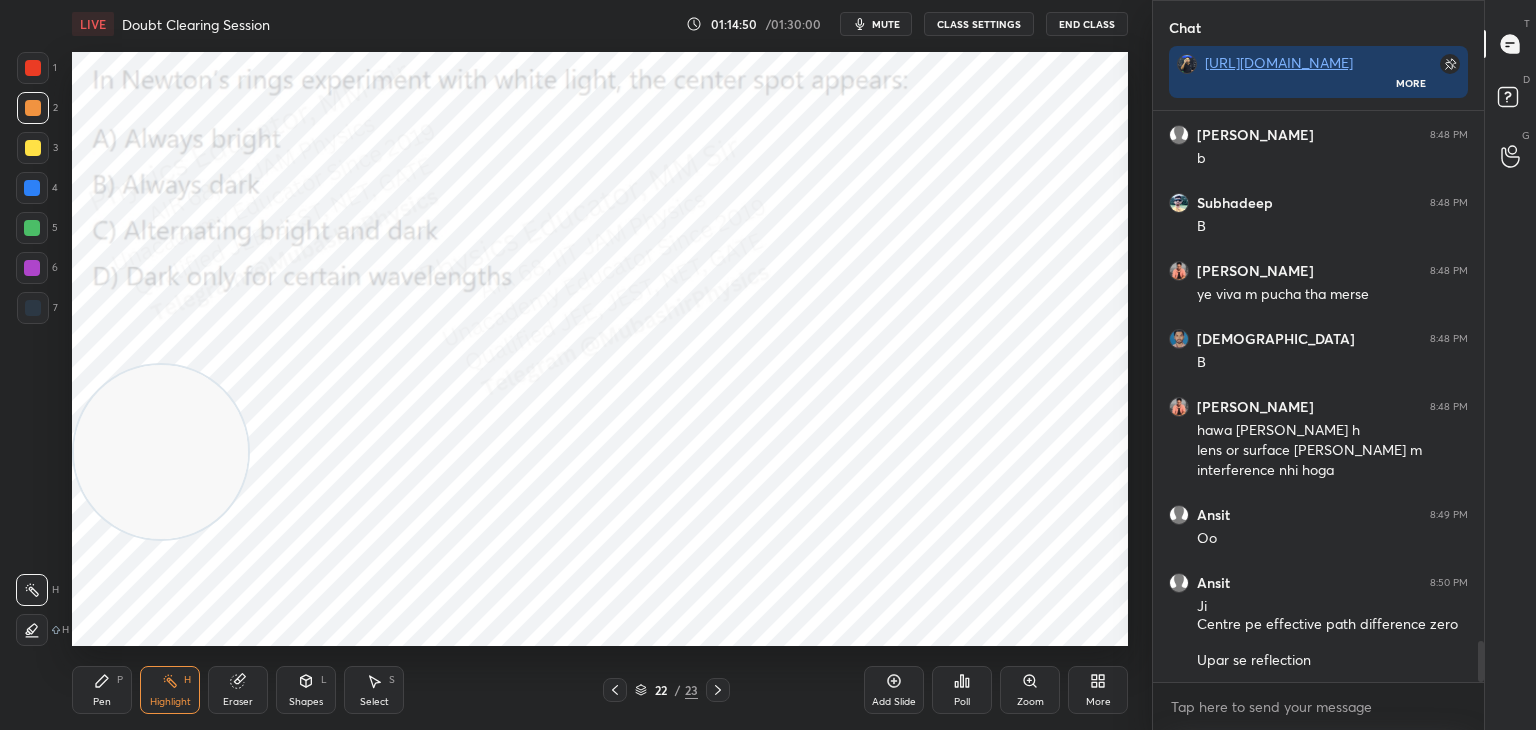 click 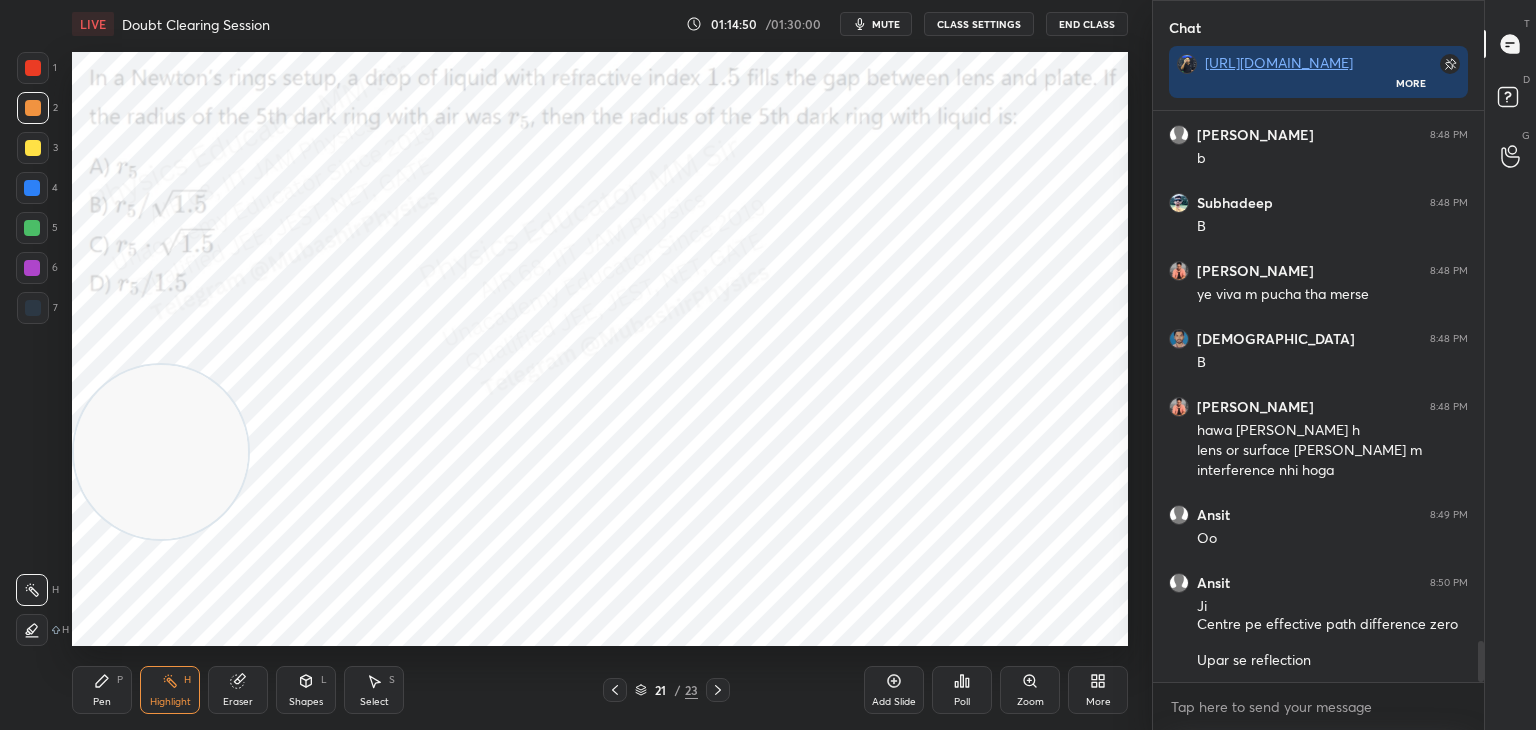 click 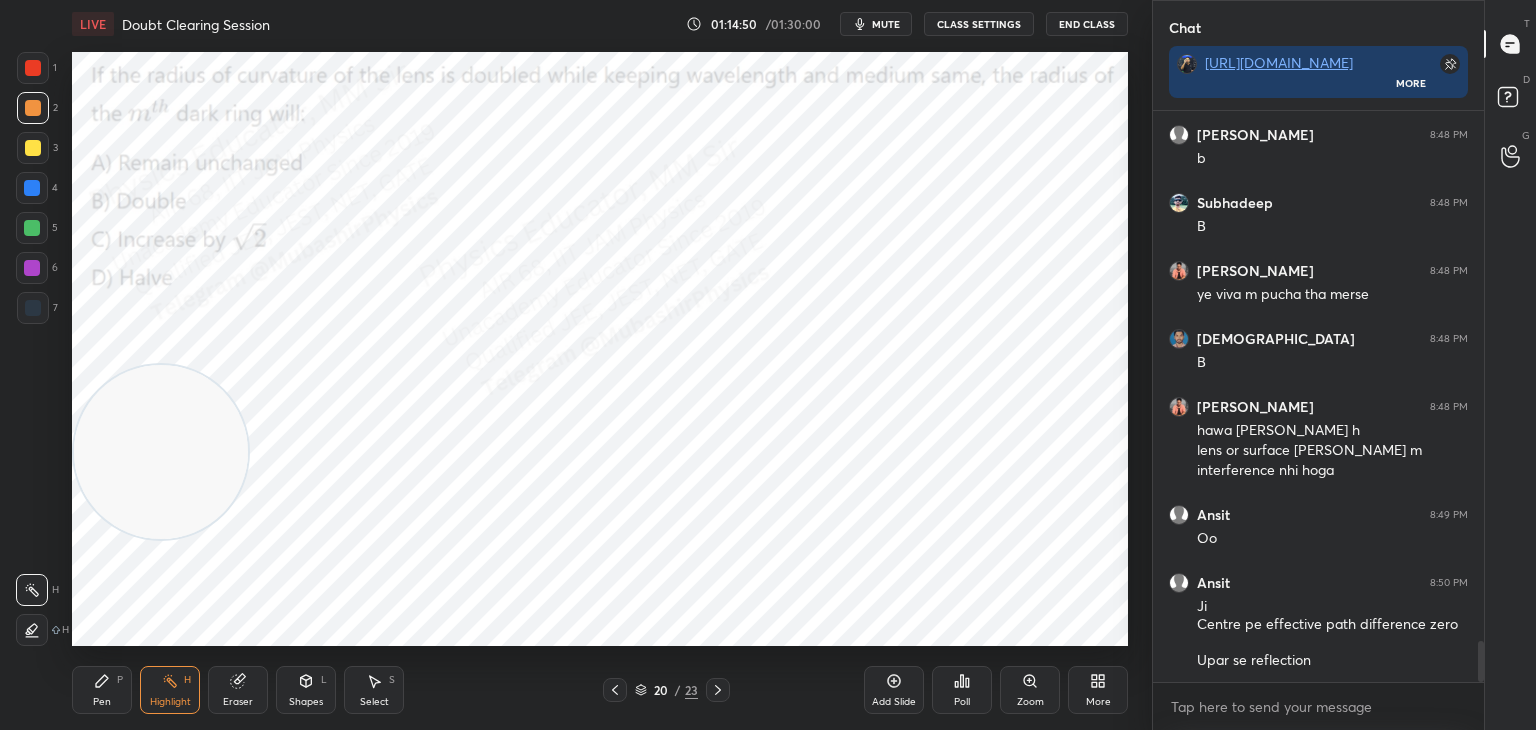 click 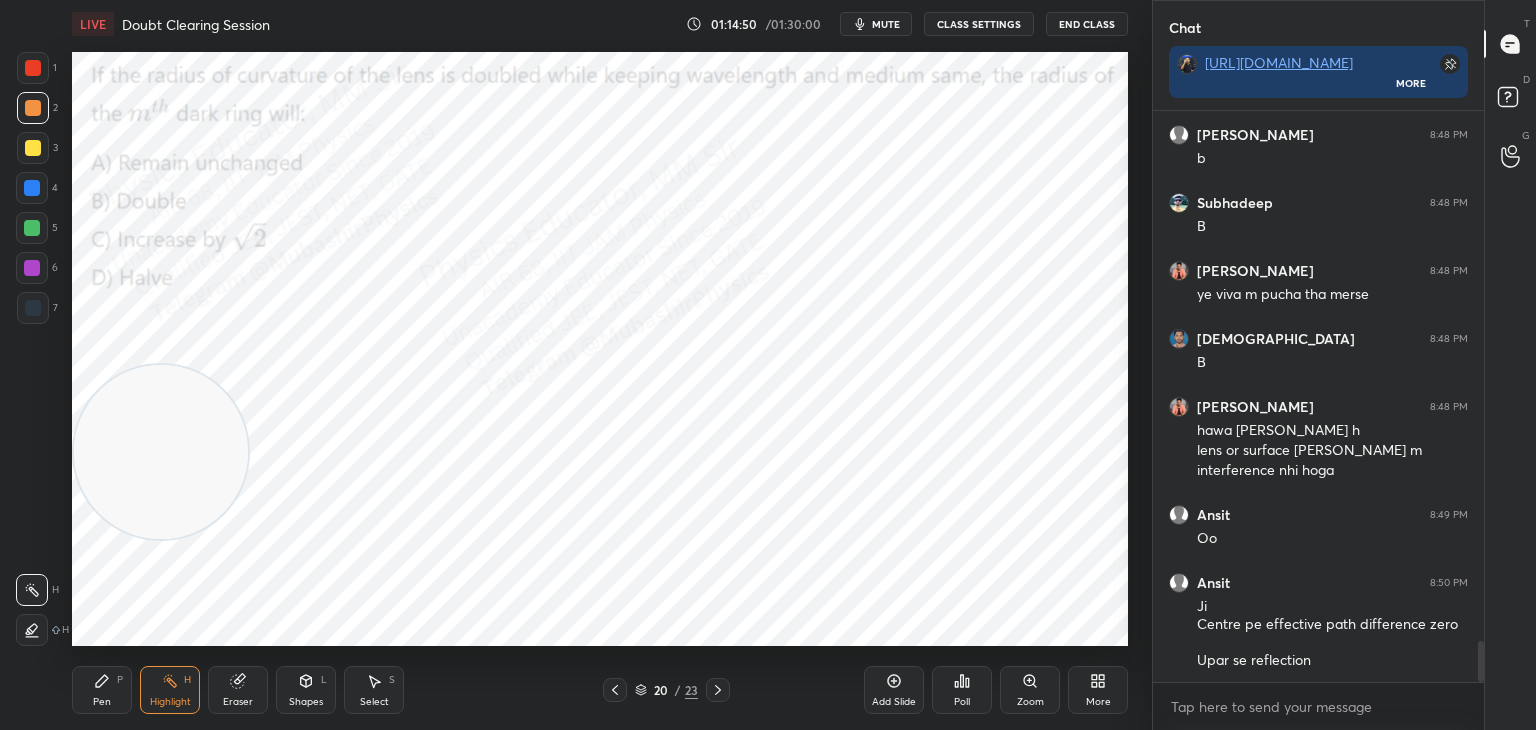 click 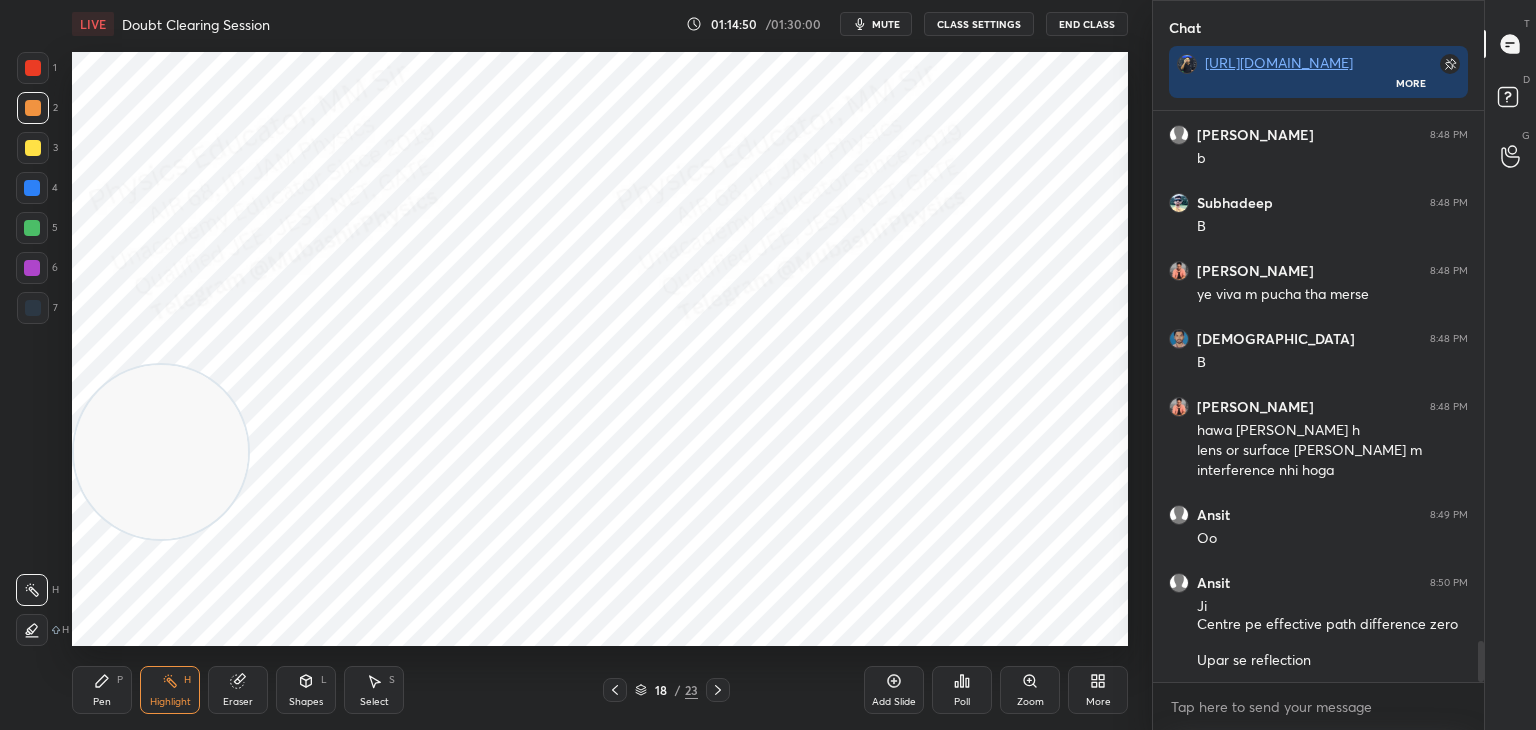 click at bounding box center [615, 690] 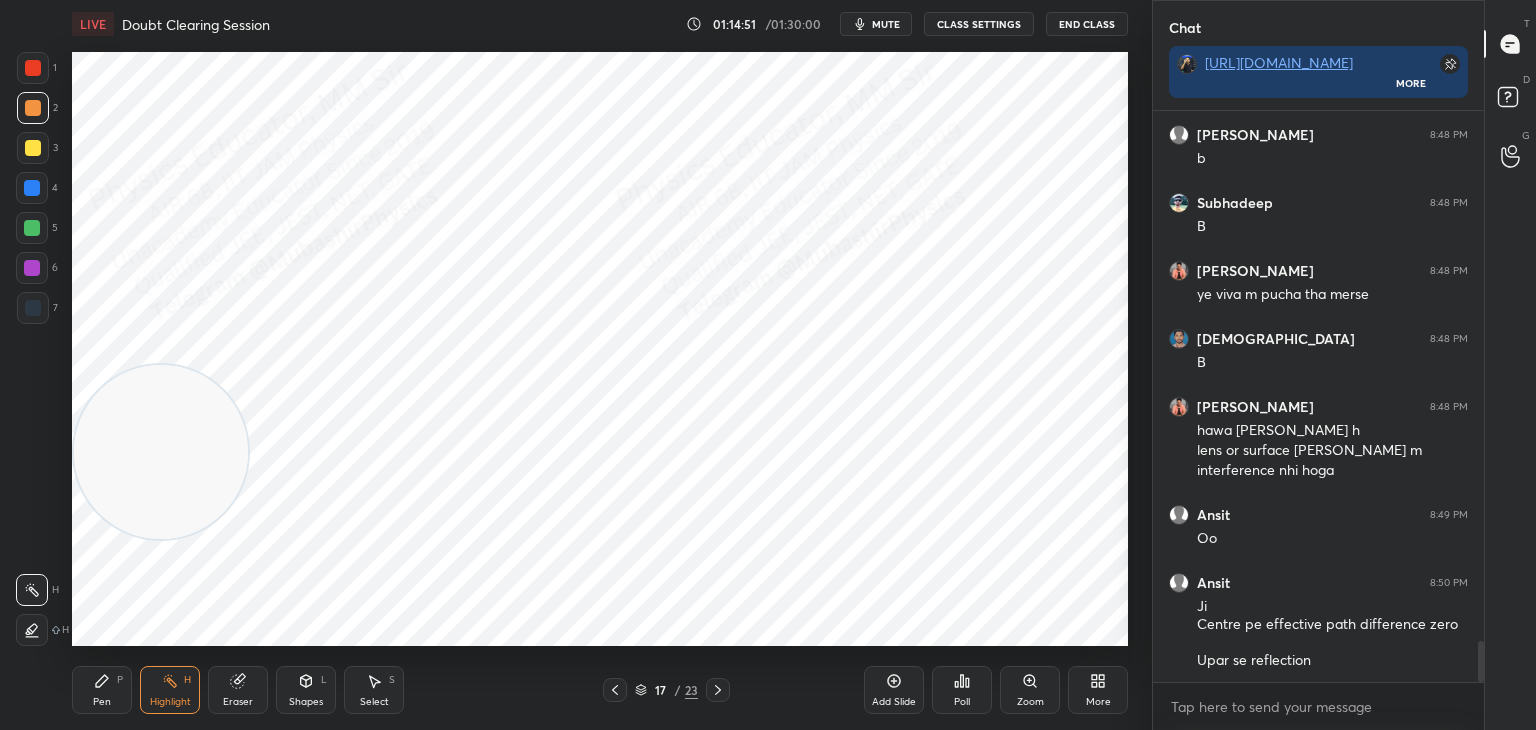 click at bounding box center (615, 690) 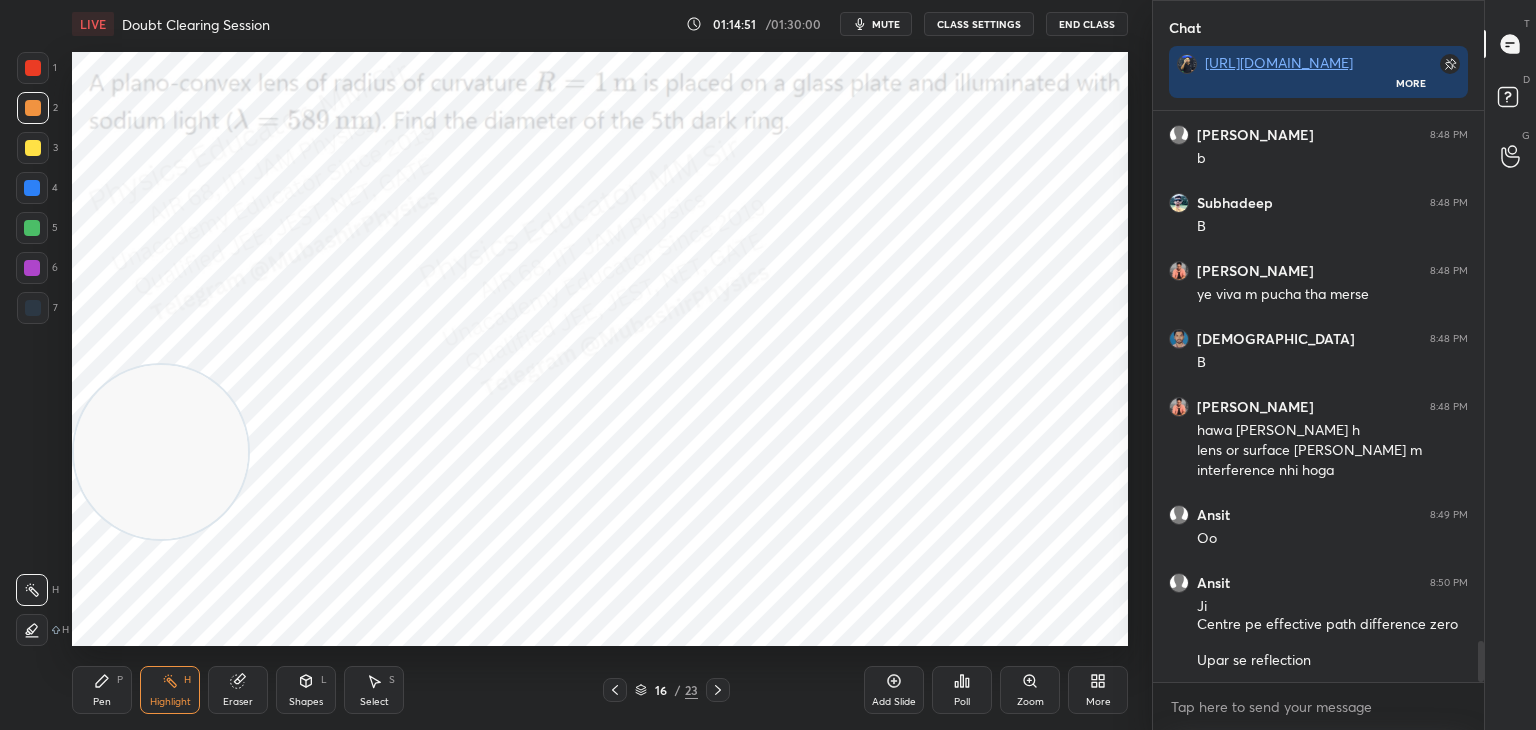 click at bounding box center [615, 690] 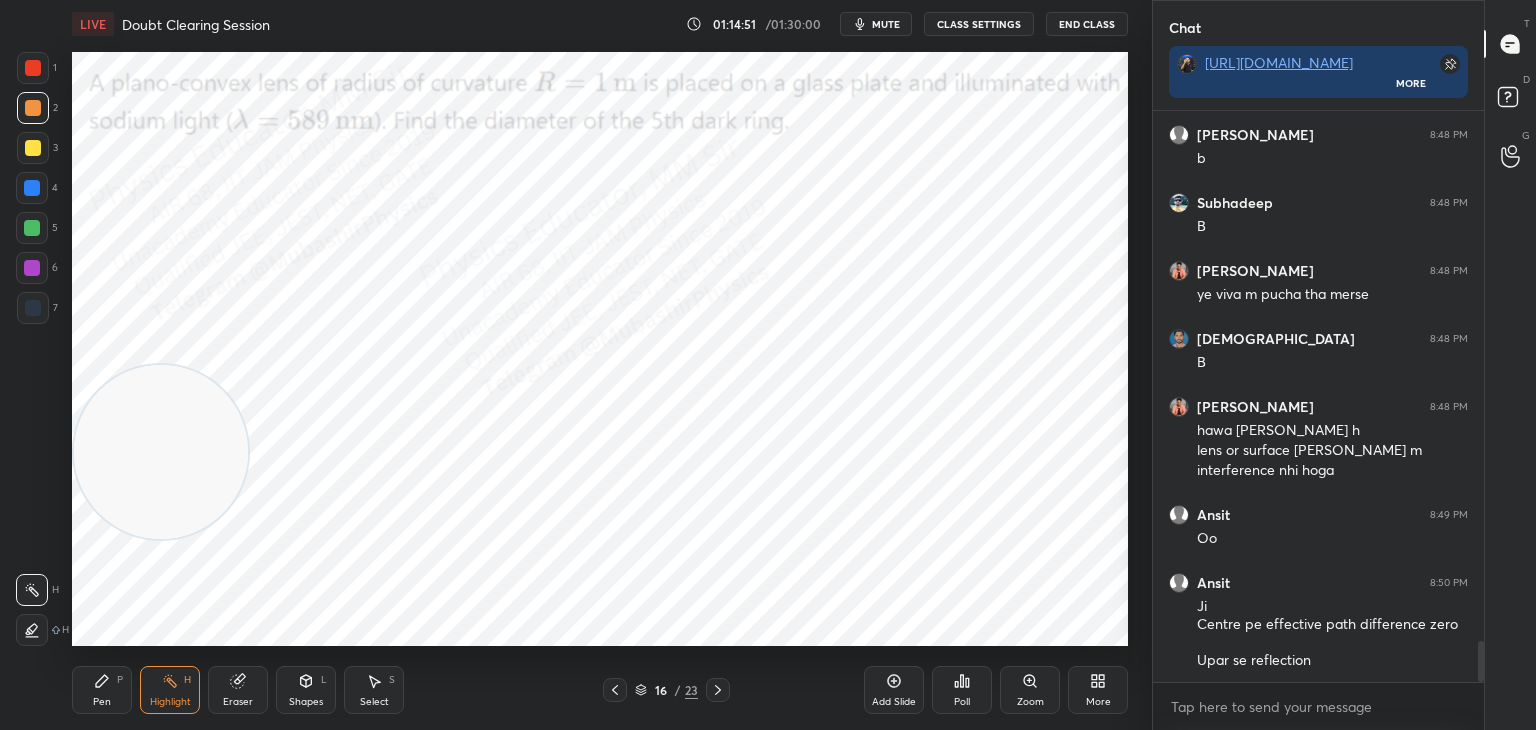 click at bounding box center (615, 690) 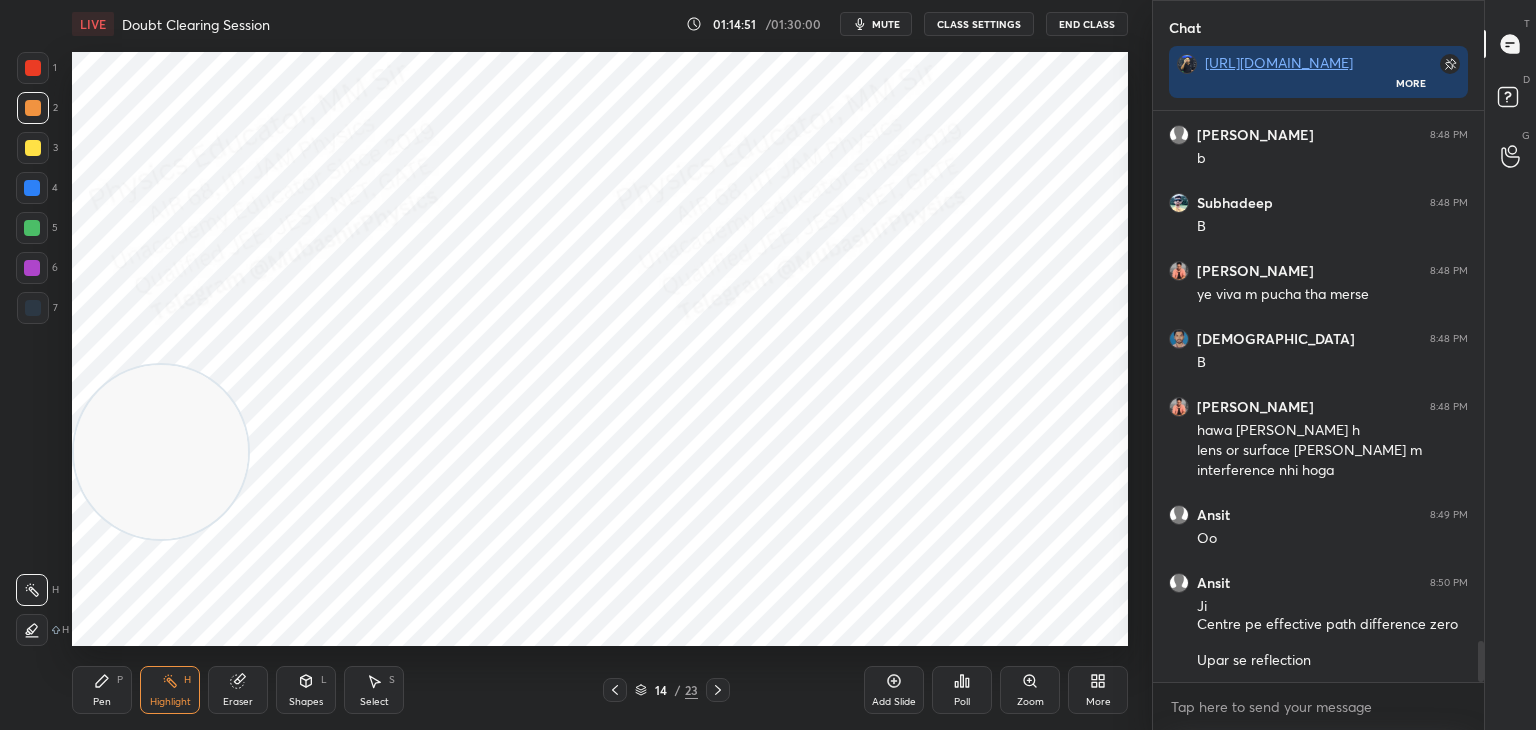 click at bounding box center [615, 690] 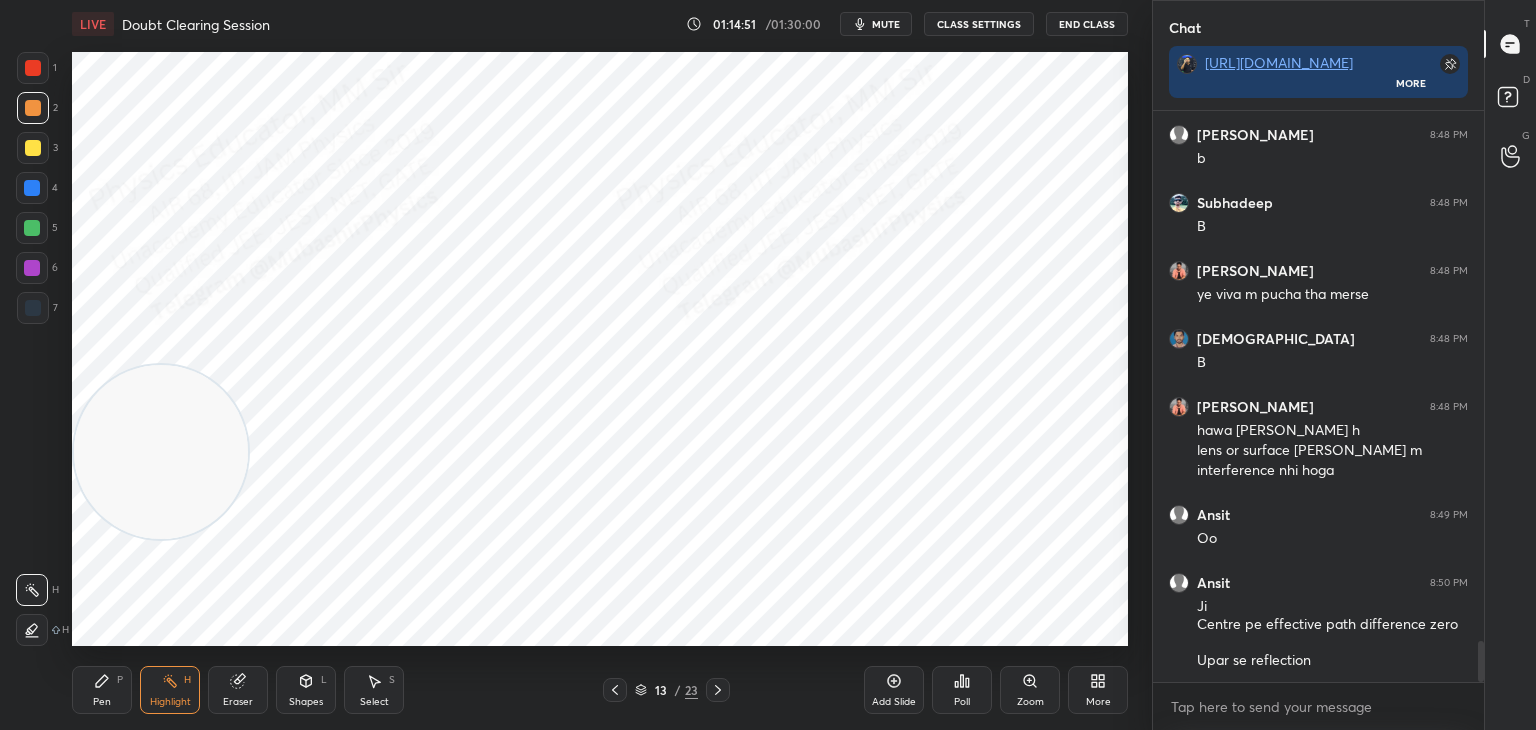 click at bounding box center (615, 690) 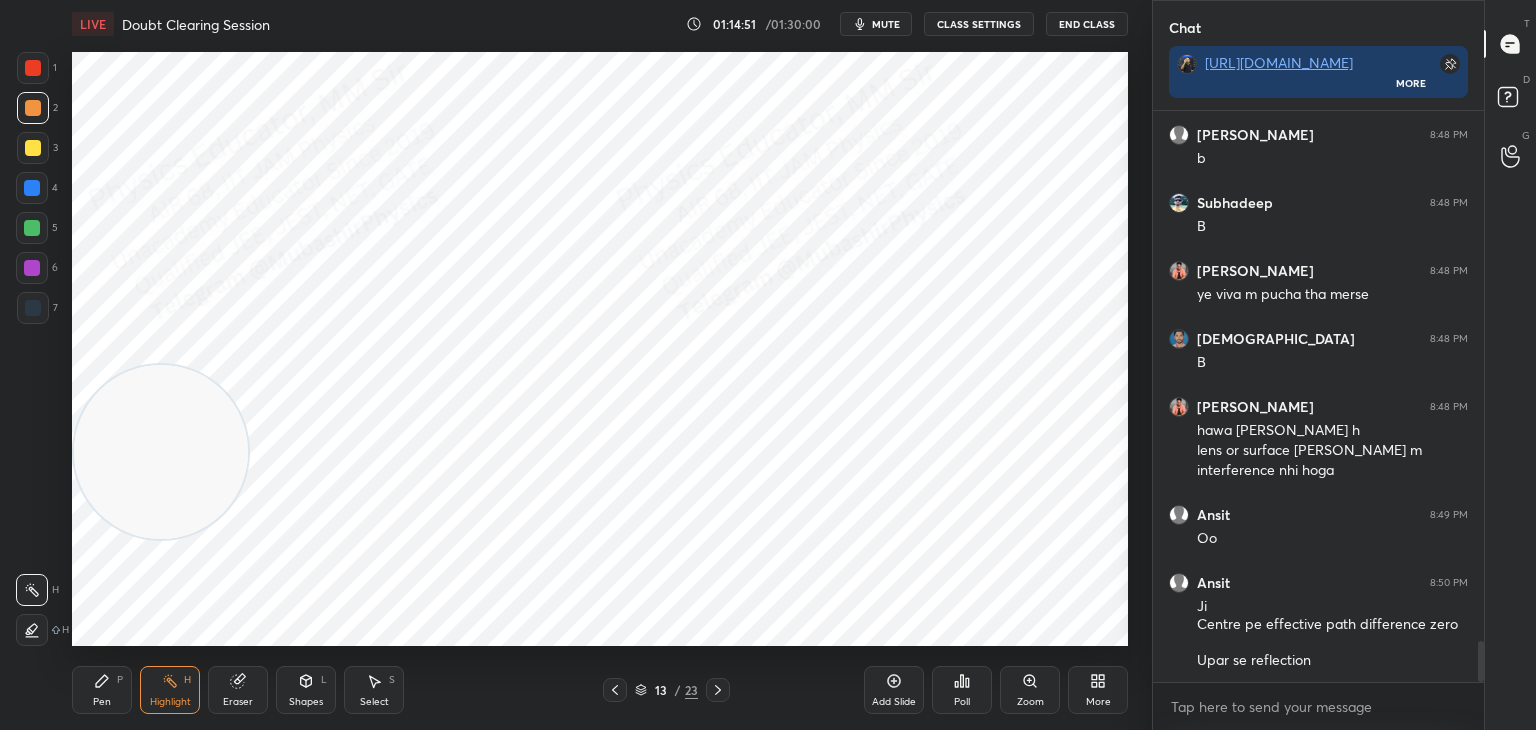 click on "13 / 23" at bounding box center [666, 690] 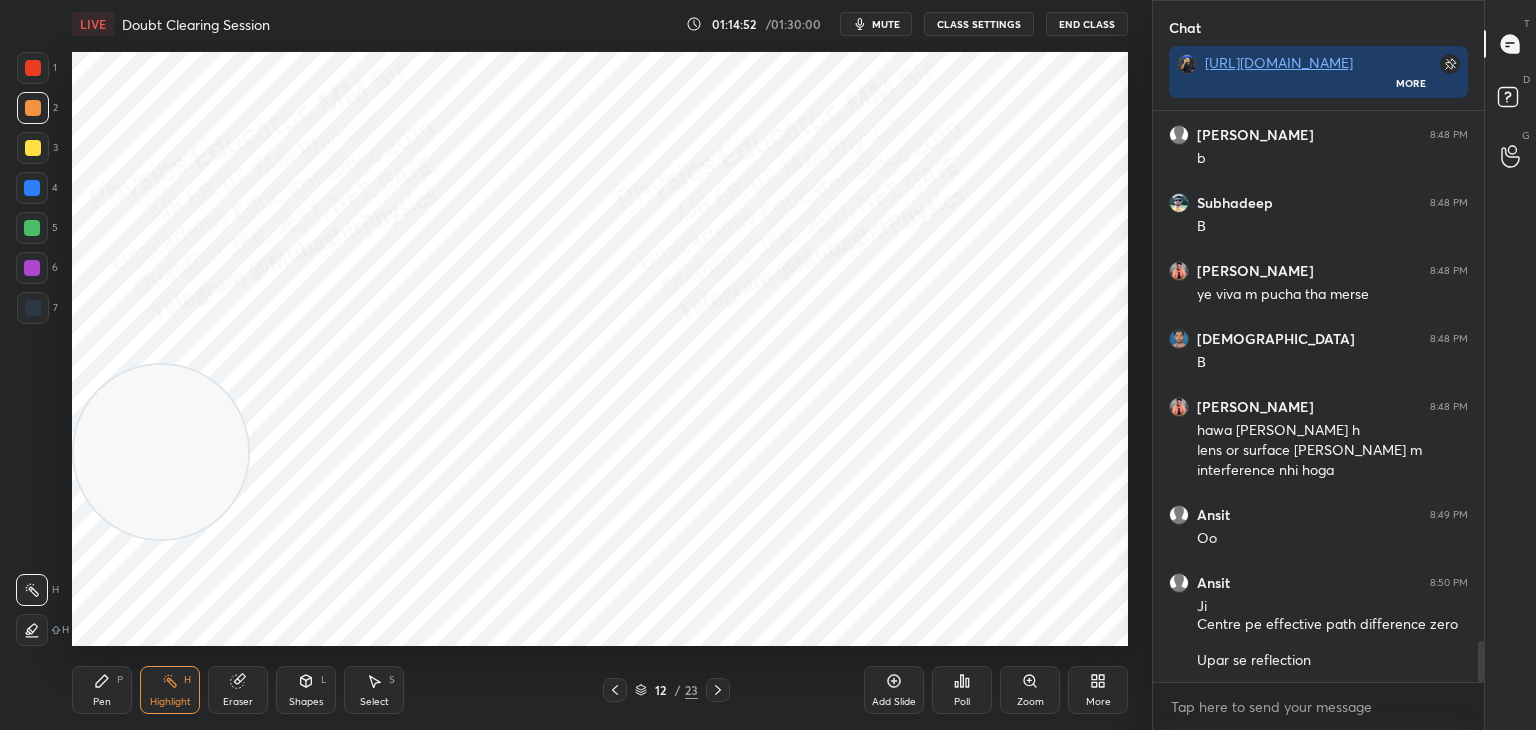 click on "12 / 23" at bounding box center (666, 690) 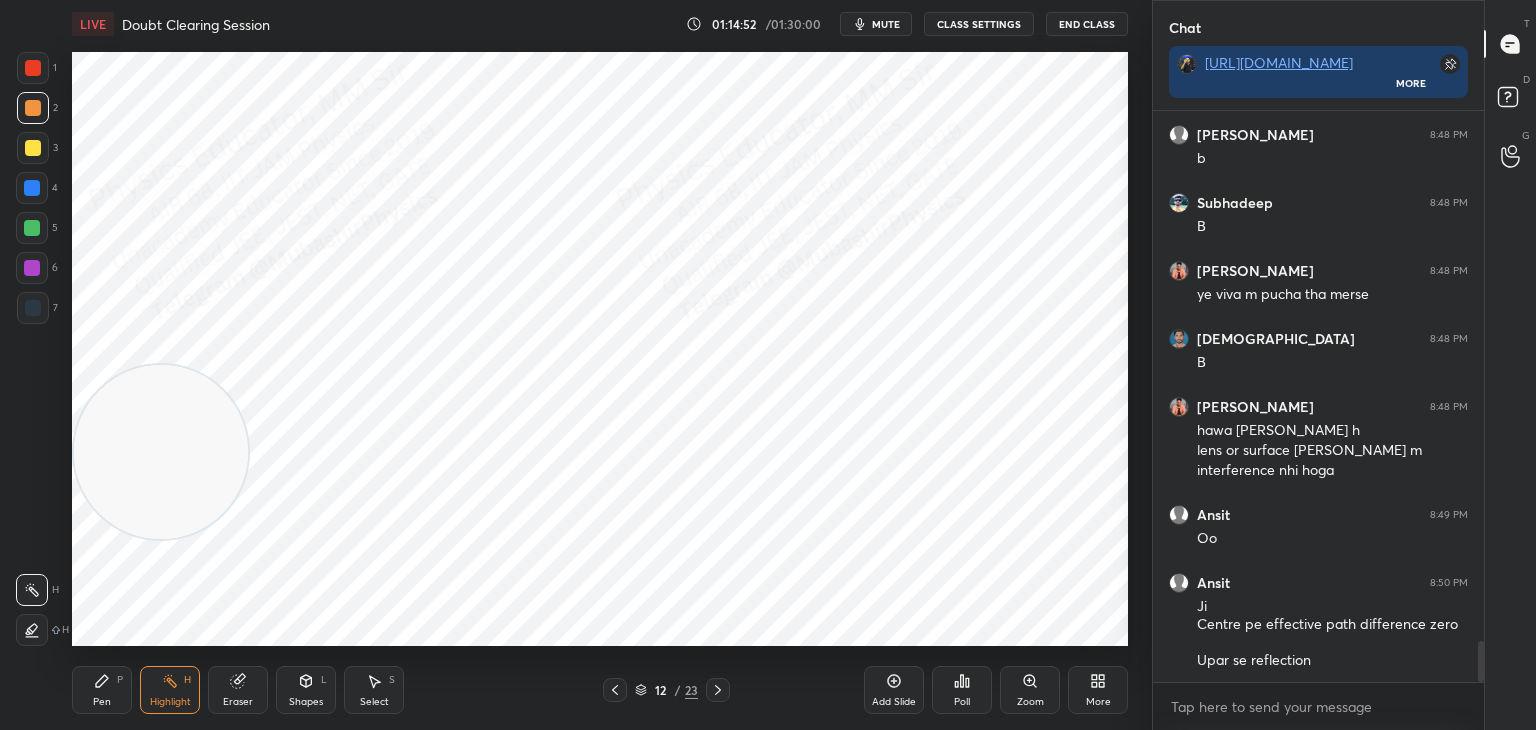 click on "12 / 23" at bounding box center [666, 690] 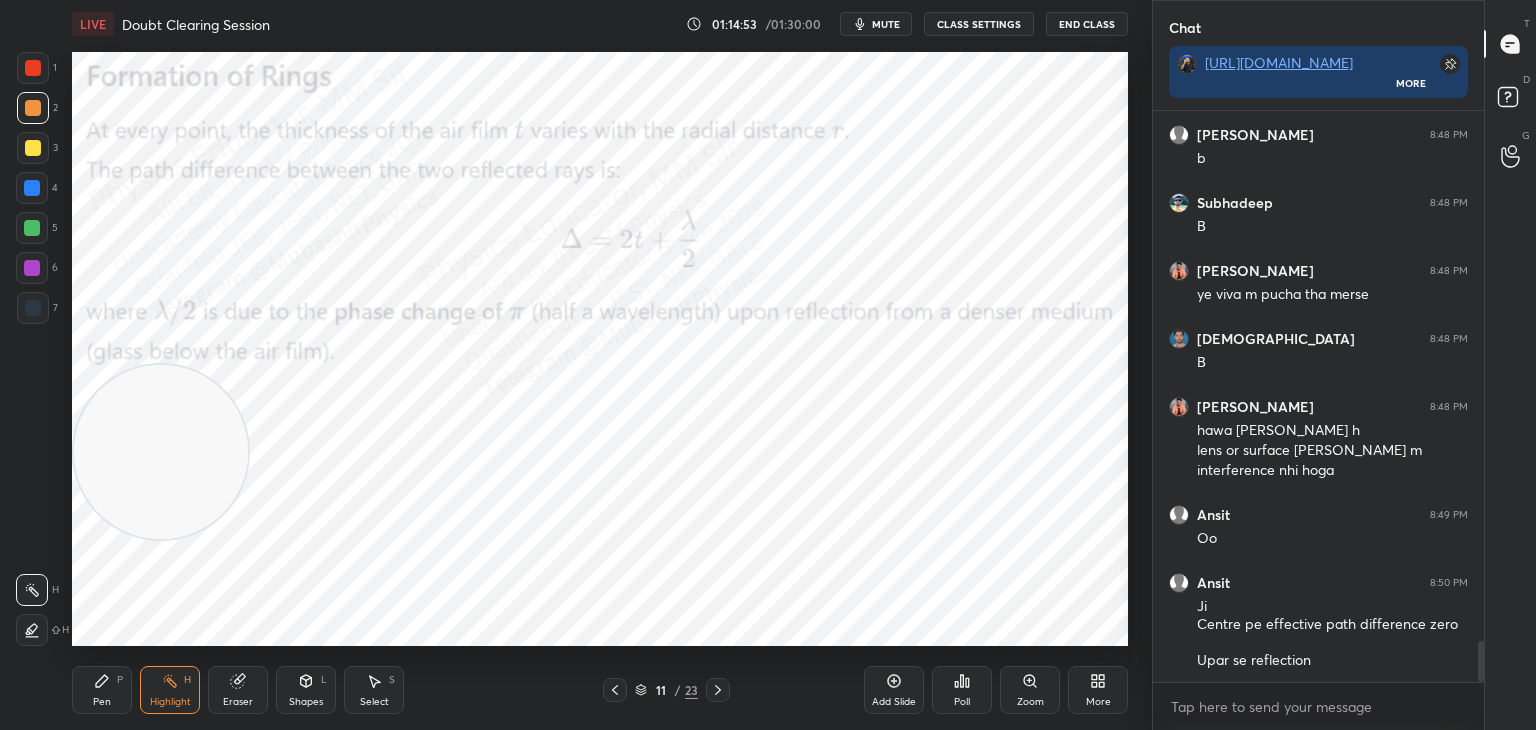 click at bounding box center (615, 690) 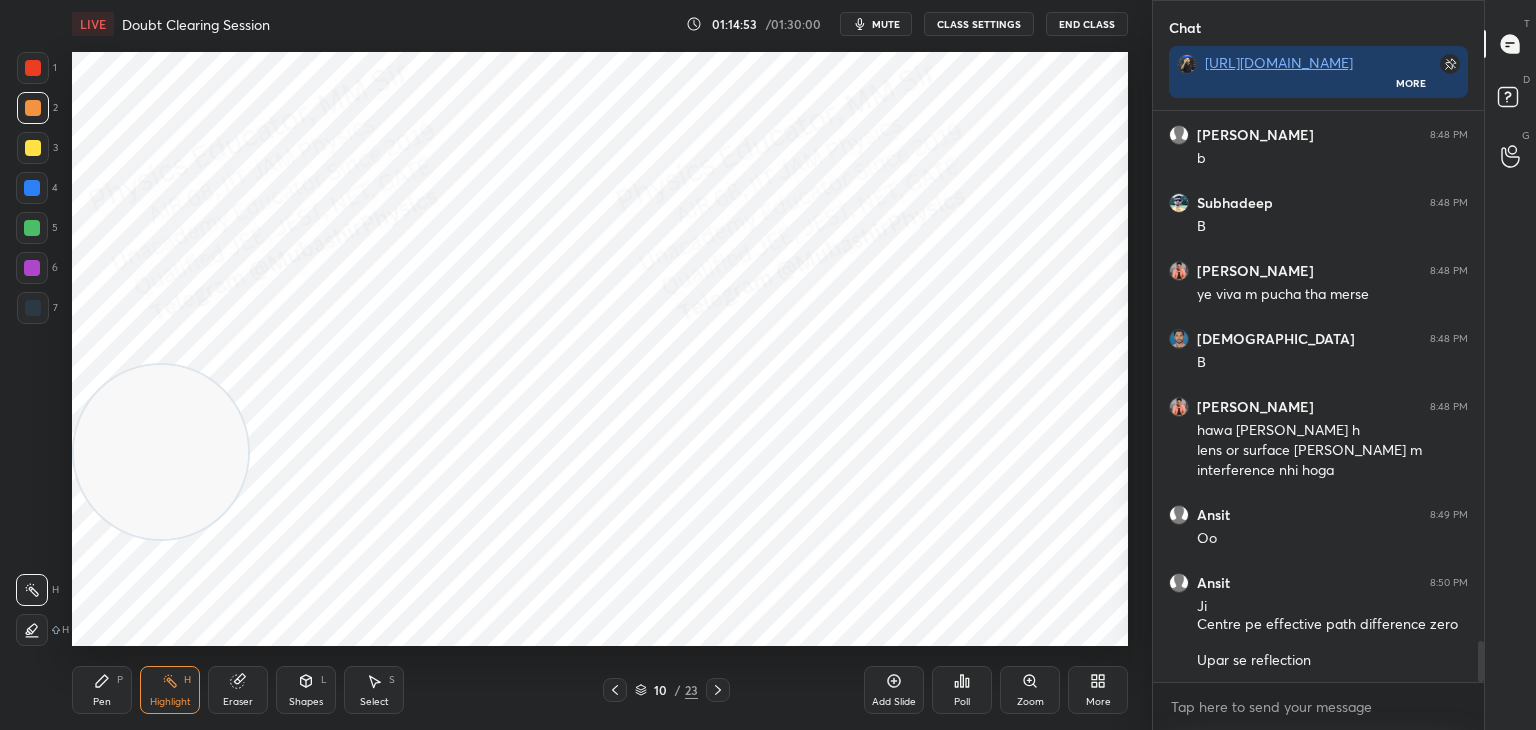 click 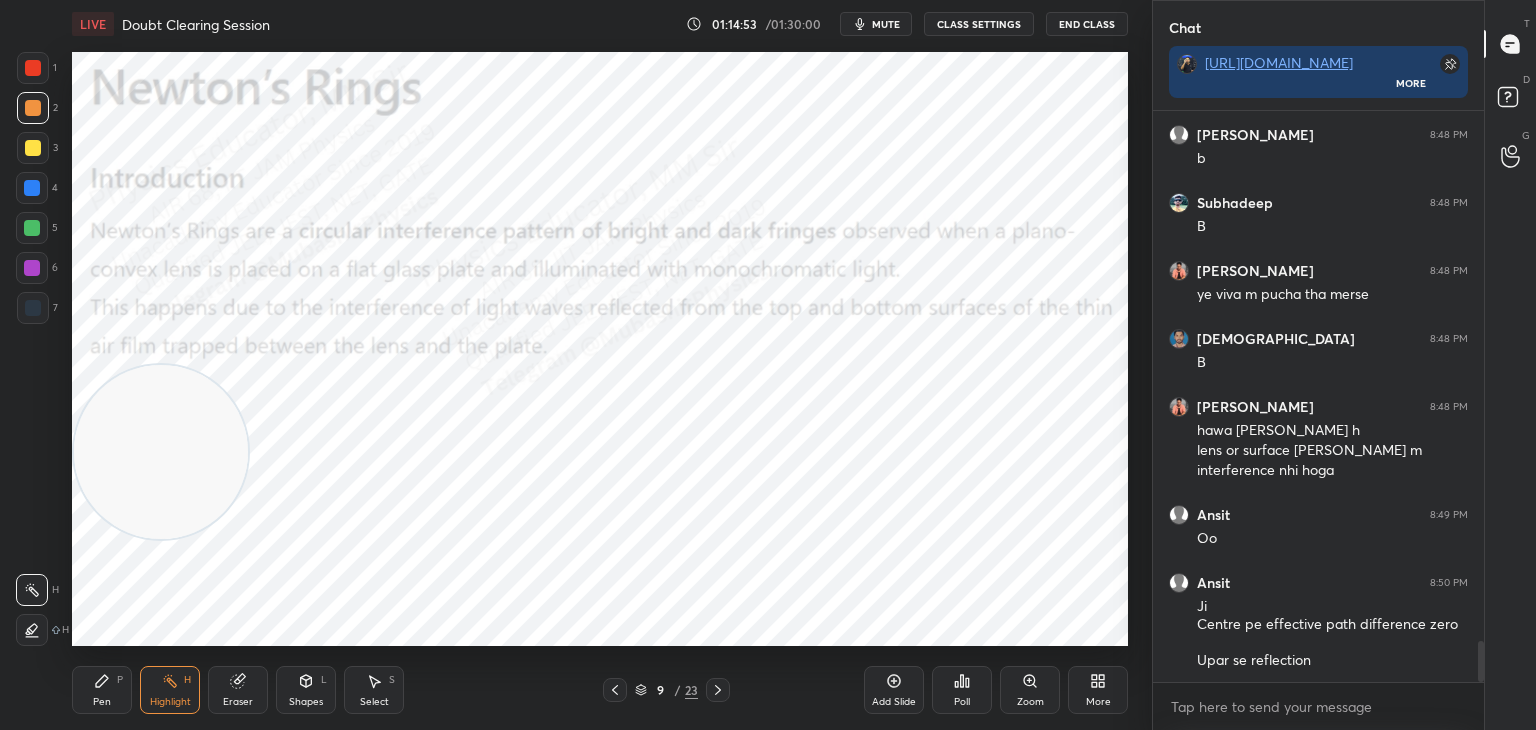 click 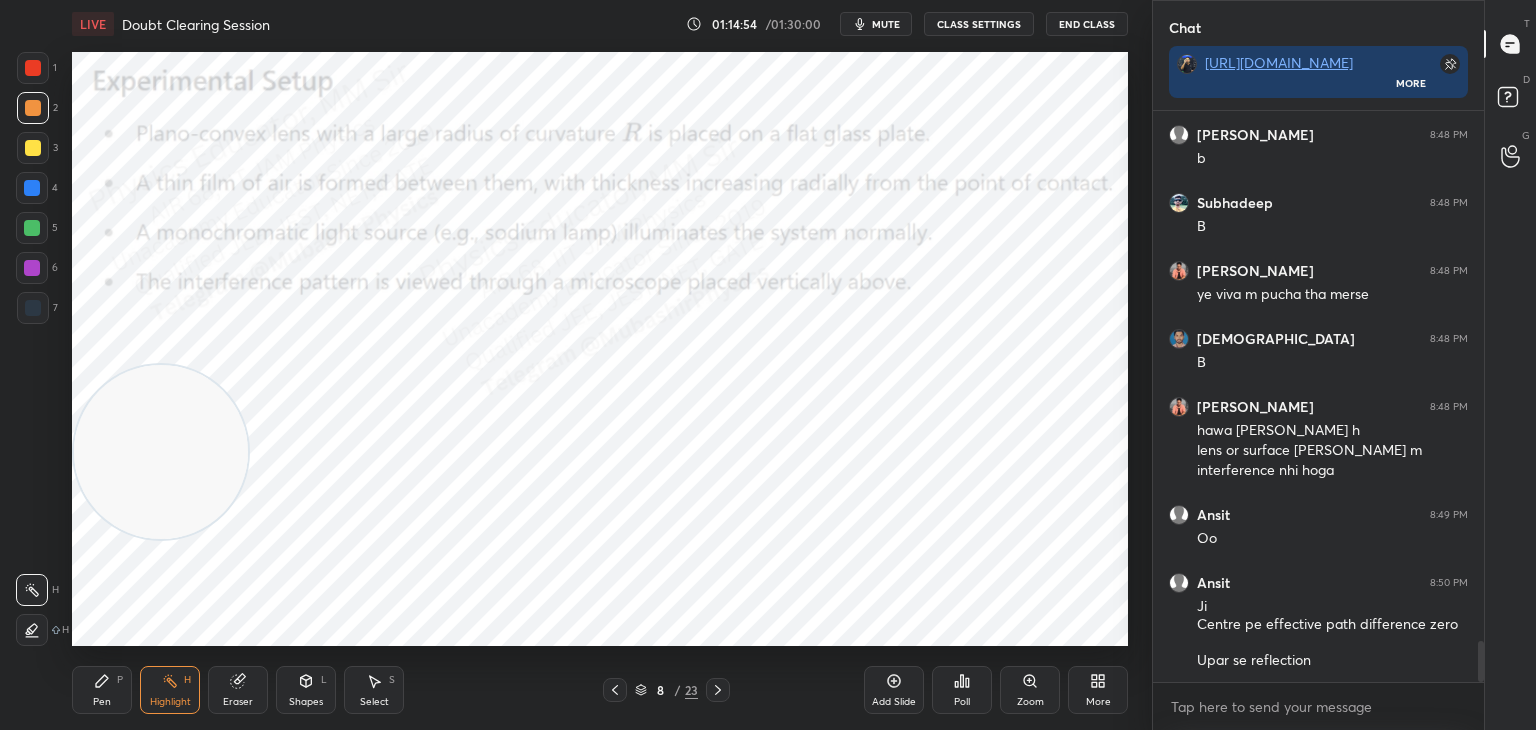 drag, startPoint x: 625, startPoint y: 693, endPoint x: 613, endPoint y: 691, distance: 12.165525 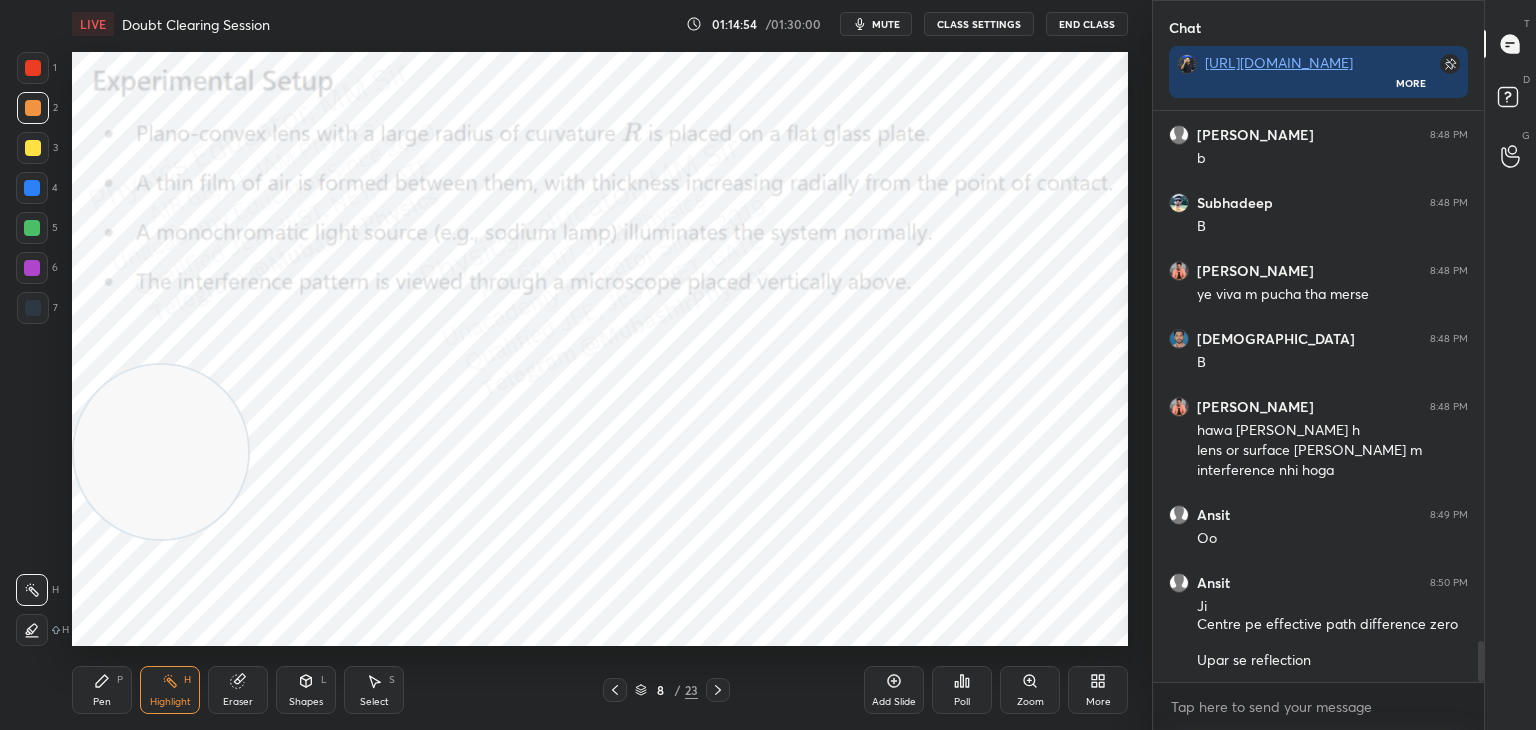 click at bounding box center [615, 690] 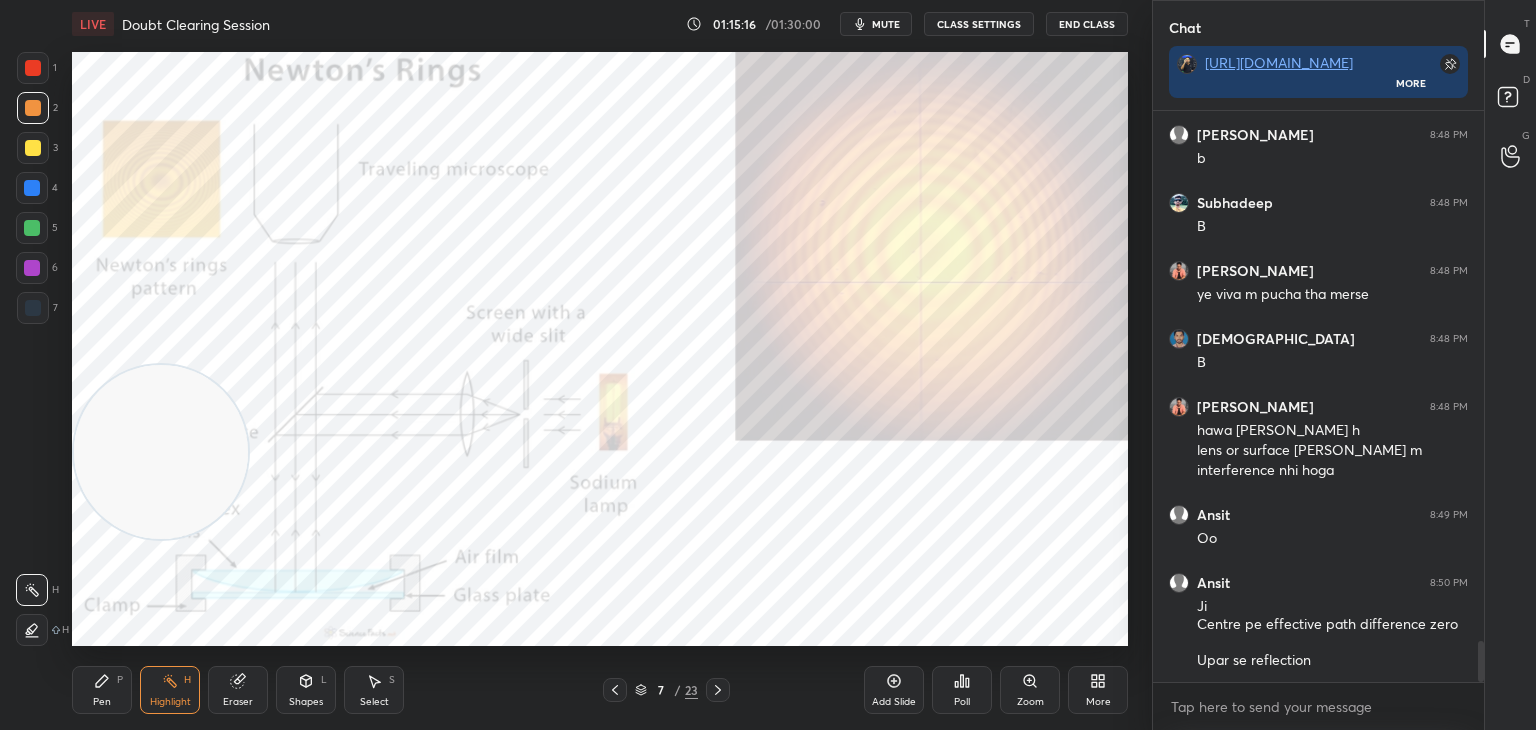 click on "LIVE Doubt Clearing Session 01:15:16 /  01:30:00 mute CLASS SETTINGS End Class Setting up your live class Poll for   secs No correct answer Start poll Back Doubt Clearing Session • L10 of Detailed Course on Optics for IIT JAM, CUET 2026/27 [PERSON_NAME] Pen P Highlight H Eraser Shapes L Select S 7 / 23 Add Slide Poll Zoom More" at bounding box center [600, 365] 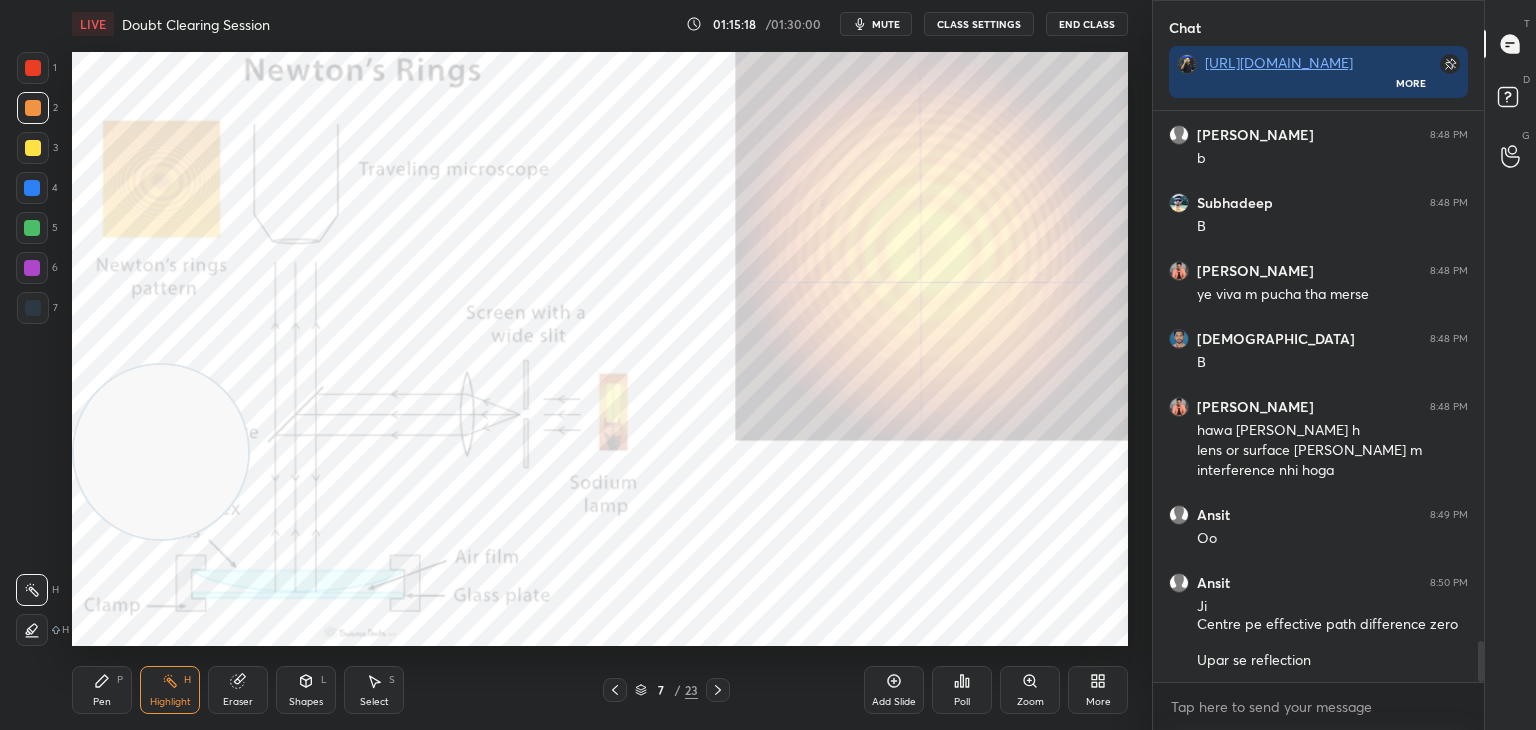 click 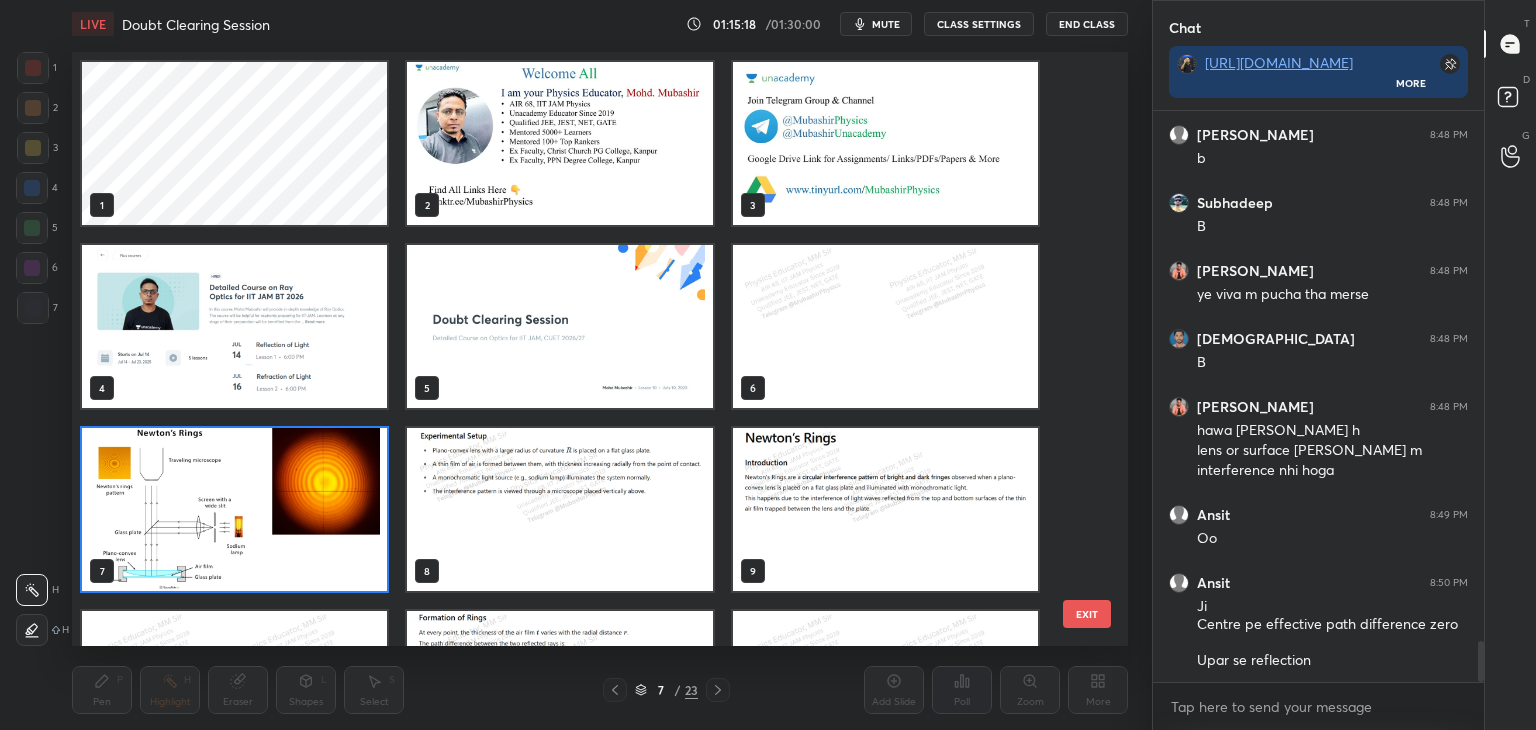 scroll, scrollTop: 6, scrollLeft: 10, axis: both 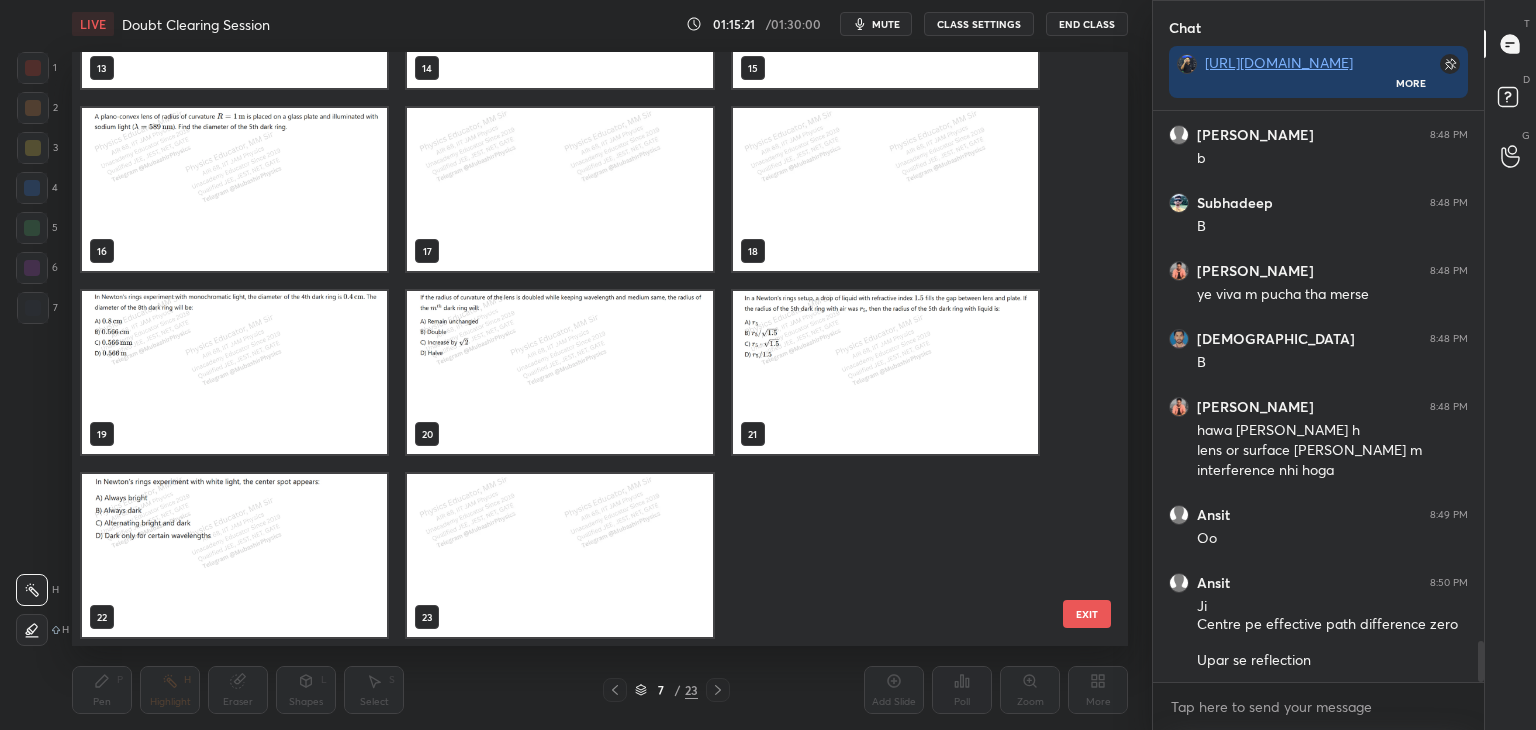 click at bounding box center [234, 555] 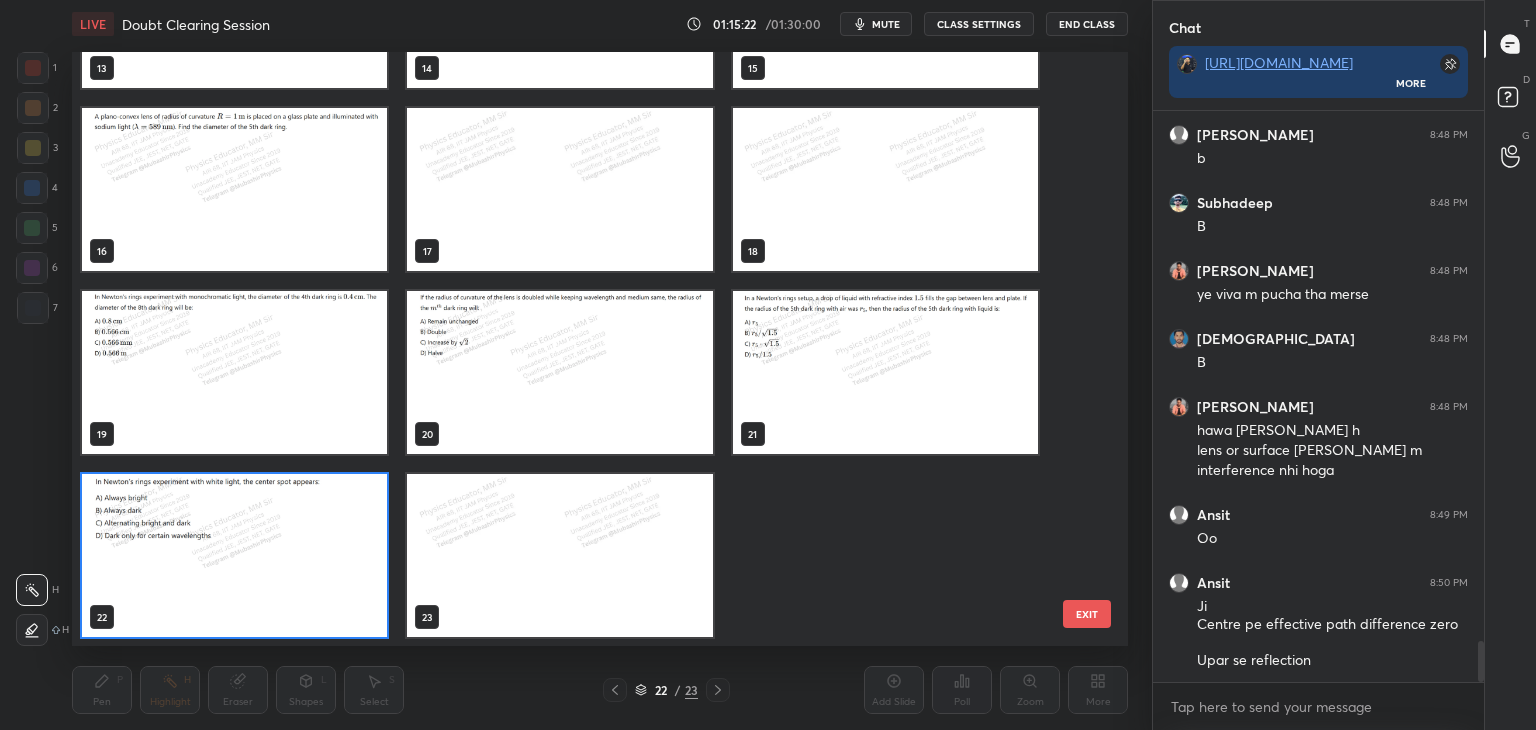 click at bounding box center [234, 555] 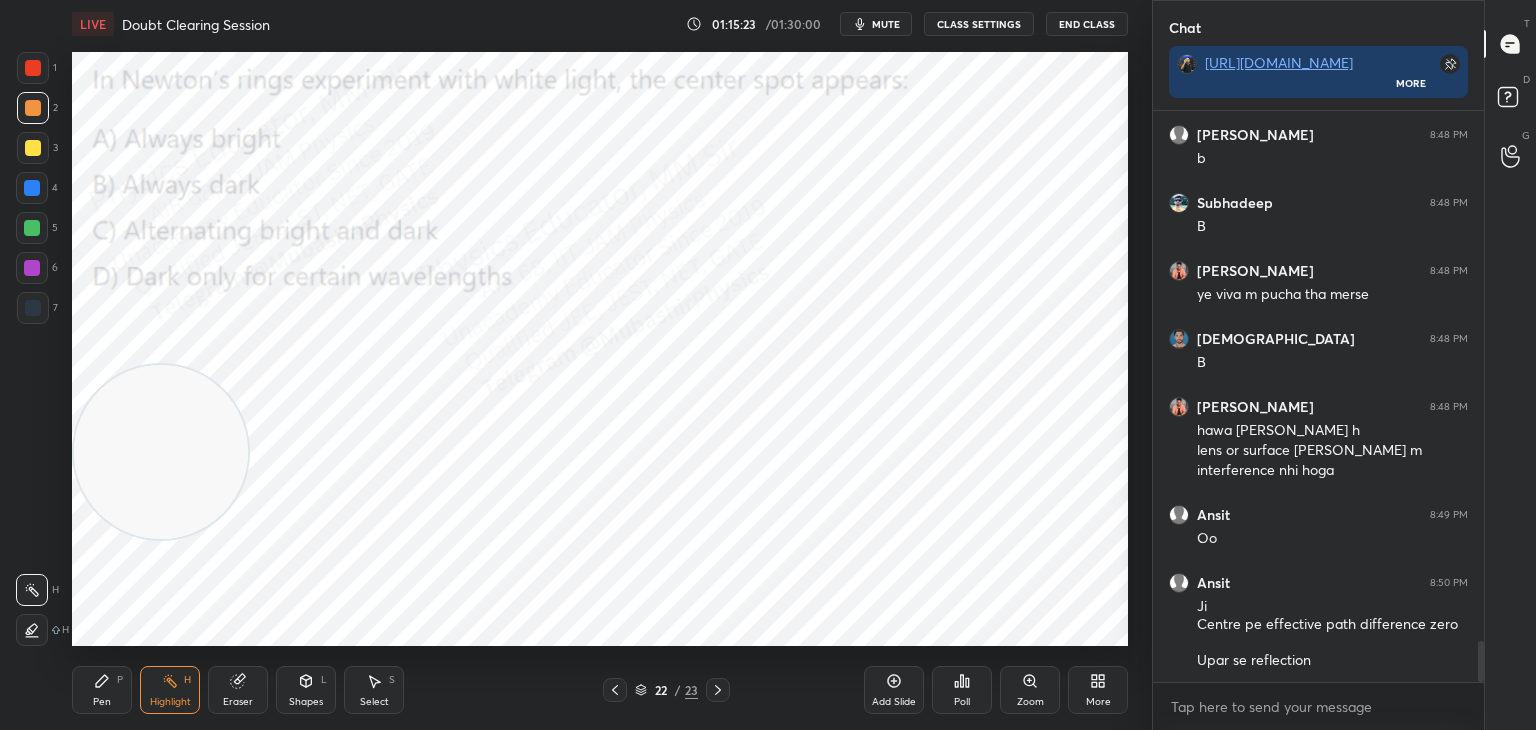 click on "More" at bounding box center [1098, 690] 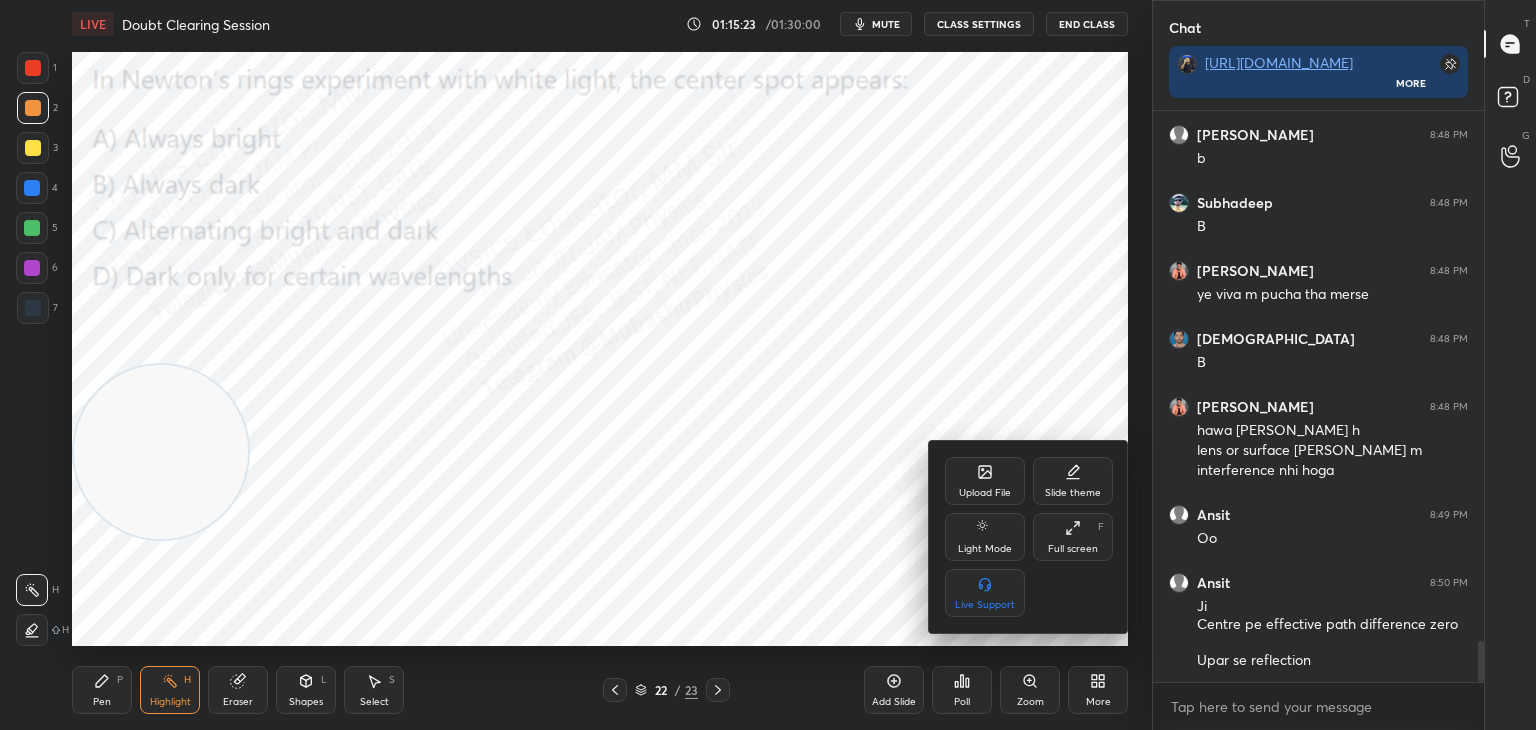 click on "Upload File" at bounding box center [985, 481] 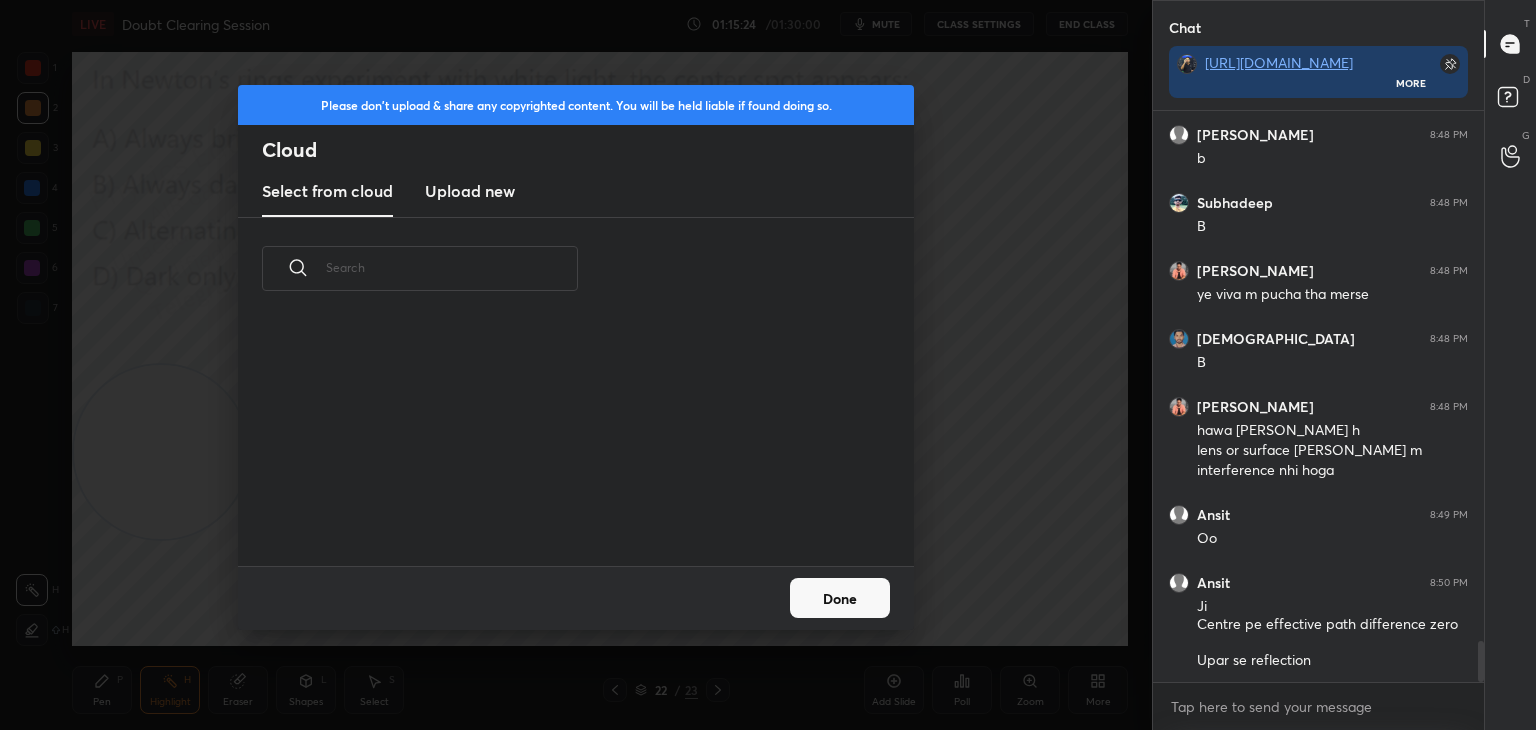 click on "Upload new" at bounding box center [470, 191] 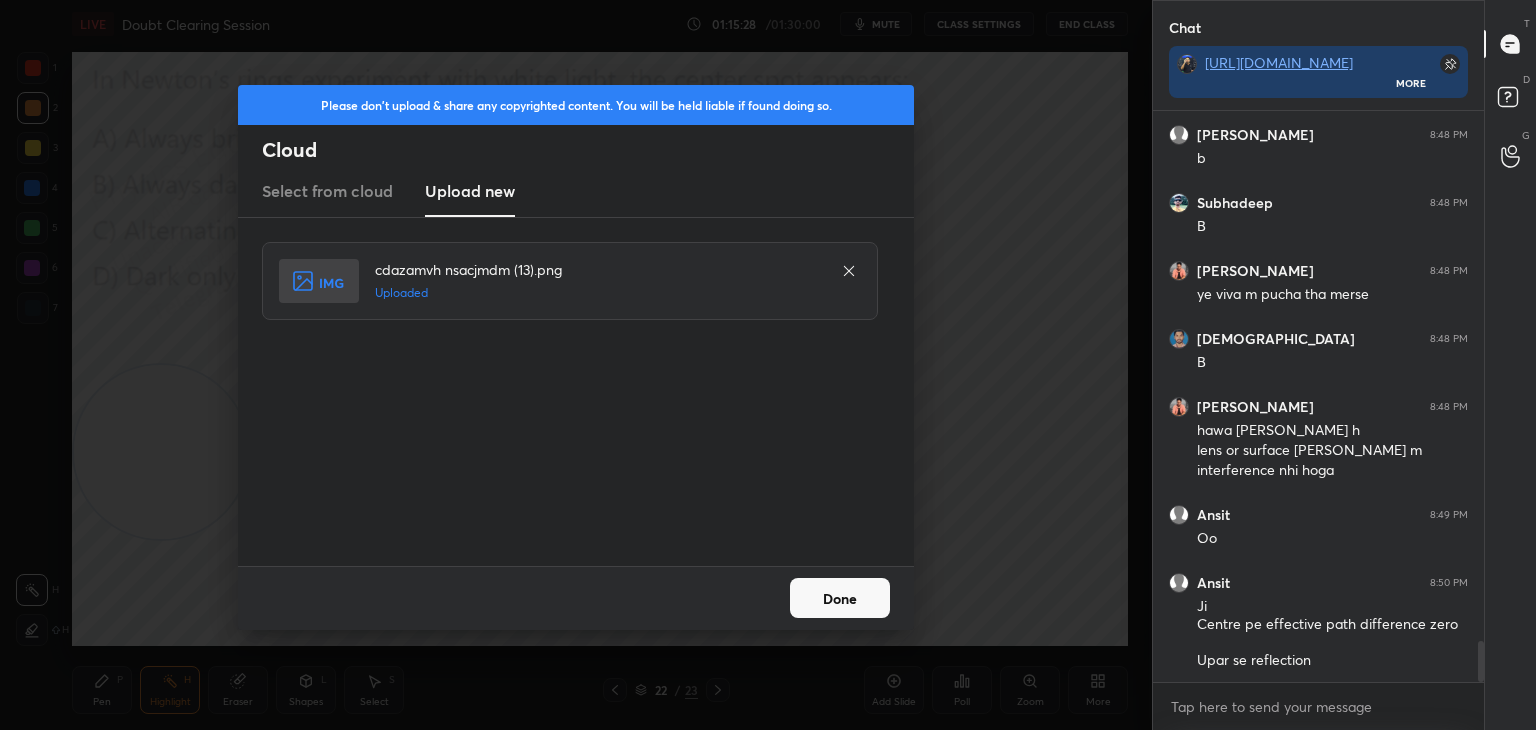 drag, startPoint x: 869, startPoint y: 613, endPoint x: 849, endPoint y: 602, distance: 22.825424 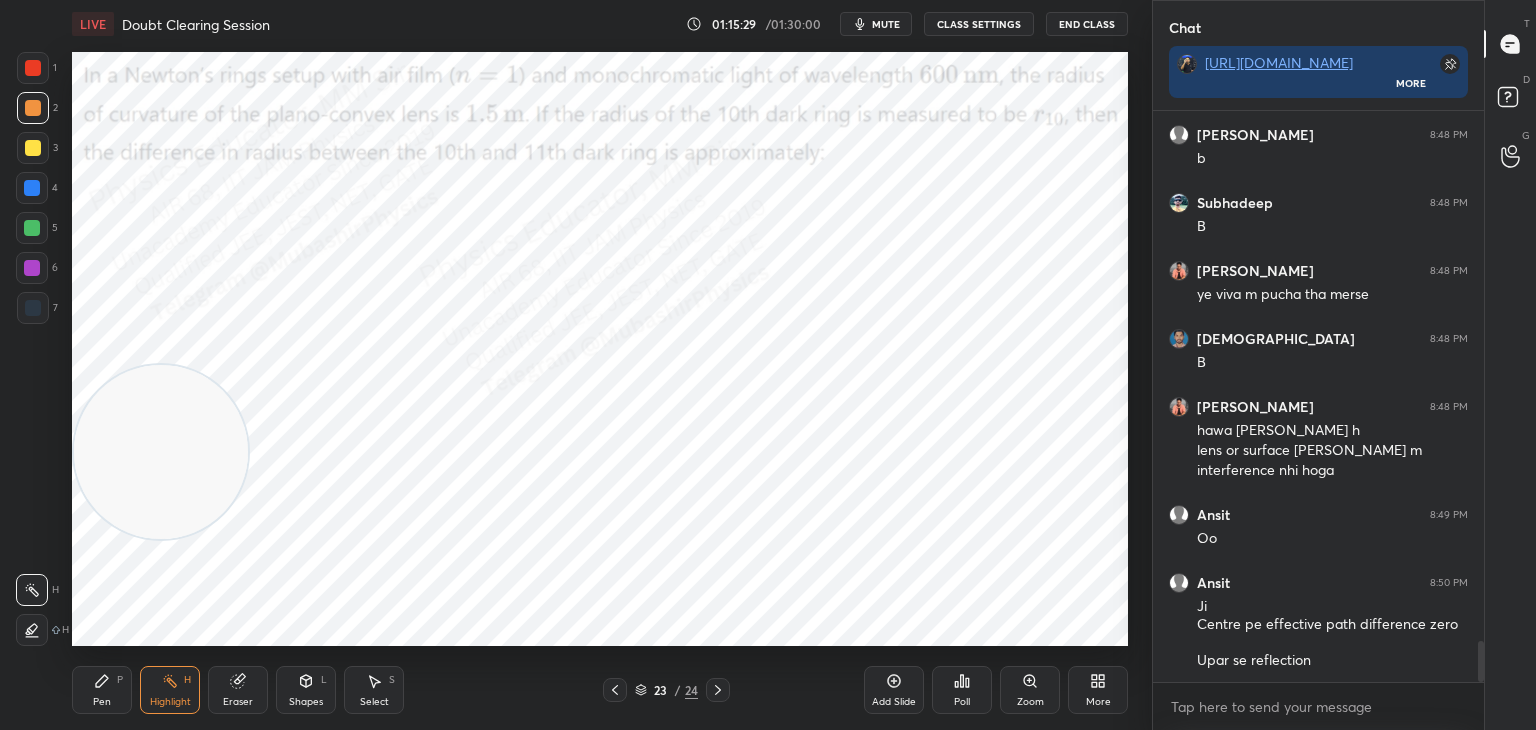 drag, startPoint x: 888, startPoint y: 29, endPoint x: 876, endPoint y: 5, distance: 26.832815 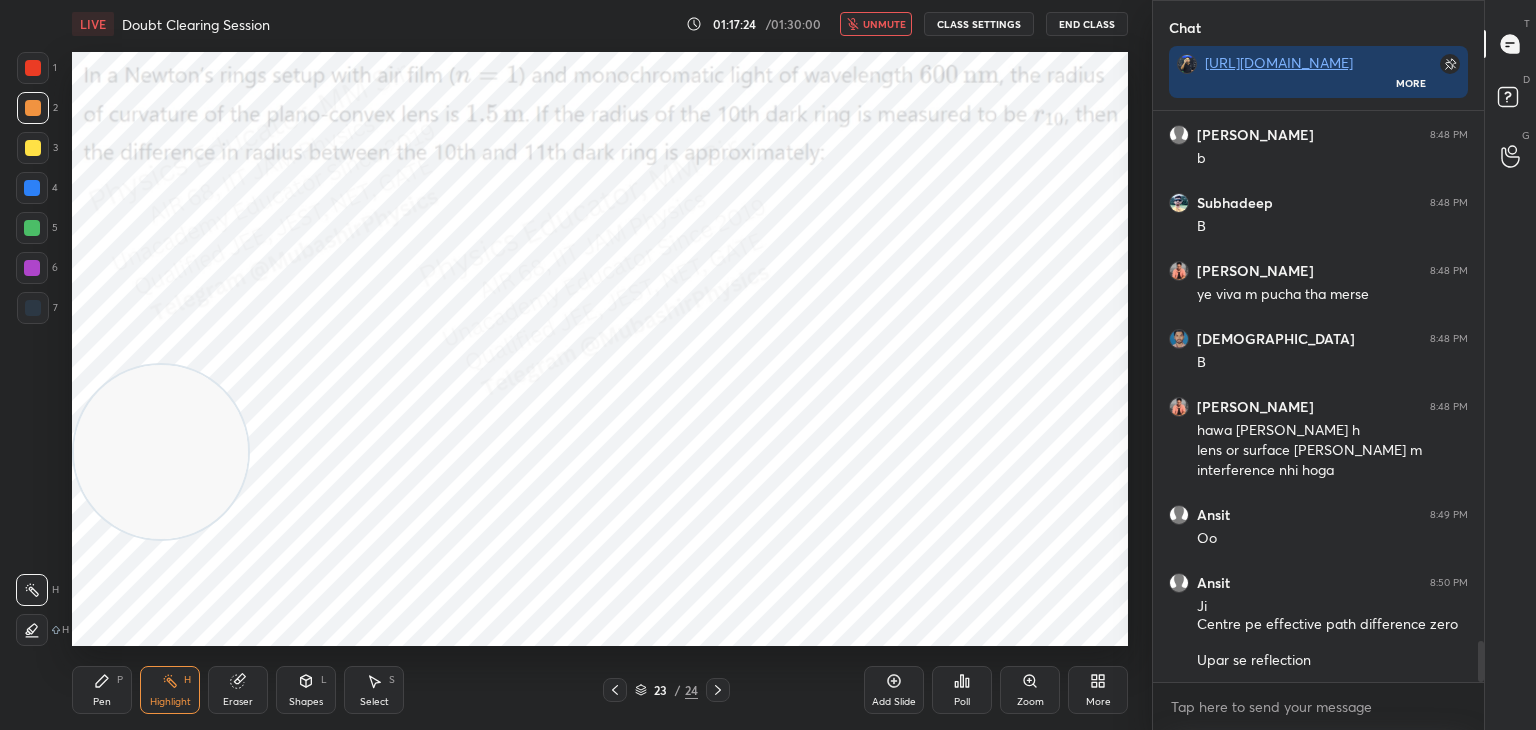 scroll, scrollTop: 7542, scrollLeft: 0, axis: vertical 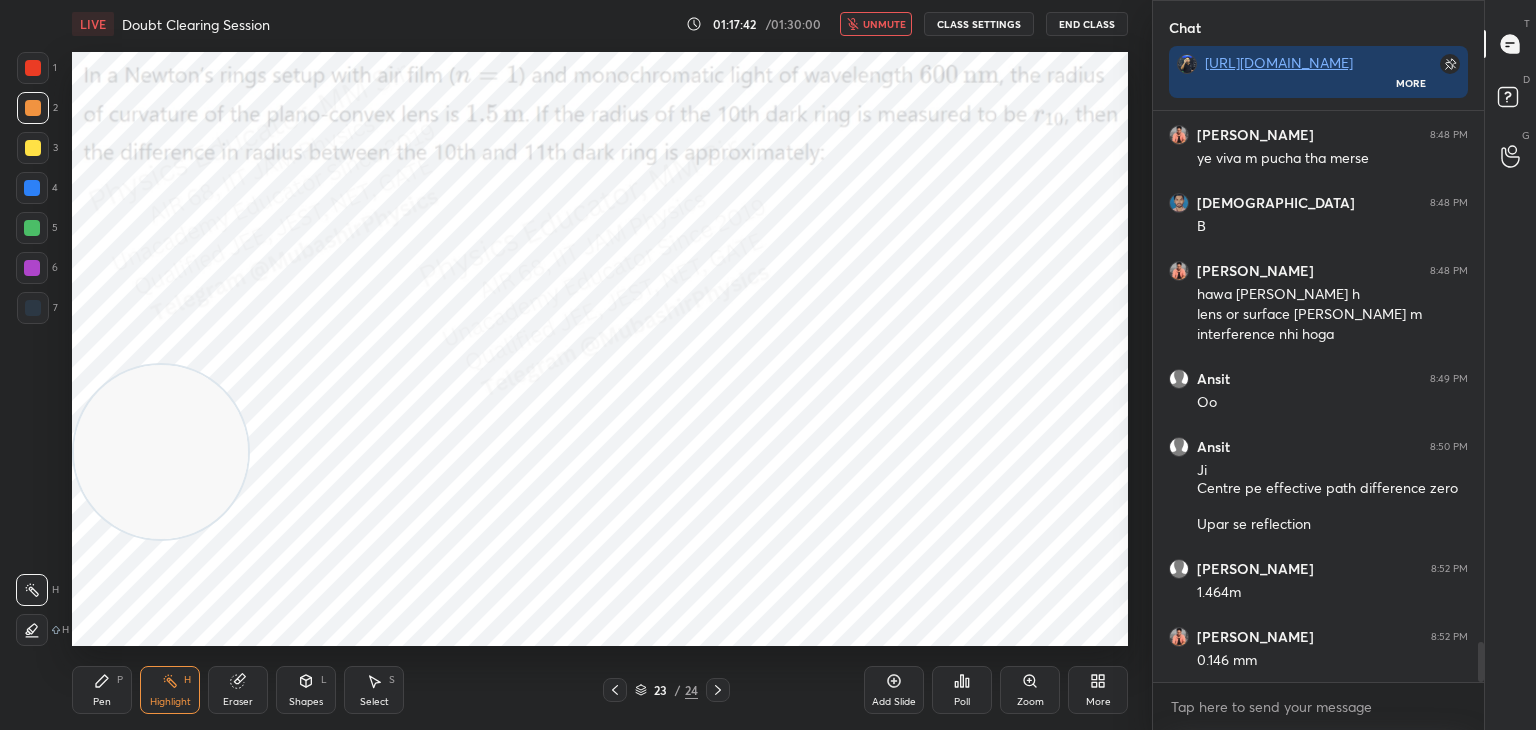 drag, startPoint x: 888, startPoint y: 25, endPoint x: 901, endPoint y: 25, distance: 13 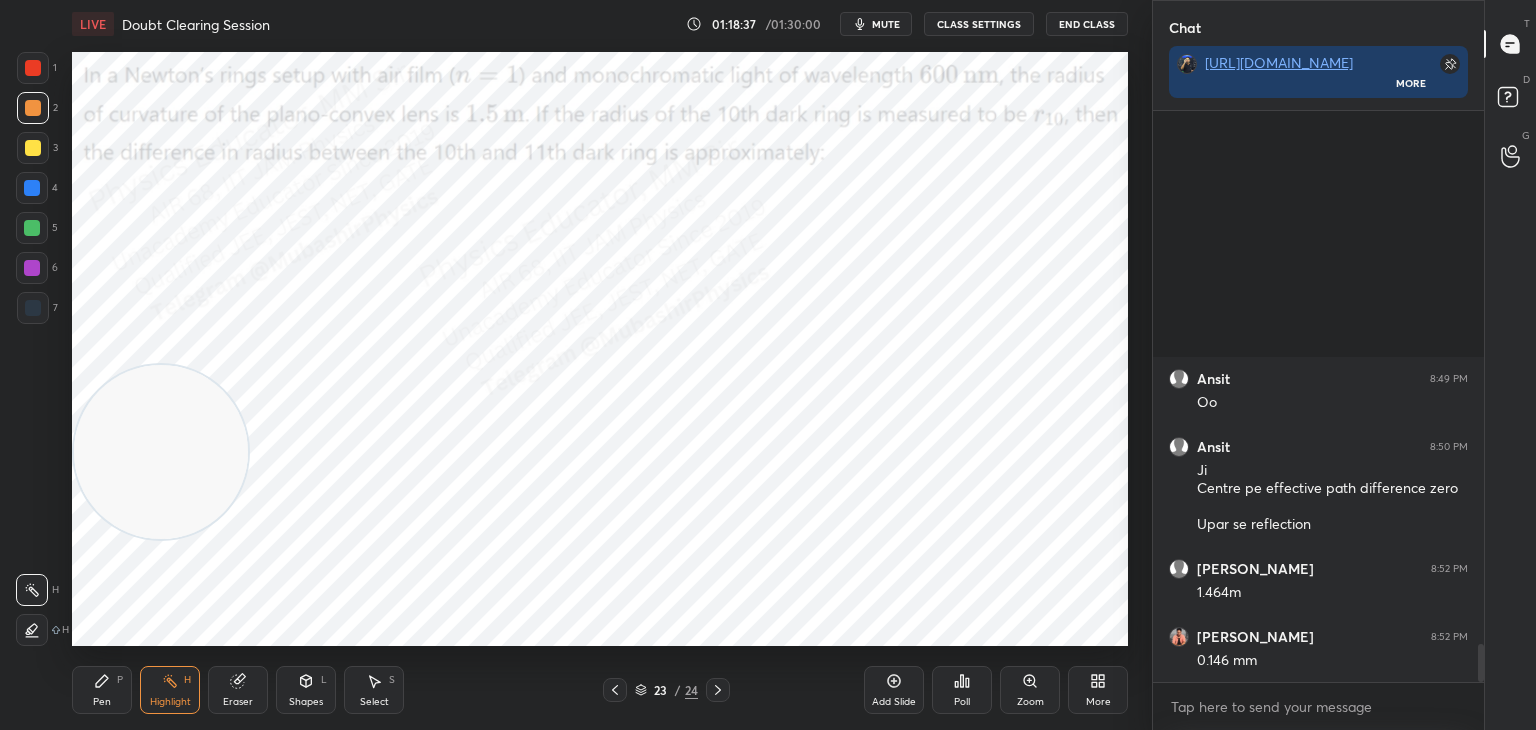 scroll, scrollTop: 7950, scrollLeft: 0, axis: vertical 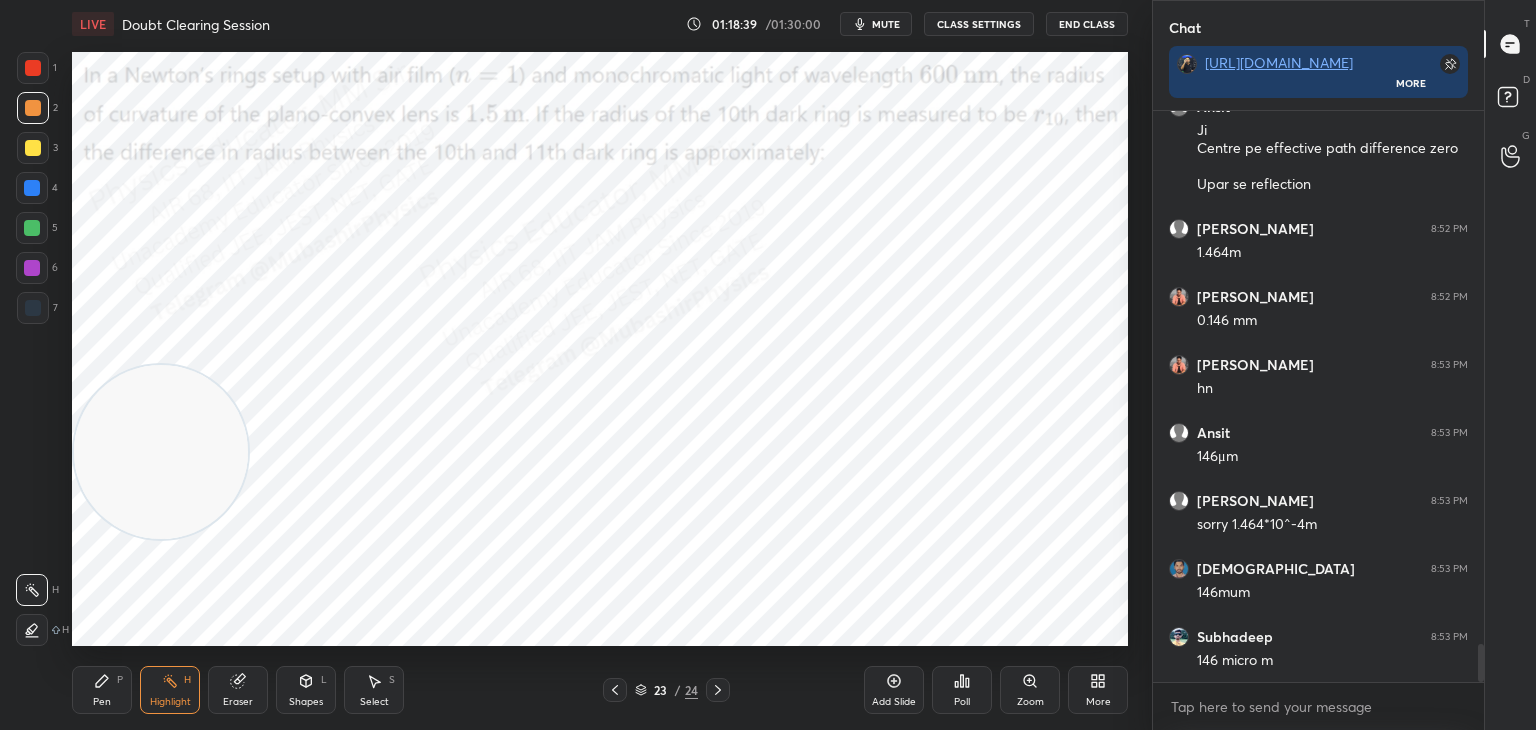 drag, startPoint x: 891, startPoint y: 18, endPoint x: 851, endPoint y: 7, distance: 41.484936 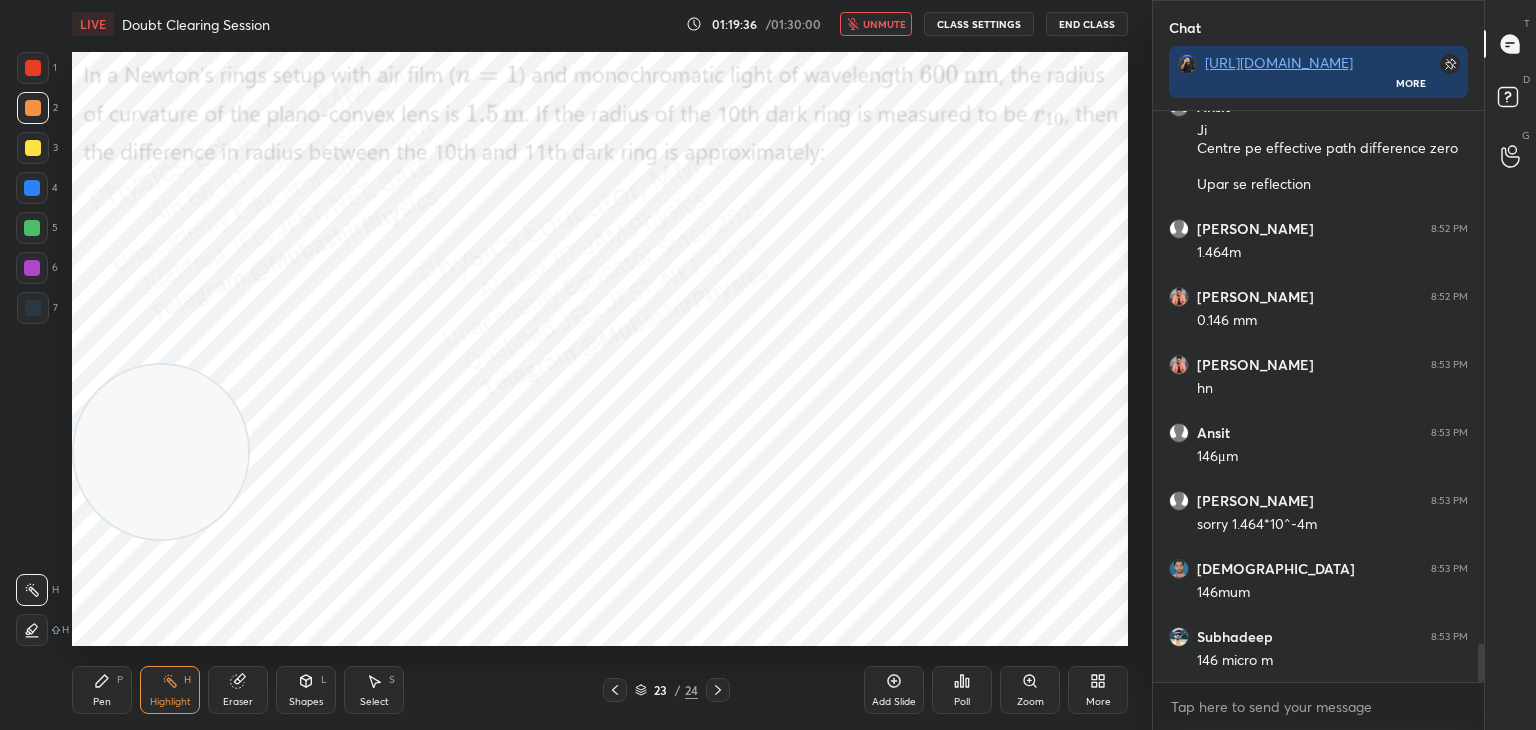 scroll, scrollTop: 8018, scrollLeft: 0, axis: vertical 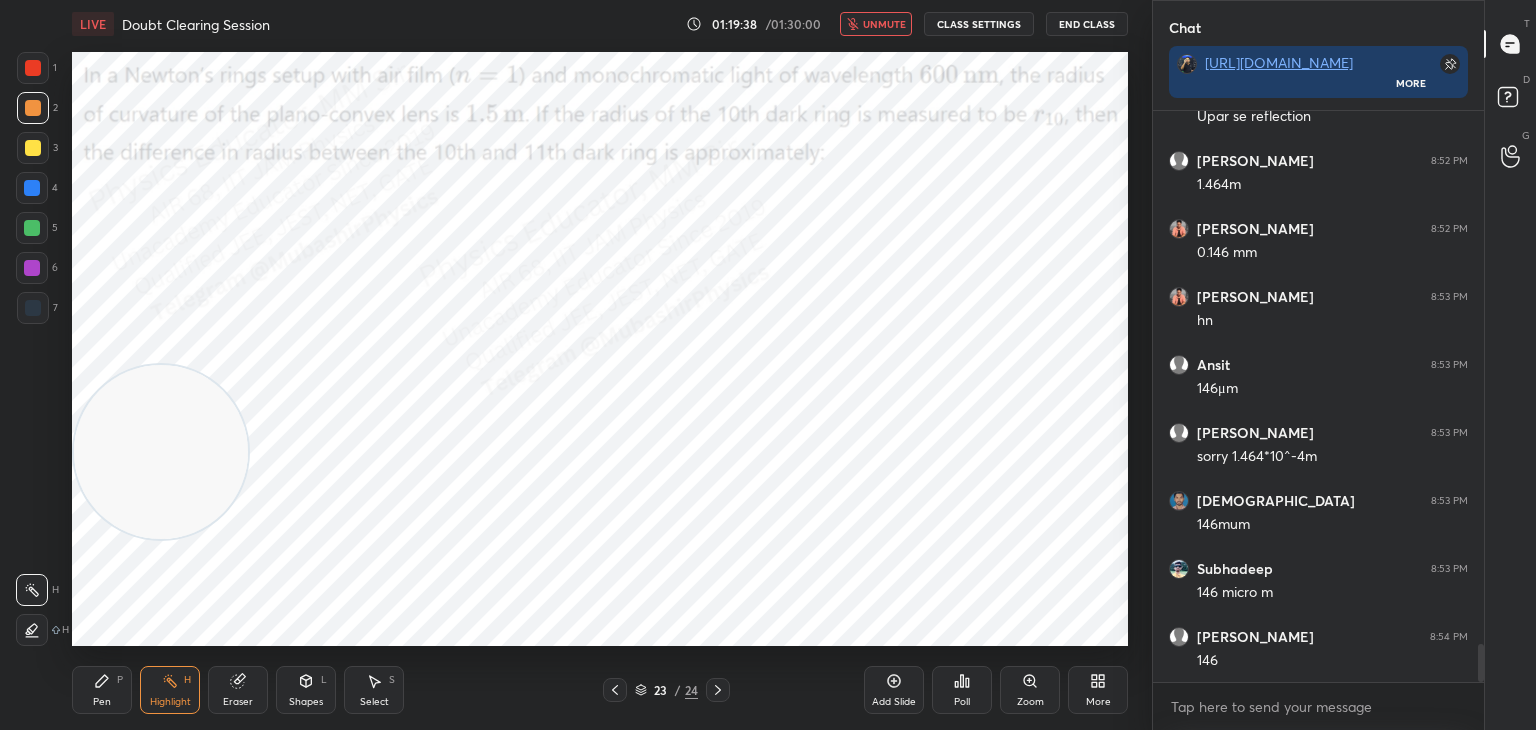 click 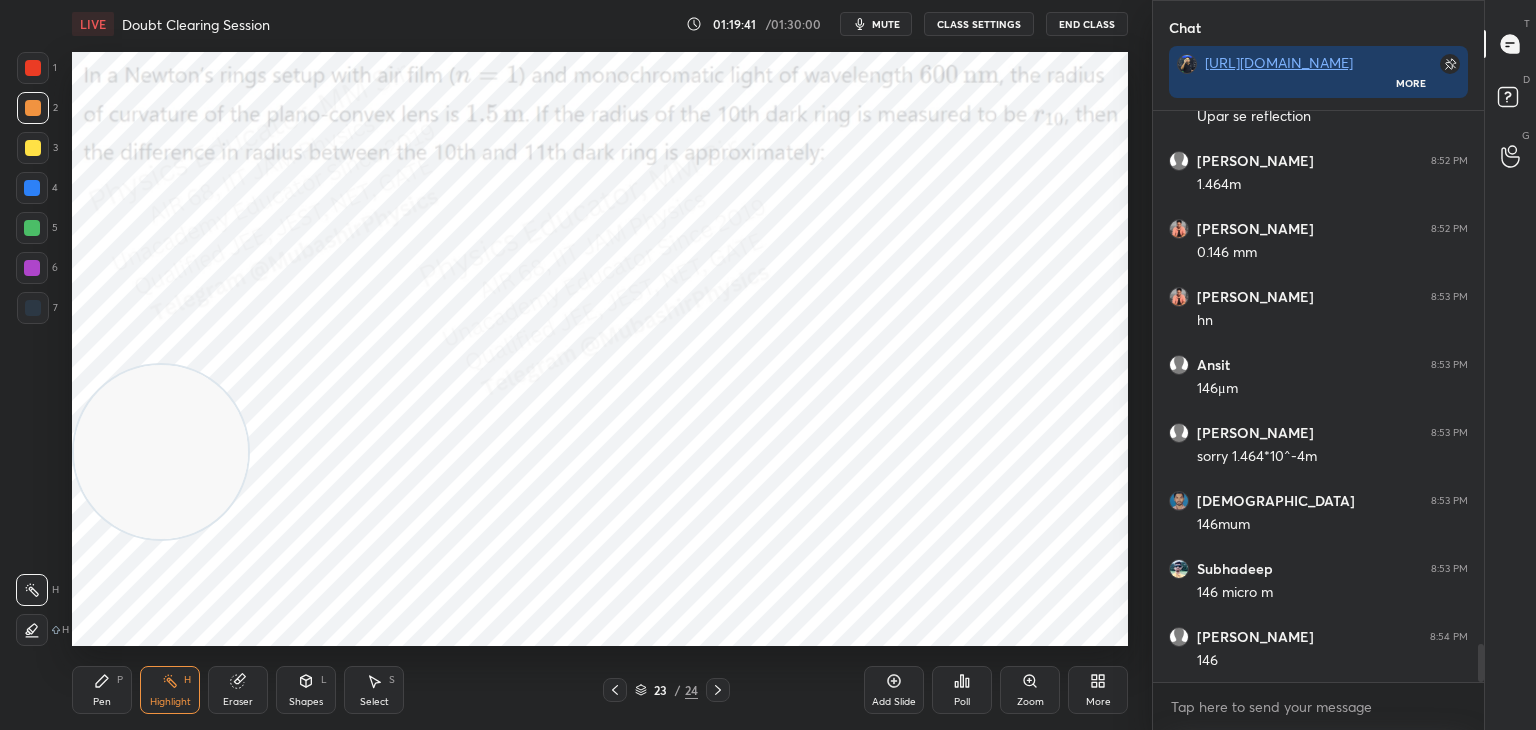 click 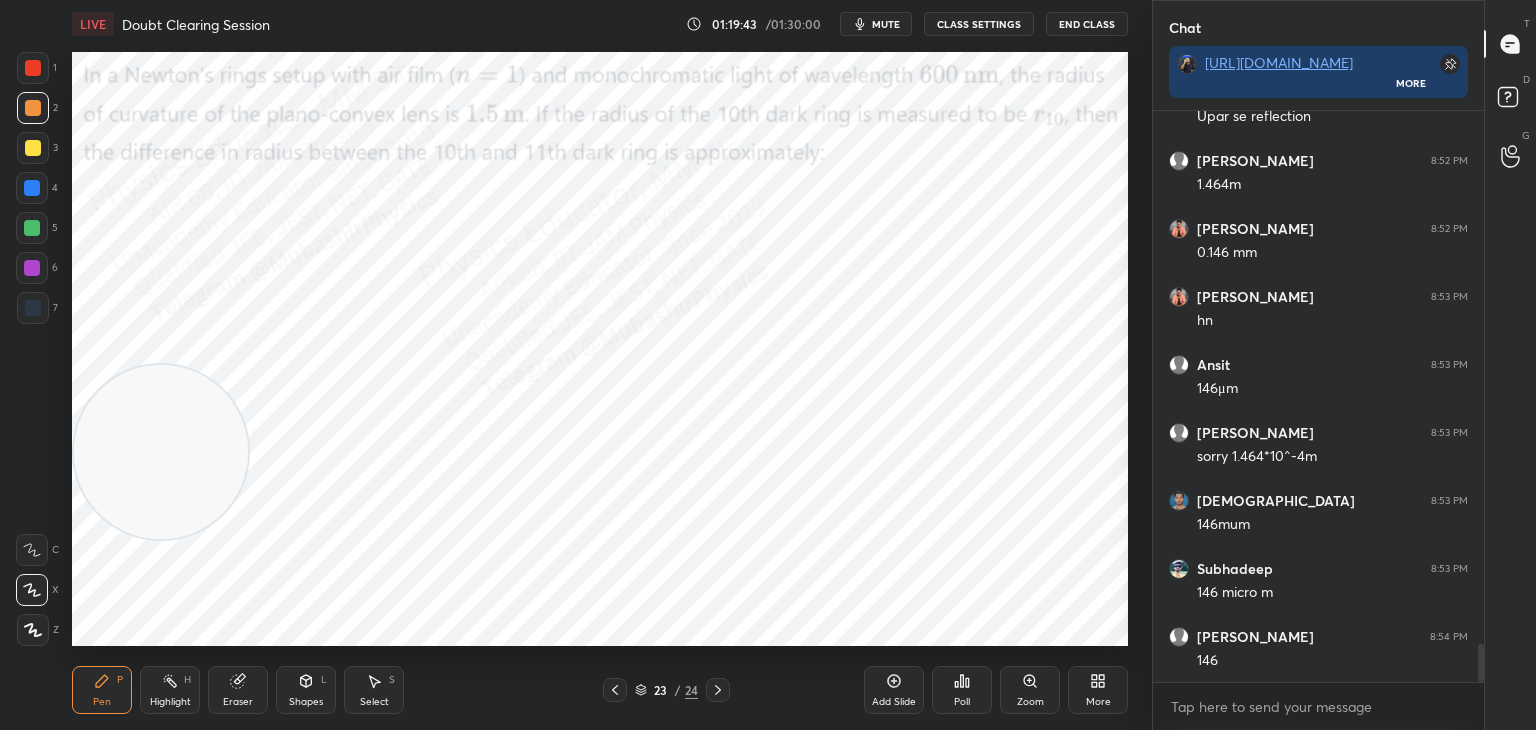 drag, startPoint x: 23, startPoint y: 184, endPoint x: 47, endPoint y: 198, distance: 27.784887 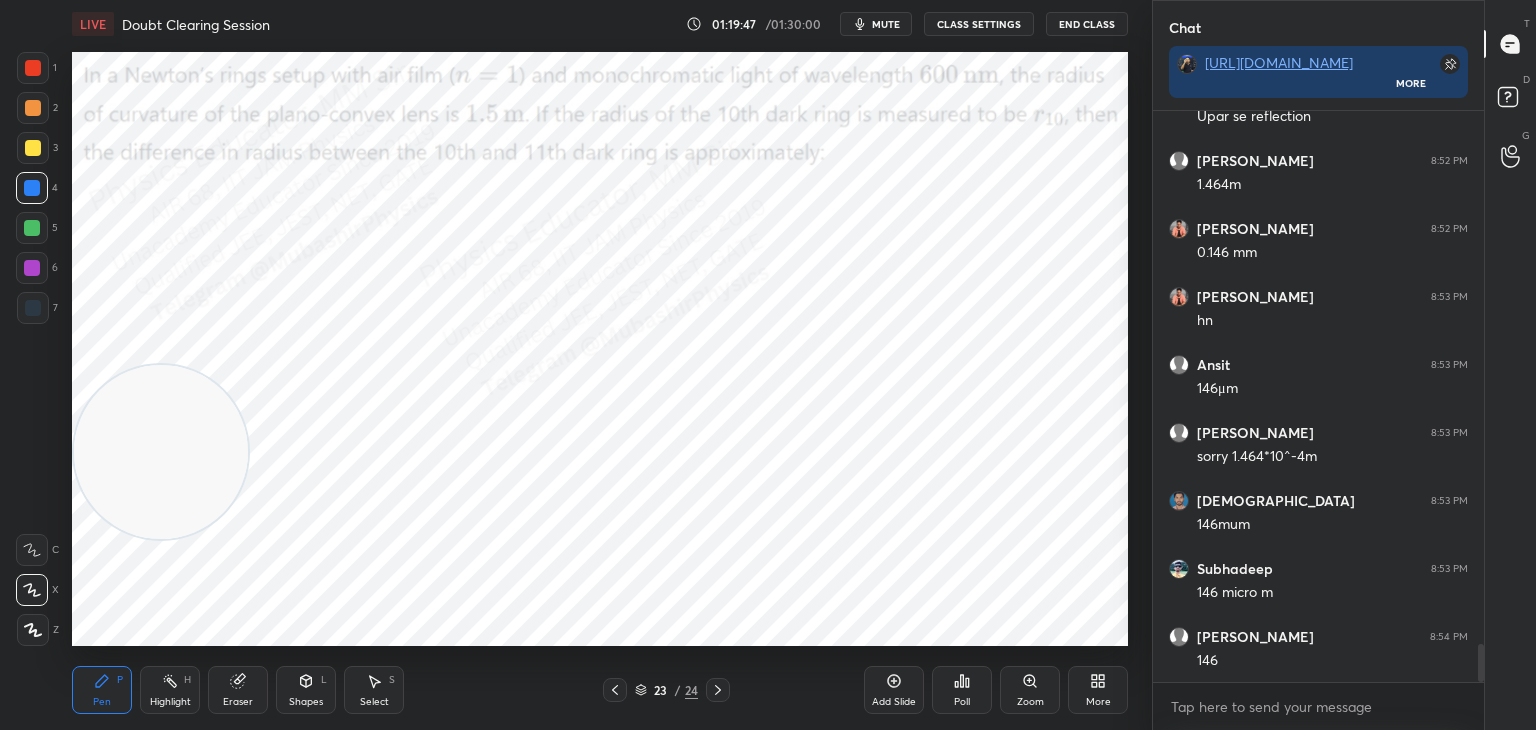 click on "Select S" at bounding box center (374, 690) 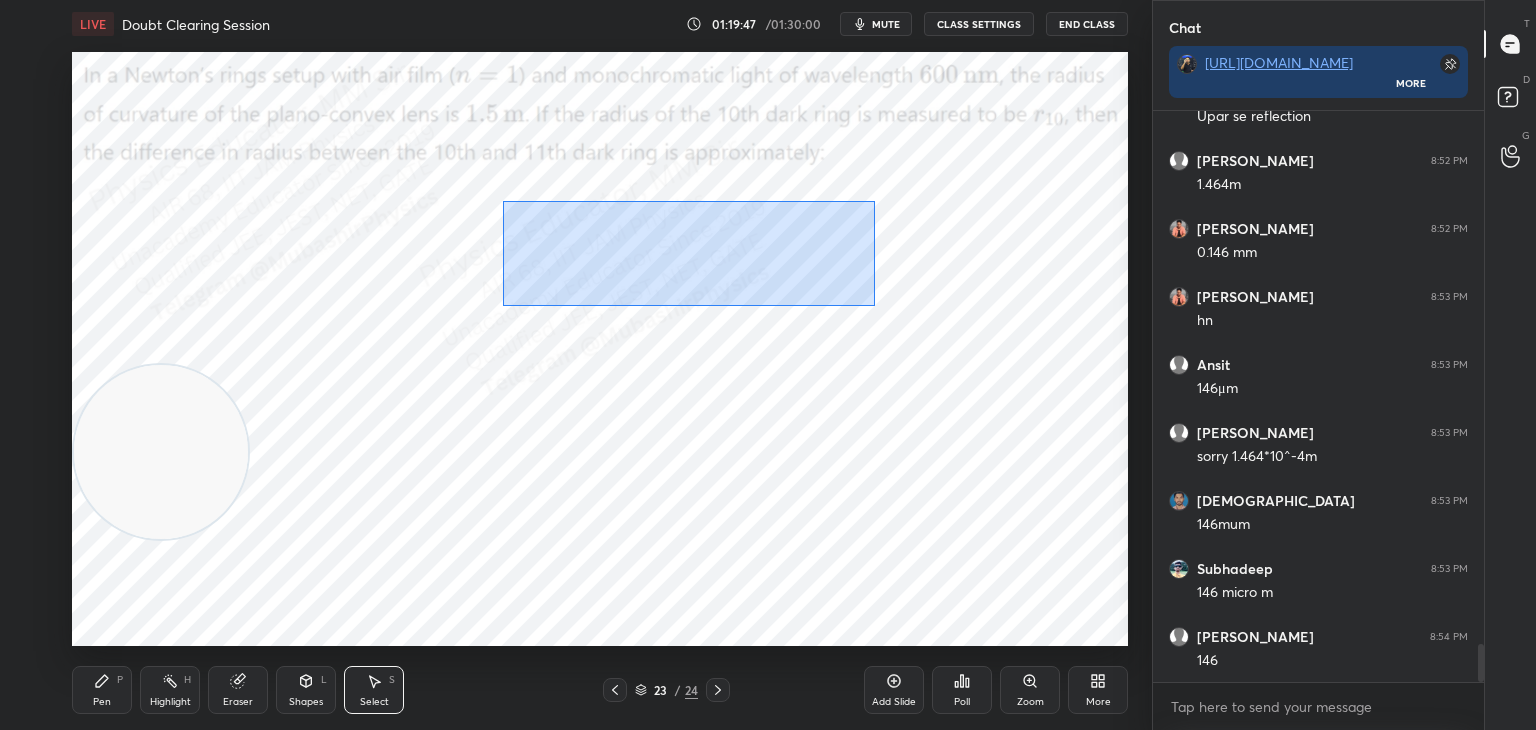 drag, startPoint x: 503, startPoint y: 201, endPoint x: 791, endPoint y: 278, distance: 298.11575 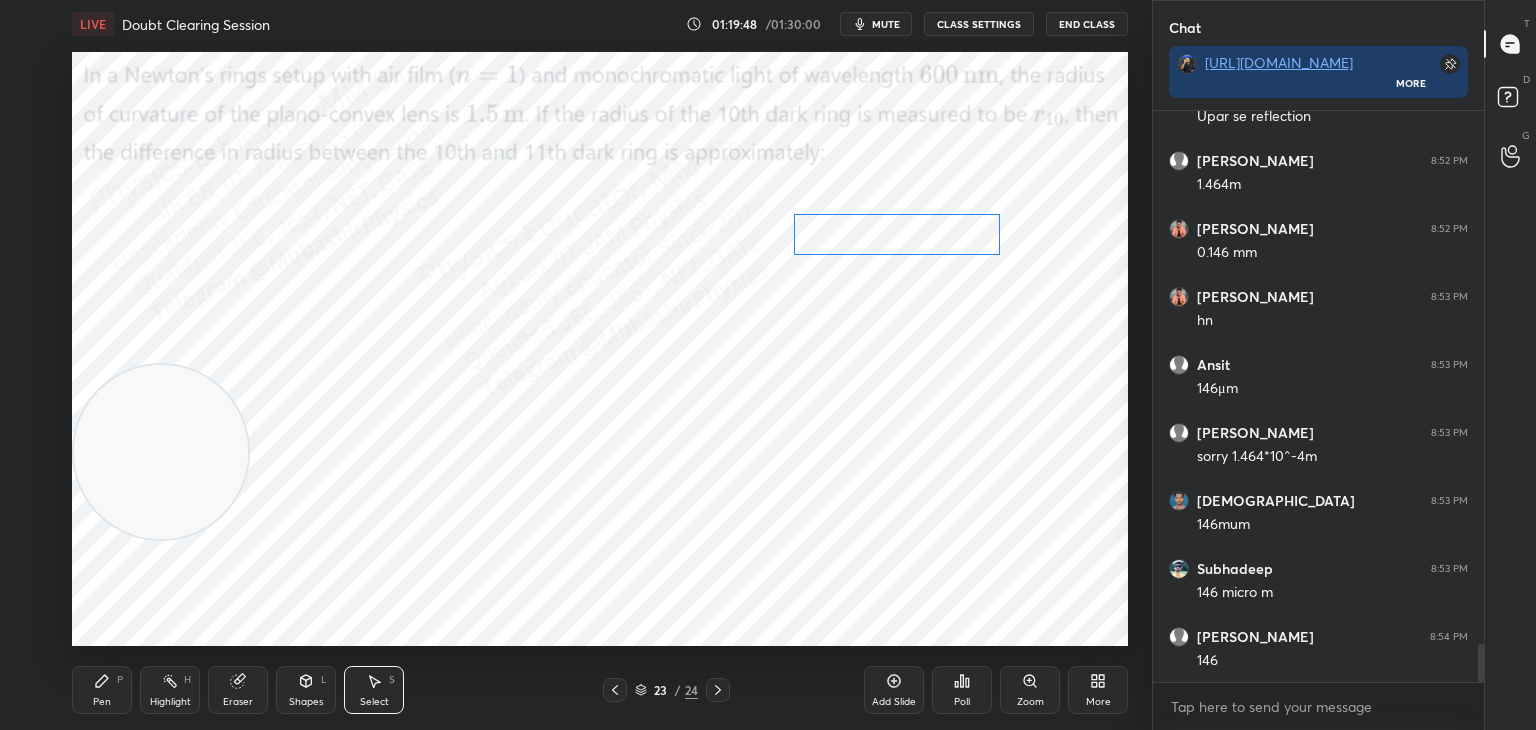 drag, startPoint x: 675, startPoint y: 238, endPoint x: 939, endPoint y: 222, distance: 264.4844 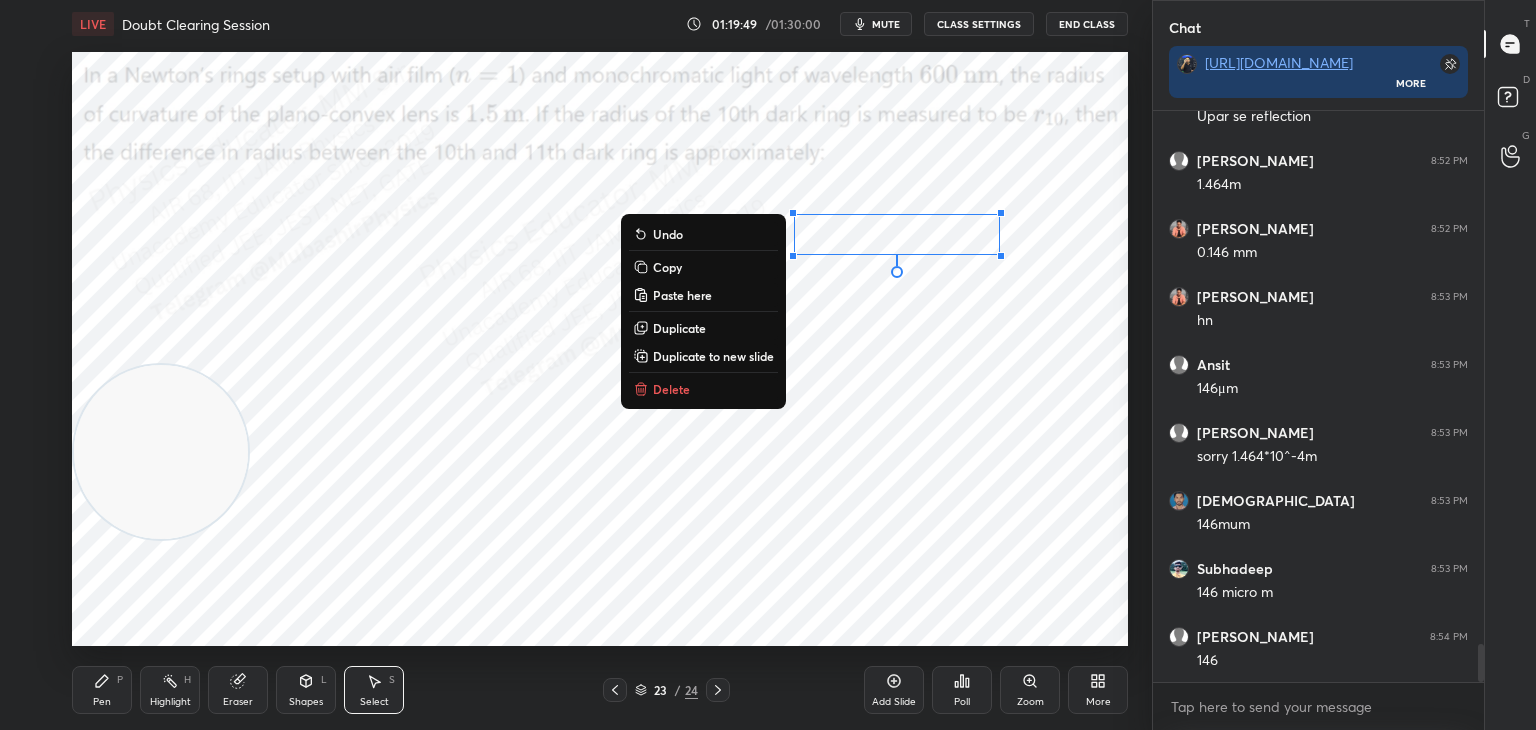 drag, startPoint x: 99, startPoint y: 686, endPoint x: 108, endPoint y: 670, distance: 18.35756 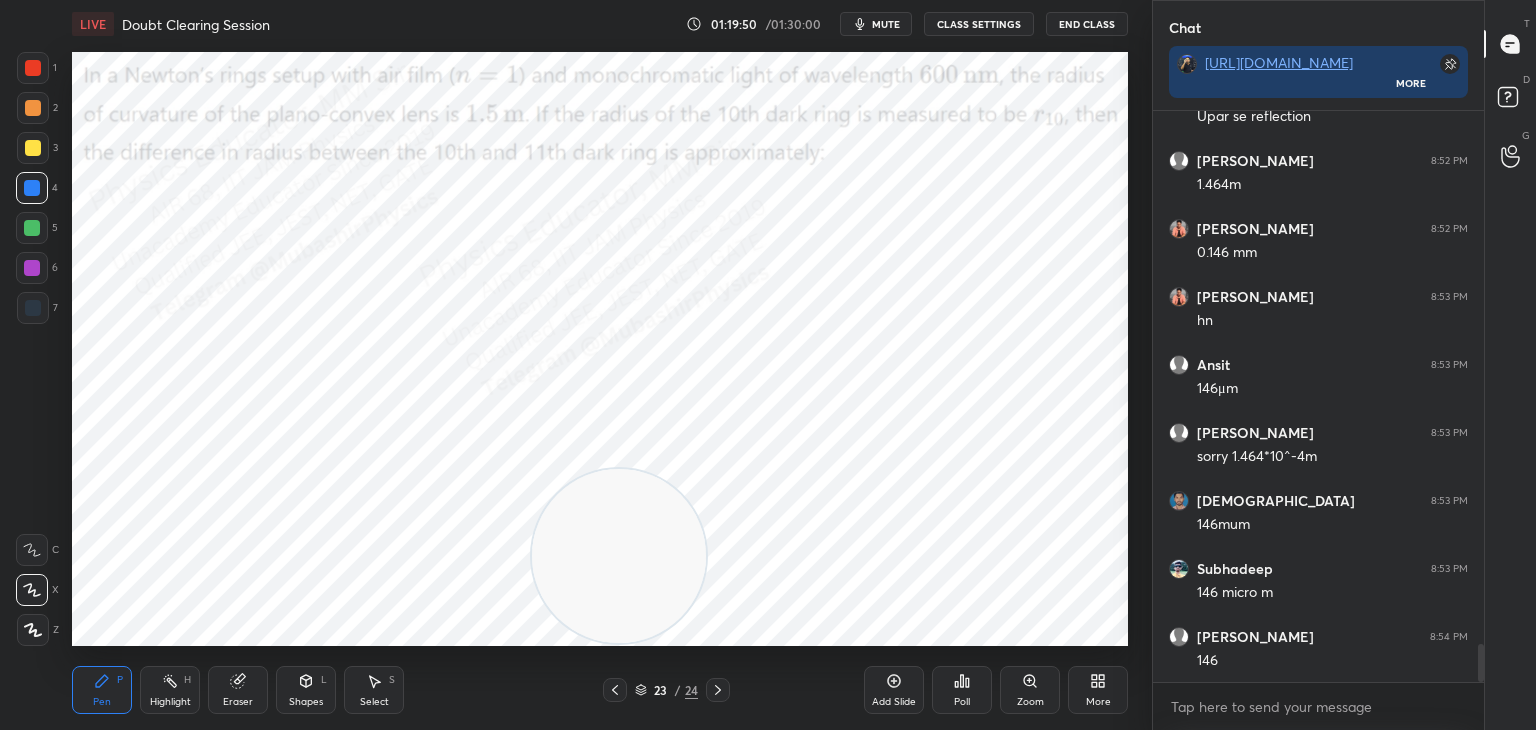 drag, startPoint x: 360, startPoint y: 452, endPoint x: 907, endPoint y: 533, distance: 552.9647 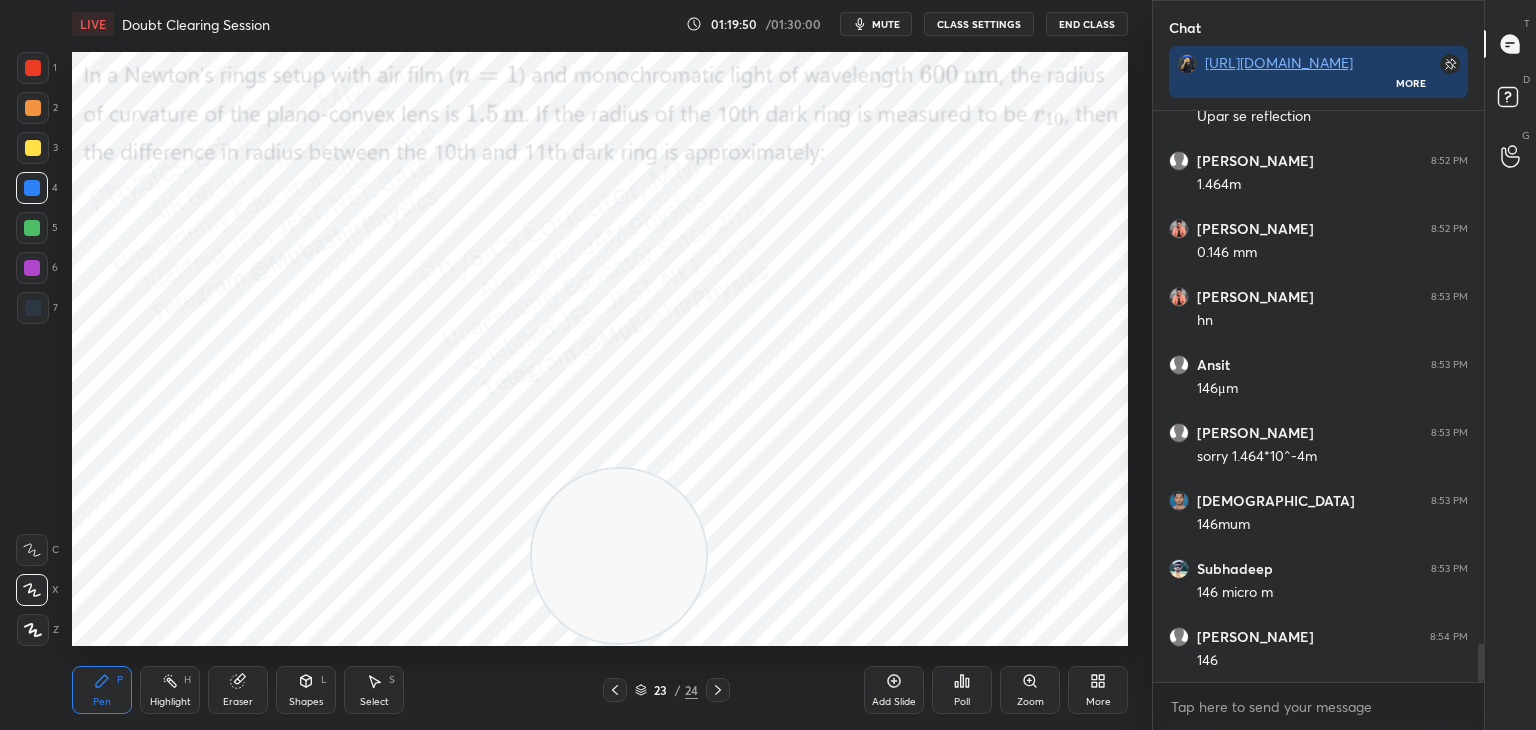 click at bounding box center [619, 556] 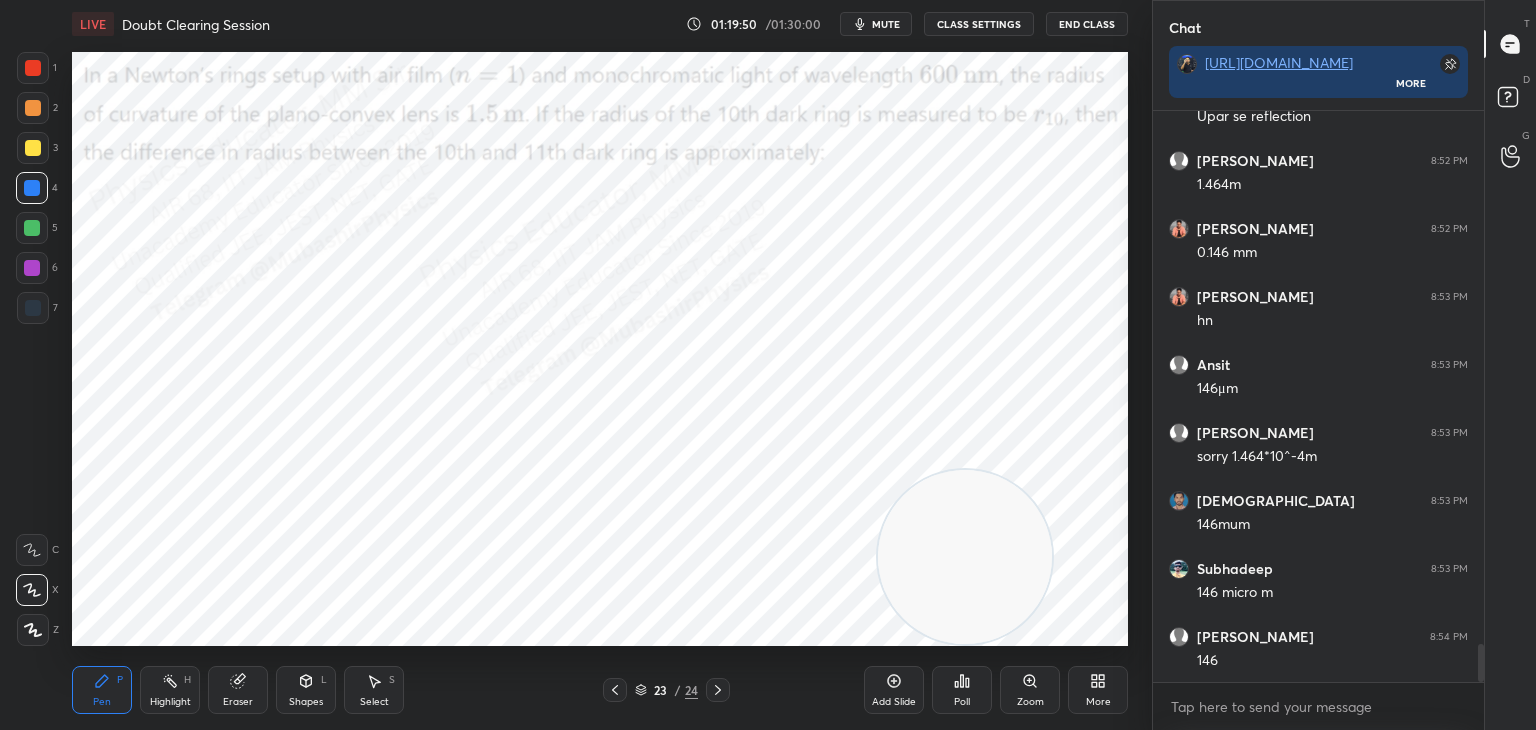 click at bounding box center [32, 268] 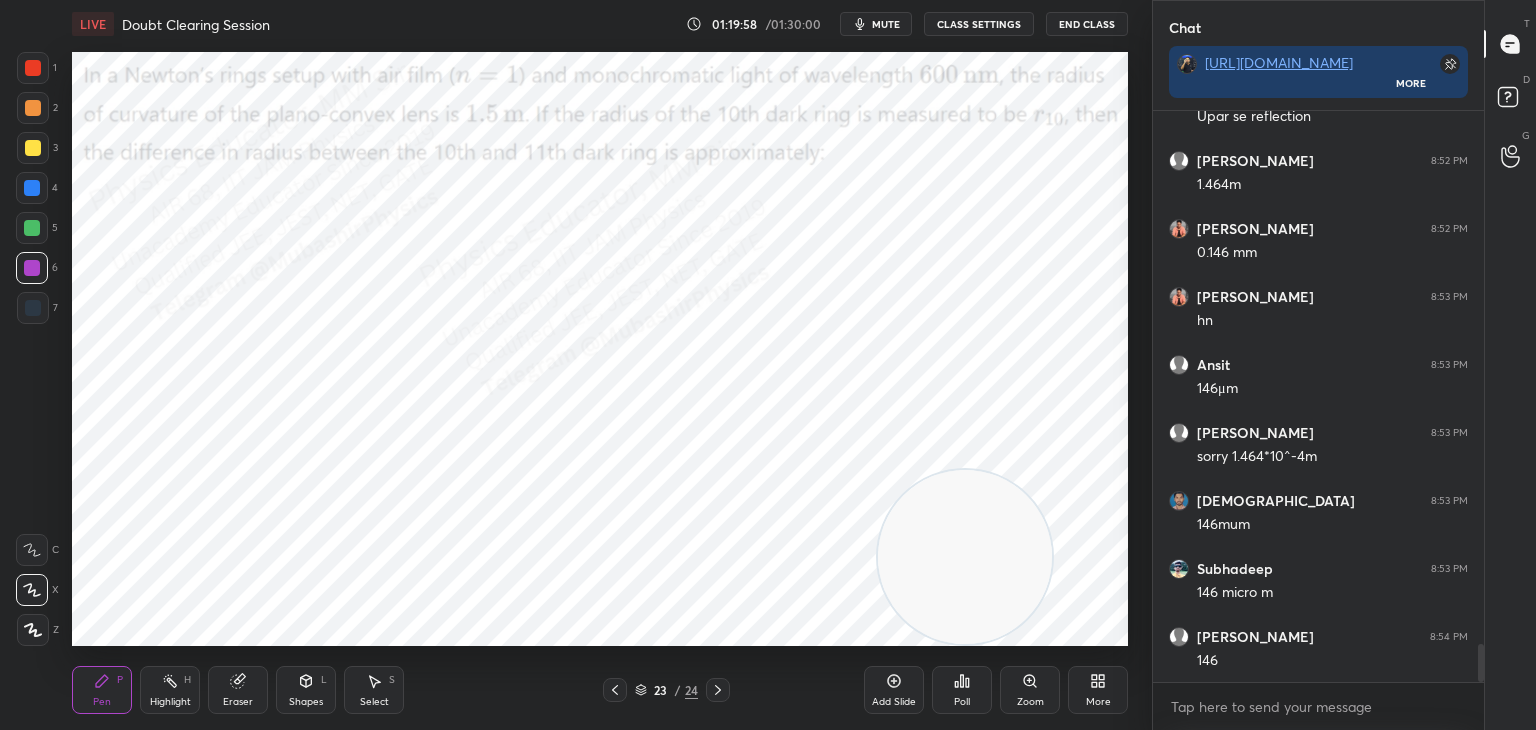 drag, startPoint x: 39, startPoint y: 230, endPoint x: 64, endPoint y: 242, distance: 27.730848 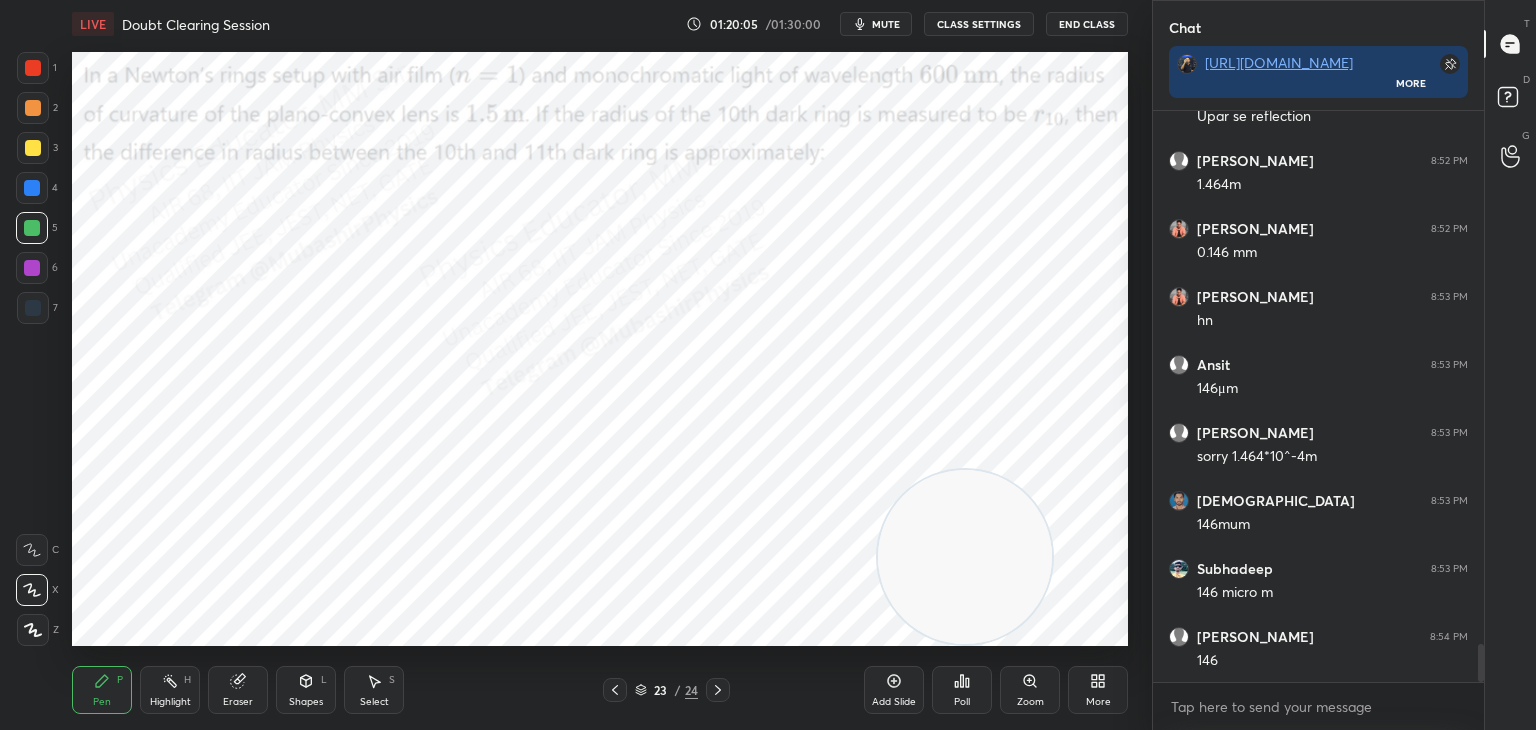 click on "More" at bounding box center (1098, 690) 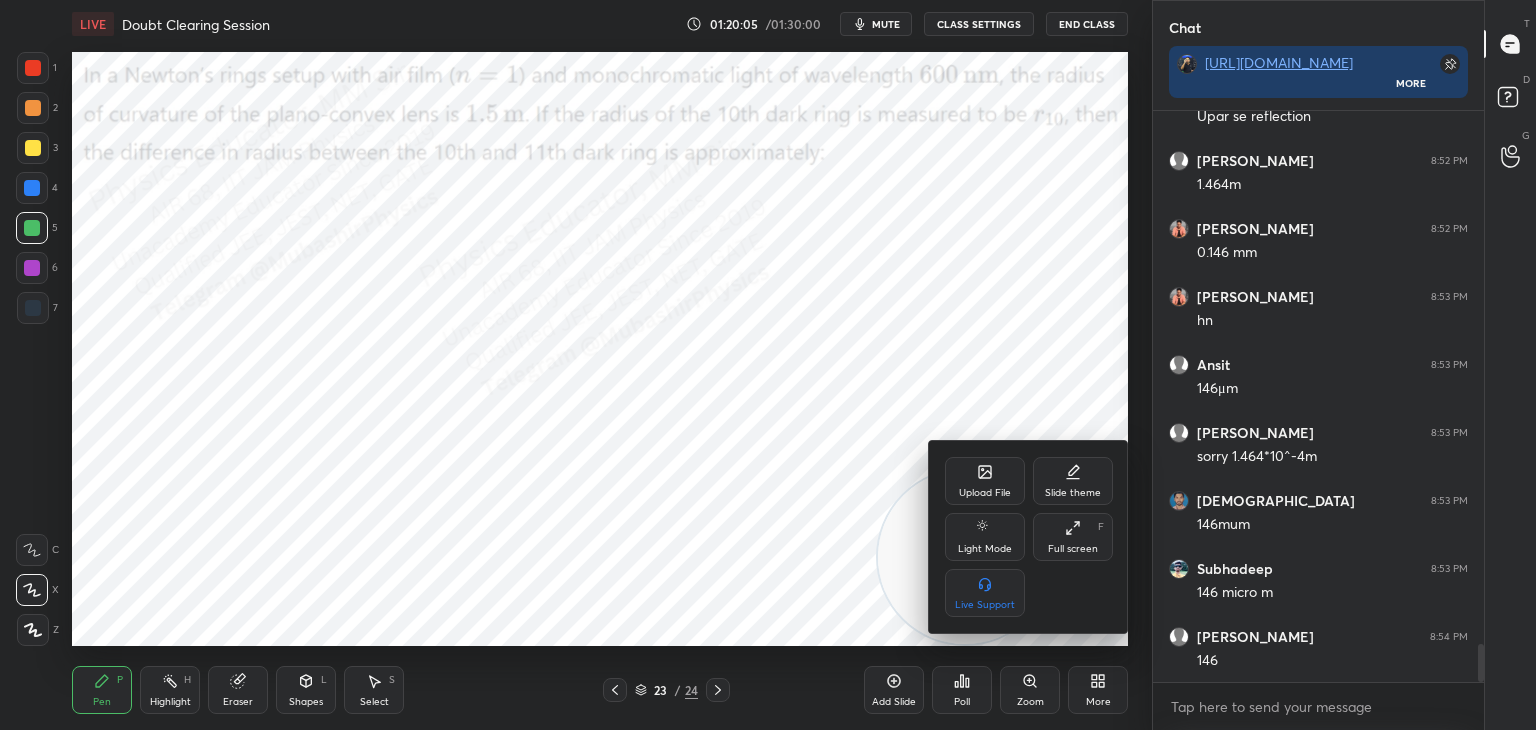 click on "Upload File" at bounding box center (985, 493) 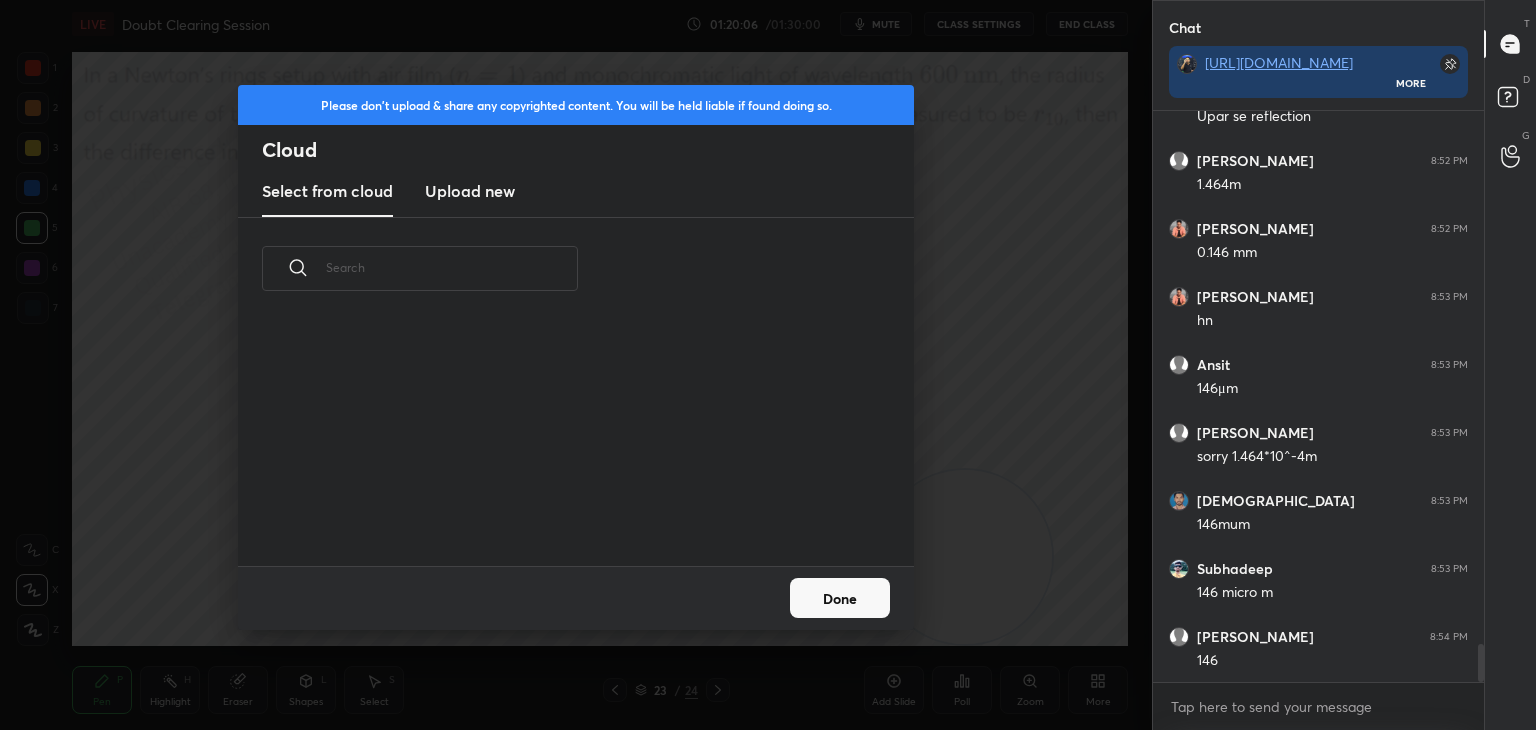 scroll, scrollTop: 5, scrollLeft: 10, axis: both 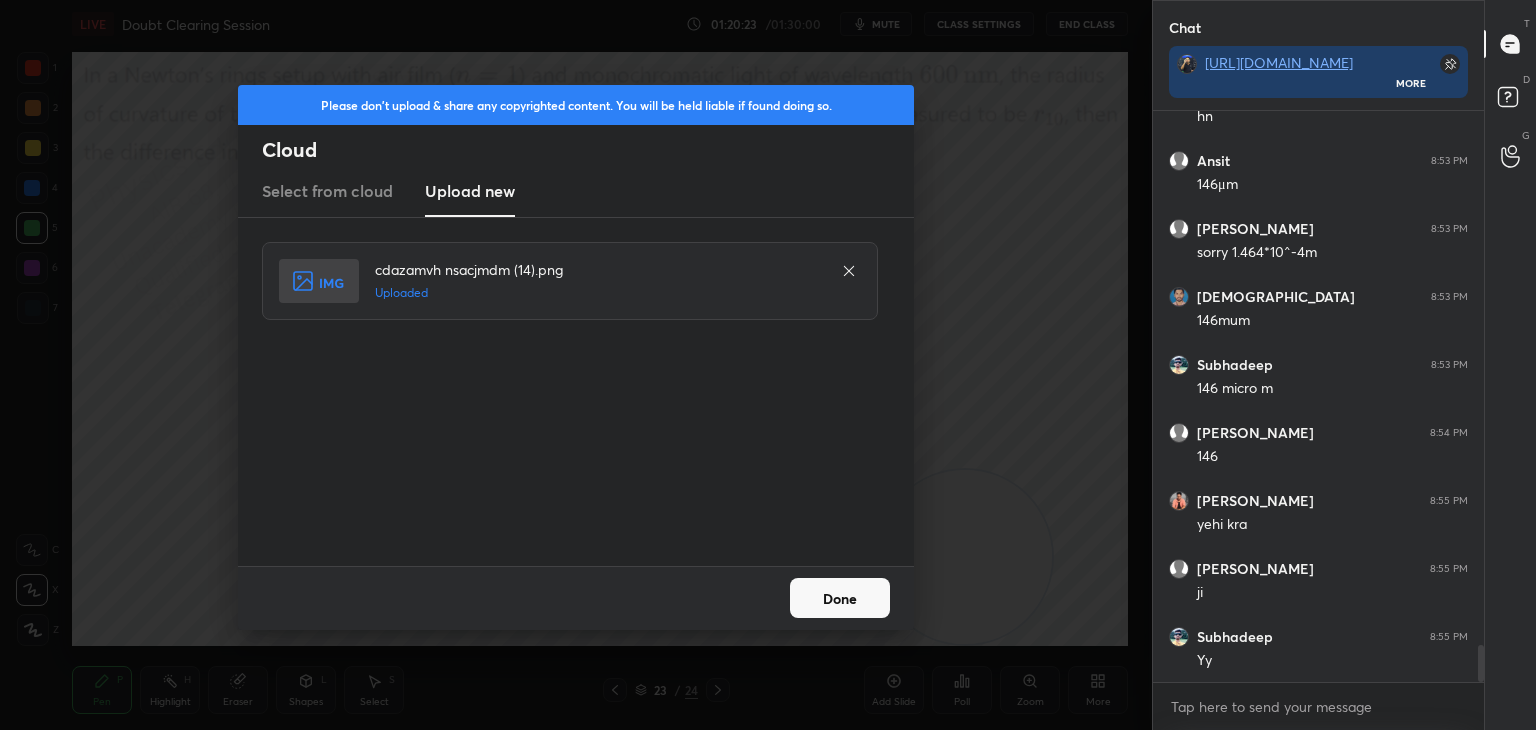 click on "Done" at bounding box center [840, 598] 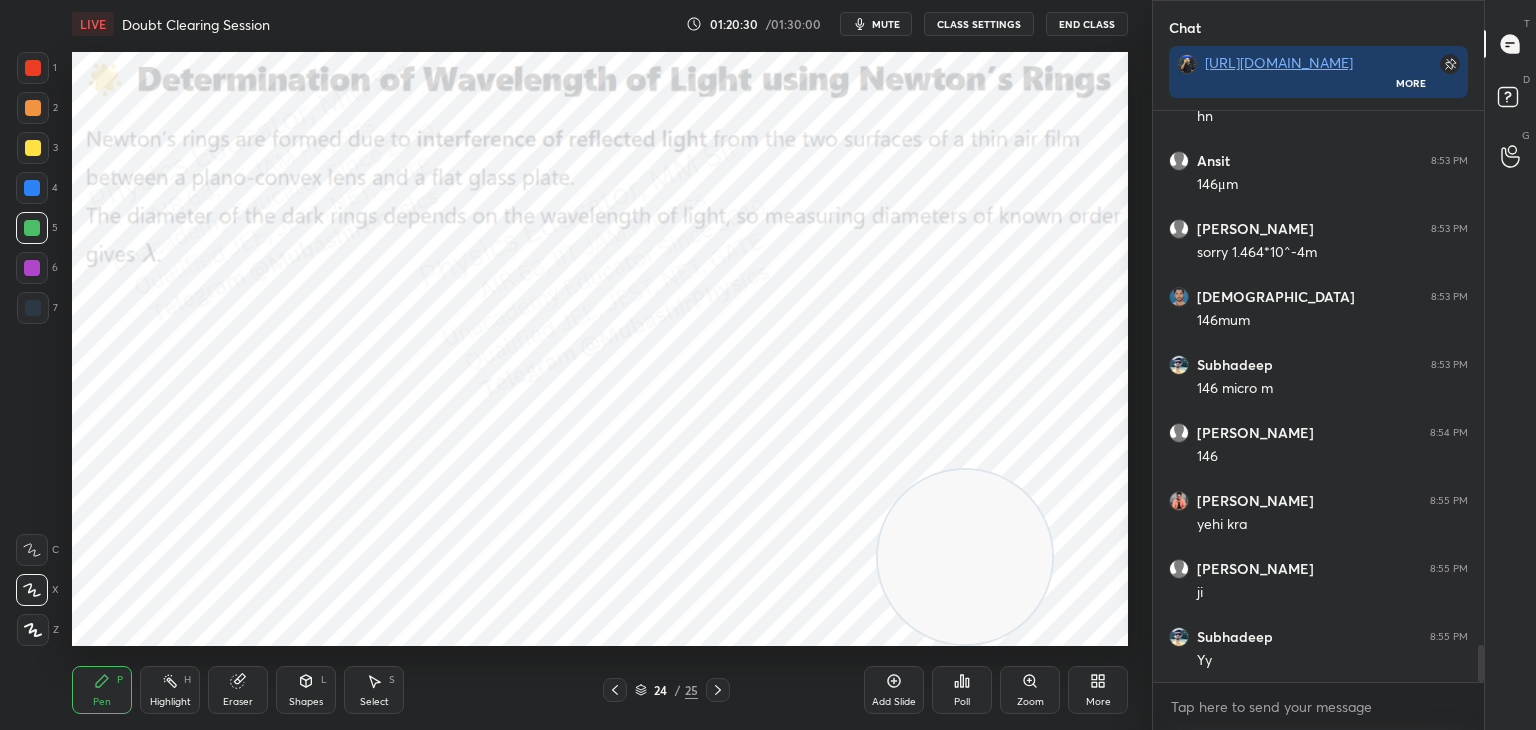 click at bounding box center (32, 188) 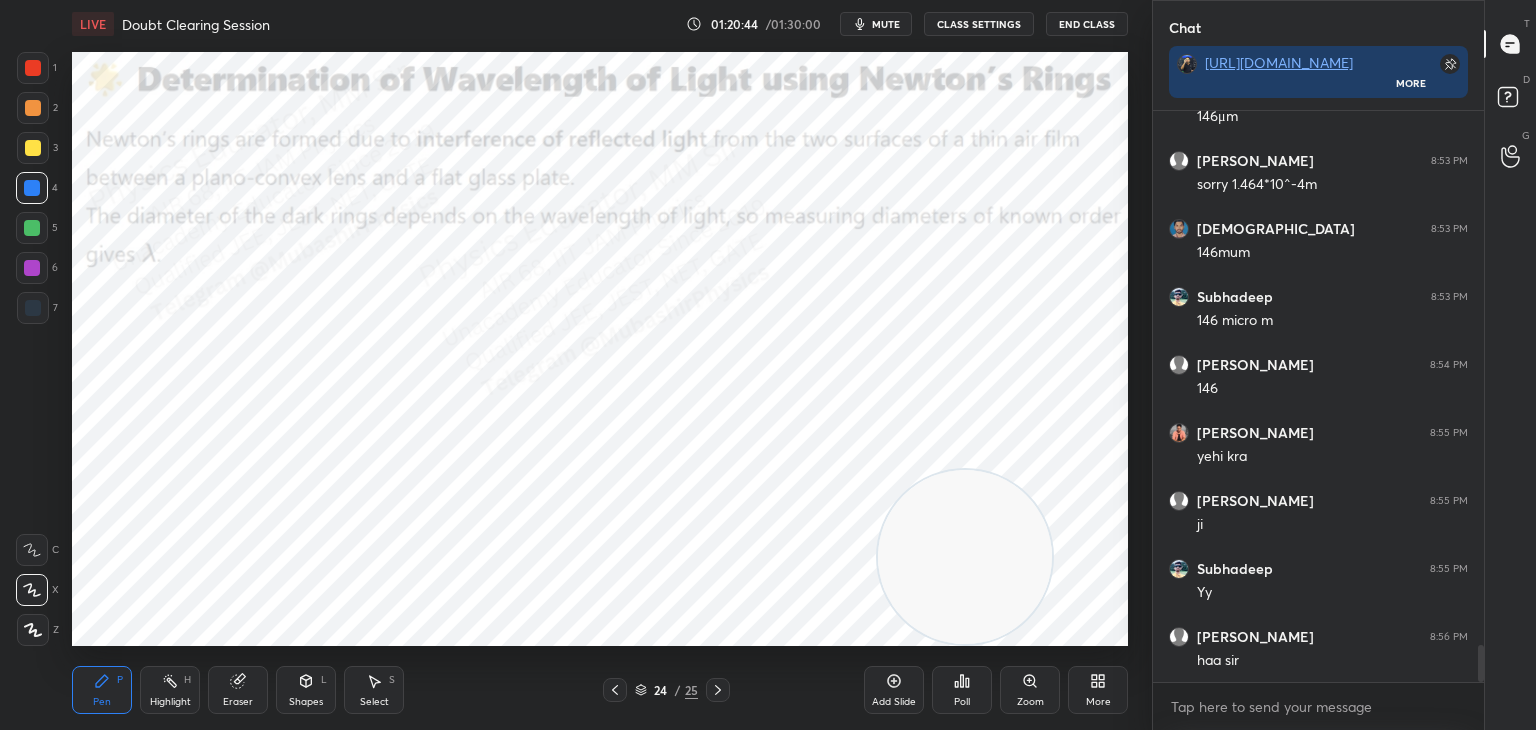 scroll, scrollTop: 8358, scrollLeft: 0, axis: vertical 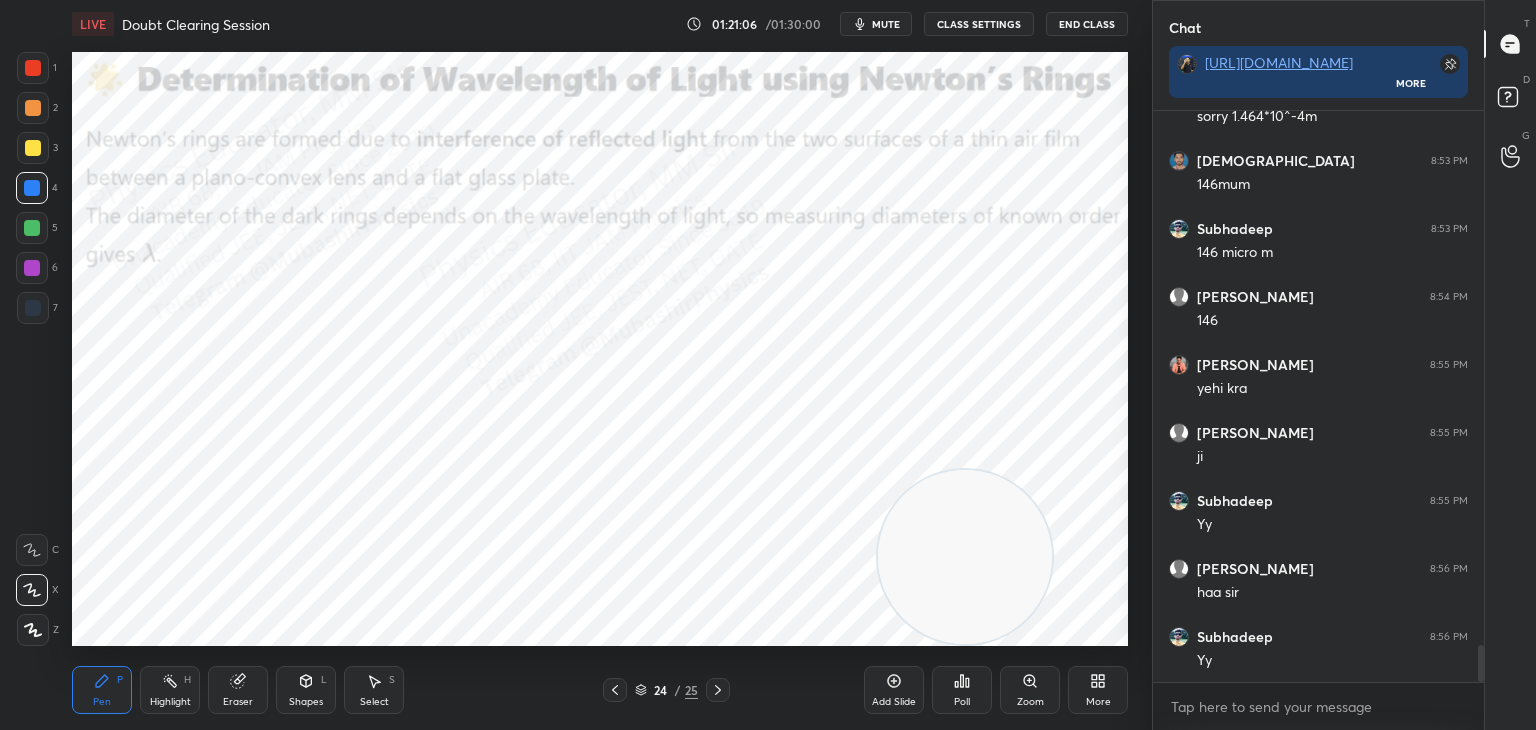 click 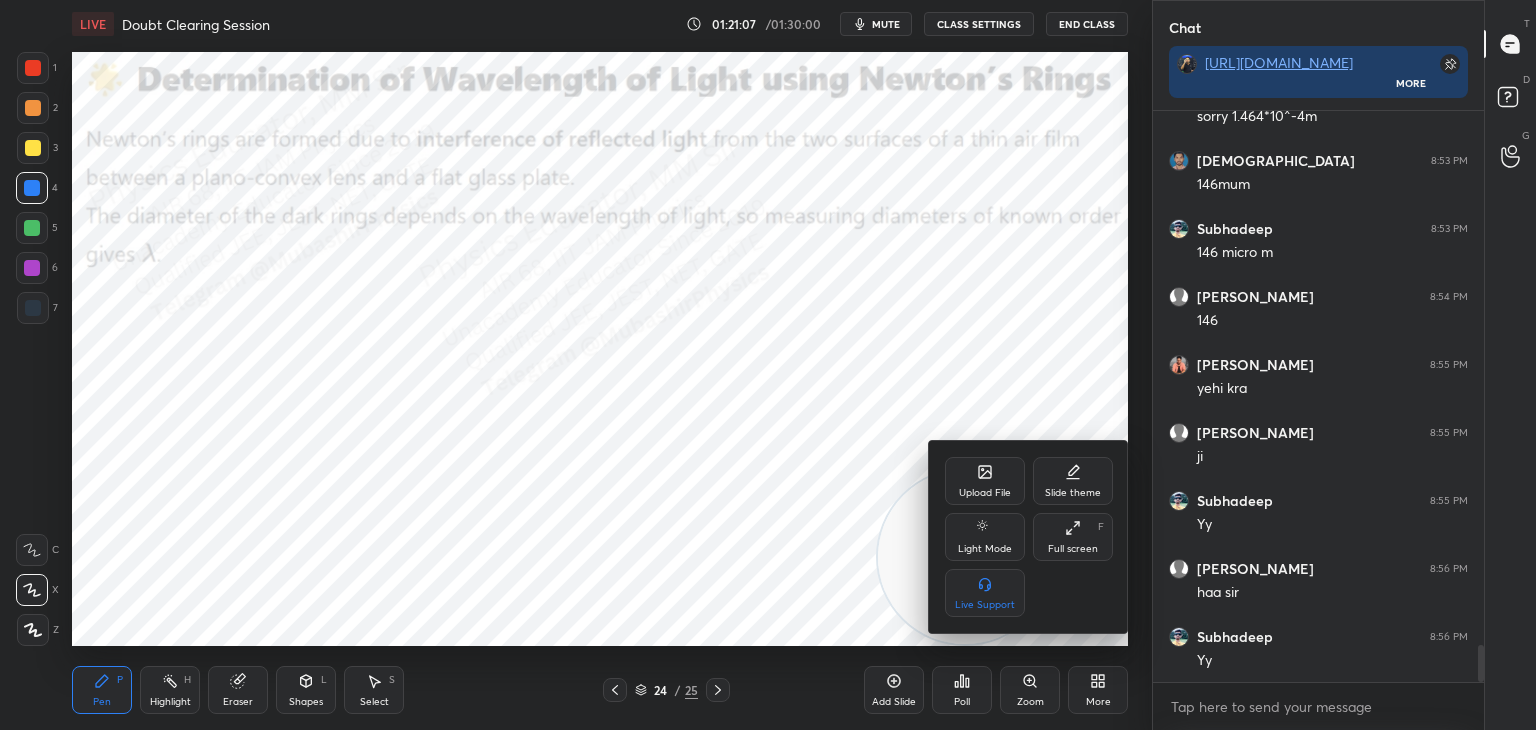 click on "Upload File" at bounding box center [985, 481] 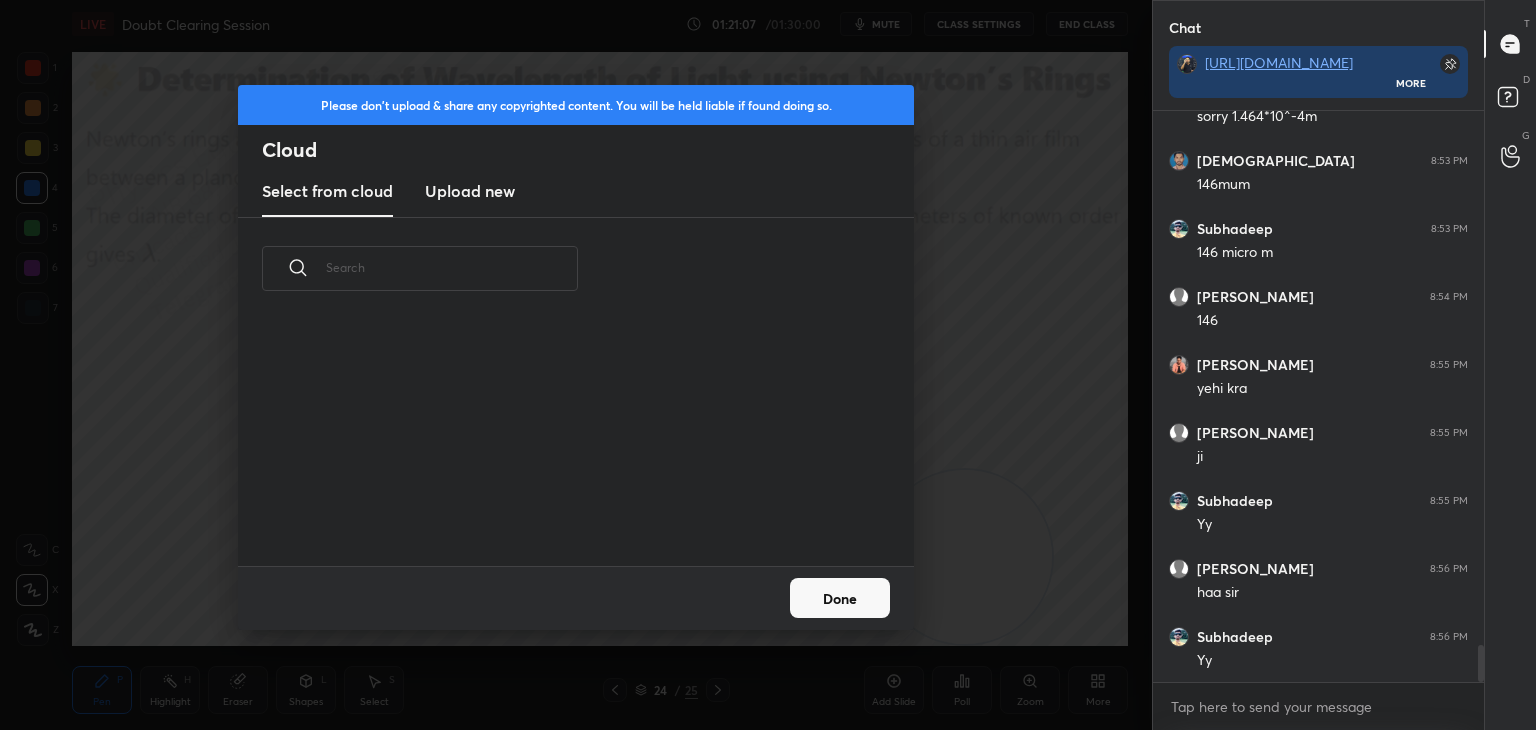 click on "Upload new" at bounding box center (470, 191) 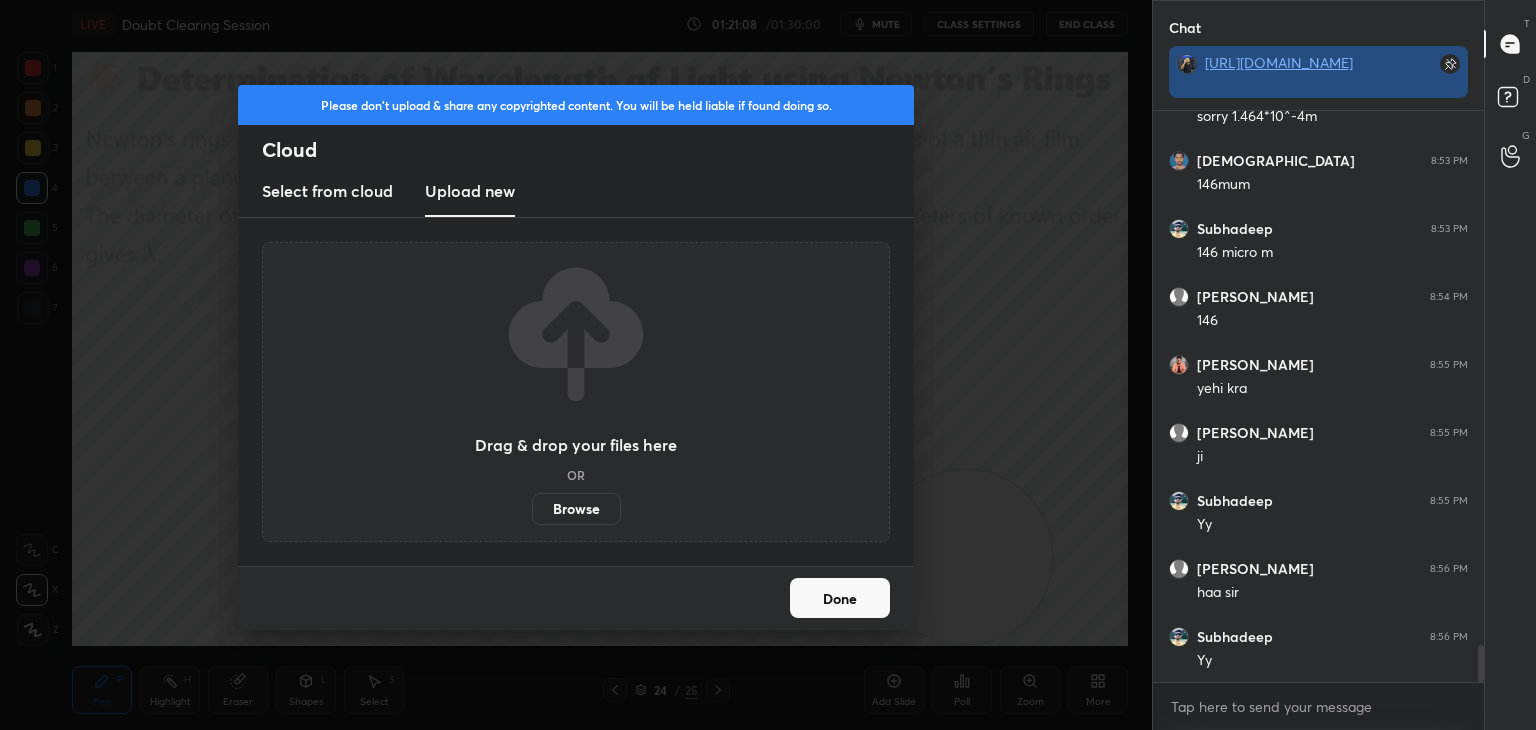 scroll, scrollTop: 6, scrollLeft: 6, axis: both 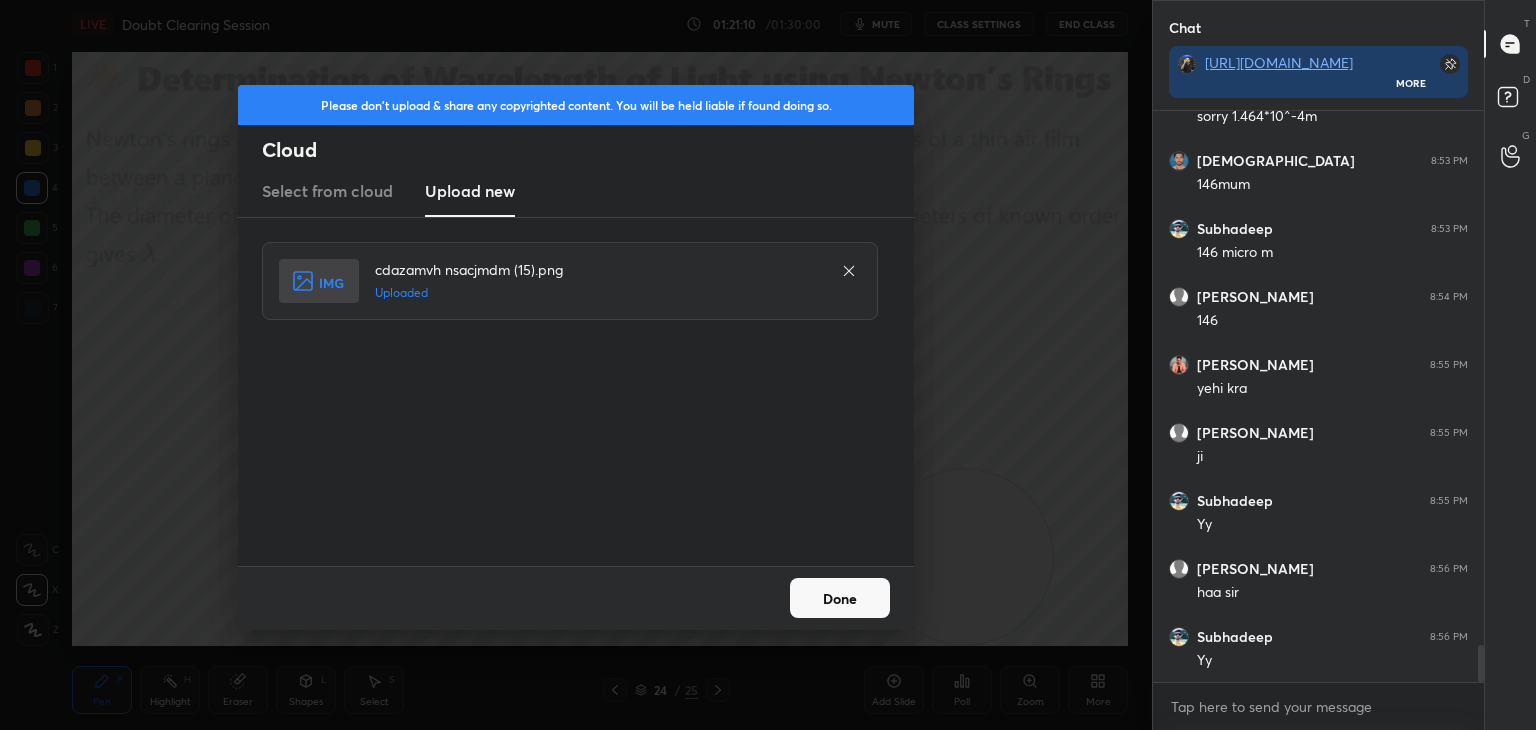 click on "Done" at bounding box center (840, 598) 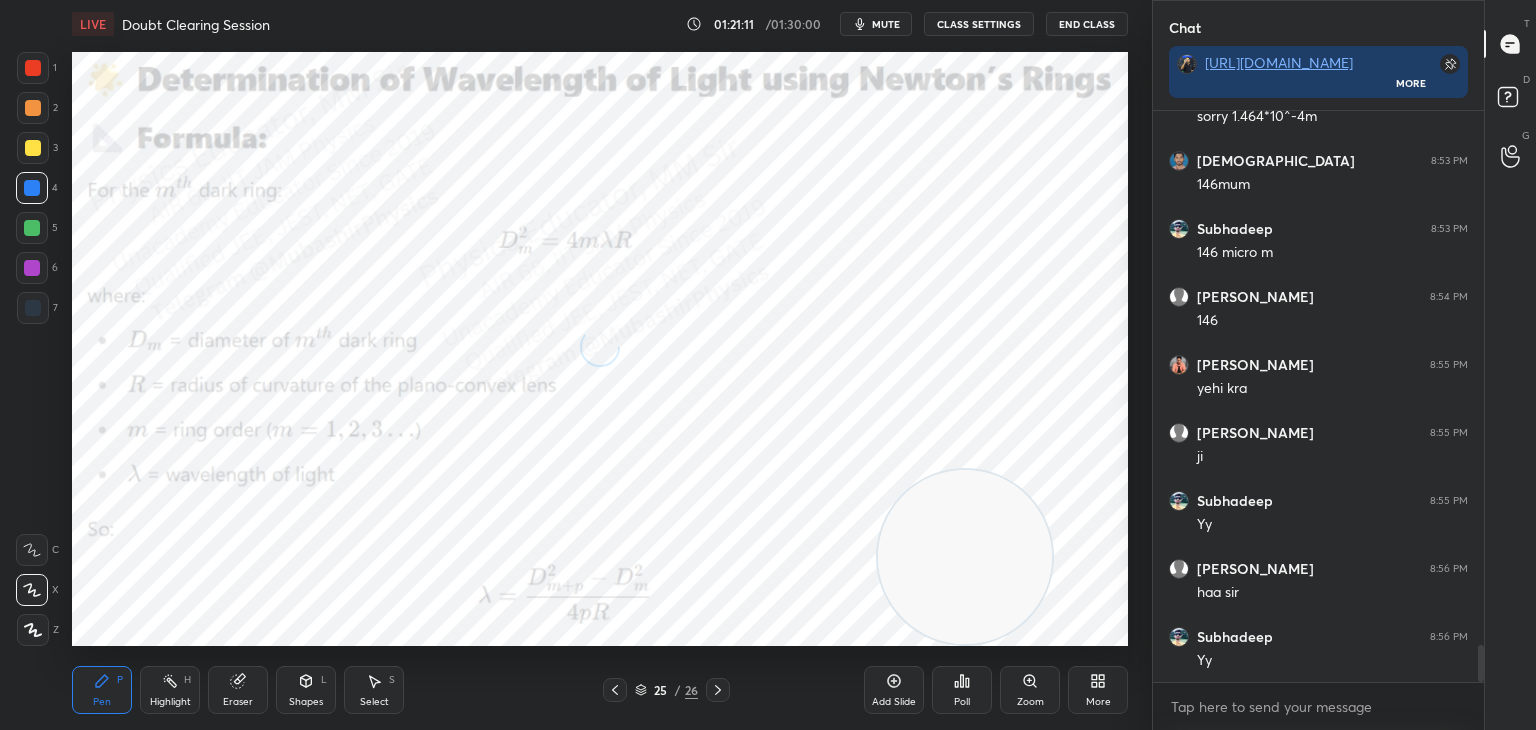 drag, startPoint x: 167, startPoint y: 693, endPoint x: 211, endPoint y: 669, distance: 50.119858 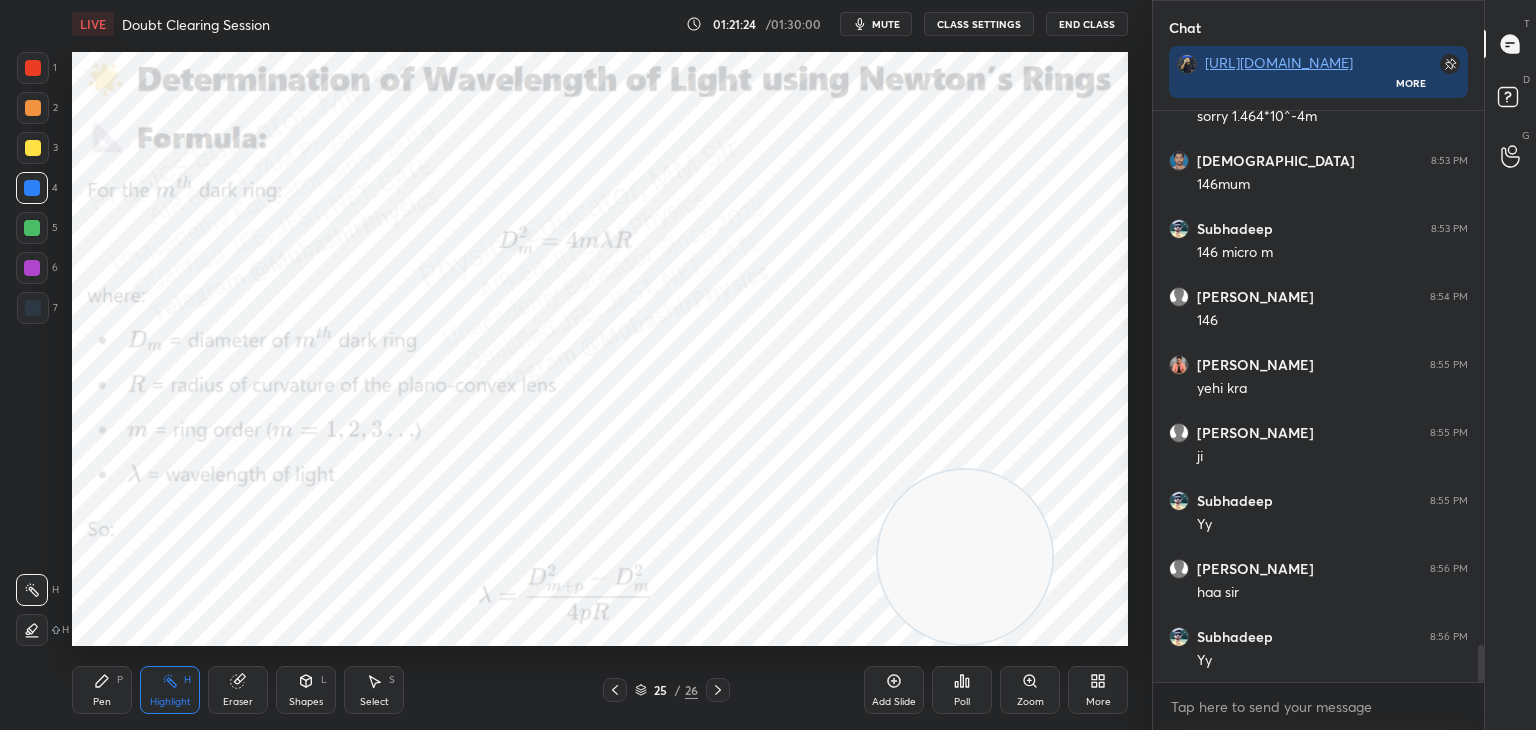 click 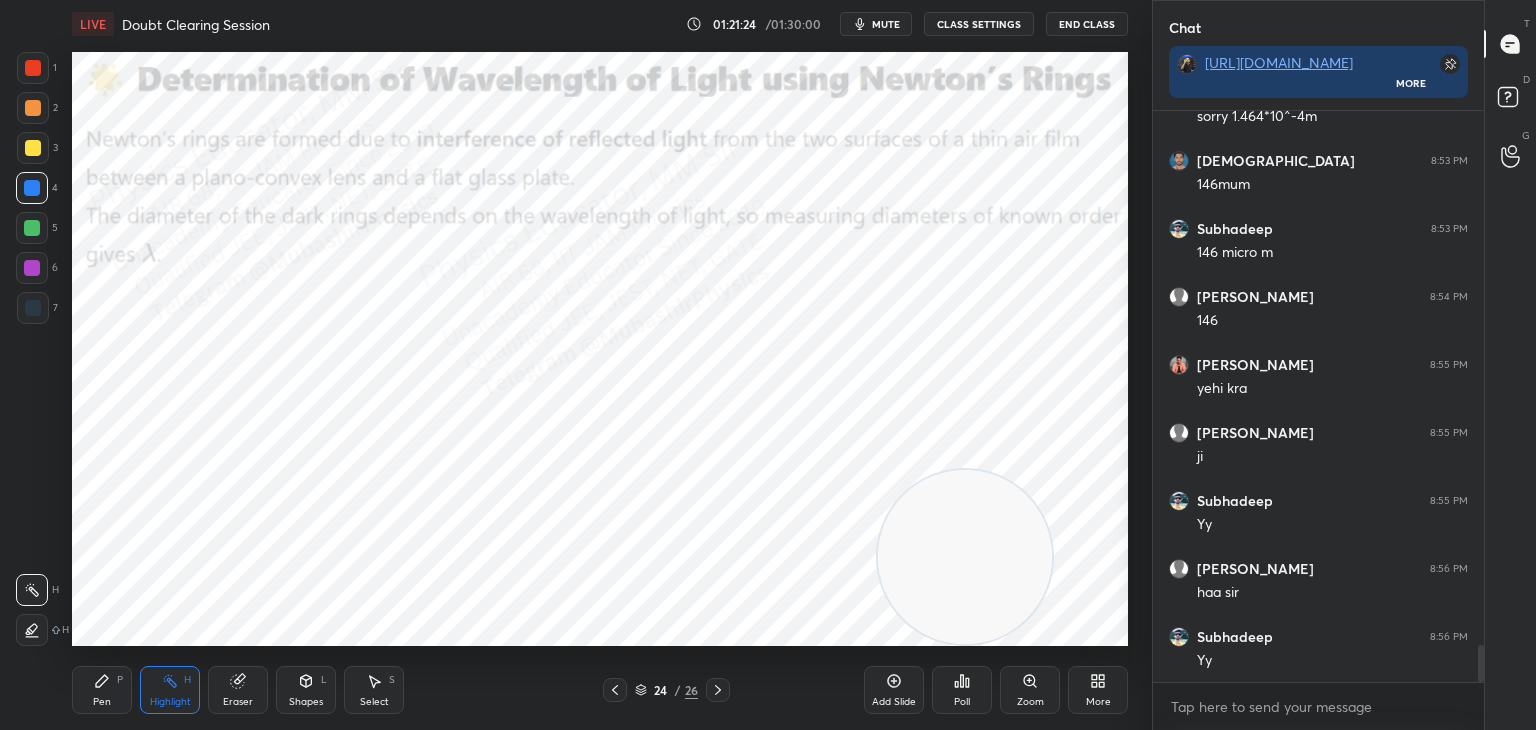 click 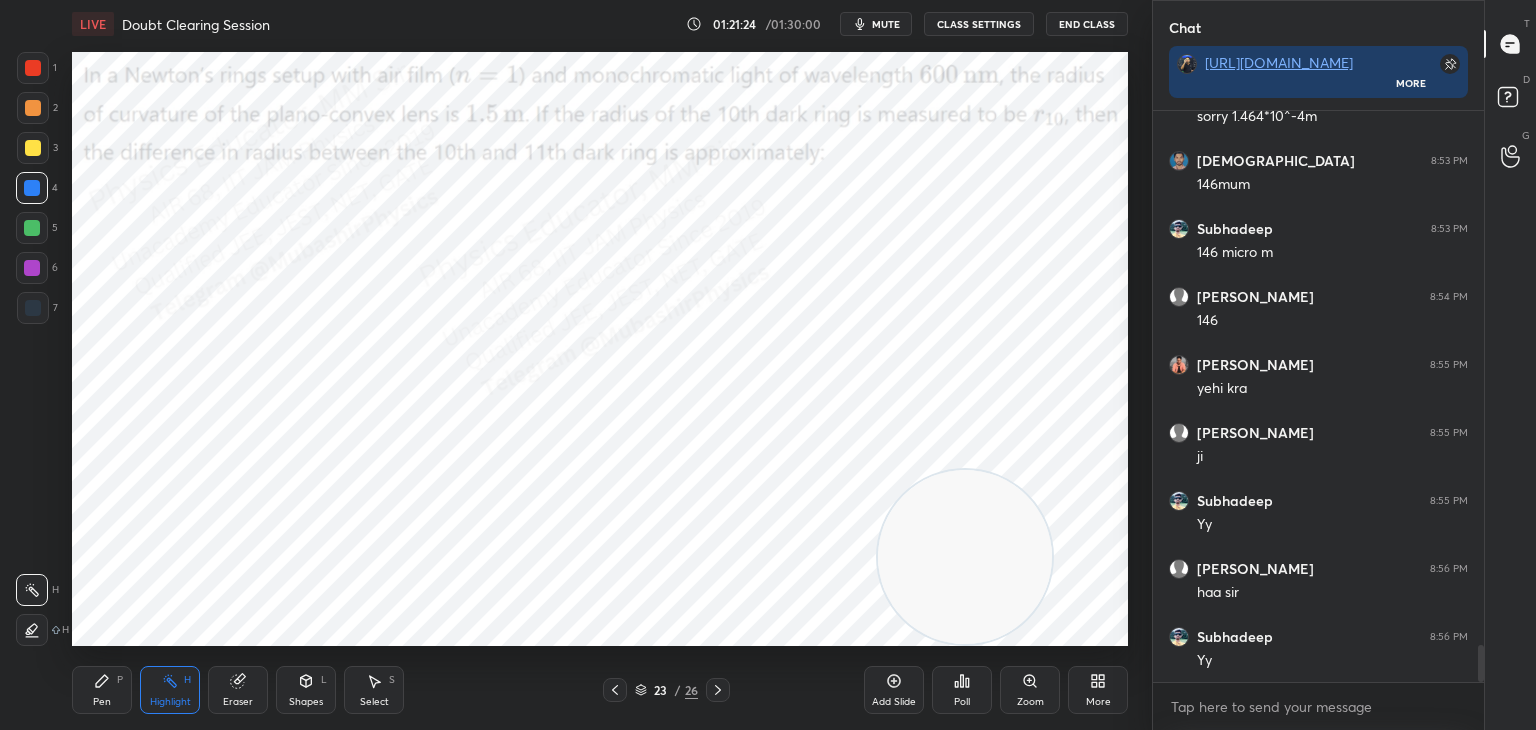 click 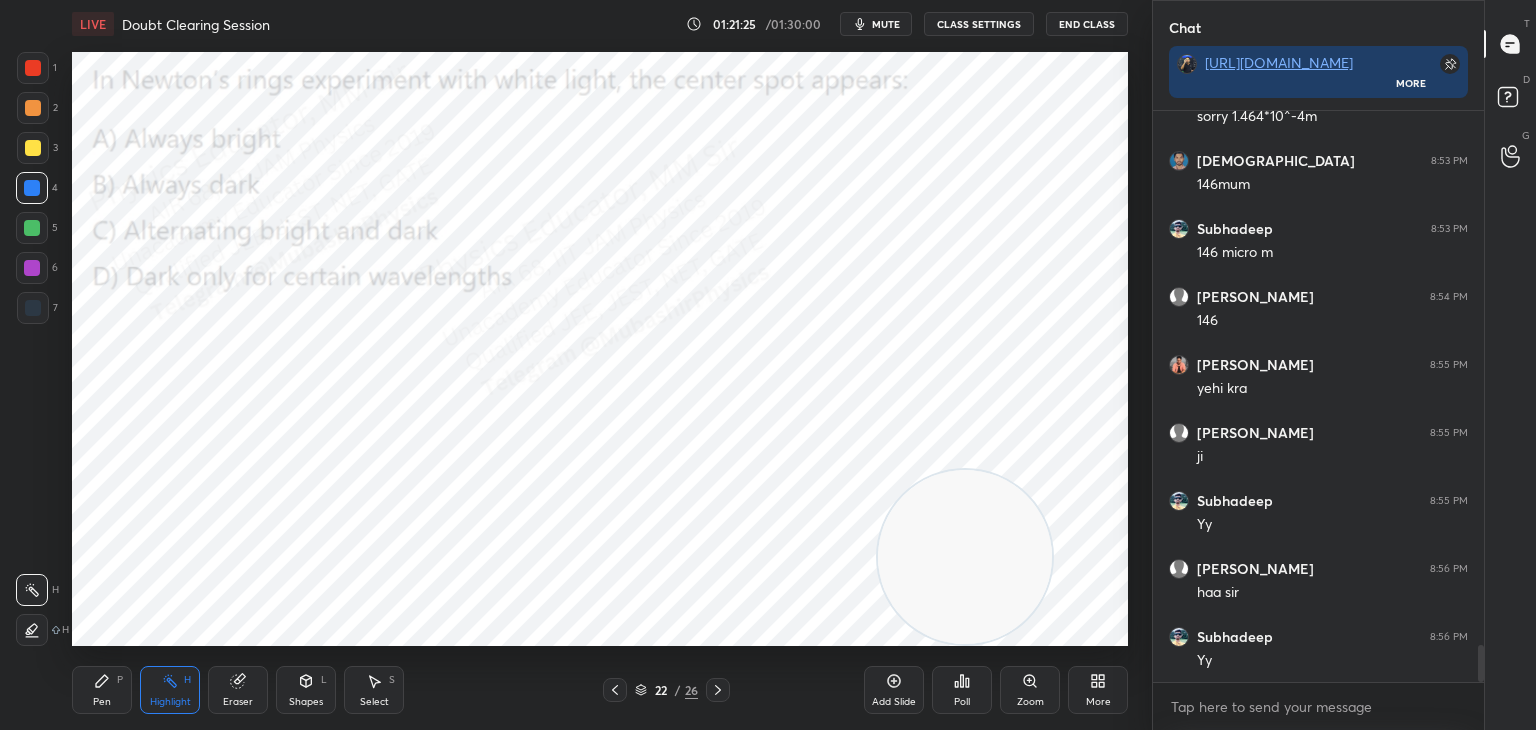click 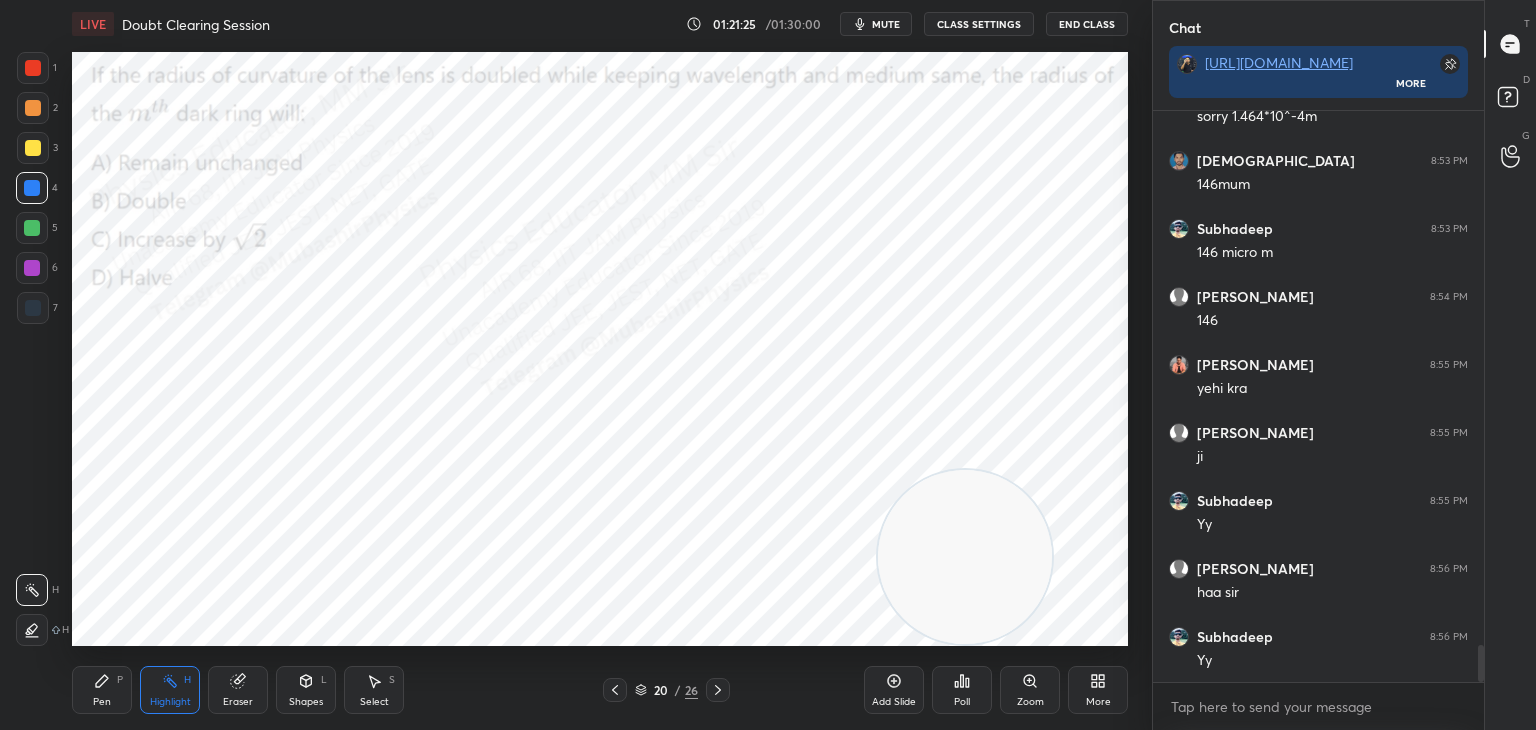 click 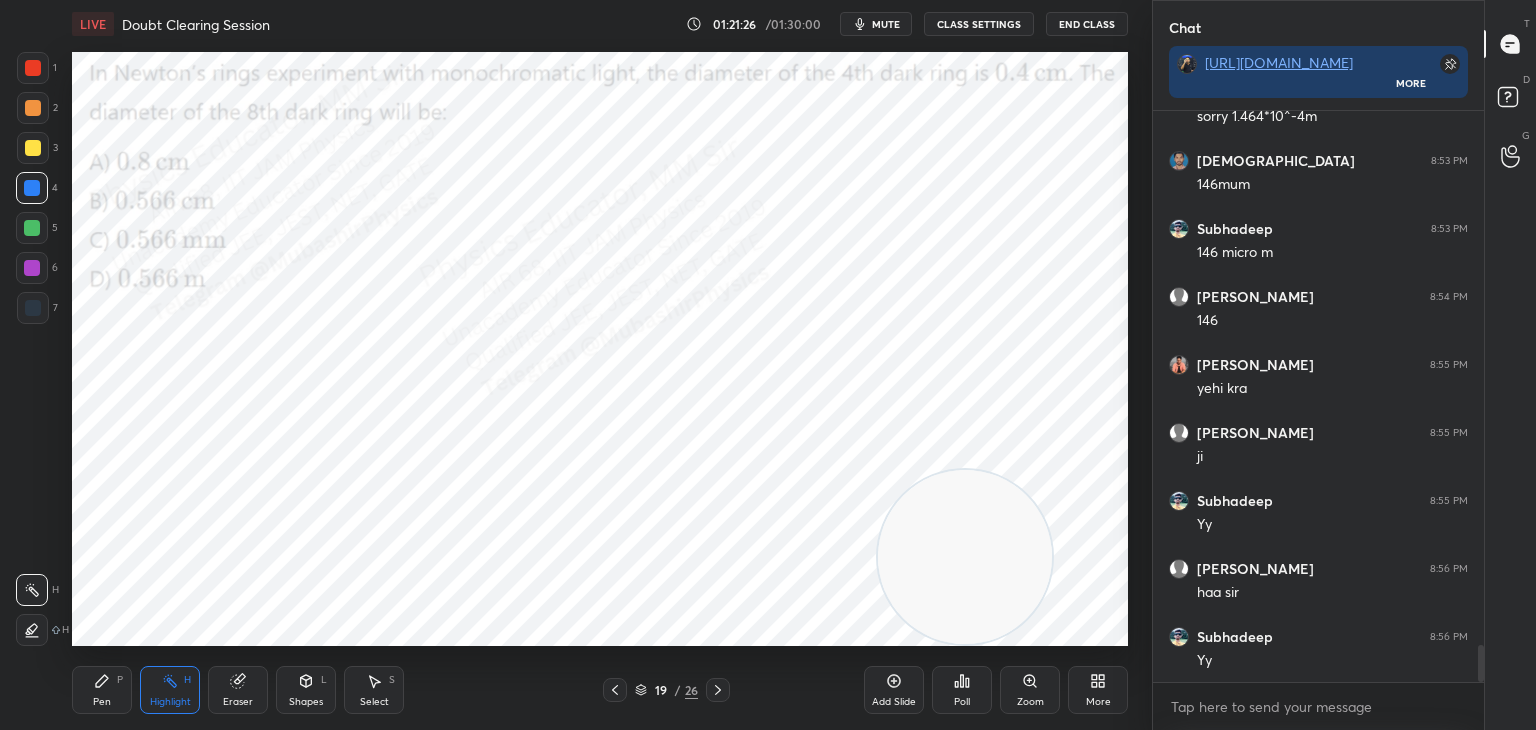 click 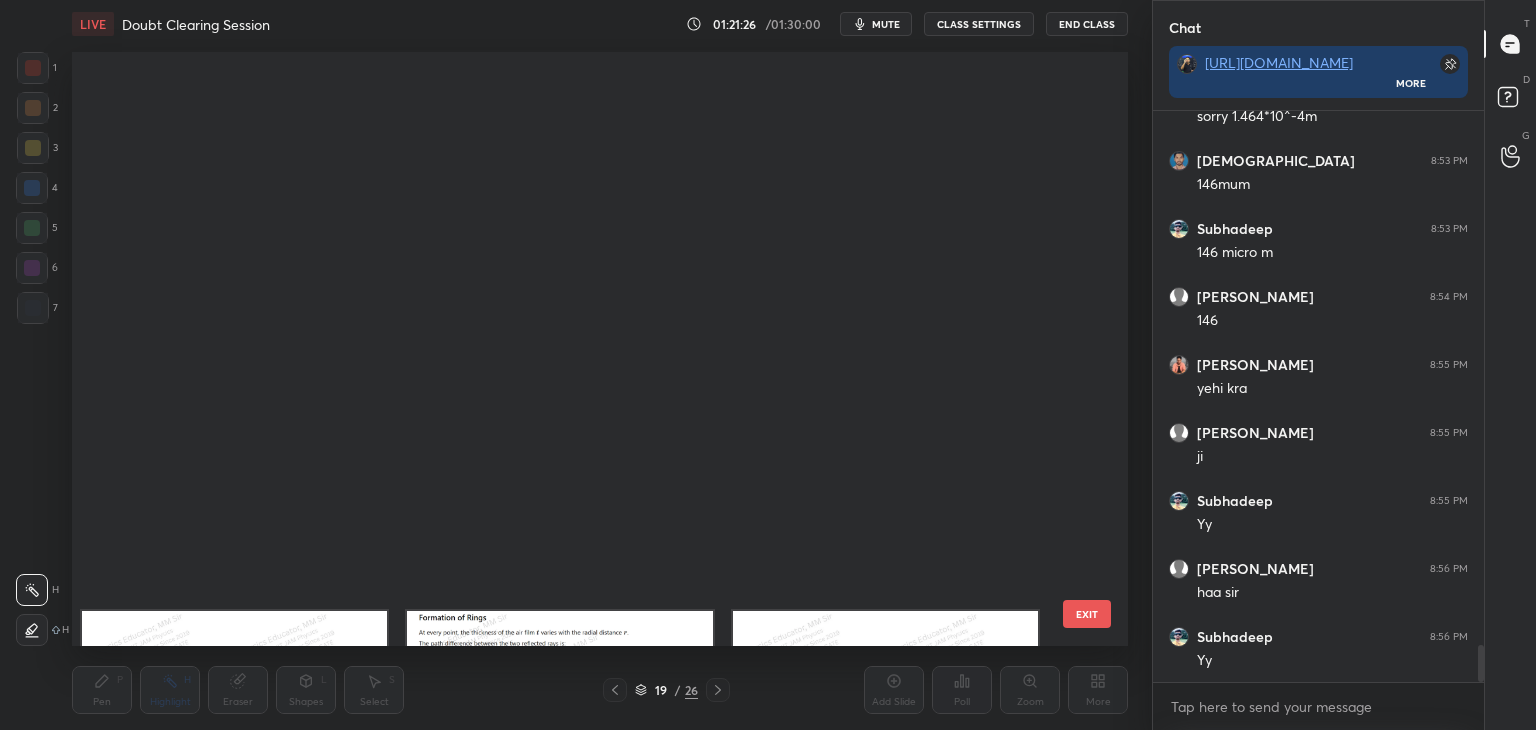 scroll, scrollTop: 687, scrollLeft: 0, axis: vertical 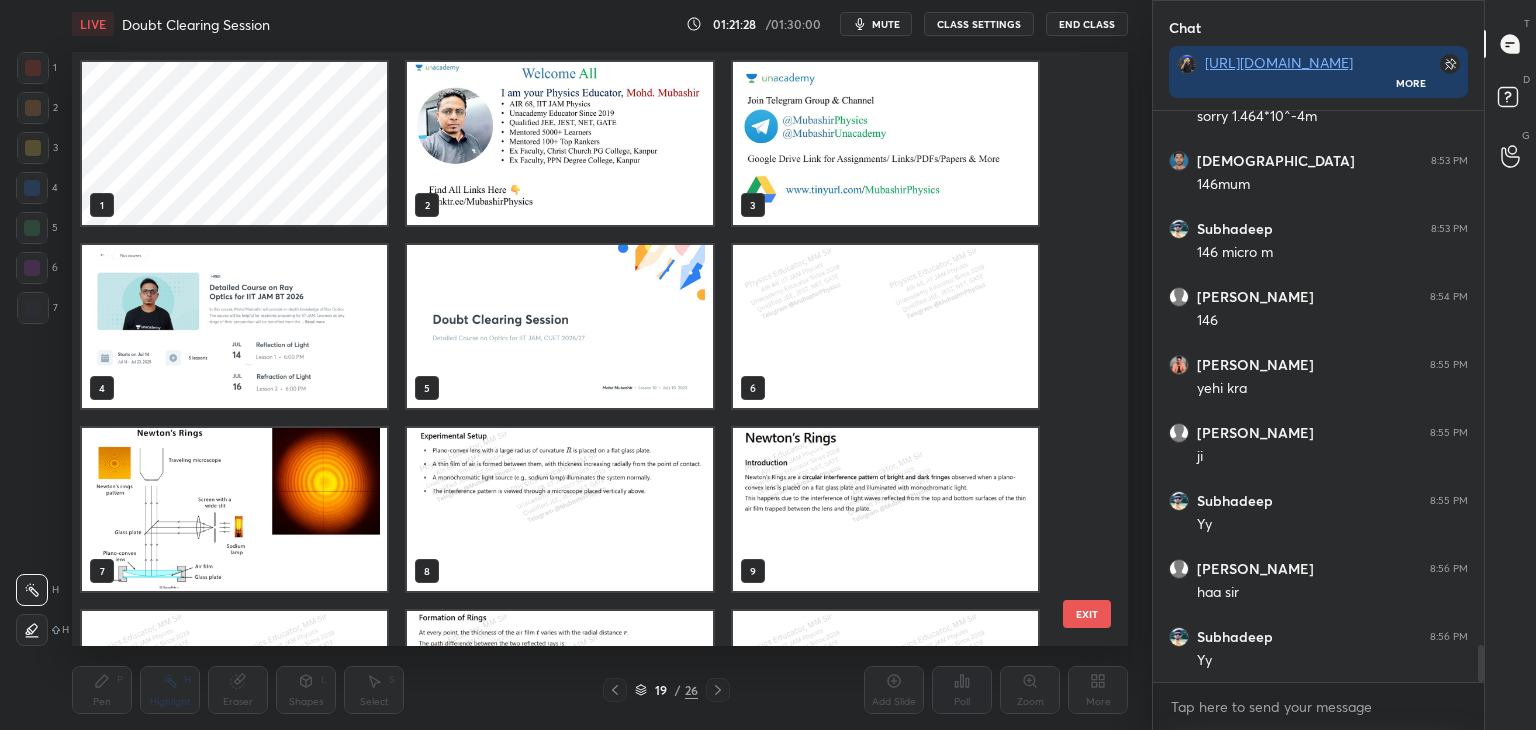 click at bounding box center (234, 509) 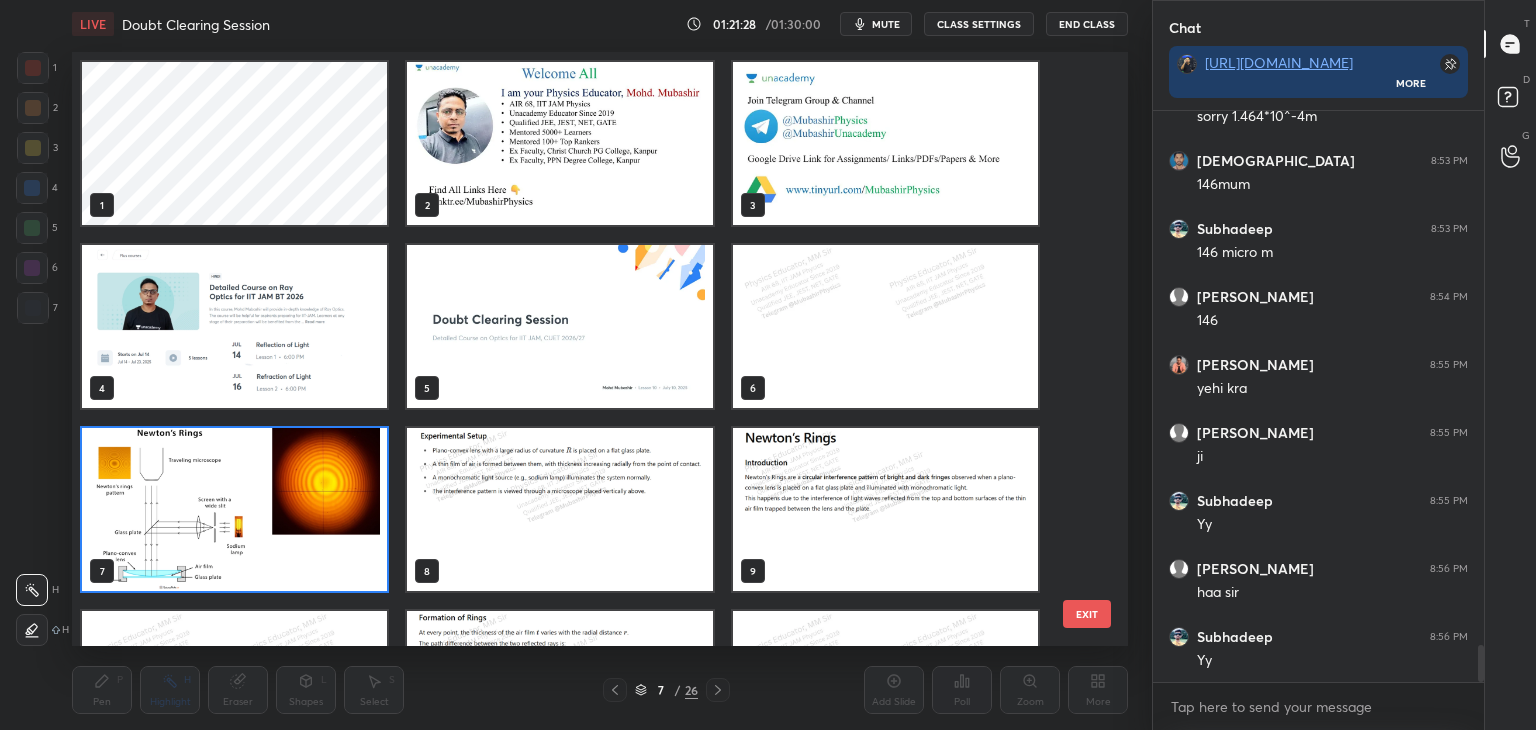 click at bounding box center [234, 509] 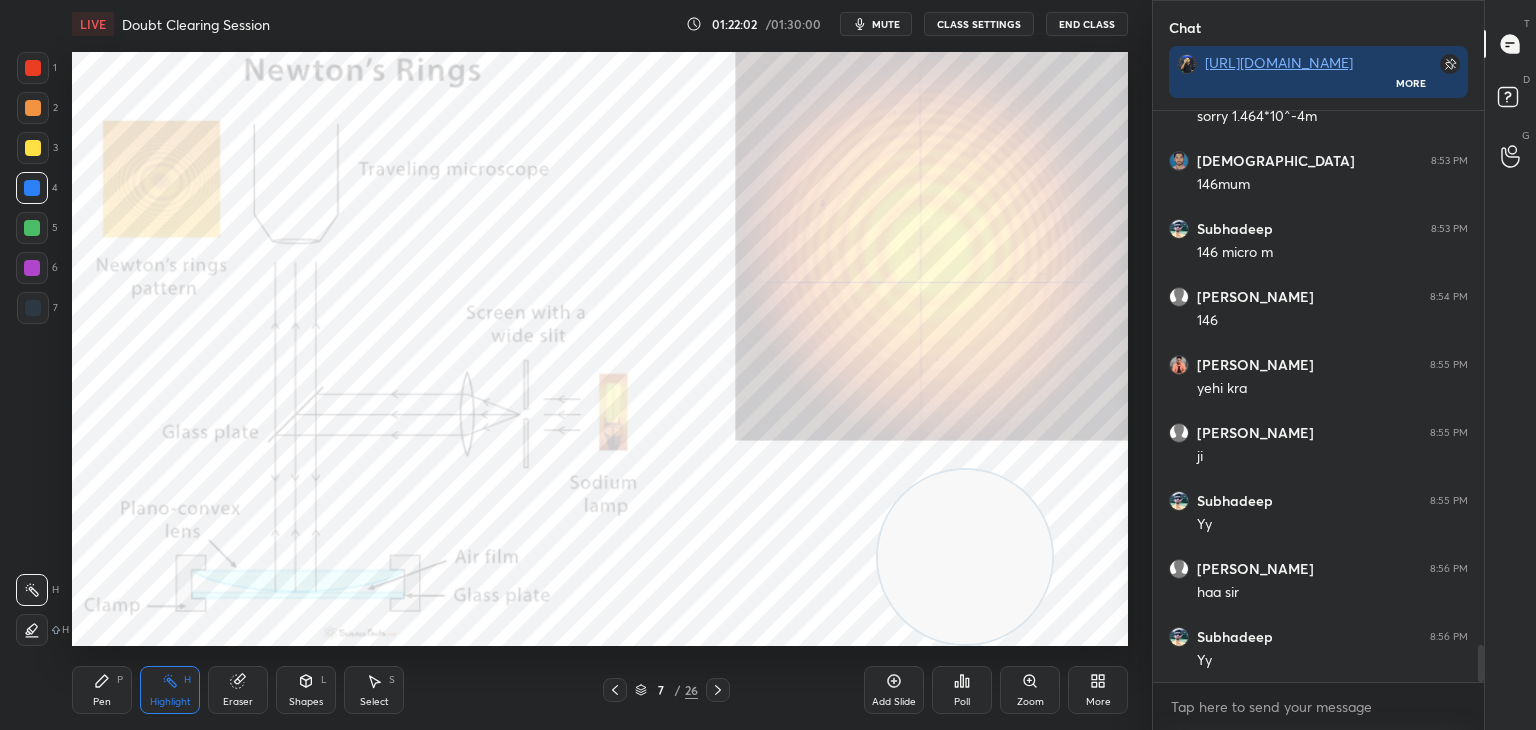drag, startPoint x: 639, startPoint y: 686, endPoint x: 676, endPoint y: 665, distance: 42.544094 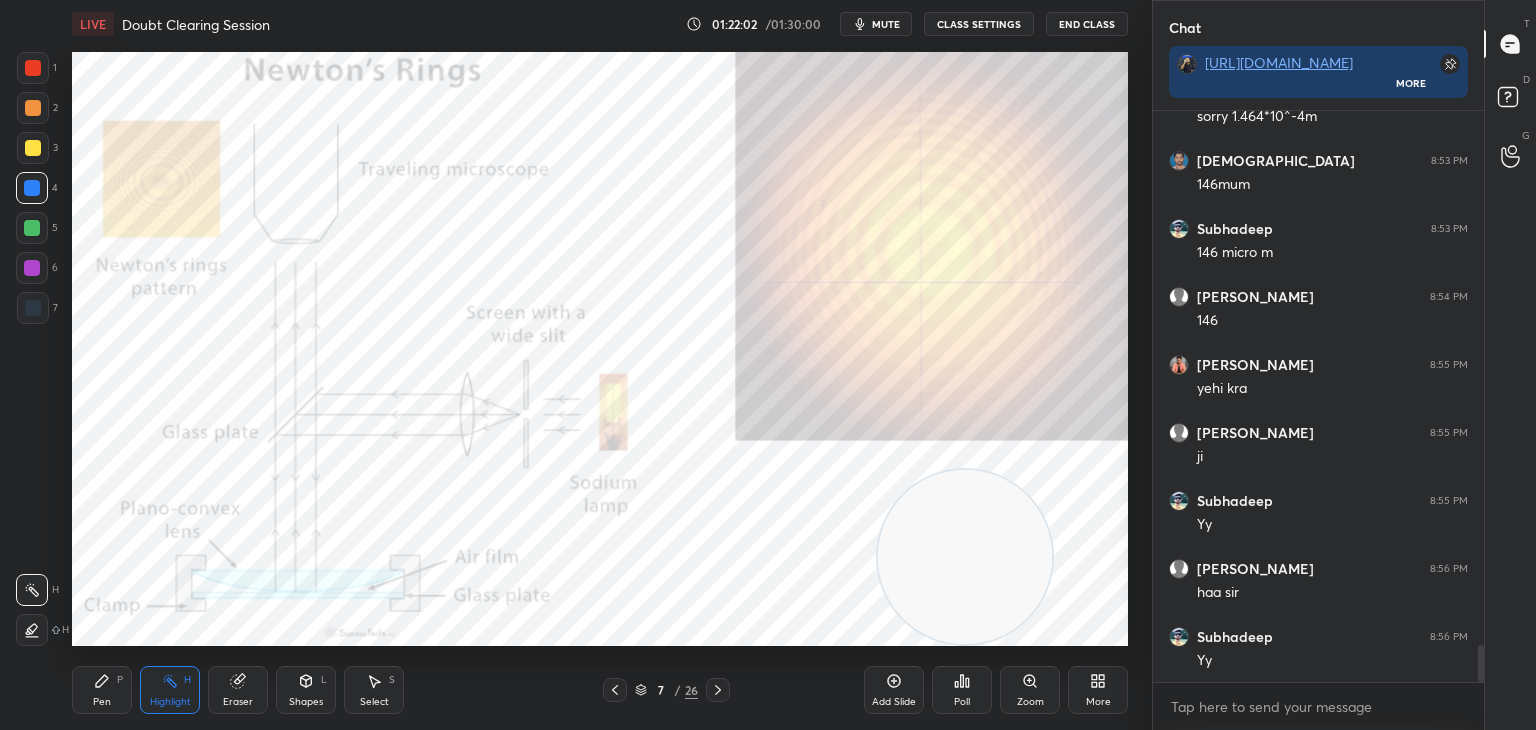 click 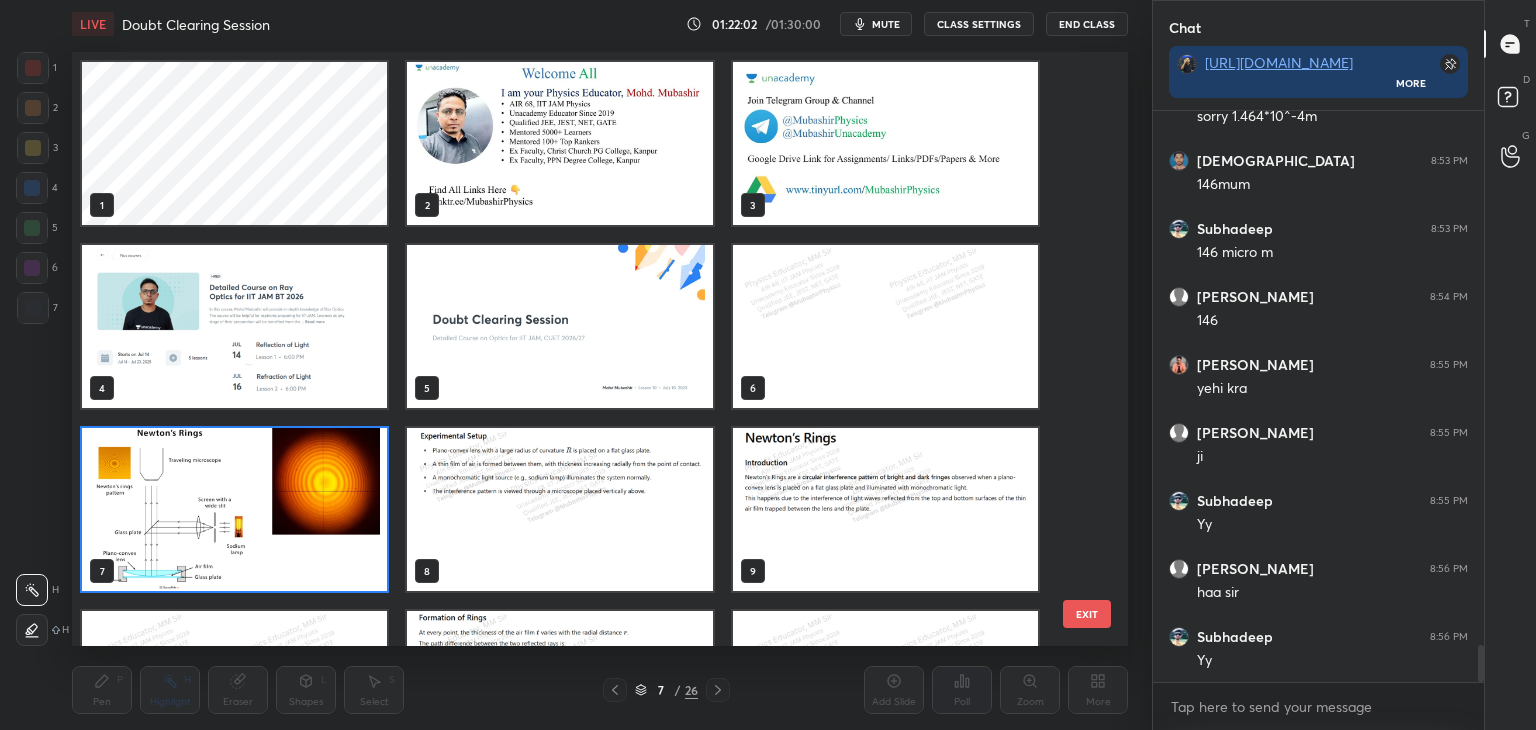 scroll, scrollTop: 6, scrollLeft: 10, axis: both 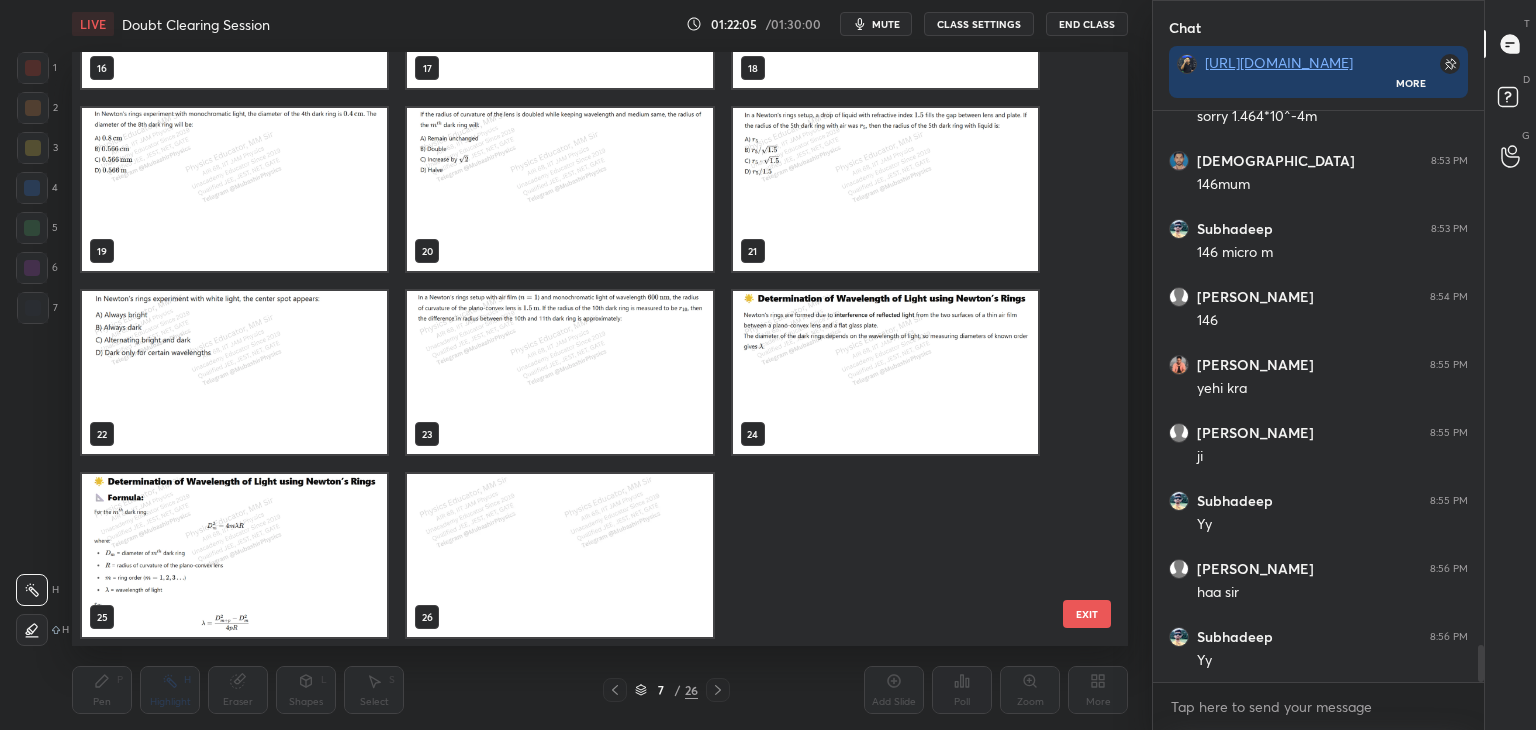 click at bounding box center (234, 555) 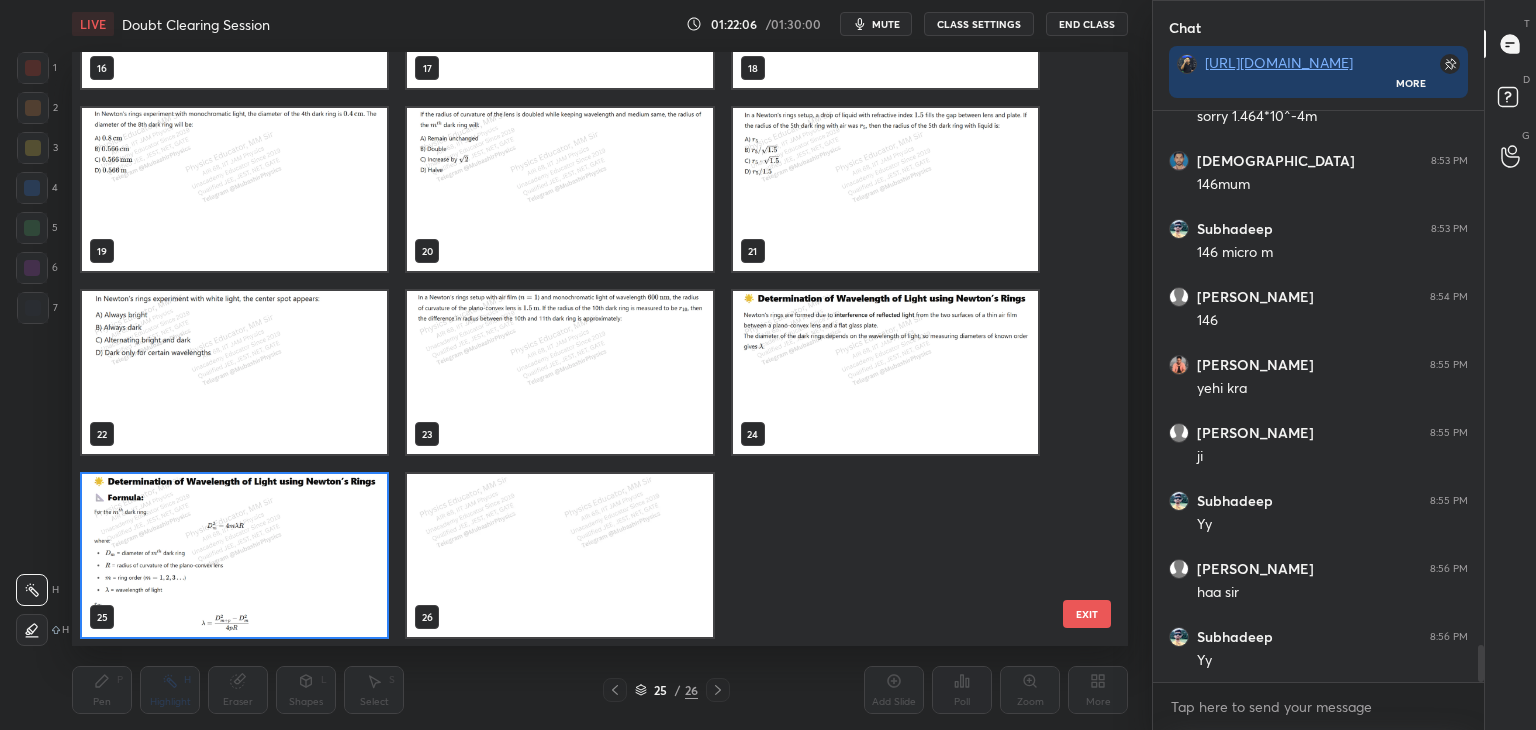 click at bounding box center [234, 555] 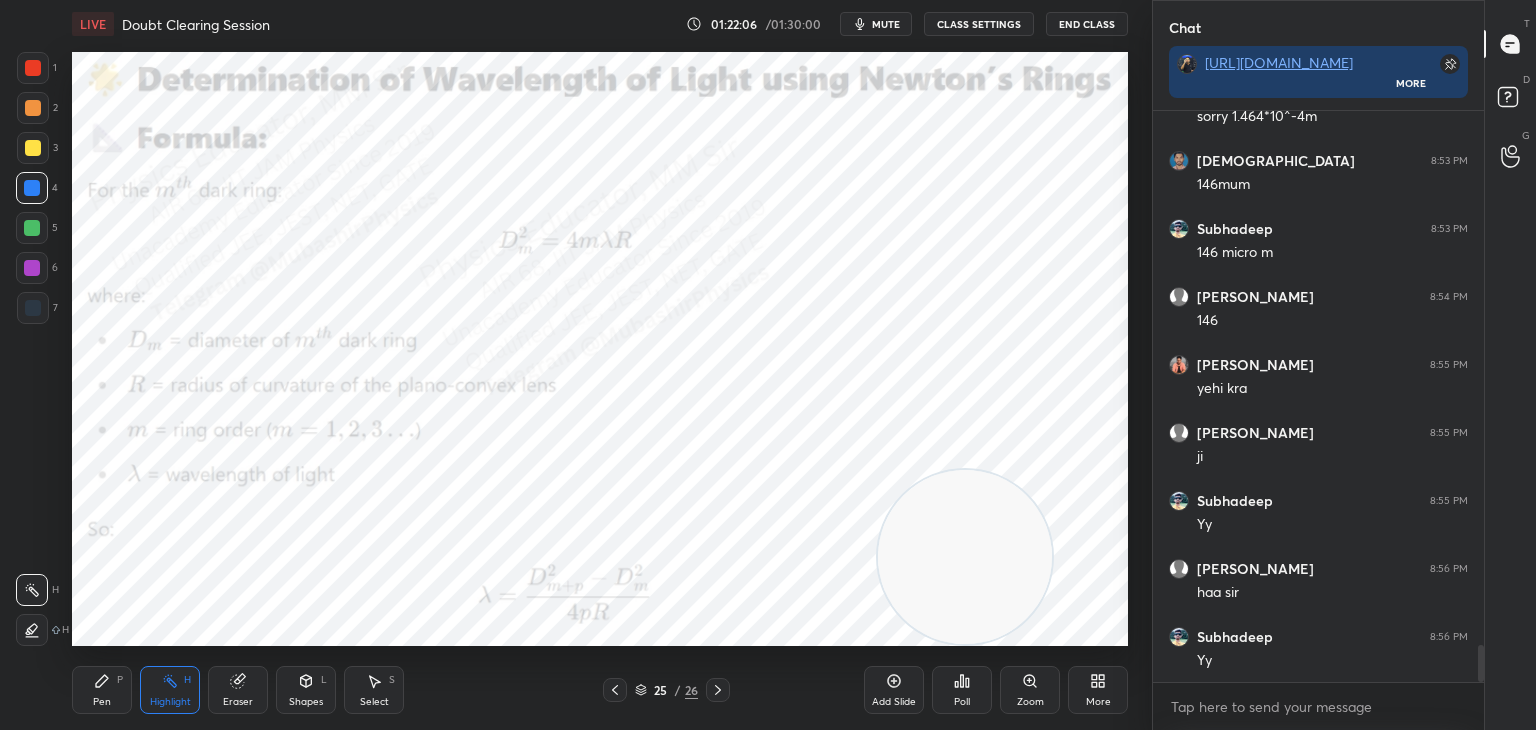click at bounding box center (234, 555) 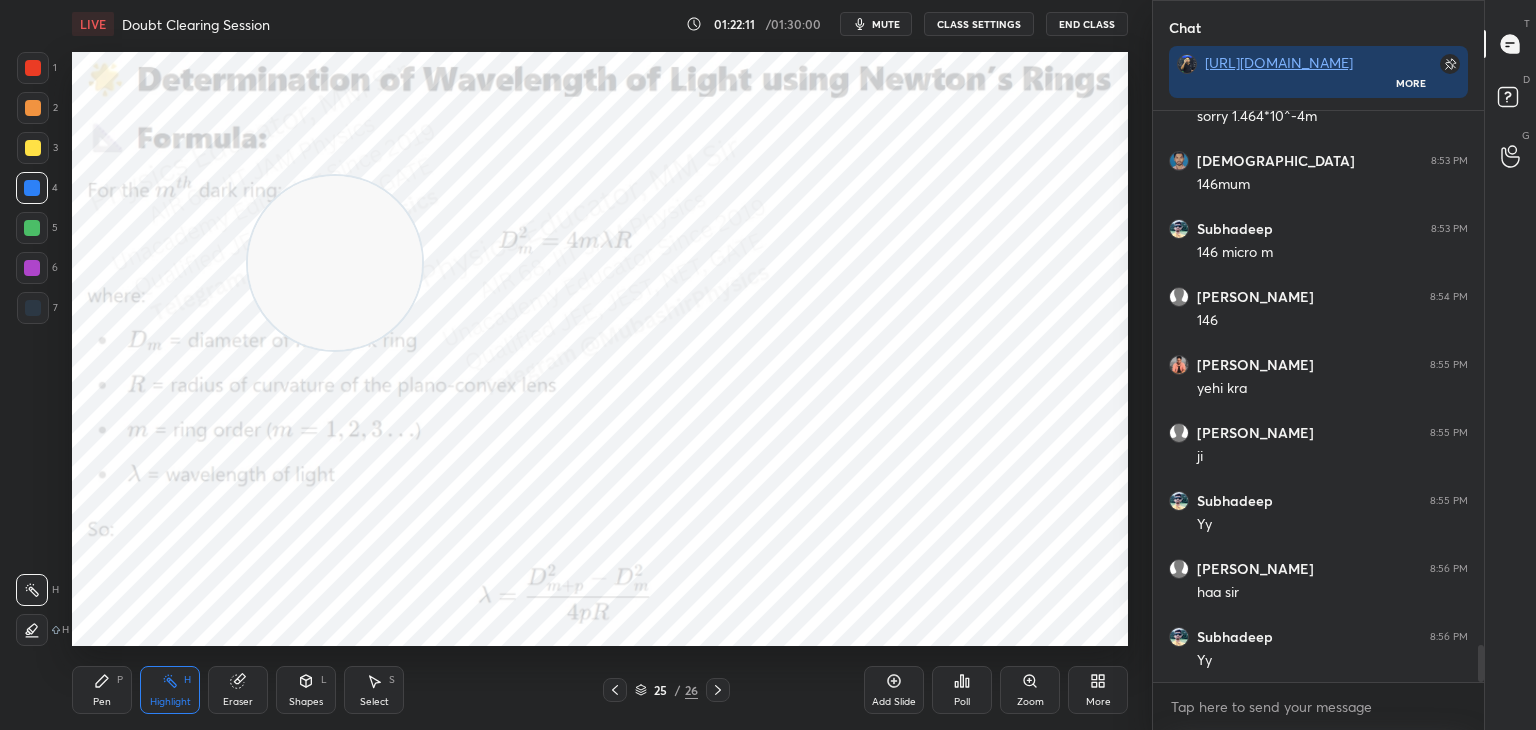 drag, startPoint x: 717, startPoint y: 383, endPoint x: 203, endPoint y: 177, distance: 553.74365 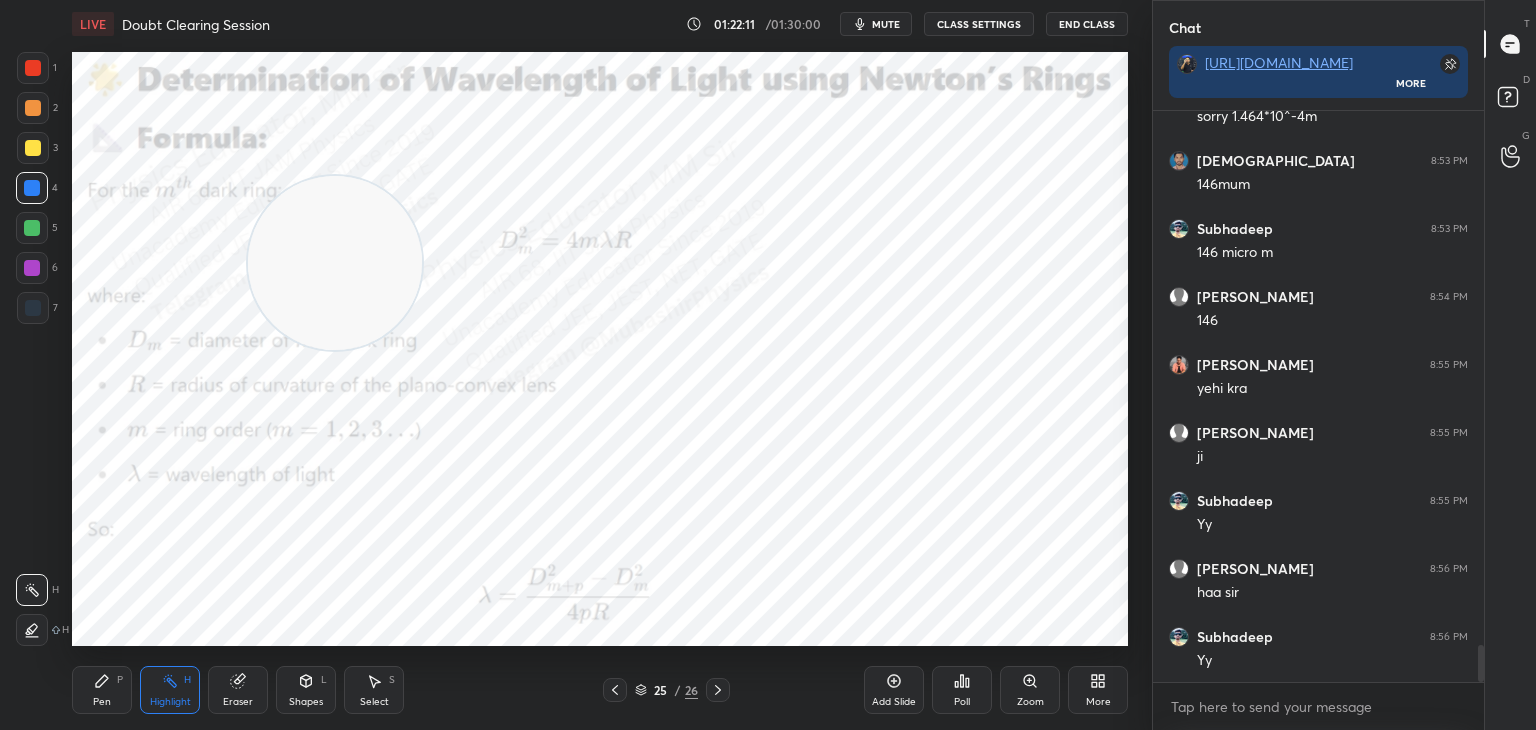 click at bounding box center [335, 263] 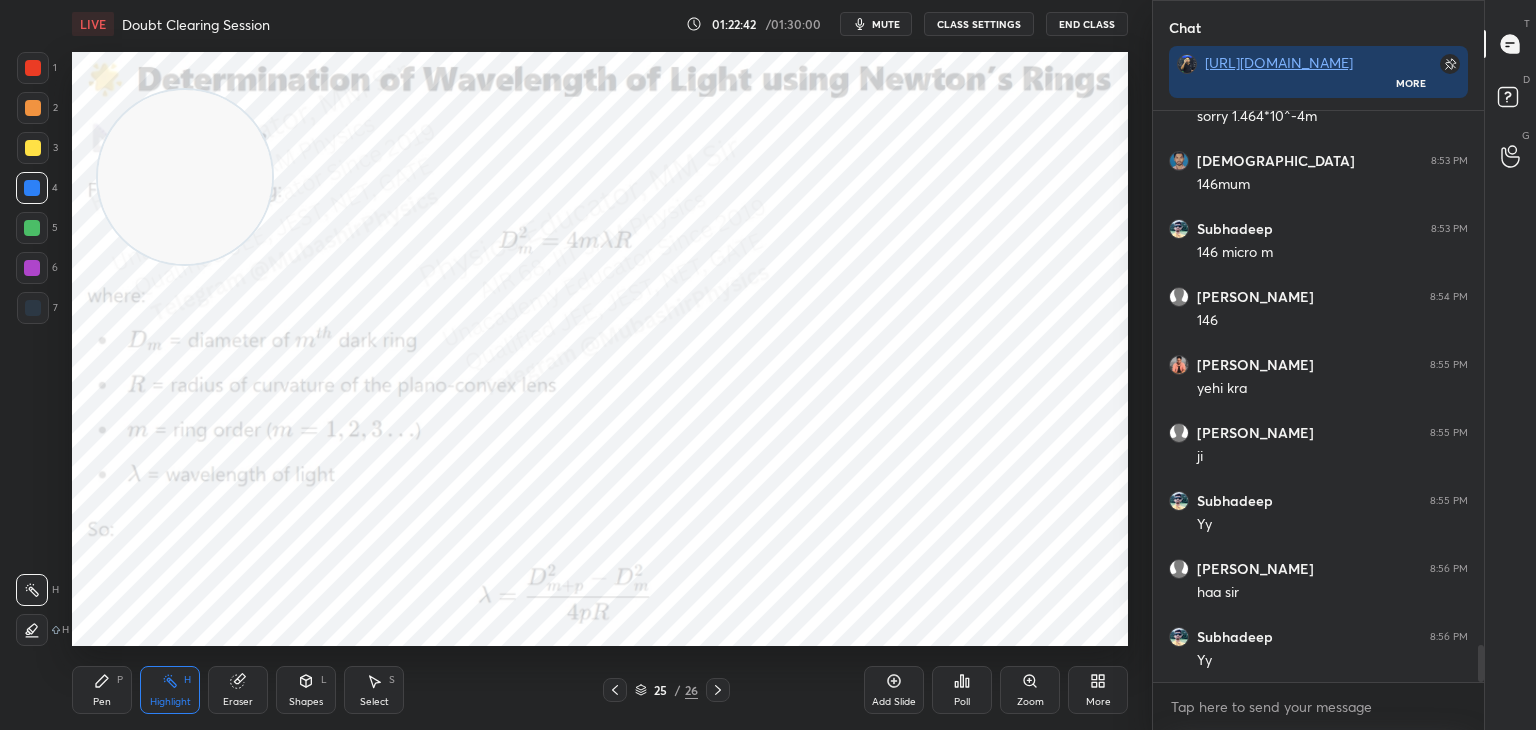 click on "Select" at bounding box center (374, 702) 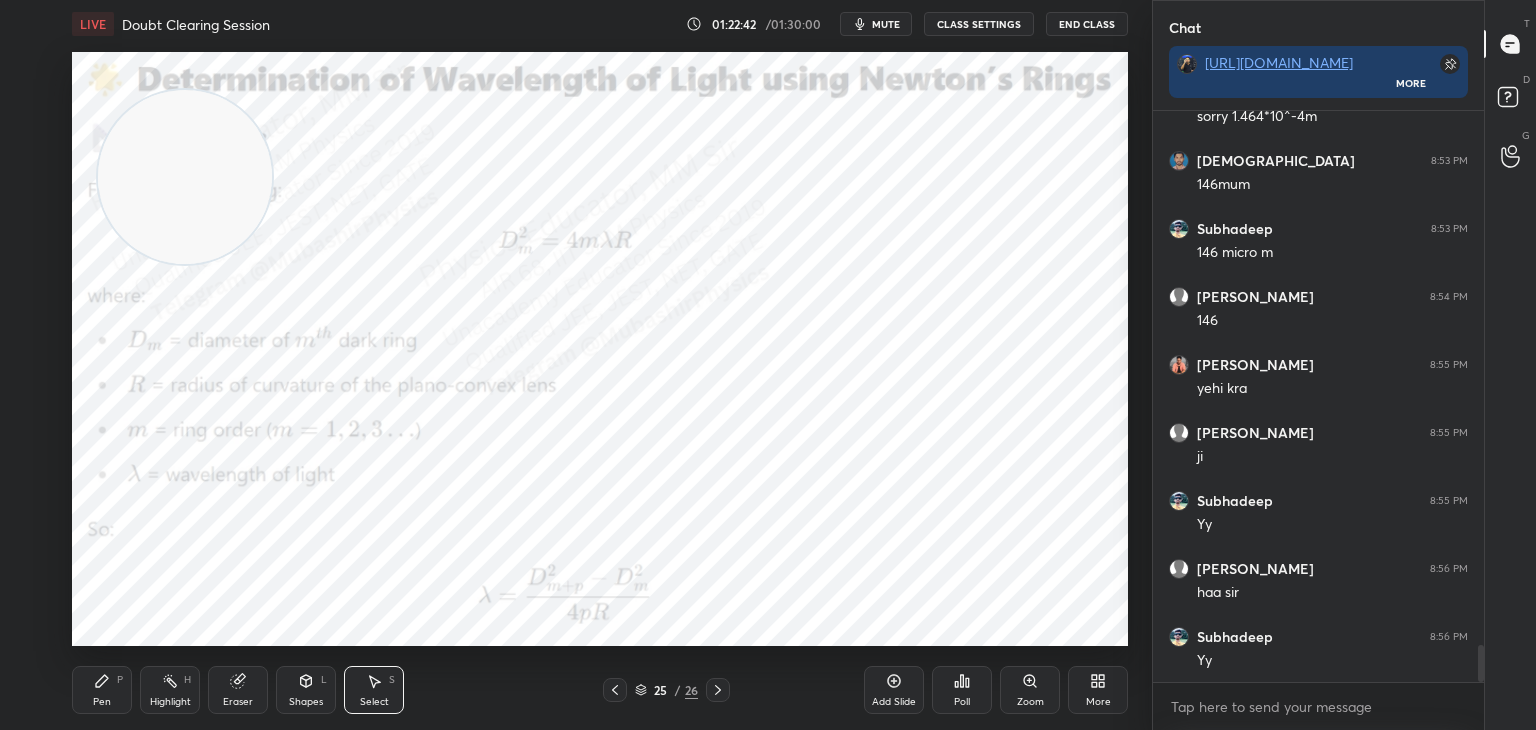click on "Shapes L" at bounding box center [306, 690] 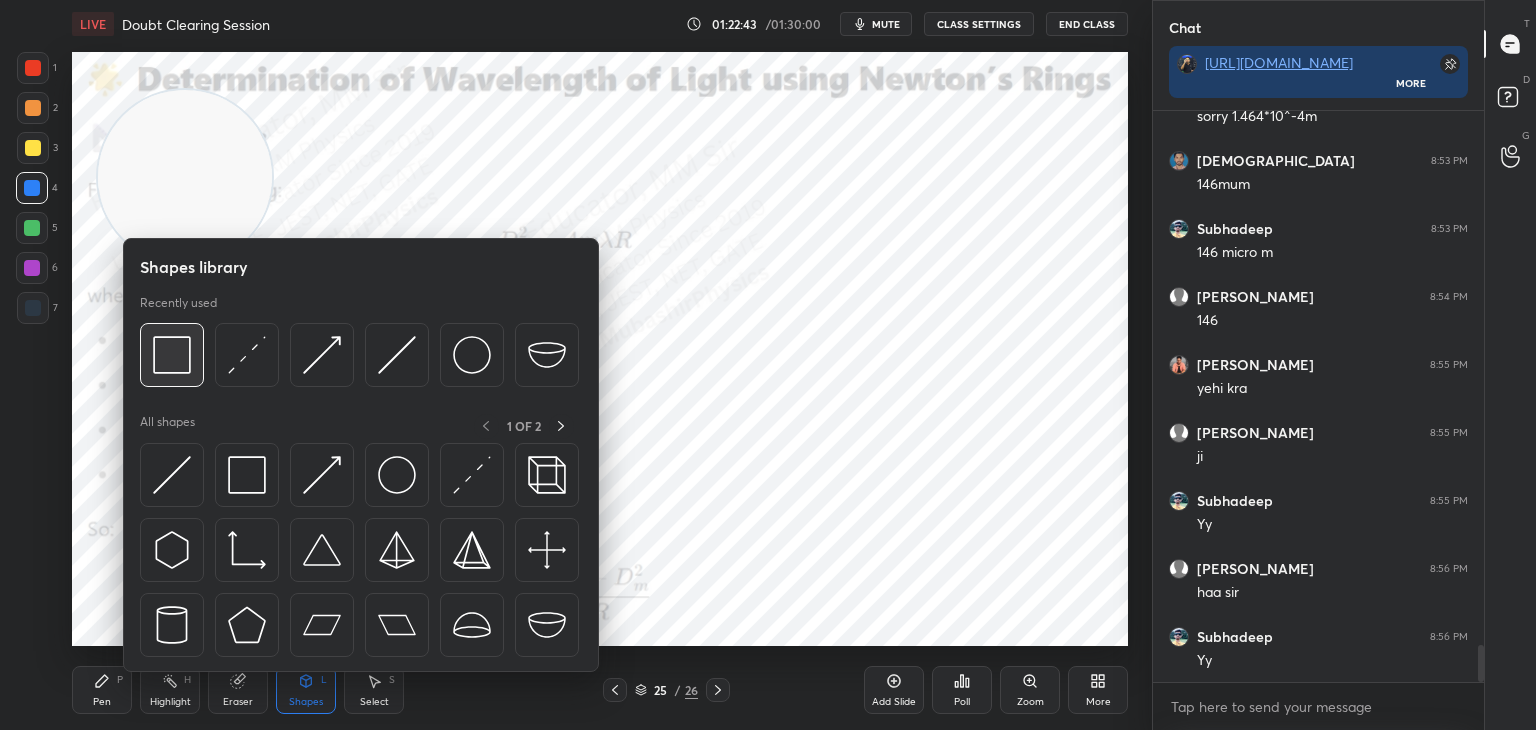 click at bounding box center (172, 355) 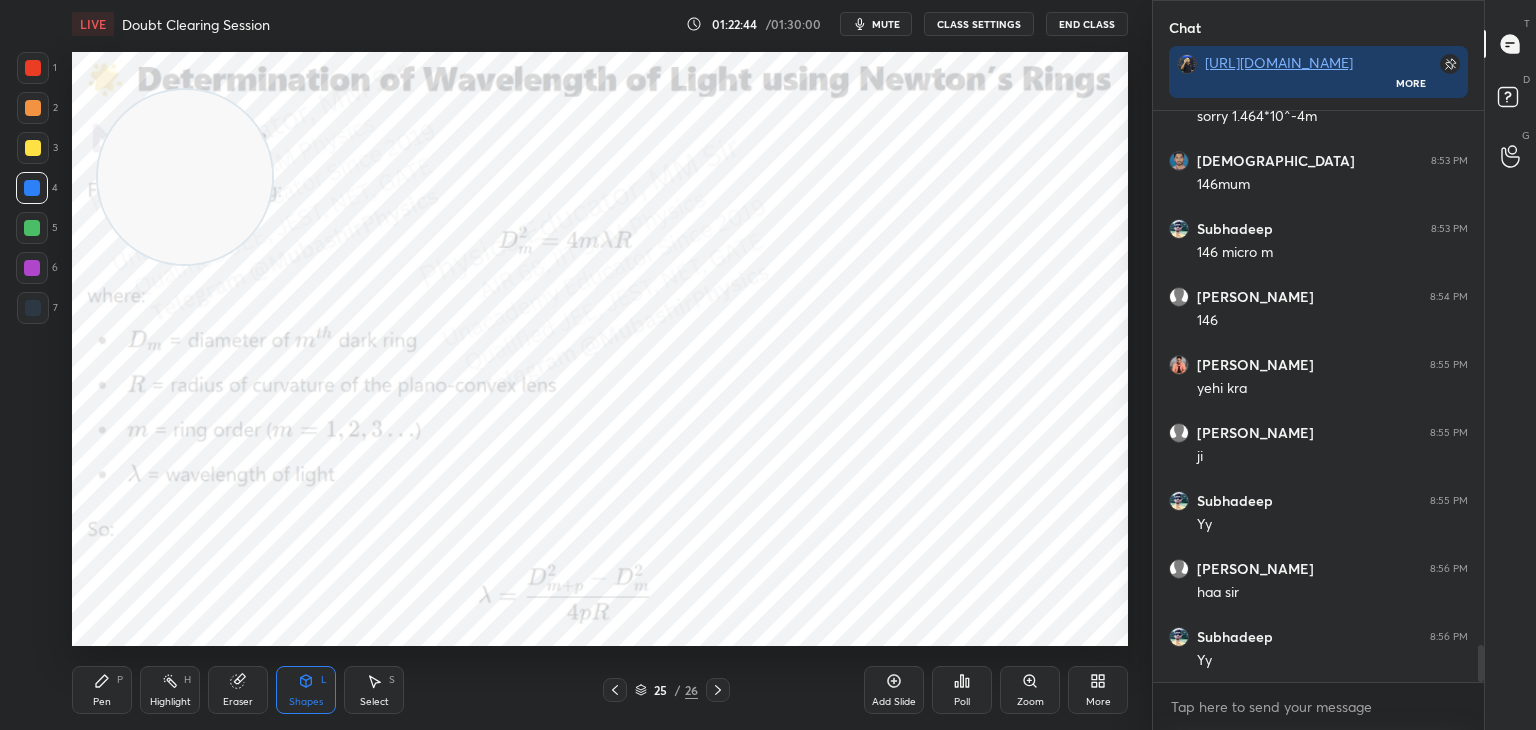 drag, startPoint x: 37, startPoint y: 61, endPoint x: 155, endPoint y: 210, distance: 190.06578 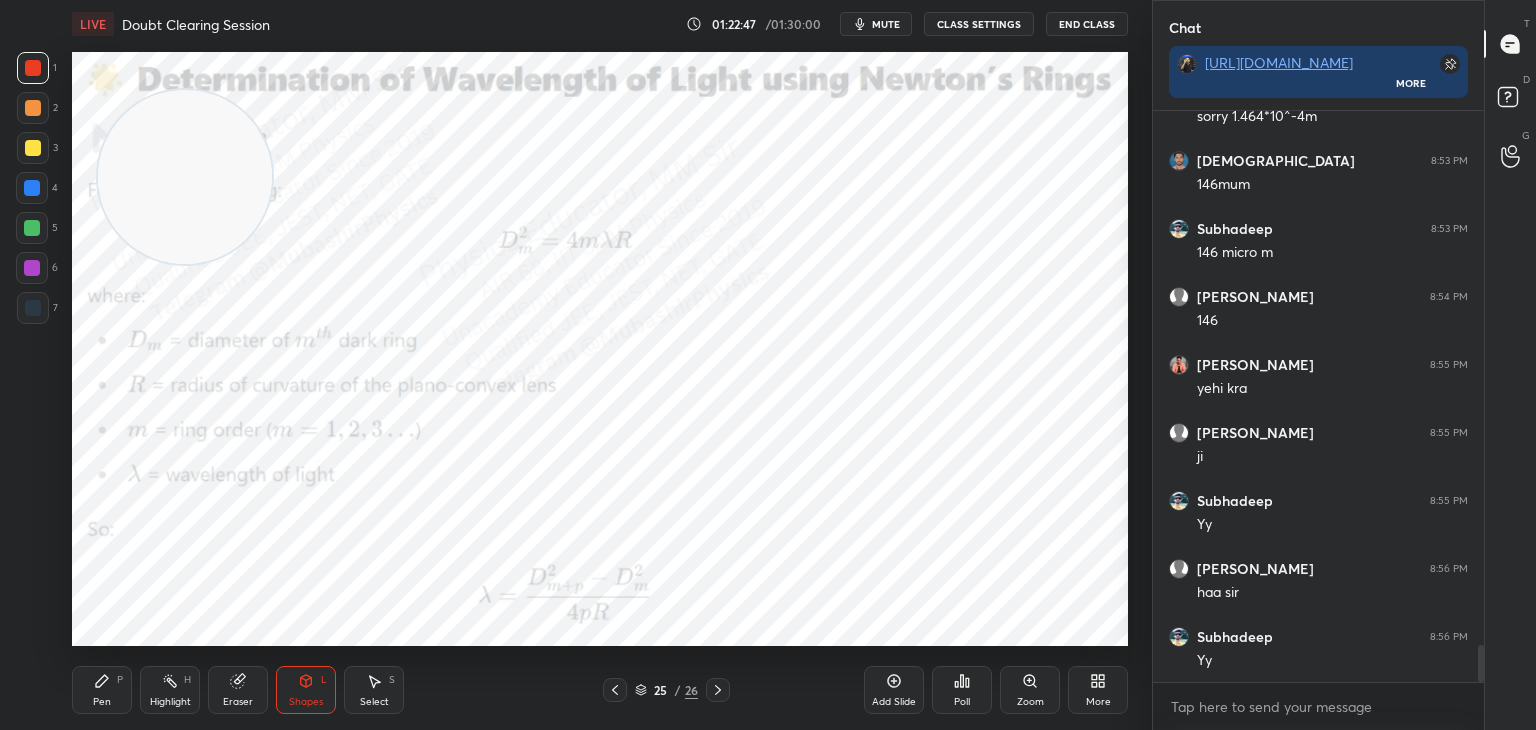 click on "Highlight H" at bounding box center (170, 690) 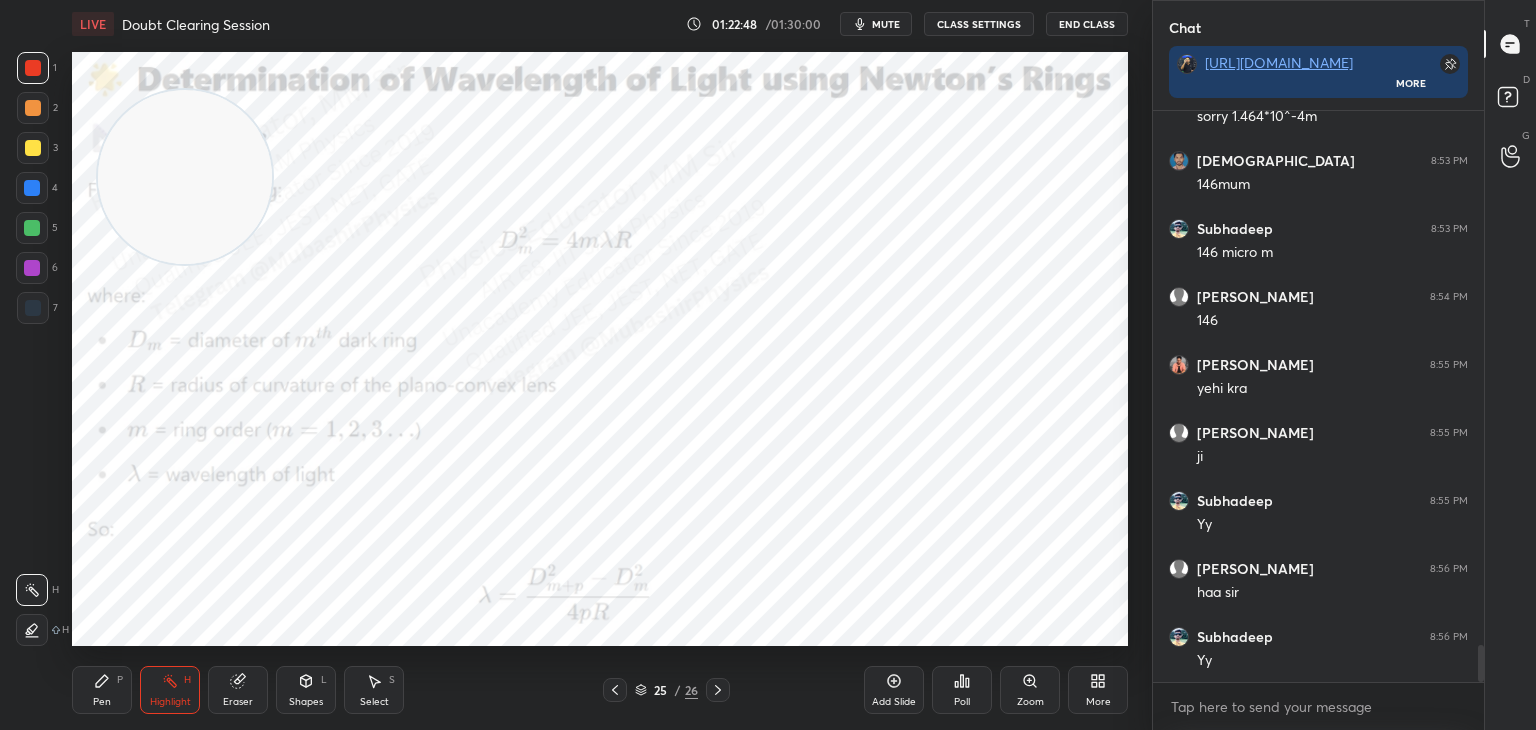 click on "Pen P Highlight H Eraser Shapes L Select S 25 / 26 Add Slide Poll Zoom More" at bounding box center [600, 690] 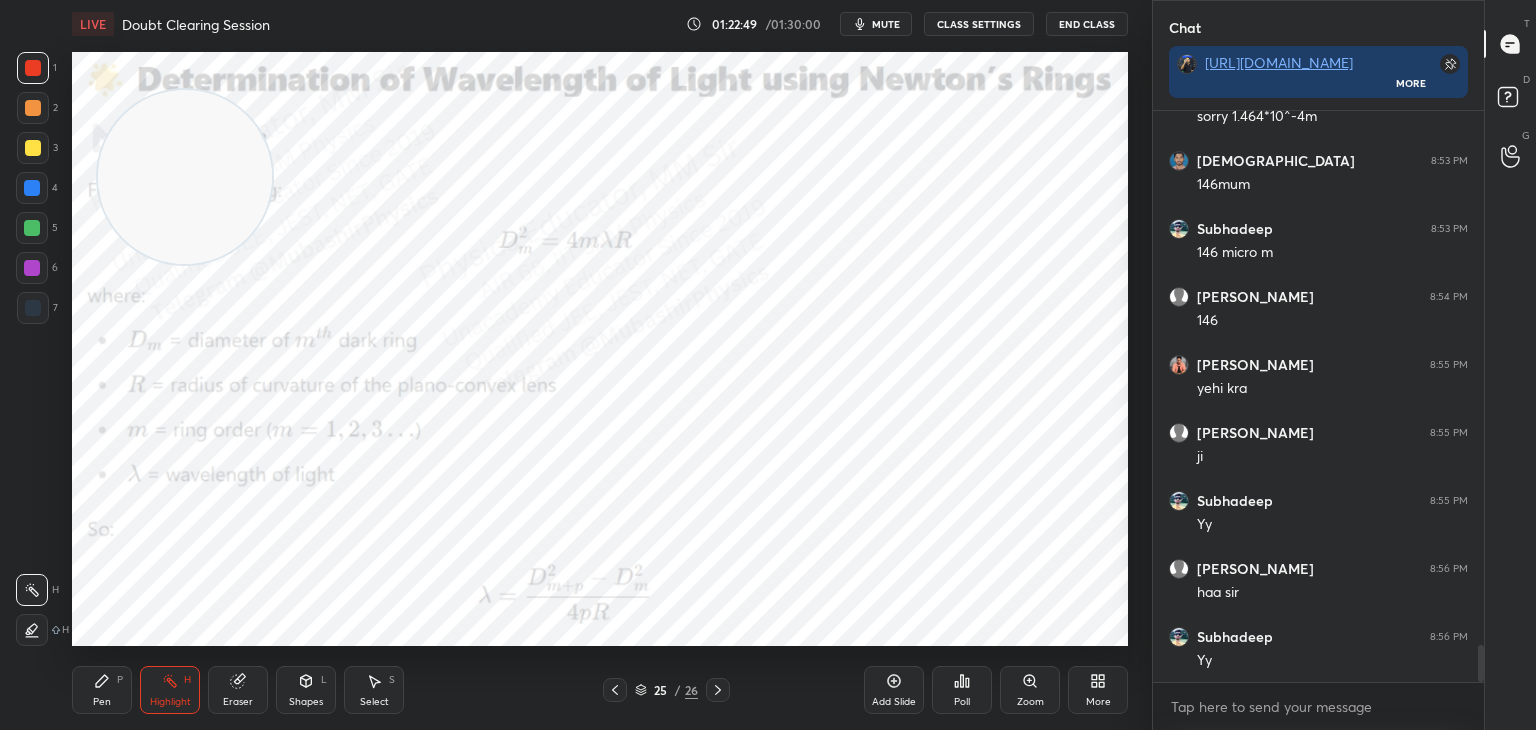 click 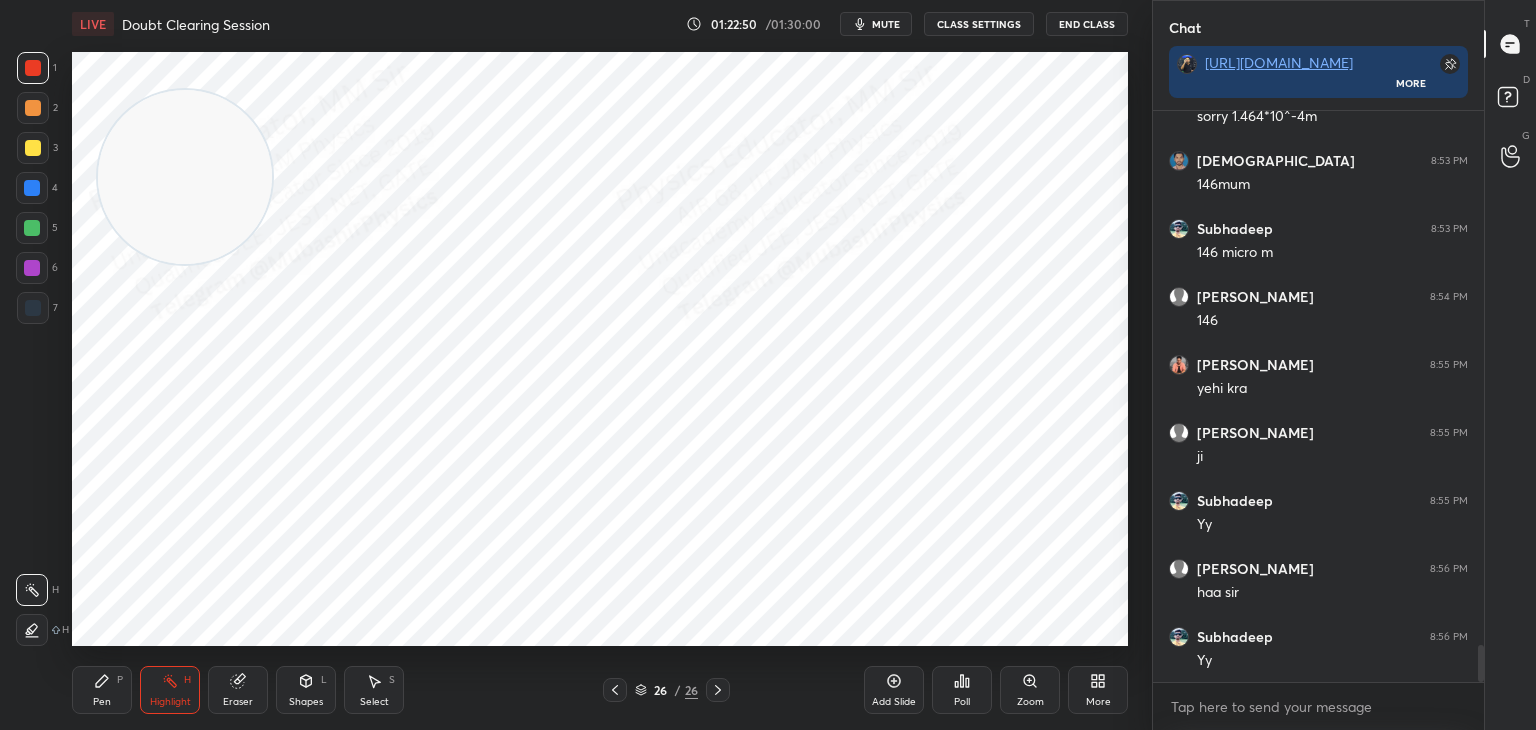 click 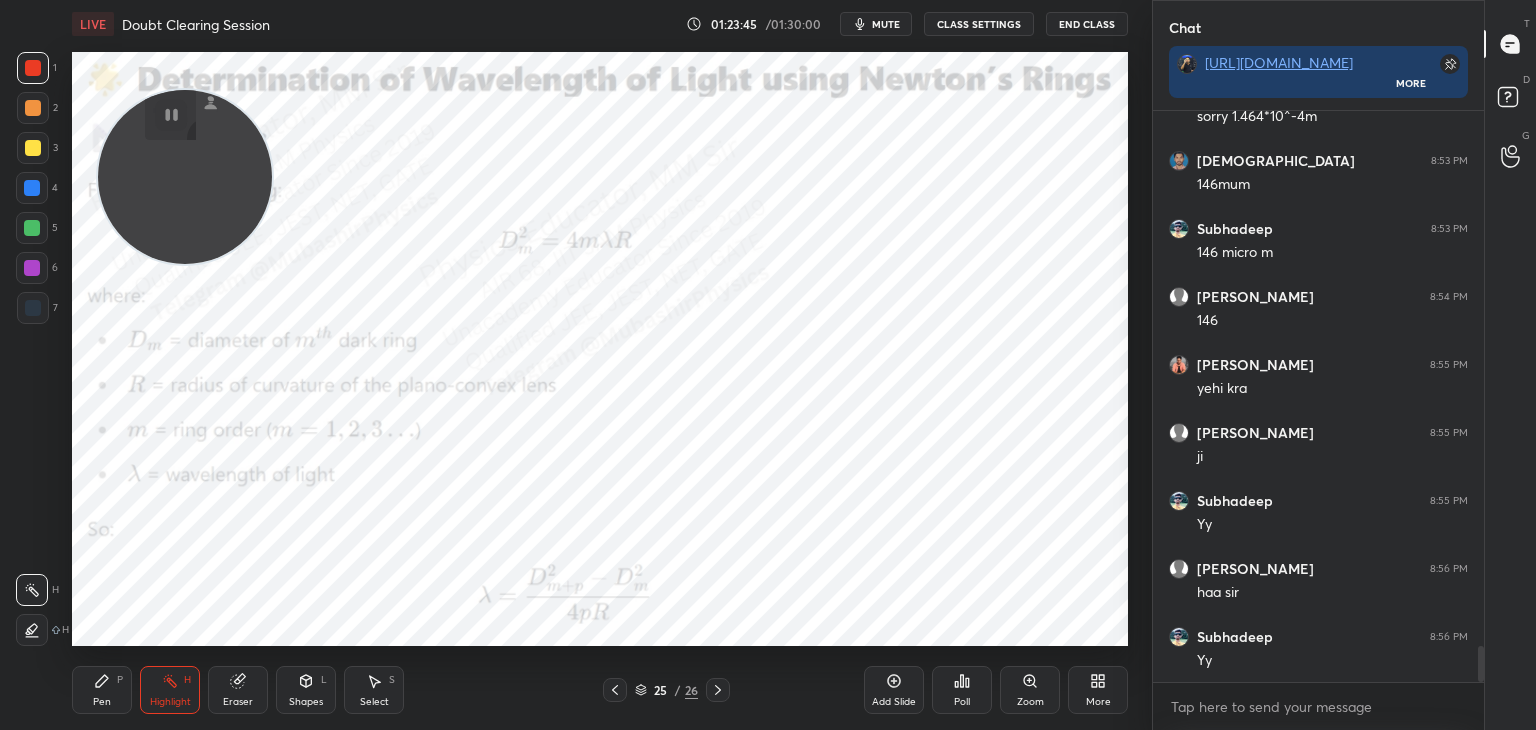 scroll, scrollTop: 8562, scrollLeft: 0, axis: vertical 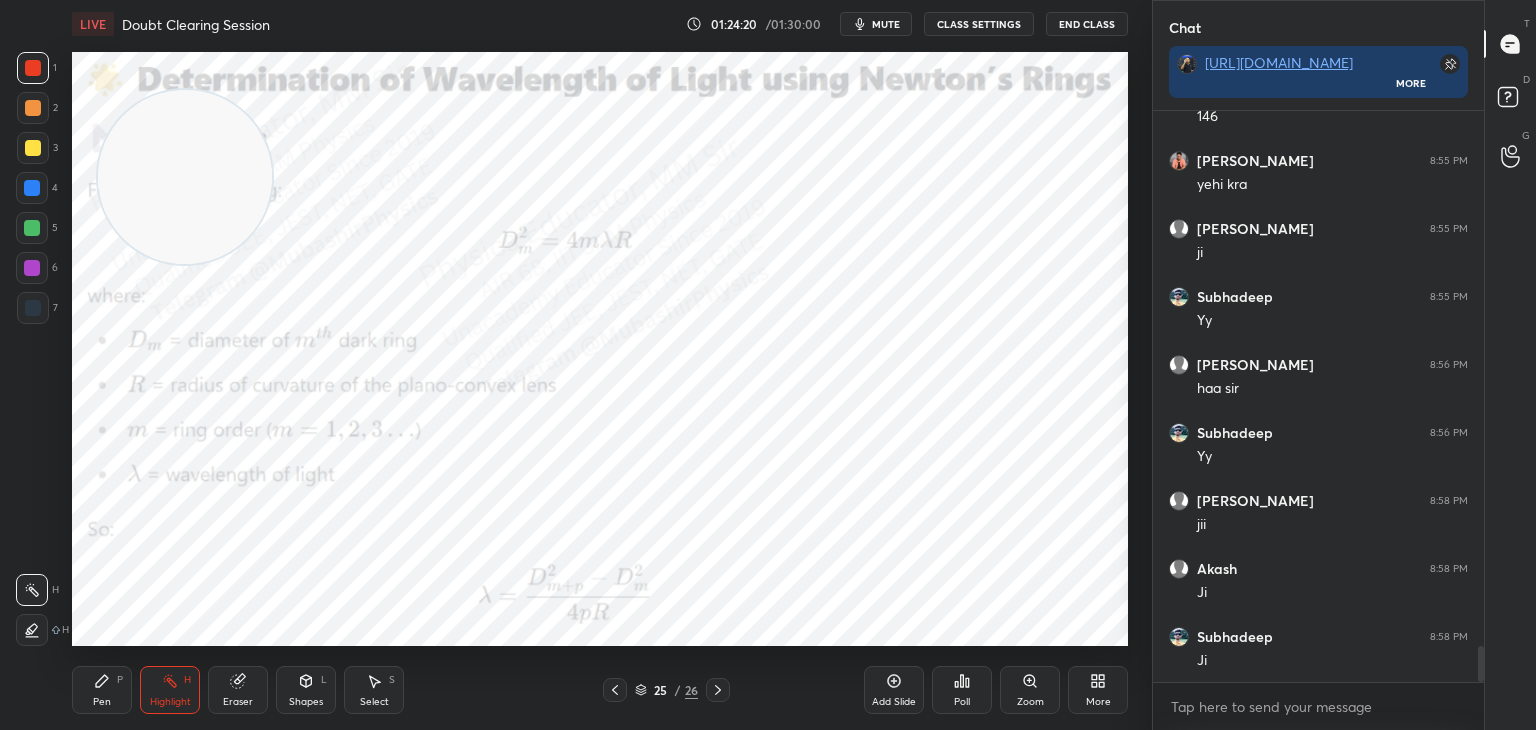 click 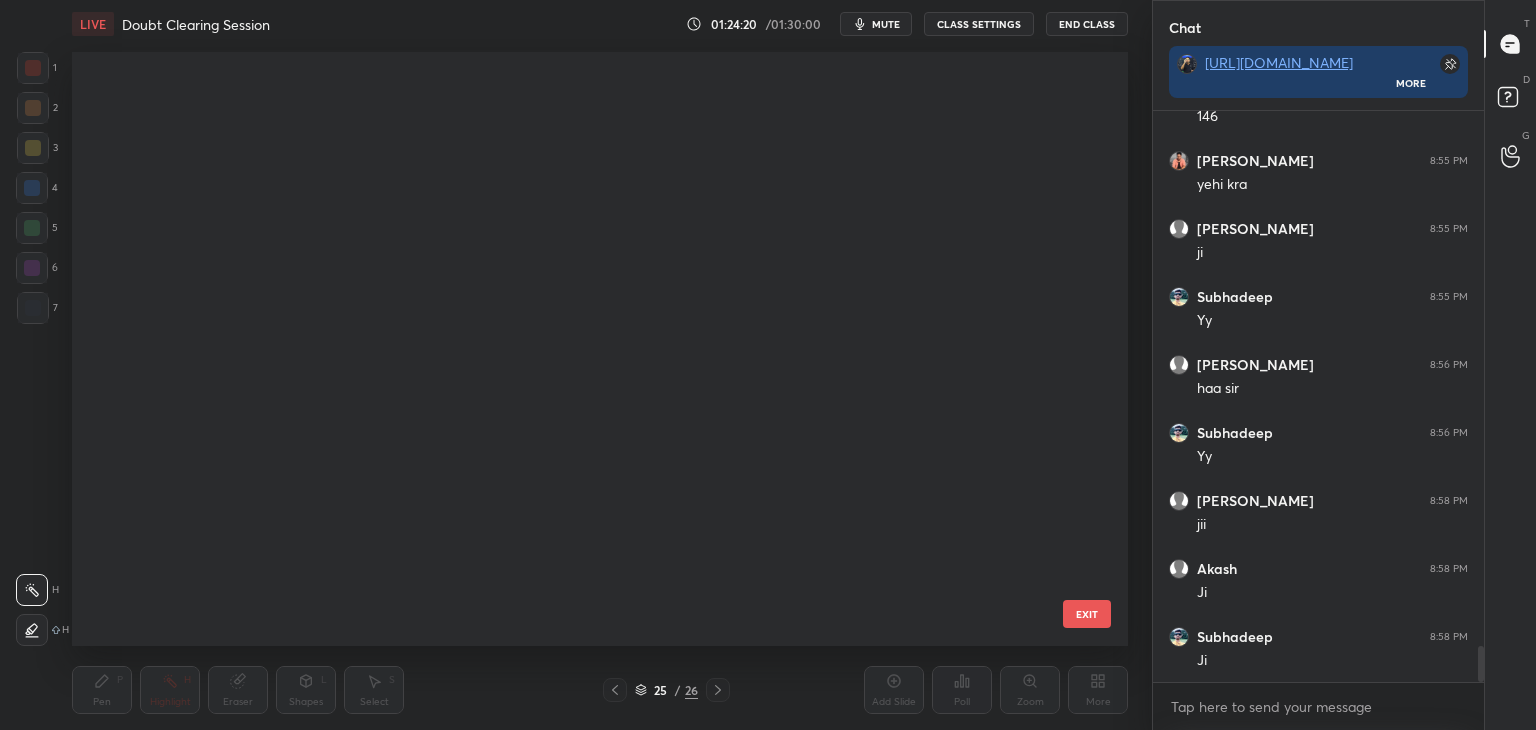 scroll, scrollTop: 1052, scrollLeft: 0, axis: vertical 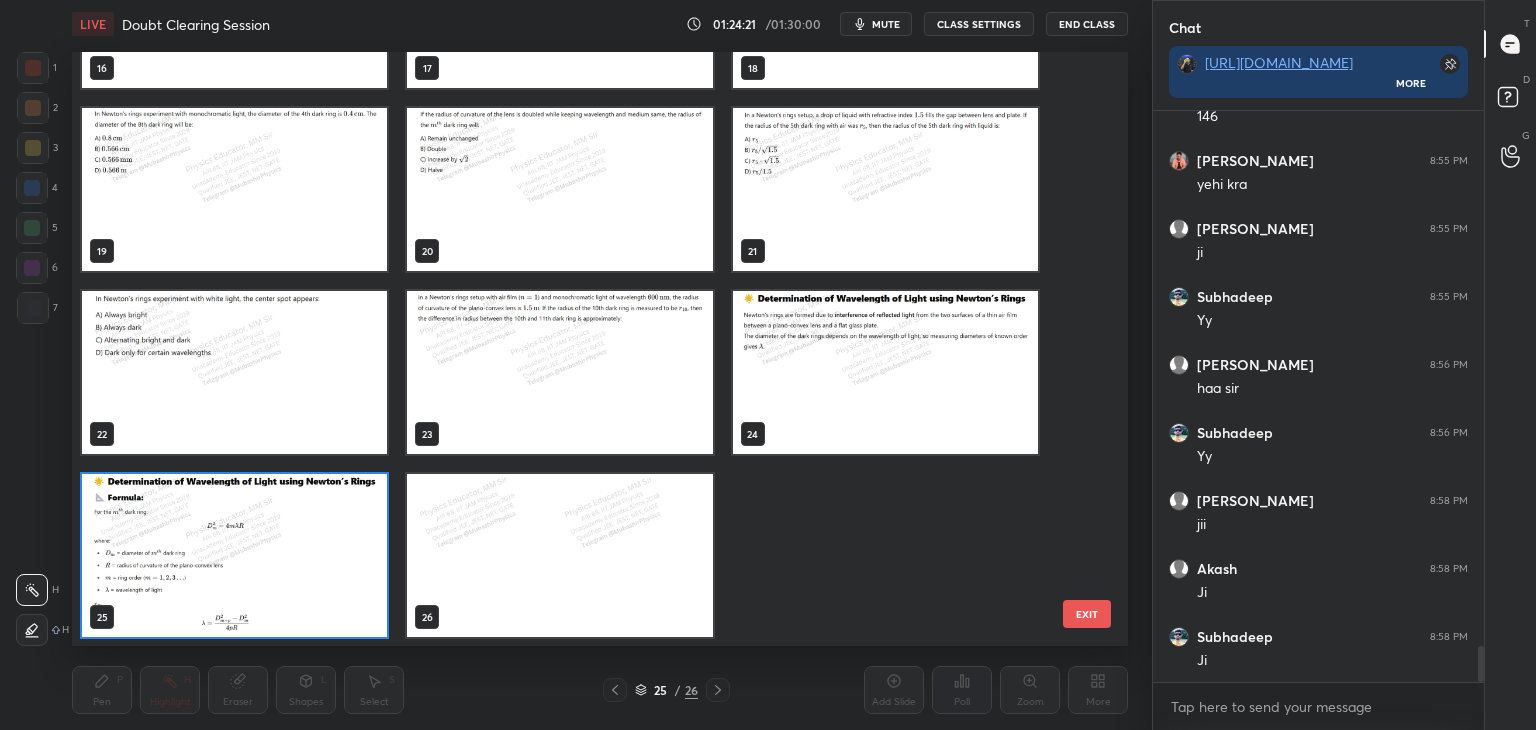 click on "EXIT" at bounding box center (1087, 614) 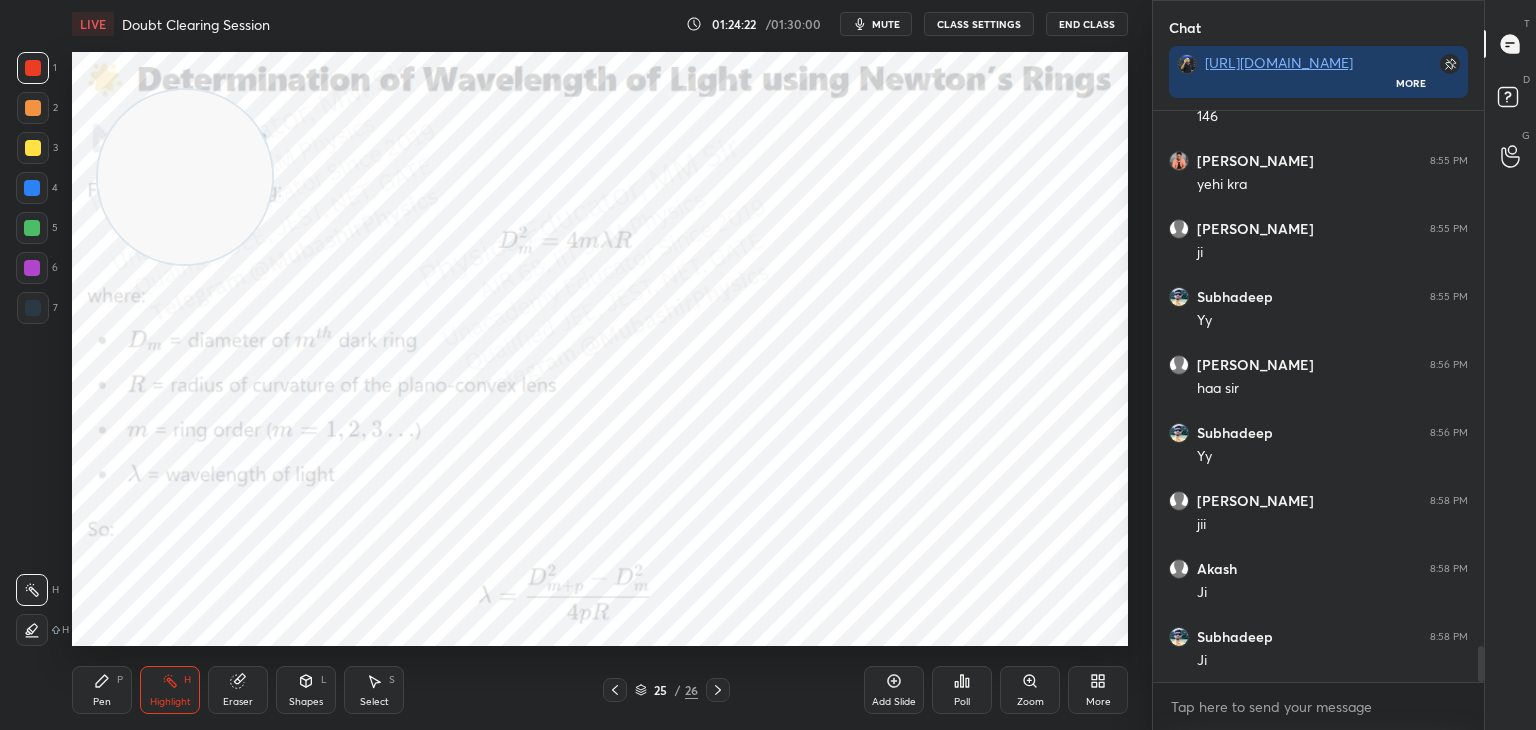 scroll, scrollTop: 0, scrollLeft: 0, axis: both 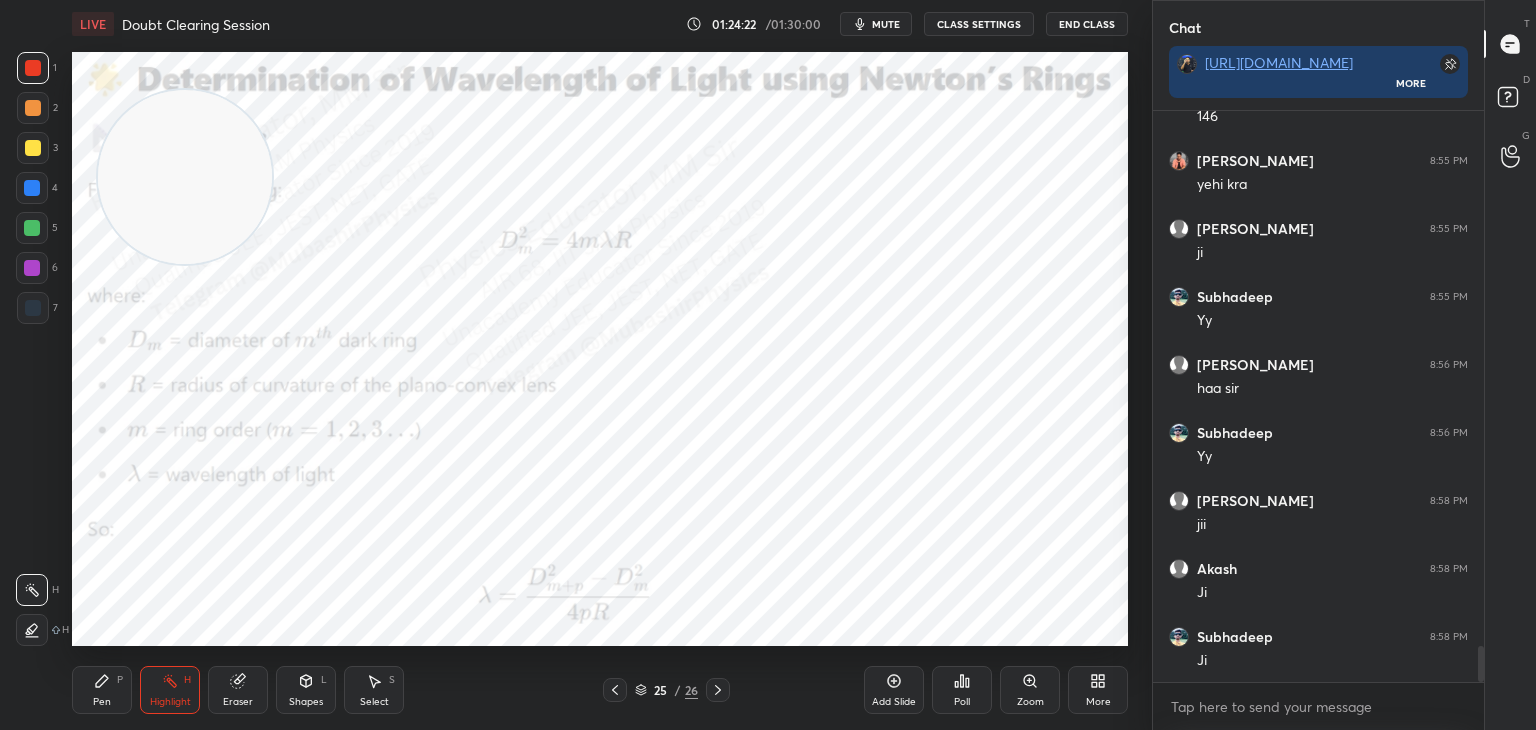 click 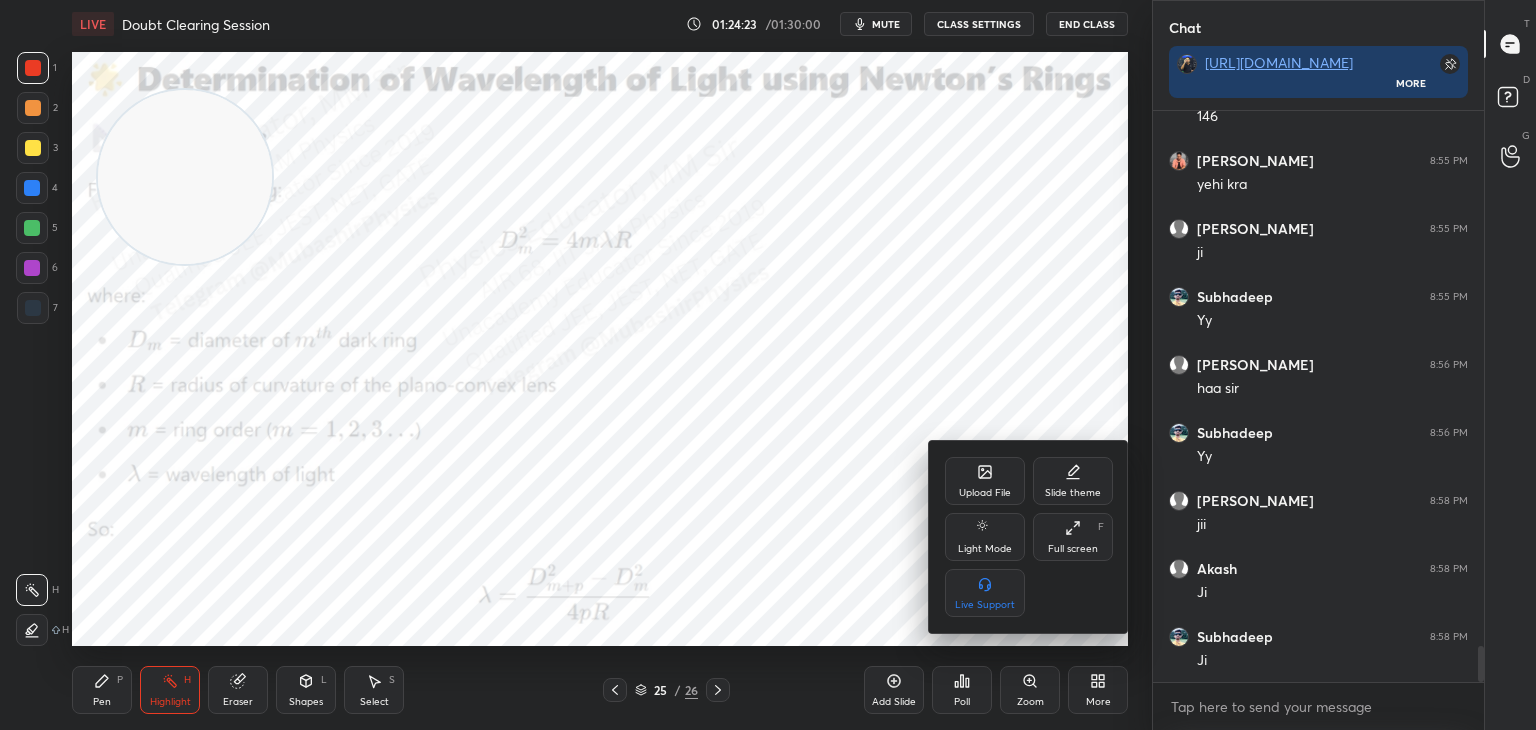 click on "Upload File" at bounding box center [985, 481] 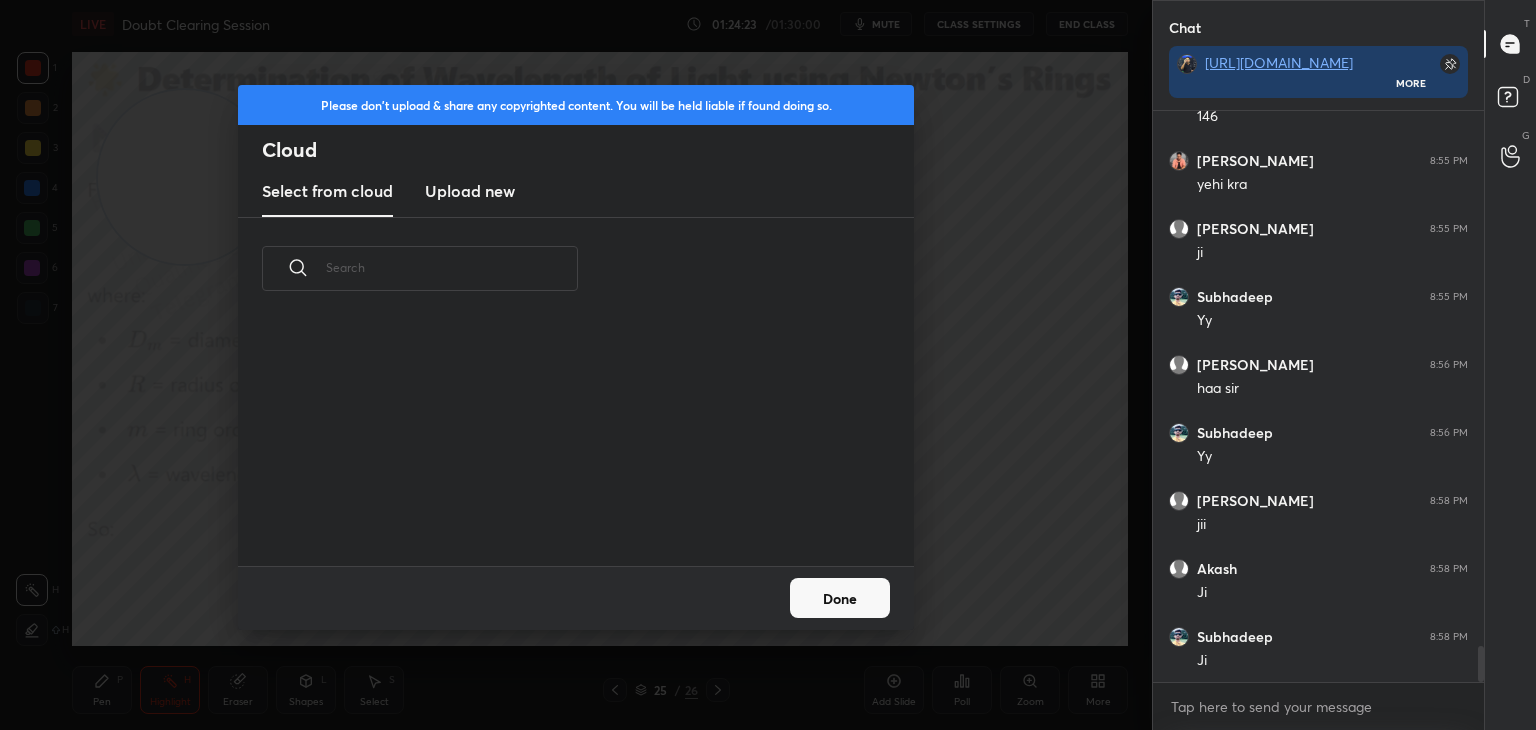 scroll, scrollTop: 5, scrollLeft: 10, axis: both 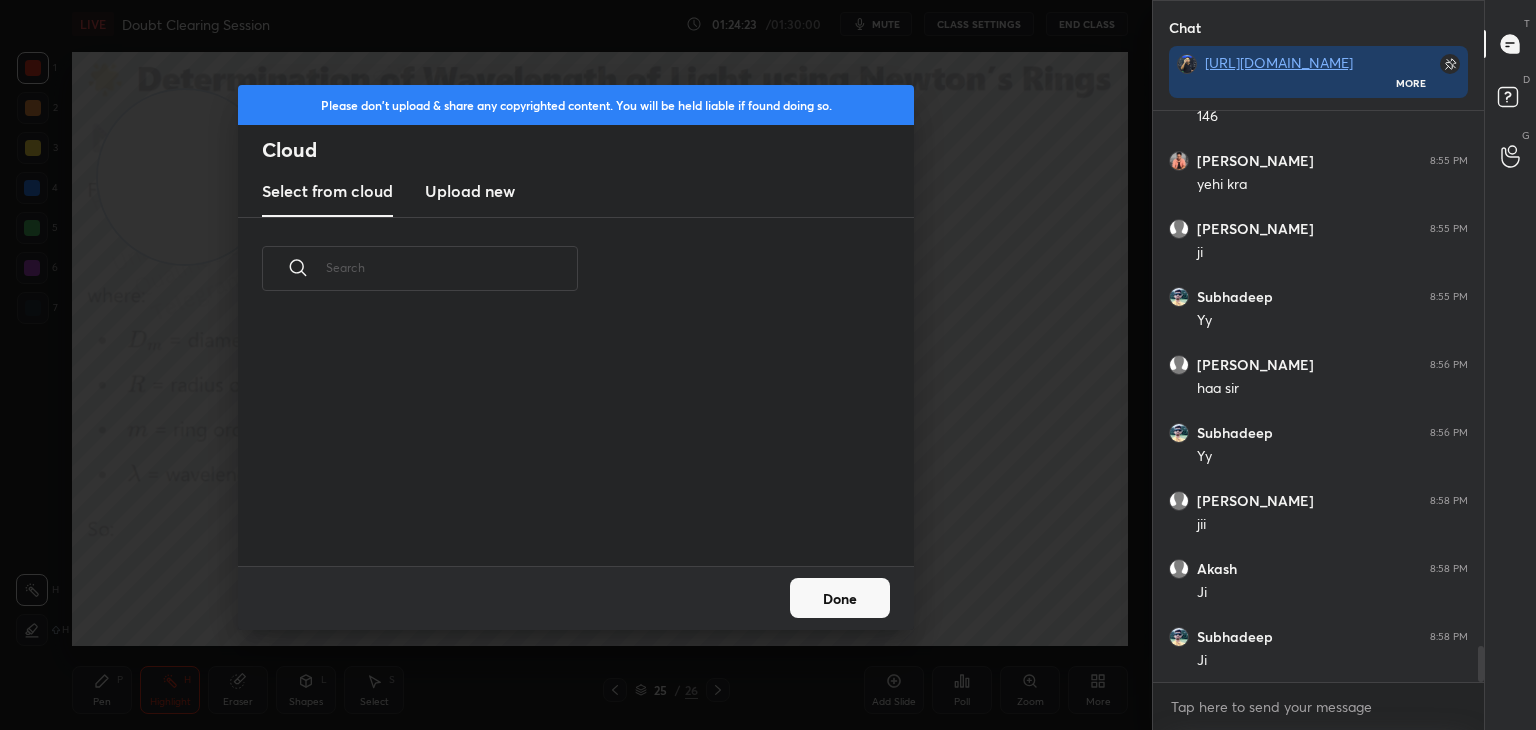 click on "Upload new" at bounding box center (470, 191) 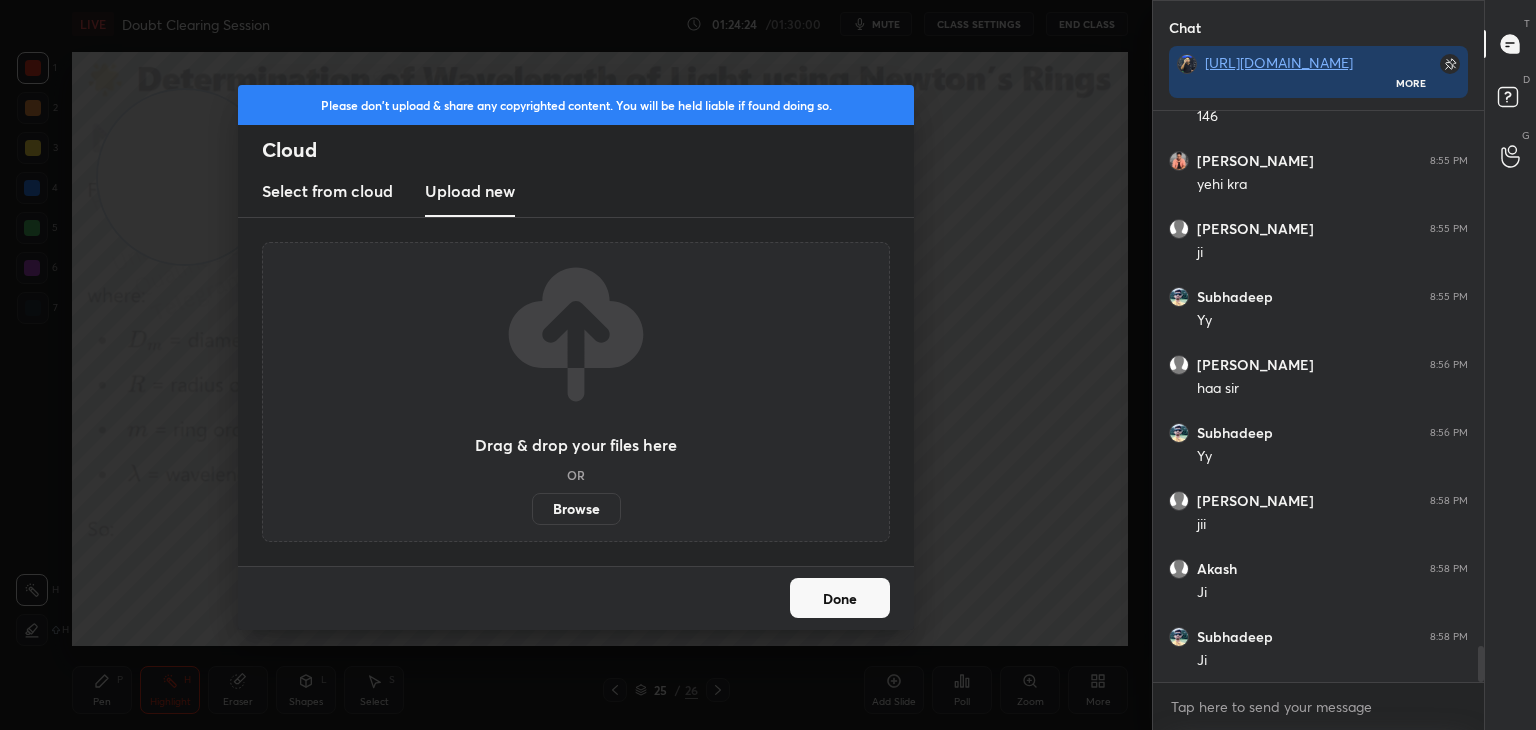 scroll, scrollTop: 565, scrollLeft: 325, axis: both 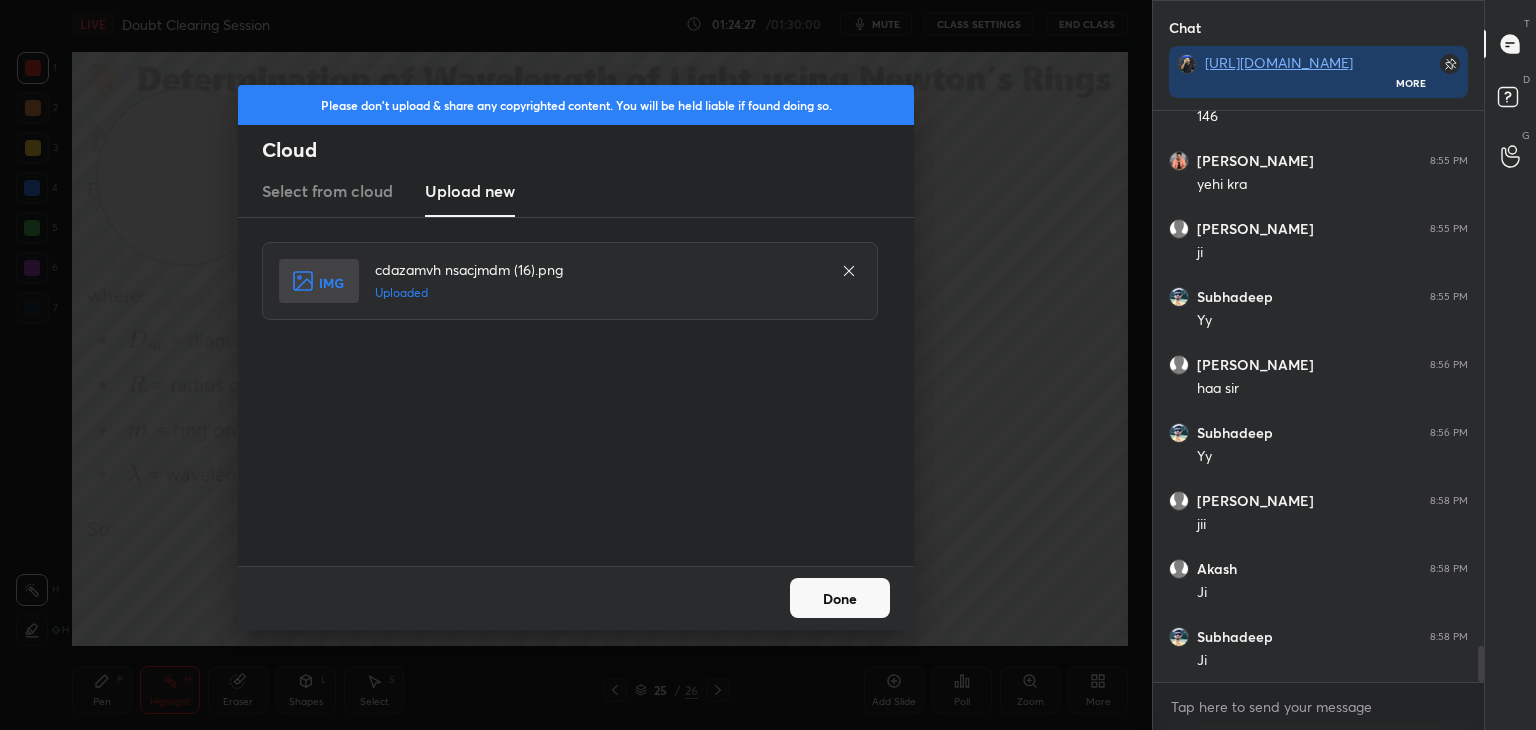 click on "Done" at bounding box center (840, 598) 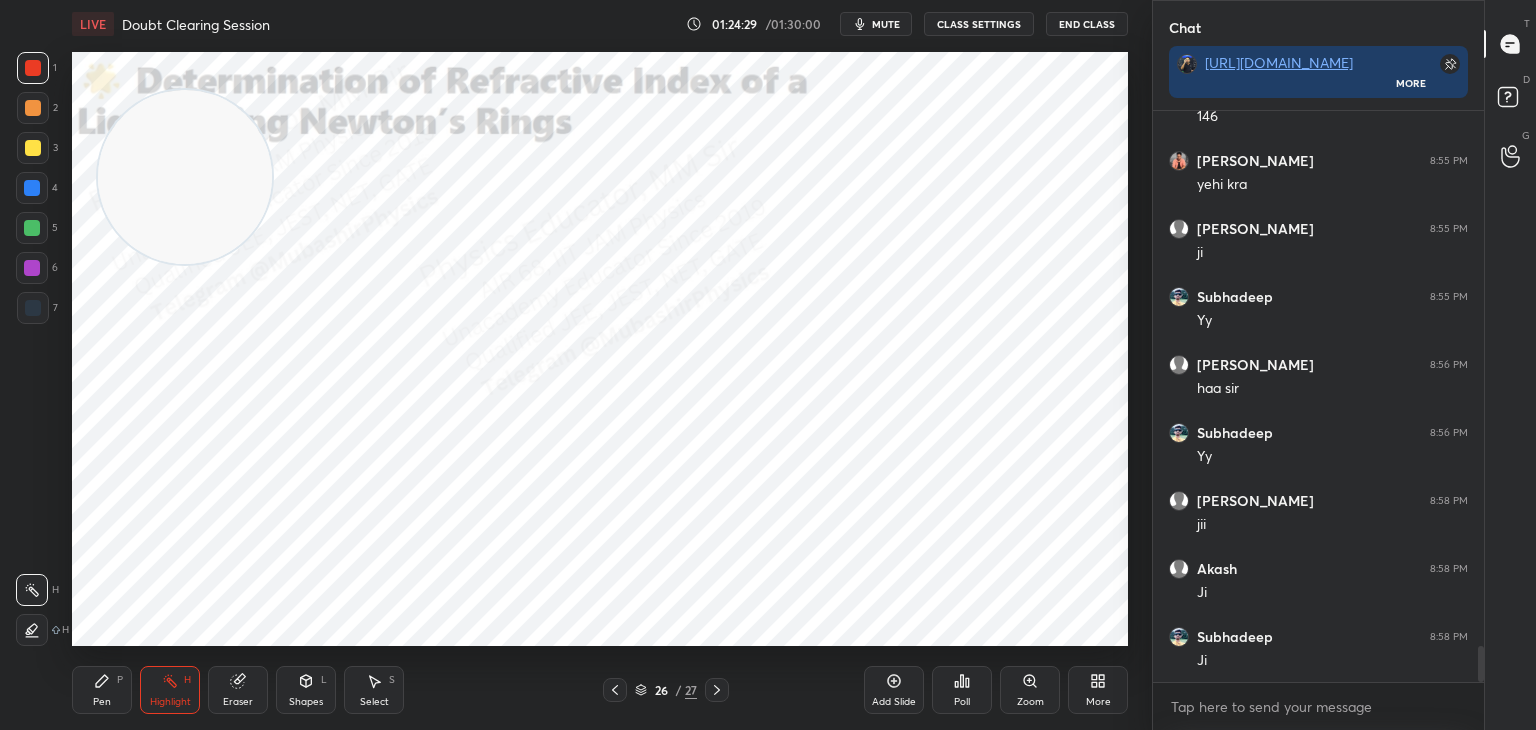 drag, startPoint x: 745, startPoint y: 169, endPoint x: 867, endPoint y: 161, distance: 122.26202 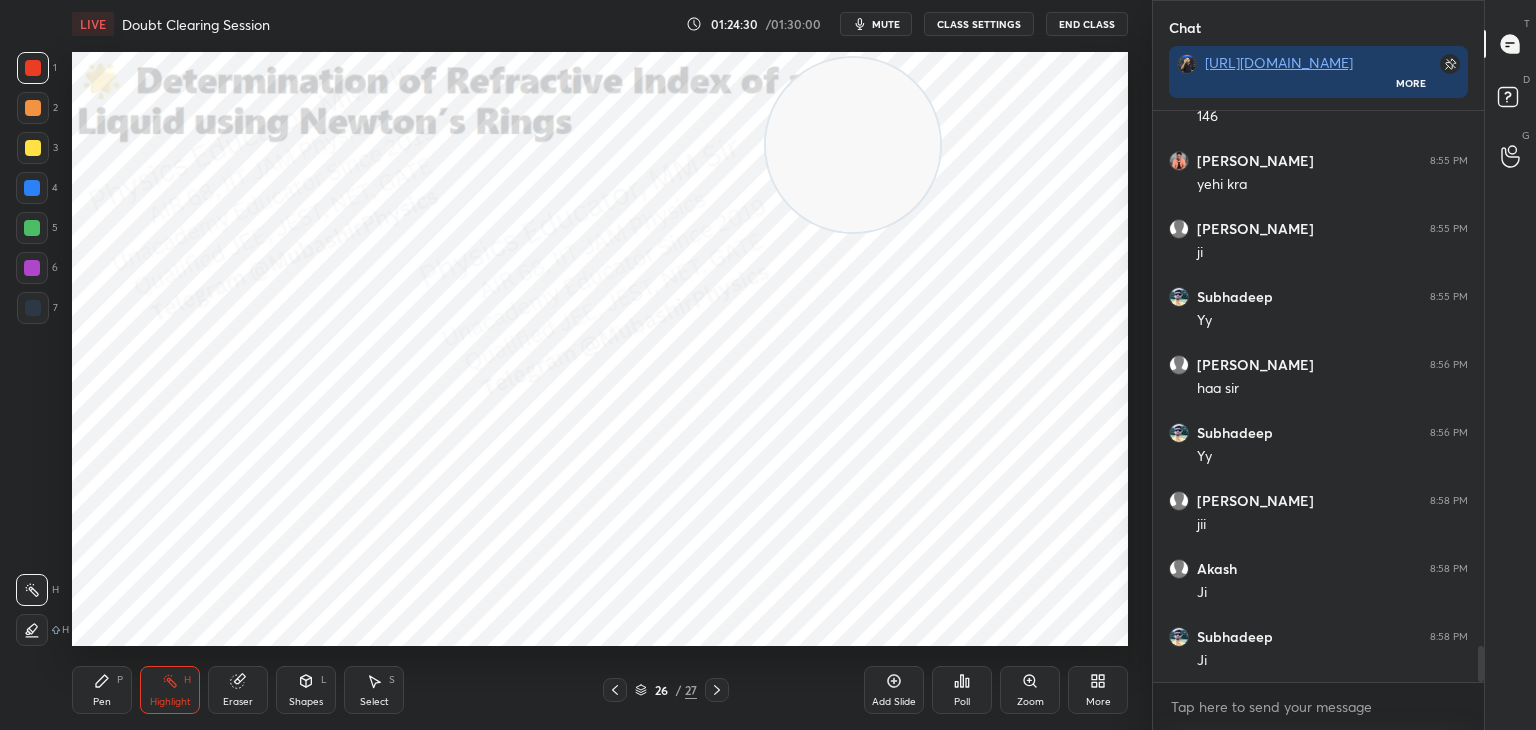 click 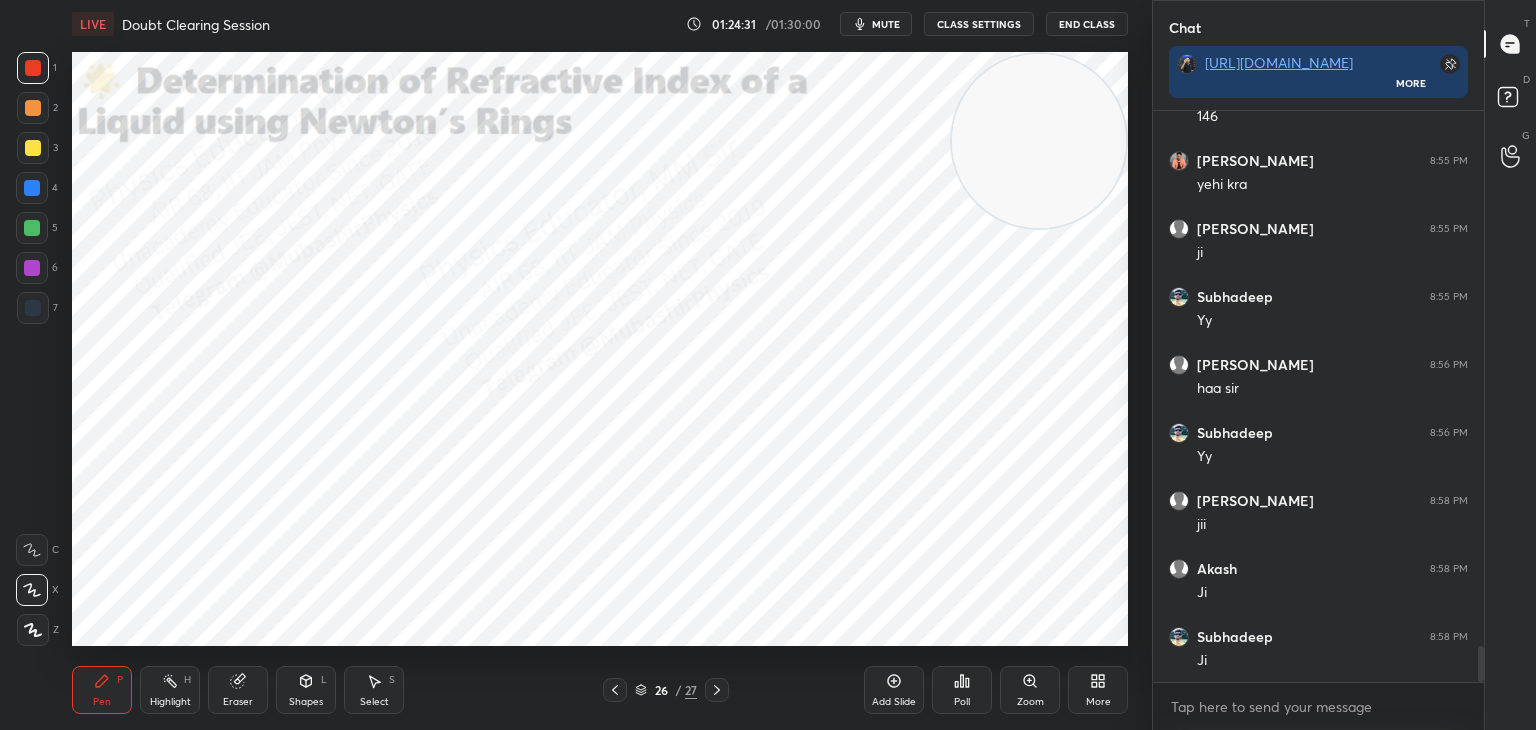 drag, startPoint x: 821, startPoint y: 165, endPoint x: 1008, endPoint y: 174, distance: 187.21645 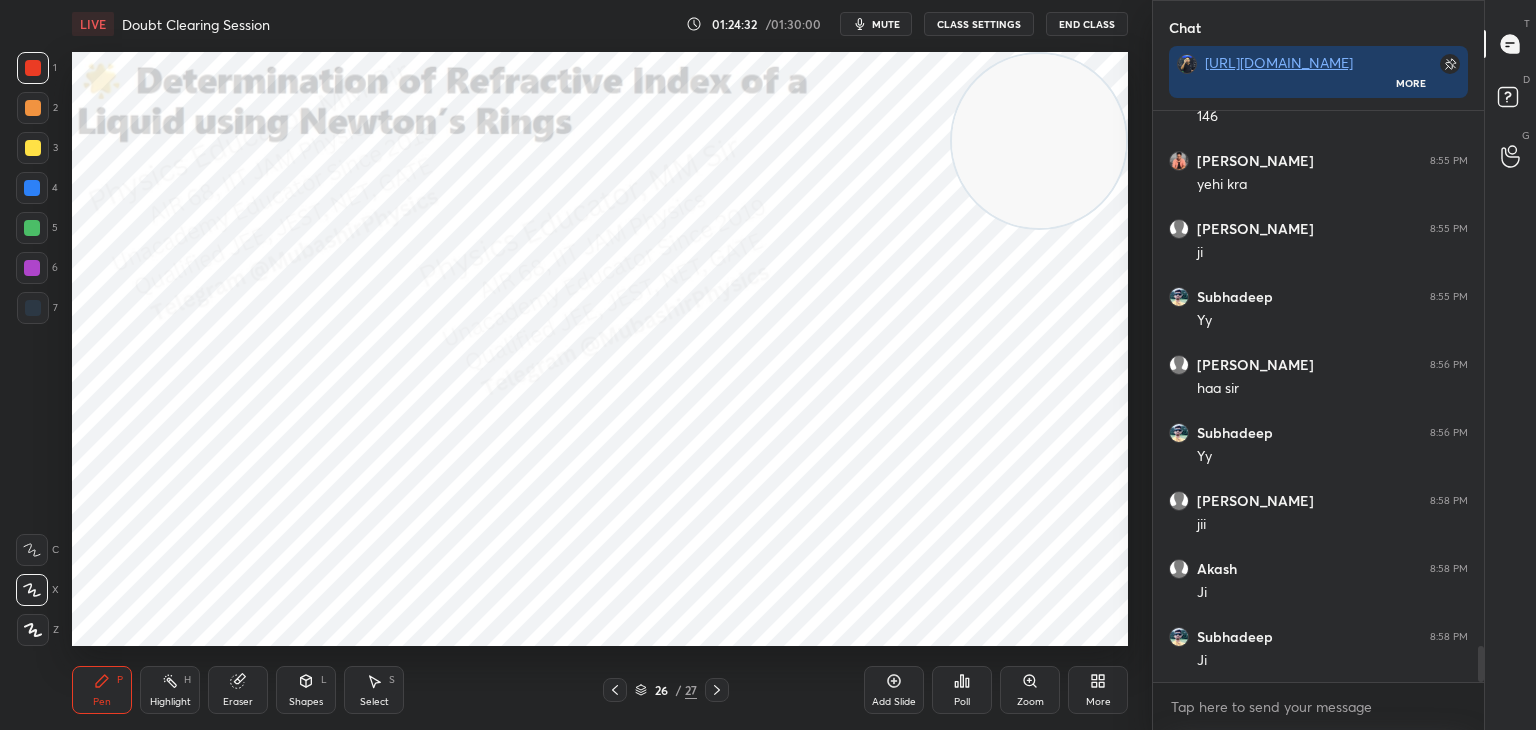 drag, startPoint x: 25, startPoint y: 190, endPoint x: 65, endPoint y: 201, distance: 41.484936 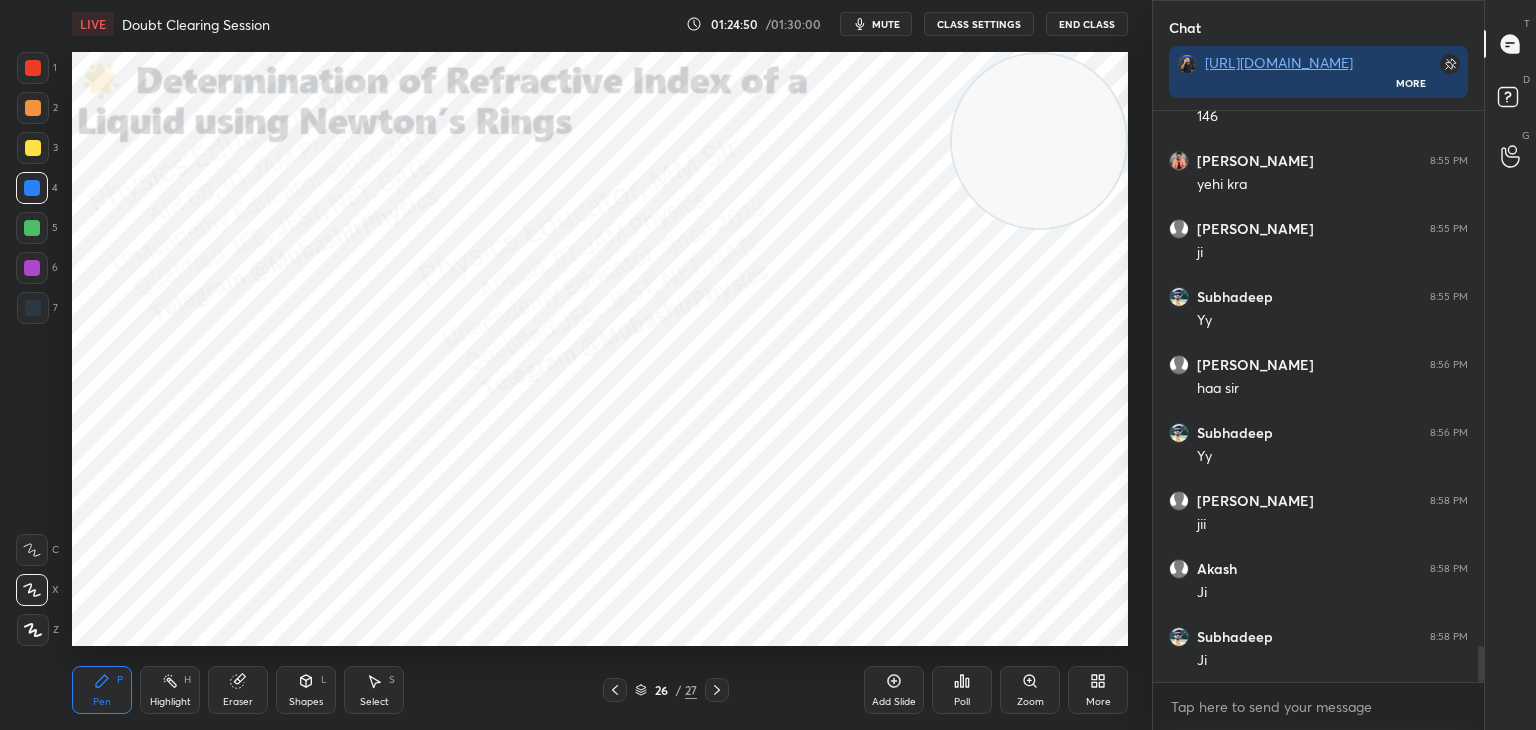 drag, startPoint x: 373, startPoint y: 681, endPoint x: 387, endPoint y: 669, distance: 18.439089 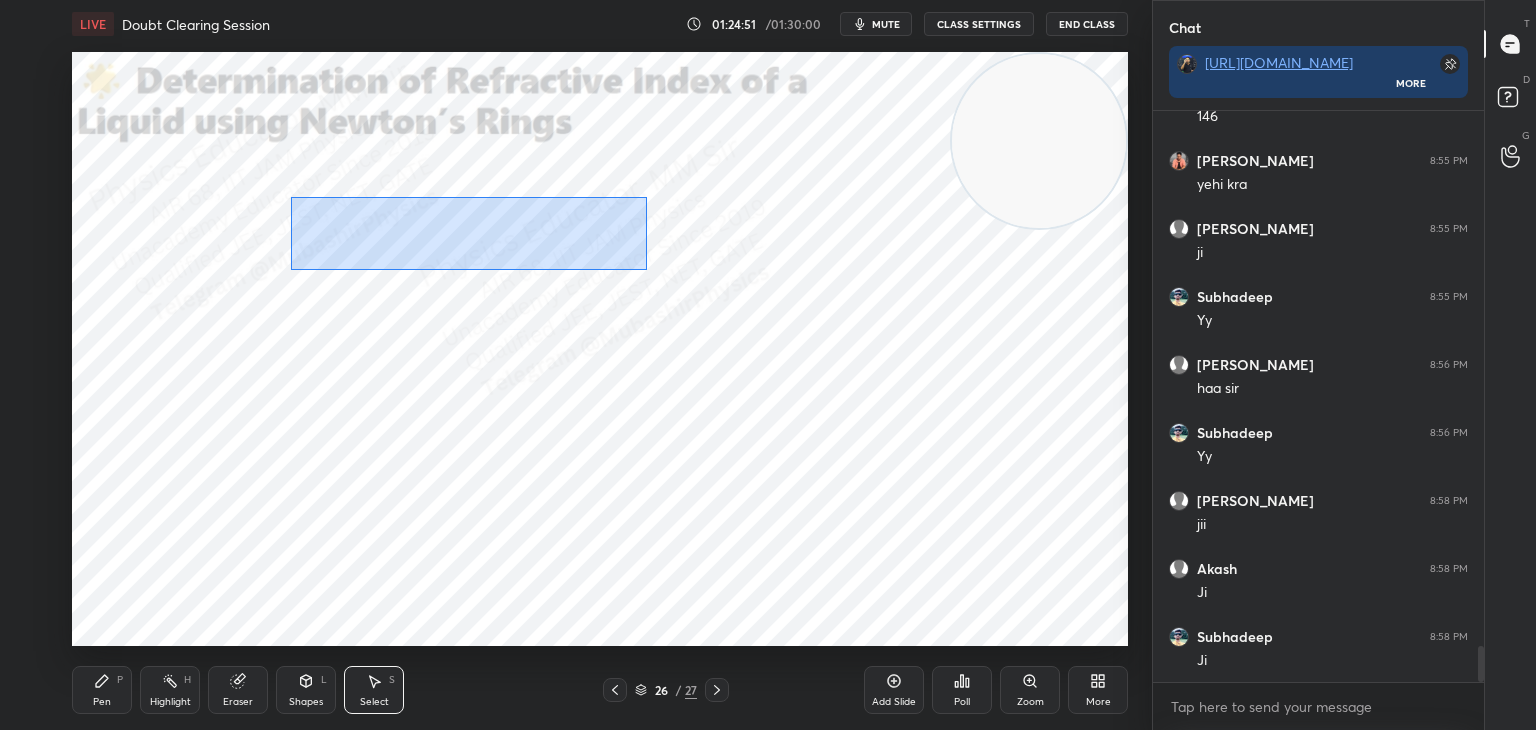 drag, startPoint x: 331, startPoint y: 213, endPoint x: 647, endPoint y: 270, distance: 321.09967 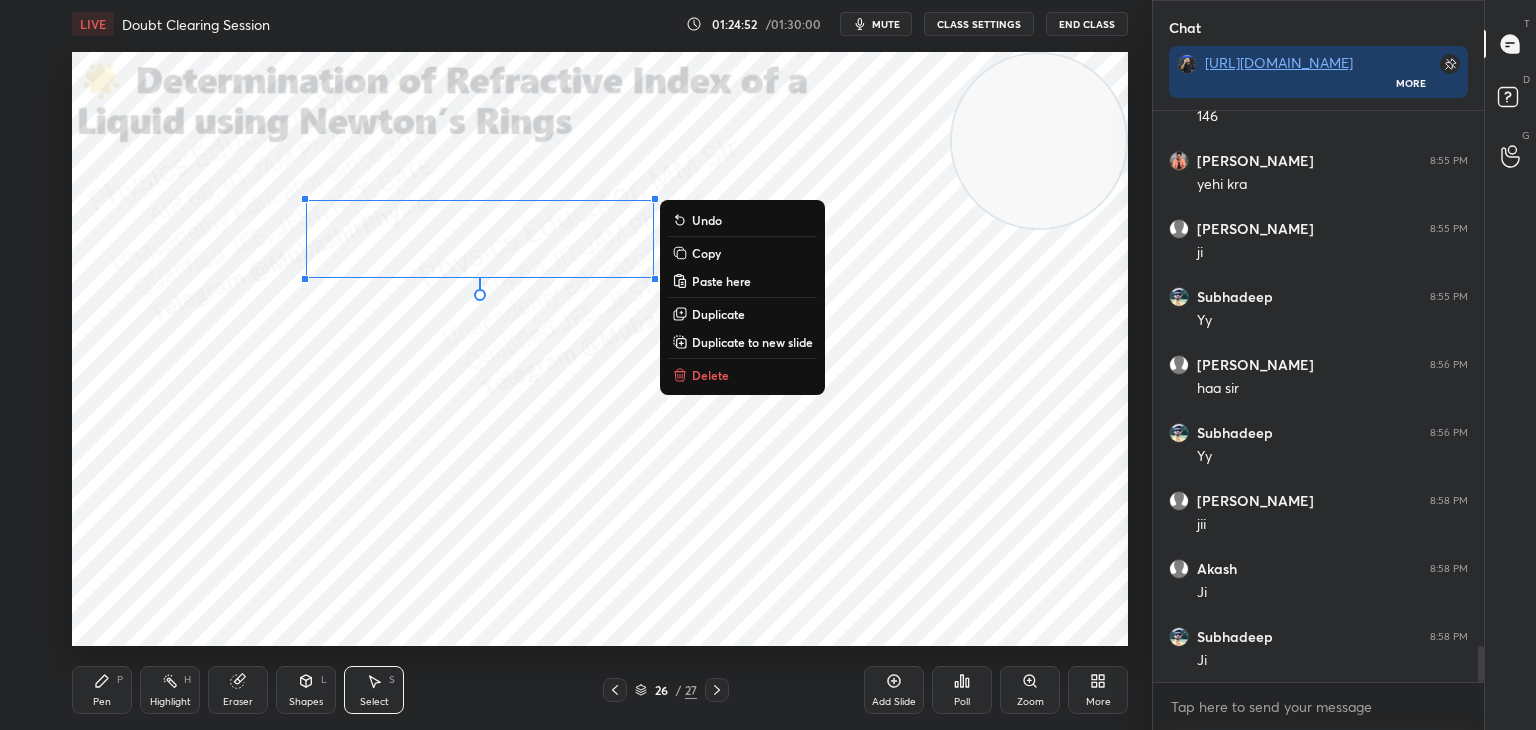click on "Duplicate" at bounding box center (718, 314) 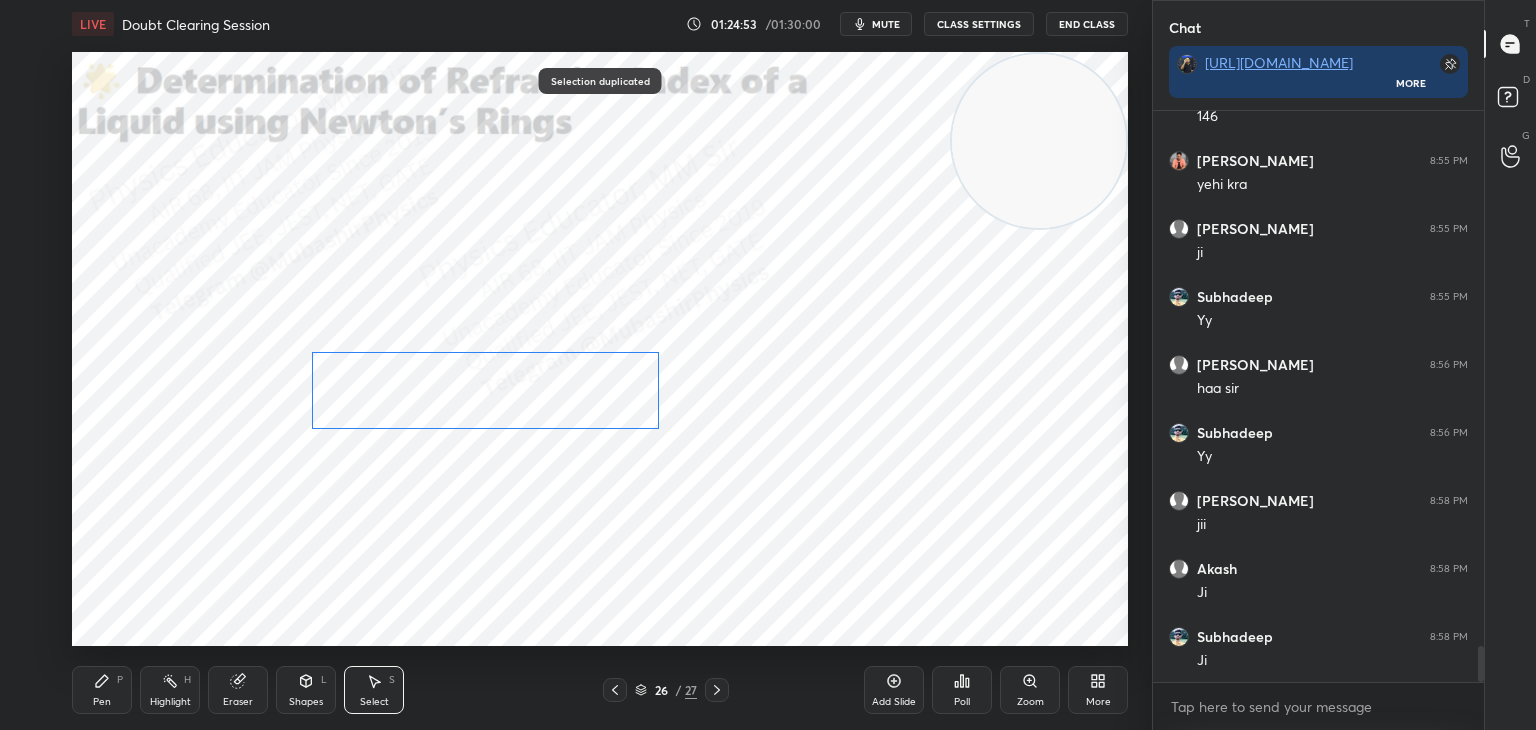 drag, startPoint x: 549, startPoint y: 261, endPoint x: 517, endPoint y: 422, distance: 164.14932 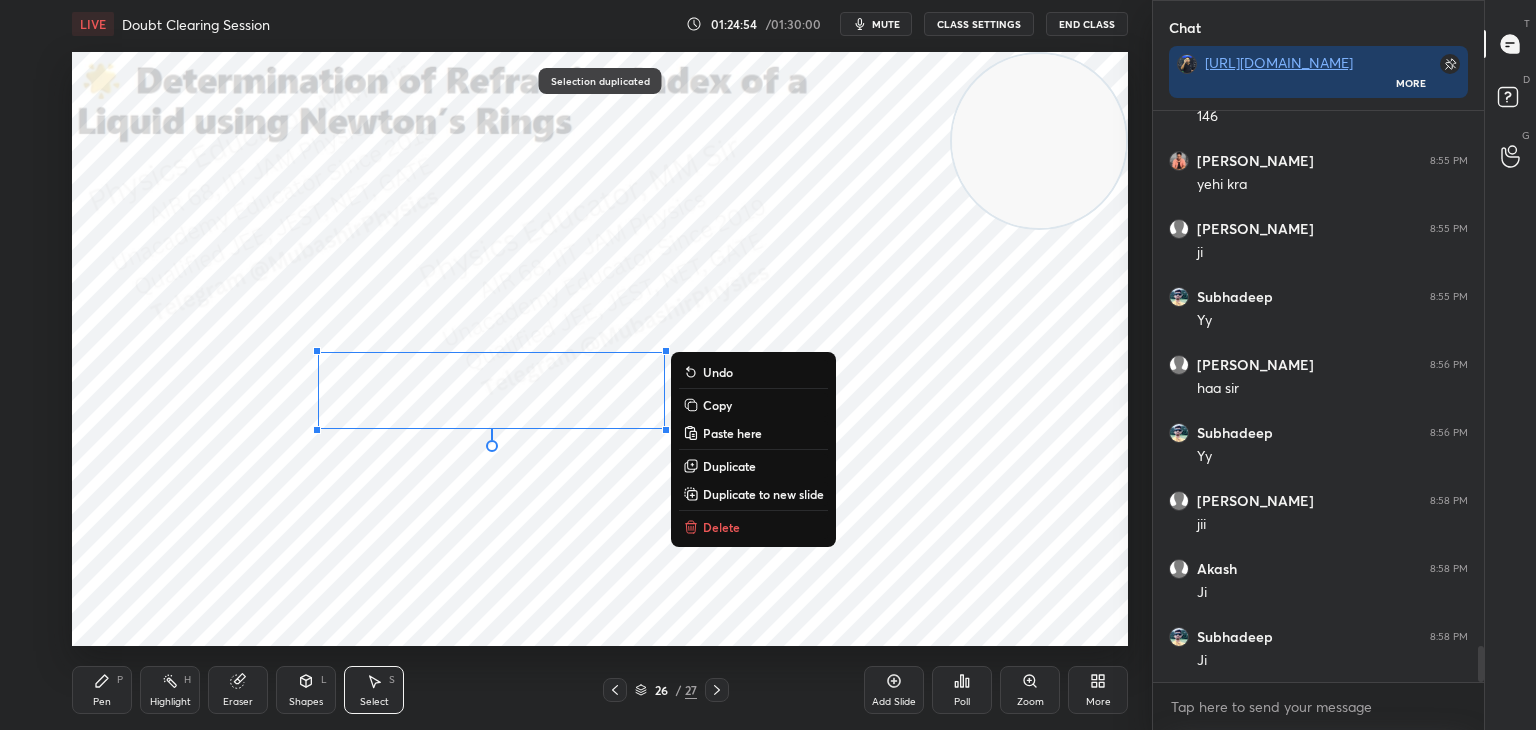 drag, startPoint x: 96, startPoint y: 698, endPoint x: 159, endPoint y: 671, distance: 68.54196 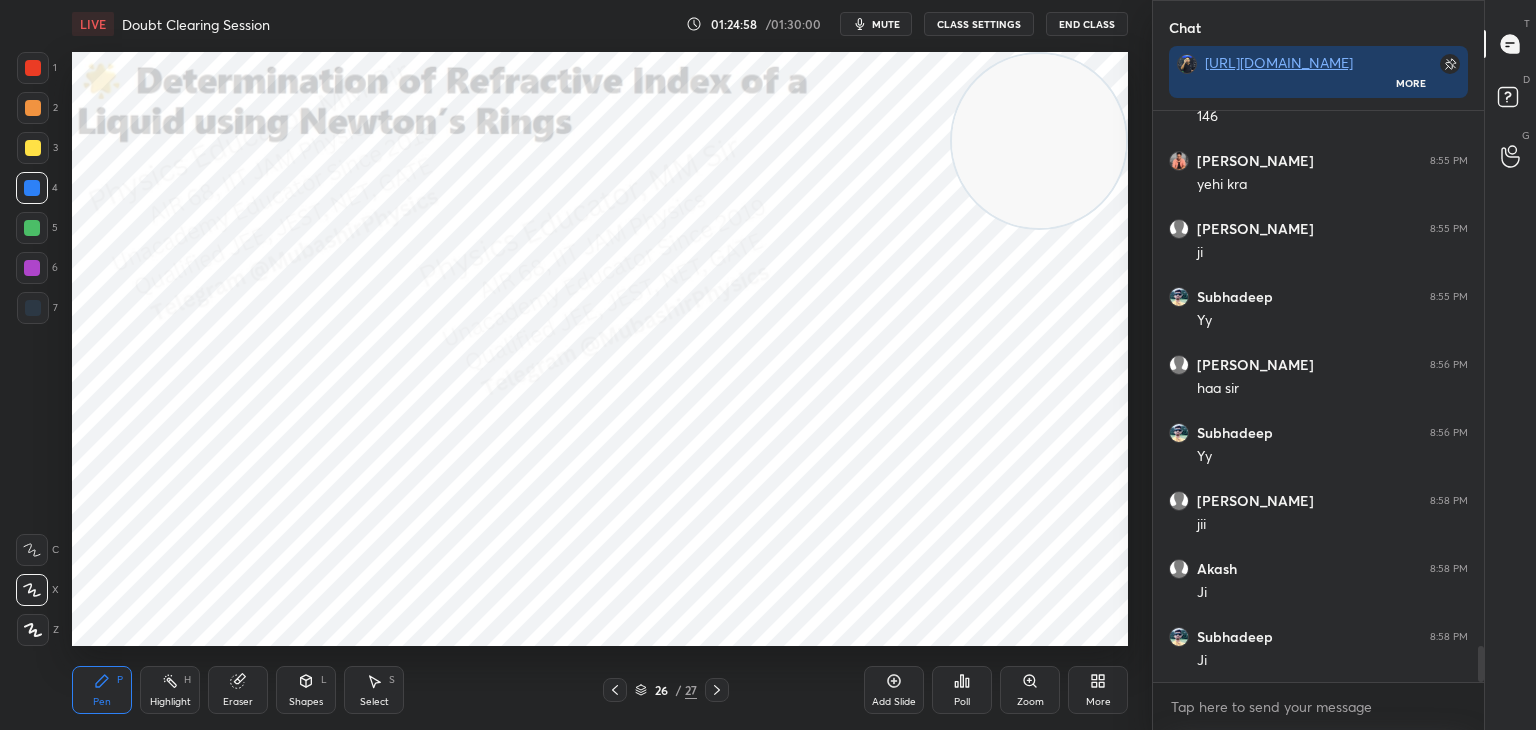 click on "Highlight" at bounding box center [170, 702] 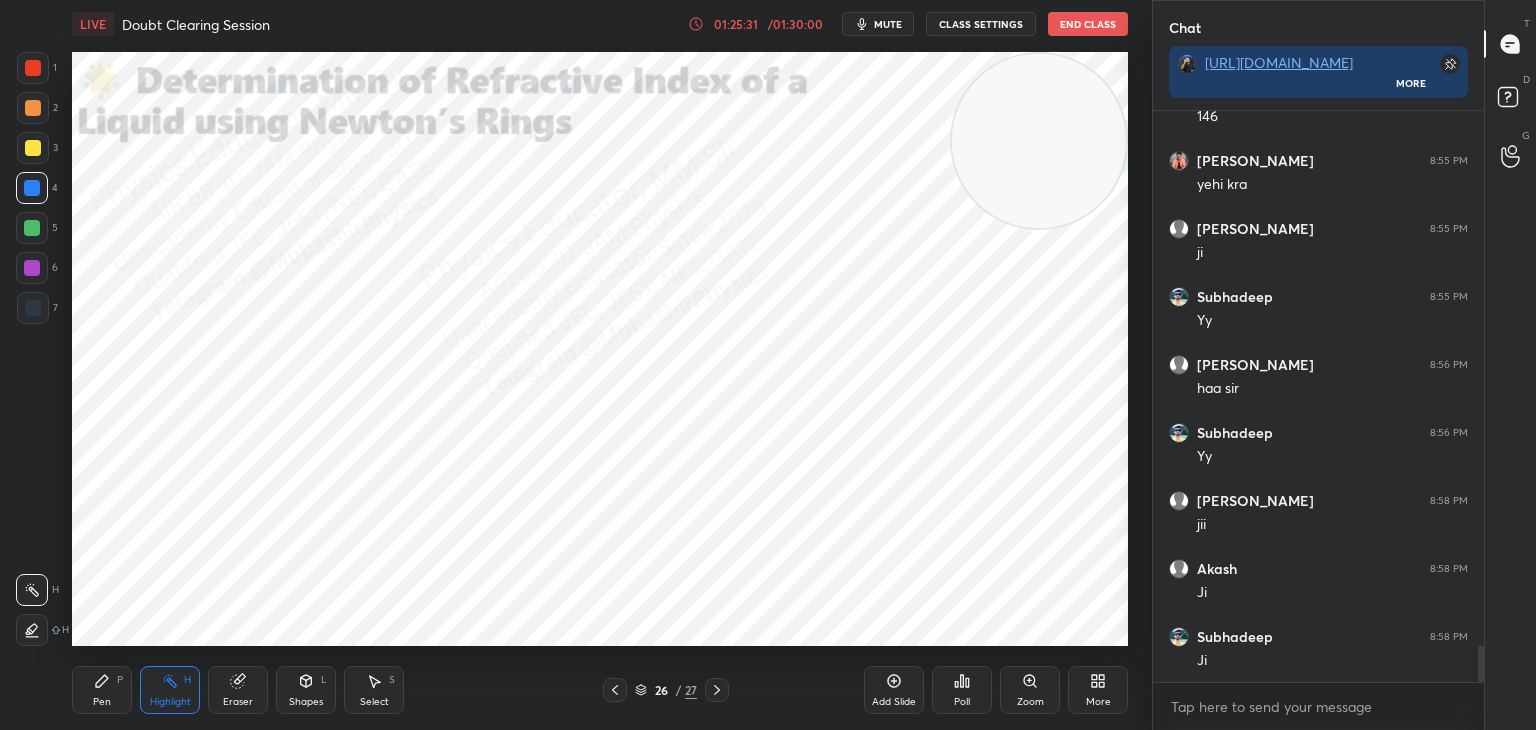 scroll, scrollTop: 8630, scrollLeft: 0, axis: vertical 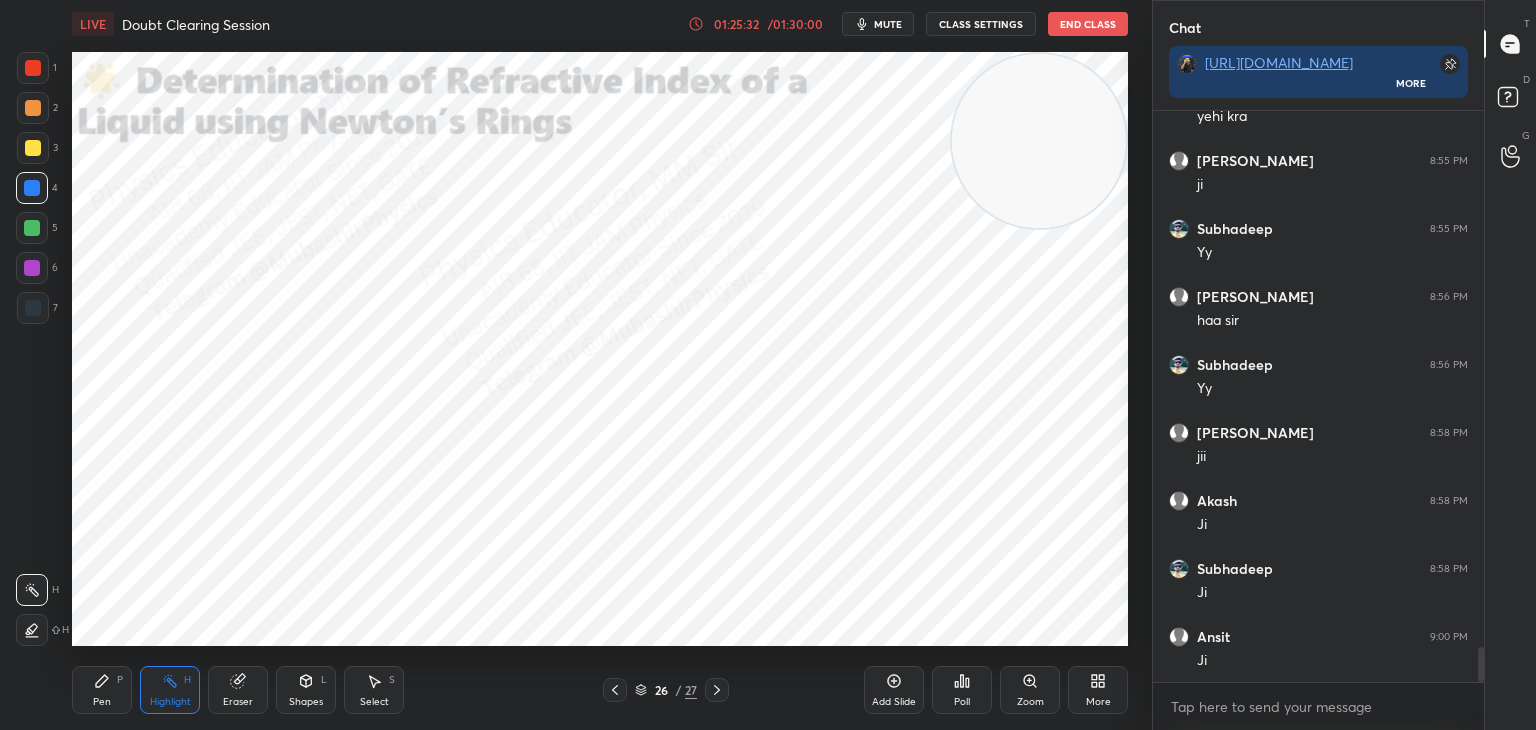 click 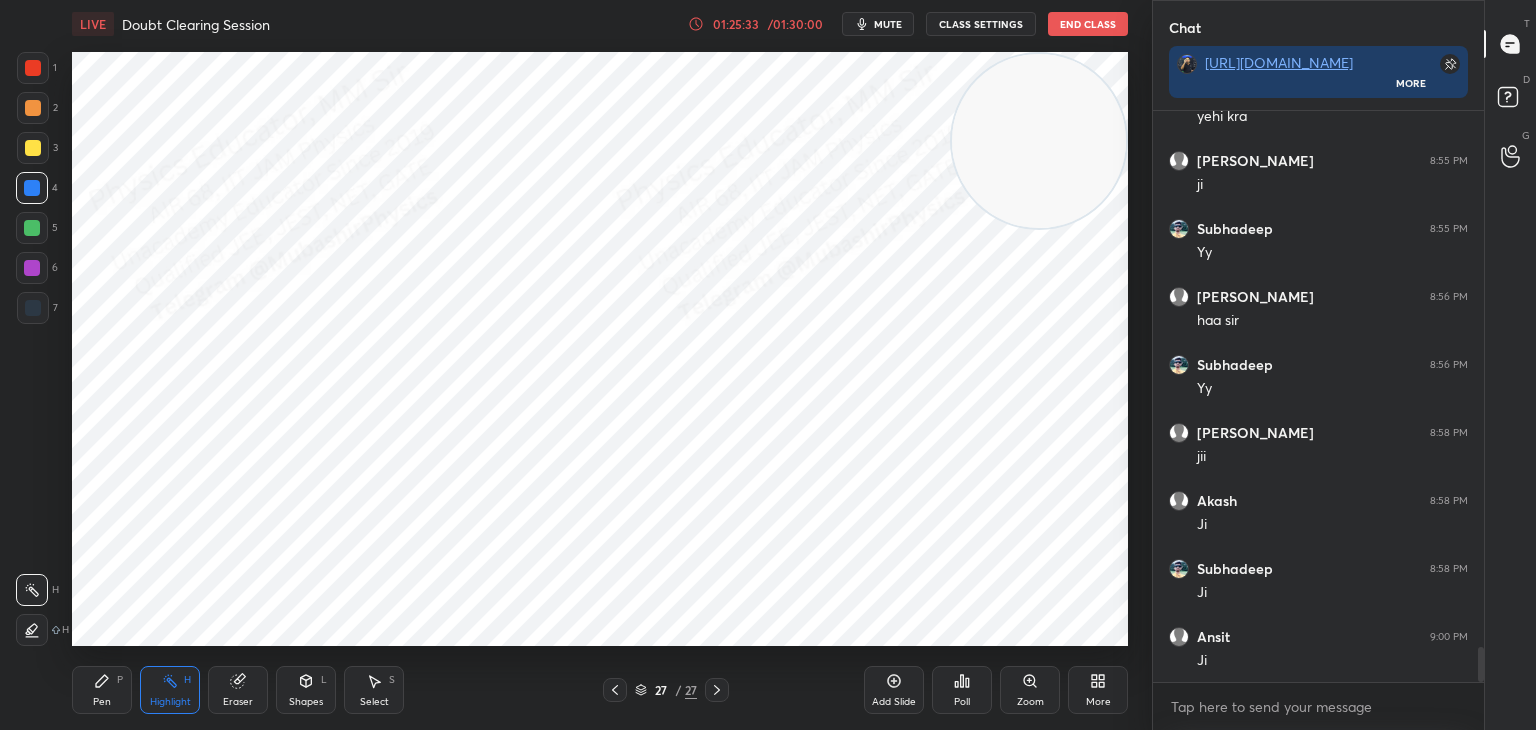 click on "Pen" at bounding box center [102, 702] 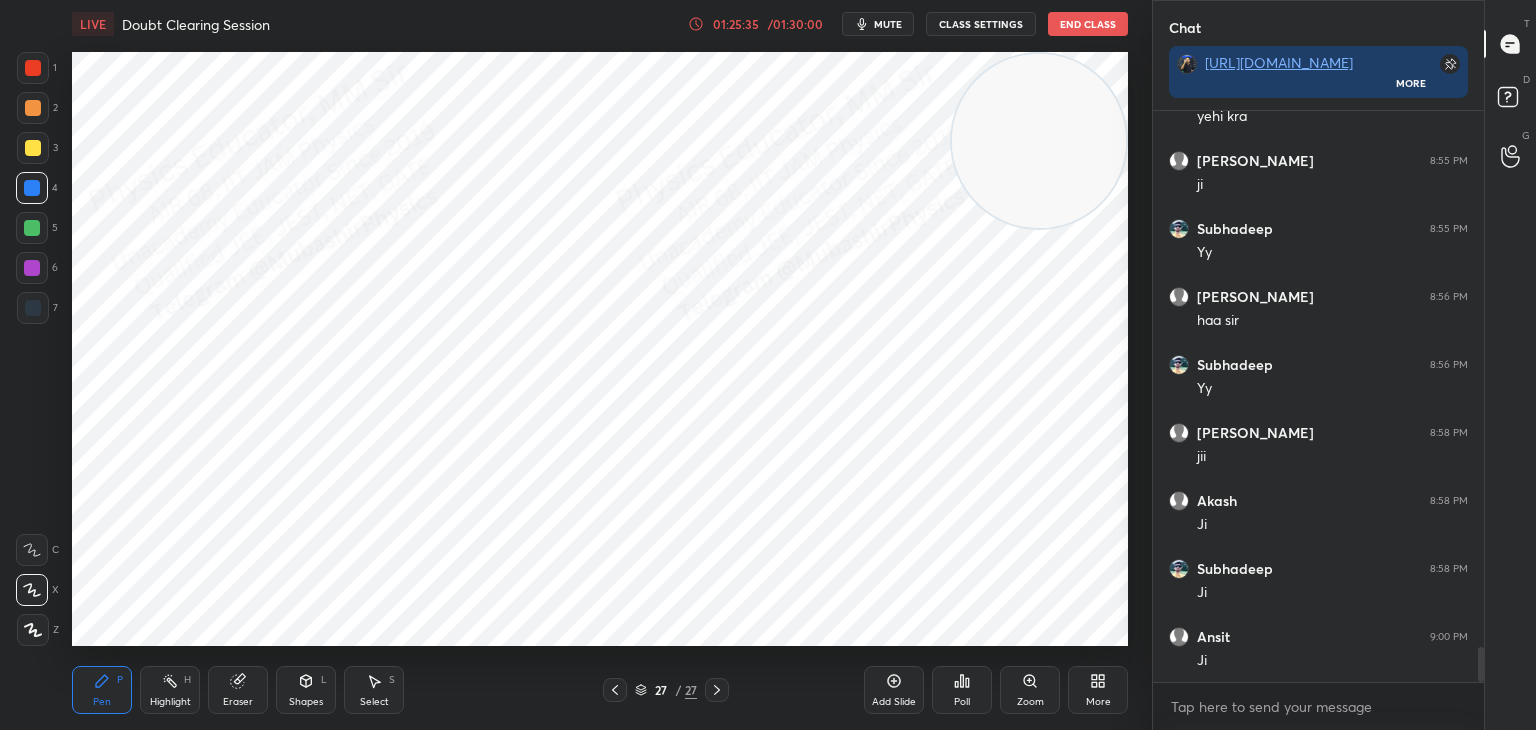 click 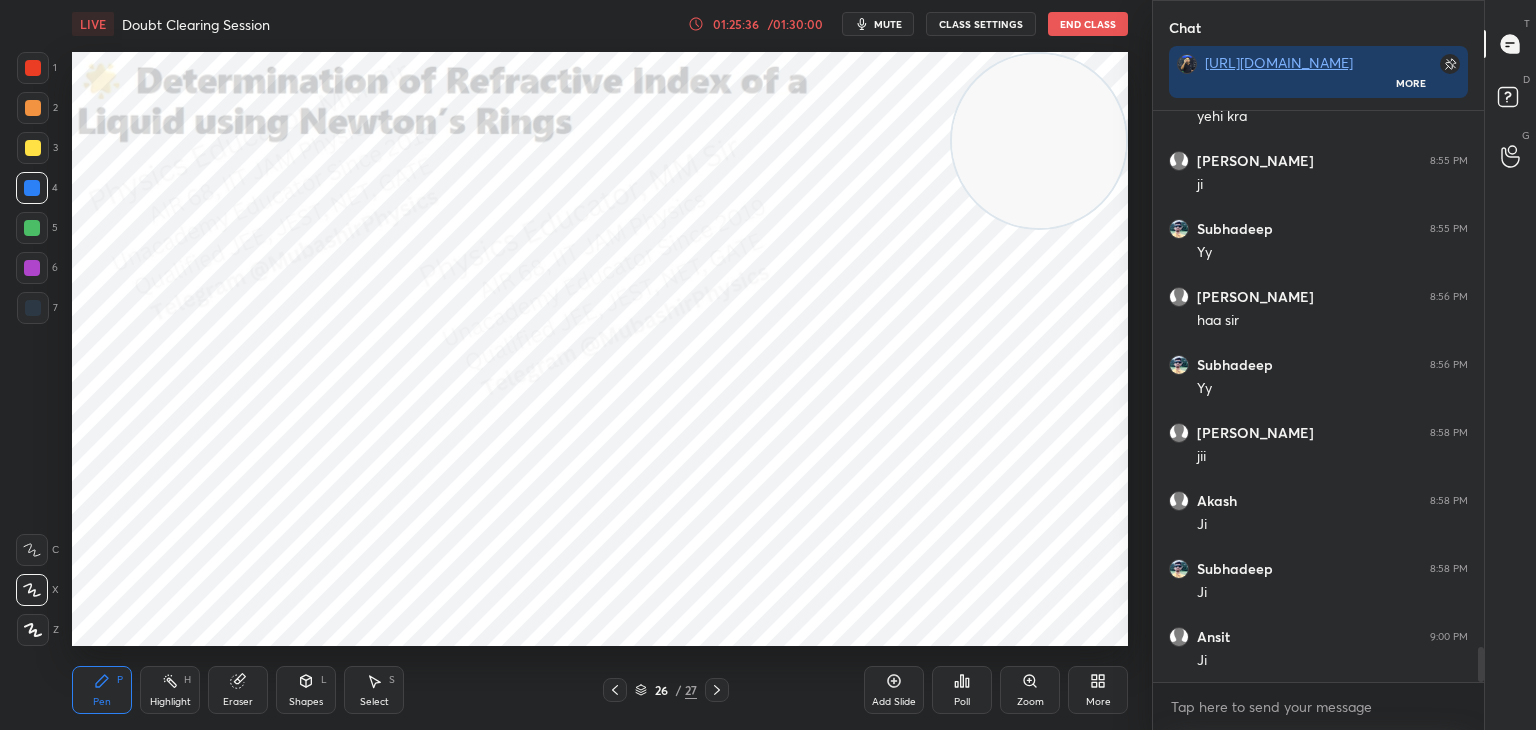 drag, startPoint x: 383, startPoint y: 697, endPoint x: 387, endPoint y: 655, distance: 42.190044 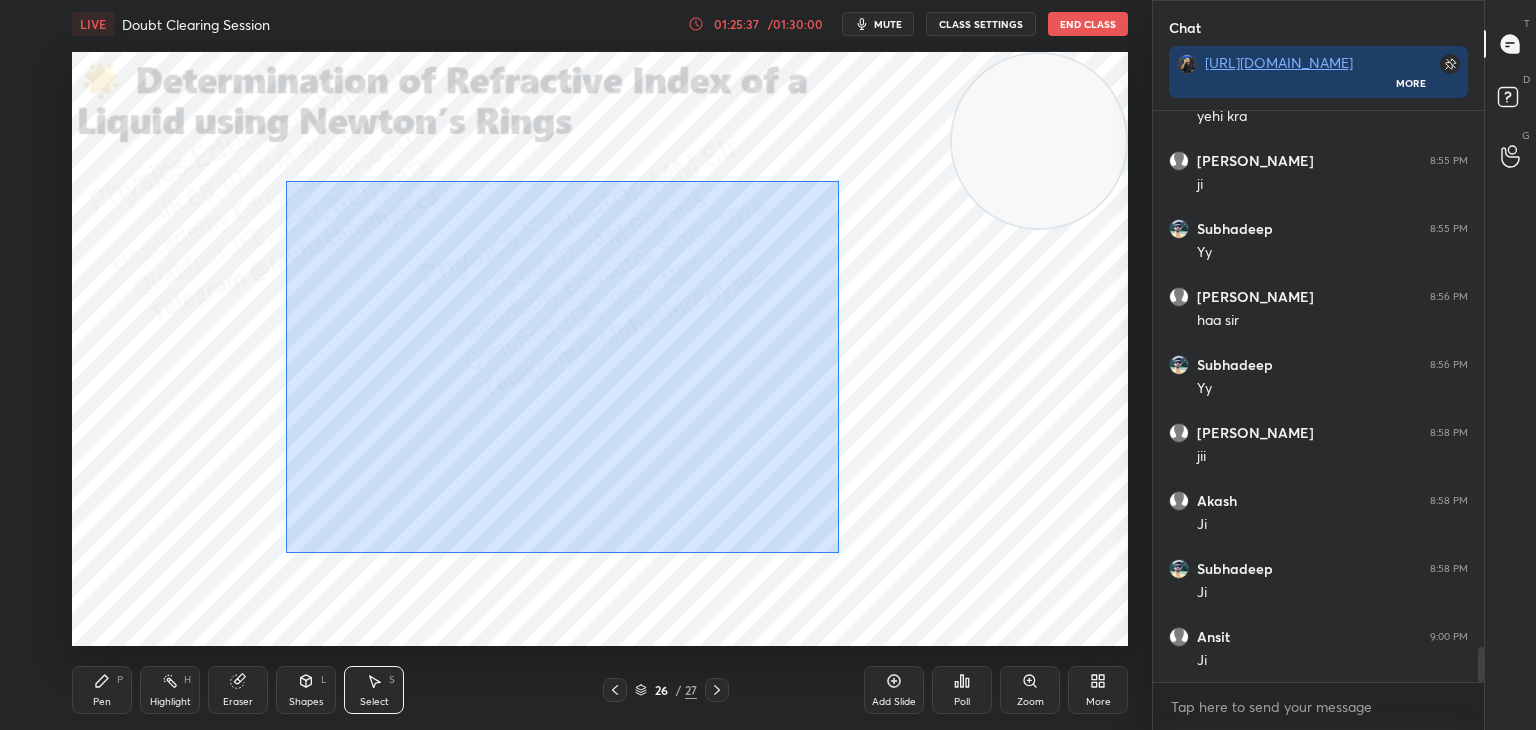 drag, startPoint x: 387, startPoint y: 245, endPoint x: 812, endPoint y: 507, distance: 499.26846 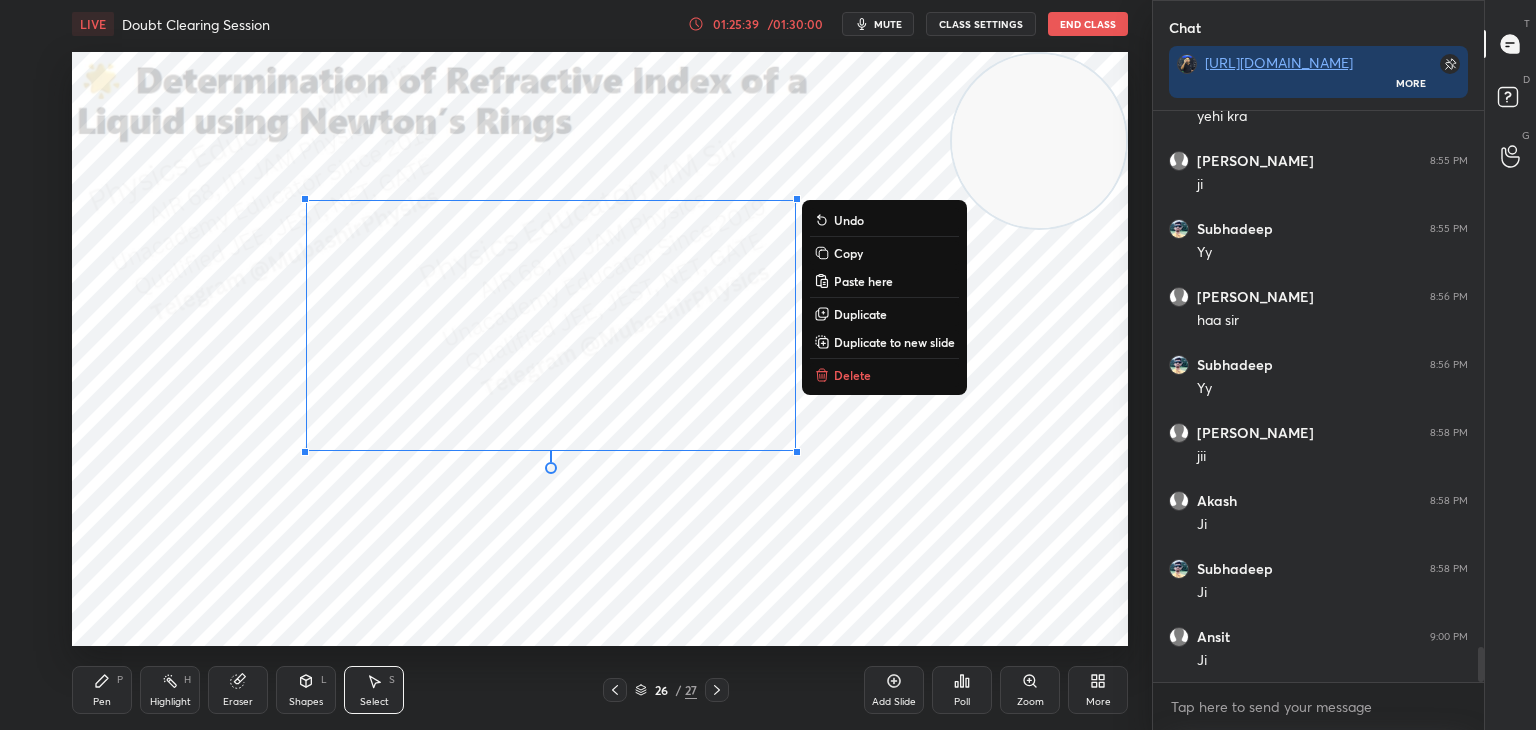 click on "Delete" at bounding box center [852, 375] 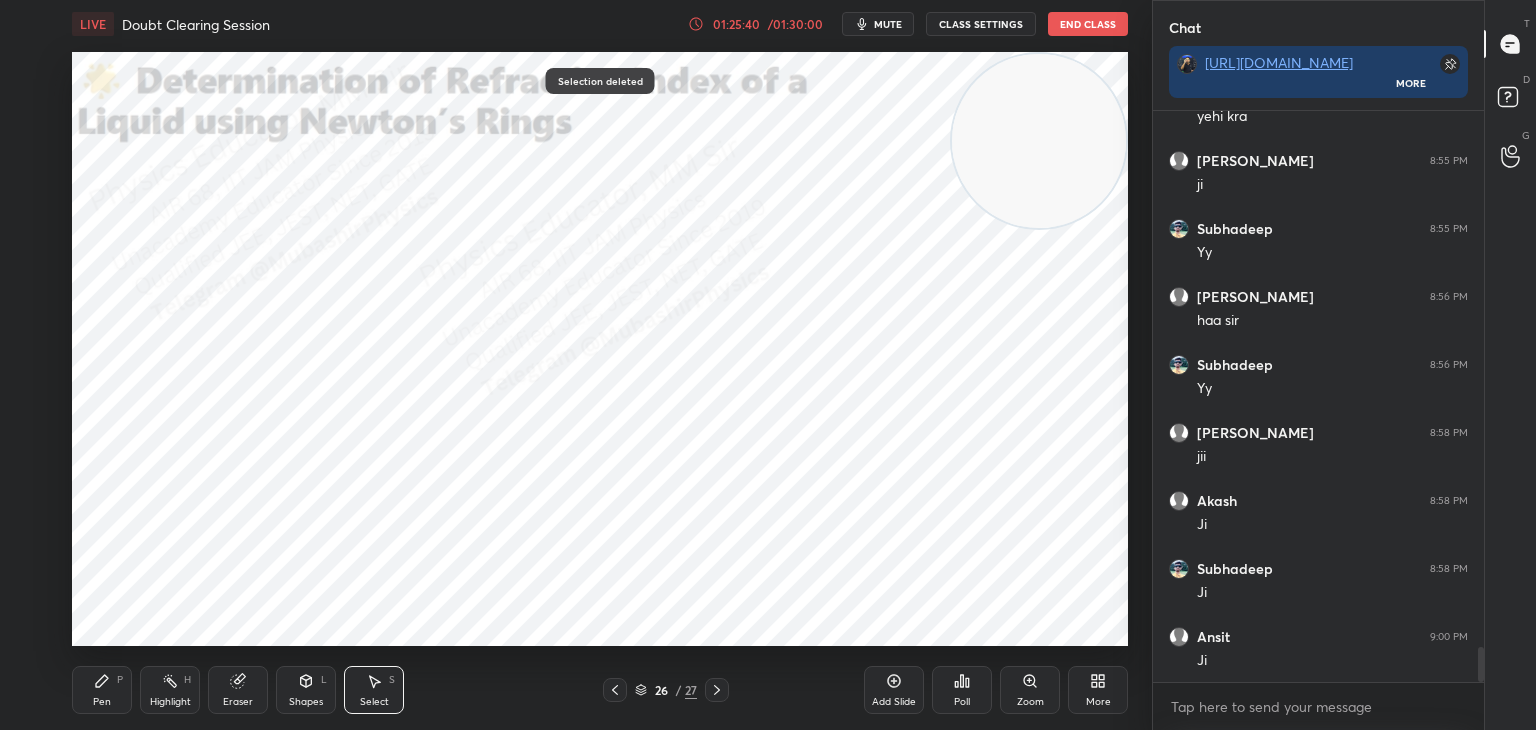 drag, startPoint x: 97, startPoint y: 689, endPoint x: 109, endPoint y: 655, distance: 36.05551 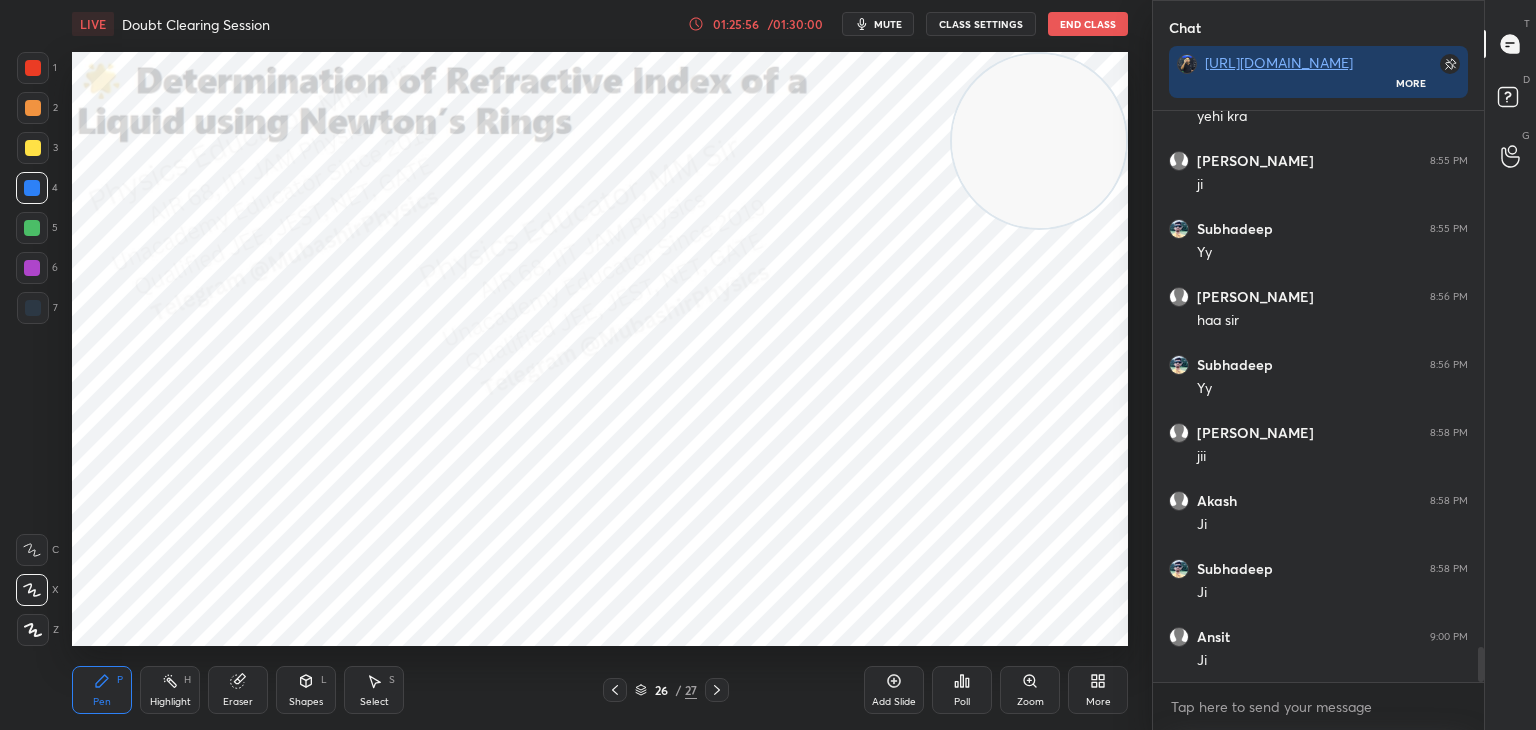 drag, startPoint x: 369, startPoint y: 692, endPoint x: 349, endPoint y: 657, distance: 40.311287 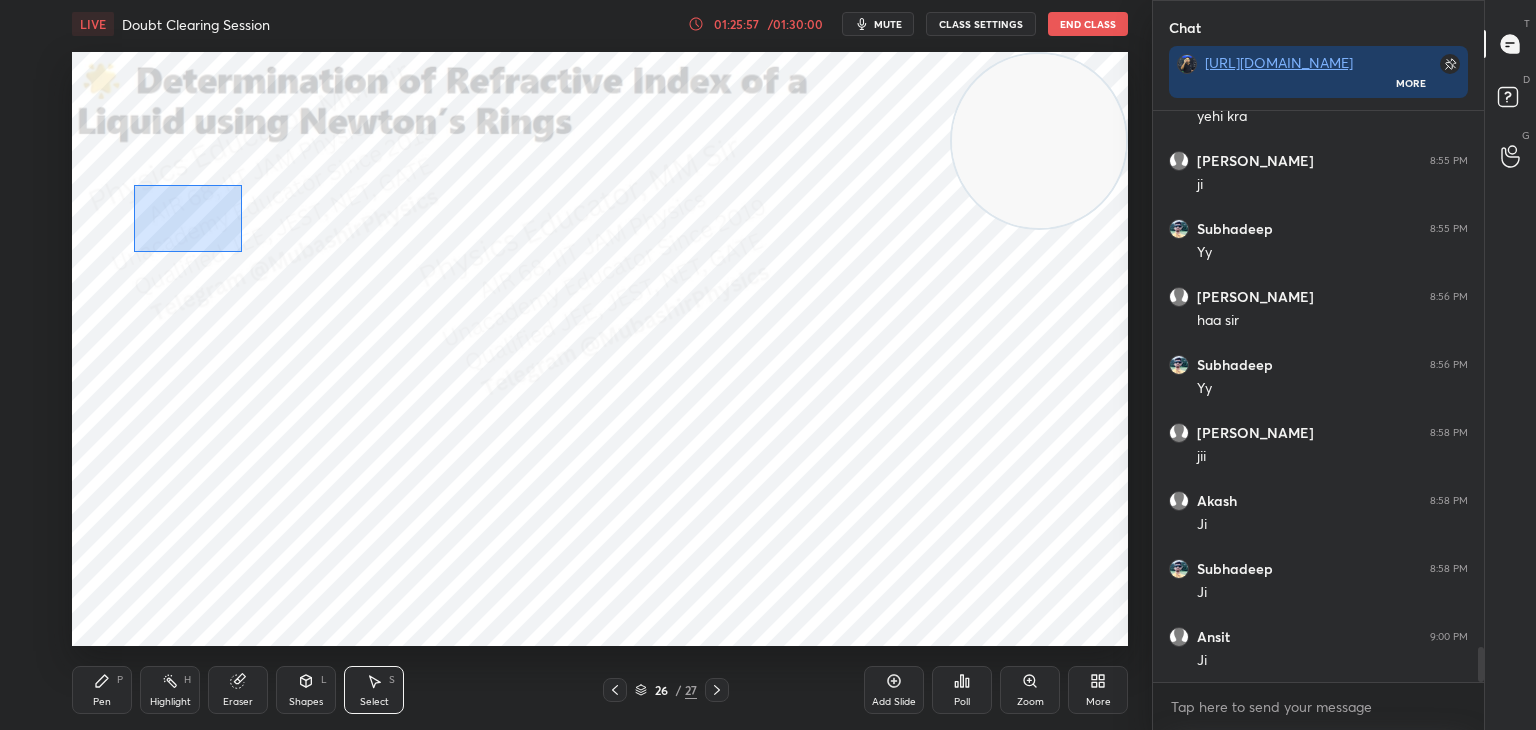 drag, startPoint x: 195, startPoint y: 234, endPoint x: 231, endPoint y: 252, distance: 40.24922 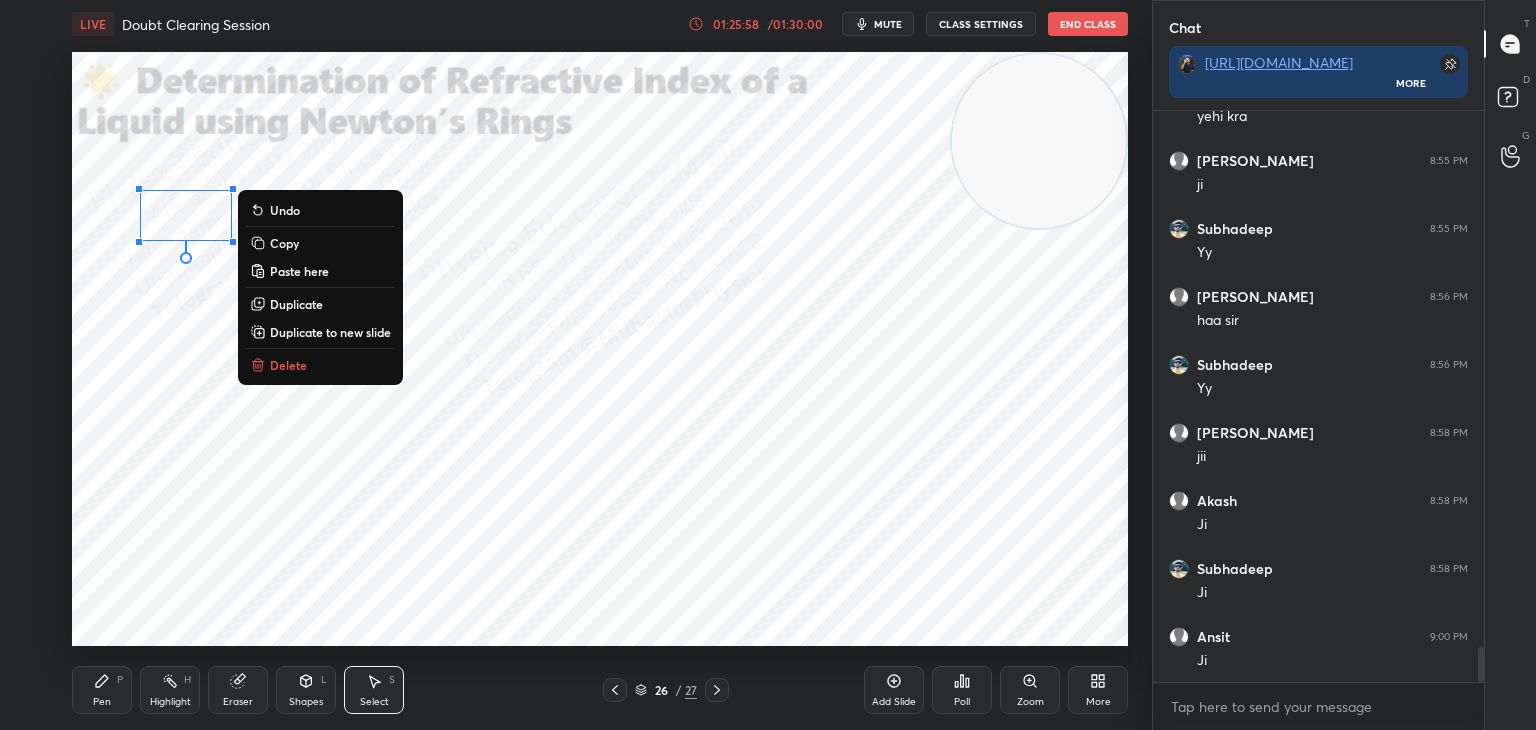 click on "Duplicate" at bounding box center [296, 304] 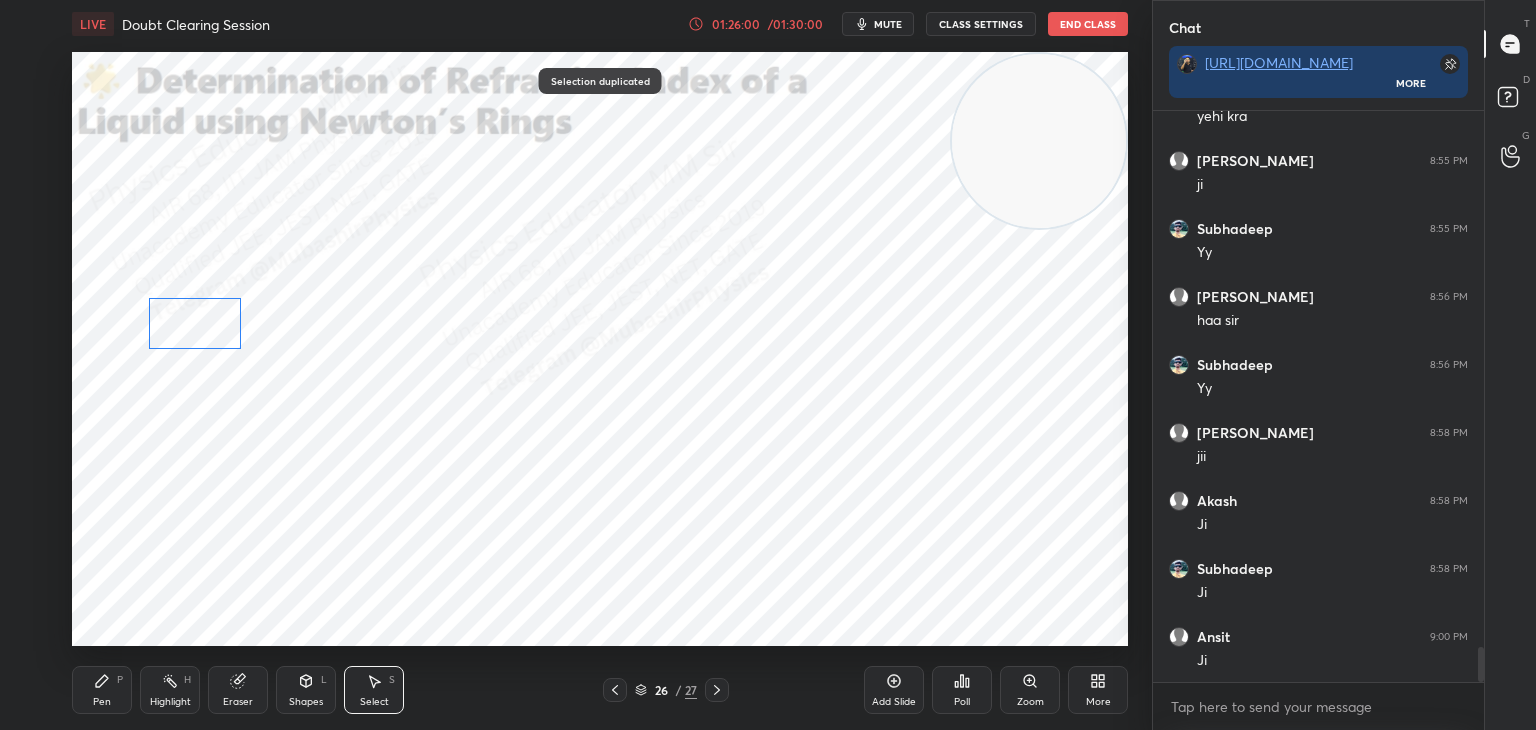 drag, startPoint x: 197, startPoint y: 266, endPoint x: 184, endPoint y: 325, distance: 60.41523 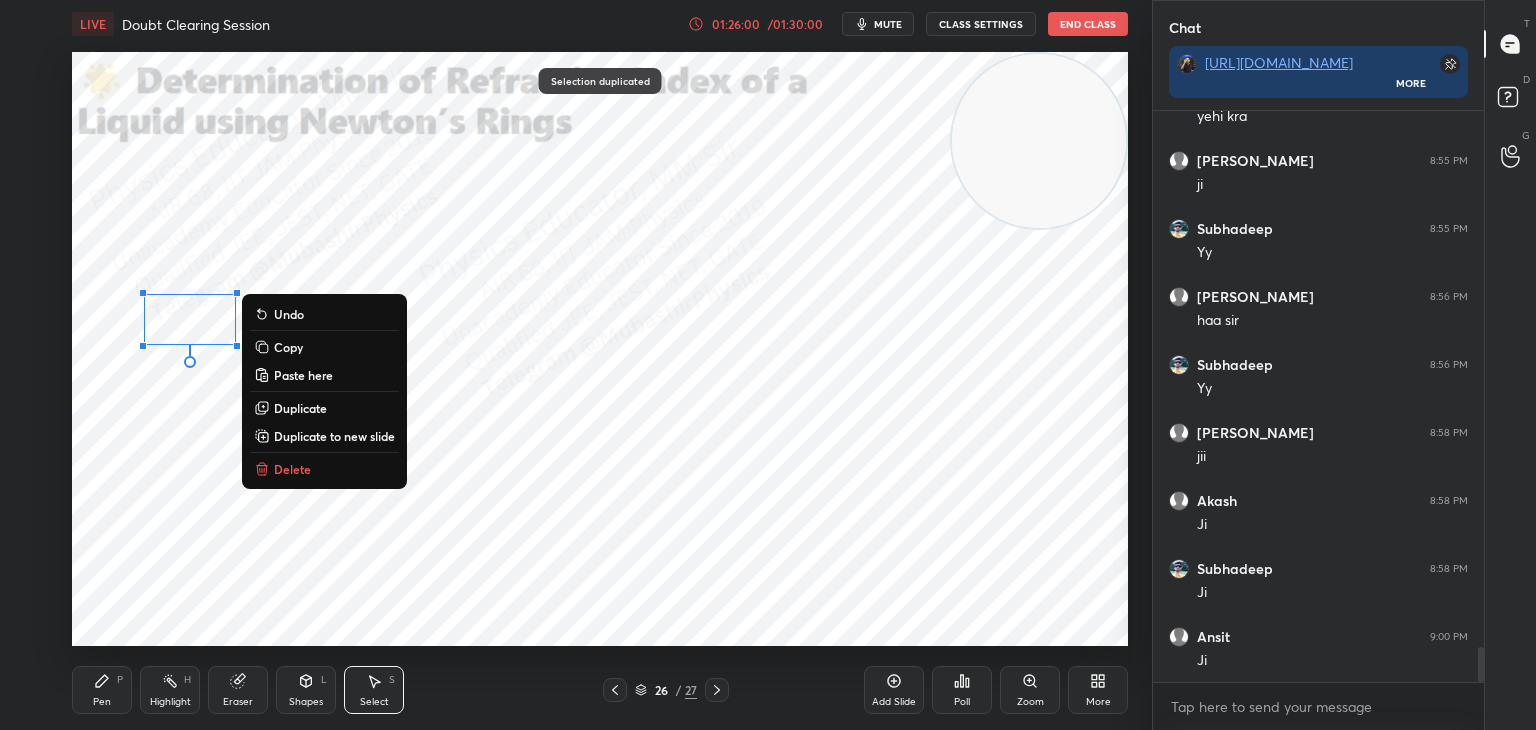 click on "Pen P" at bounding box center [102, 690] 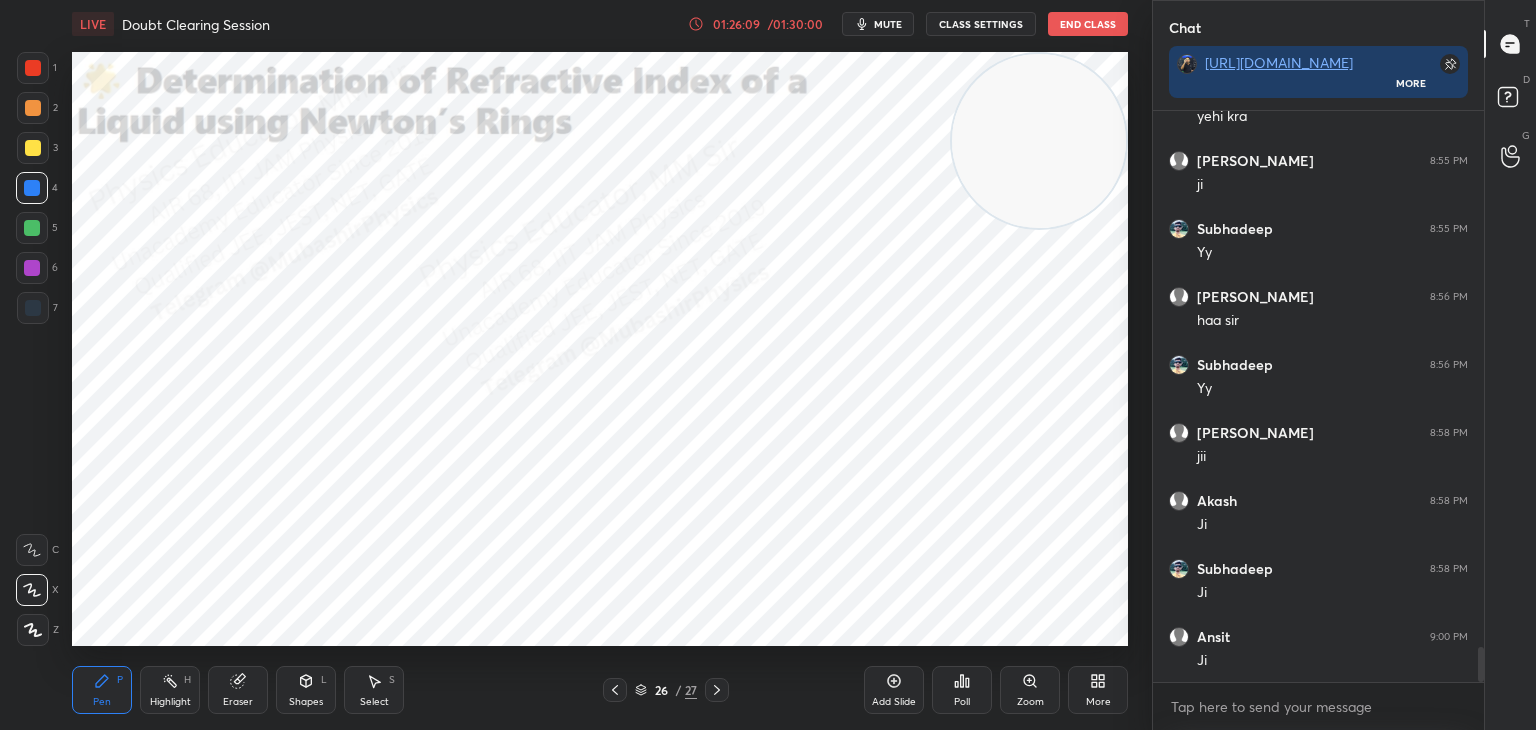 click on "5" at bounding box center [37, 232] 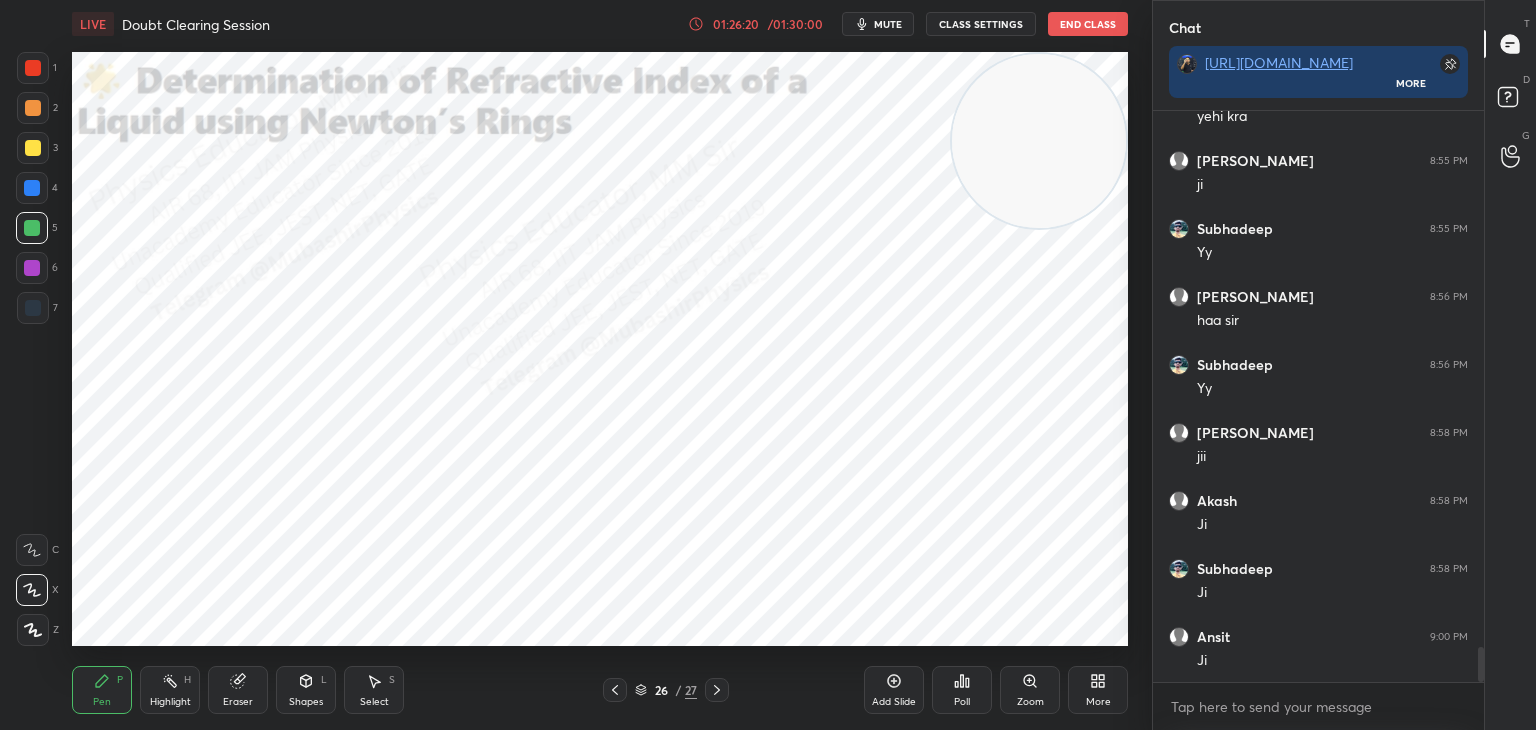 click on "S" at bounding box center (392, 680) 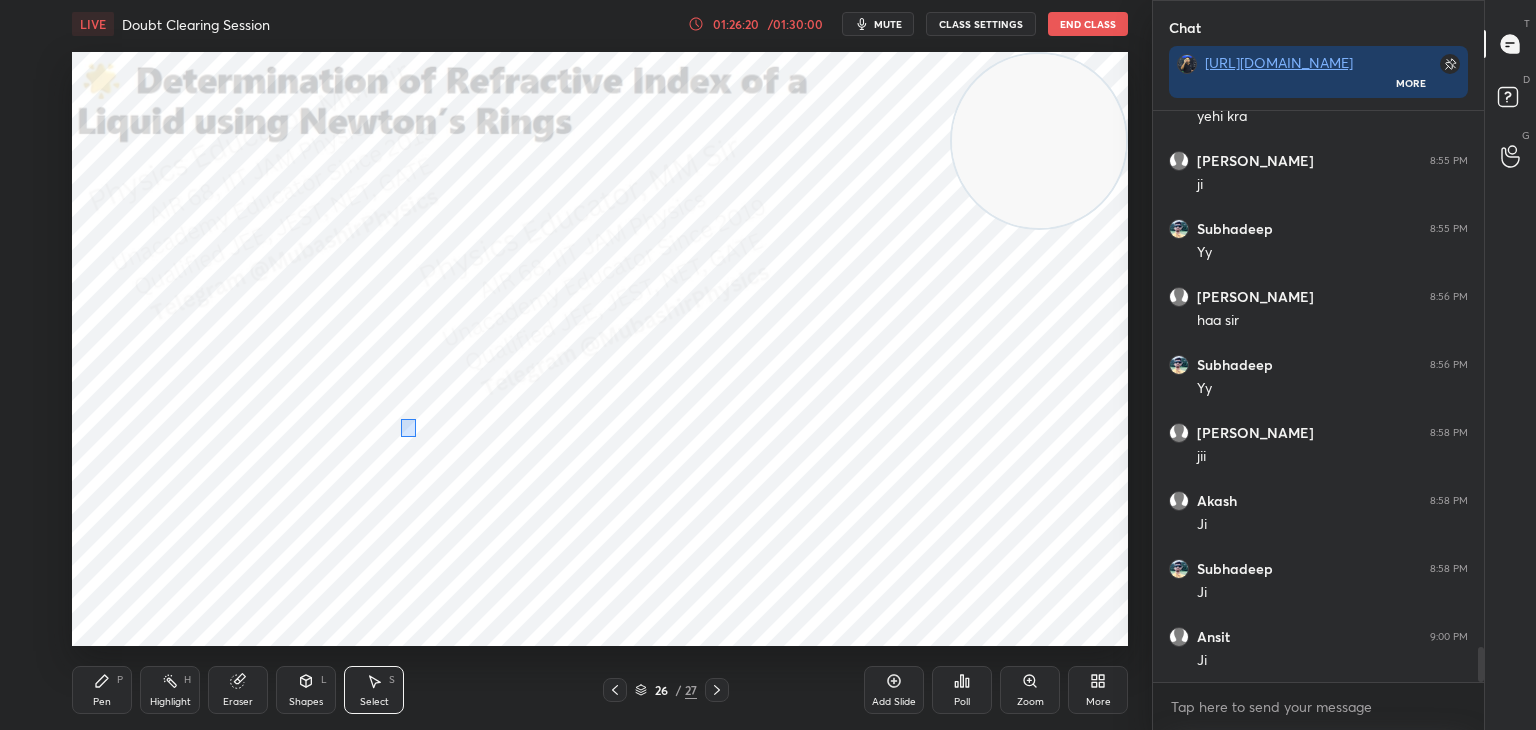 drag, startPoint x: 415, startPoint y: 436, endPoint x: 817, endPoint y: 509, distance: 408.57434 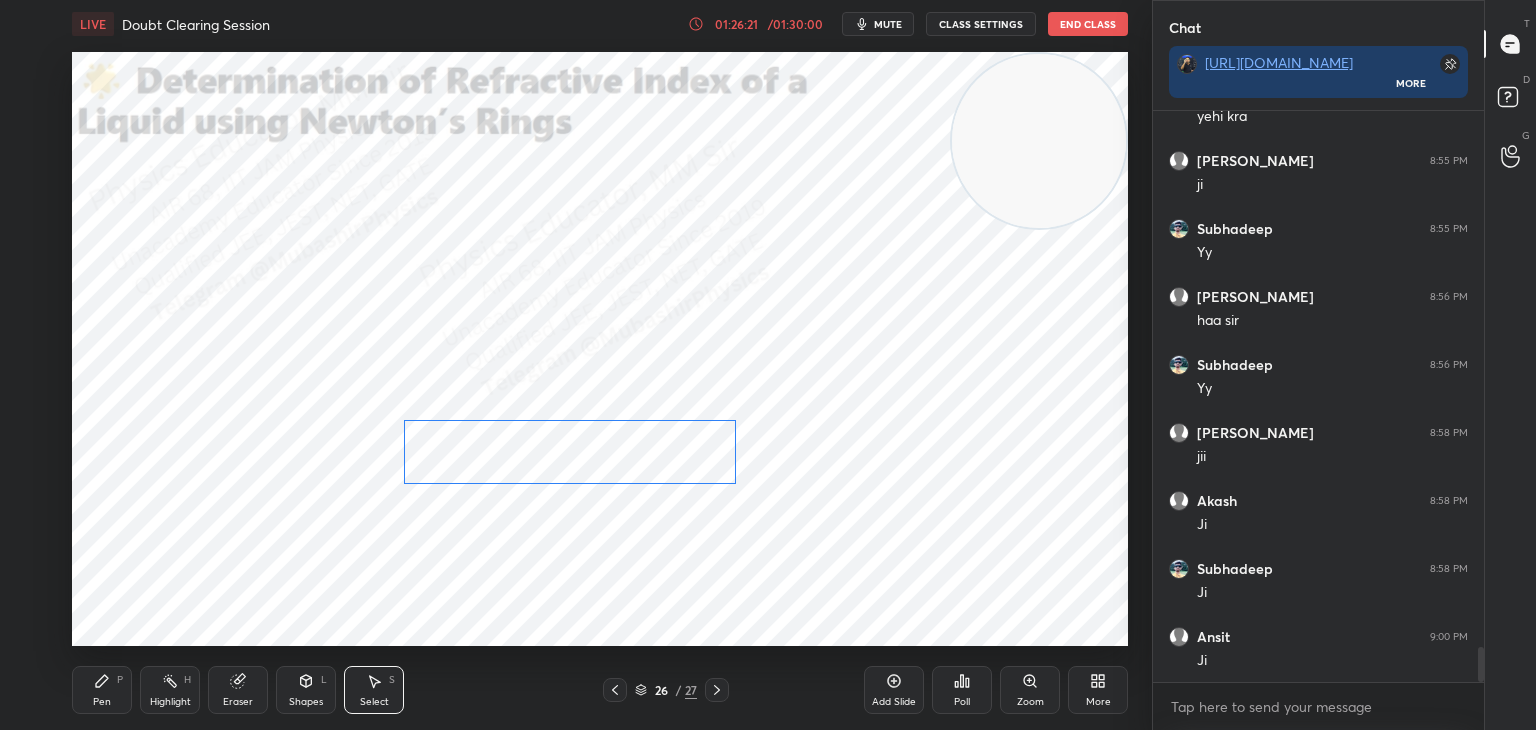 drag, startPoint x: 644, startPoint y: 474, endPoint x: 657, endPoint y: 462, distance: 17.691807 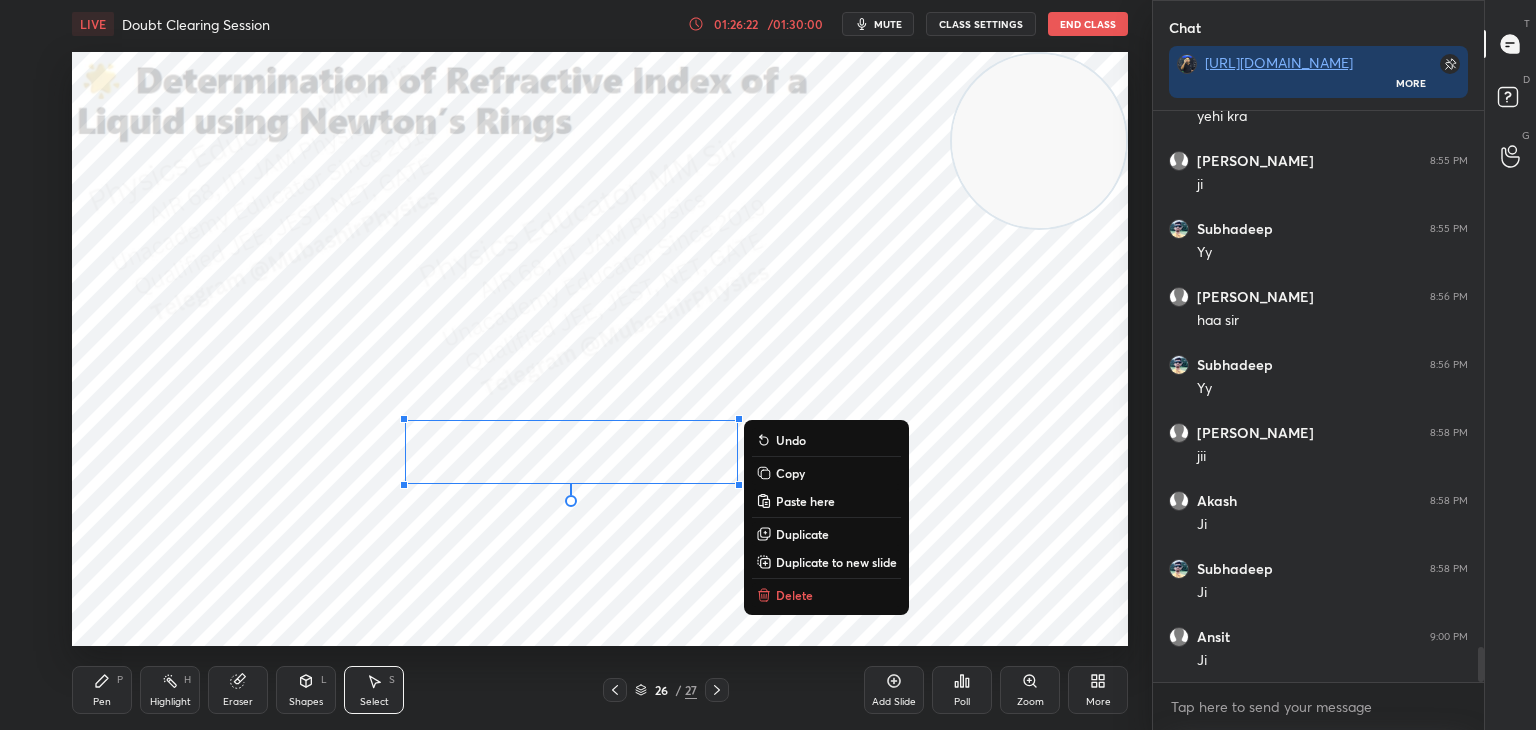 click on "Duplicate" at bounding box center (802, 534) 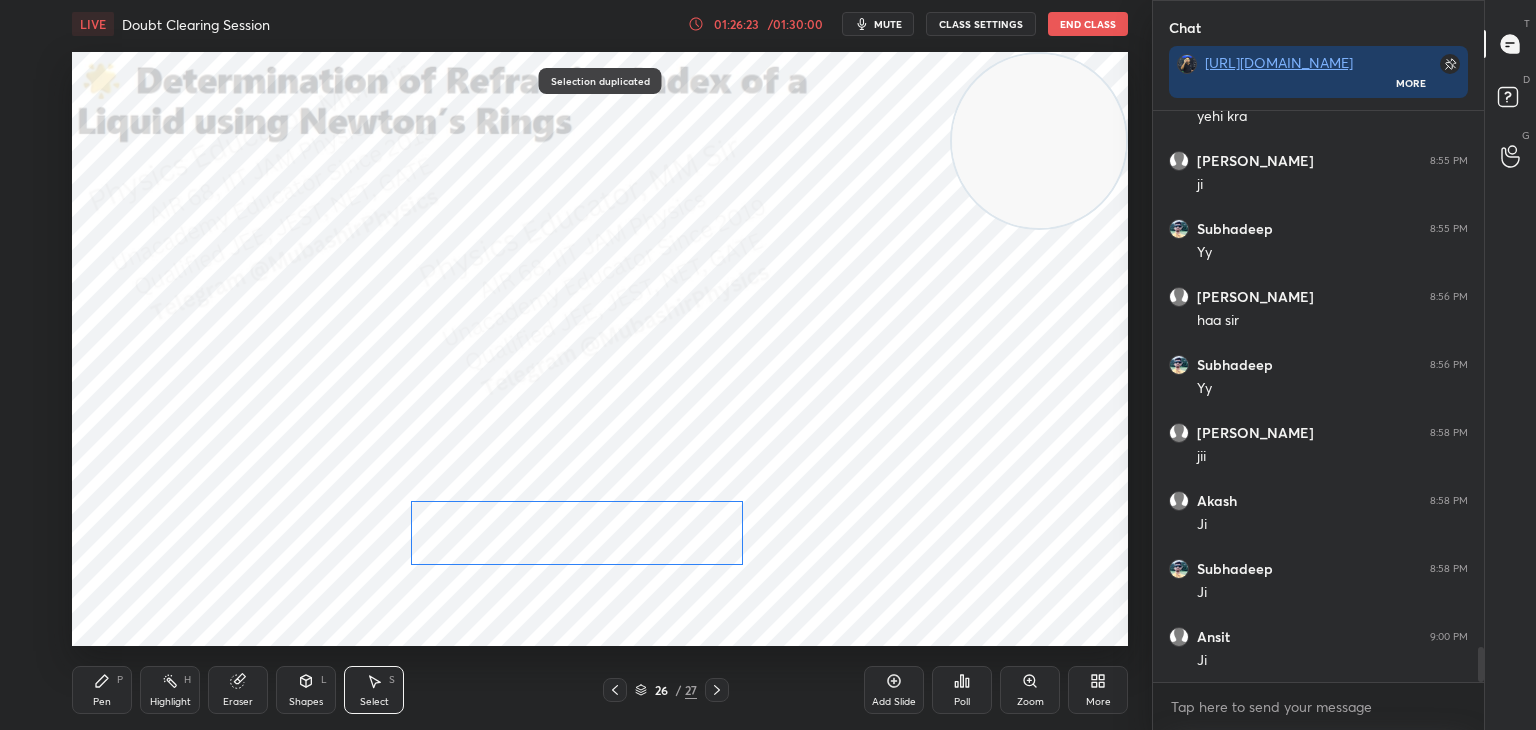 drag, startPoint x: 672, startPoint y: 469, endPoint x: 653, endPoint y: 526, distance: 60.083275 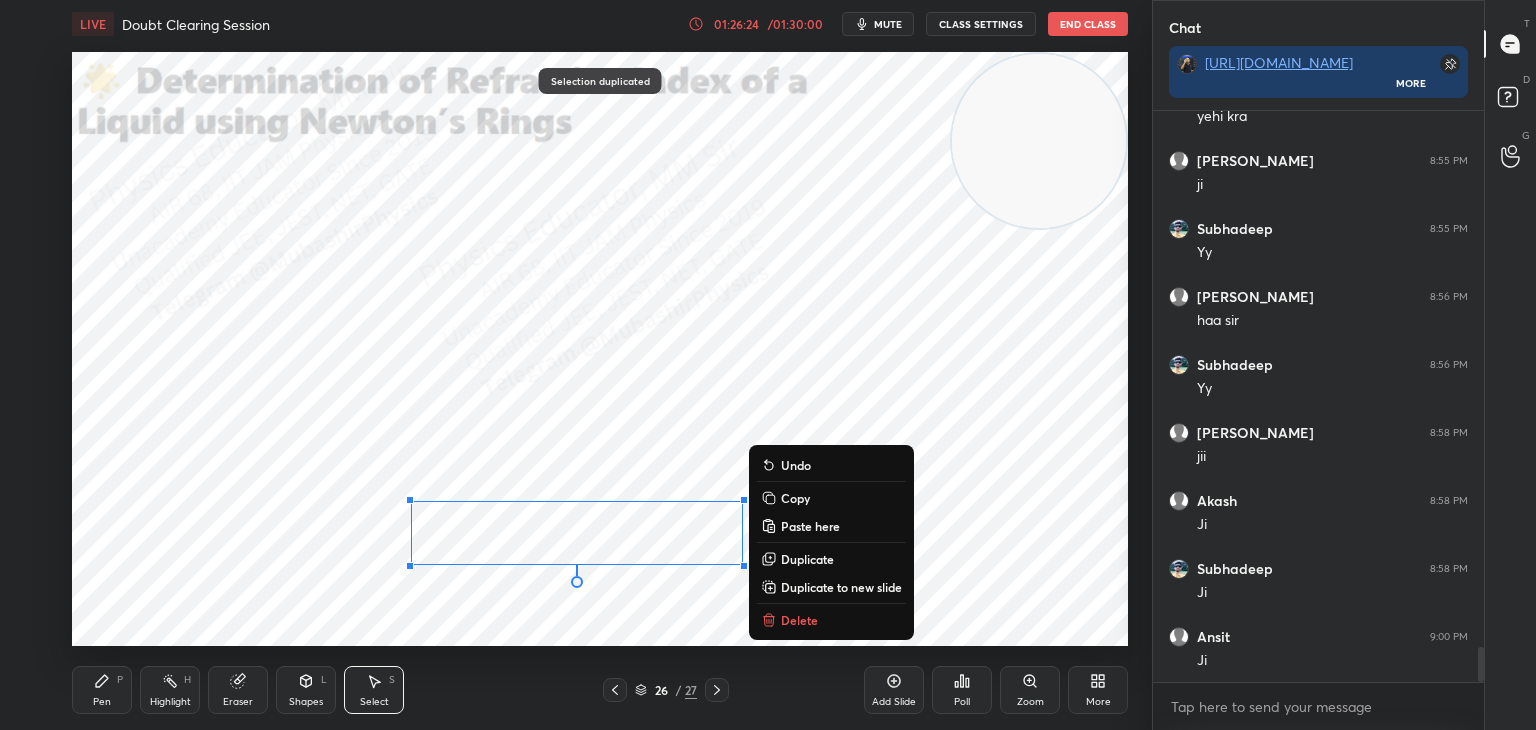 click on "Shapes L" at bounding box center (306, 690) 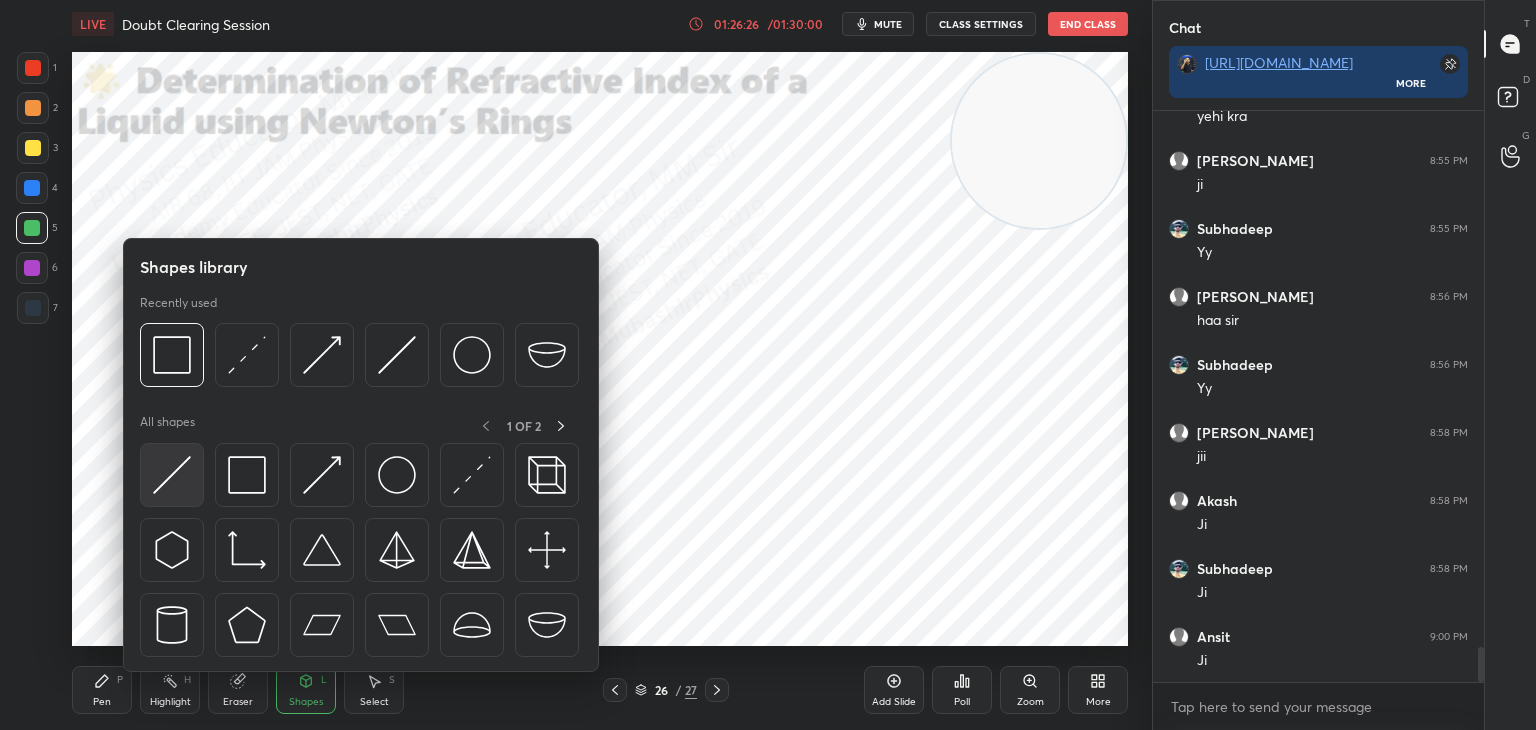 click at bounding box center [172, 475] 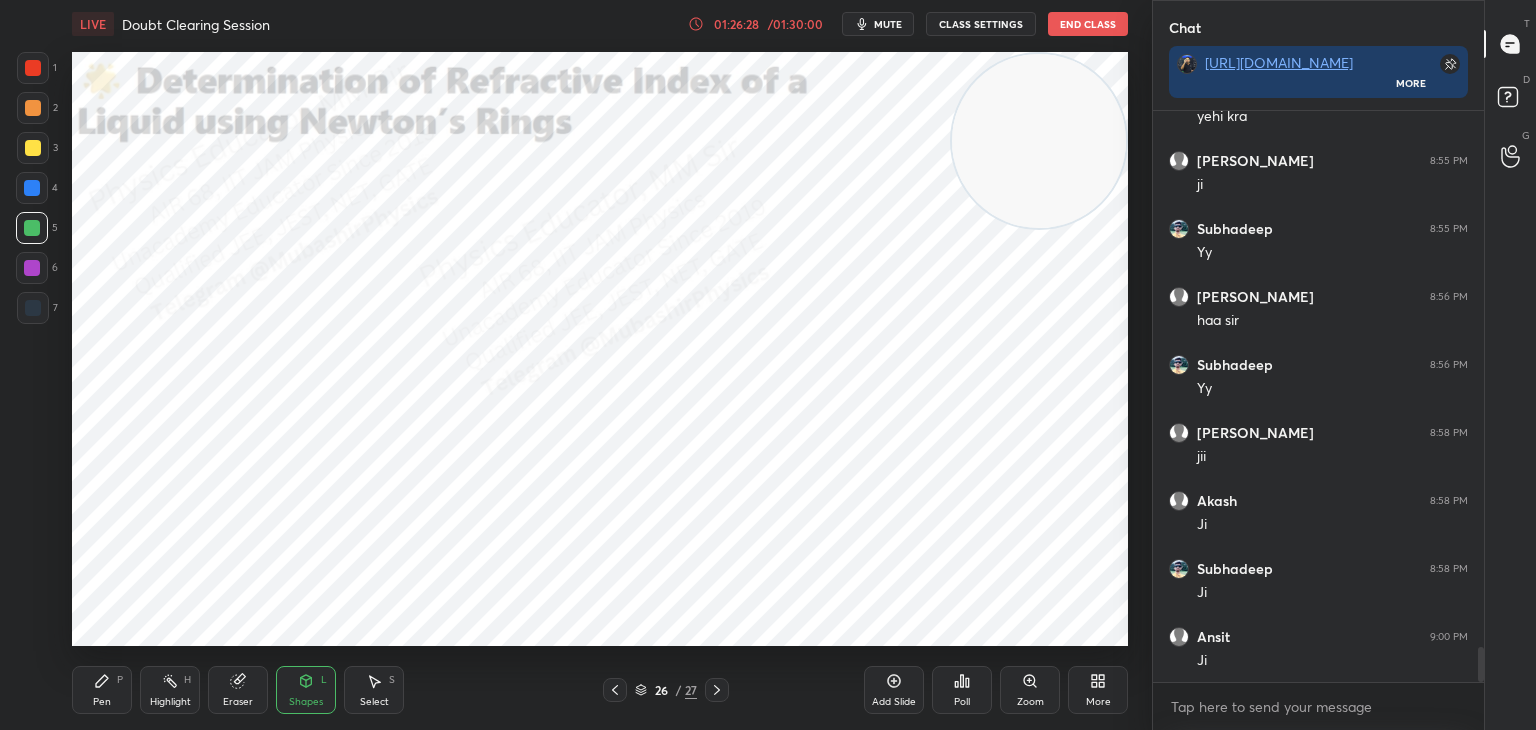 scroll, scrollTop: 8698, scrollLeft: 0, axis: vertical 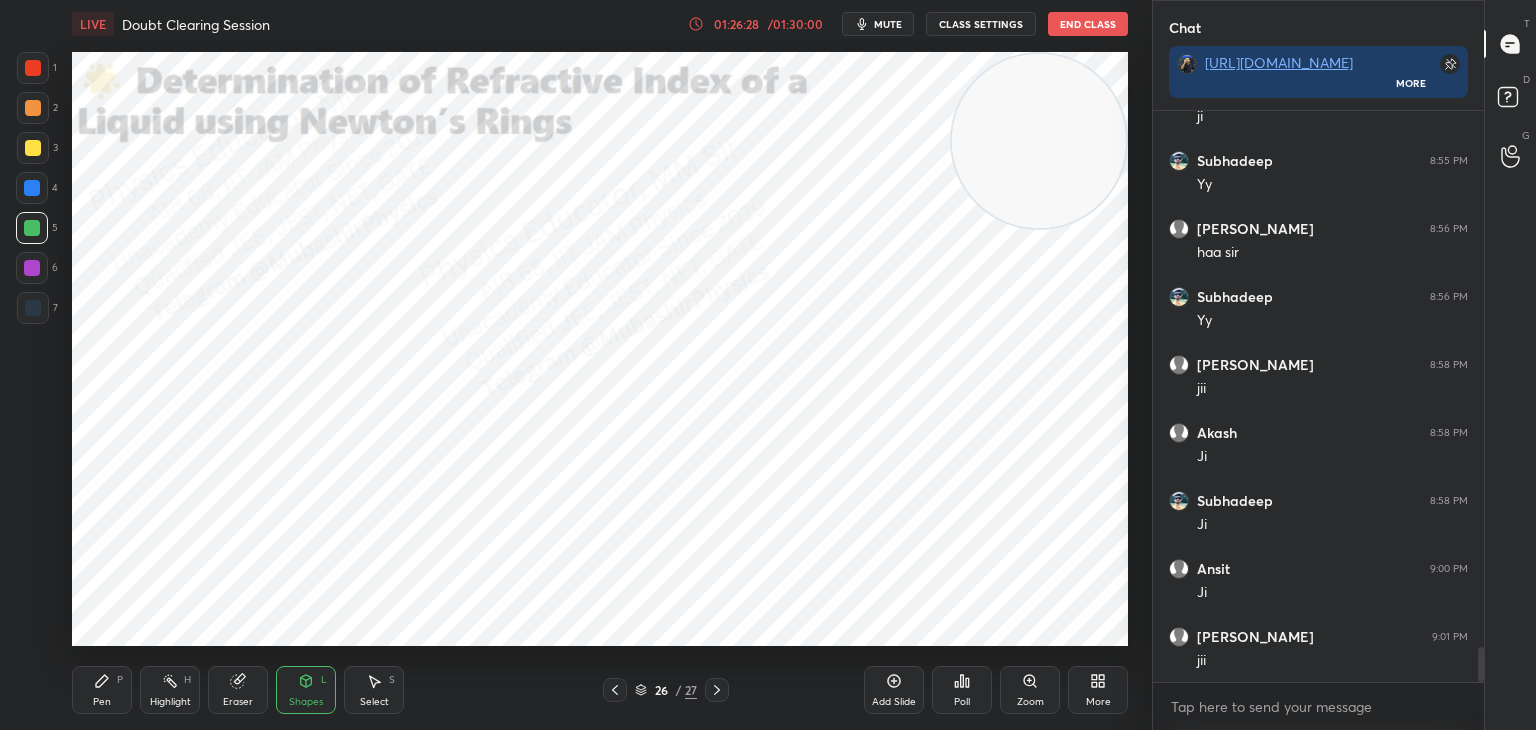 drag, startPoint x: 93, startPoint y: 682, endPoint x: 197, endPoint y: 669, distance: 104.80935 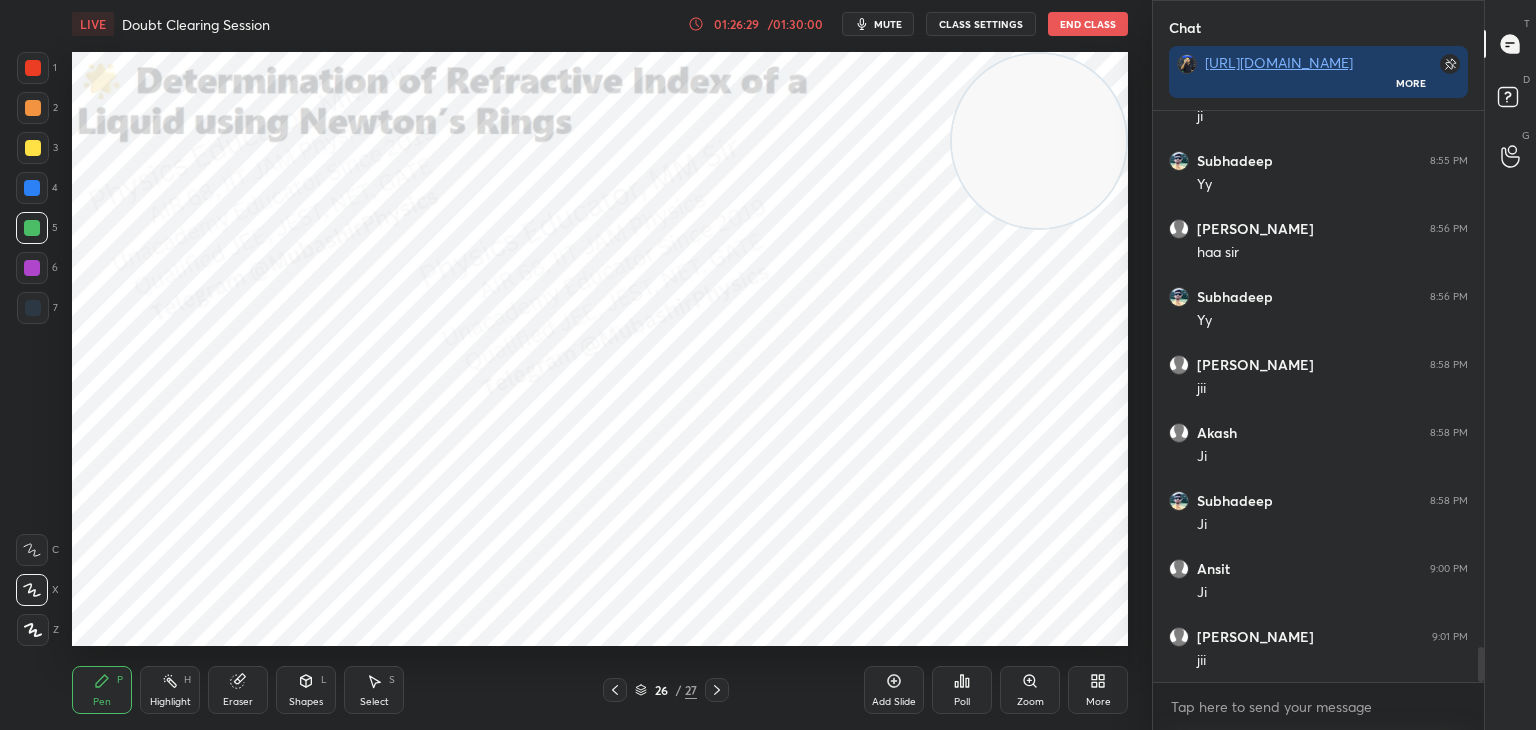 scroll, scrollTop: 8766, scrollLeft: 0, axis: vertical 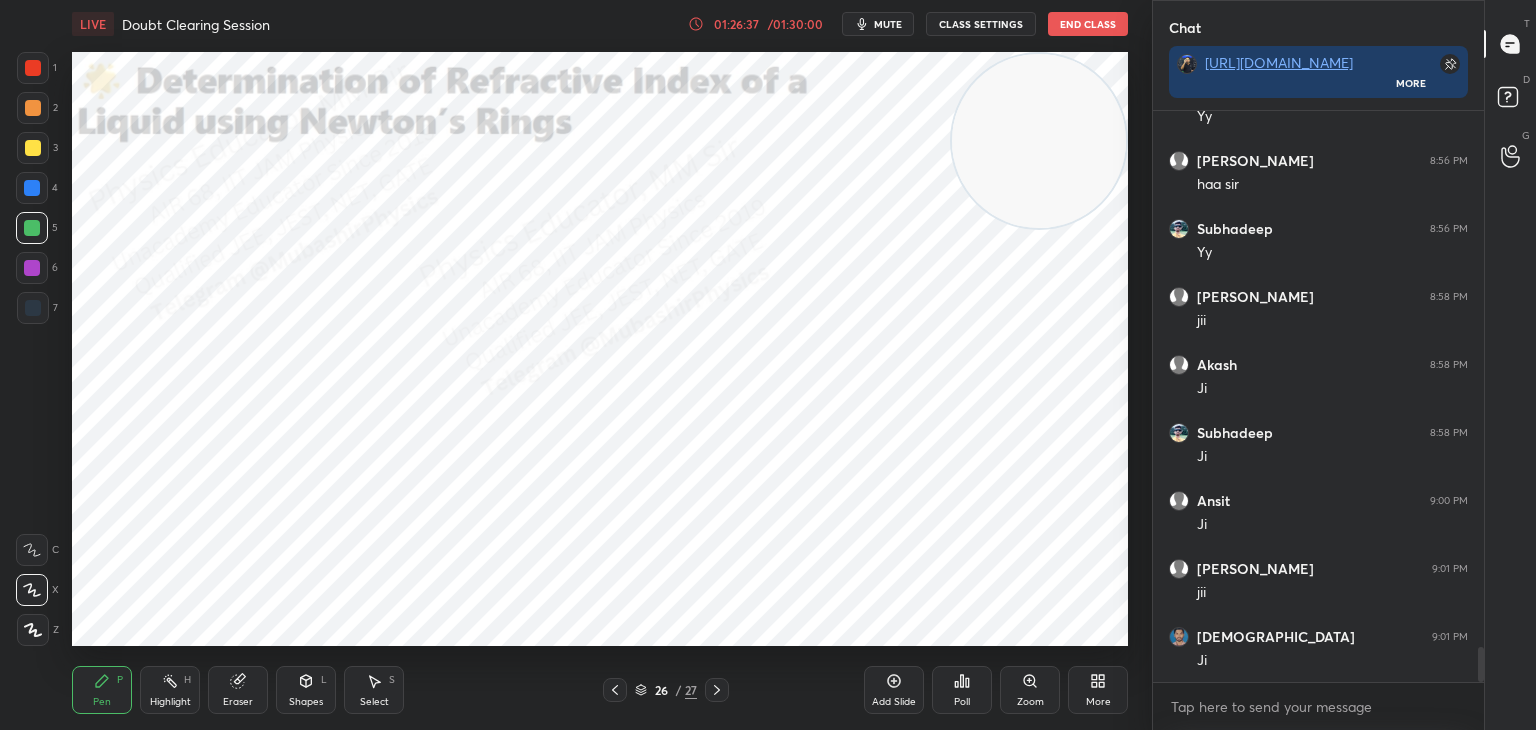 drag, startPoint x: 309, startPoint y: 686, endPoint x: 319, endPoint y: 677, distance: 13.453624 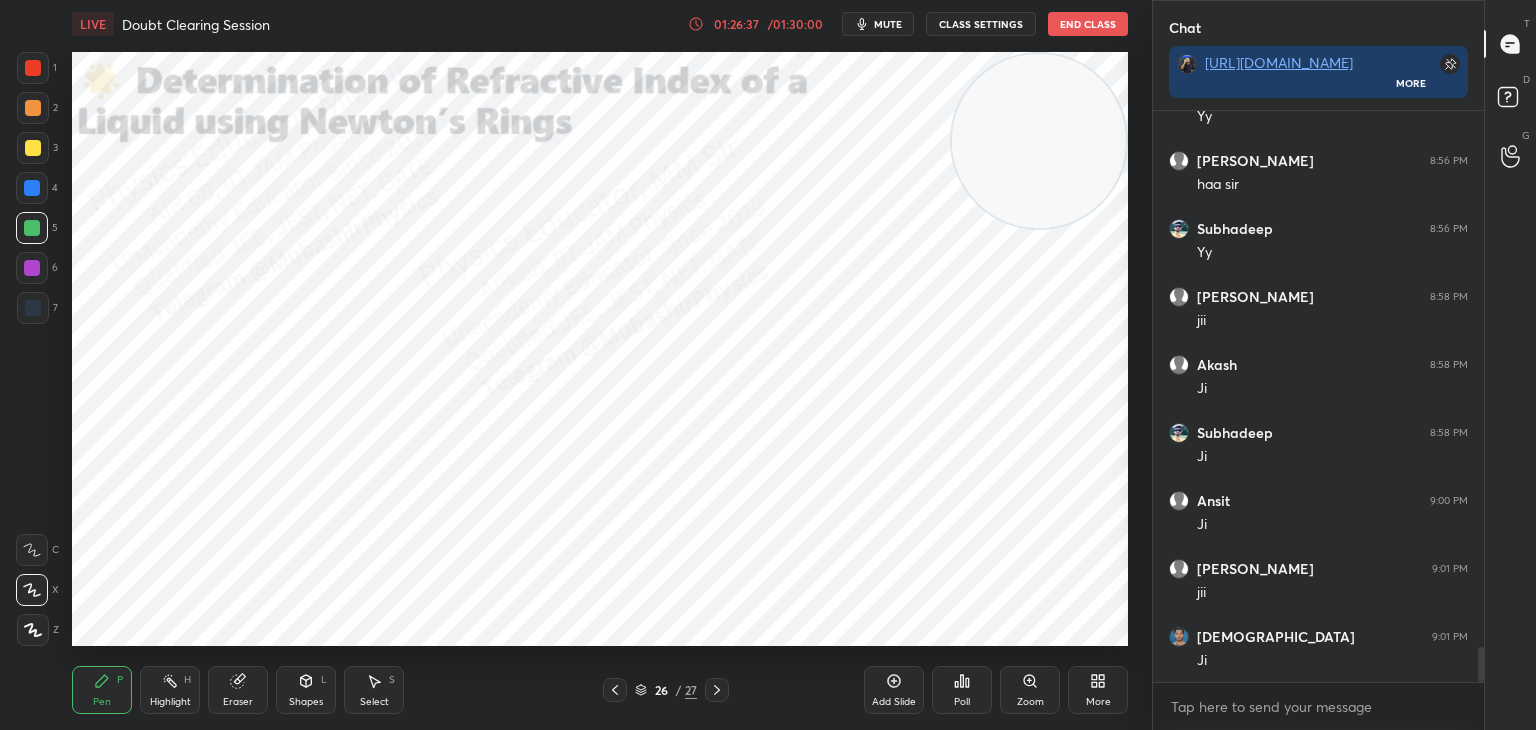 click on "Shapes L" at bounding box center [306, 690] 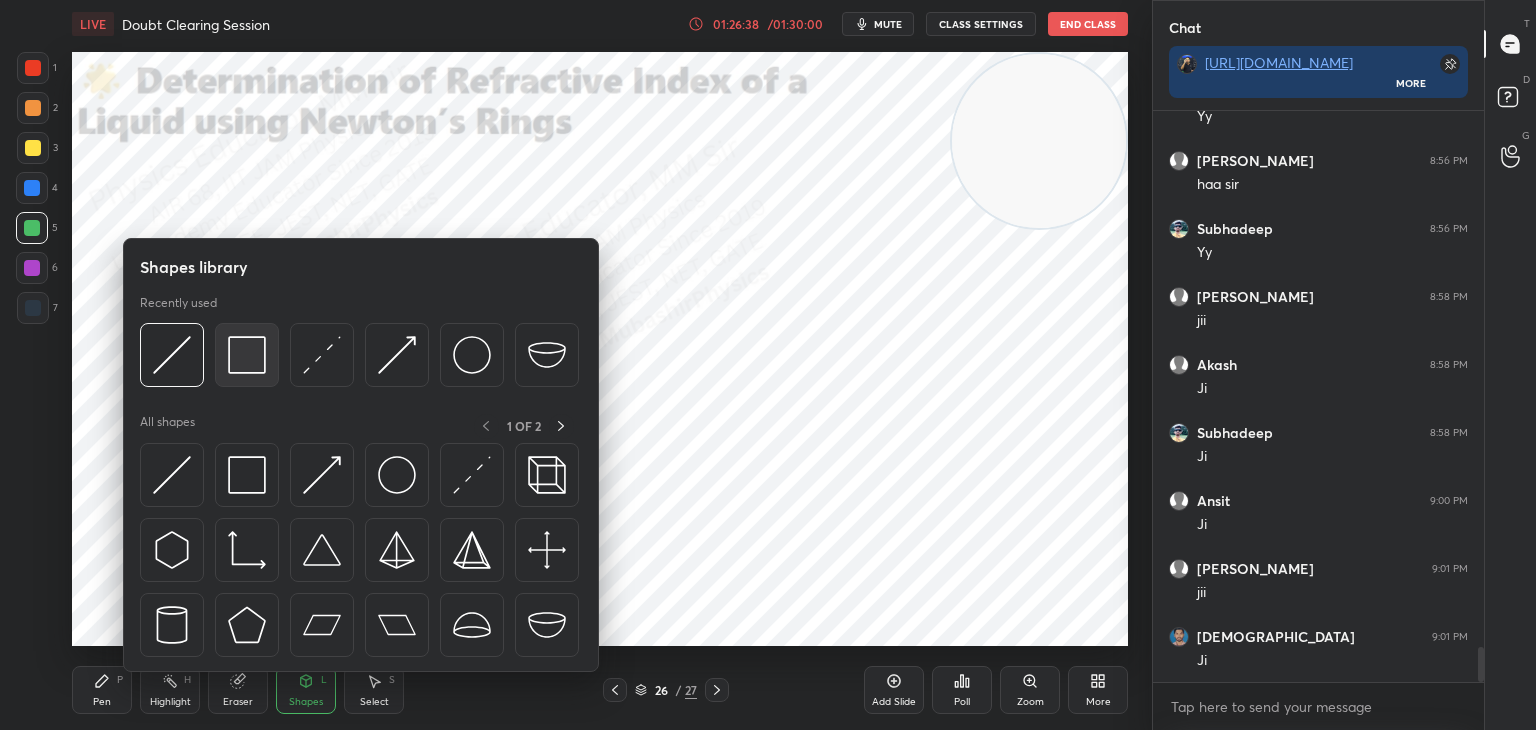 click at bounding box center (247, 355) 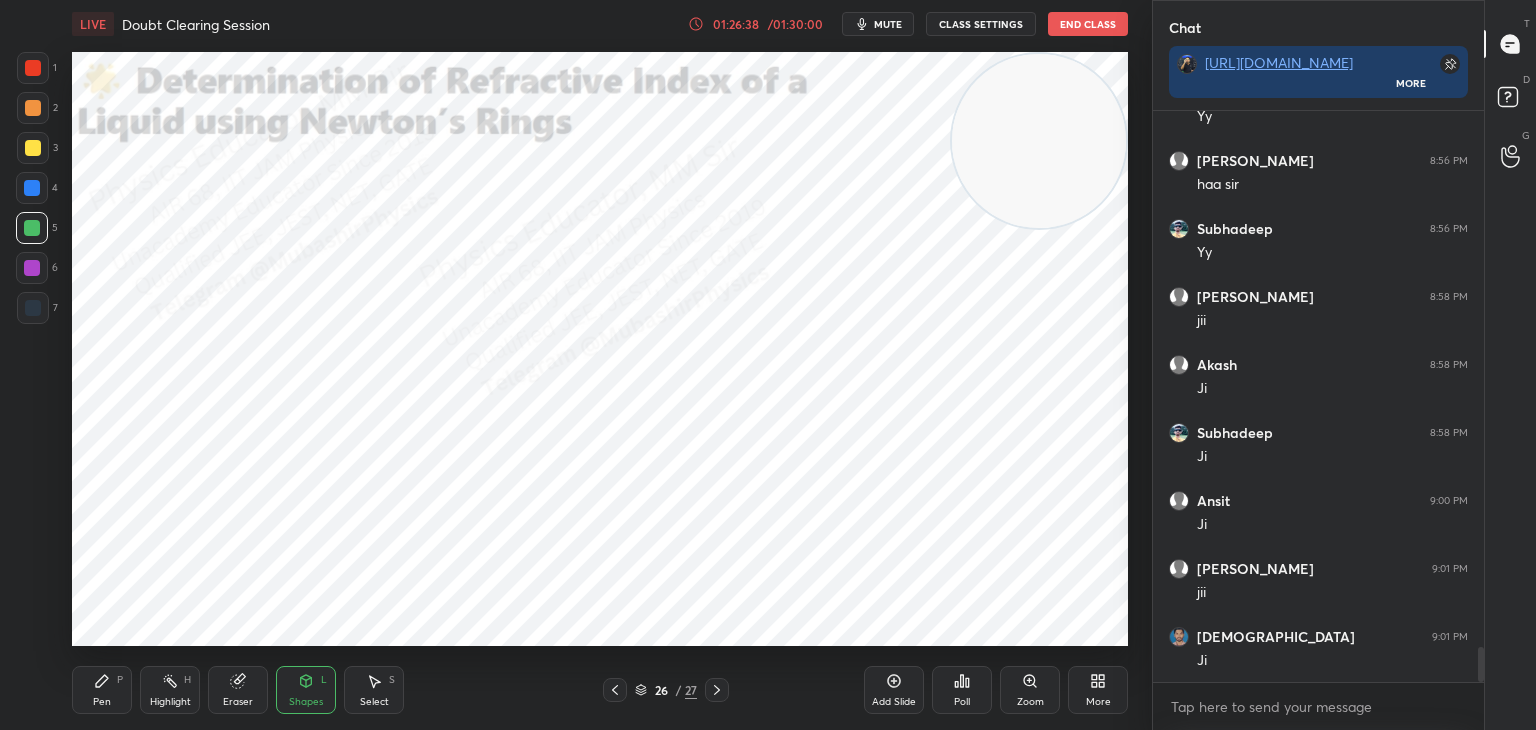 scroll, scrollTop: 8834, scrollLeft: 0, axis: vertical 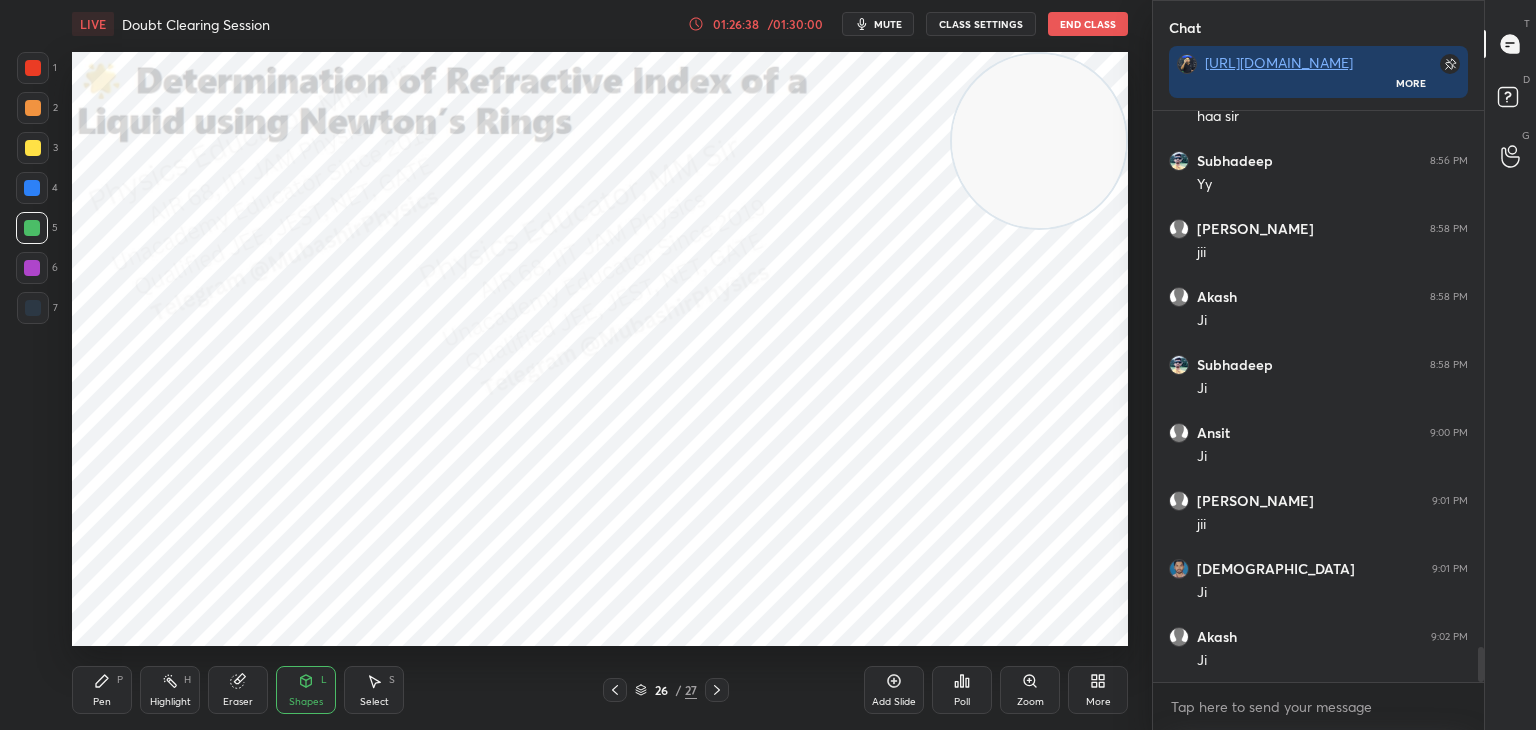 click at bounding box center [33, 68] 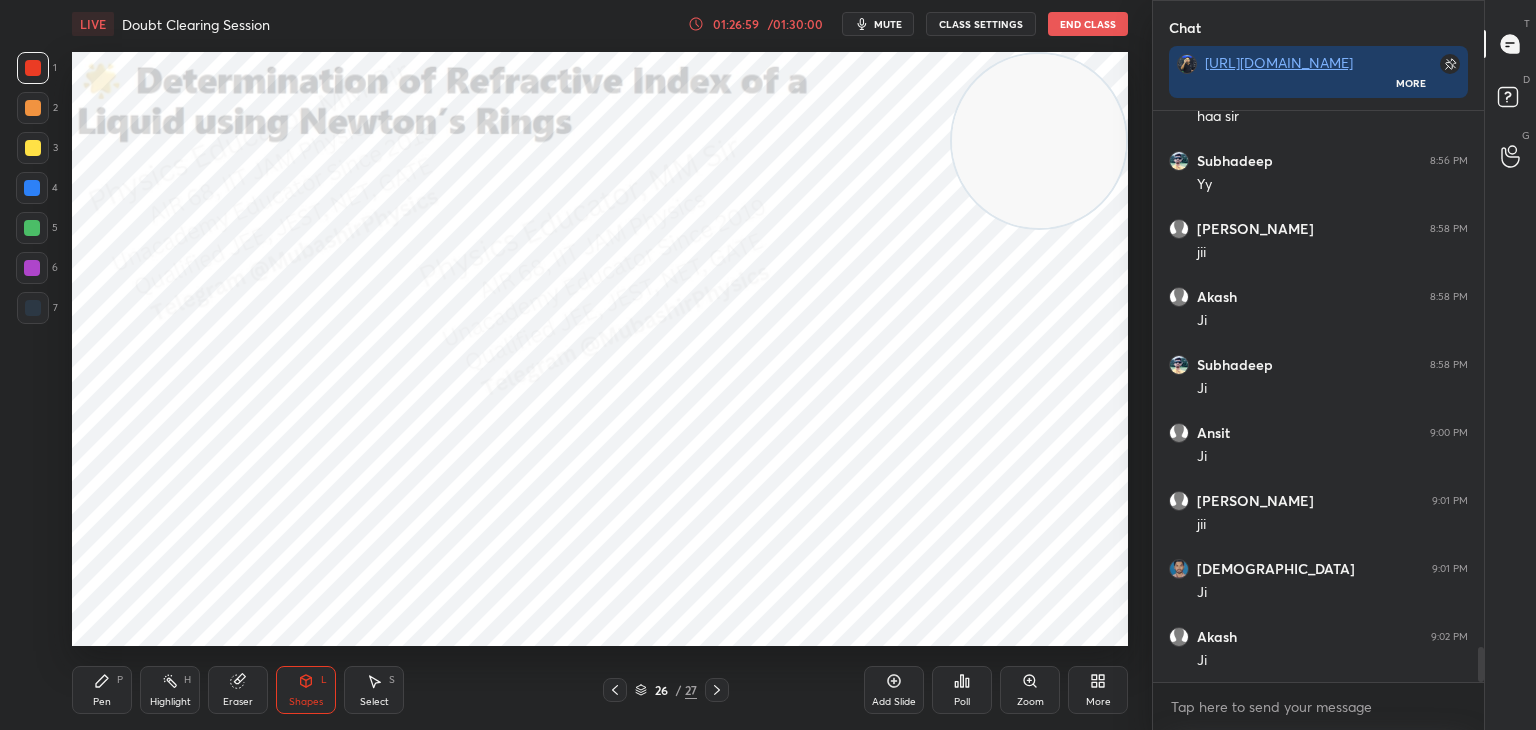 scroll, scrollTop: 8902, scrollLeft: 0, axis: vertical 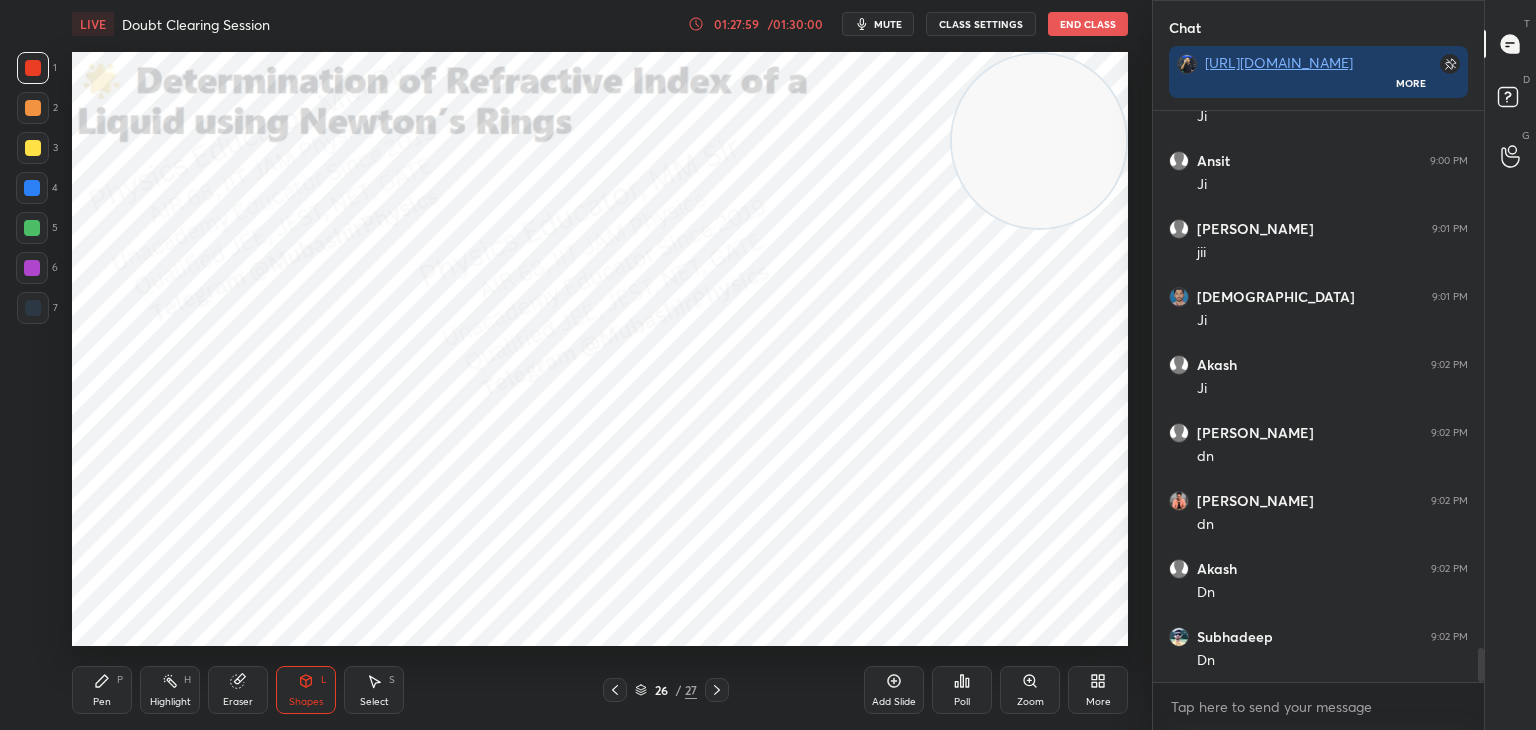 click on "mute" at bounding box center (888, 24) 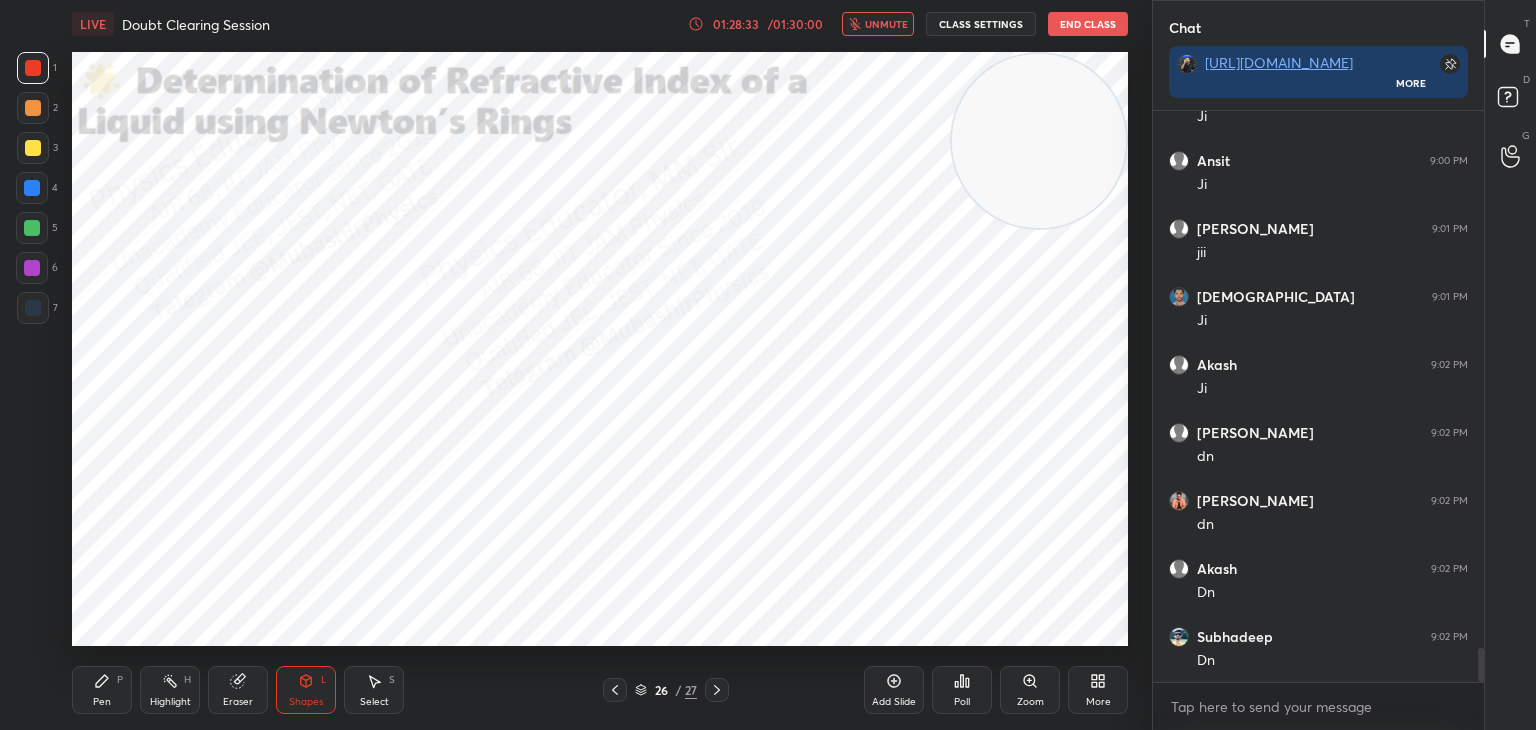 click on "unmute" at bounding box center (886, 24) 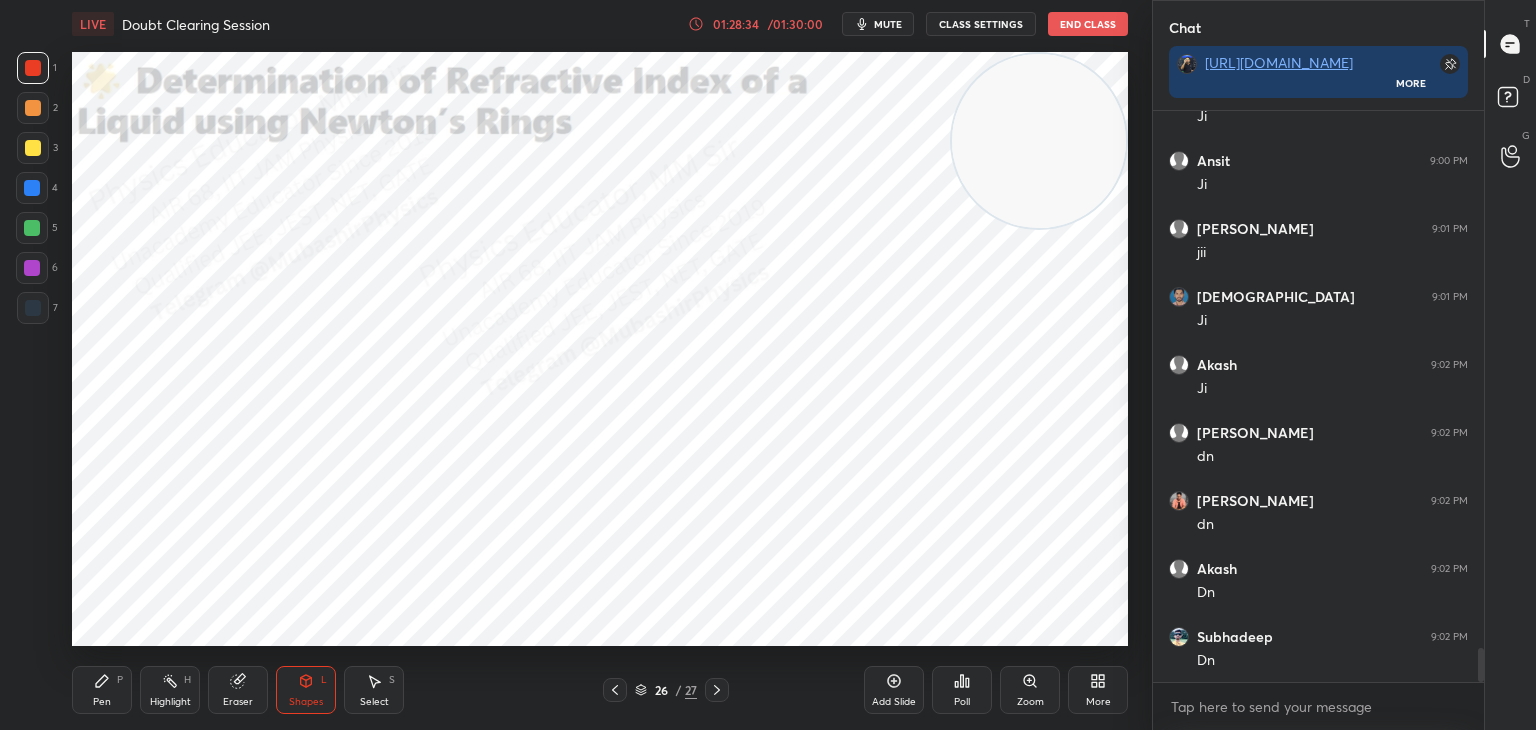 click 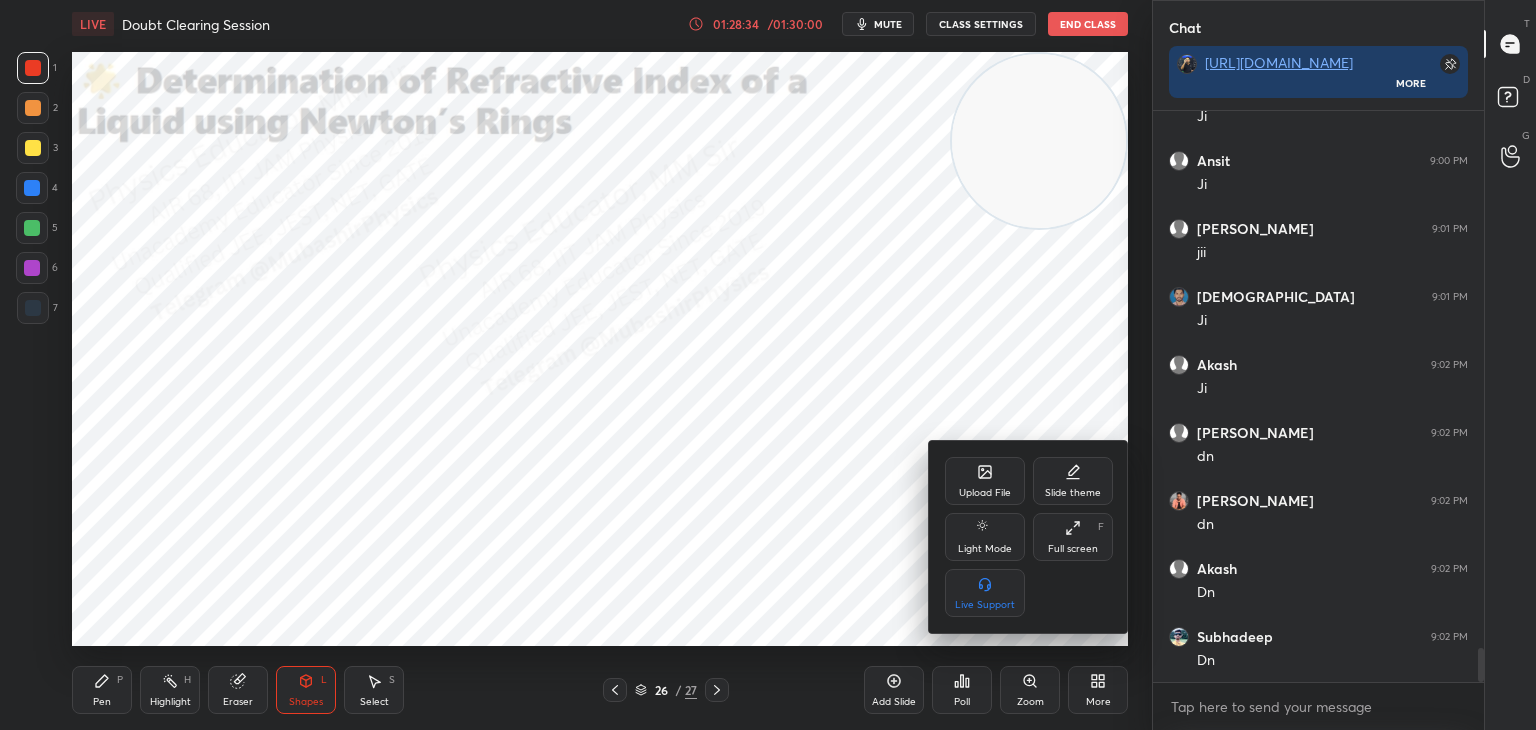 click 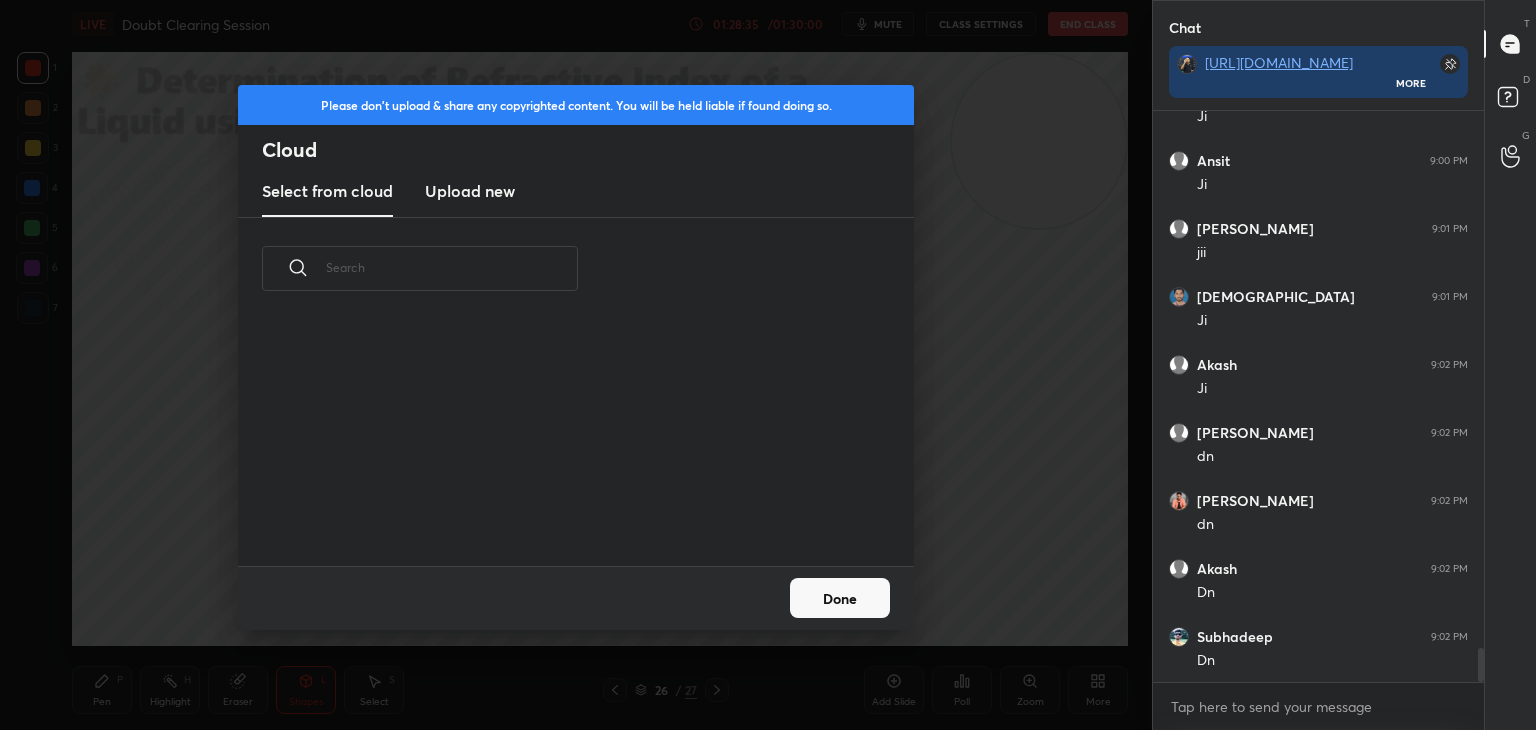 click on "Upload new" at bounding box center (470, 191) 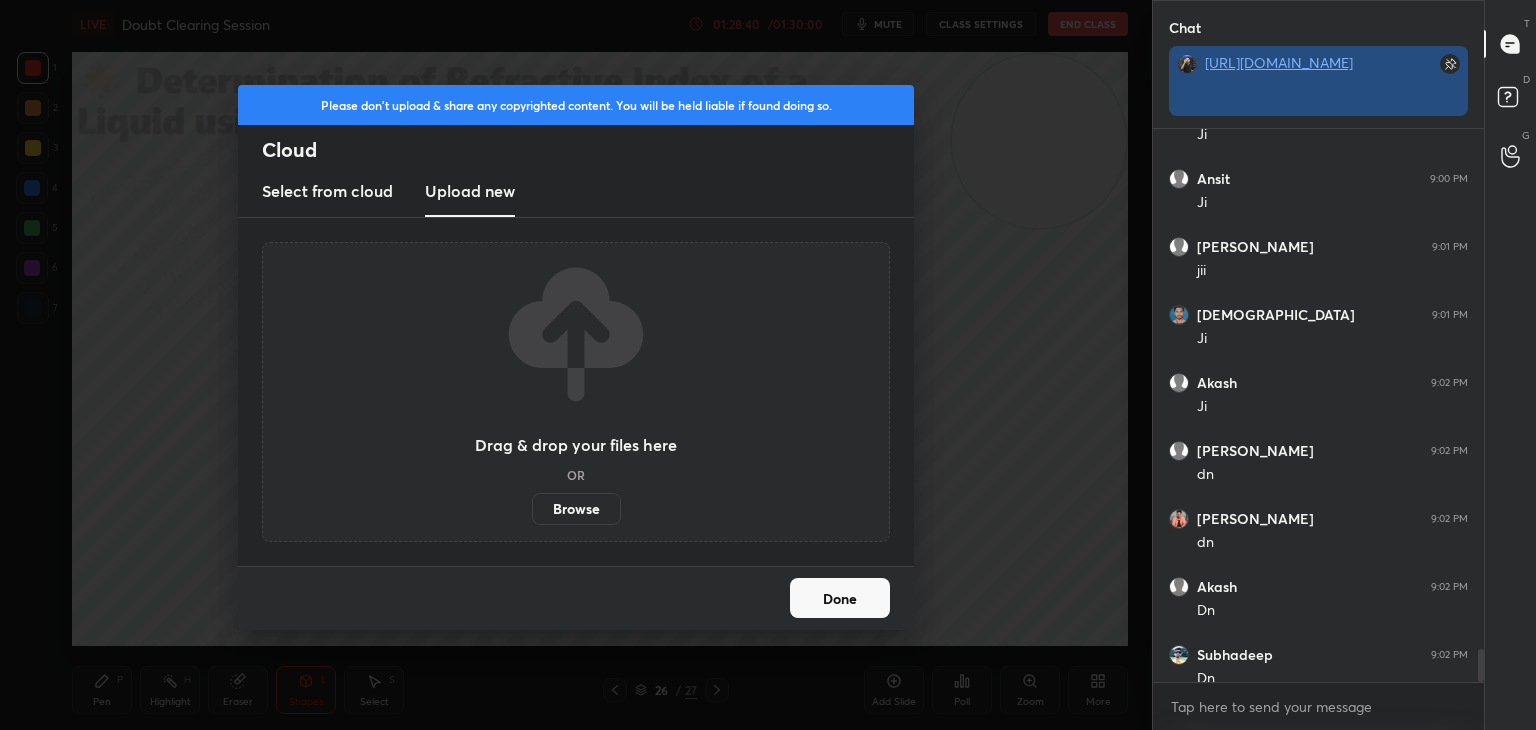 scroll, scrollTop: 560, scrollLeft: 325, axis: both 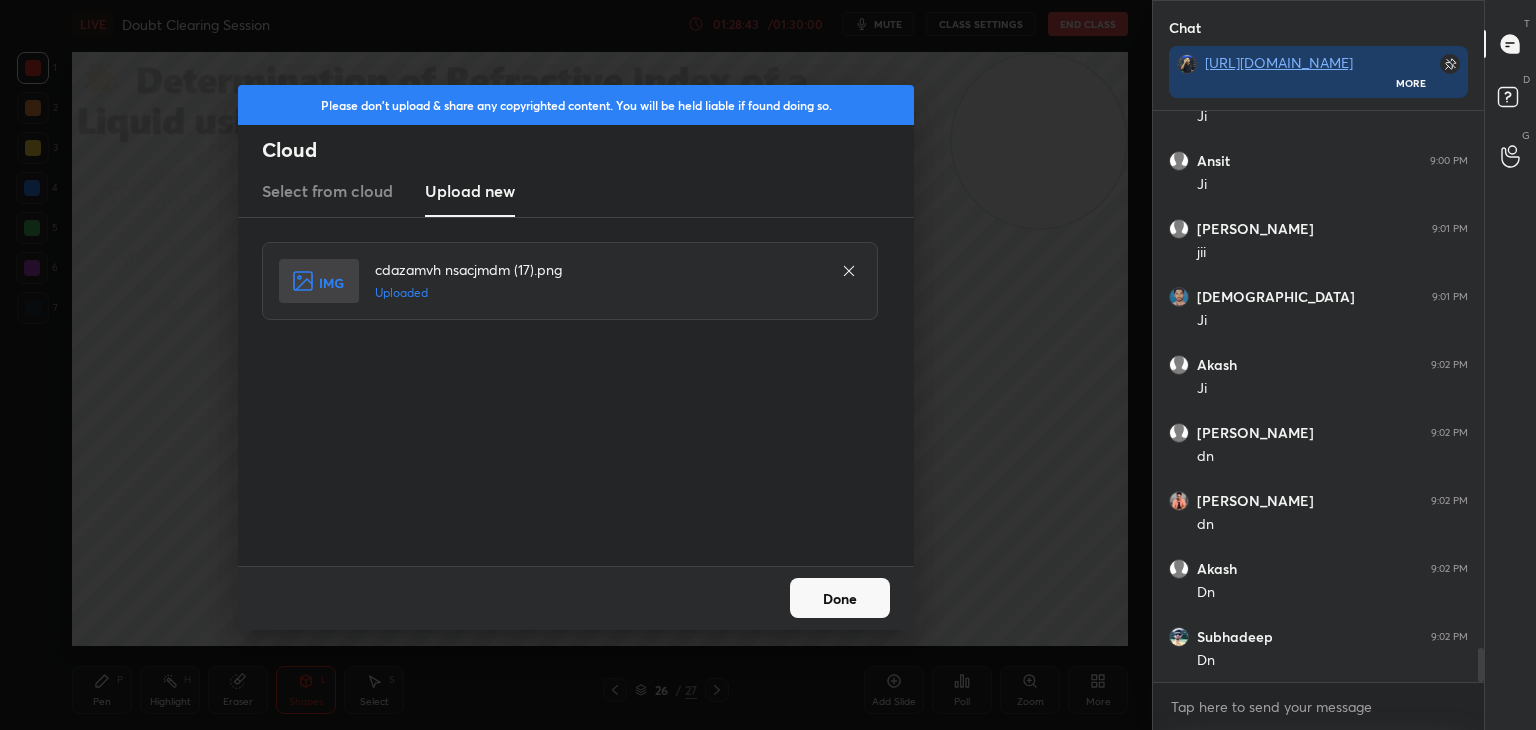 drag, startPoint x: 841, startPoint y: 602, endPoint x: 812, endPoint y: 597, distance: 29.427877 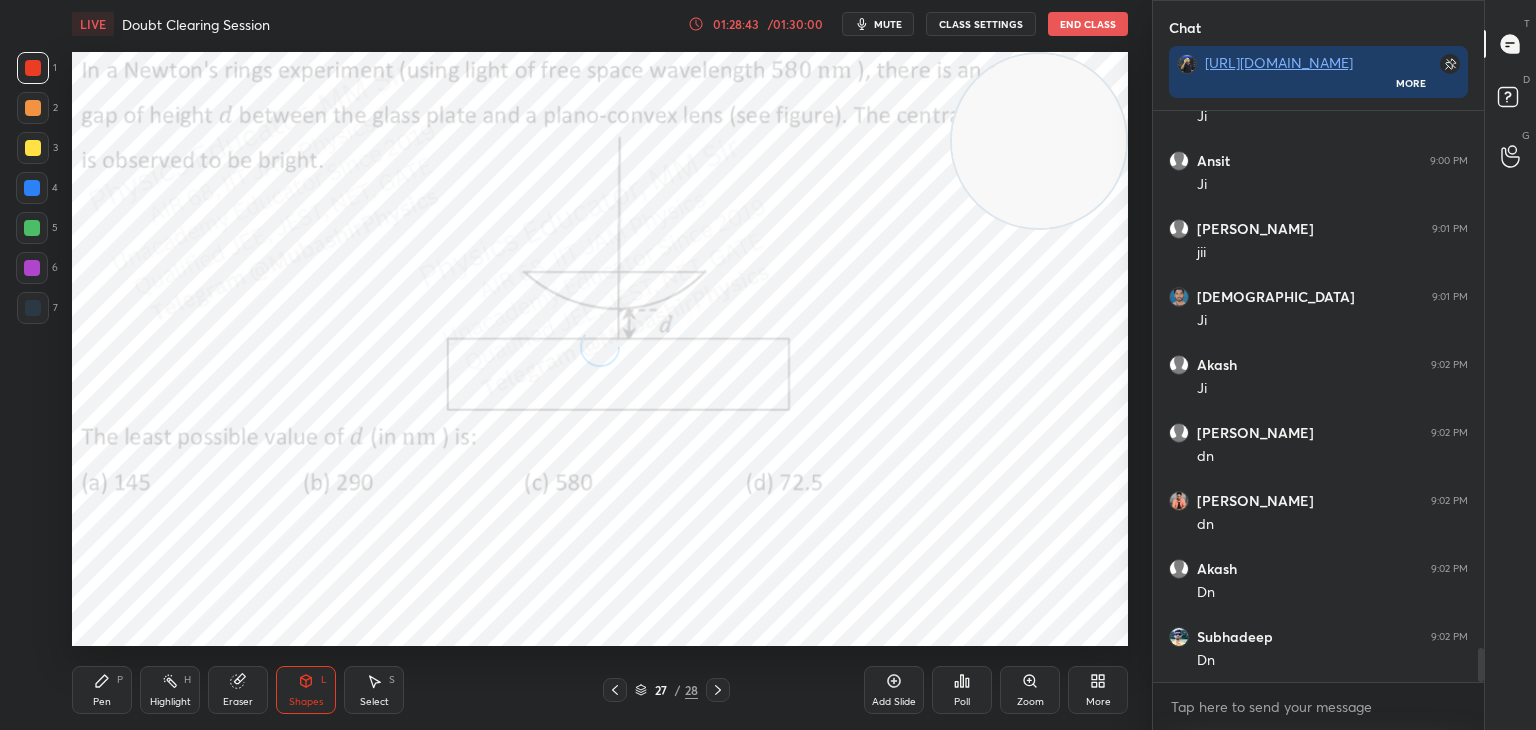 click on "Pen P" at bounding box center (102, 690) 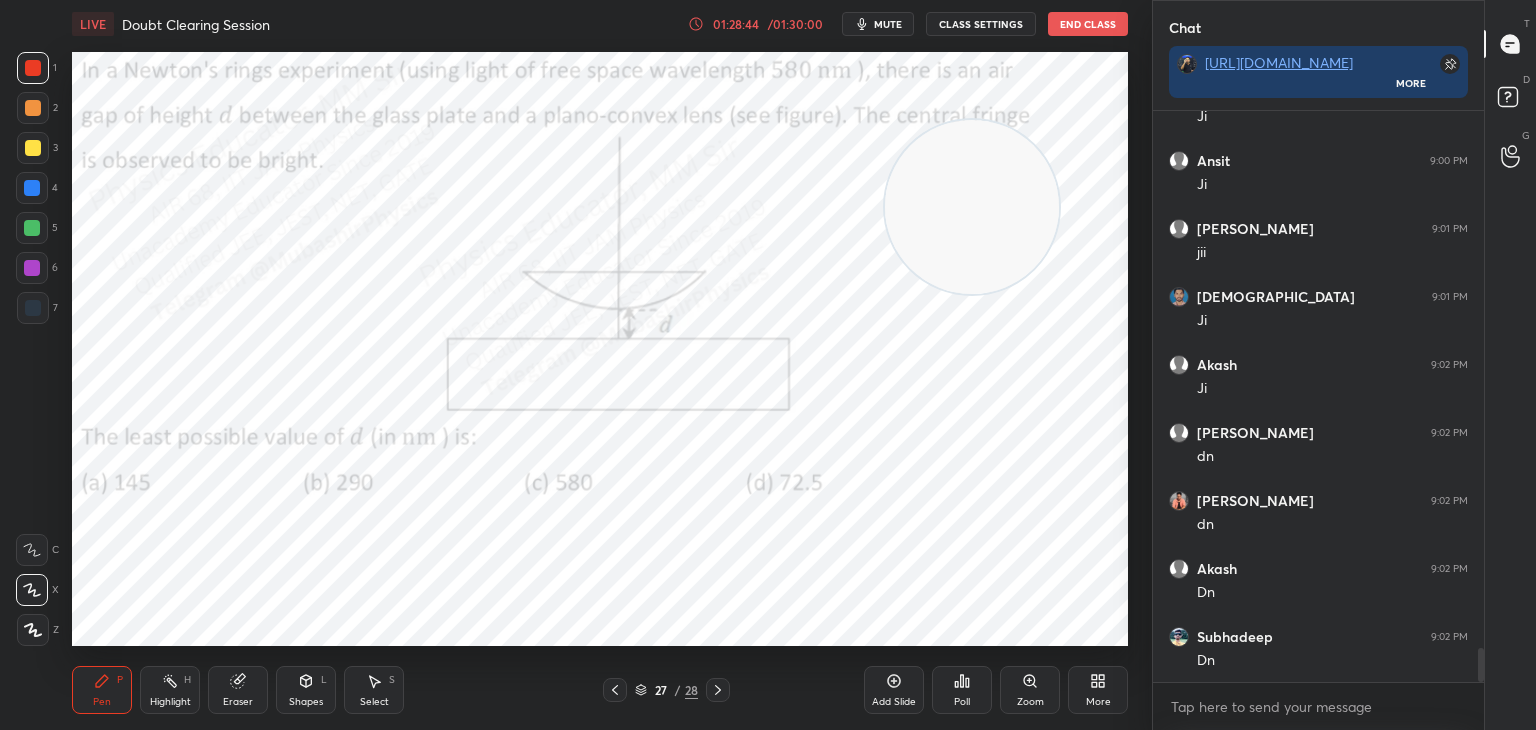 drag, startPoint x: 1059, startPoint y: 134, endPoint x: 28, endPoint y: 558, distance: 1114.7811 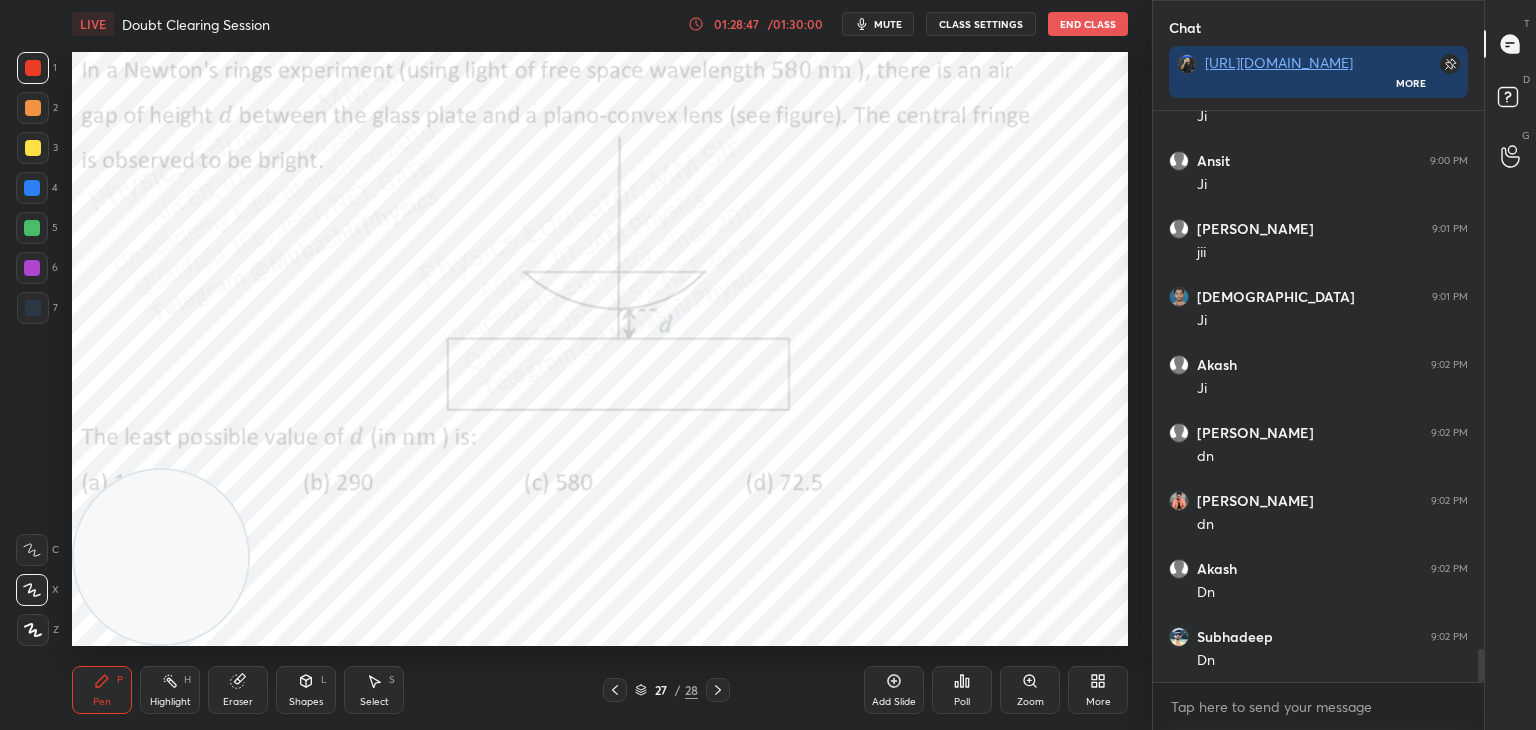 scroll, scrollTop: 9174, scrollLeft: 0, axis: vertical 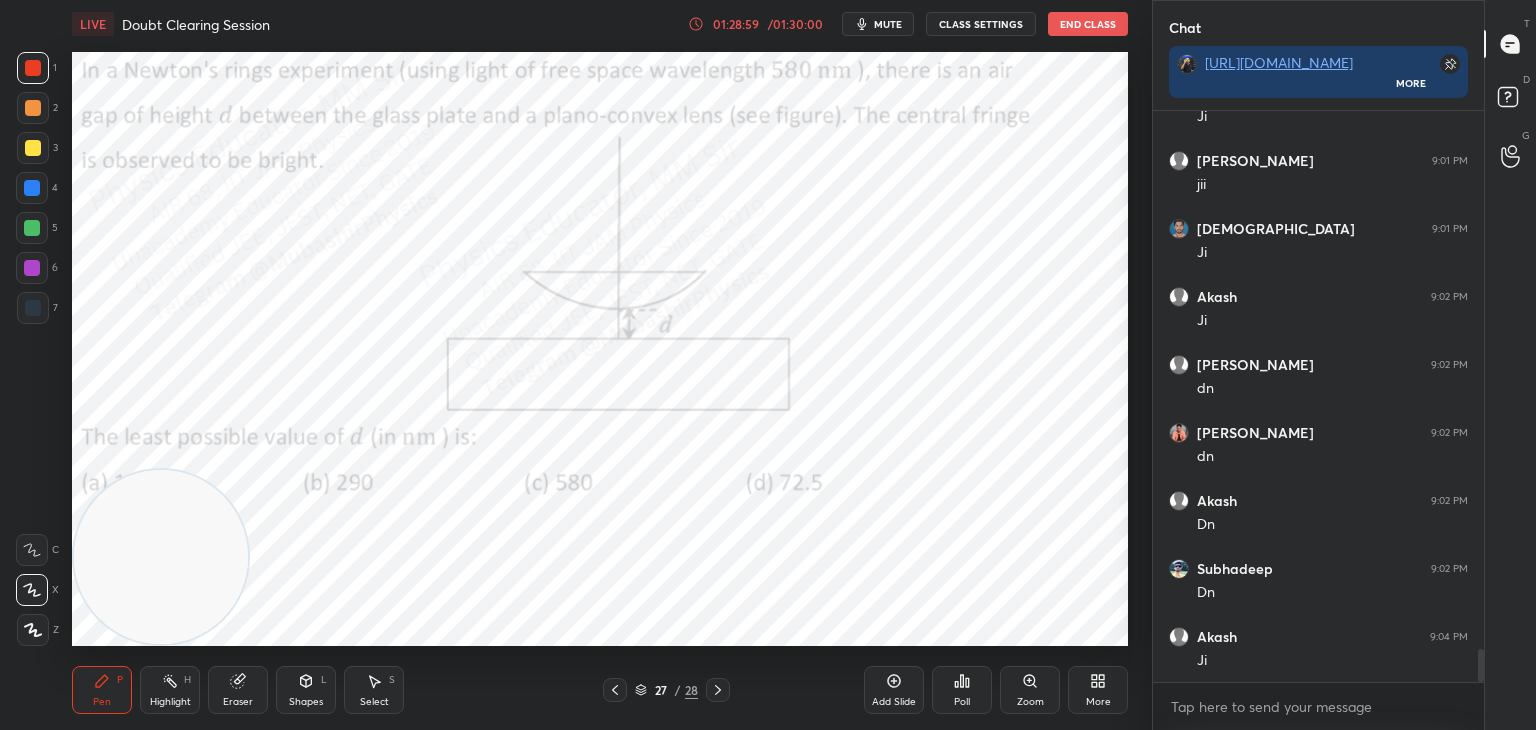 drag, startPoint x: 378, startPoint y: 684, endPoint x: 425, endPoint y: 650, distance: 58.00862 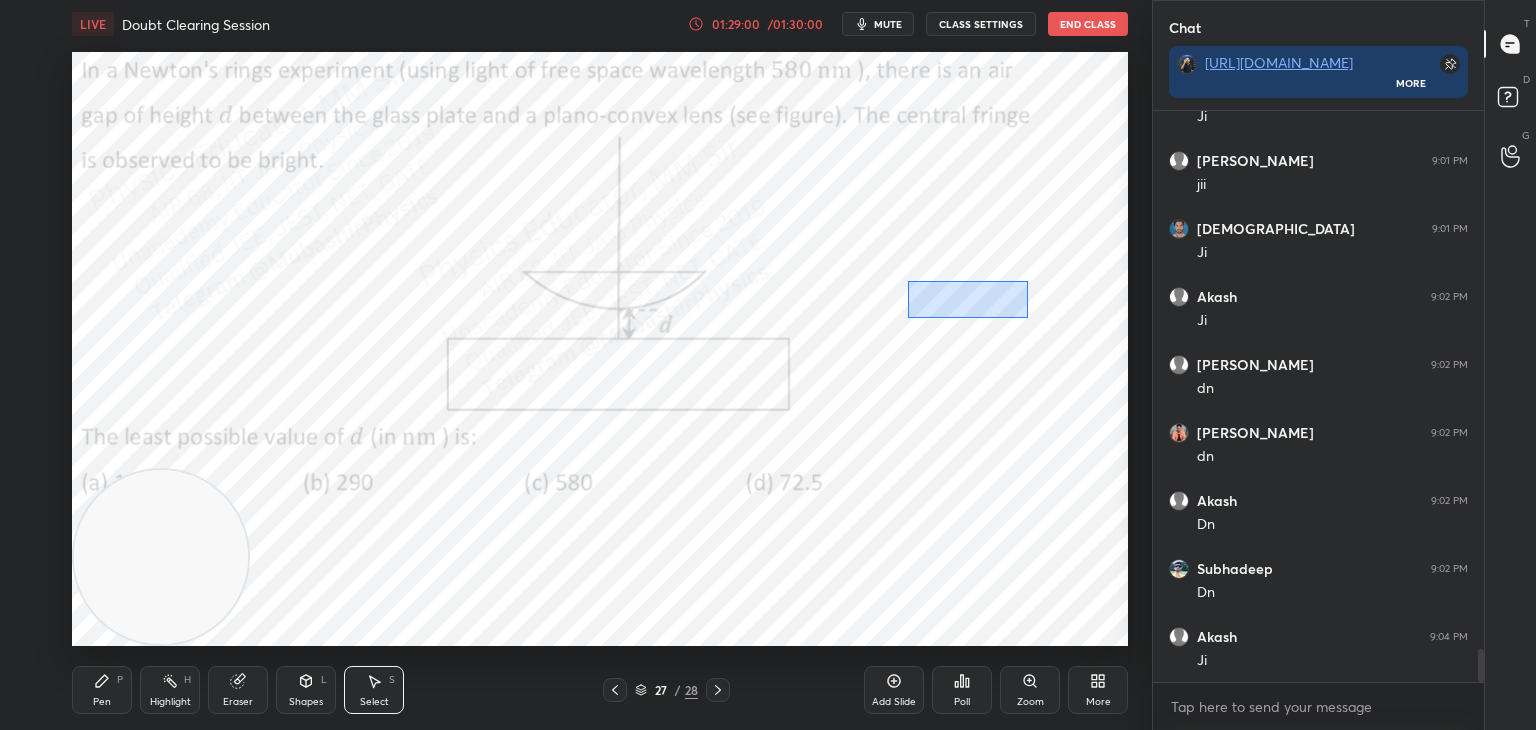 drag, startPoint x: 921, startPoint y: 298, endPoint x: 1046, endPoint y: 398, distance: 160.07811 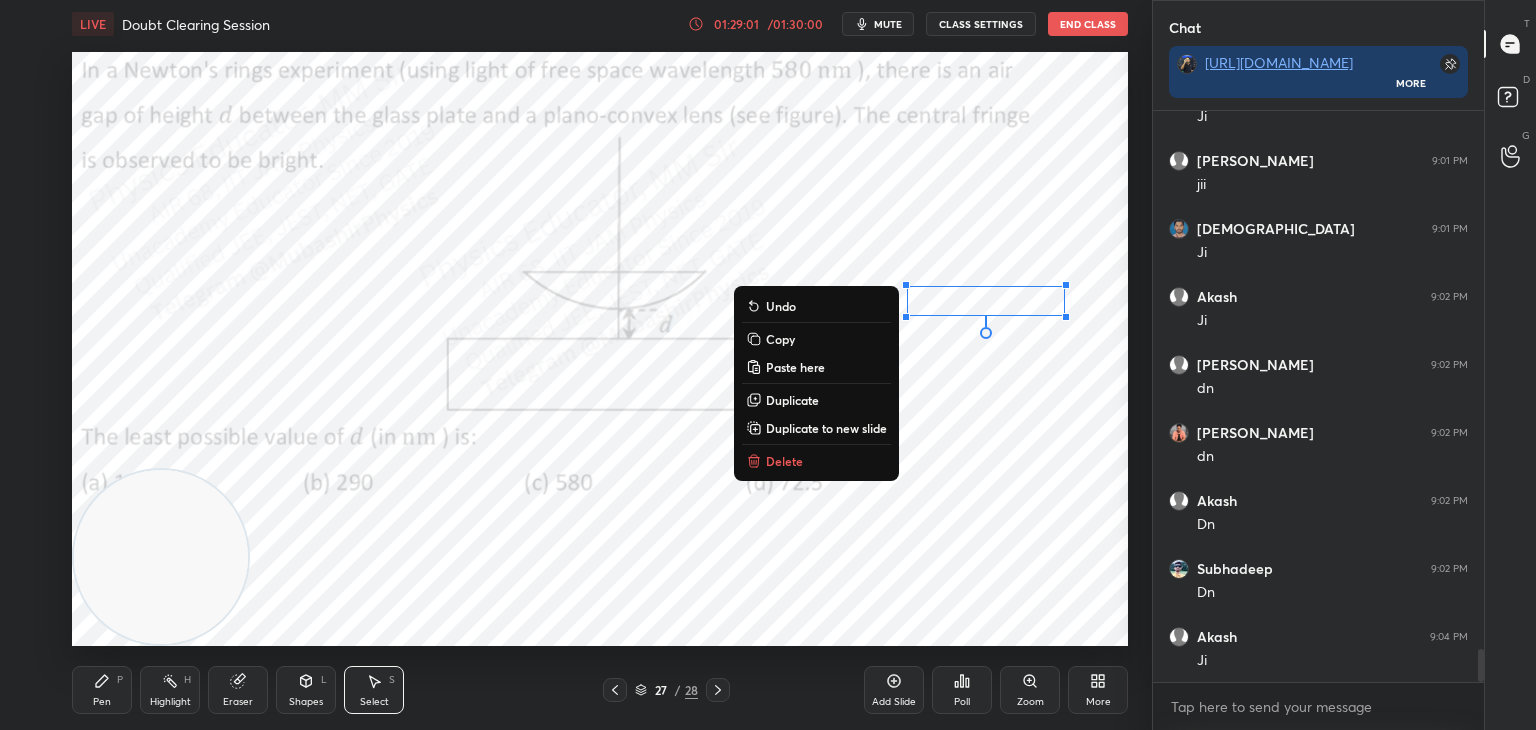 click on "Delete" at bounding box center (816, 461) 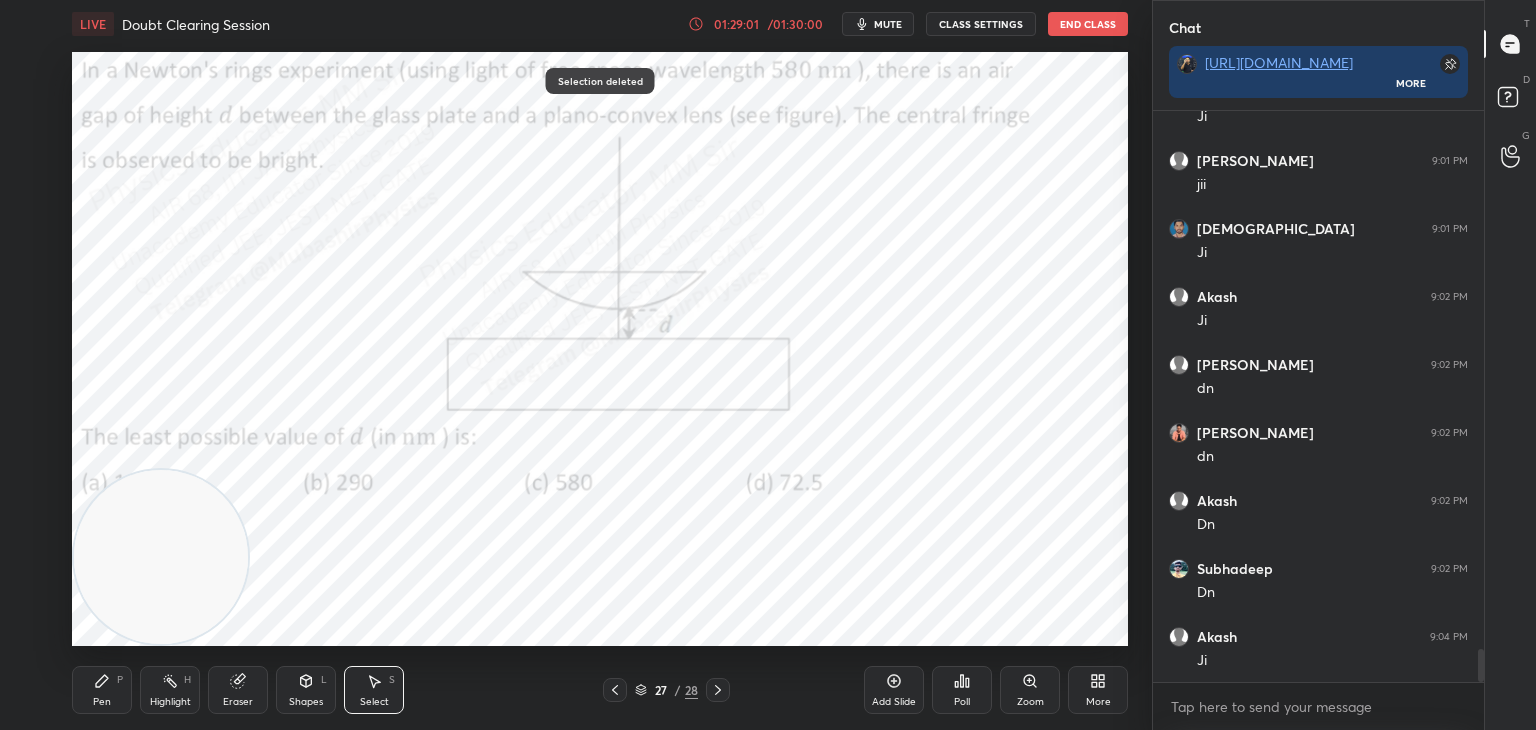 click on "Pen P Highlight H Eraser Shapes L Select S 27 / 28 Add Slide Poll Zoom More" at bounding box center (600, 690) 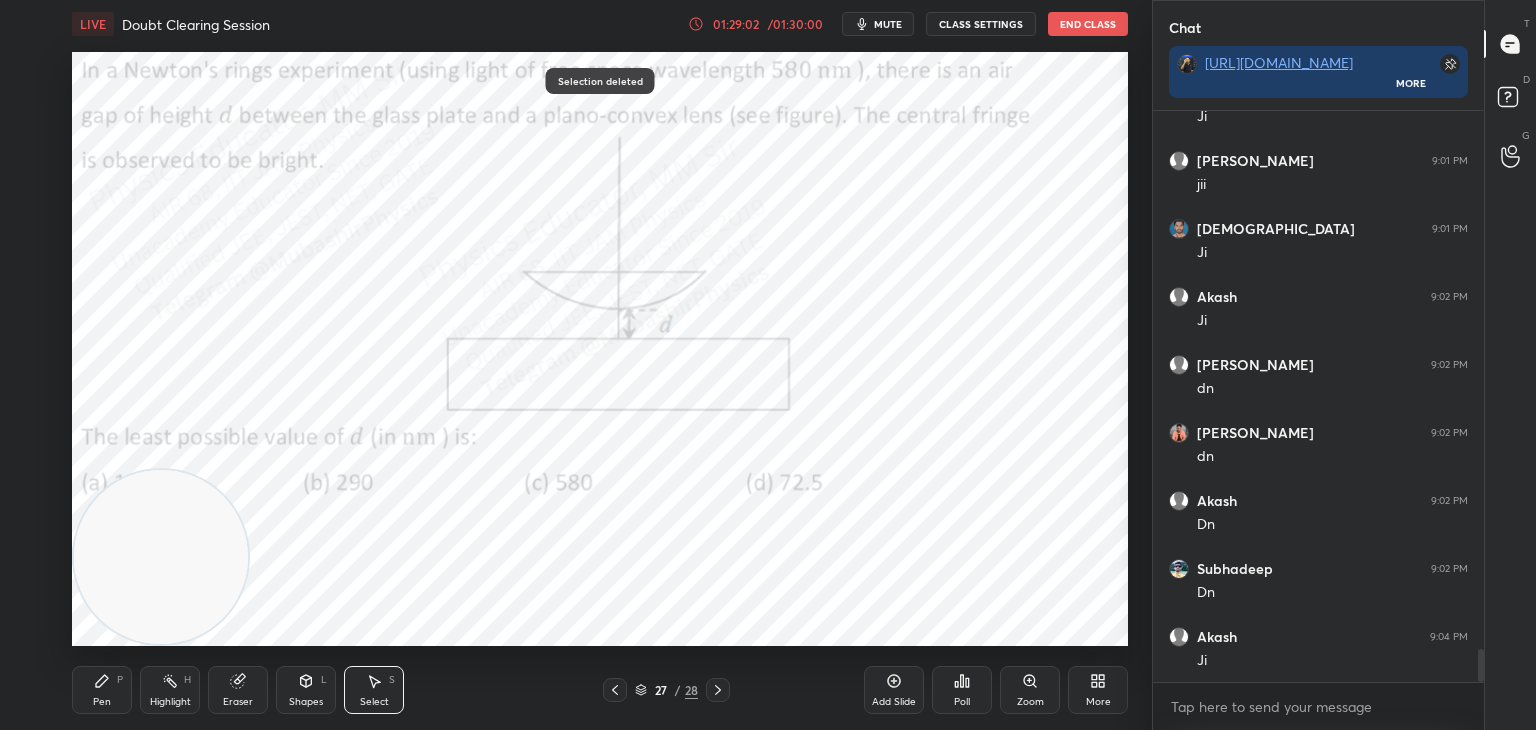 click on "Pen P" at bounding box center [102, 690] 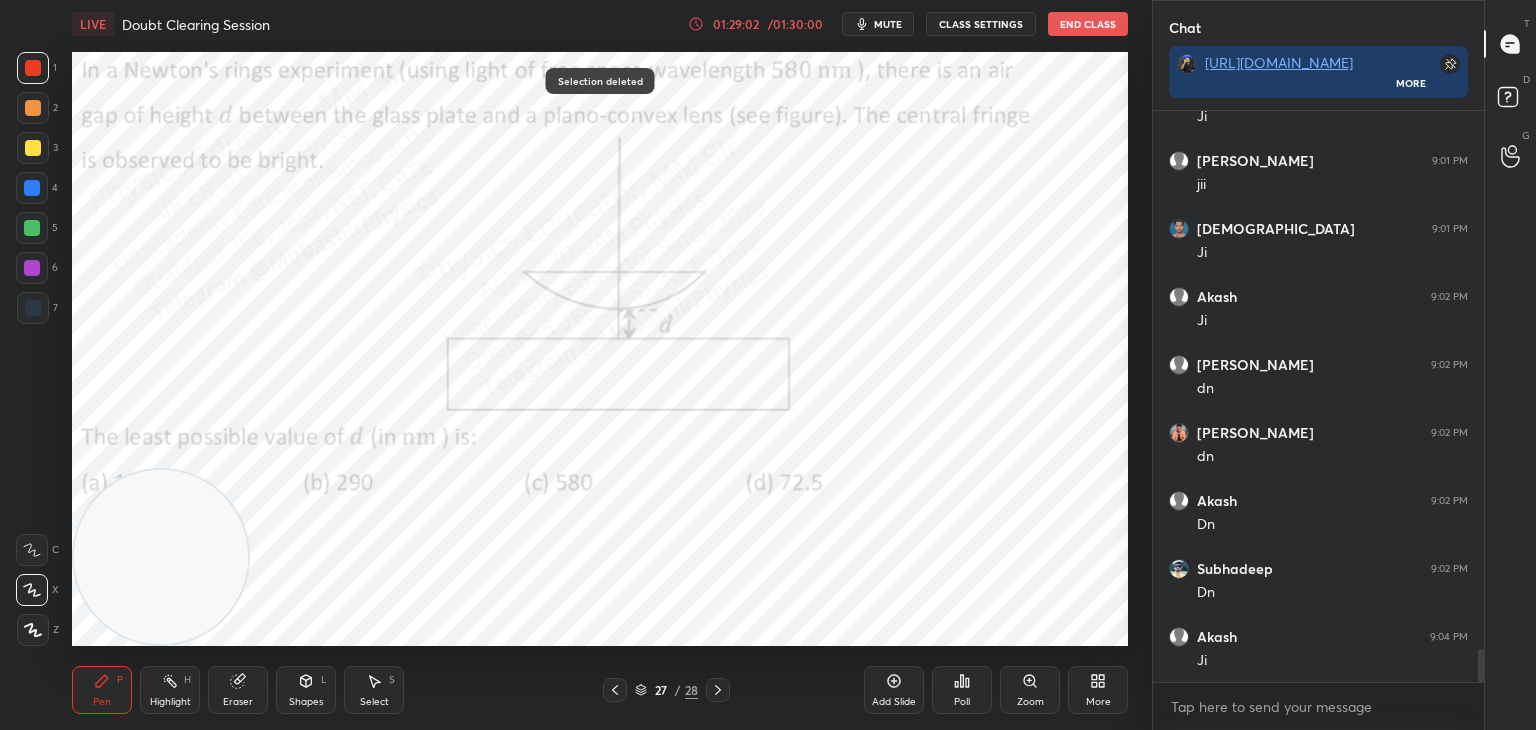 click at bounding box center (32, 268) 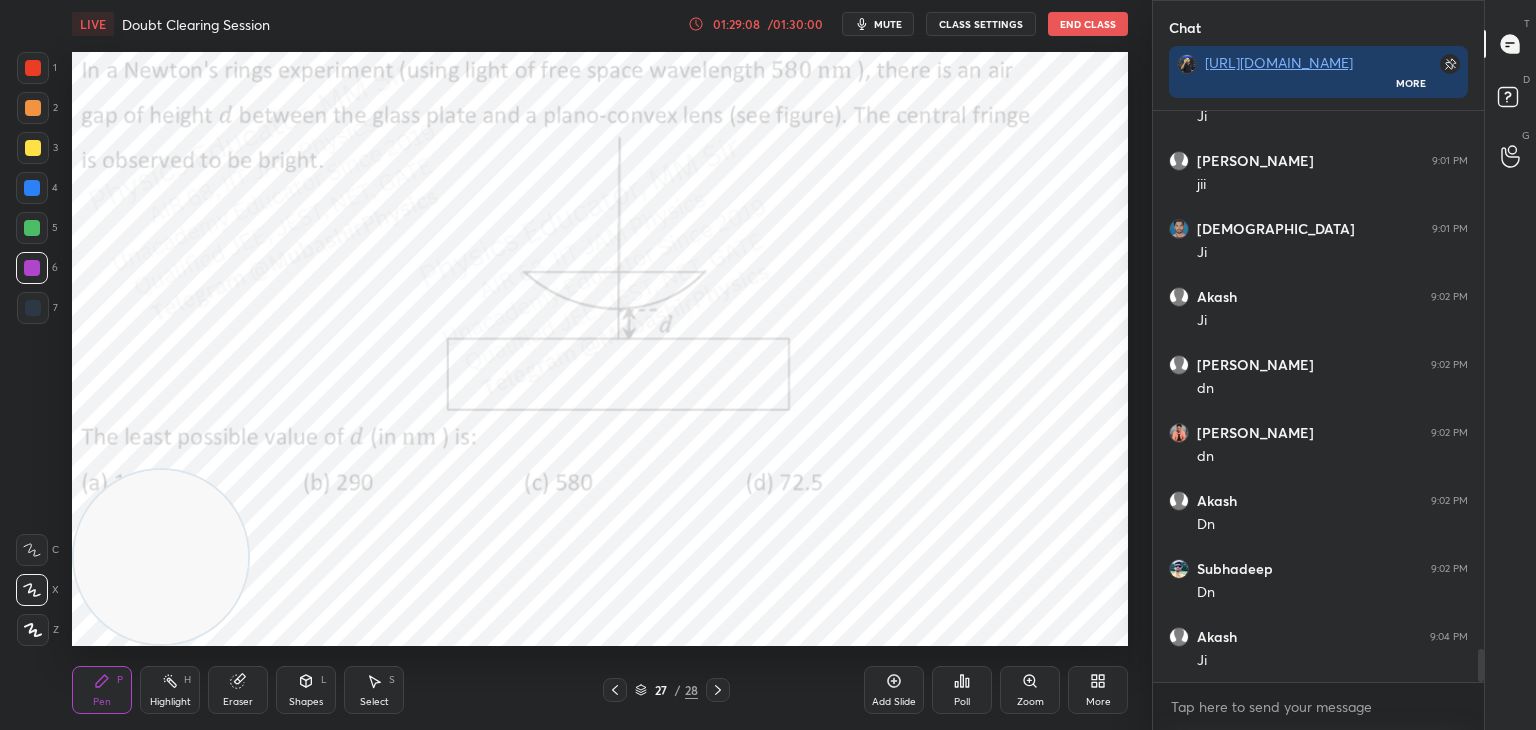 drag, startPoint x: 189, startPoint y: 238, endPoint x: 140, endPoint y: 236, distance: 49.0408 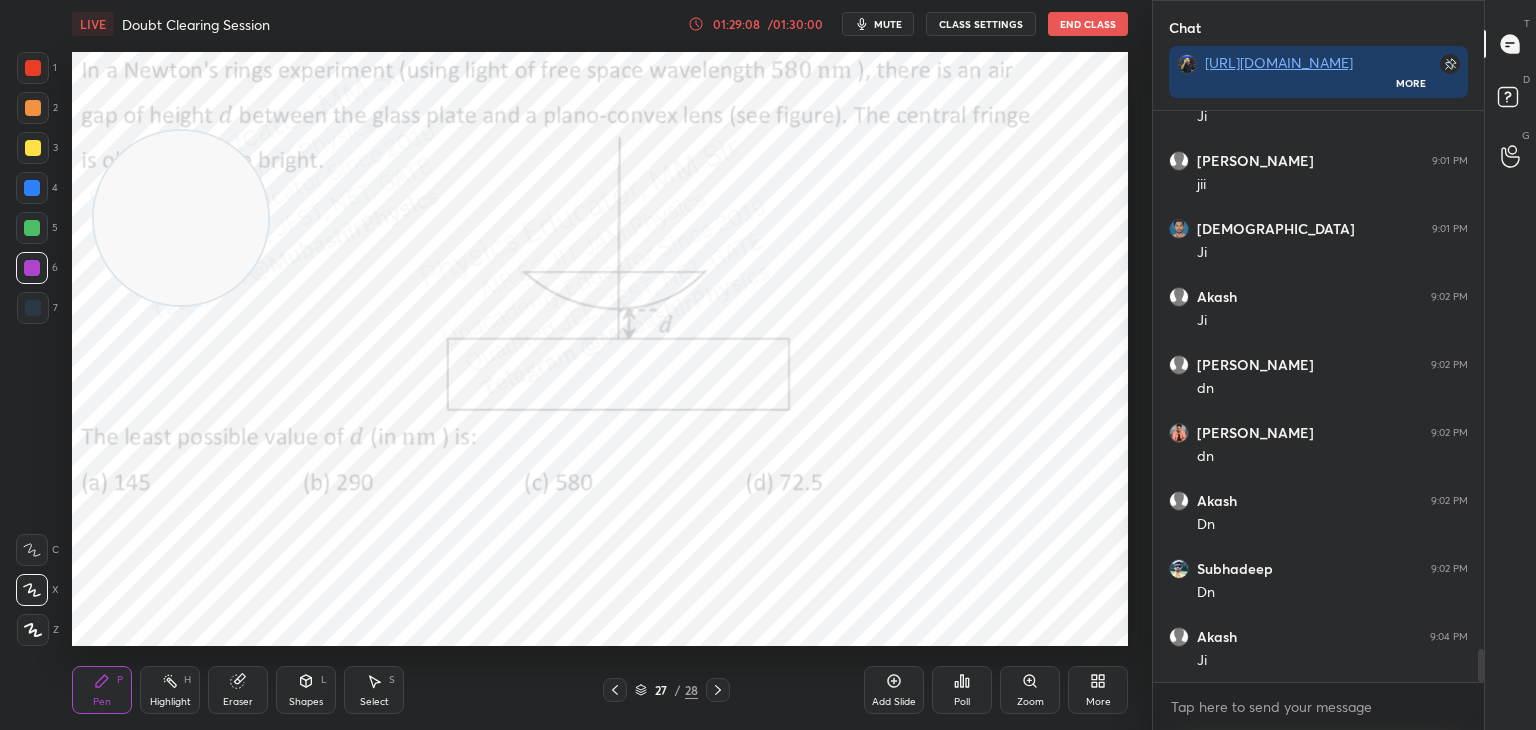 click at bounding box center [32, 228] 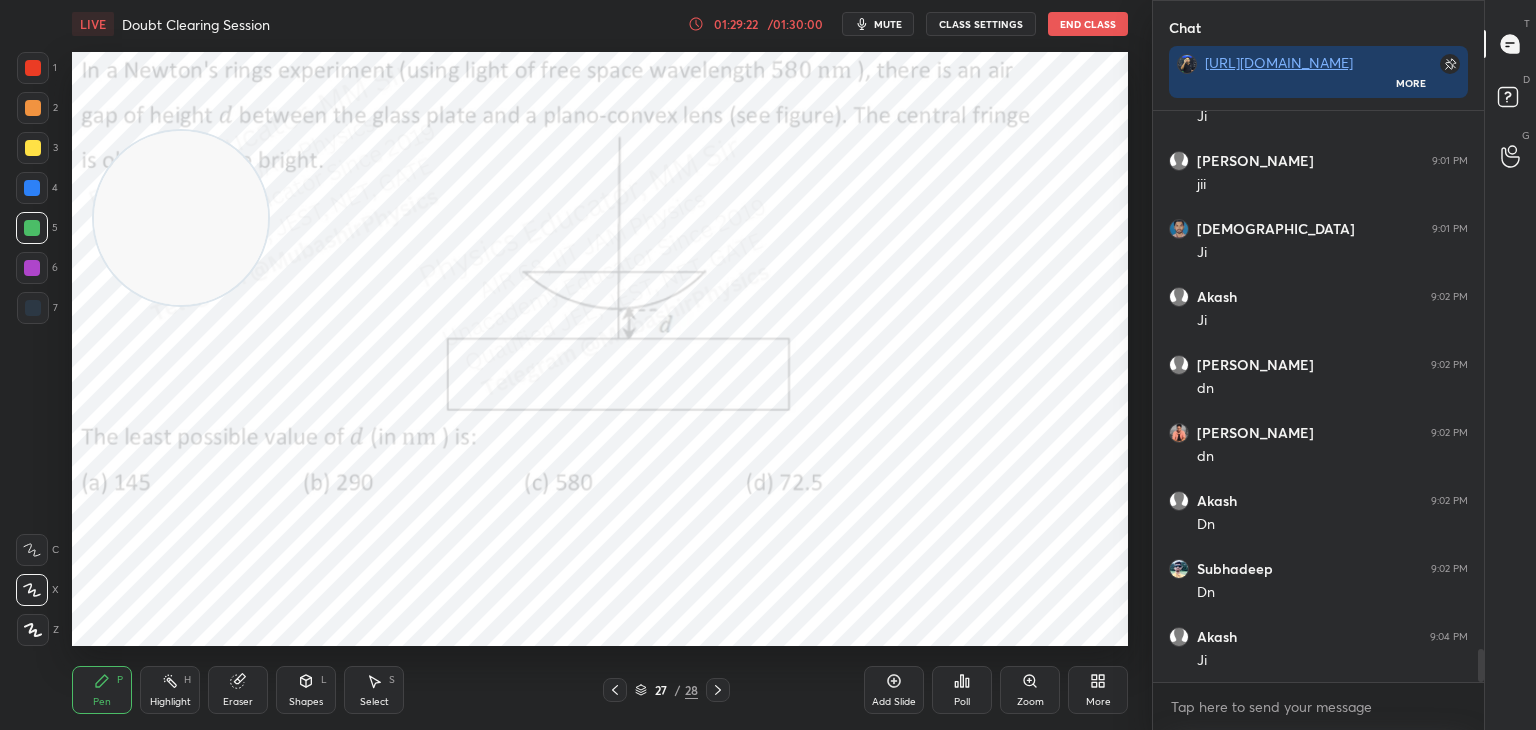 click 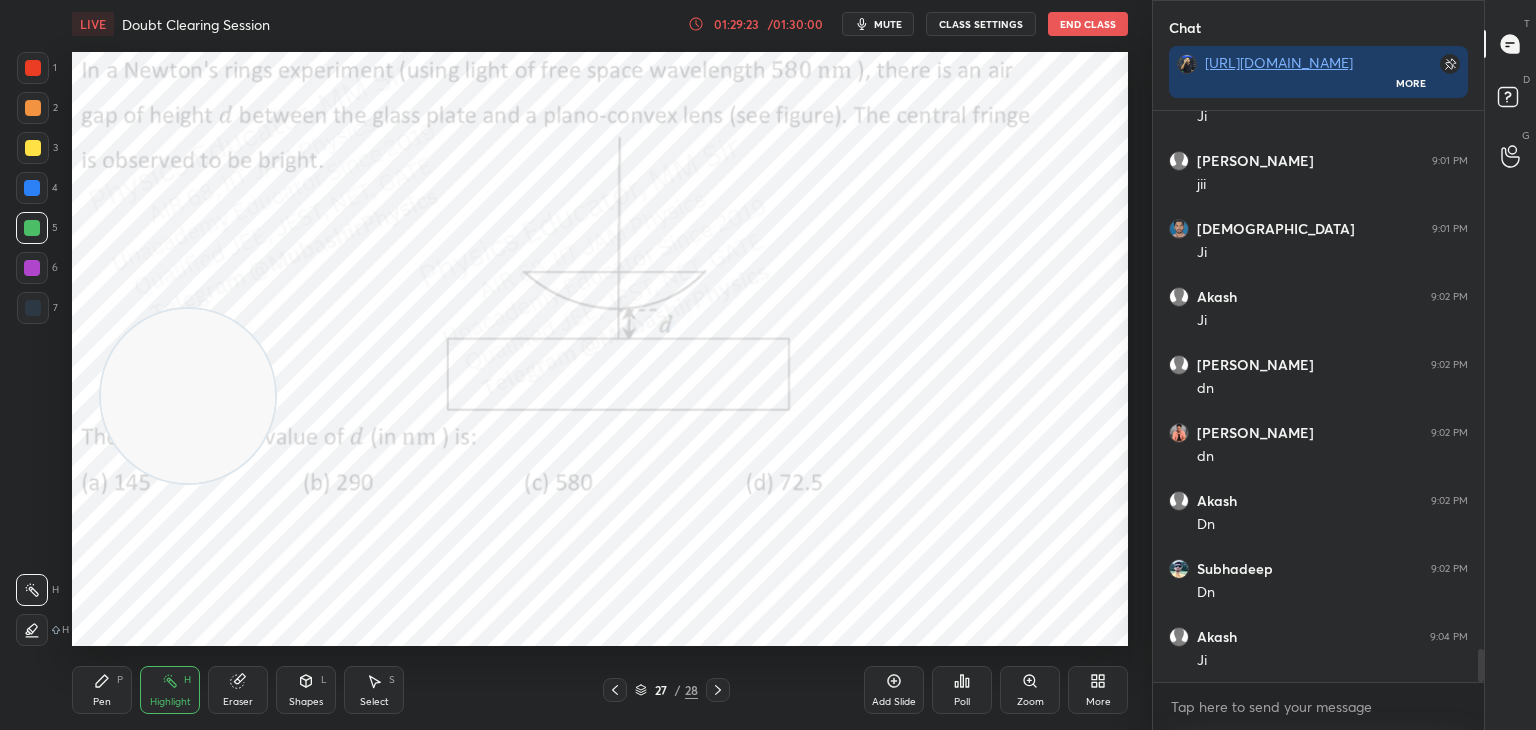 drag, startPoint x: 236, startPoint y: 394, endPoint x: 257, endPoint y: 650, distance: 256.8599 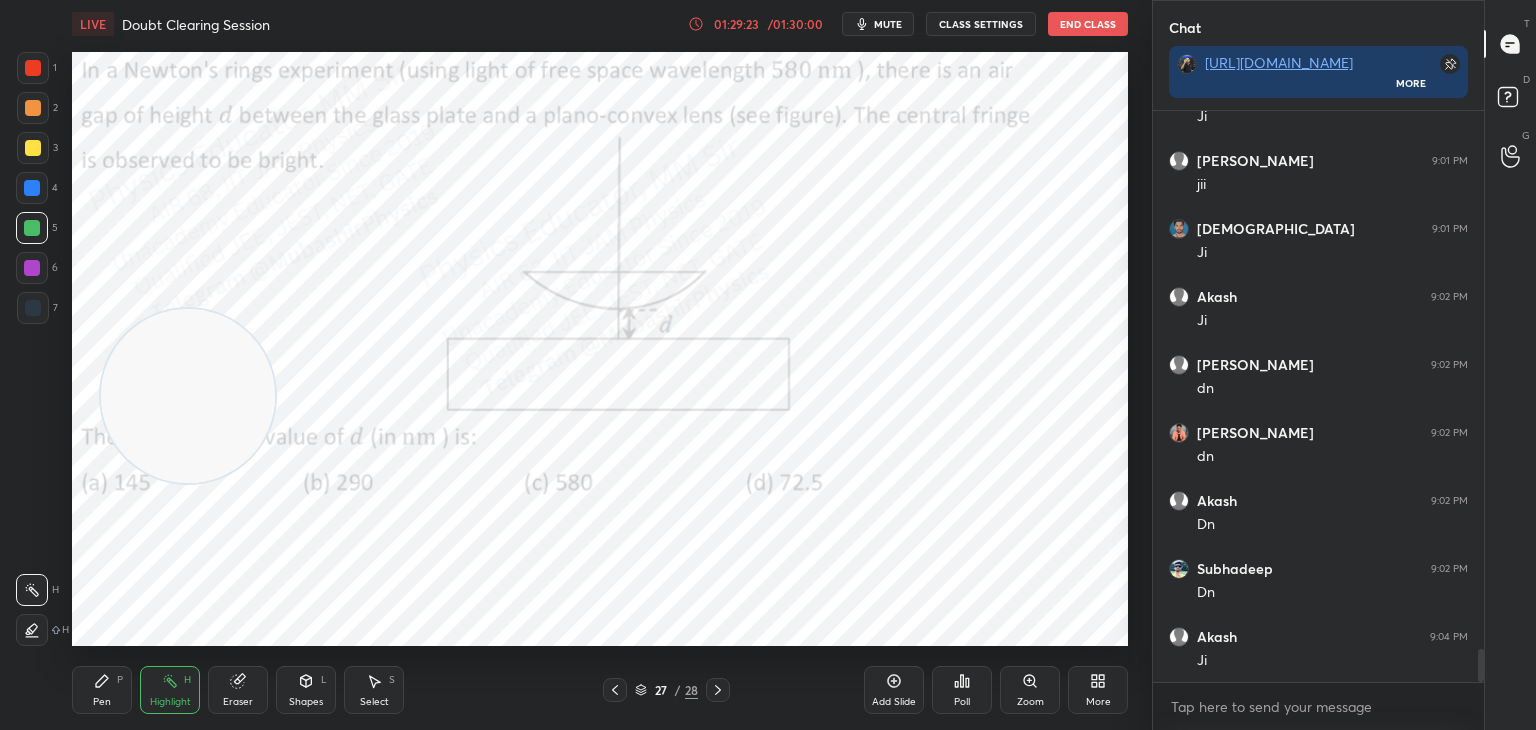 click on "LIVE Doubt Clearing Session 01:29:23 /  01:30:00 mute CLASS SETTINGS End Class Setting up your live class Poll for   secs No correct answer Start poll Back Doubt Clearing Session • L10 of Detailed Course on Optics for IIT JAM, CUET 2026/27 [PERSON_NAME] Pen P Highlight H Eraser Shapes L Select S 27 / 28 Add Slide Poll Zoom More" at bounding box center [600, 365] 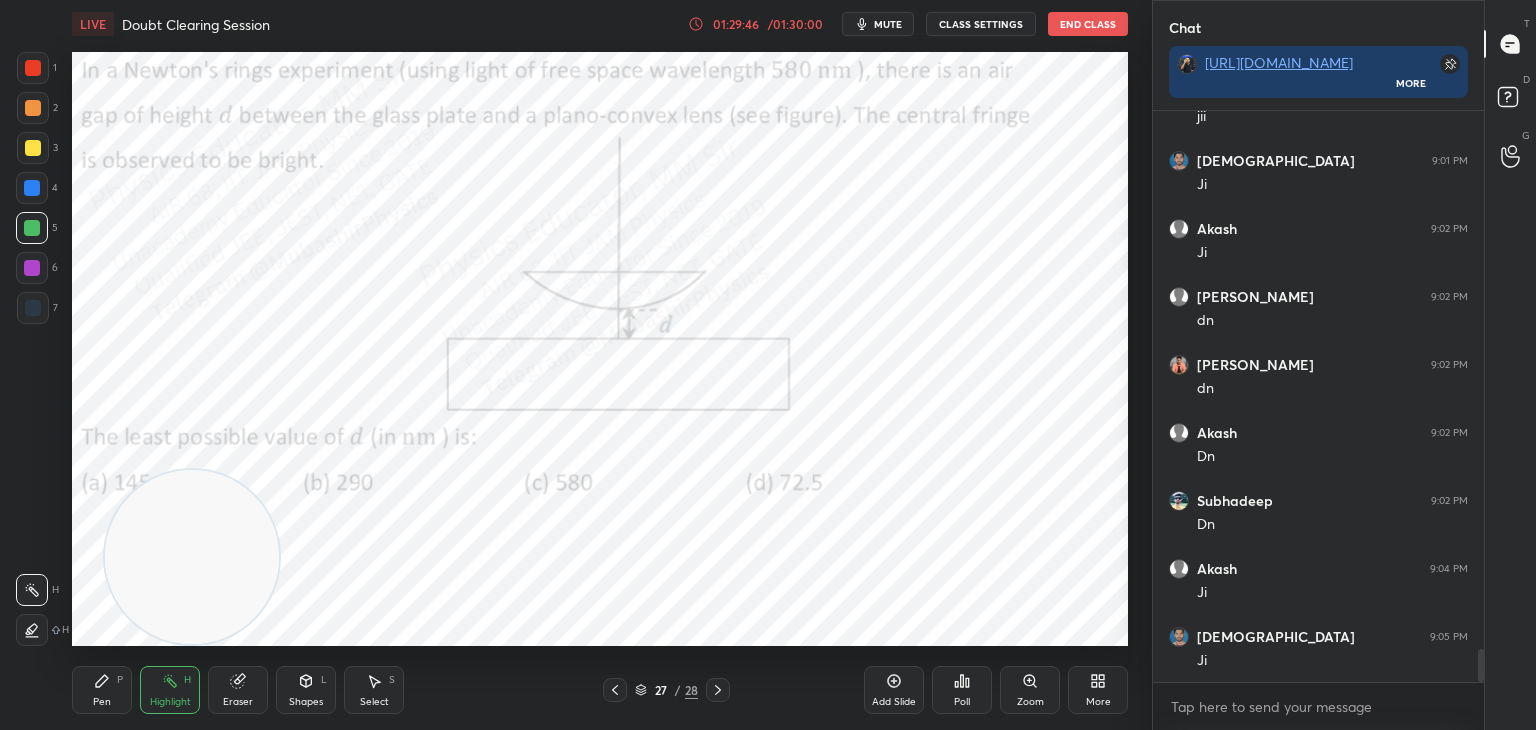 scroll, scrollTop: 9310, scrollLeft: 0, axis: vertical 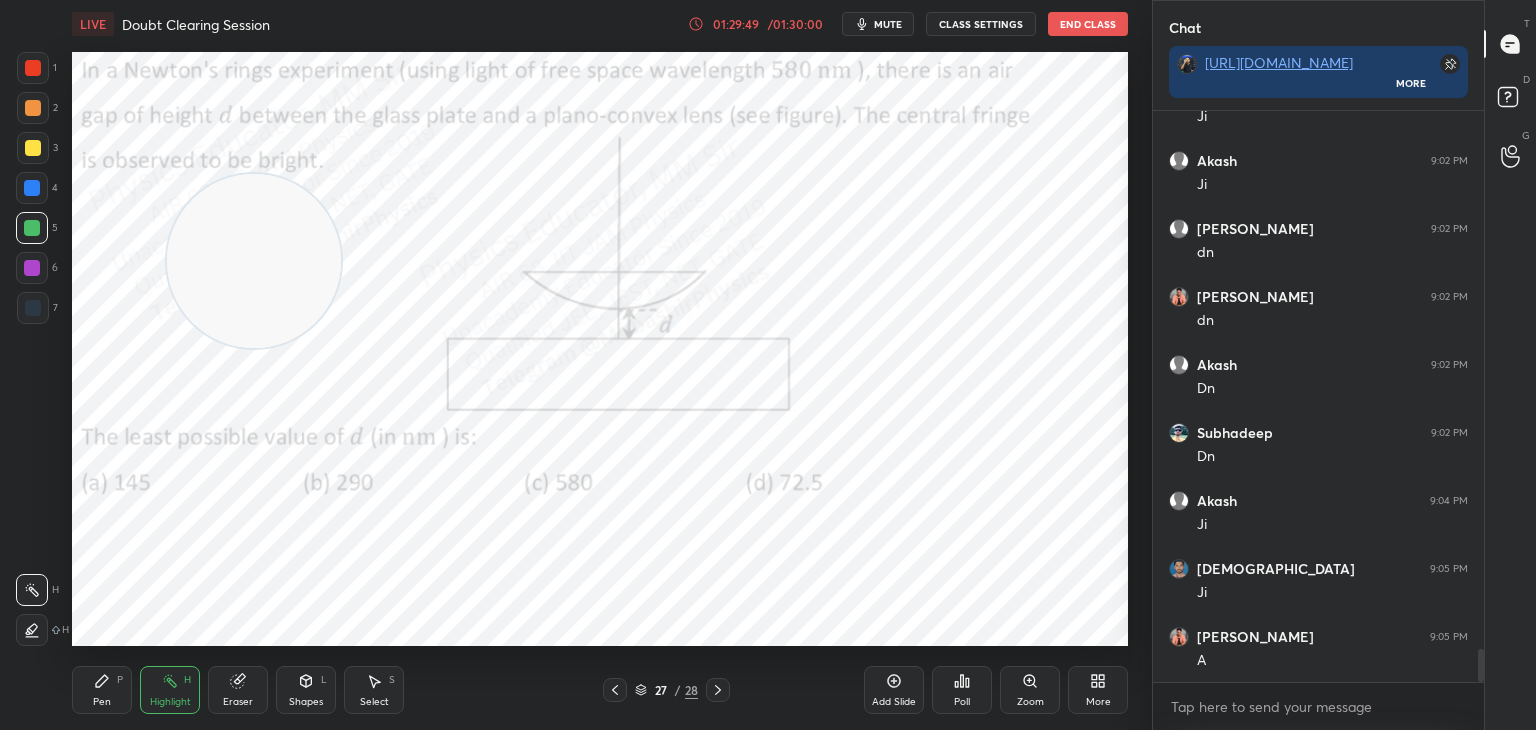 drag, startPoint x: 209, startPoint y: 458, endPoint x: 289, endPoint y: 286, distance: 189.69449 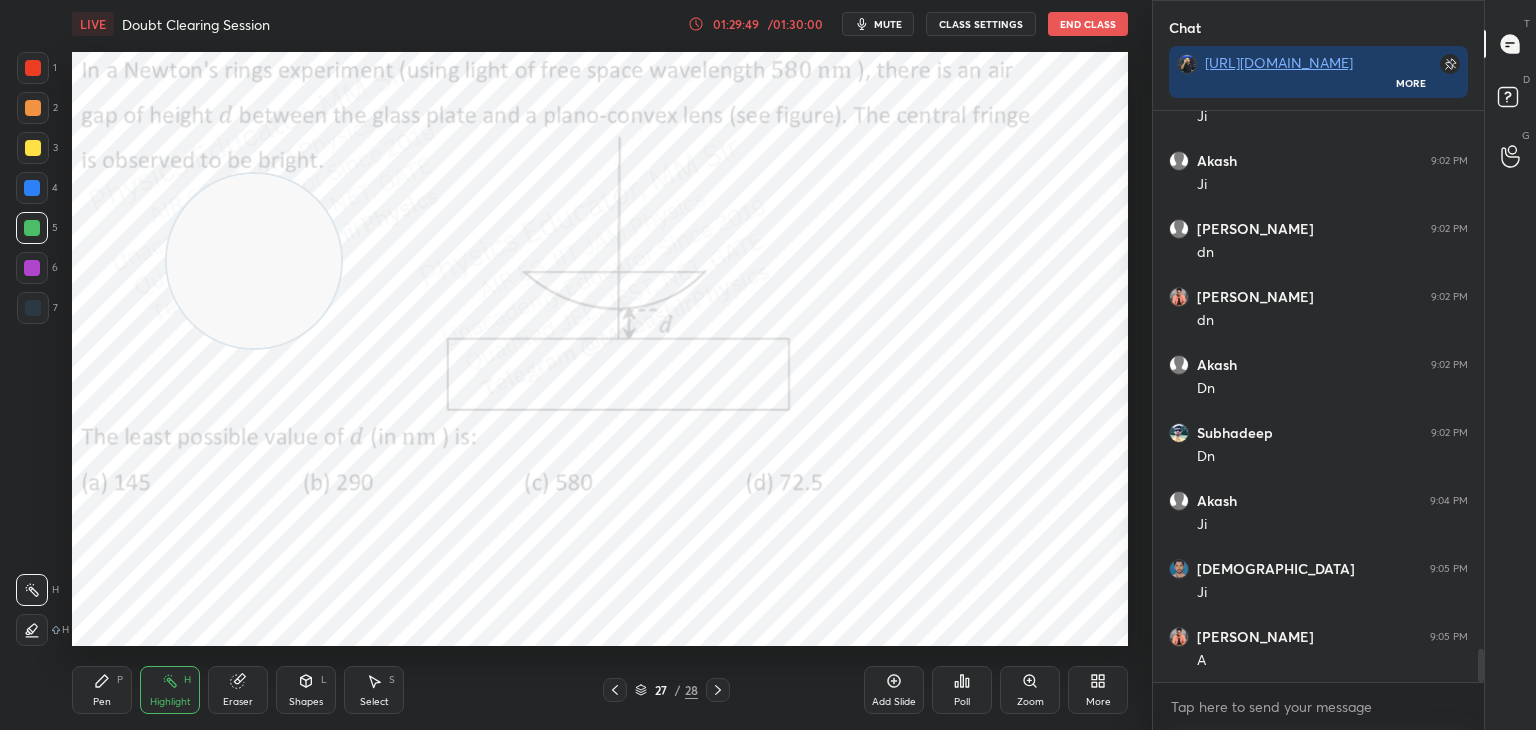 click at bounding box center [254, 261] 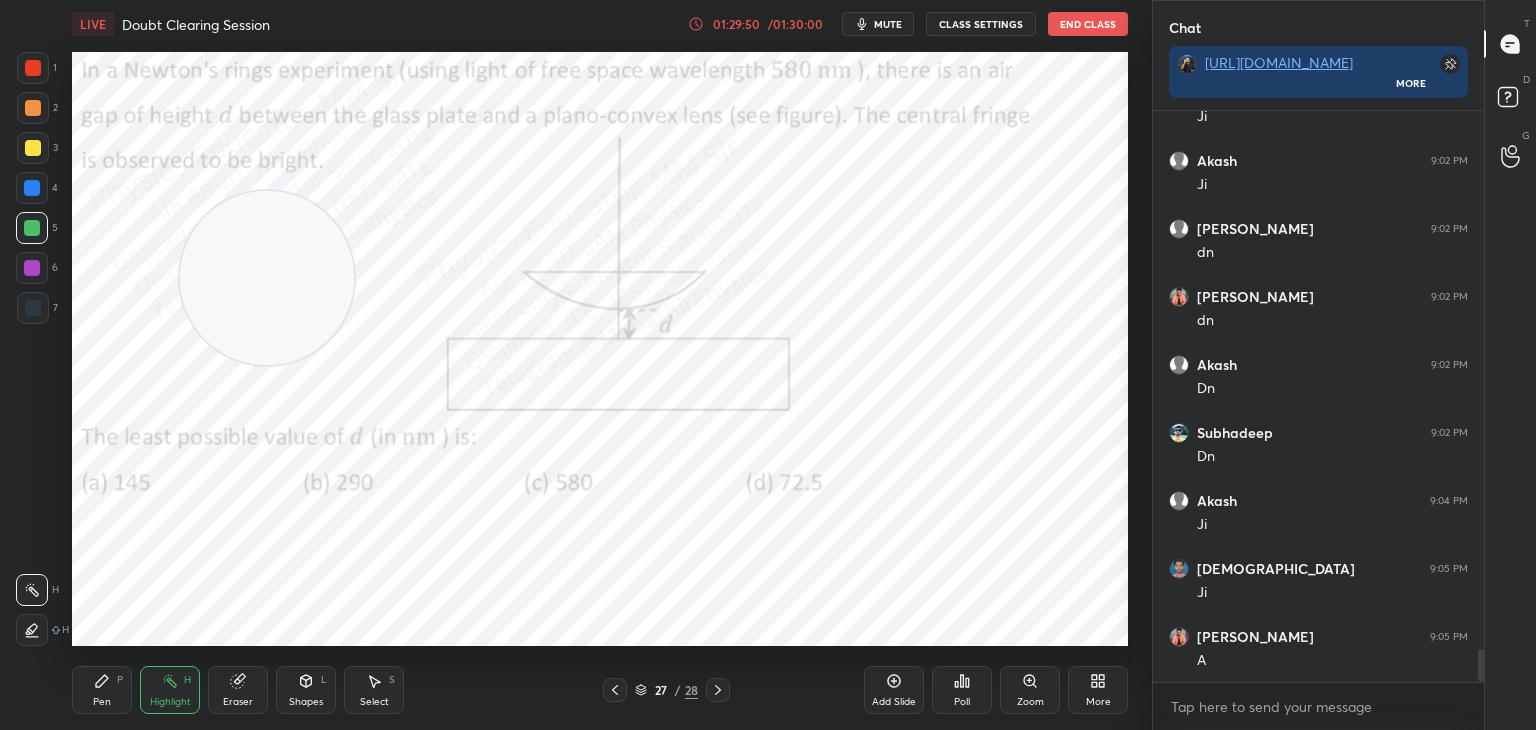 click 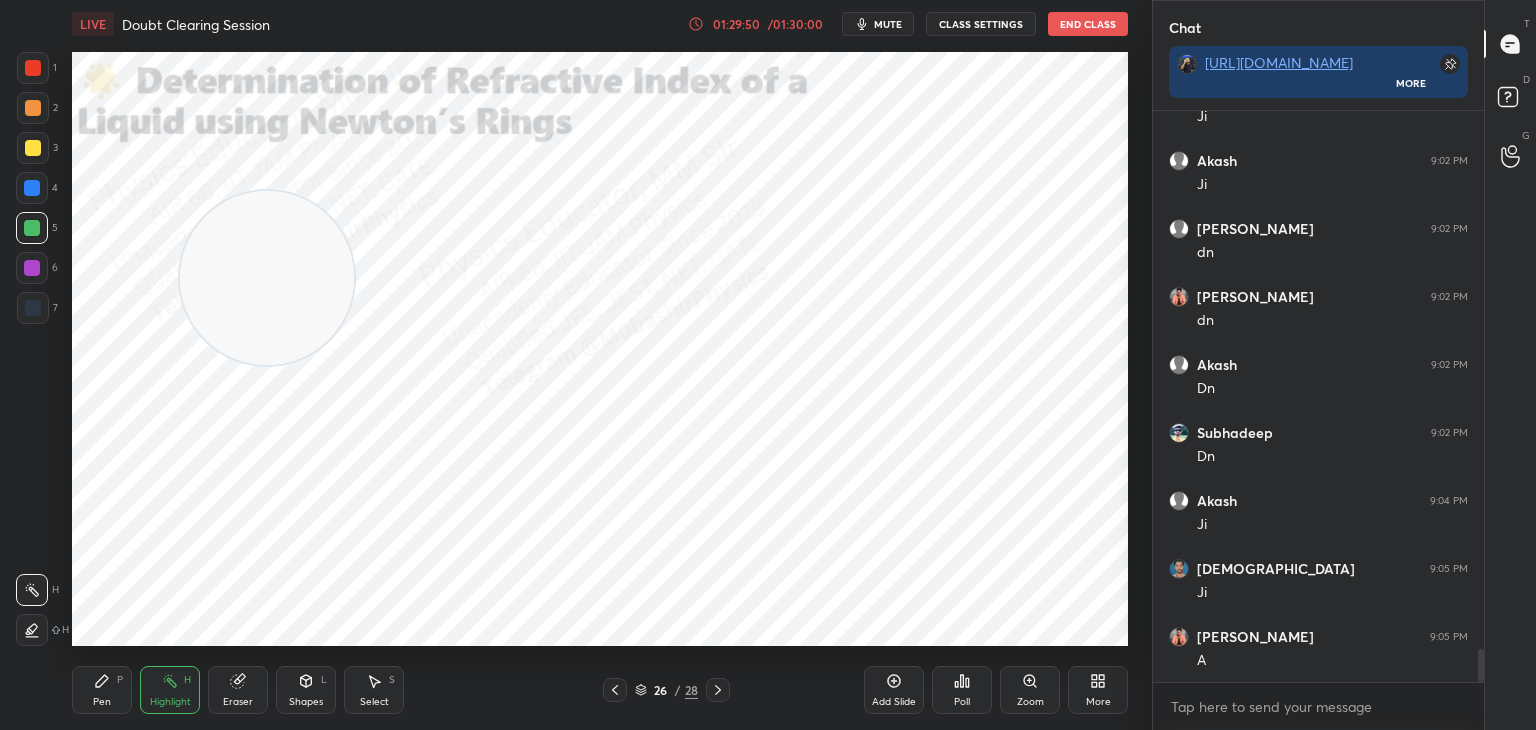 click 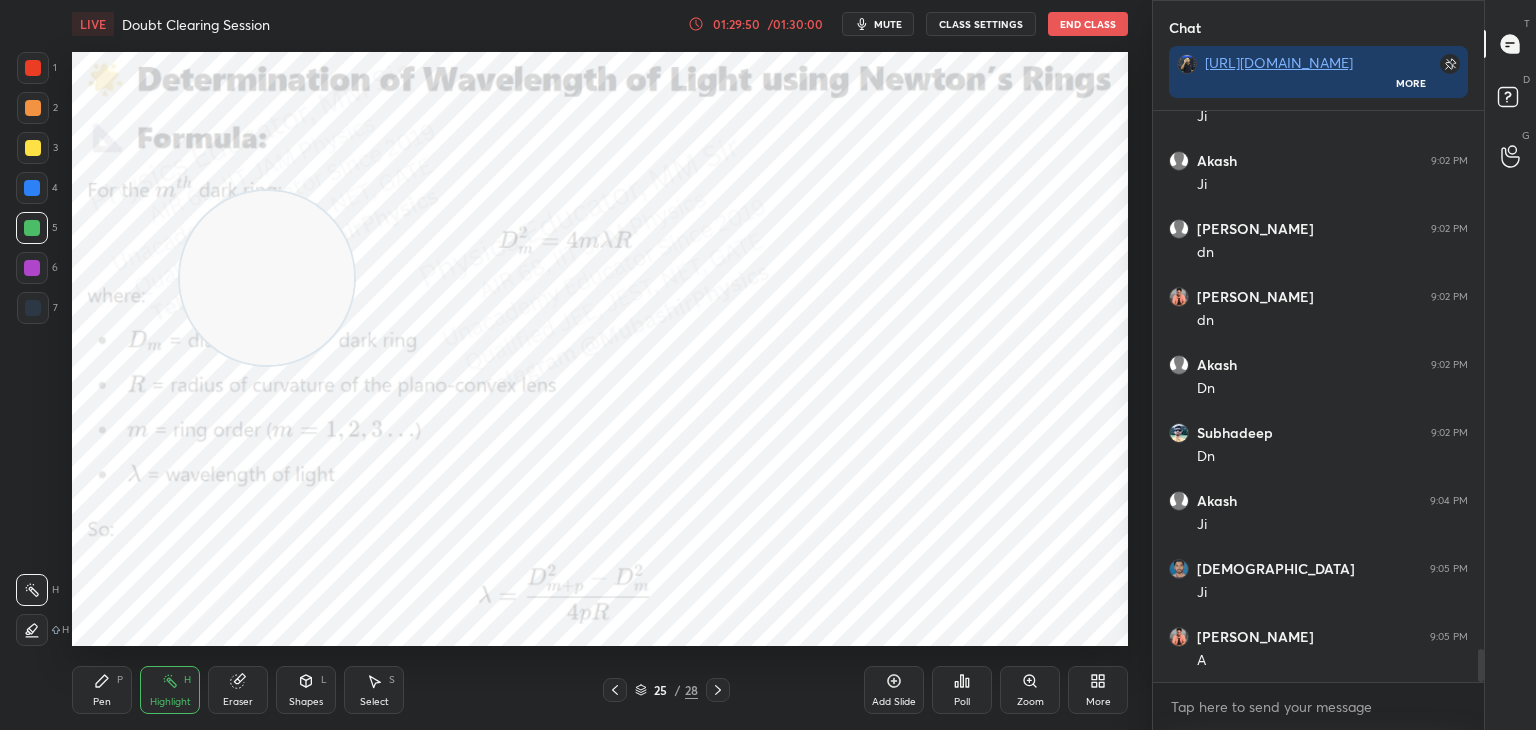 click 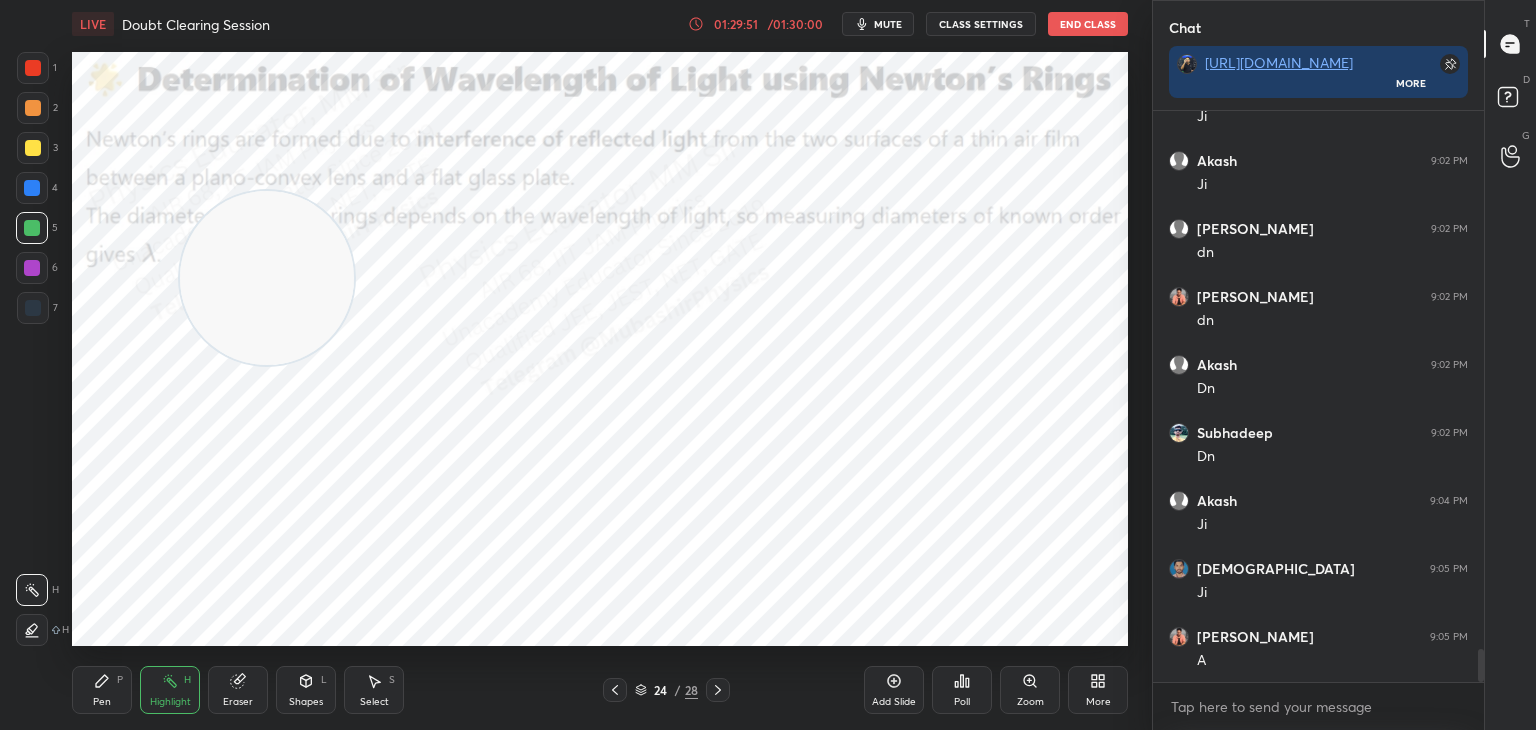 click 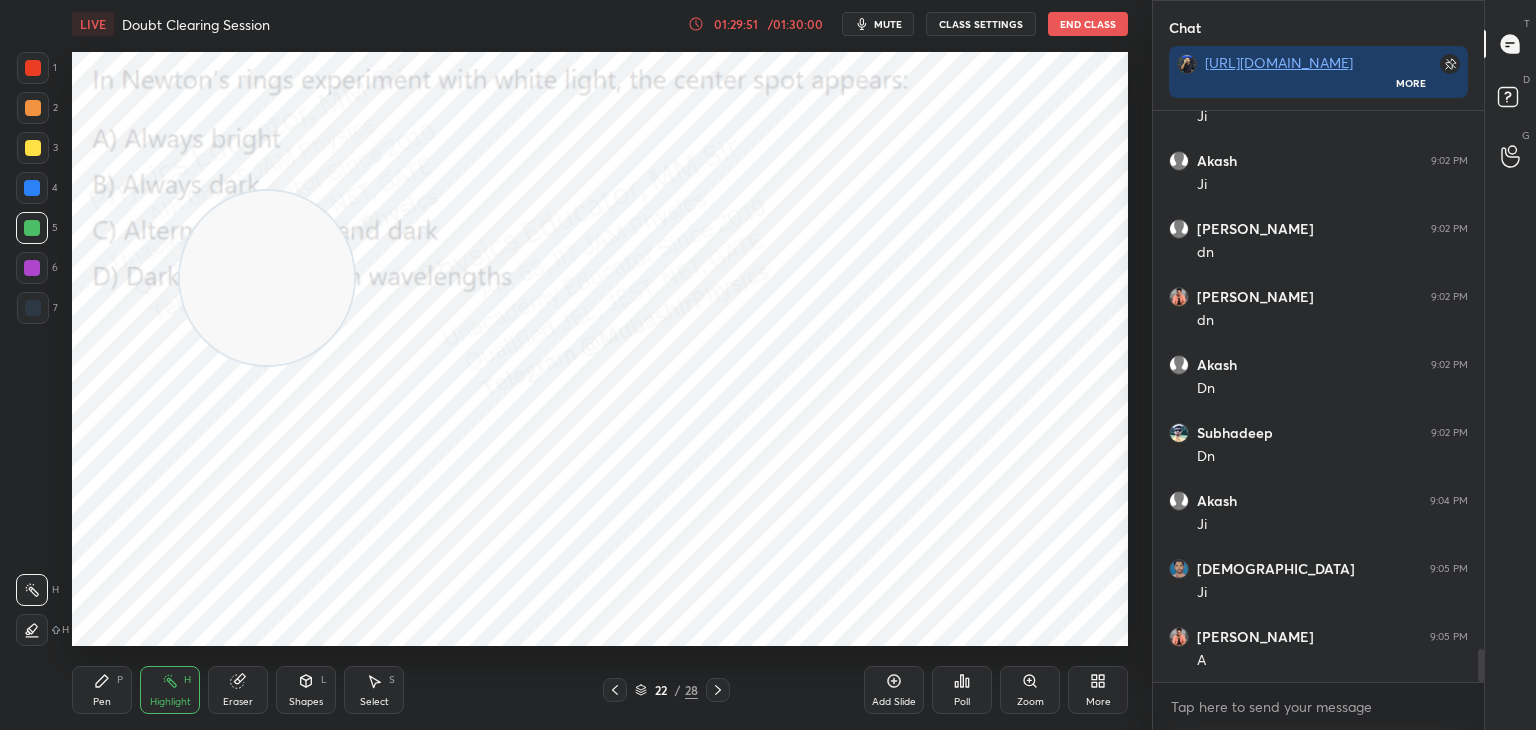 click 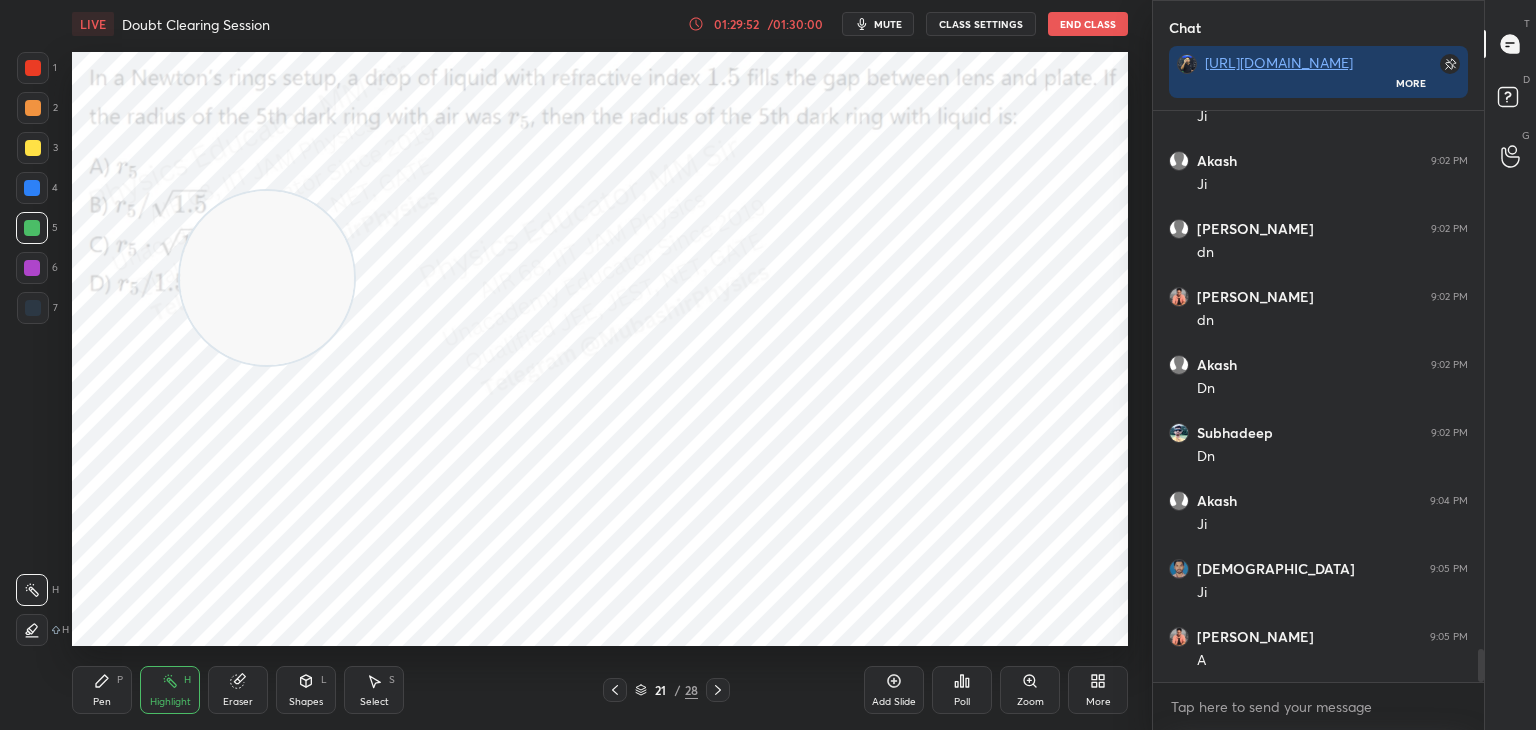 drag, startPoint x: 710, startPoint y: 678, endPoint x: 713, endPoint y: 665, distance: 13.341664 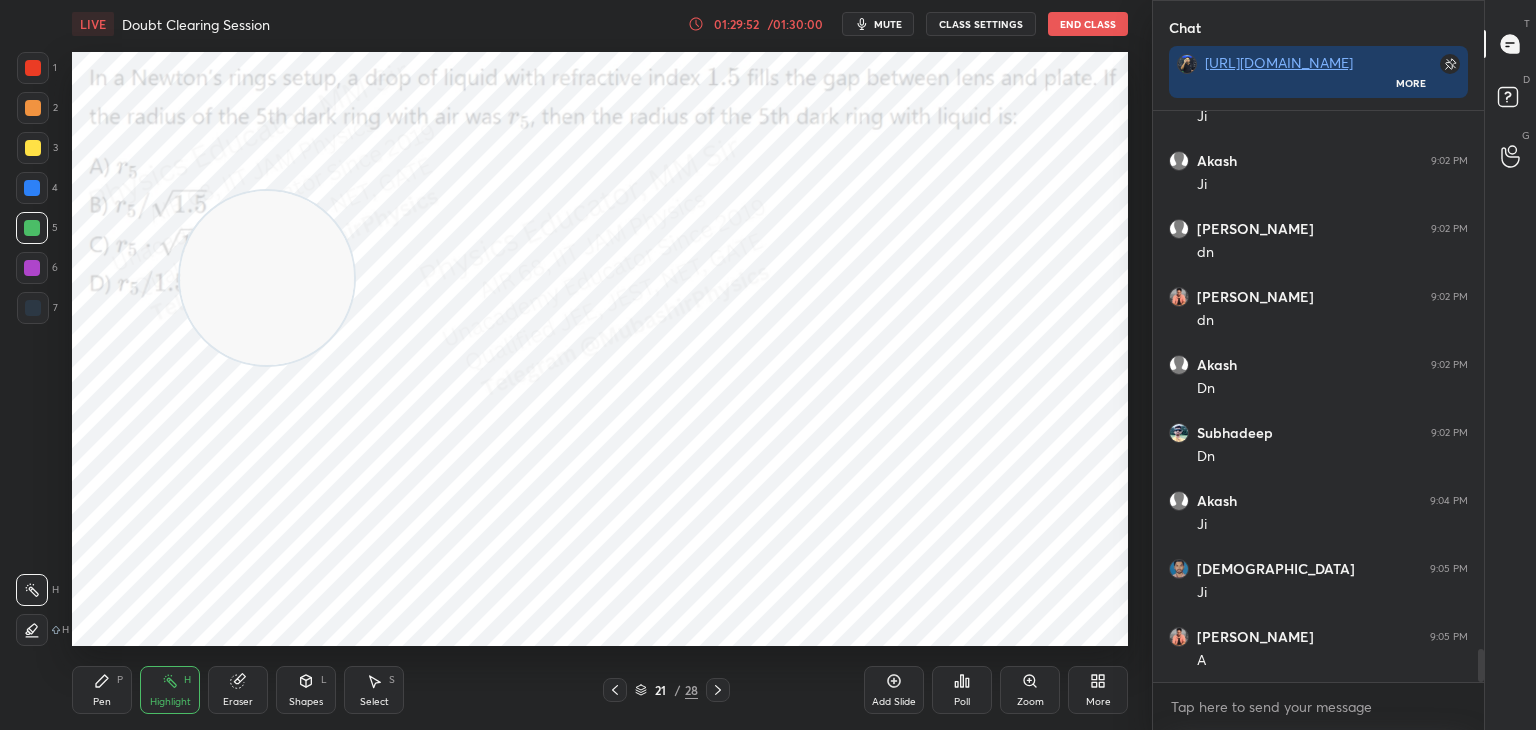 click at bounding box center [718, 690] 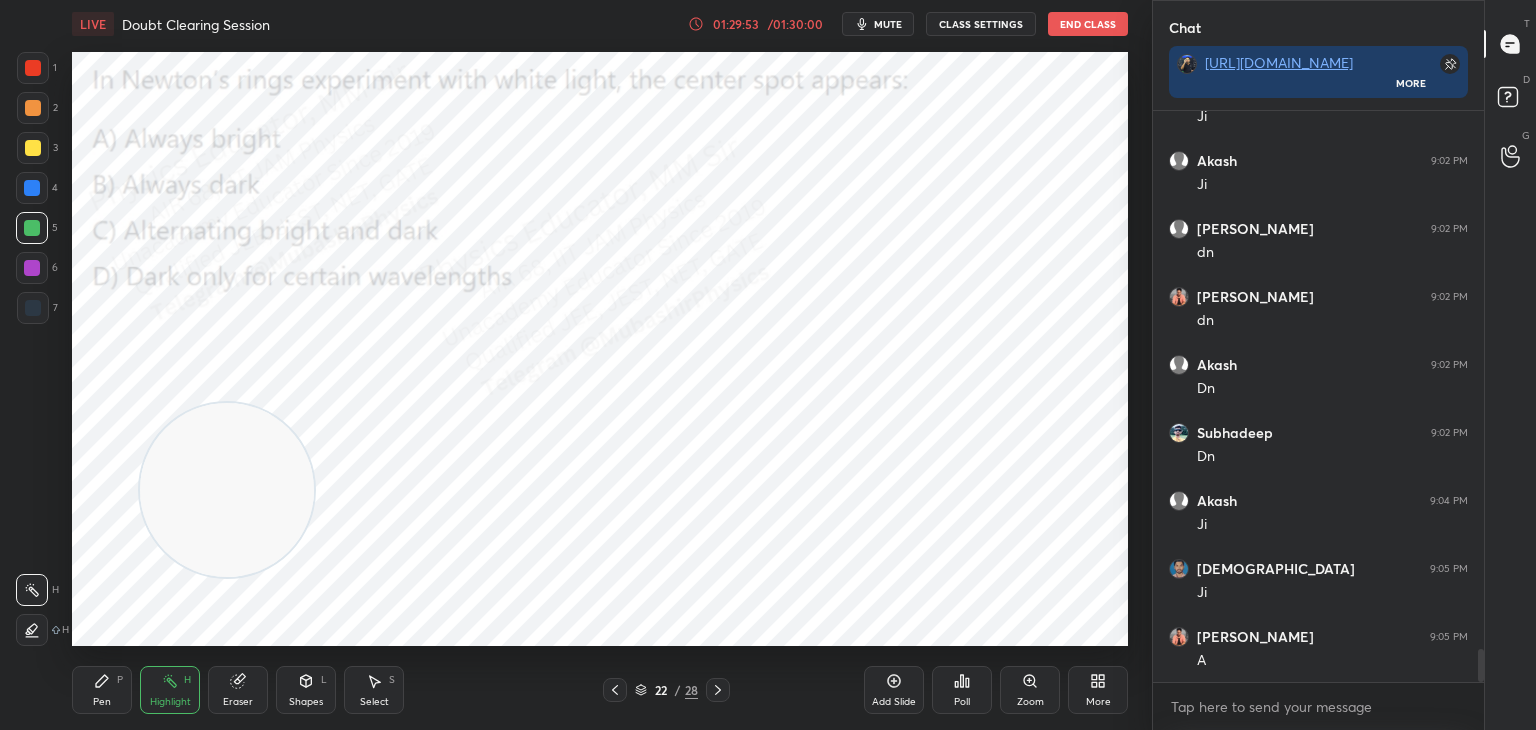 drag, startPoint x: 256, startPoint y: 440, endPoint x: 208, endPoint y: 498, distance: 75.28612 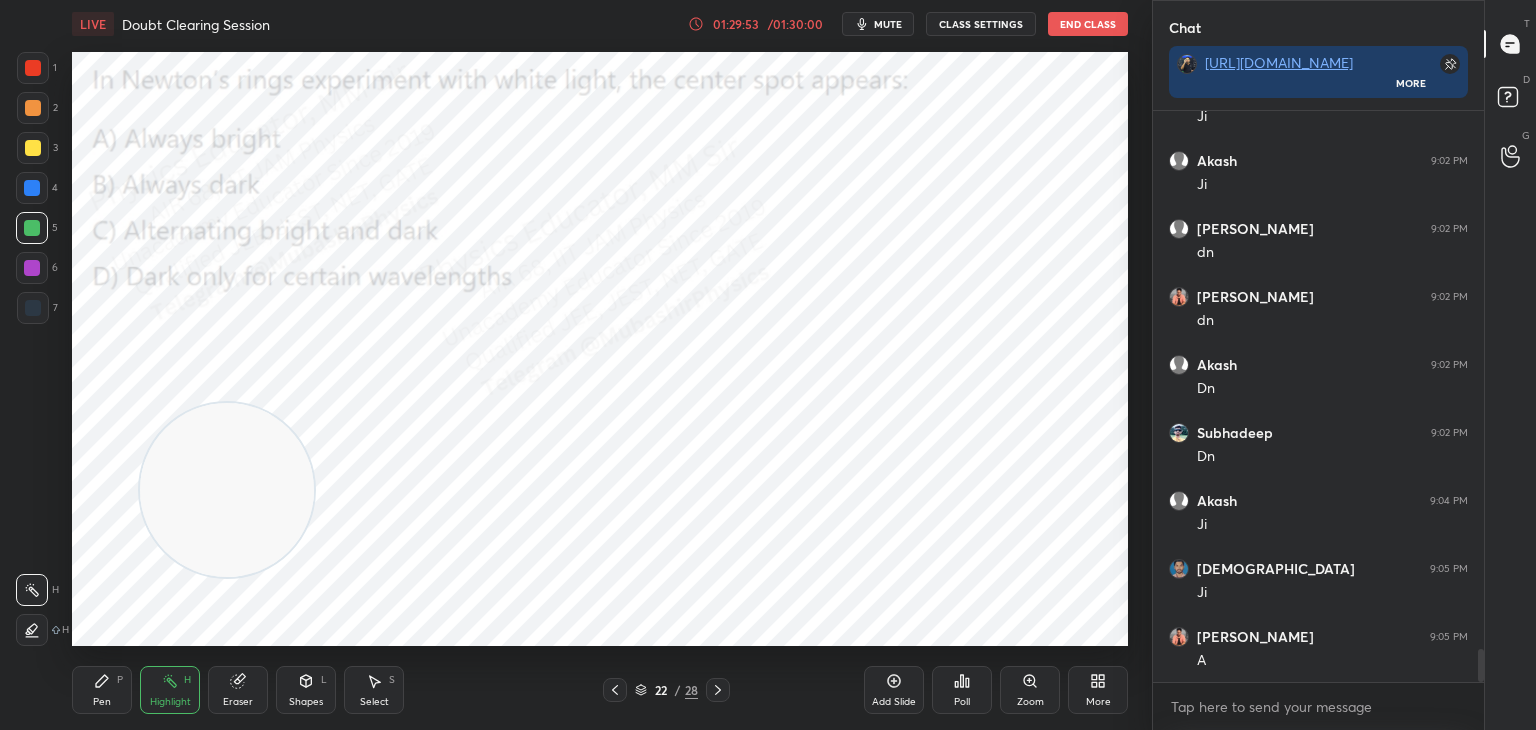 click at bounding box center (227, 490) 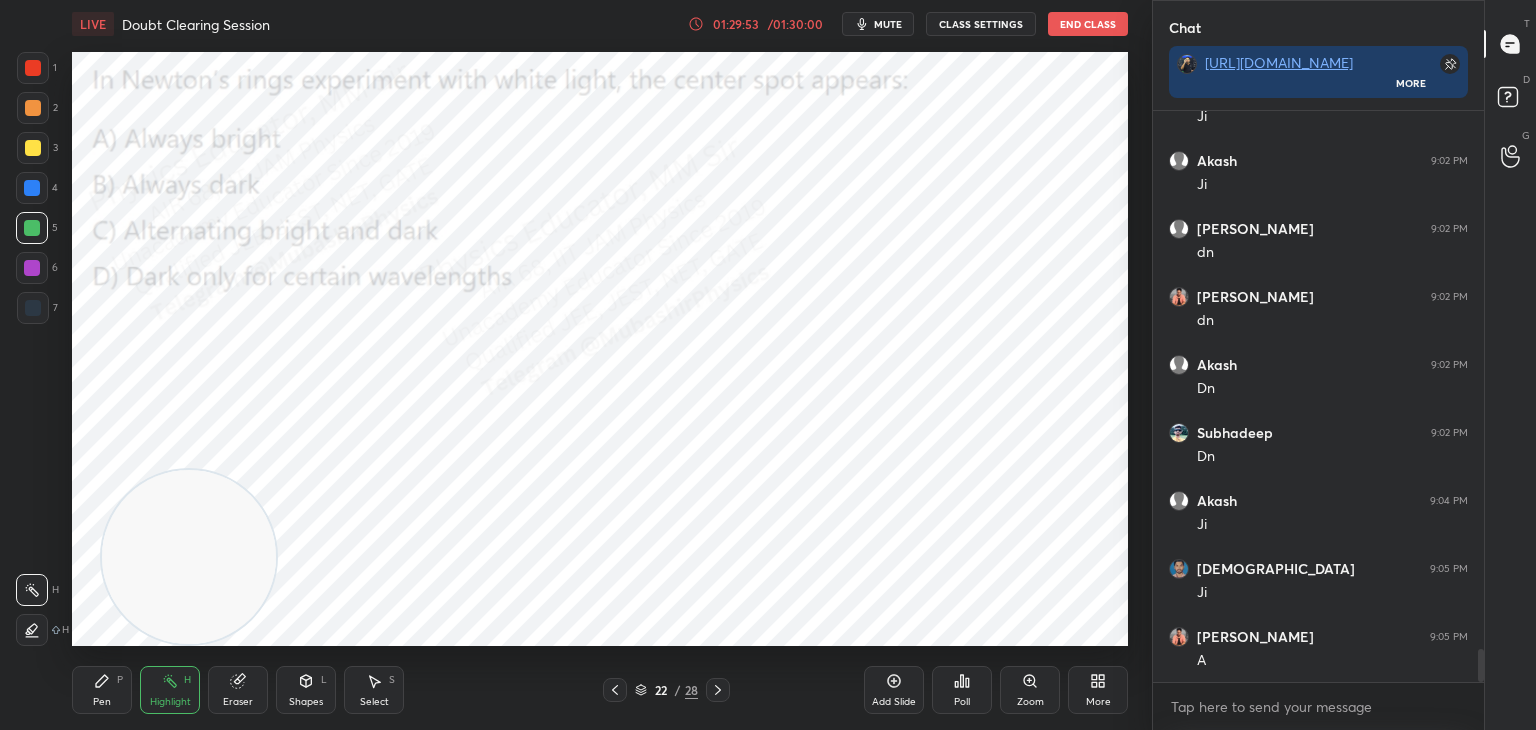 scroll, scrollTop: 9330, scrollLeft: 0, axis: vertical 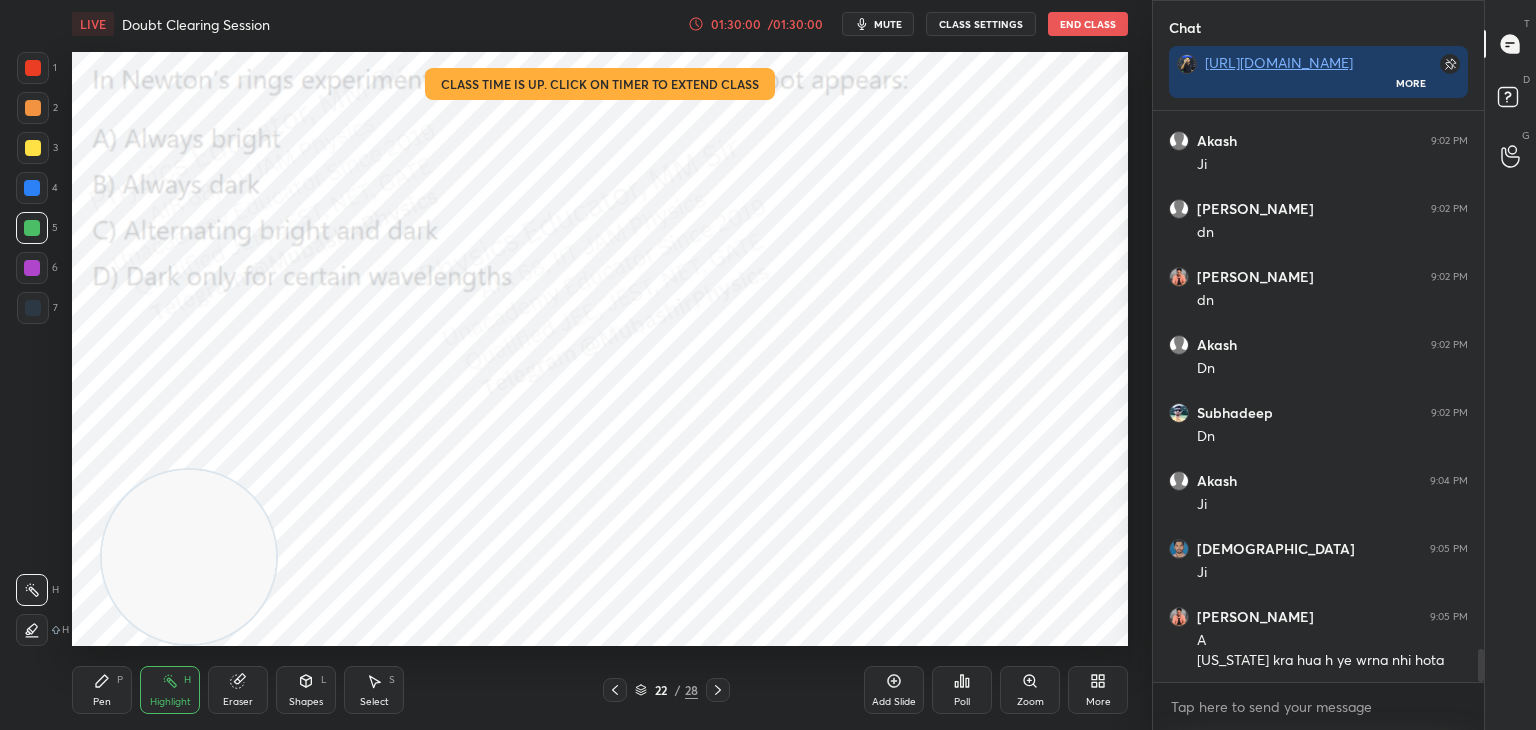 click 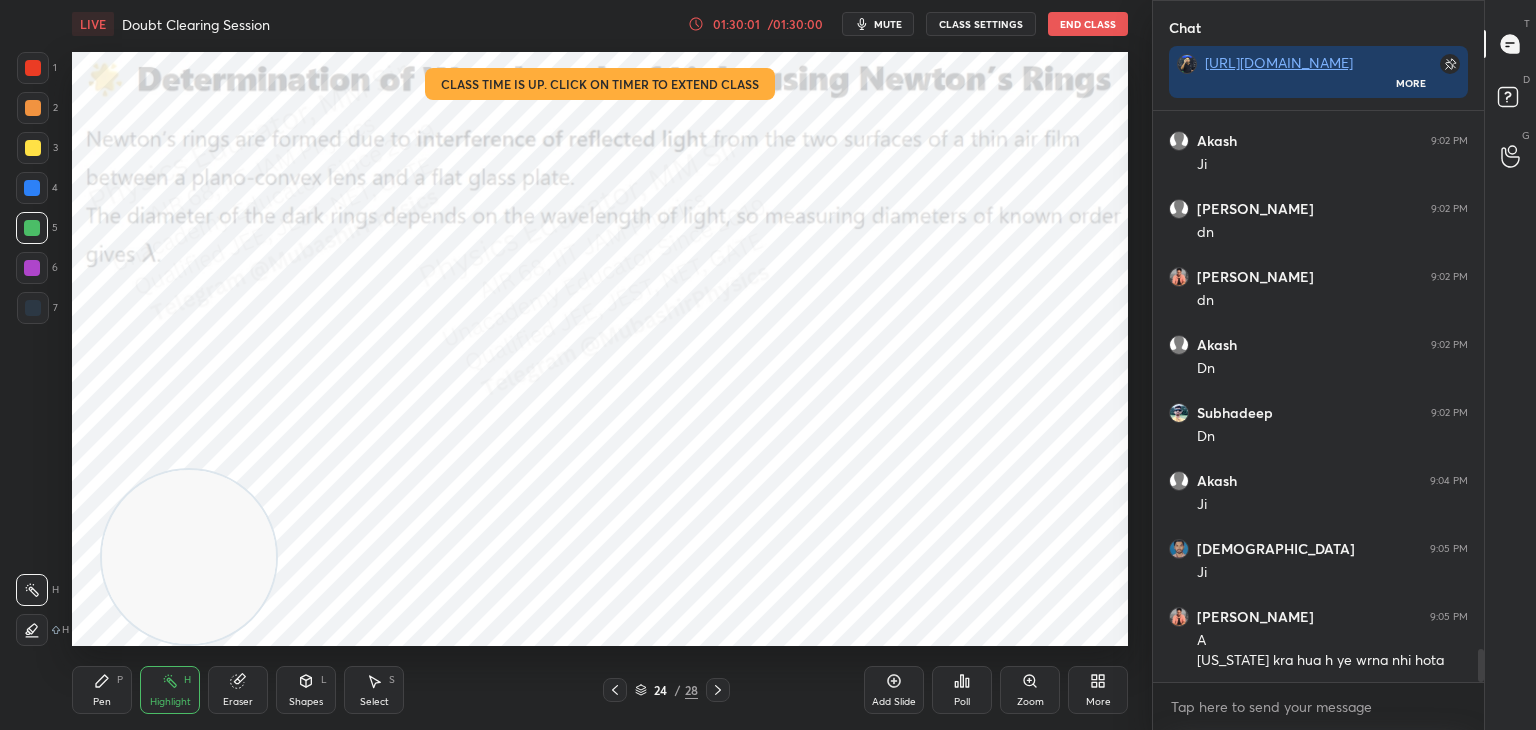 click 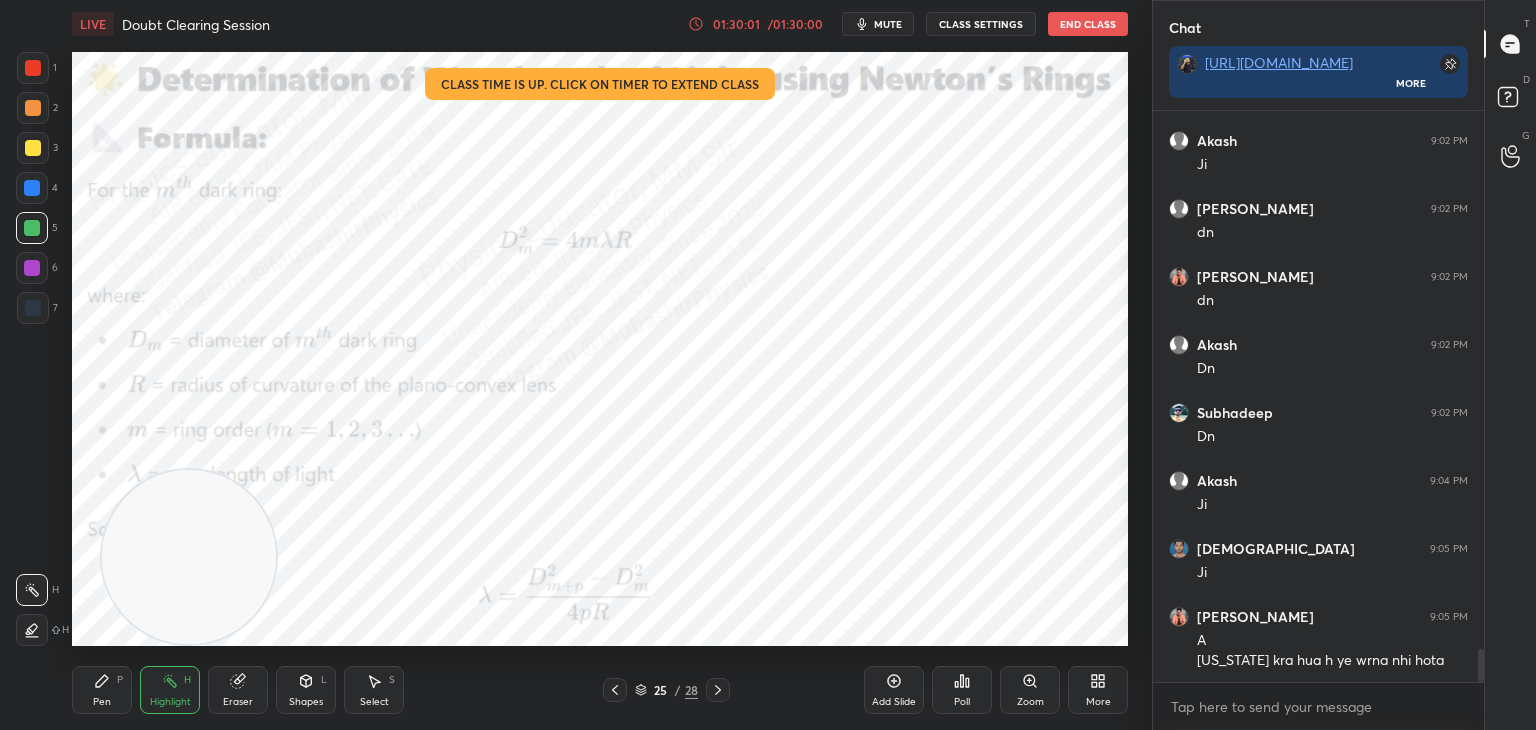 click 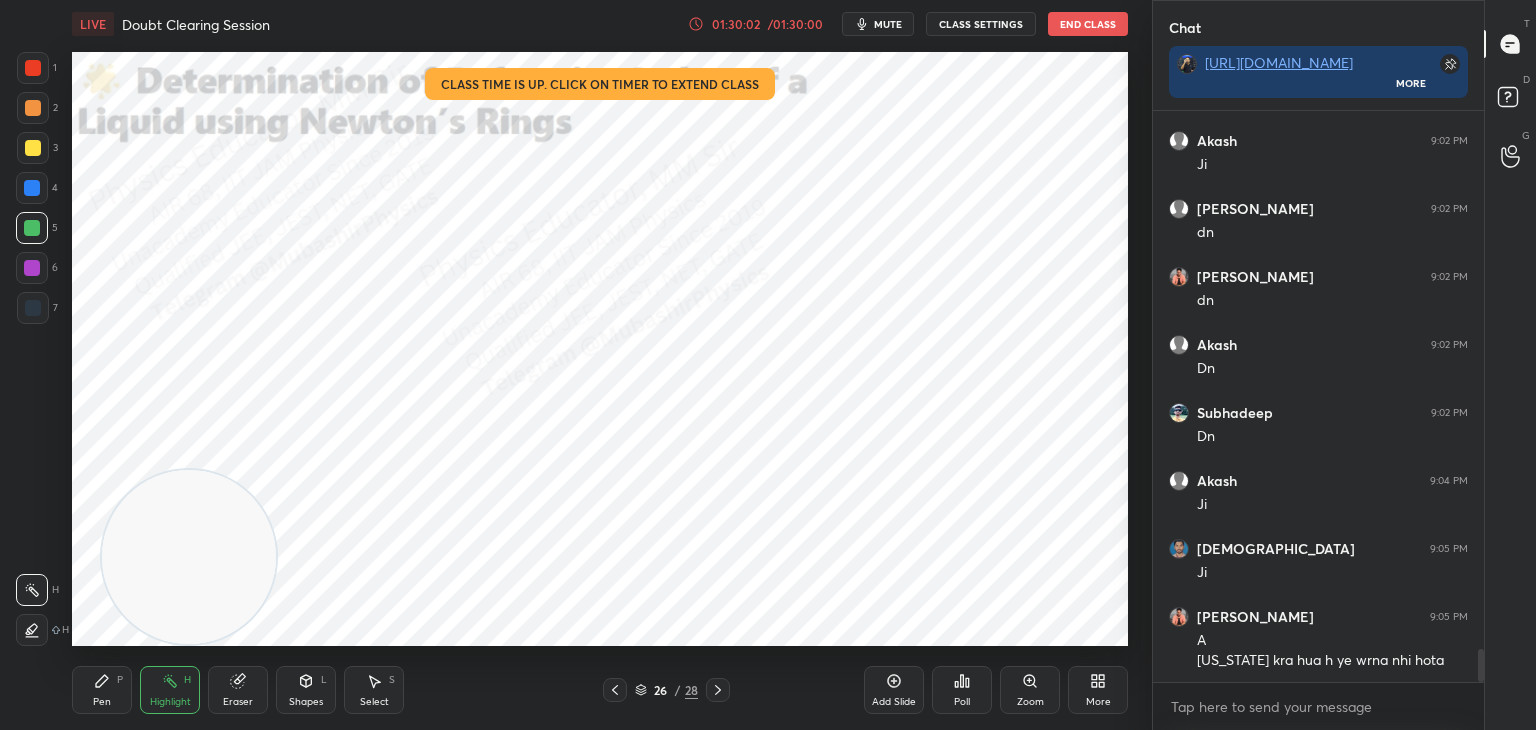 click 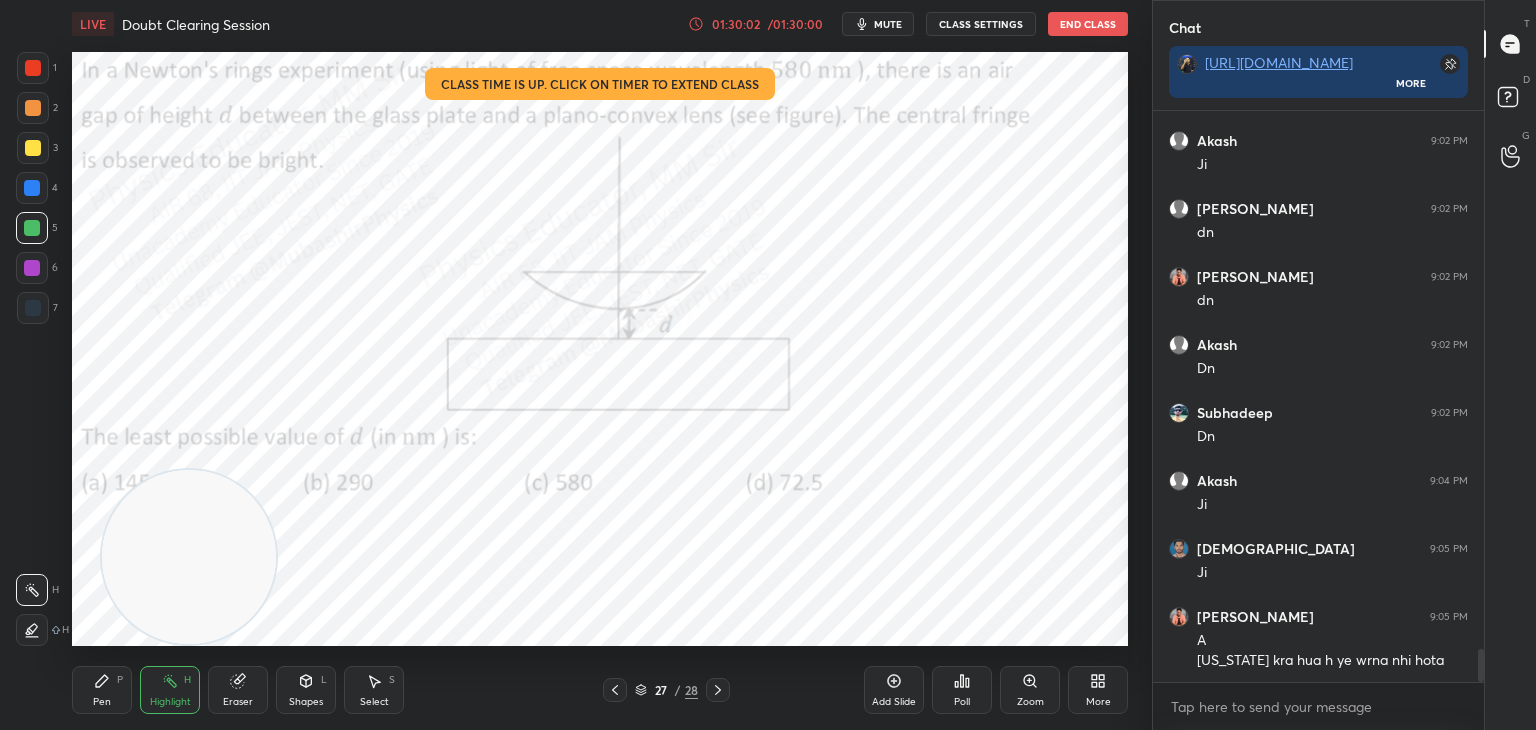 click 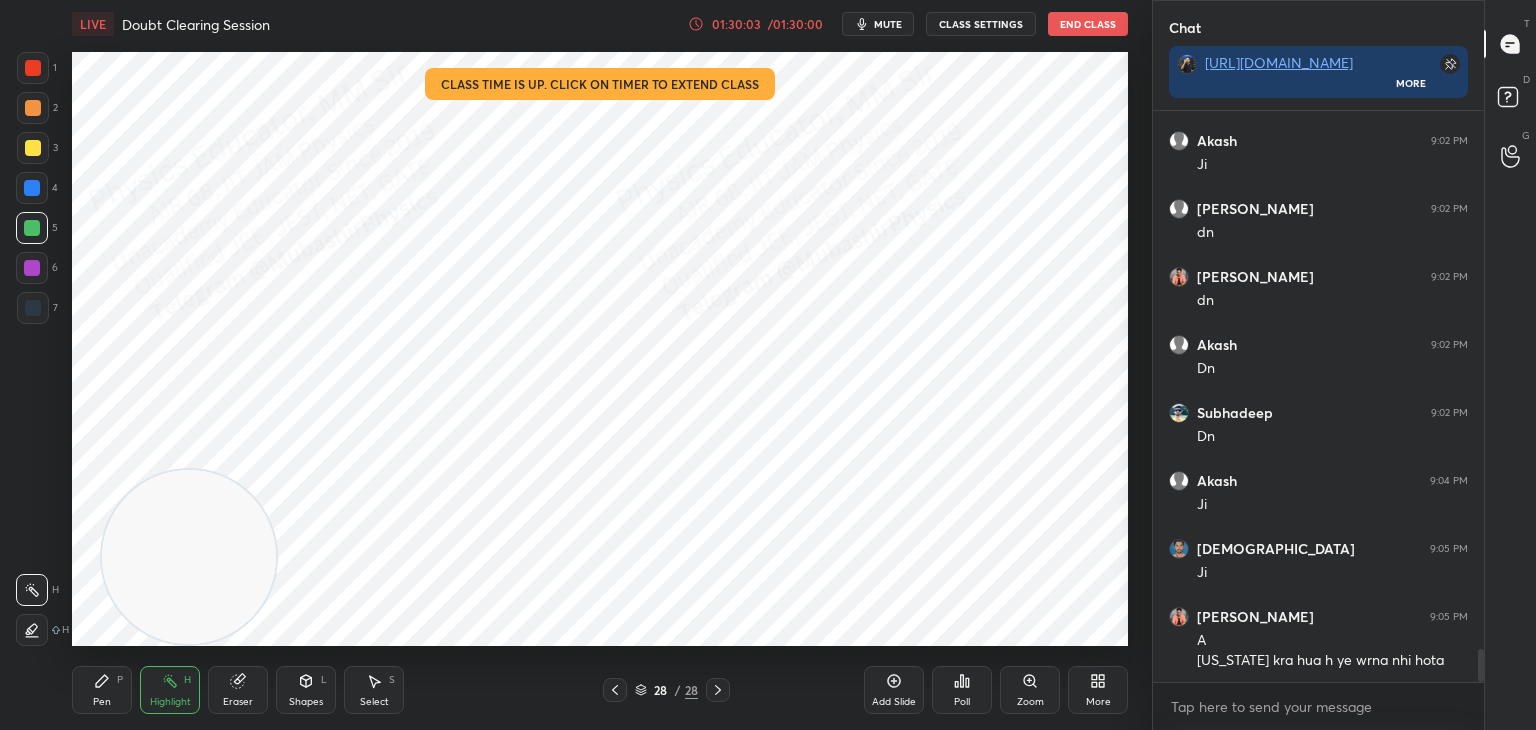 click at bounding box center (615, 690) 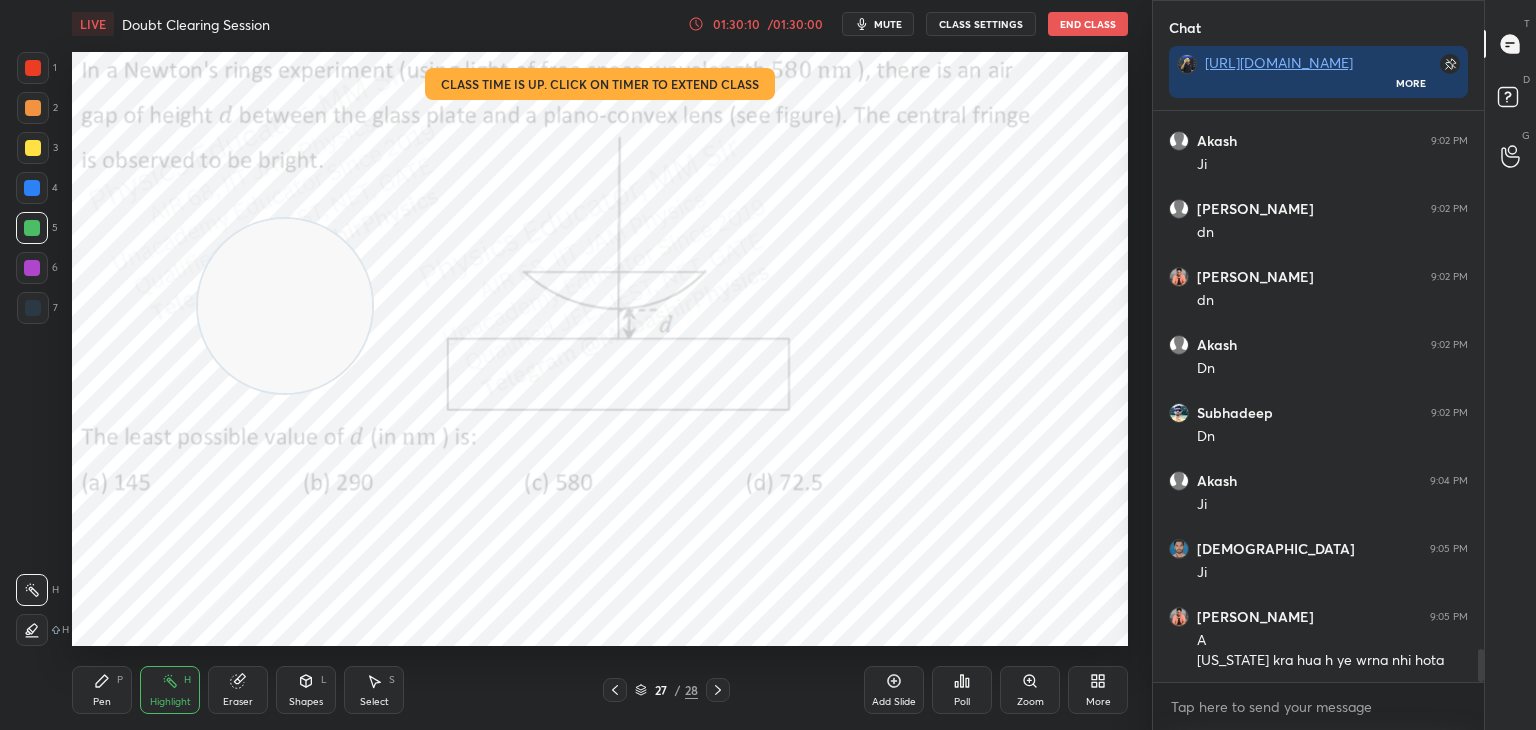 drag, startPoint x: 213, startPoint y: 554, endPoint x: 361, endPoint y: 301, distance: 293.1092 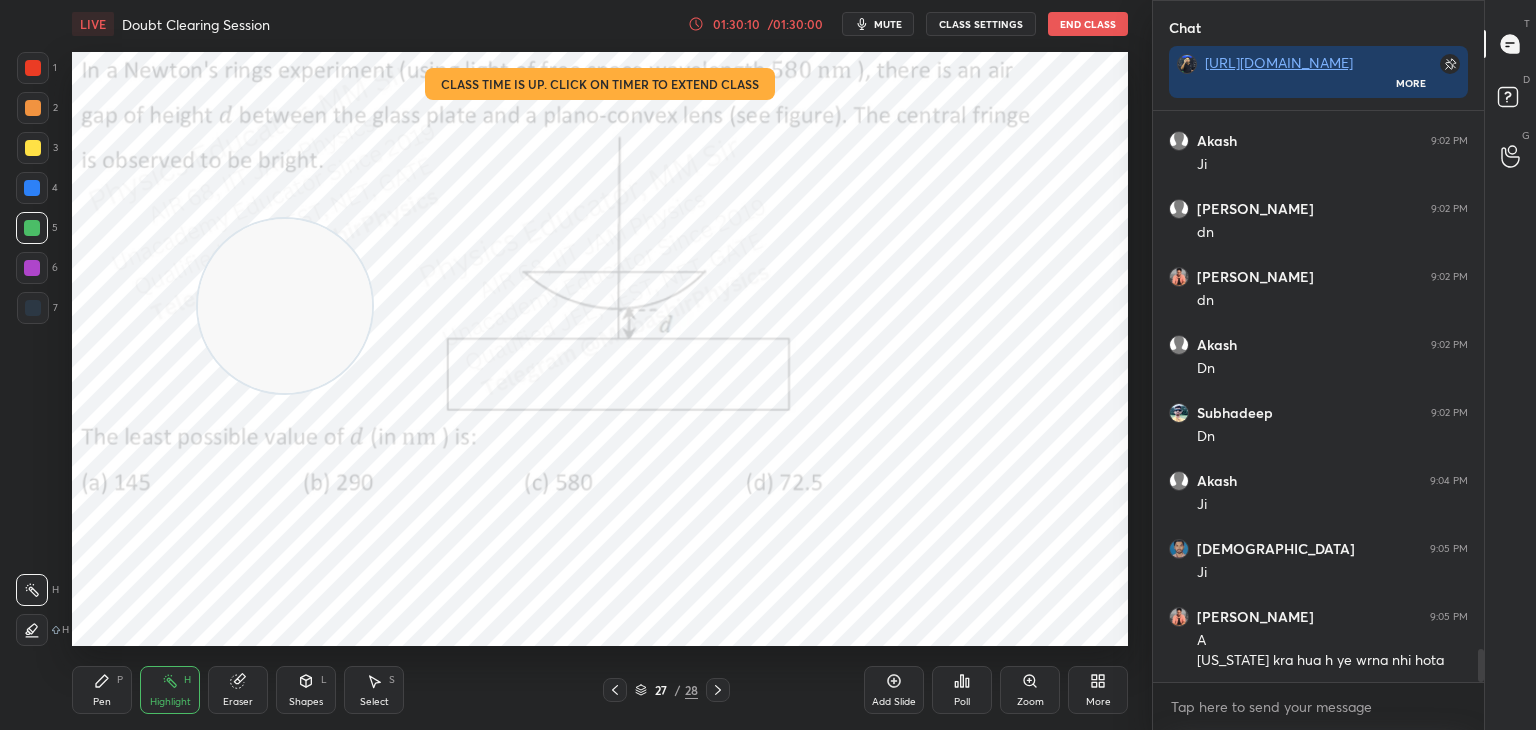 click at bounding box center (285, 306) 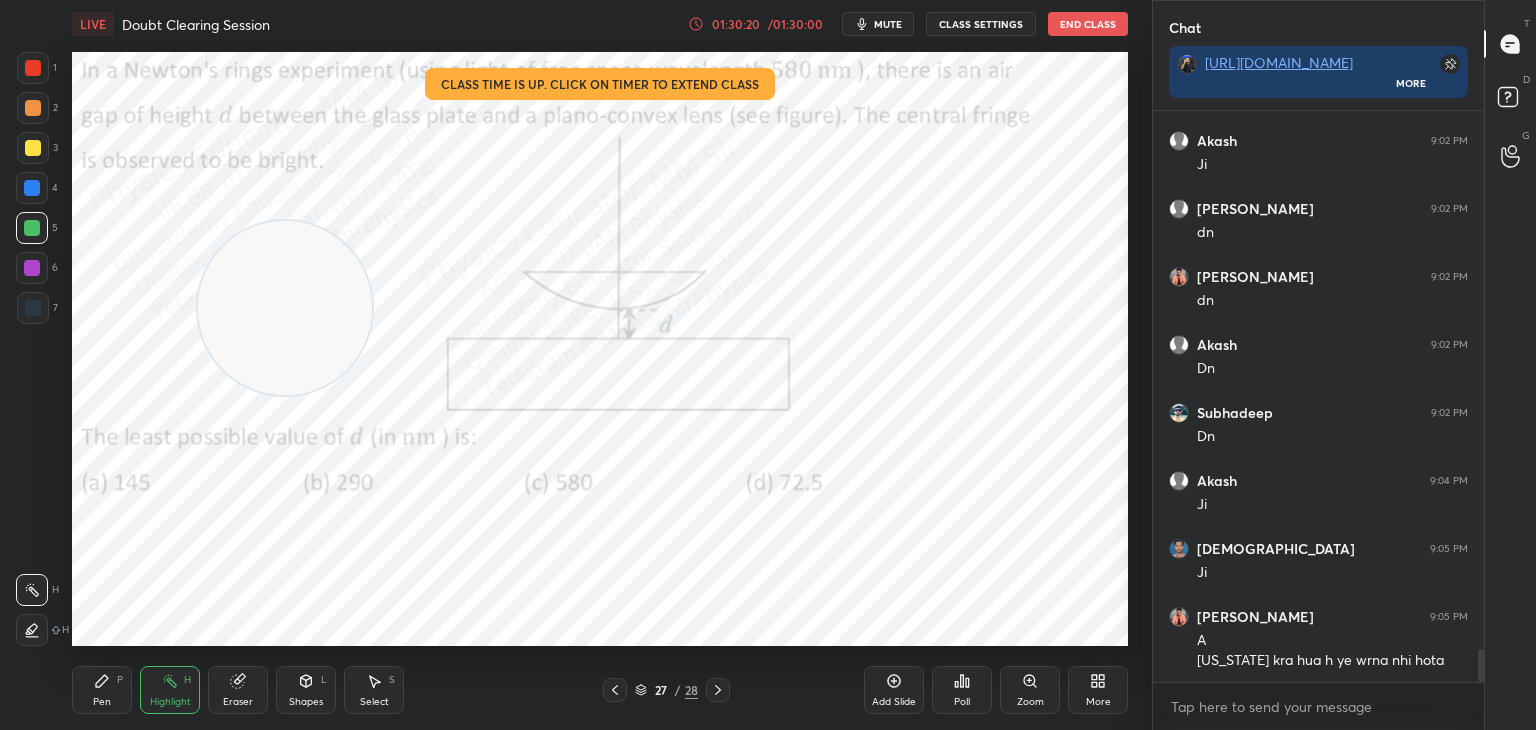 click 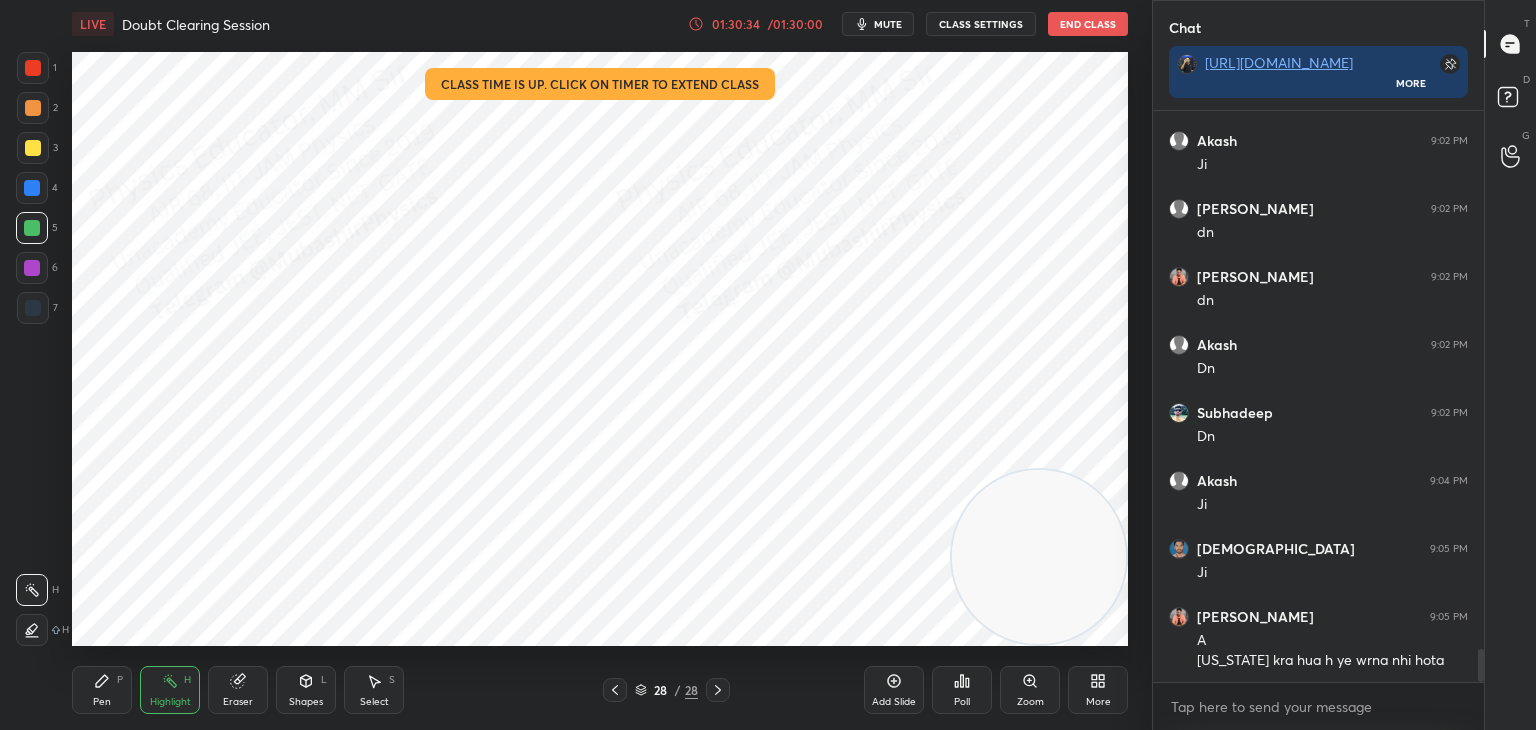 drag, startPoint x: 312, startPoint y: 304, endPoint x: 1134, endPoint y: 657, distance: 894.59094 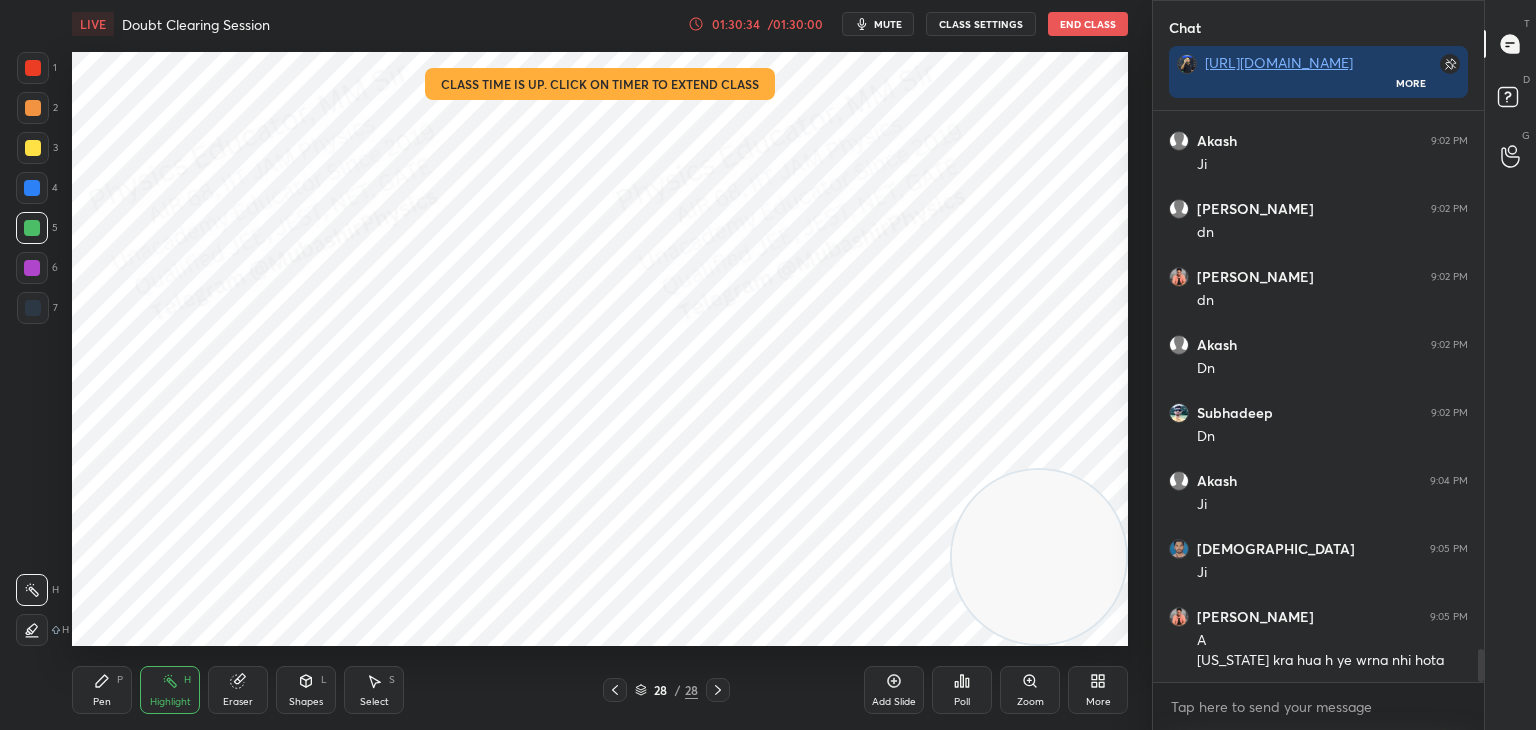 click on "1 2 3 4 5 6 7 C X Z C X Z E E Erase all   H H LIVE Doubt Clearing Session 01:30:34 /  01:30:00 mute CLASS SETTINGS End Class Setting up your live class Class time is up.  Click on timer to extend class Poll for   secs No correct answer Start poll Back Doubt Clearing Session • L10 of Detailed Course on Optics for IIT JAM, CUET 2026/27 [PERSON_NAME] Pen P Highlight H Eraser Shapes L Select S 28 / 28 Add Slide Poll Zoom More Chat [URL][DOMAIN_NAME] More Ani 9:01 PM jii Krishna 9:01 PM [PERSON_NAME] 9:02 PM [PERSON_NAME] 9:02 PM [PERSON_NAME] 9:02 PM dn Akash 9:02 PM Dn [PERSON_NAME] 9:02 PM Dn Akash 9:04 PM [PERSON_NAME] 9:05 PM [PERSON_NAME] 9:05 PM A [US_STATE] kra hua h ye wrna nhi hota JUMP TO LATEST Enable hand raising Enable raise hand to speak to learners. Once enabled, chat will be turned off temporarily. Enable x   Doubts asked by learners will show up here NEW DOUBTS ASKED No one has raised a hand yet Can't raise hand Got it T Messages (T) D Doubts (D)" at bounding box center [768, 365] 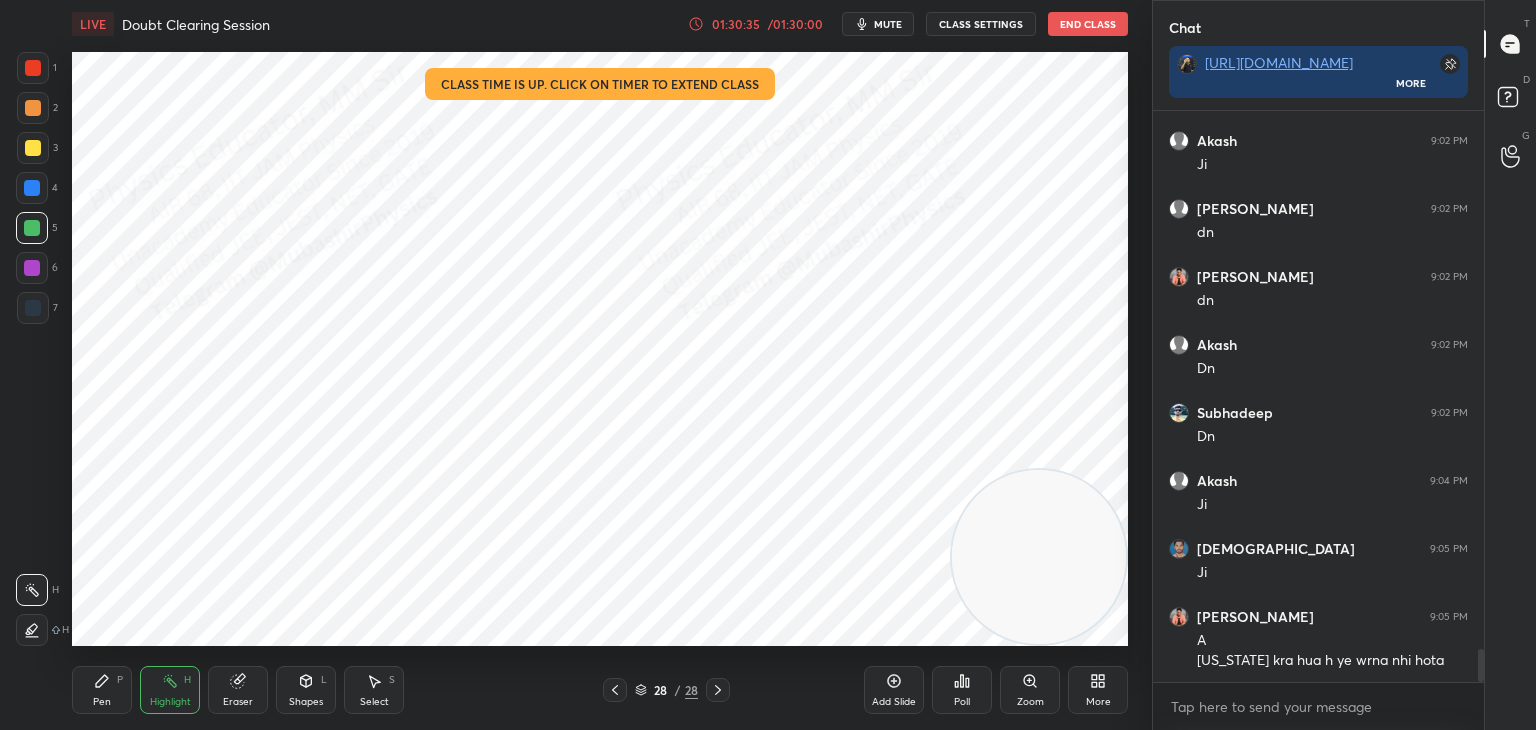 click 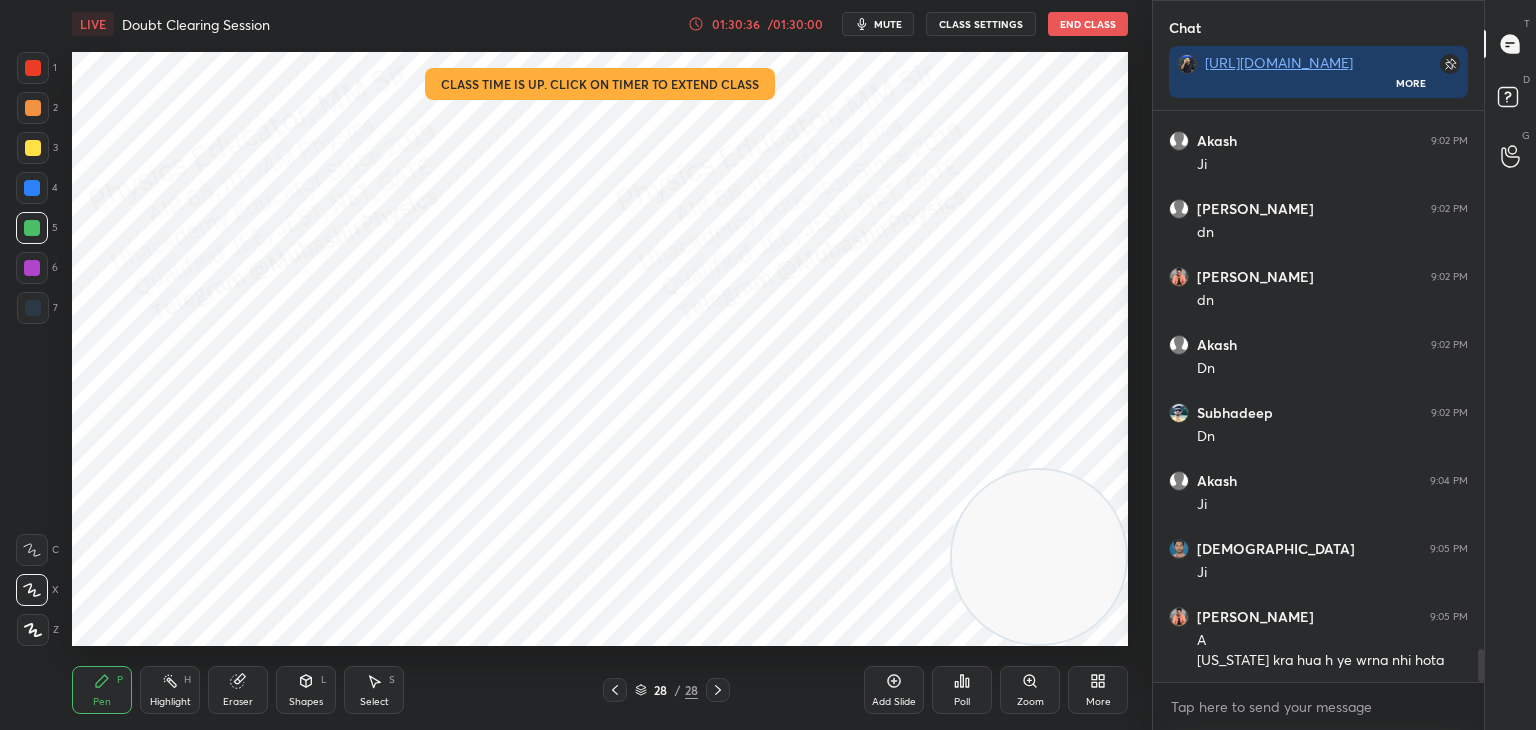 drag, startPoint x: 36, startPoint y: 65, endPoint x: 57, endPoint y: 74, distance: 22.847319 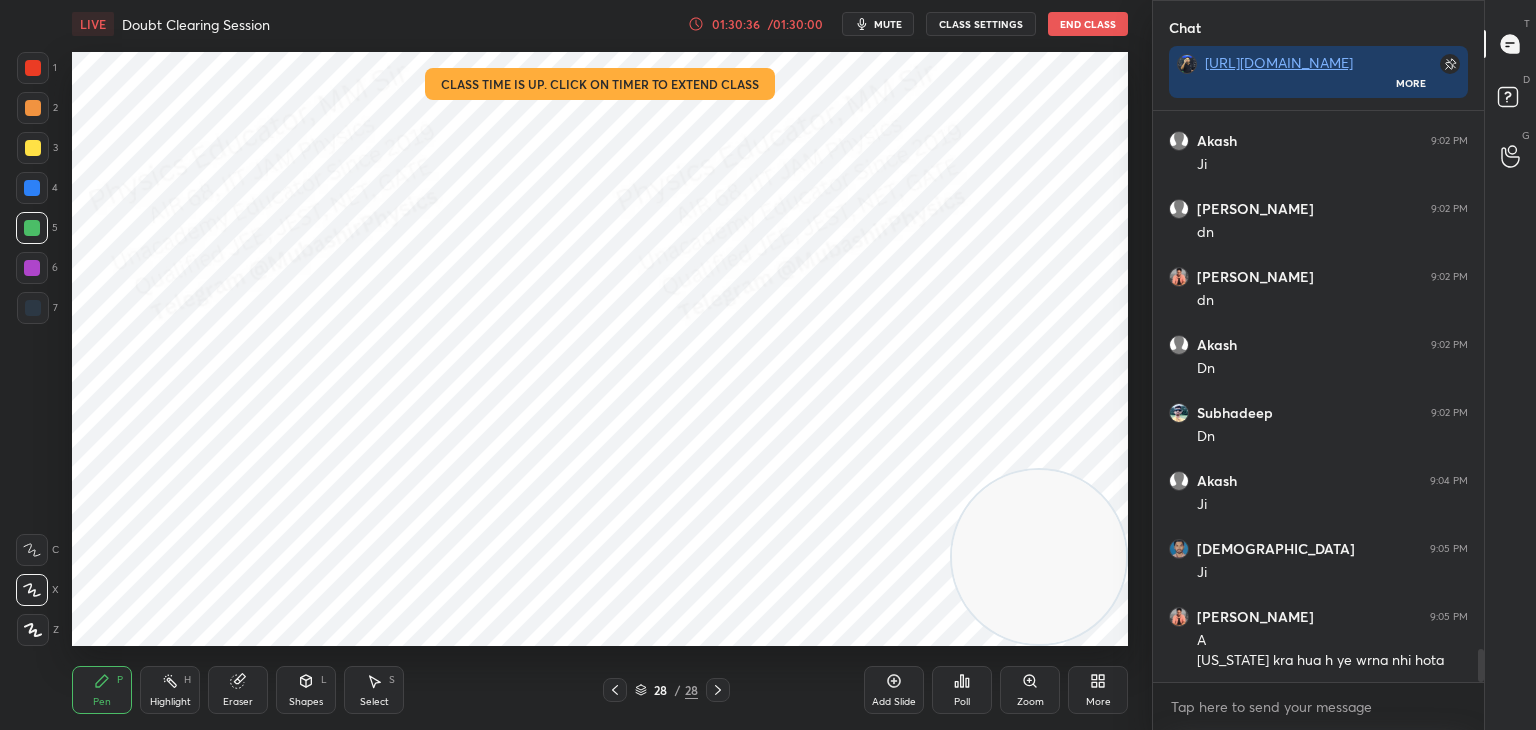 click at bounding box center (33, 68) 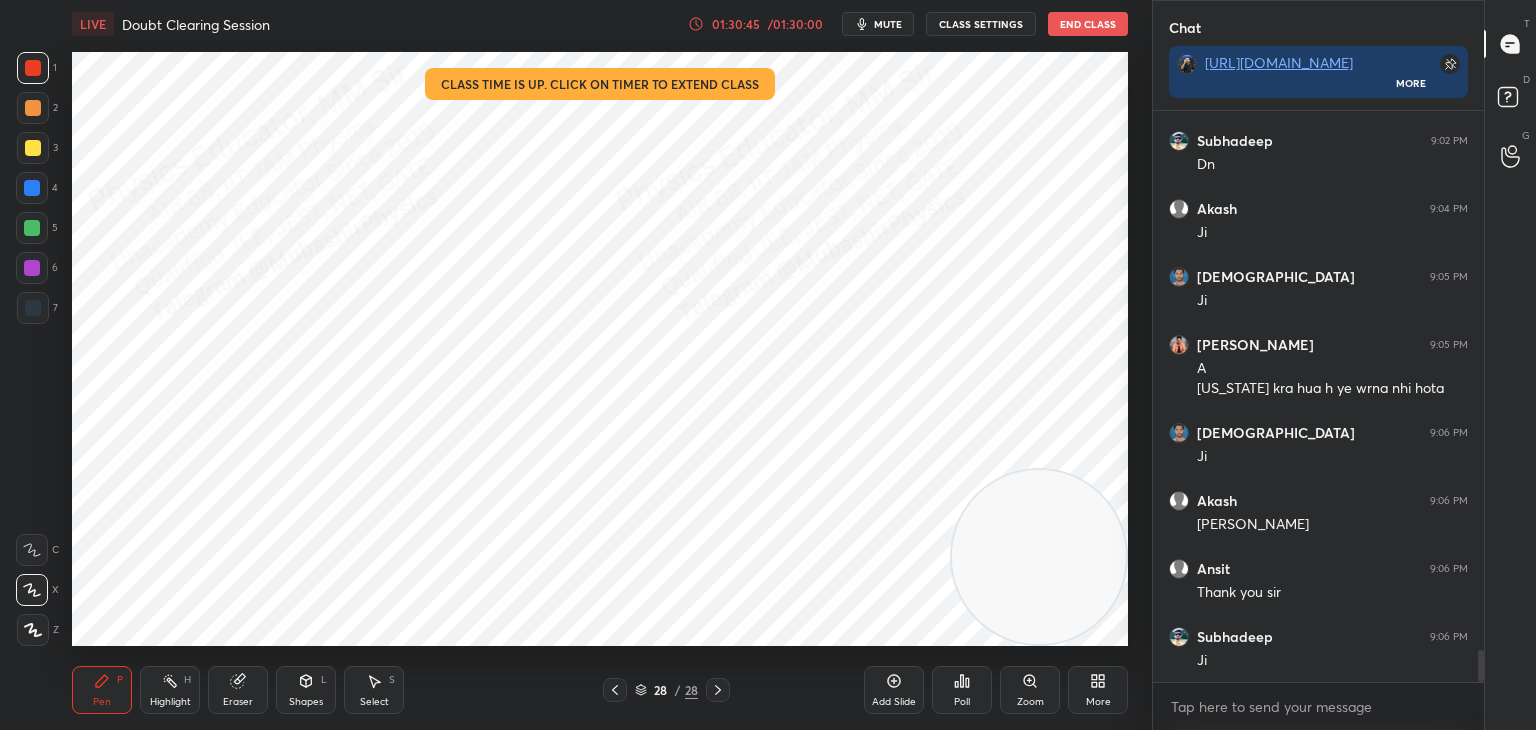 scroll, scrollTop: 9670, scrollLeft: 0, axis: vertical 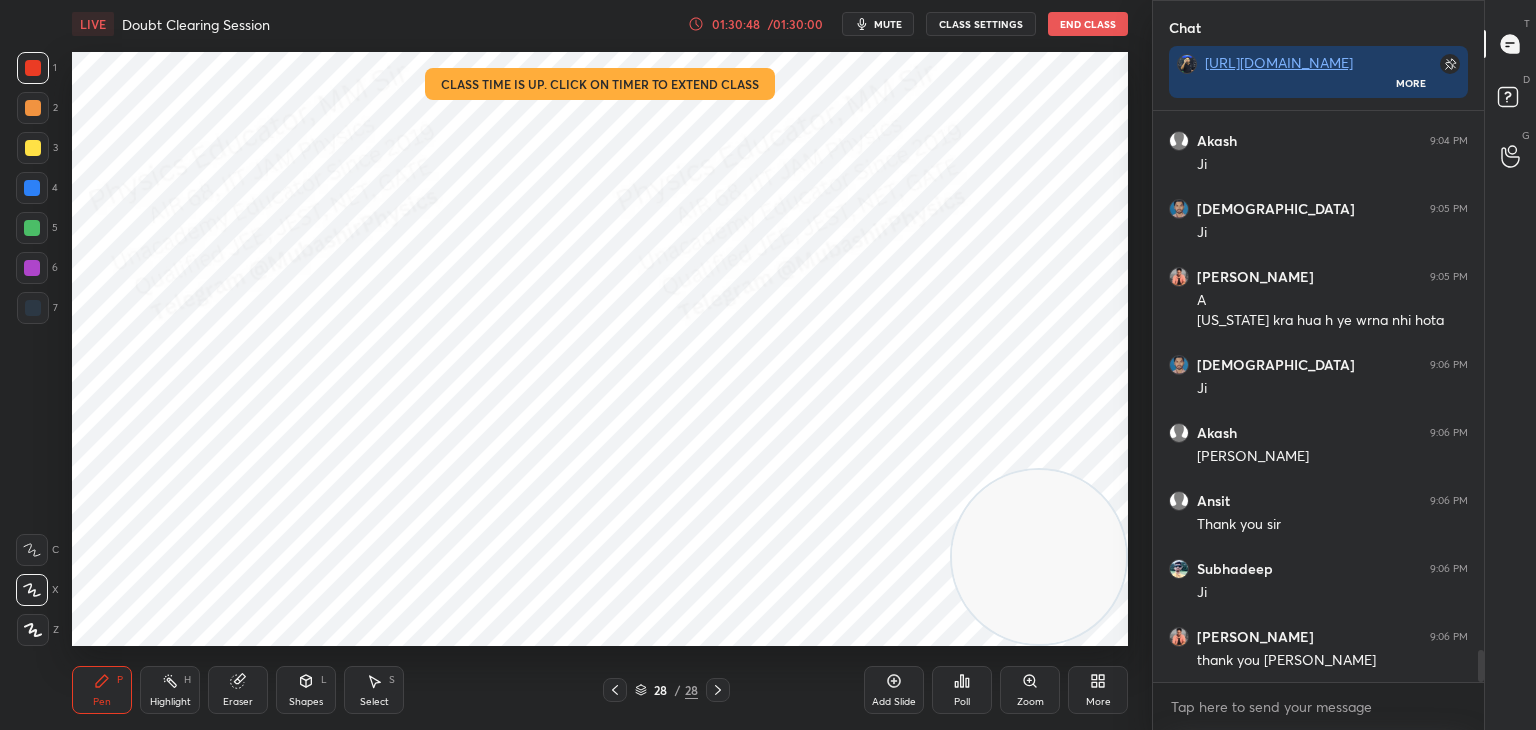 click at bounding box center (32, 188) 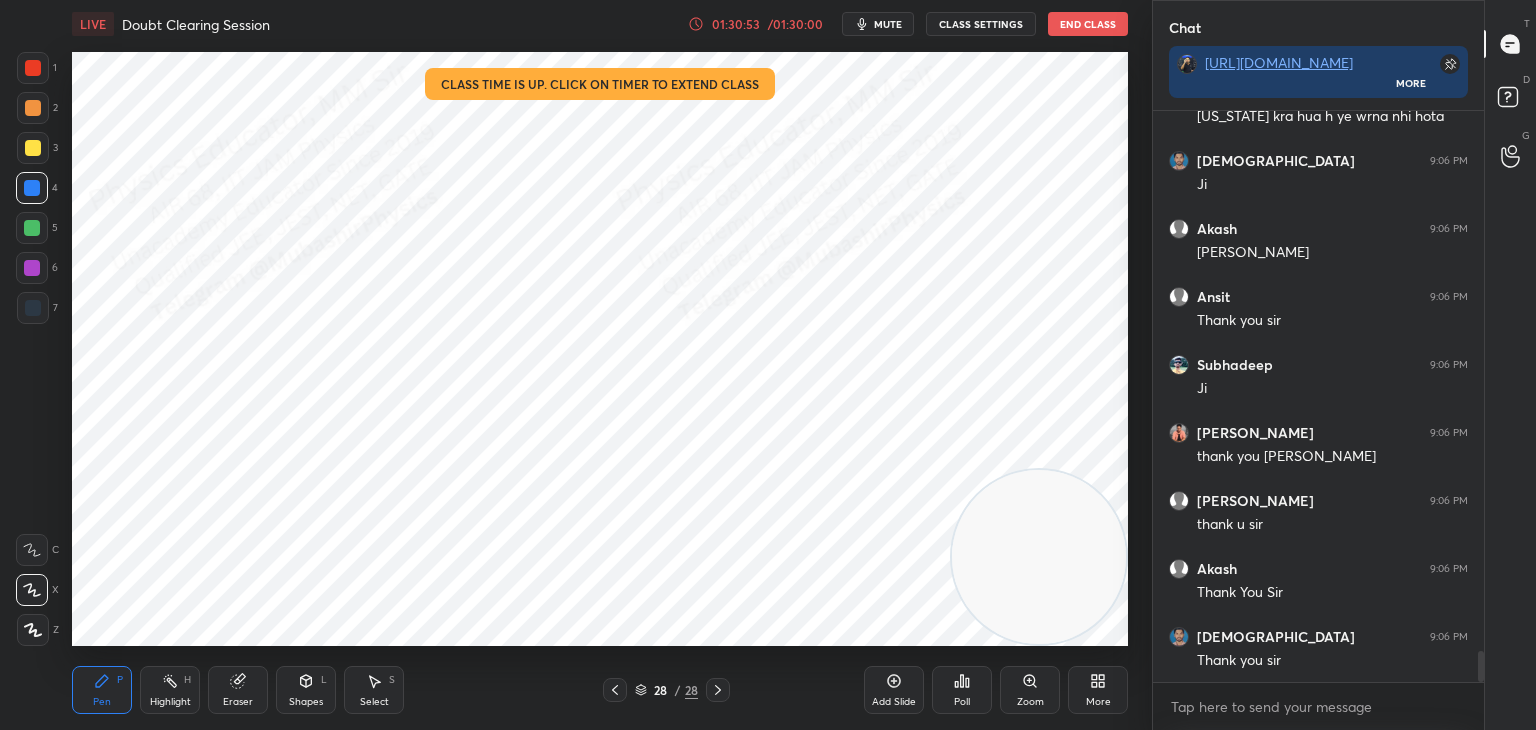scroll, scrollTop: 9942, scrollLeft: 0, axis: vertical 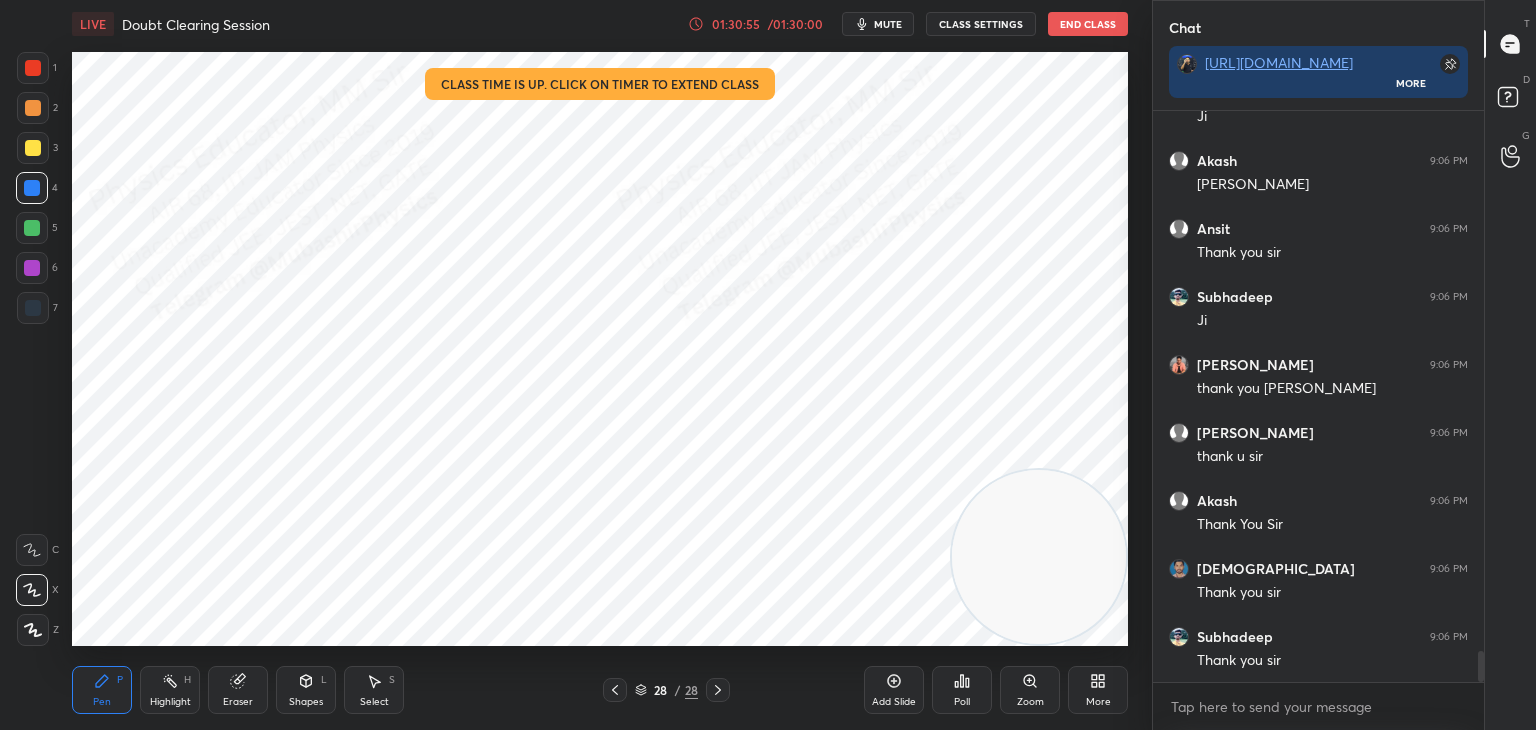 click 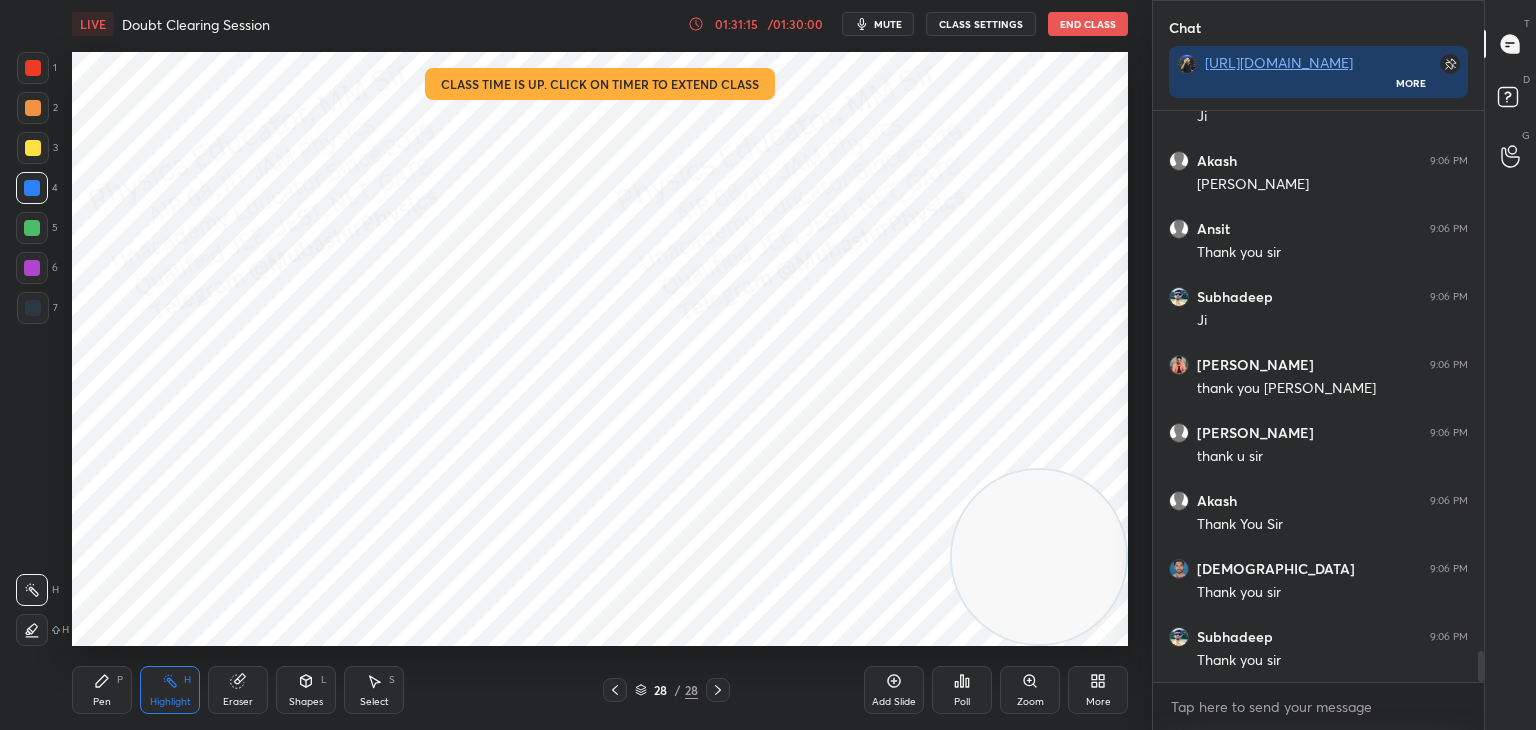click on "End Class" at bounding box center [1088, 24] 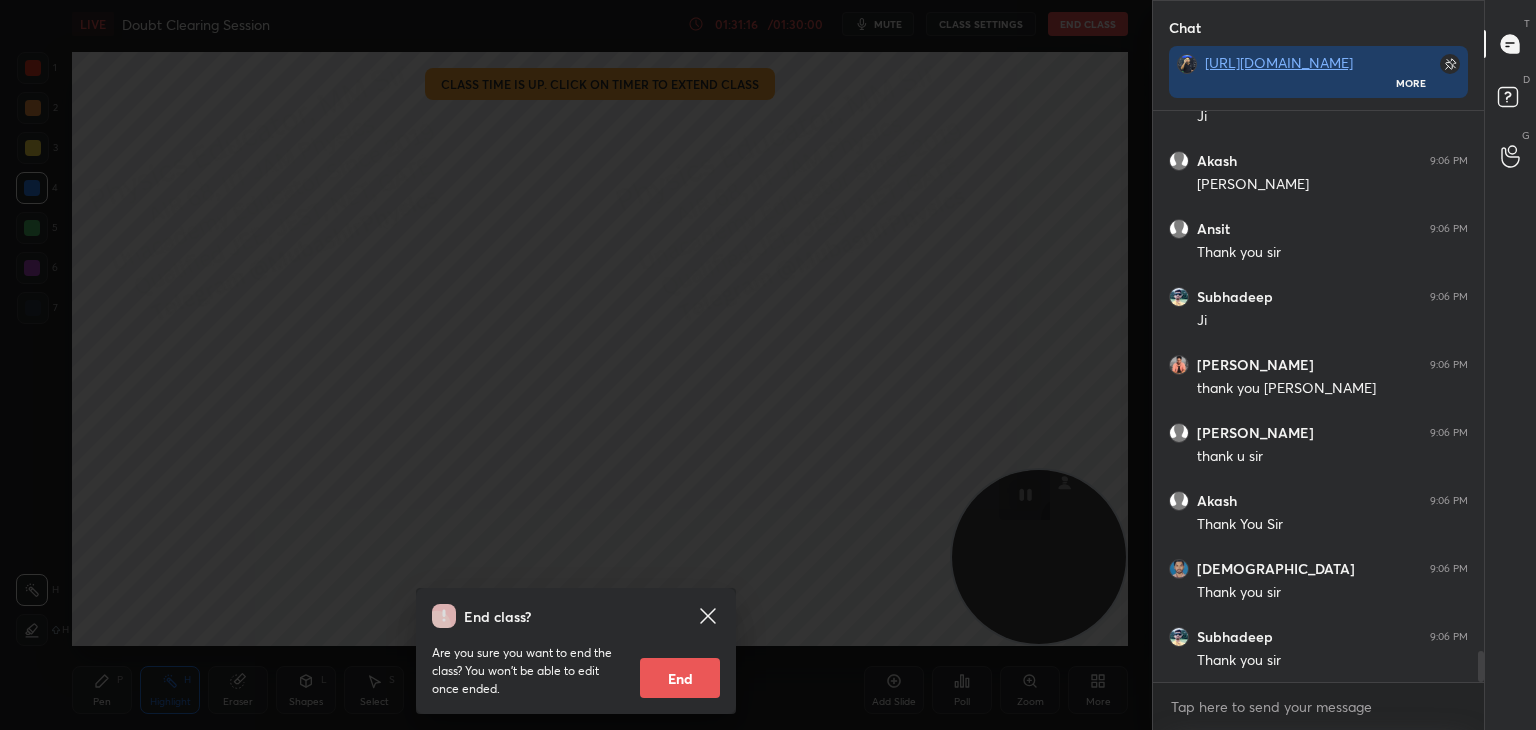 drag, startPoint x: 680, startPoint y: 688, endPoint x: 708, endPoint y: 589, distance: 102.88343 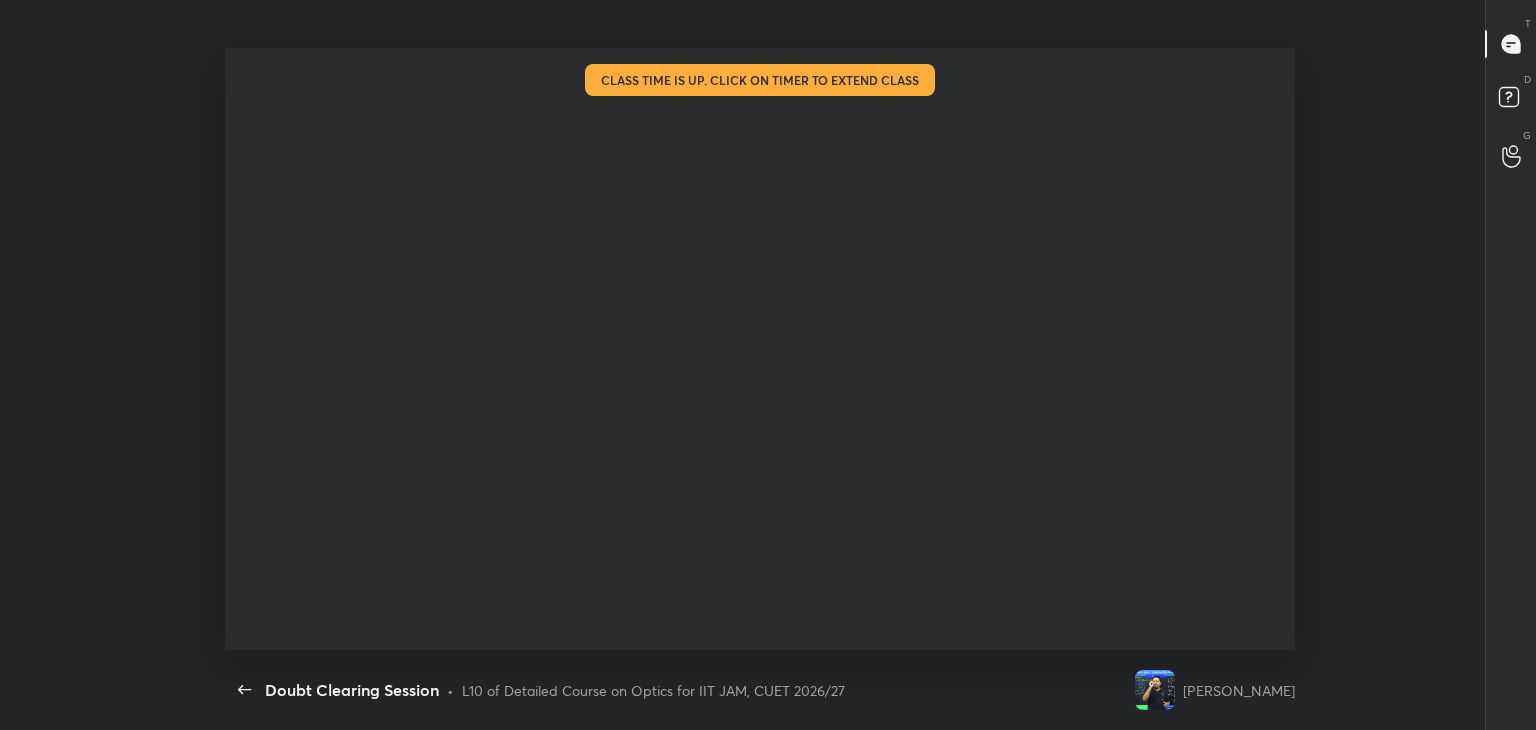 scroll, scrollTop: 99397, scrollLeft: 98774, axis: both 